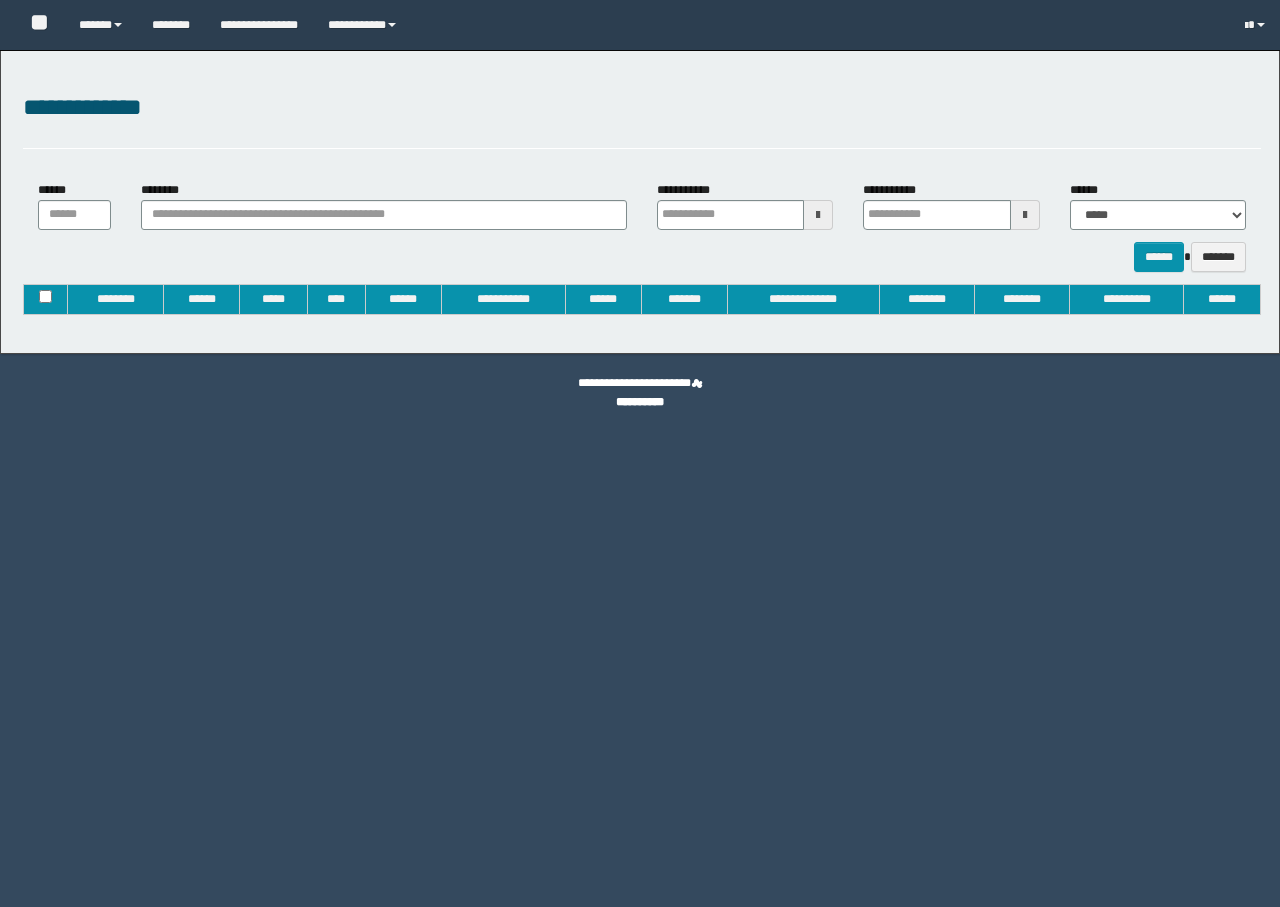 type on "**********" 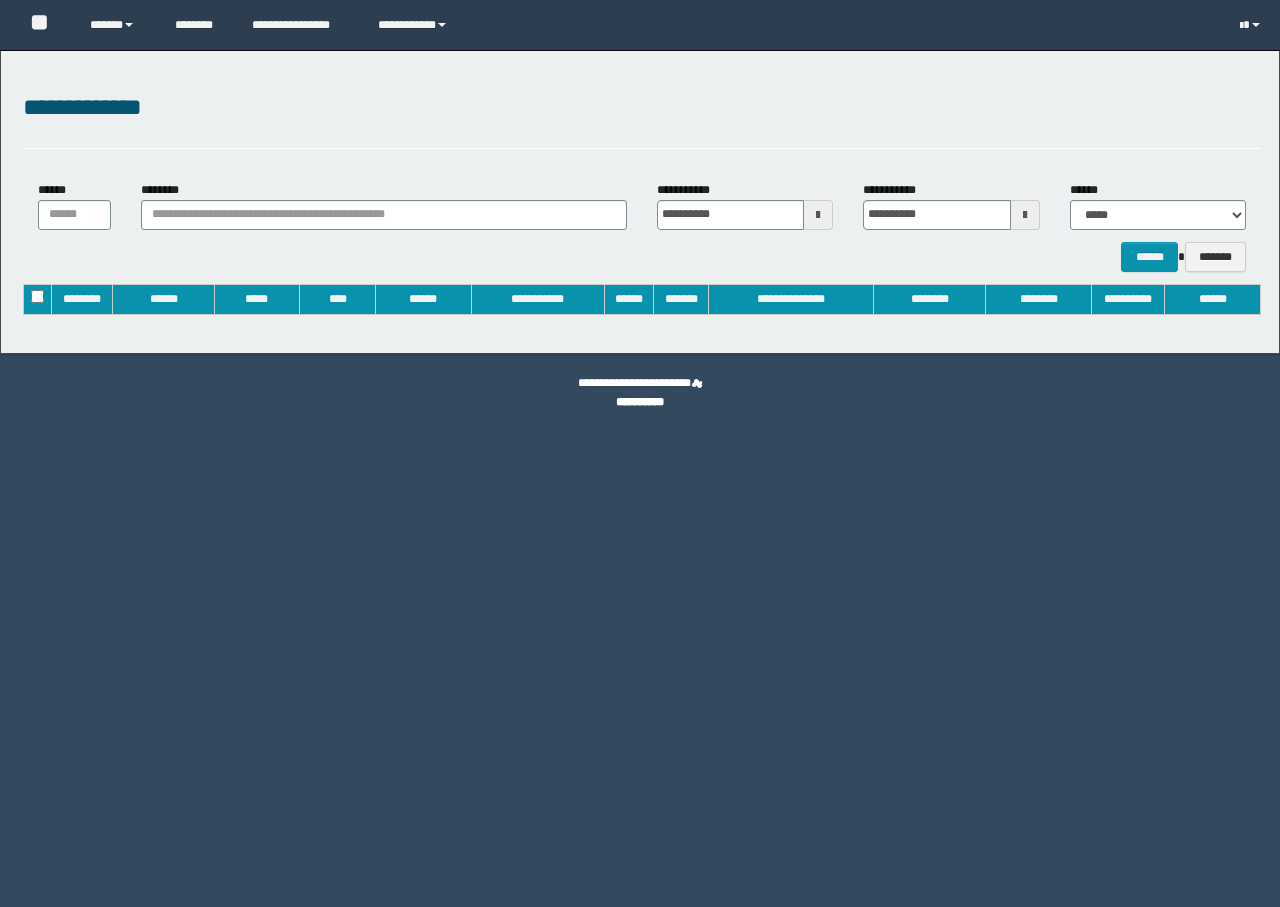 scroll, scrollTop: 0, scrollLeft: 0, axis: both 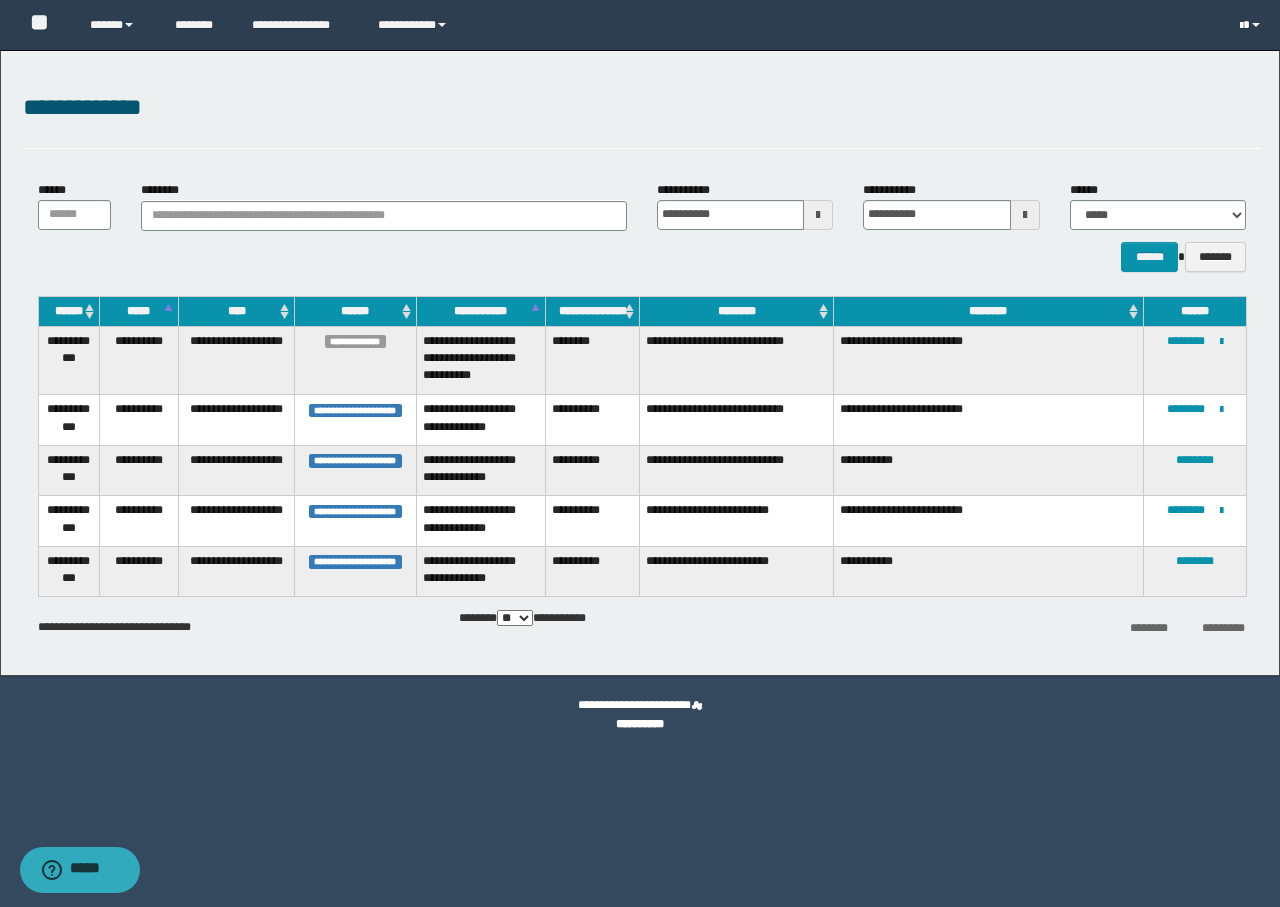 click at bounding box center (1252, 25) 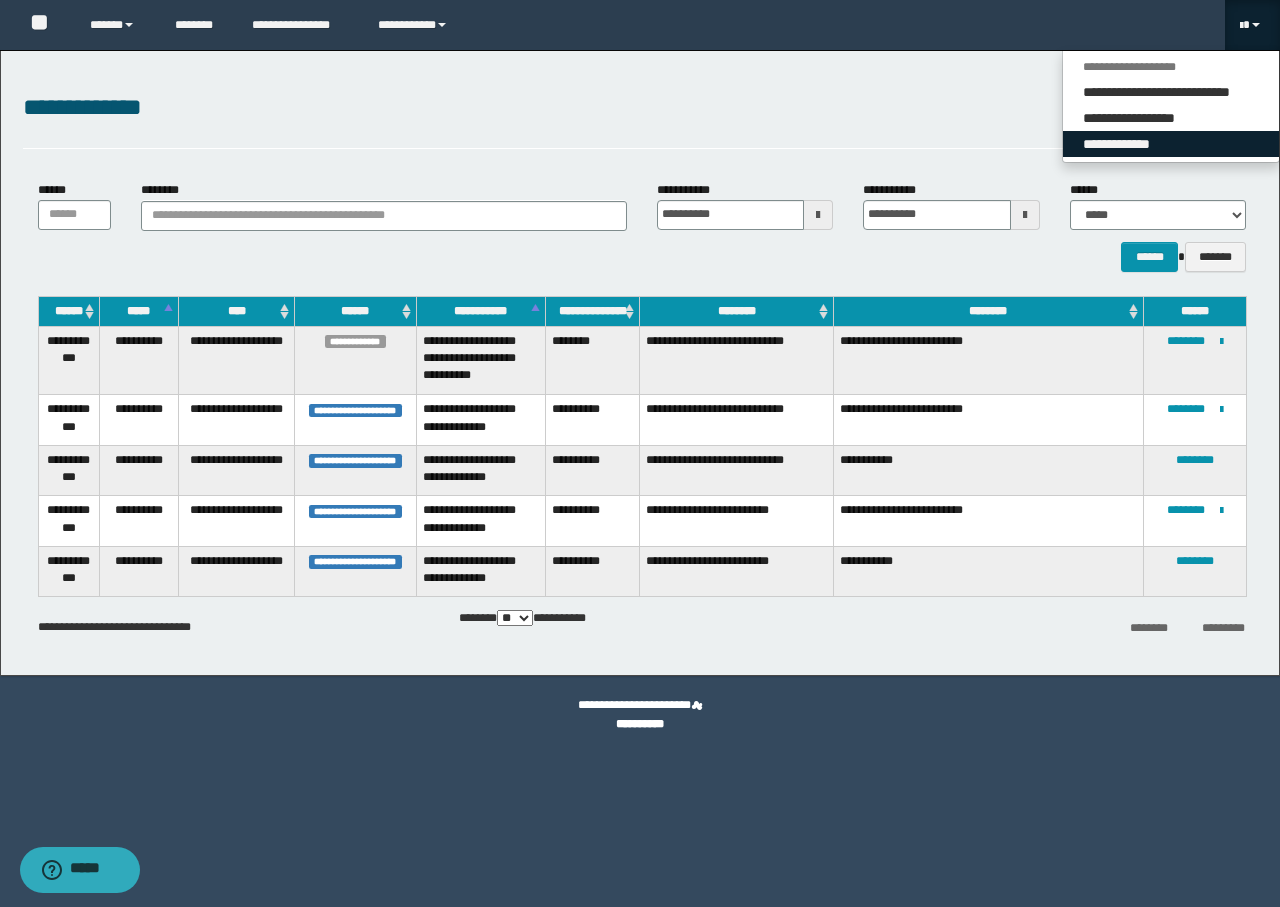 click on "**********" at bounding box center [1171, 144] 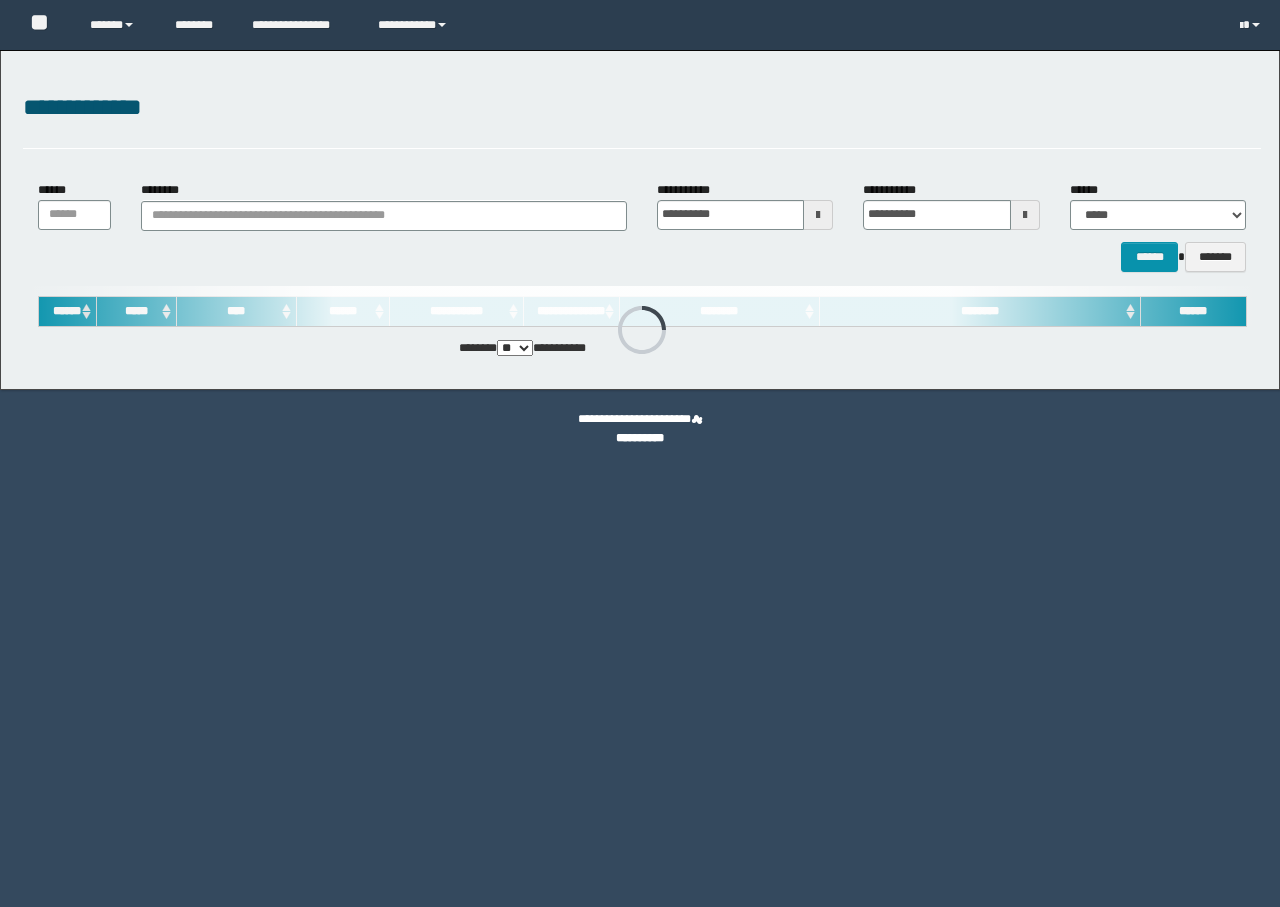 scroll, scrollTop: 0, scrollLeft: 0, axis: both 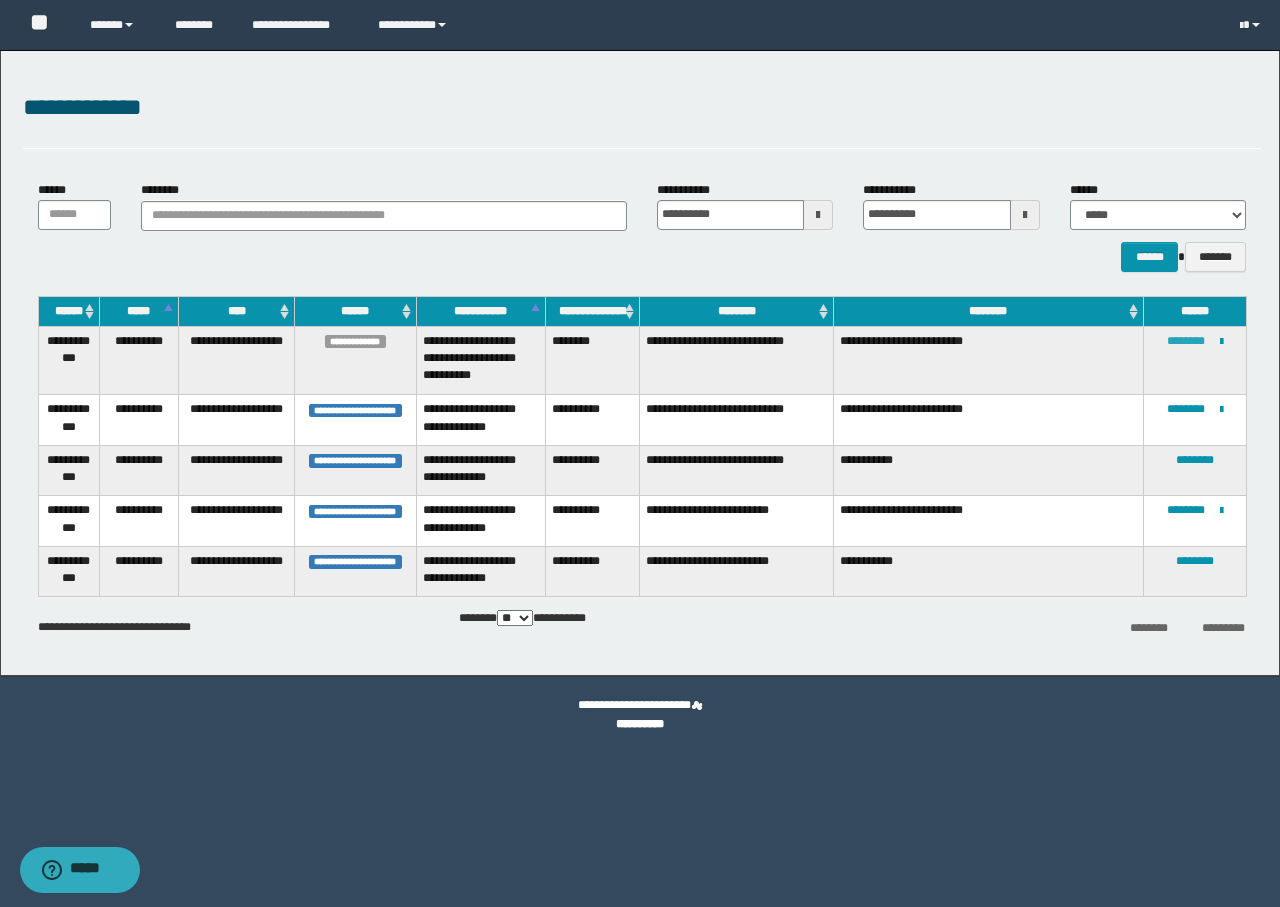 click on "********" at bounding box center (1186, 341) 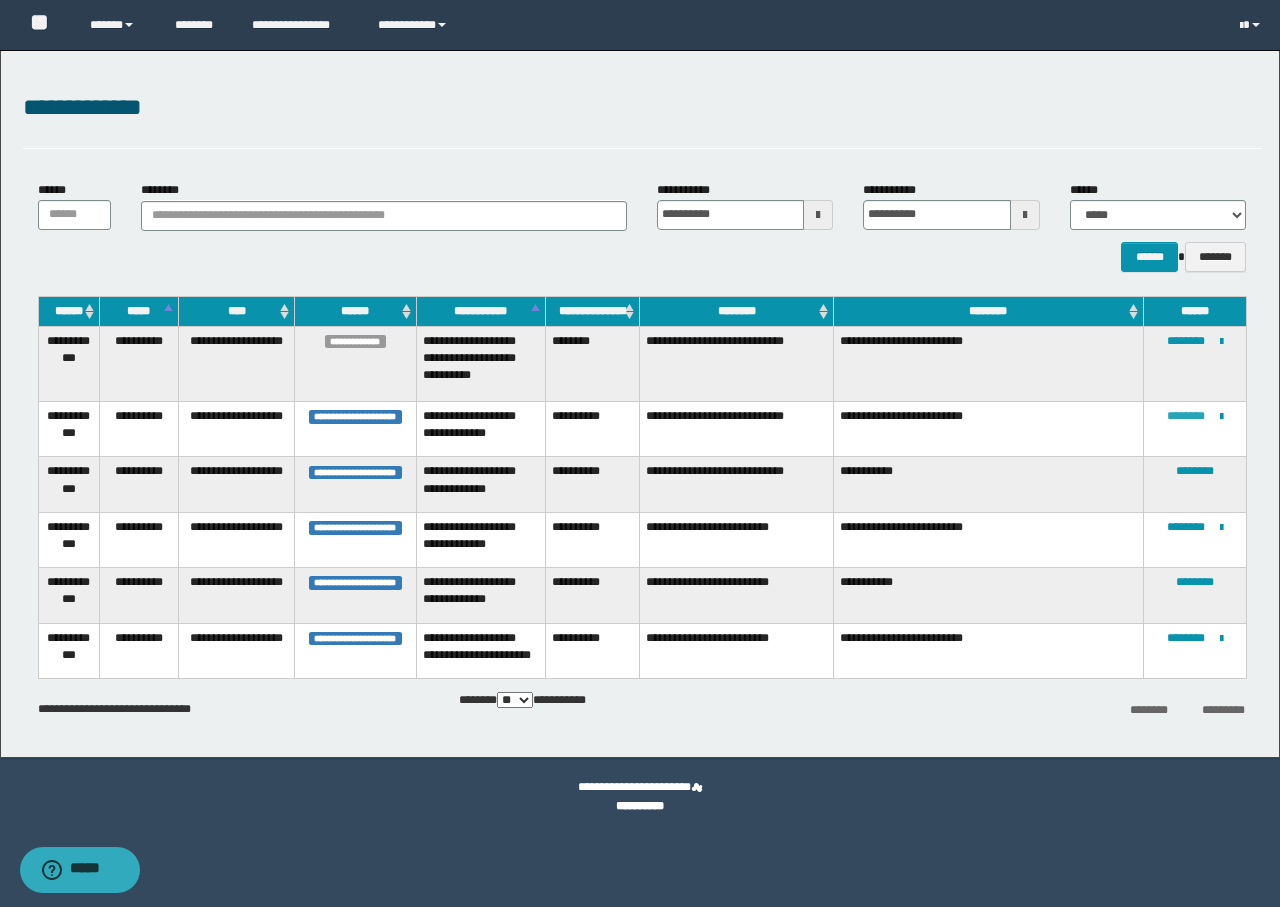 click on "********" at bounding box center (1186, 416) 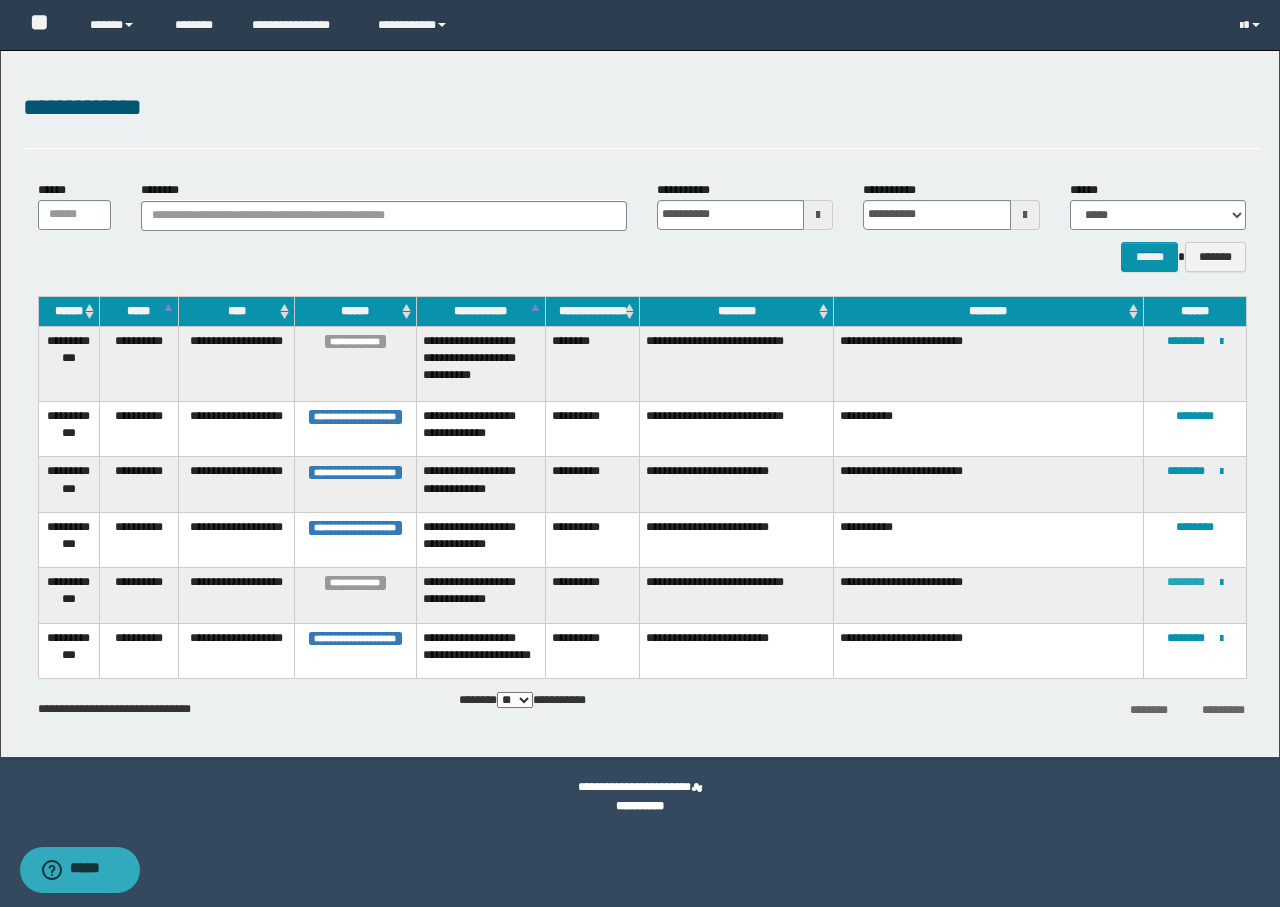 click on "********" at bounding box center (1186, 582) 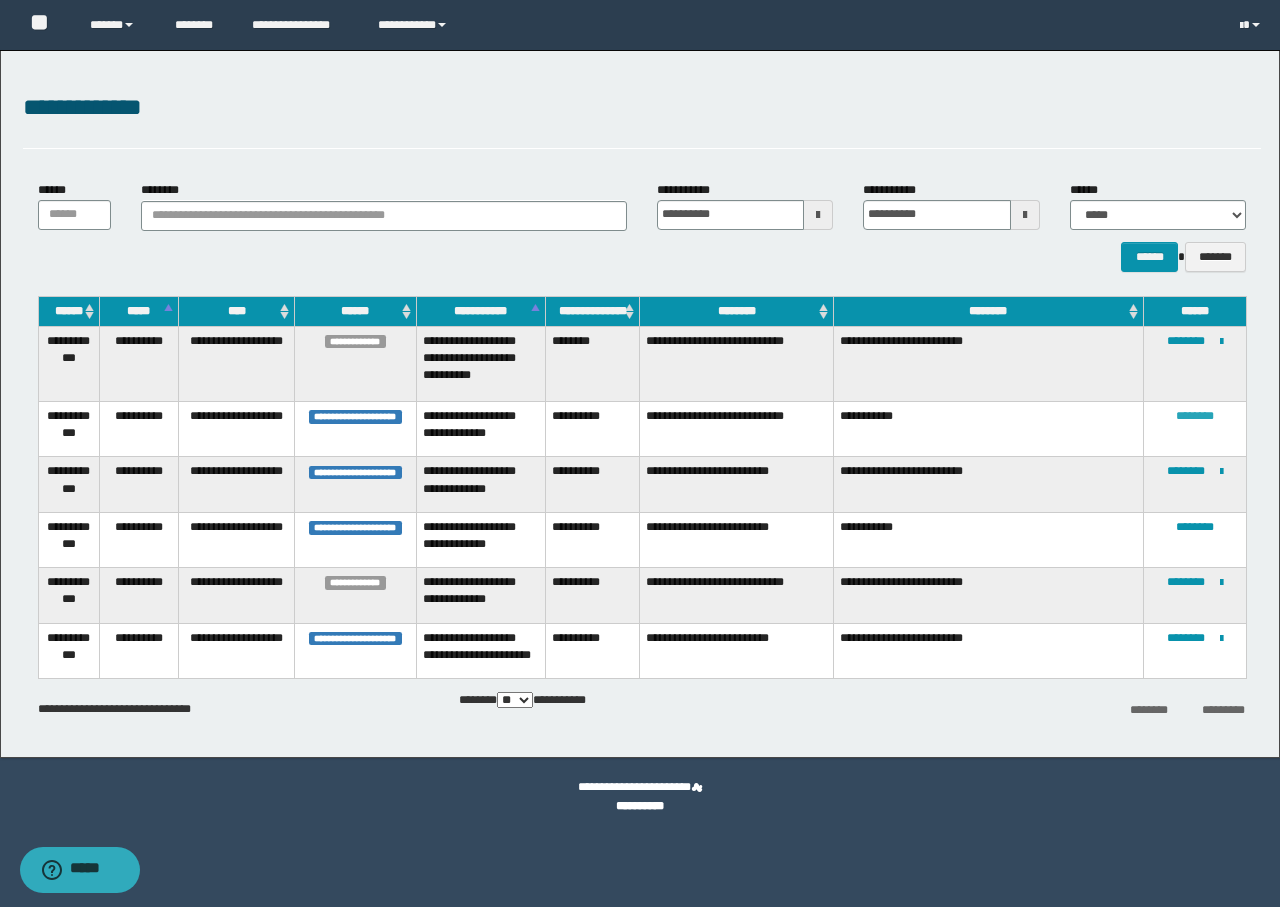 click on "********" at bounding box center [1195, 416] 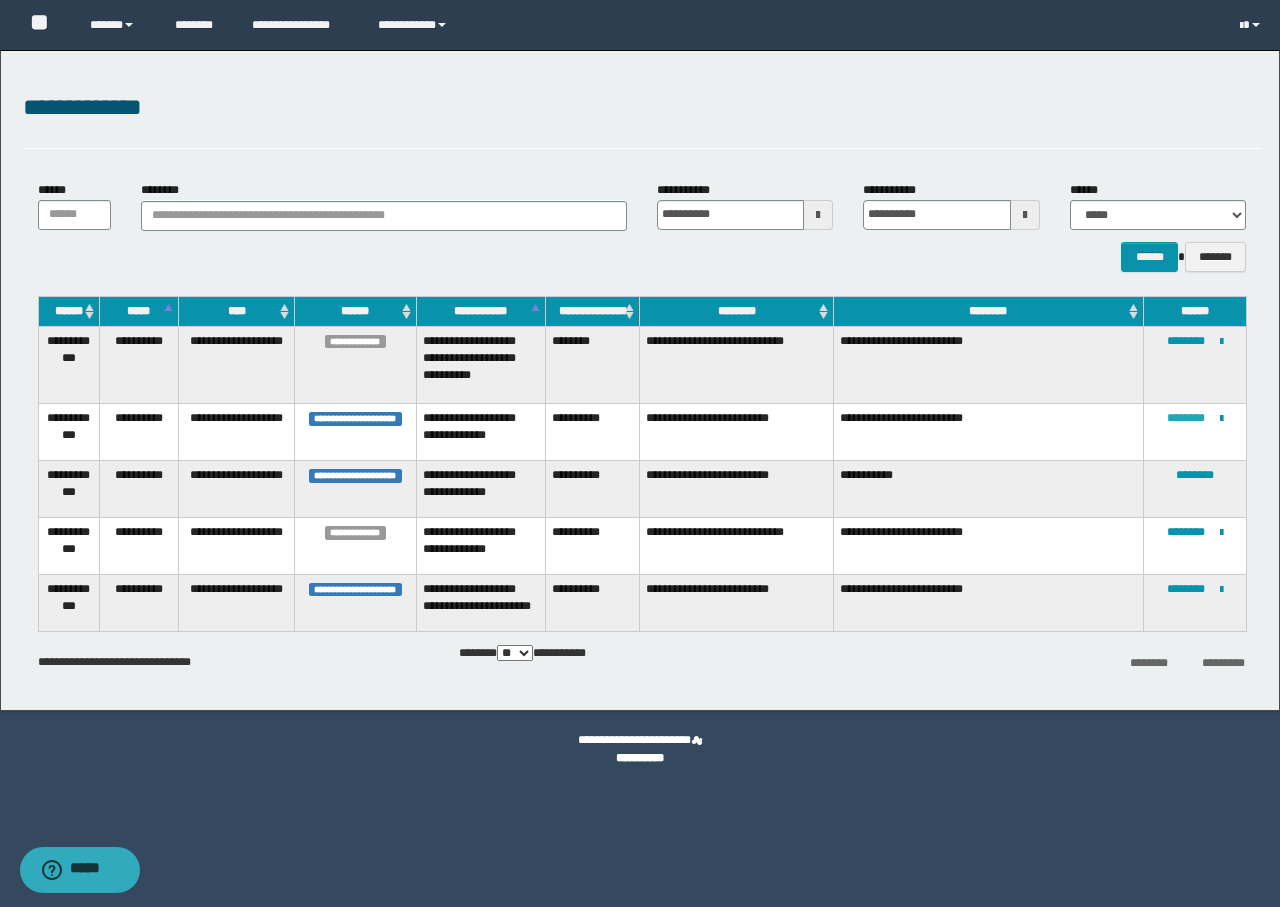 click on "********" at bounding box center [1186, 418] 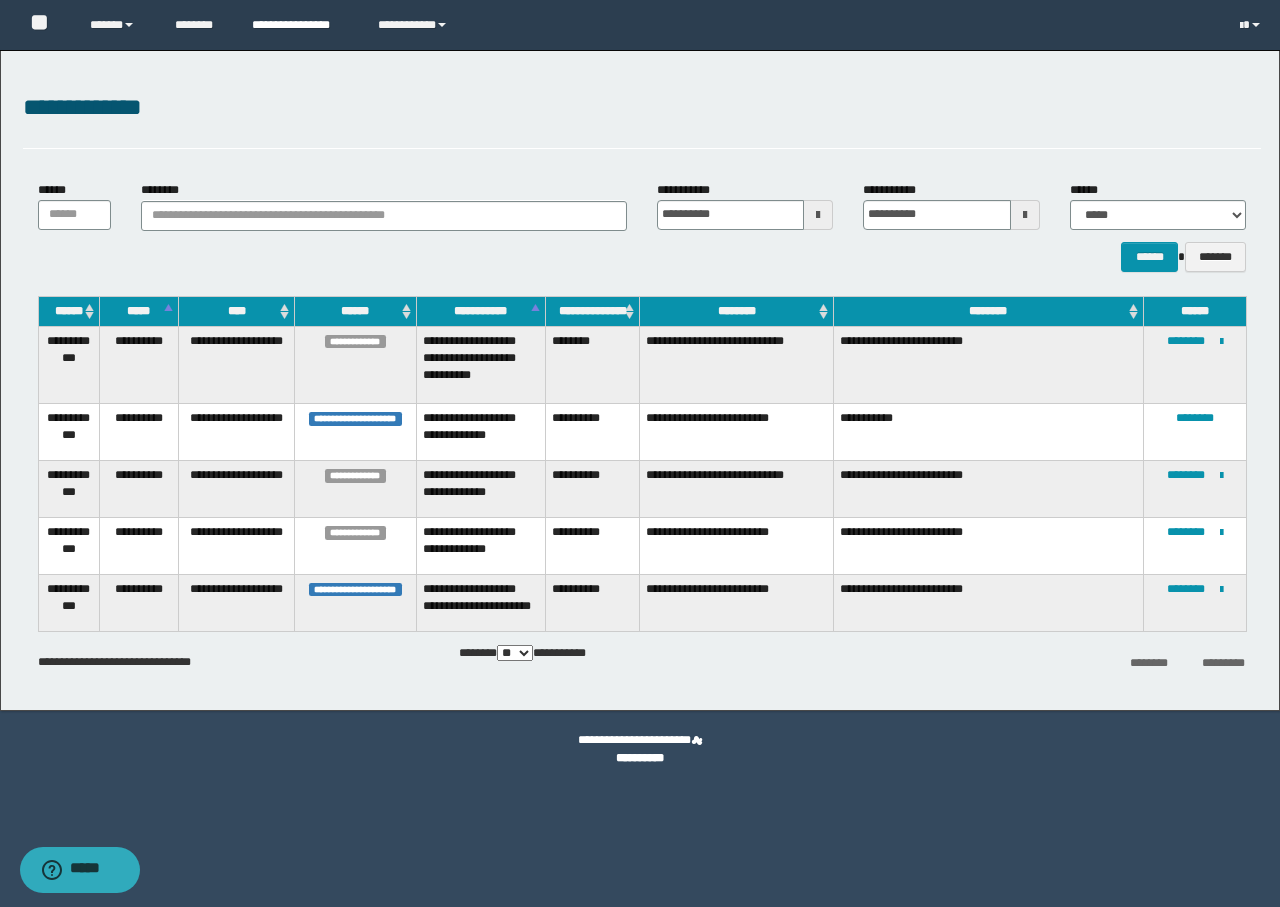 click on "**********" at bounding box center (300, 25) 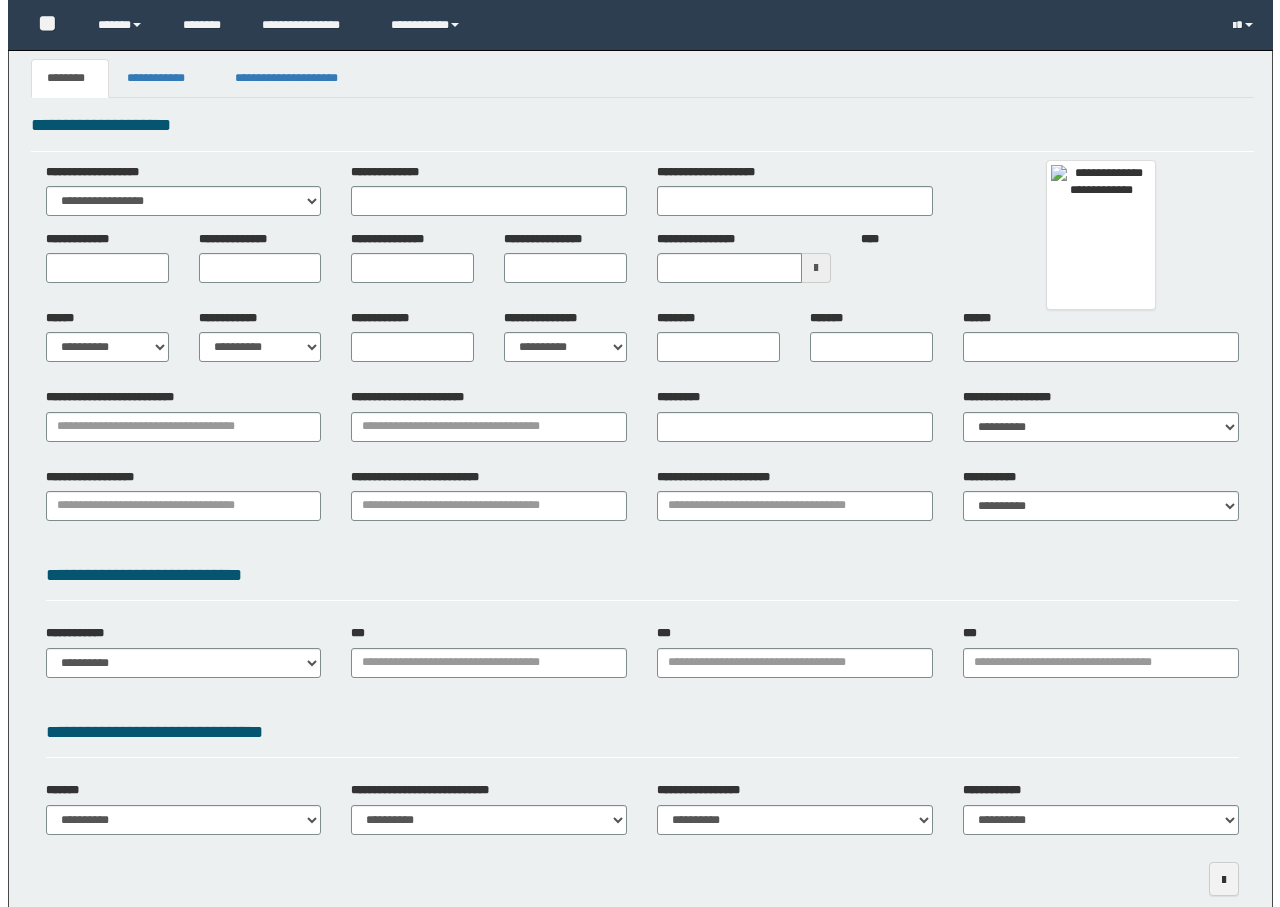 scroll, scrollTop: 0, scrollLeft: 0, axis: both 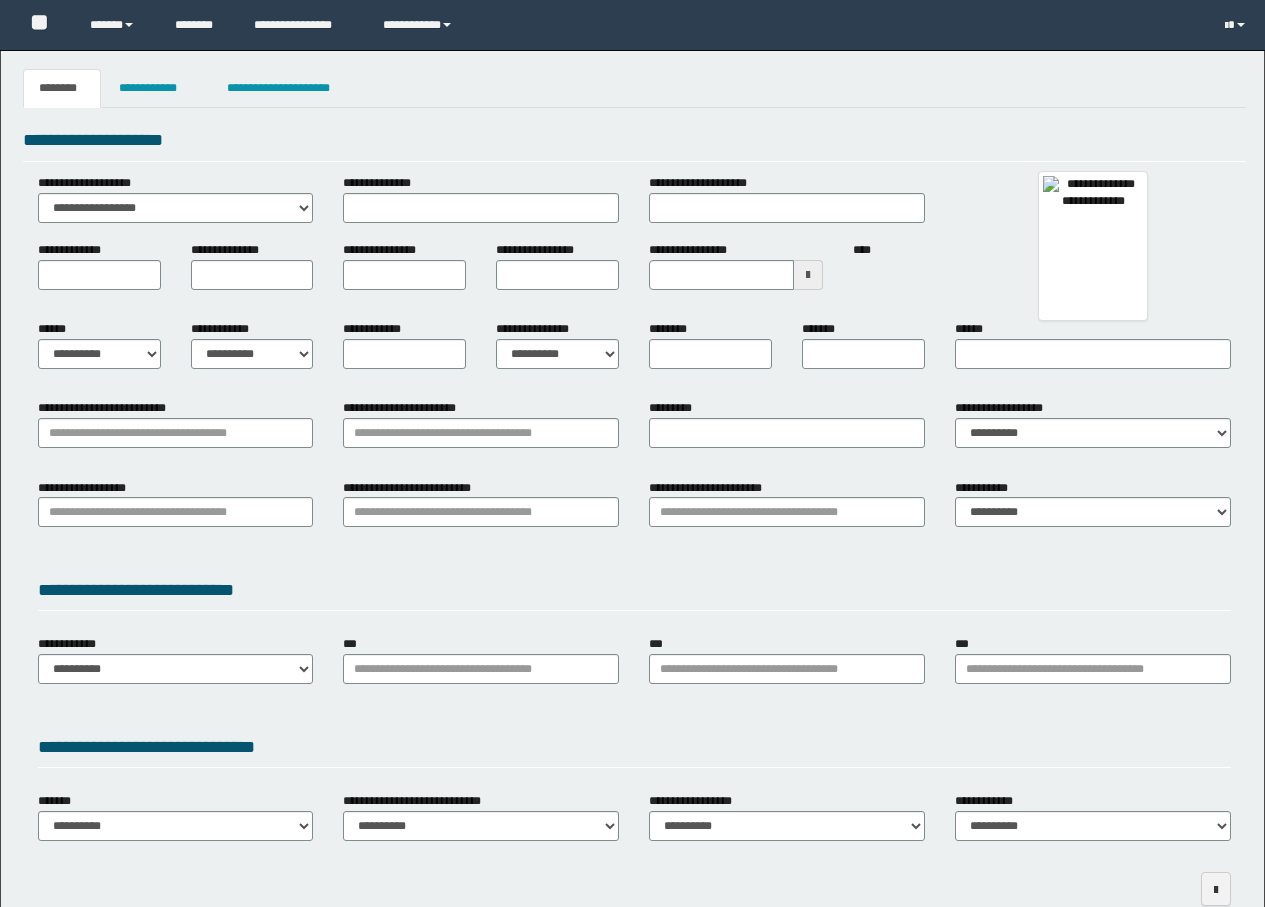 type 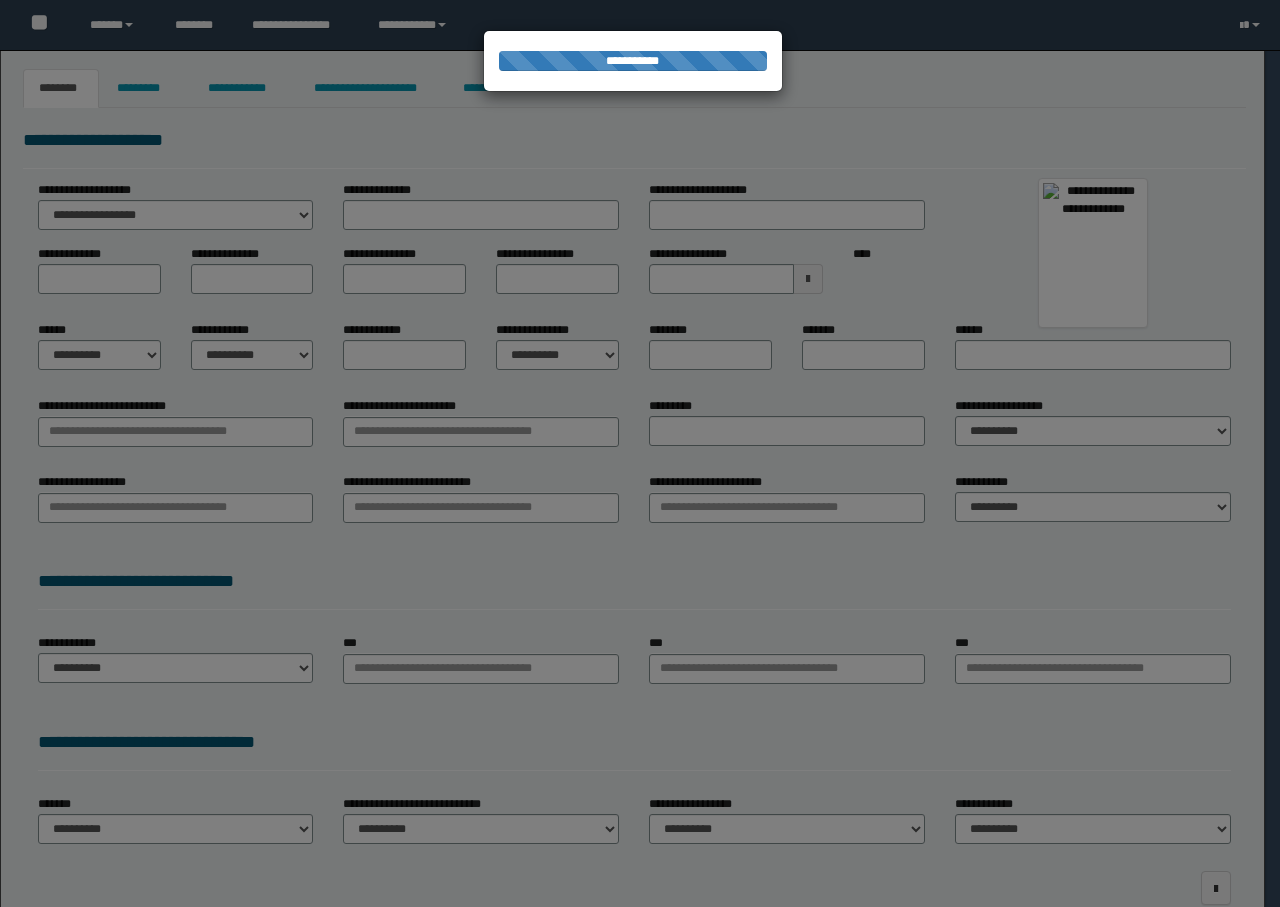 type on "********" 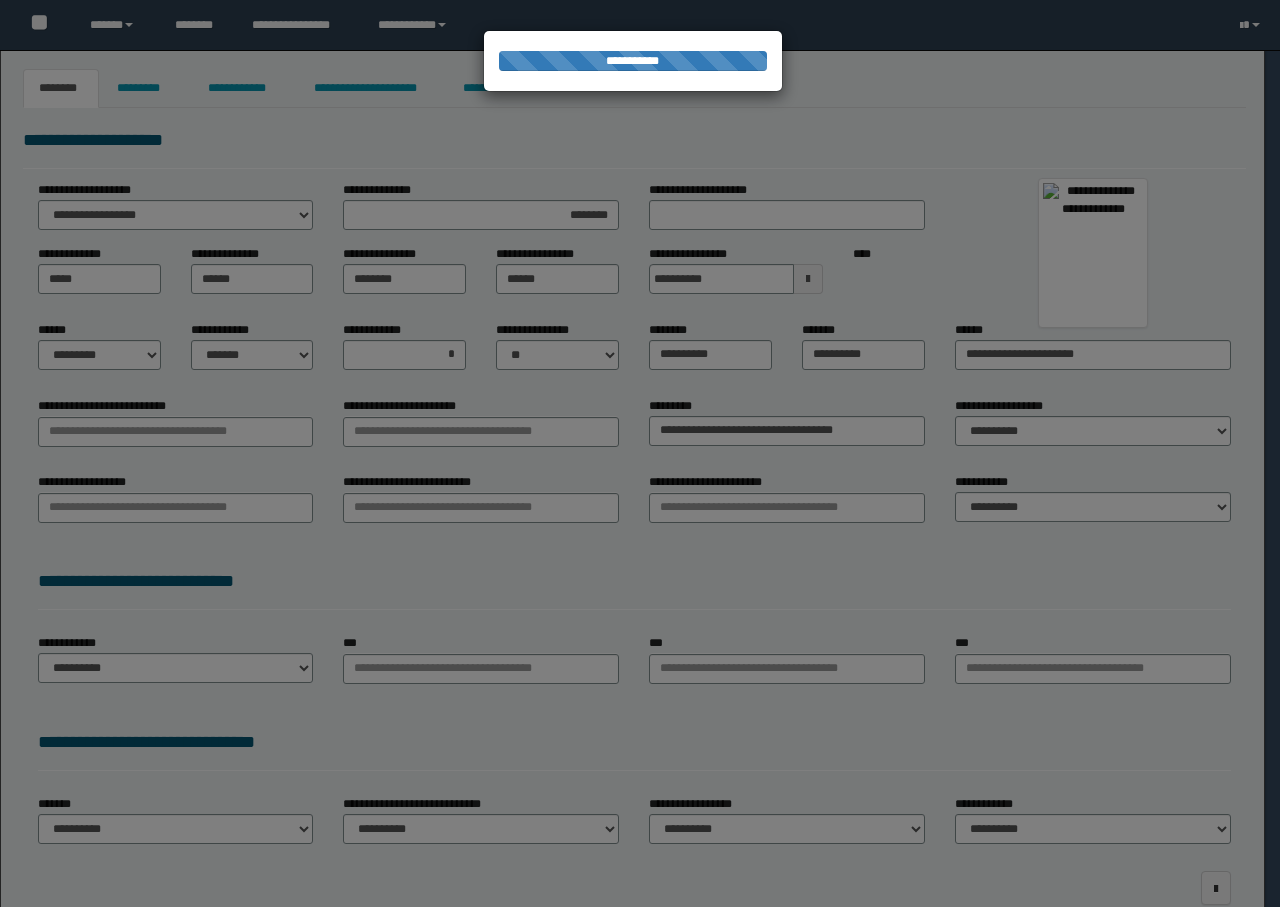 select on "*" 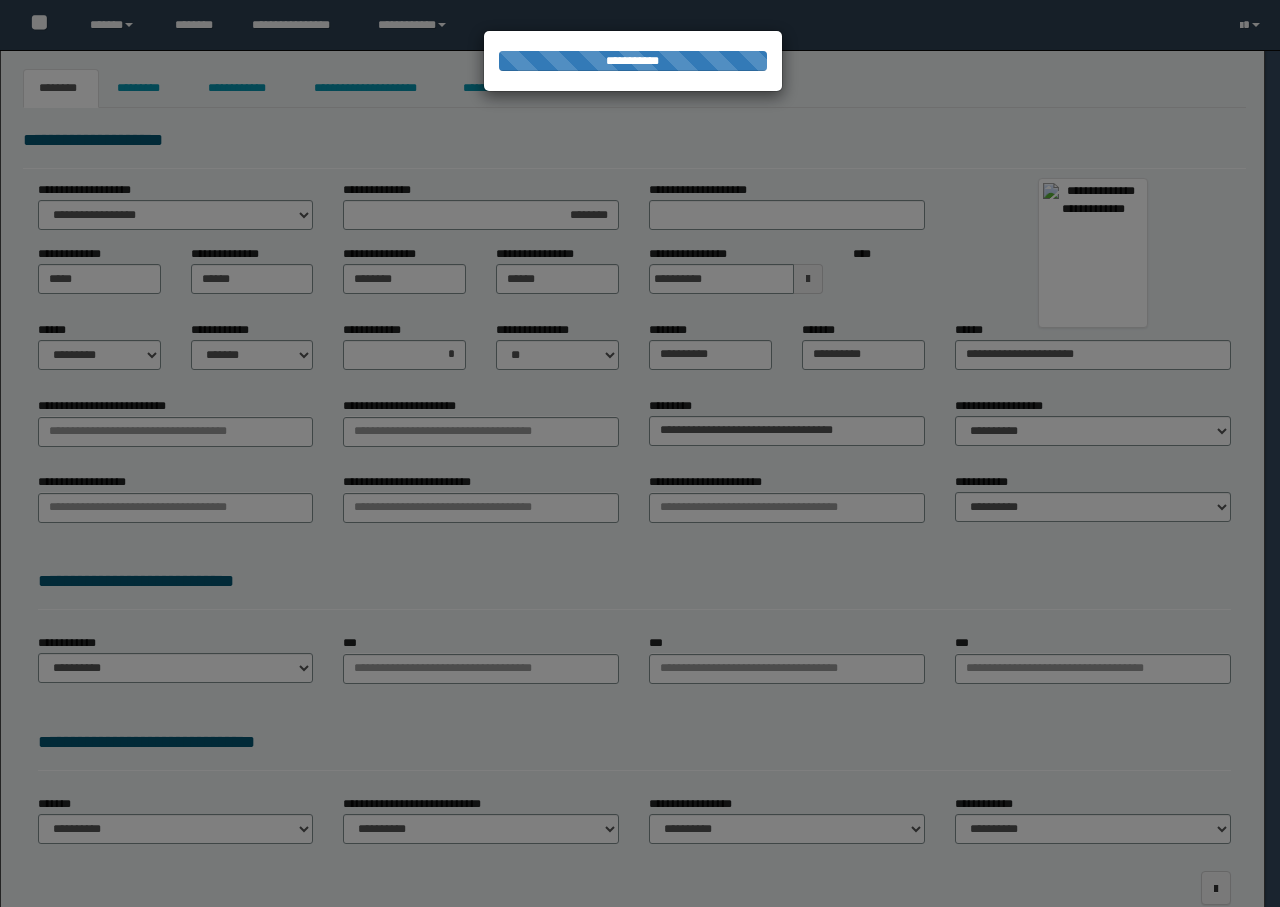 select on "*" 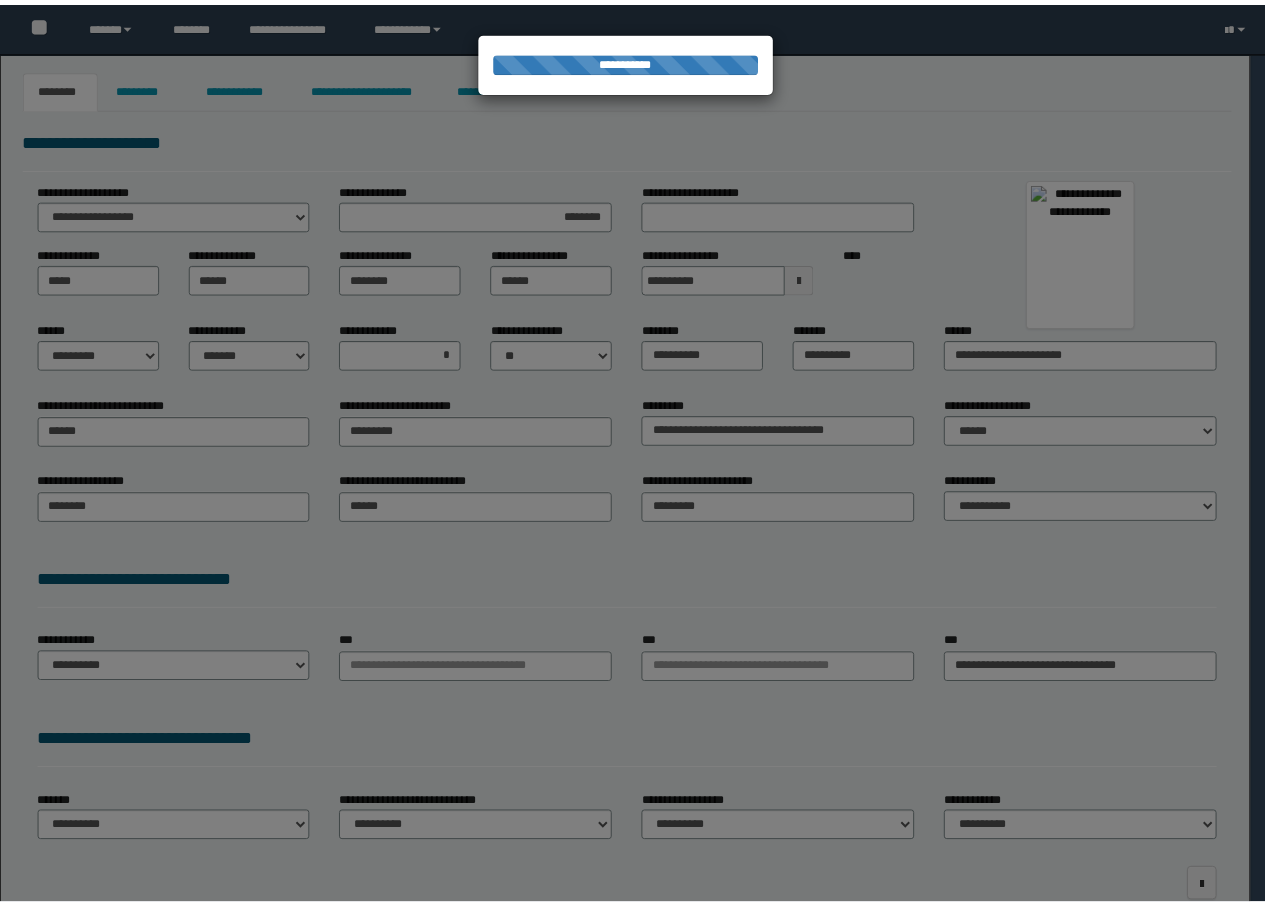 scroll, scrollTop: 0, scrollLeft: 0, axis: both 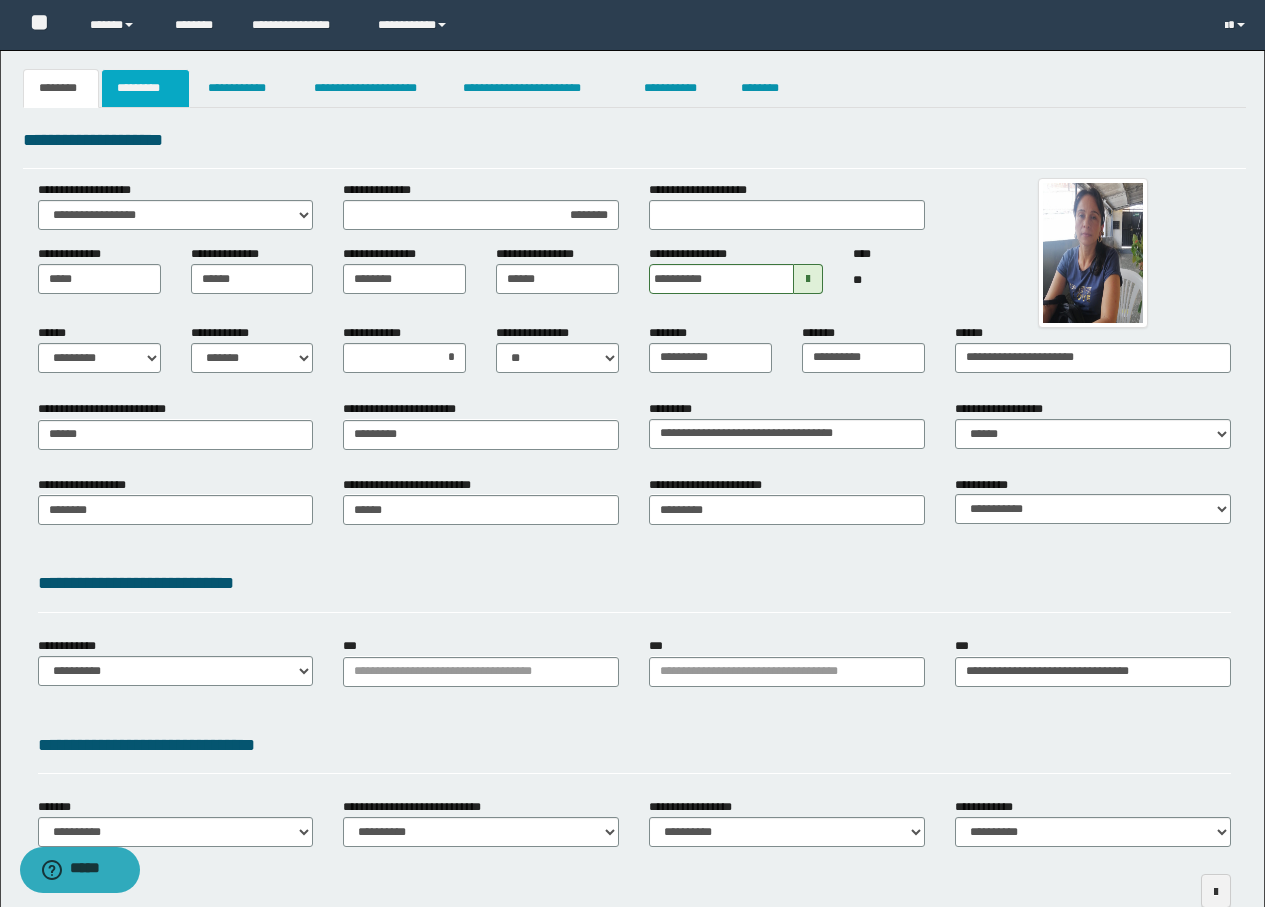 click on "*********" at bounding box center [145, 88] 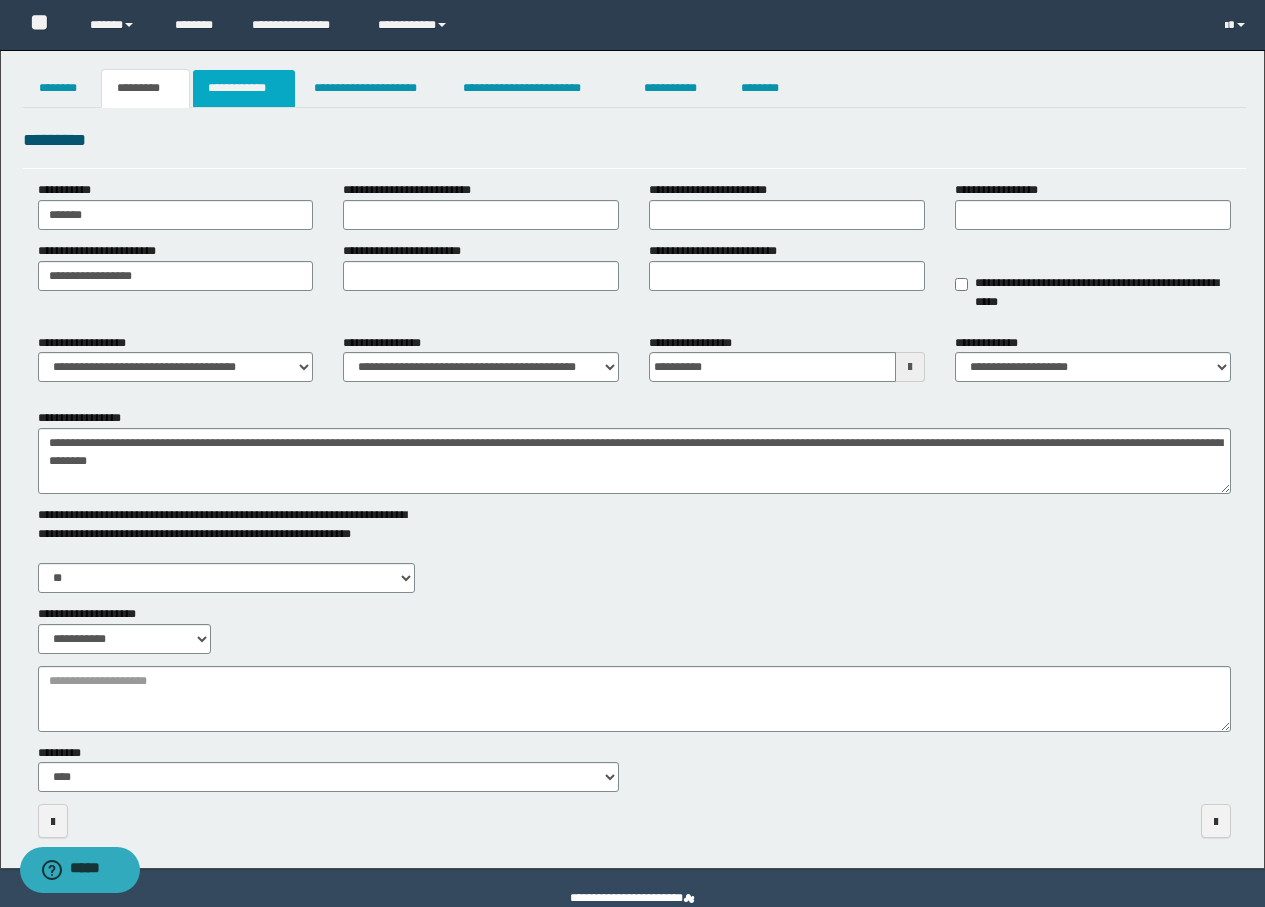 click on "**********" at bounding box center (244, 88) 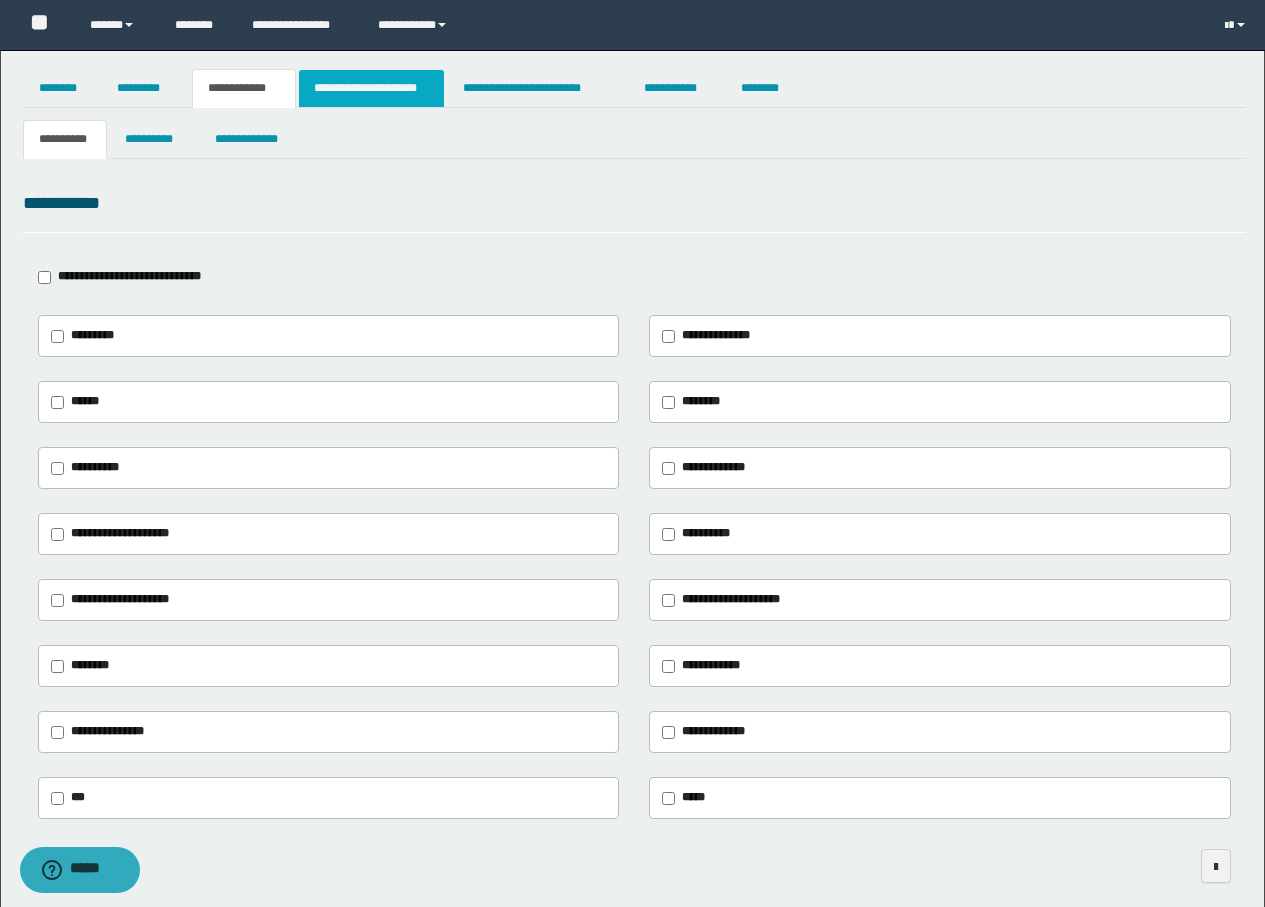 click on "**********" at bounding box center (371, 88) 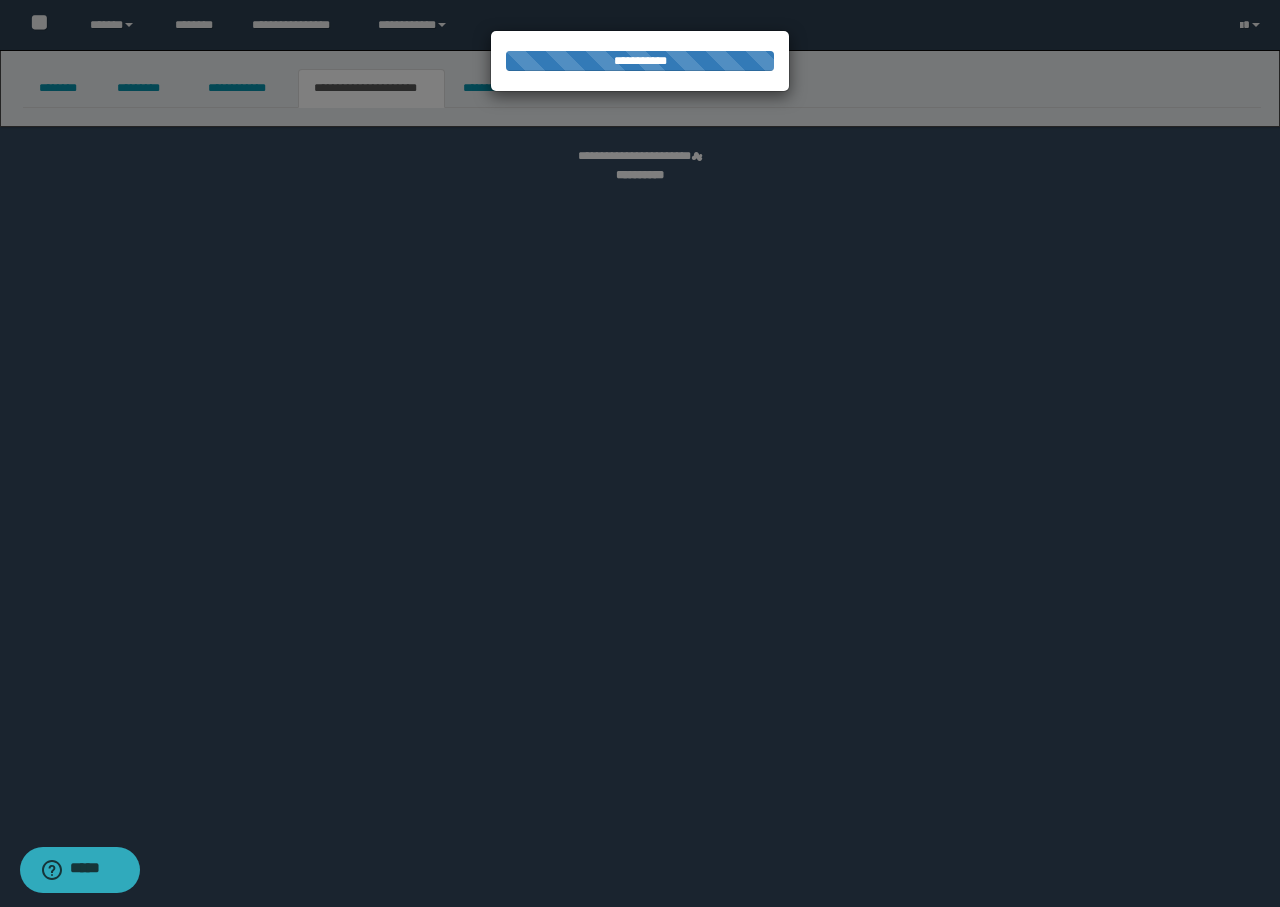 select on "*" 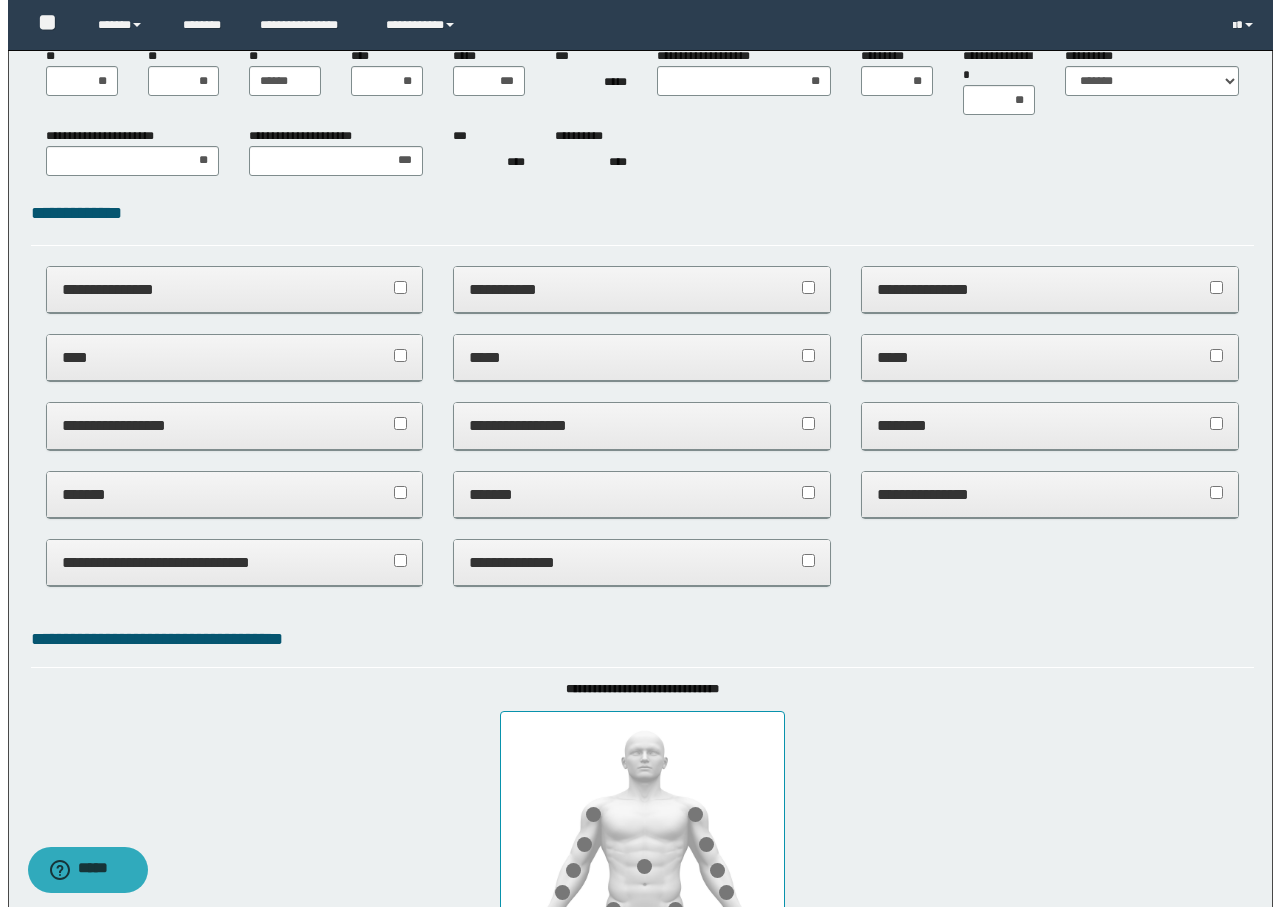 scroll, scrollTop: 0, scrollLeft: 0, axis: both 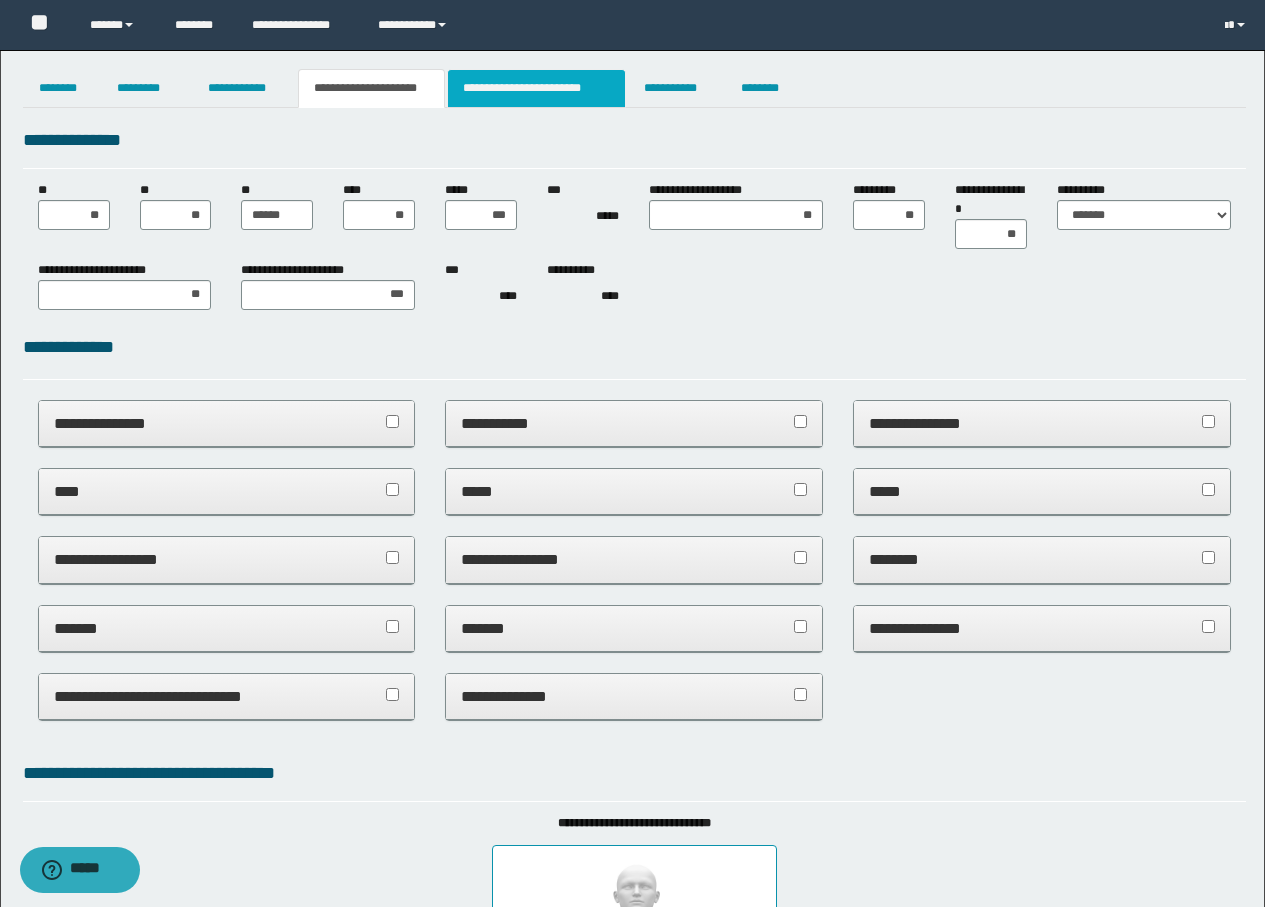 click on "**********" at bounding box center [537, 88] 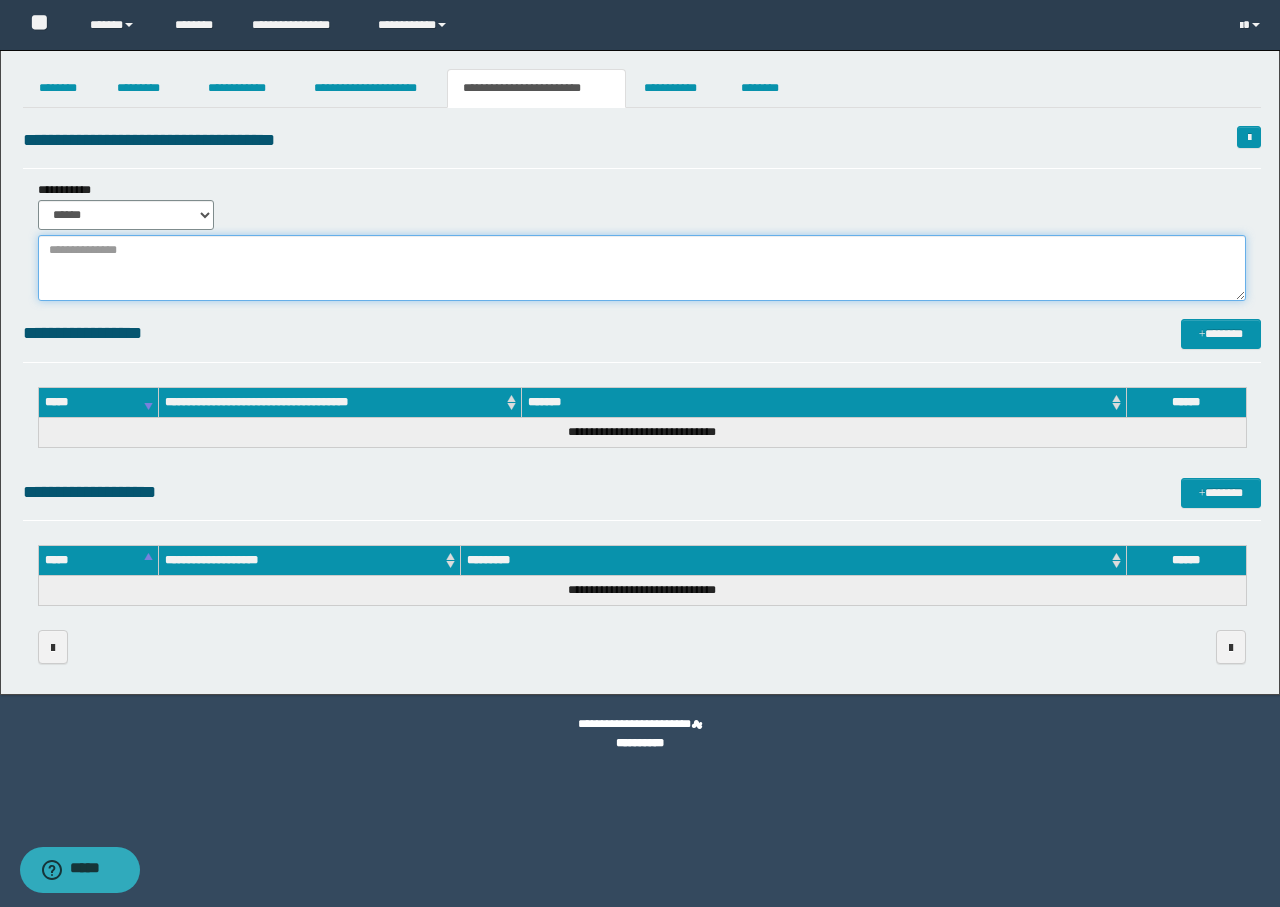 click at bounding box center [642, 268] 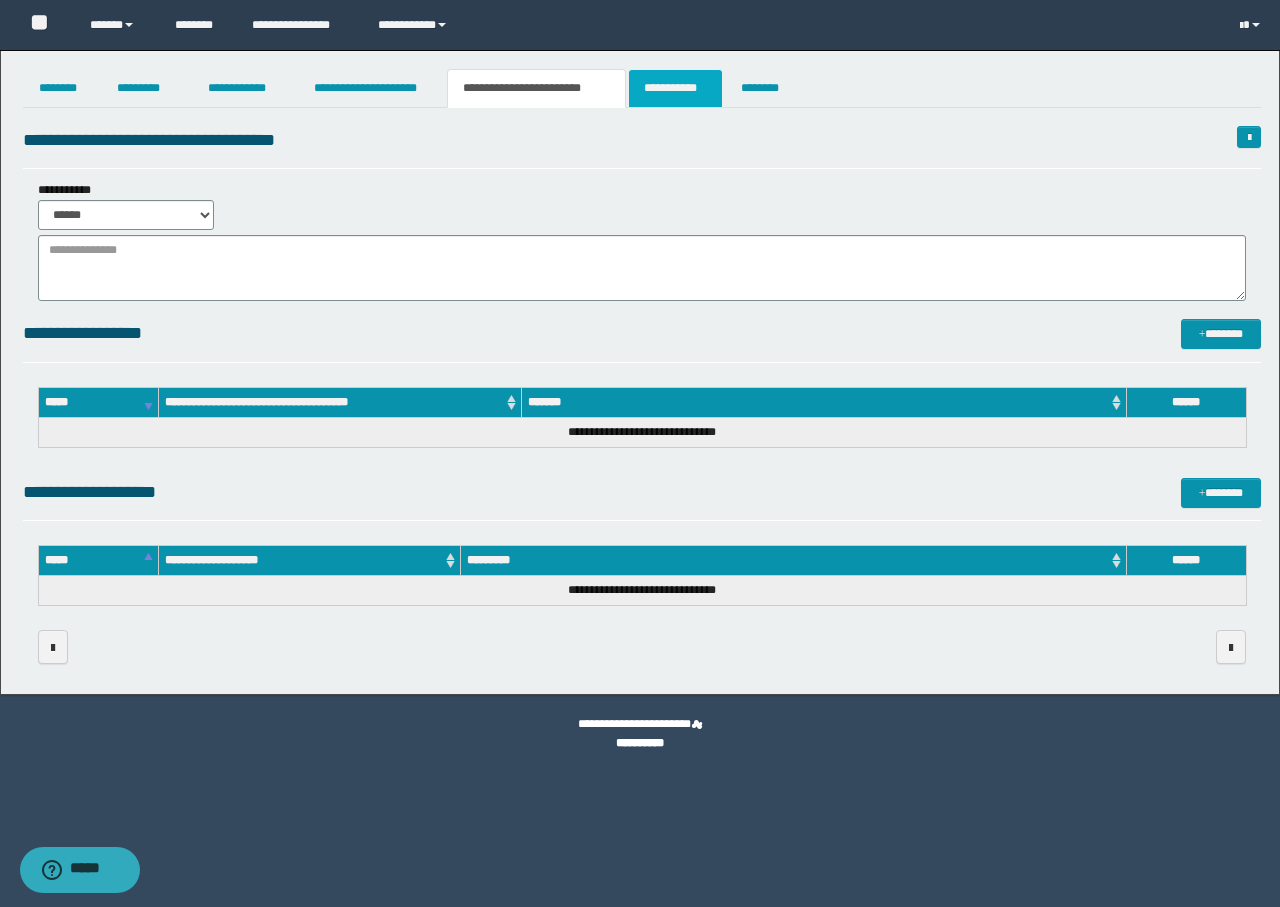 click on "**********" at bounding box center [675, 88] 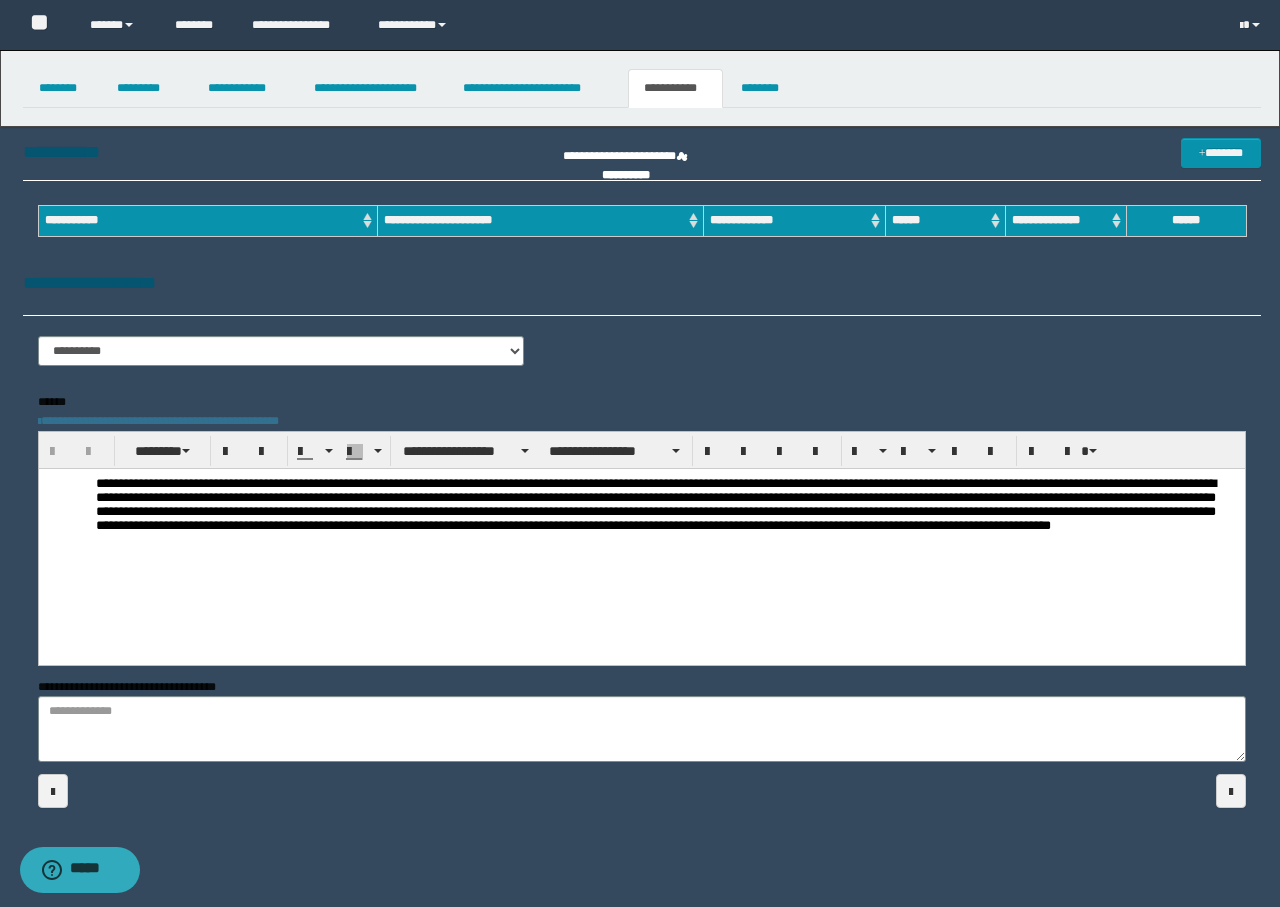 scroll, scrollTop: 0, scrollLeft: 0, axis: both 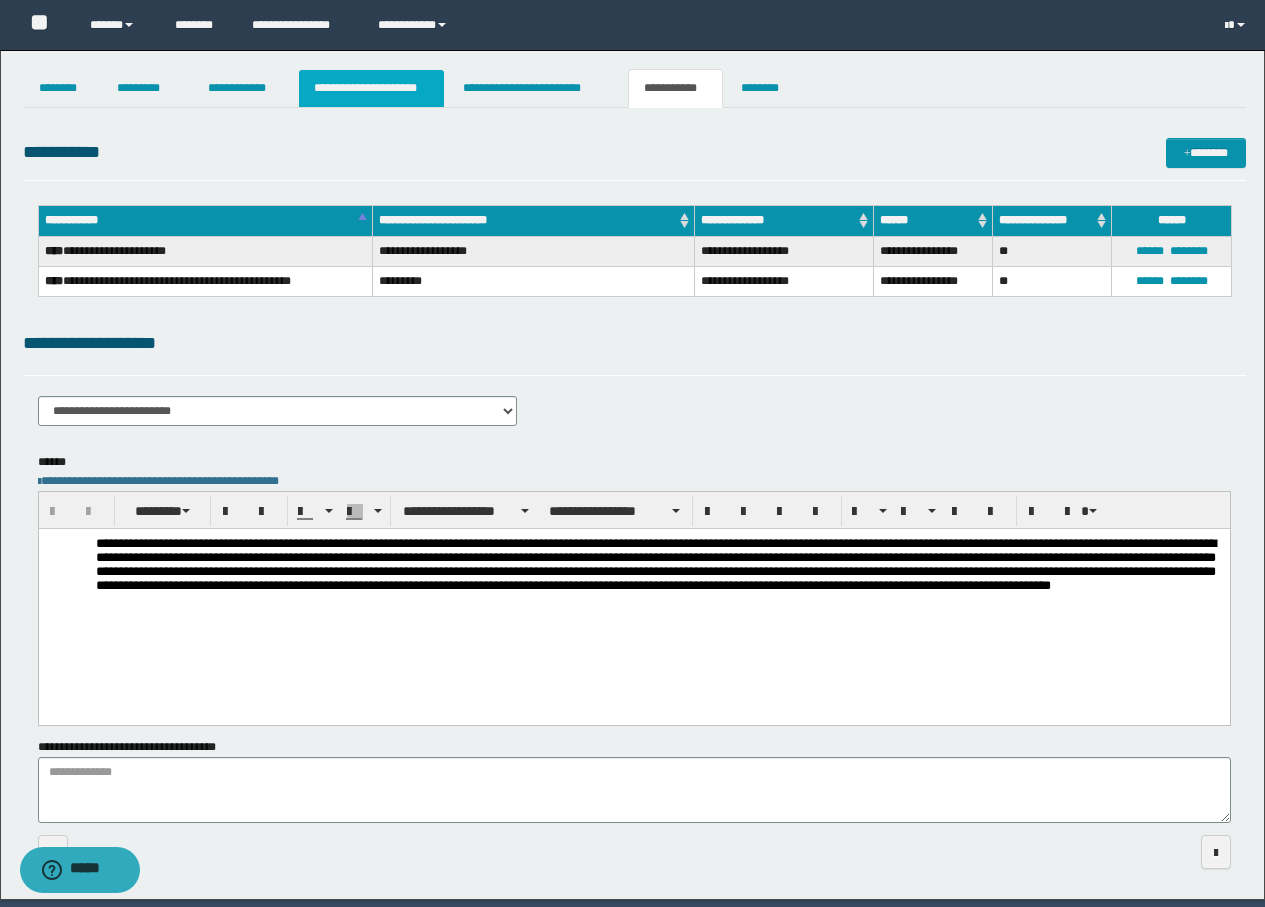 click on "**********" at bounding box center (371, 88) 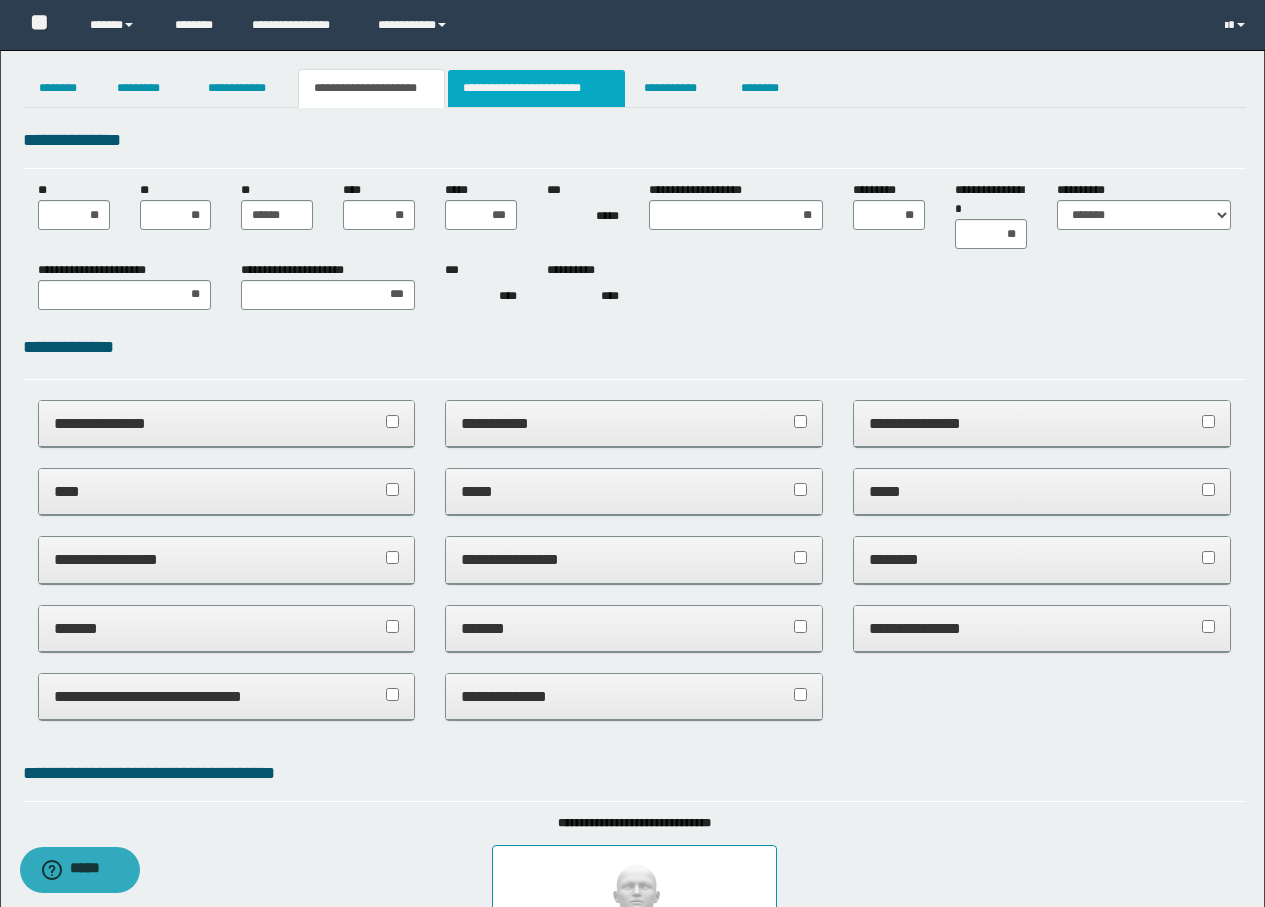 click on "**********" at bounding box center (537, 88) 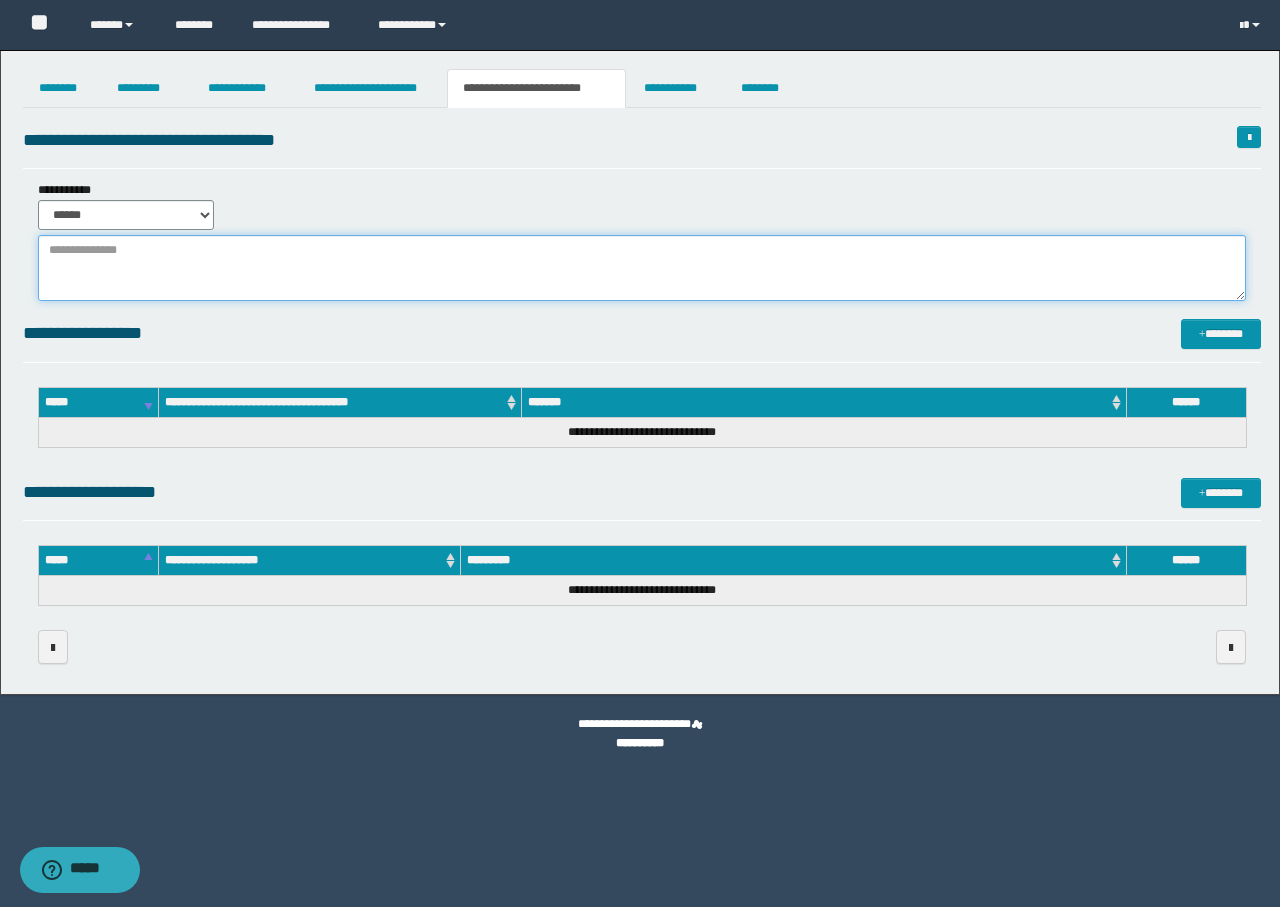 click at bounding box center [642, 268] 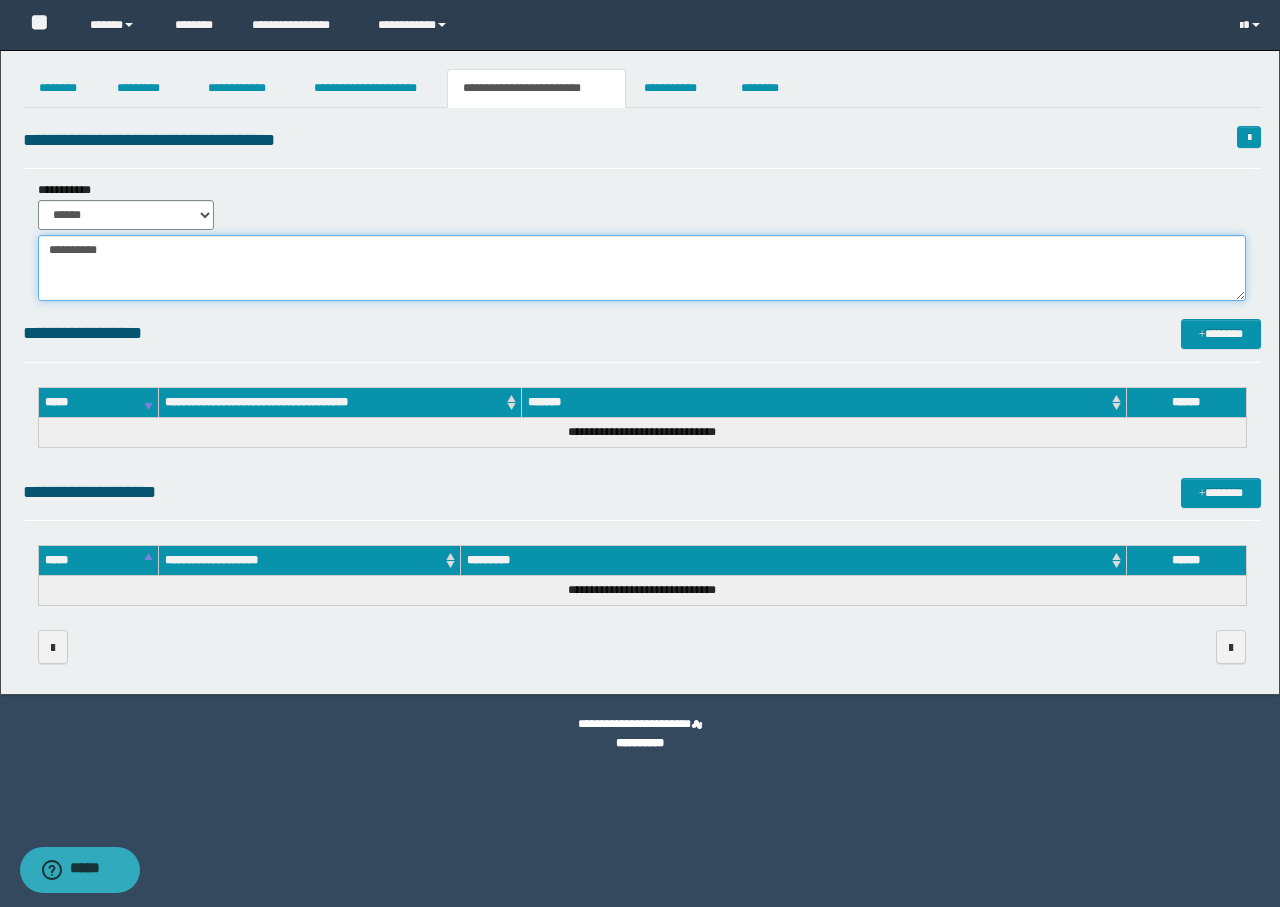 type on "*********" 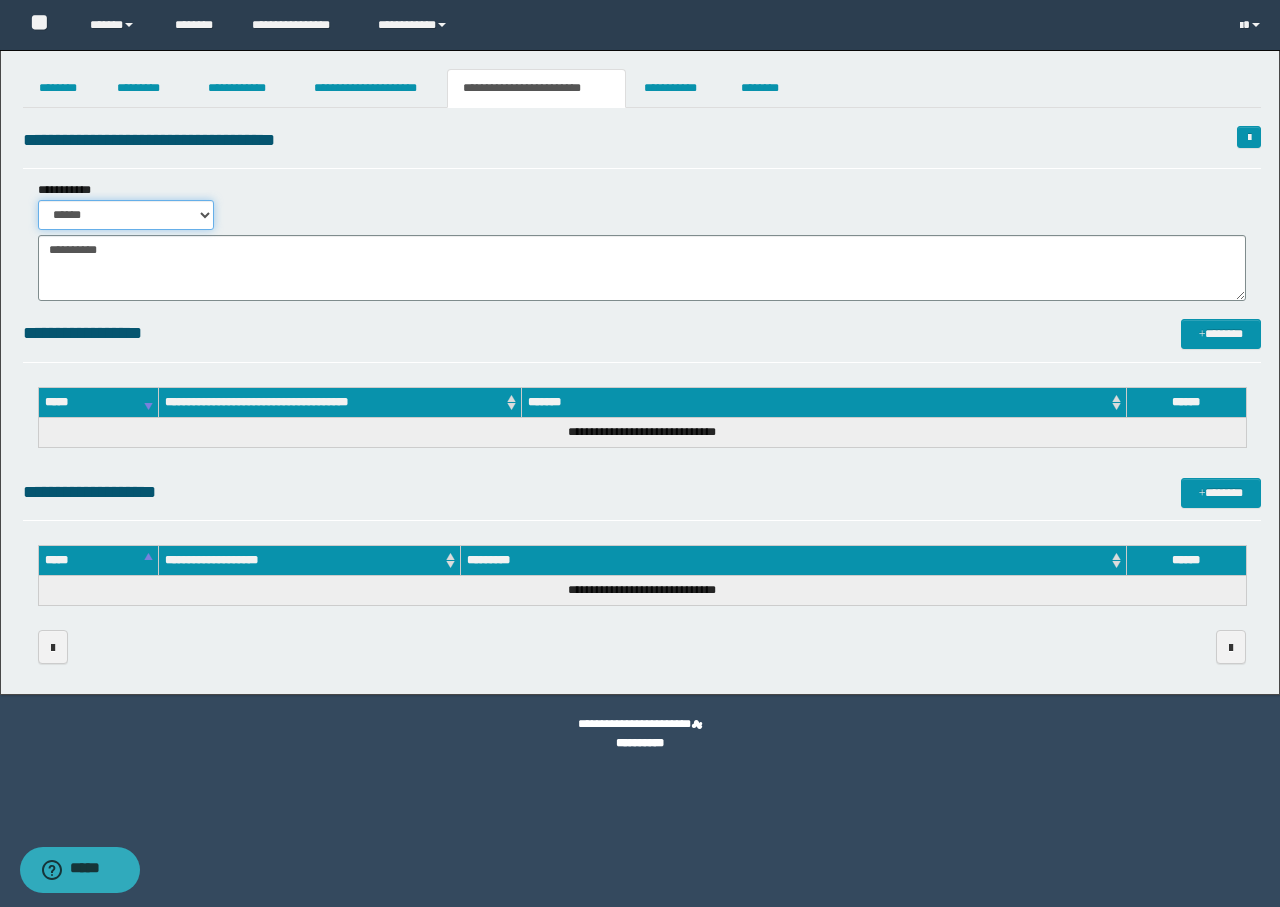 click on "******
*******" at bounding box center [126, 215] 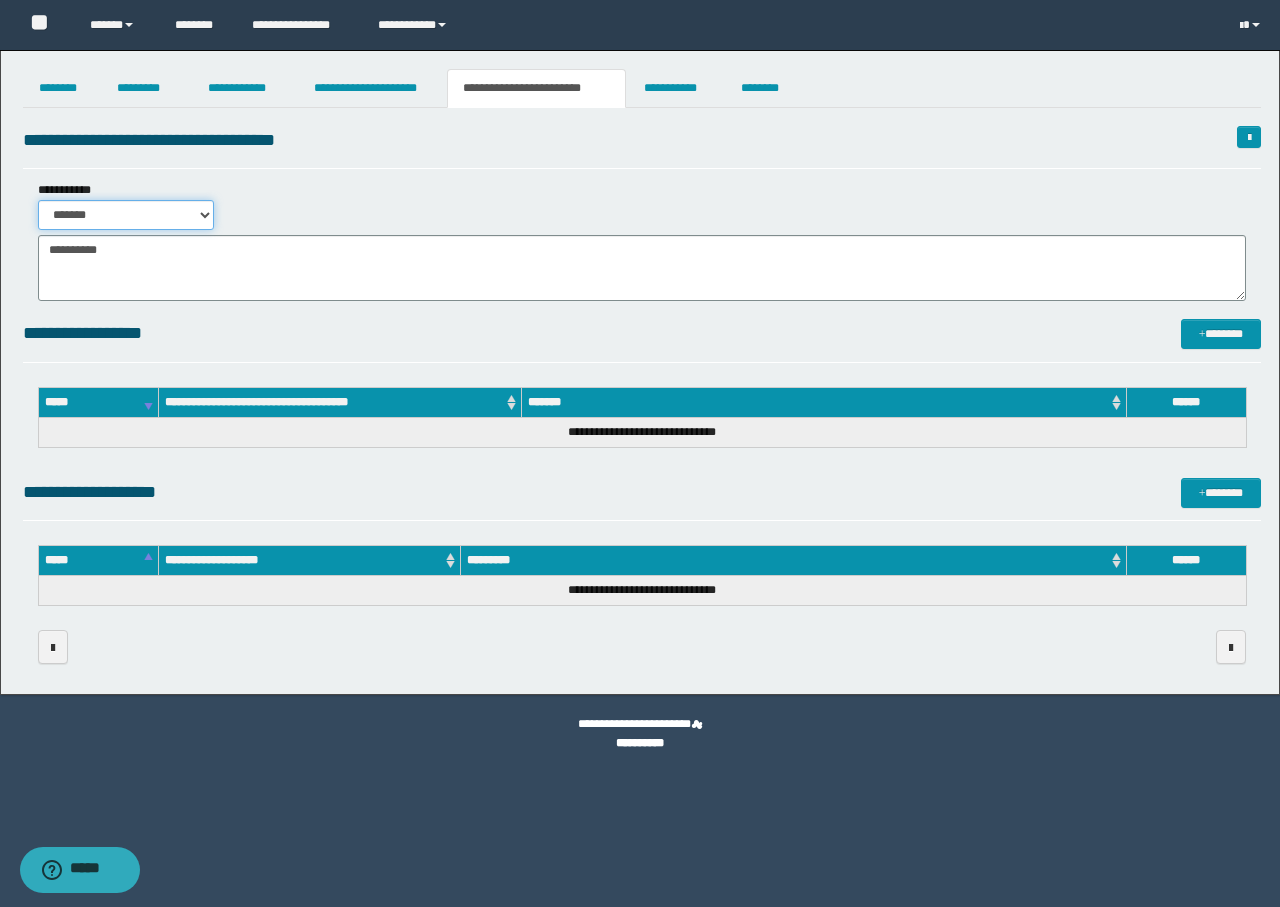 click on "******
*******" at bounding box center (126, 215) 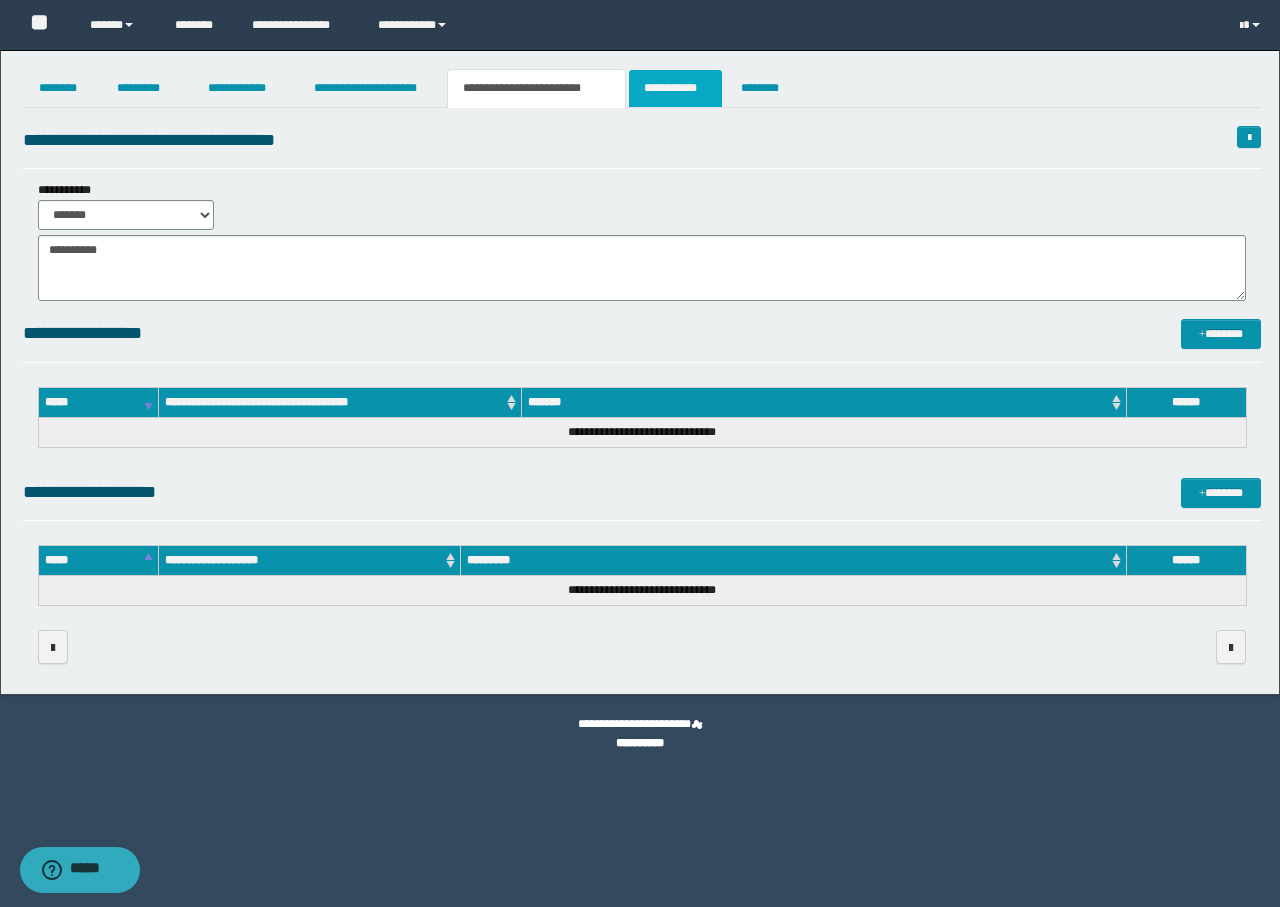 click on "**********" at bounding box center (675, 88) 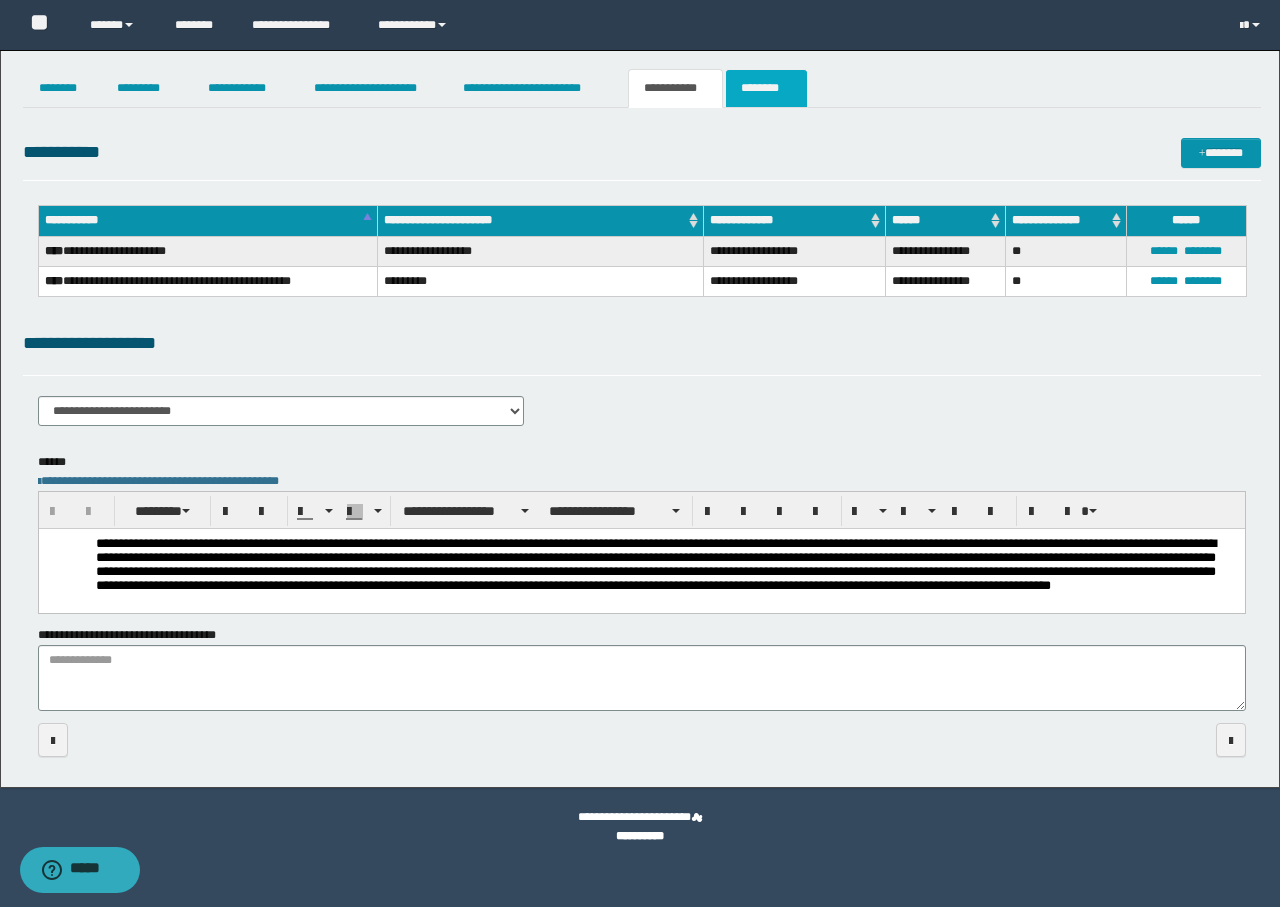 click on "********" at bounding box center [766, 88] 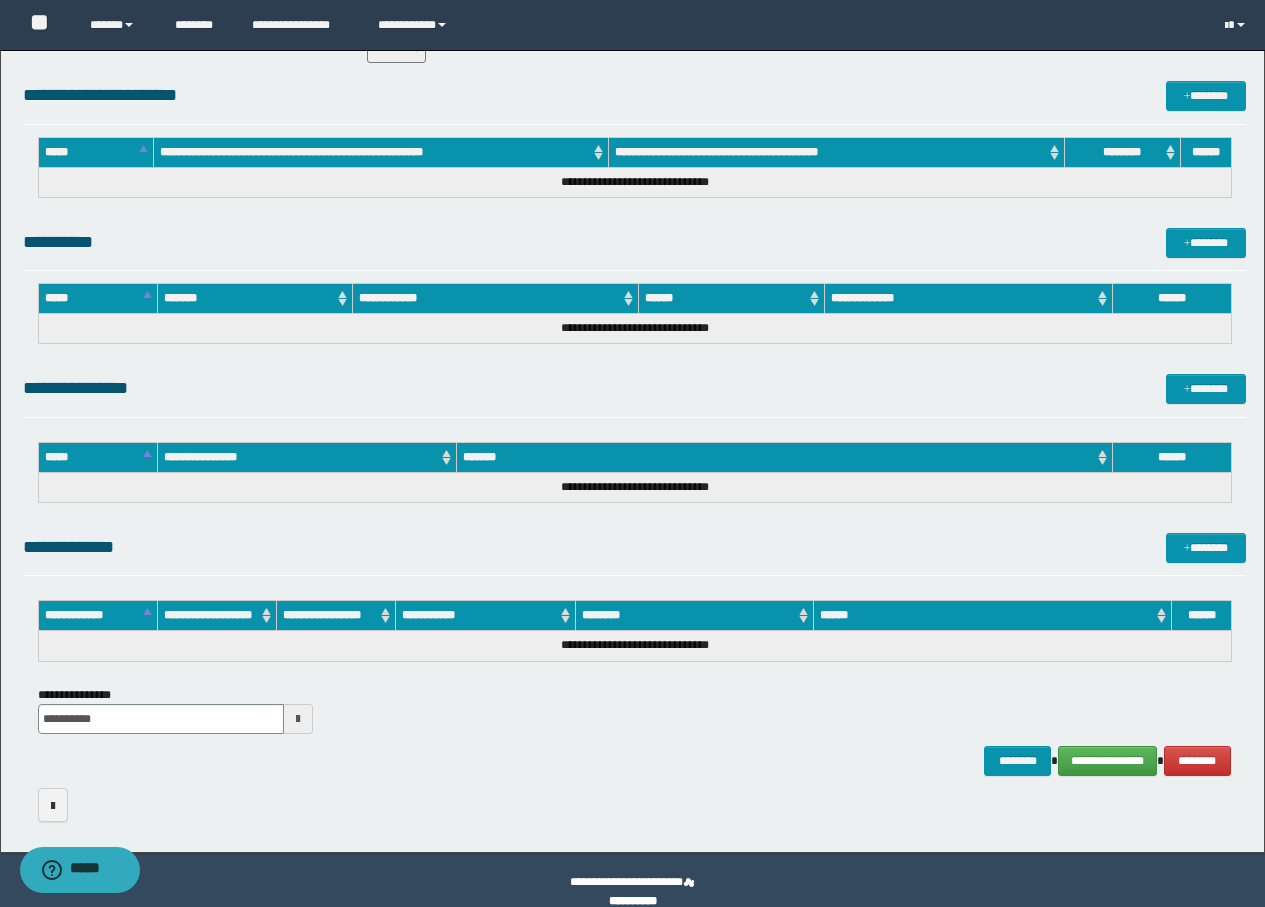 scroll, scrollTop: 724, scrollLeft: 0, axis: vertical 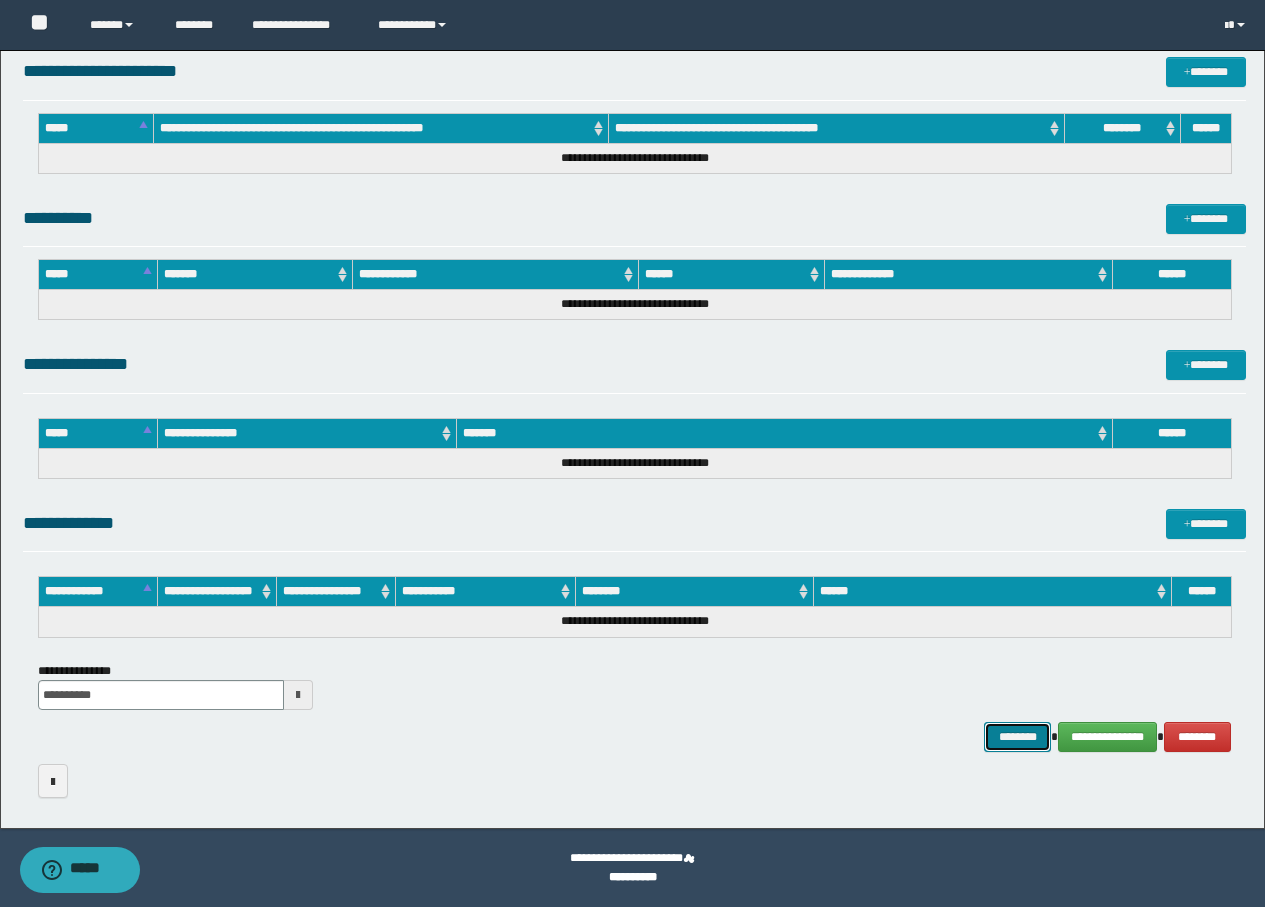 click on "********" at bounding box center (1018, 737) 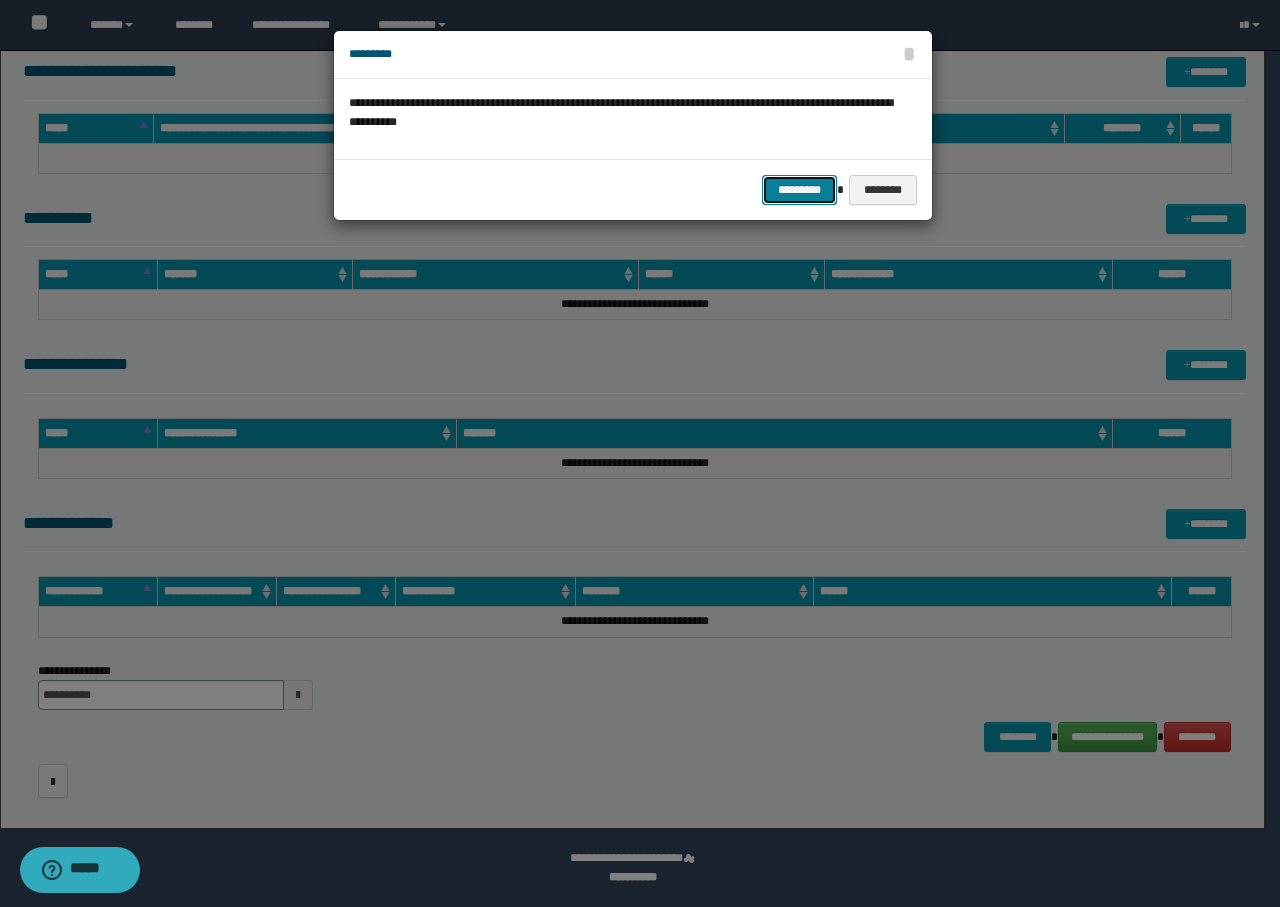 click on "*********" at bounding box center [799, 190] 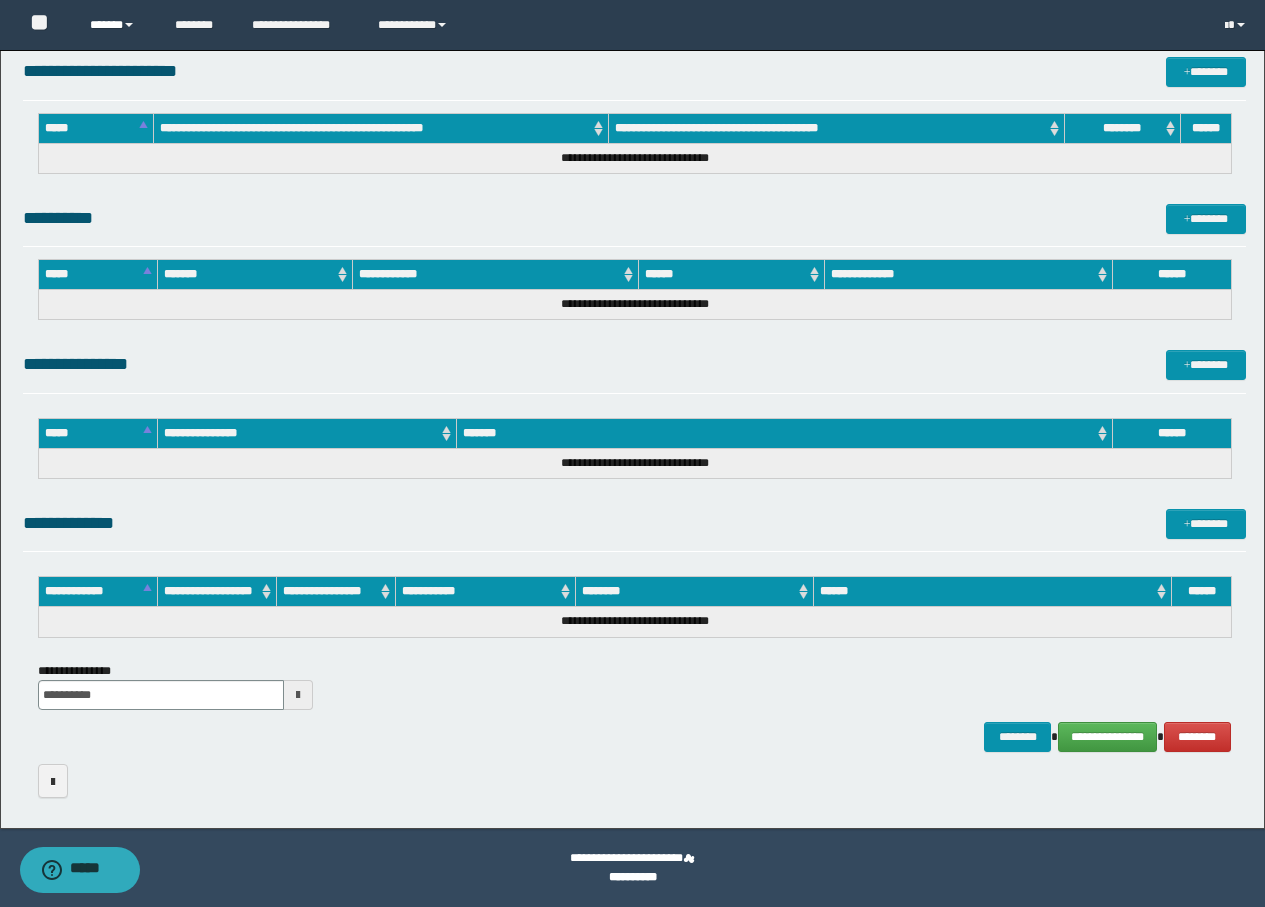 click on "******" at bounding box center (117, 25) 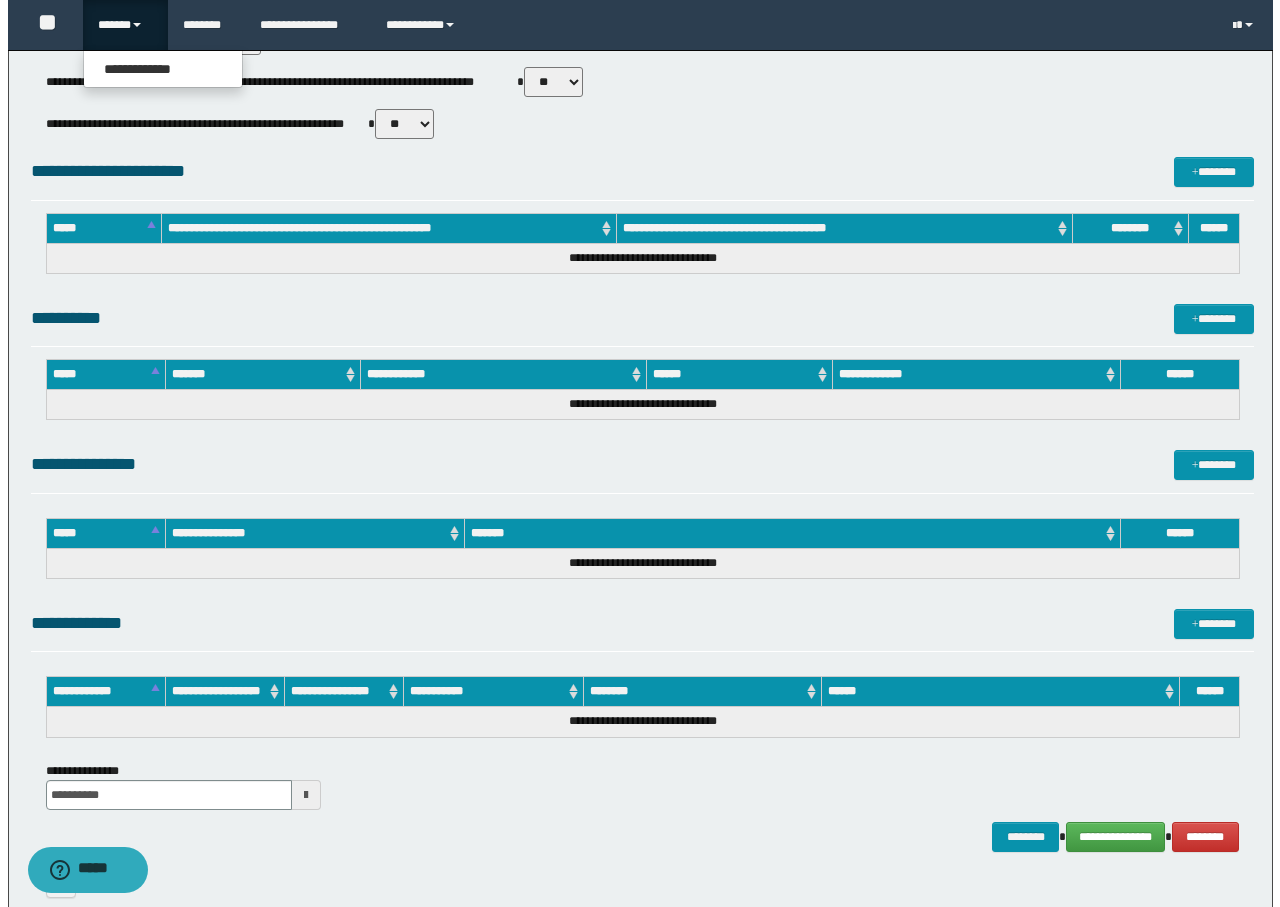 scroll, scrollTop: 724, scrollLeft: 0, axis: vertical 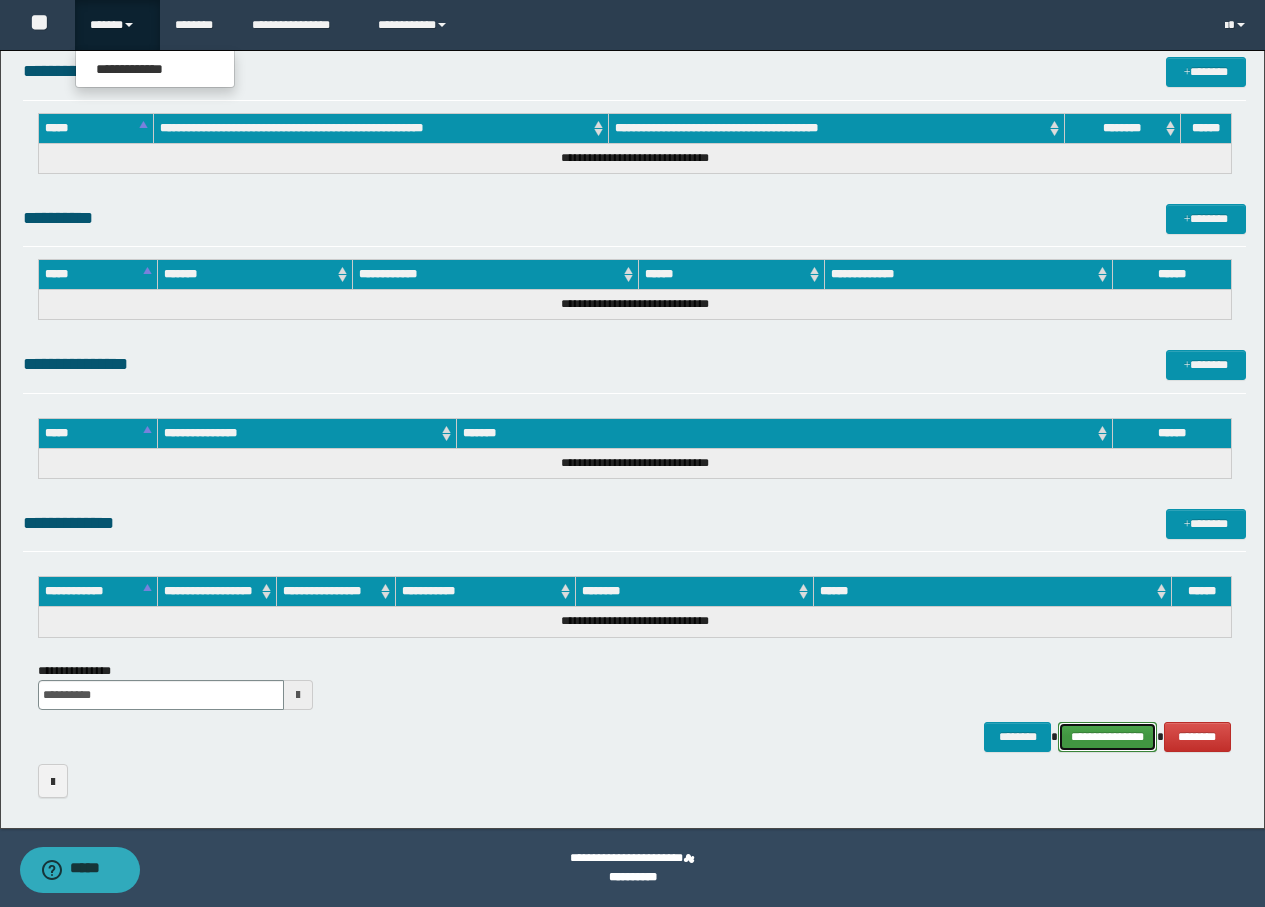click on "**********" at bounding box center (1107, 737) 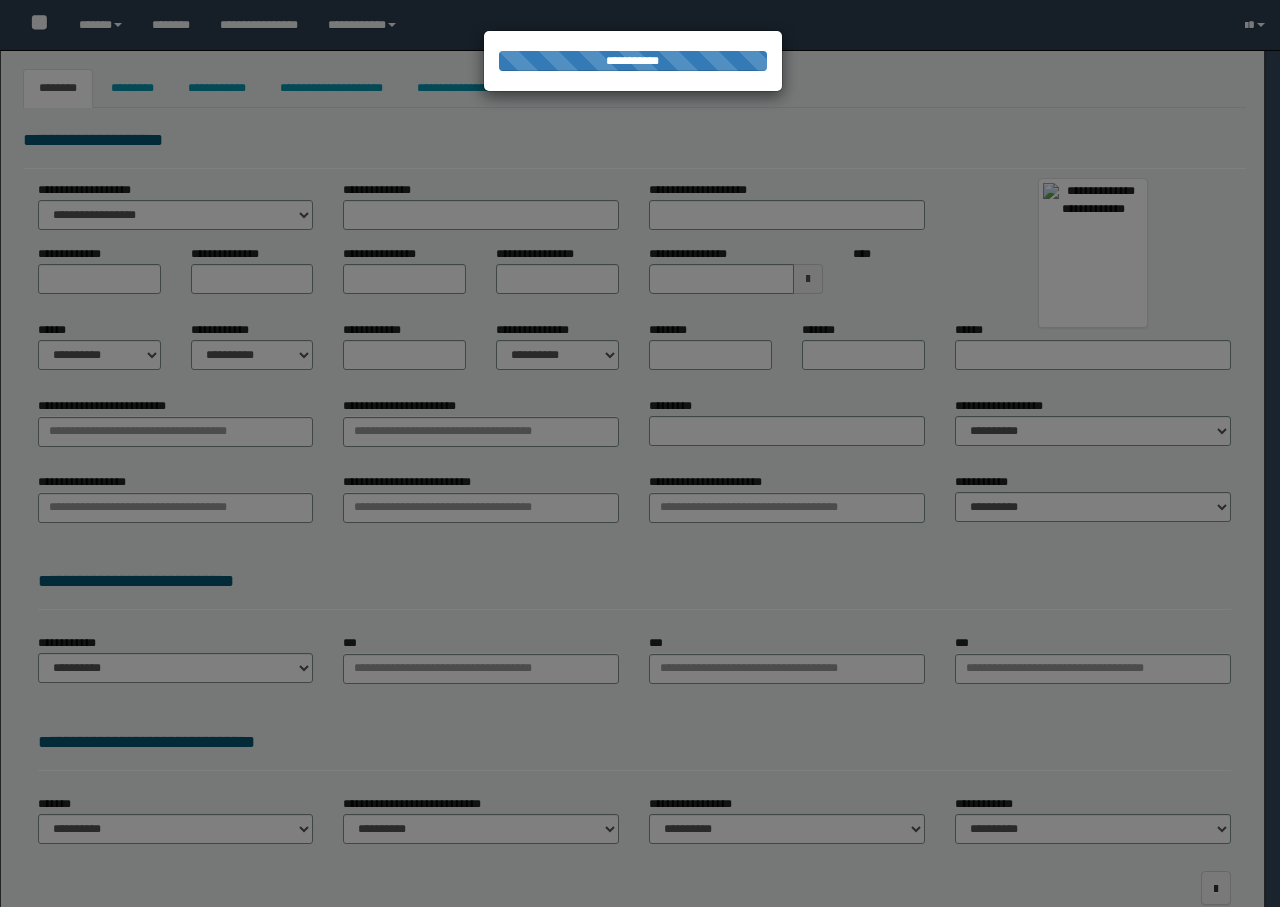 select on "***" 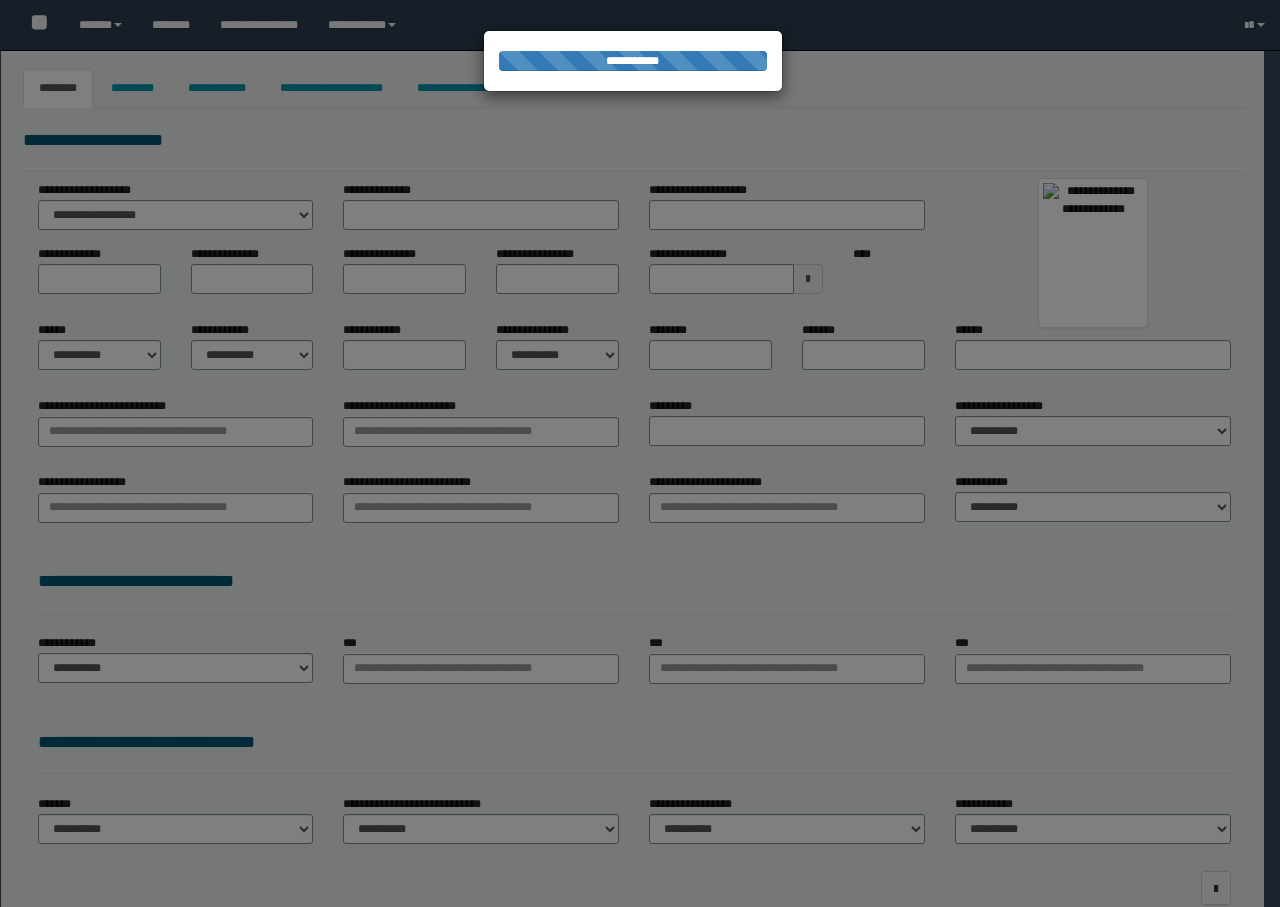 type on "**********" 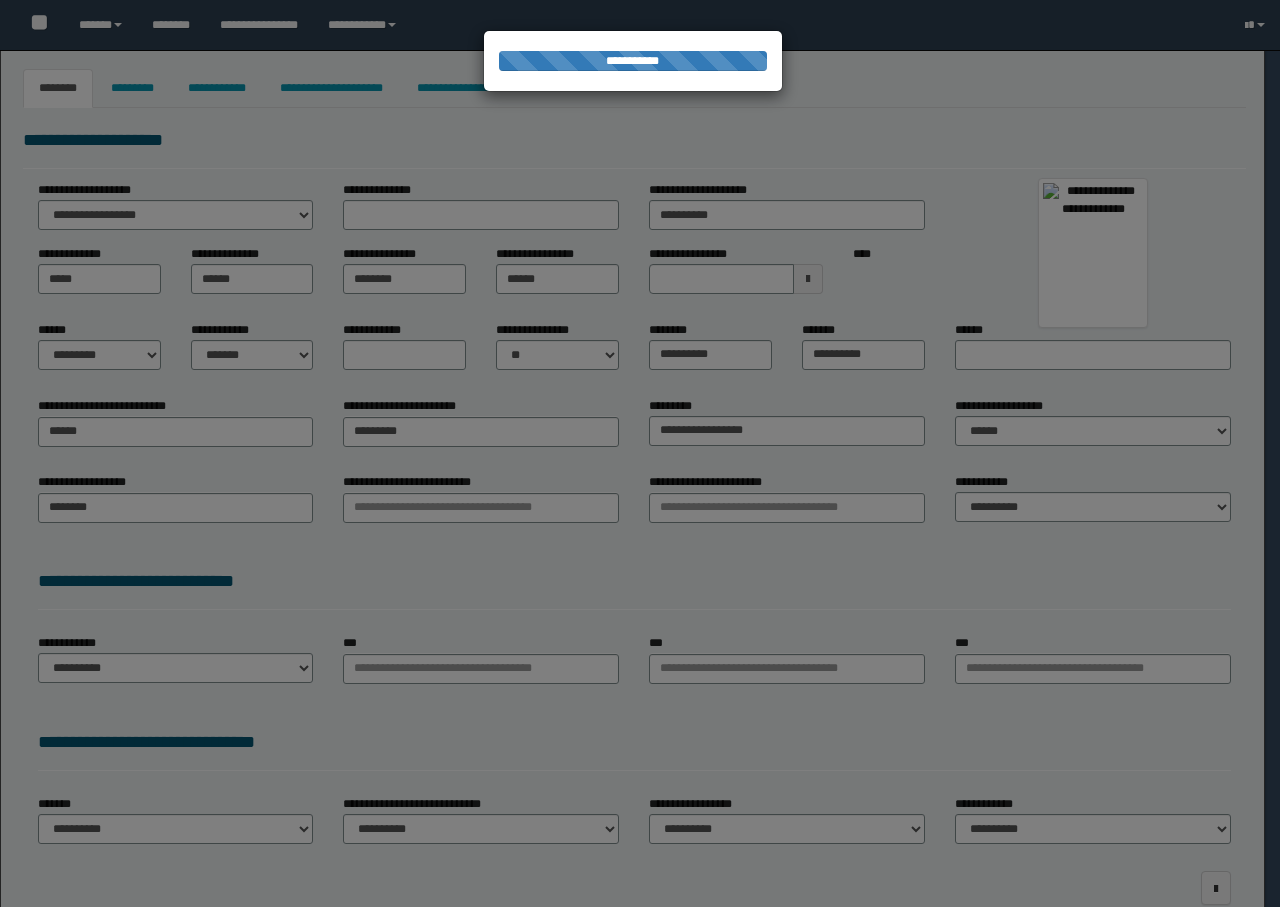 type on "******" 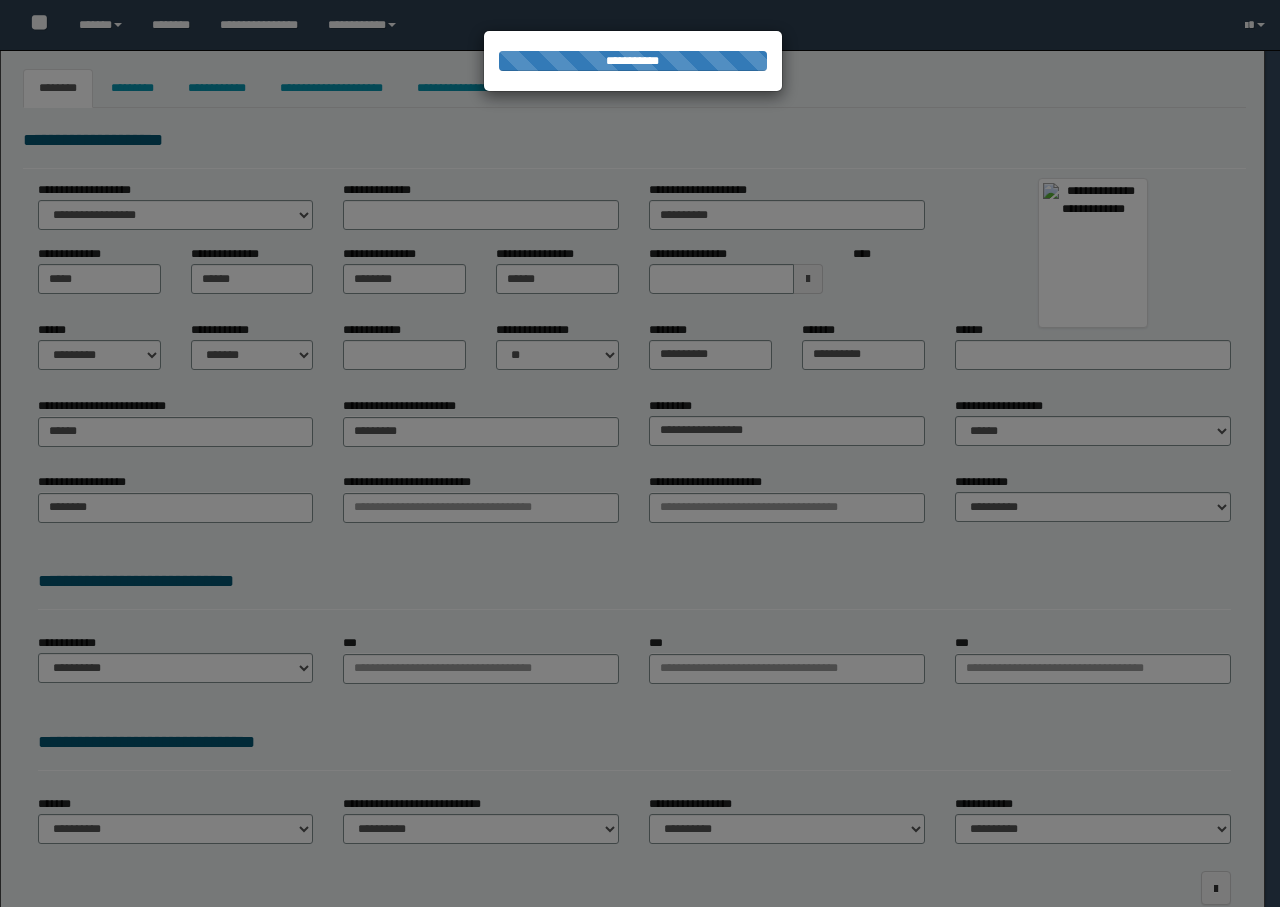 type on "*********" 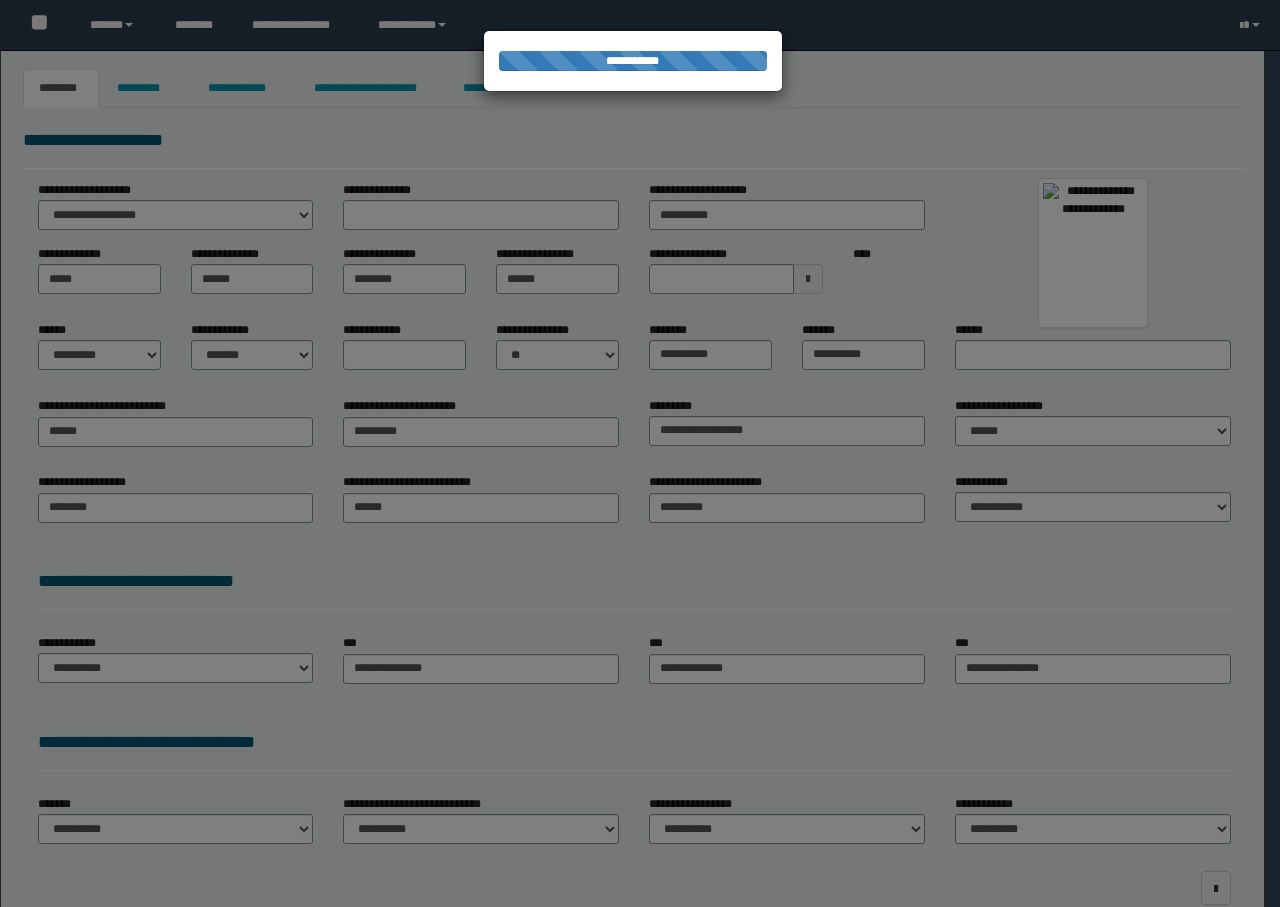 scroll, scrollTop: 0, scrollLeft: 0, axis: both 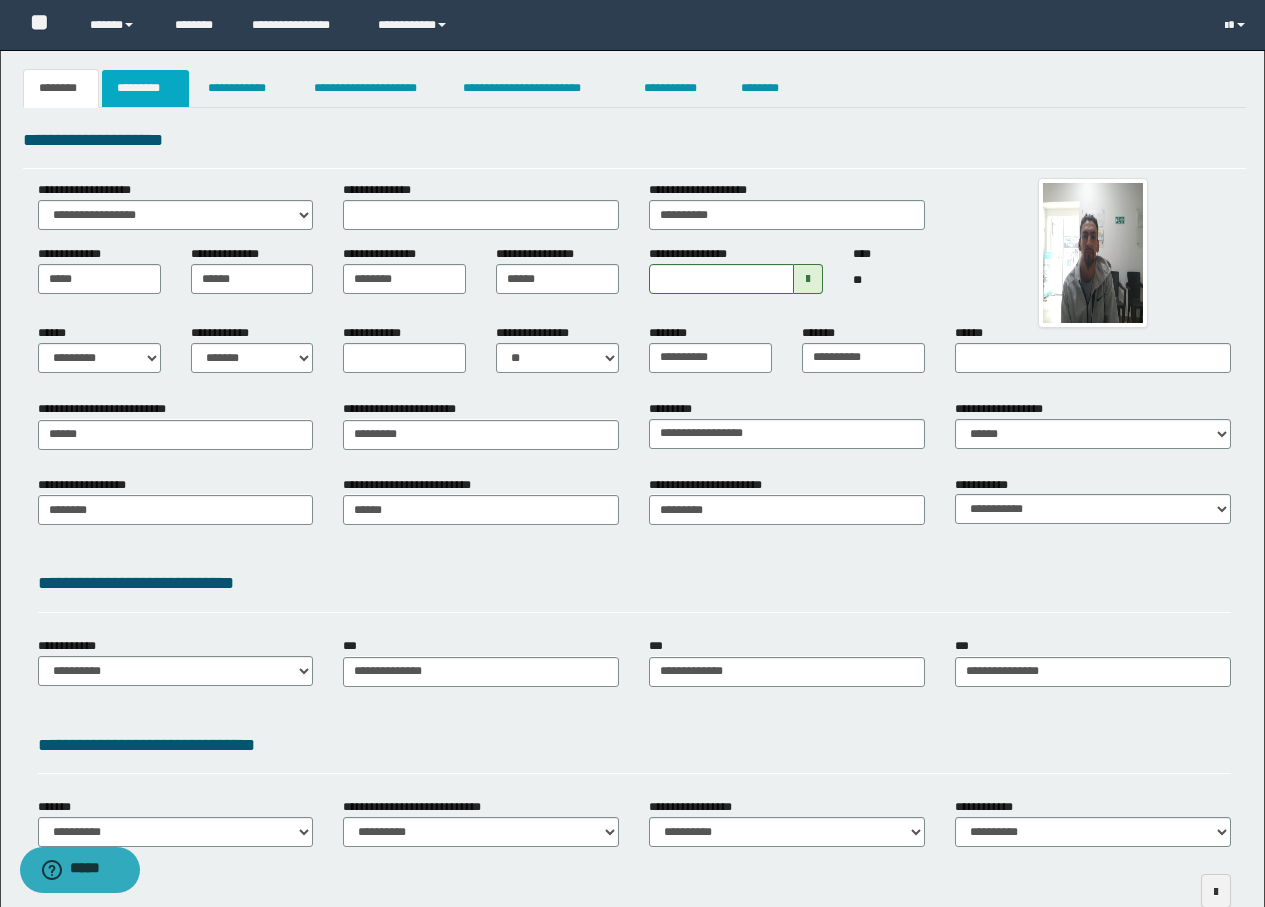 click on "*********" at bounding box center [145, 88] 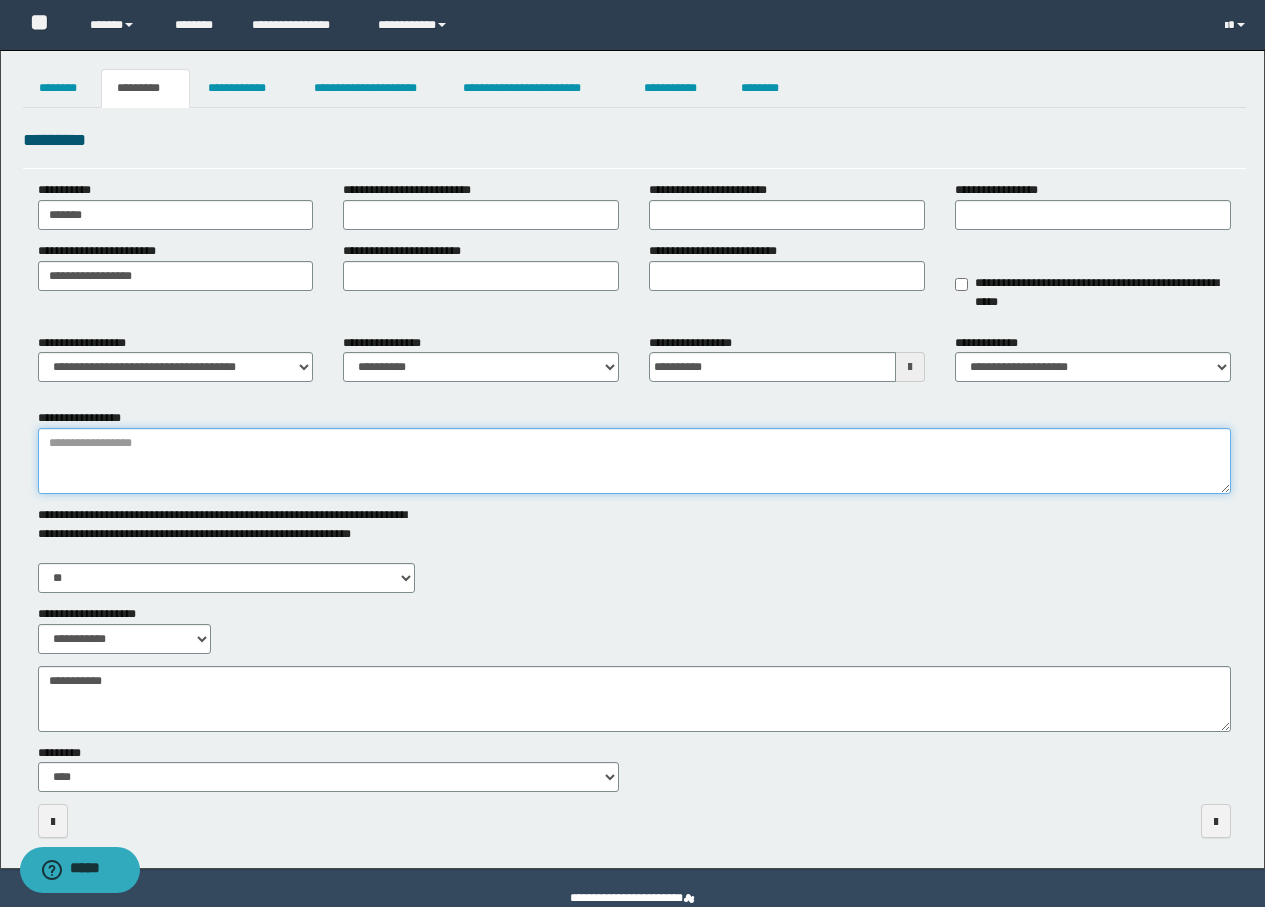click on "**********" at bounding box center (634, 461) 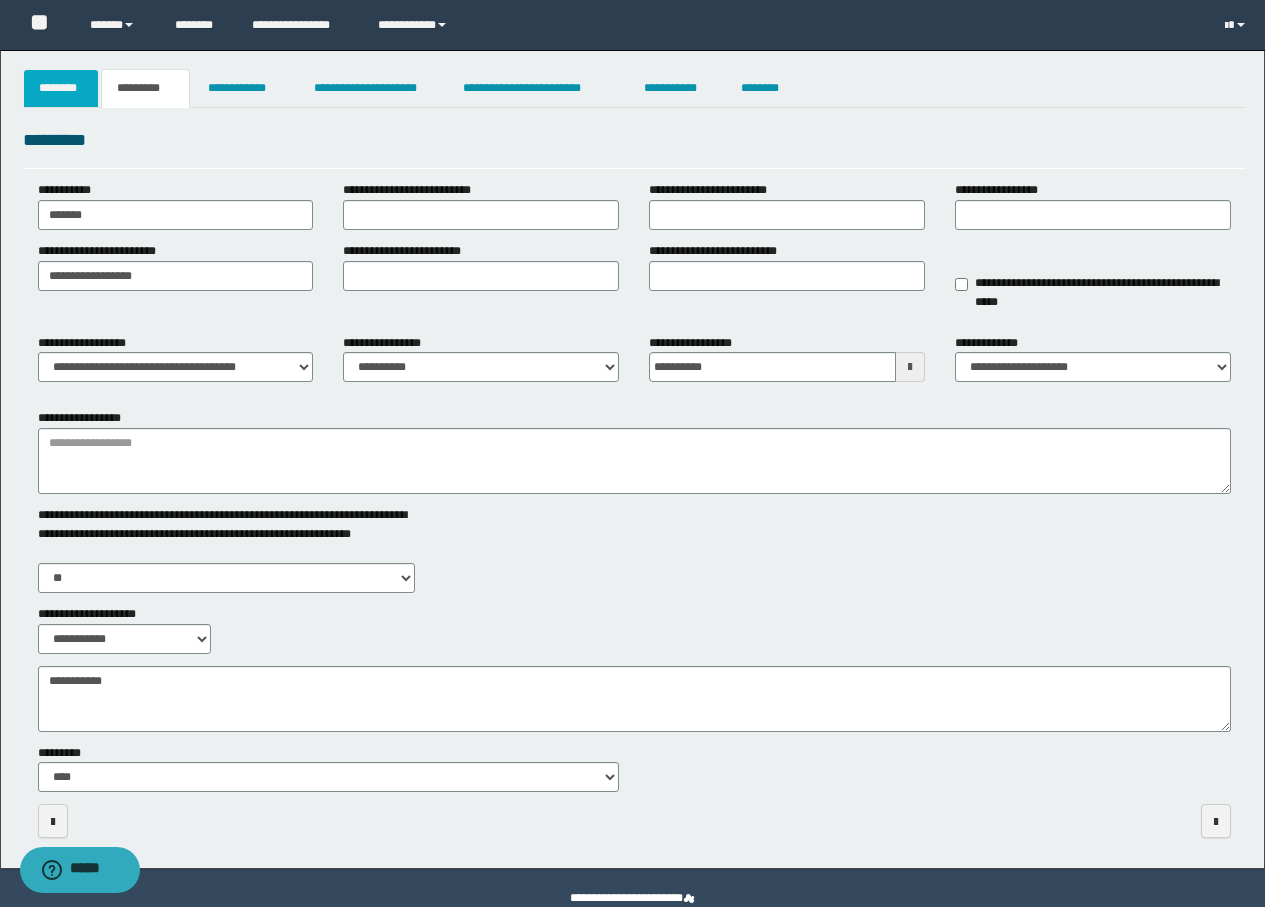 drag, startPoint x: 64, startPoint y: 91, endPoint x: 57, endPoint y: 102, distance: 13.038404 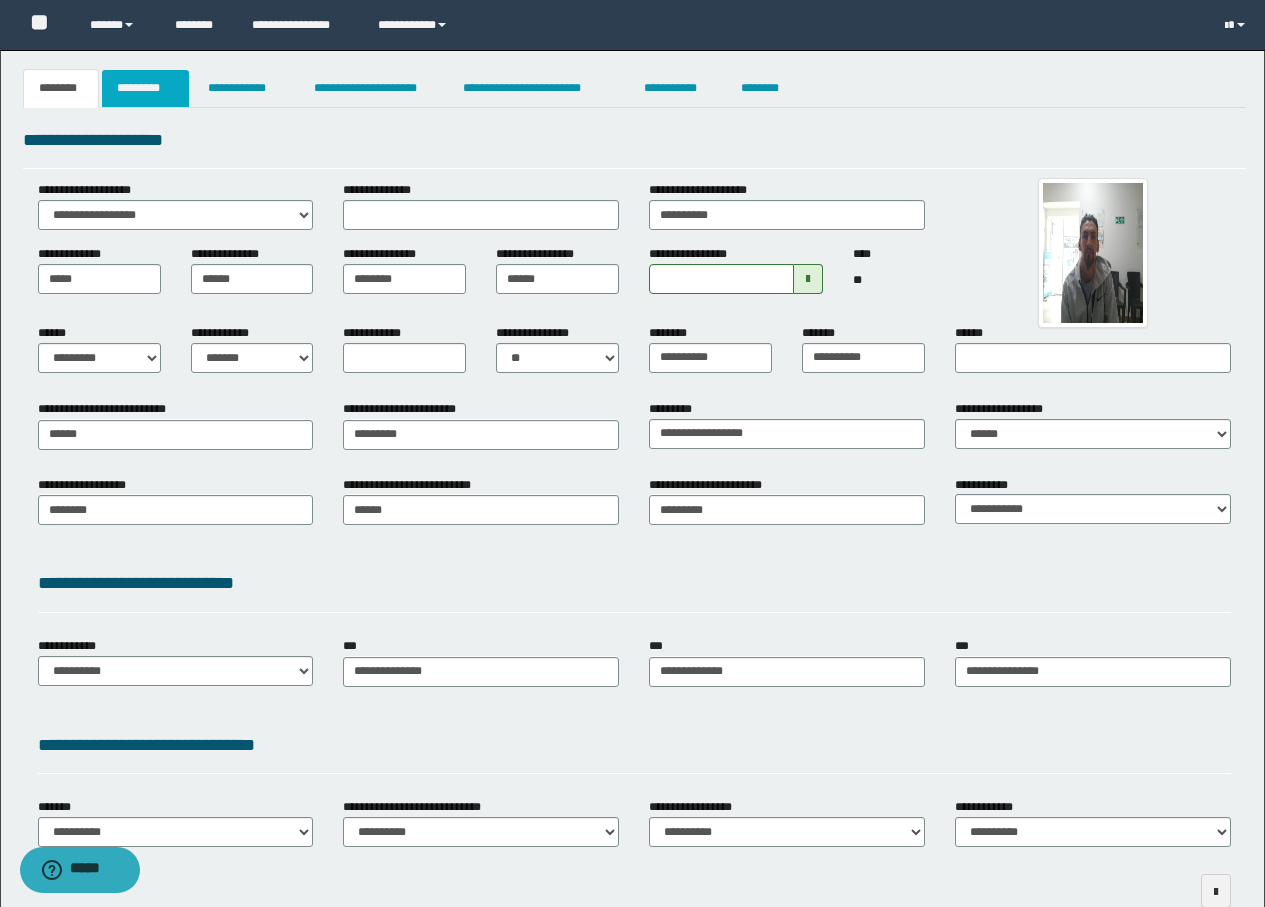 click on "*********" at bounding box center (145, 88) 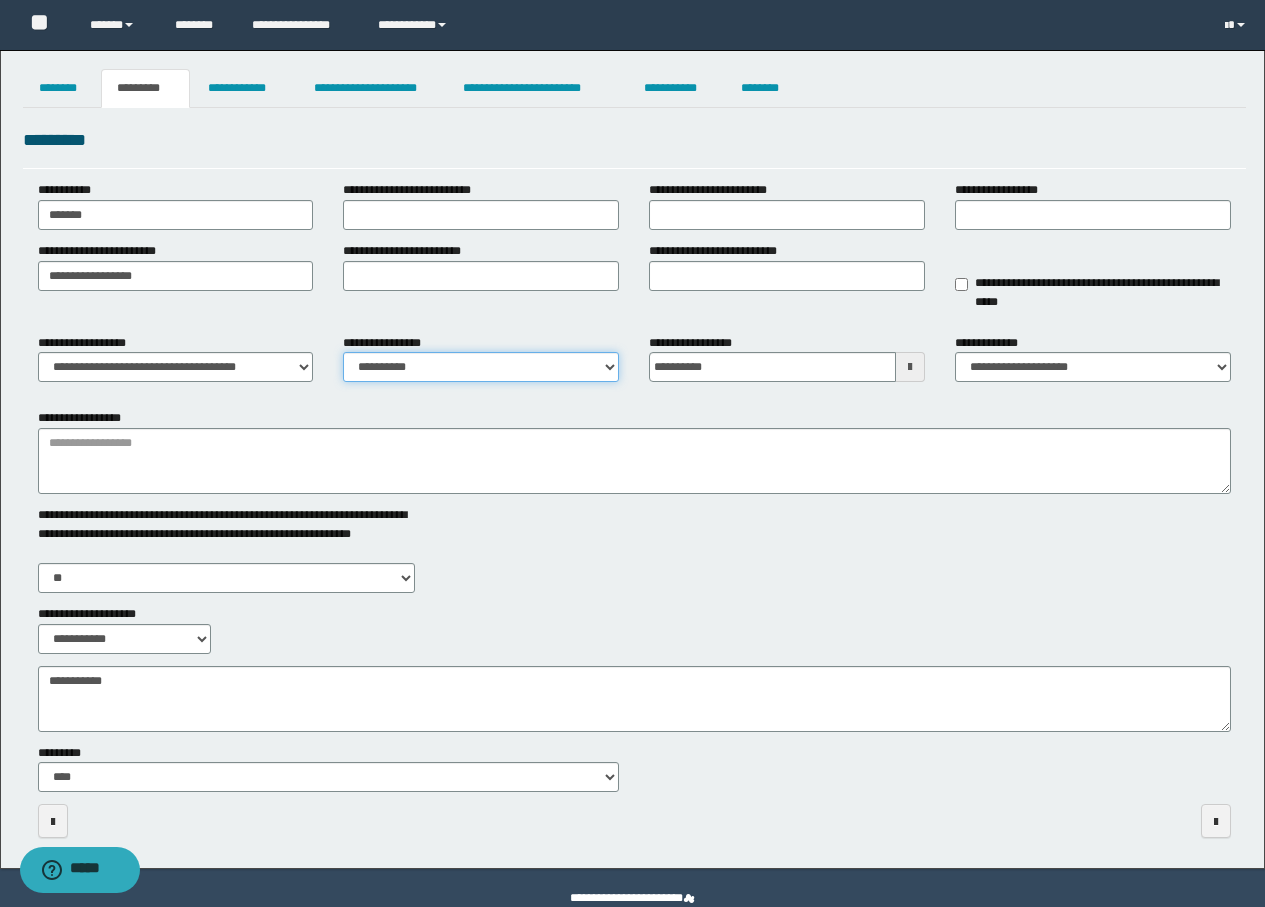 click on "**********" at bounding box center [481, 367] 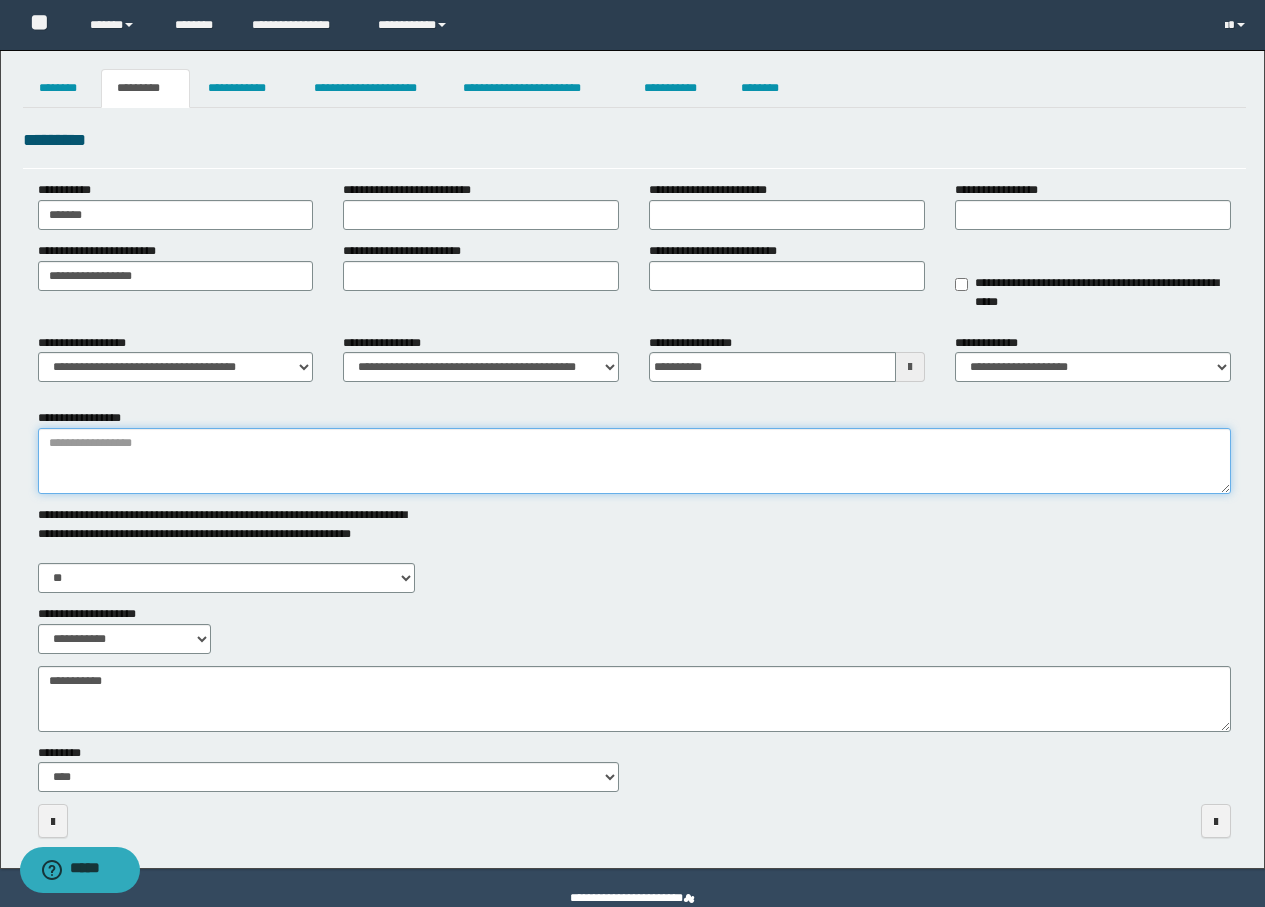 click on "**********" at bounding box center [634, 461] 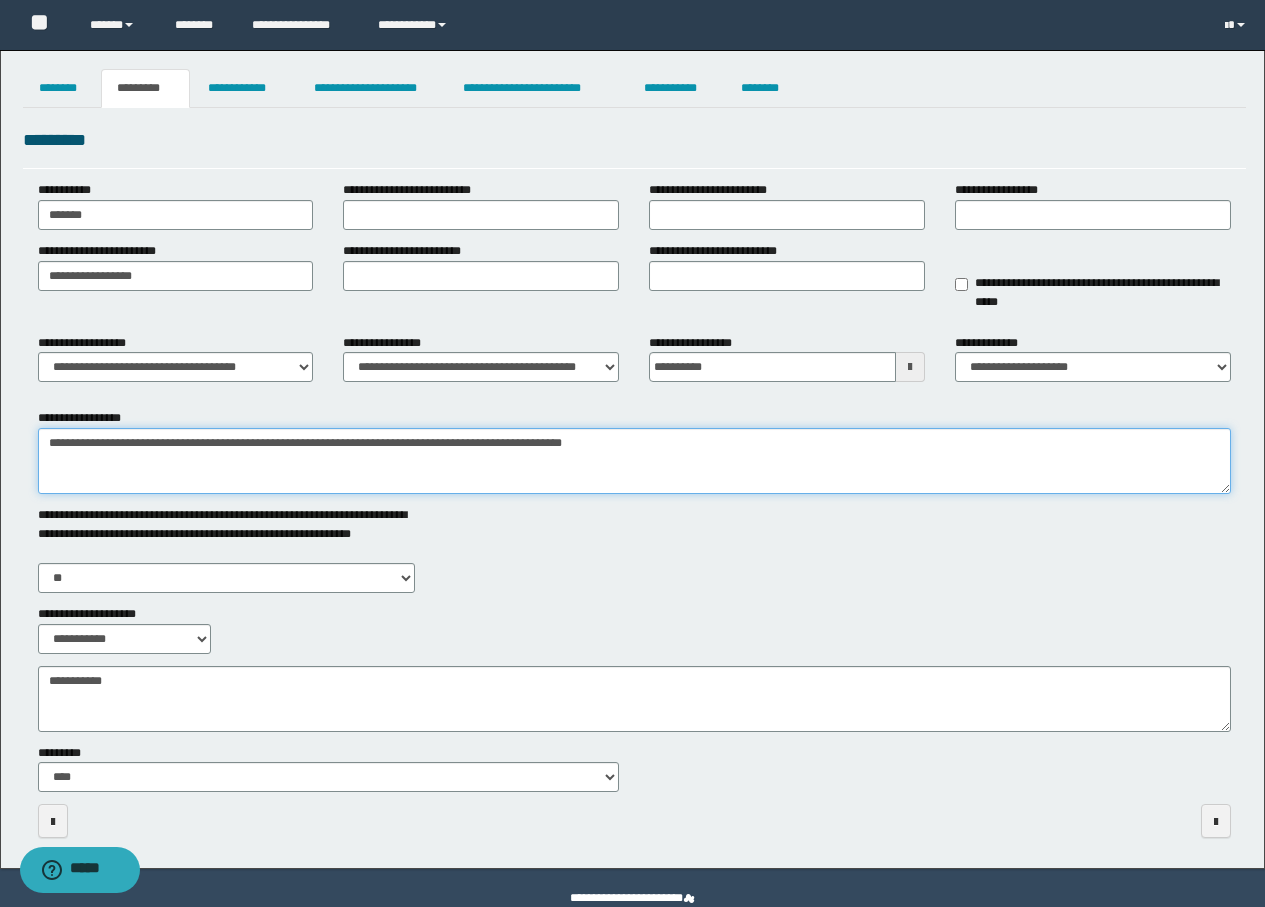 type on "**********" 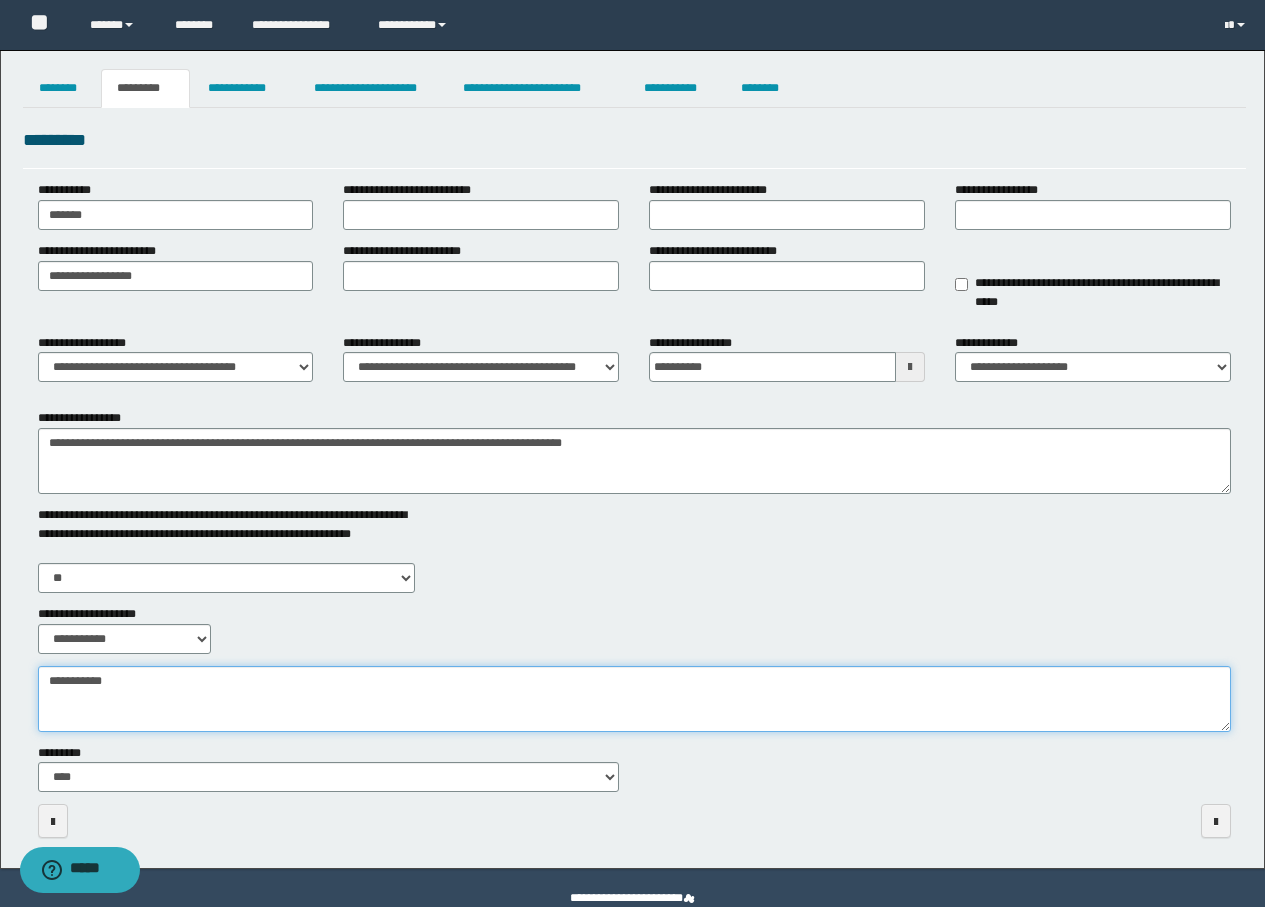 click on "**********" at bounding box center [634, 699] 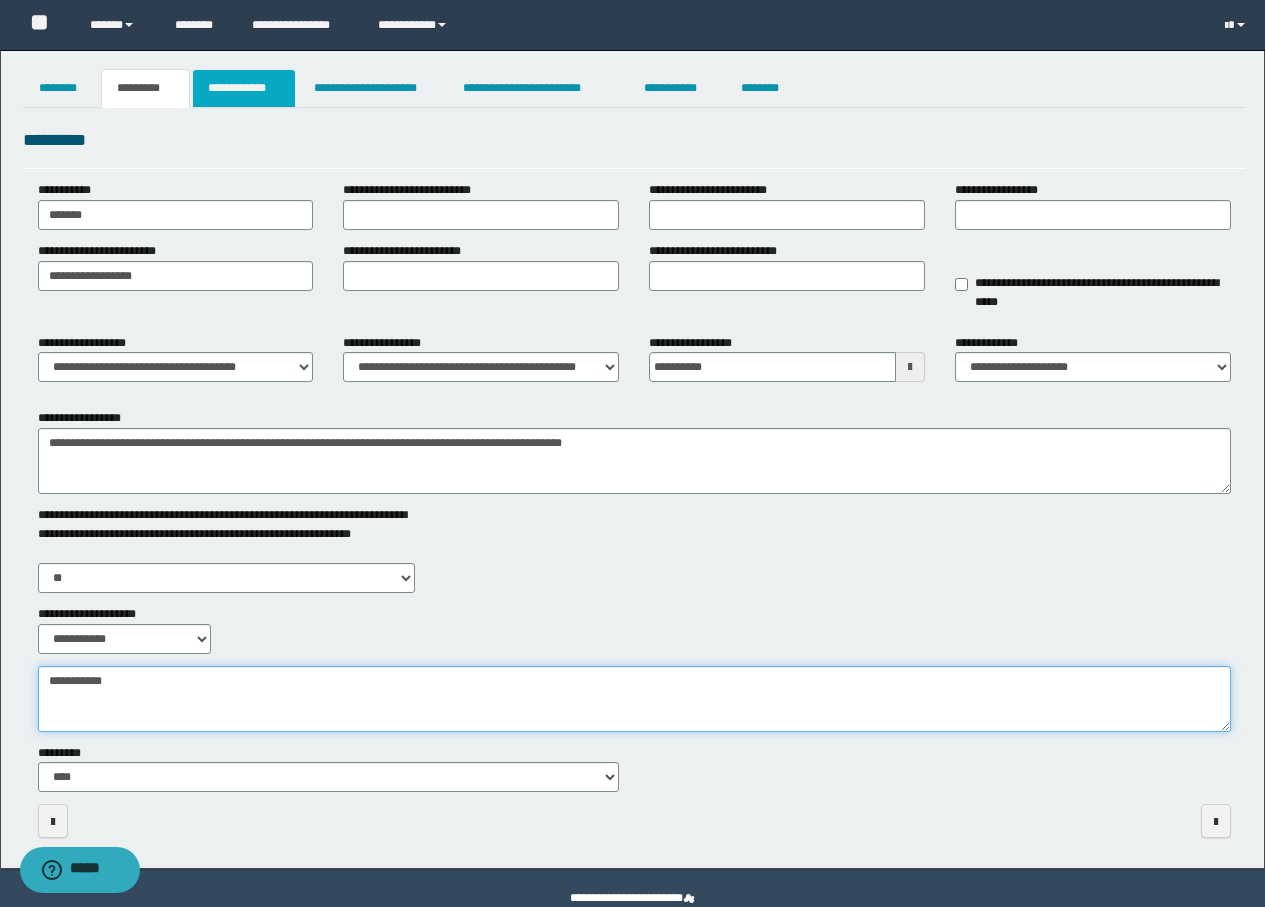 type on "**********" 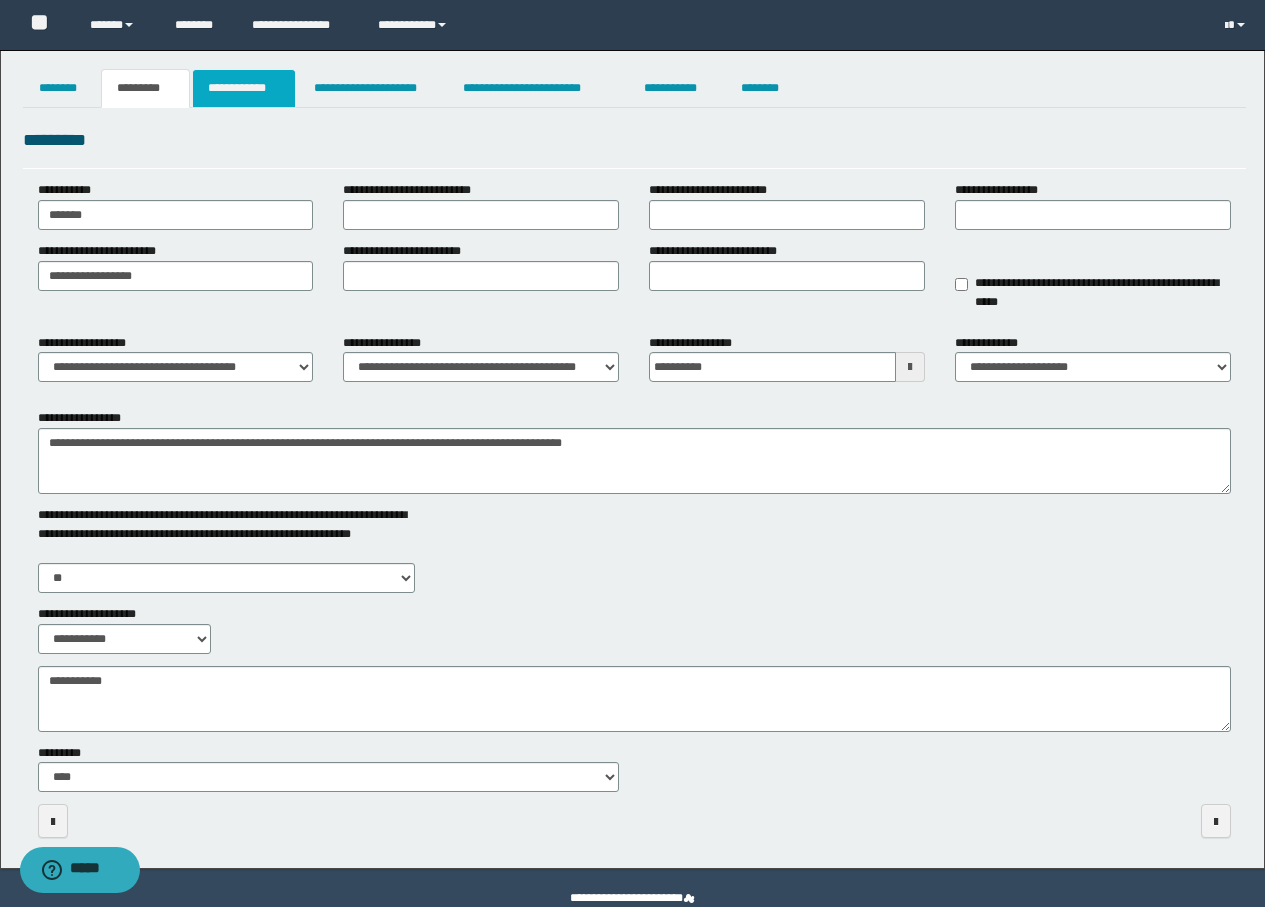 click on "**********" at bounding box center [244, 88] 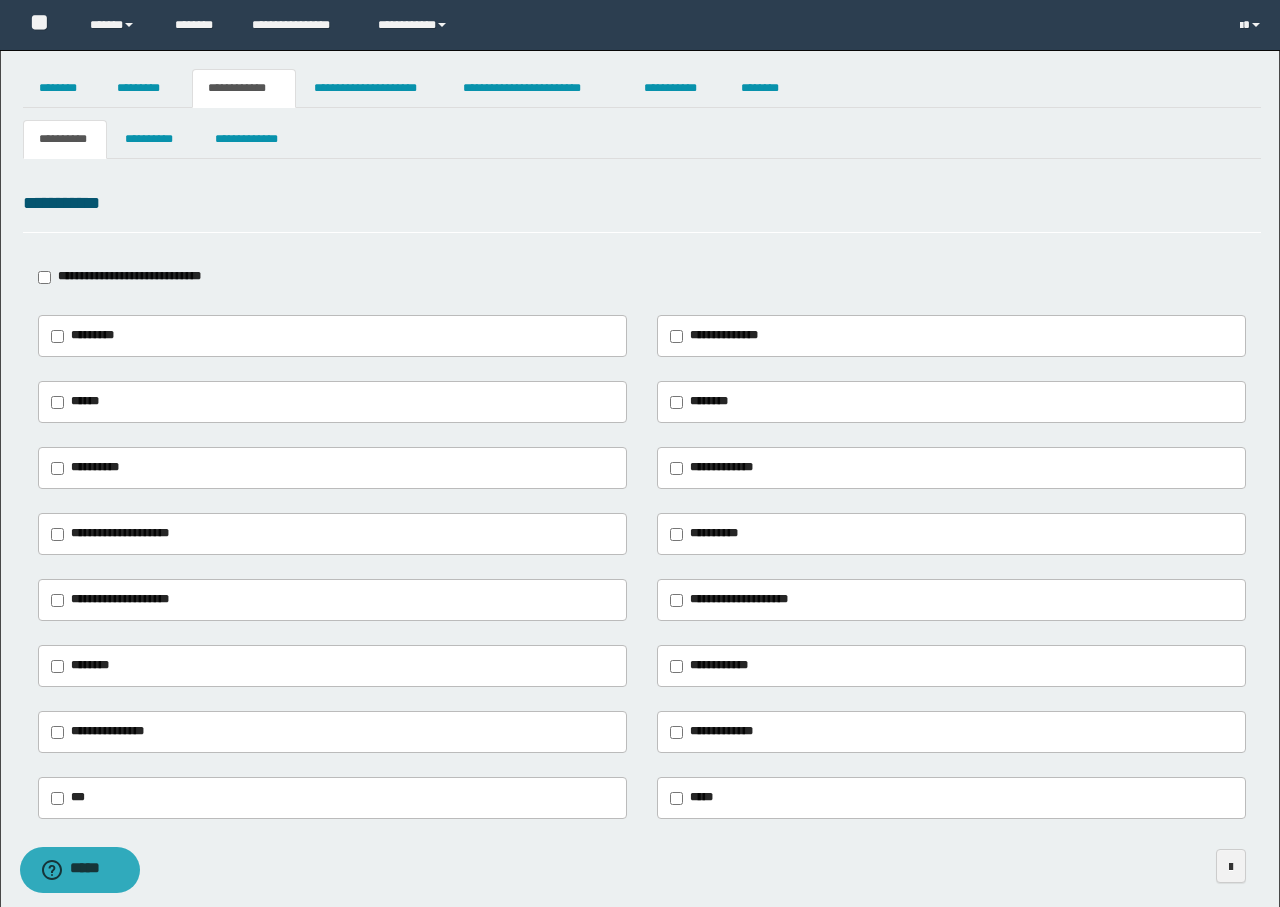 type on "******" 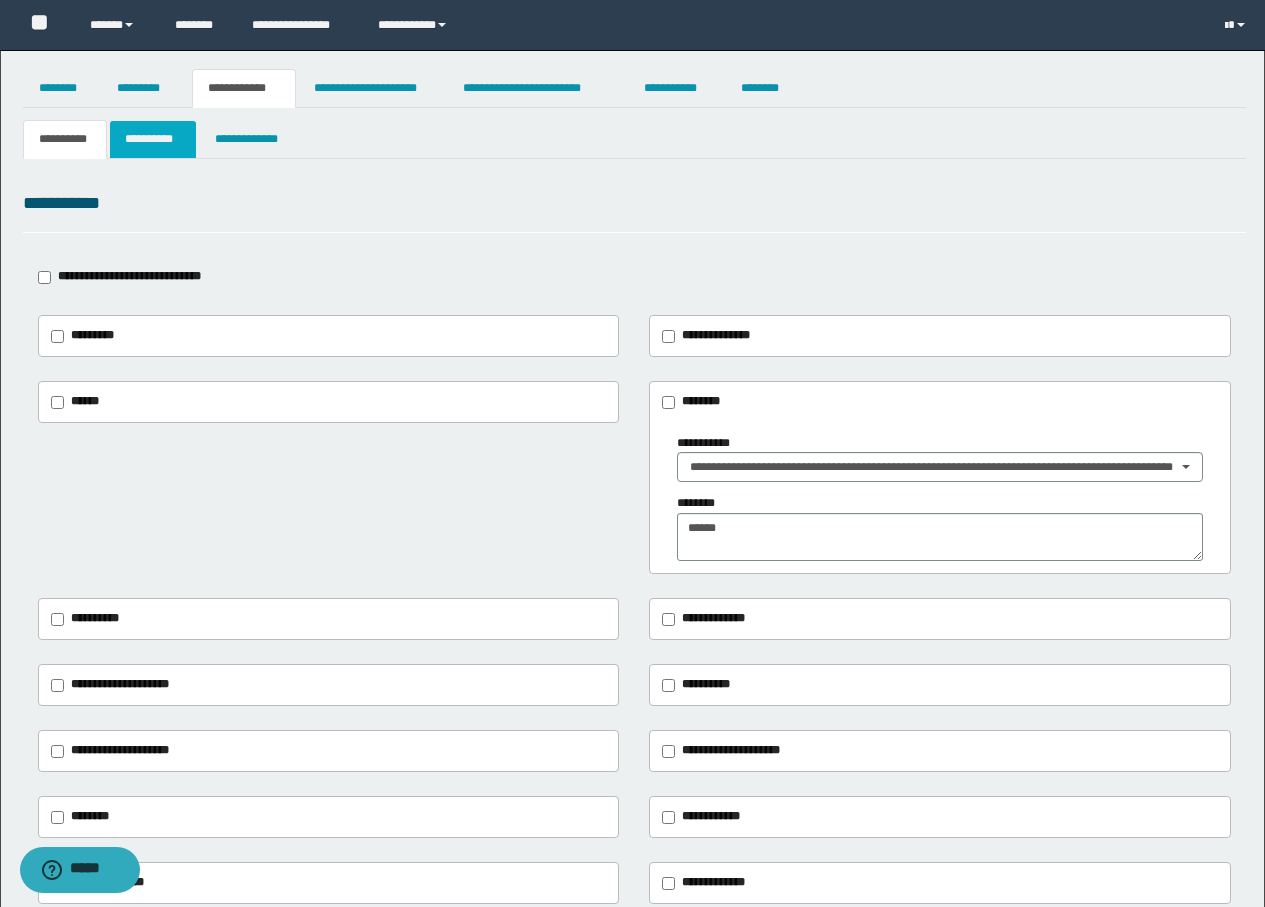 click on "**********" at bounding box center [153, 139] 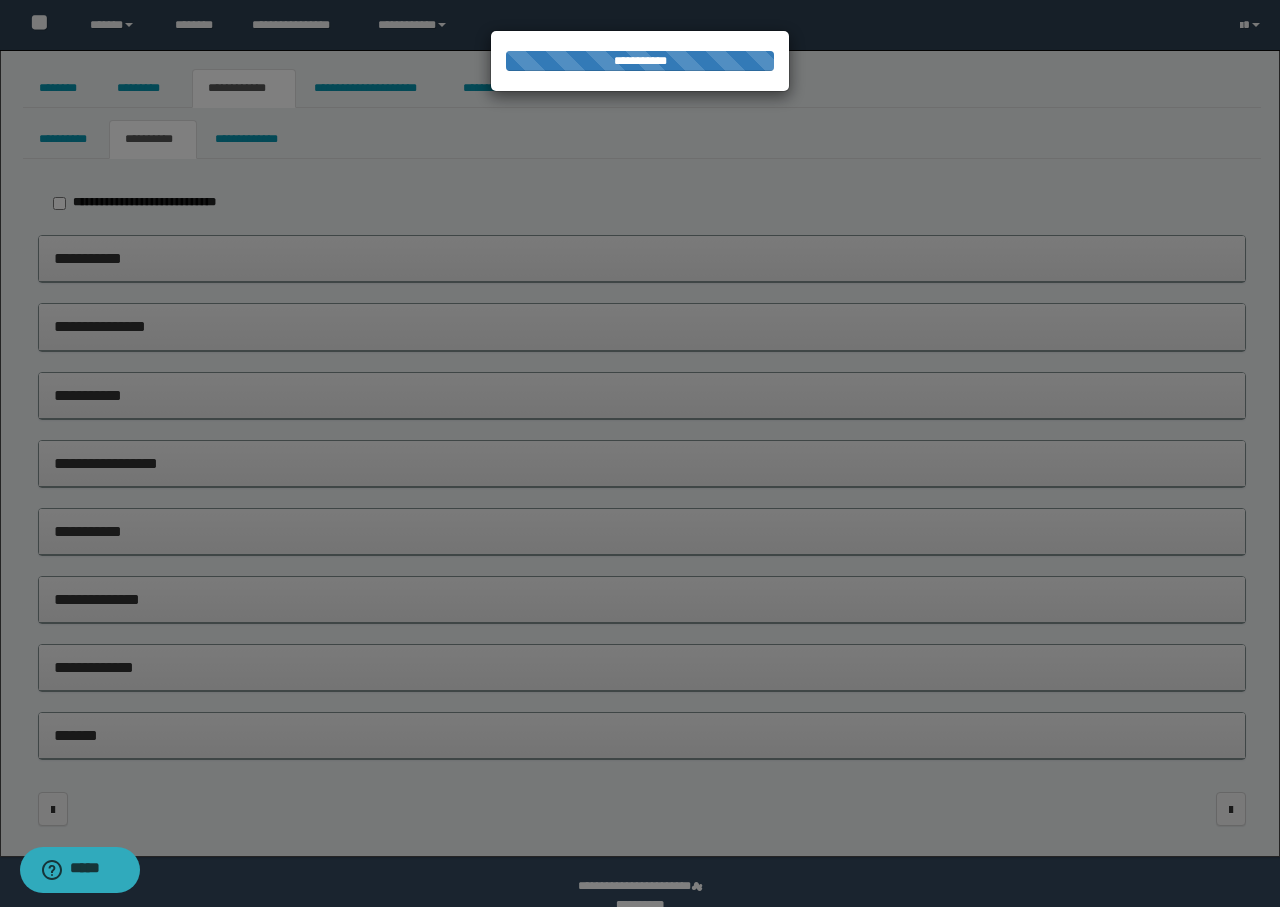 click at bounding box center [640, 453] 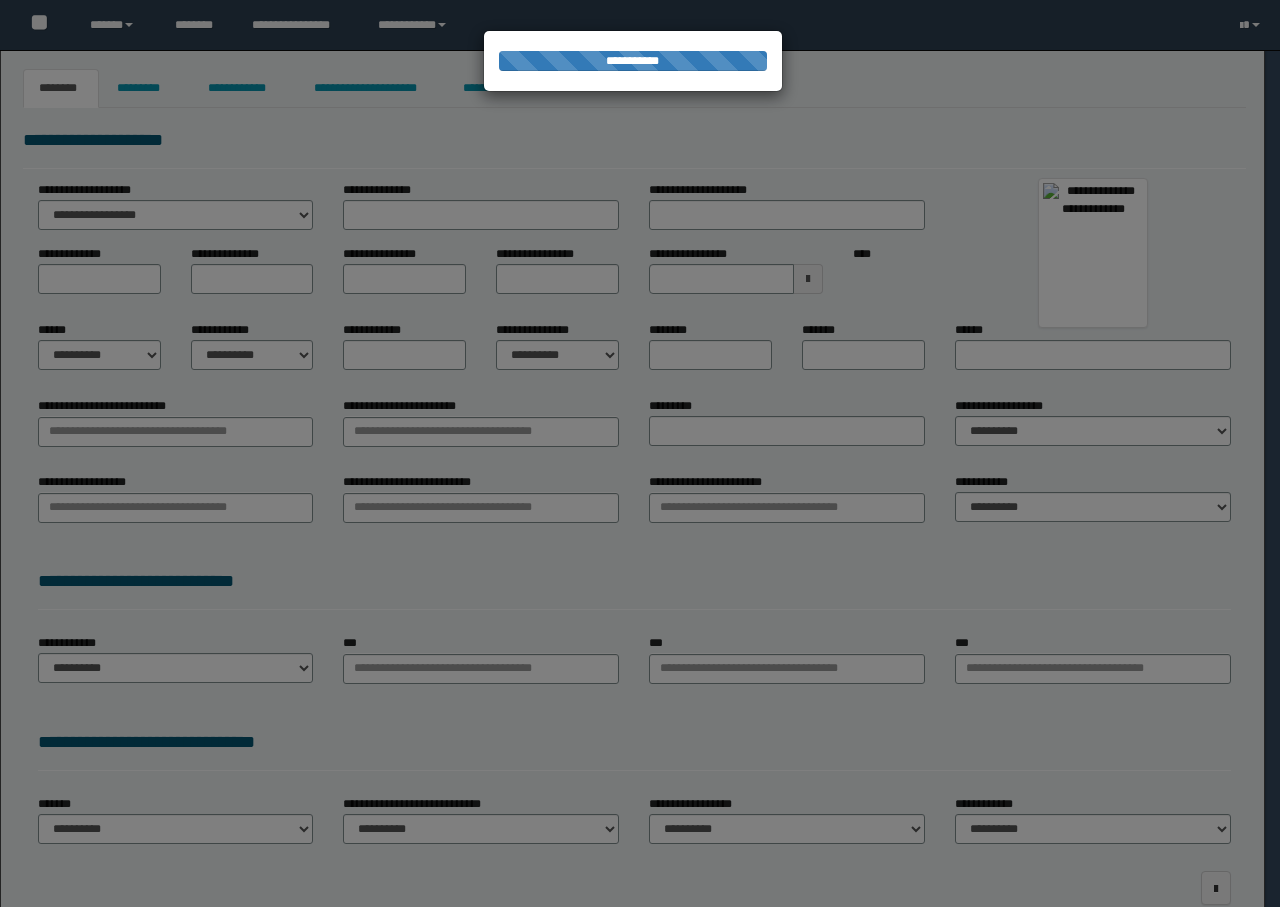 scroll, scrollTop: 0, scrollLeft: 0, axis: both 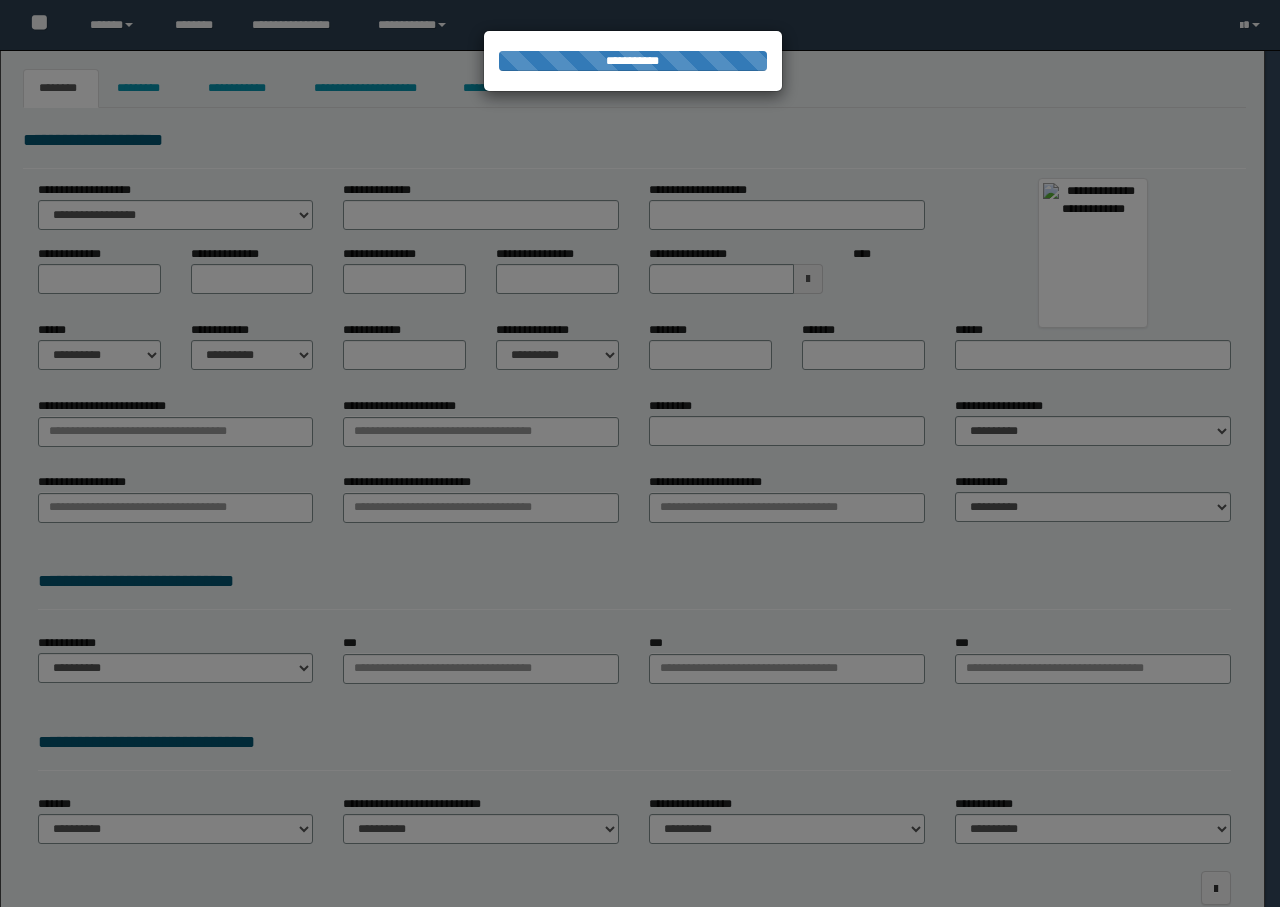 type on "**********" 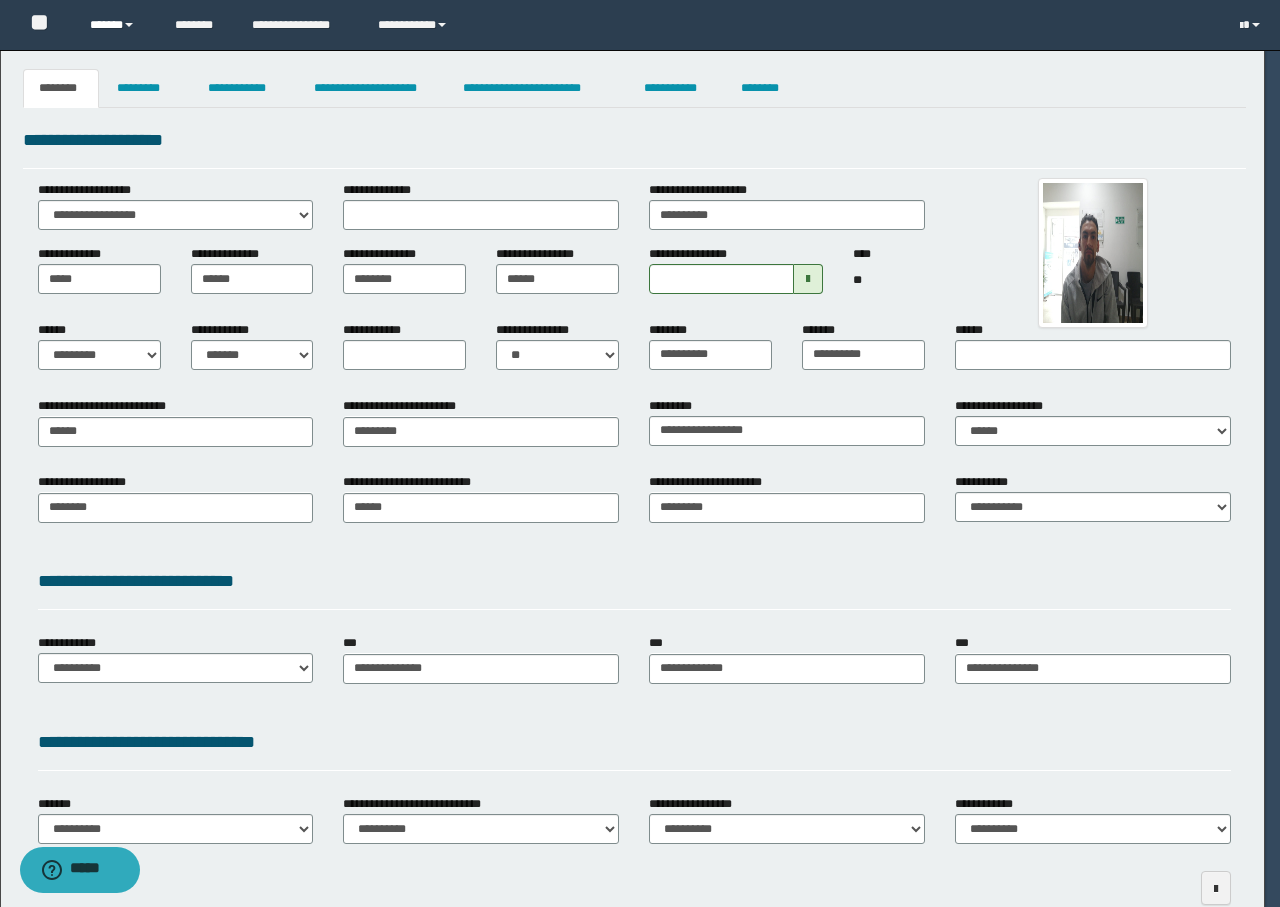 scroll, scrollTop: 0, scrollLeft: 0, axis: both 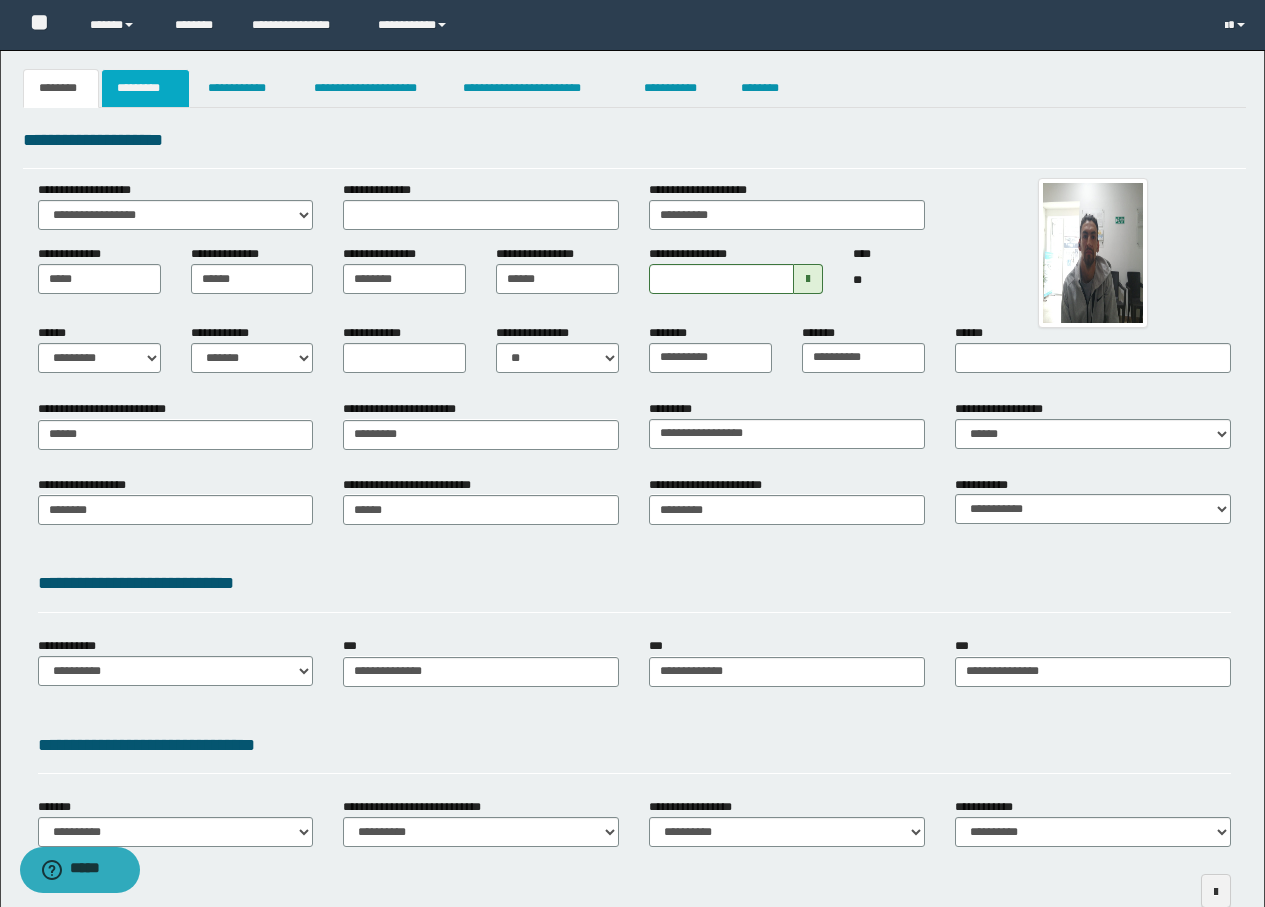 click on "*********" at bounding box center (145, 88) 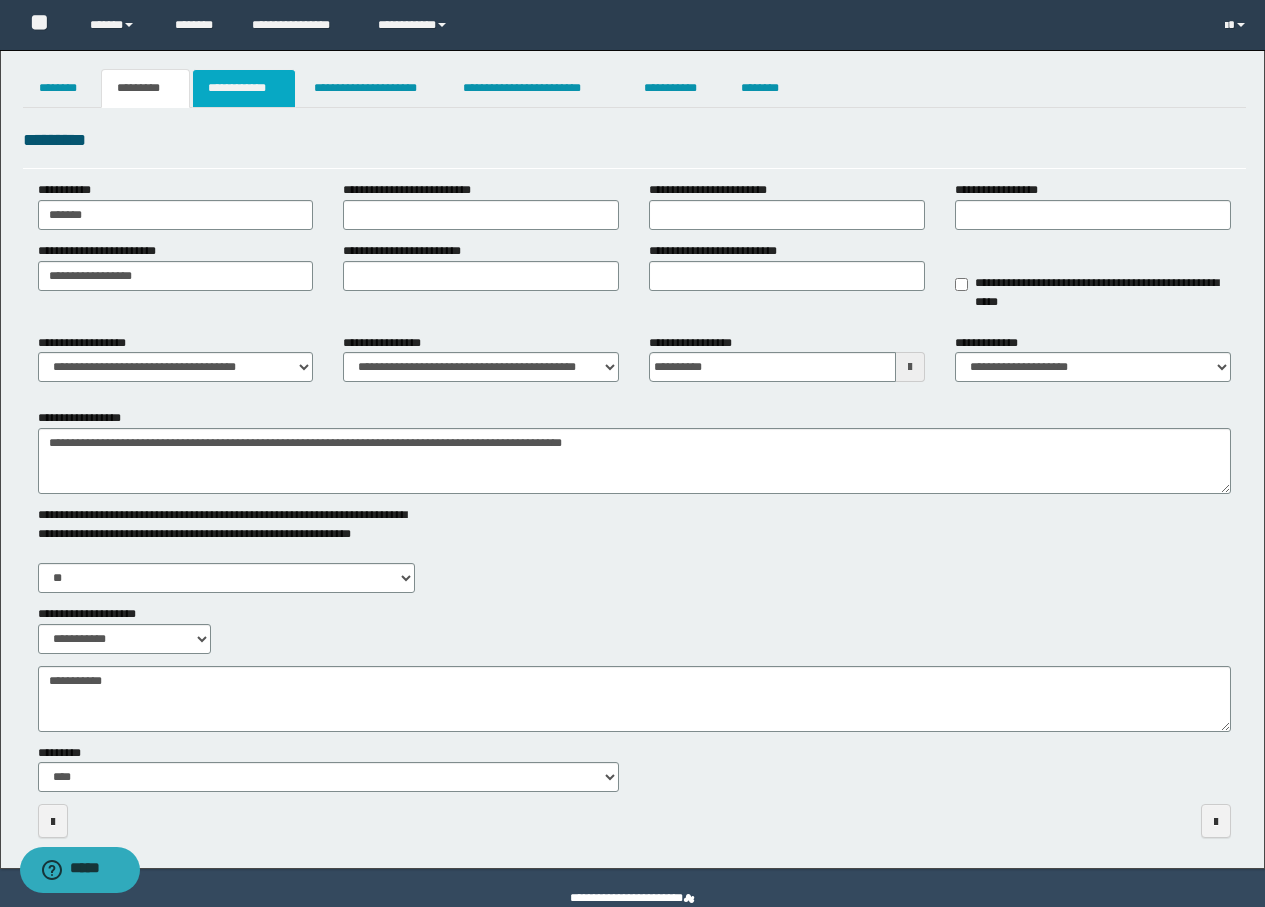 click on "**********" at bounding box center (244, 88) 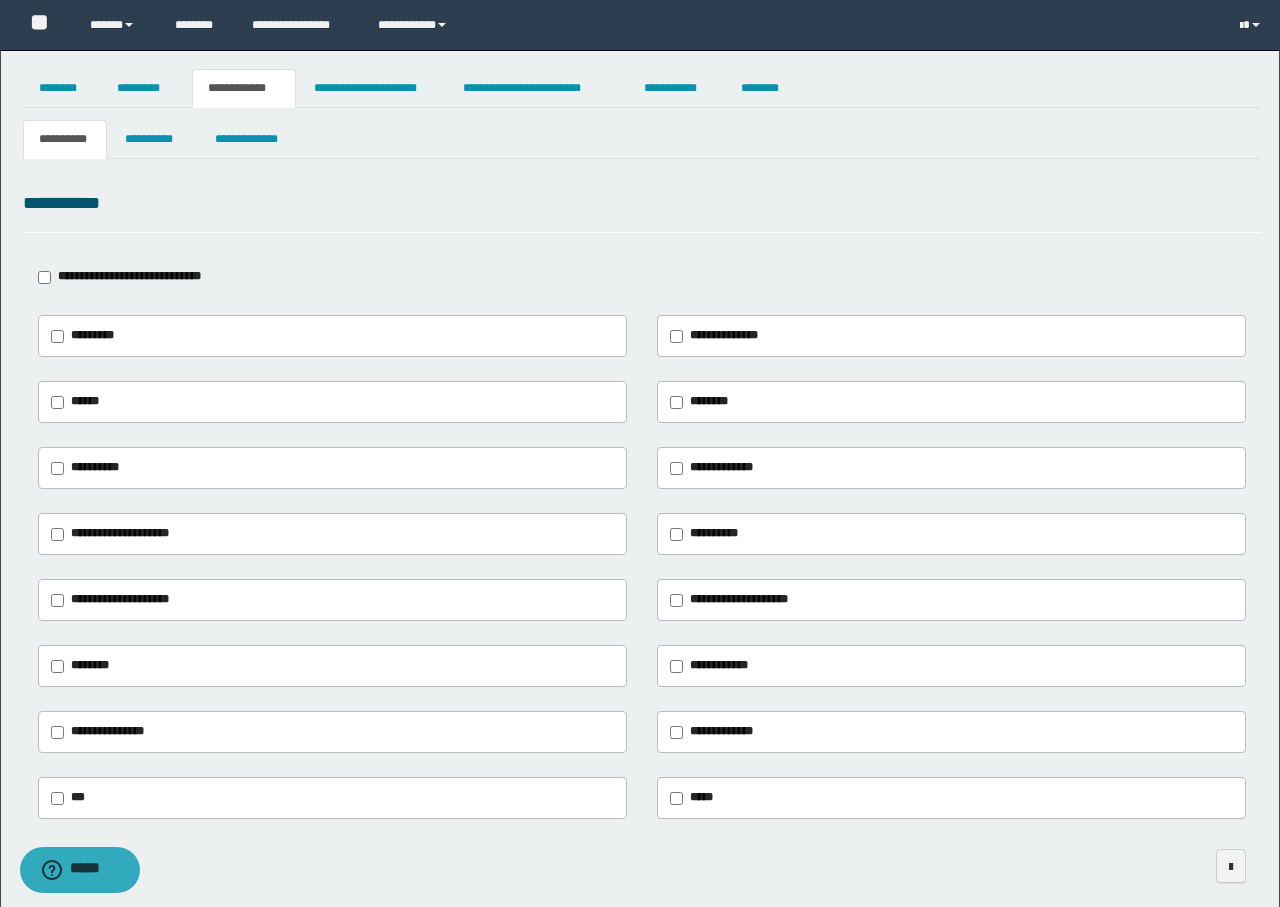 type on "******" 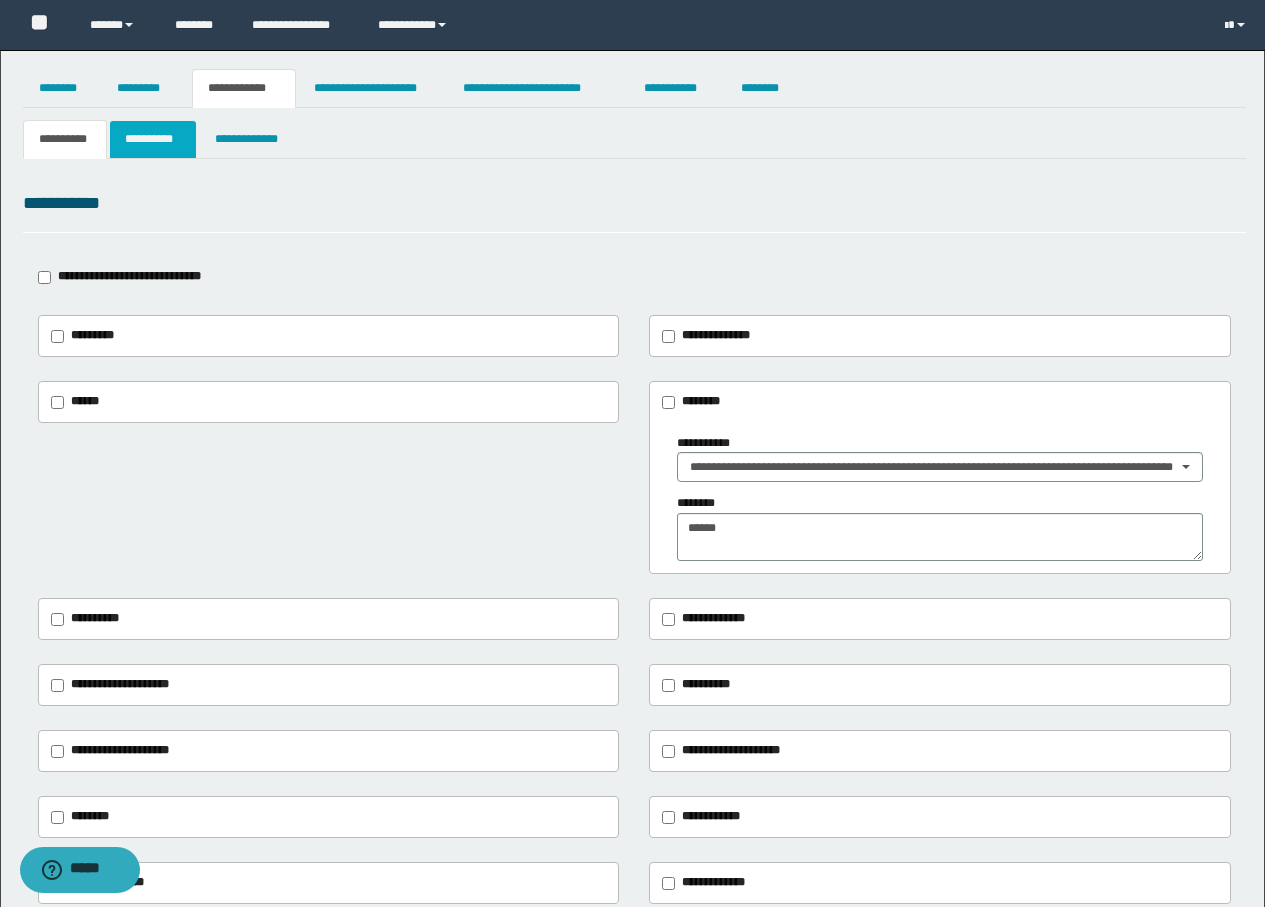 click on "**********" at bounding box center (153, 139) 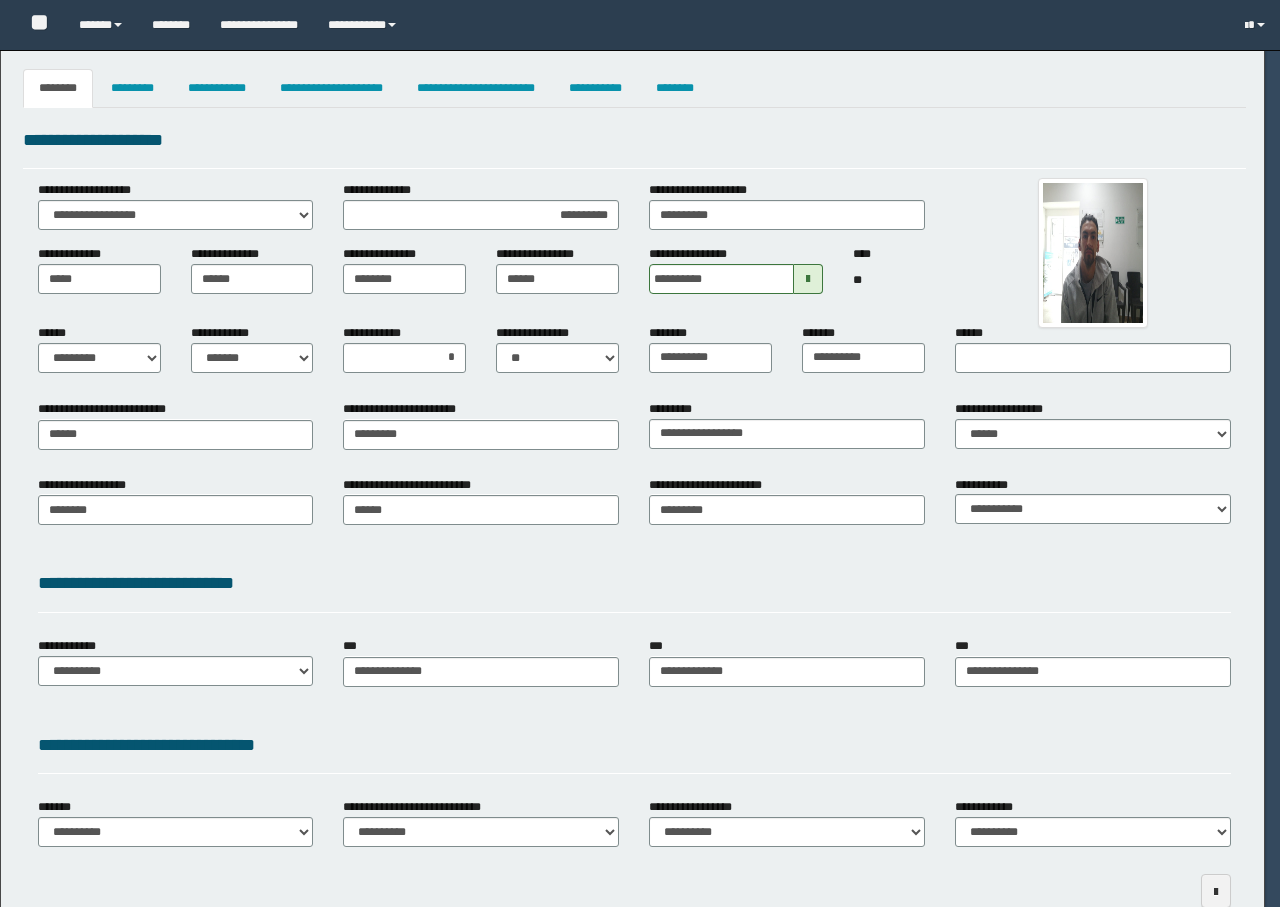 select on "*" 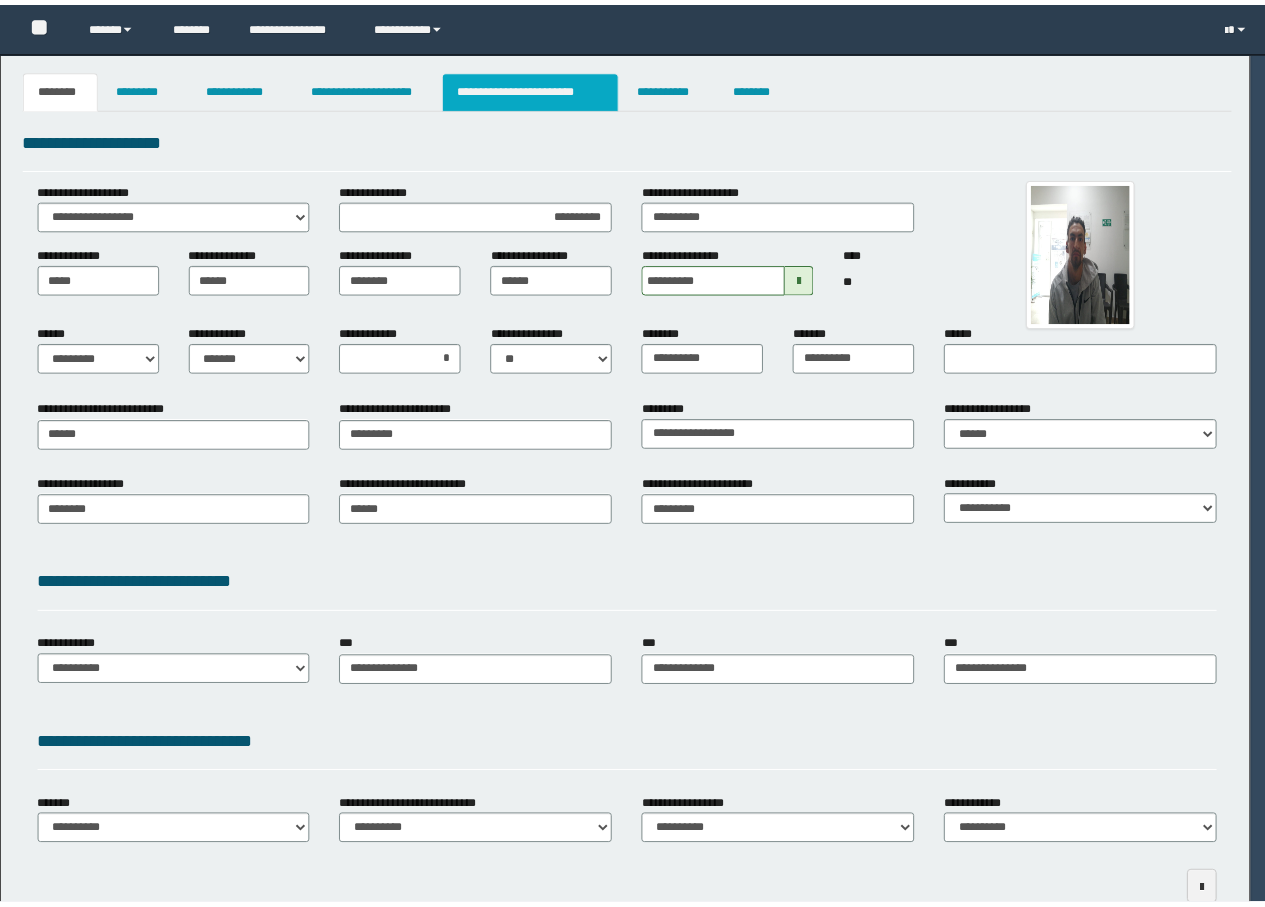 scroll, scrollTop: 0, scrollLeft: 0, axis: both 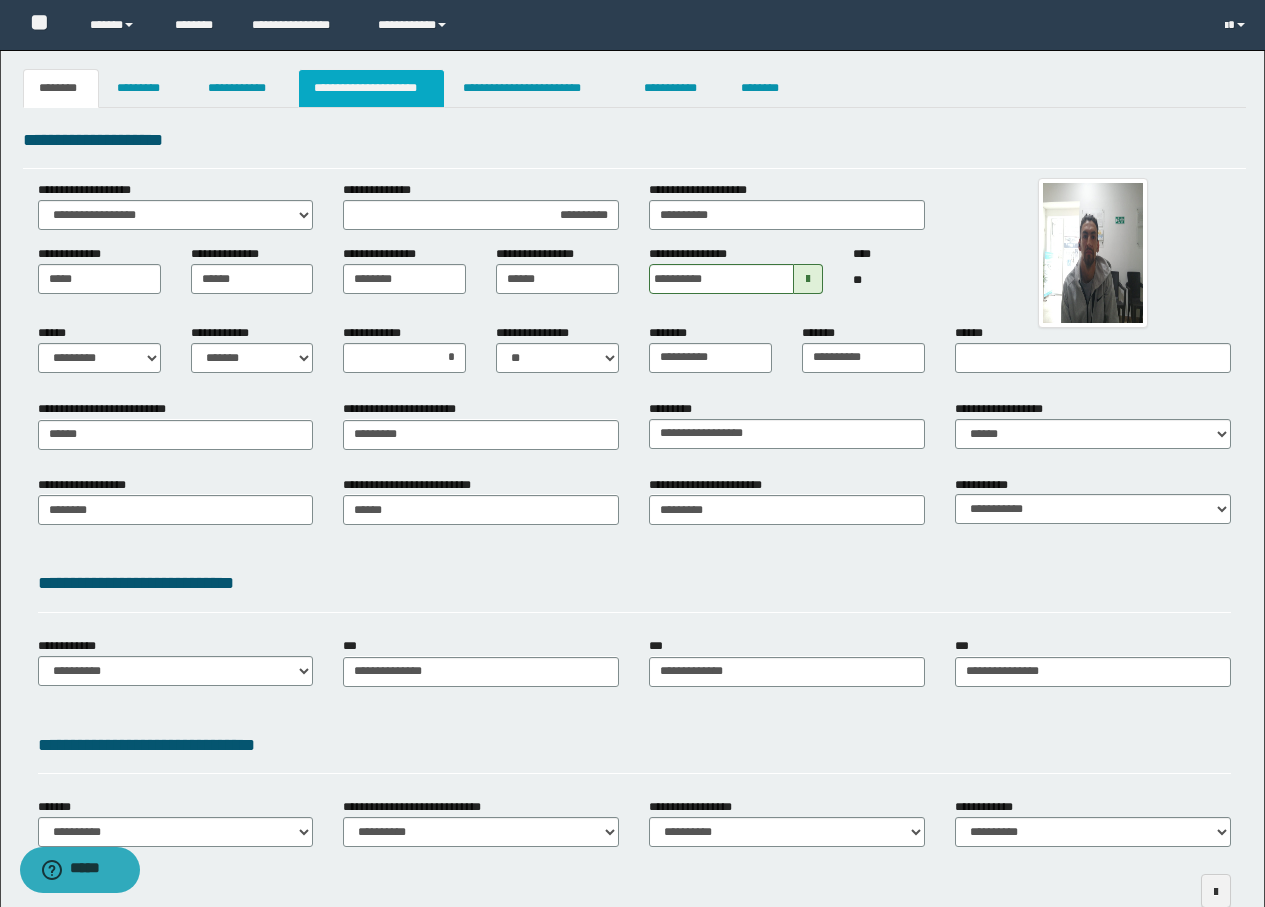 click on "**********" at bounding box center (371, 88) 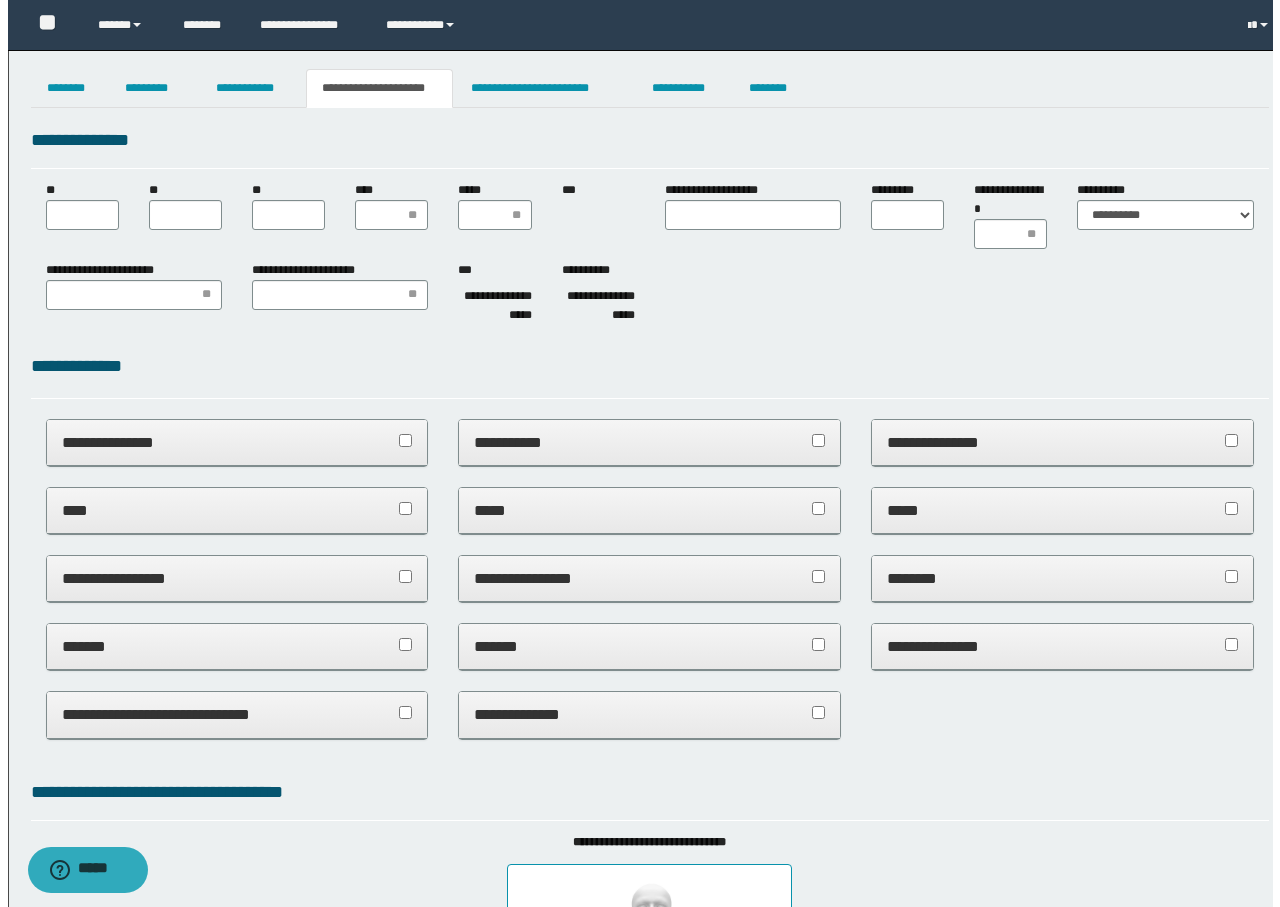 scroll, scrollTop: 0, scrollLeft: 0, axis: both 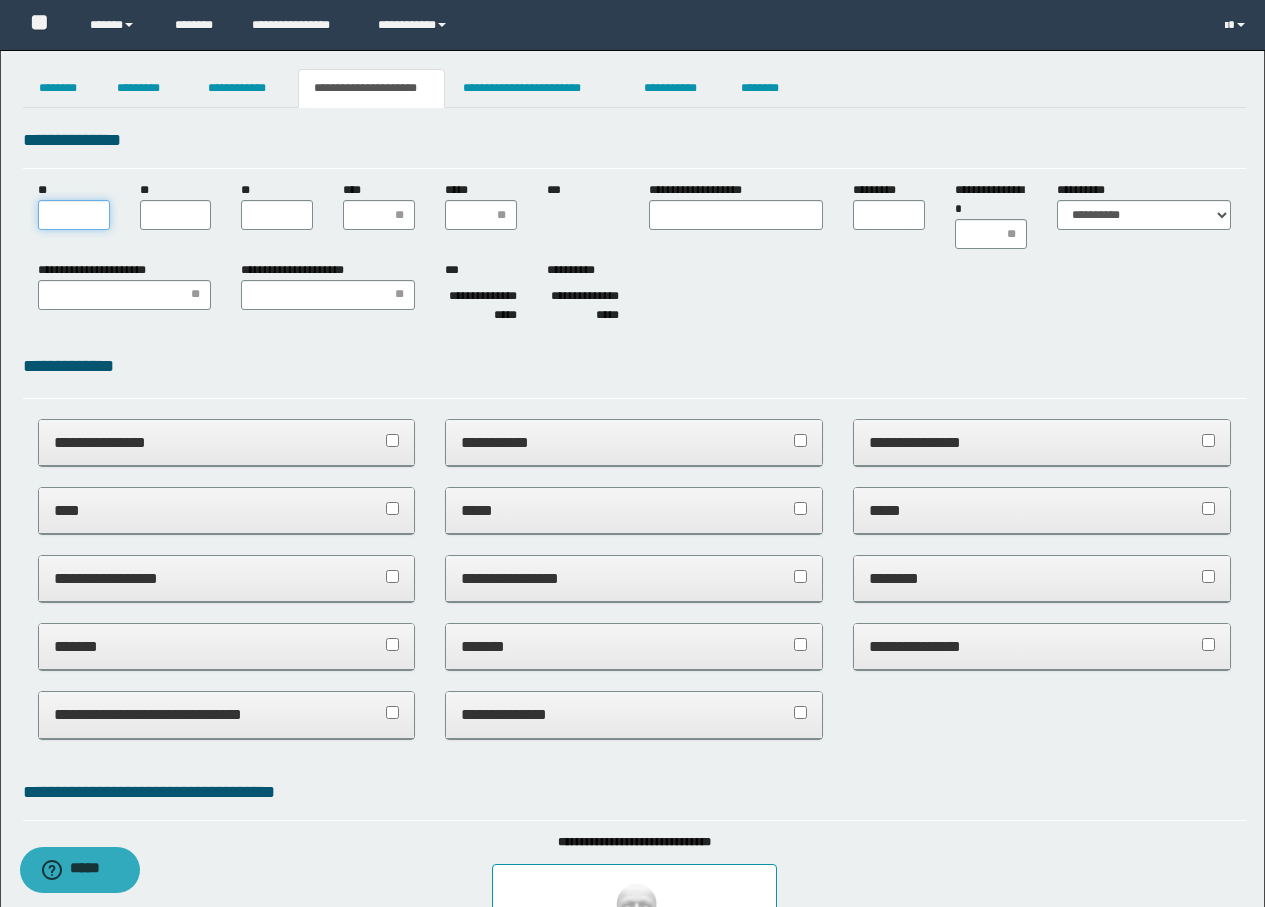 click on "**" at bounding box center (74, 215) 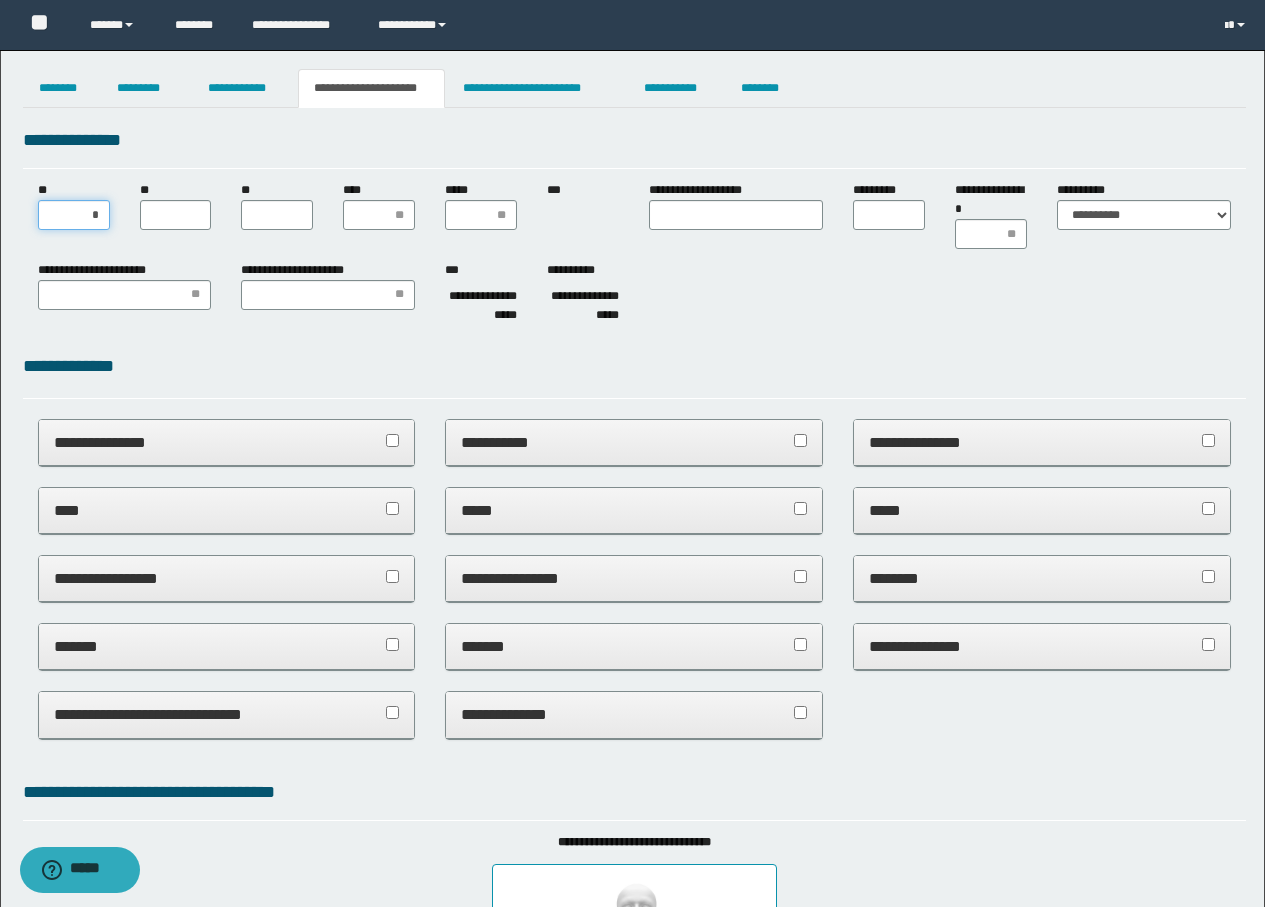 type on "**" 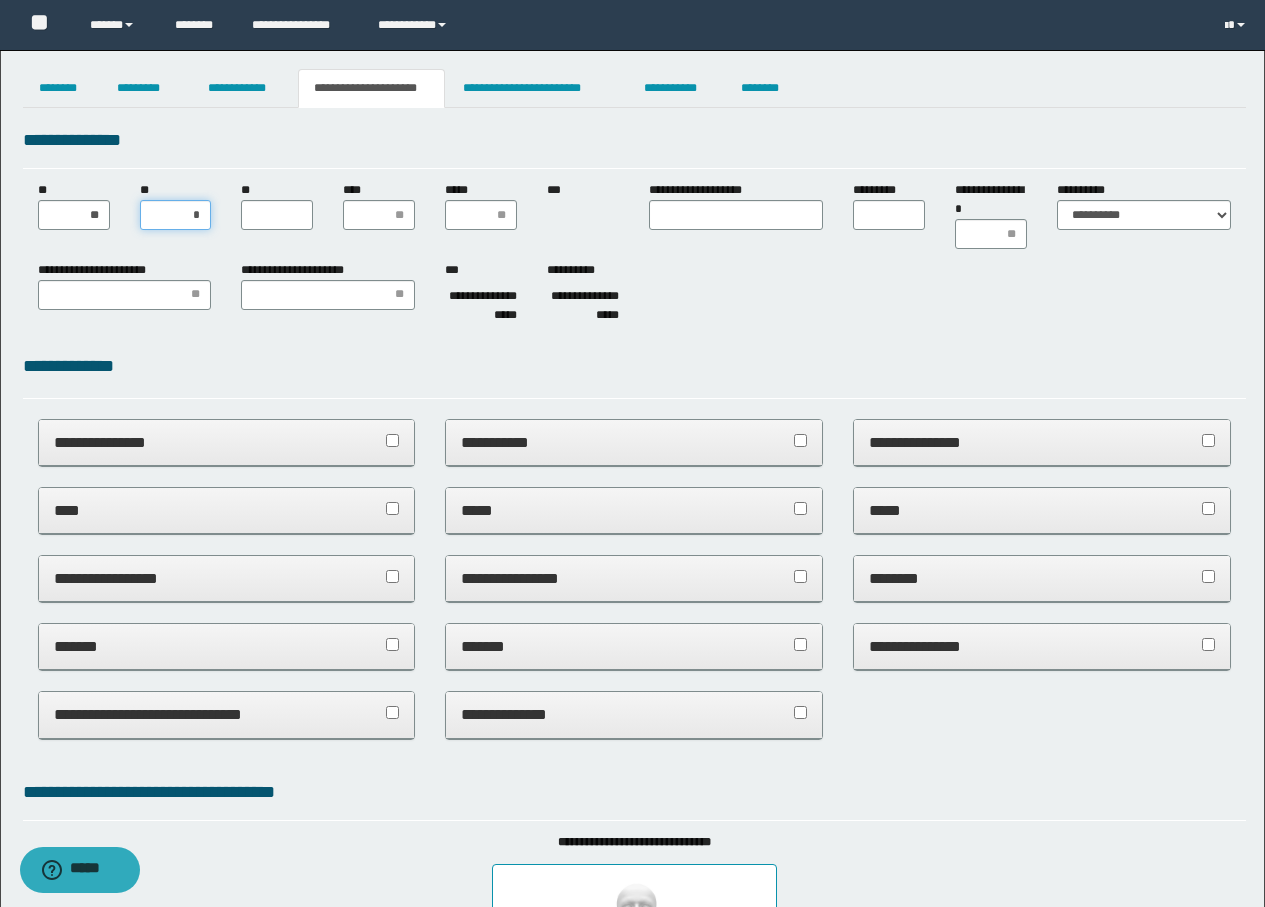 type on "**" 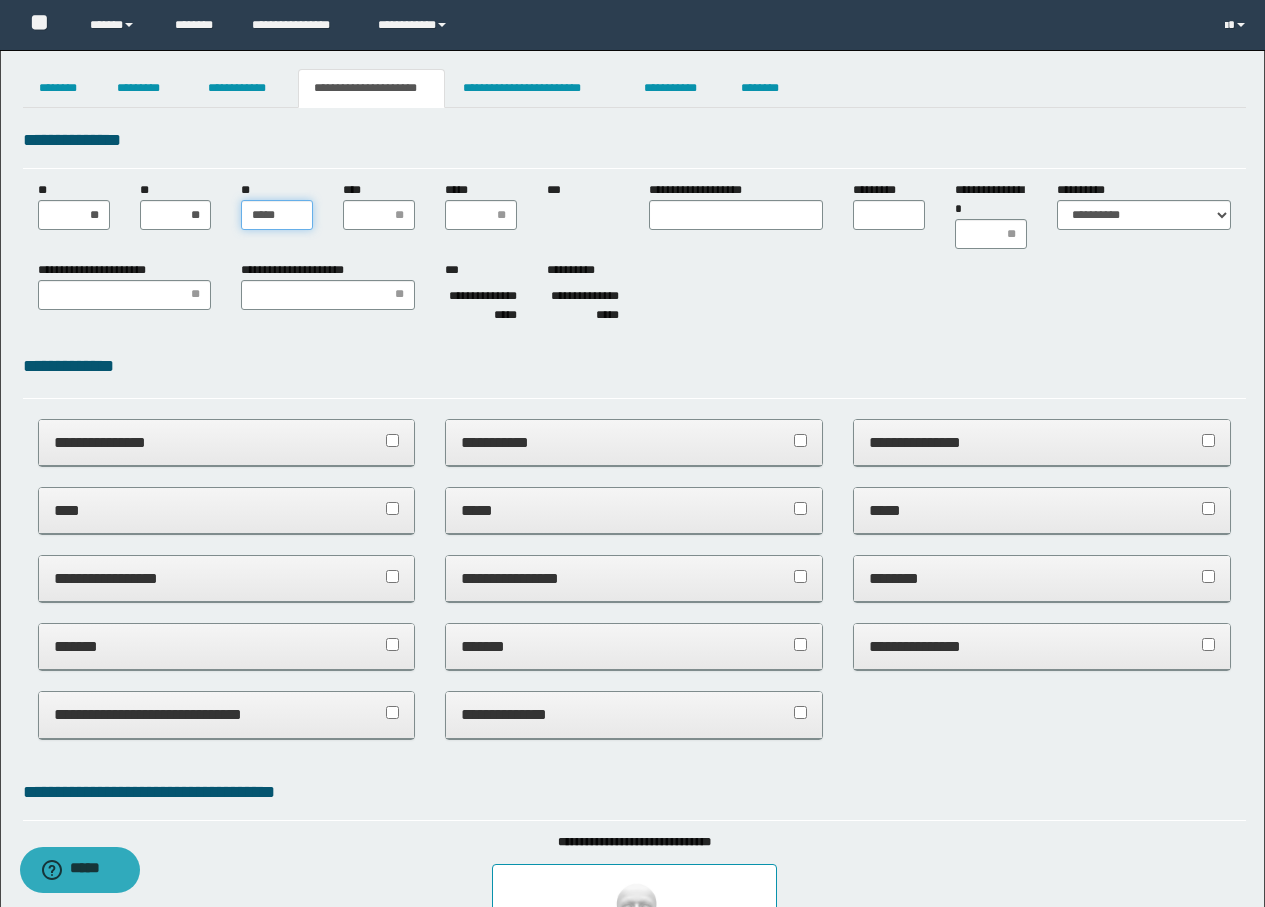 type on "******" 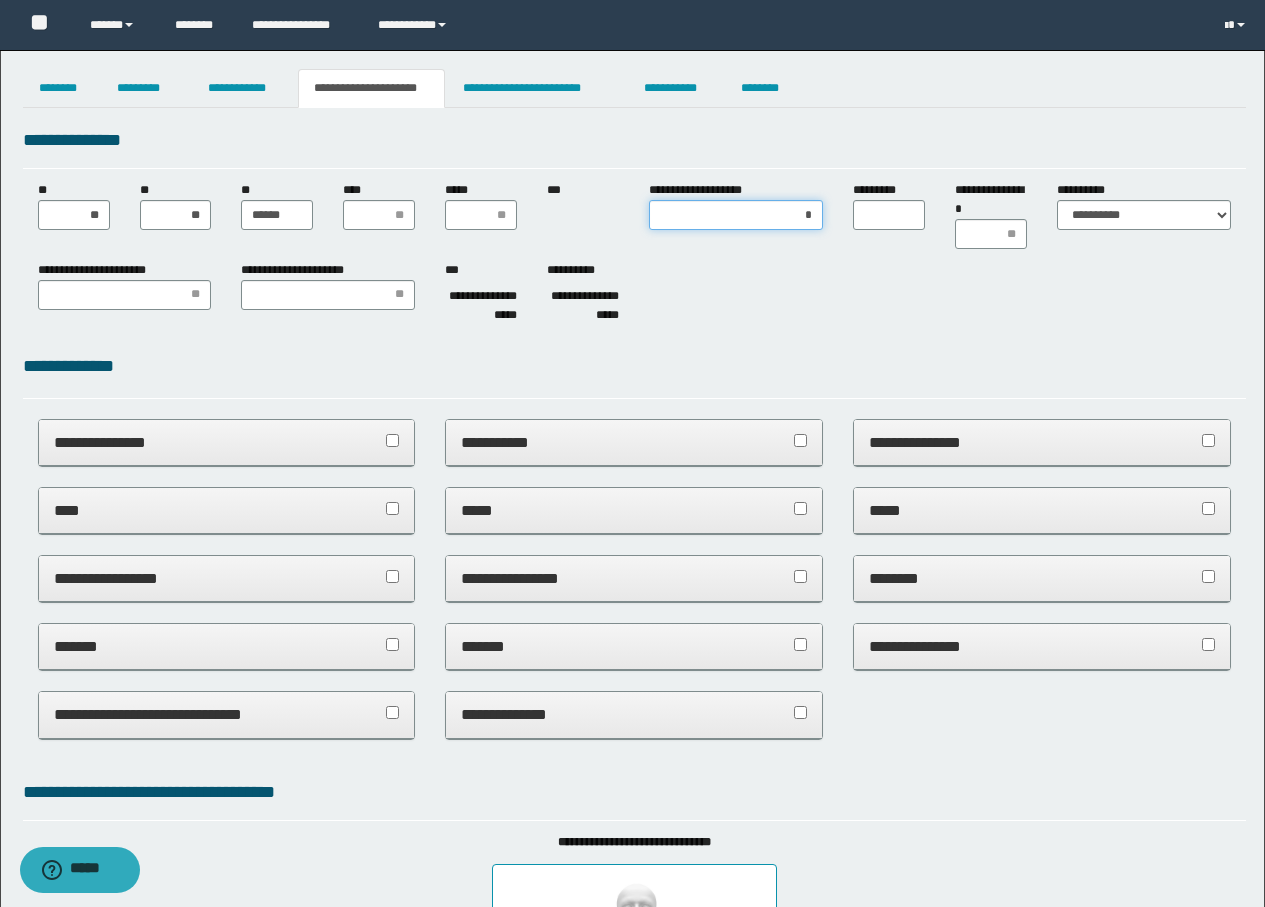 type on "**" 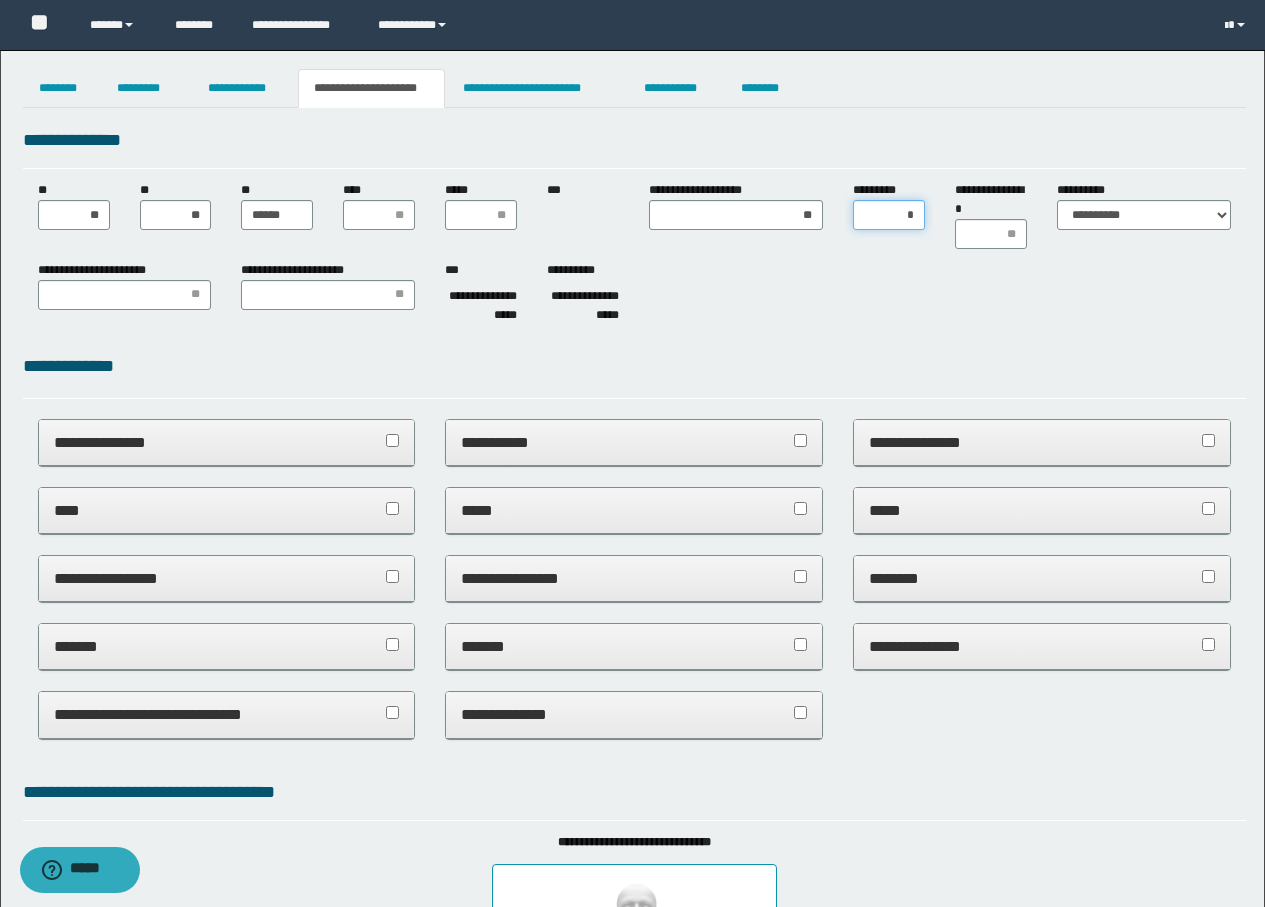type on "**" 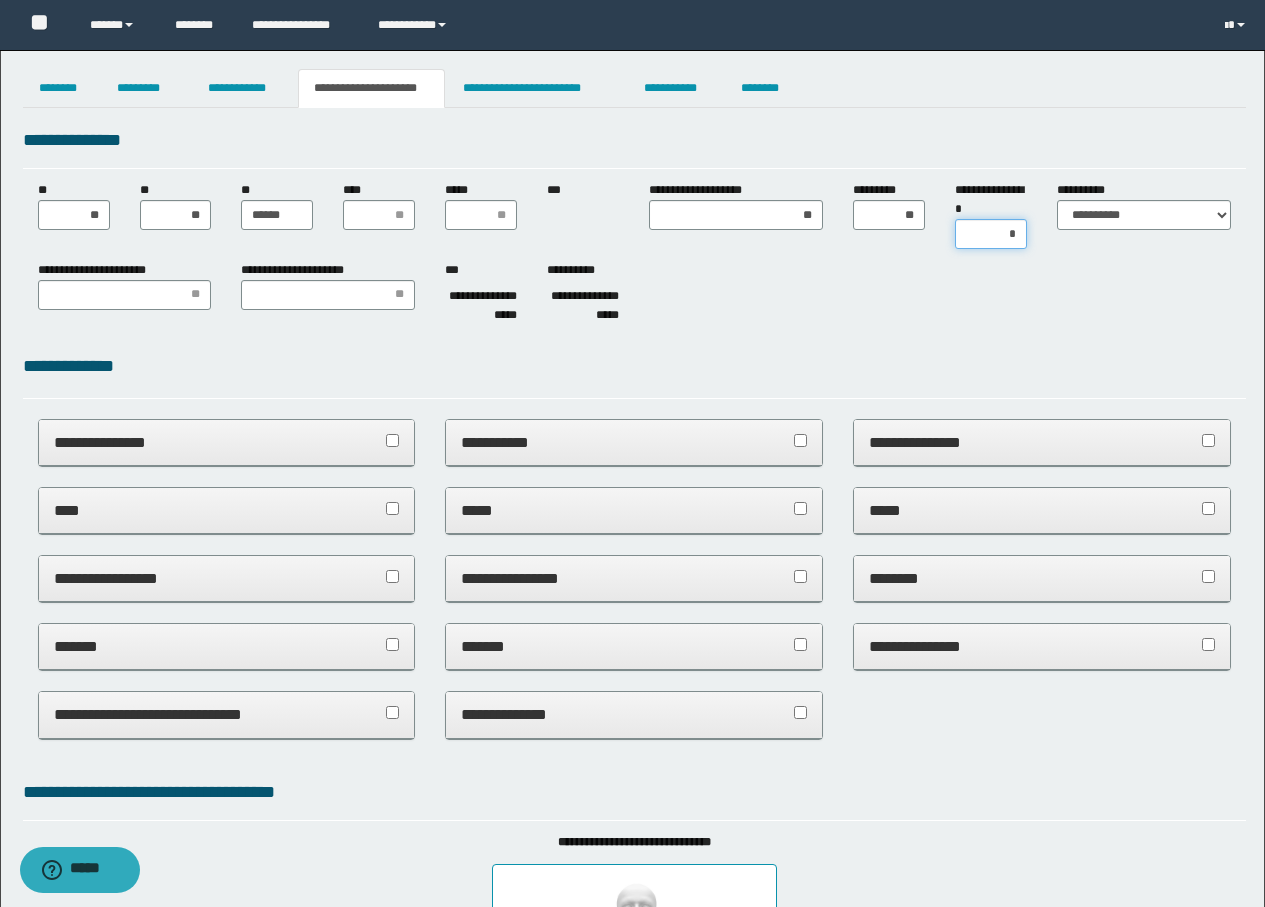 type on "**" 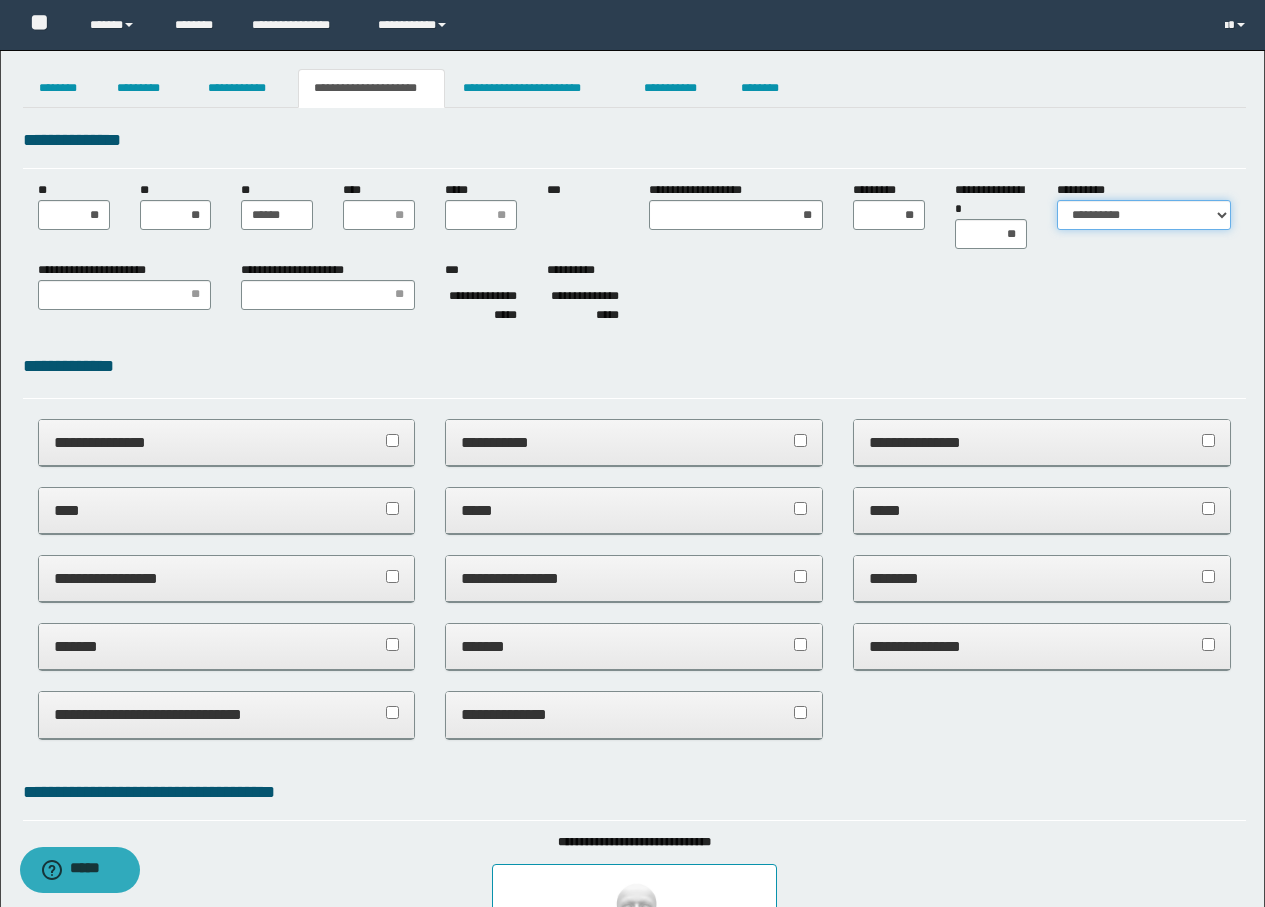 click on "**********" at bounding box center [1144, 215] 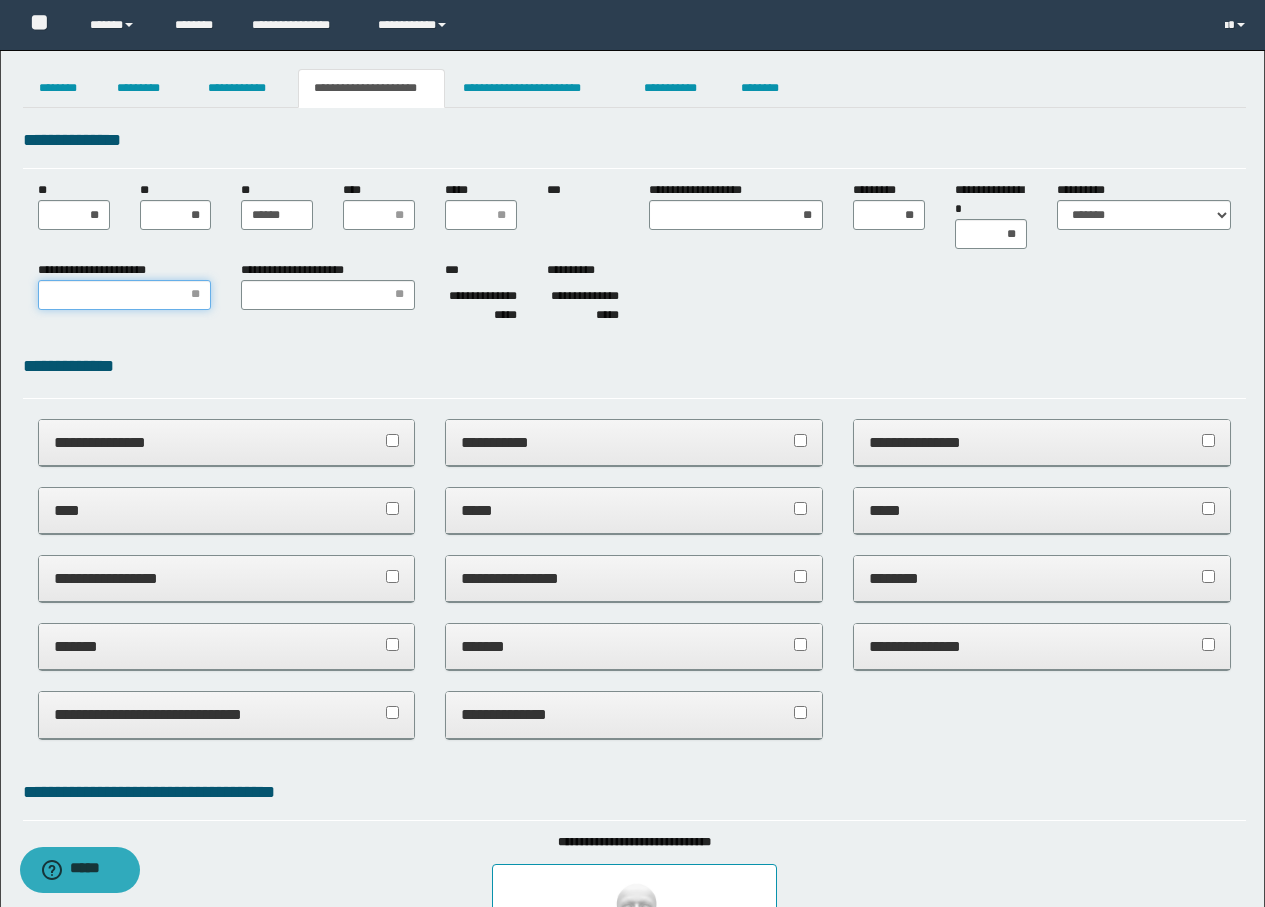 click on "**********" at bounding box center [125, 295] 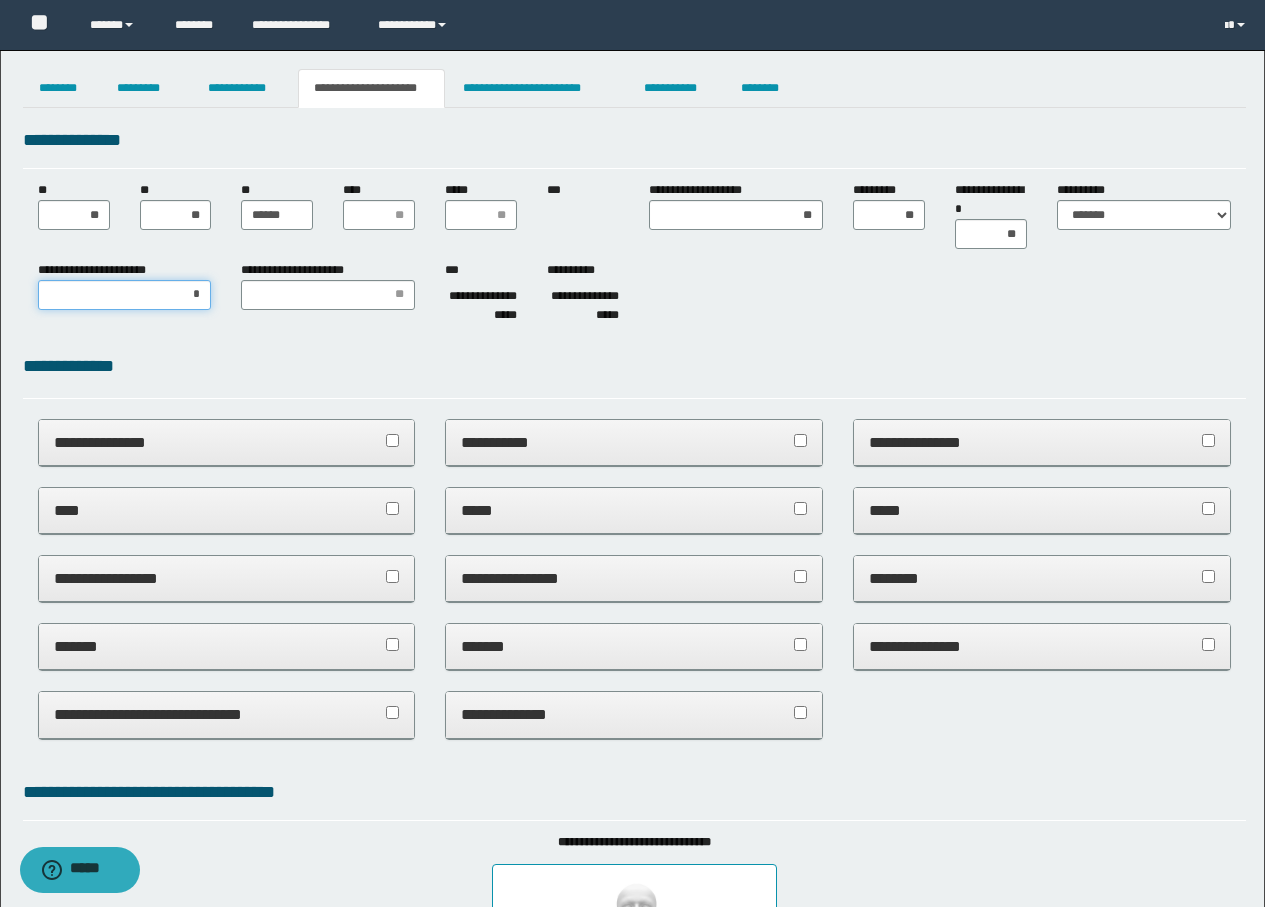 type on "**" 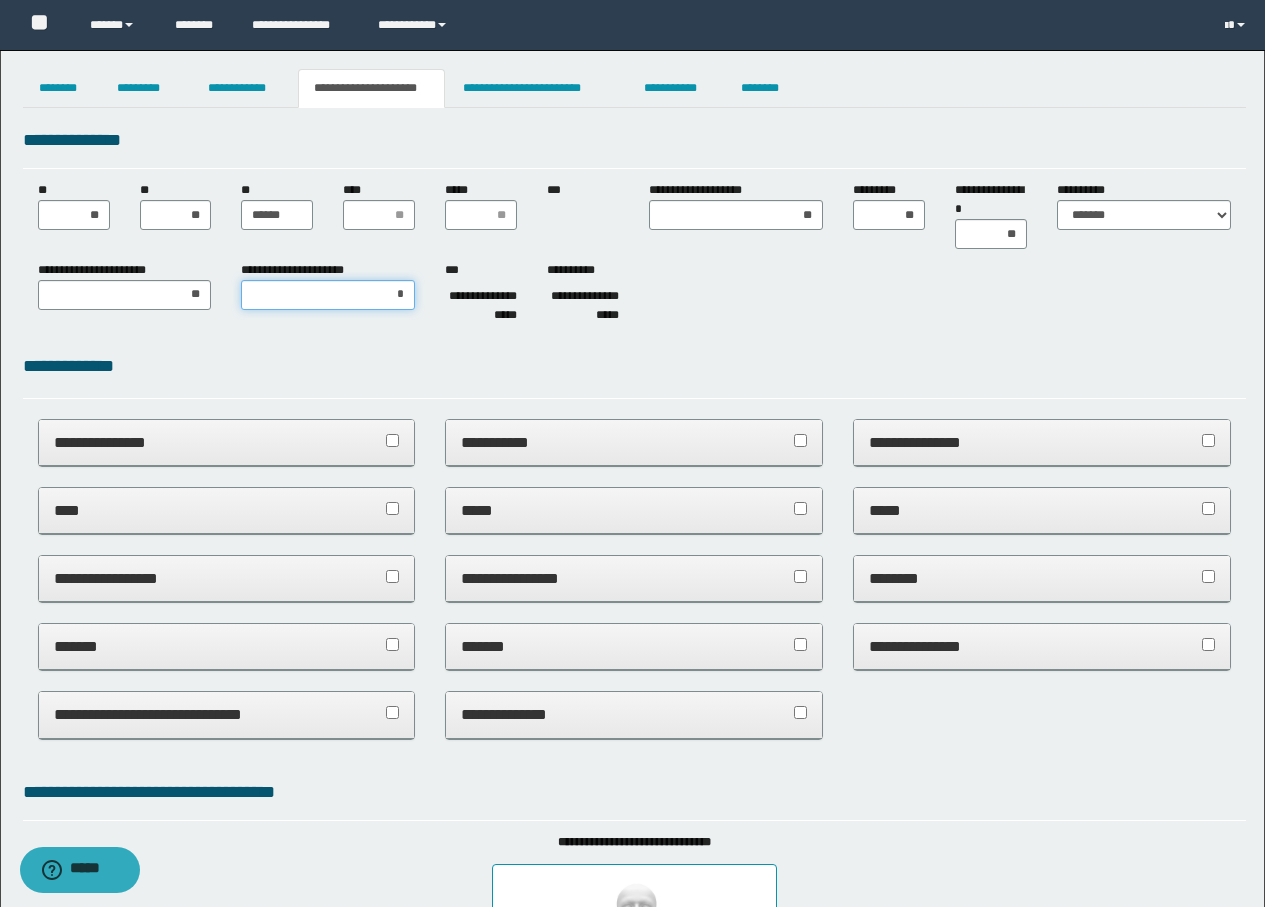 type on "**" 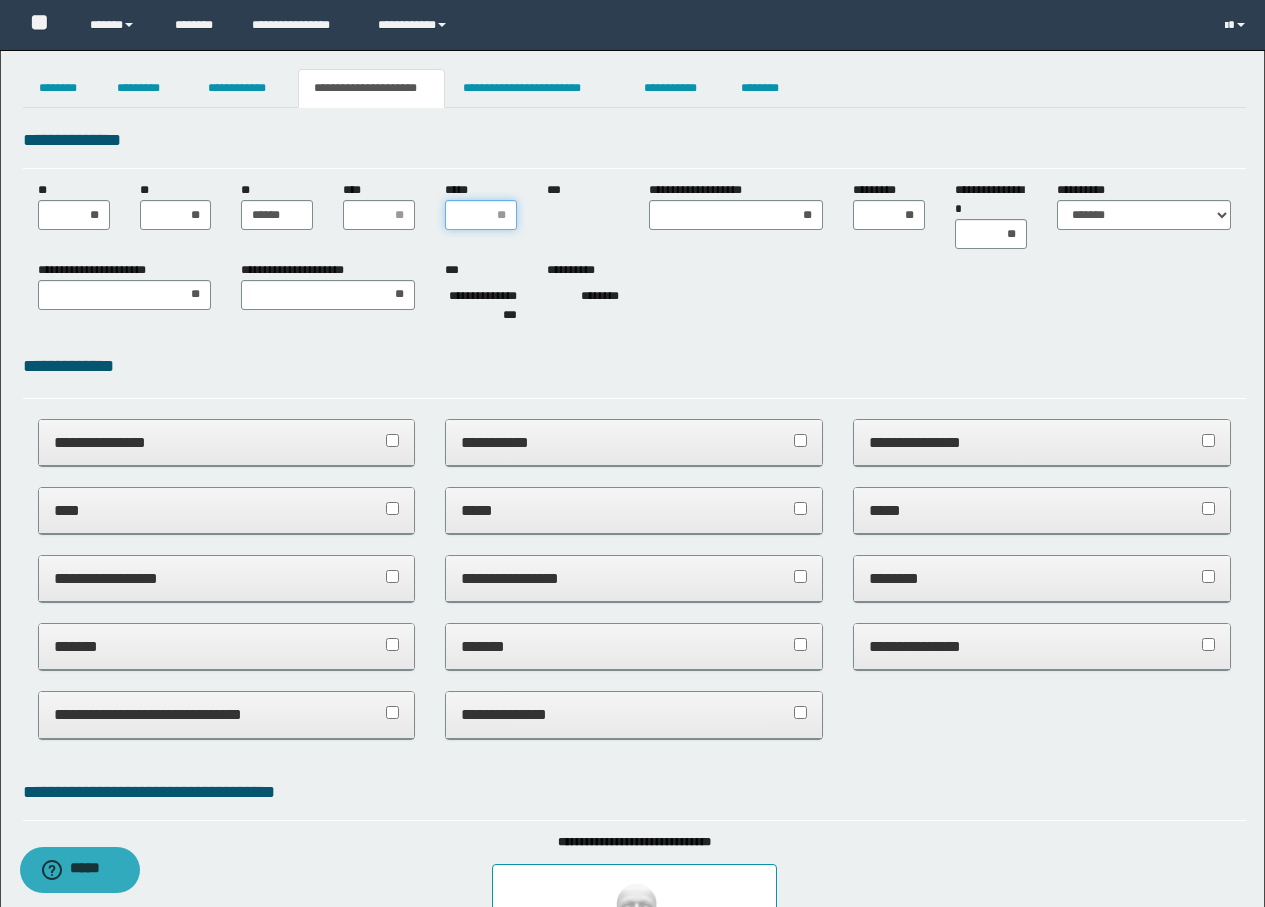 click on "*****" at bounding box center [481, 215] 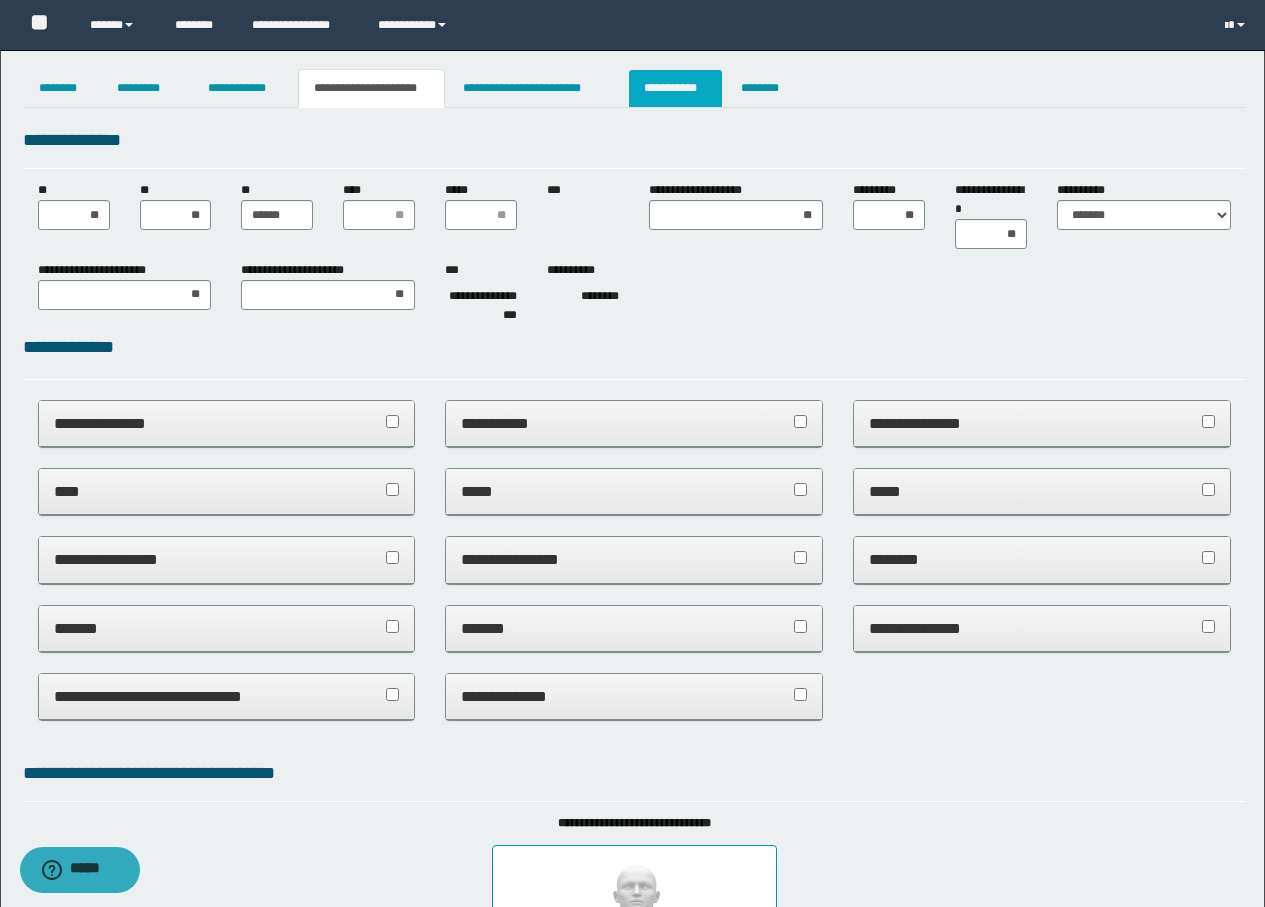 click on "**********" at bounding box center (675, 88) 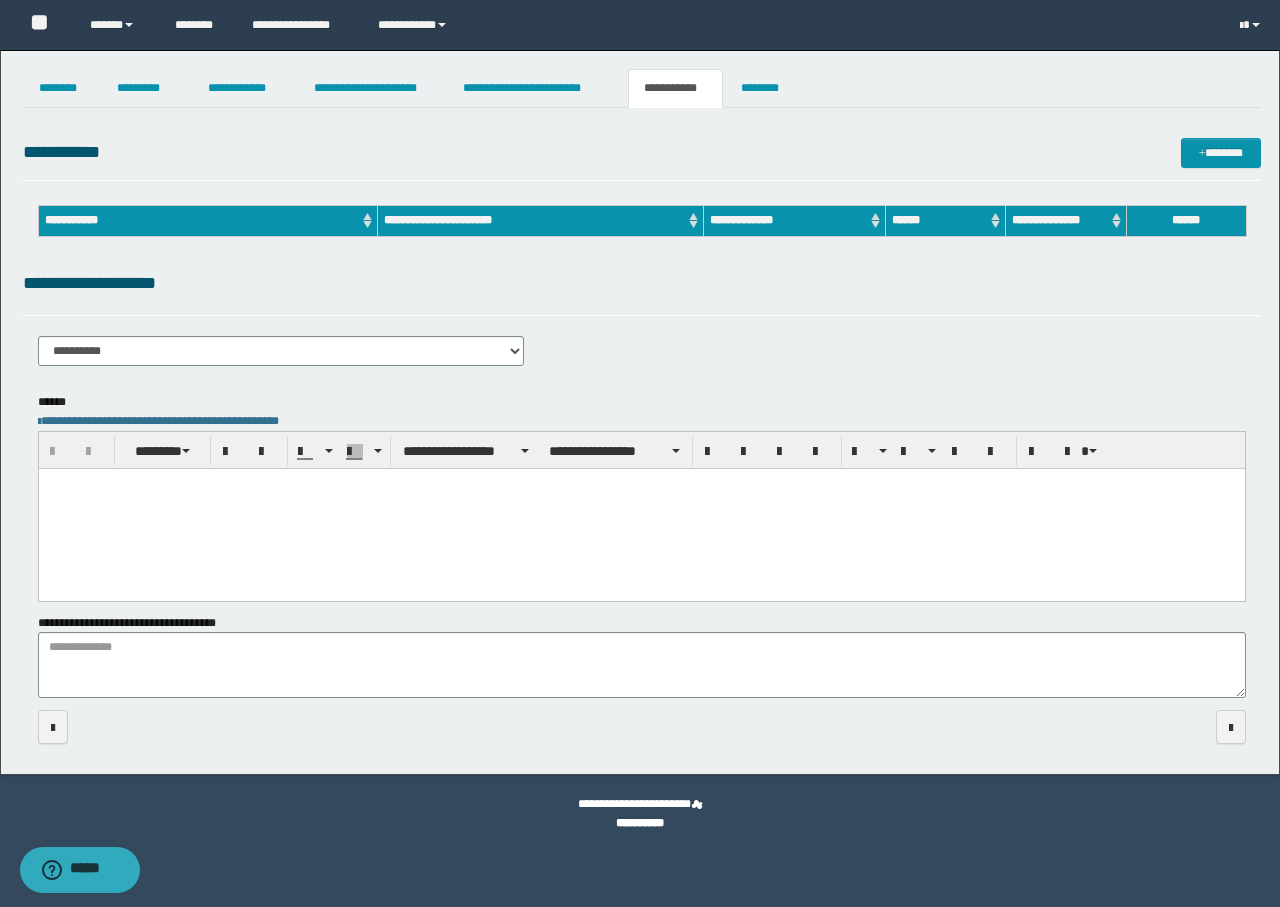 scroll, scrollTop: 0, scrollLeft: 0, axis: both 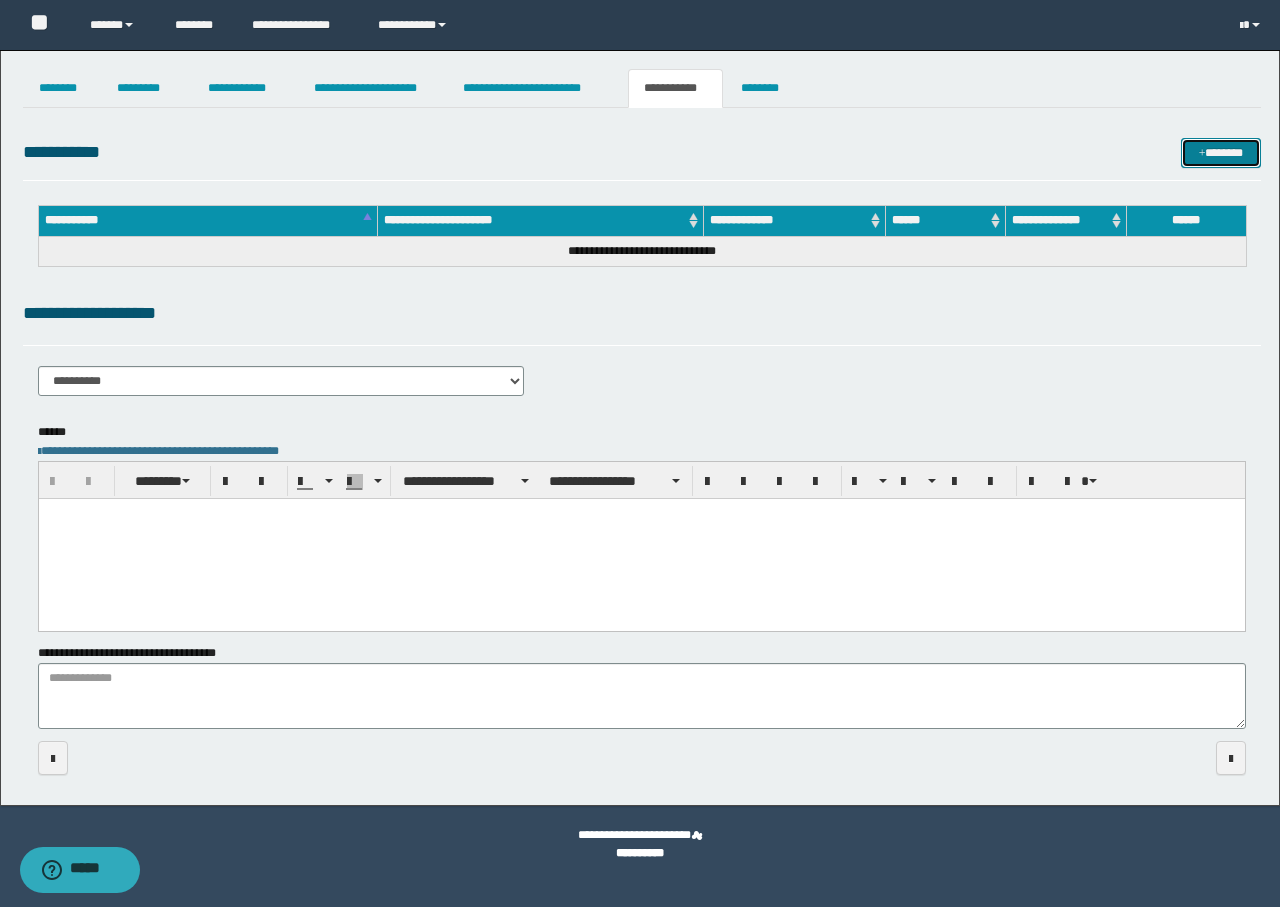 click on "*******" at bounding box center (1221, 153) 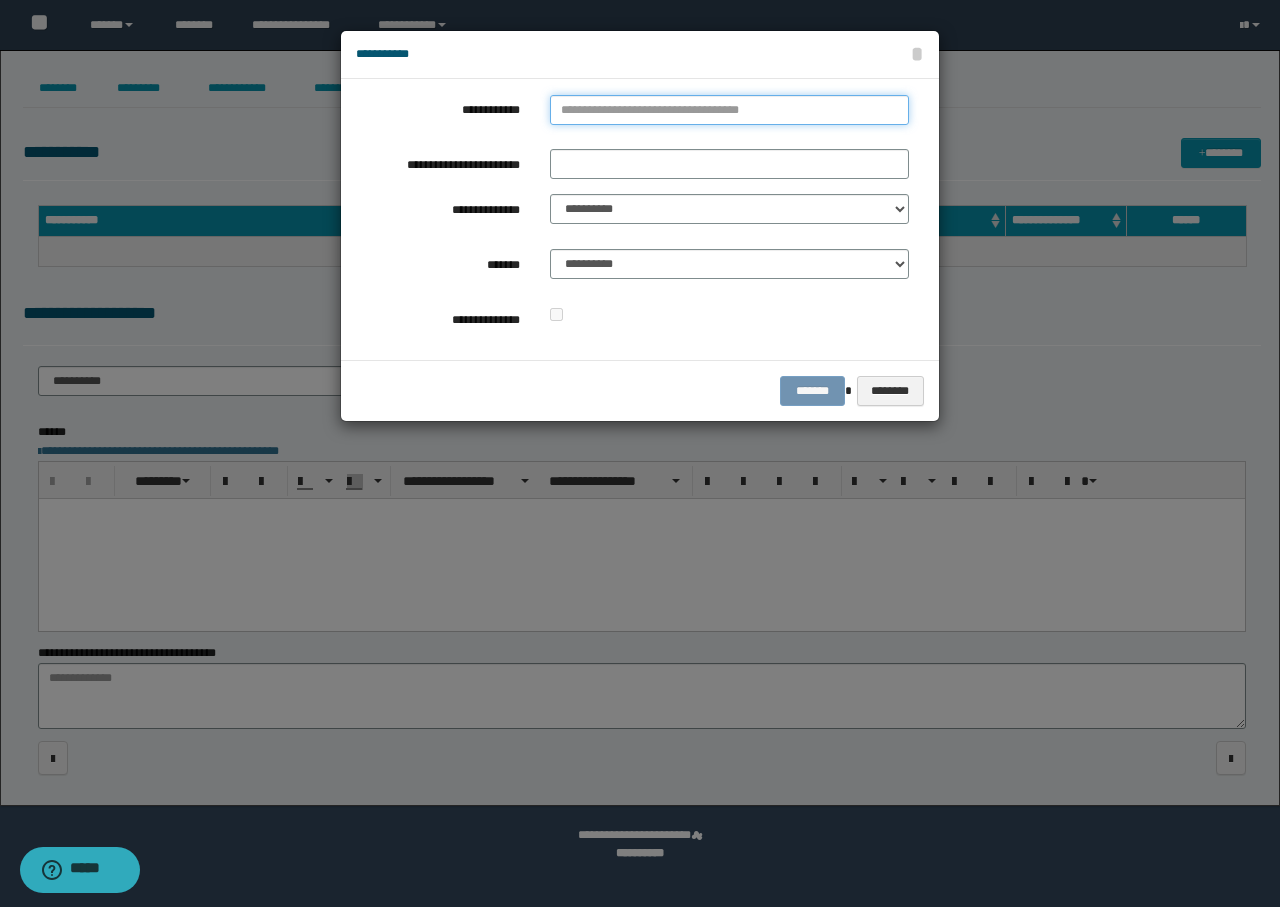 click on "**********" at bounding box center [729, 110] 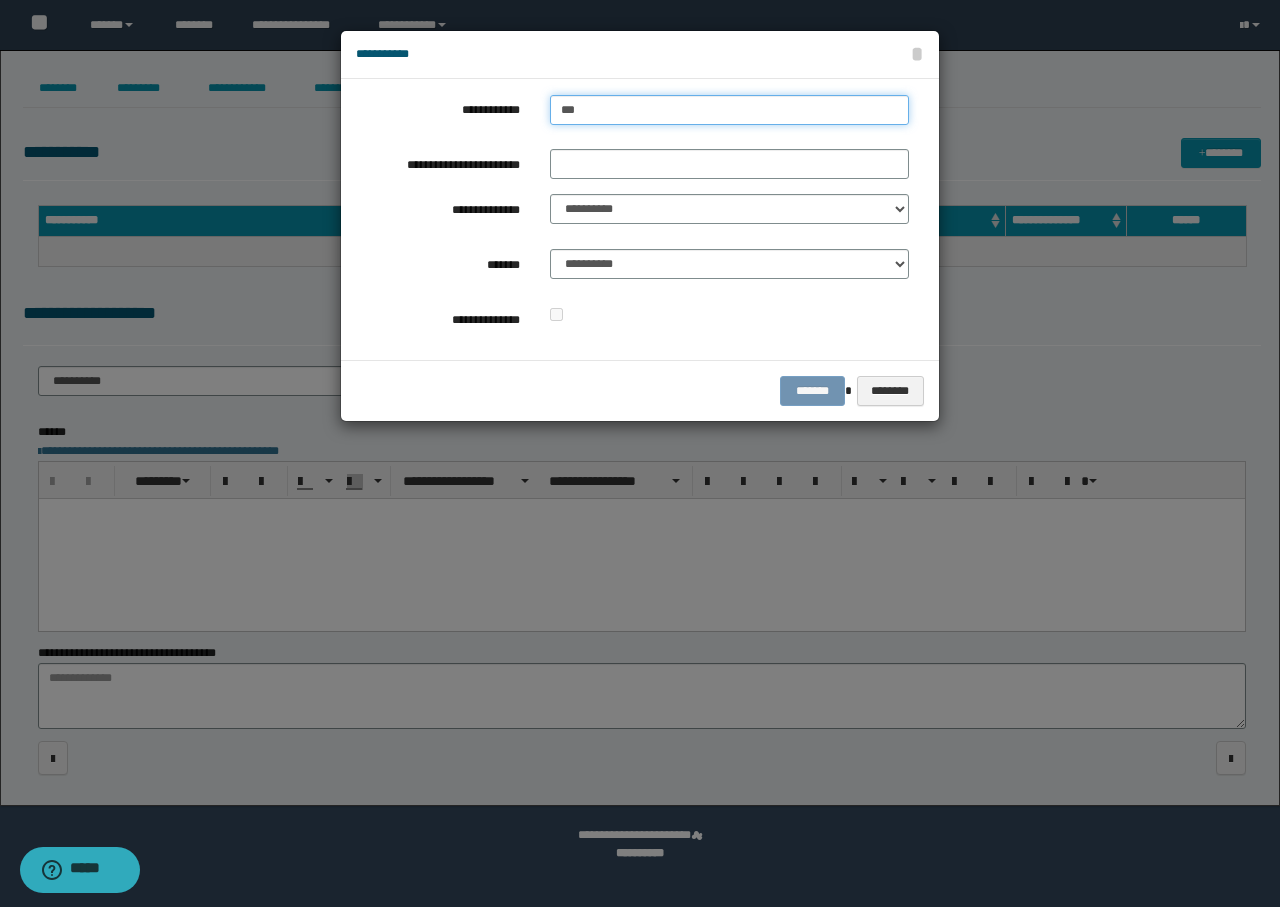 type on "****" 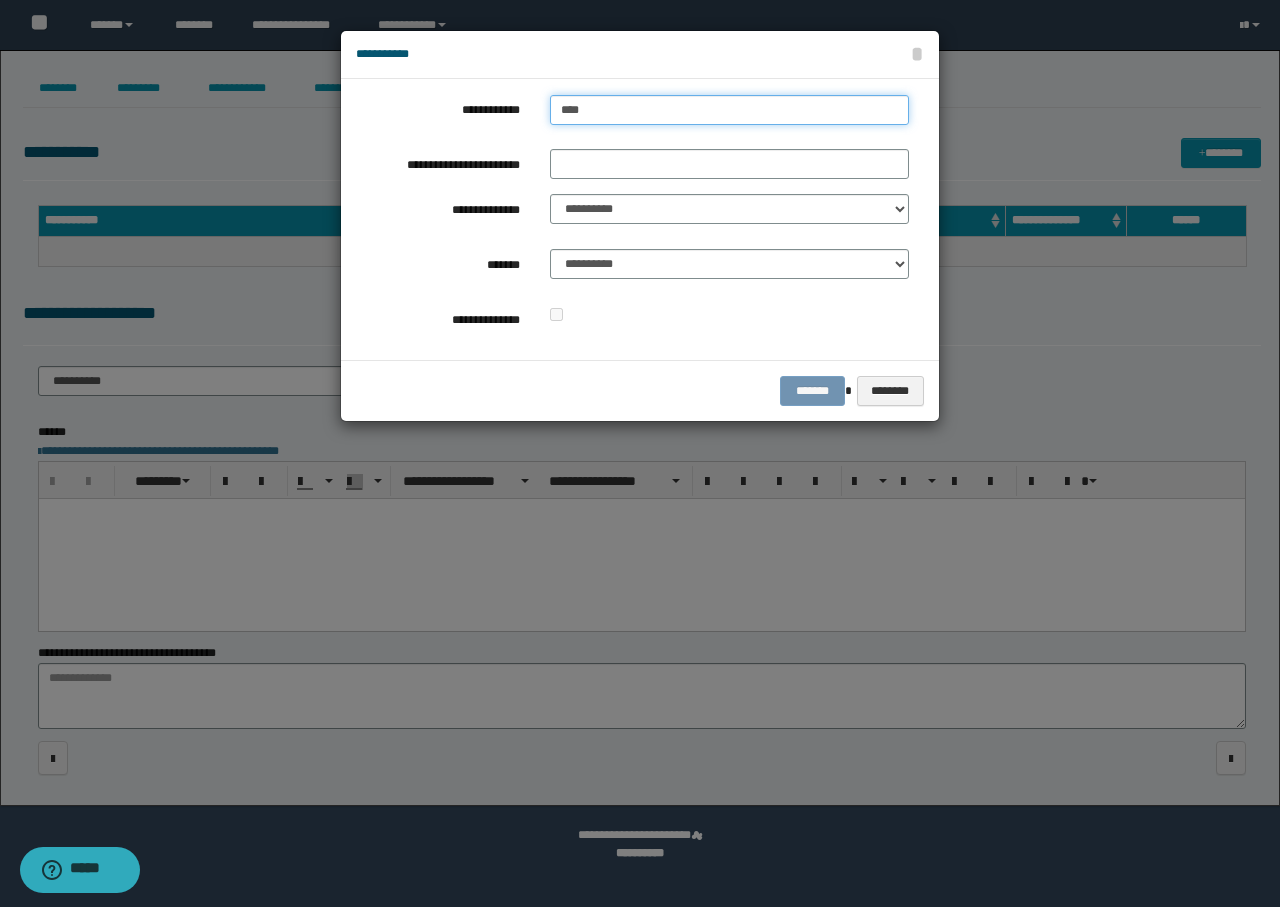 type on "****" 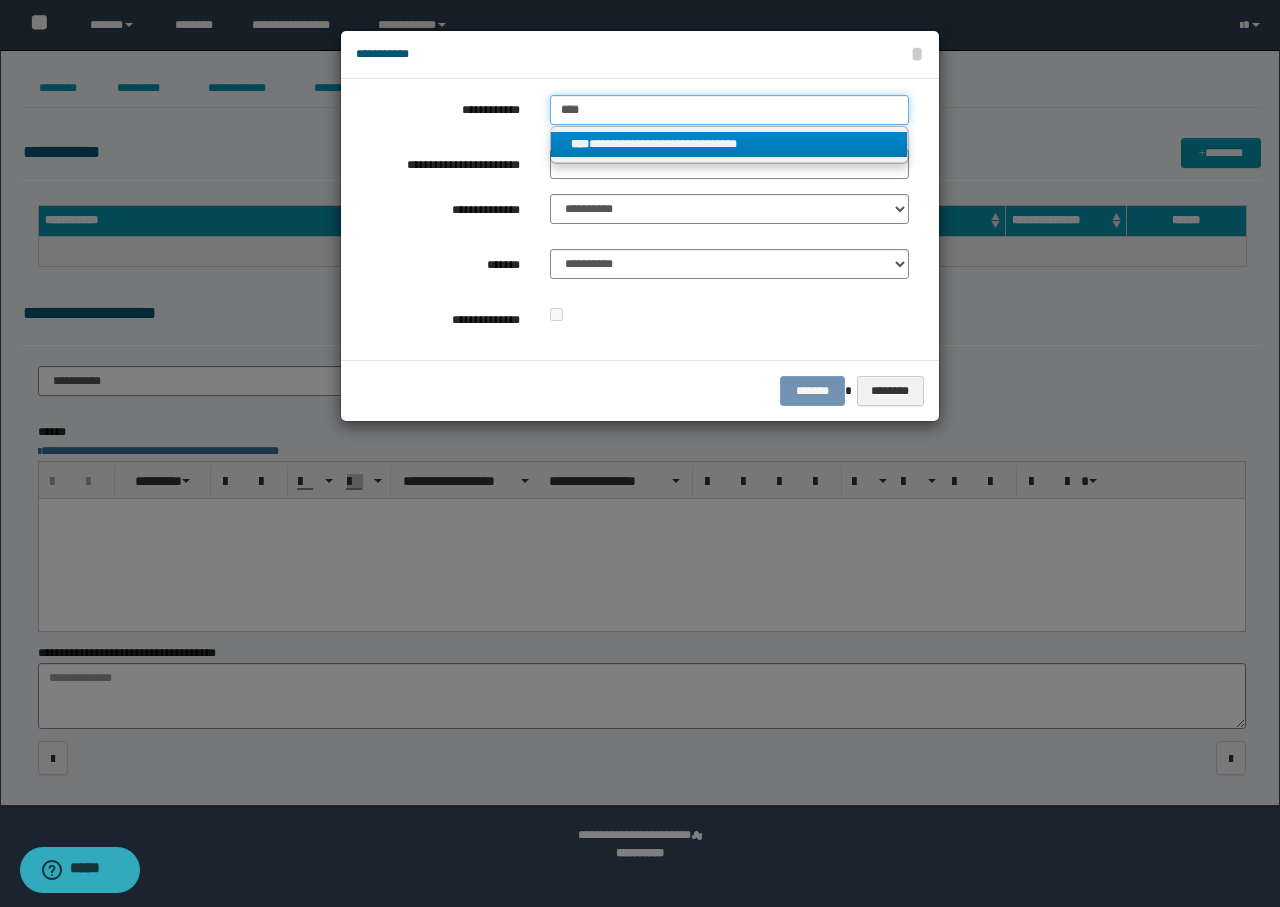 type on "****" 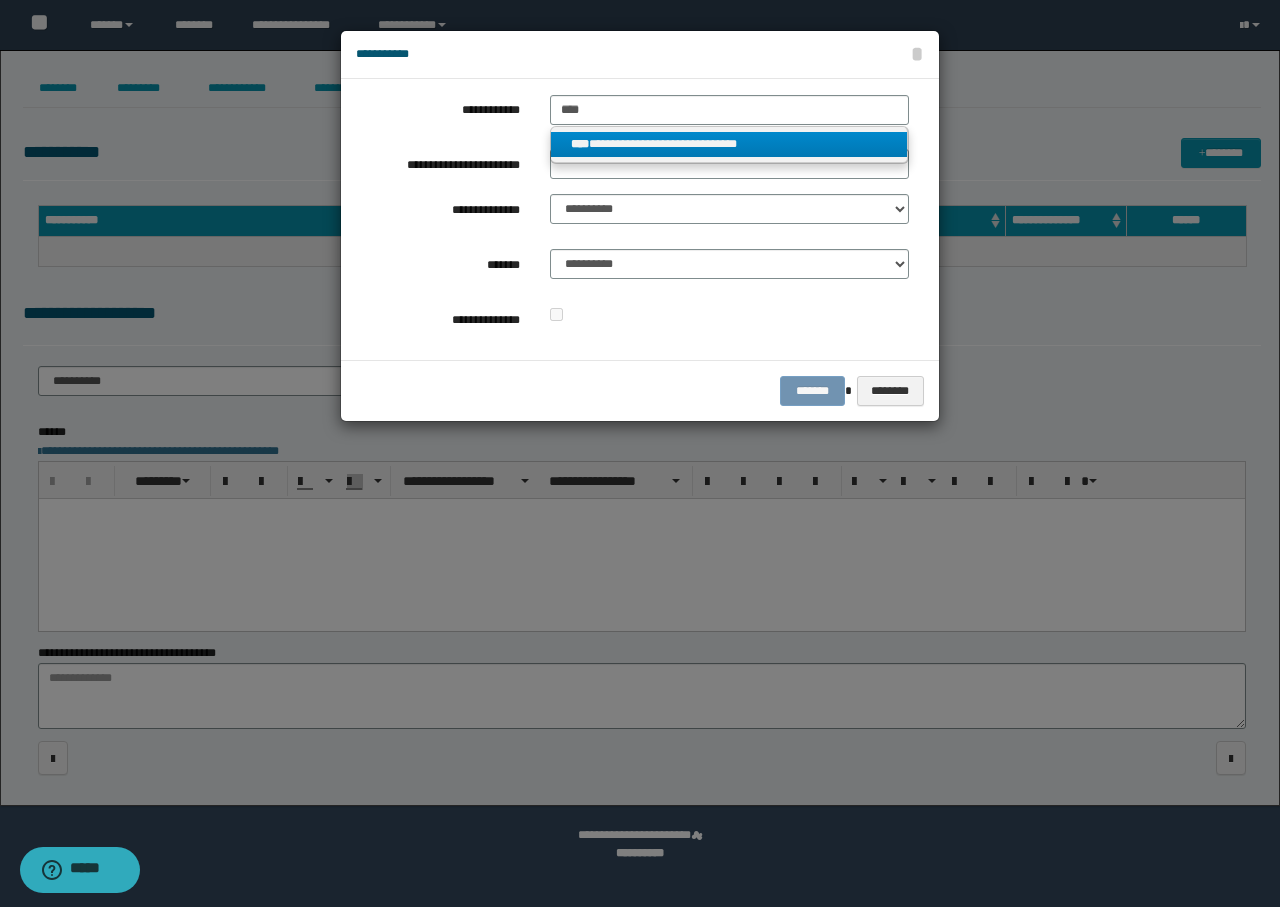 click on "**********" at bounding box center (729, 144) 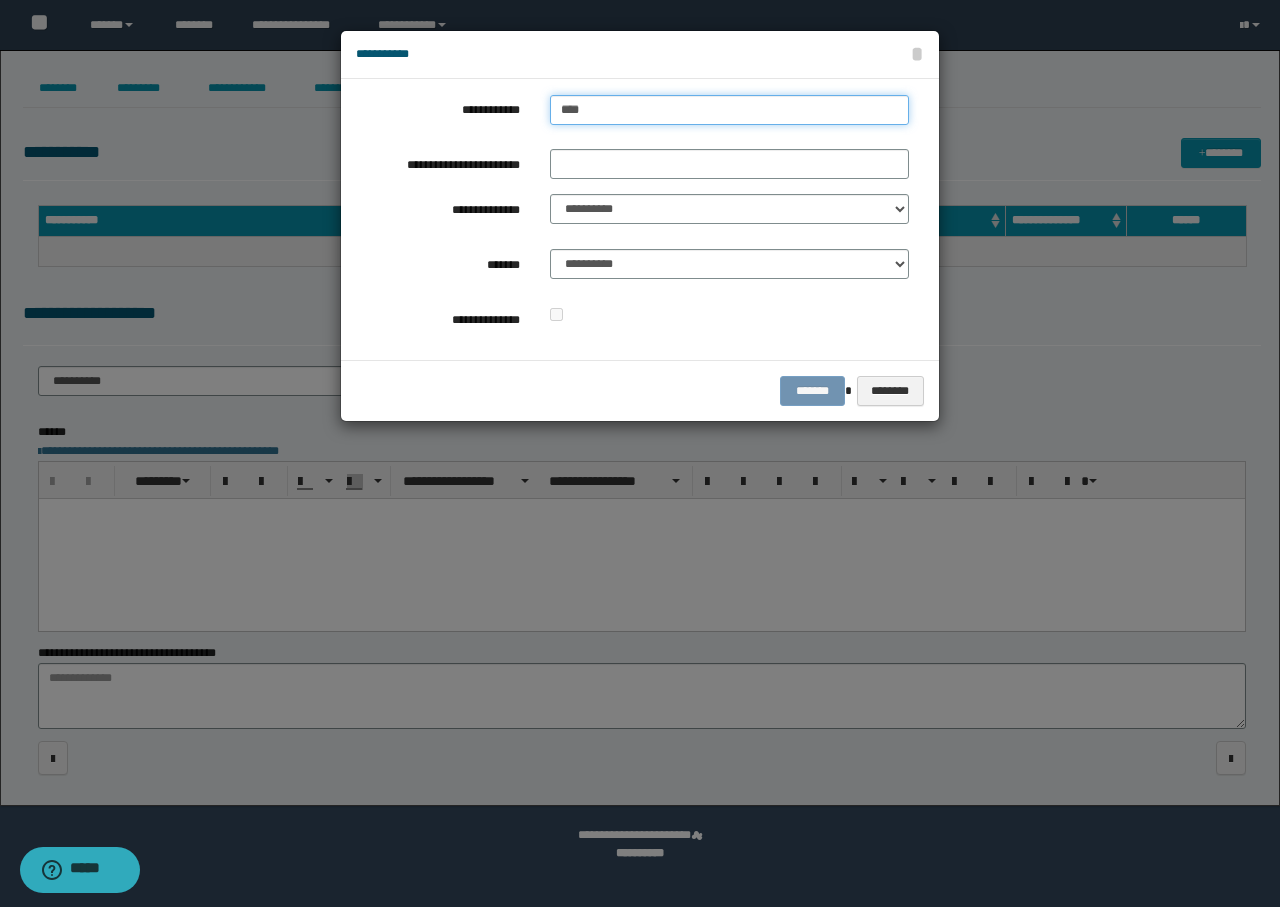 type 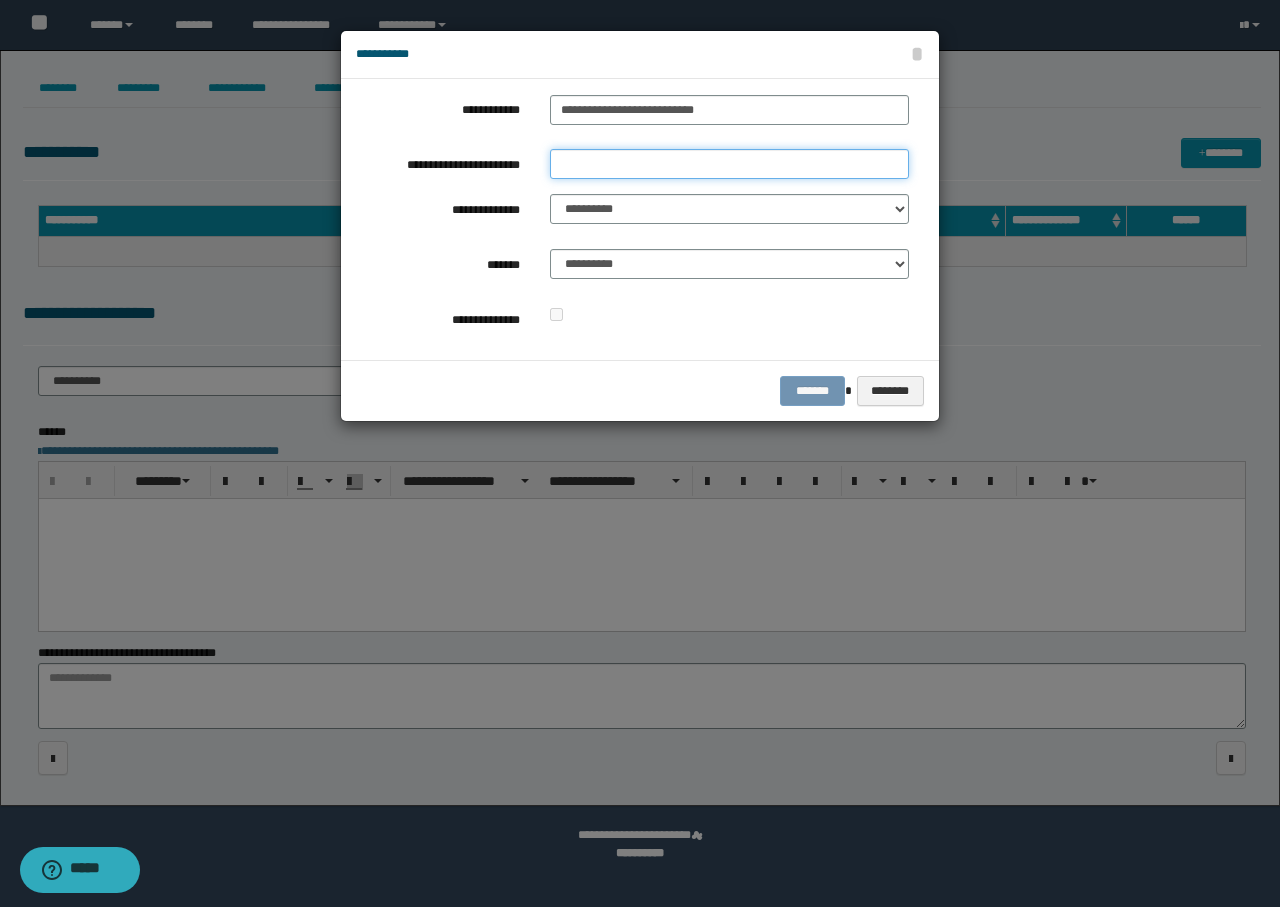 click on "**********" at bounding box center [729, 164] 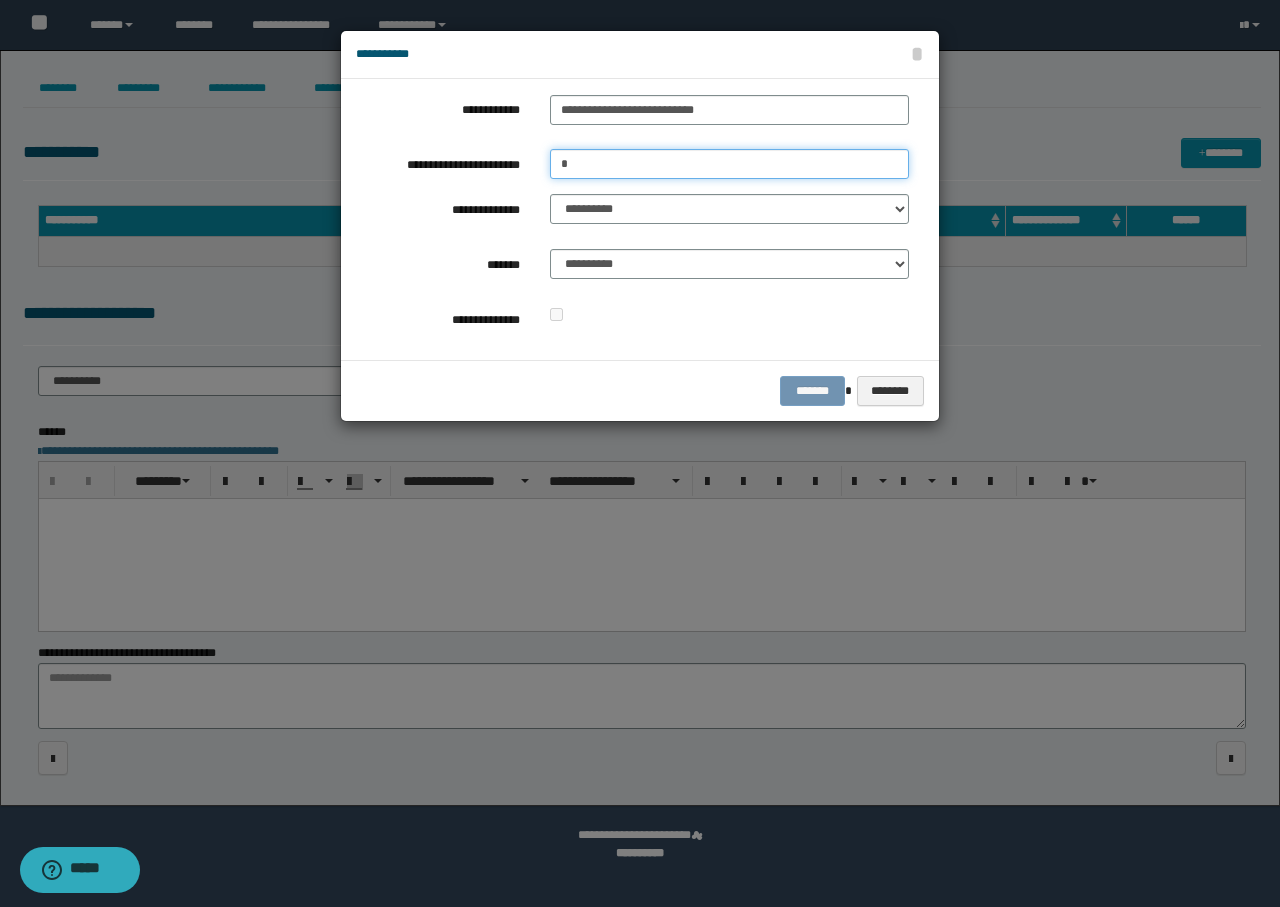 type on "**********" 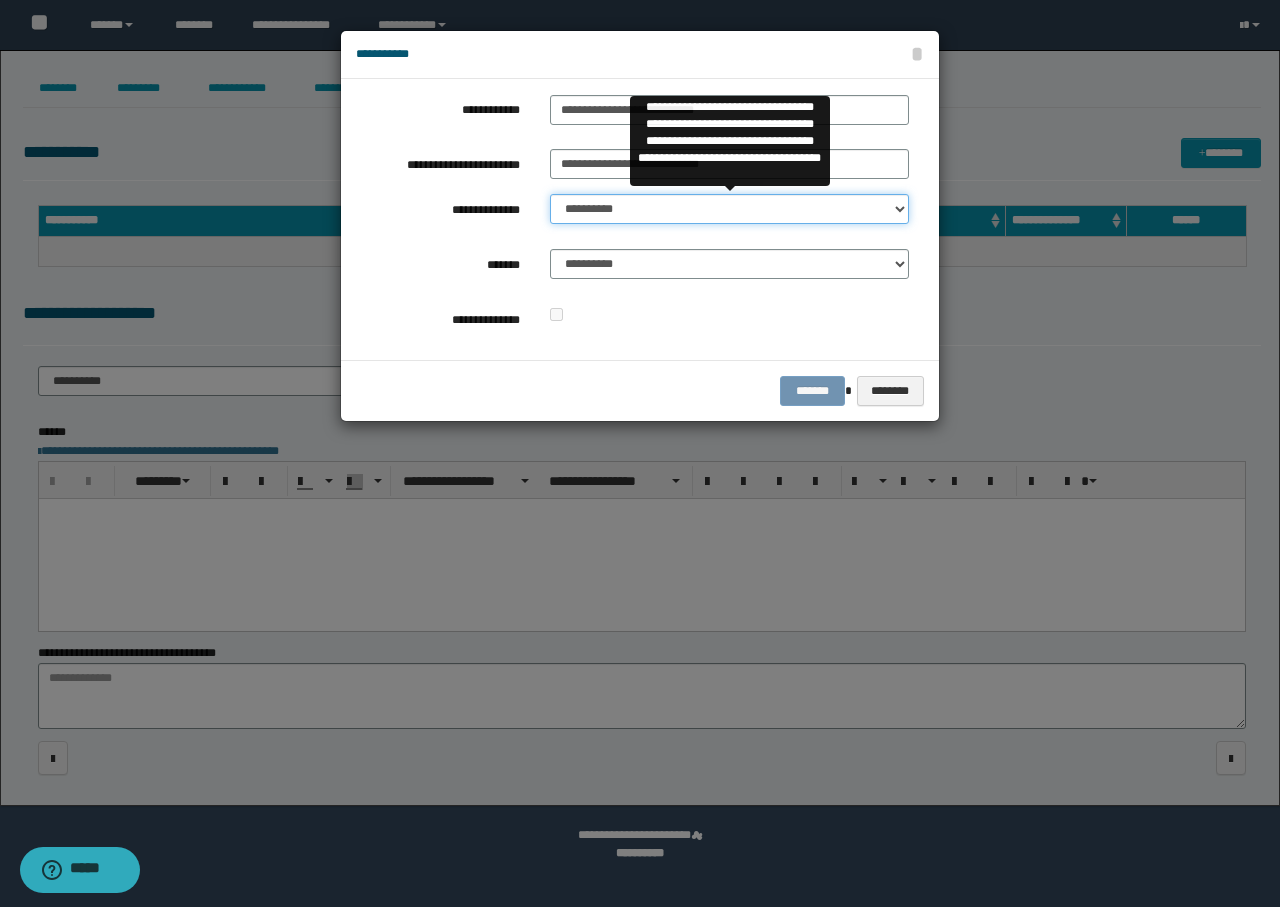 click on "**********" at bounding box center (729, 209) 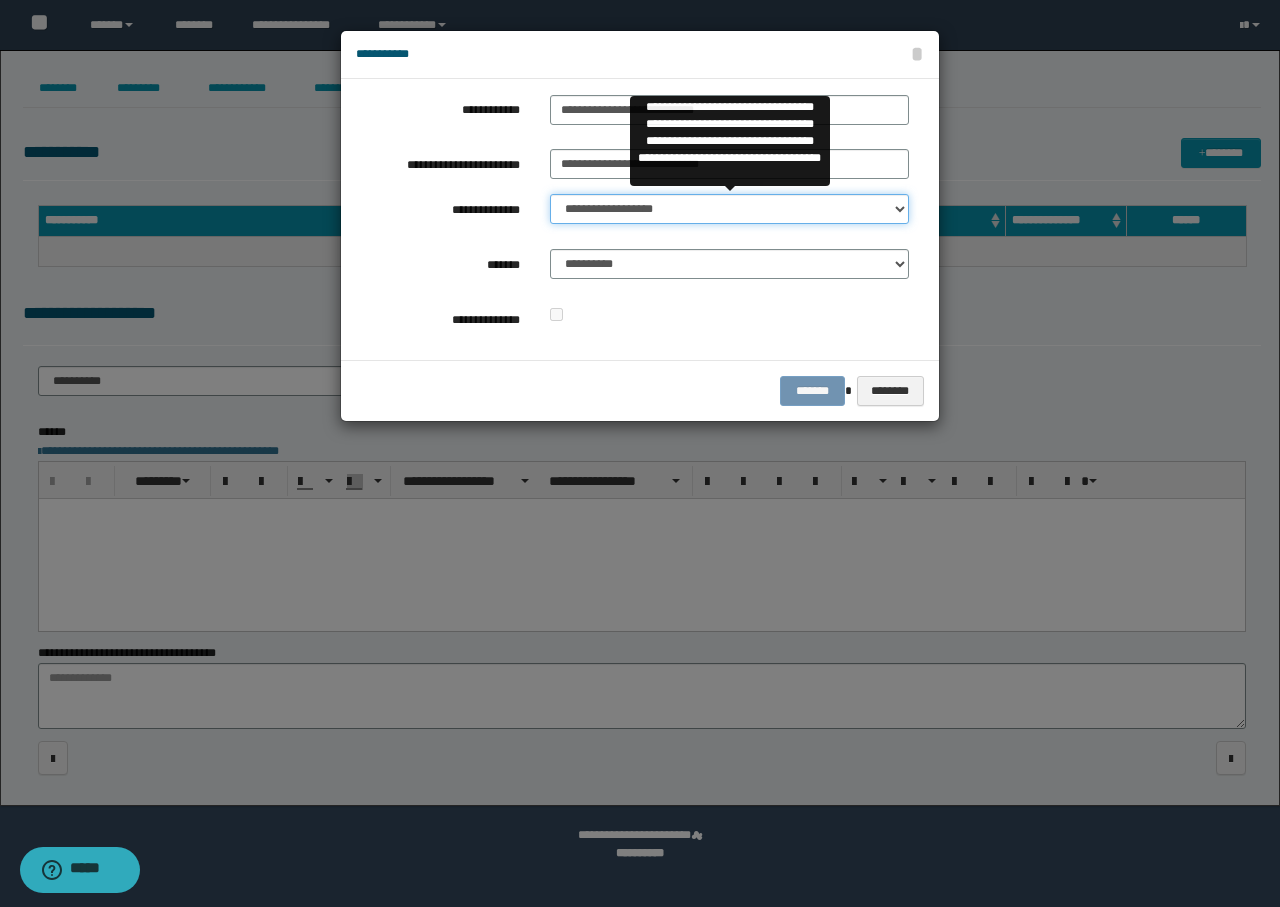 click on "**********" at bounding box center [729, 209] 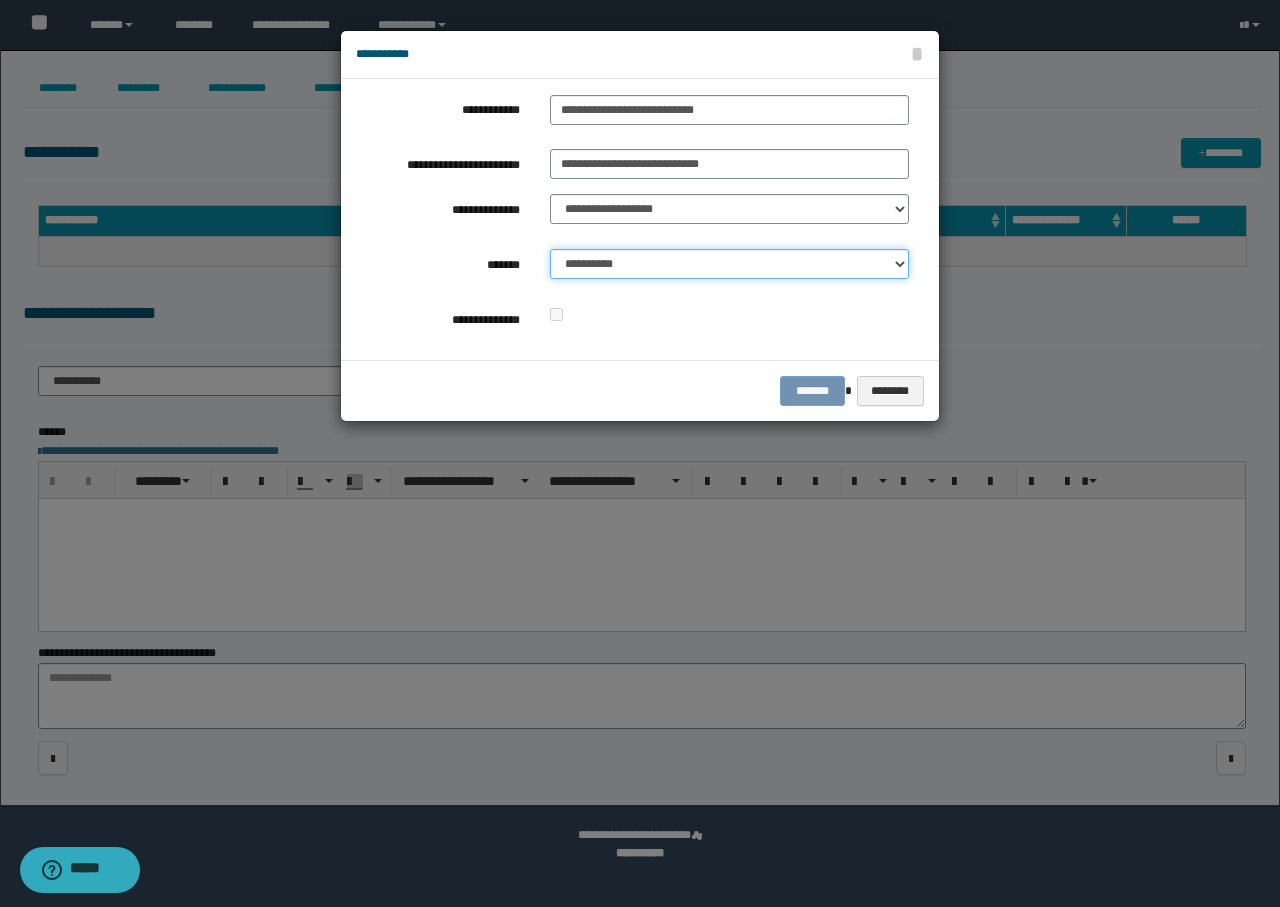 click on "**********" at bounding box center [729, 264] 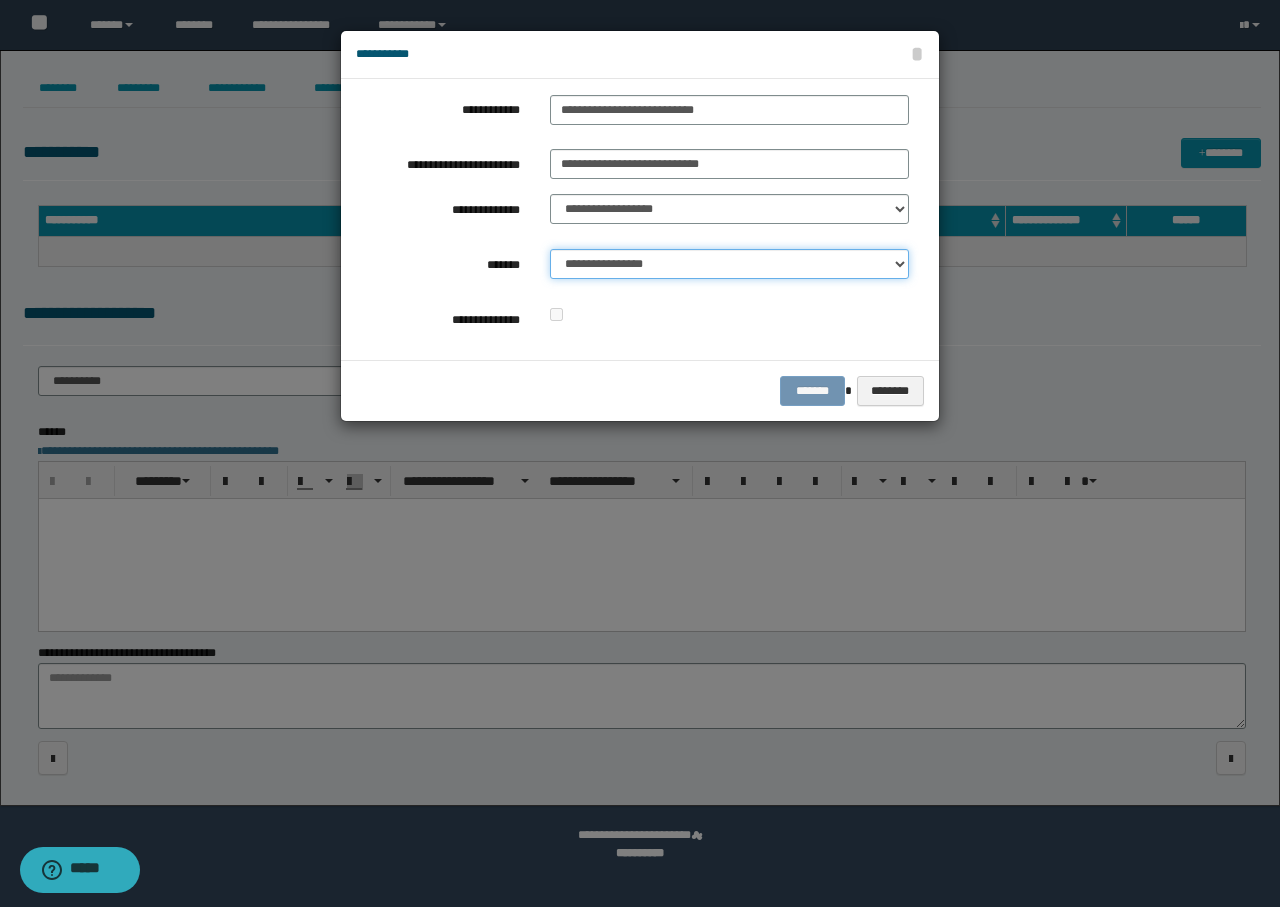click on "**********" at bounding box center [729, 264] 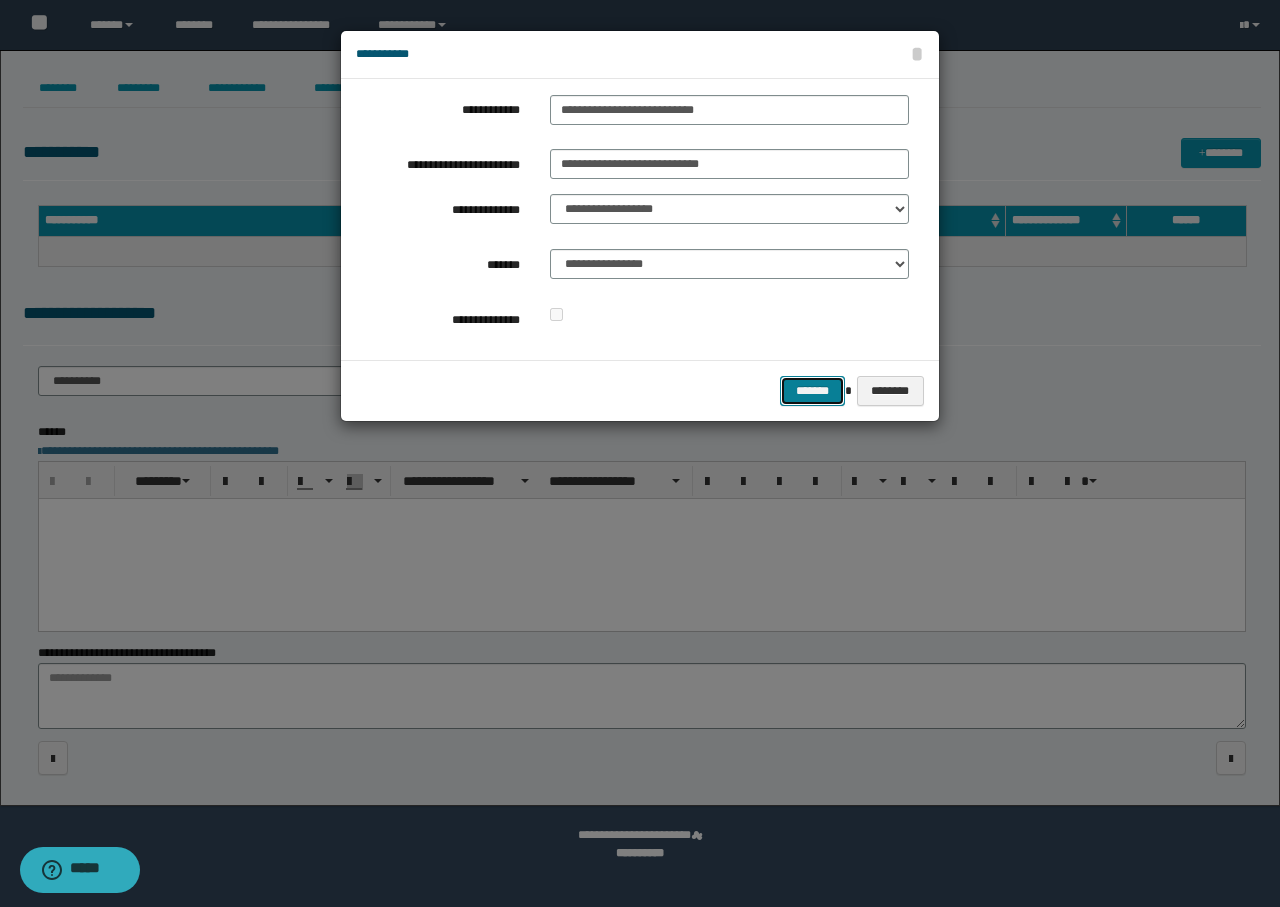 click on "*******" at bounding box center [812, 391] 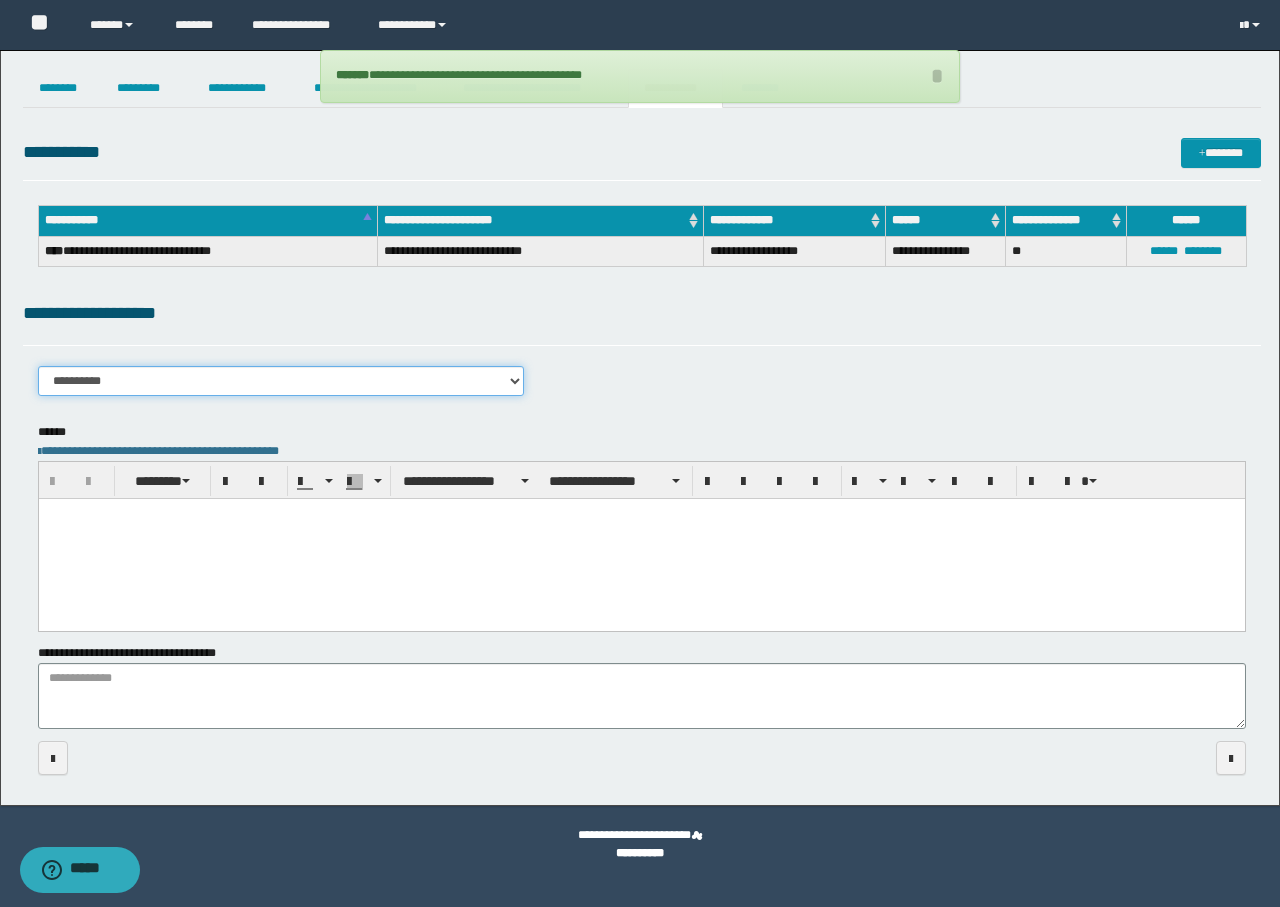 click on "**********" at bounding box center (281, 381) 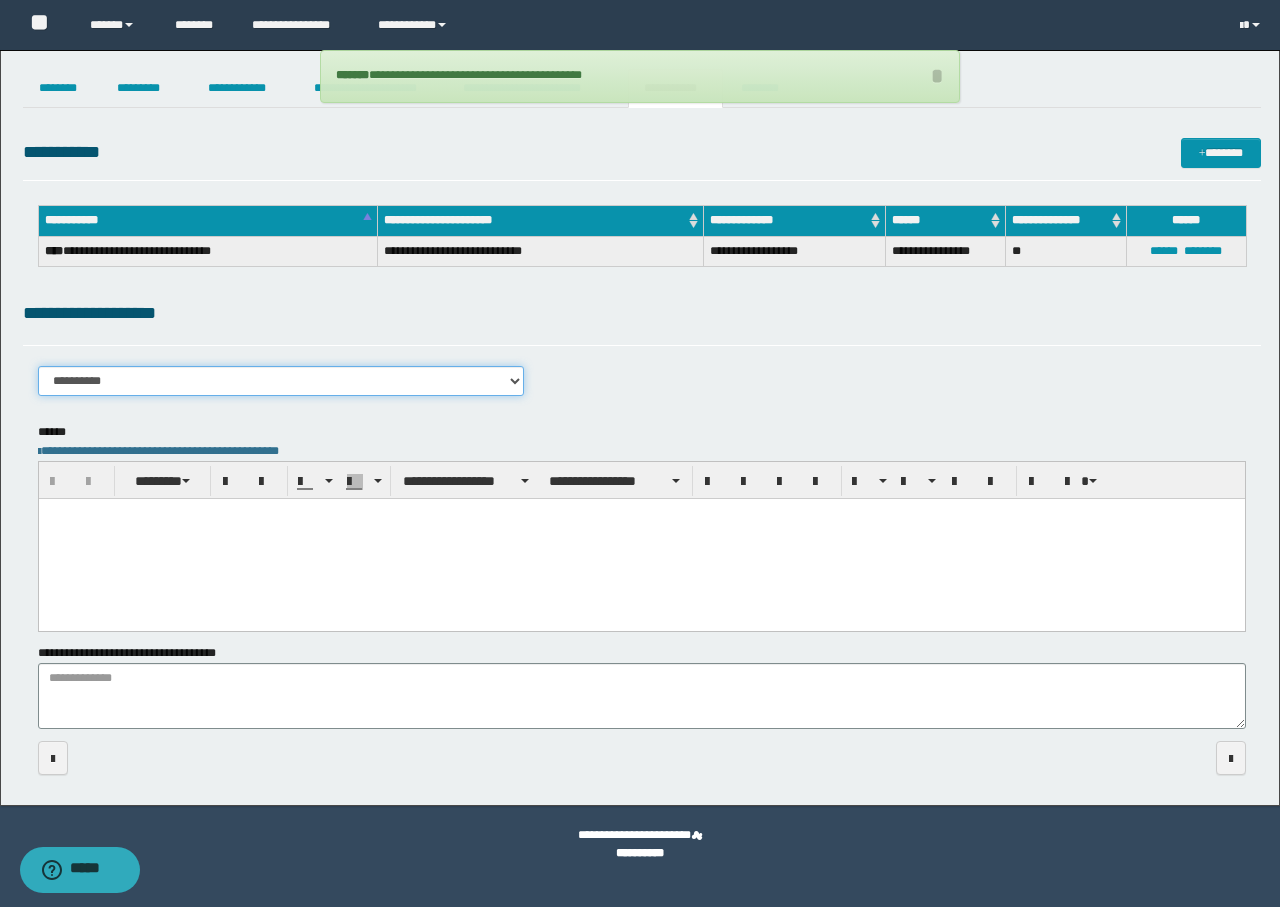 select on "****" 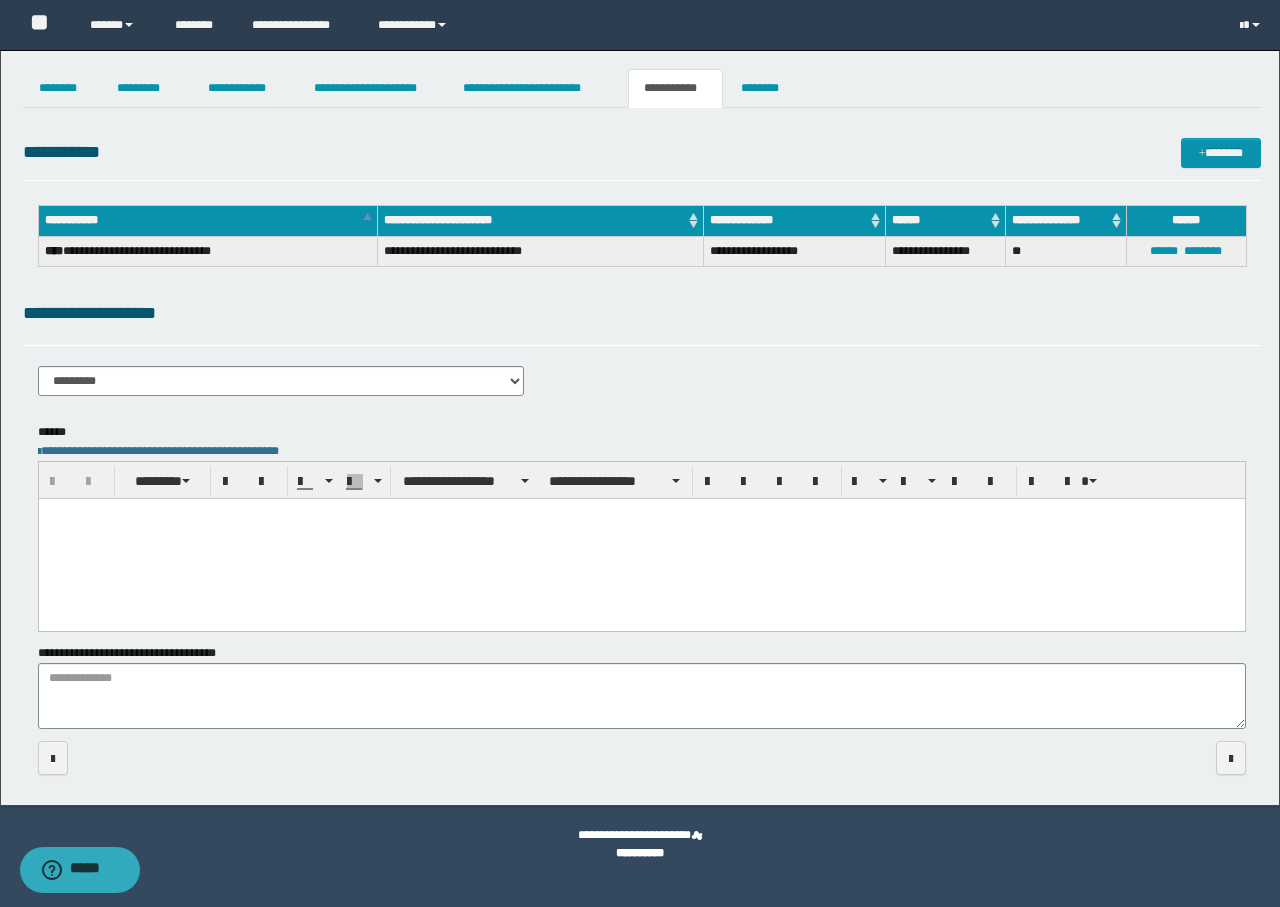 click at bounding box center (641, 513) 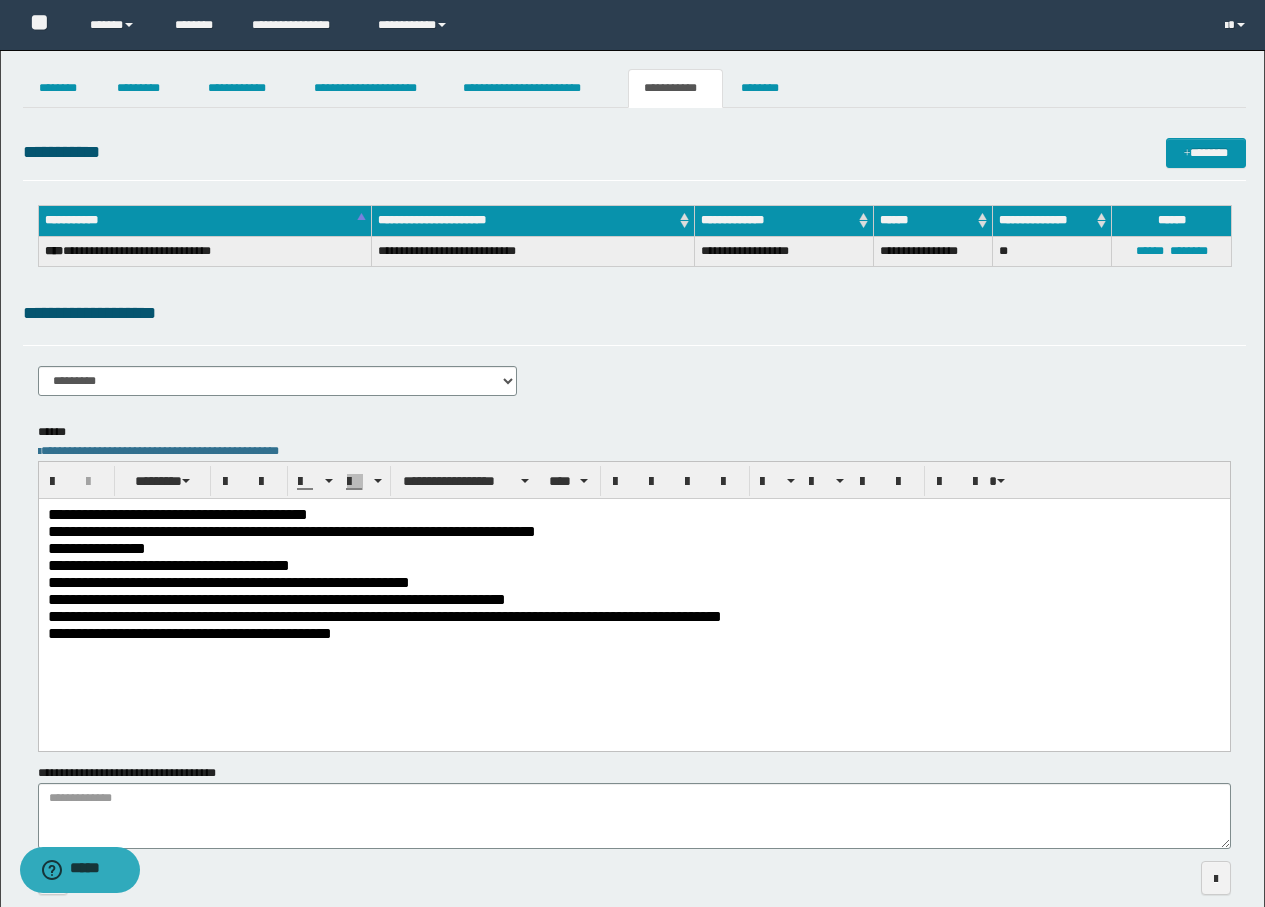 click on "**********" at bounding box center (96, 547) 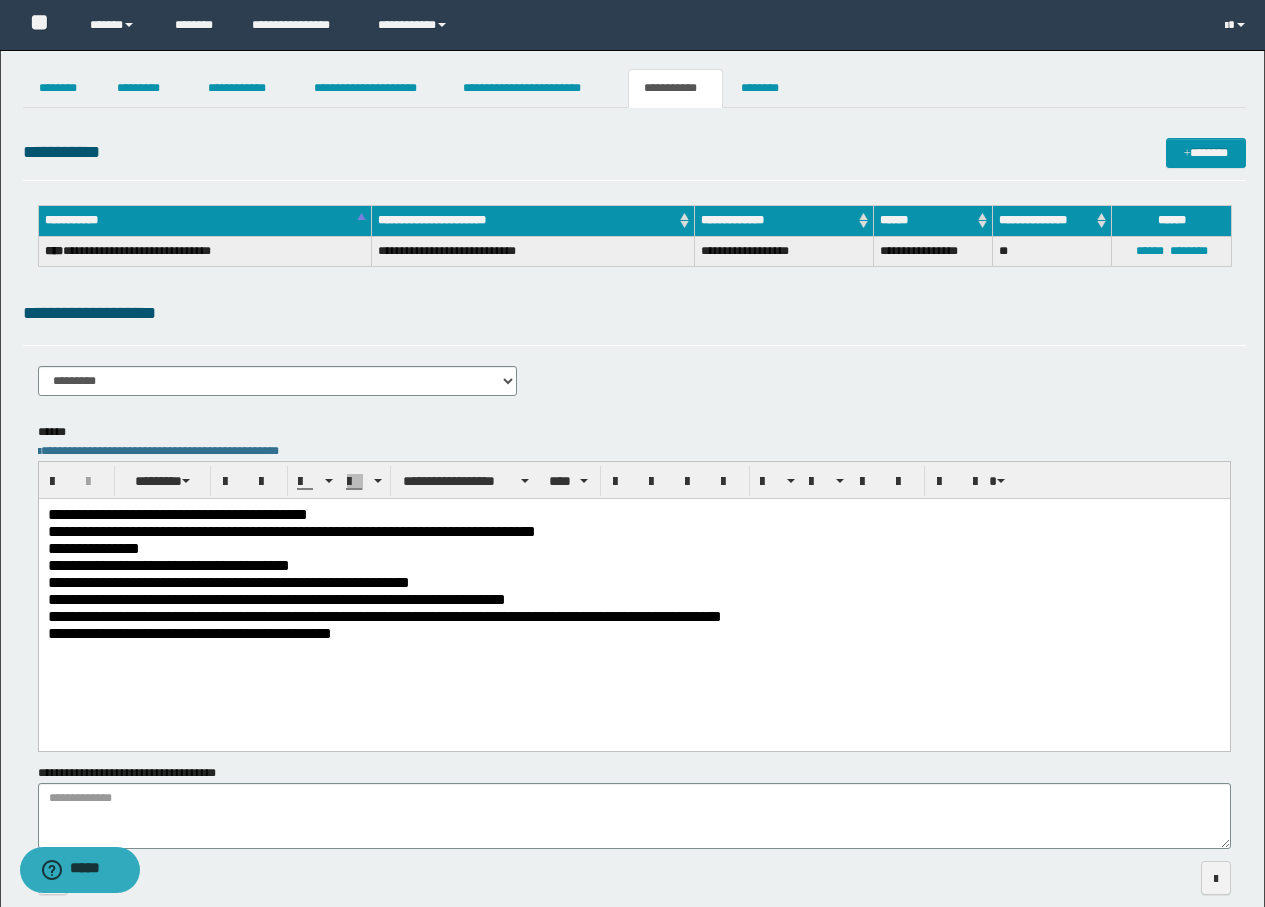click on "**********" at bounding box center (228, 581) 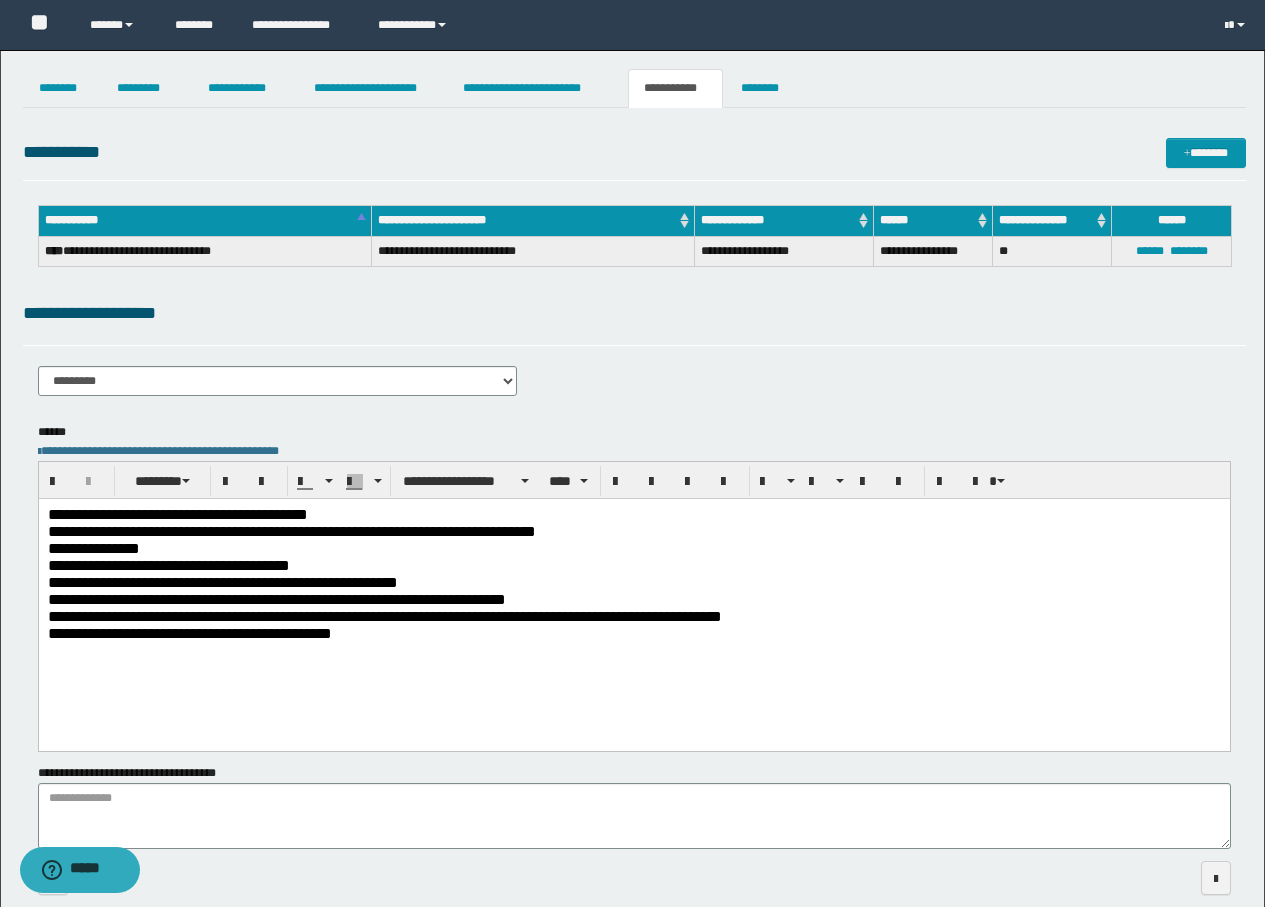 click on "**********" at bounding box center [633, 633] 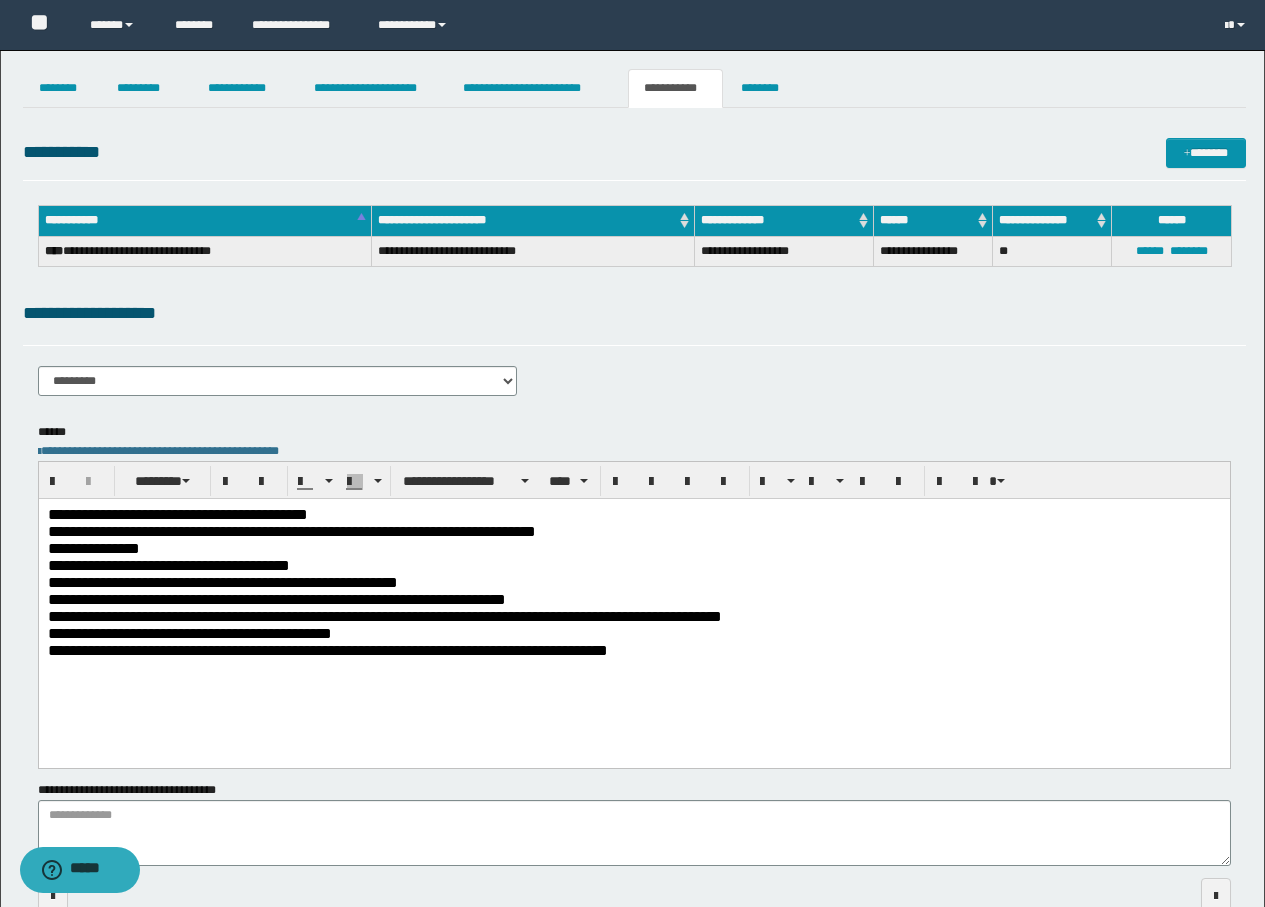 click on "**********" at bounding box center (327, 649) 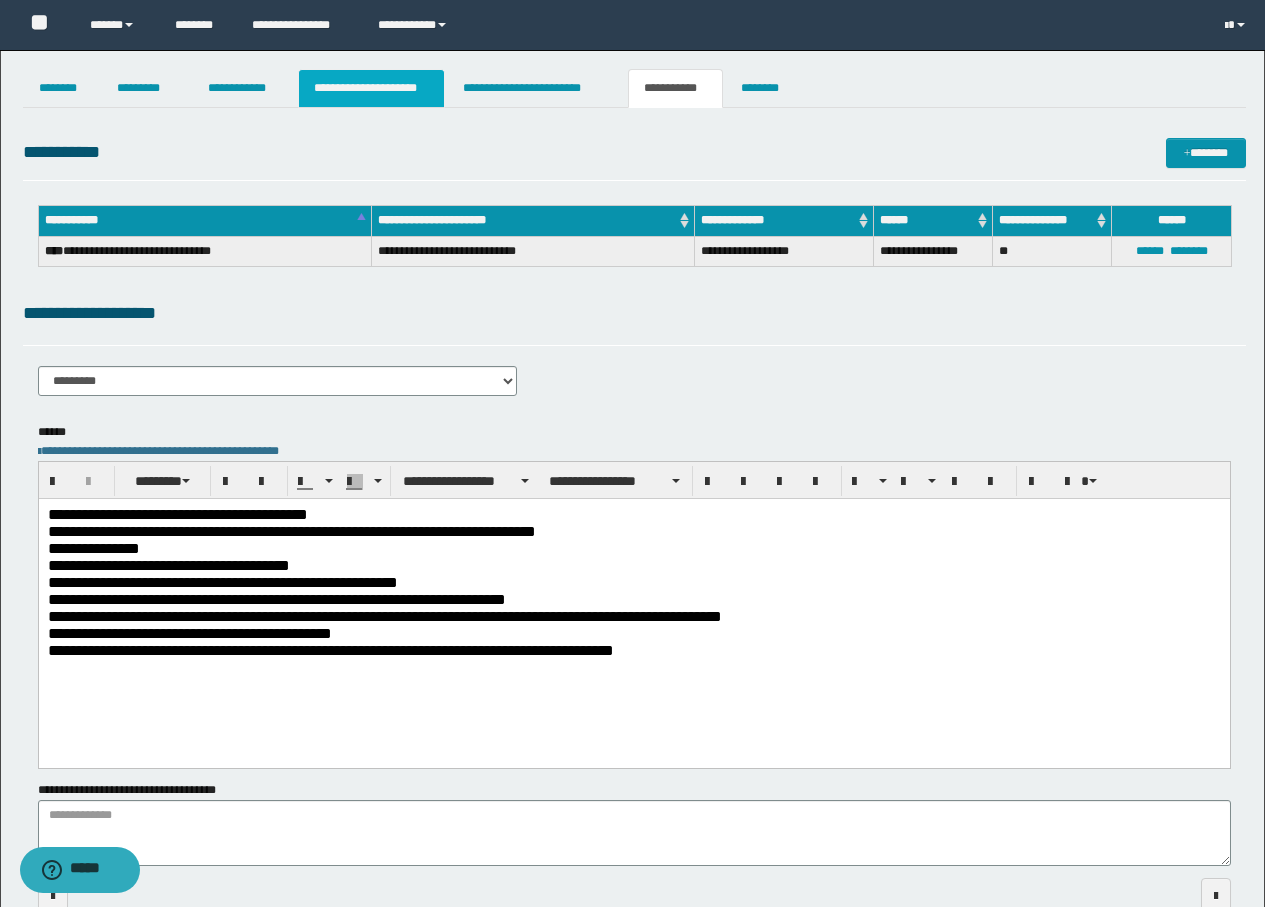 click on "**********" at bounding box center (371, 88) 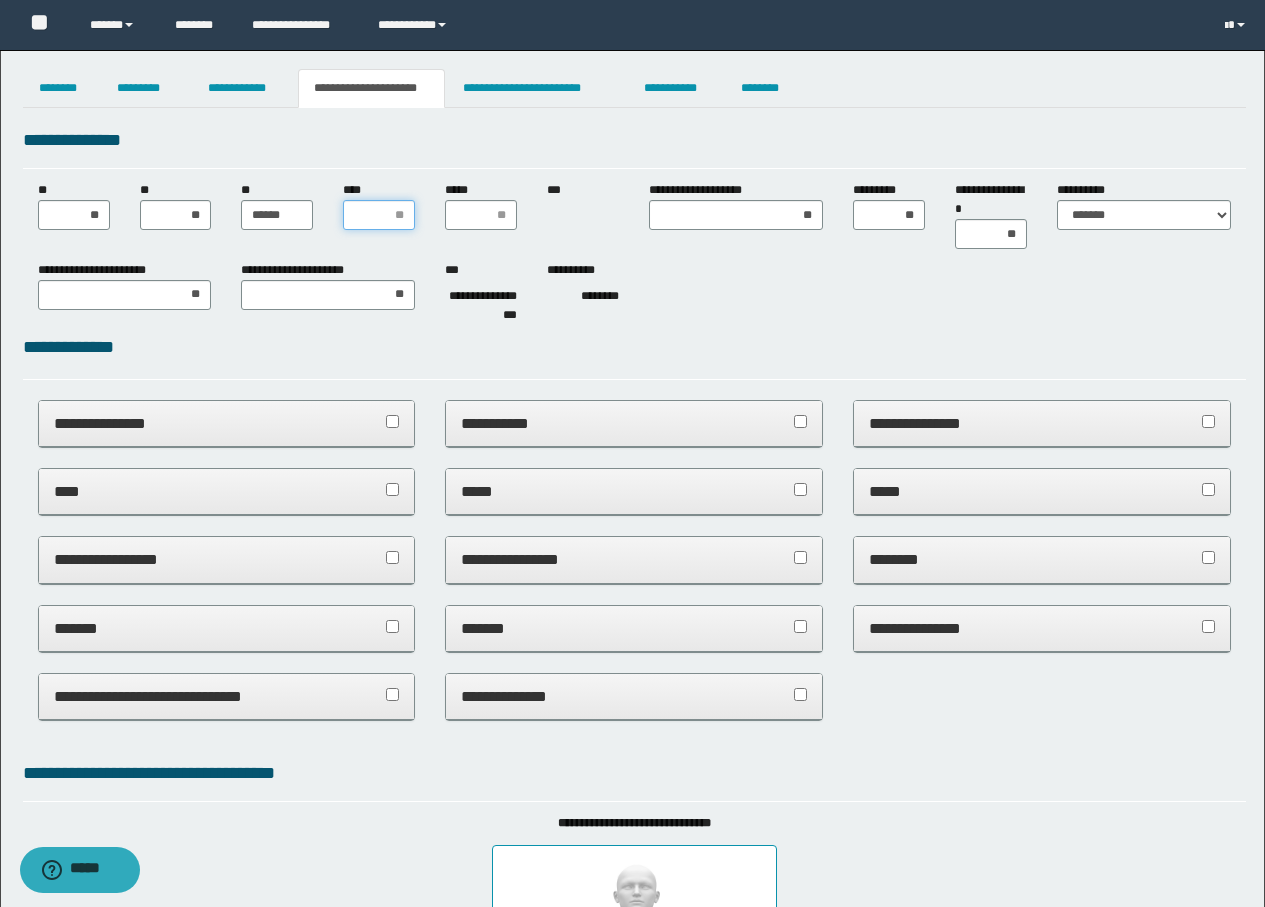 click on "****" at bounding box center (379, 215) 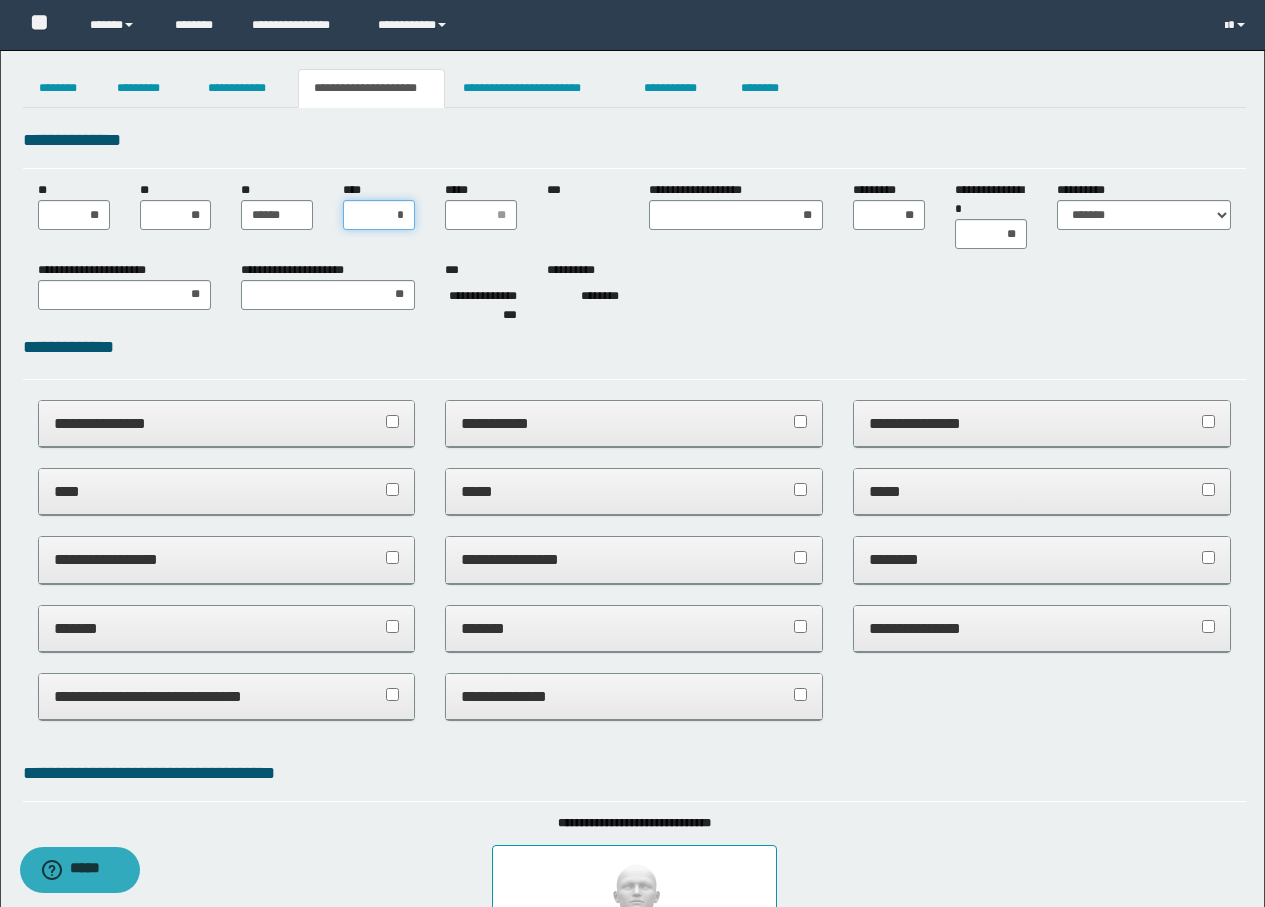 type on "**" 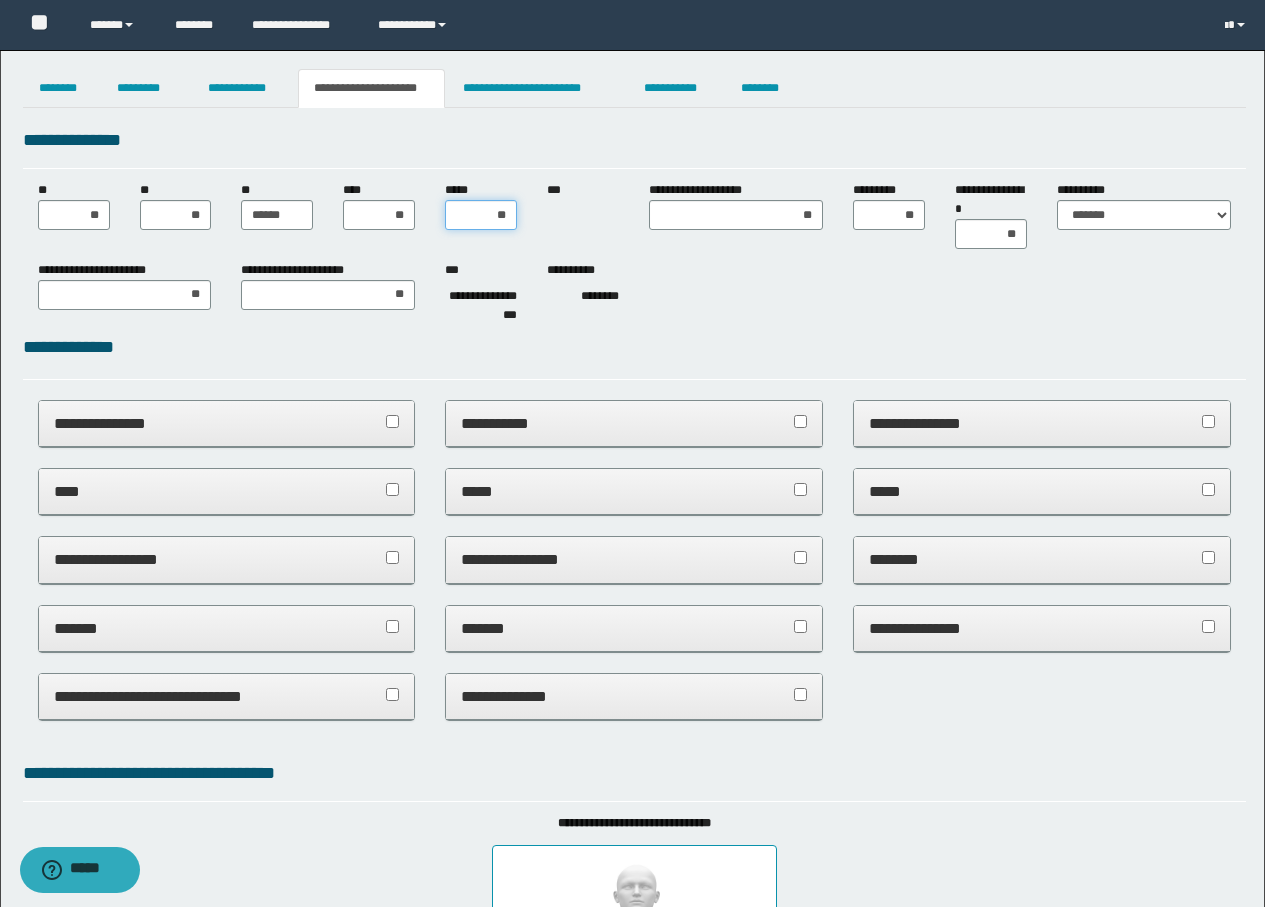 type on "***" 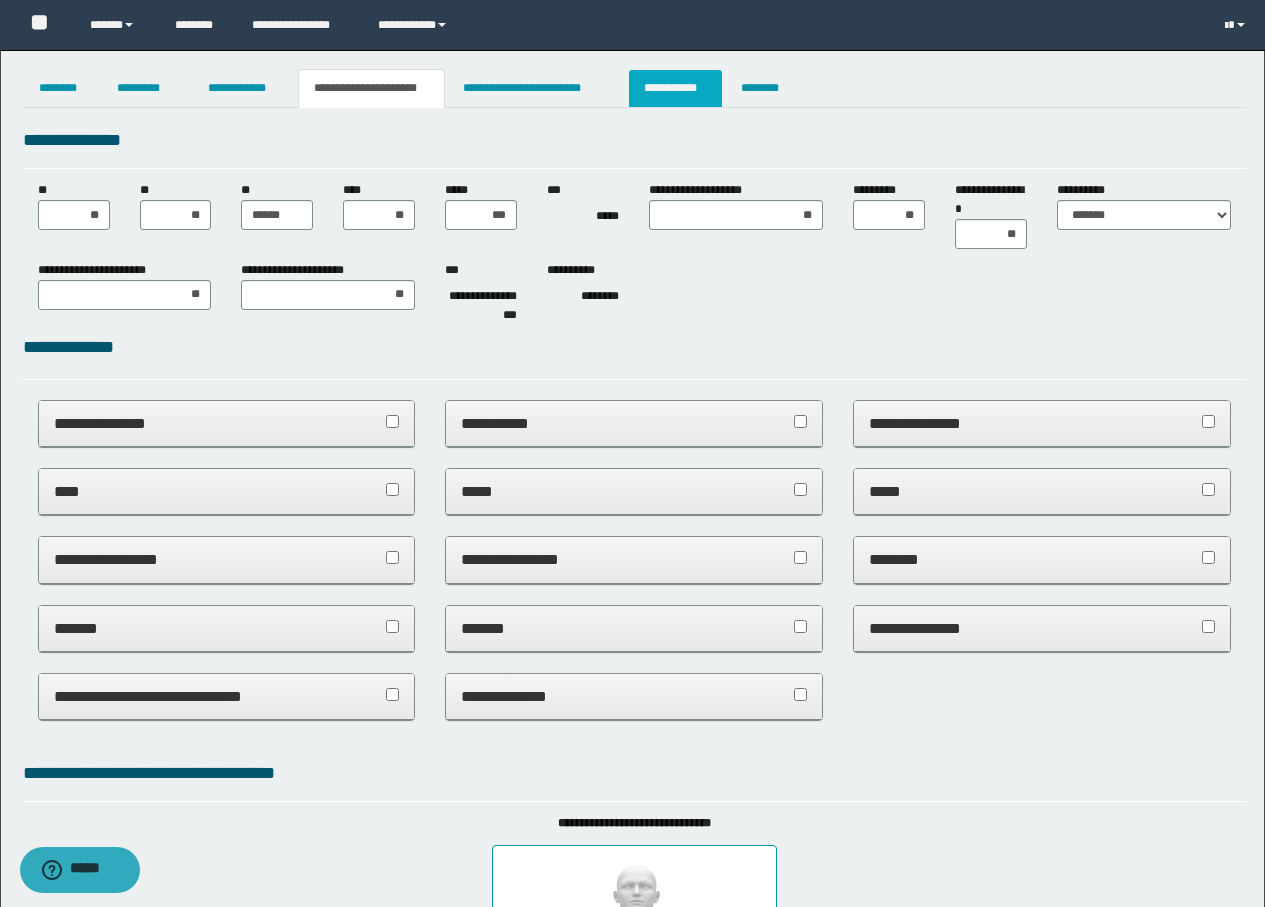 click on "**********" at bounding box center (675, 88) 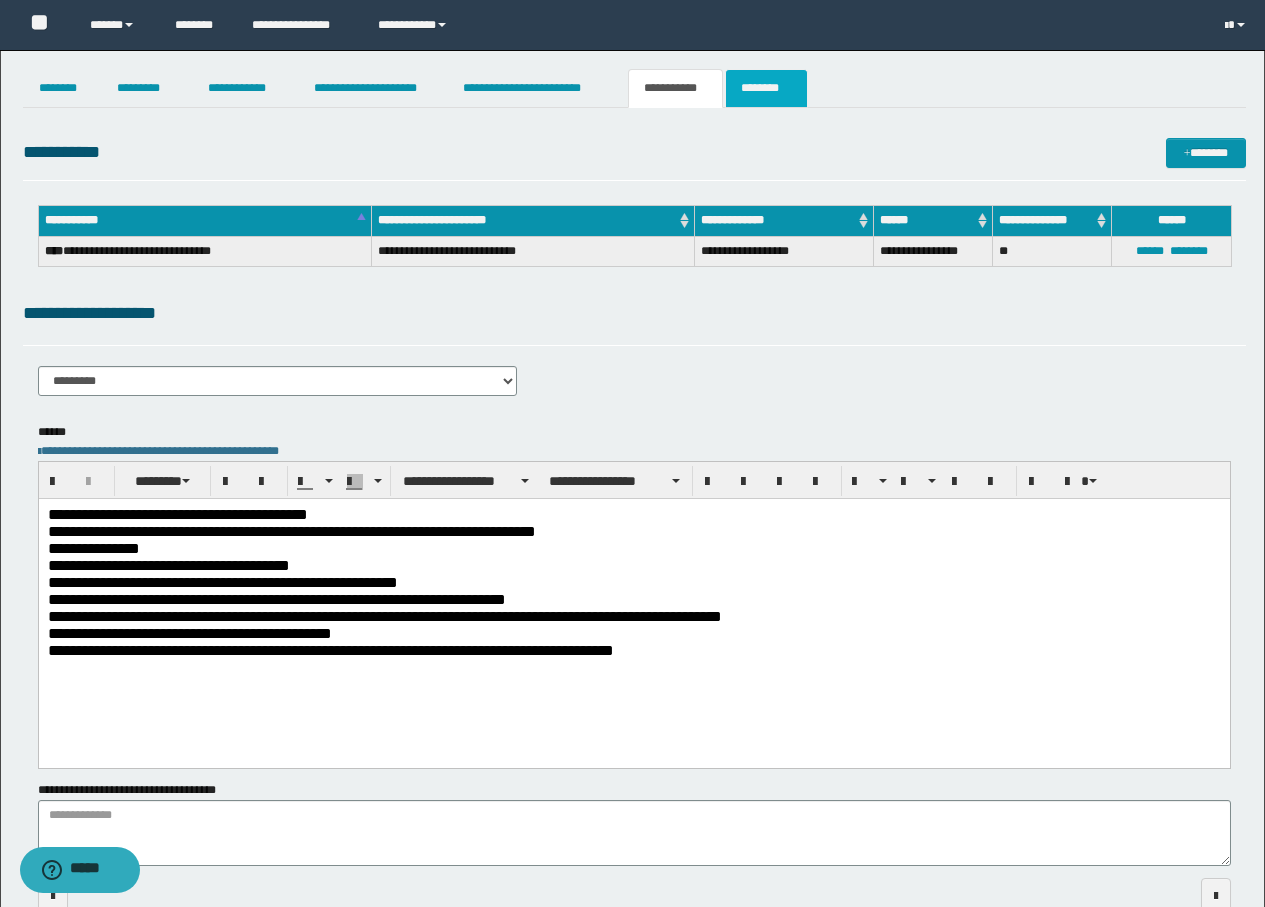 click on "********" at bounding box center [766, 88] 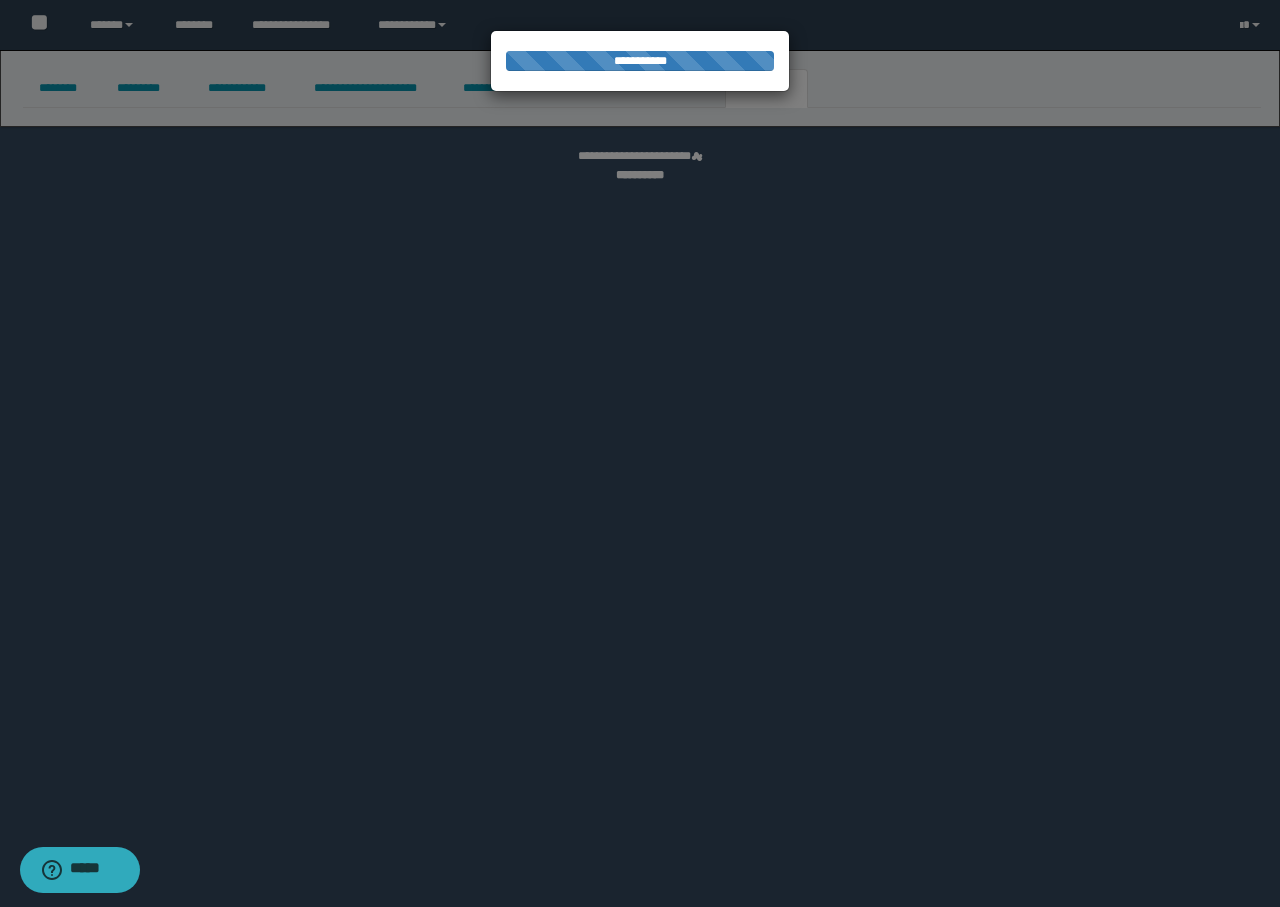 select 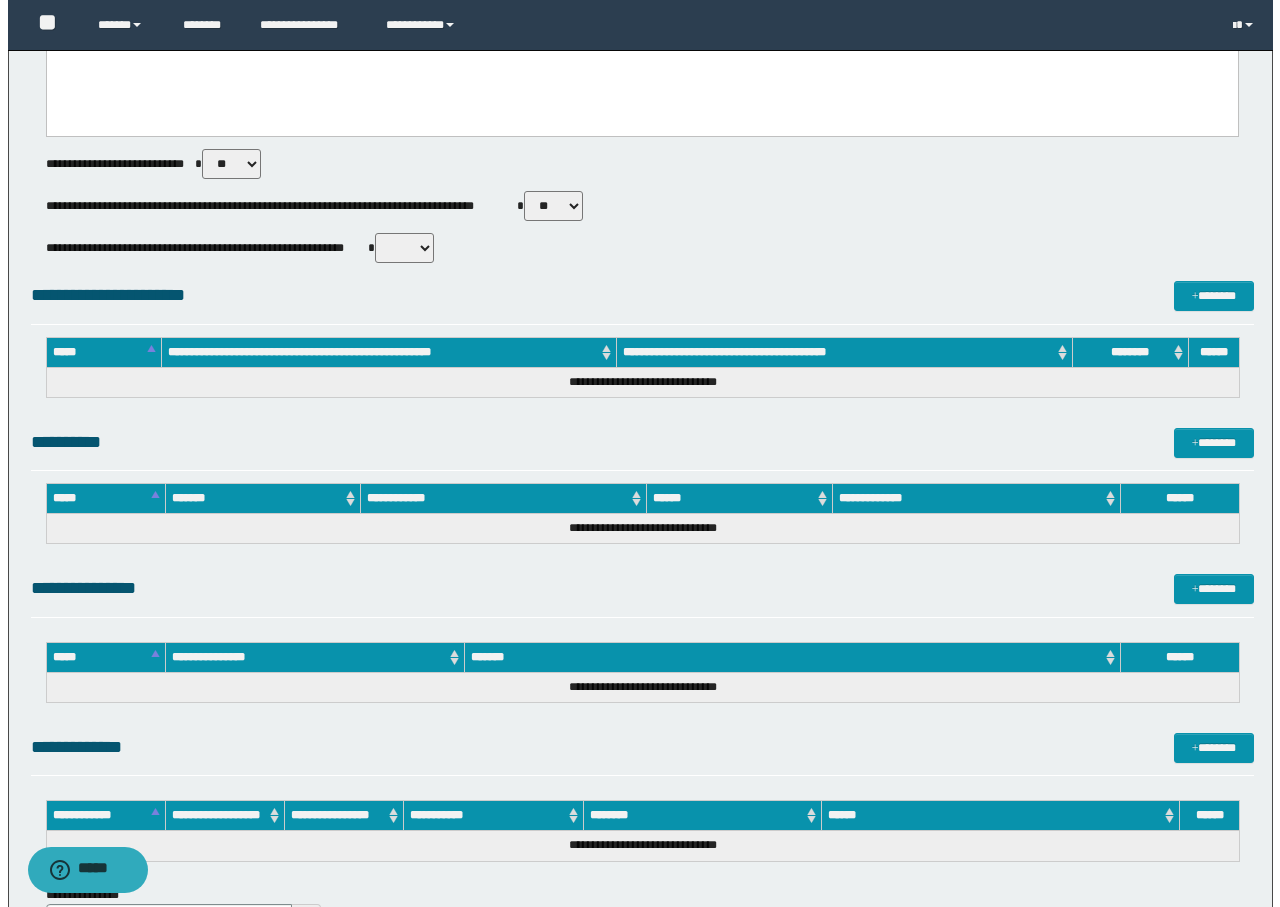 scroll, scrollTop: 724, scrollLeft: 0, axis: vertical 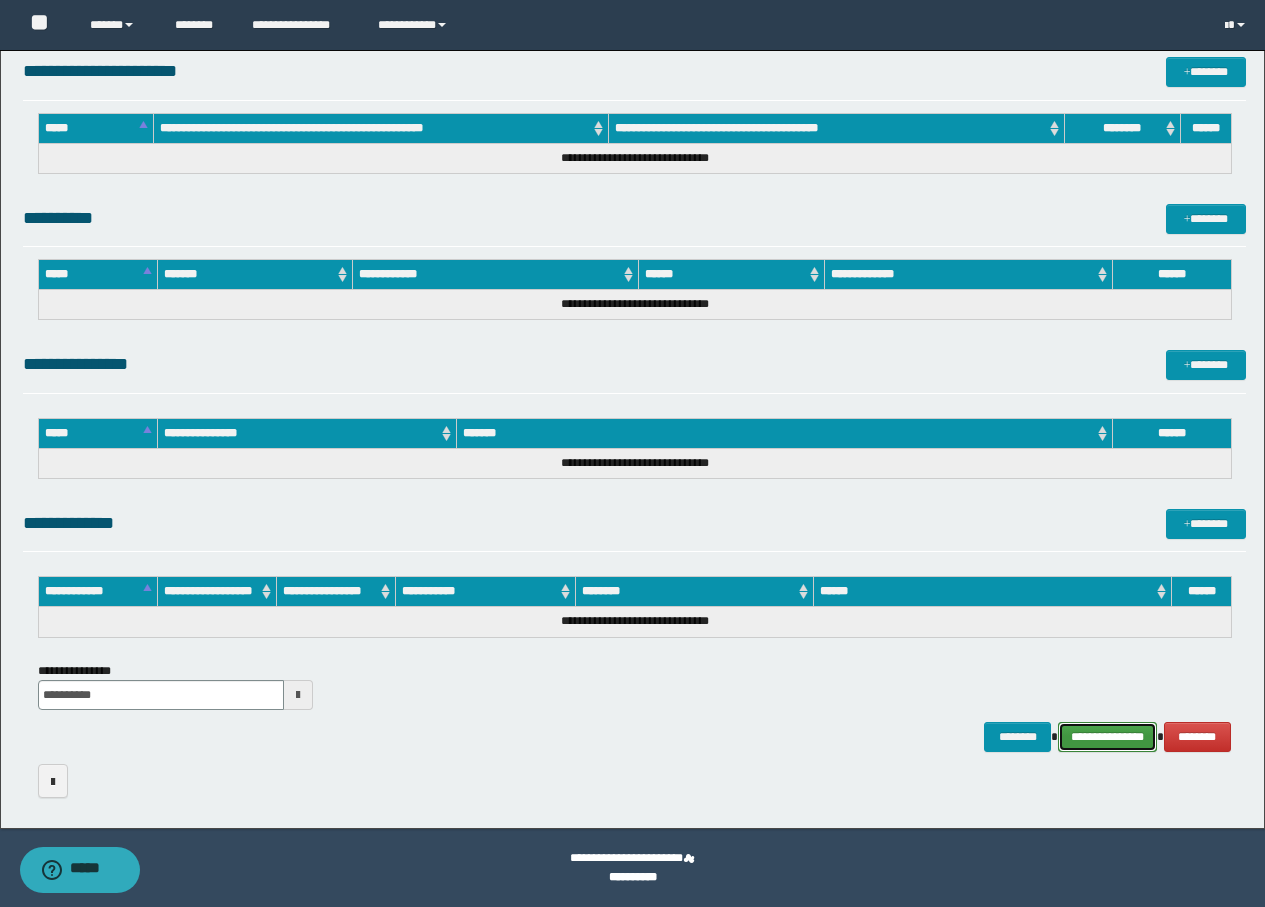 click on "**********" at bounding box center (1107, 737) 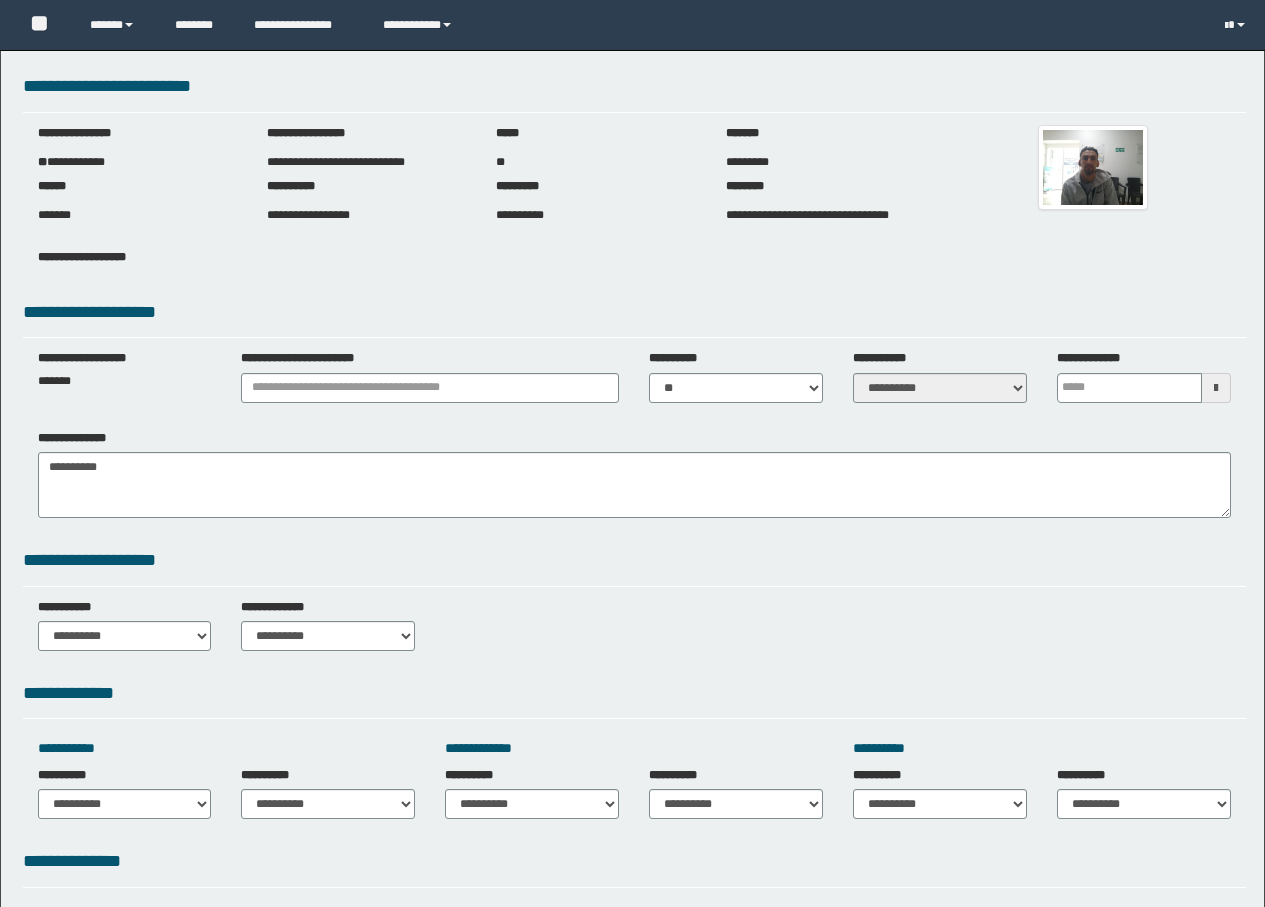 scroll, scrollTop: 0, scrollLeft: 0, axis: both 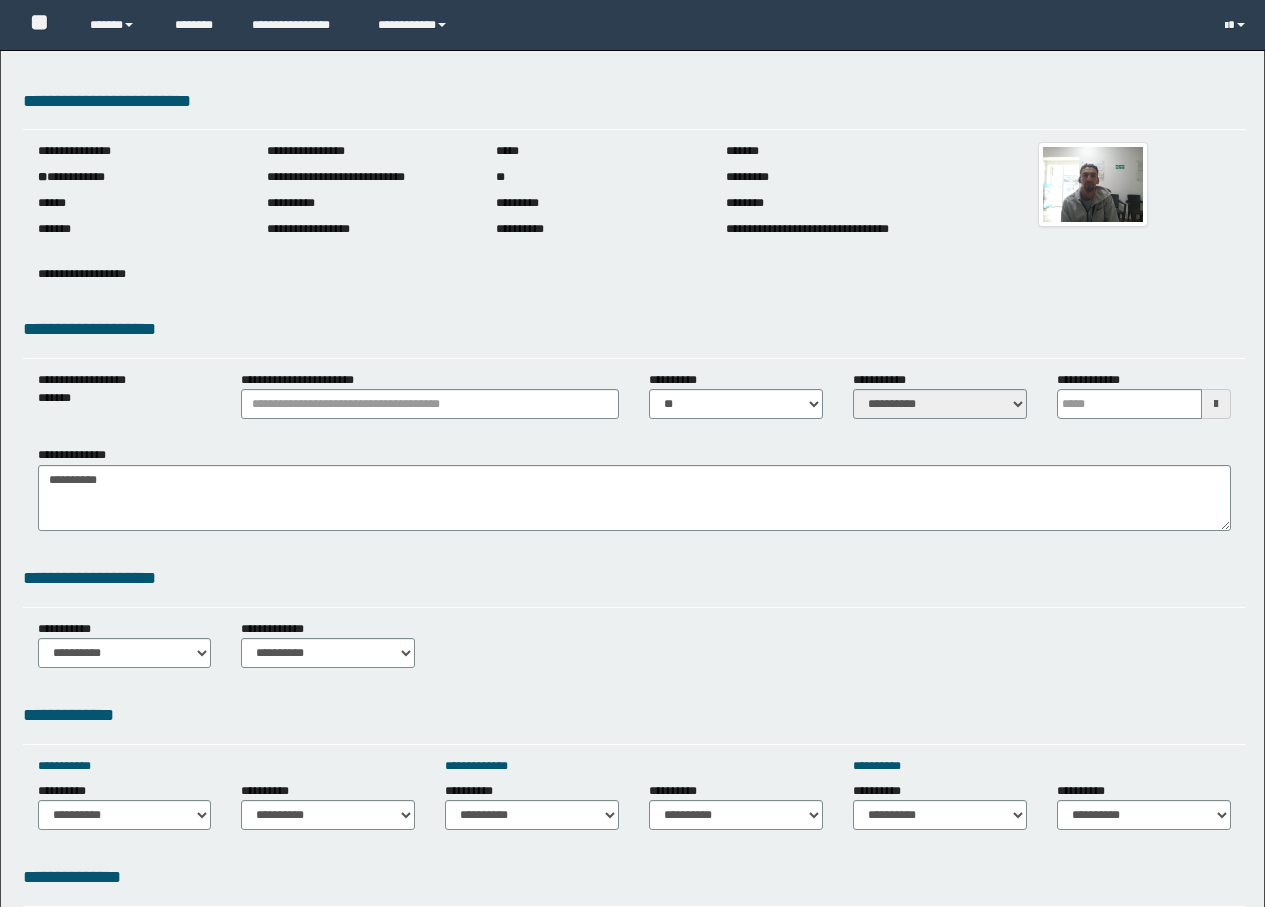 type 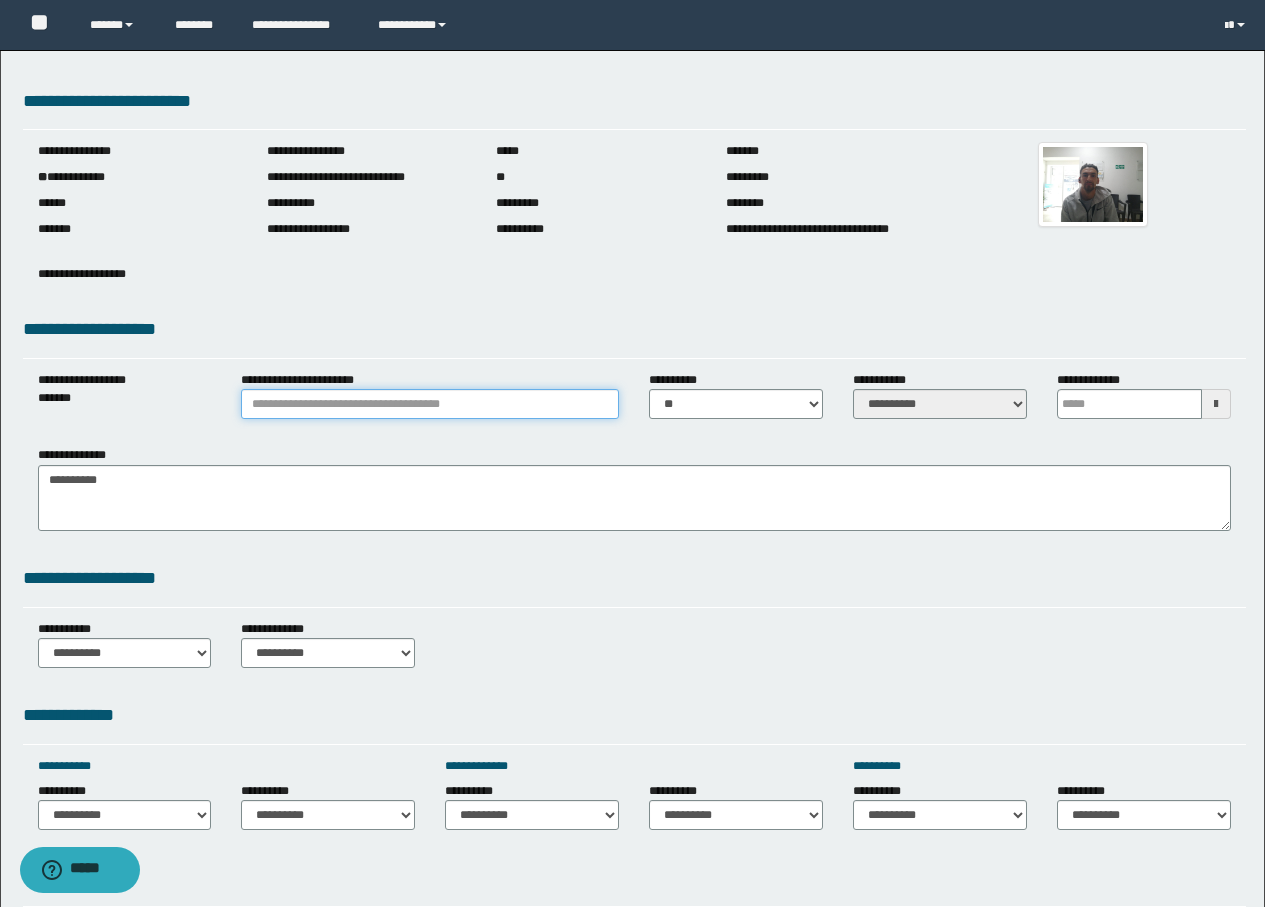 click on "**********" at bounding box center [430, 404] 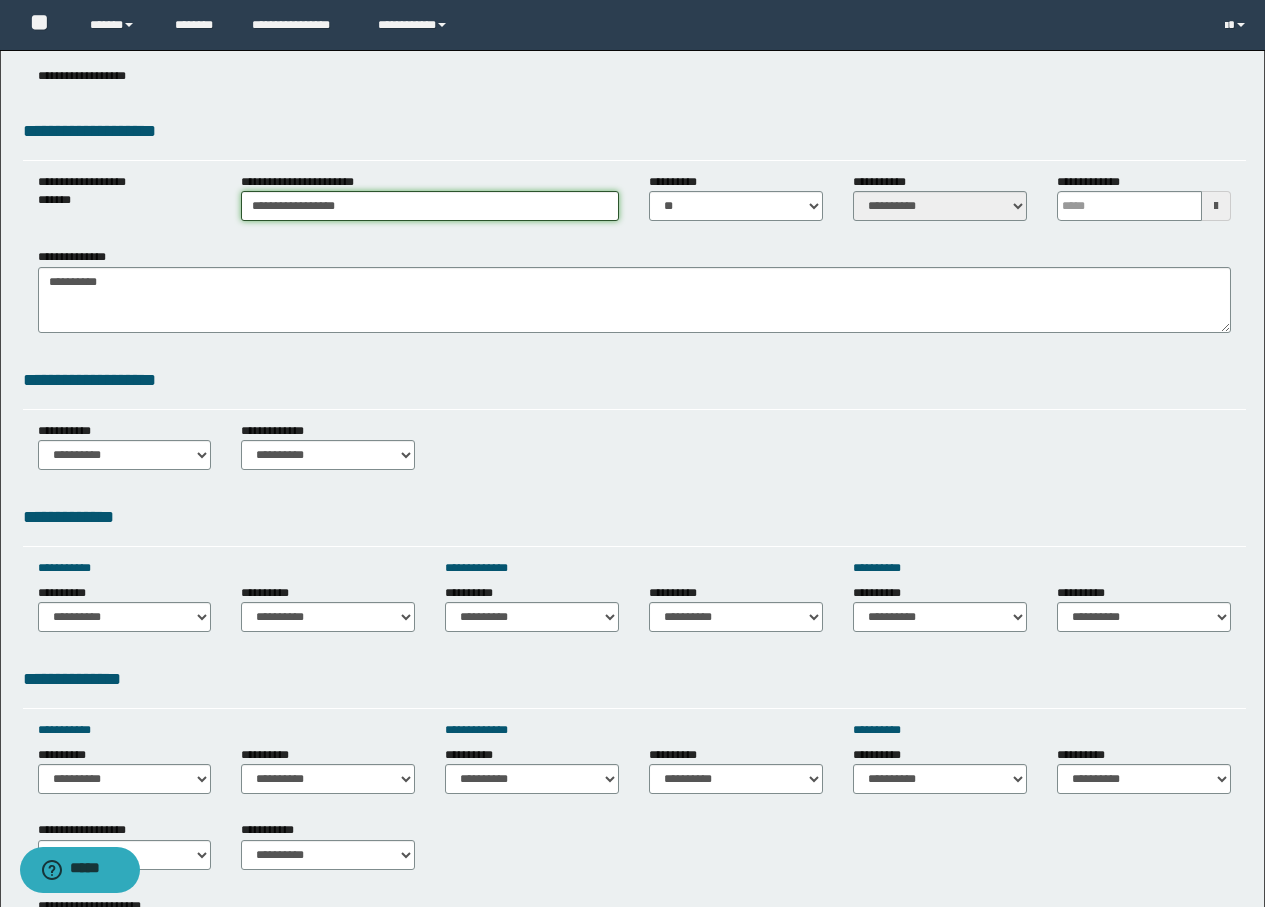 scroll, scrollTop: 400, scrollLeft: 0, axis: vertical 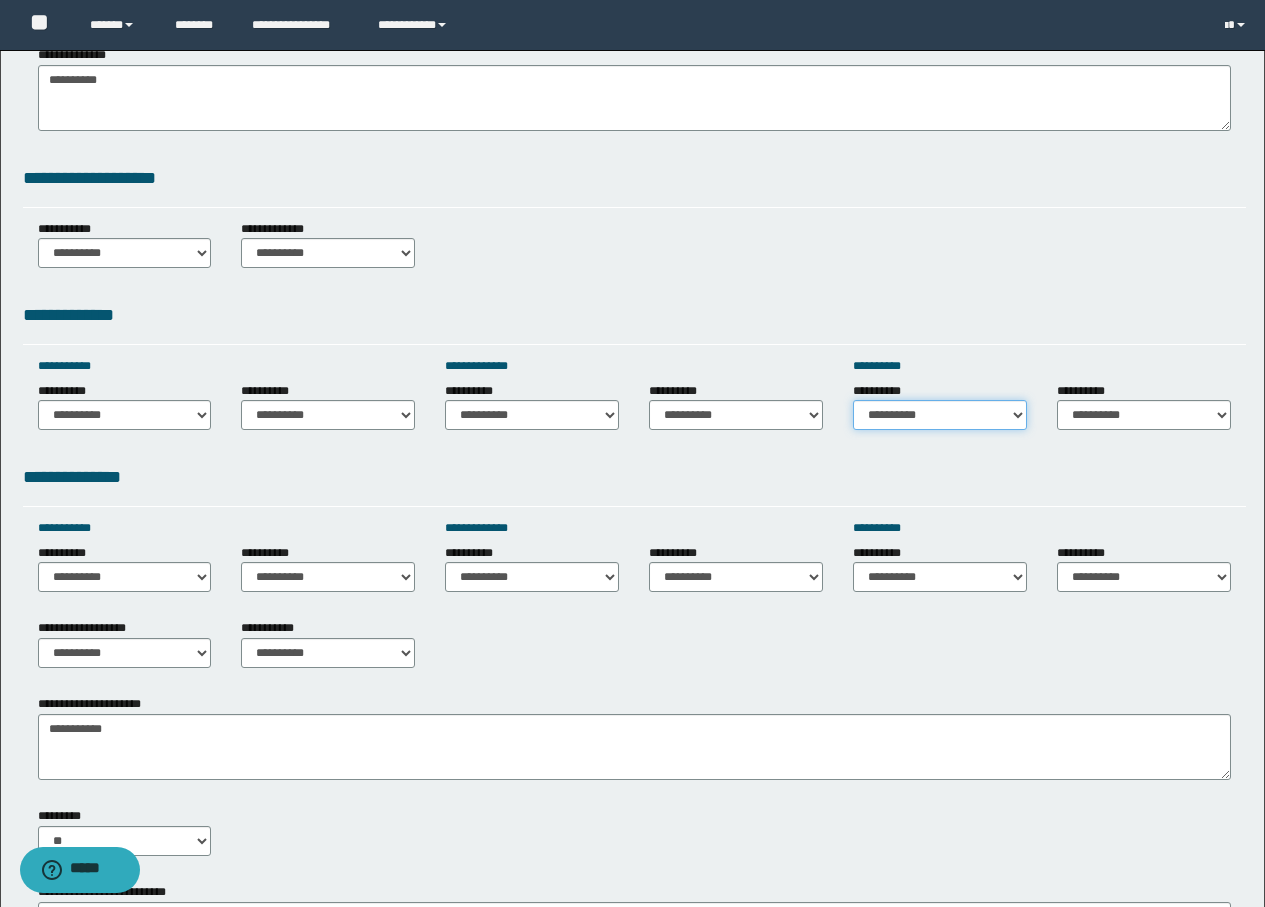 click on "**********" at bounding box center [940, 415] 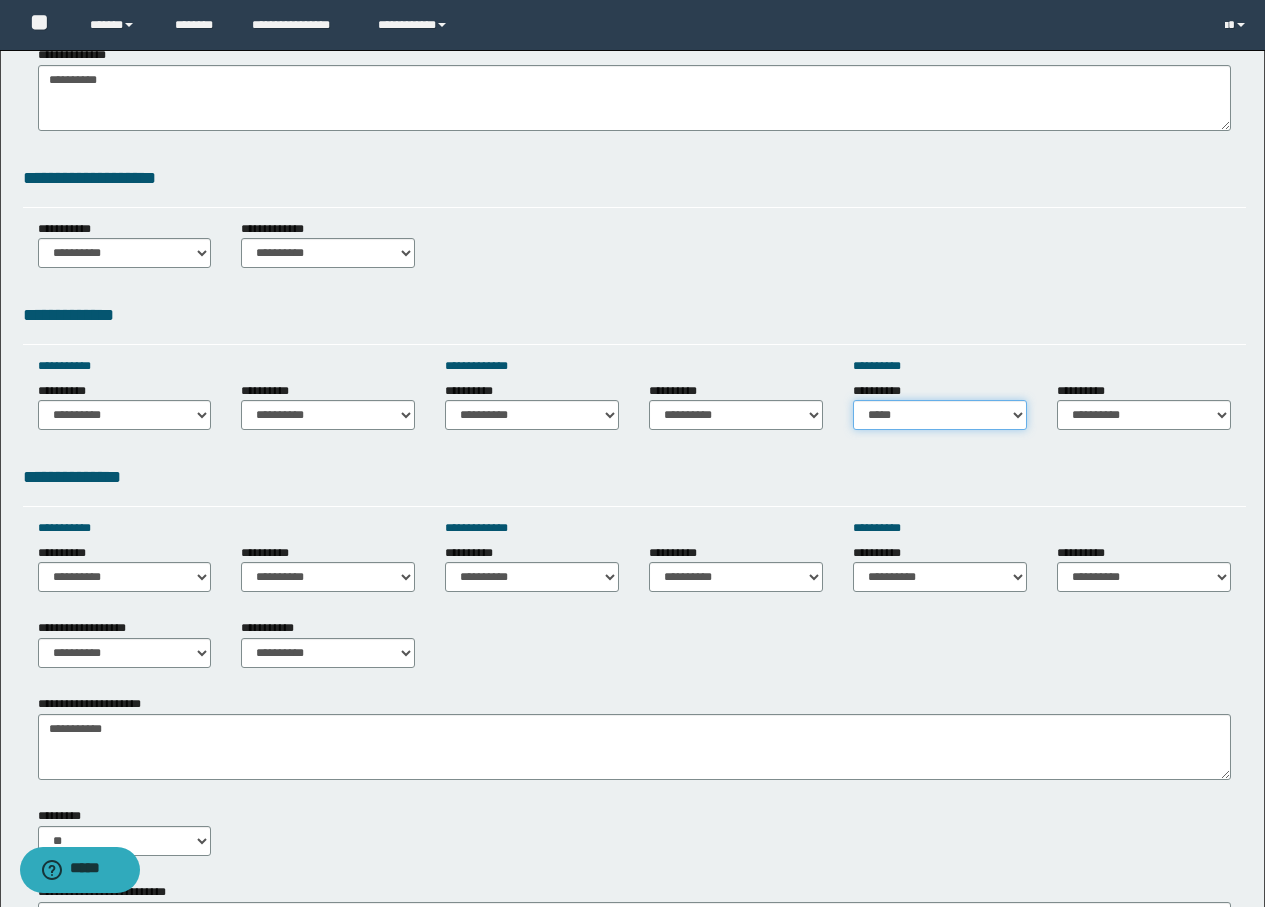 click on "**********" at bounding box center [940, 415] 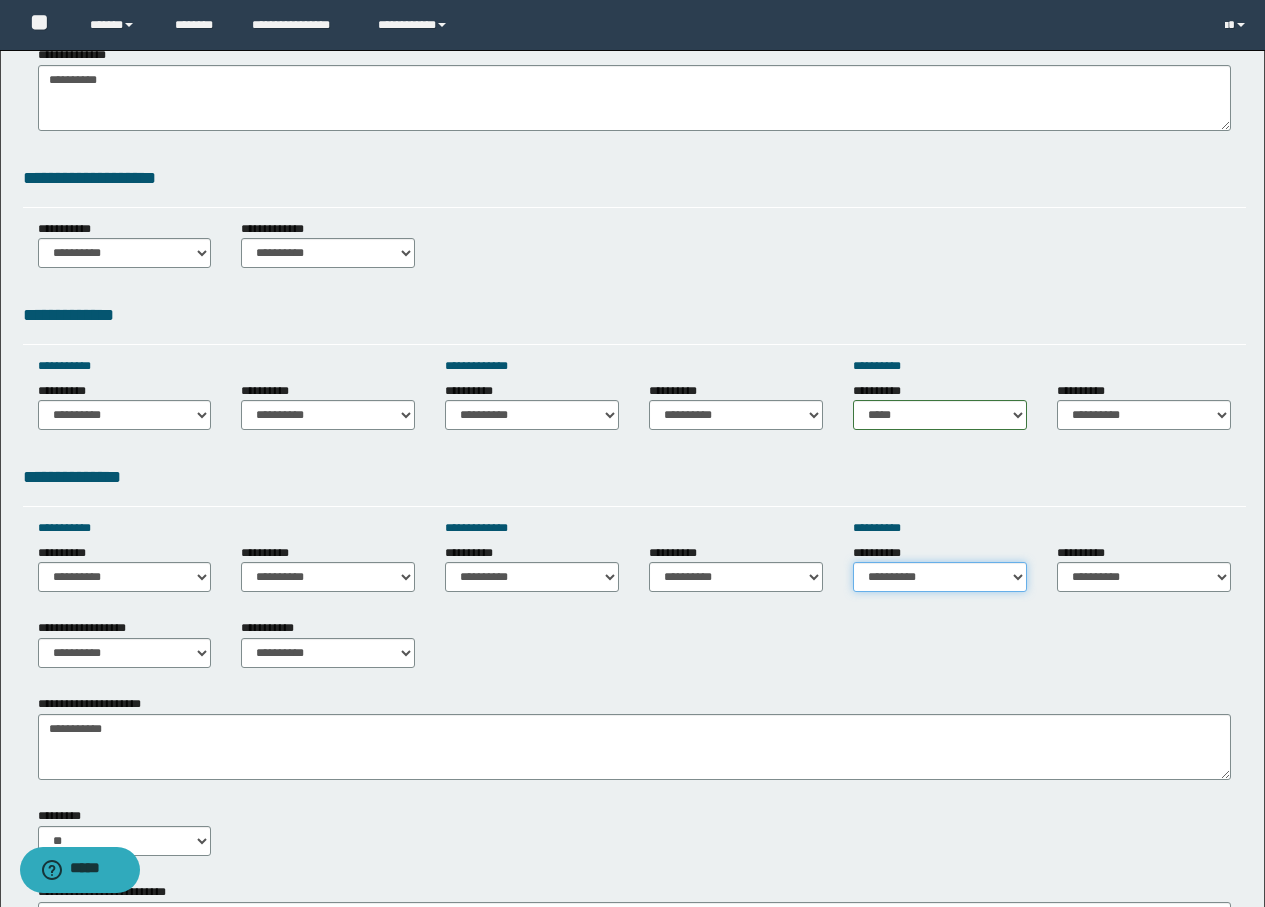 click on "**********" at bounding box center (940, 577) 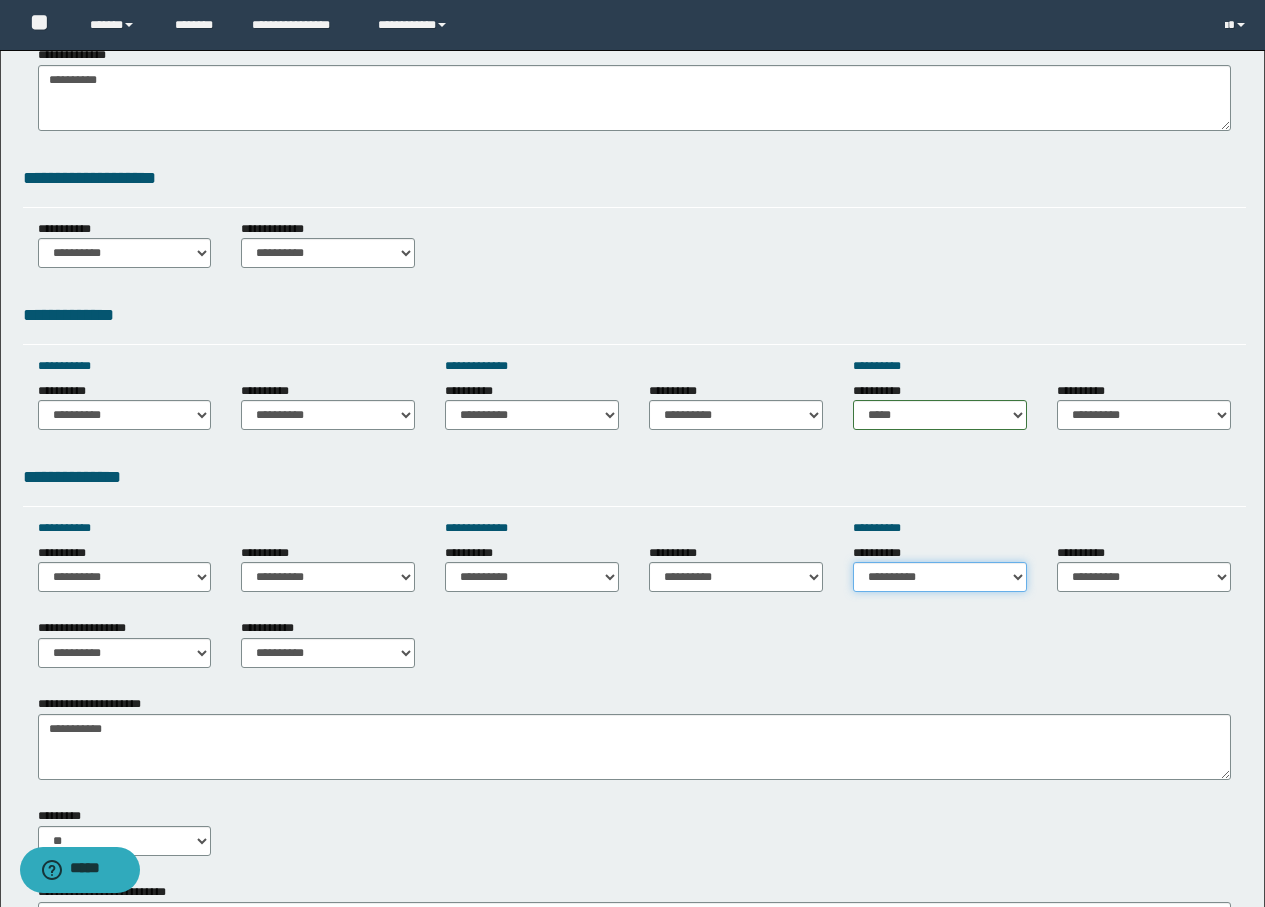 select on "*****" 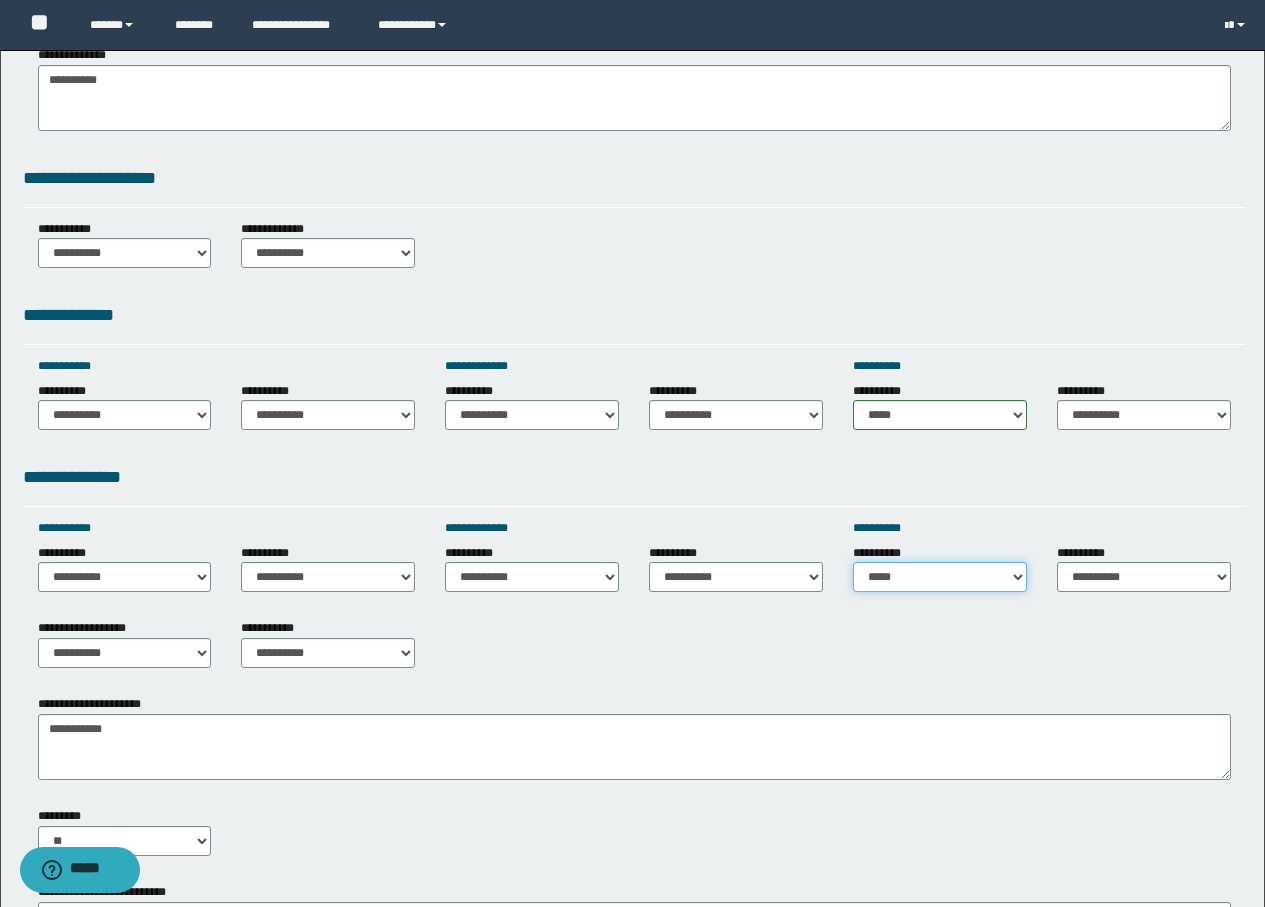 click on "**********" at bounding box center (940, 577) 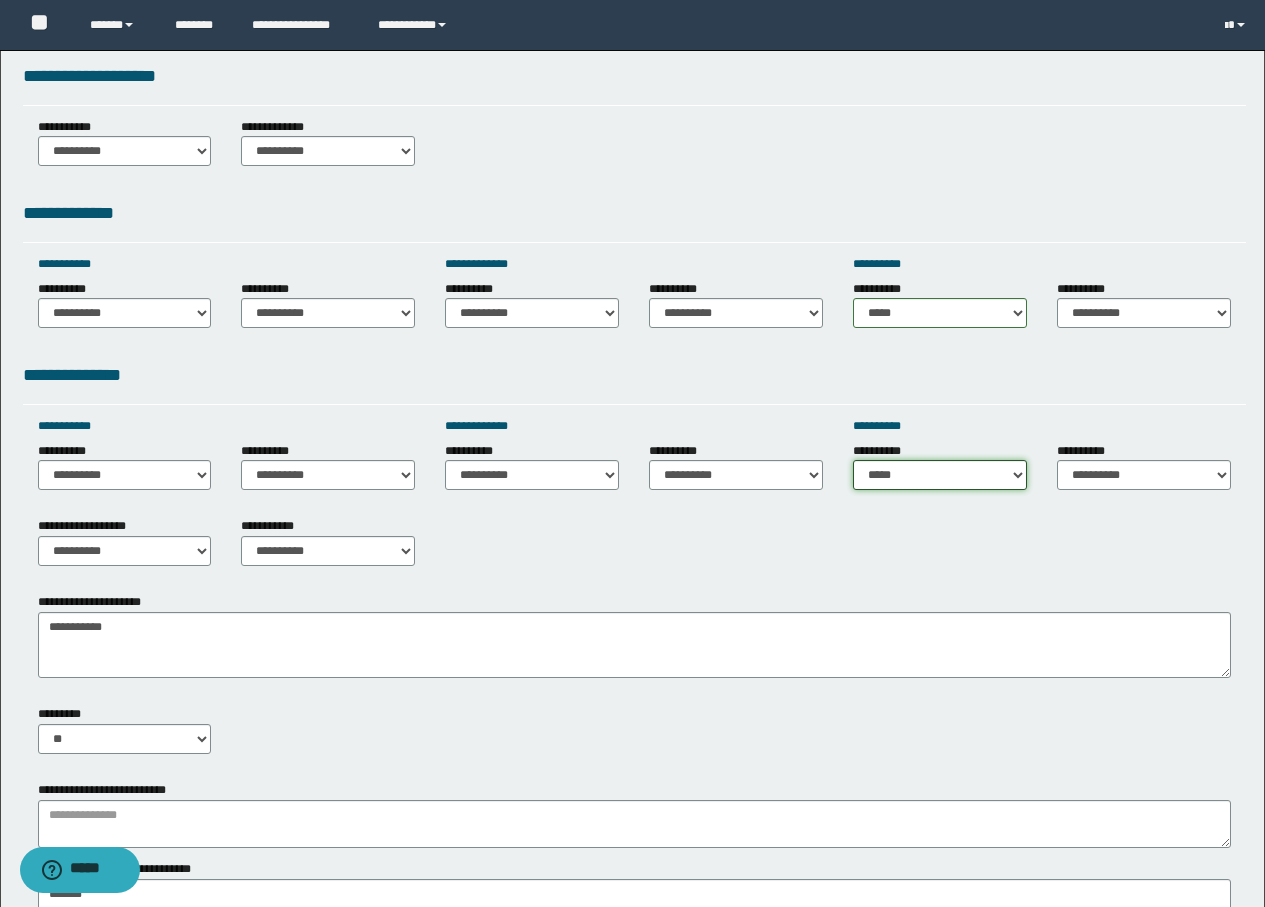 scroll, scrollTop: 700, scrollLeft: 0, axis: vertical 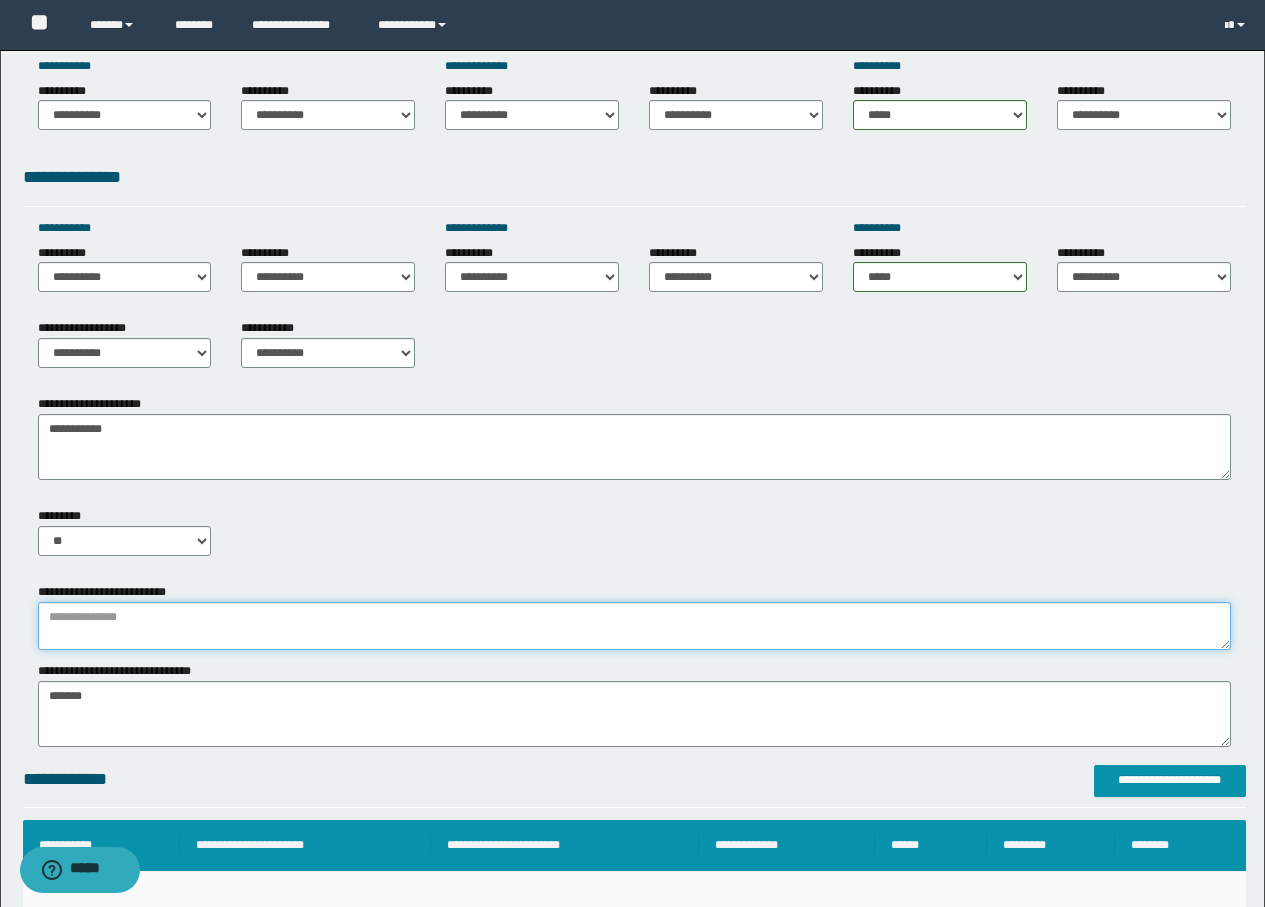 click at bounding box center (634, 626) 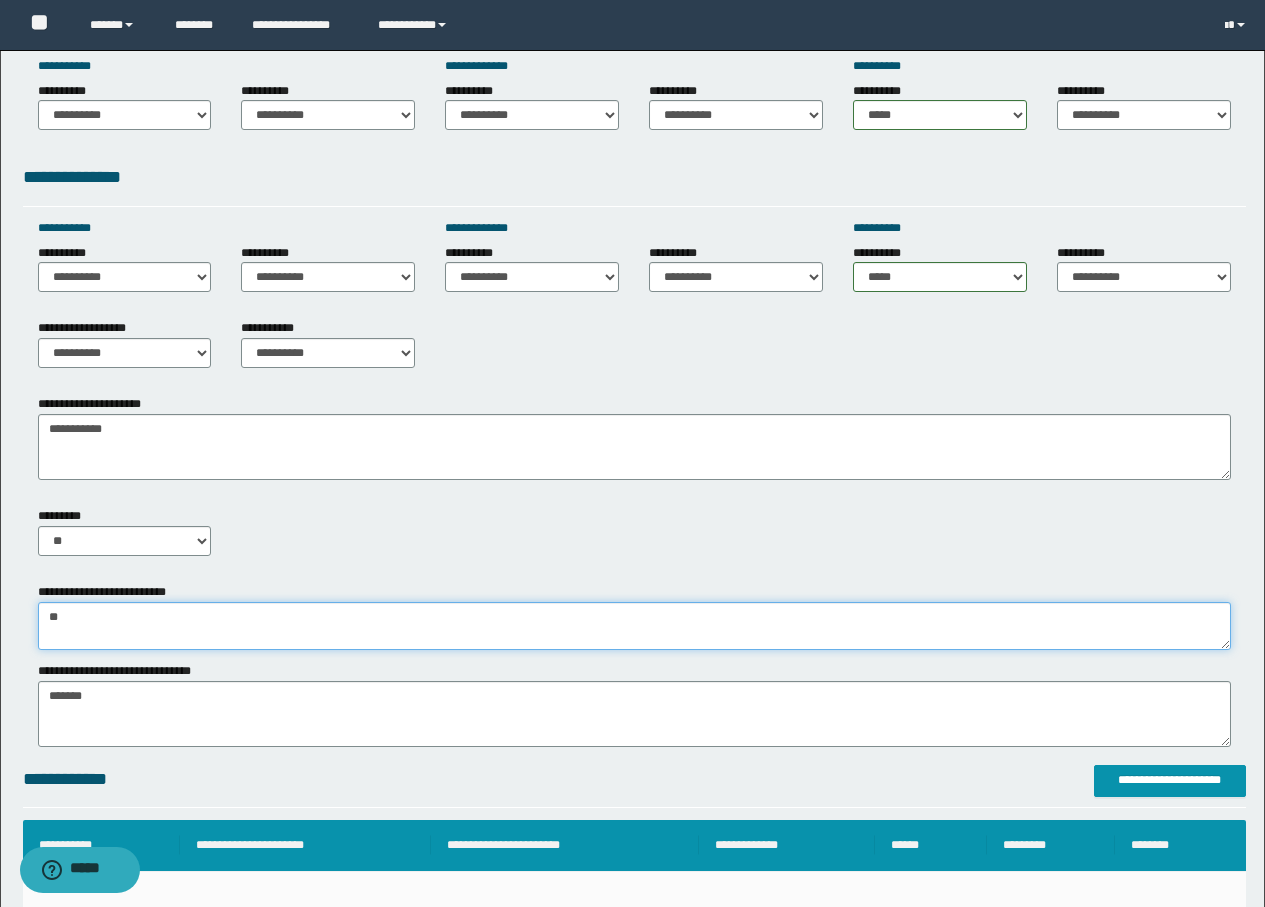 type on "*" 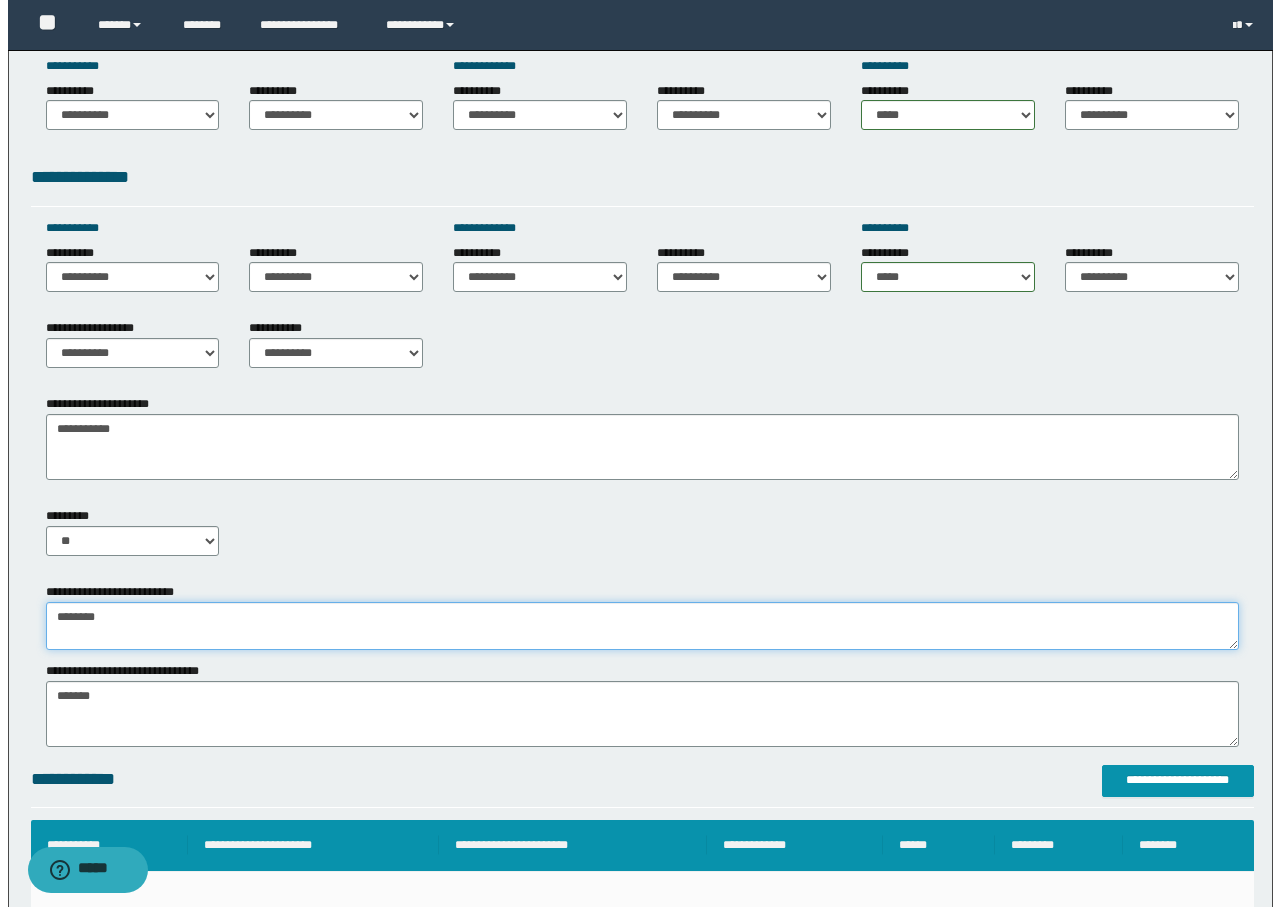 scroll, scrollTop: 979, scrollLeft: 0, axis: vertical 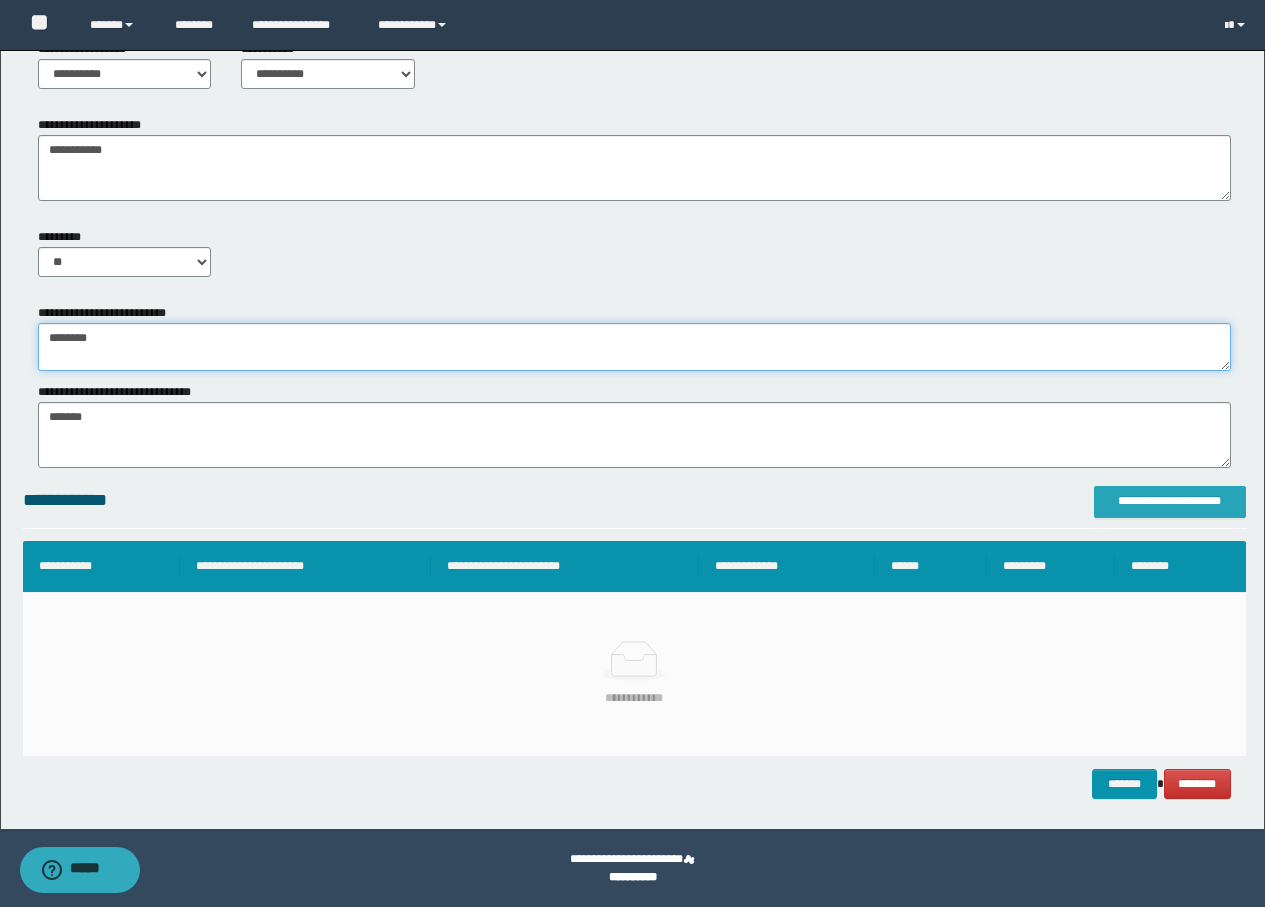 type on "********" 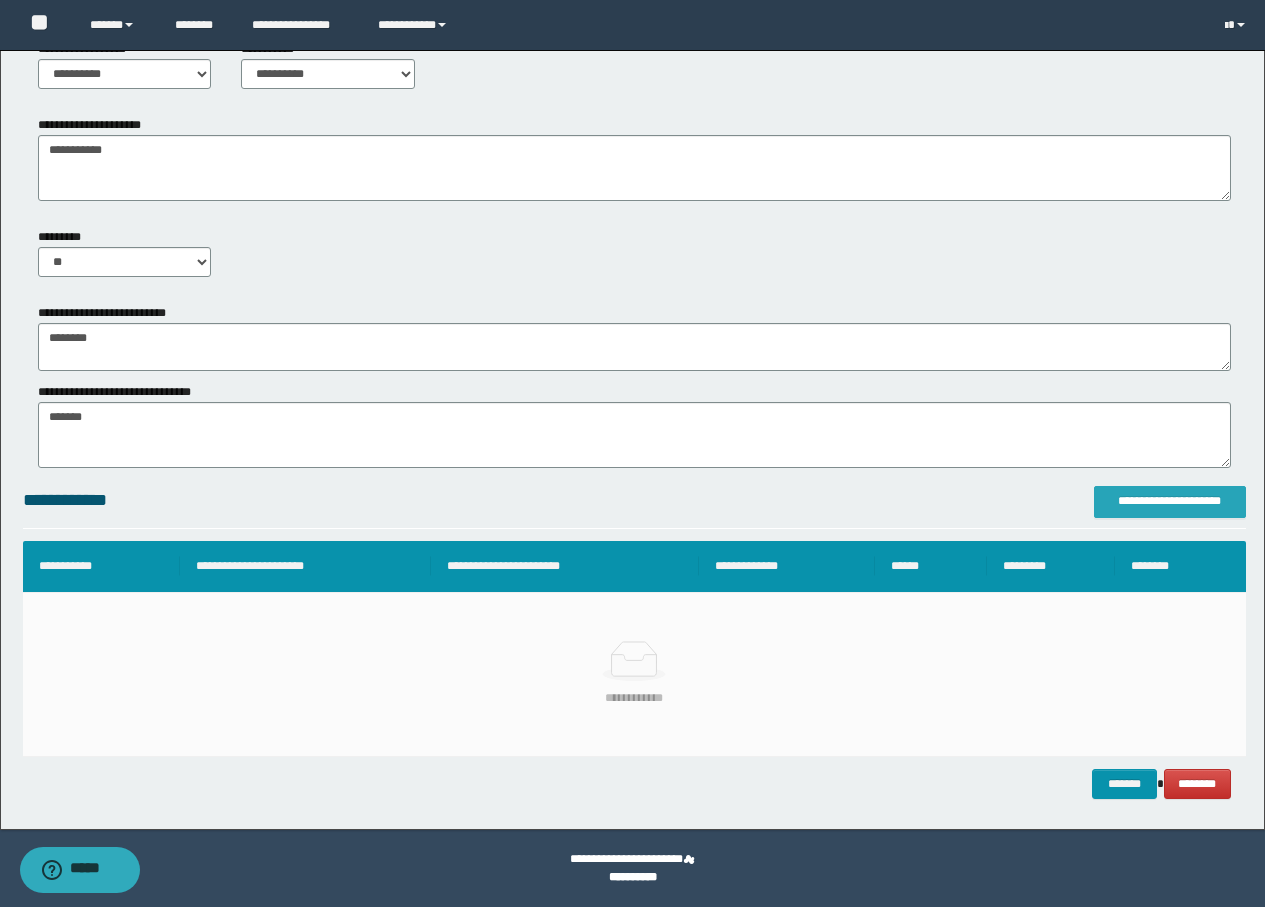 click on "**********" at bounding box center [1170, 501] 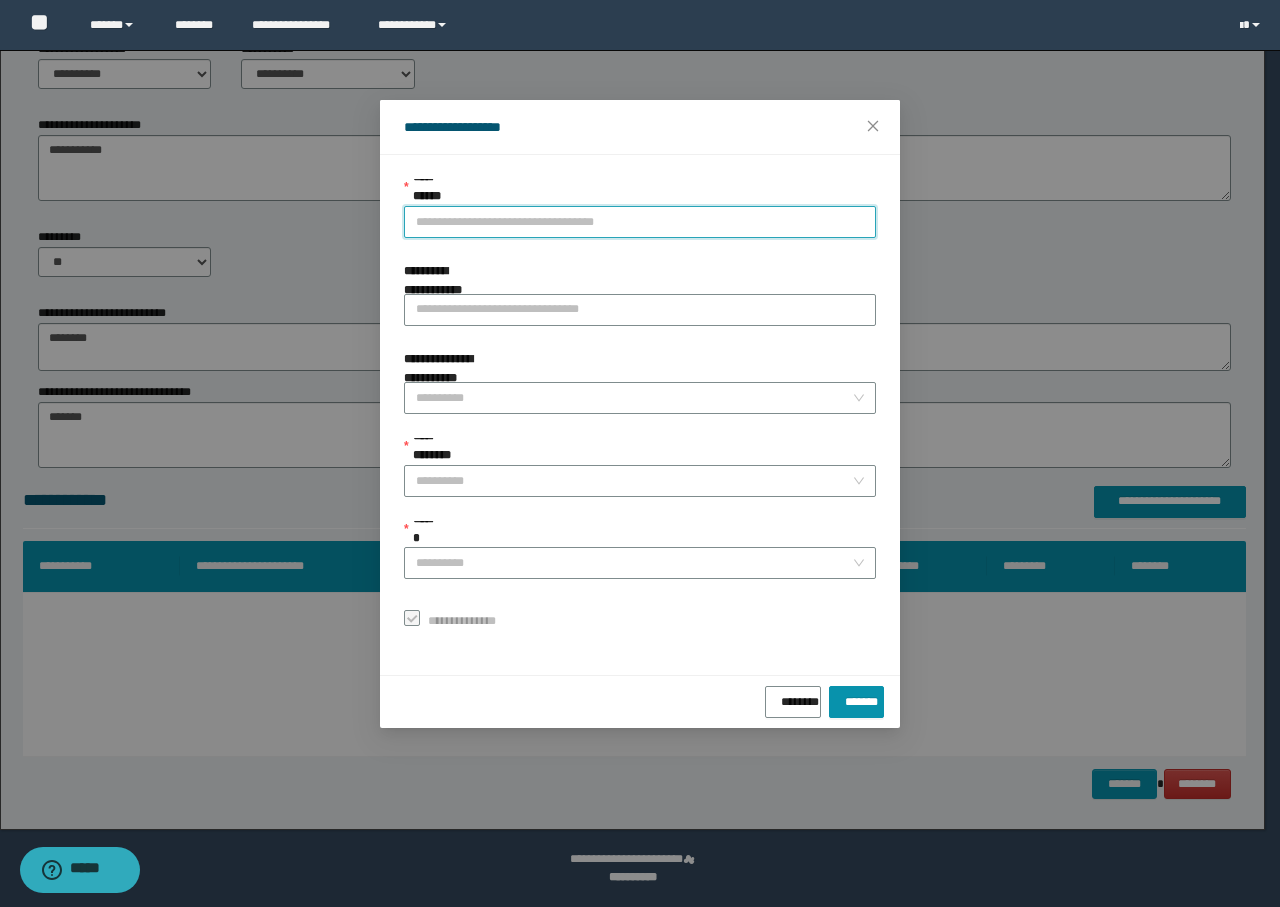 click on "**********" at bounding box center (640, 222) 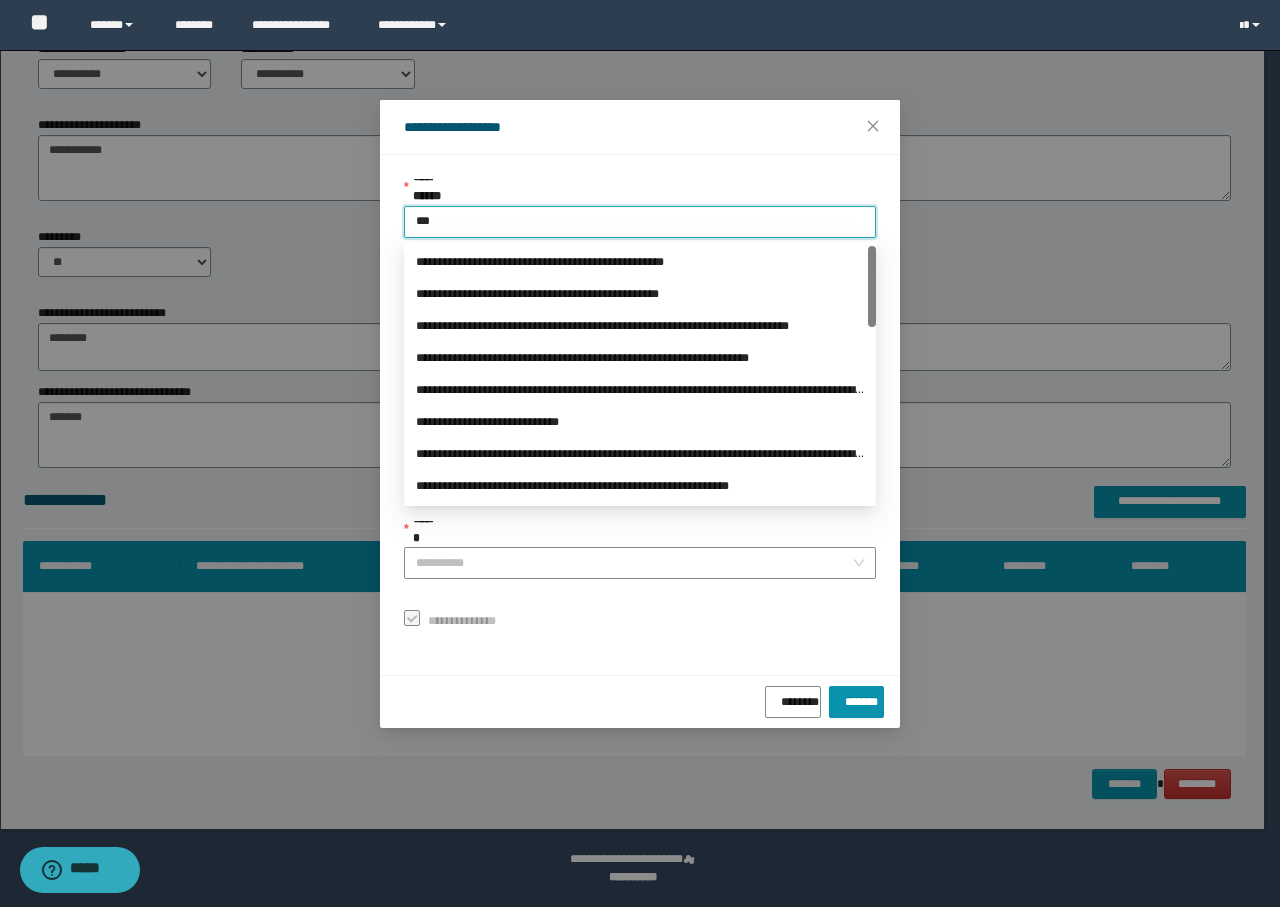 type on "****" 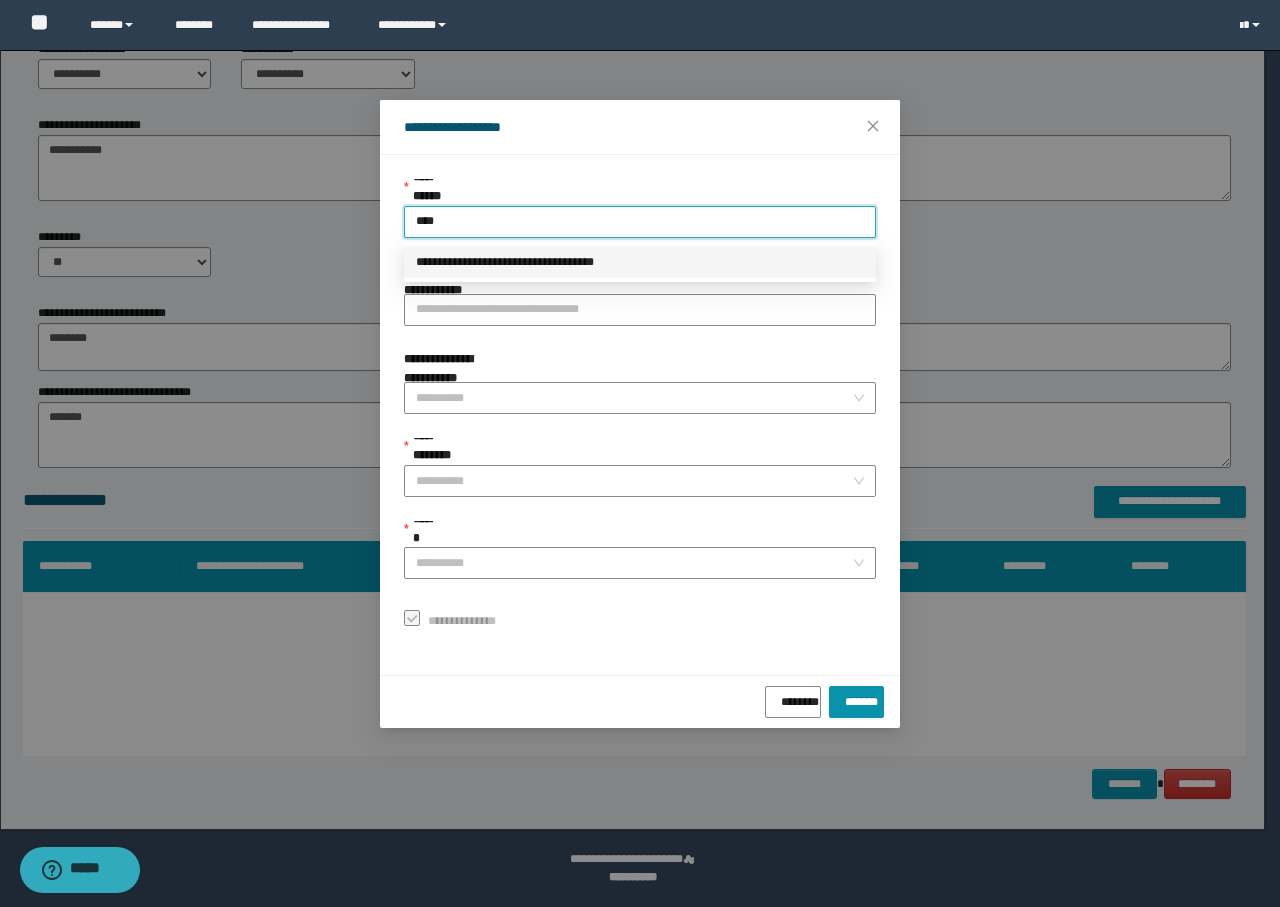 click on "**********" at bounding box center (640, 262) 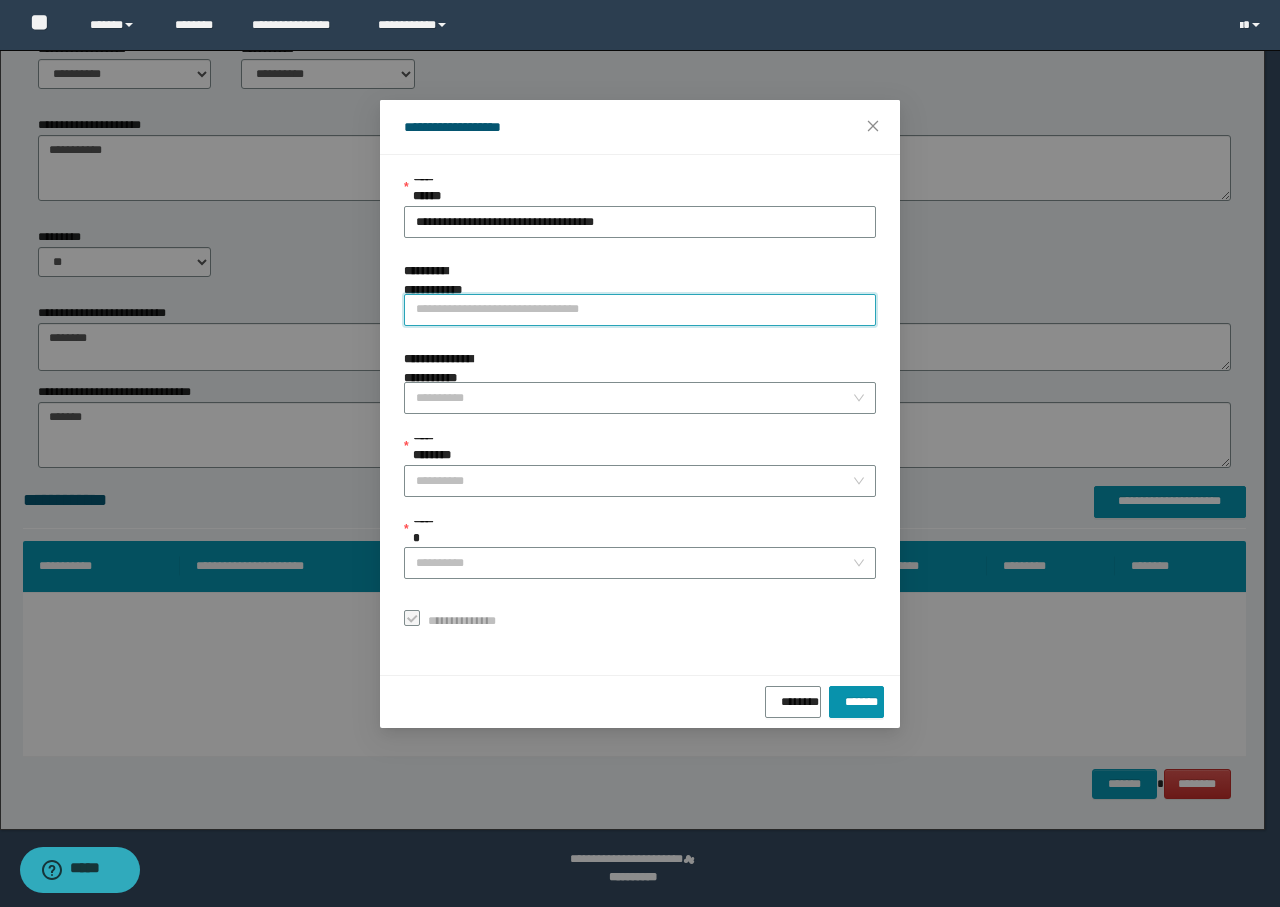 click on "**********" at bounding box center (640, 310) 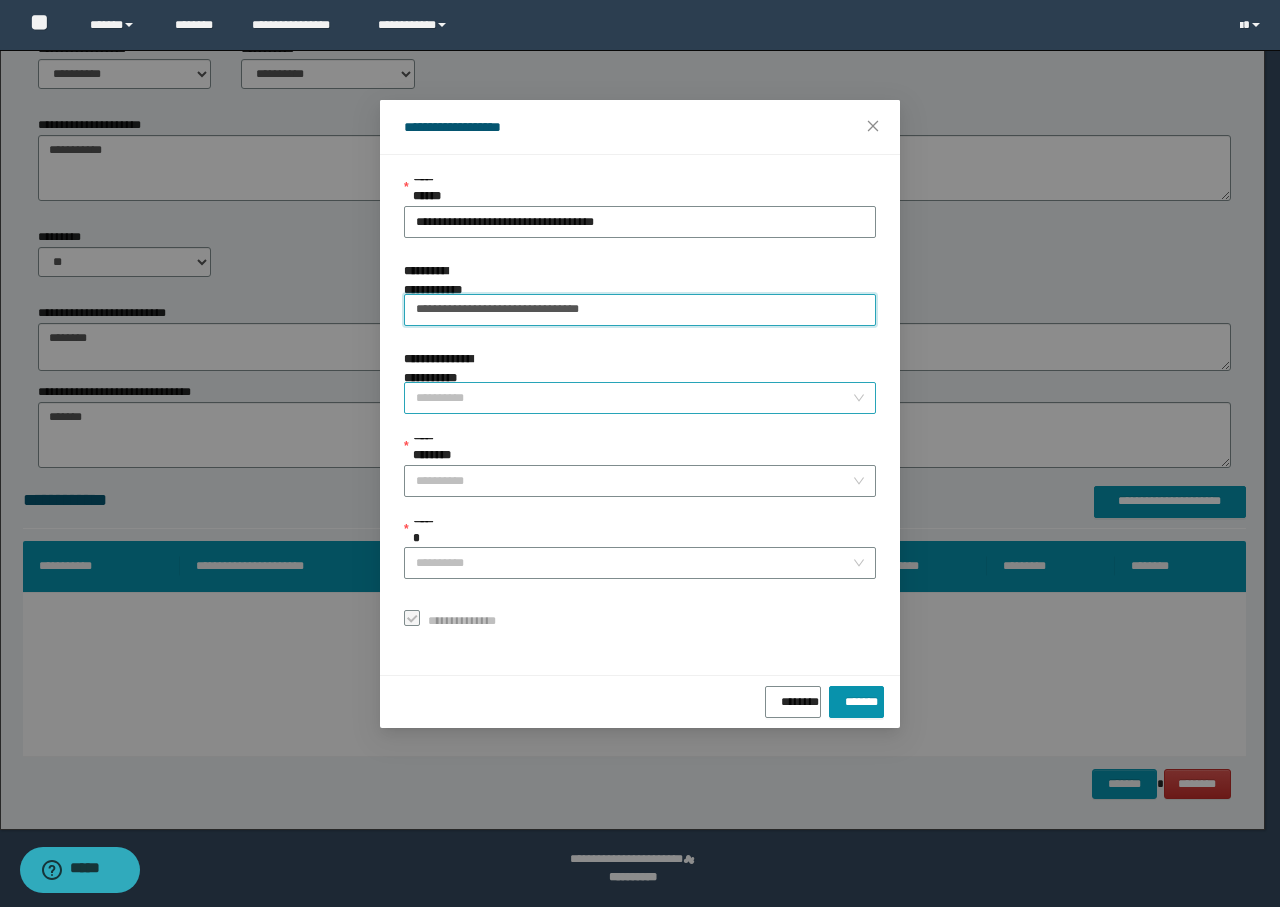 type on "**********" 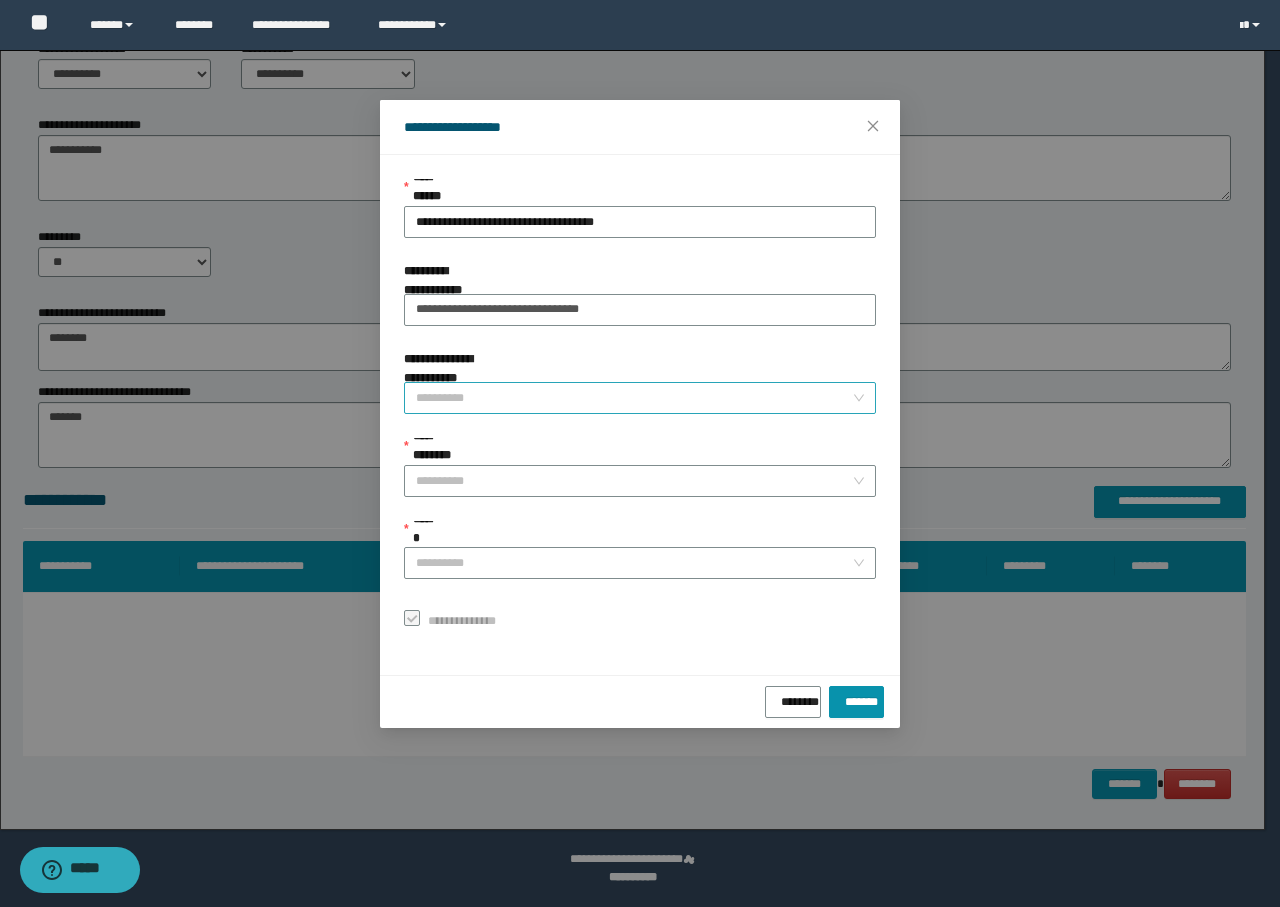 click on "**********" at bounding box center (634, 398) 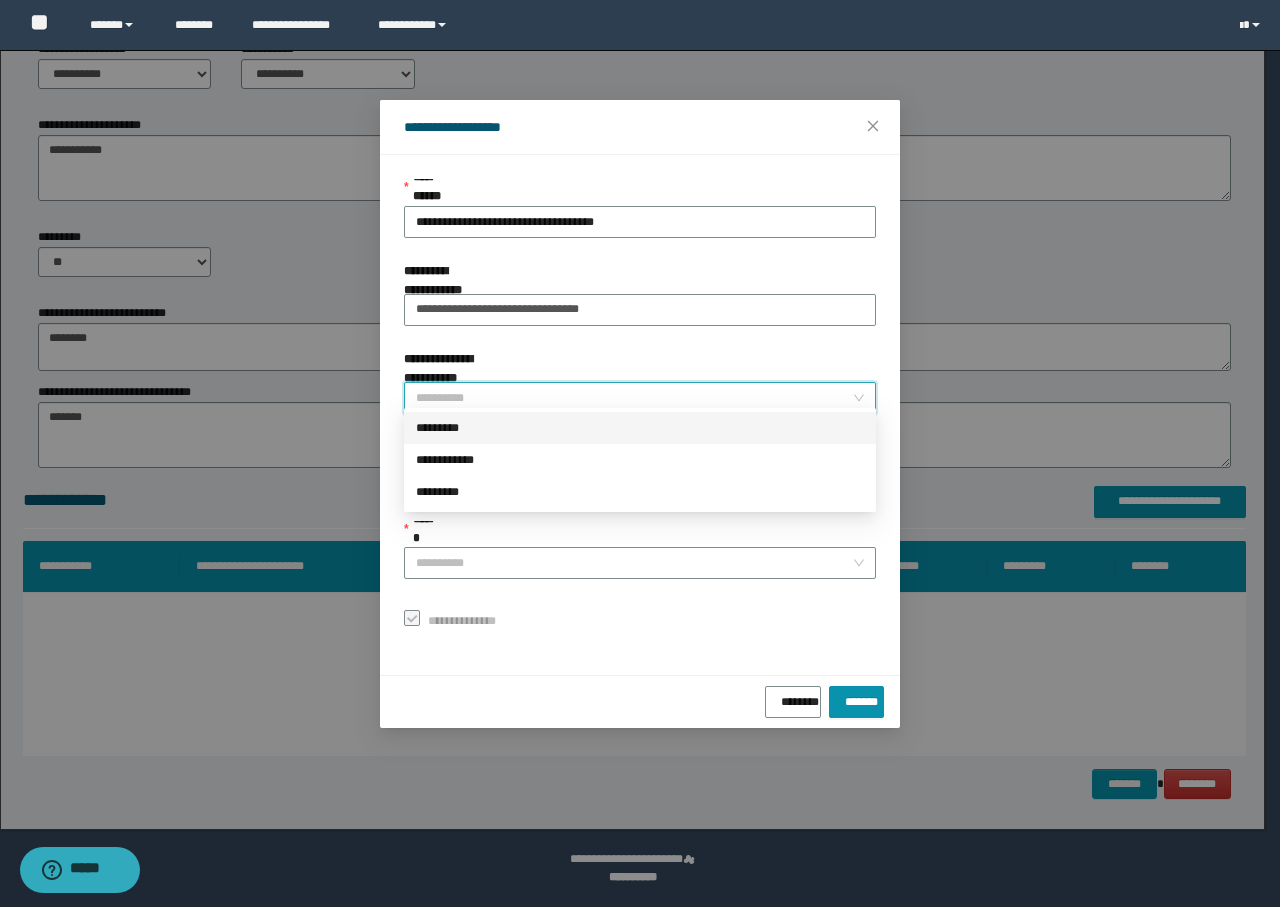click on "*********" at bounding box center (640, 428) 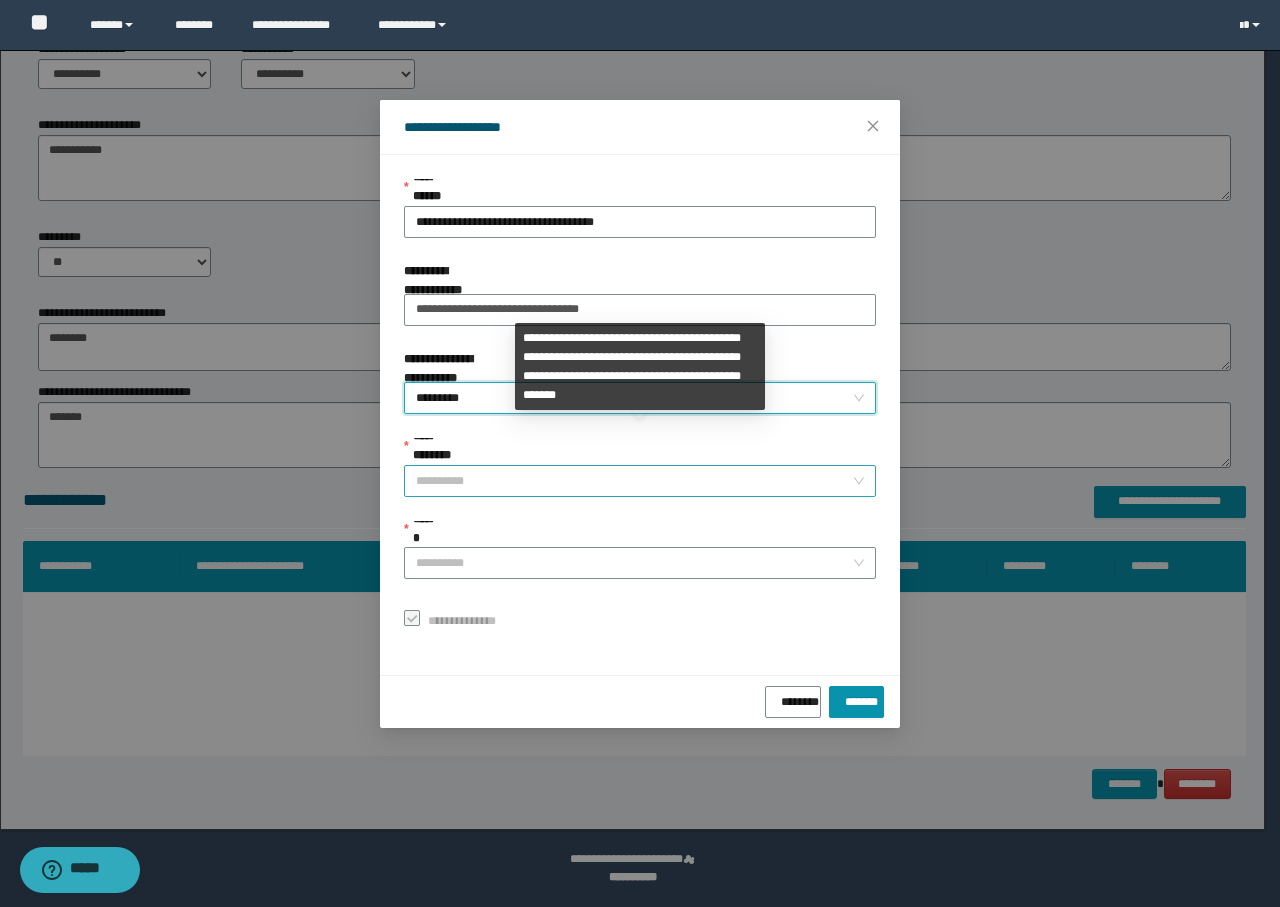 click on "**********" at bounding box center [634, 481] 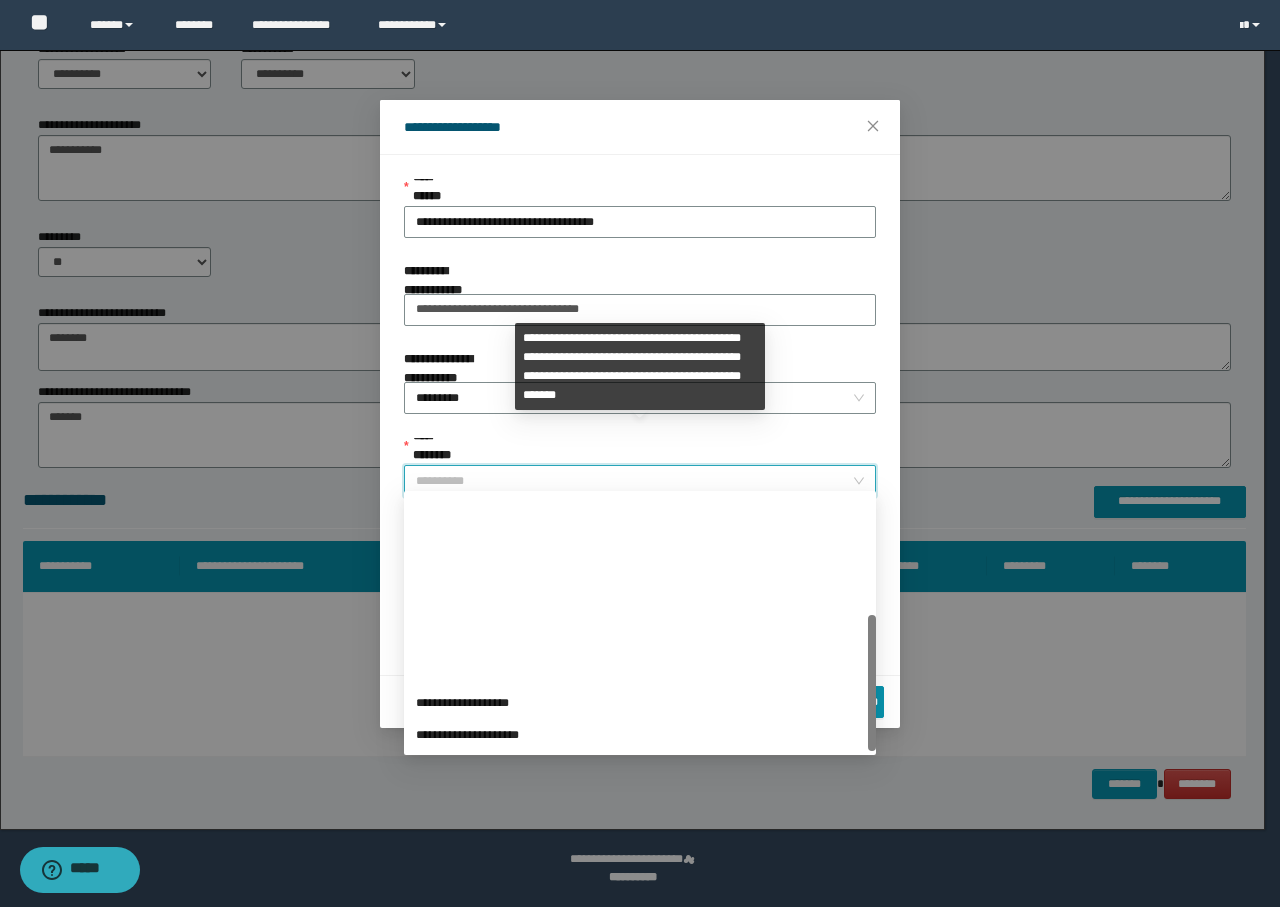 scroll, scrollTop: 224, scrollLeft: 0, axis: vertical 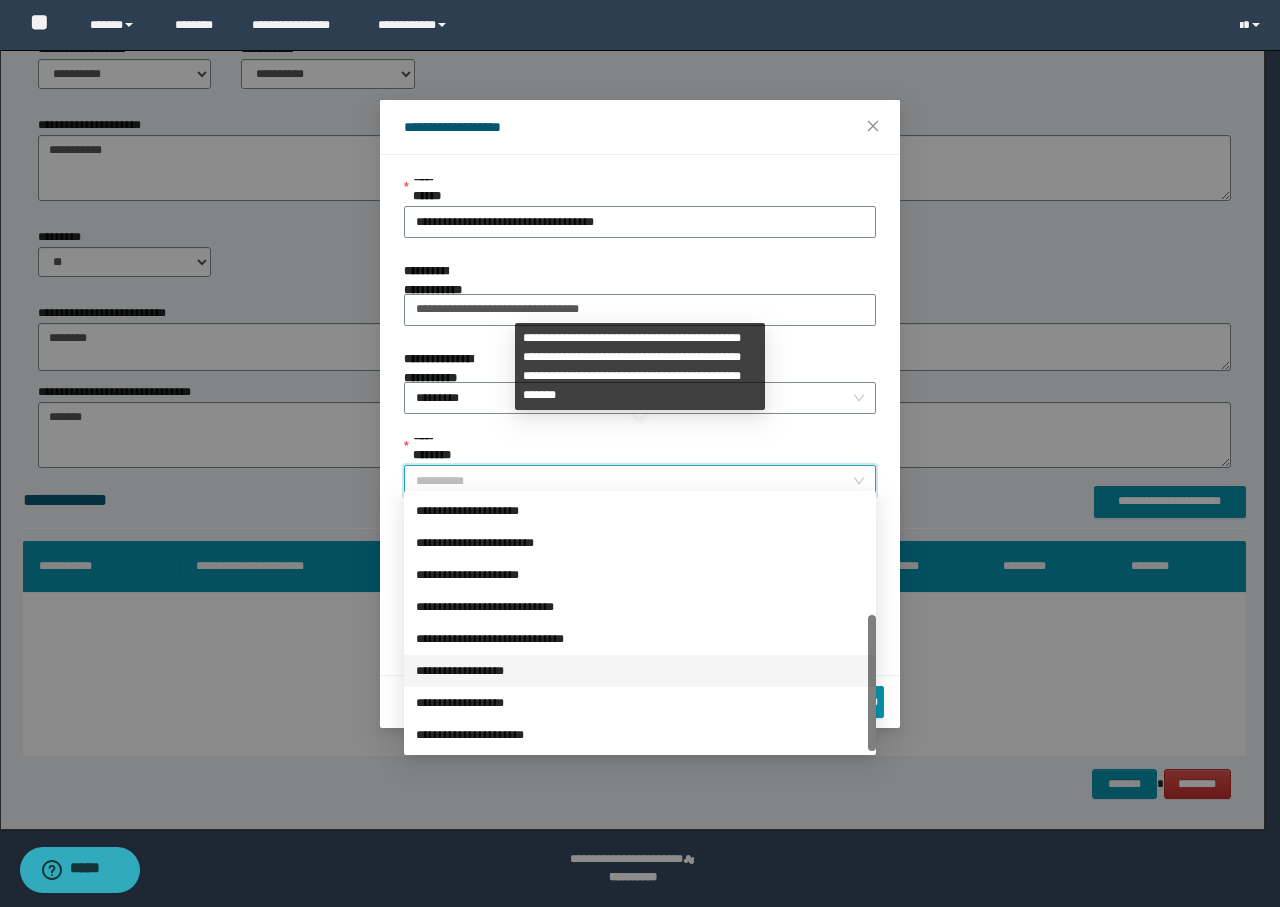 click on "**********" at bounding box center (640, 671) 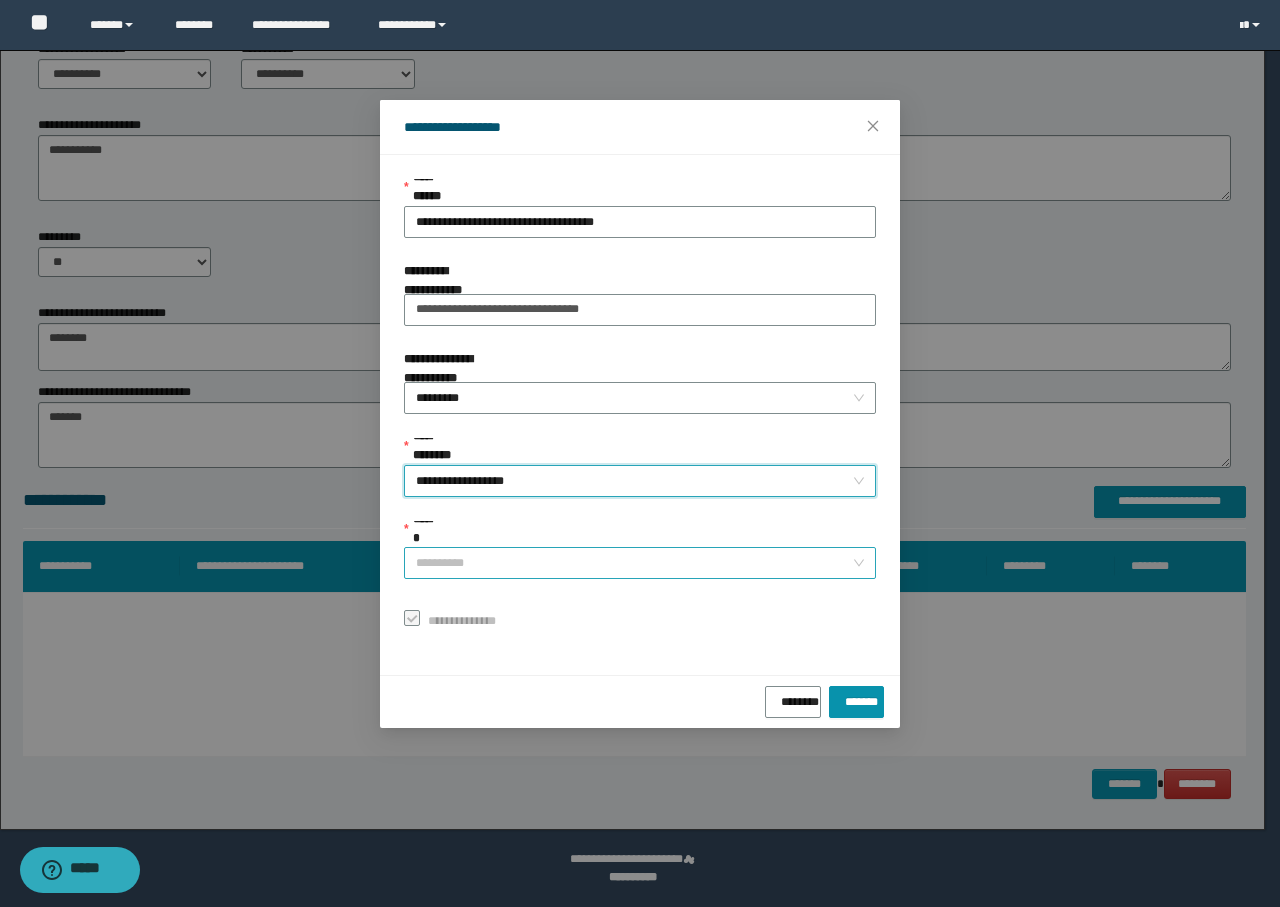 click on "******" at bounding box center [634, 563] 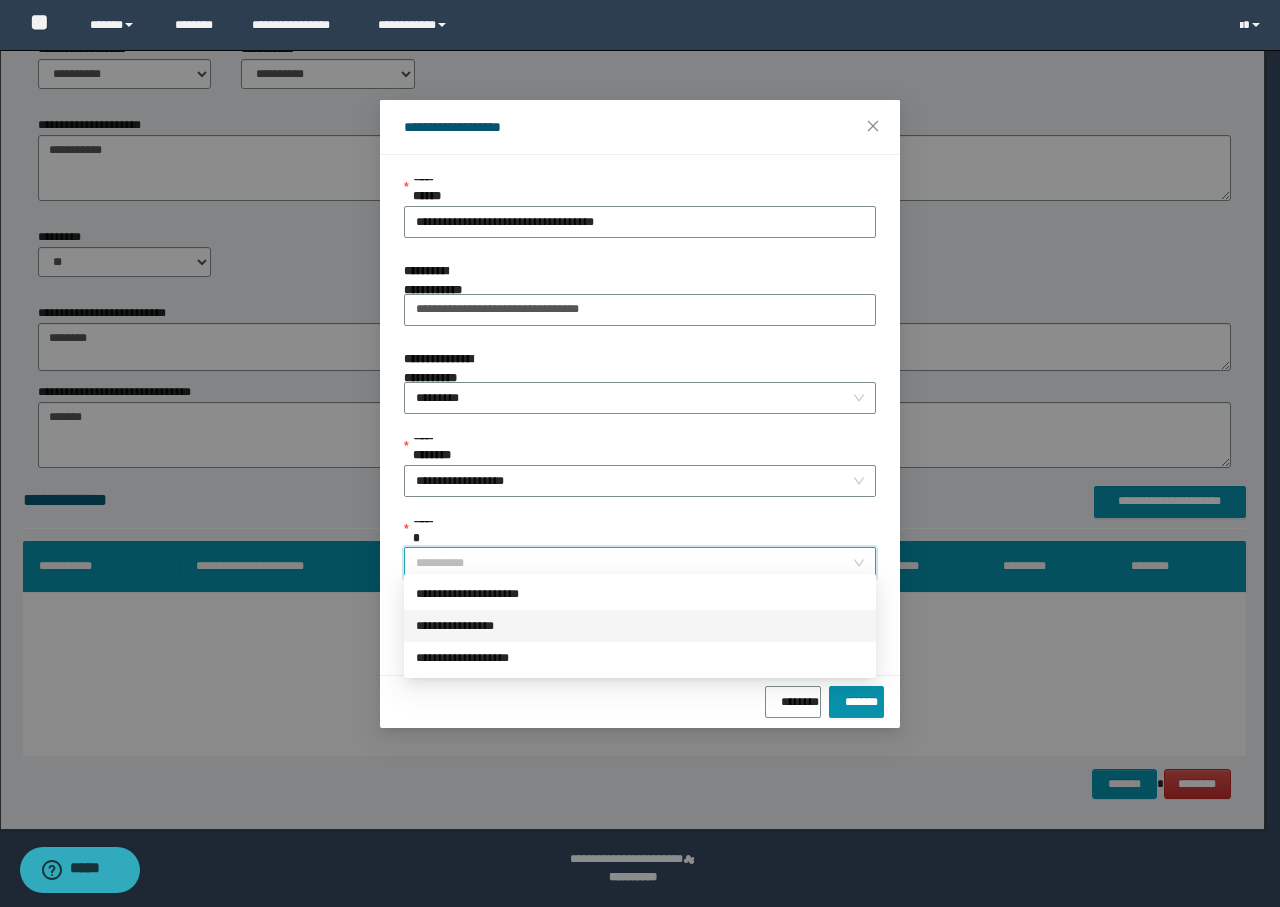 click on "**********" at bounding box center [640, 626] 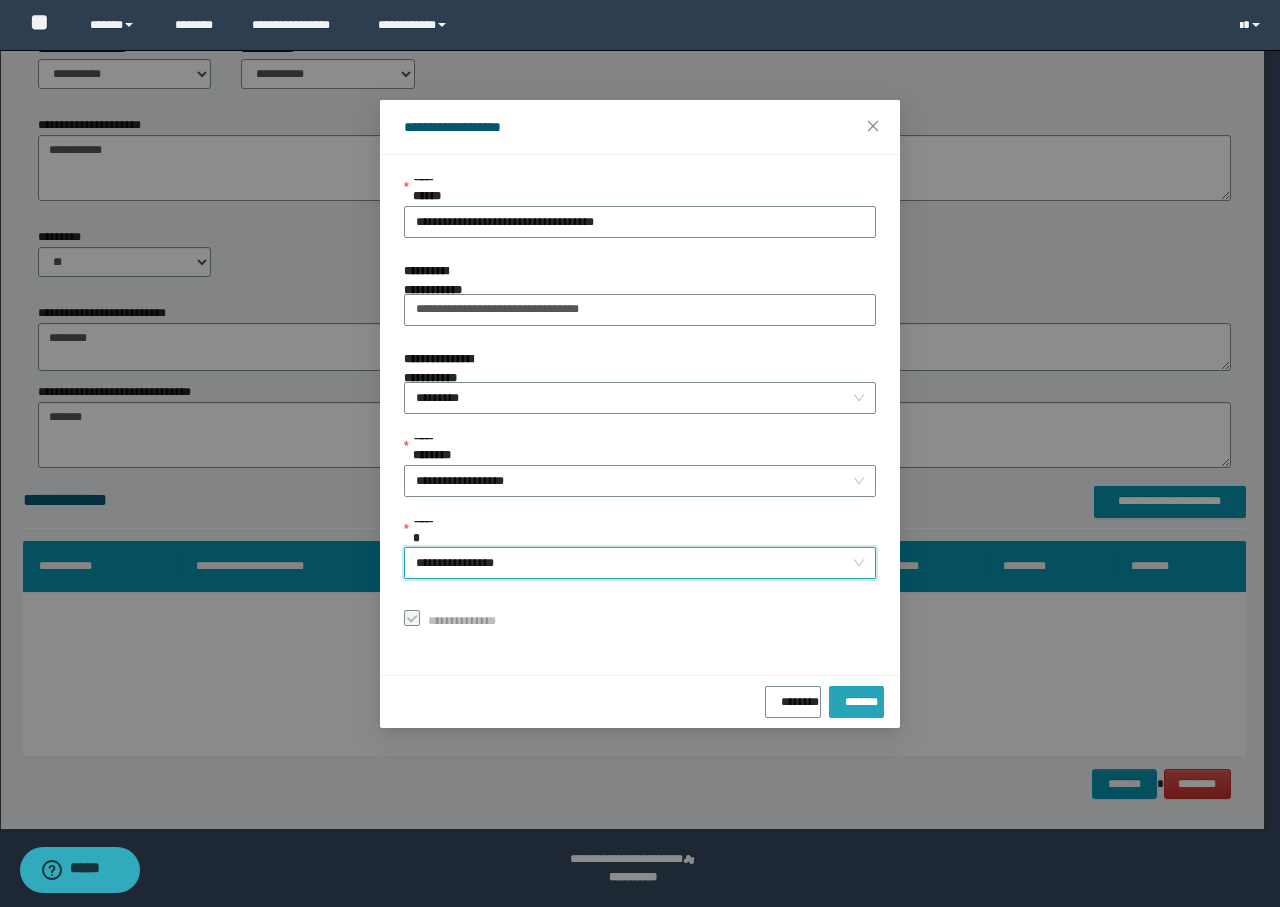 click on "*******" at bounding box center (856, 698) 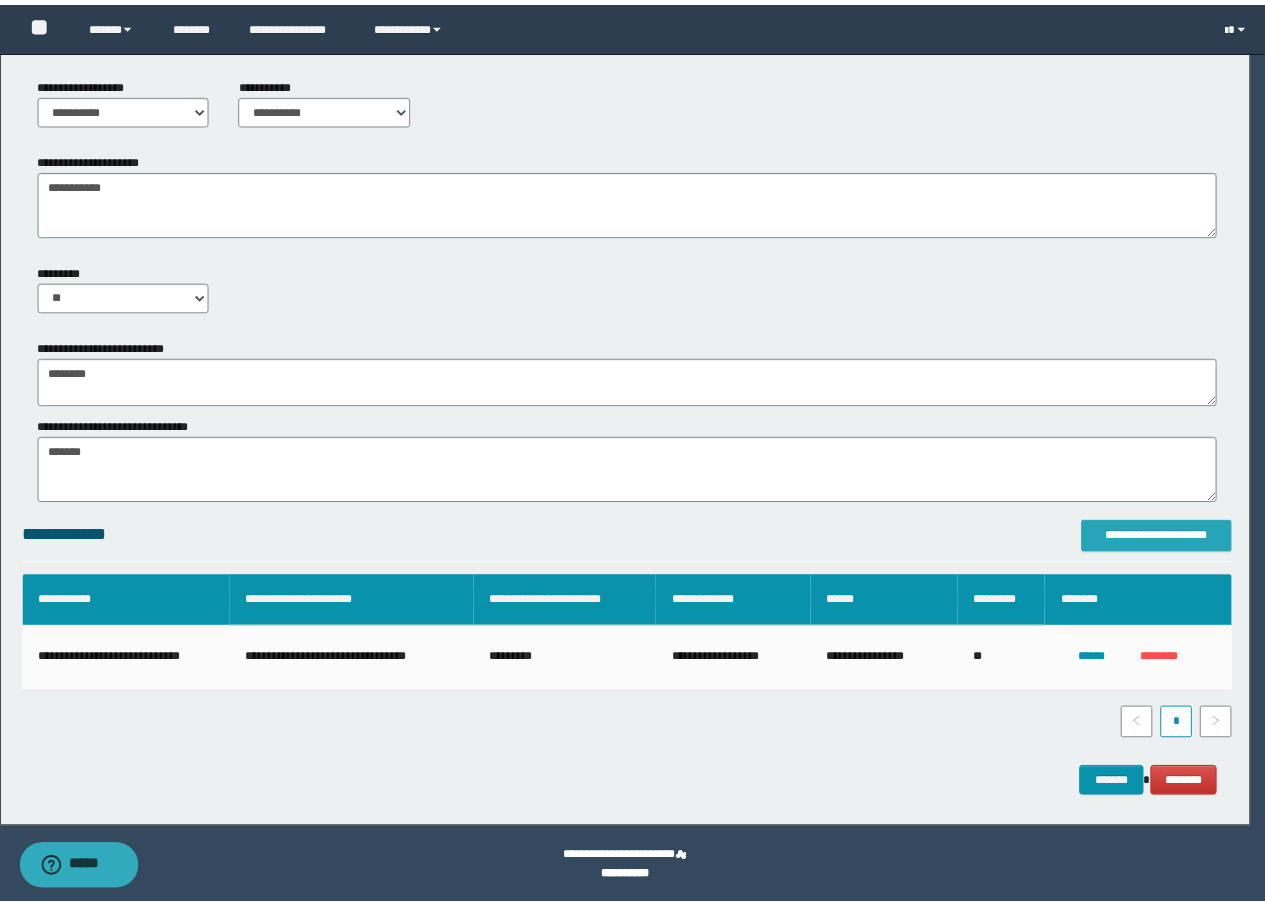 scroll, scrollTop: 944, scrollLeft: 0, axis: vertical 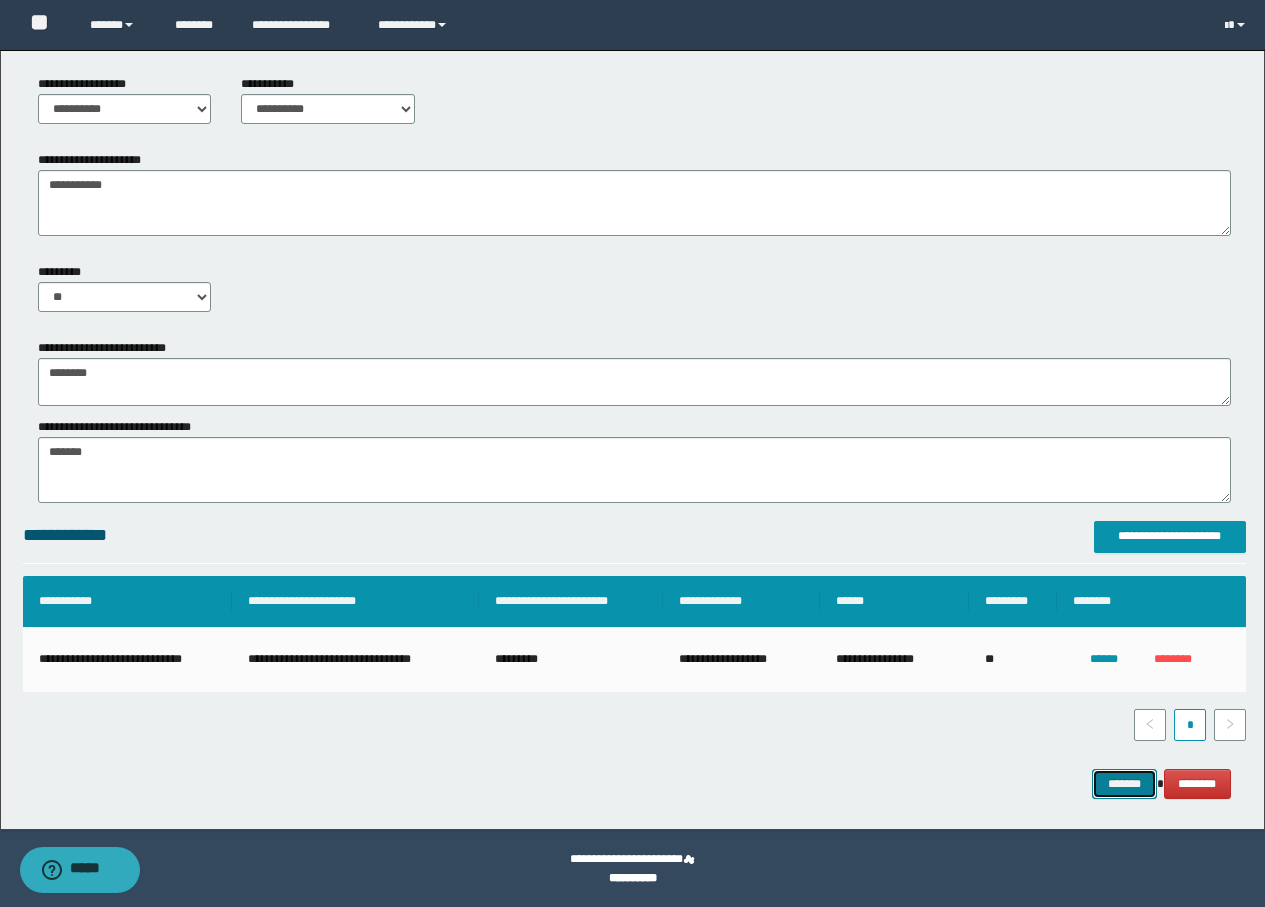 click on "*******" at bounding box center (1124, 784) 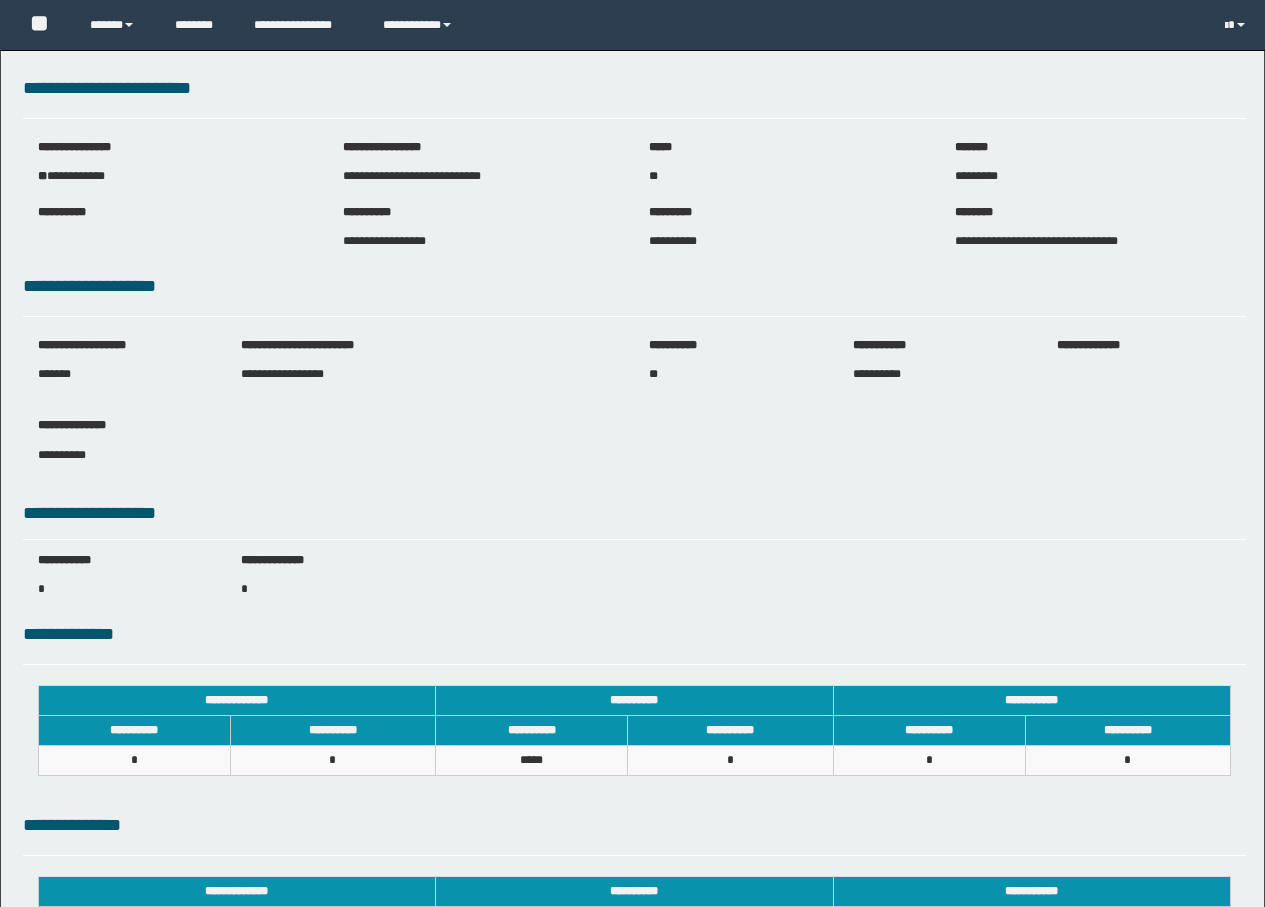 scroll, scrollTop: 0, scrollLeft: 0, axis: both 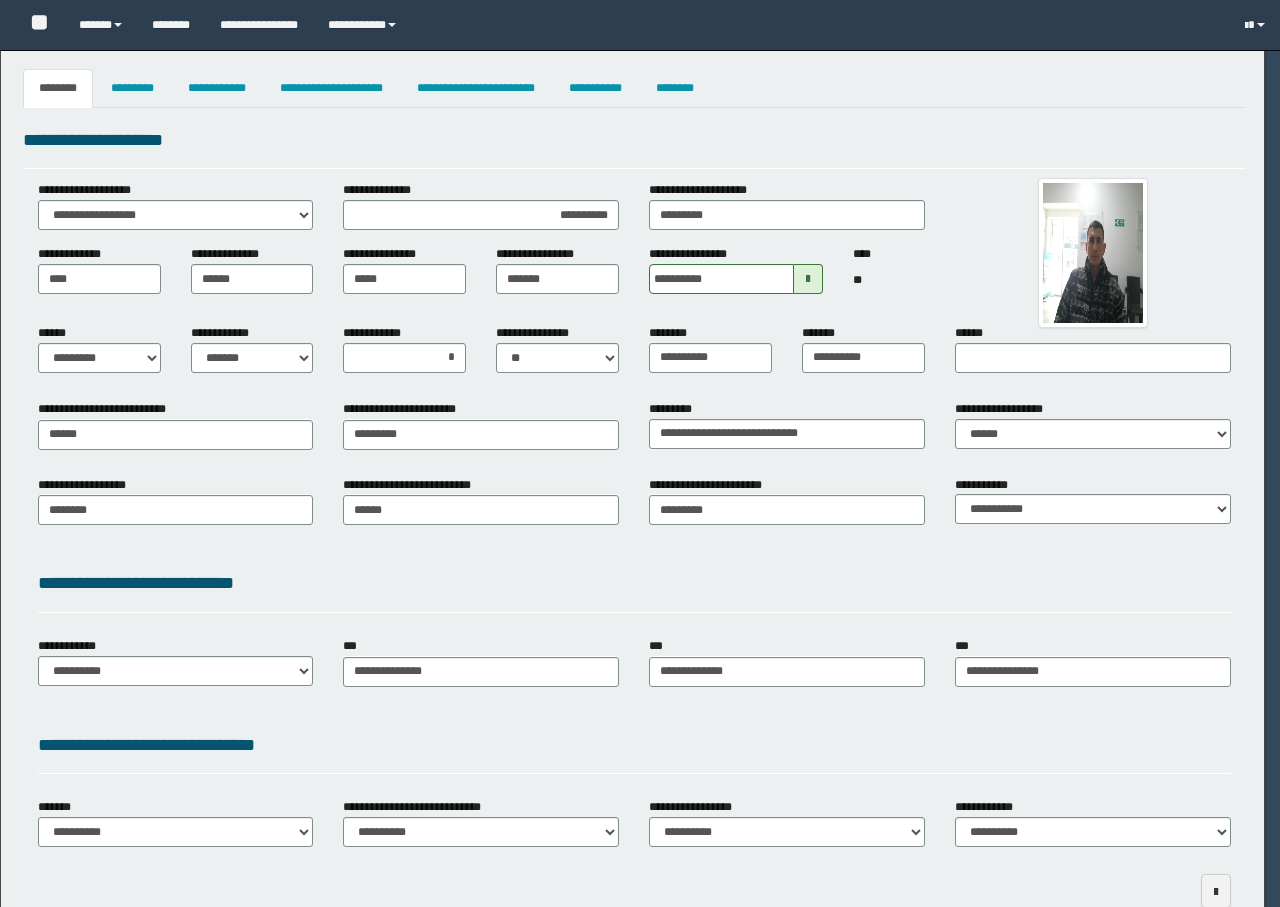 select on "*" 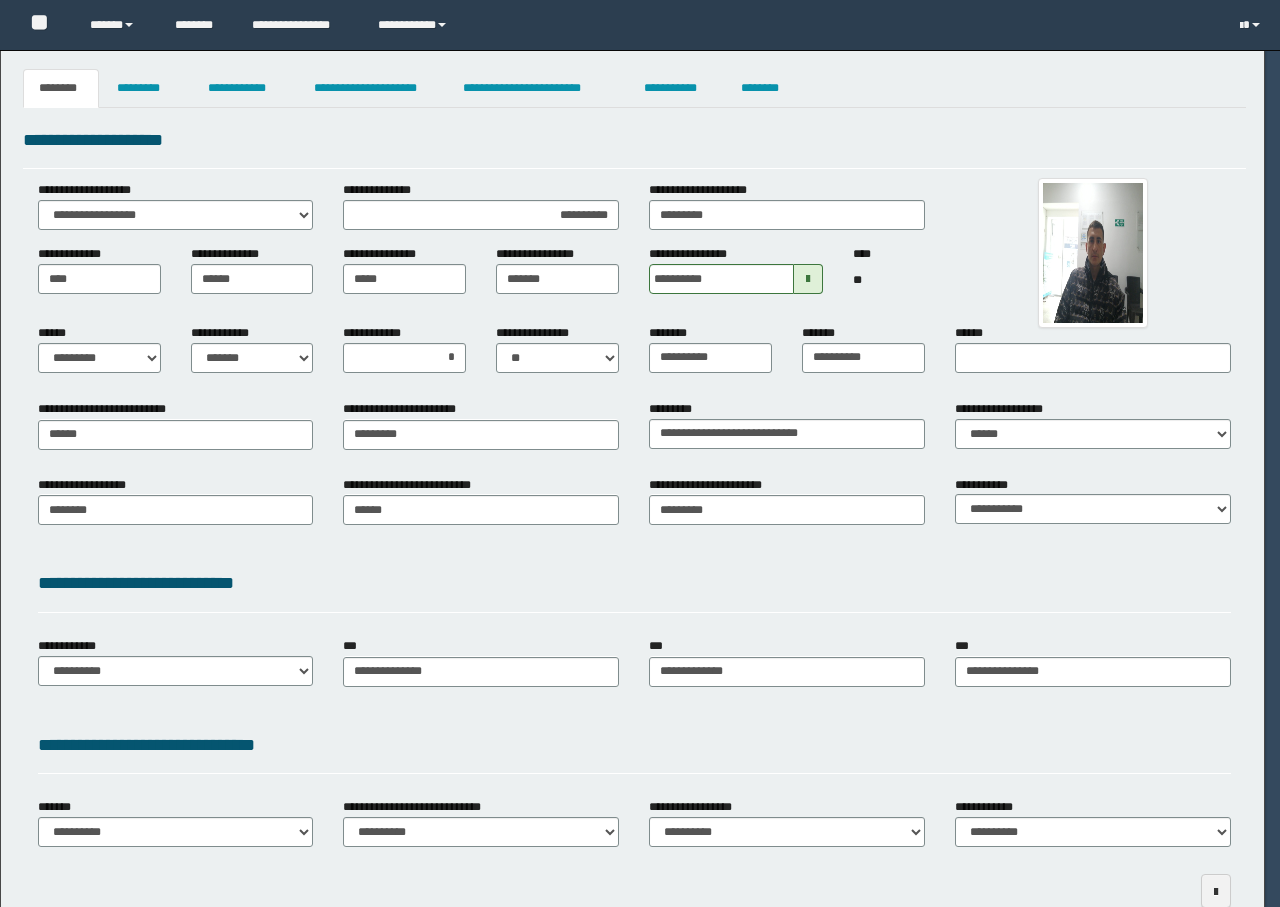 scroll, scrollTop: 0, scrollLeft: 0, axis: both 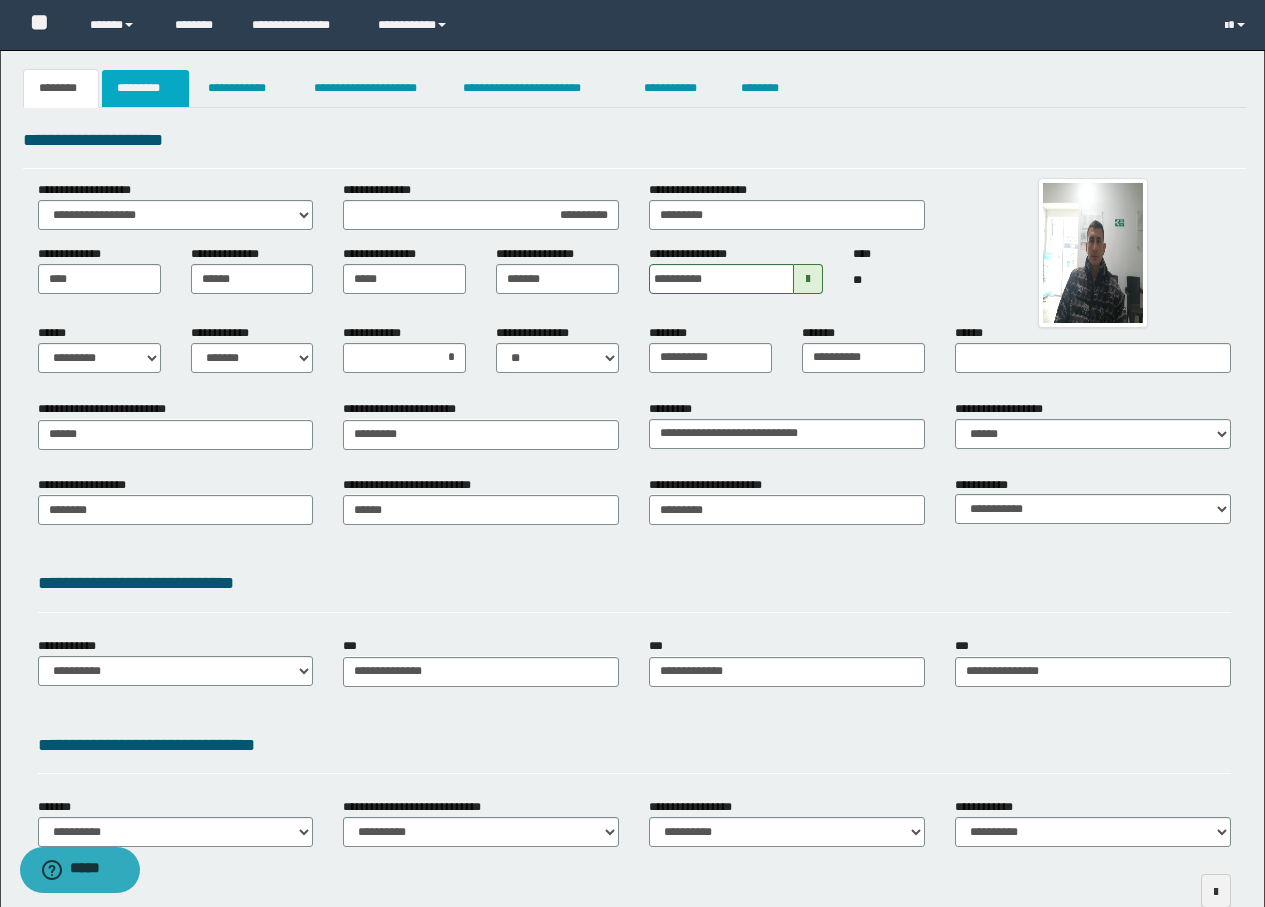 click on "*********" at bounding box center [145, 88] 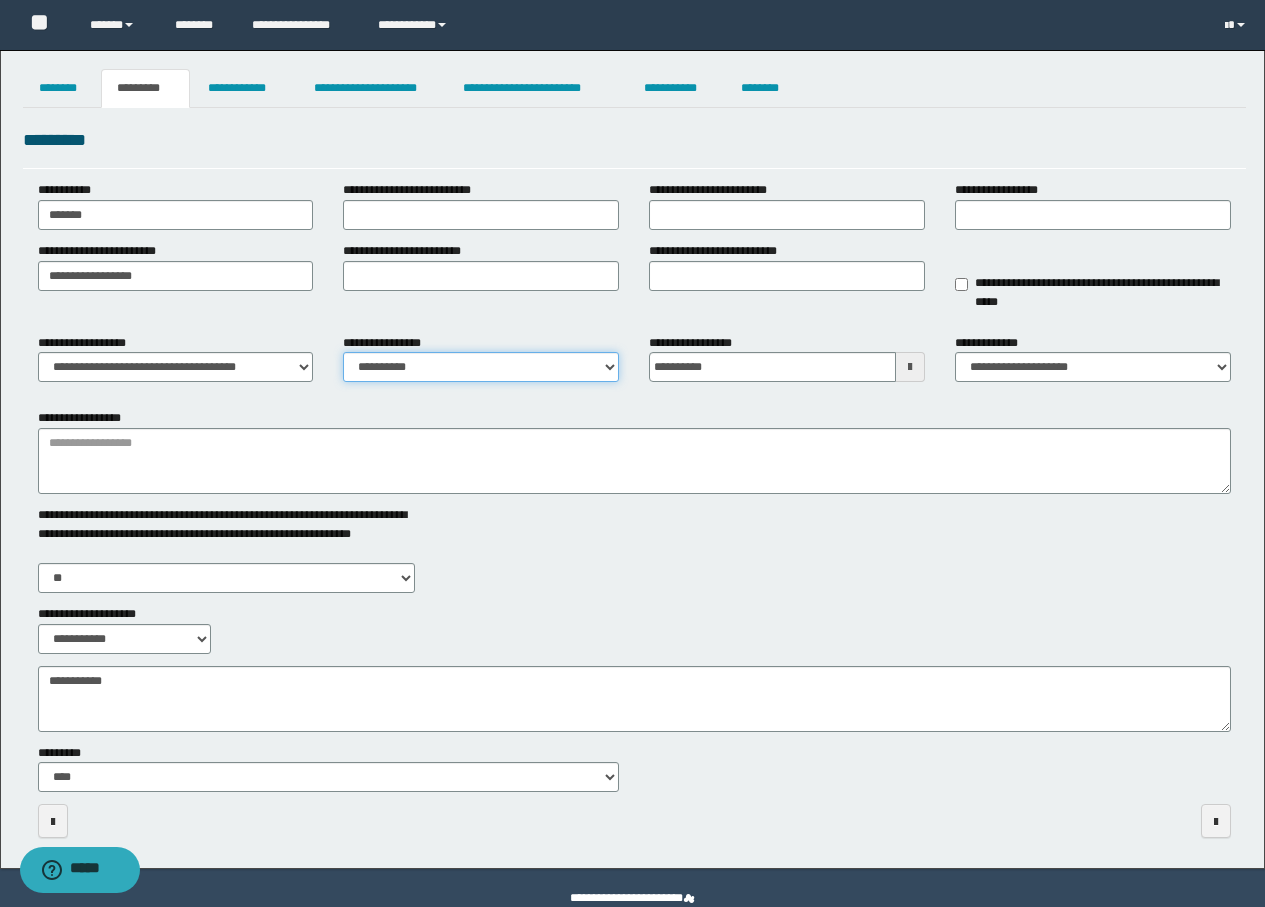 click on "**********" at bounding box center [481, 367] 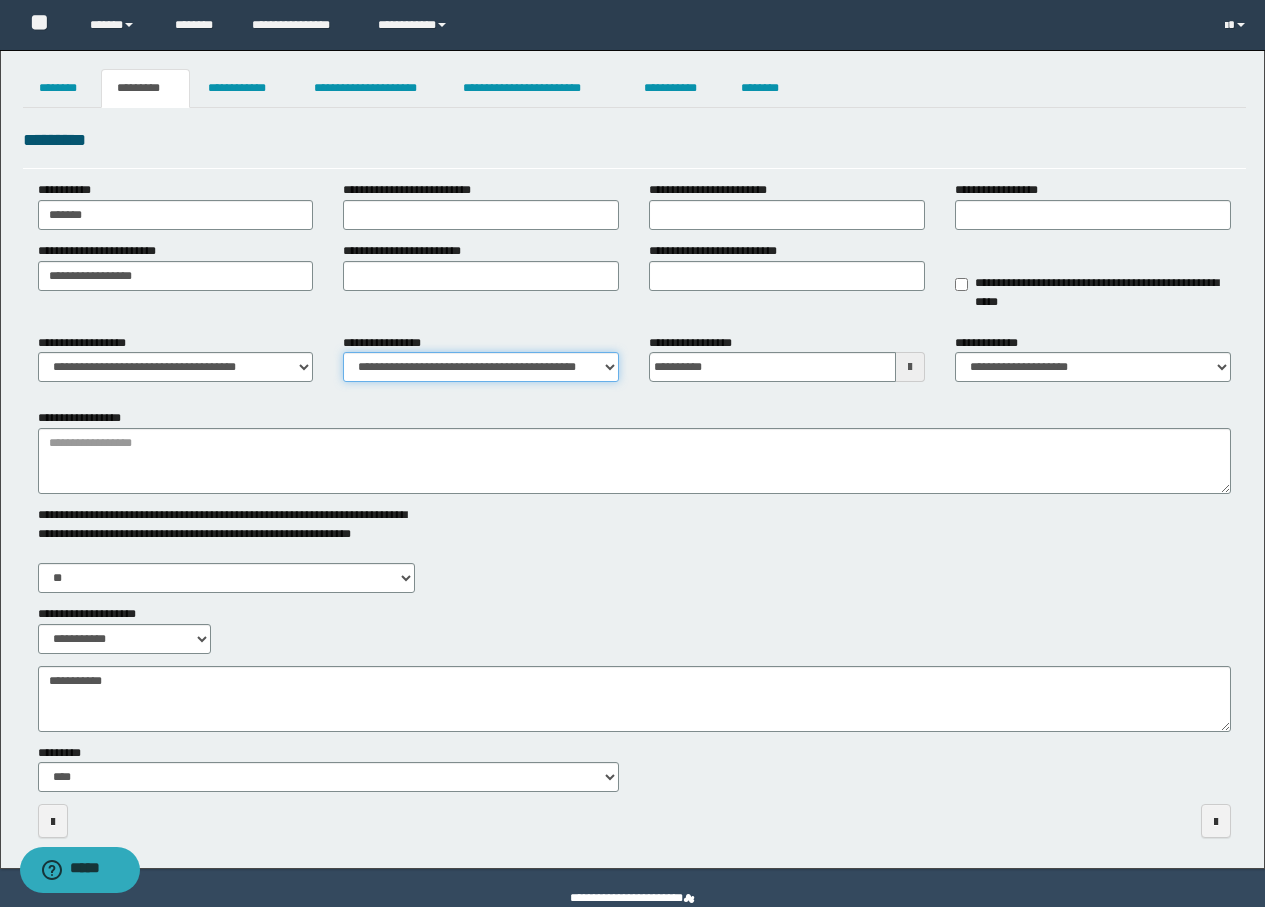 click on "**********" at bounding box center (481, 367) 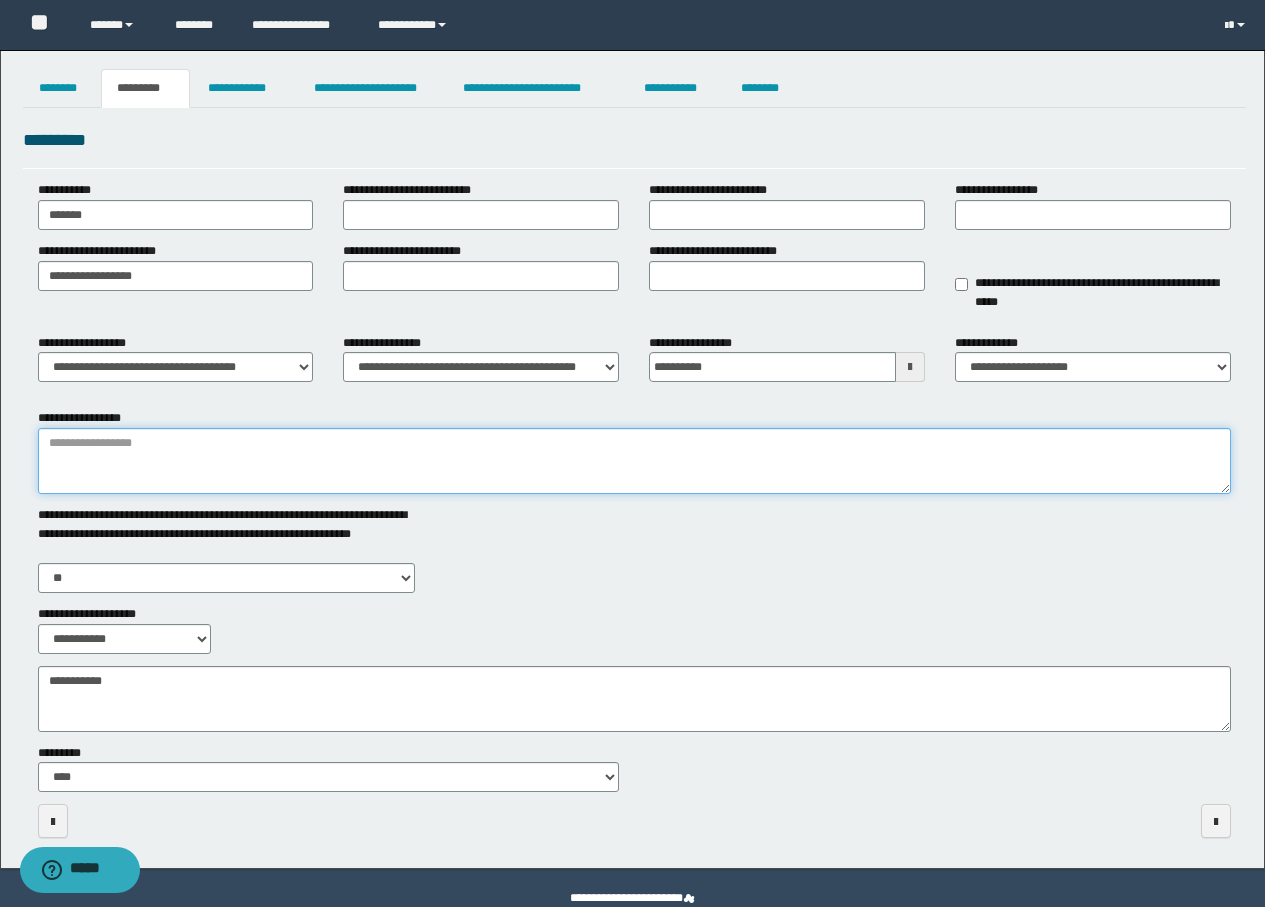 click on "**********" at bounding box center [634, 461] 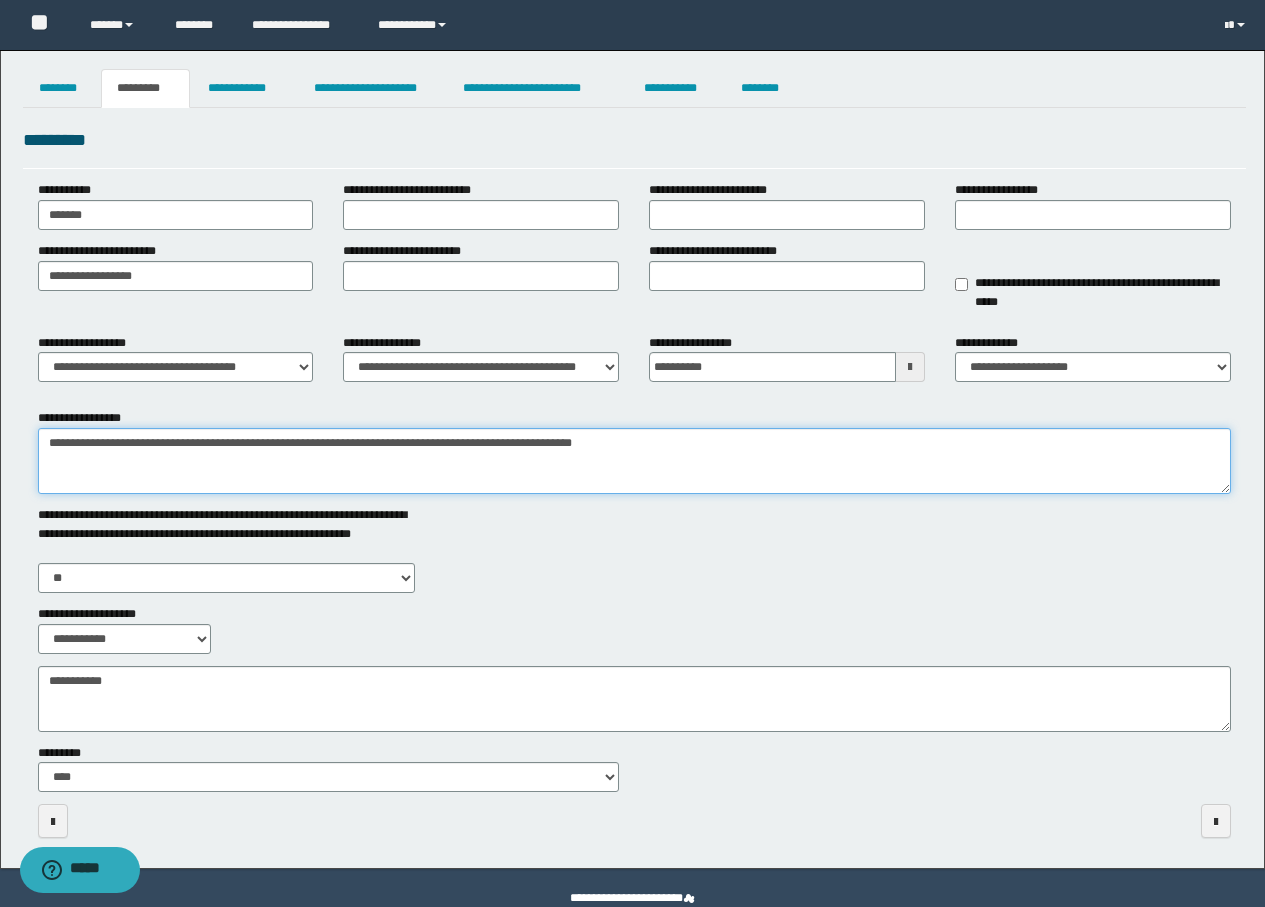 type on "**********" 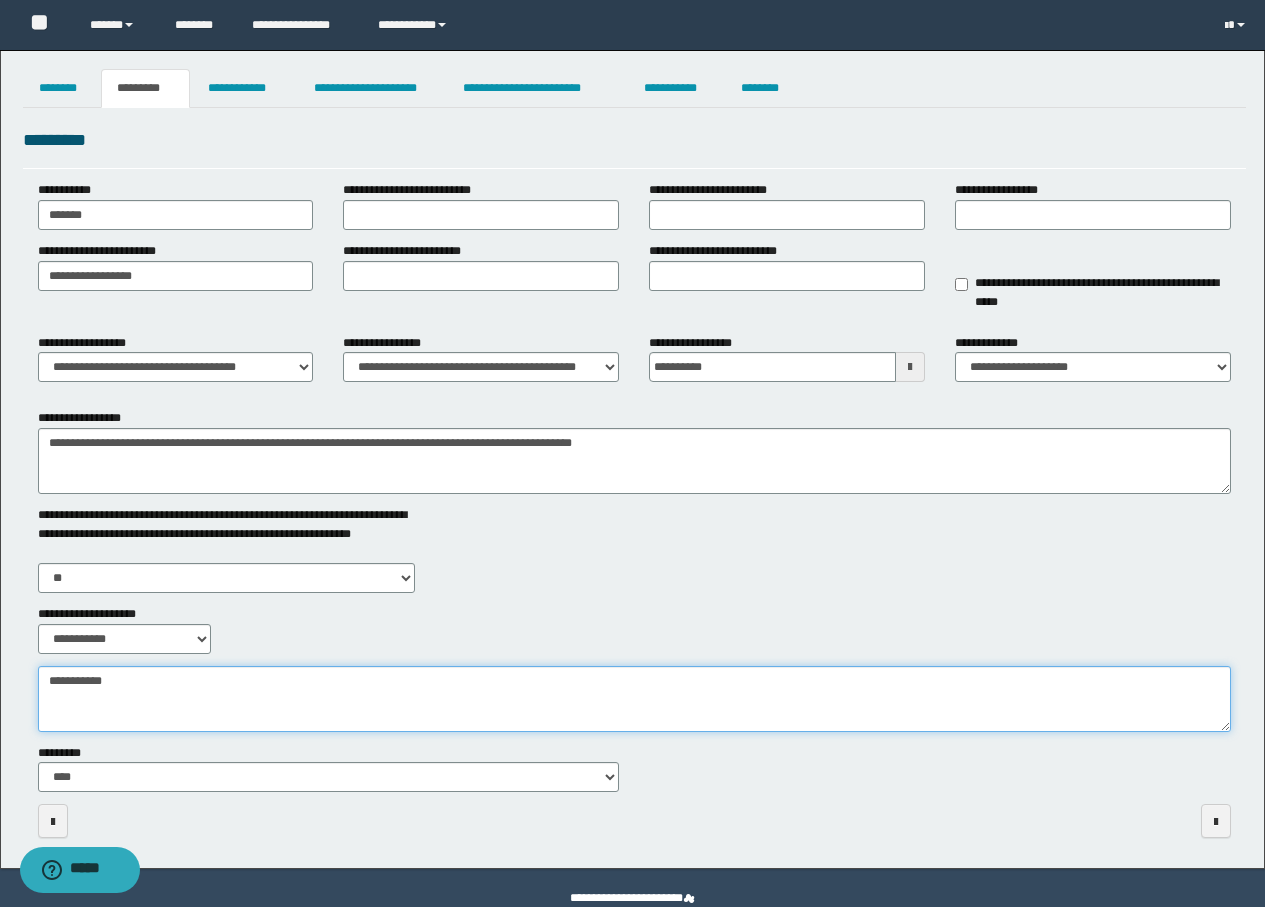 click on "**********" at bounding box center (634, 699) 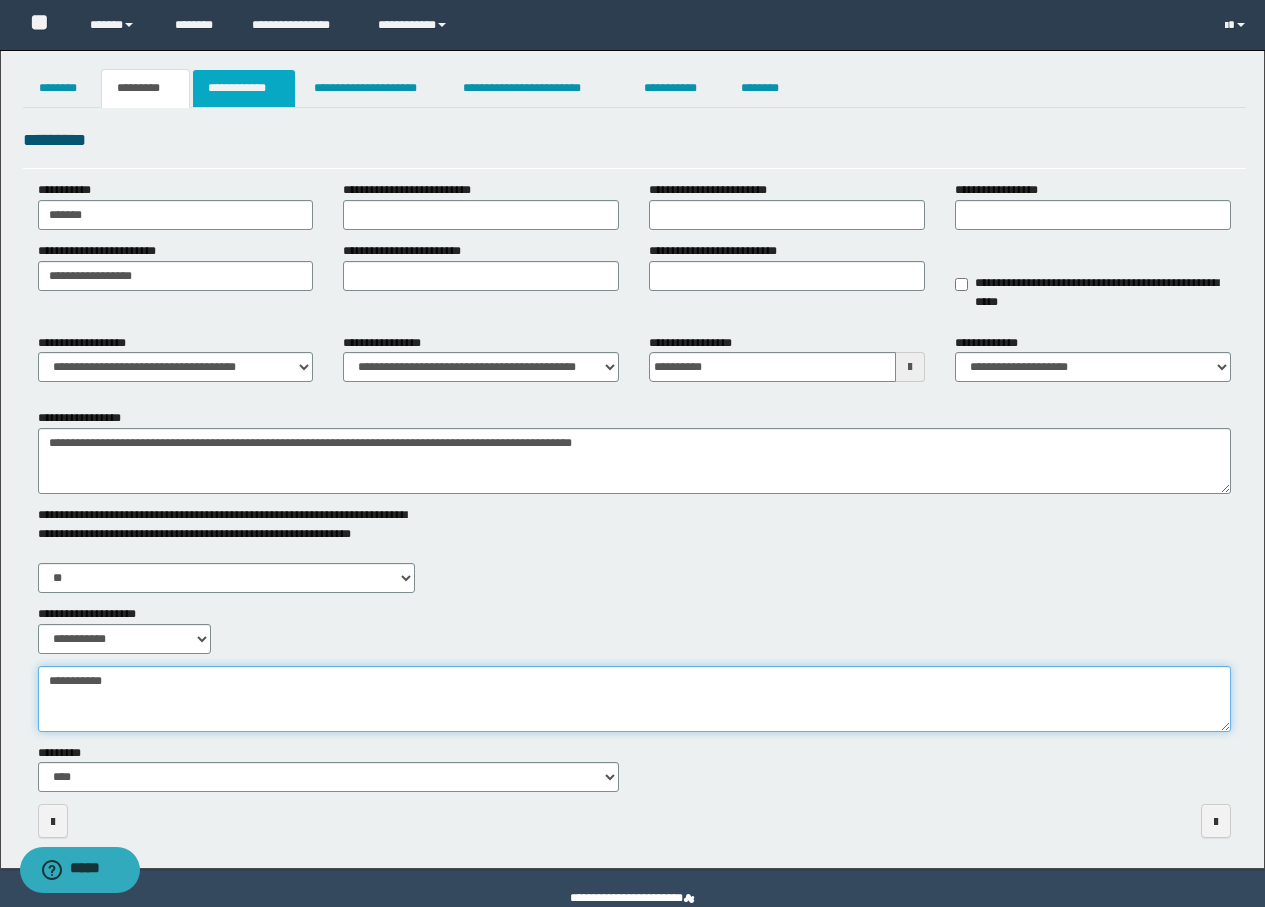 type on "**********" 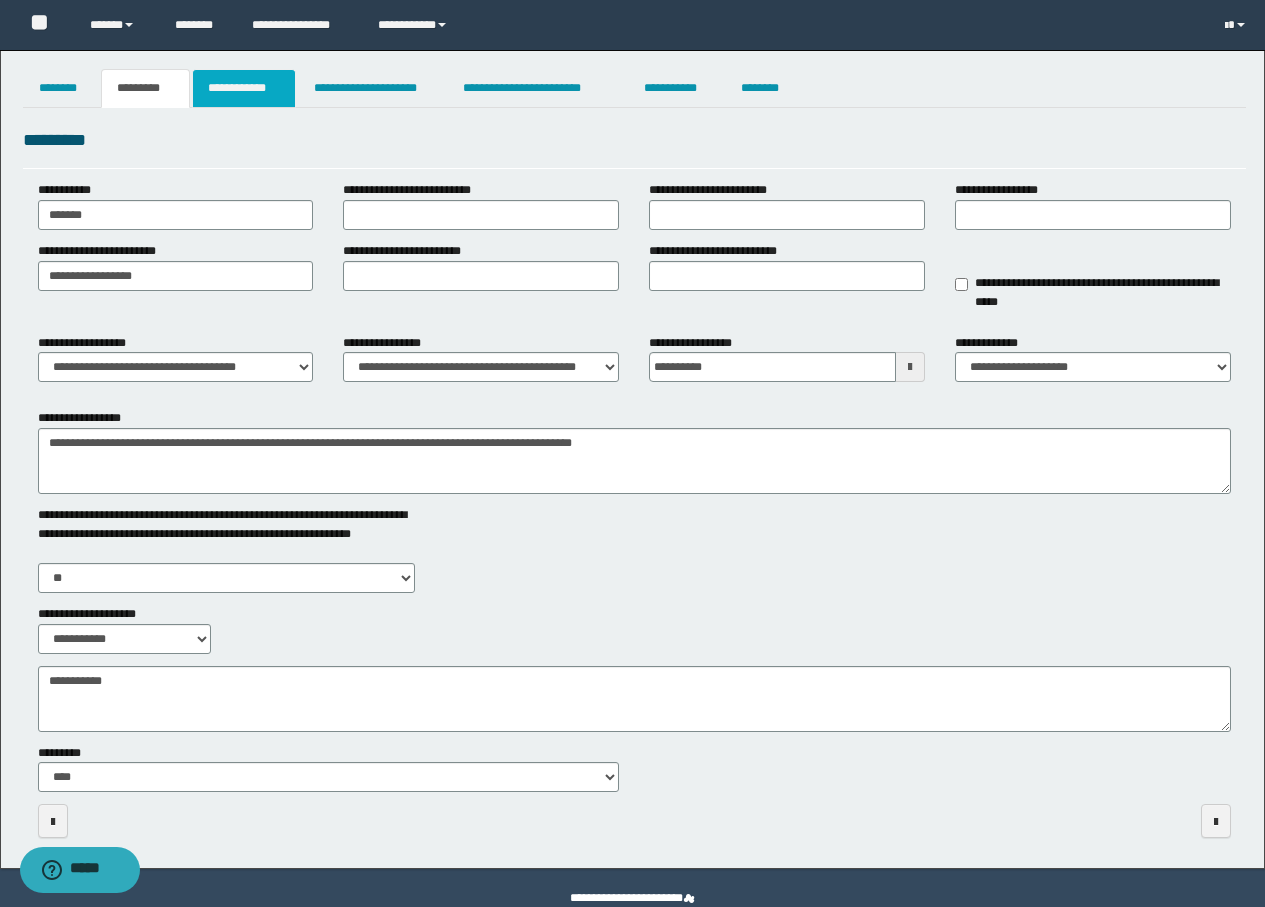 click on "**********" at bounding box center (244, 88) 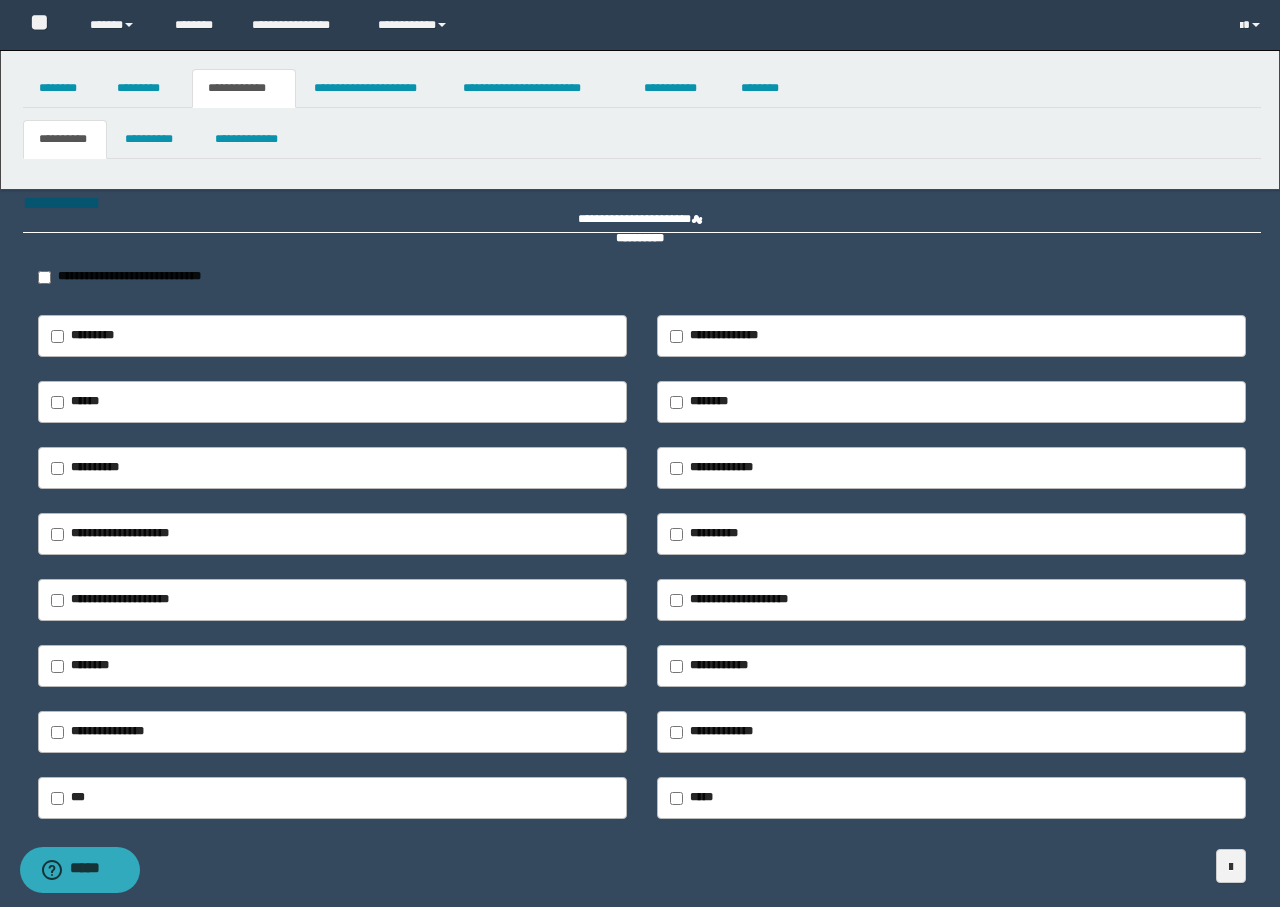 type on "***" 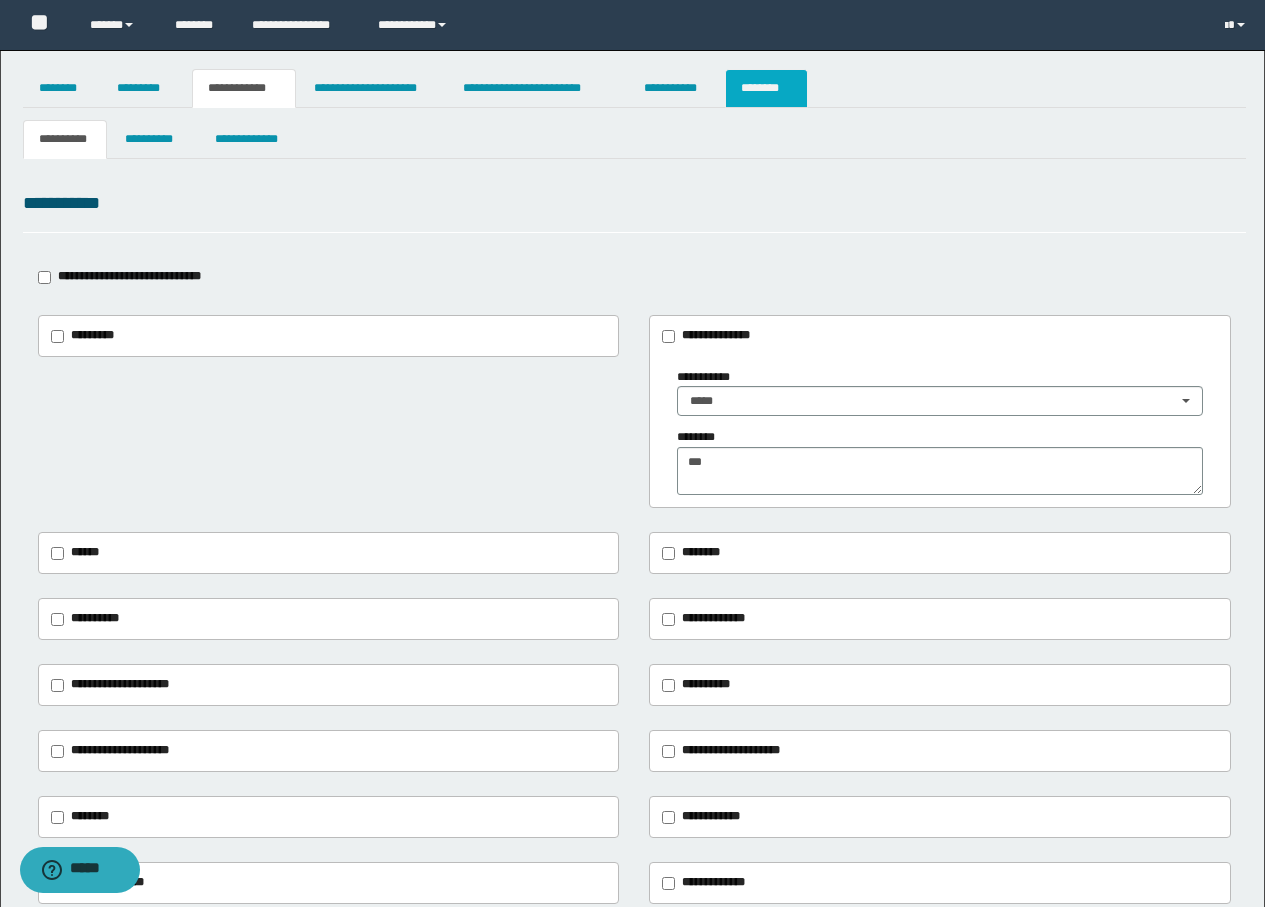 click on "********" at bounding box center (766, 88) 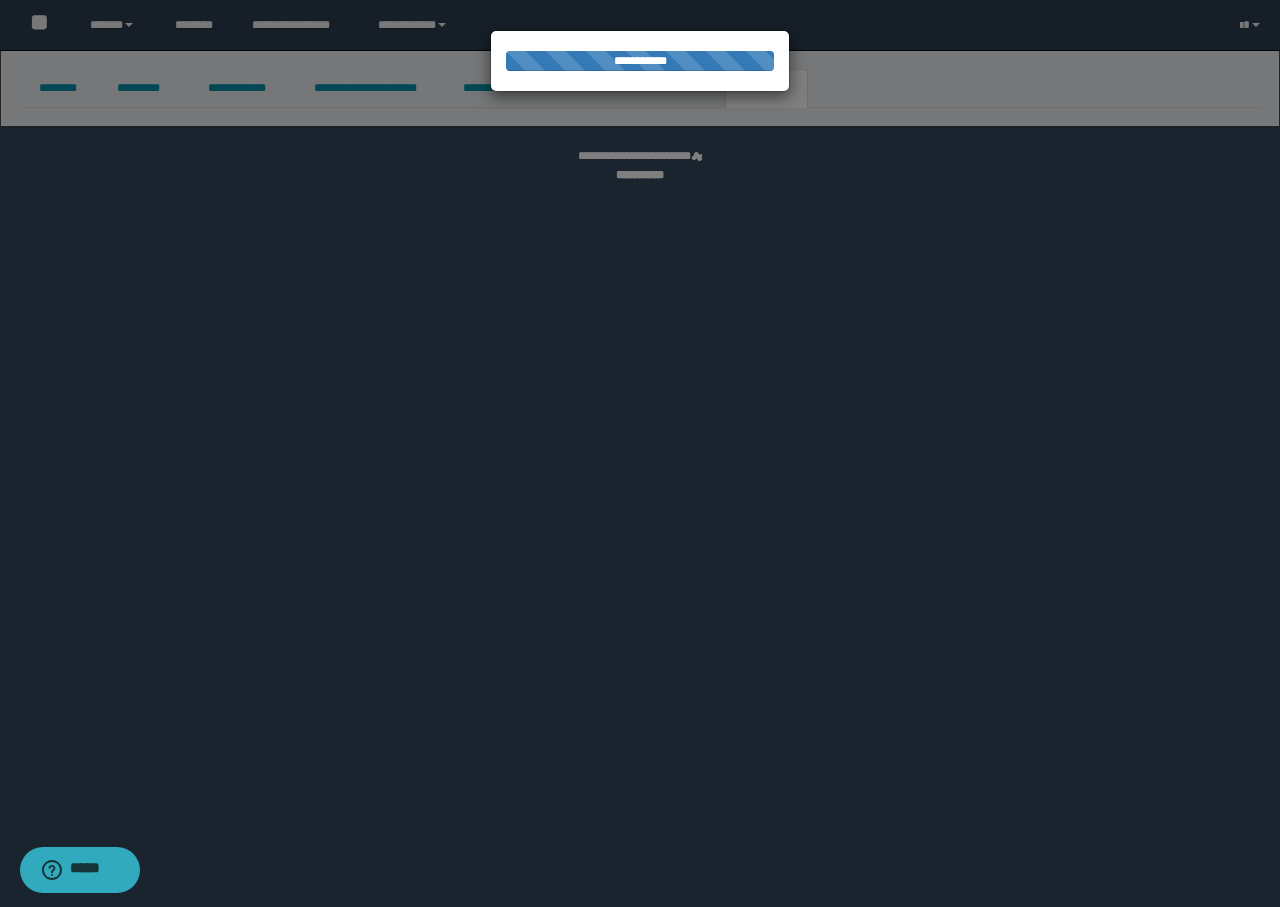 select 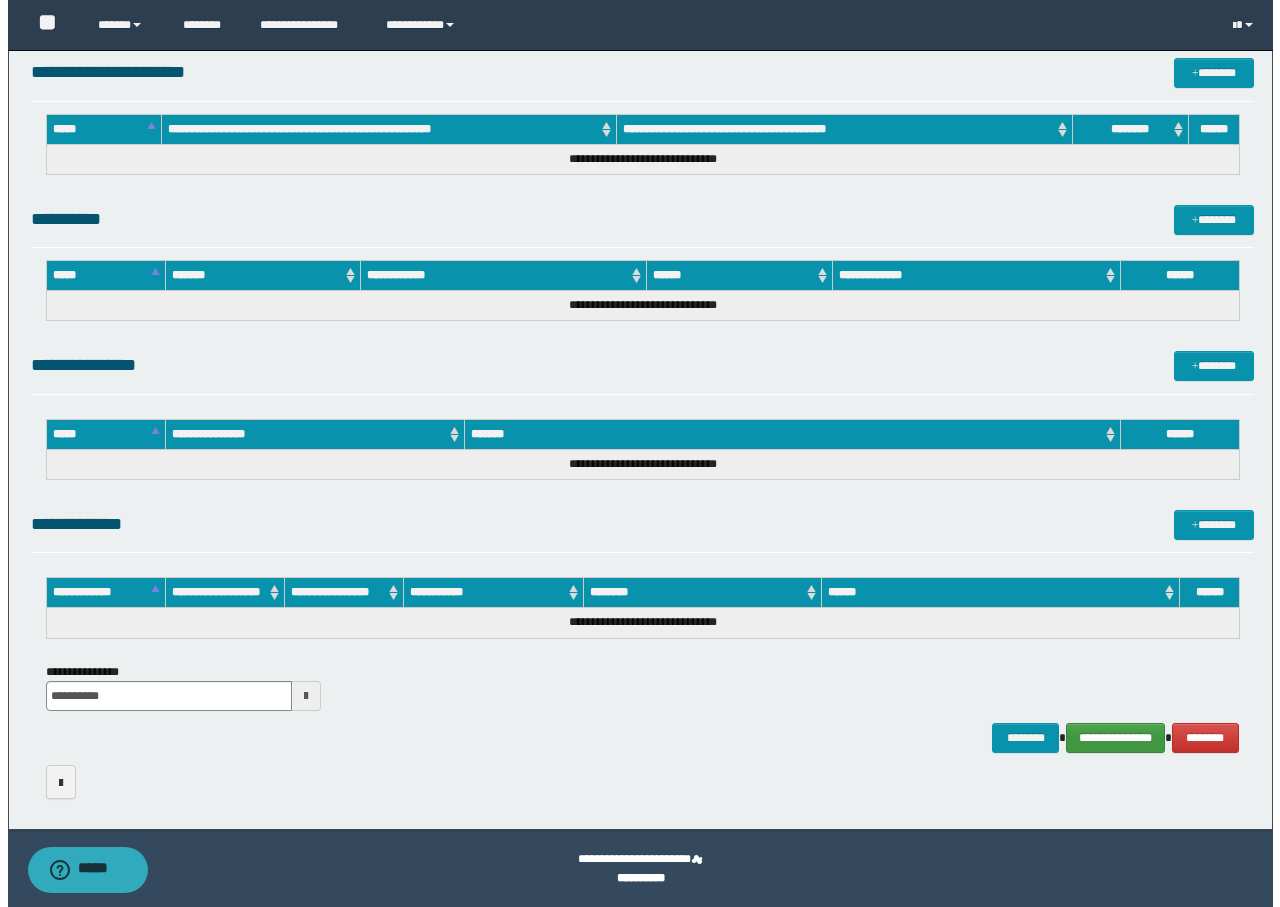 scroll, scrollTop: 724, scrollLeft: 0, axis: vertical 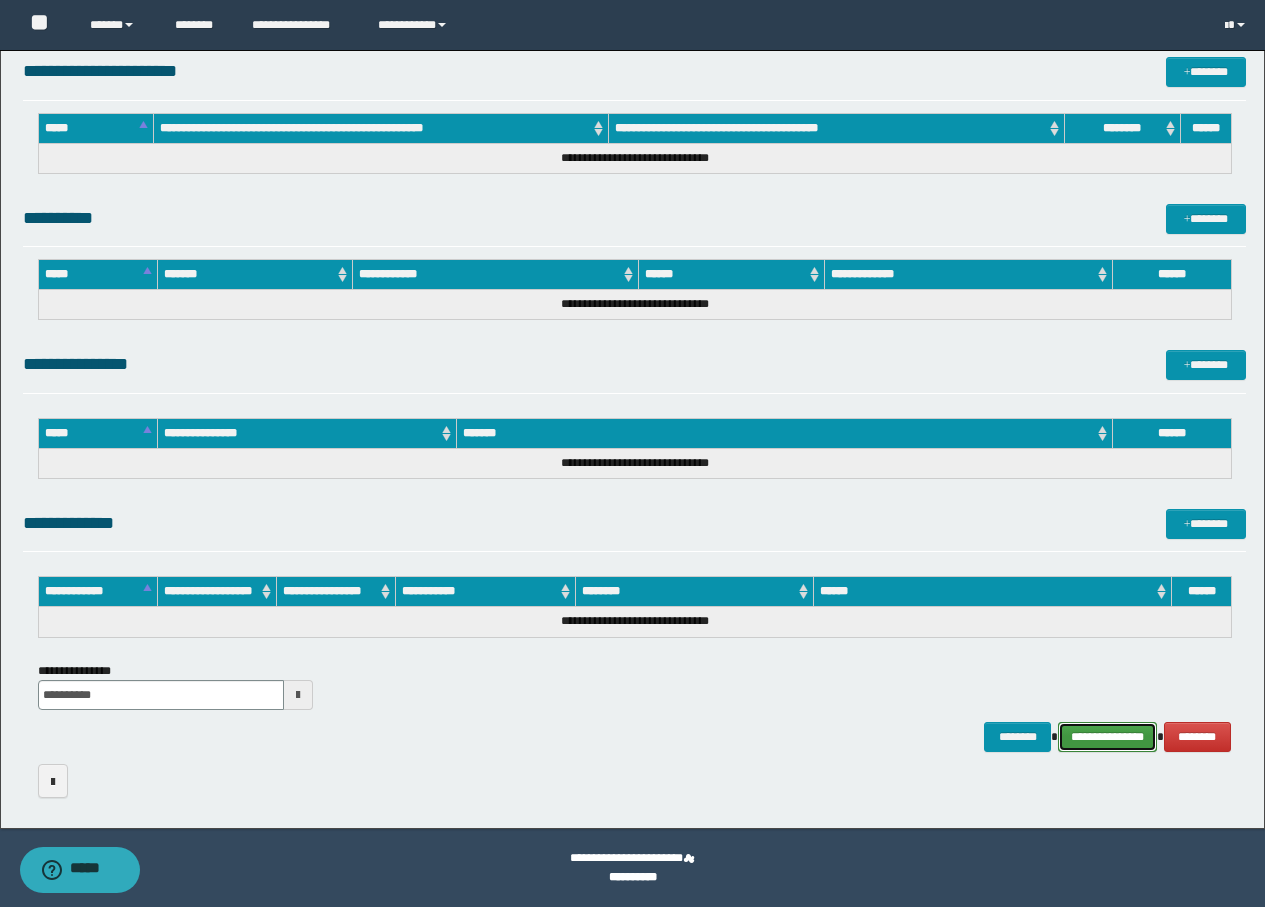 click on "**********" at bounding box center [1107, 737] 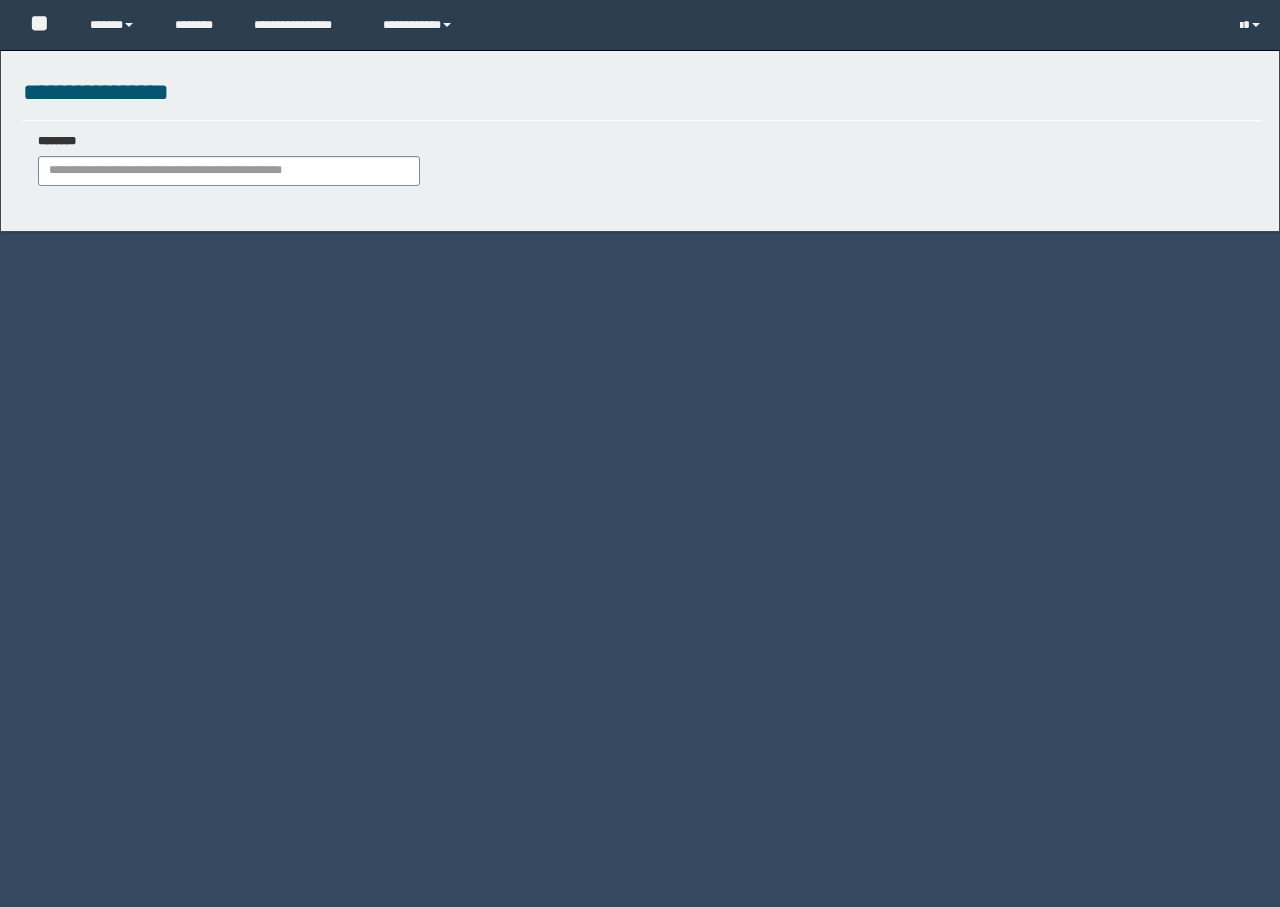 scroll, scrollTop: 0, scrollLeft: 0, axis: both 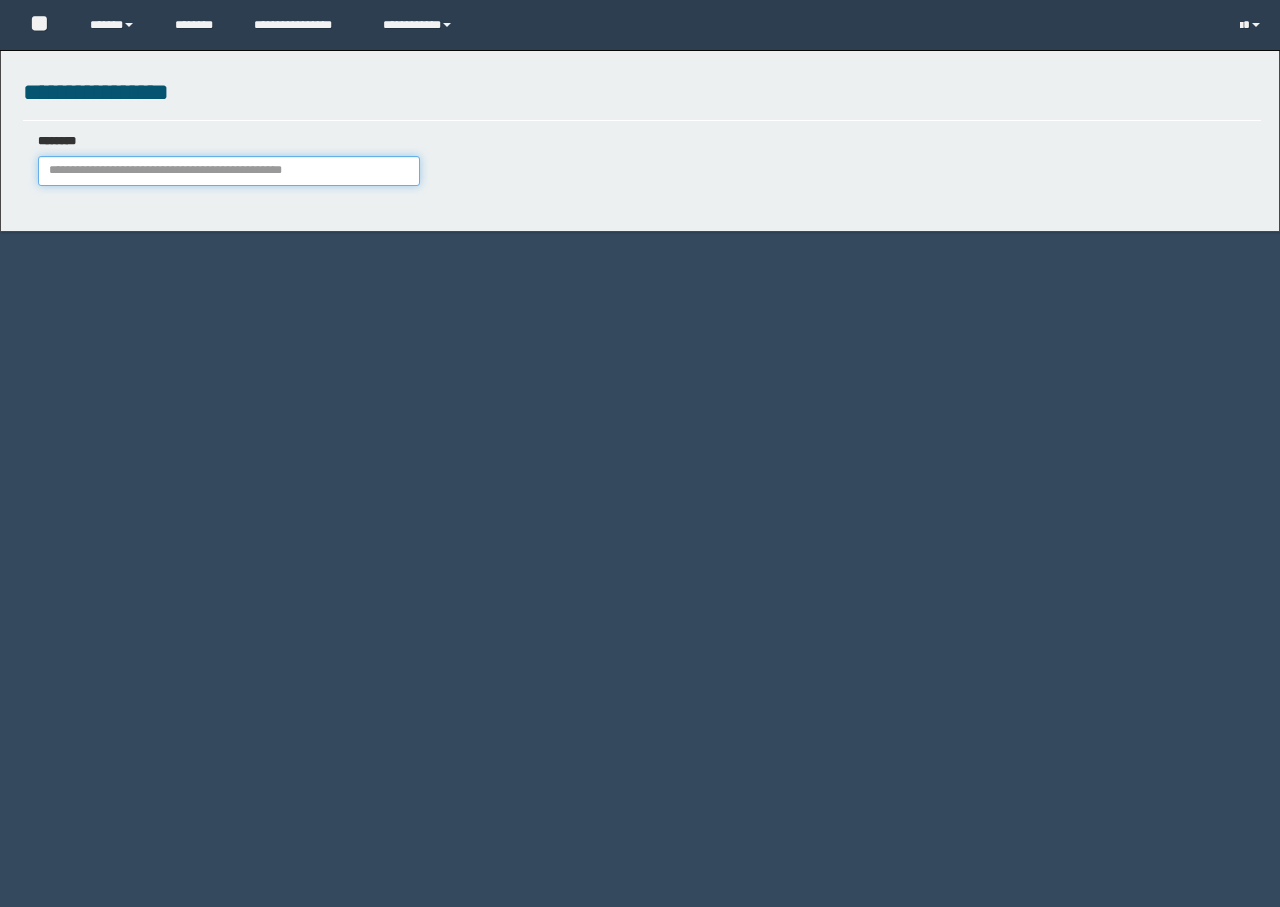 click on "********" at bounding box center (229, 171) 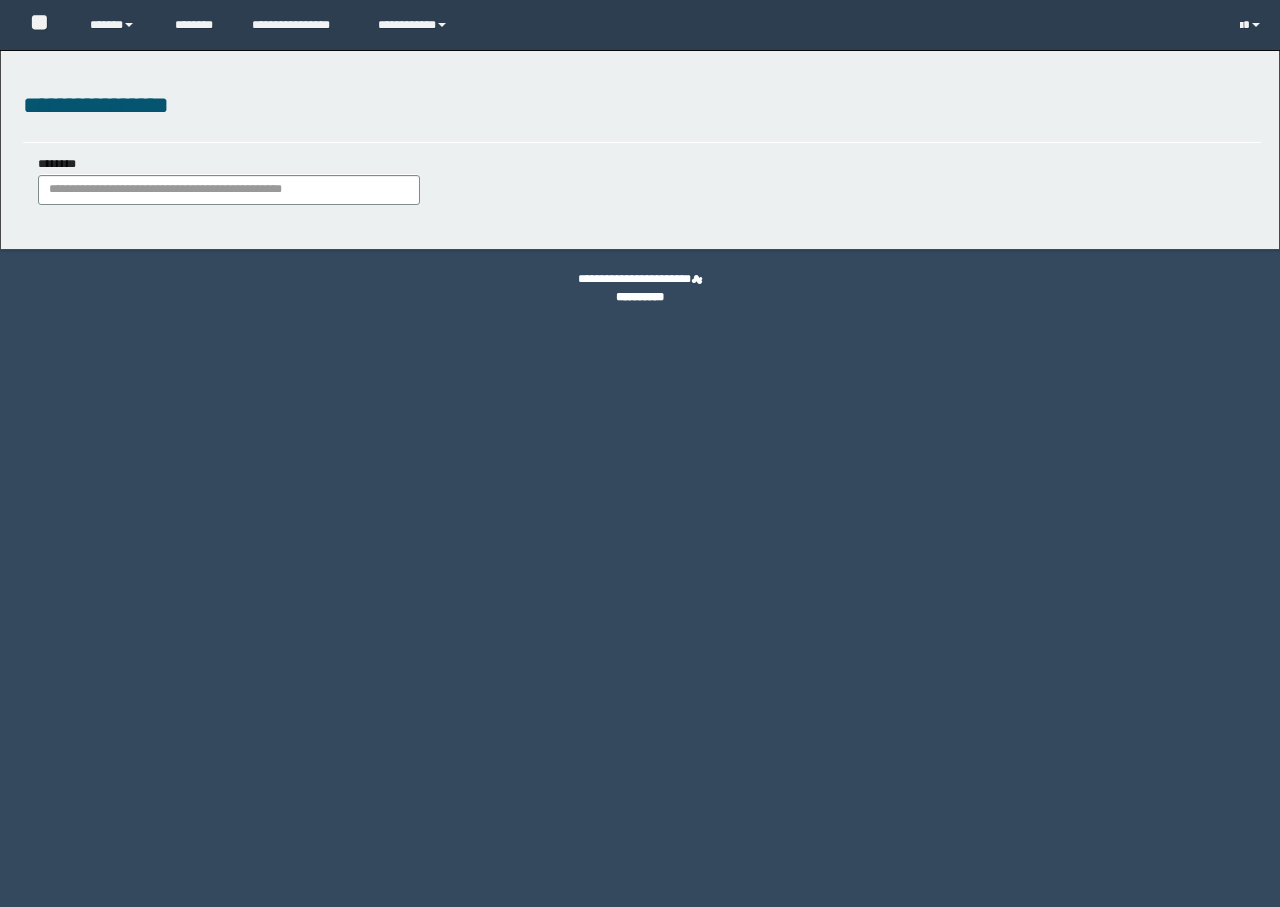 scroll, scrollTop: 0, scrollLeft: 0, axis: both 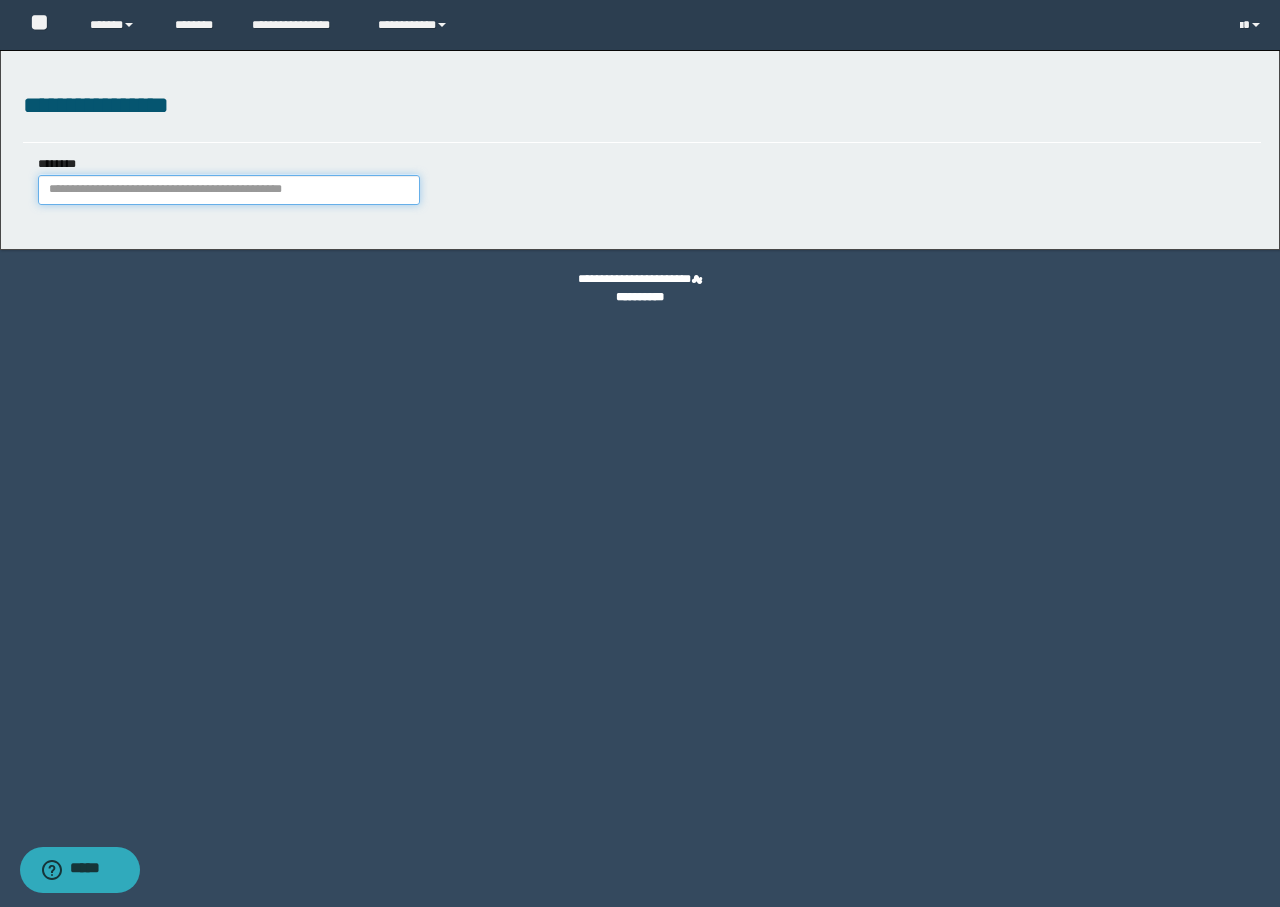 click on "********" at bounding box center (229, 190) 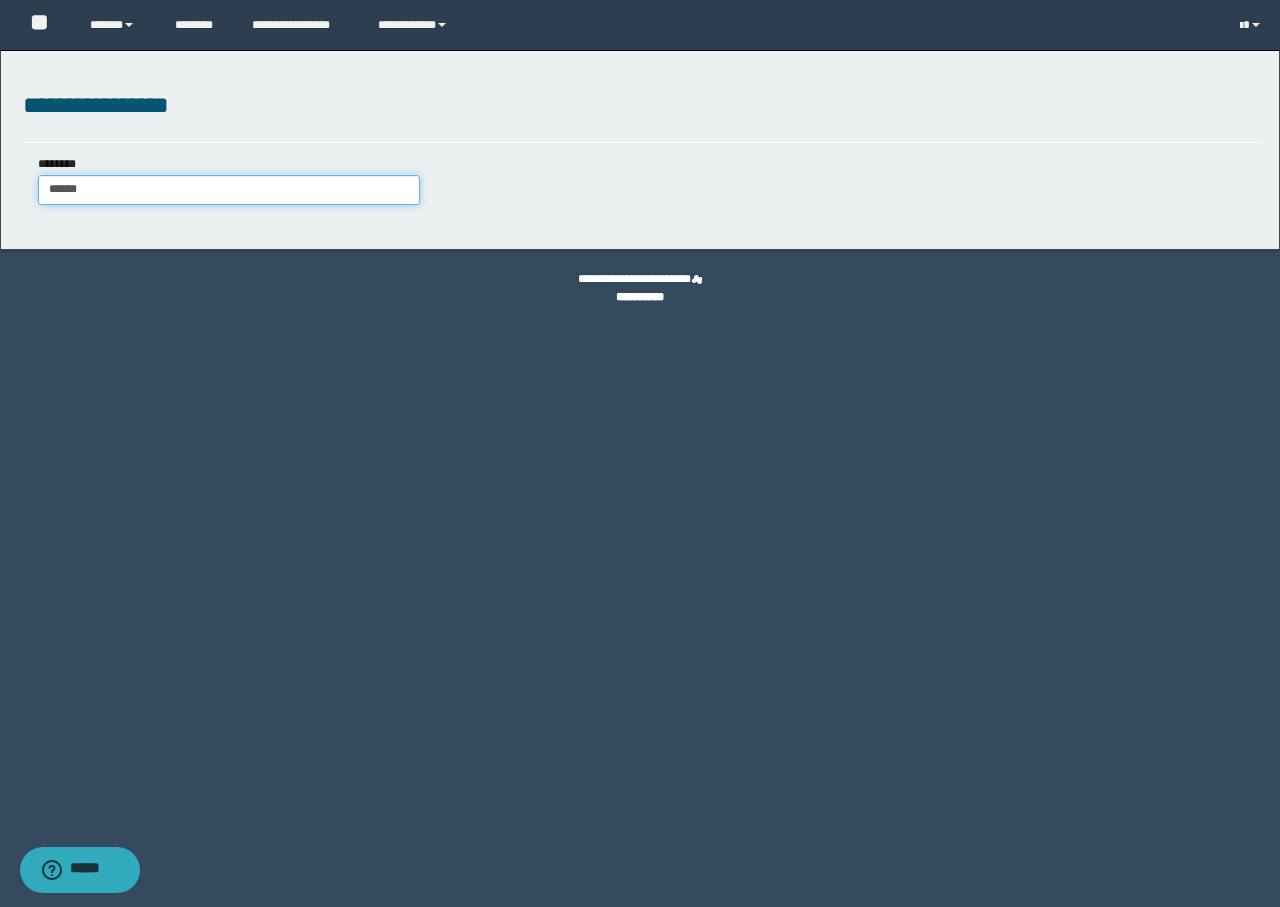 type on "*******" 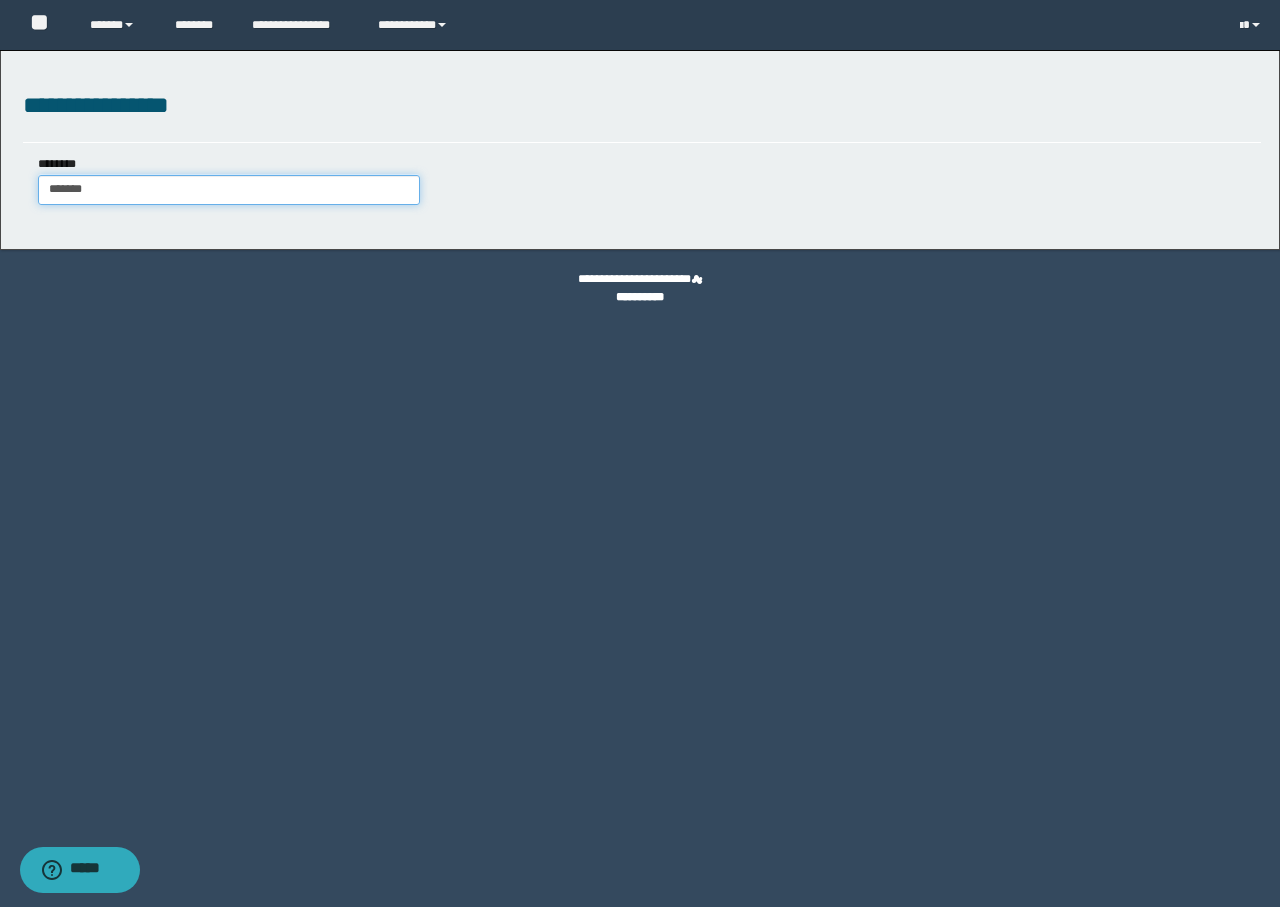 type on "*******" 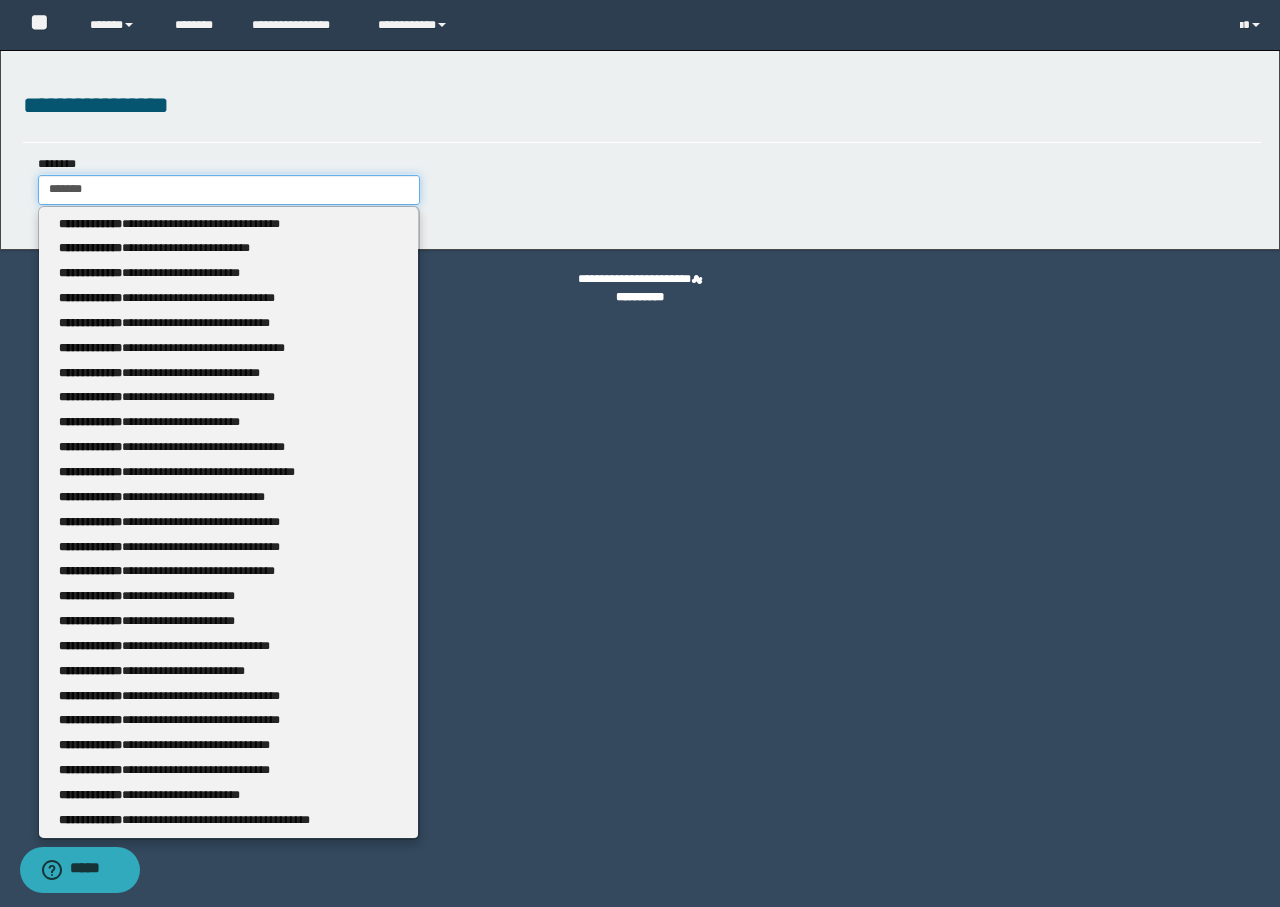 type 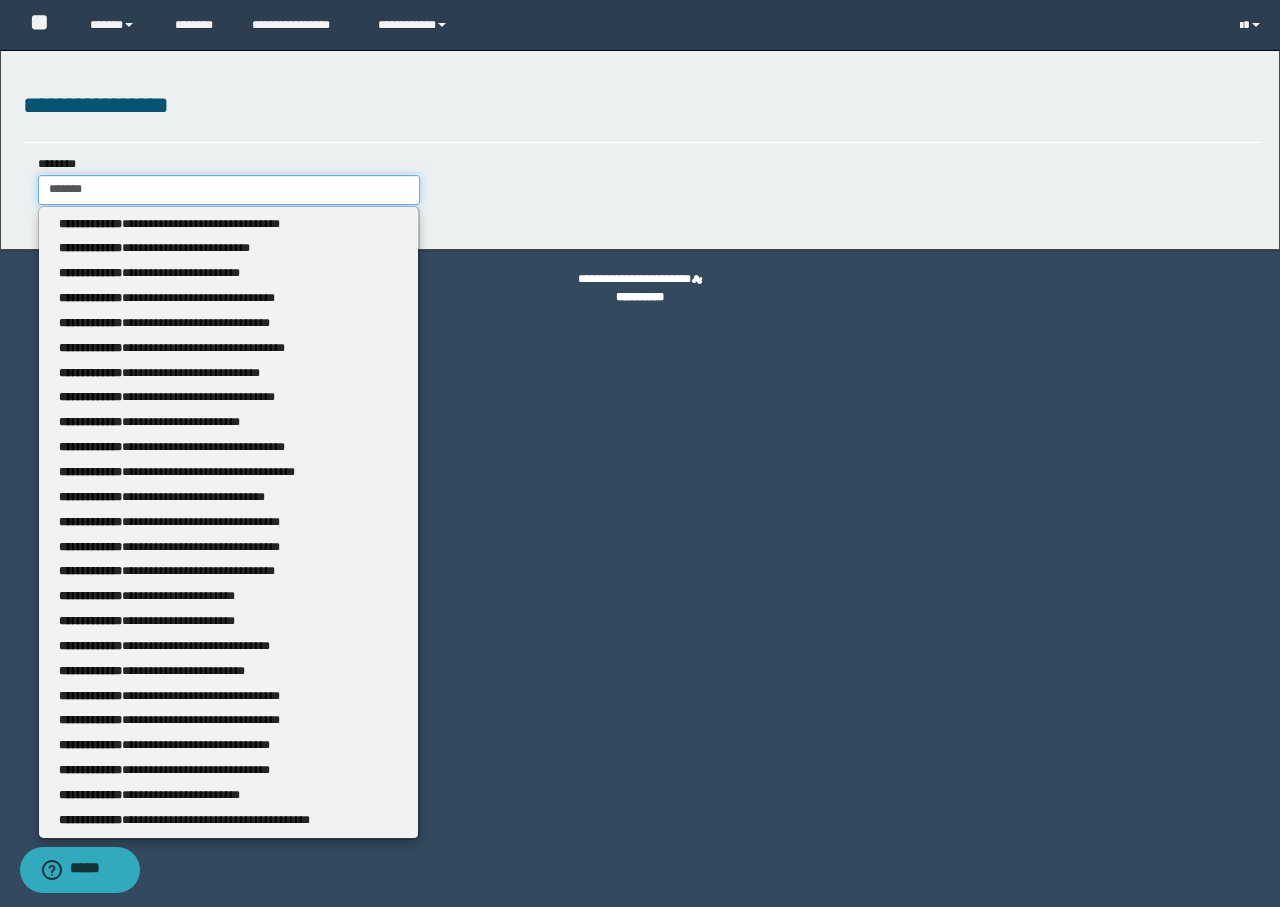 type on "********" 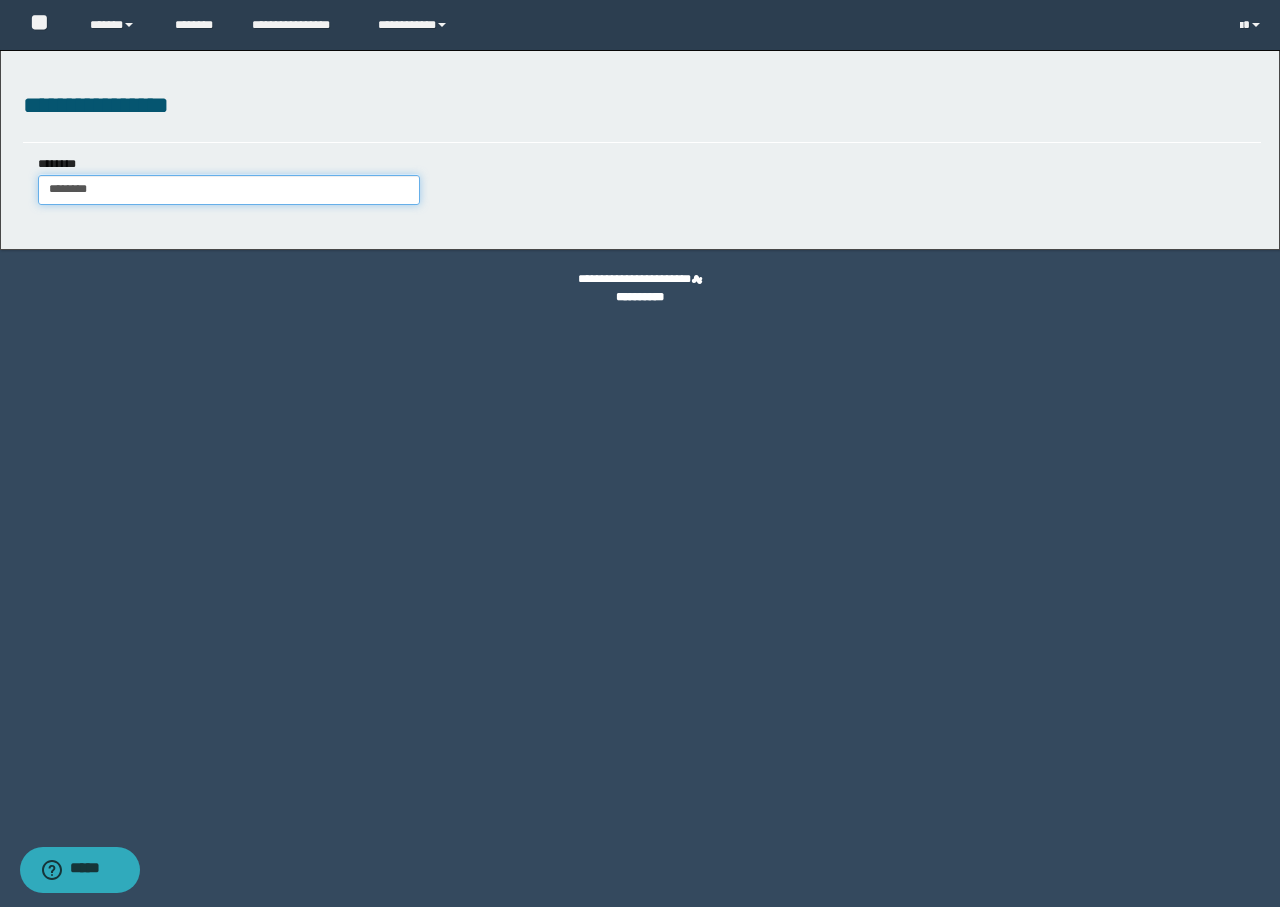 type on "********" 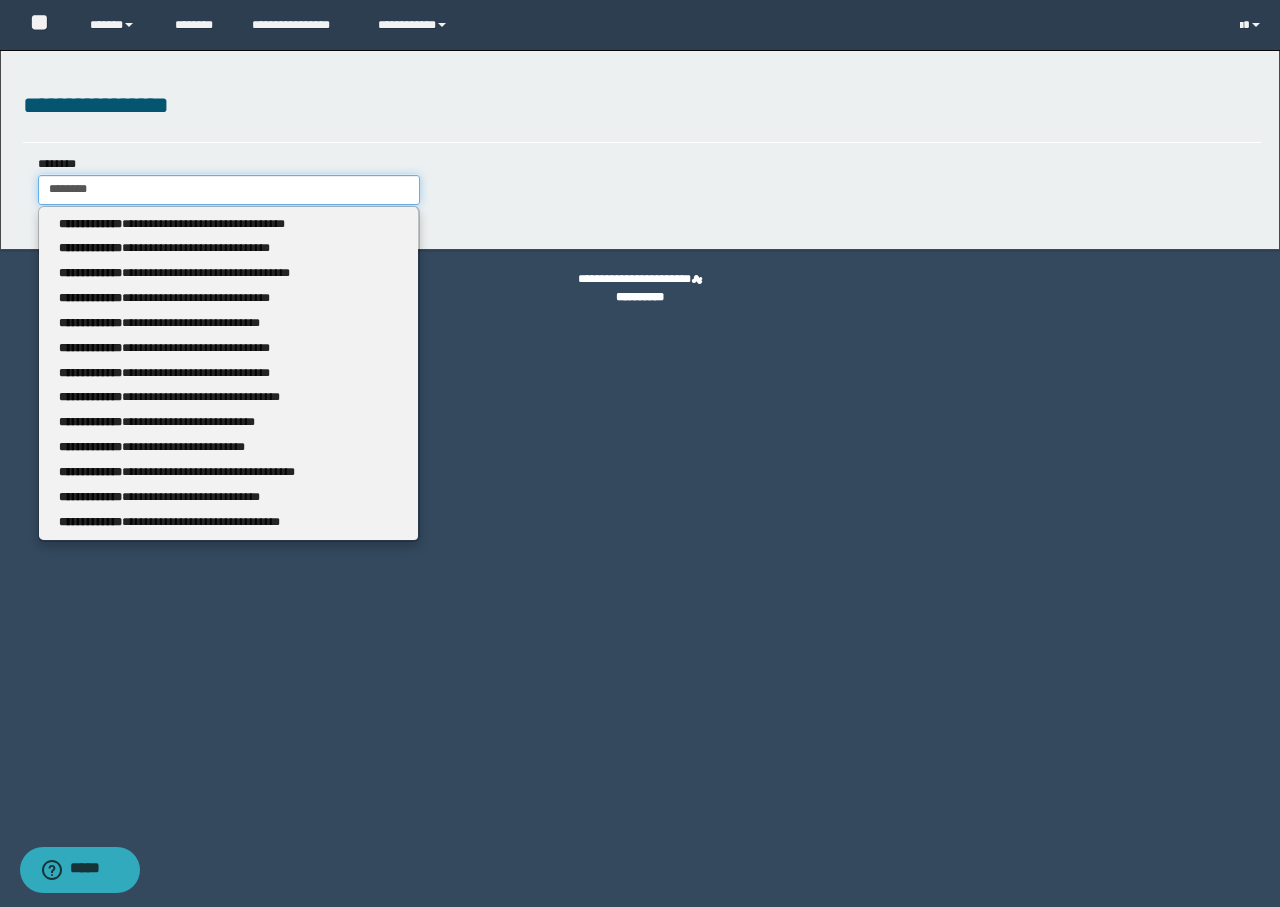 type 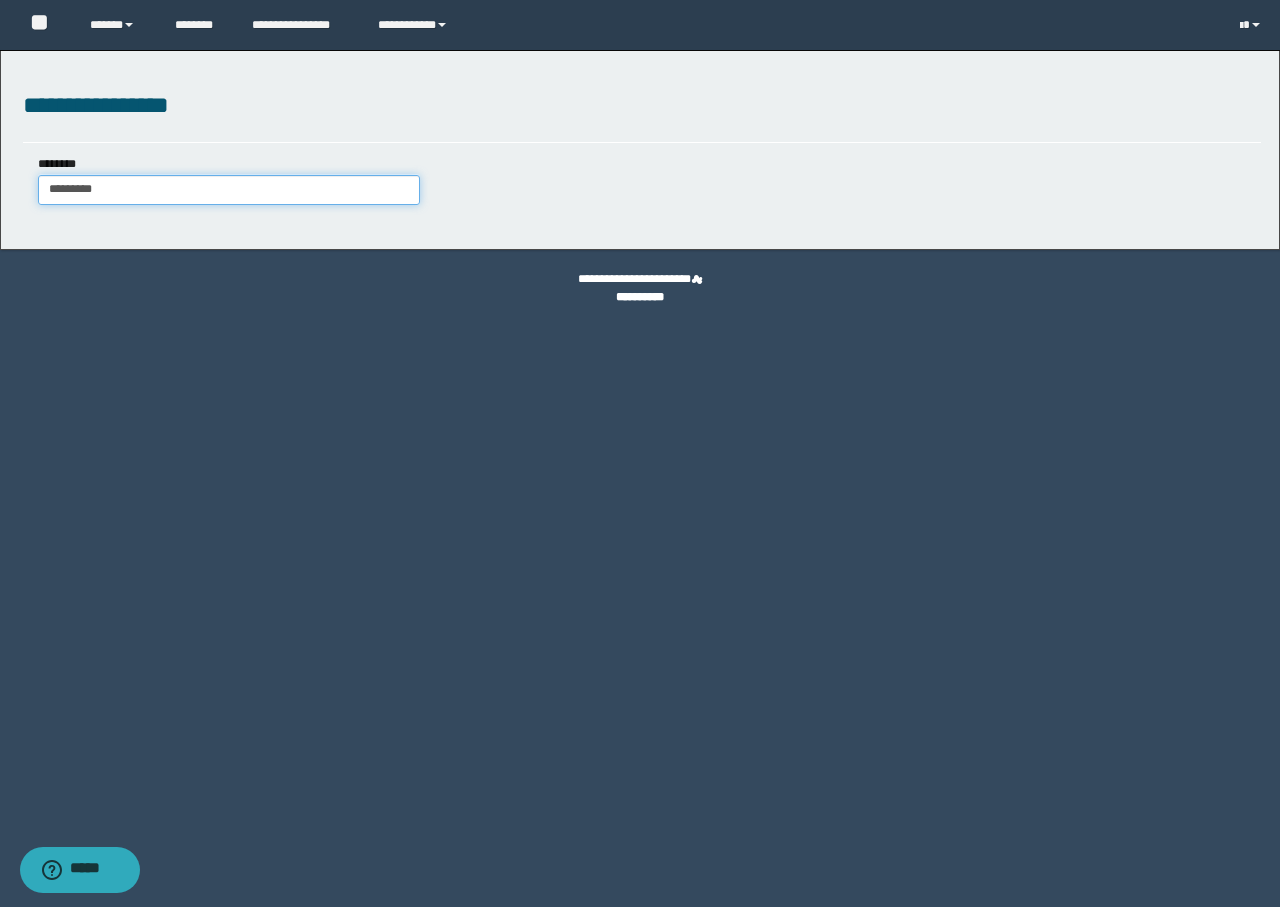 type on "*********" 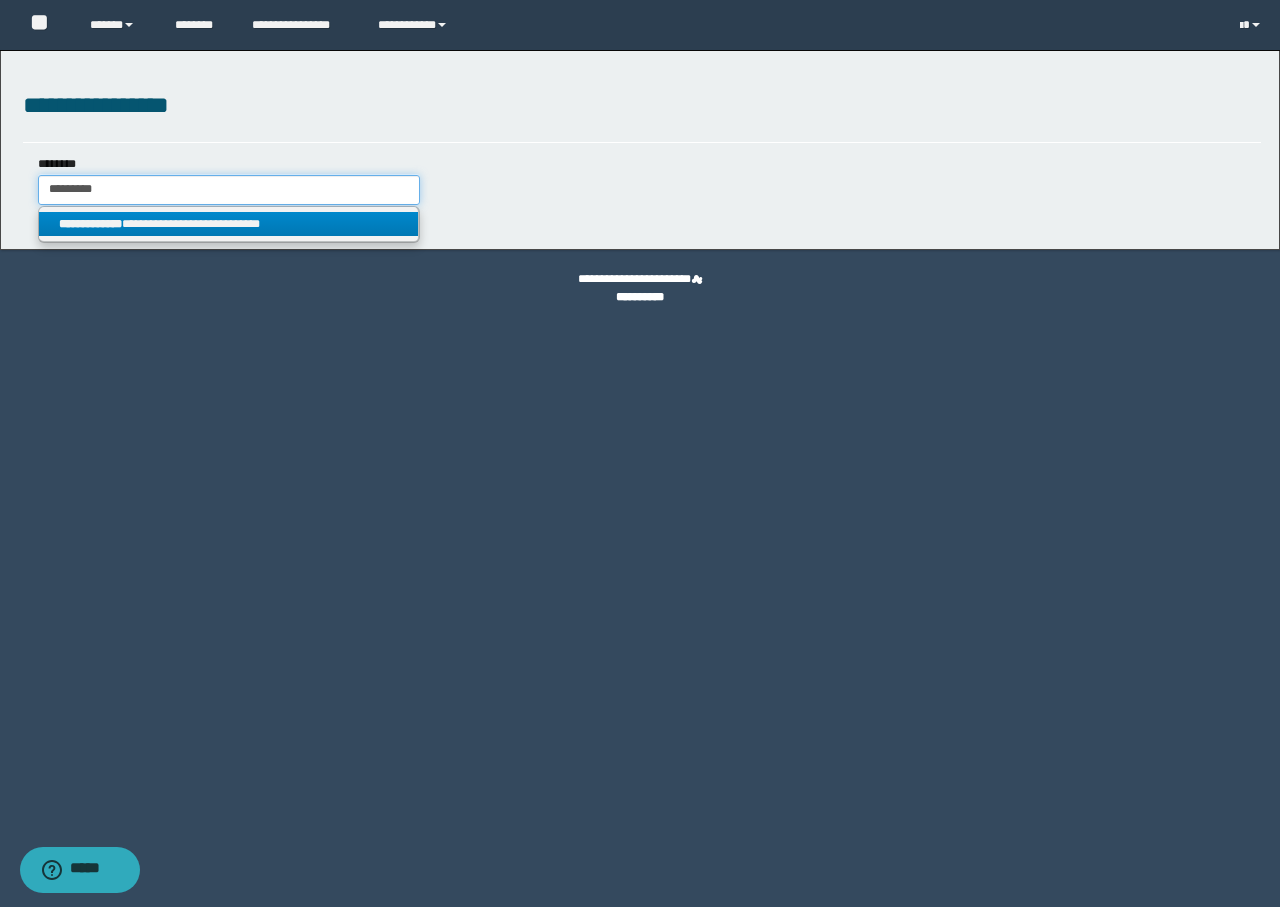 type on "*********" 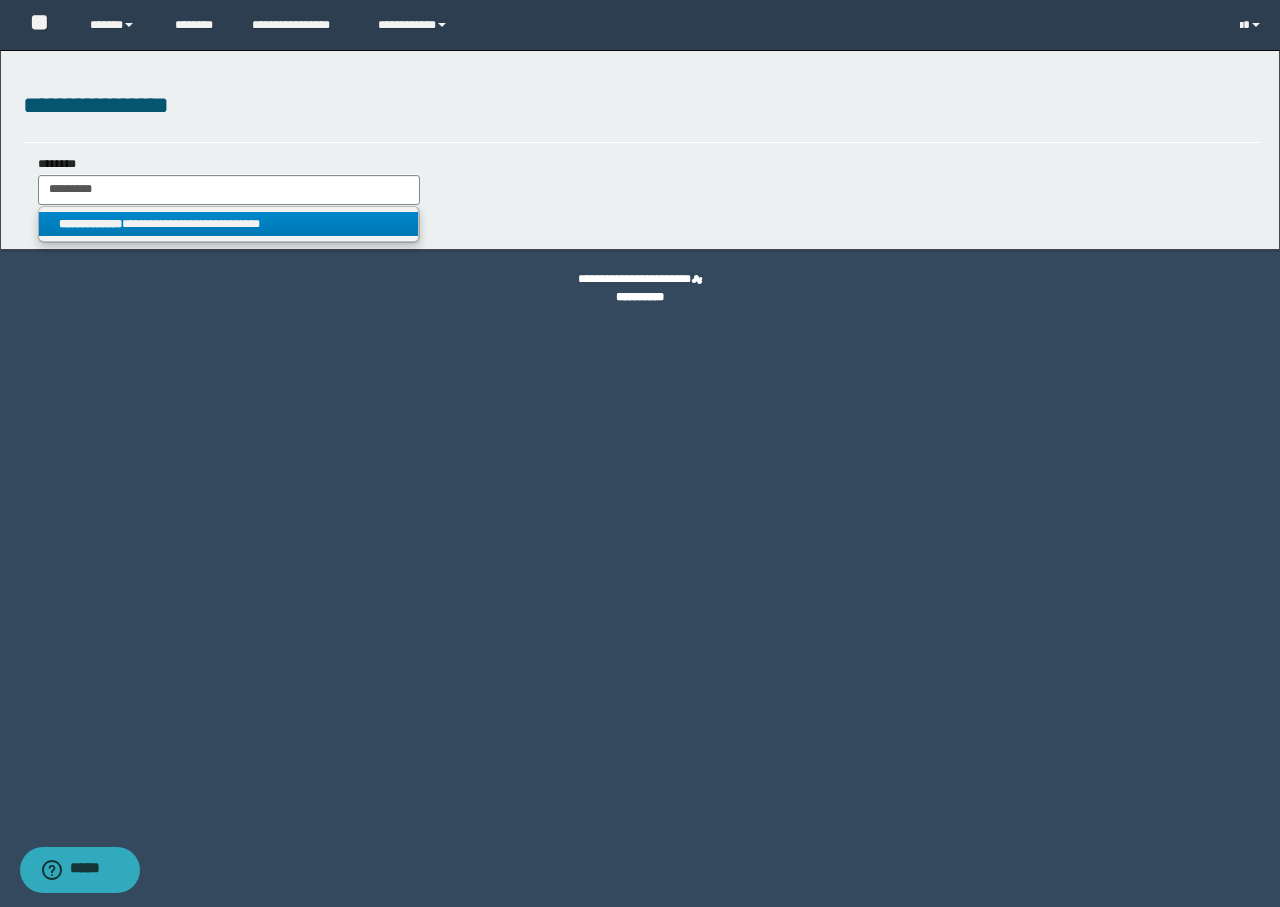 click on "**********" at bounding box center (229, 224) 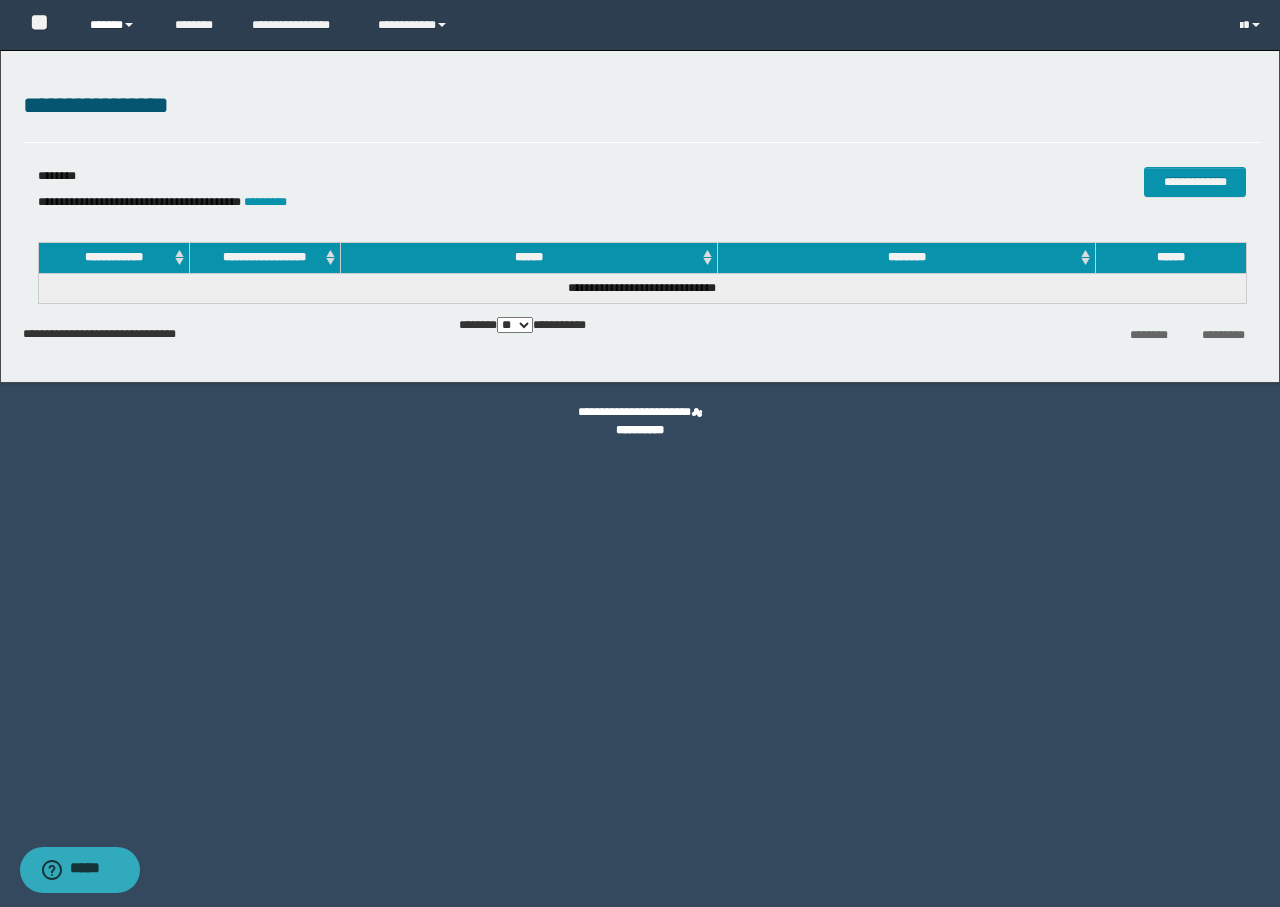 click on "******" at bounding box center (117, 25) 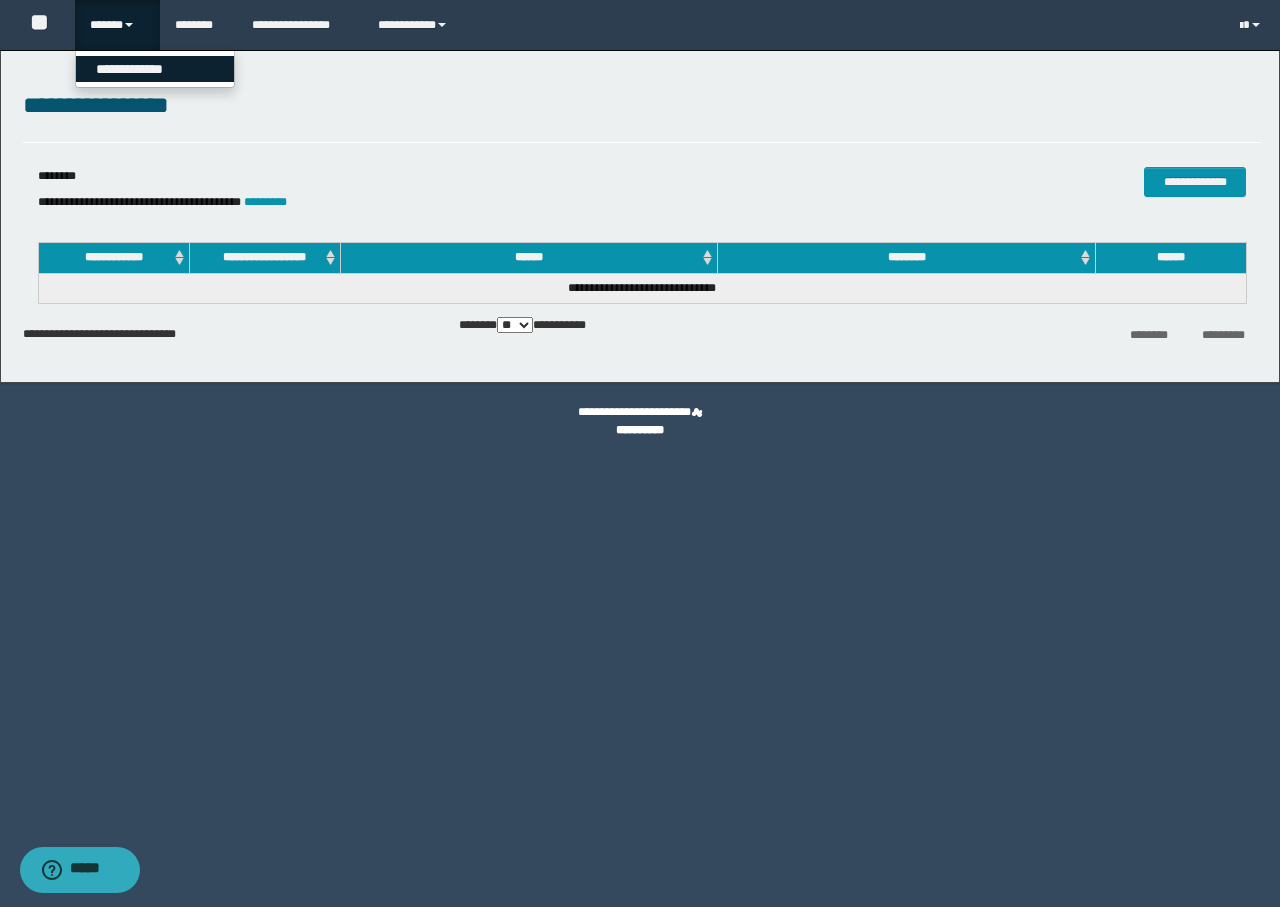 click on "**********" at bounding box center [155, 69] 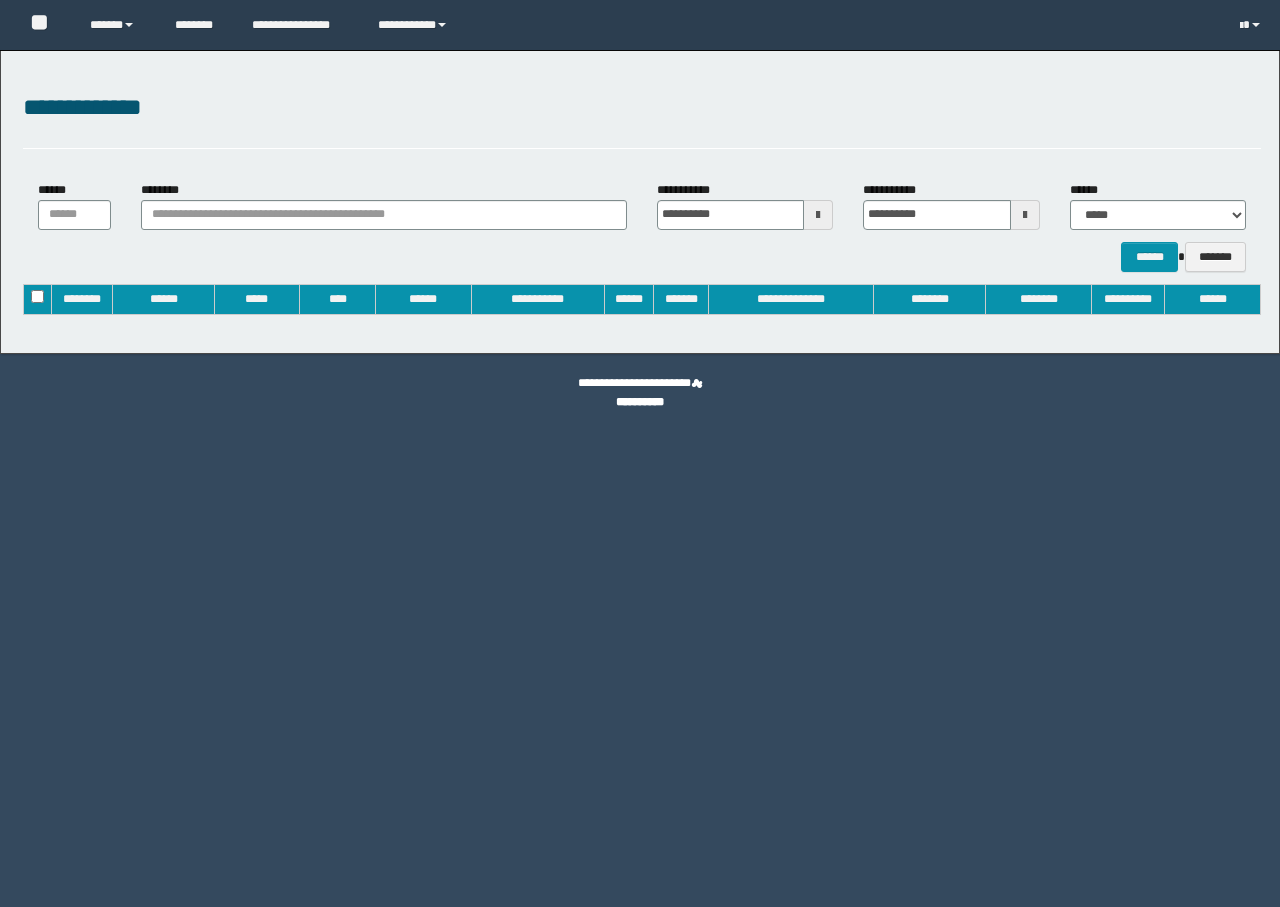 type on "**********" 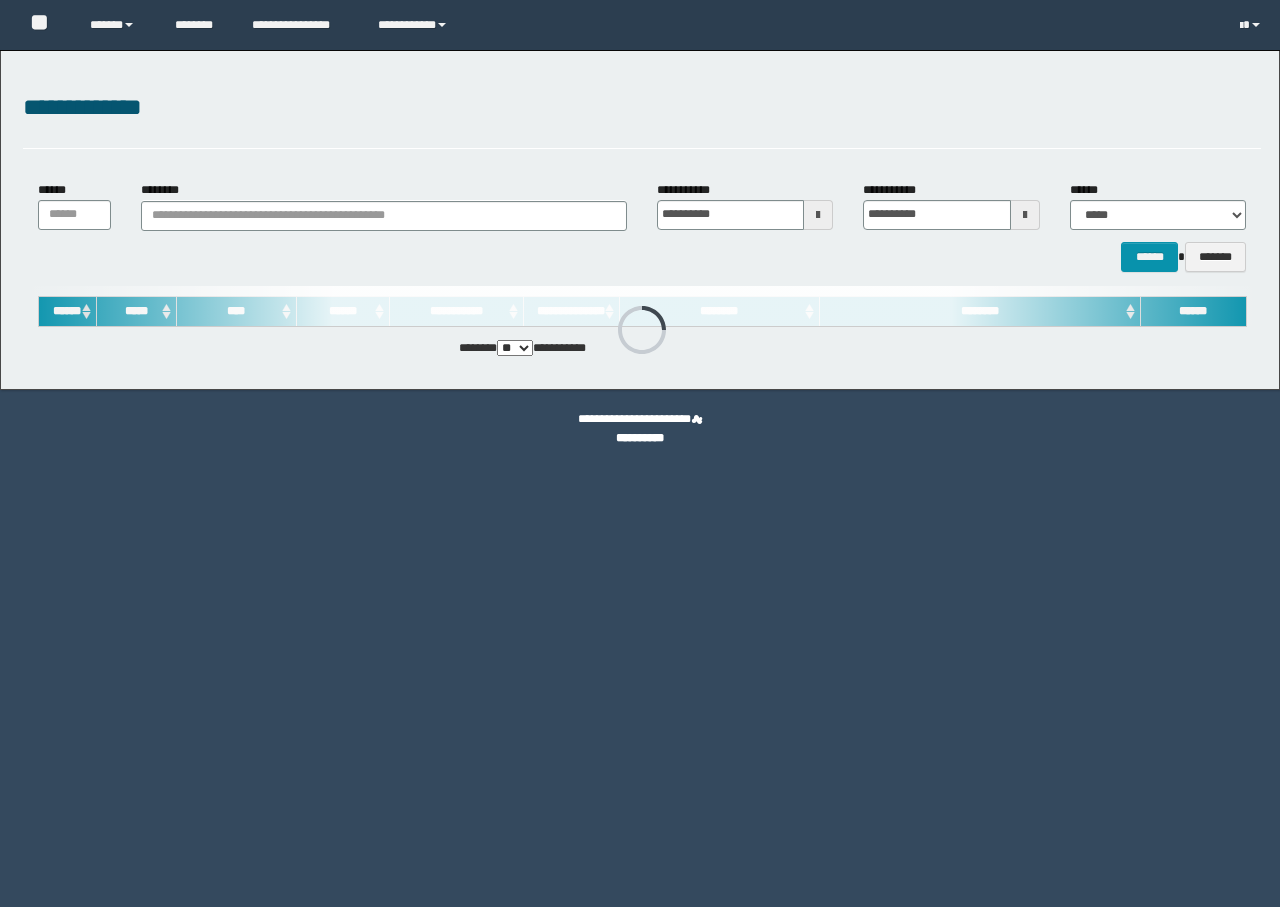 scroll, scrollTop: 0, scrollLeft: 0, axis: both 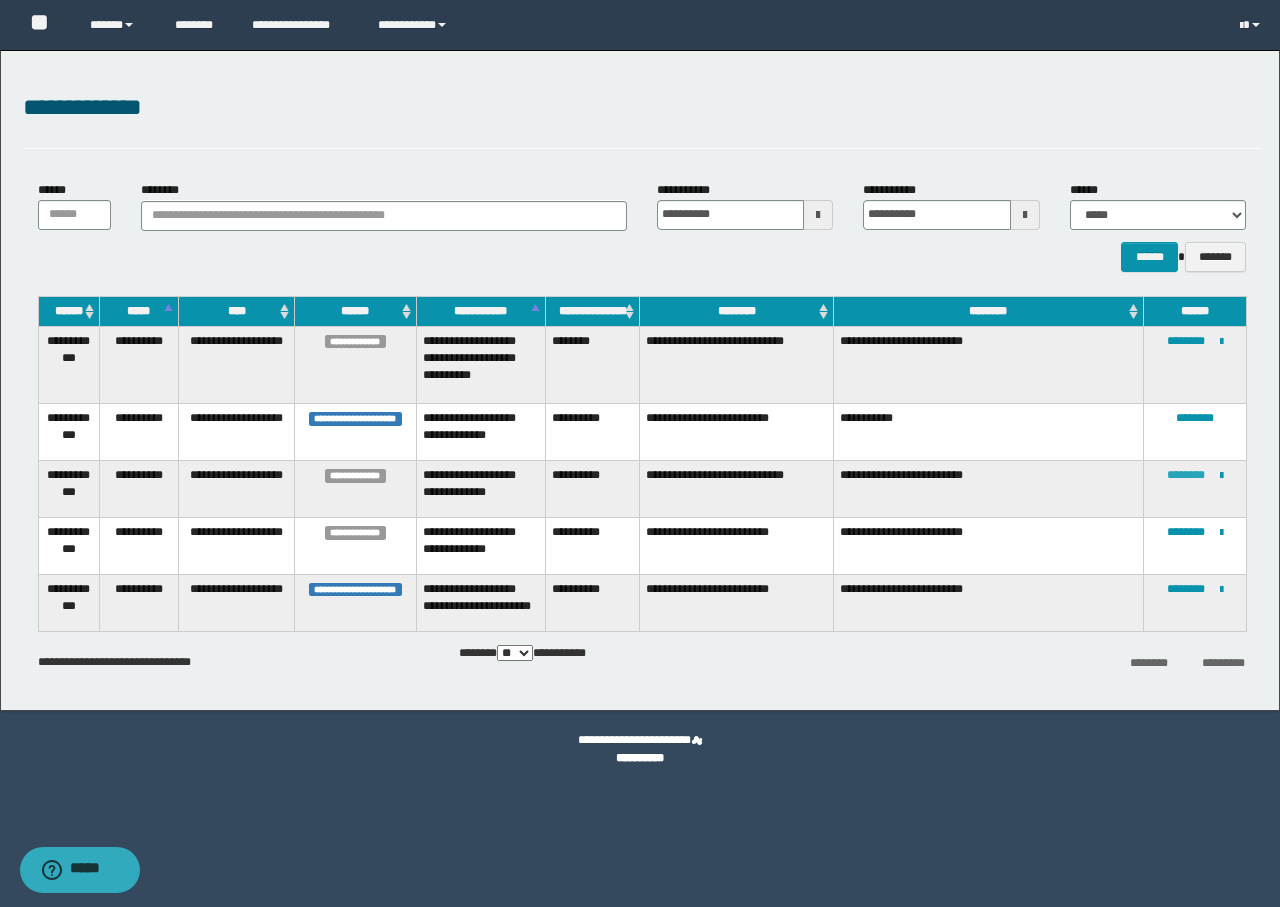 click on "********" at bounding box center [1186, 475] 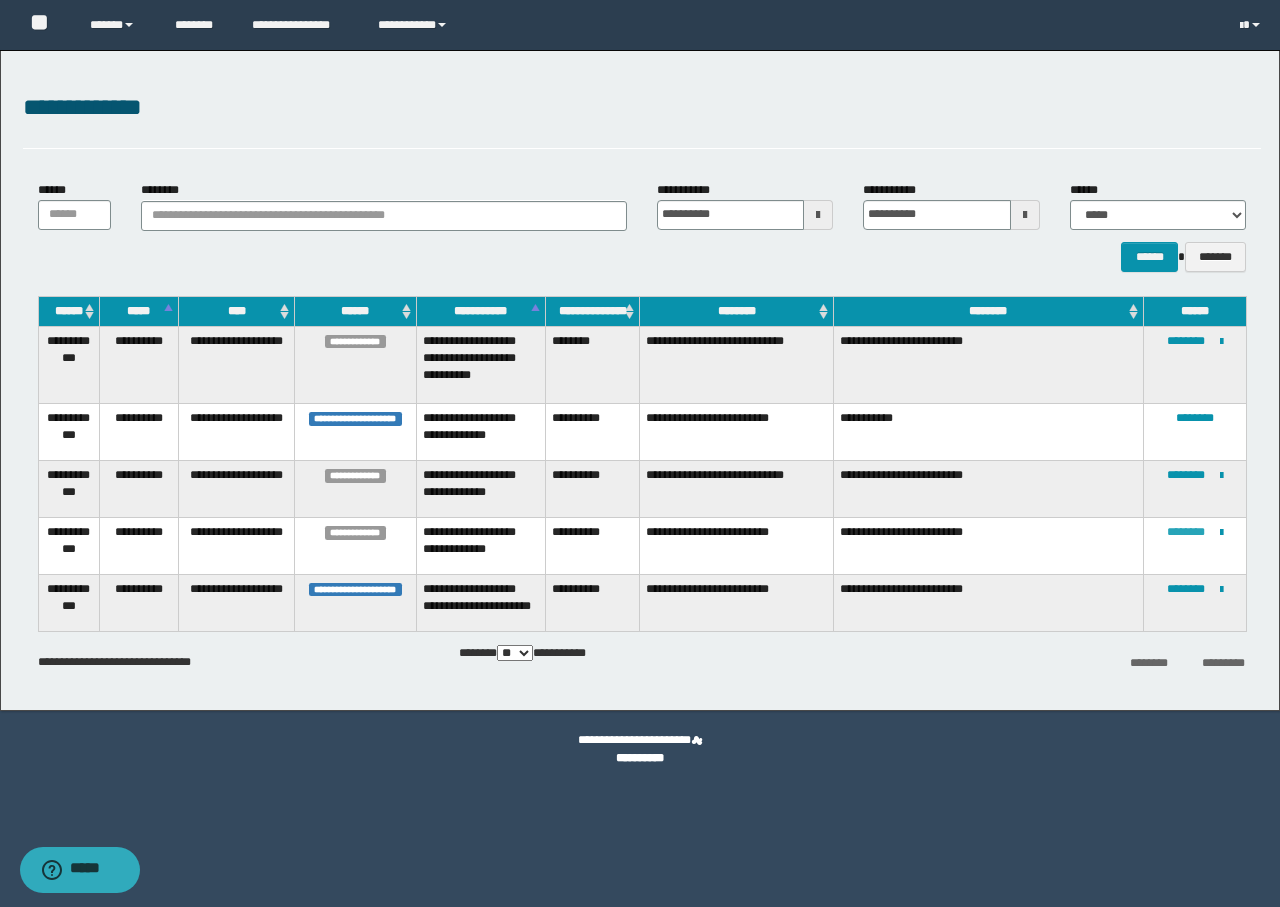 click on "********" at bounding box center [1186, 532] 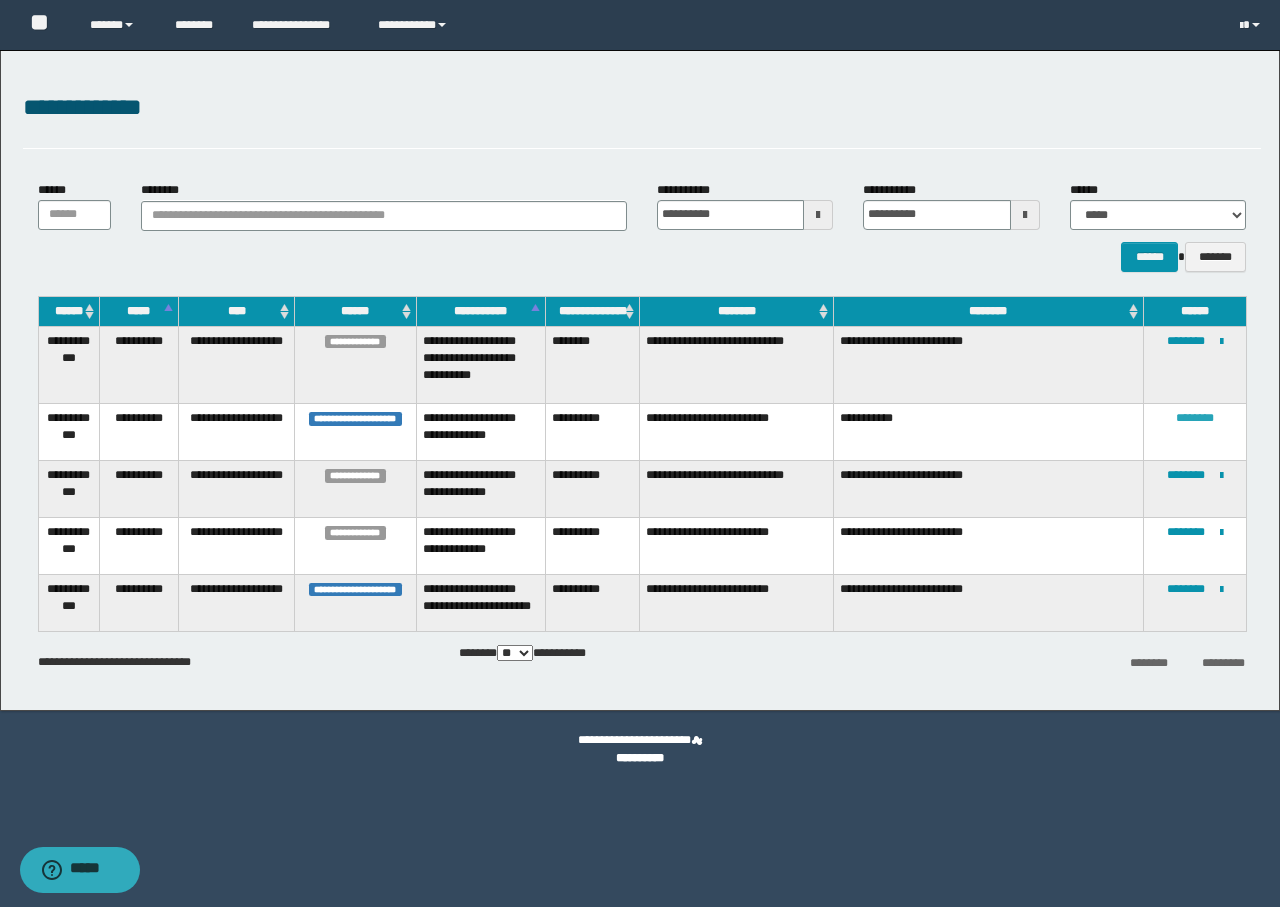 click on "********" at bounding box center [1195, 418] 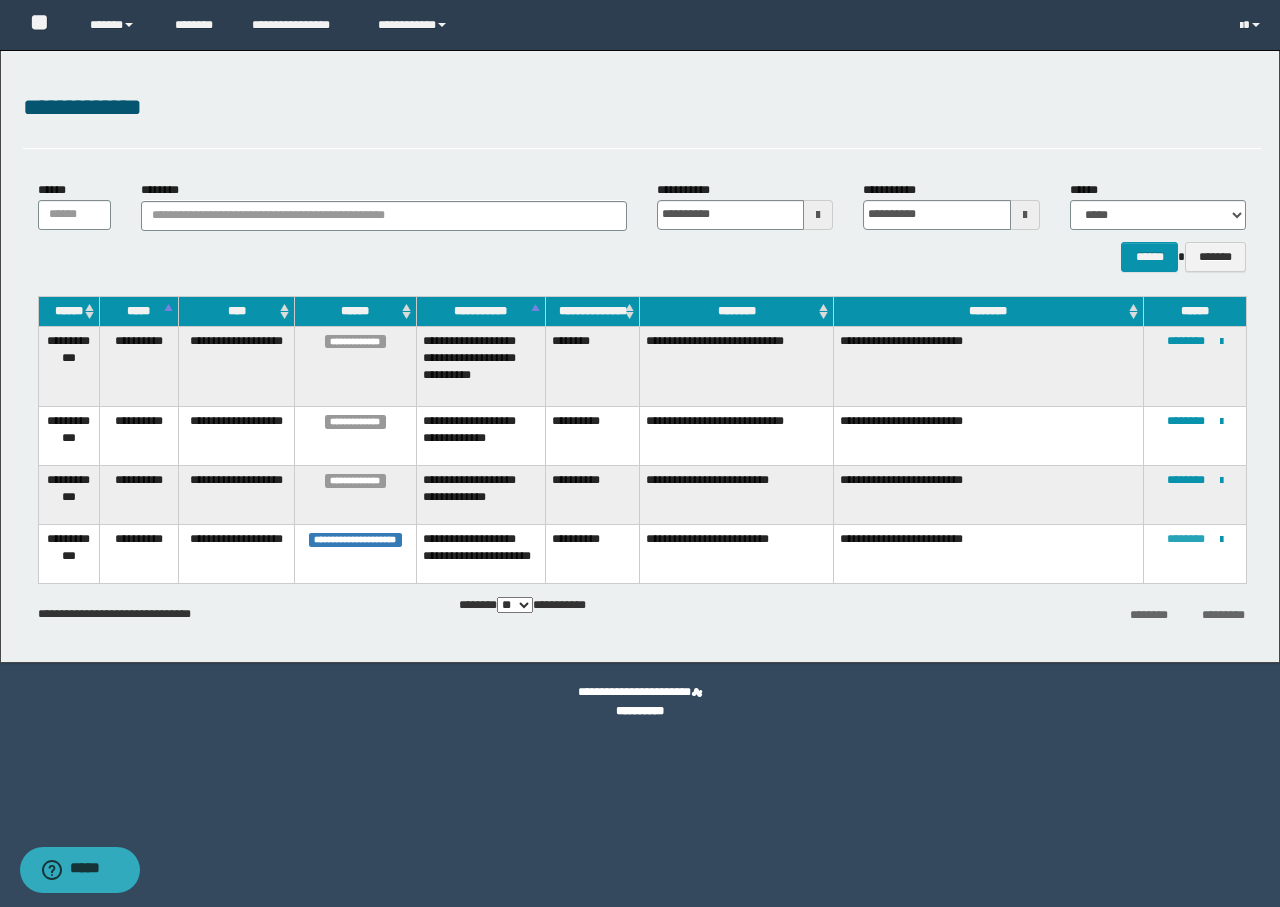 click on "********" at bounding box center [1186, 539] 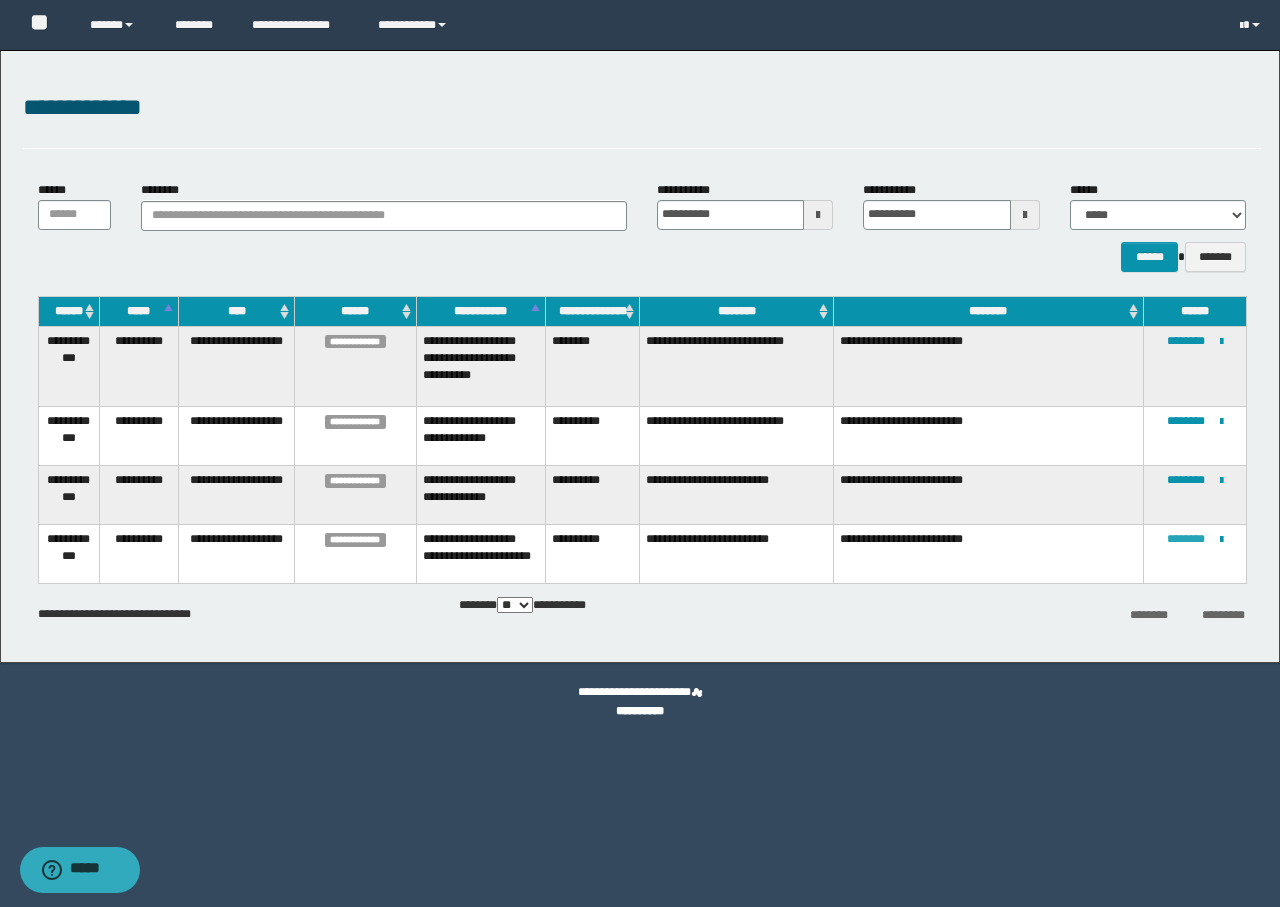 click on "********" at bounding box center (1186, 539) 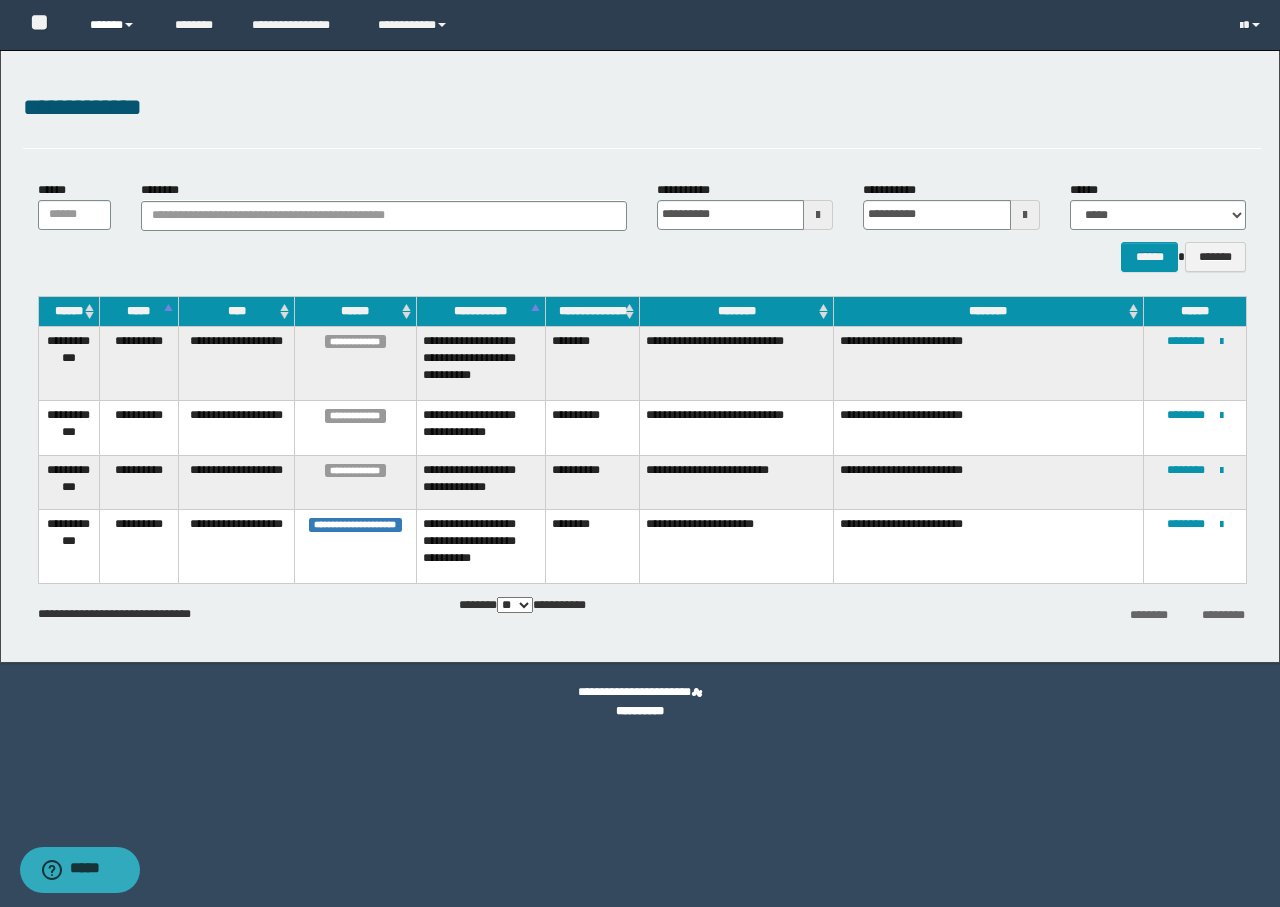click on "******" at bounding box center [117, 25] 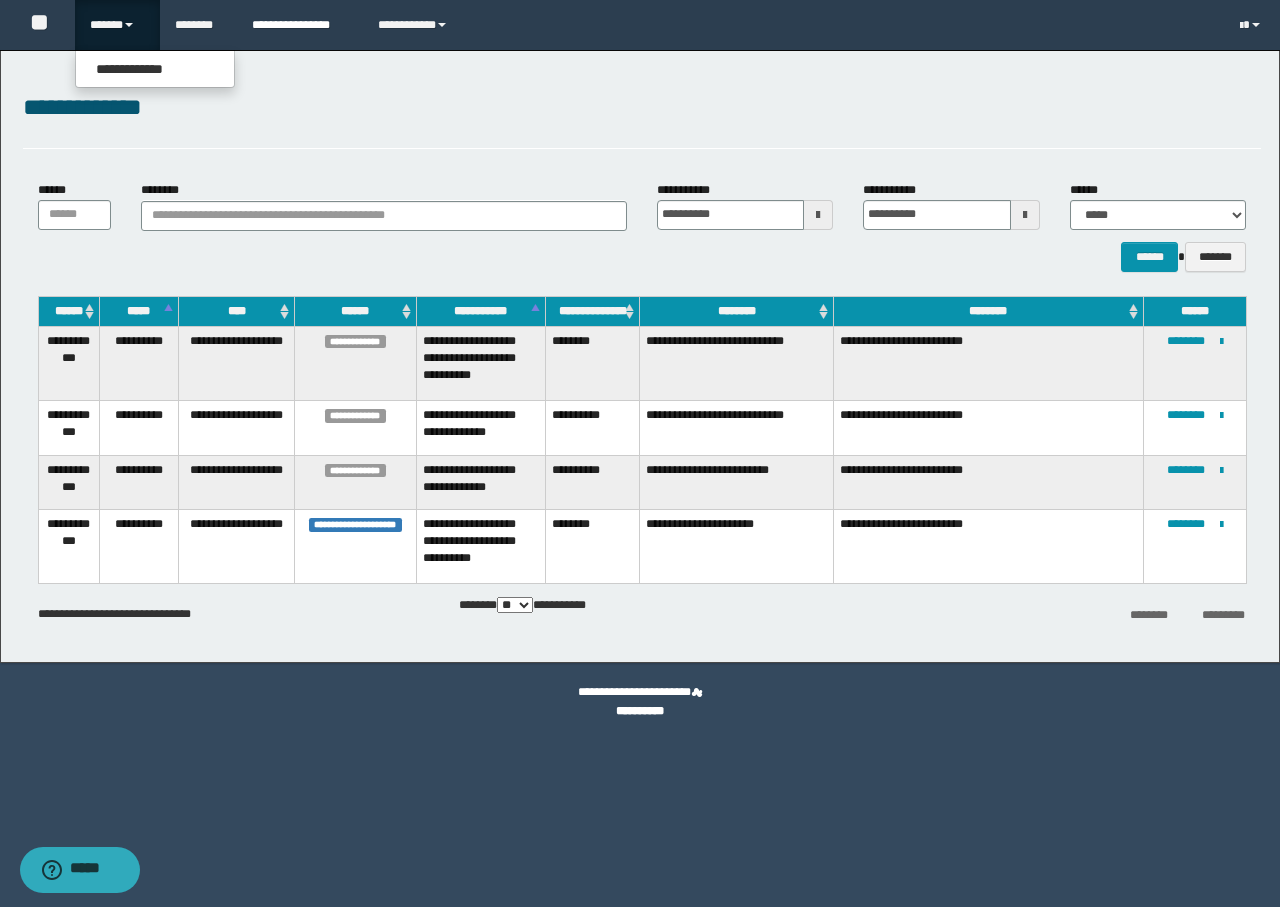 click on "**********" at bounding box center (300, 25) 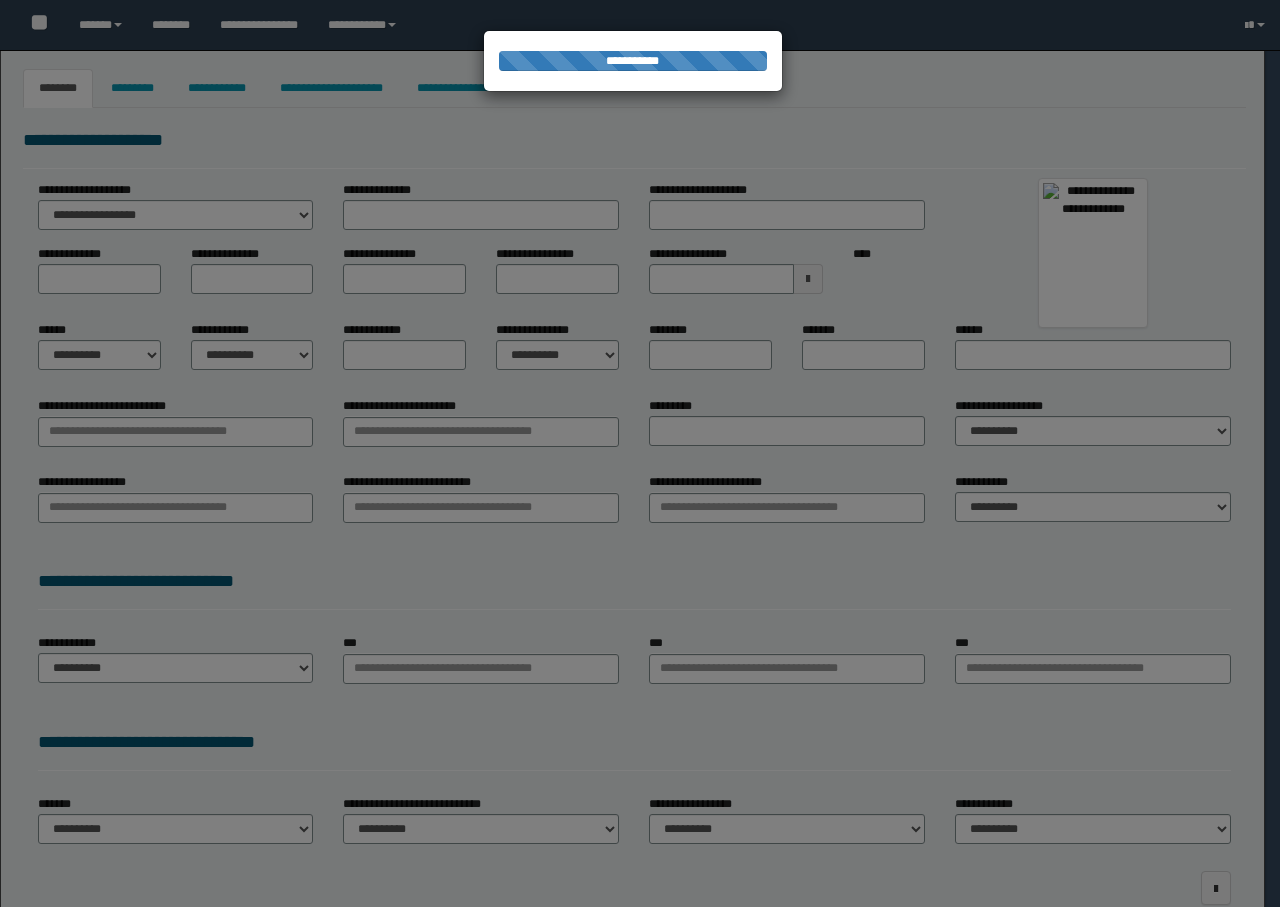 select on "***" 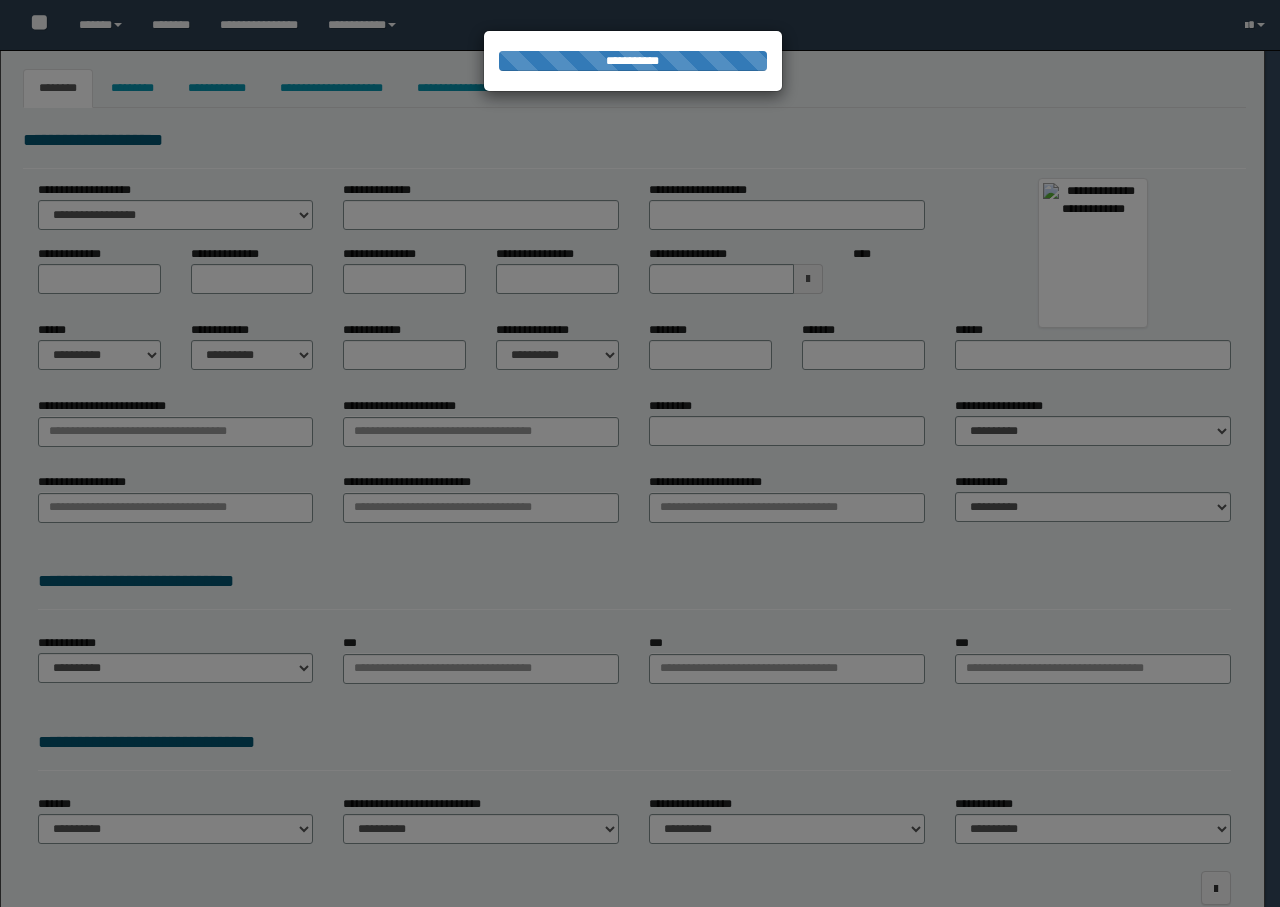 scroll, scrollTop: 0, scrollLeft: 0, axis: both 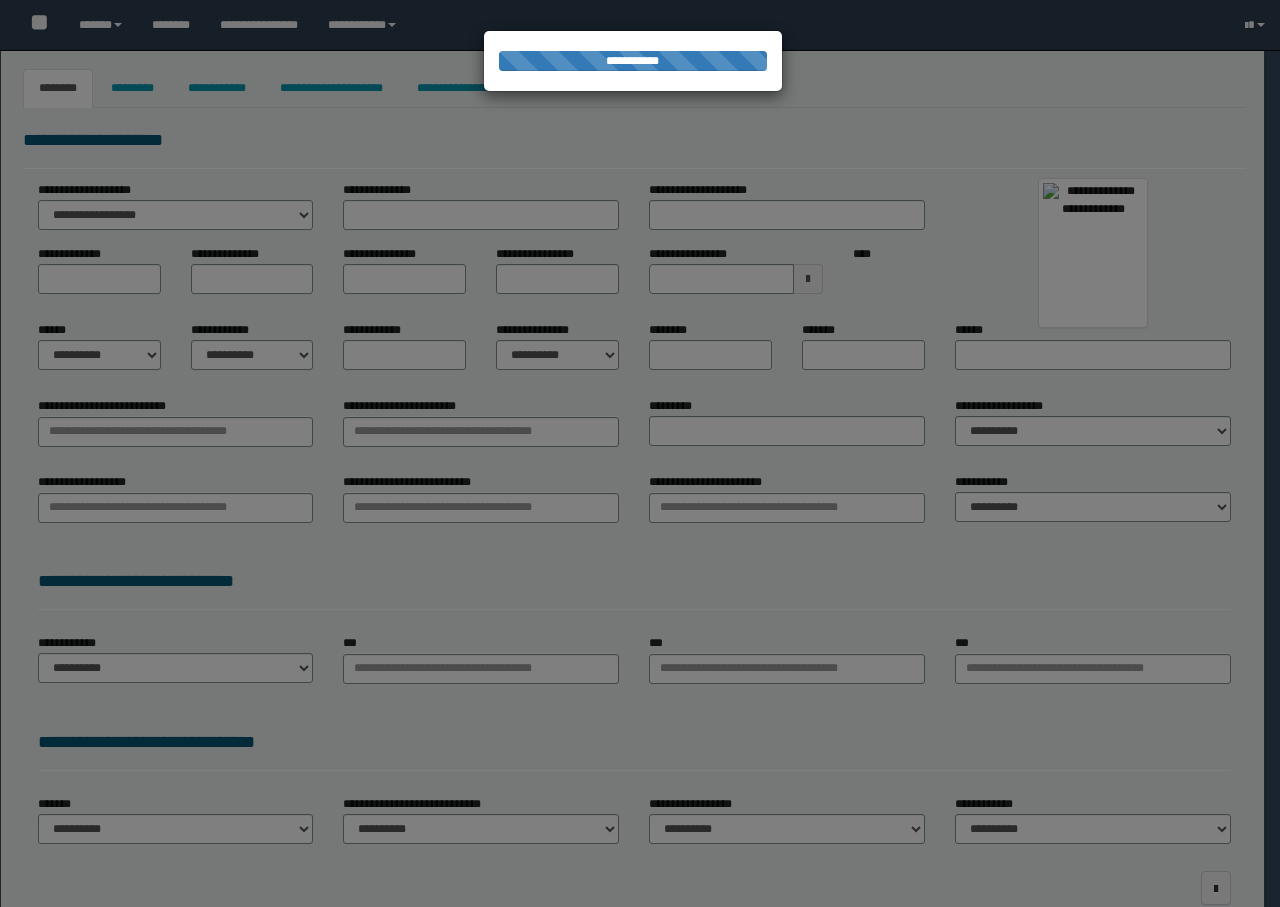 type on "**********" 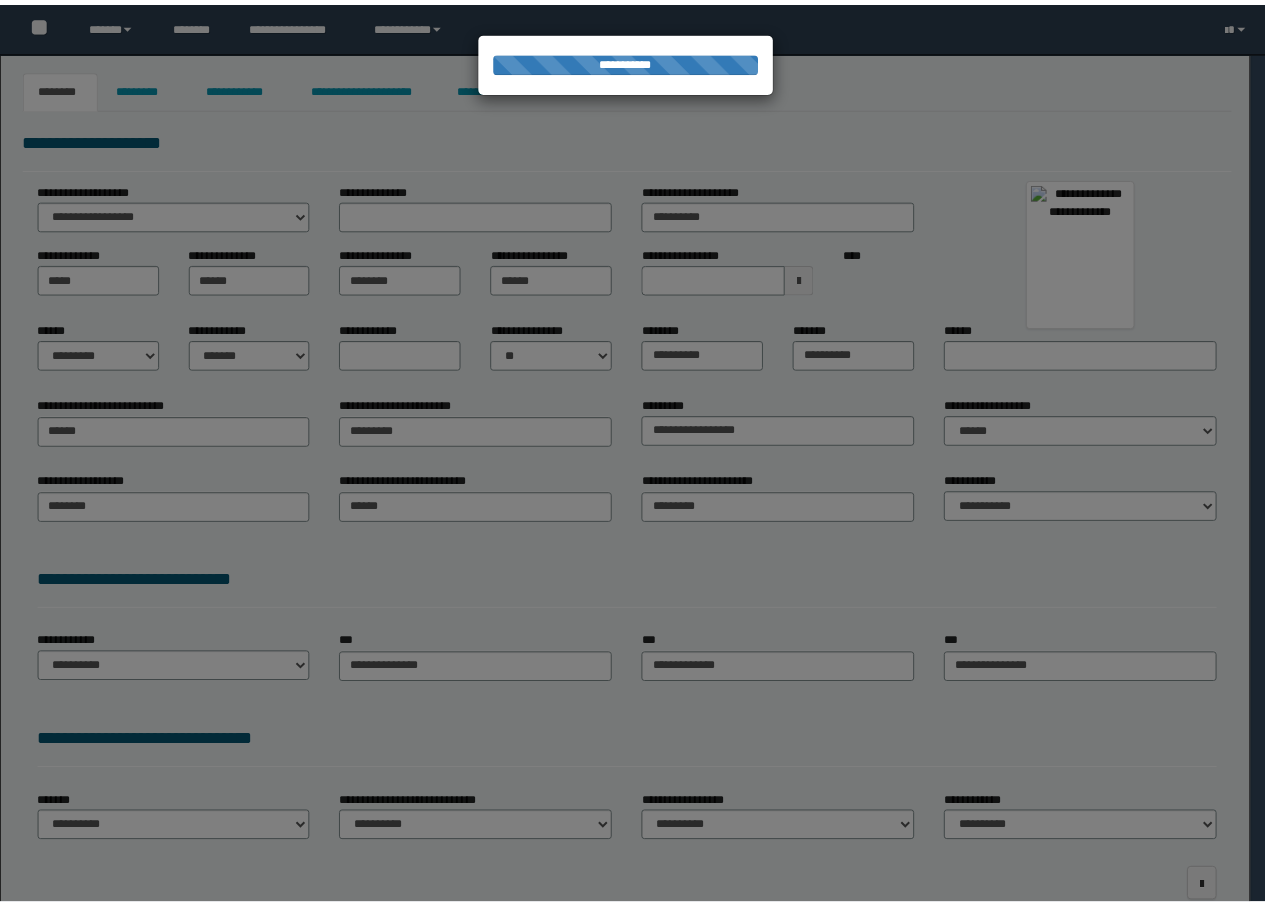 scroll, scrollTop: 0, scrollLeft: 0, axis: both 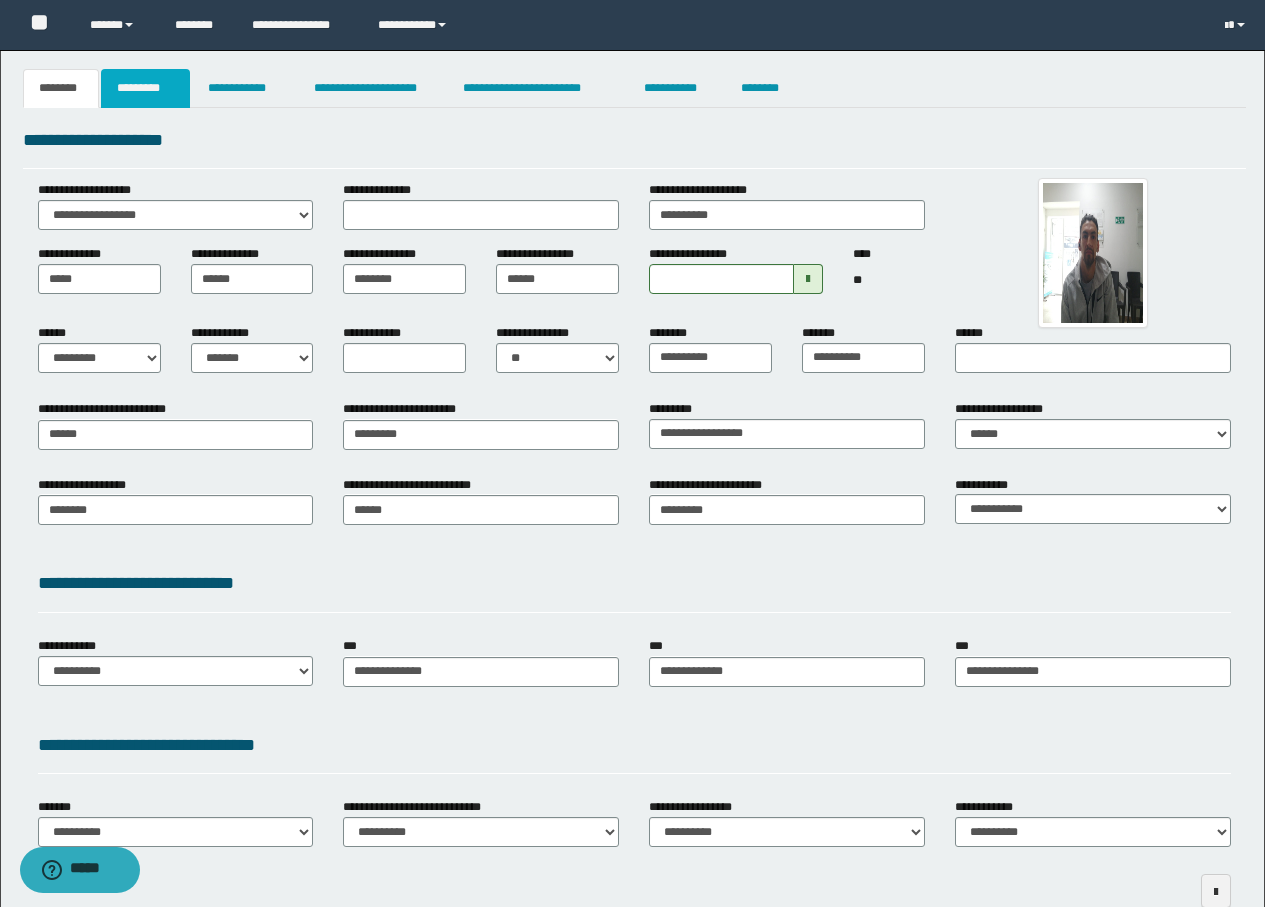 click on "*********" at bounding box center (145, 88) 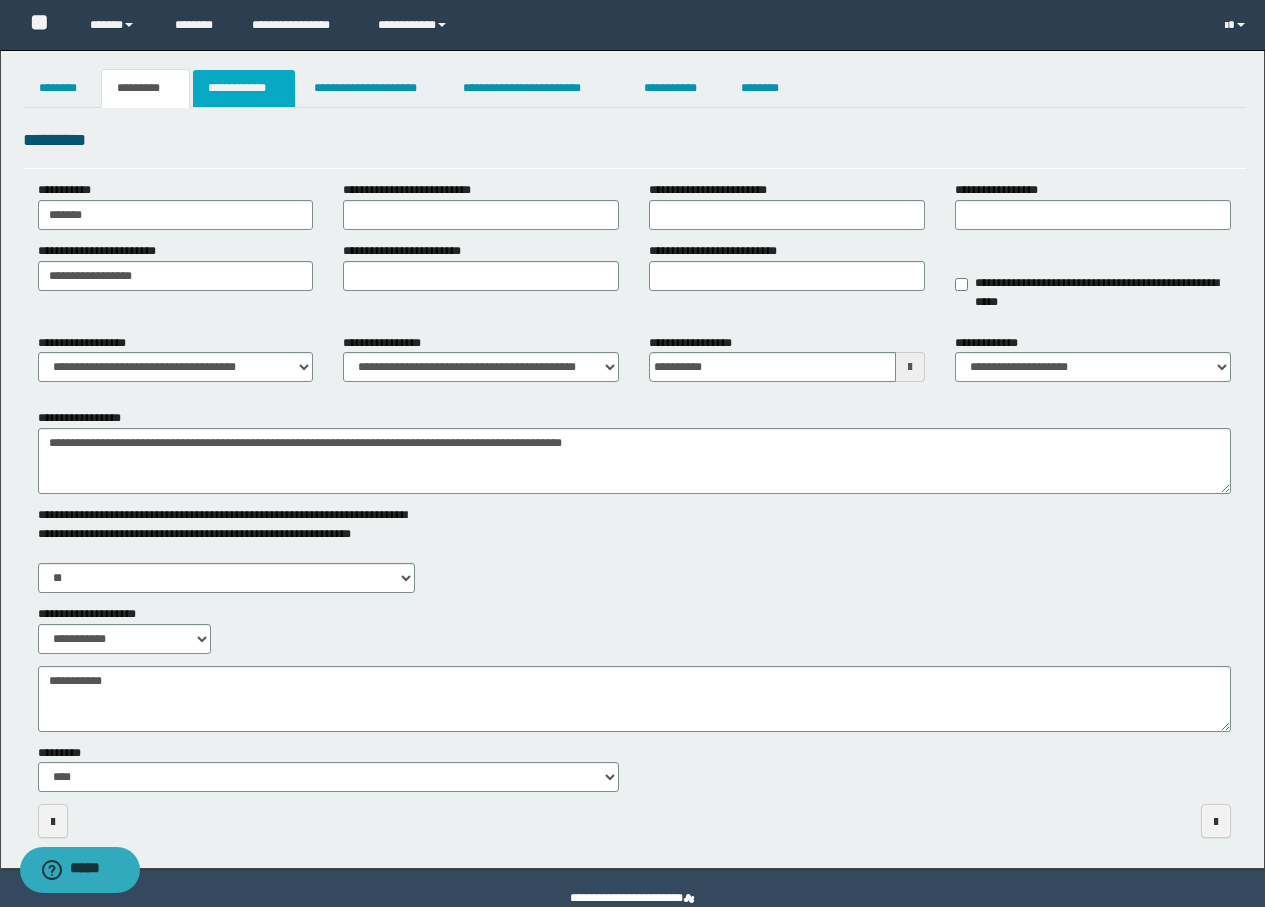 click on "**********" at bounding box center (244, 88) 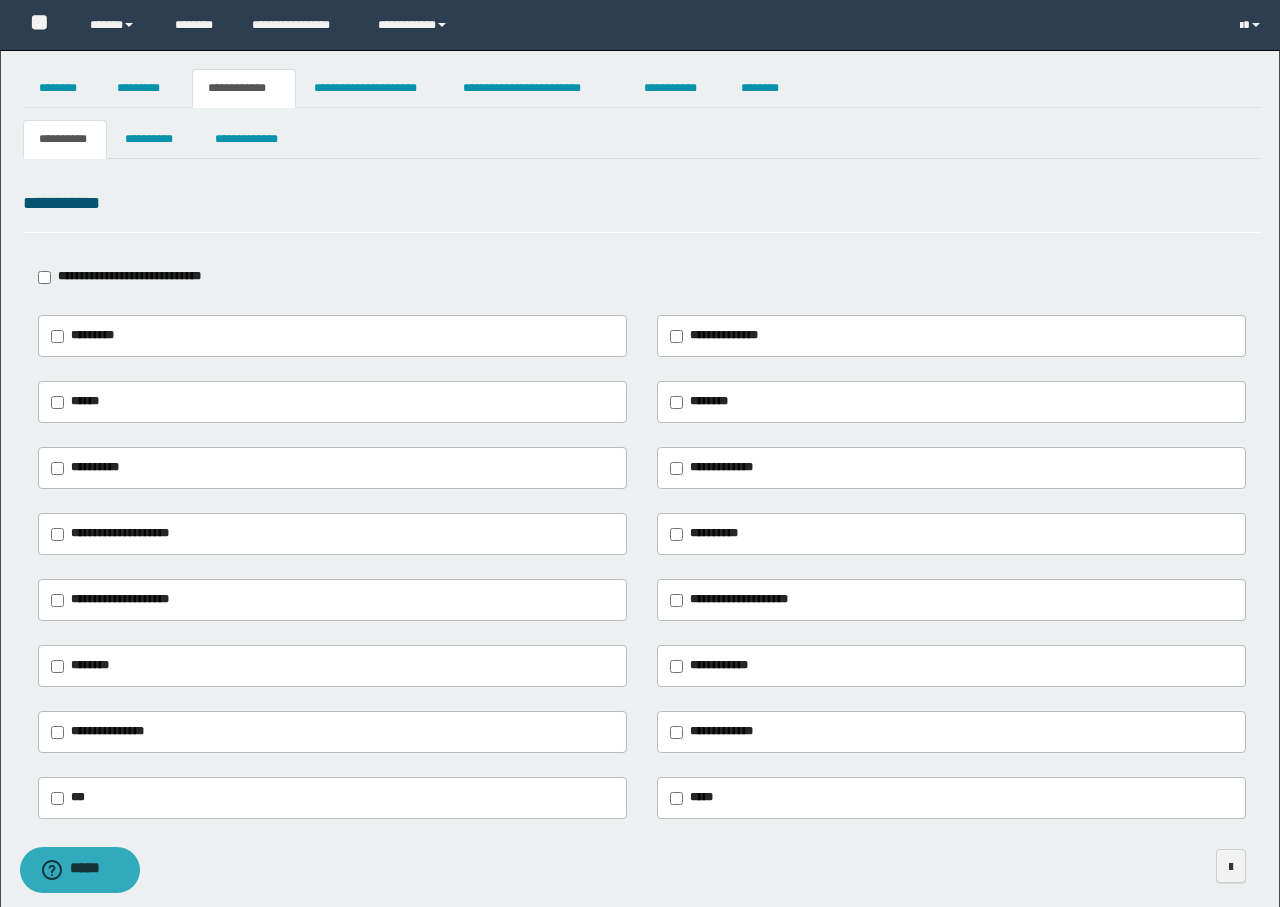 type on "******" 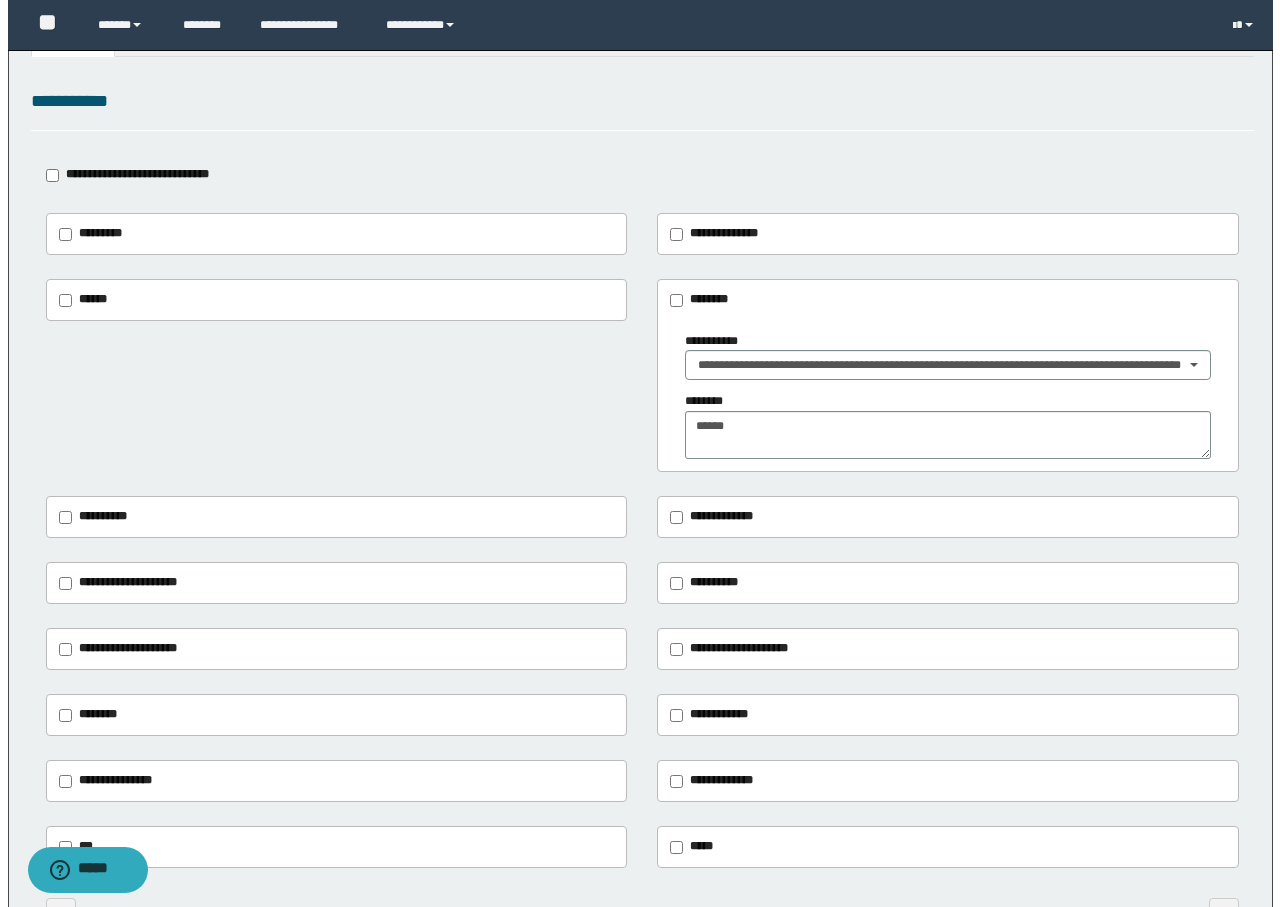 scroll, scrollTop: 0, scrollLeft: 0, axis: both 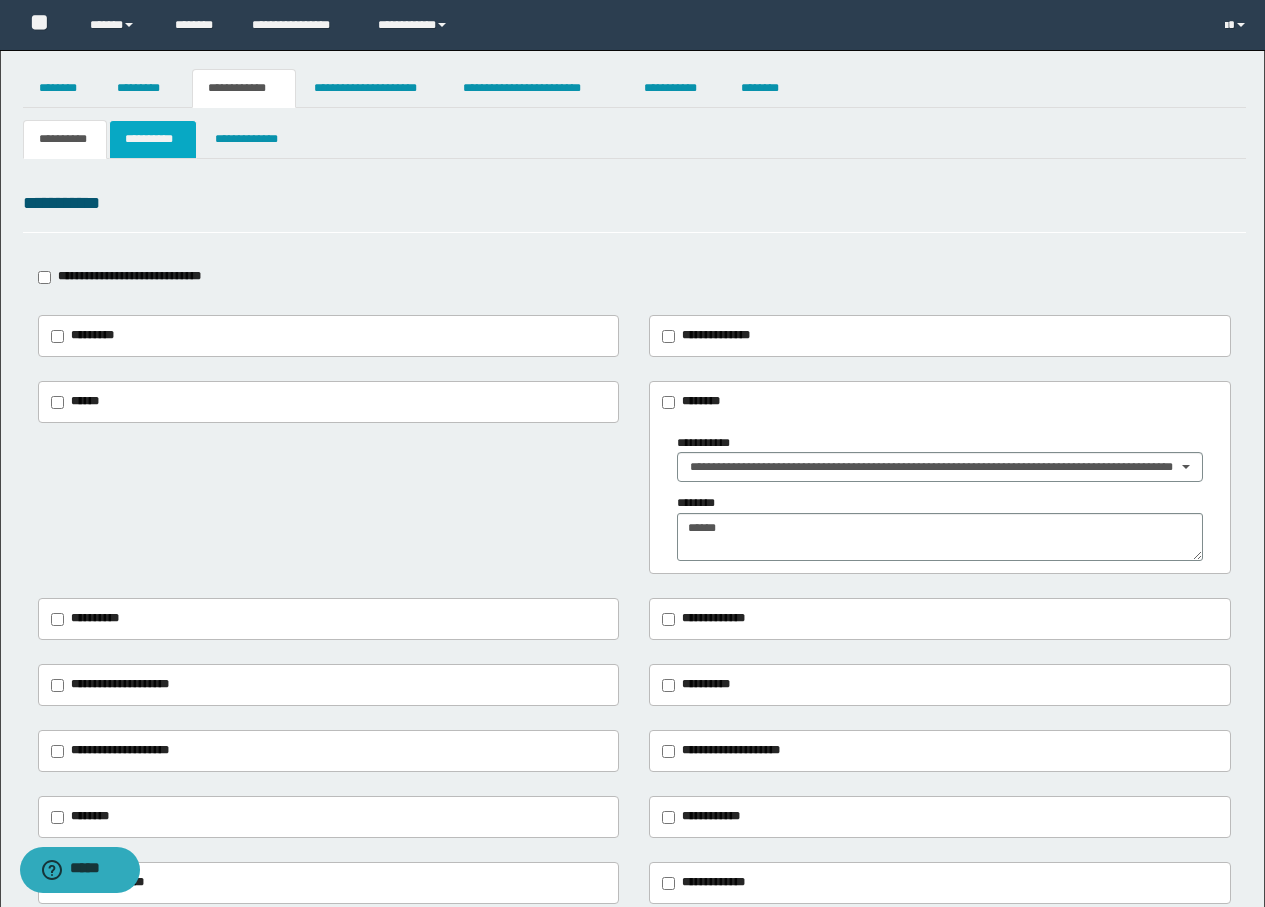 click on "**********" at bounding box center [153, 139] 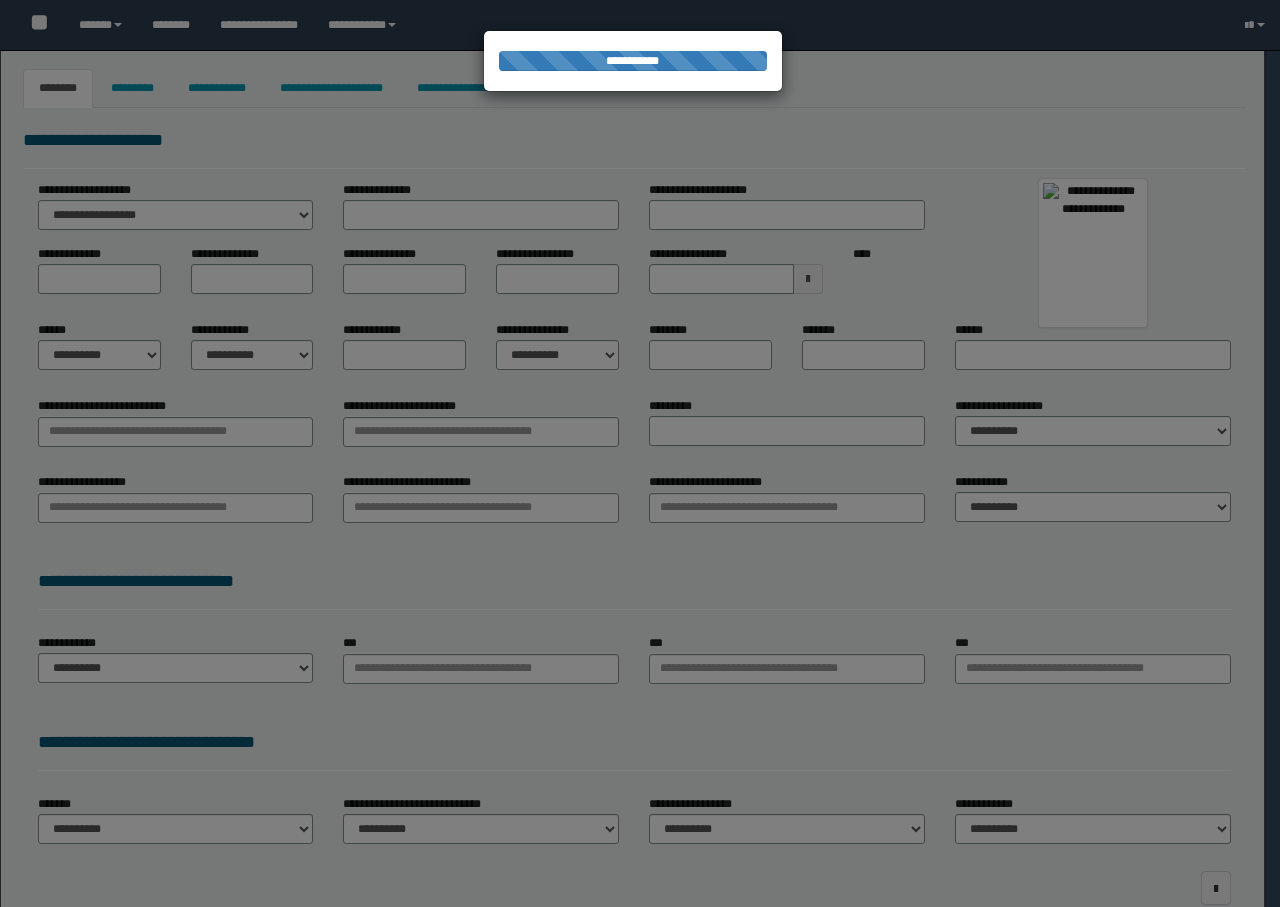 type on "*********" 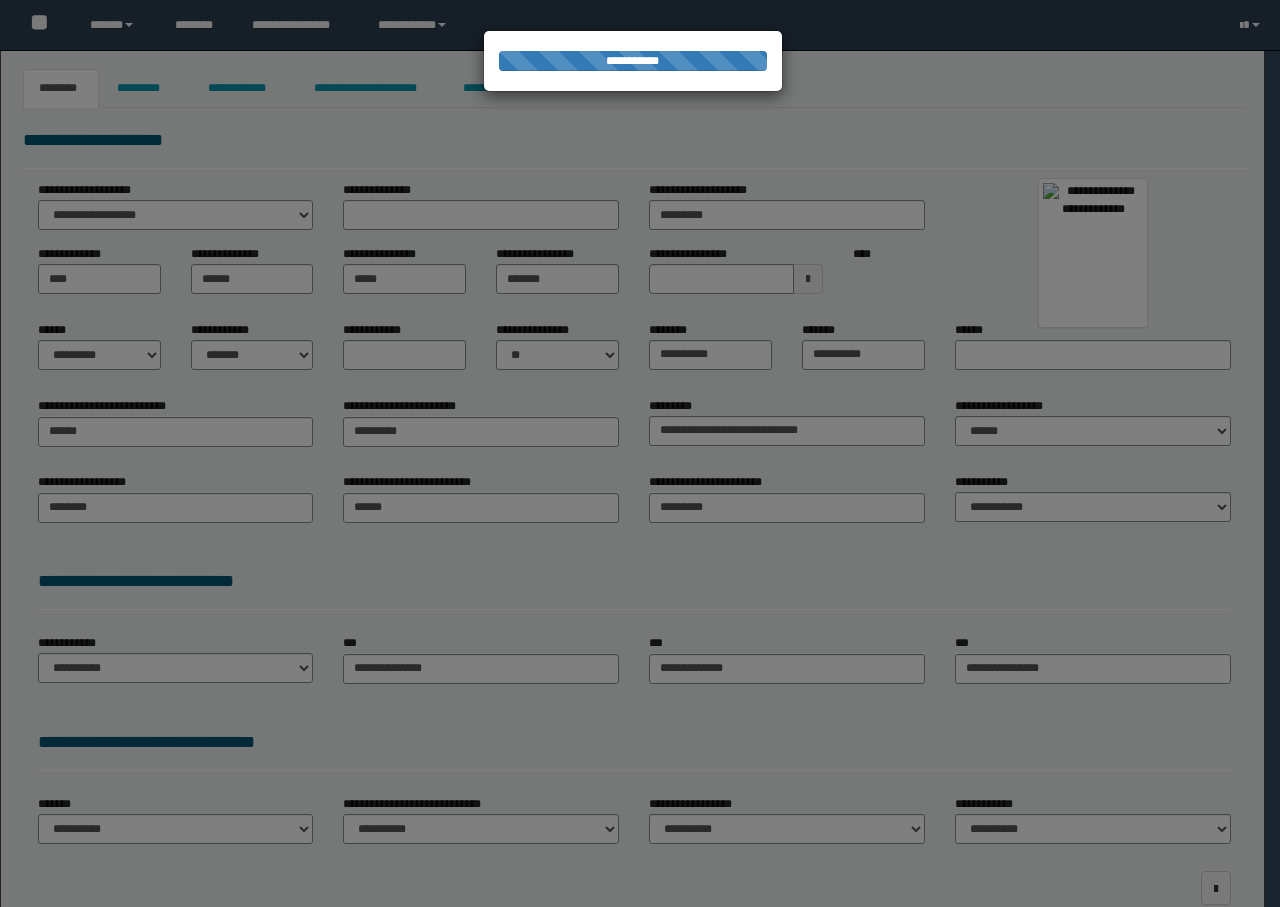 scroll, scrollTop: 0, scrollLeft: 0, axis: both 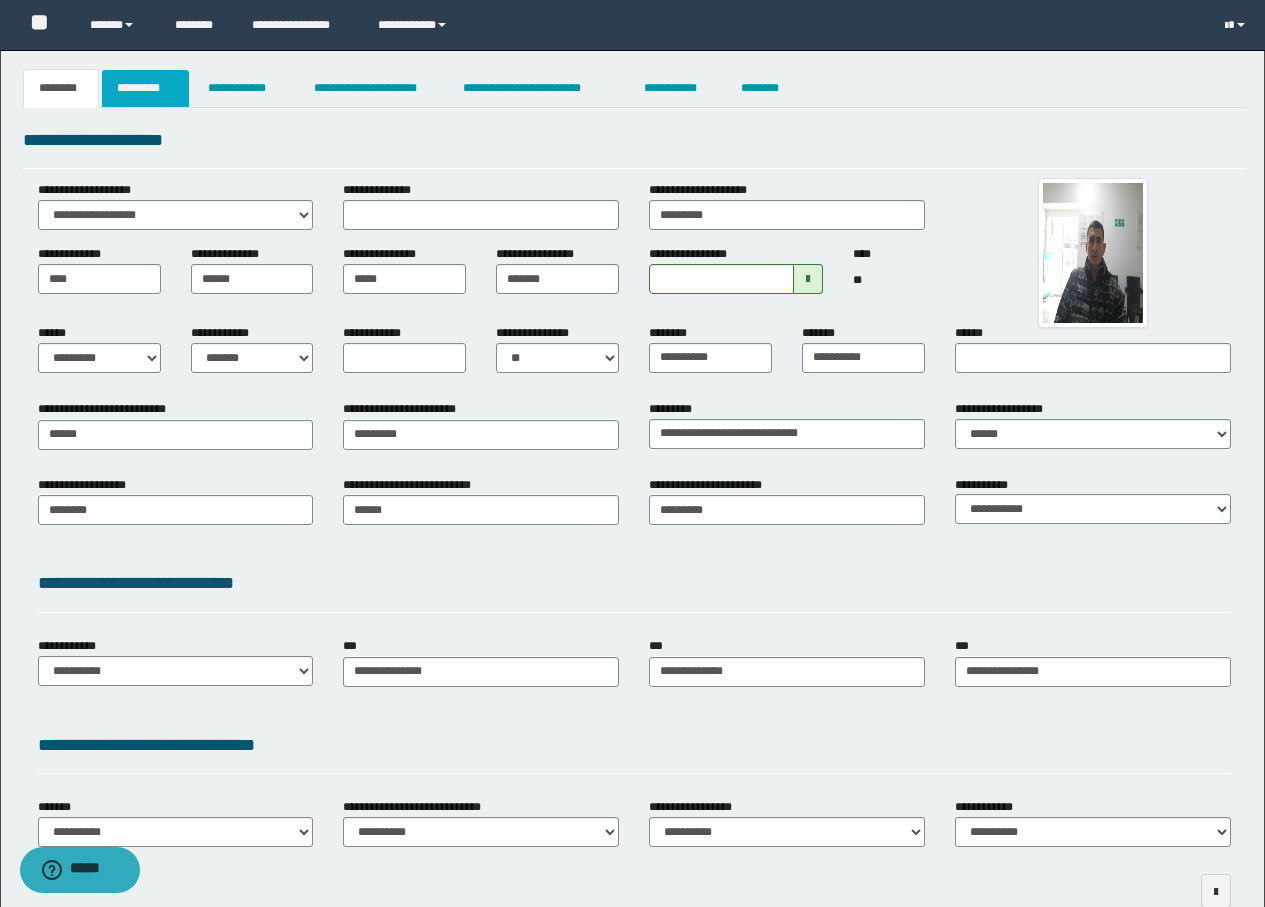 click on "*********" at bounding box center (145, 88) 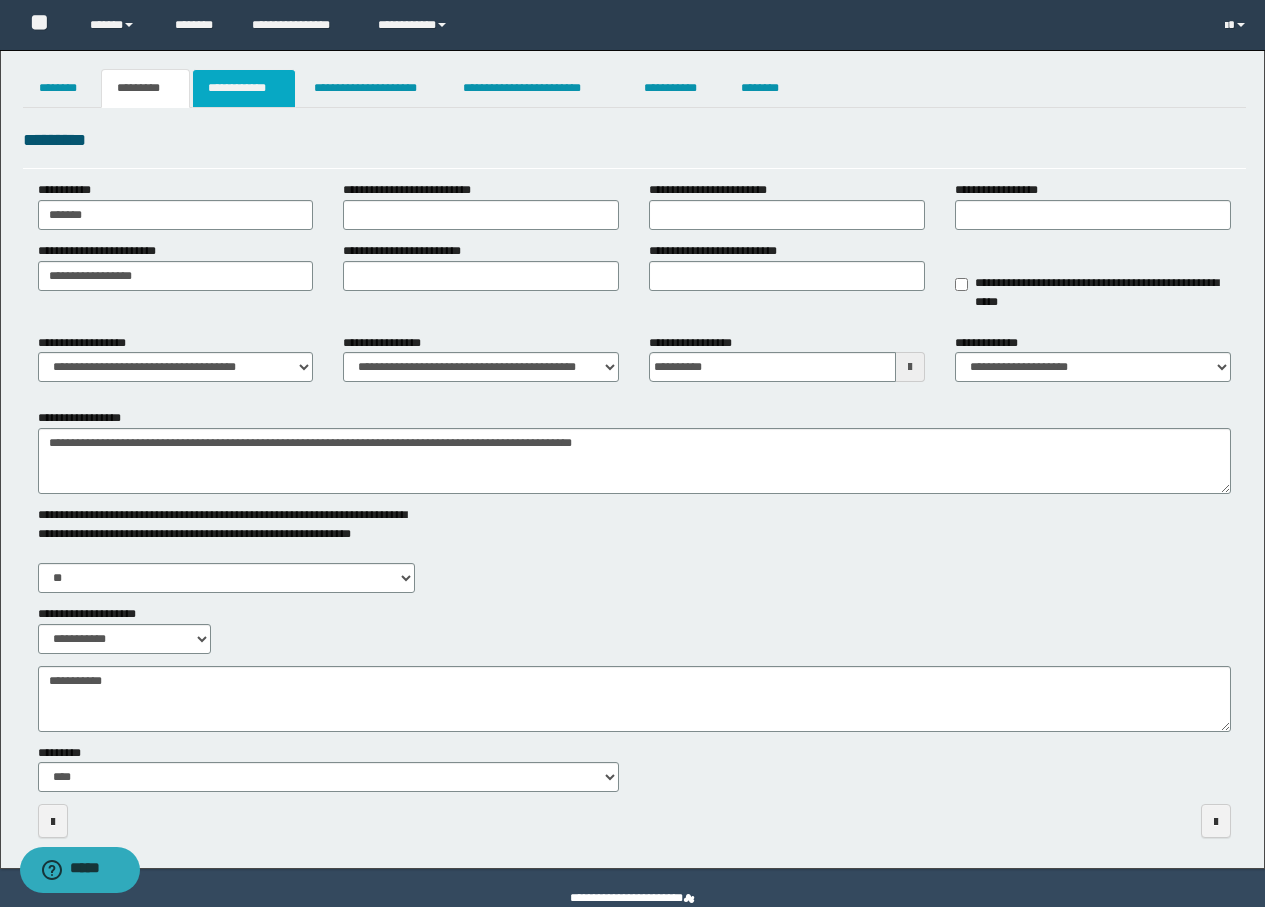 click on "**********" at bounding box center [244, 88] 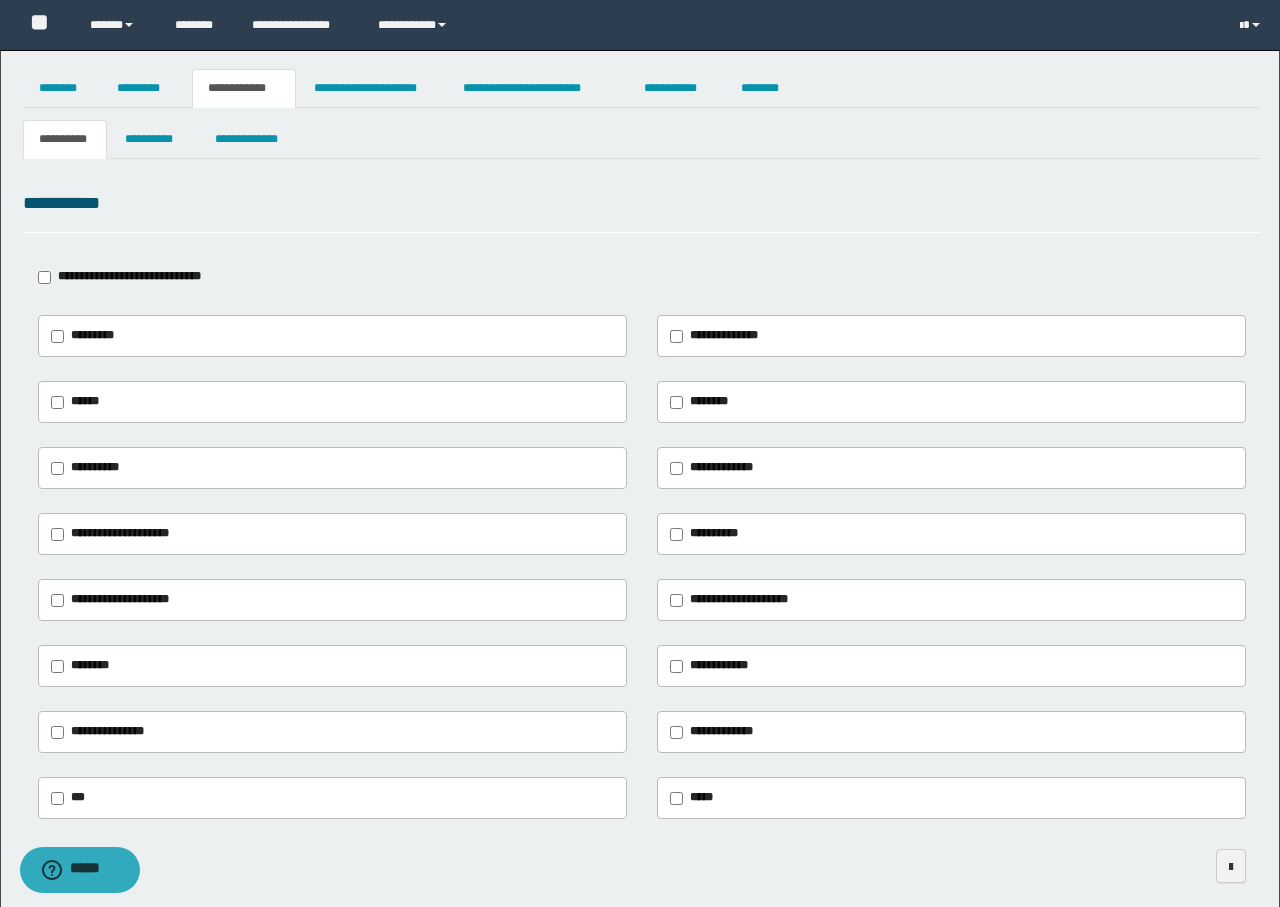 type on "***" 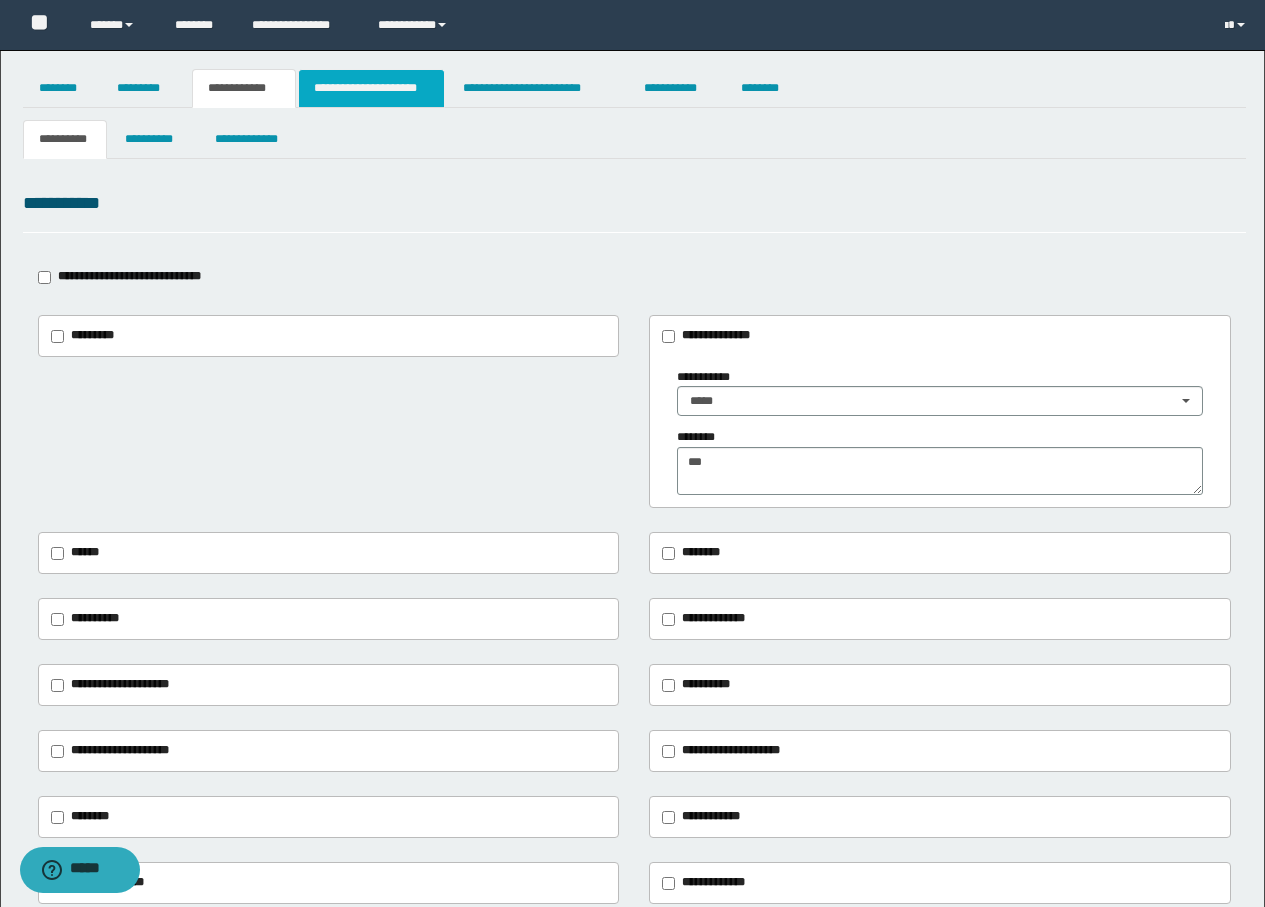 click on "**********" at bounding box center (371, 88) 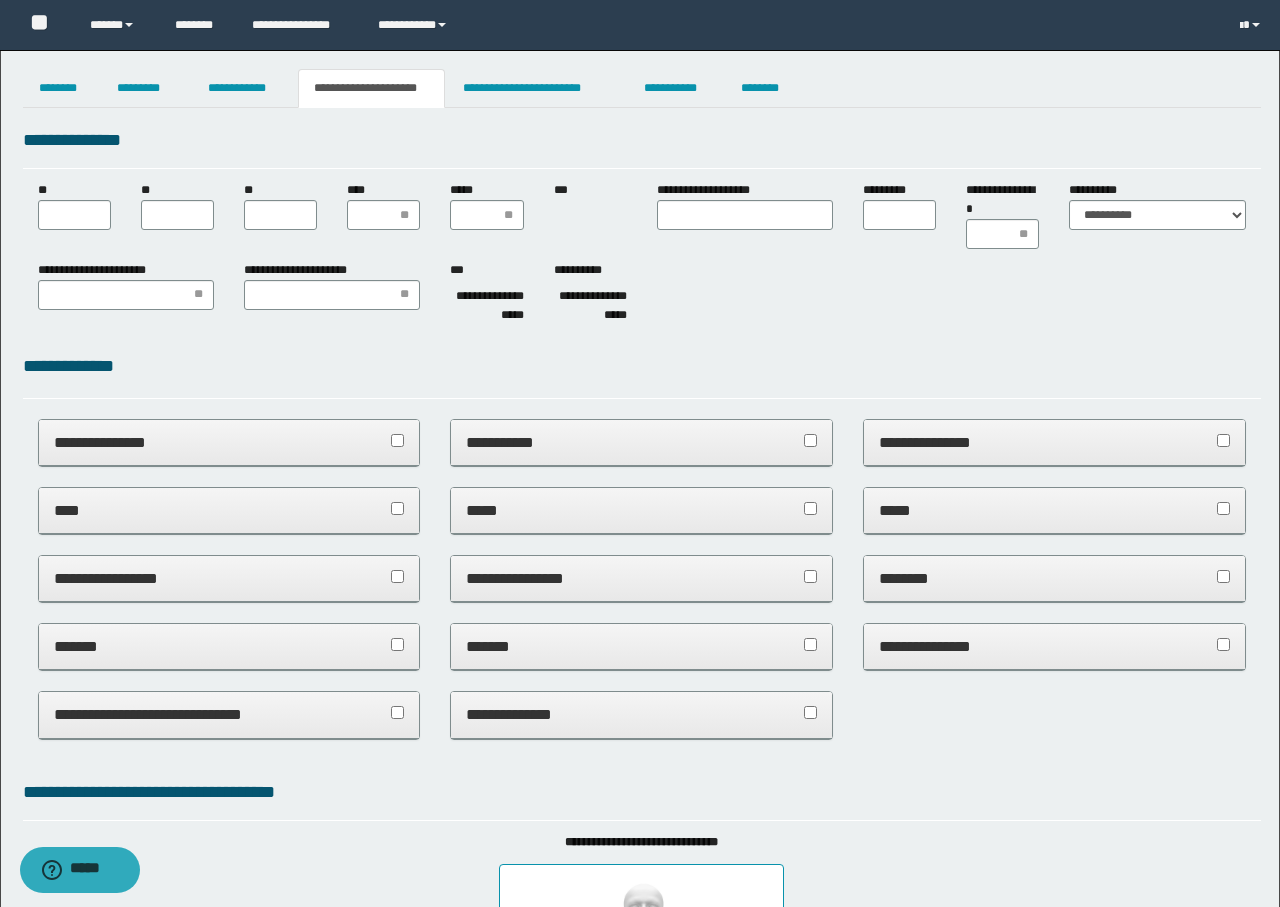 type 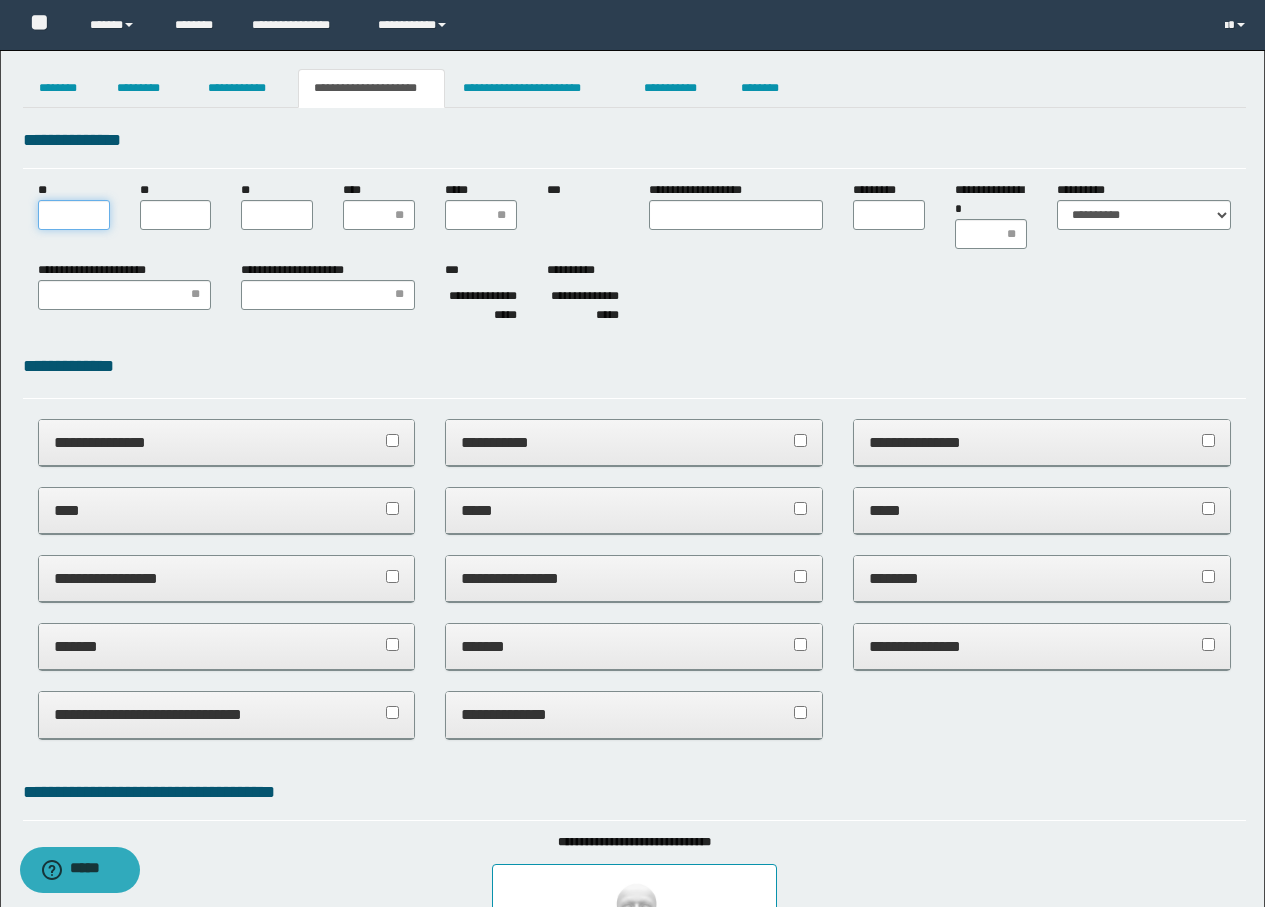 click on "**" at bounding box center [74, 215] 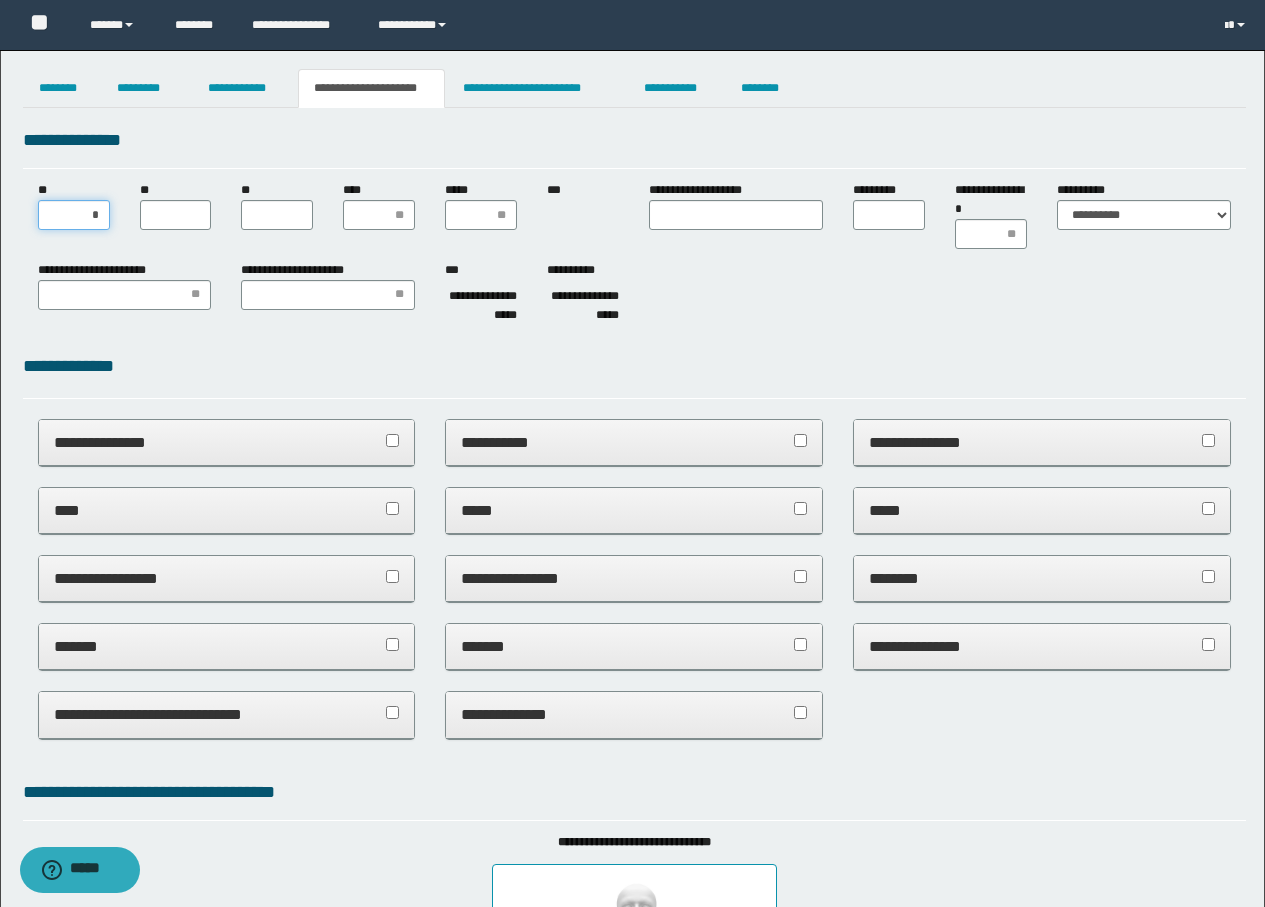 type on "**" 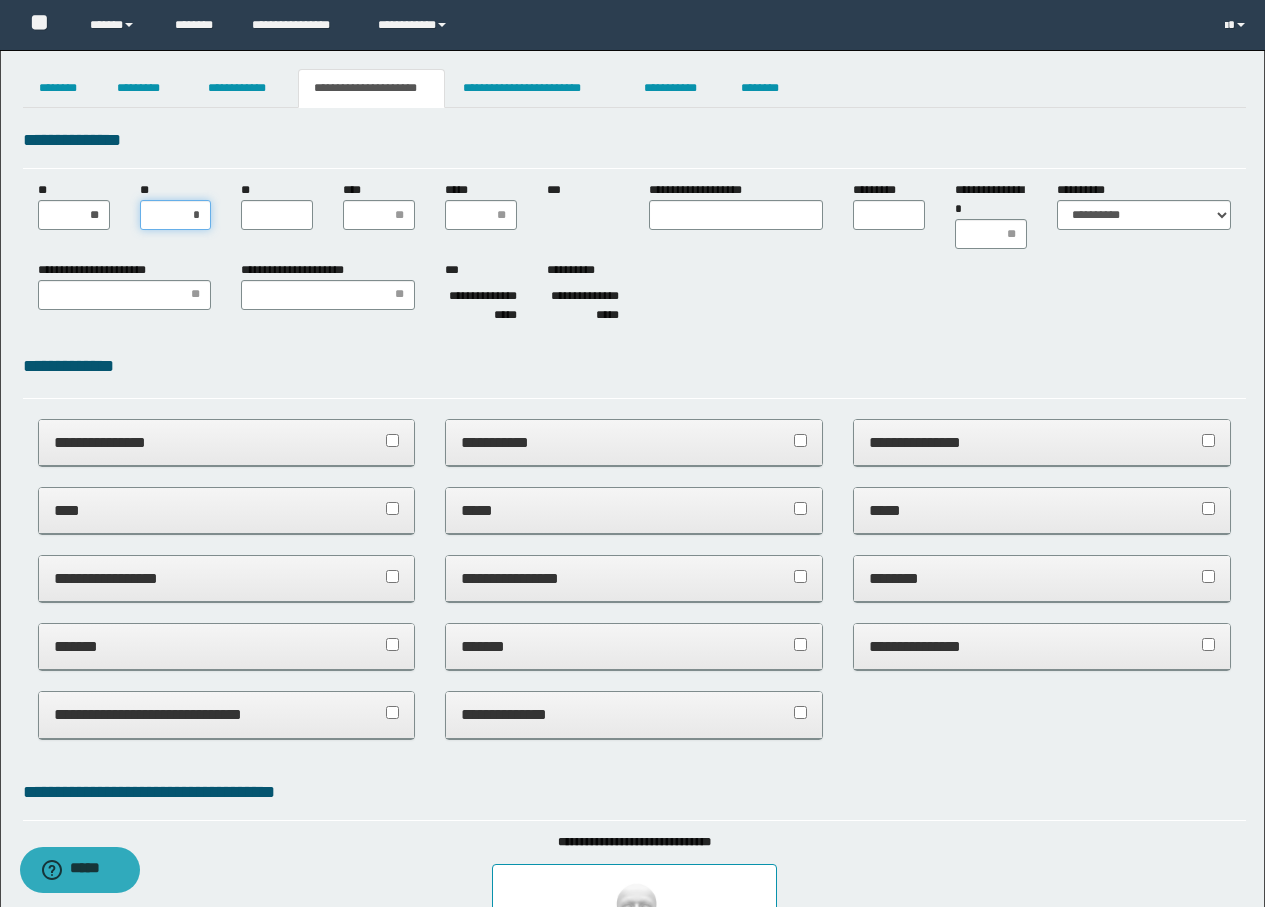 type on "**" 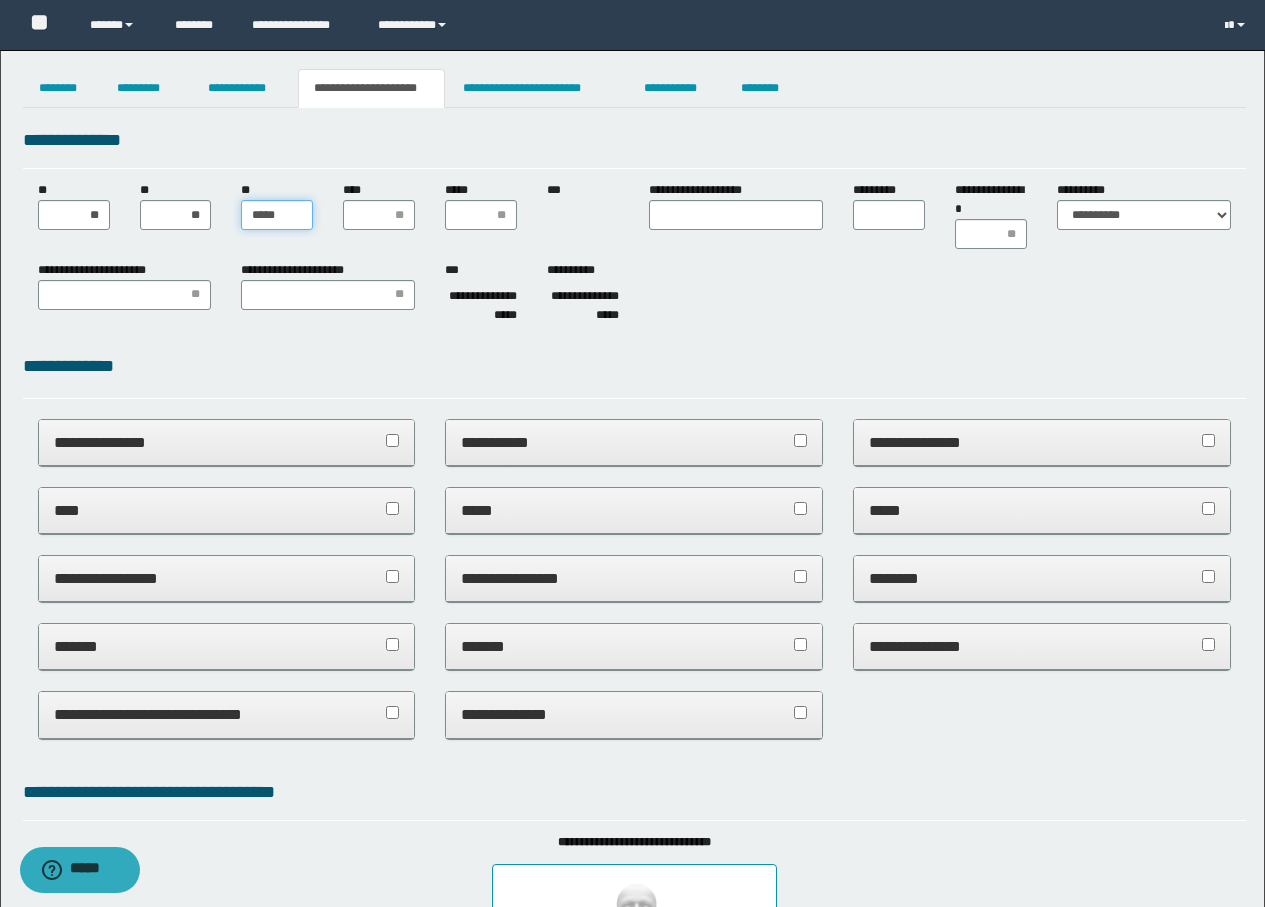 type on "******" 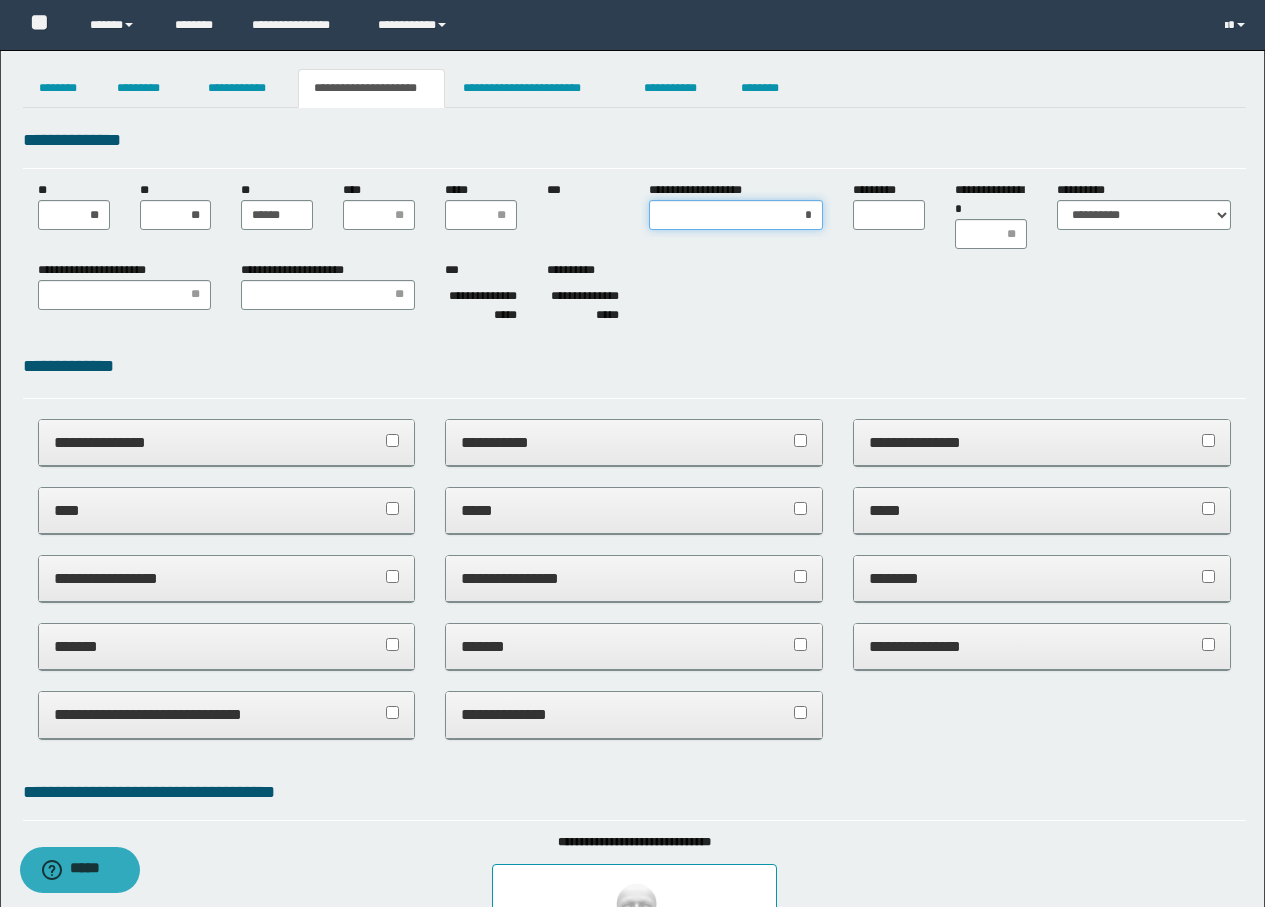 type on "**" 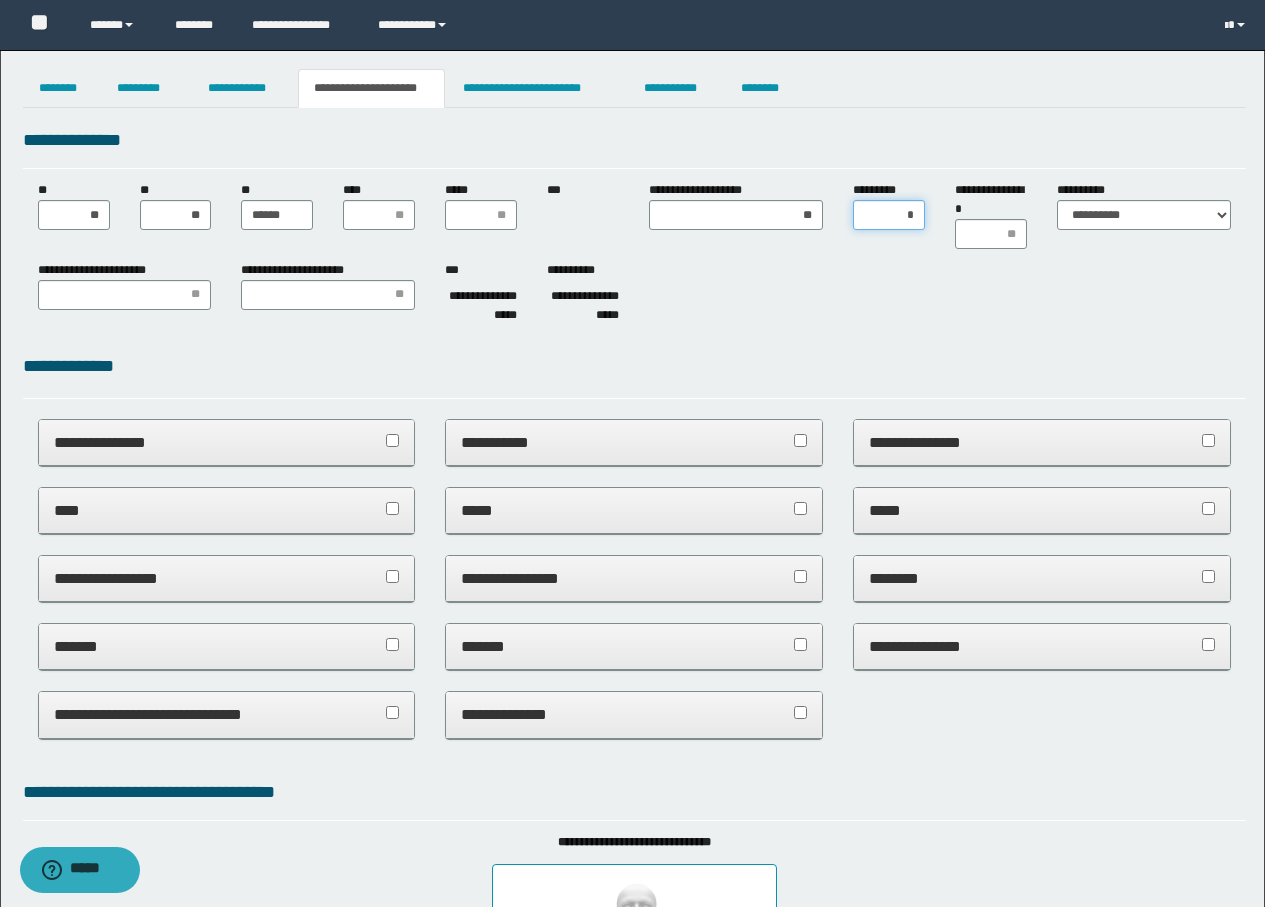 type on "**" 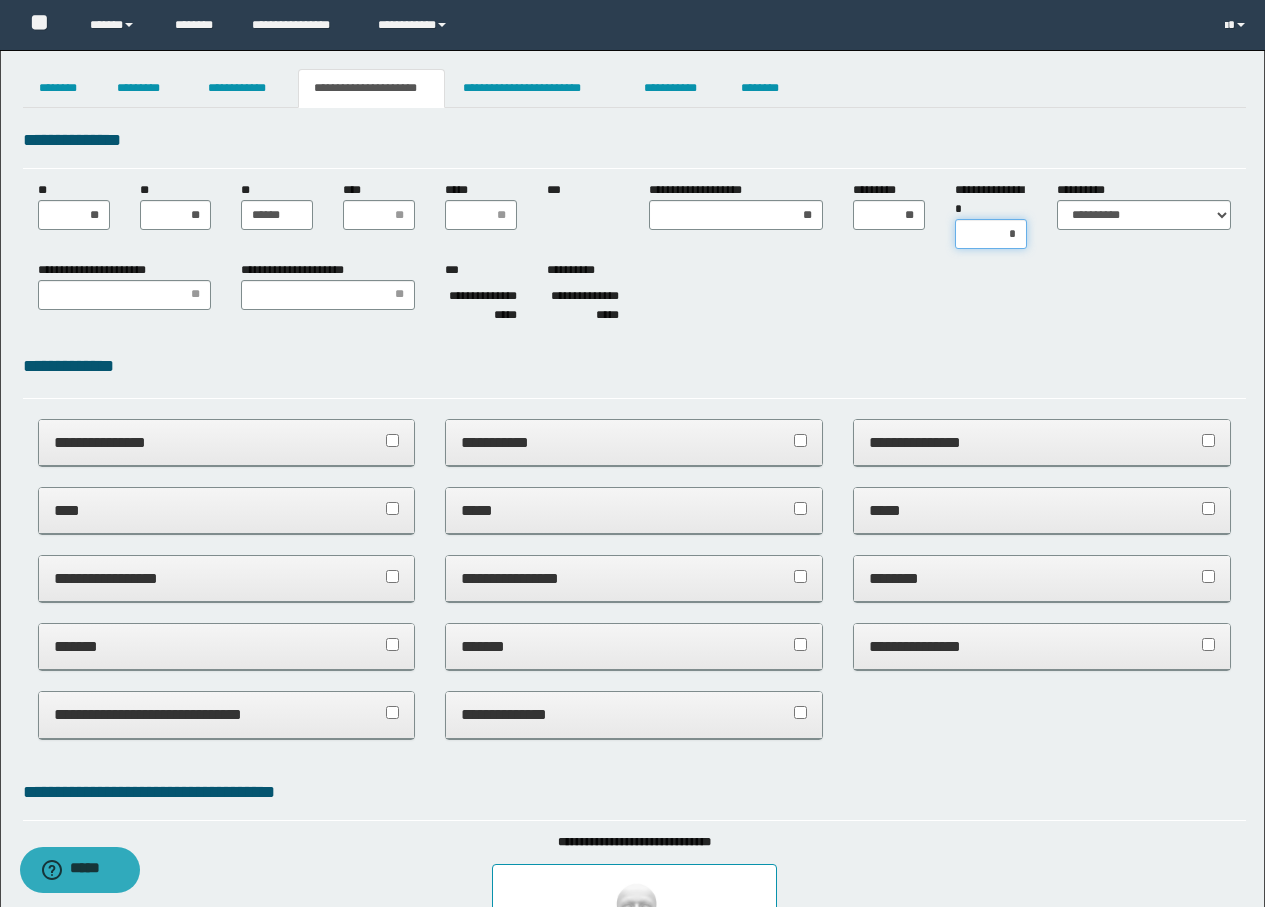 type on "**" 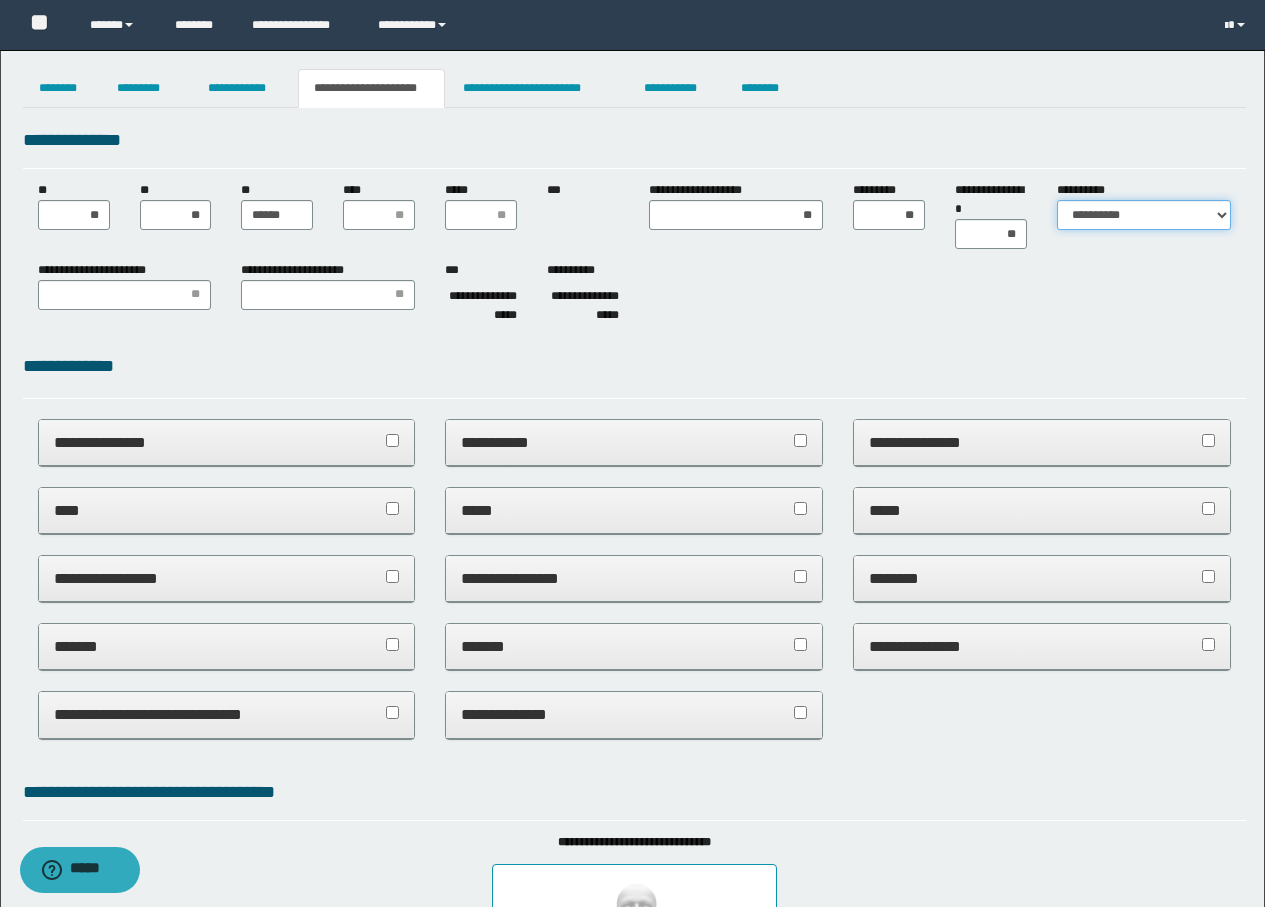 click on "**********" at bounding box center (1144, 215) 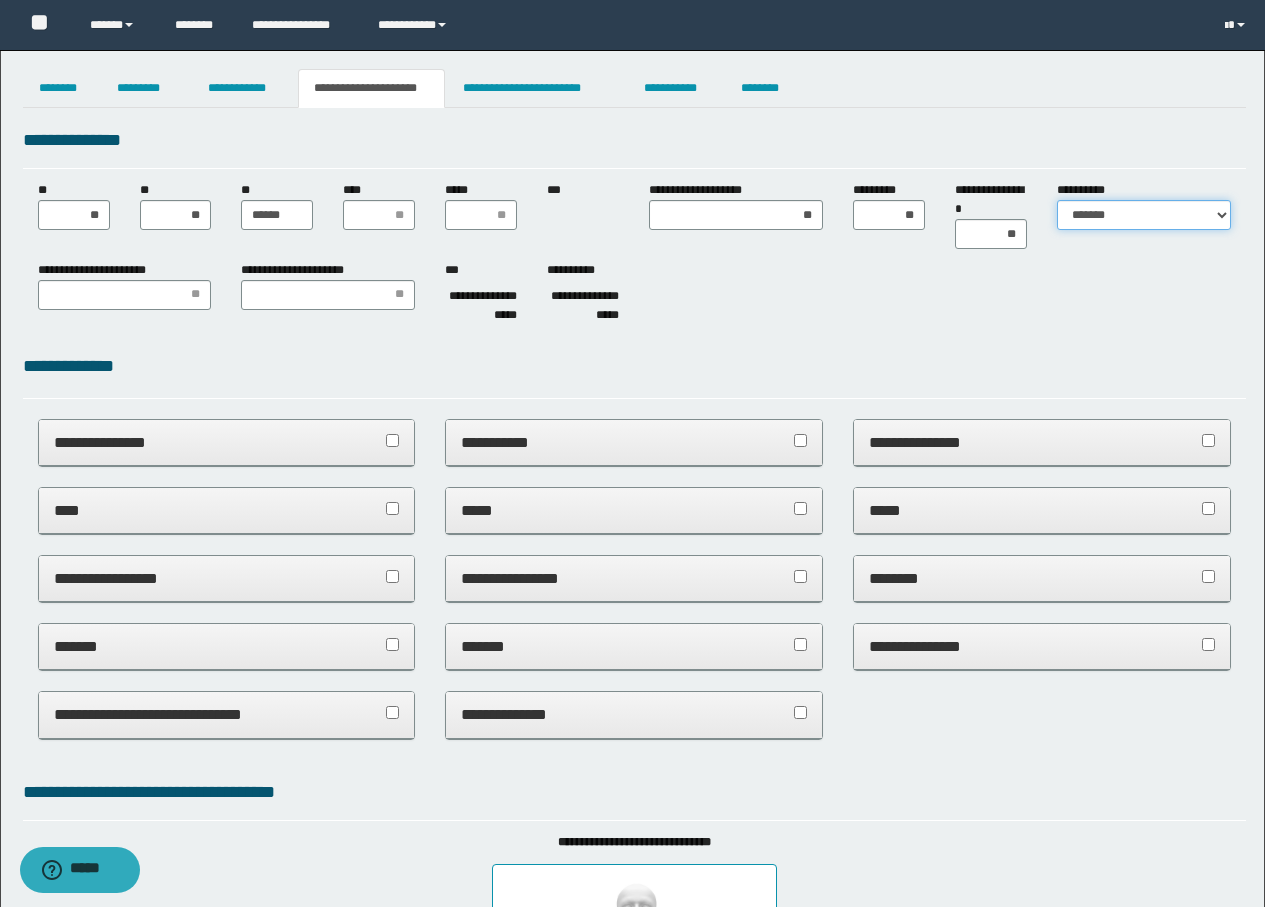 click on "**********" at bounding box center (1144, 215) 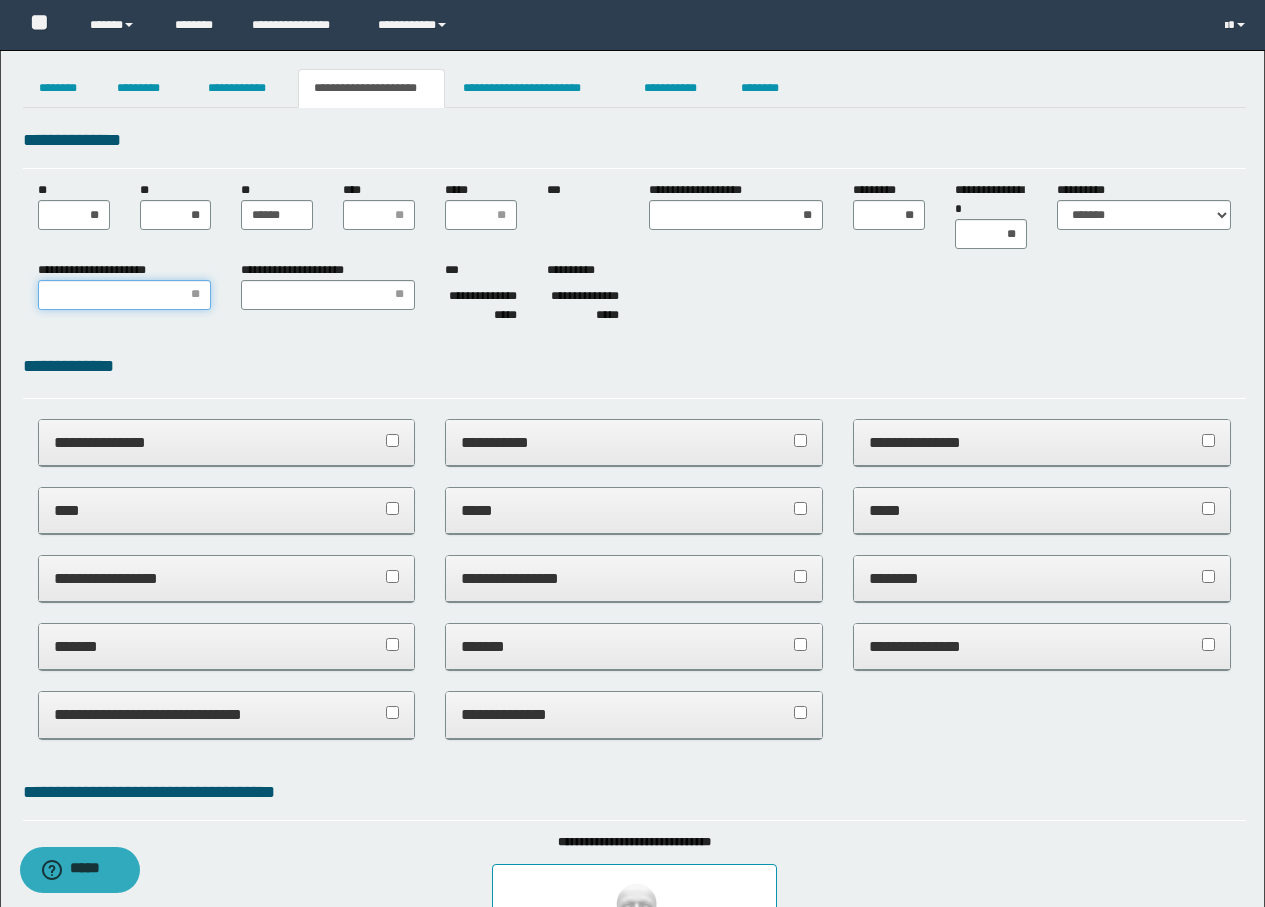 click on "**********" at bounding box center (125, 295) 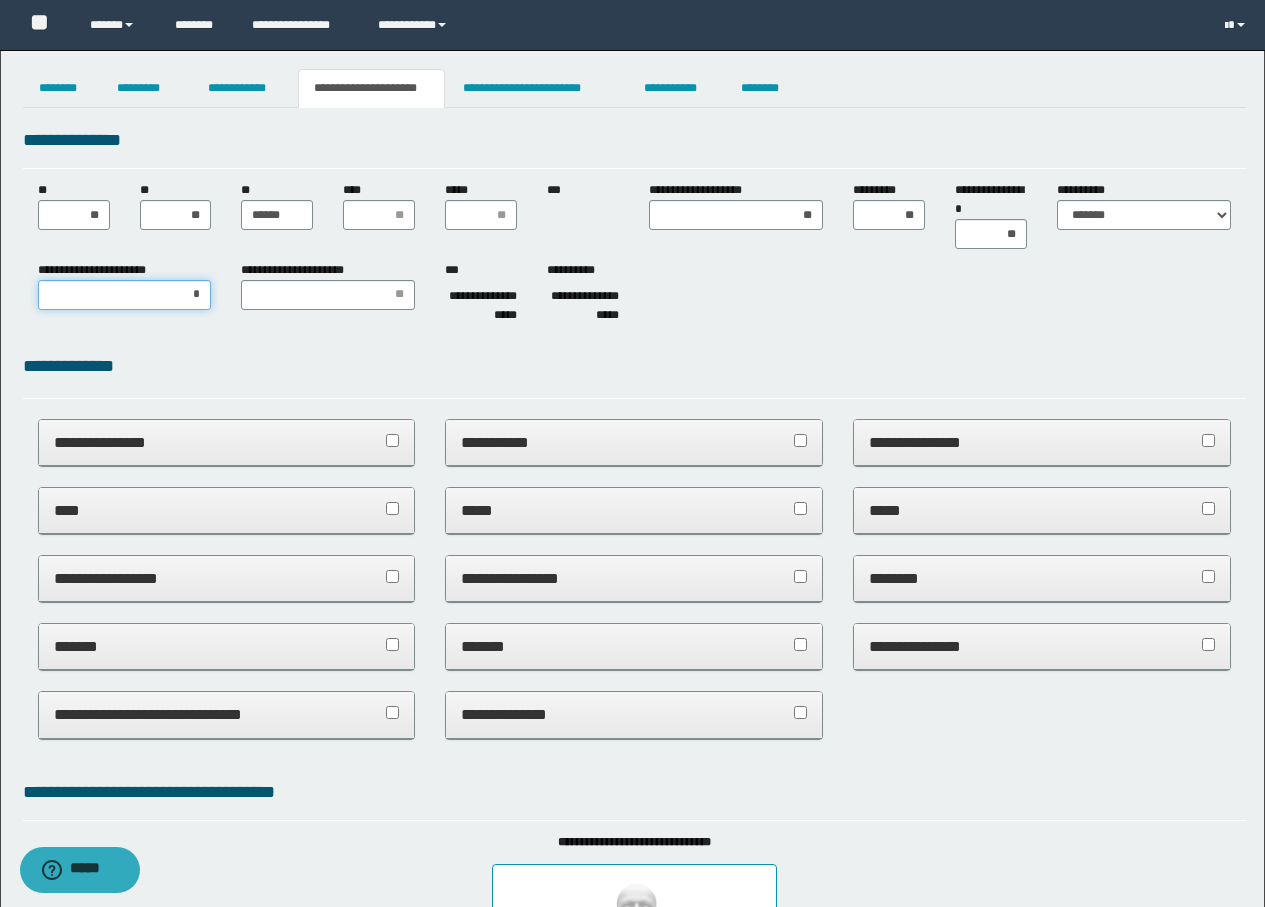 type on "**" 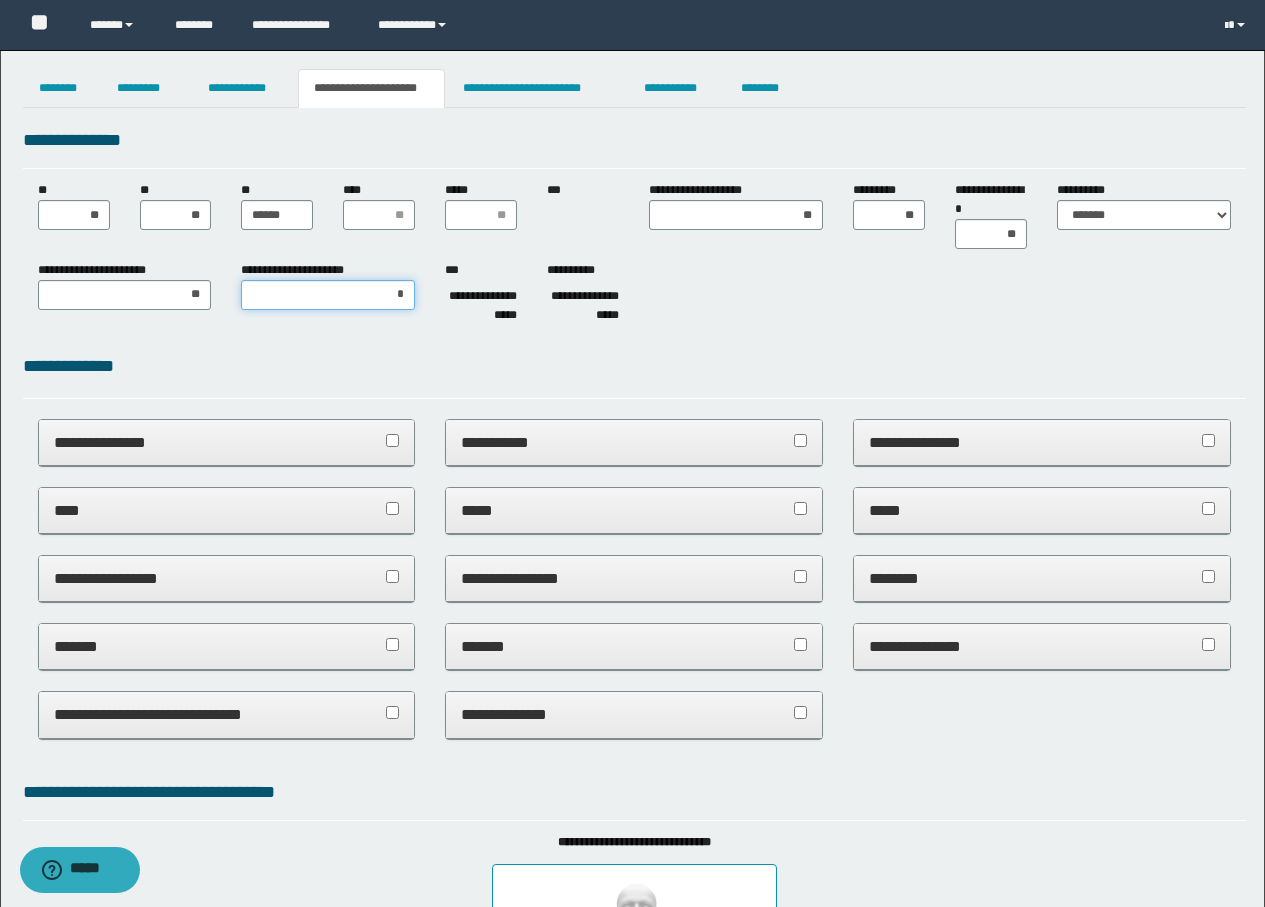 type on "**" 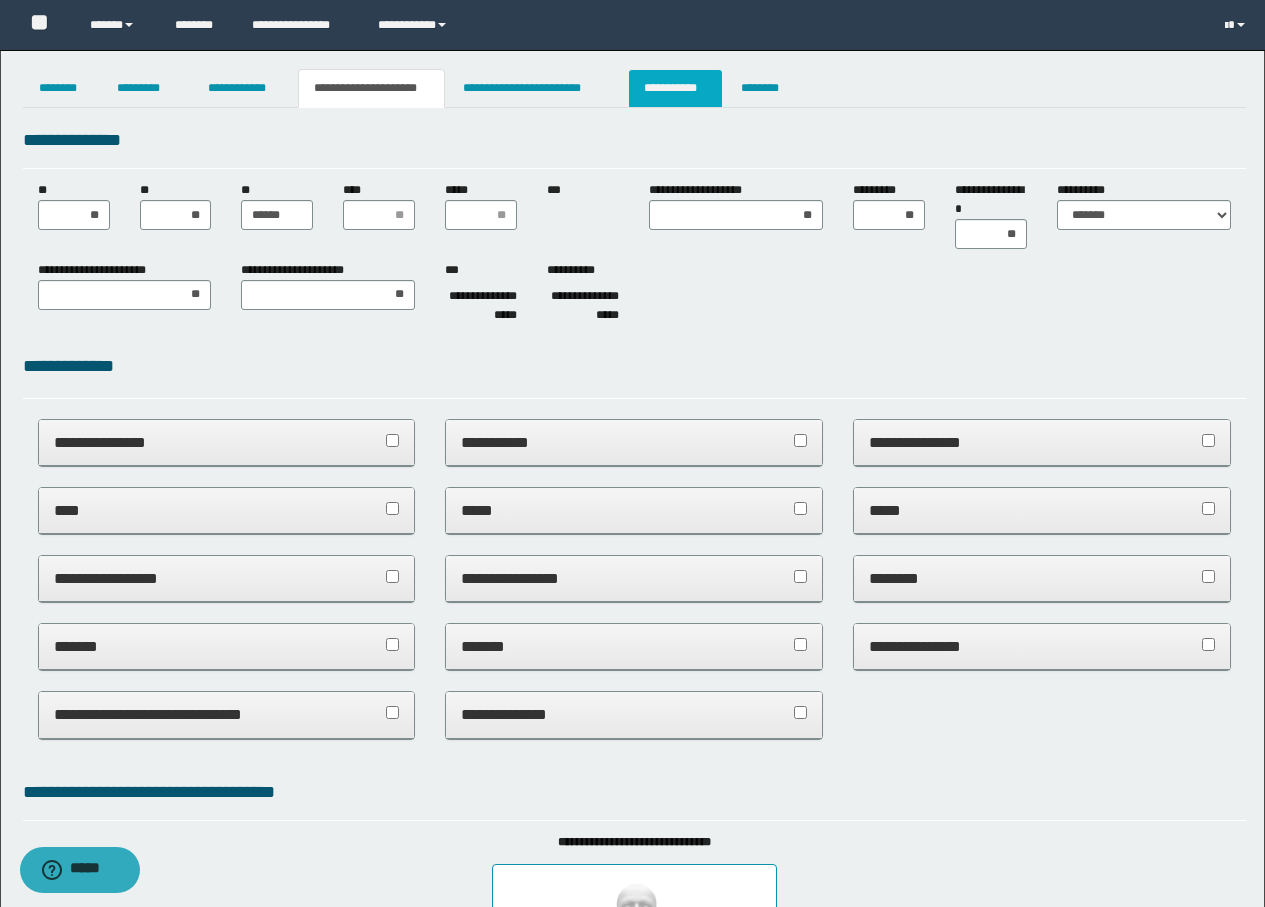 click on "**********" at bounding box center (675, 88) 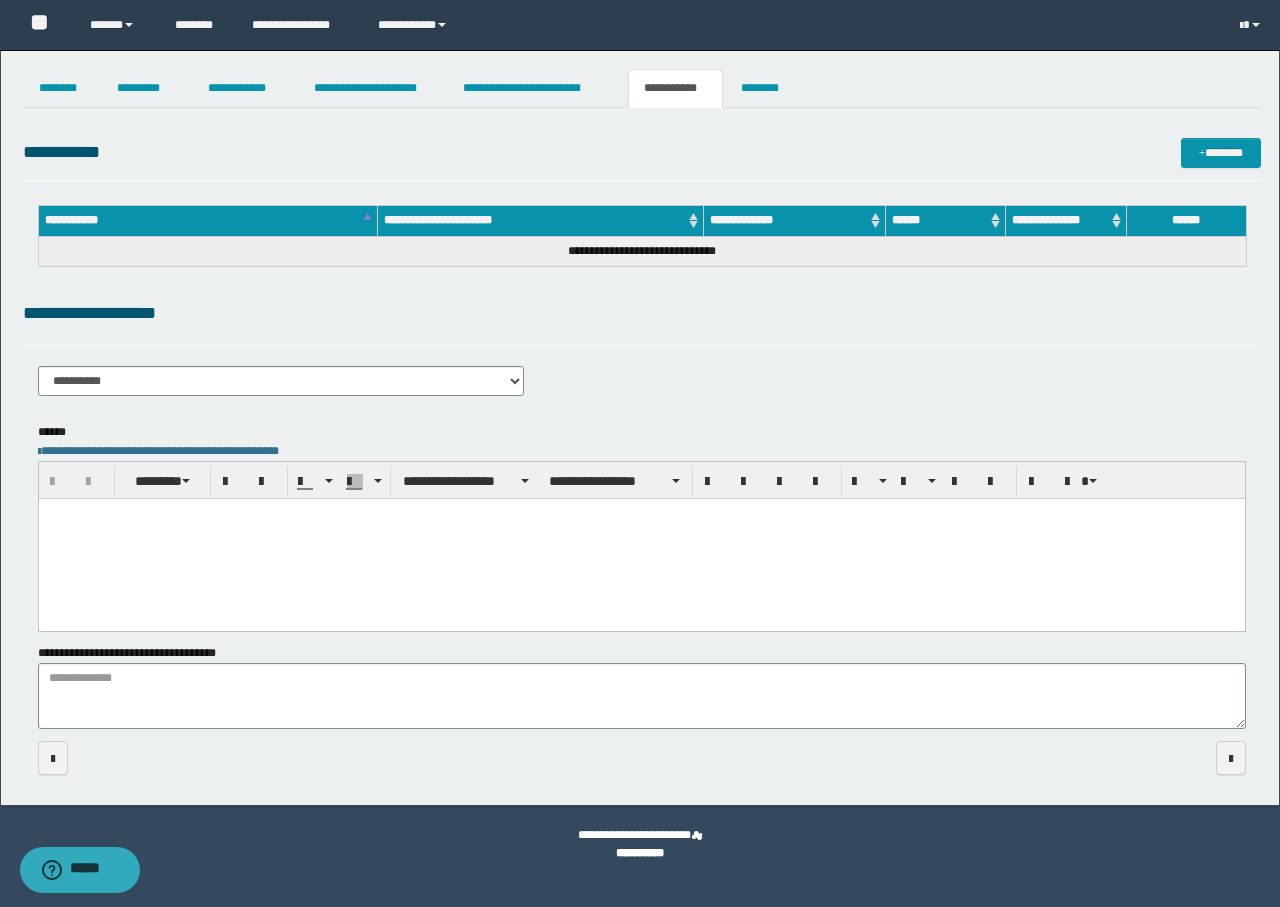 scroll, scrollTop: 0, scrollLeft: 0, axis: both 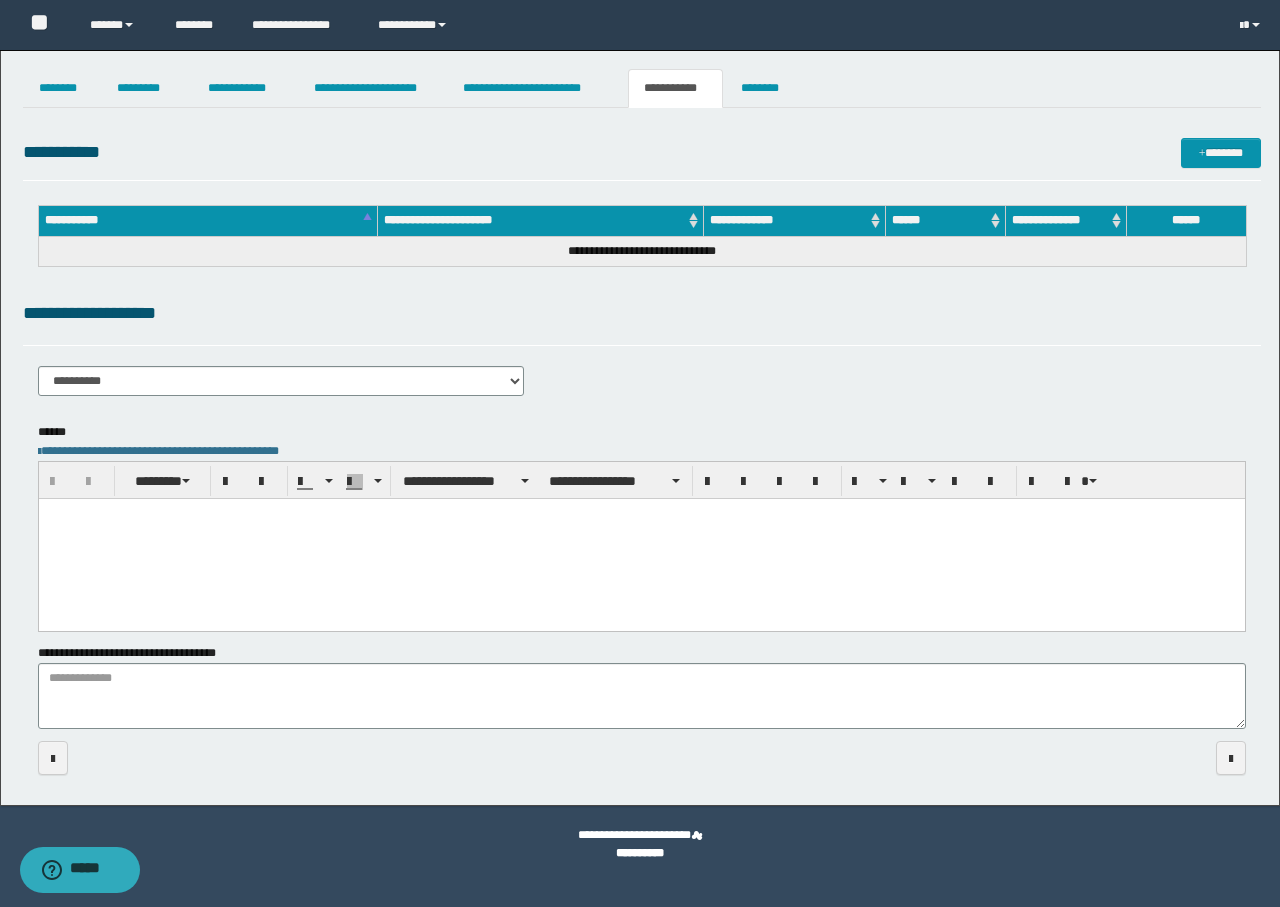 click at bounding box center (641, 538) 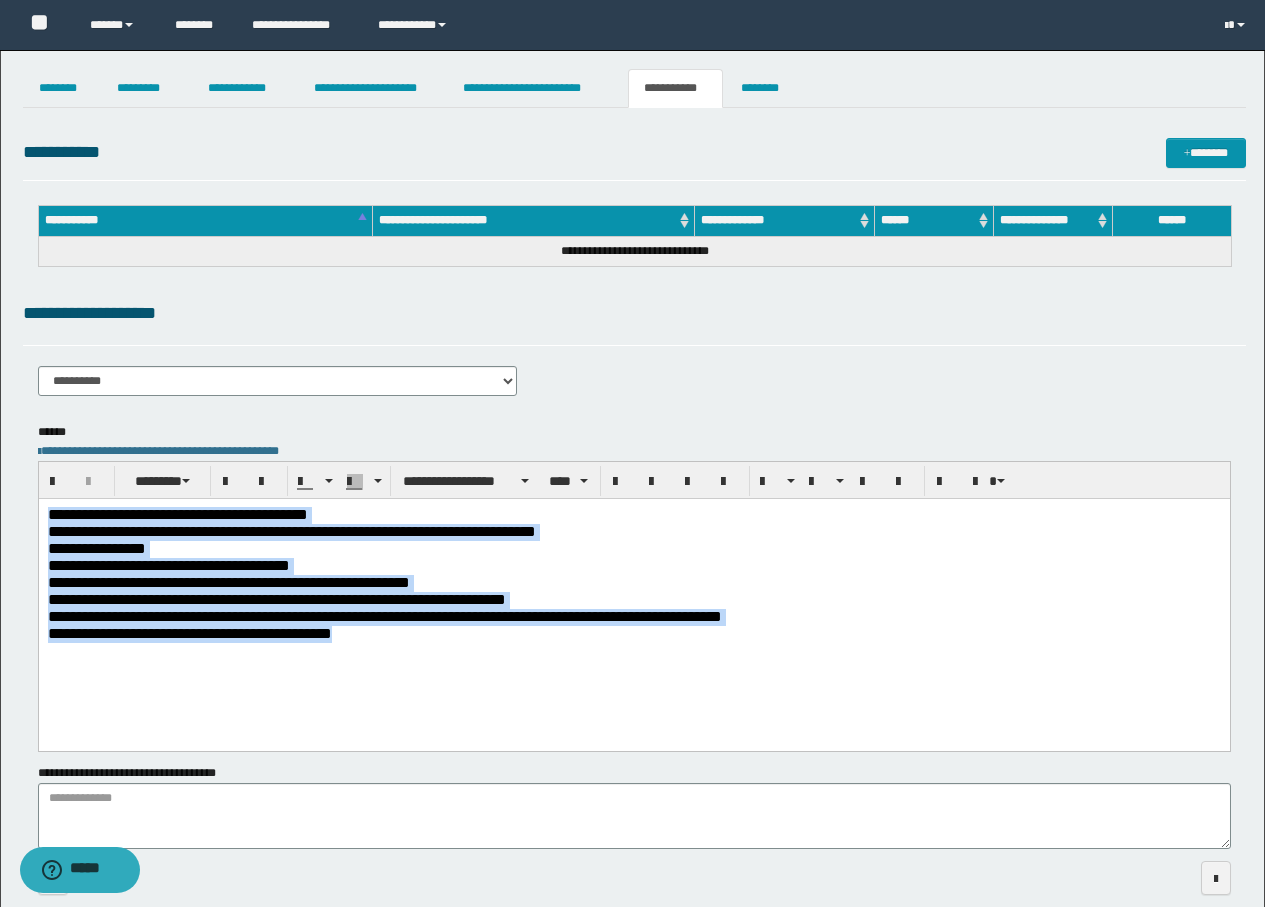 drag, startPoint x: 419, startPoint y: 631, endPoint x: 15, endPoint y: 522, distance: 418.44592 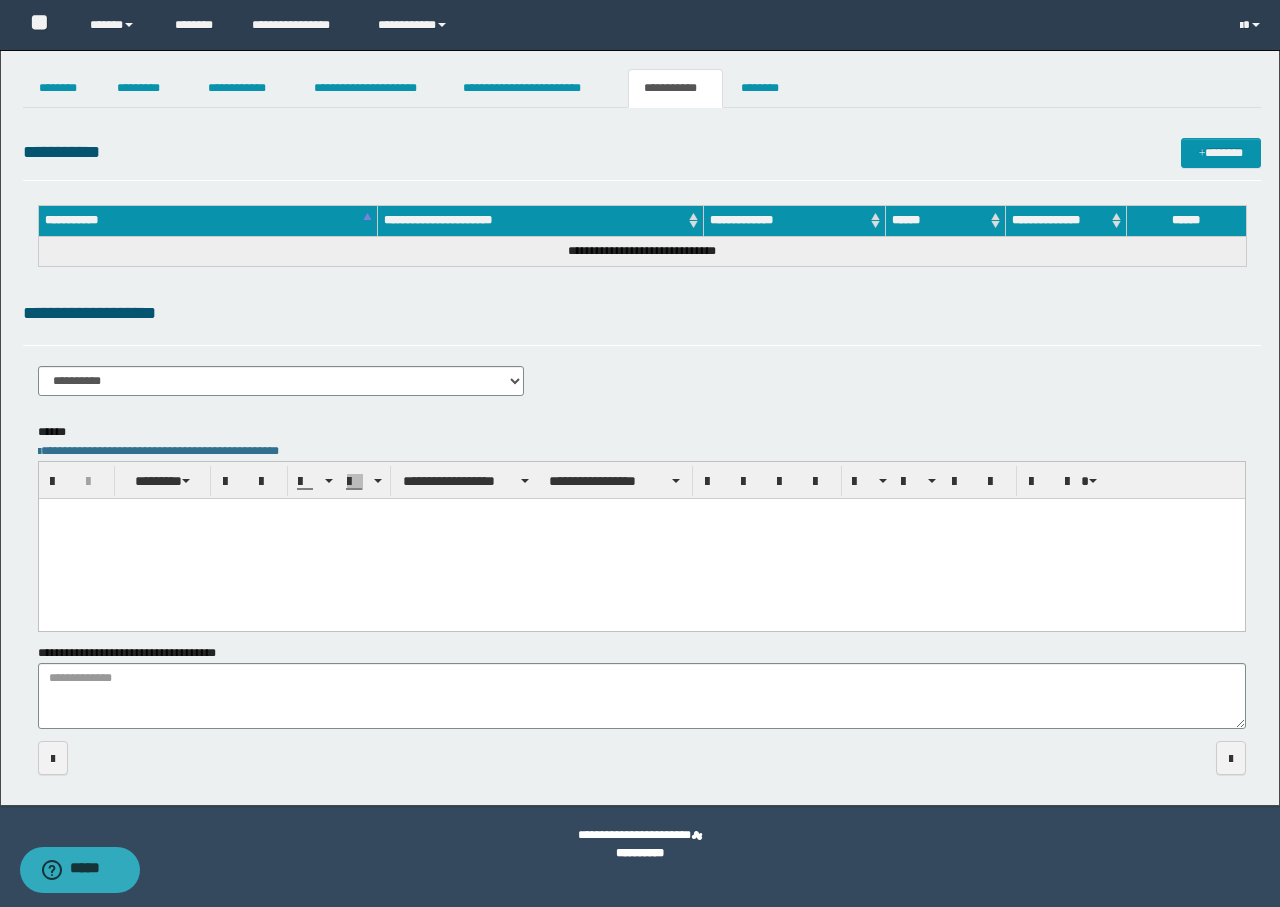 click at bounding box center (641, 538) 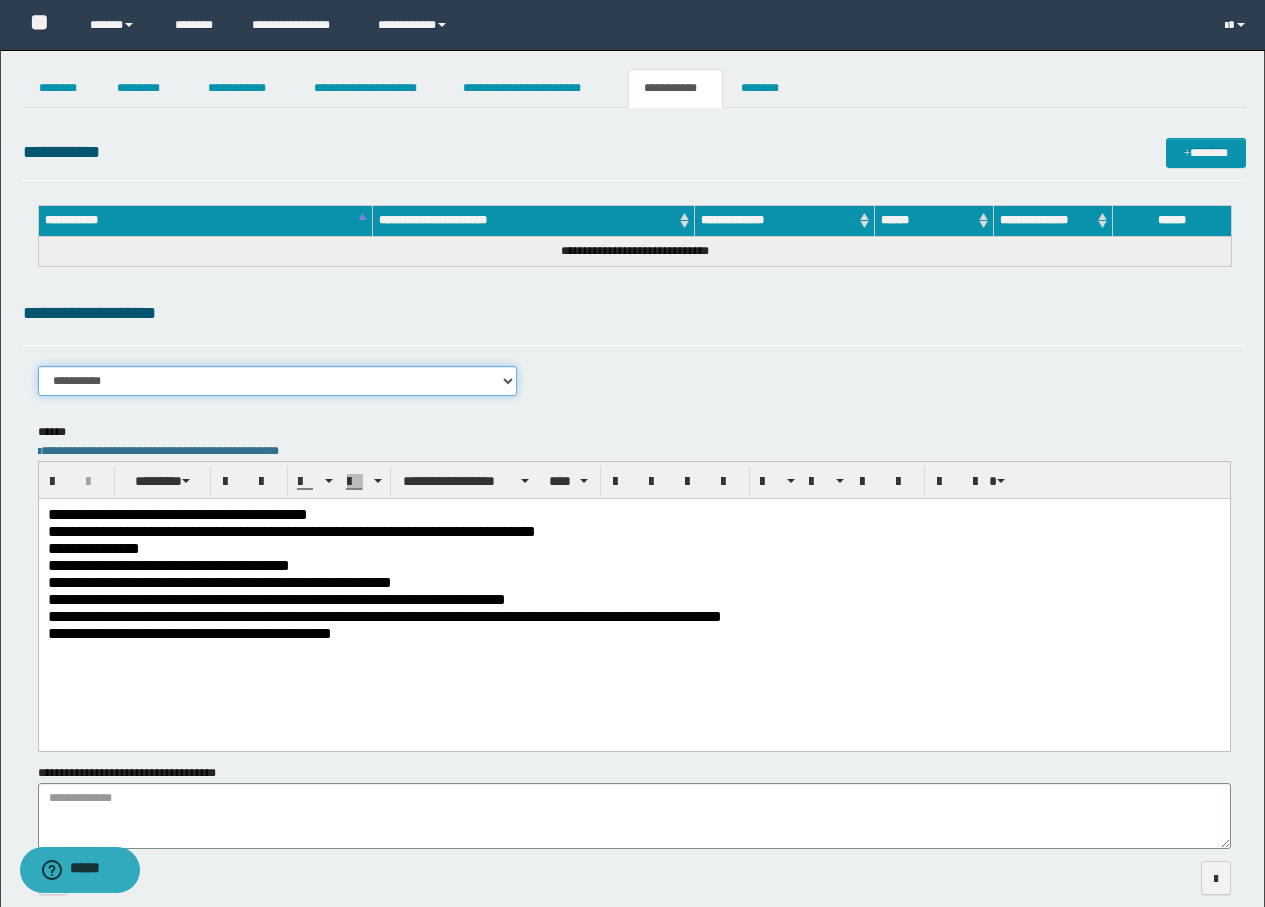 click on "**********" at bounding box center [278, 381] 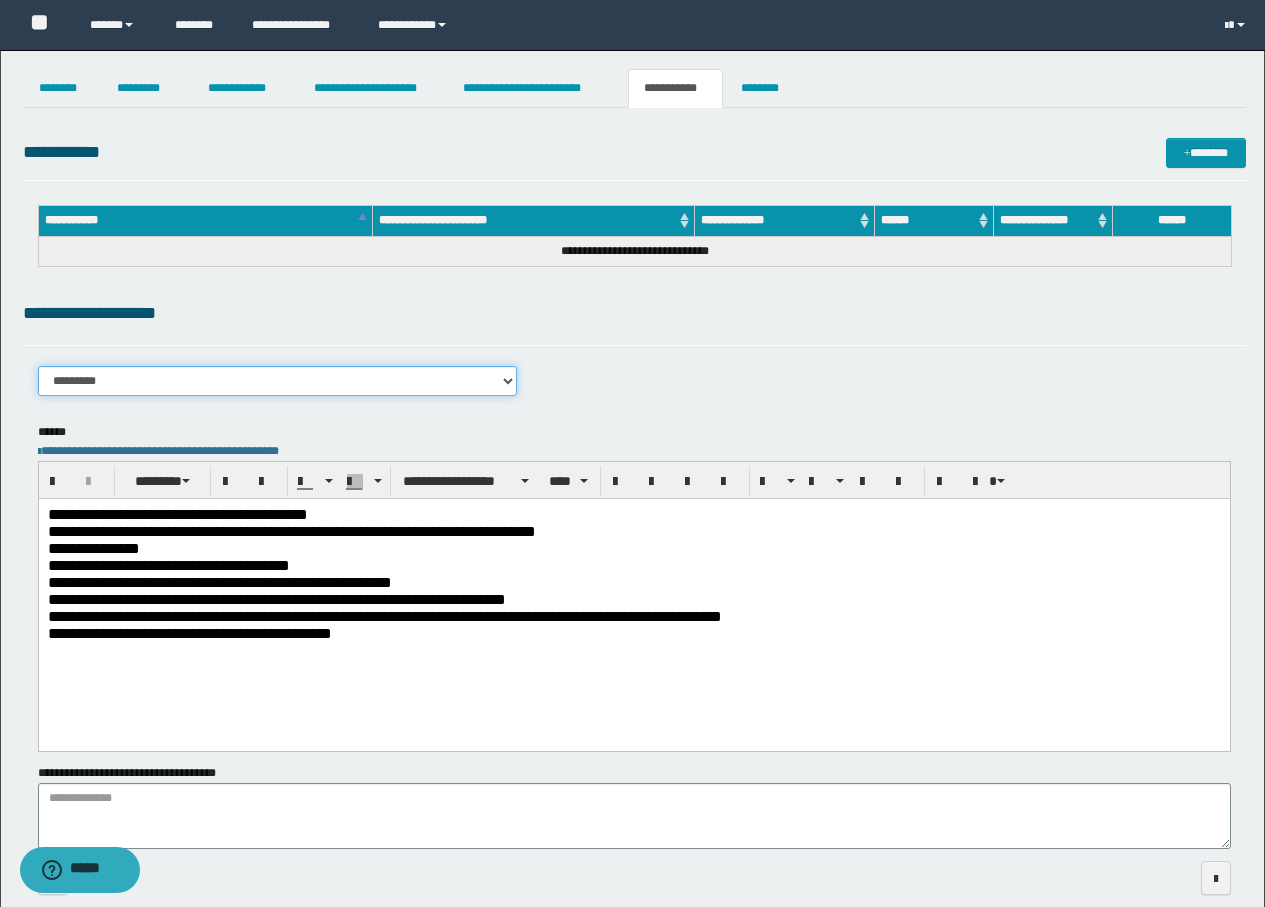 click on "**********" at bounding box center [278, 381] 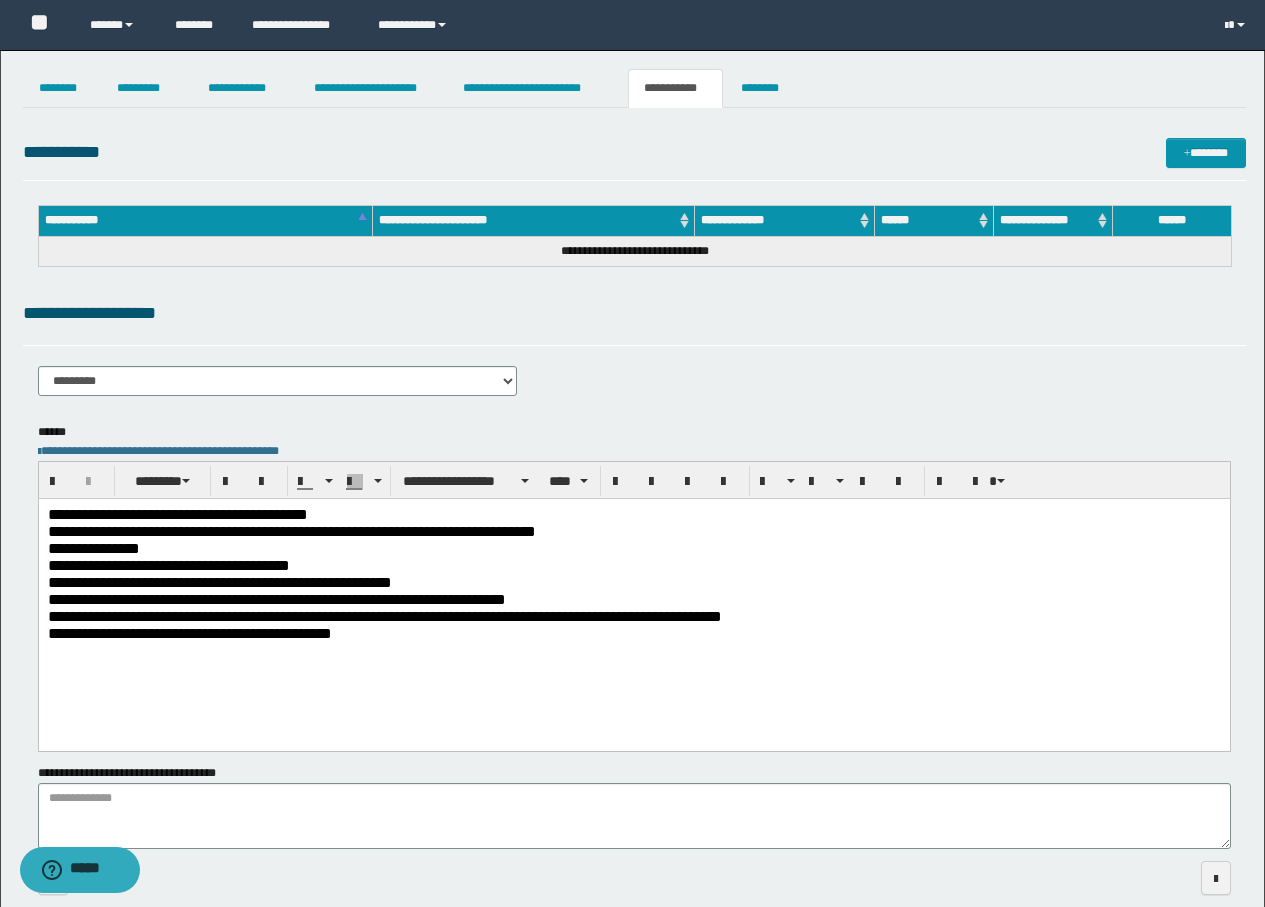 click on "**********" at bounding box center (633, 633) 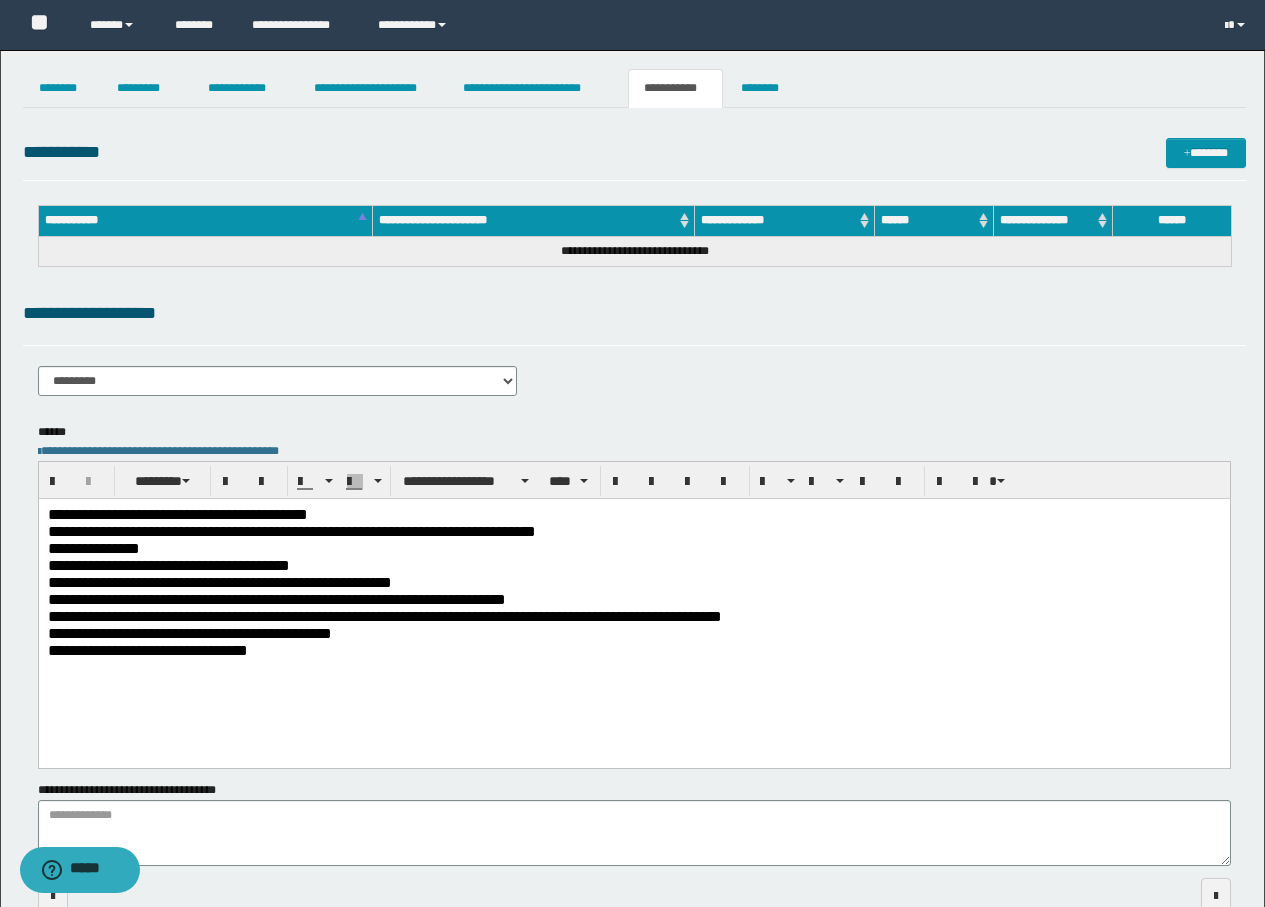 click on "**********" at bounding box center [633, 607] 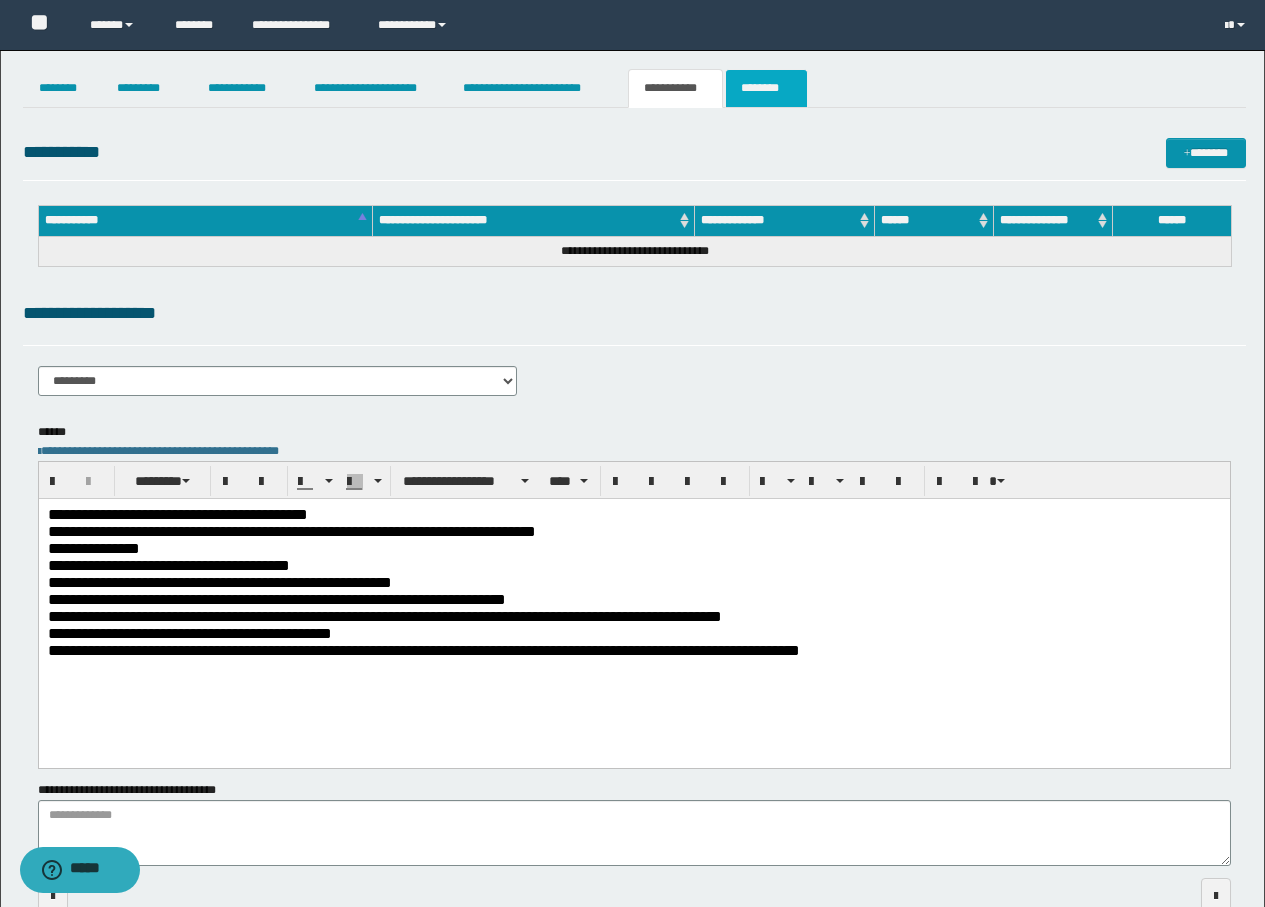 click on "********" at bounding box center (766, 88) 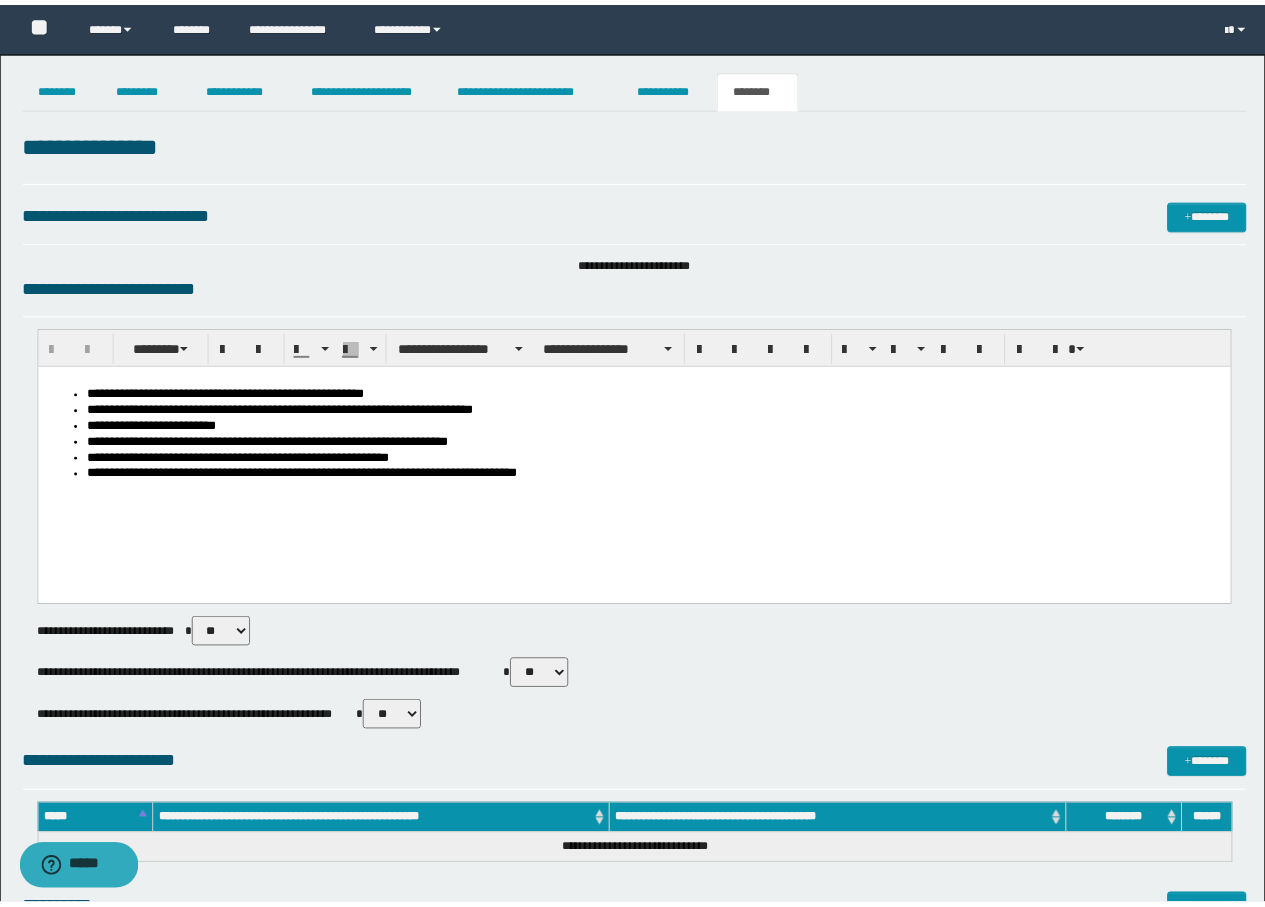 scroll, scrollTop: 0, scrollLeft: 0, axis: both 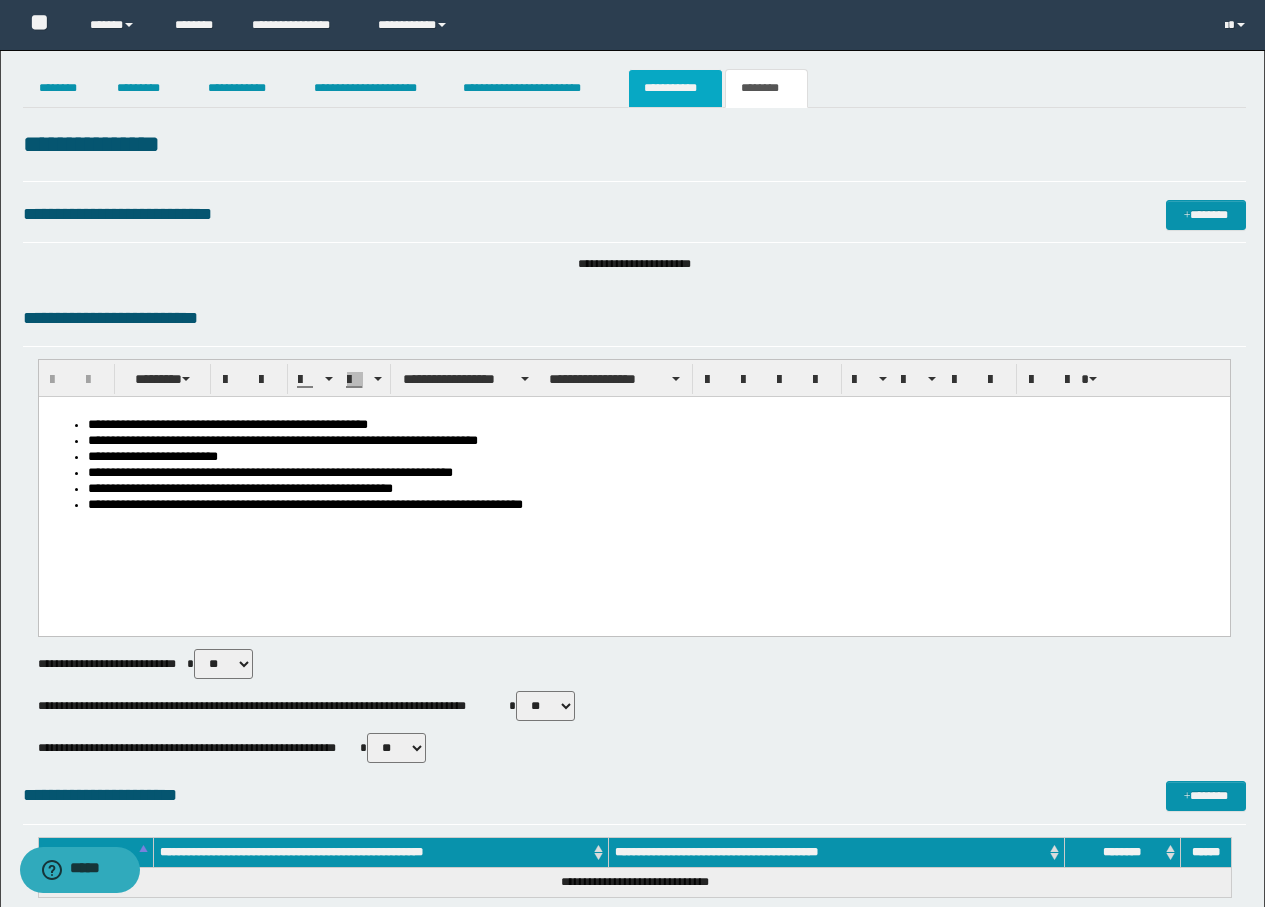 click on "**********" at bounding box center (675, 88) 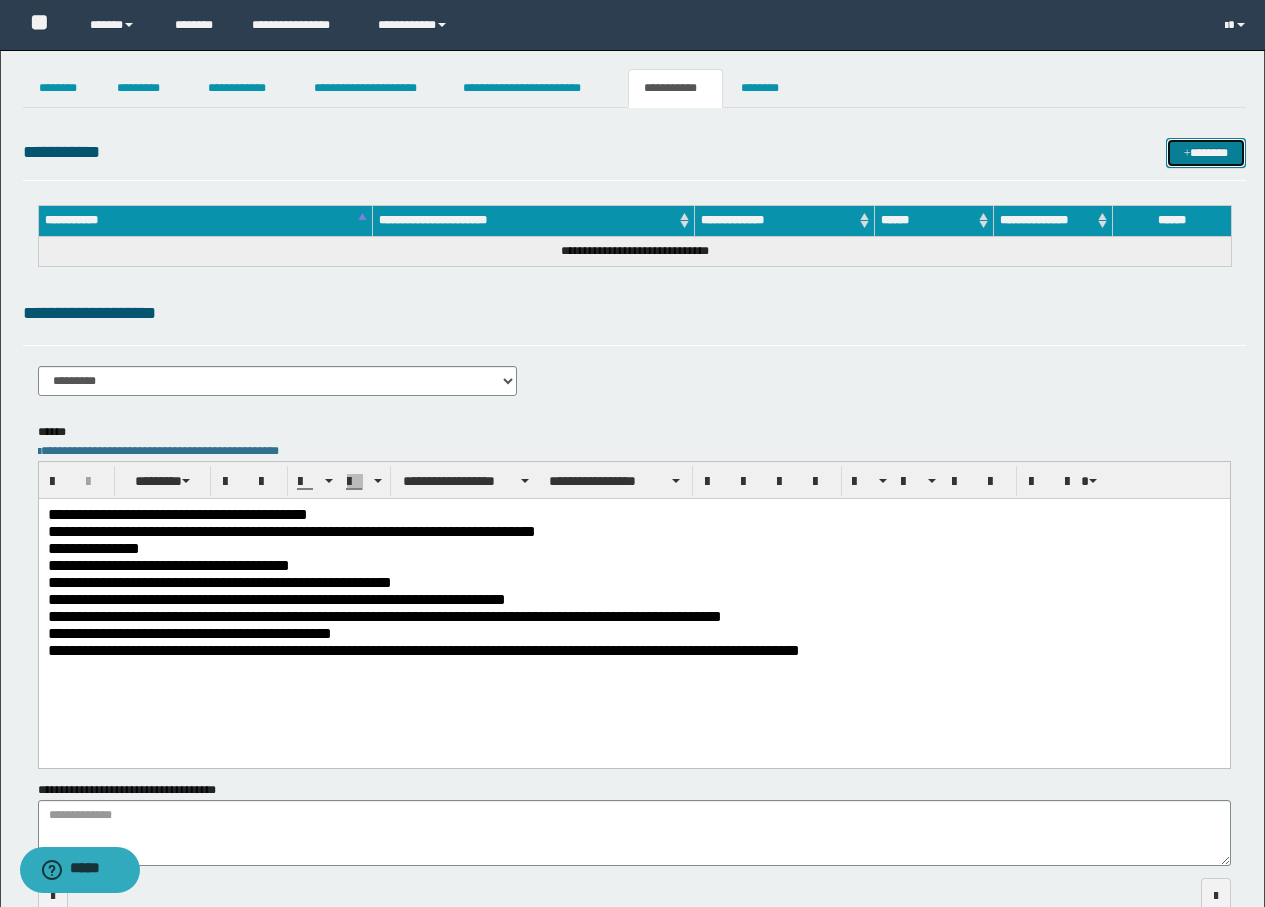click on "*******" at bounding box center (1206, 153) 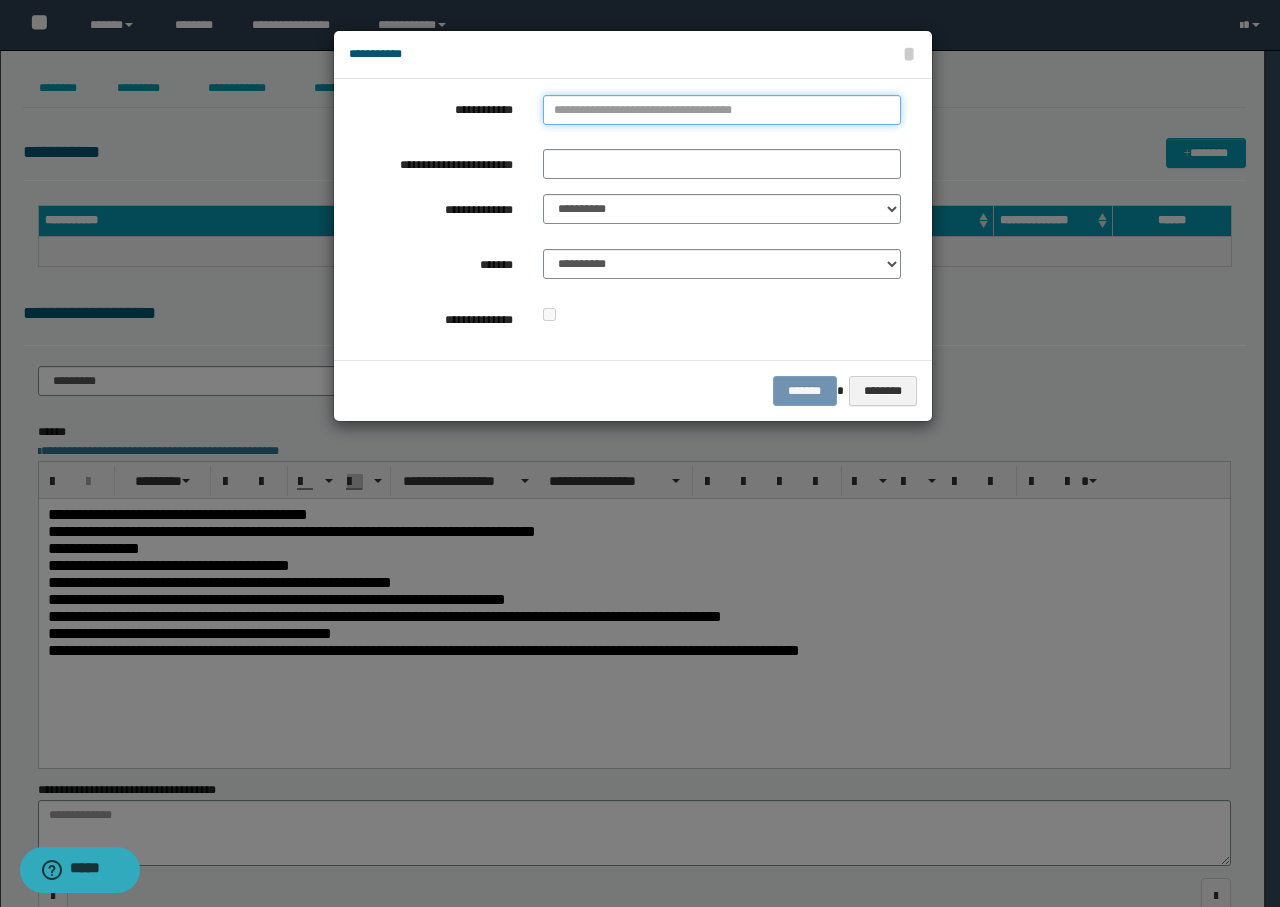 click on "**********" at bounding box center [722, 110] 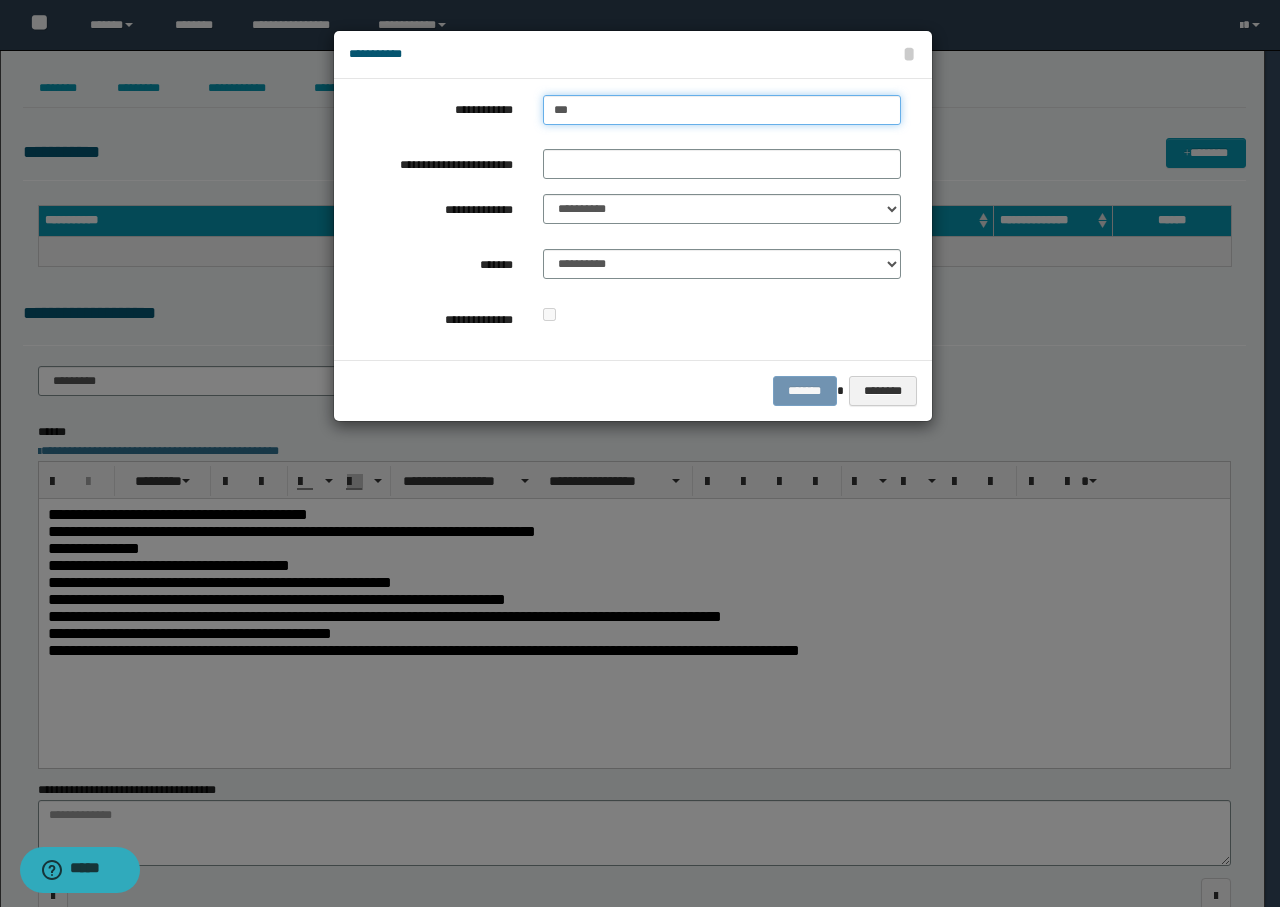 type on "**" 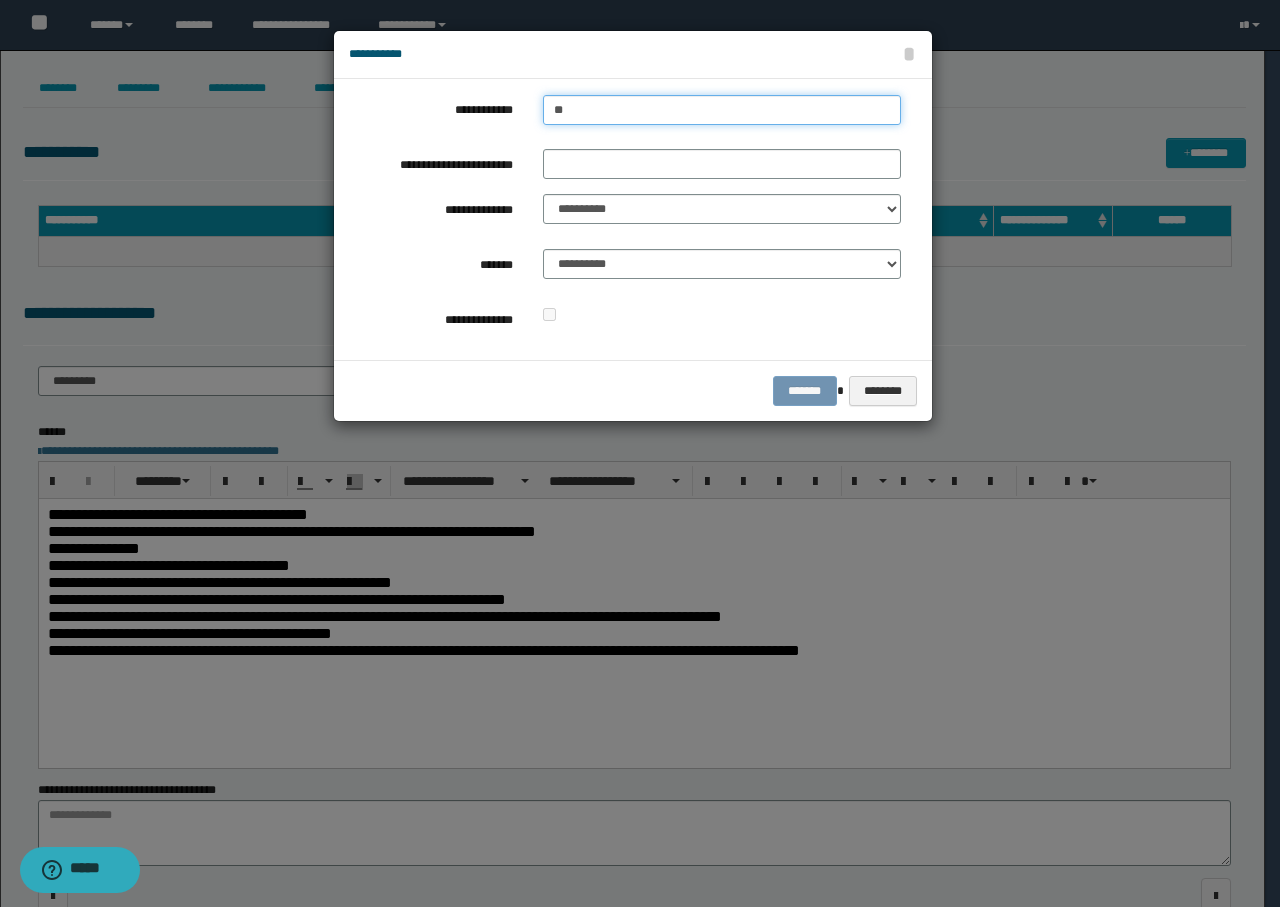 type on "**" 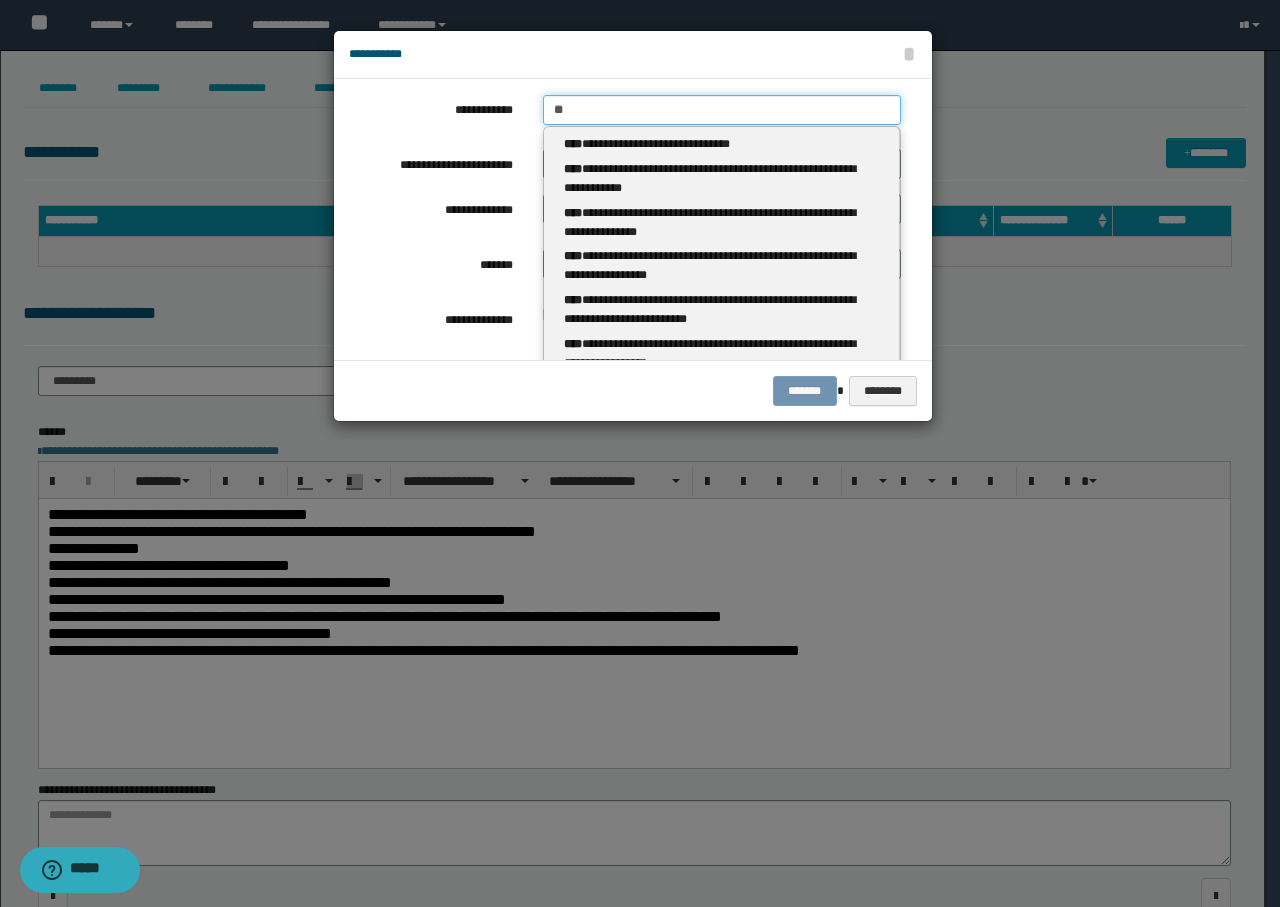type 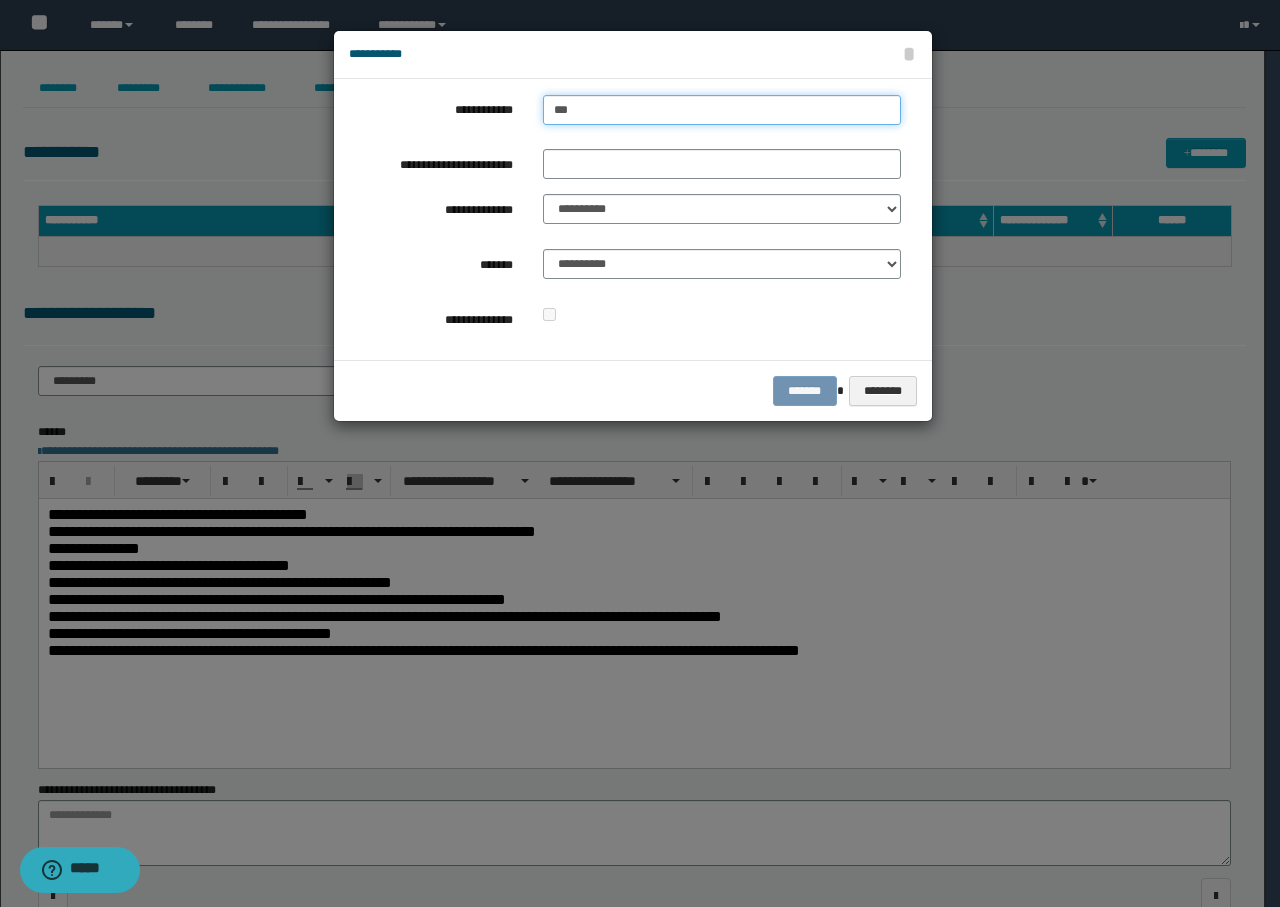 type on "****" 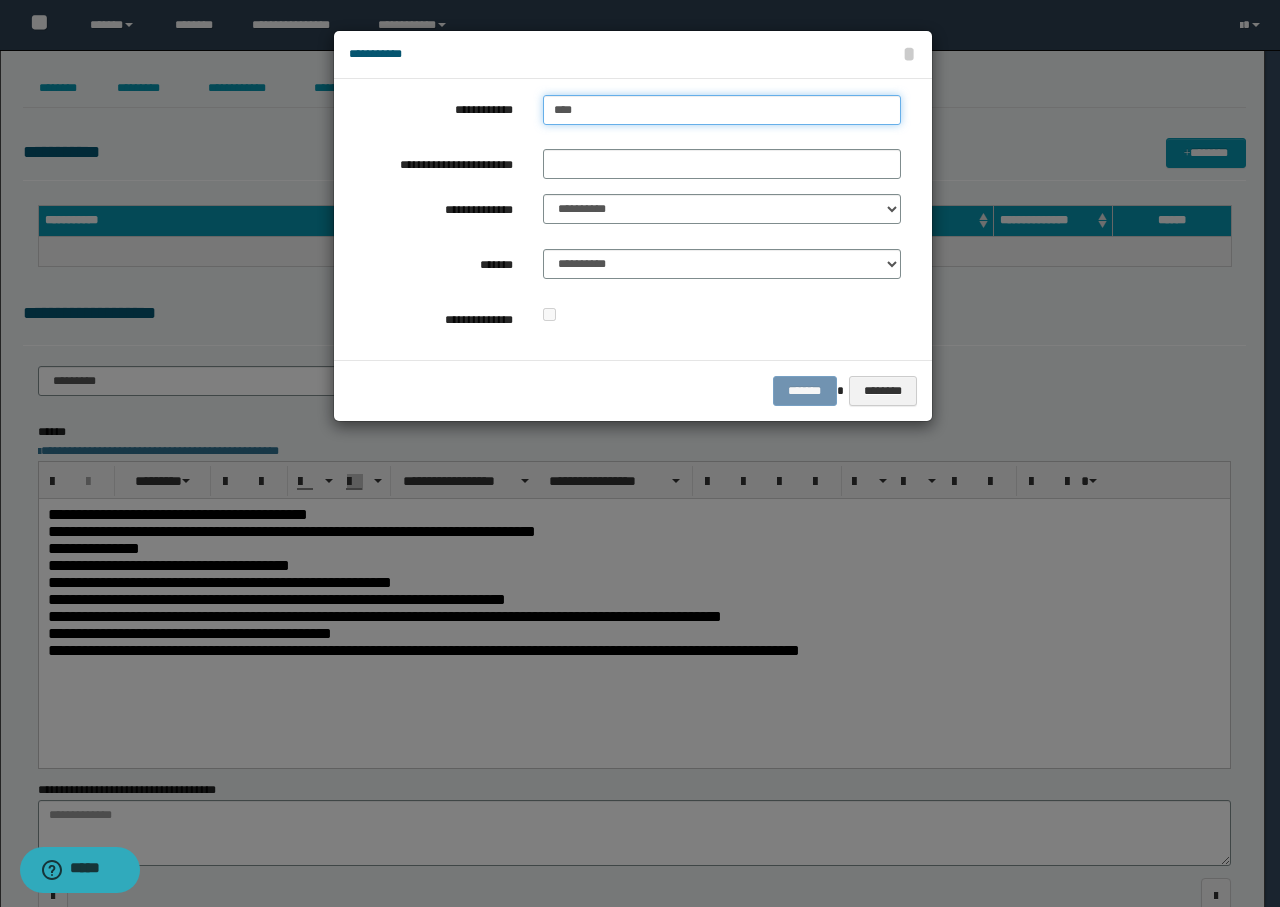 type on "****" 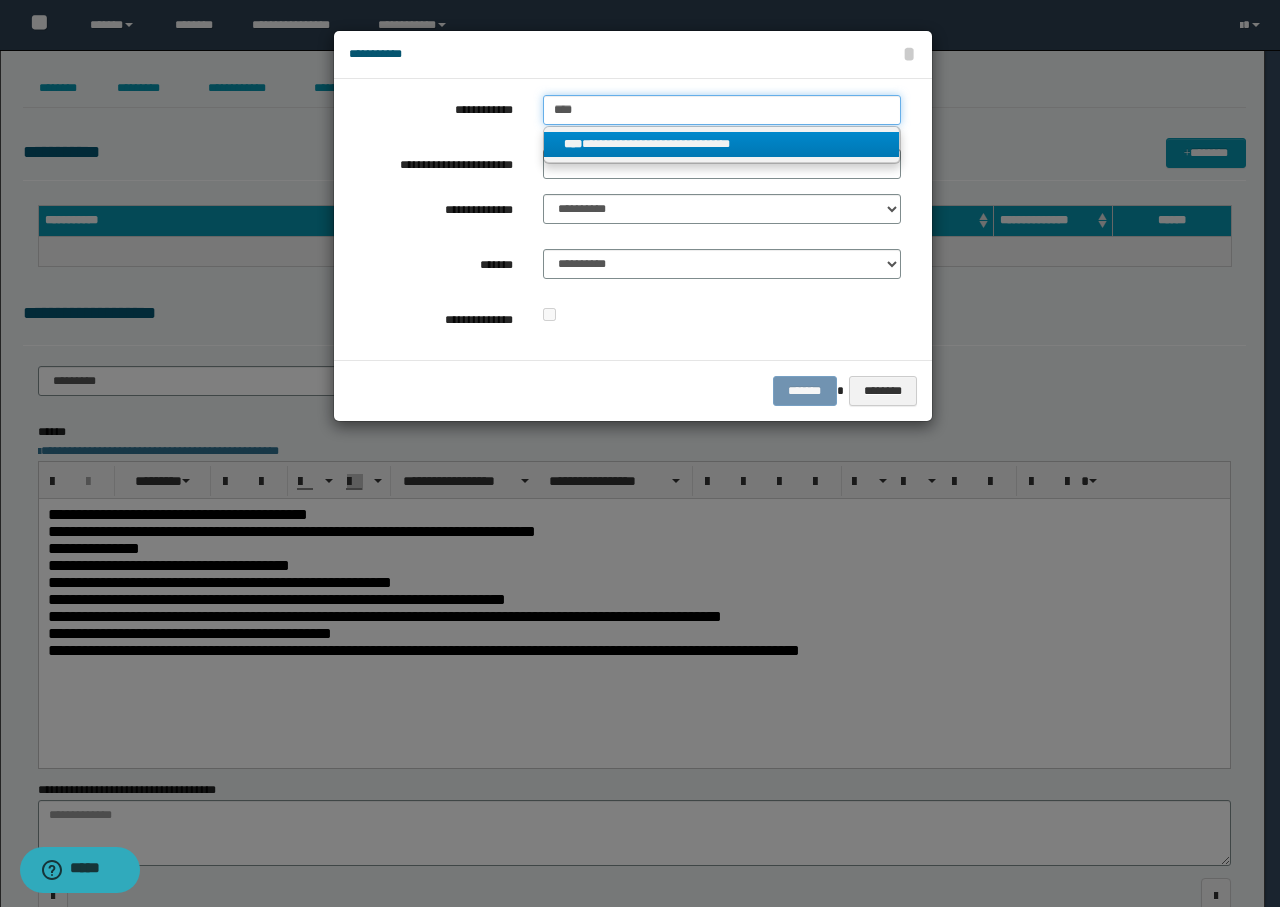 type on "****" 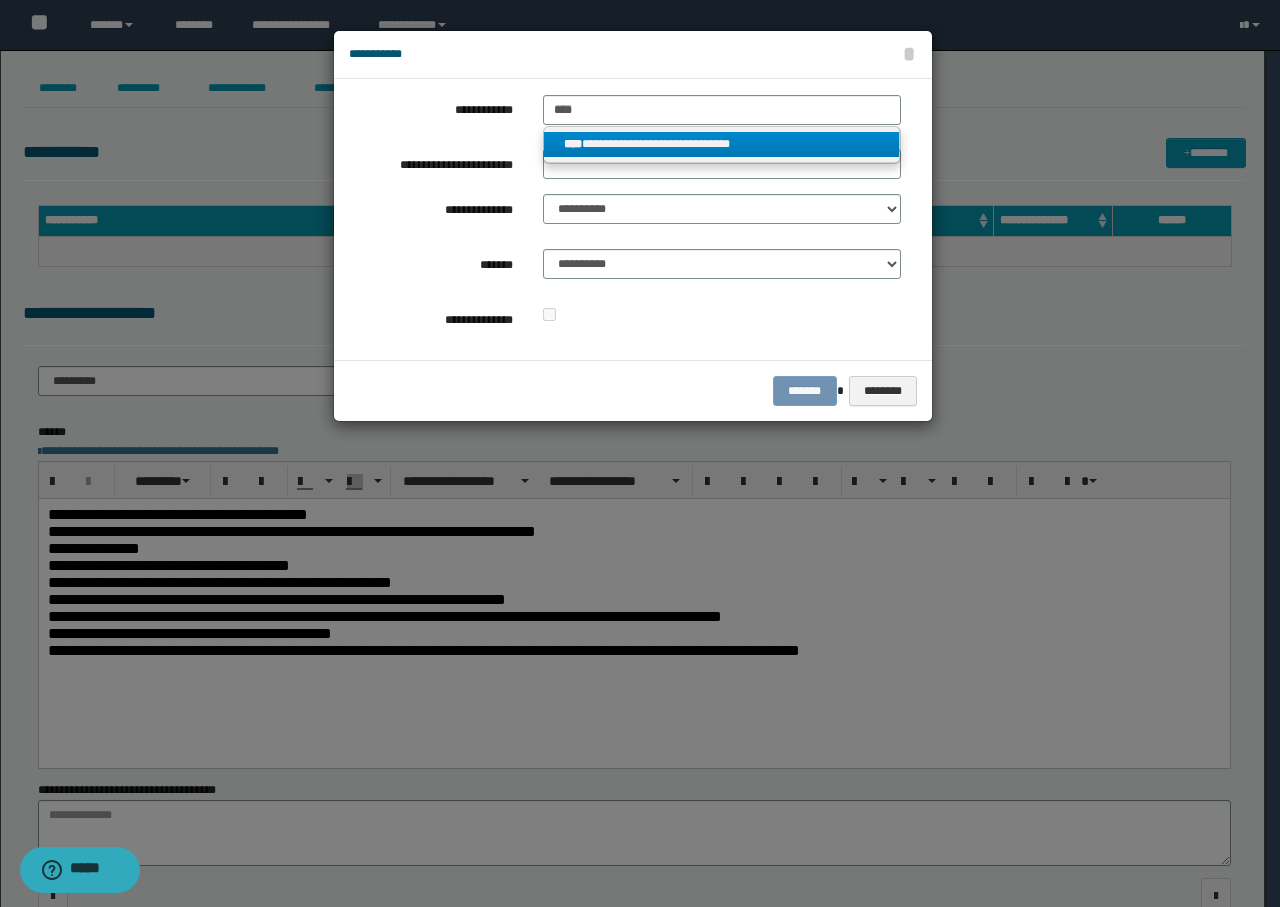 click on "**********" at bounding box center [722, 144] 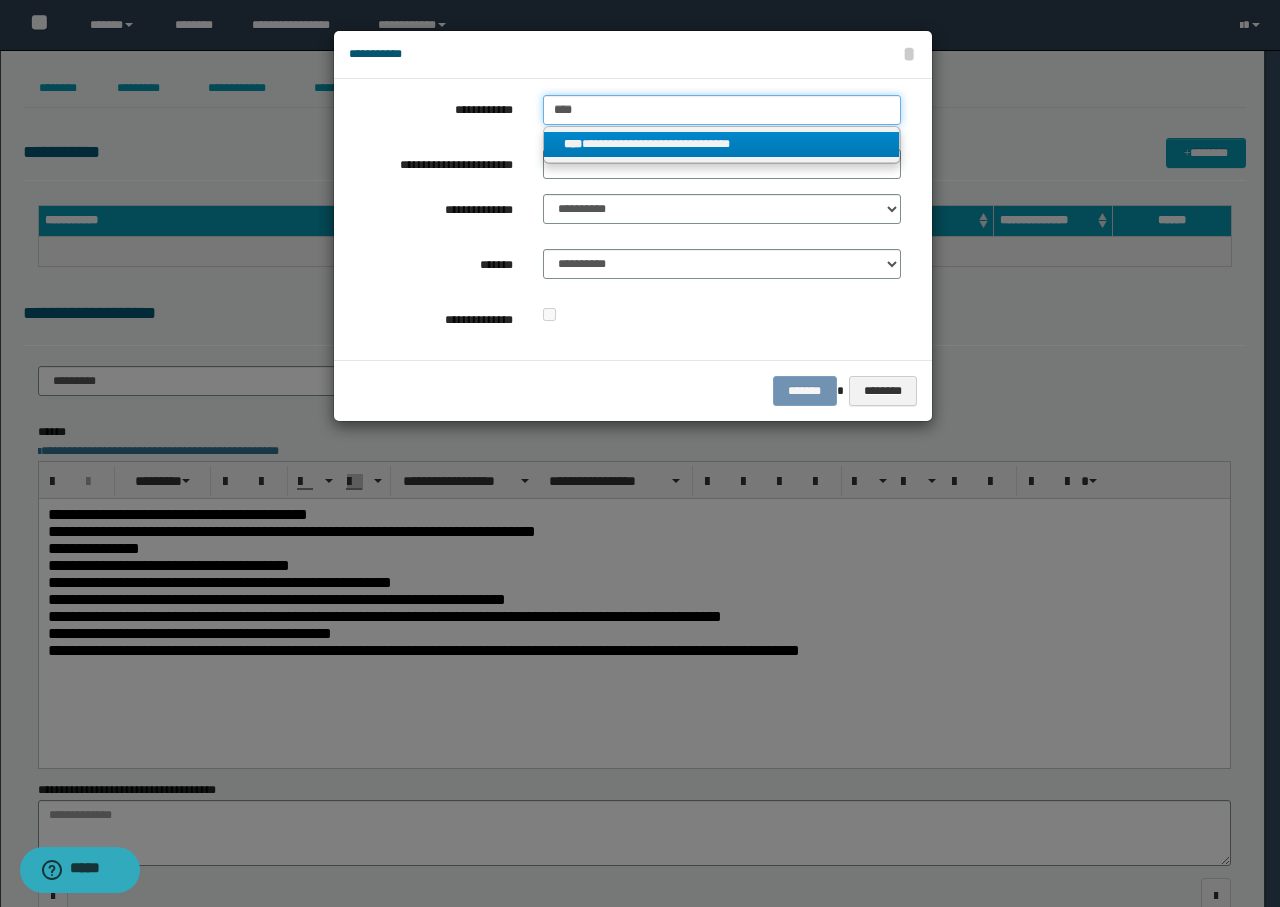 type 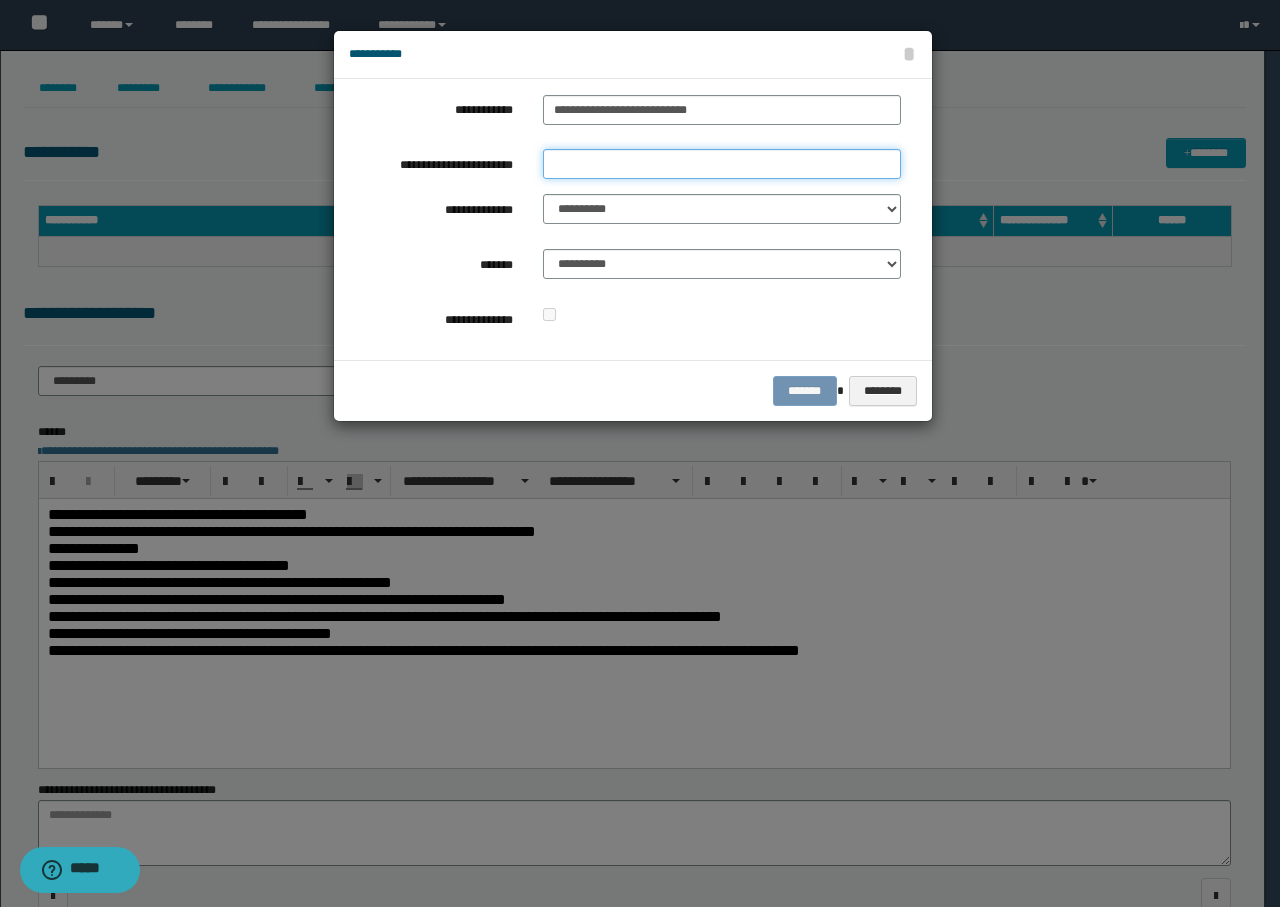 click on "**********" at bounding box center [722, 164] 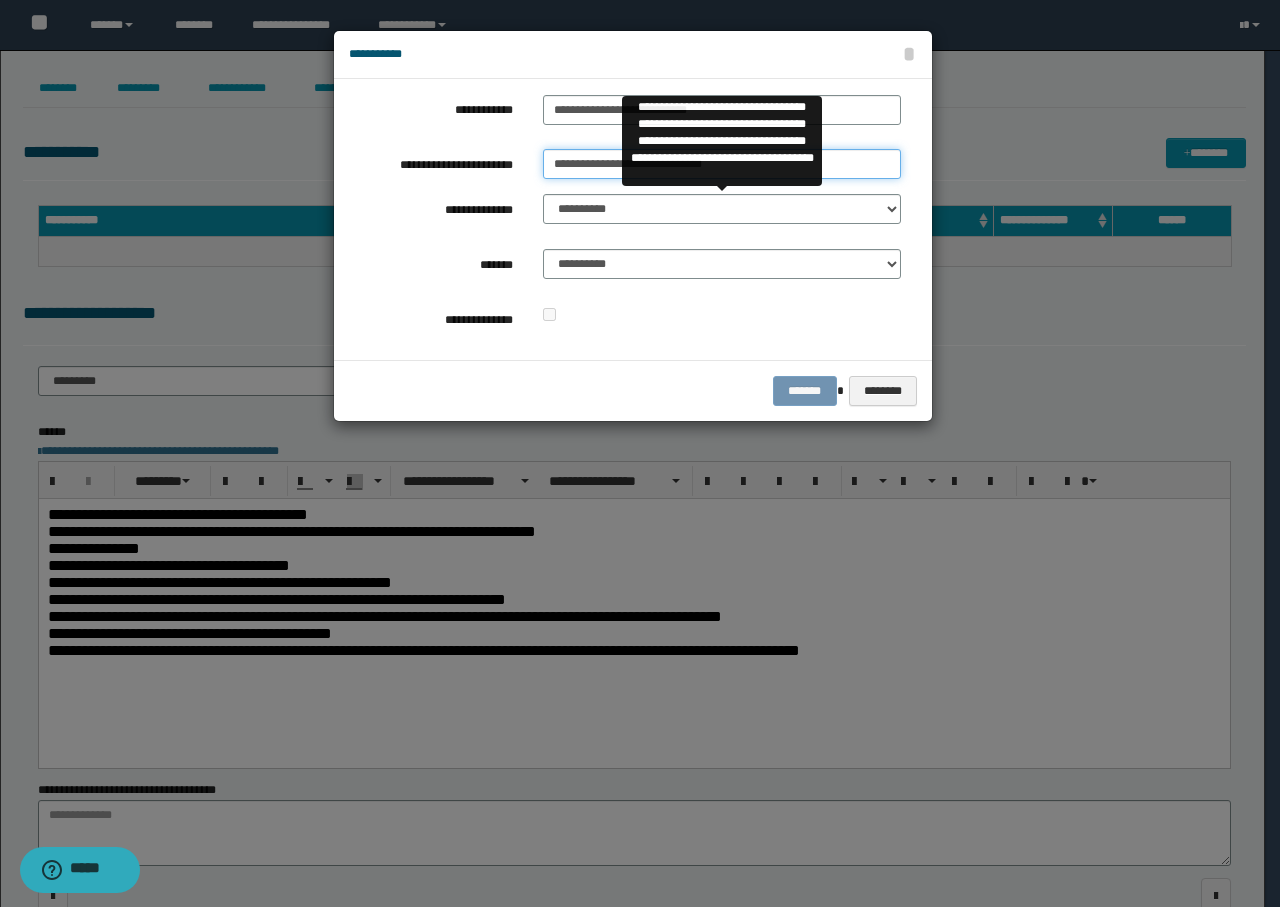 type on "**********" 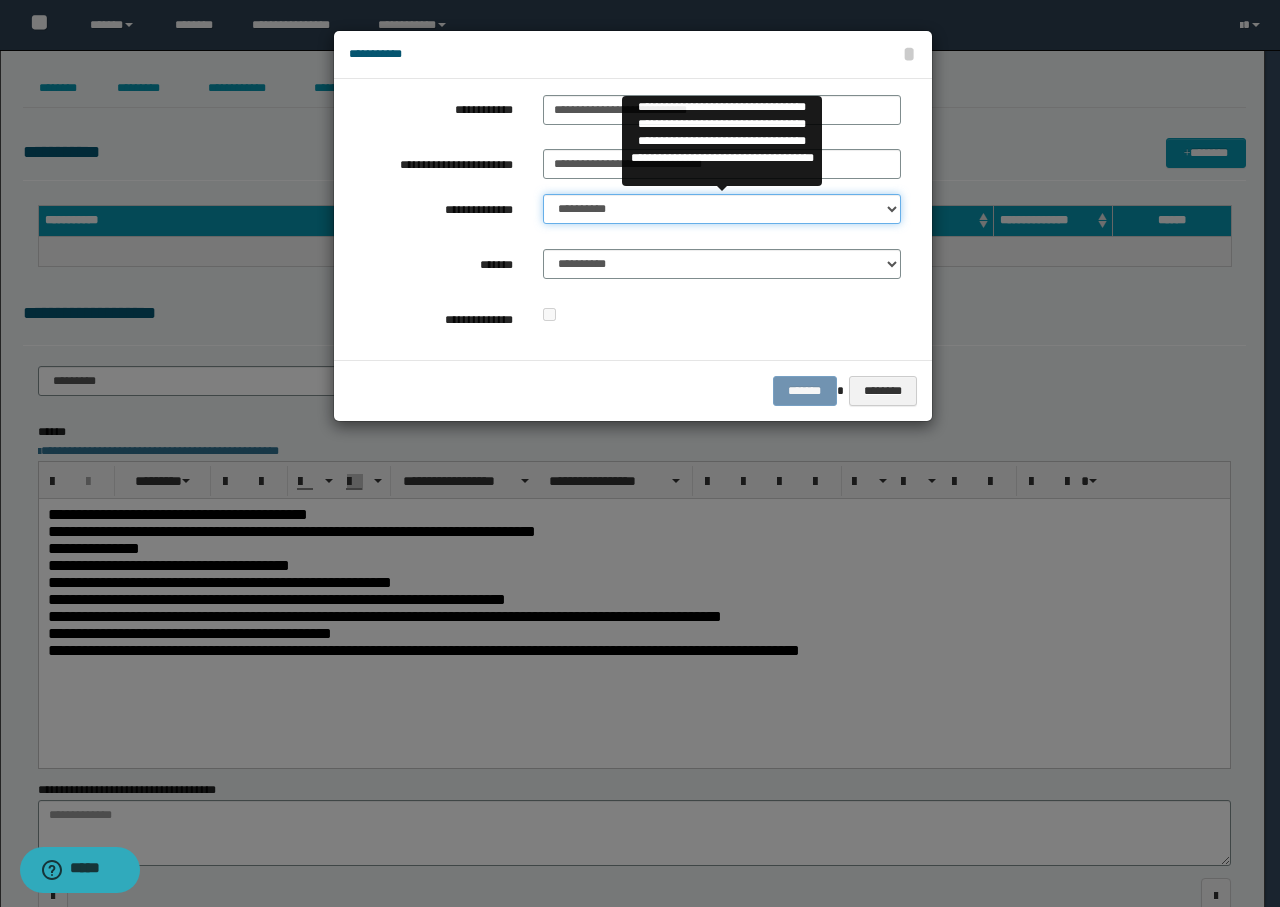click on "**********" at bounding box center (722, 209) 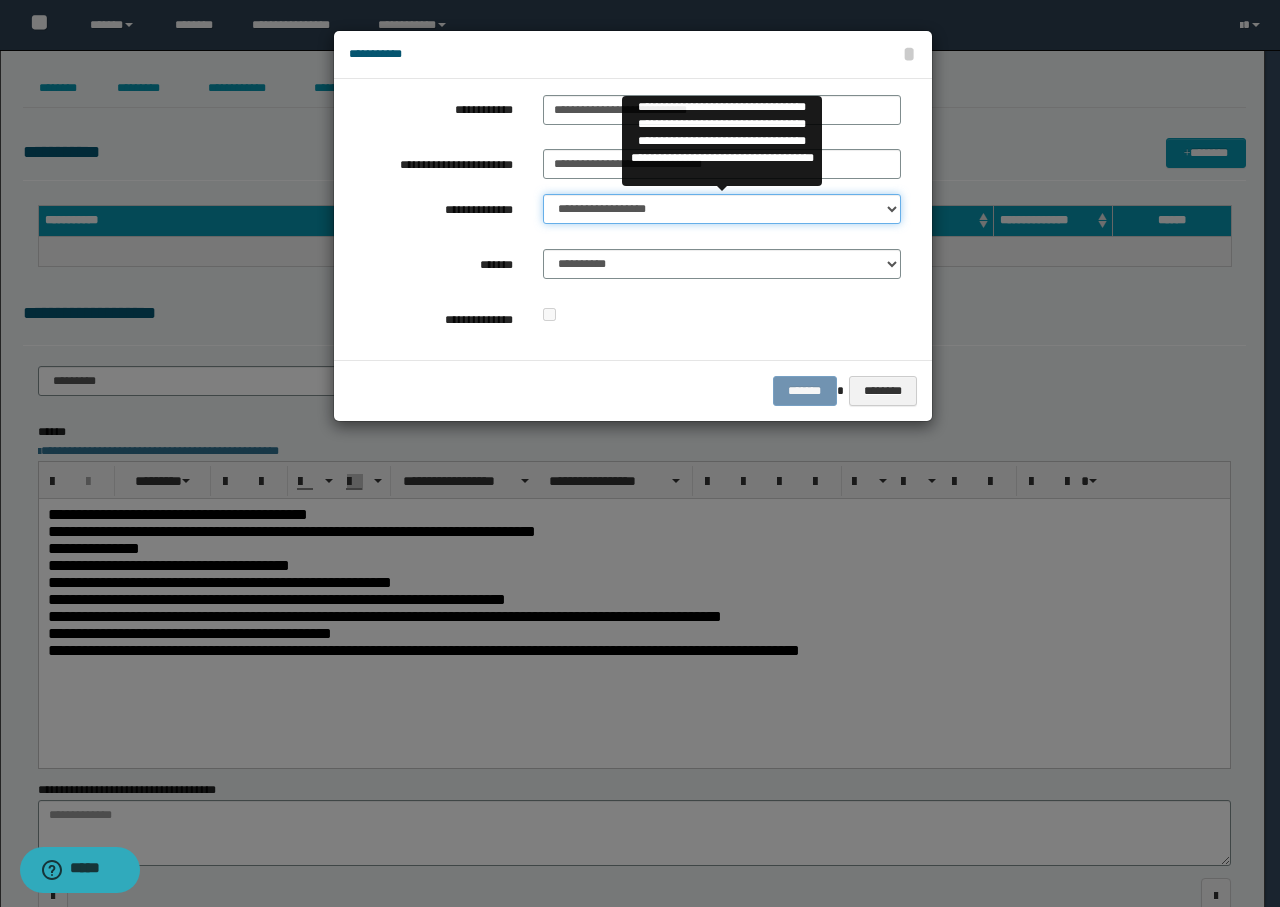 click on "**********" at bounding box center [722, 209] 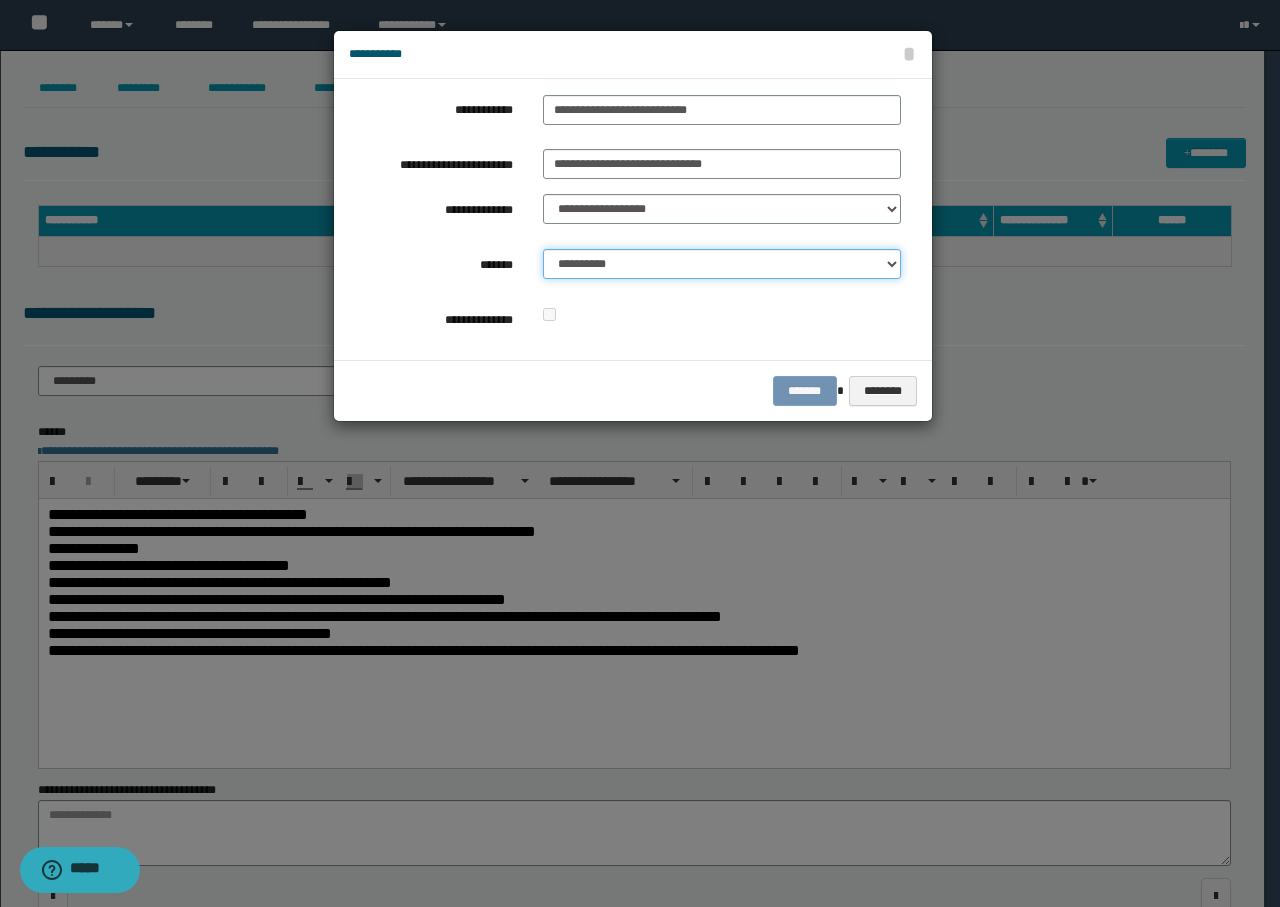 click on "**********" at bounding box center [722, 264] 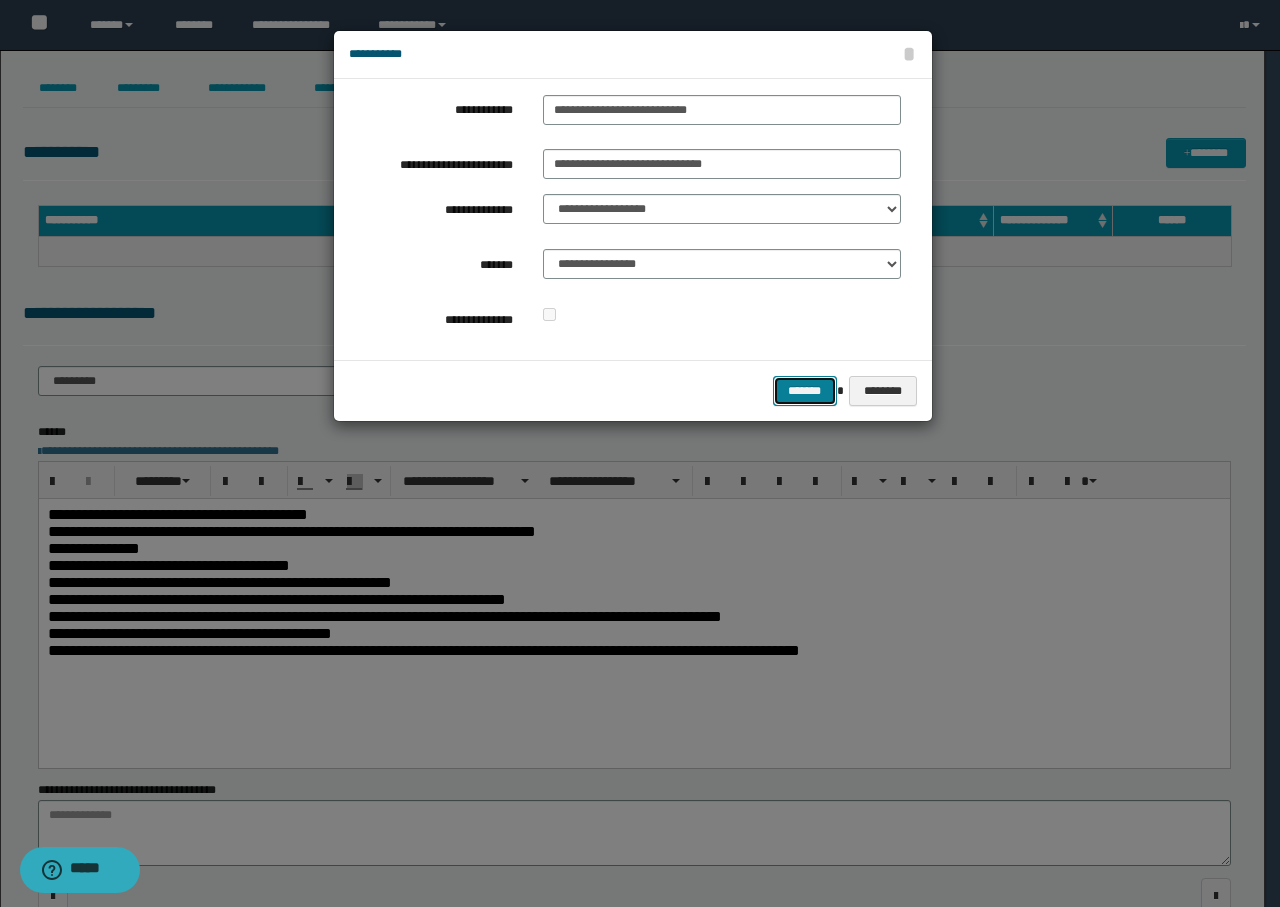 click on "*******" at bounding box center (805, 391) 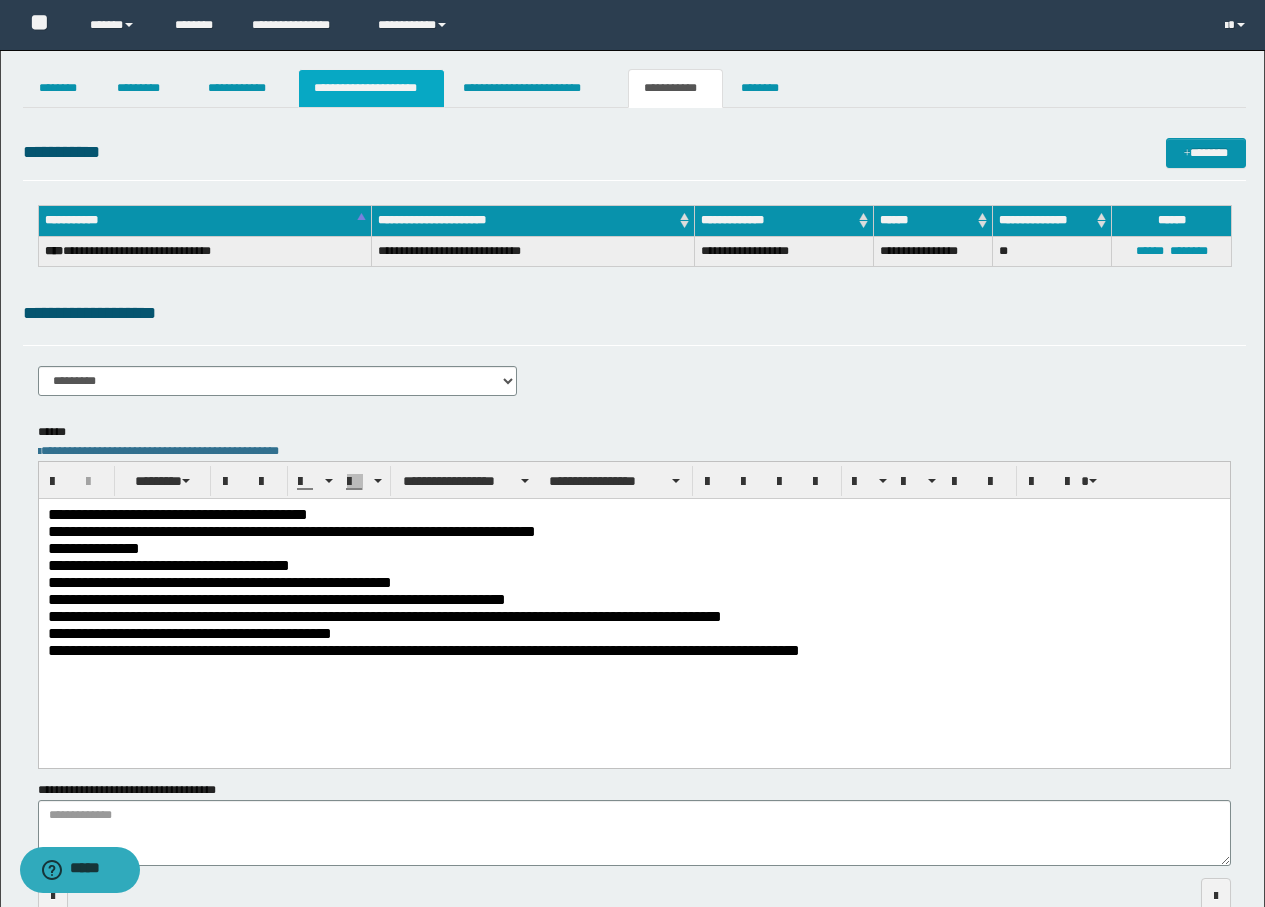 click on "**********" at bounding box center [371, 88] 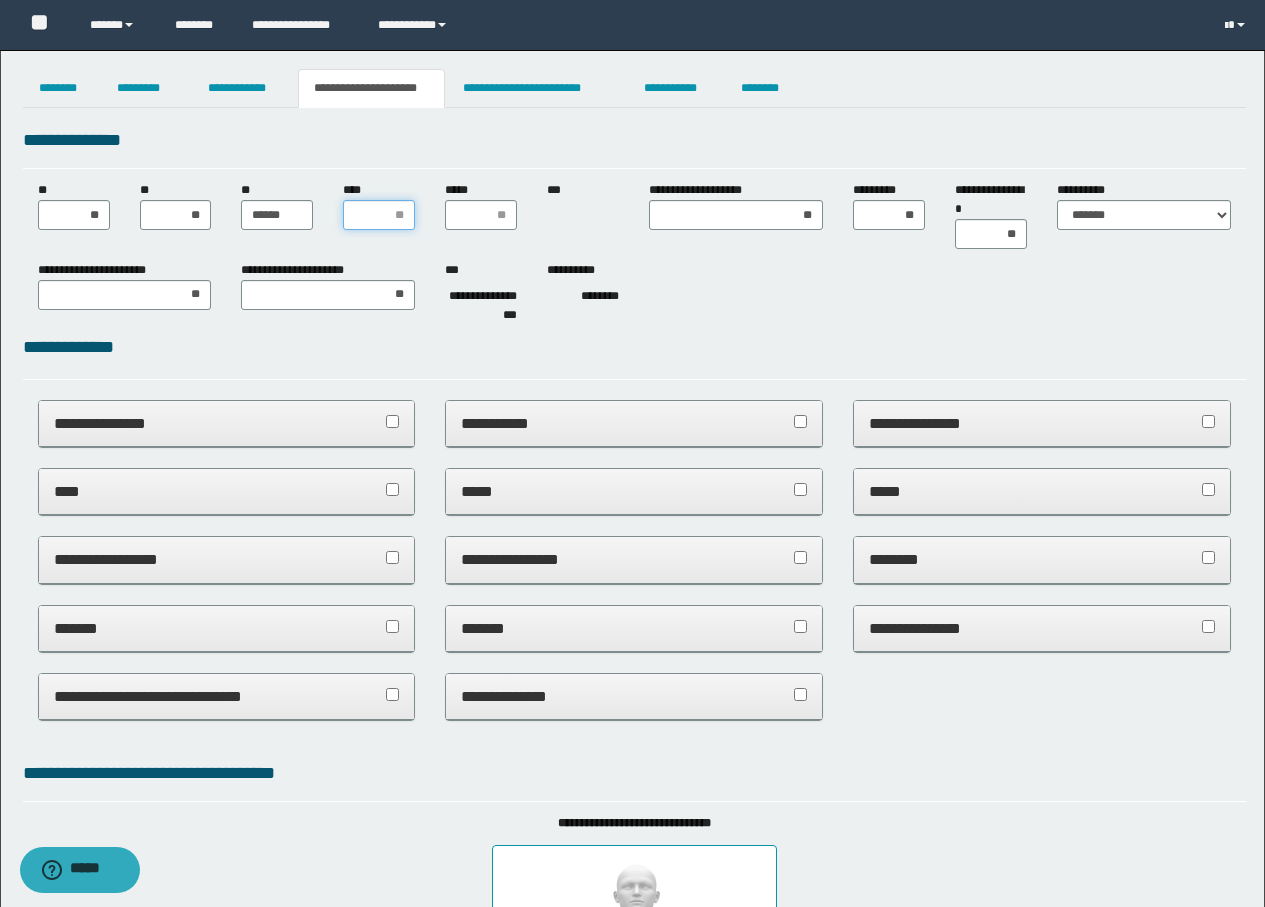 click on "****" at bounding box center [379, 215] 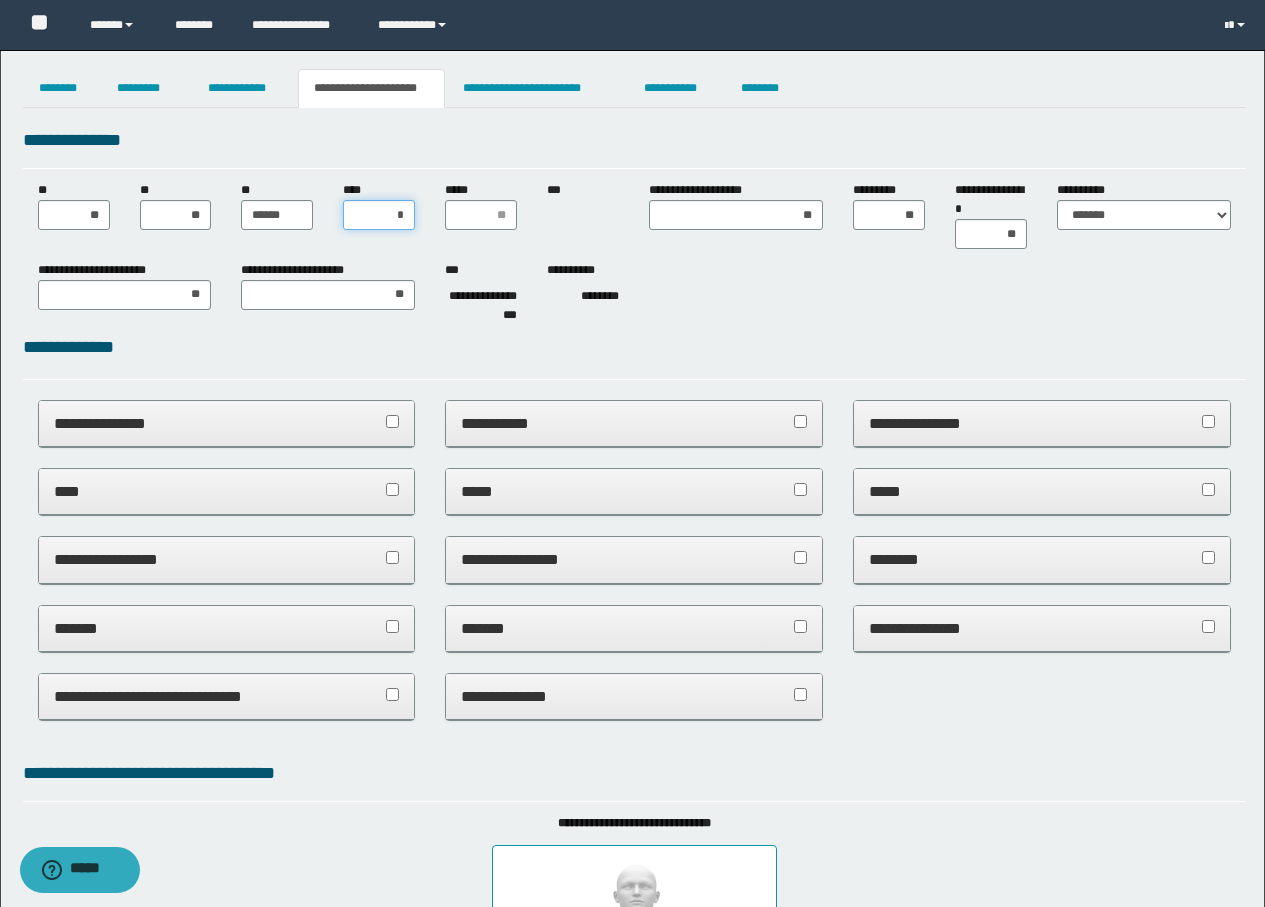 type on "**" 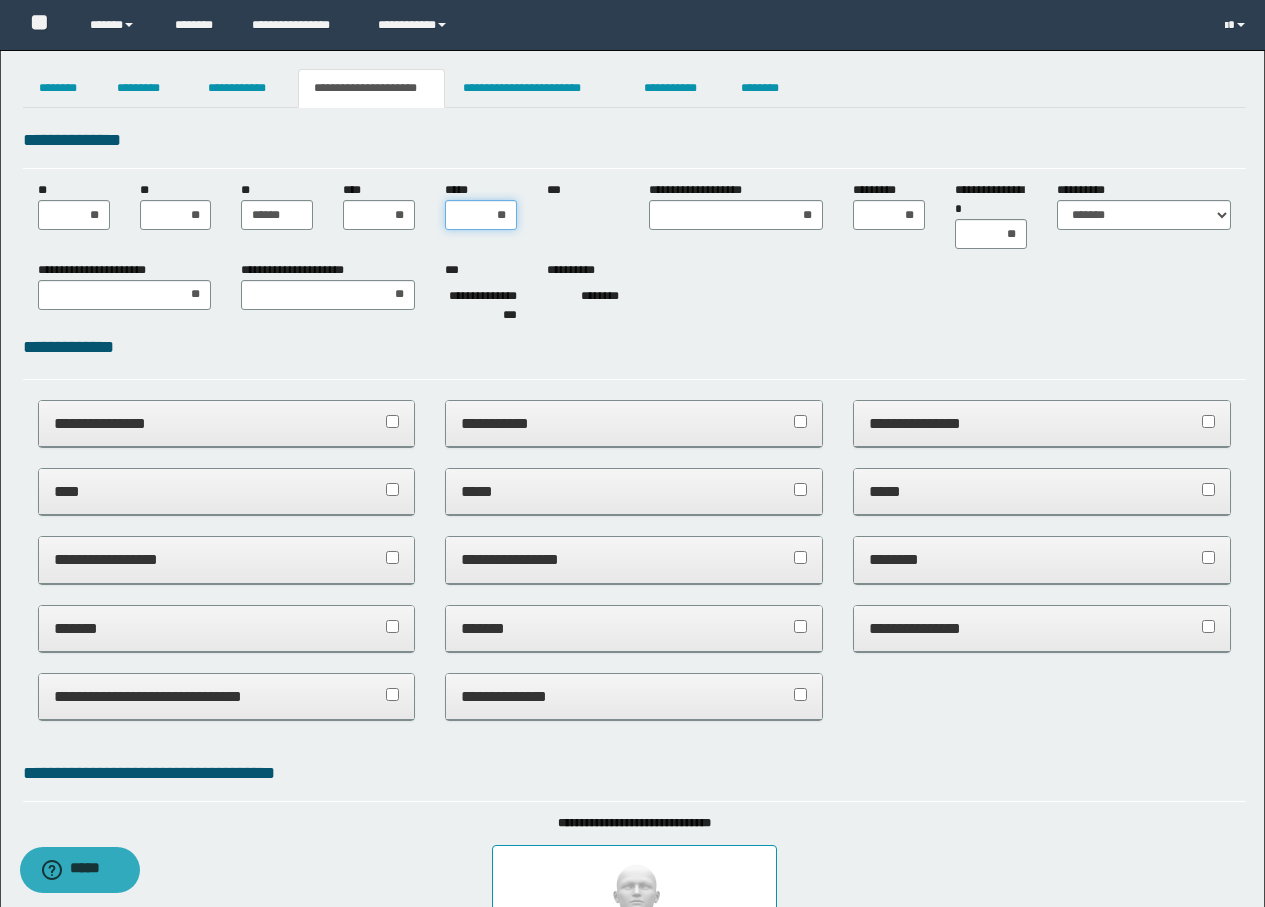 type on "***" 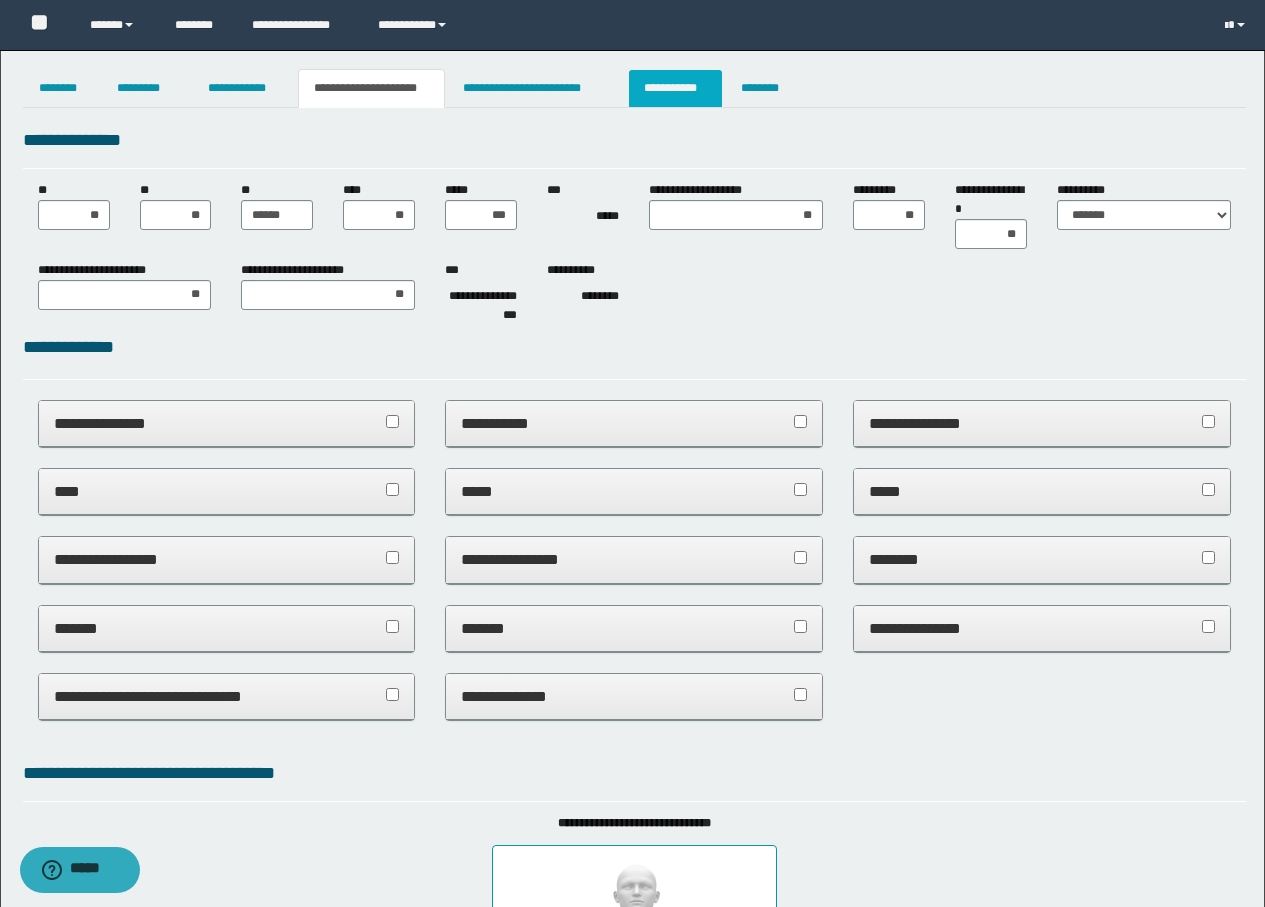 click on "**********" at bounding box center (675, 88) 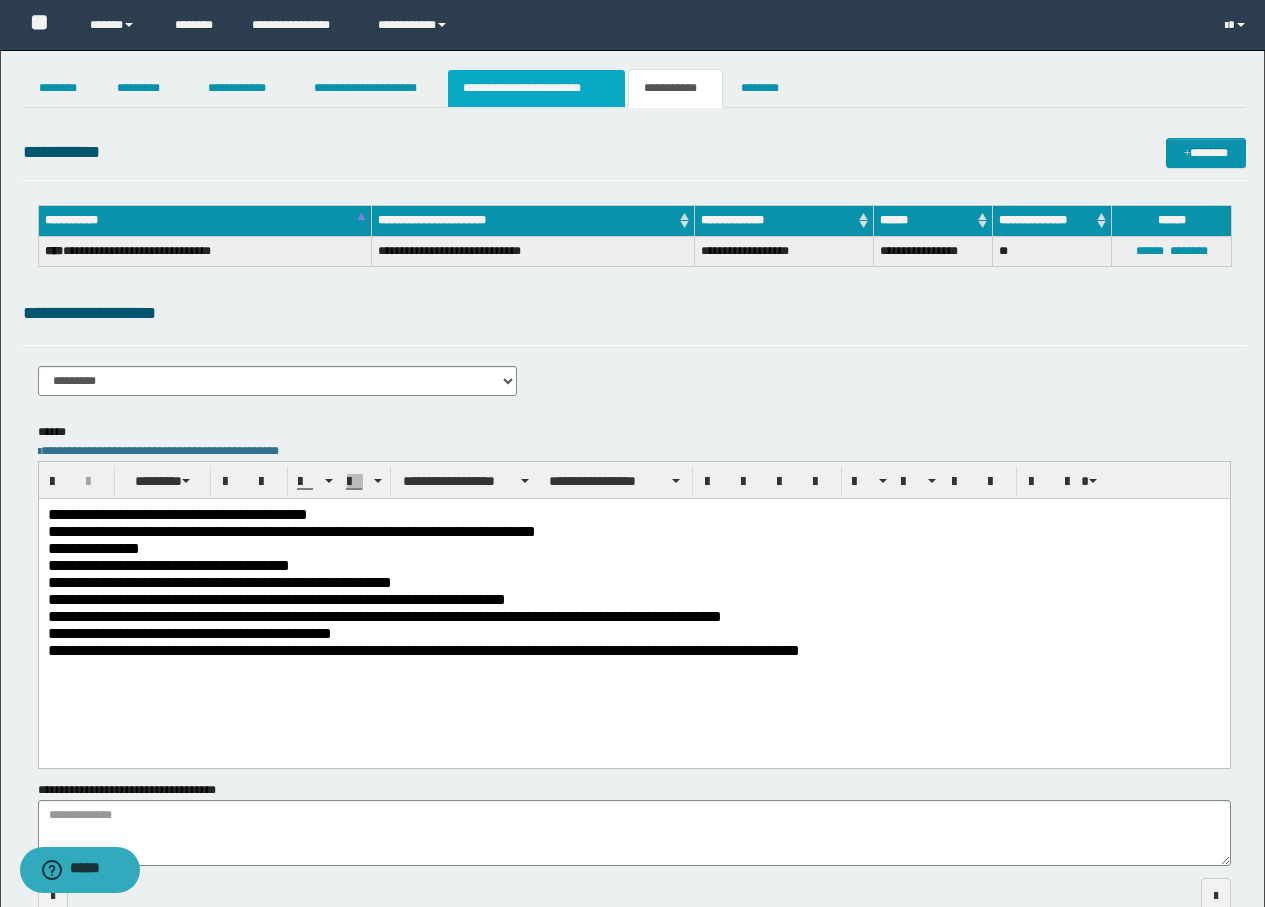 click on "**********" at bounding box center (537, 88) 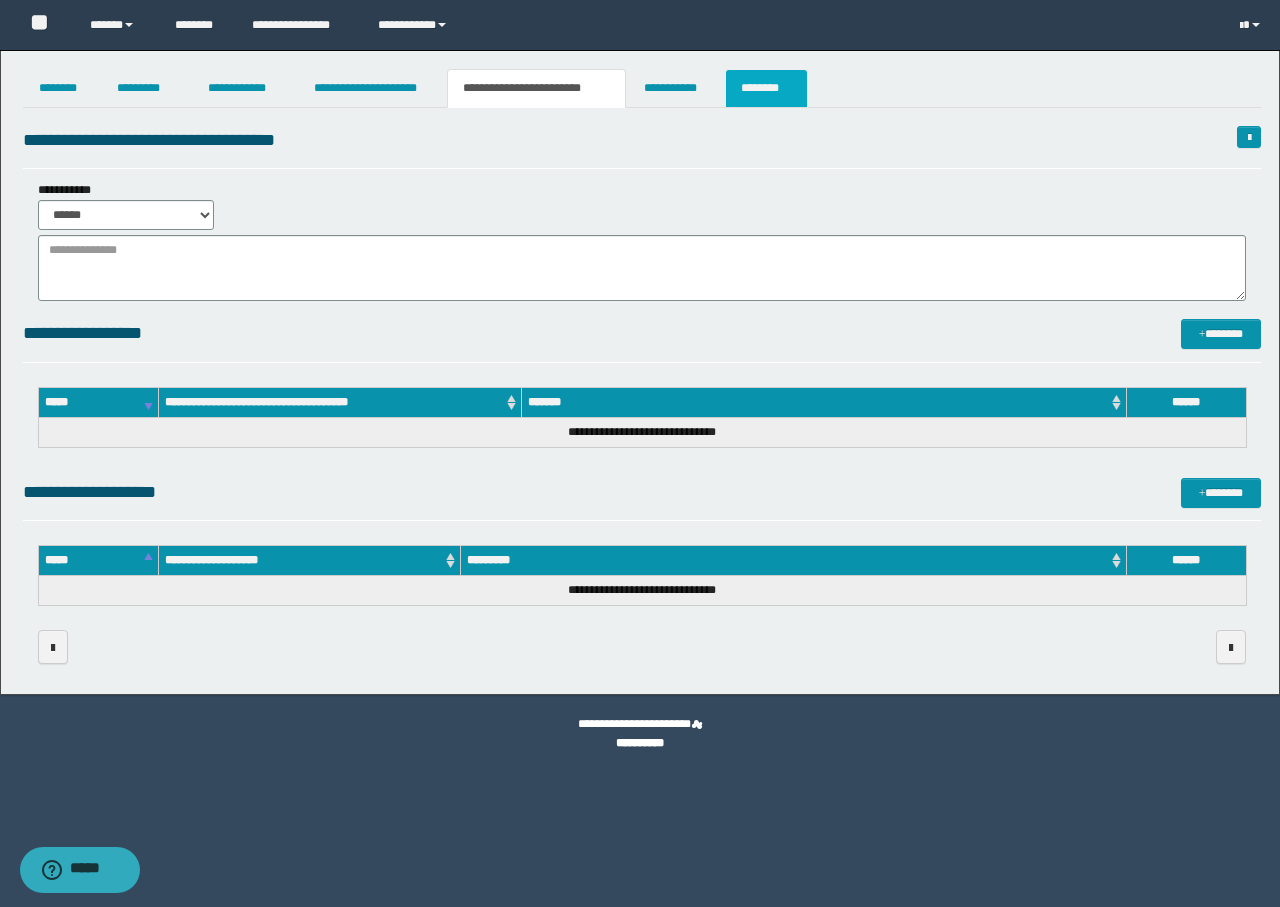 click on "********" at bounding box center (766, 88) 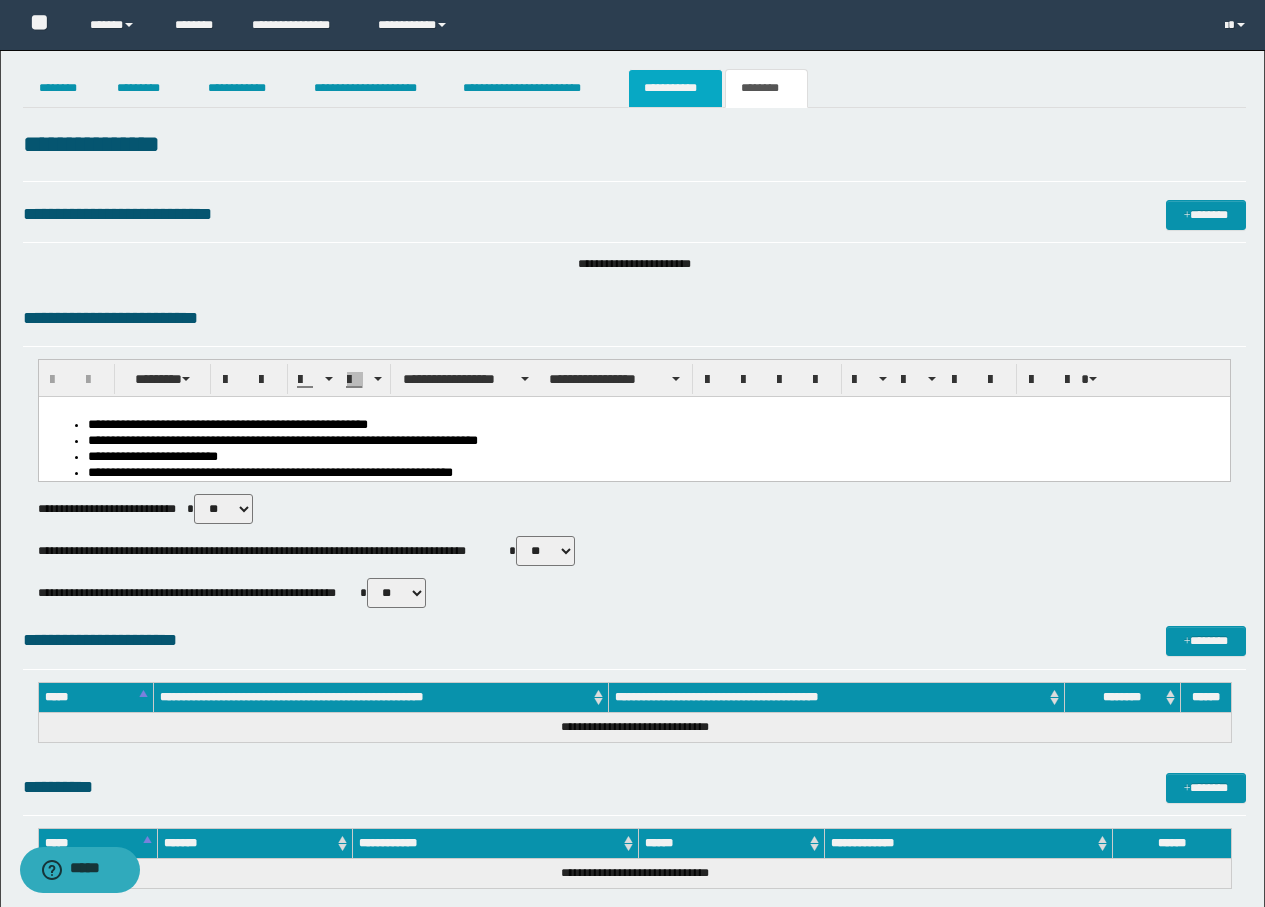 click on "**********" at bounding box center (675, 88) 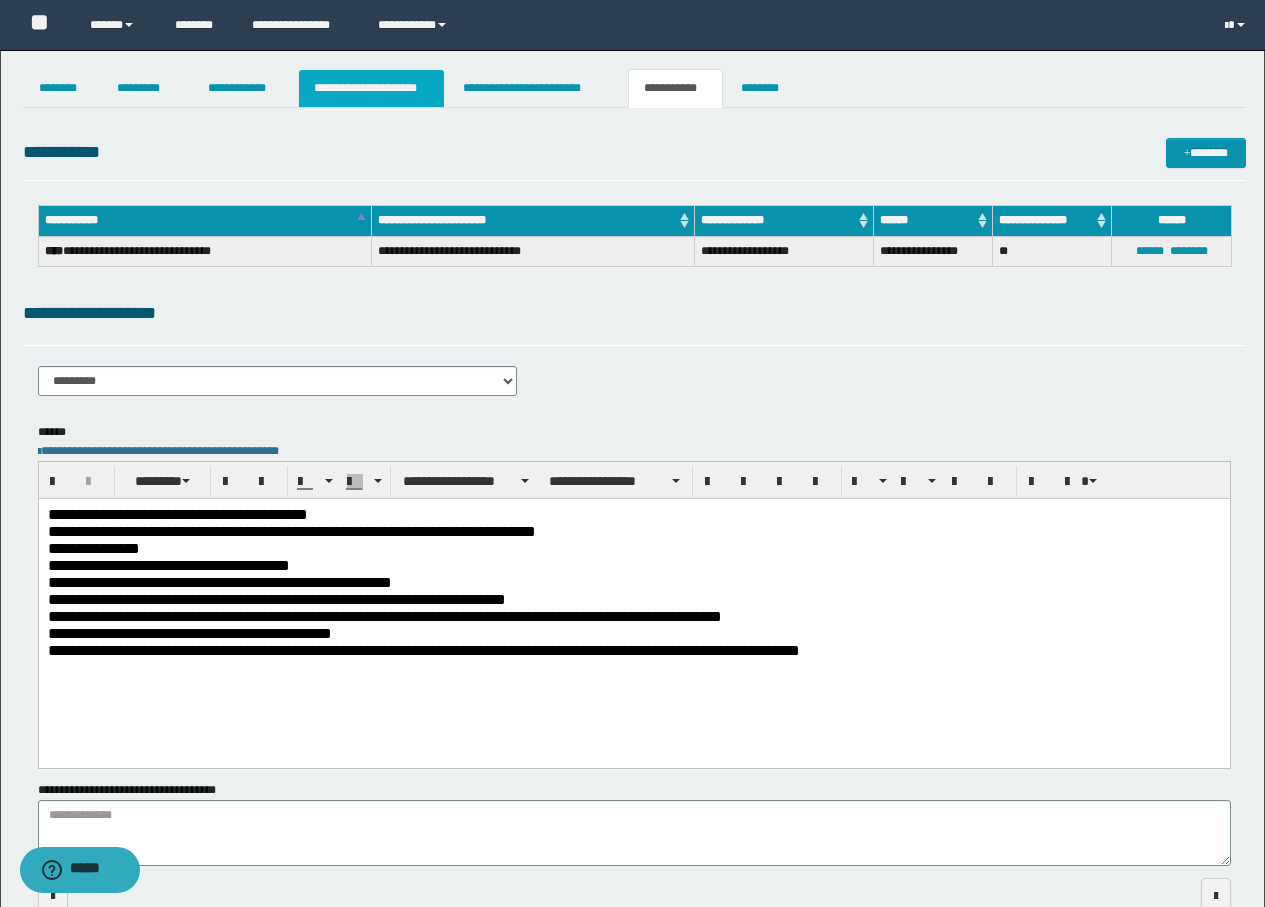 click on "**********" at bounding box center (371, 88) 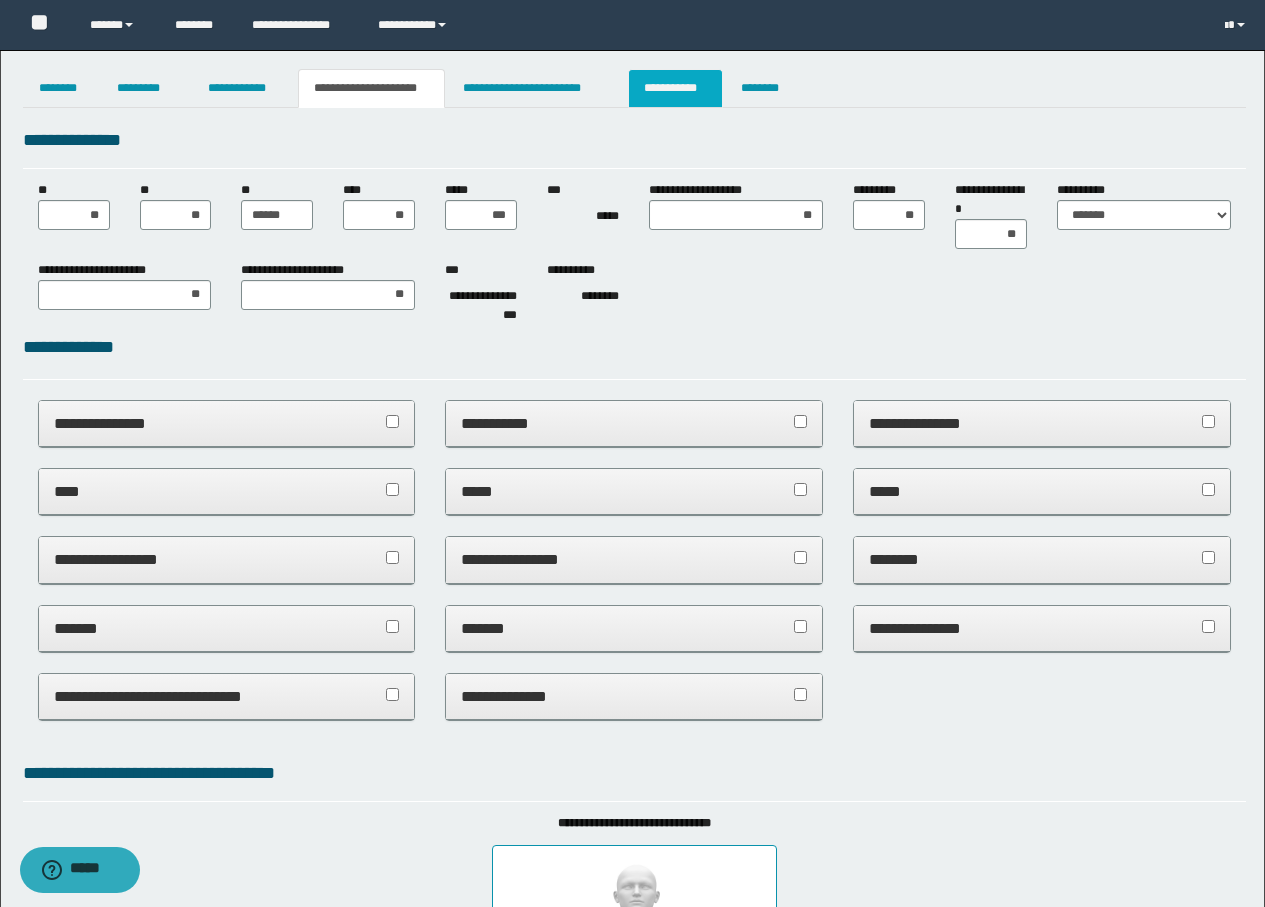click on "**********" at bounding box center [675, 88] 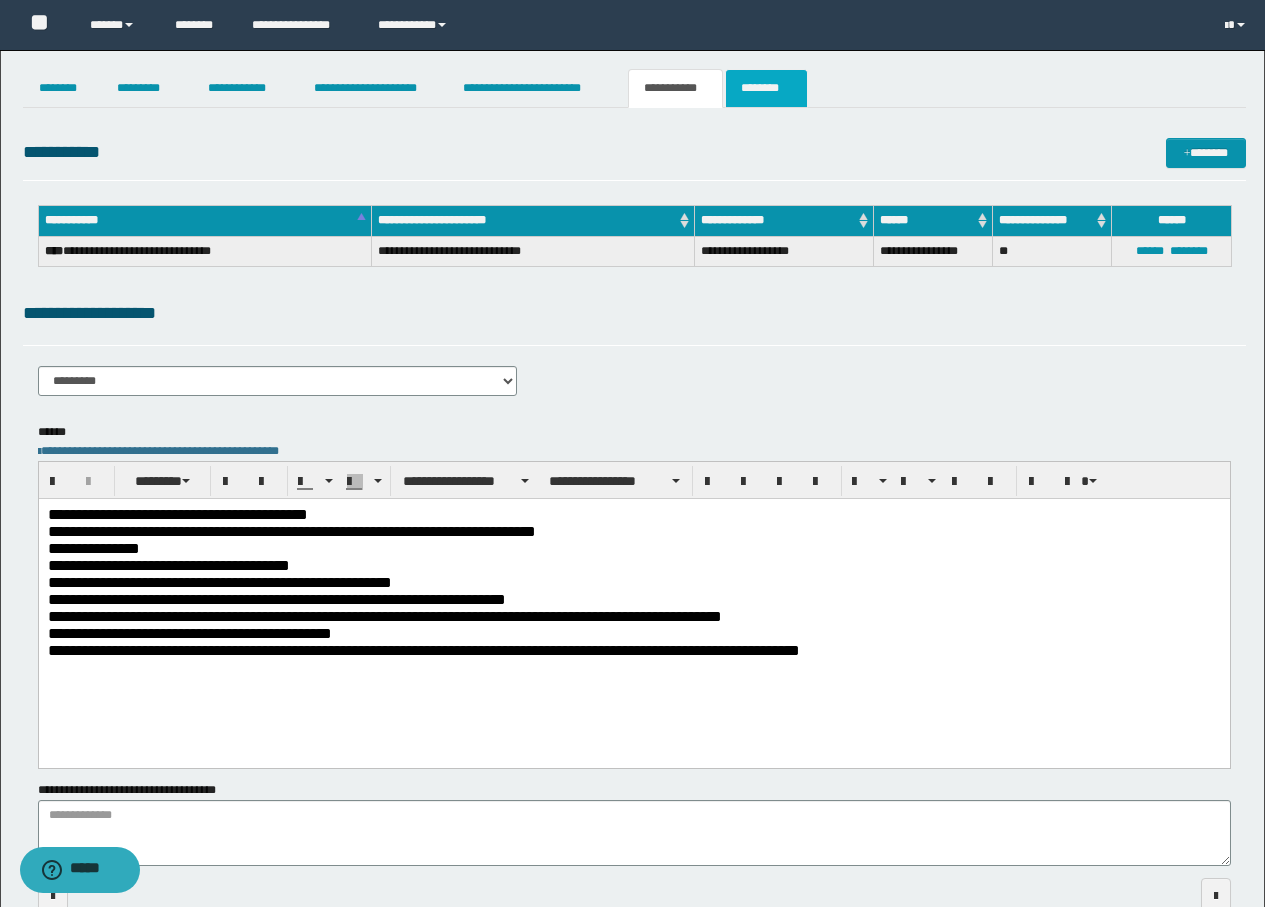 click on "********" at bounding box center [766, 88] 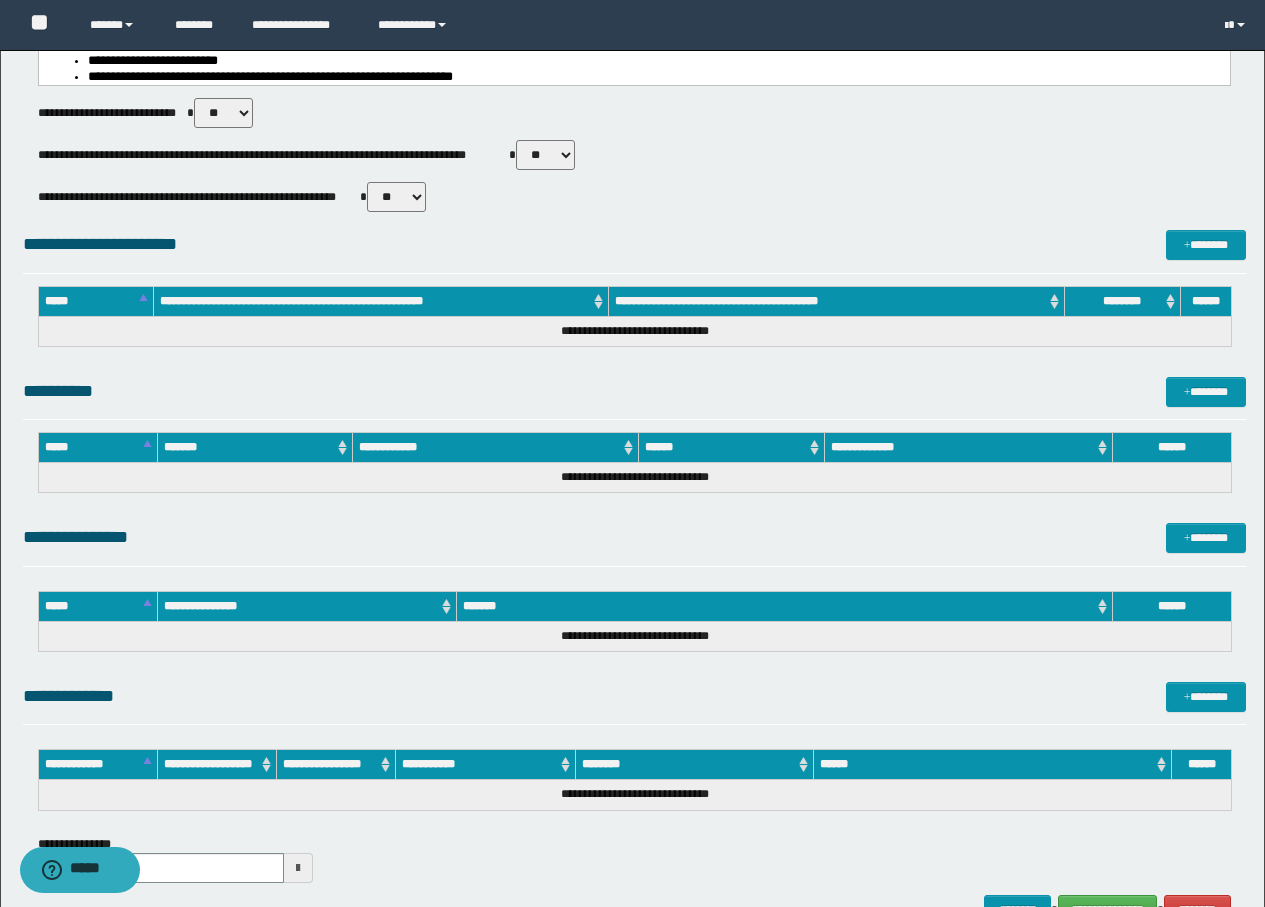 scroll, scrollTop: 569, scrollLeft: 0, axis: vertical 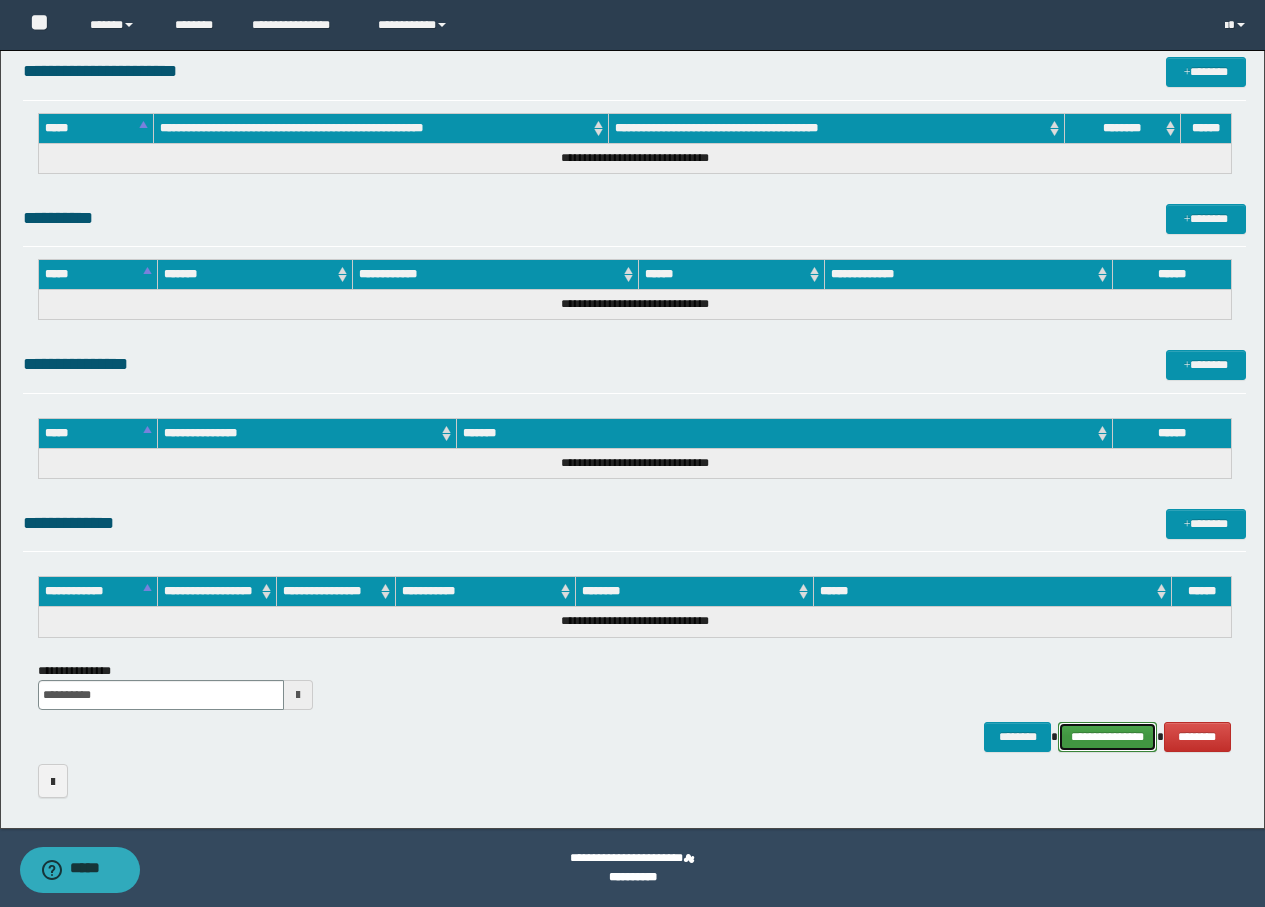 click on "**********" at bounding box center [1107, 737] 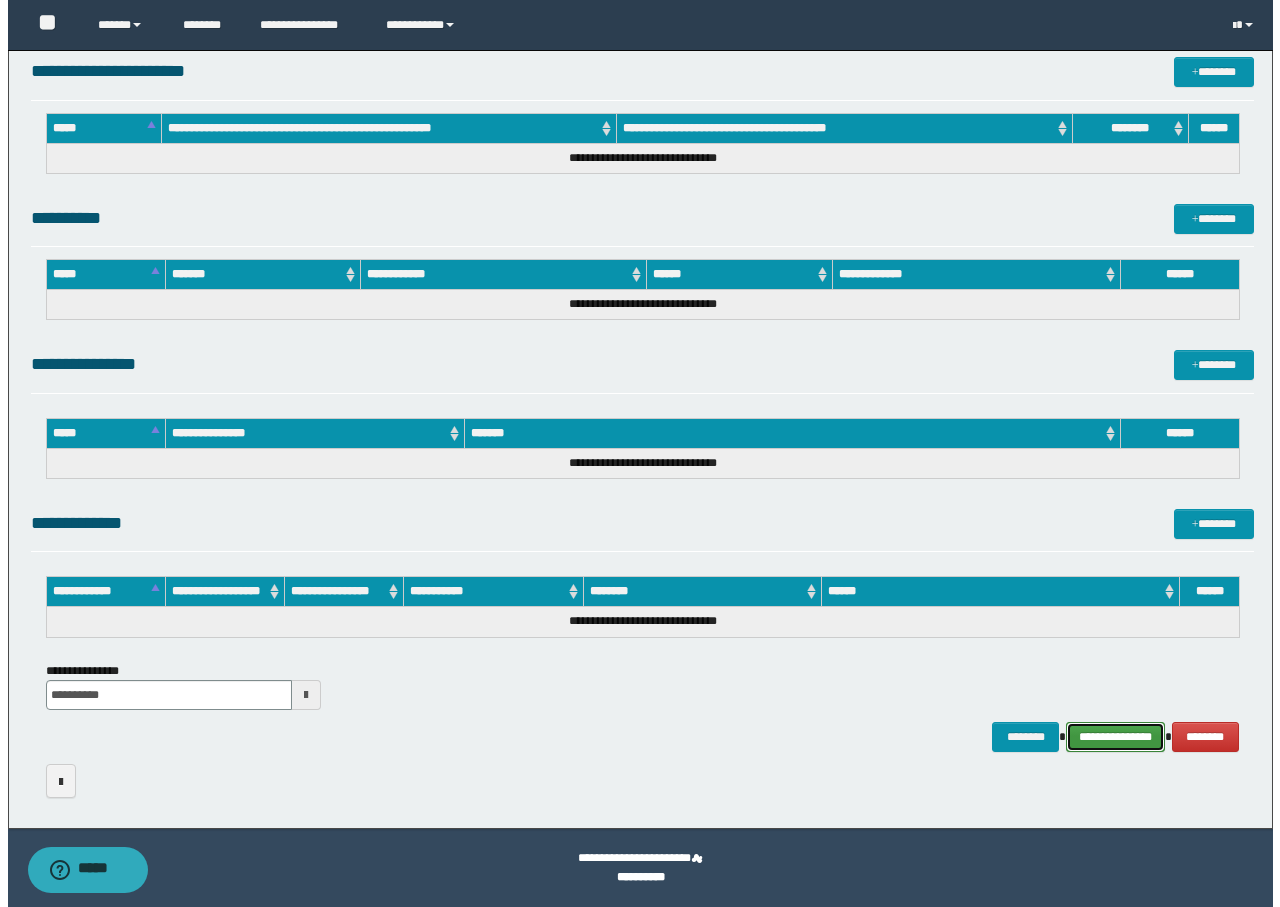 scroll, scrollTop: 724, scrollLeft: 0, axis: vertical 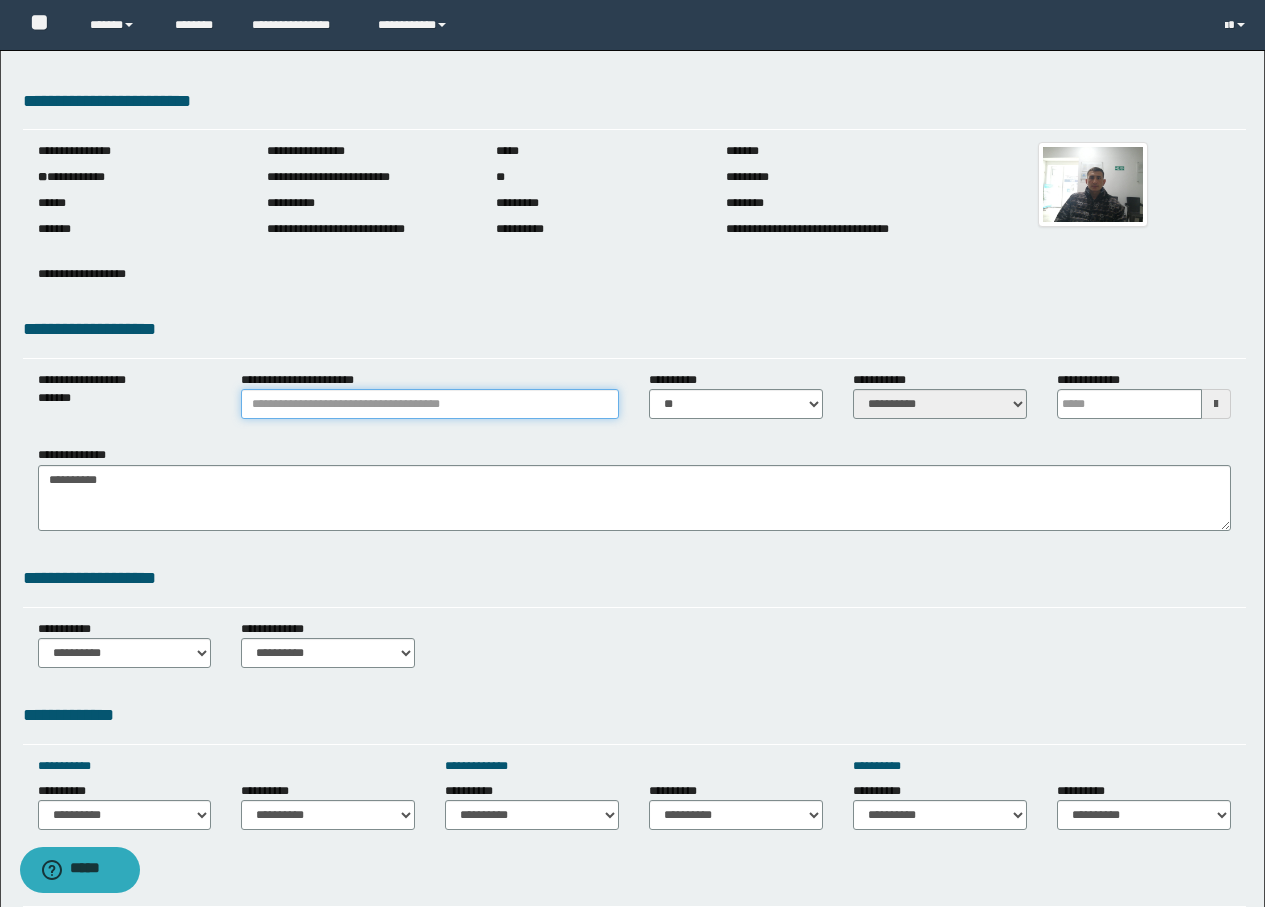 click on "**********" at bounding box center (430, 404) 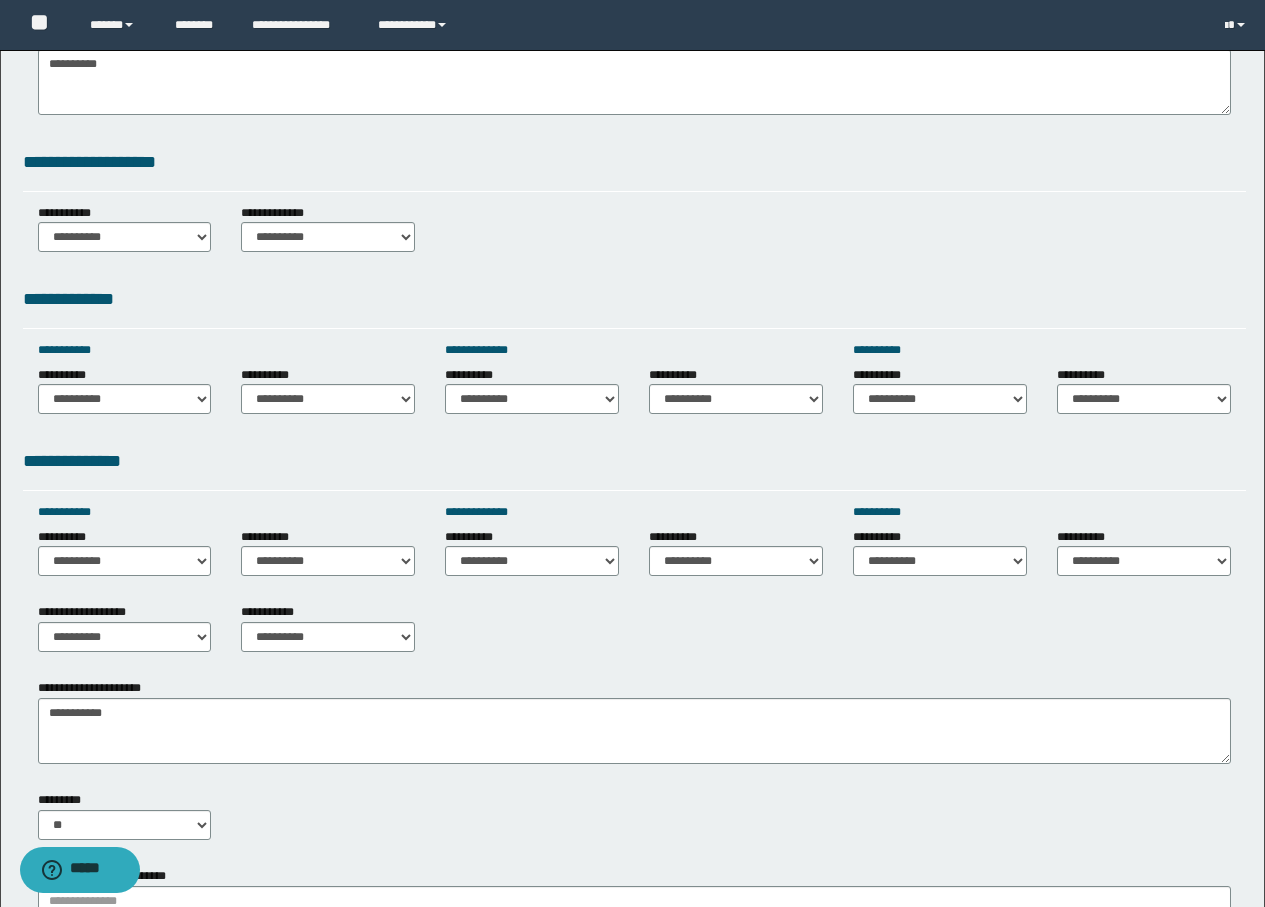 scroll, scrollTop: 600, scrollLeft: 0, axis: vertical 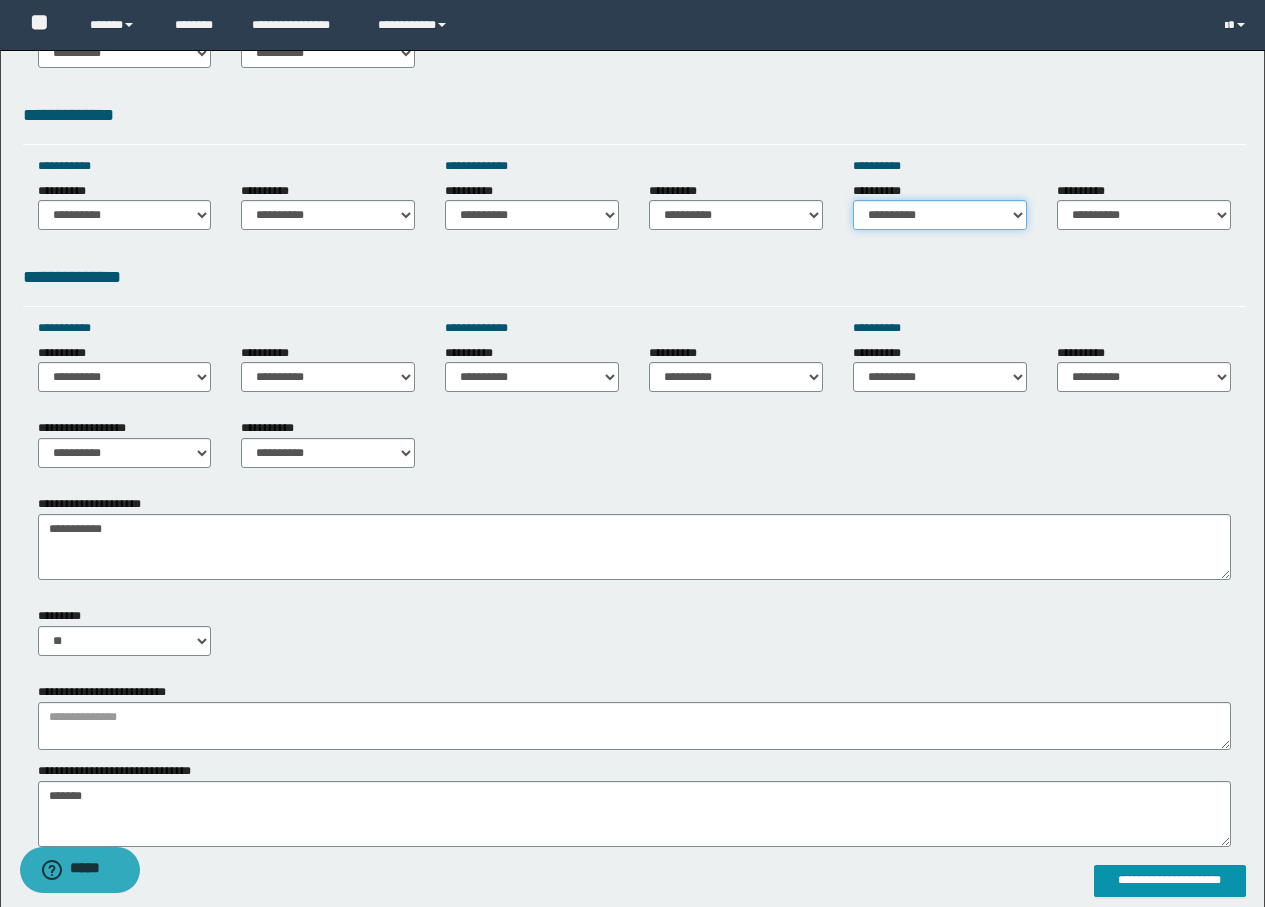 click on "**********" at bounding box center [940, 215] 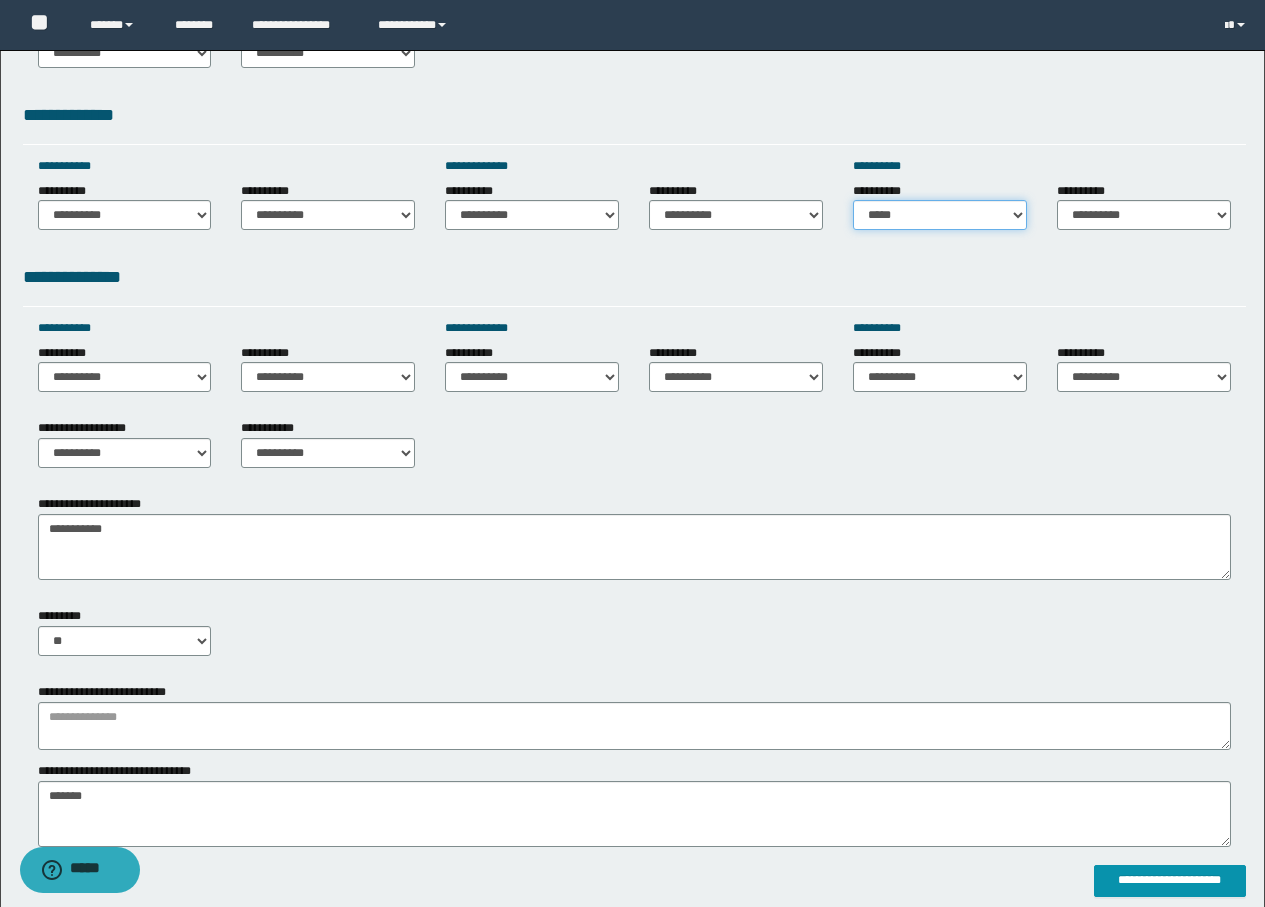 click on "**********" at bounding box center [940, 215] 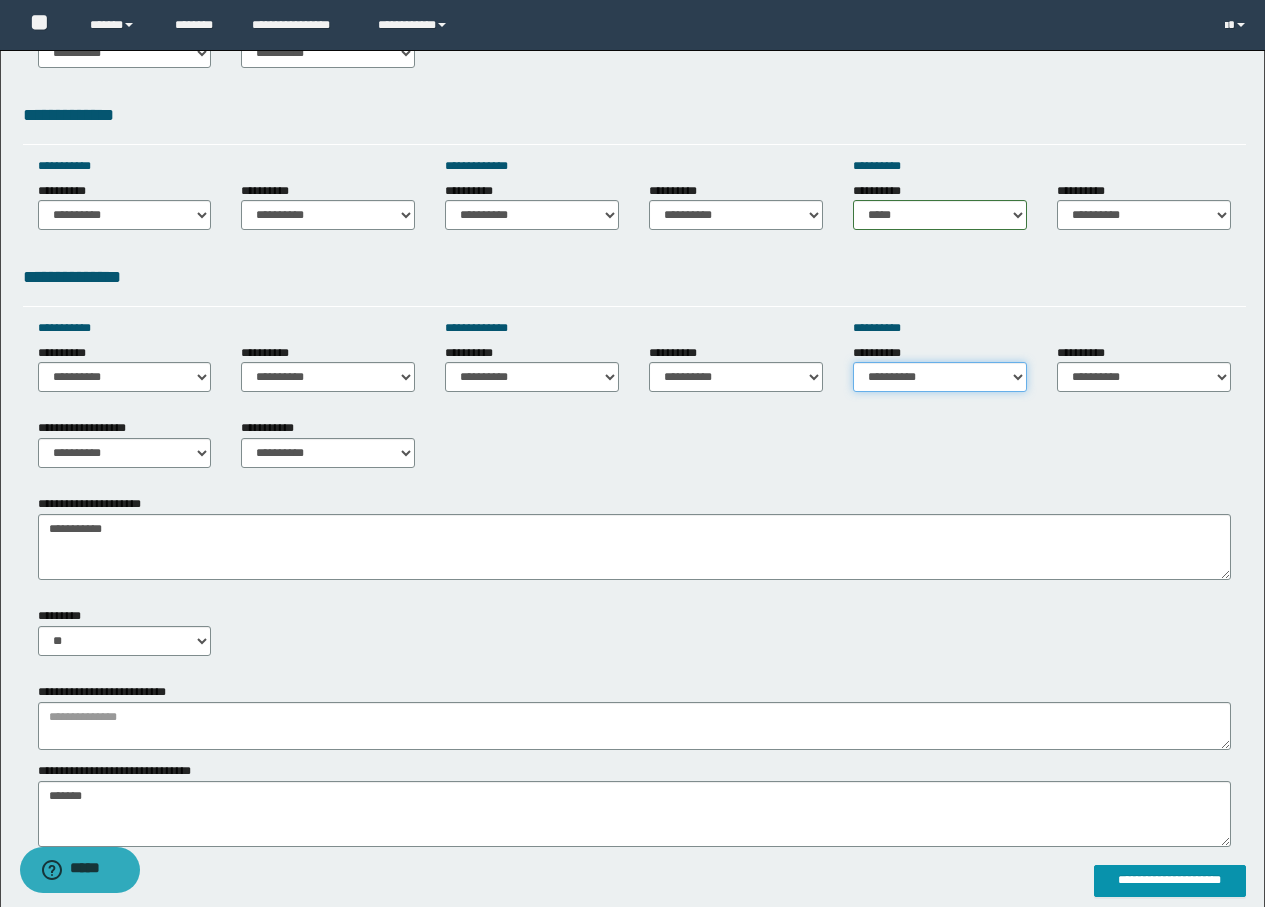 click on "**********" at bounding box center [940, 377] 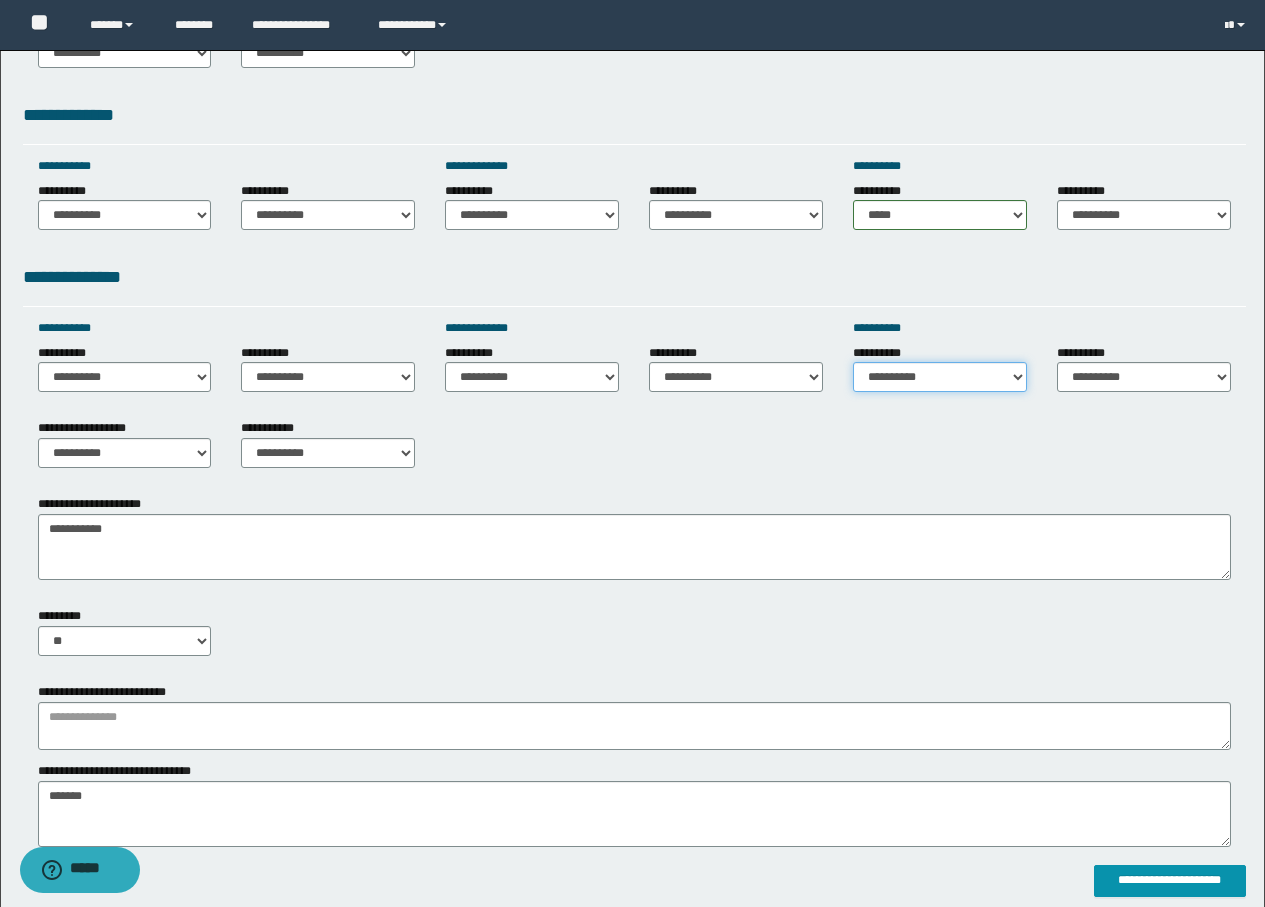 select on "*****" 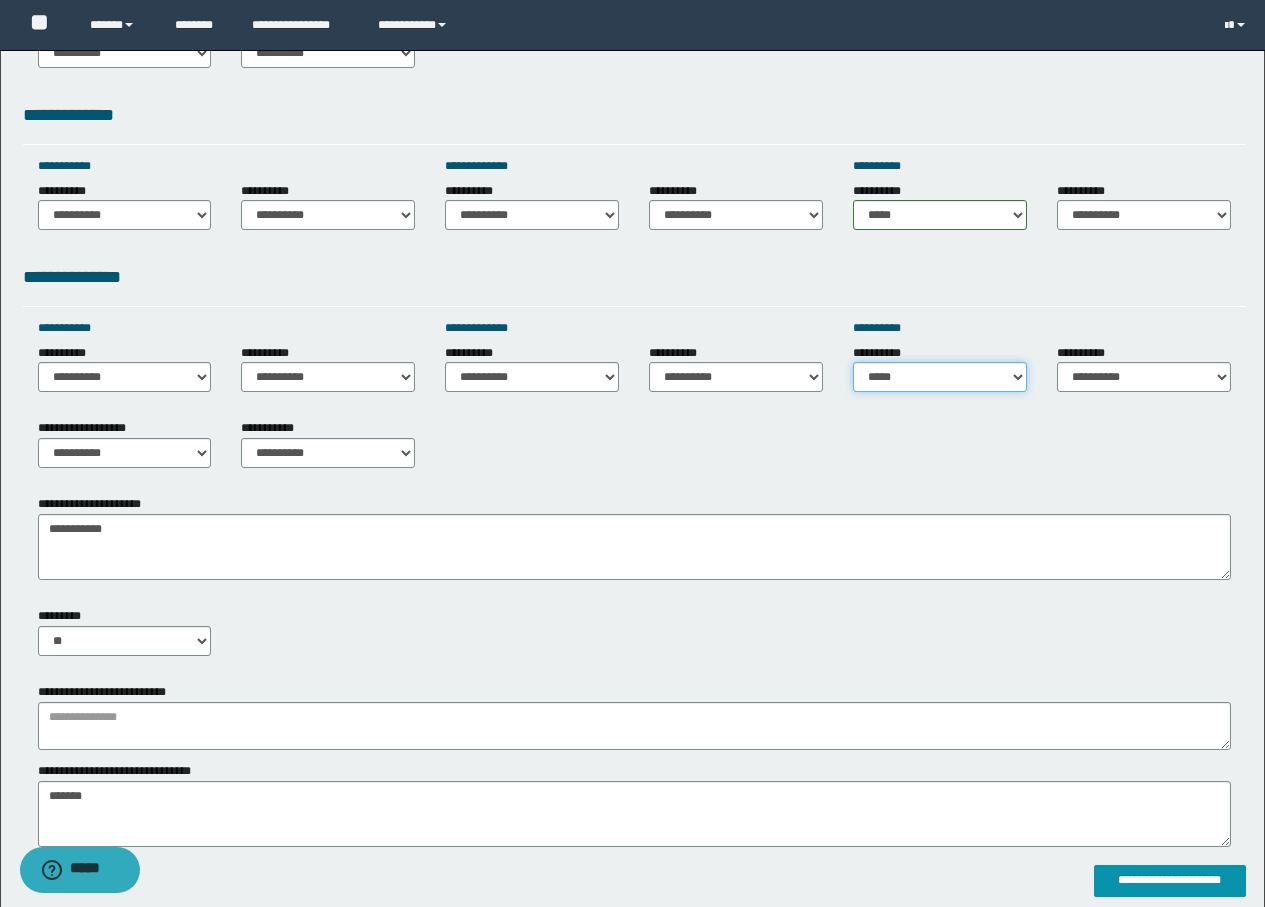 click on "**********" at bounding box center [940, 377] 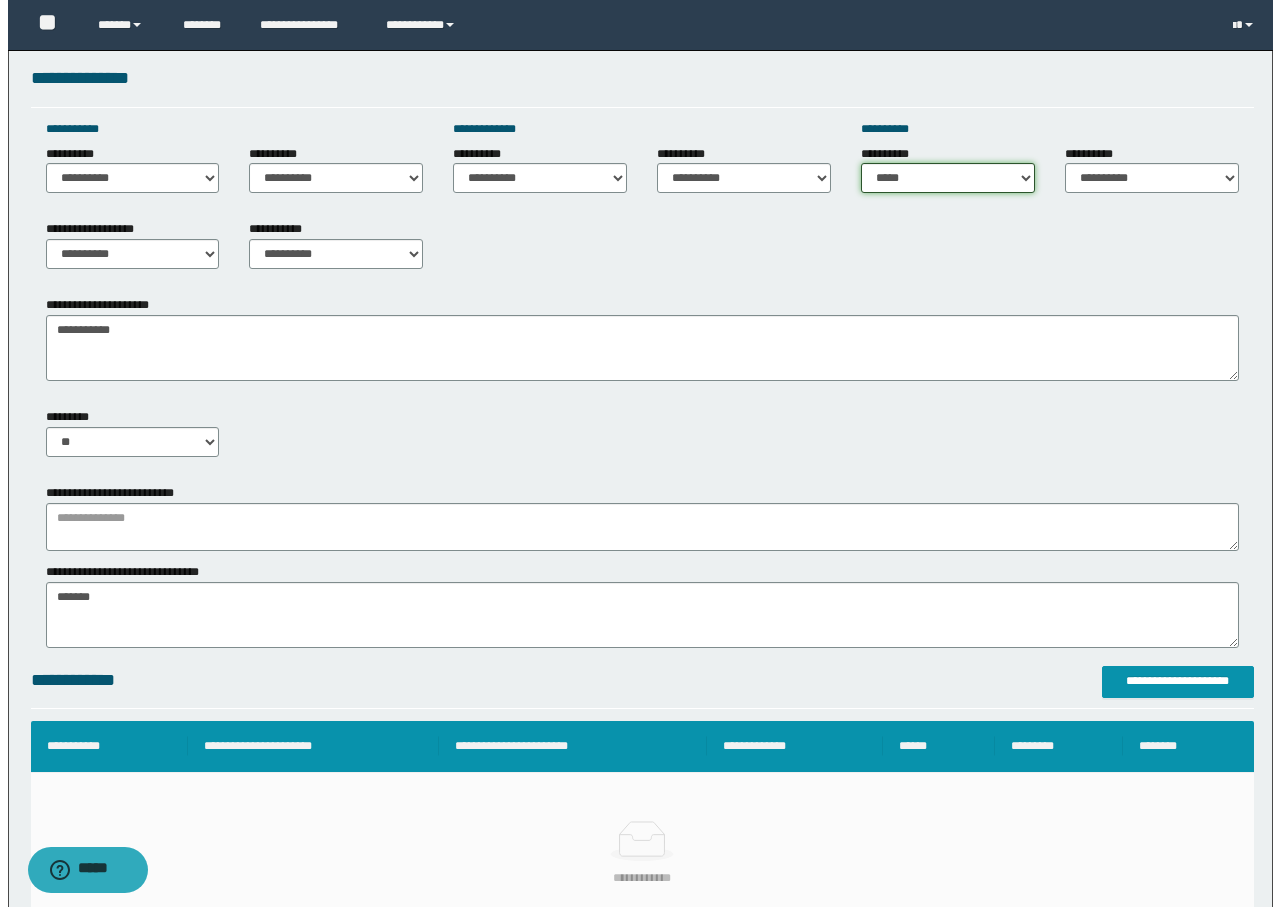 scroll, scrollTop: 800, scrollLeft: 0, axis: vertical 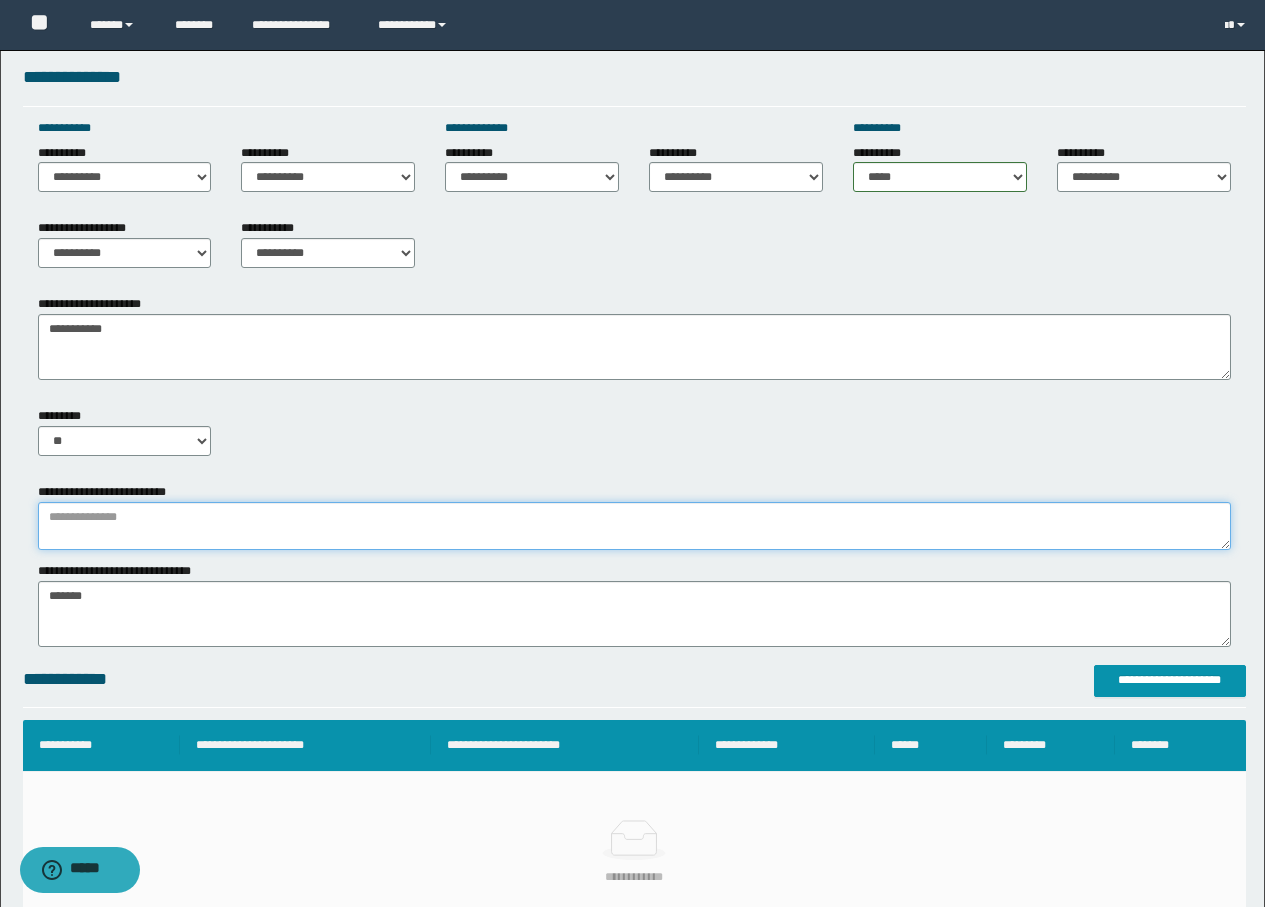 click at bounding box center (634, 526) 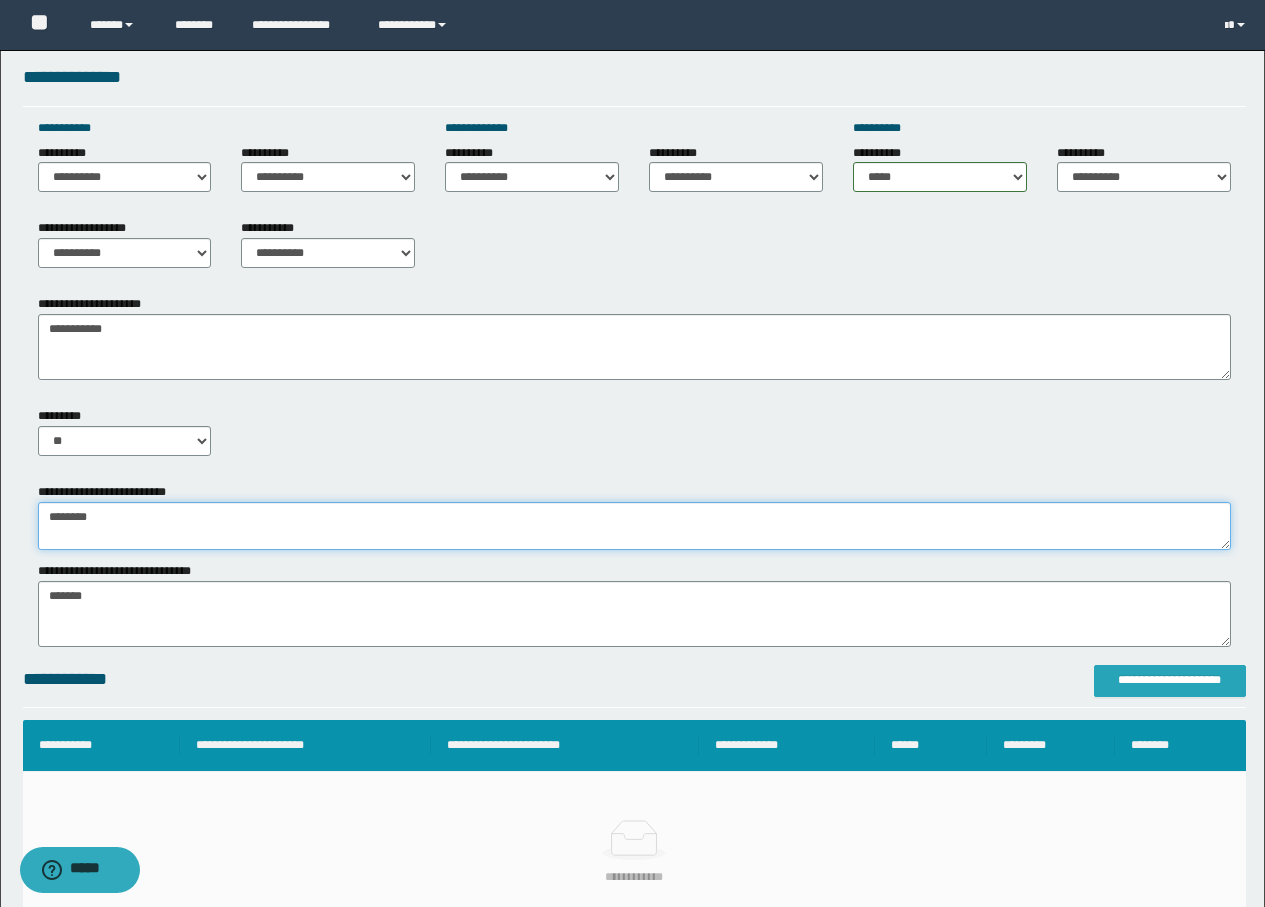 type on "********" 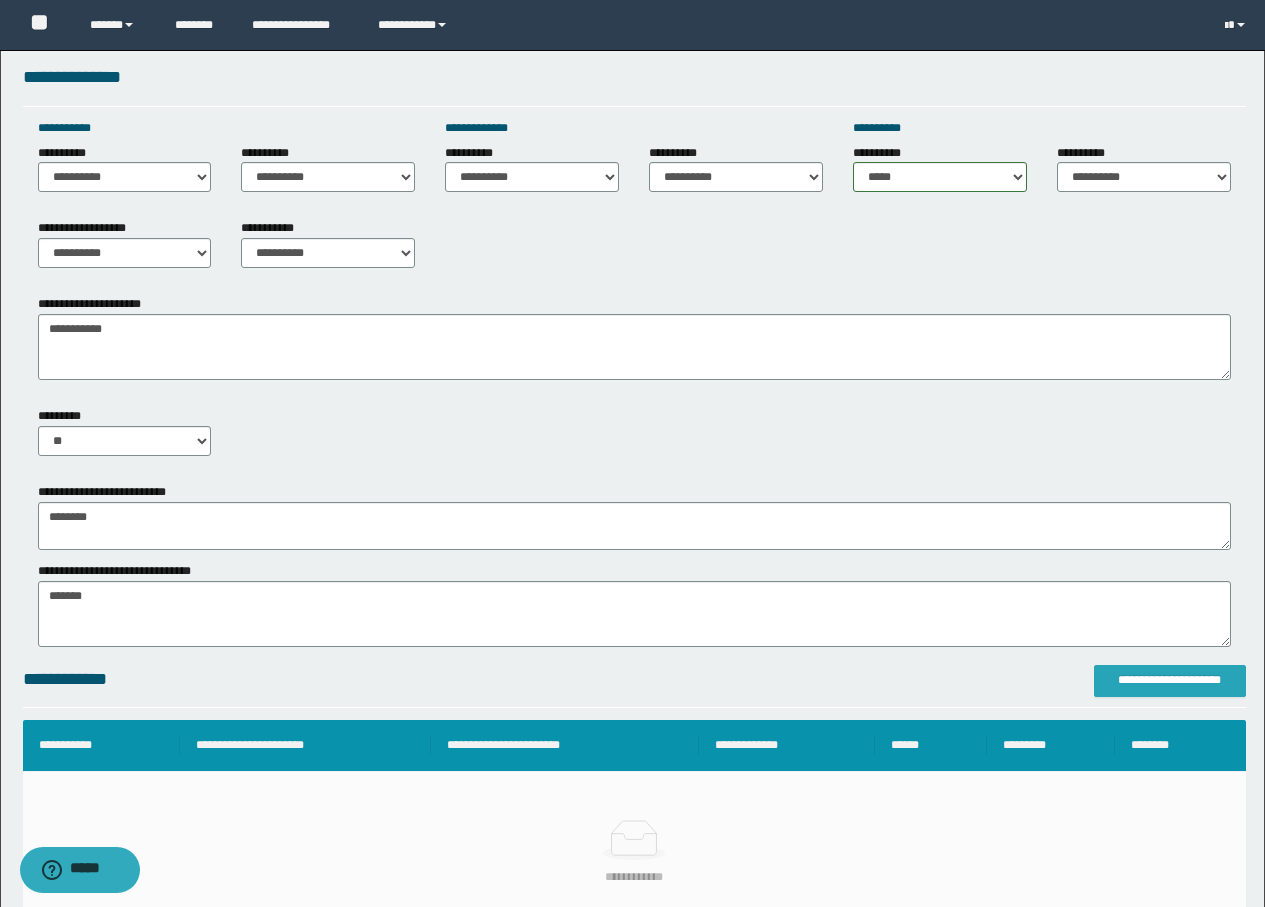 click on "**********" at bounding box center [1170, 680] 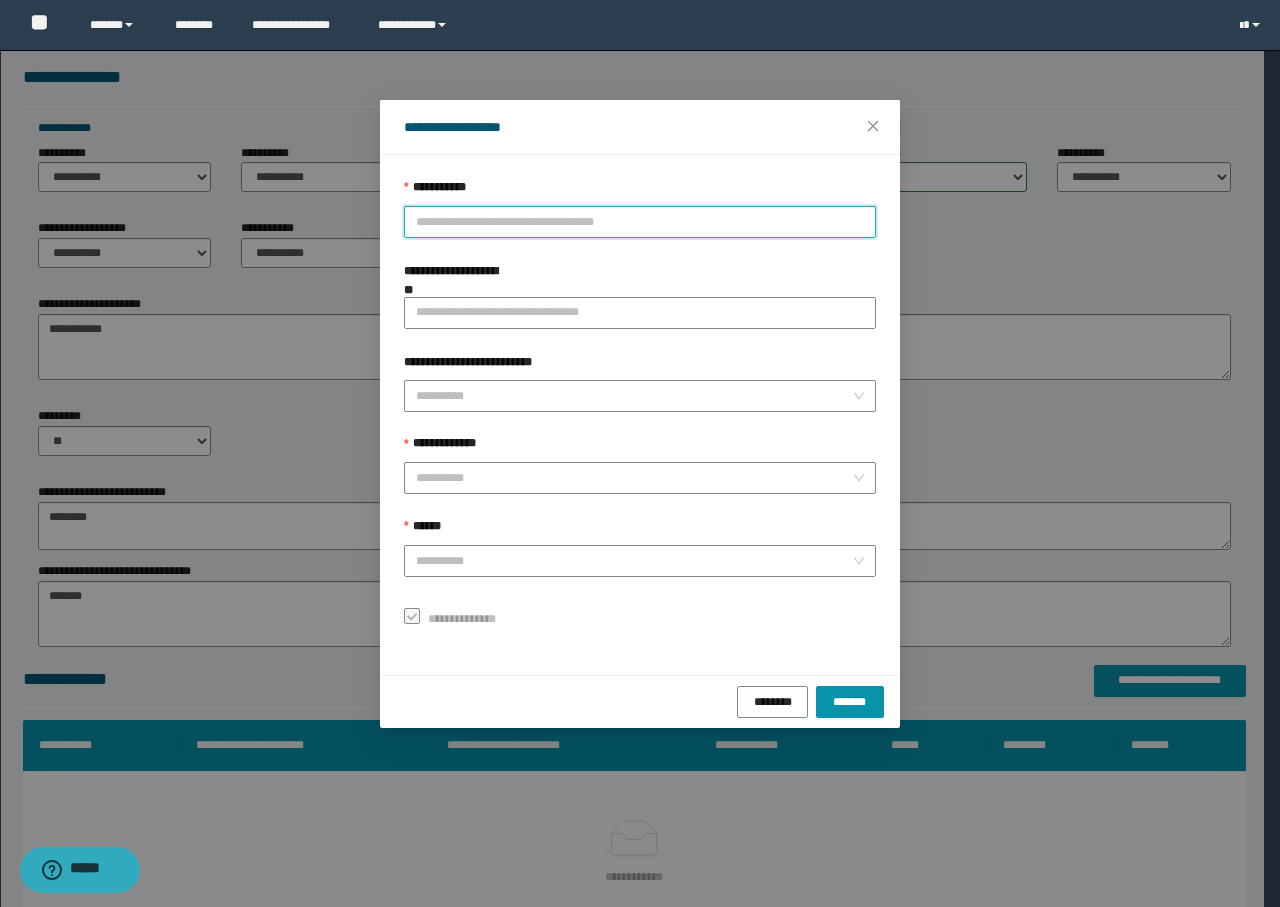 click on "**********" at bounding box center [640, 222] 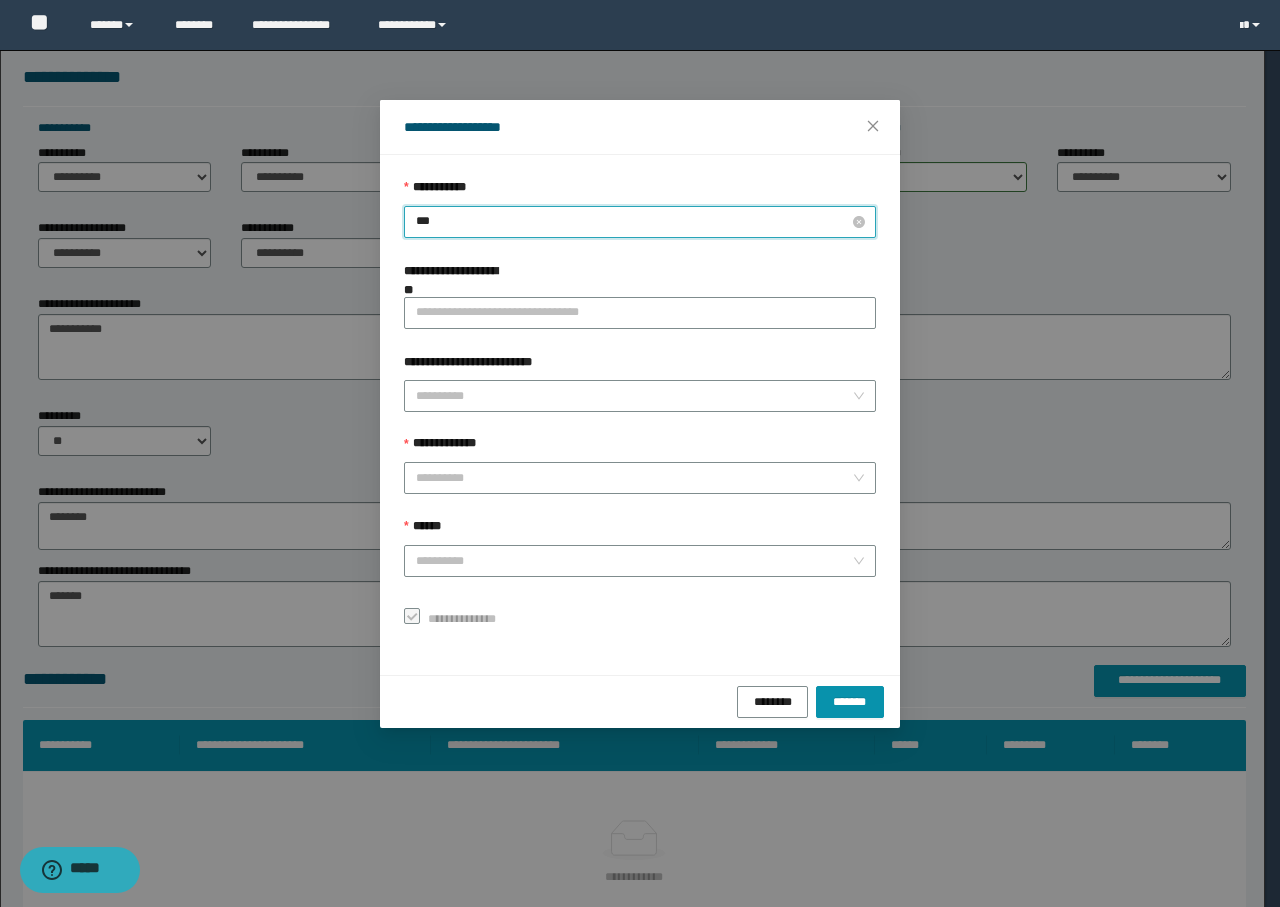 type on "****" 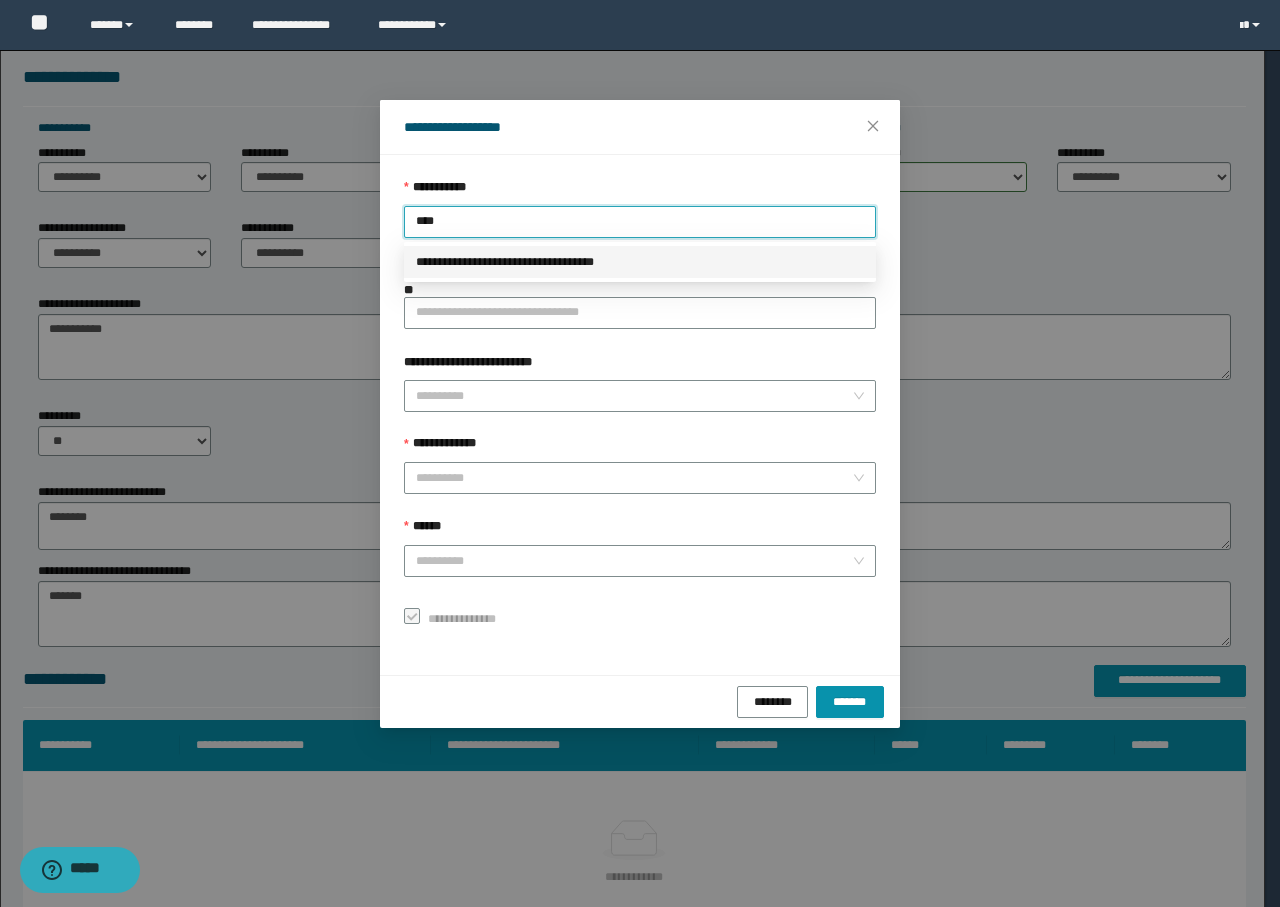 click on "**********" at bounding box center (640, 262) 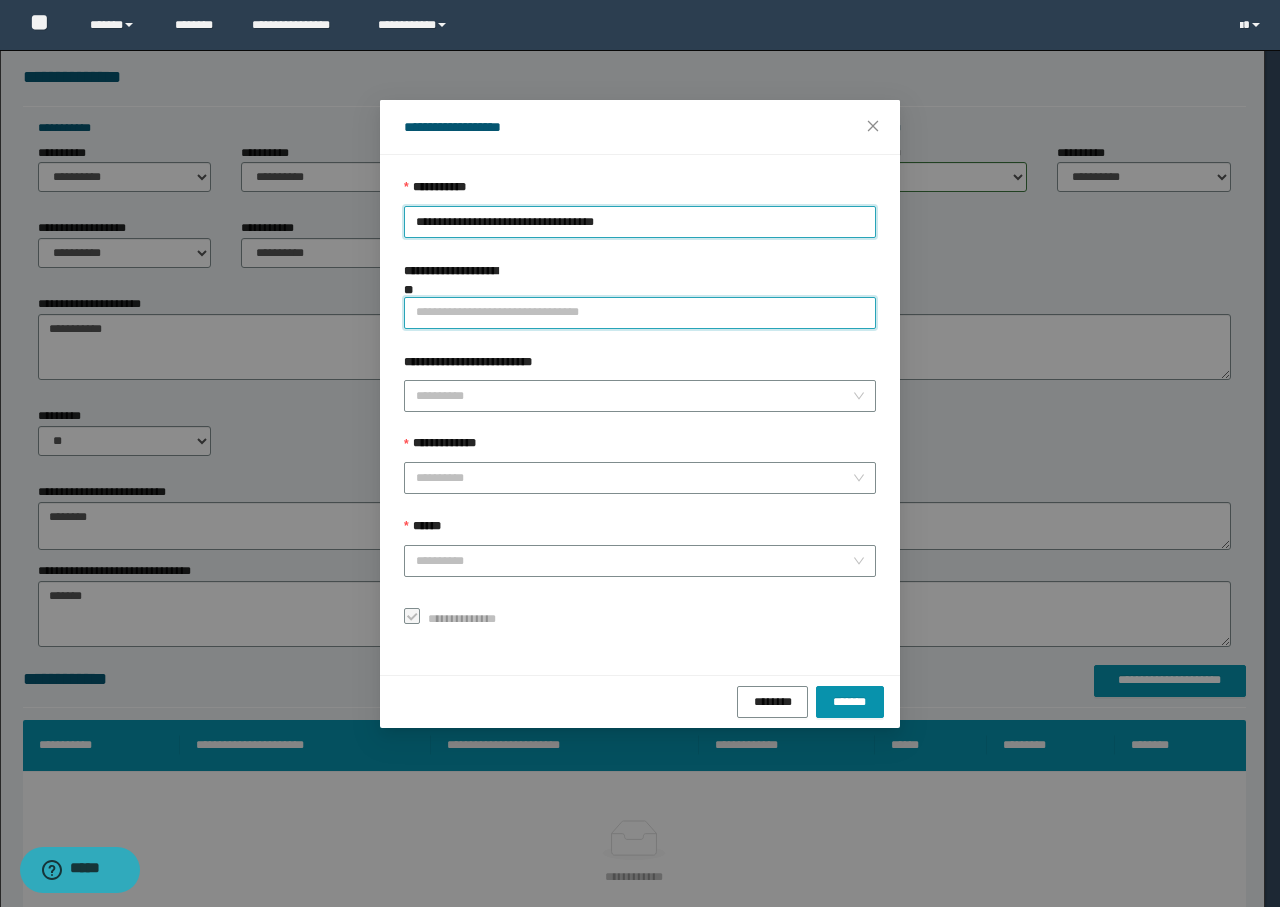 click on "**********" at bounding box center (640, 313) 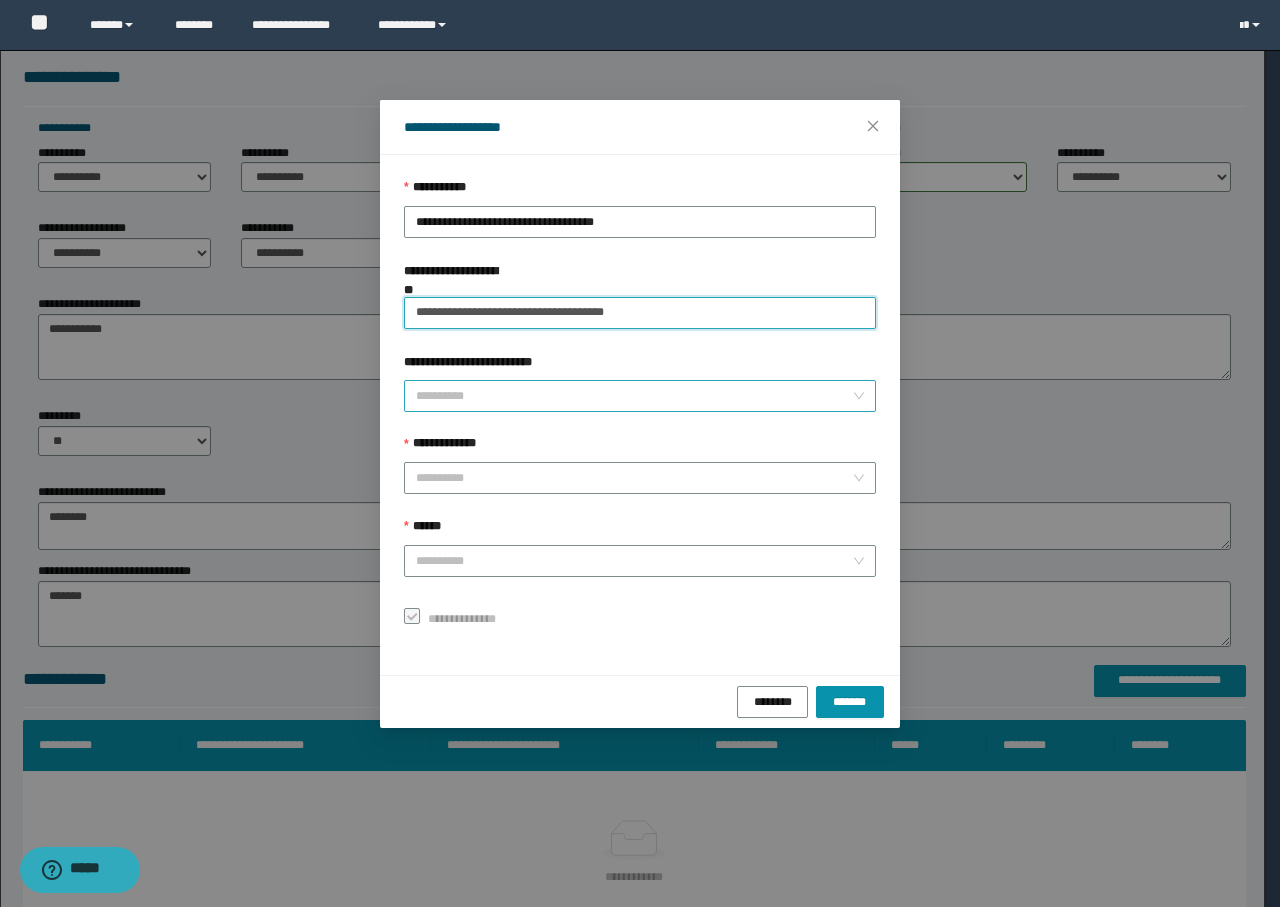 type on "**********" 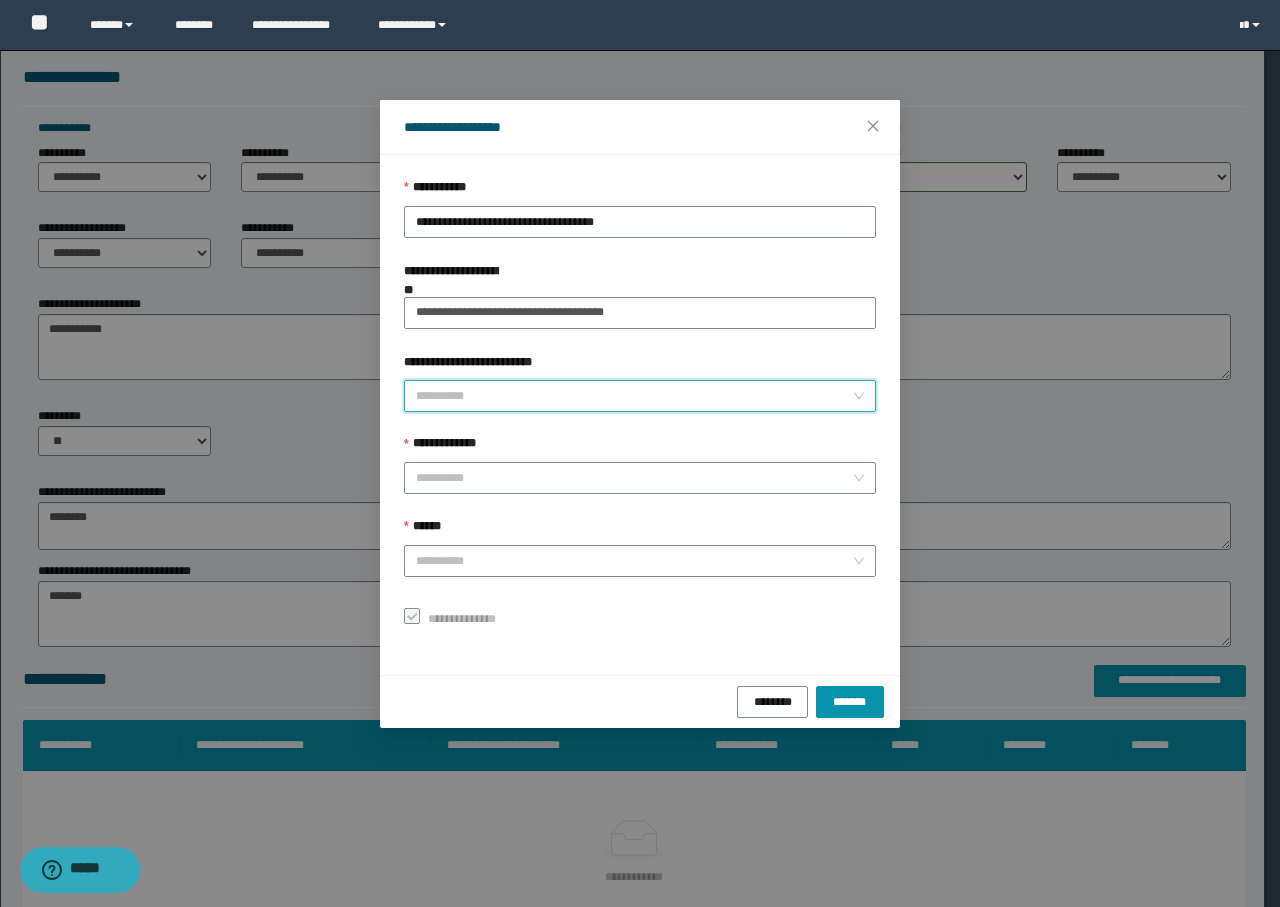 click on "**********" at bounding box center [634, 396] 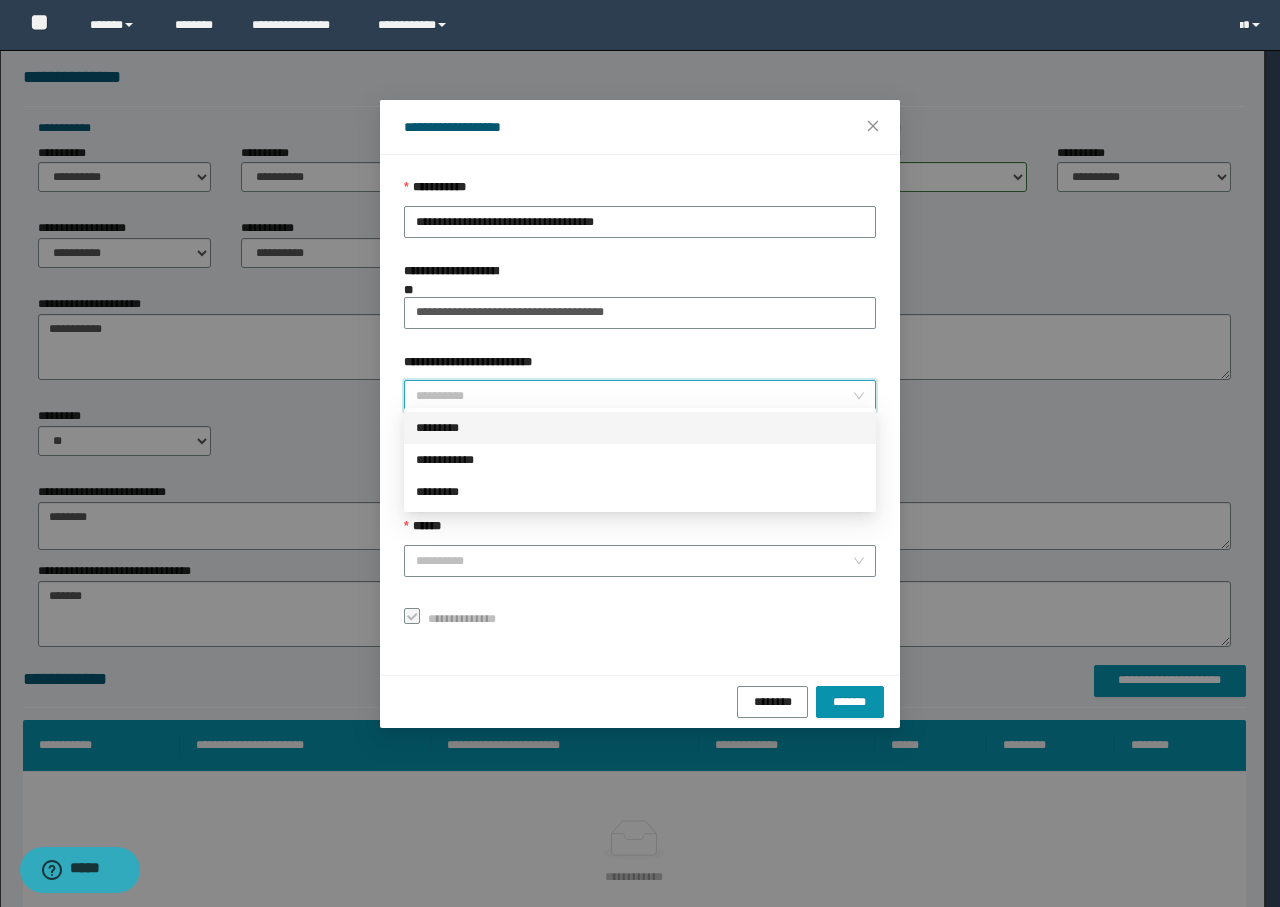 click on "*********" at bounding box center [640, 428] 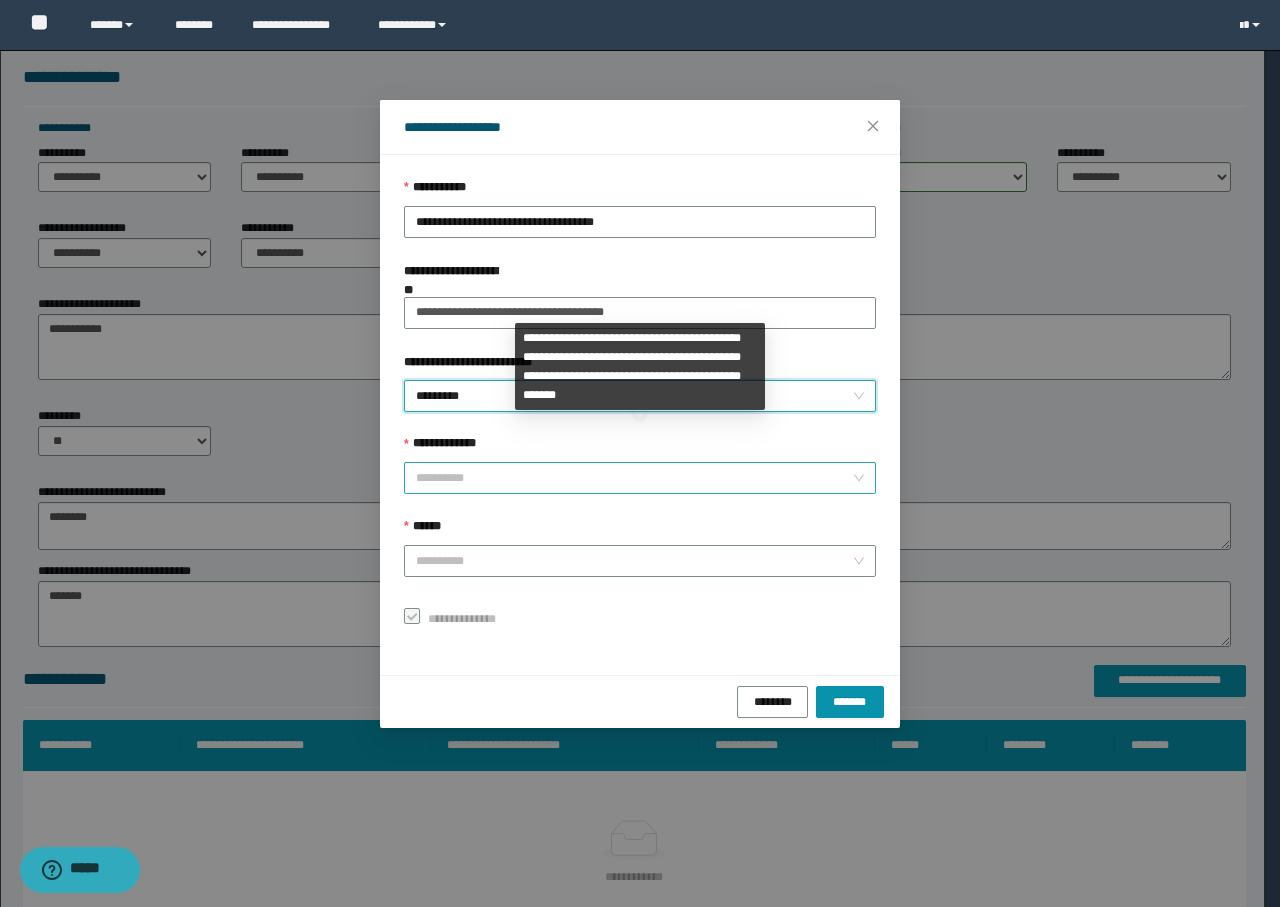 click on "**********" at bounding box center [634, 478] 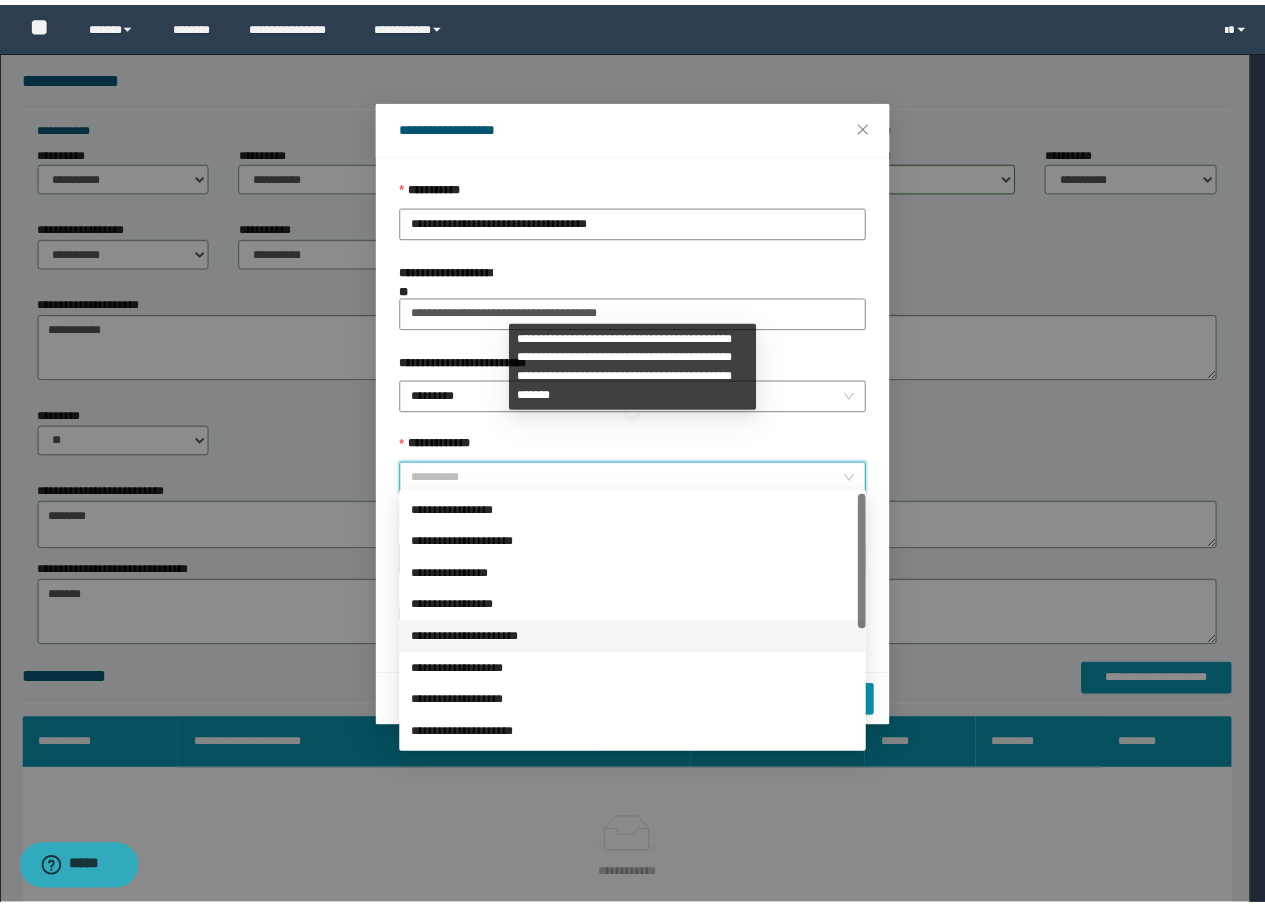 scroll, scrollTop: 224, scrollLeft: 0, axis: vertical 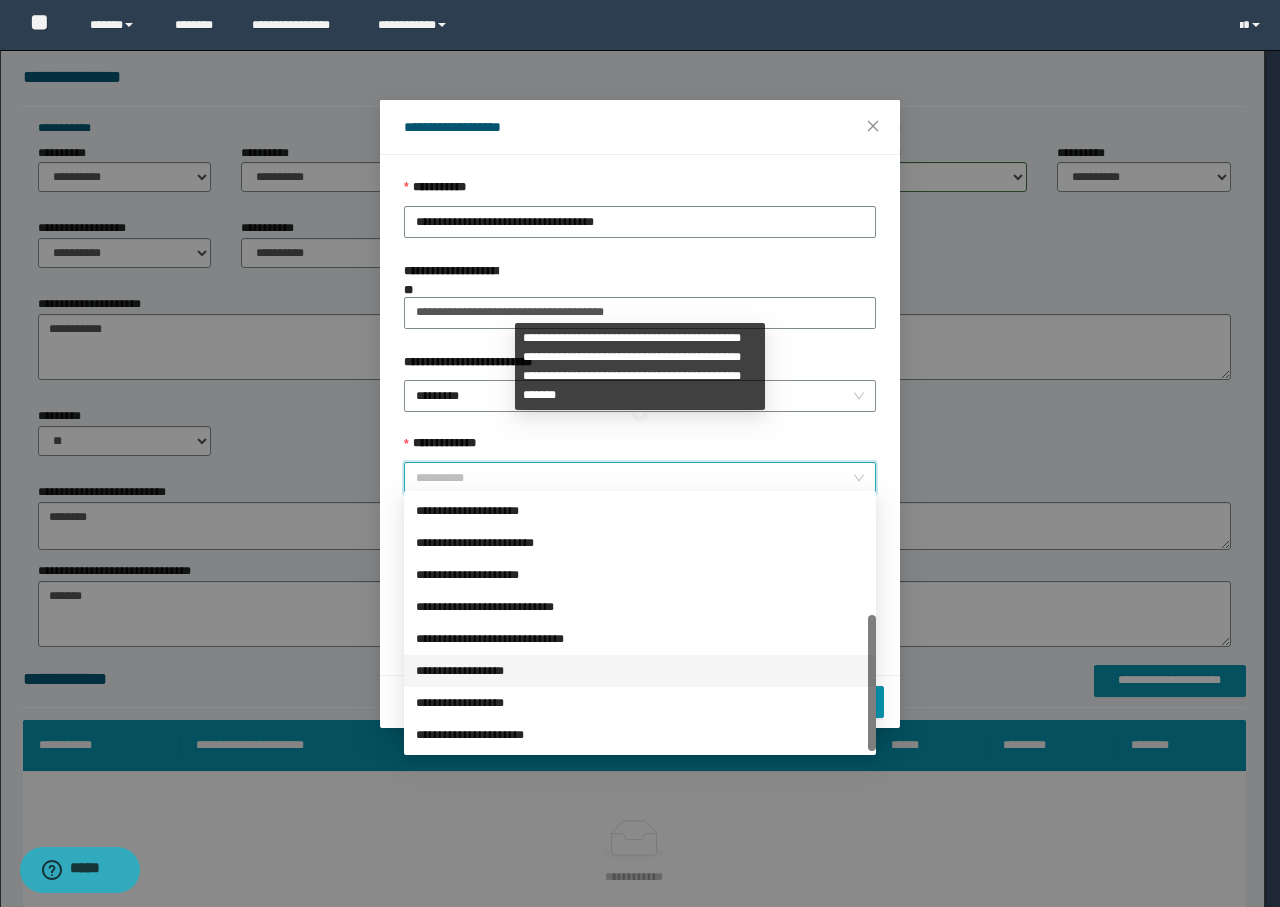 click on "**********" at bounding box center [640, 671] 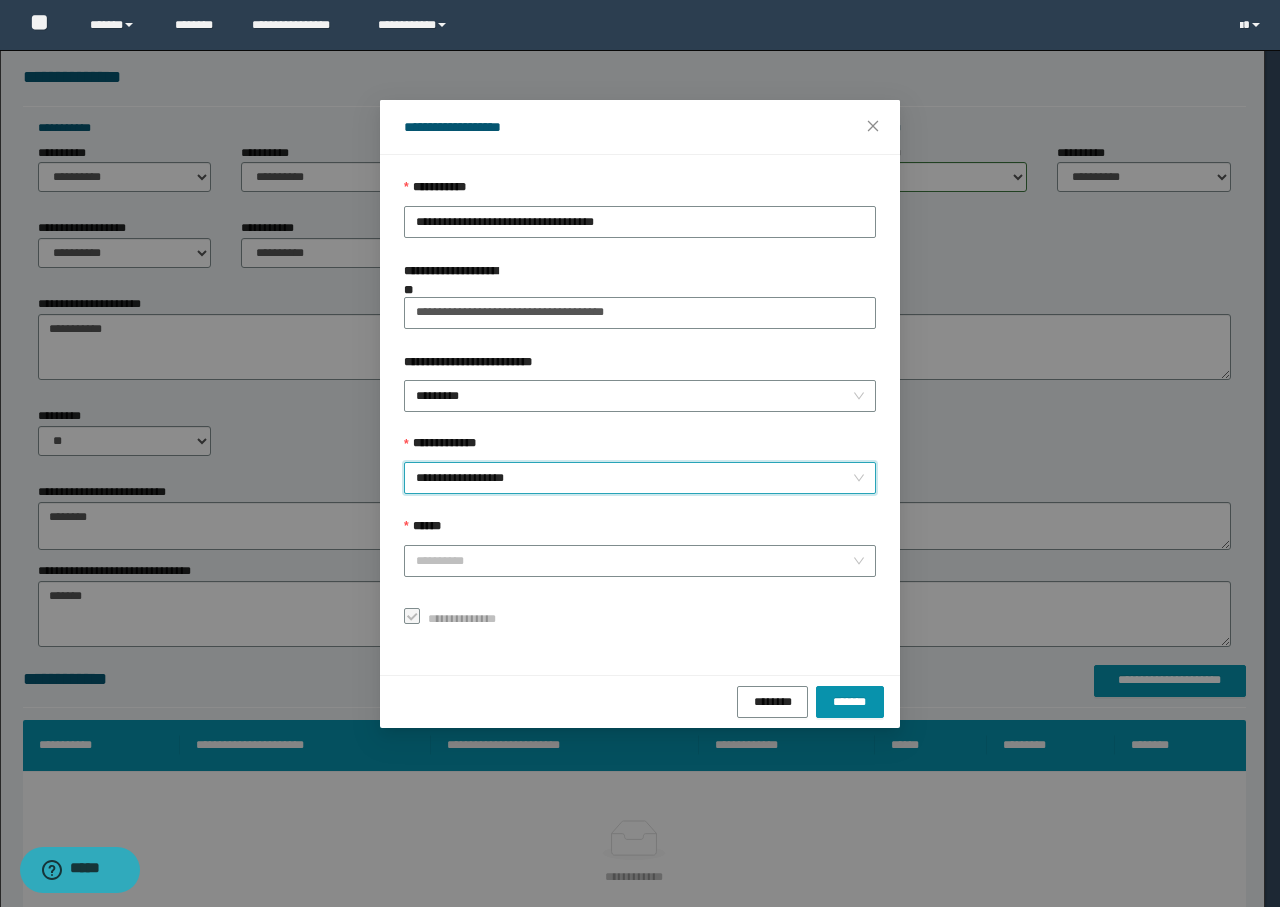 click on "**********" at bounding box center (640, 406) 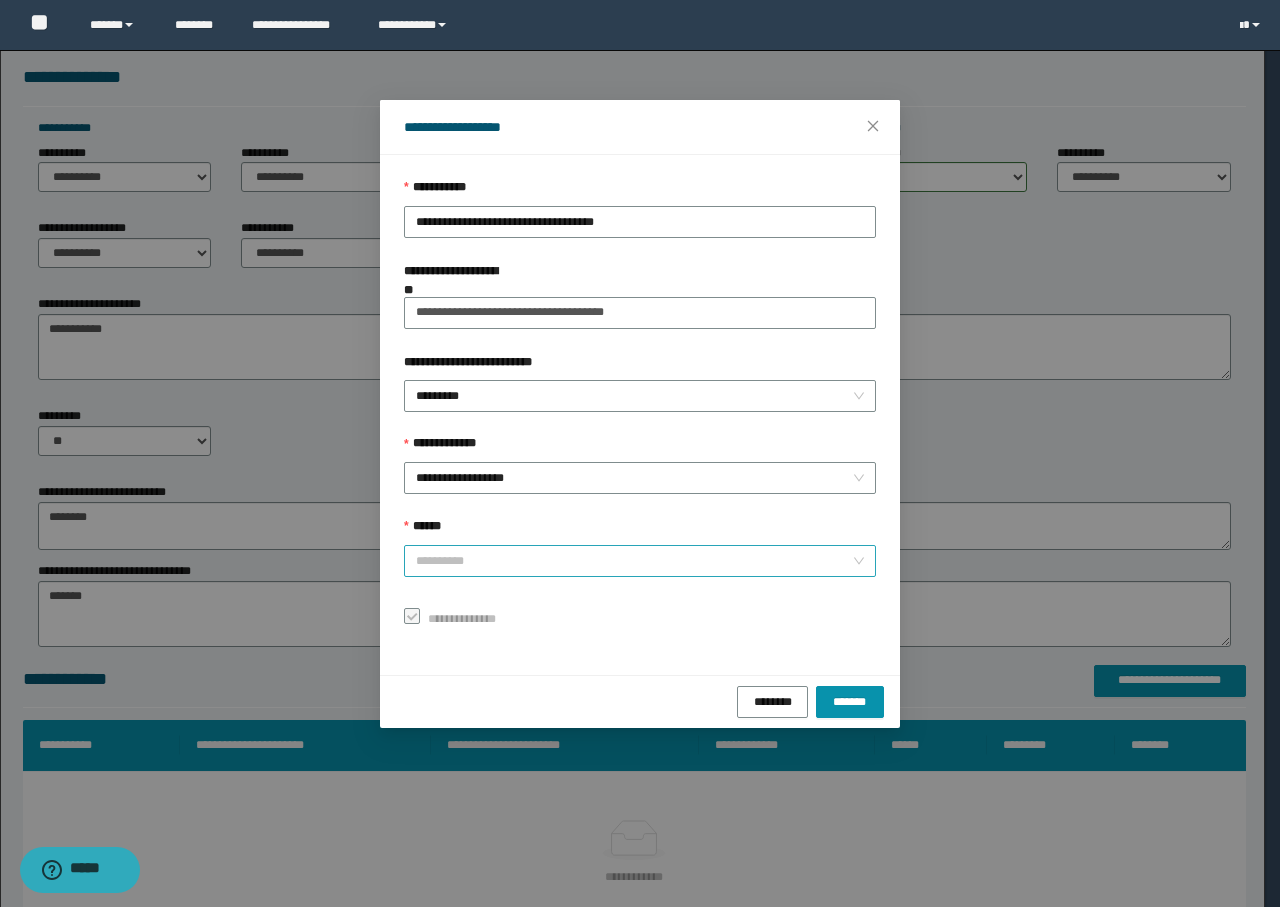 click on "******" at bounding box center [634, 561] 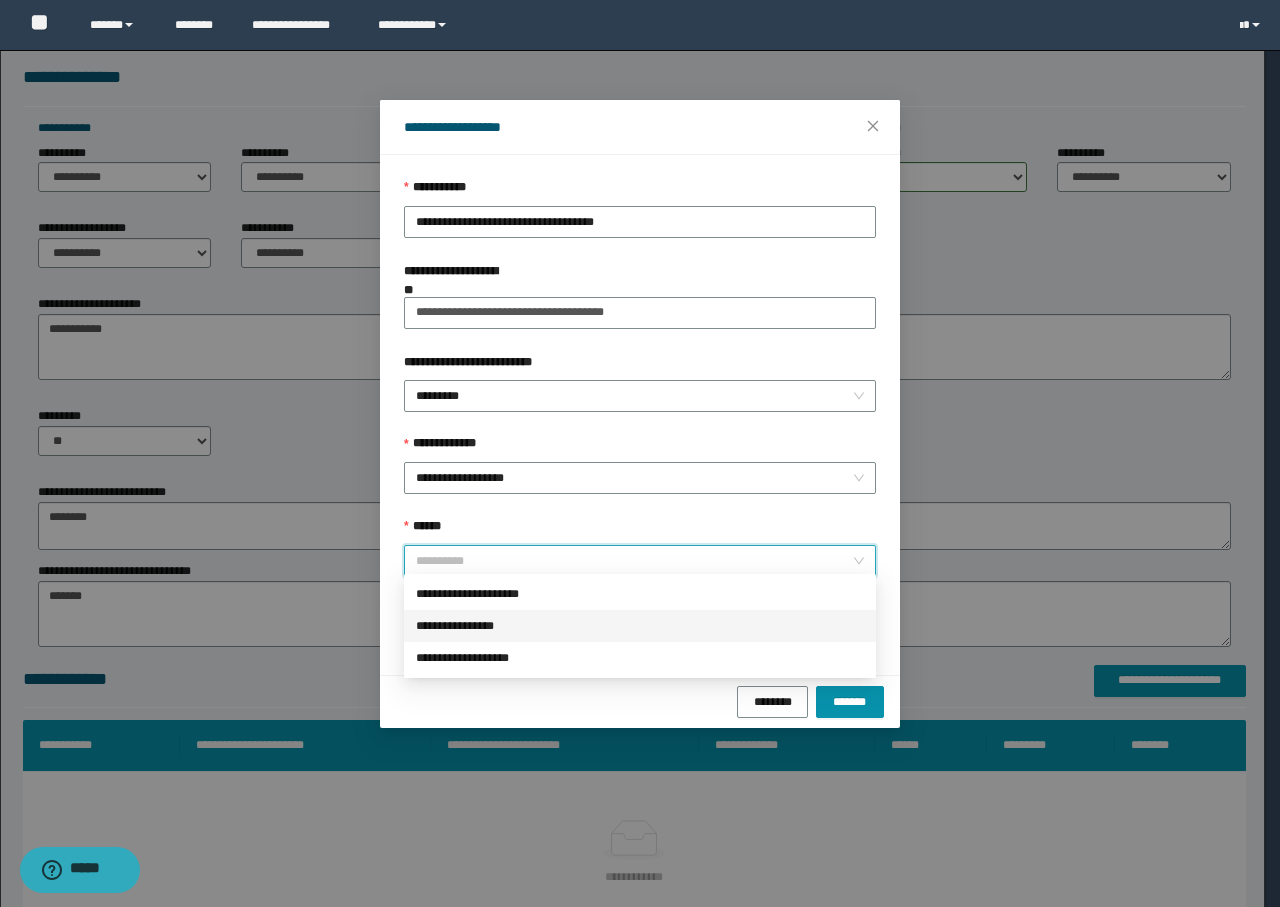 click on "**********" at bounding box center (640, 626) 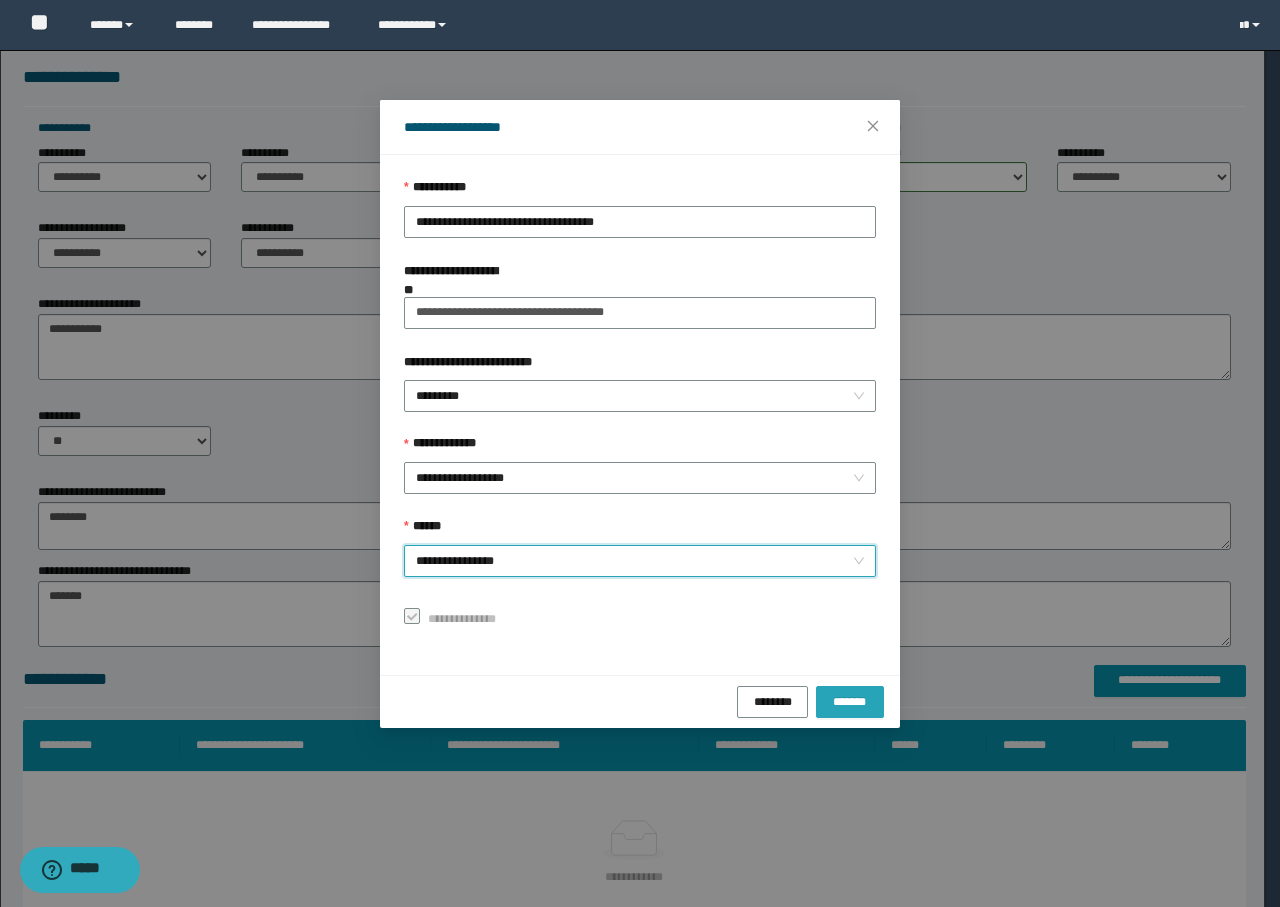 click on "*******" at bounding box center [850, 701] 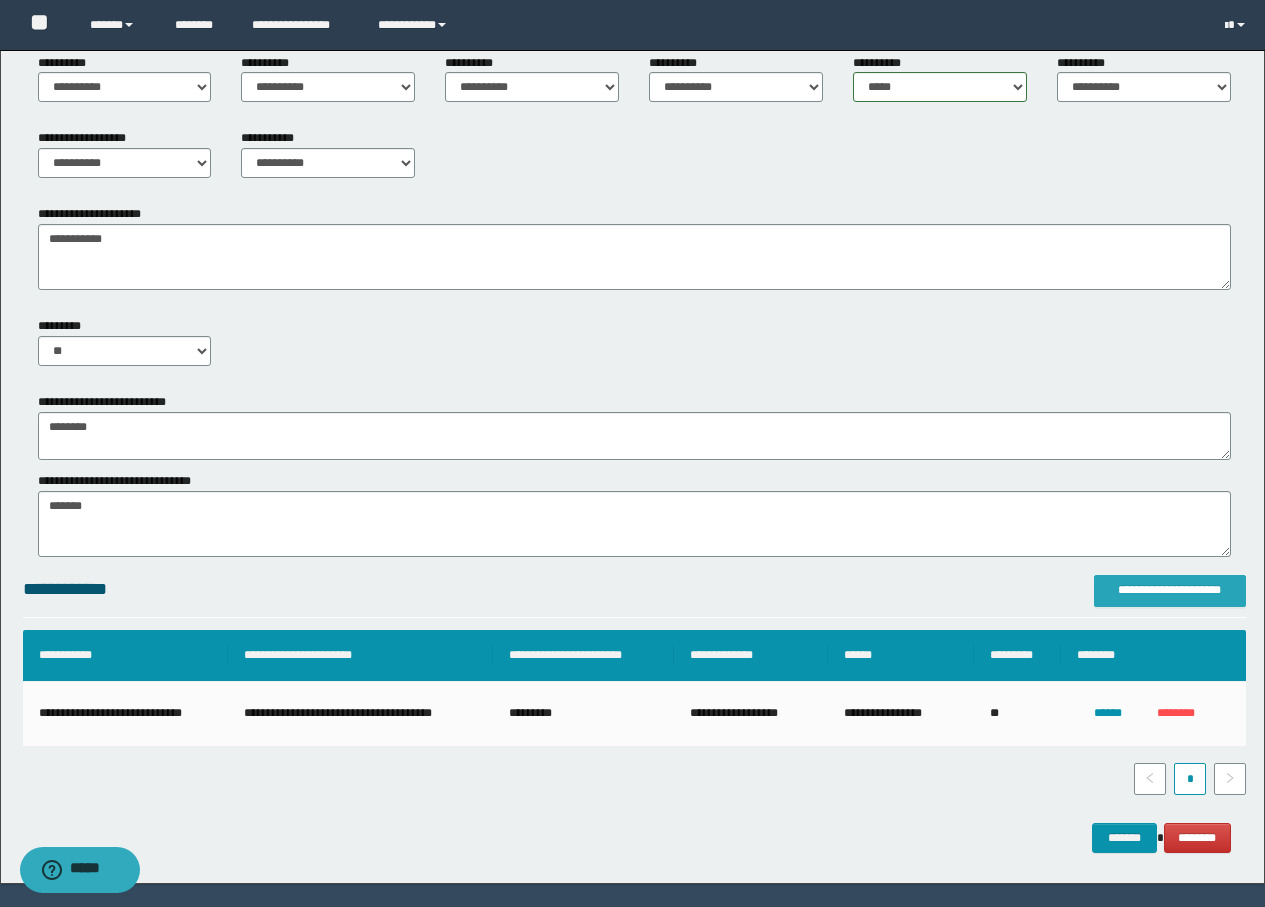 scroll, scrollTop: 944, scrollLeft: 0, axis: vertical 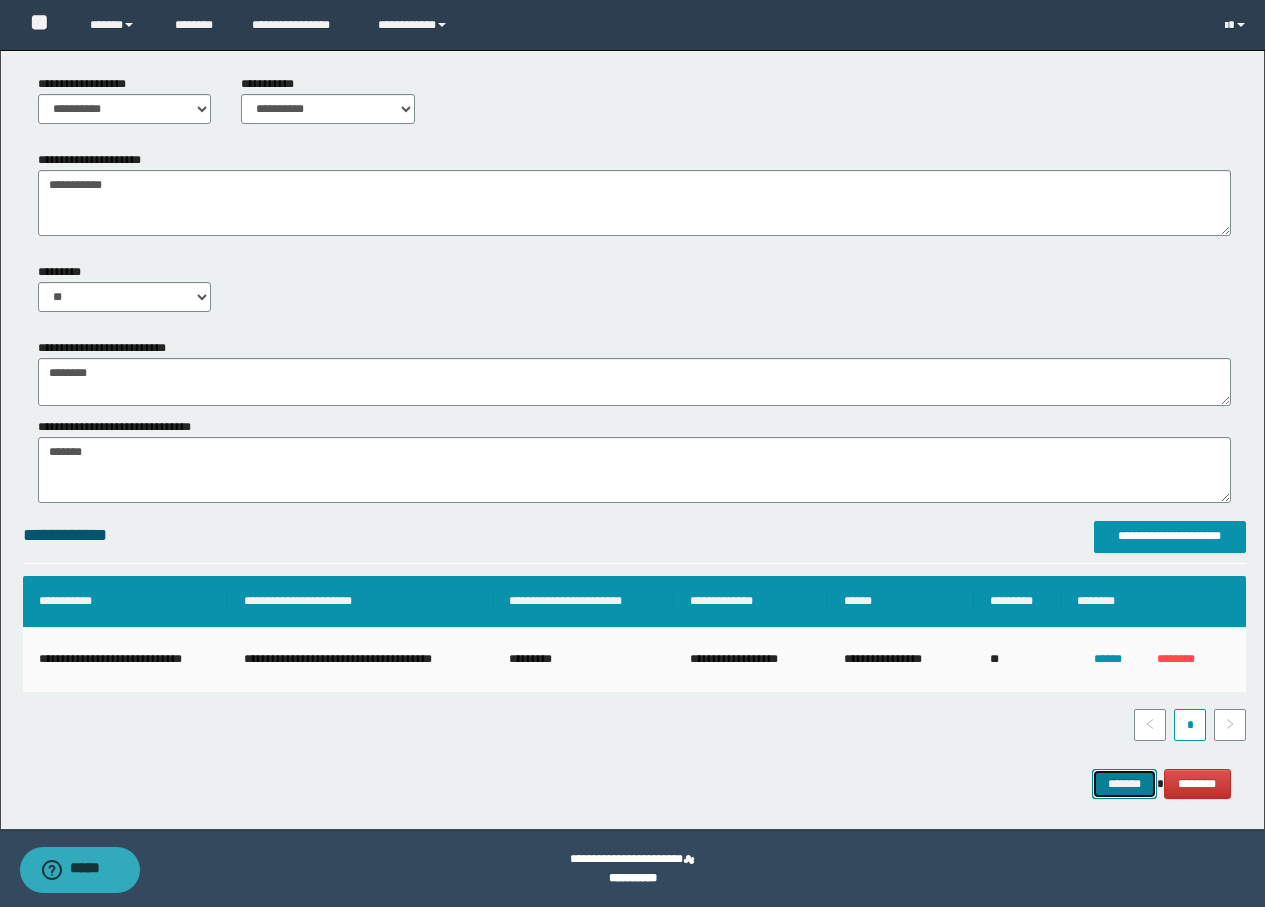 click on "*******" at bounding box center [1124, 784] 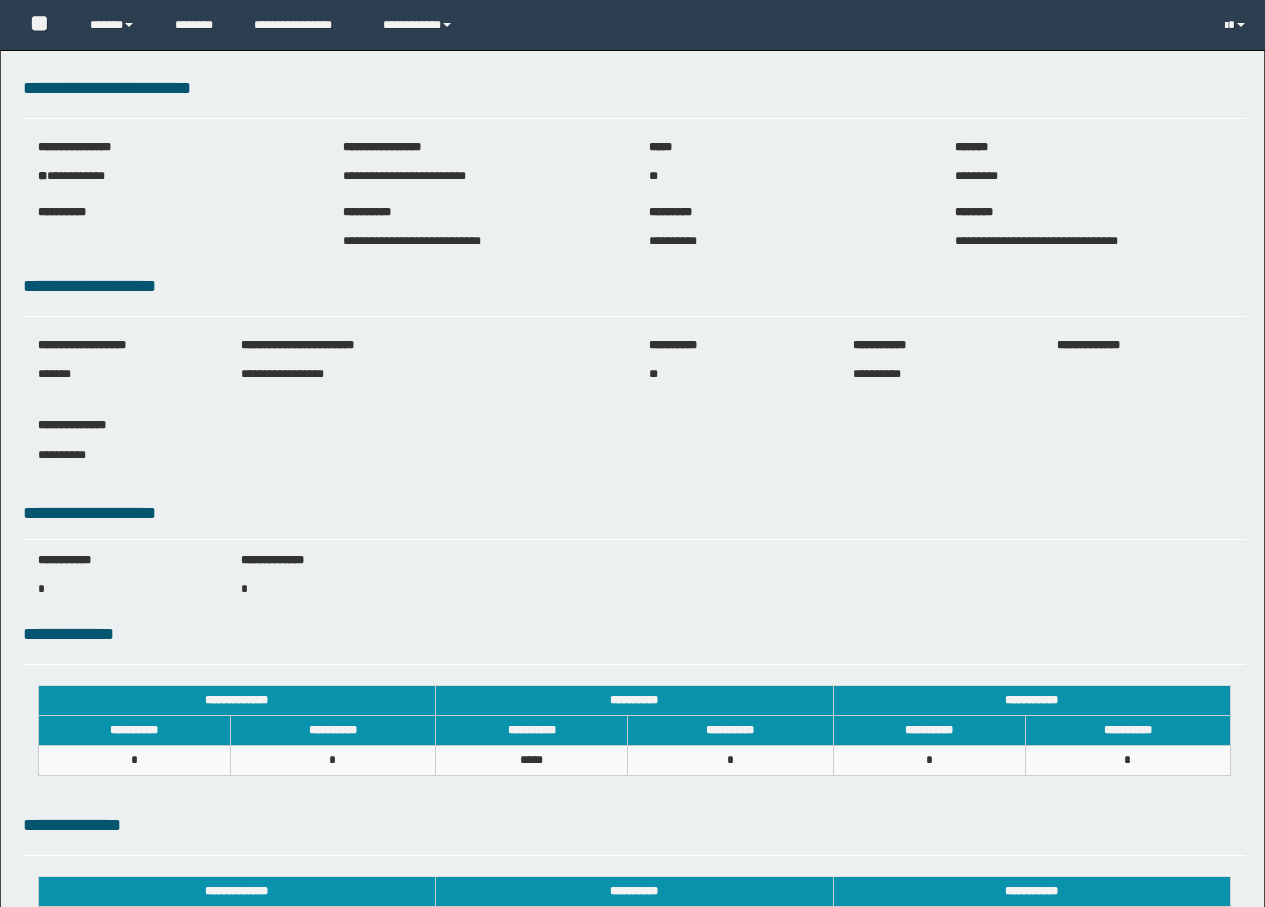 scroll, scrollTop: 0, scrollLeft: 0, axis: both 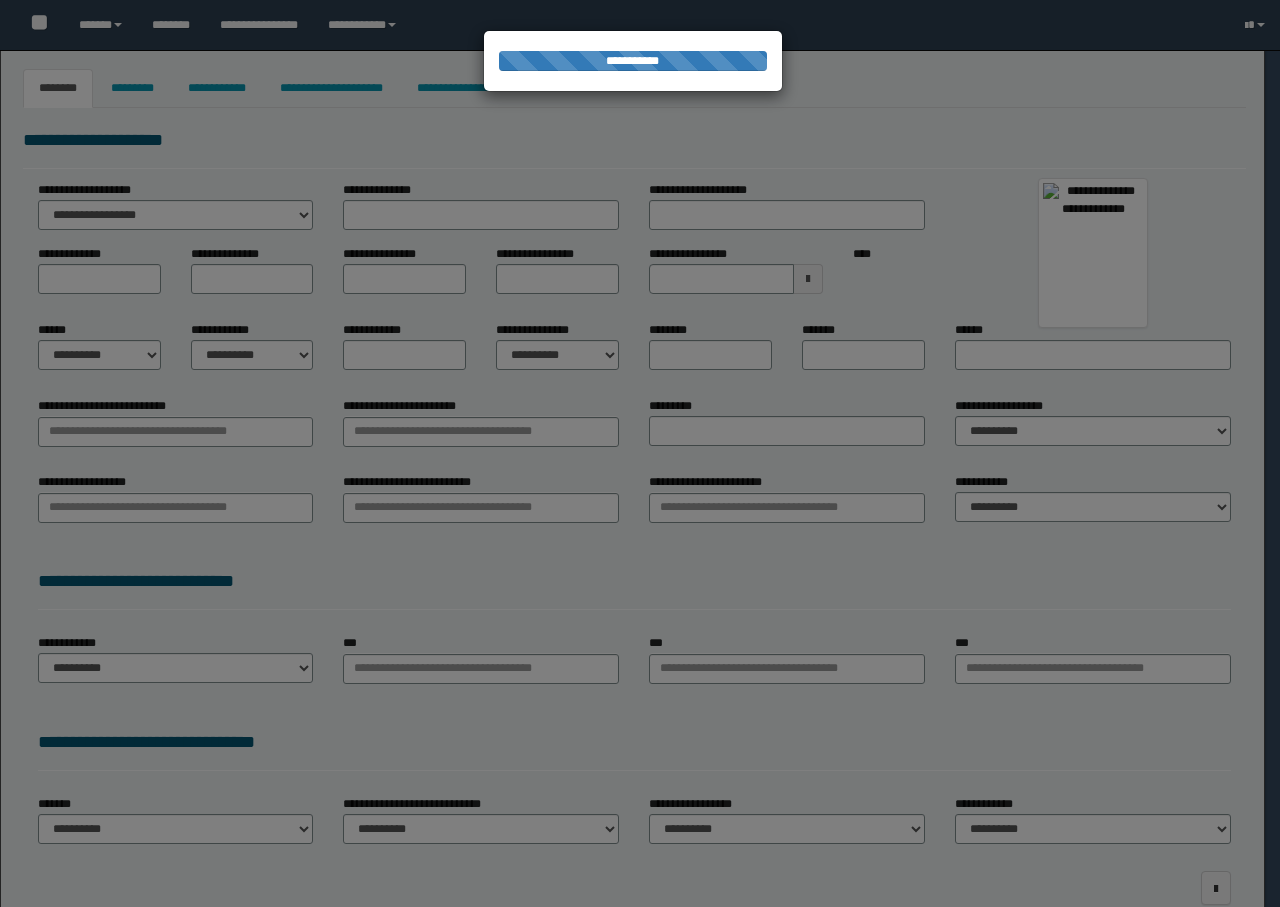 type on "*********" 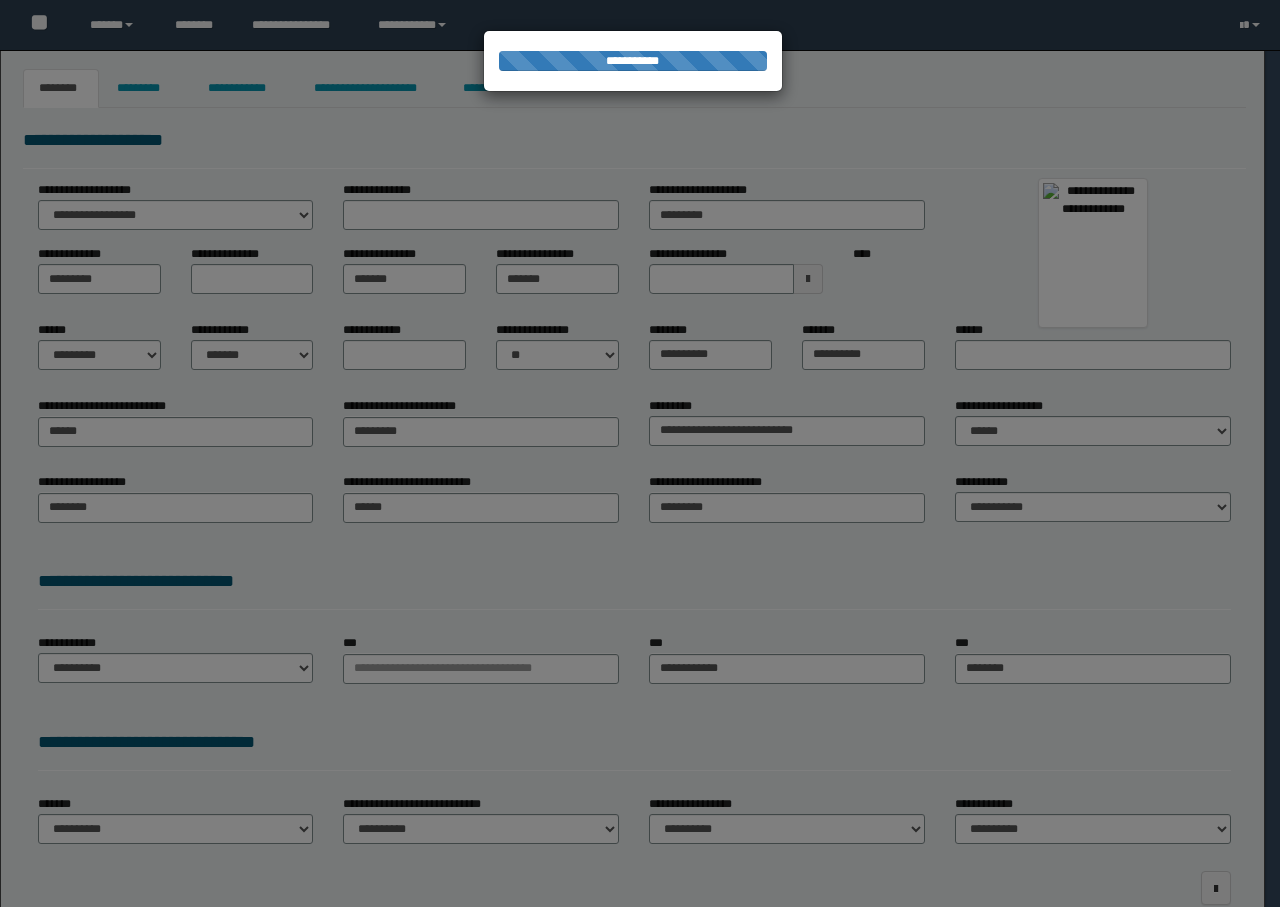 scroll, scrollTop: 0, scrollLeft: 0, axis: both 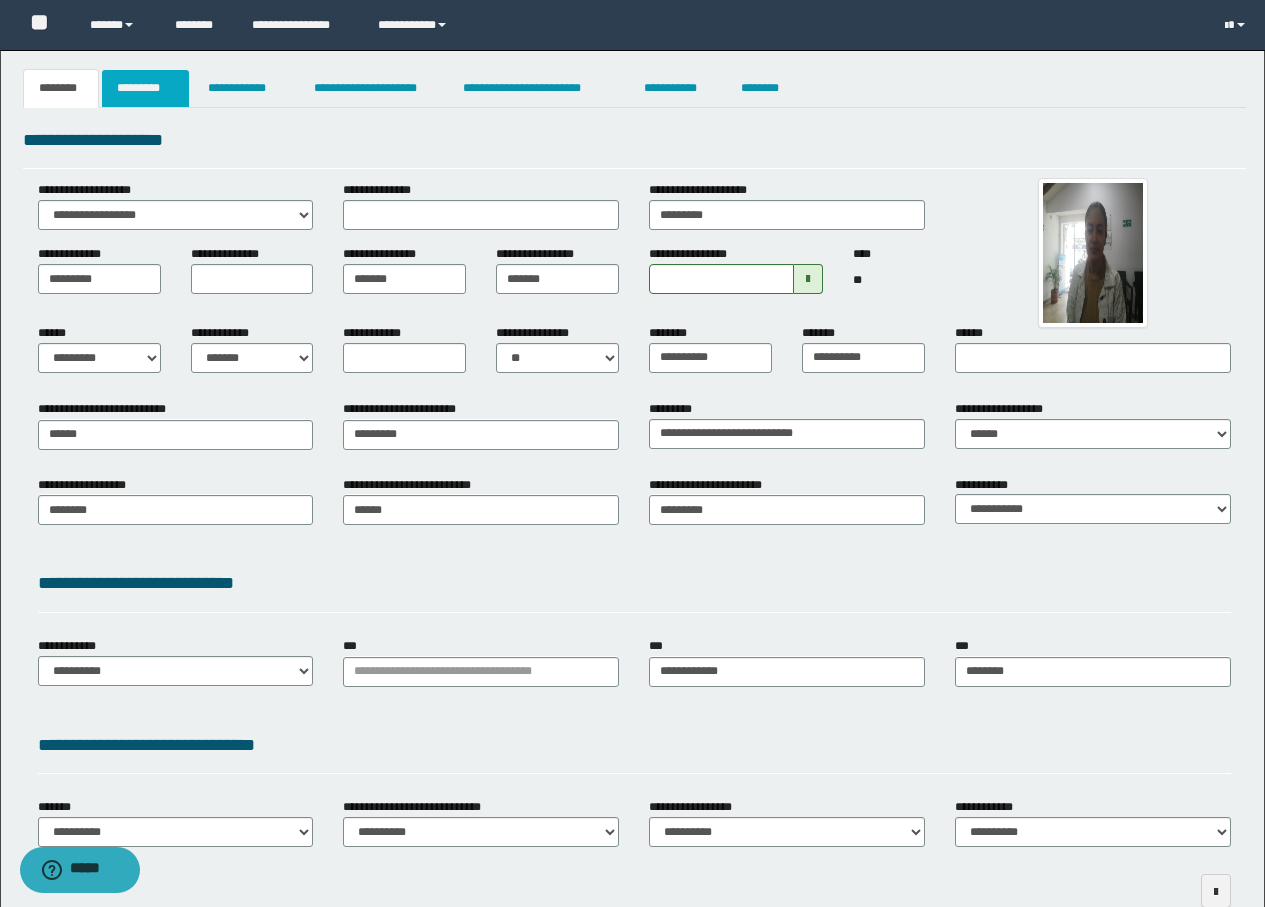 click on "*********" at bounding box center [145, 88] 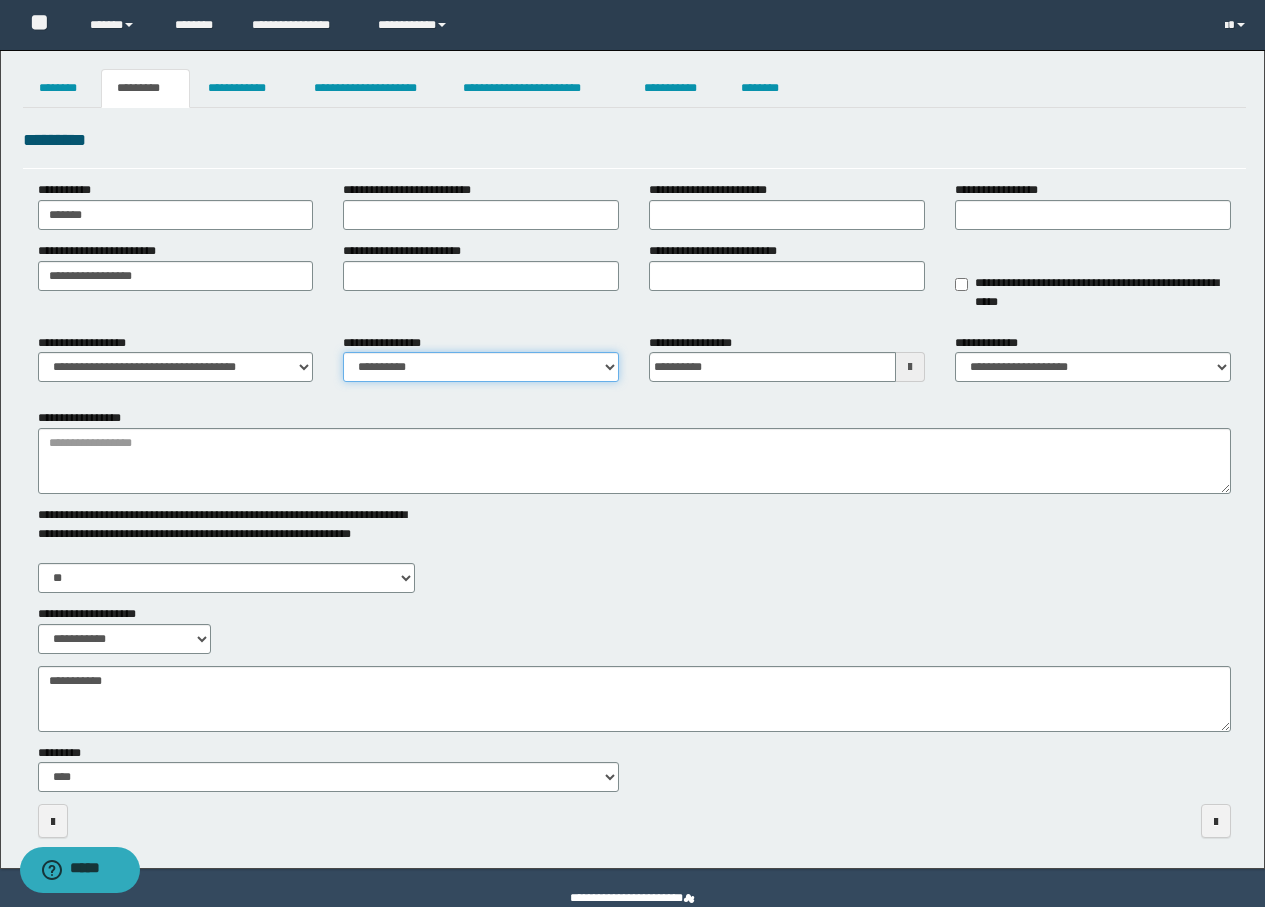 click on "**********" at bounding box center [481, 367] 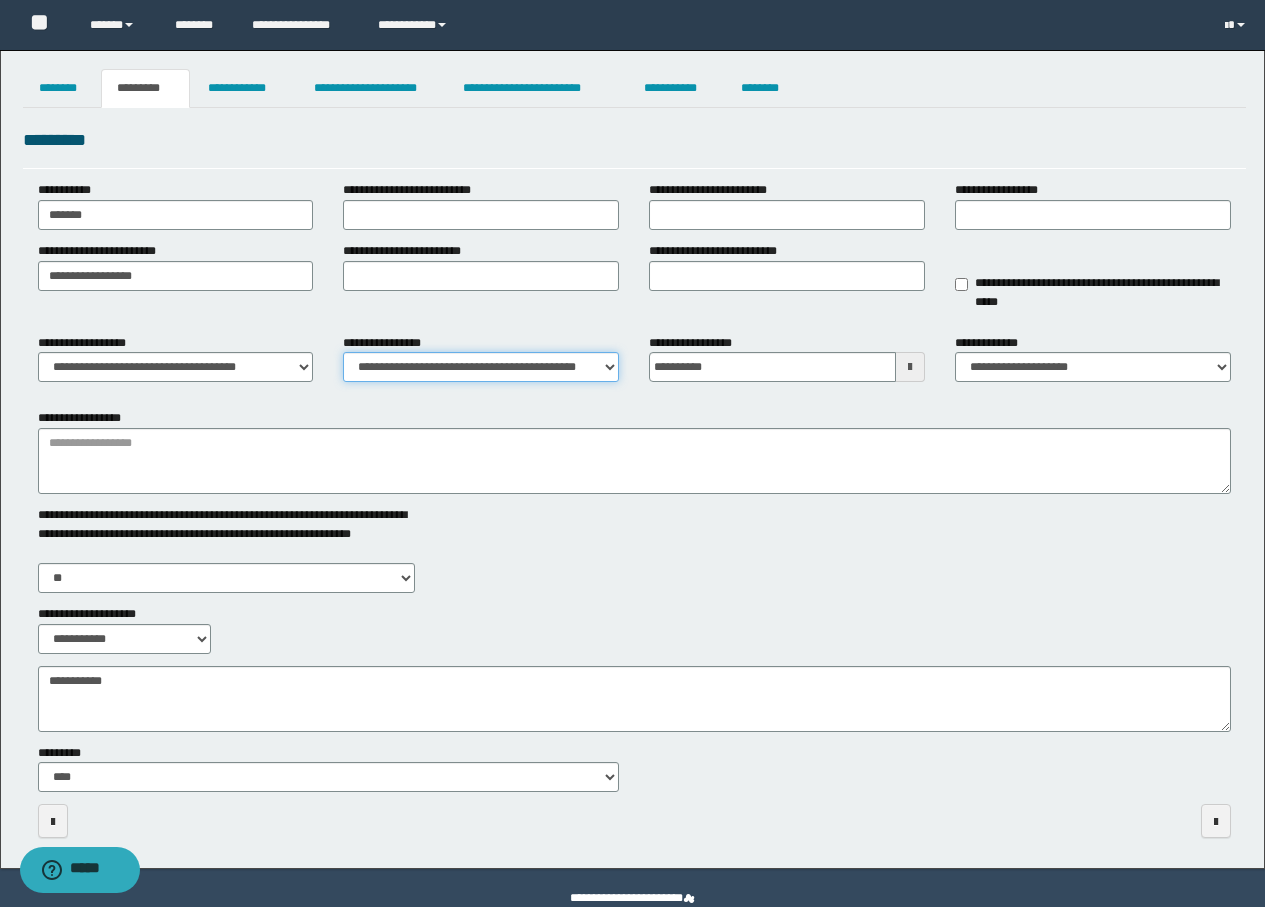 click on "**********" at bounding box center [481, 367] 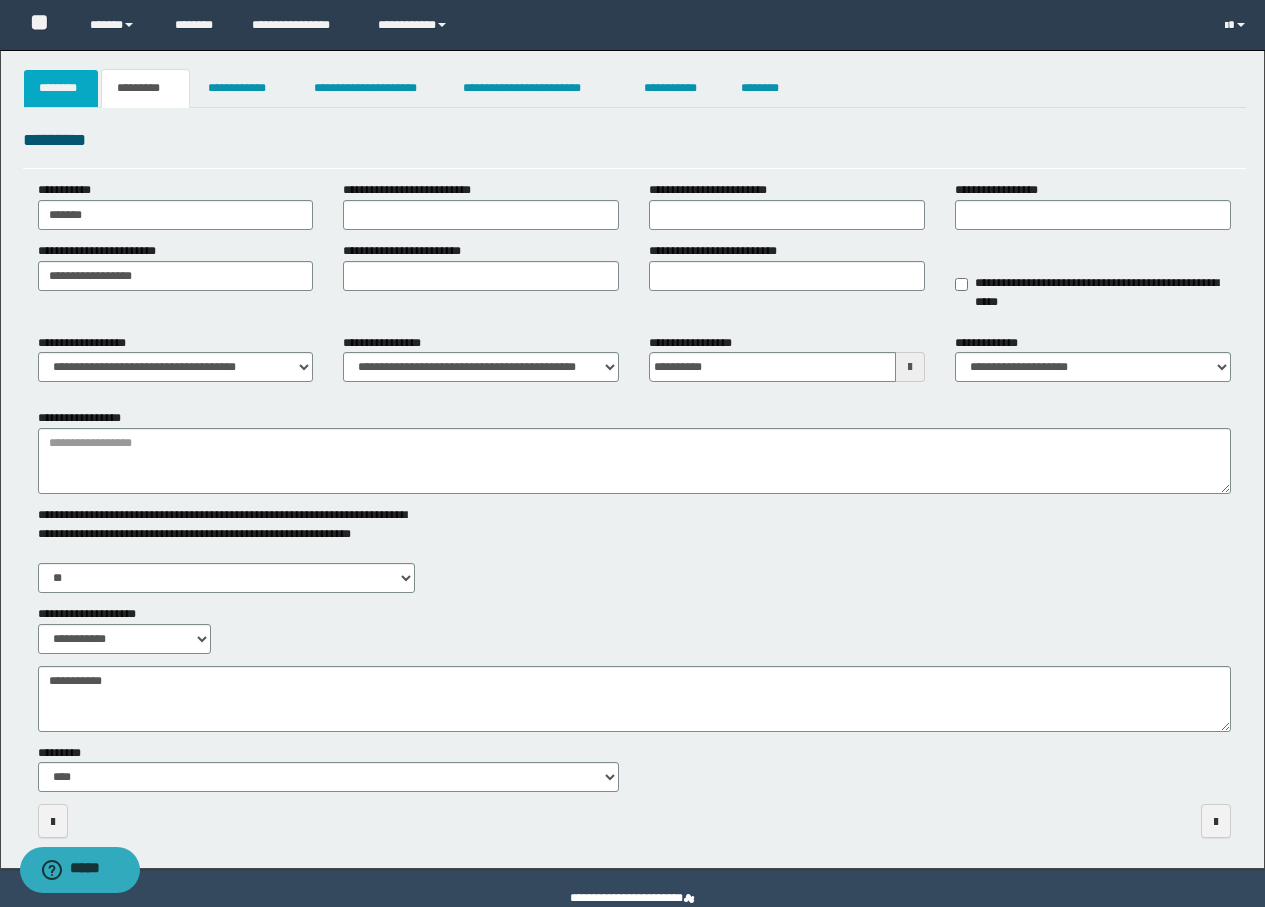 click on "********" at bounding box center [61, 88] 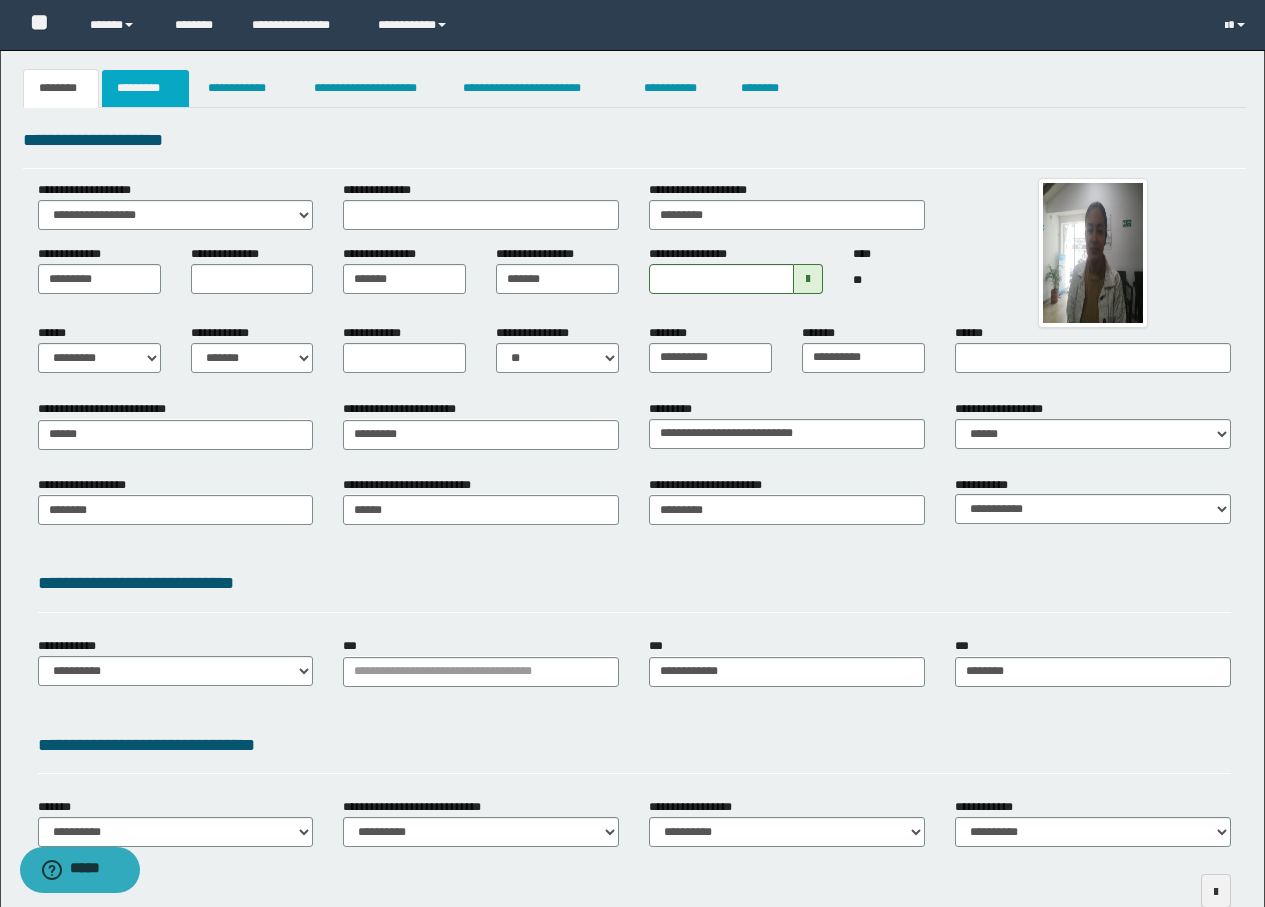 click on "*********" at bounding box center [145, 88] 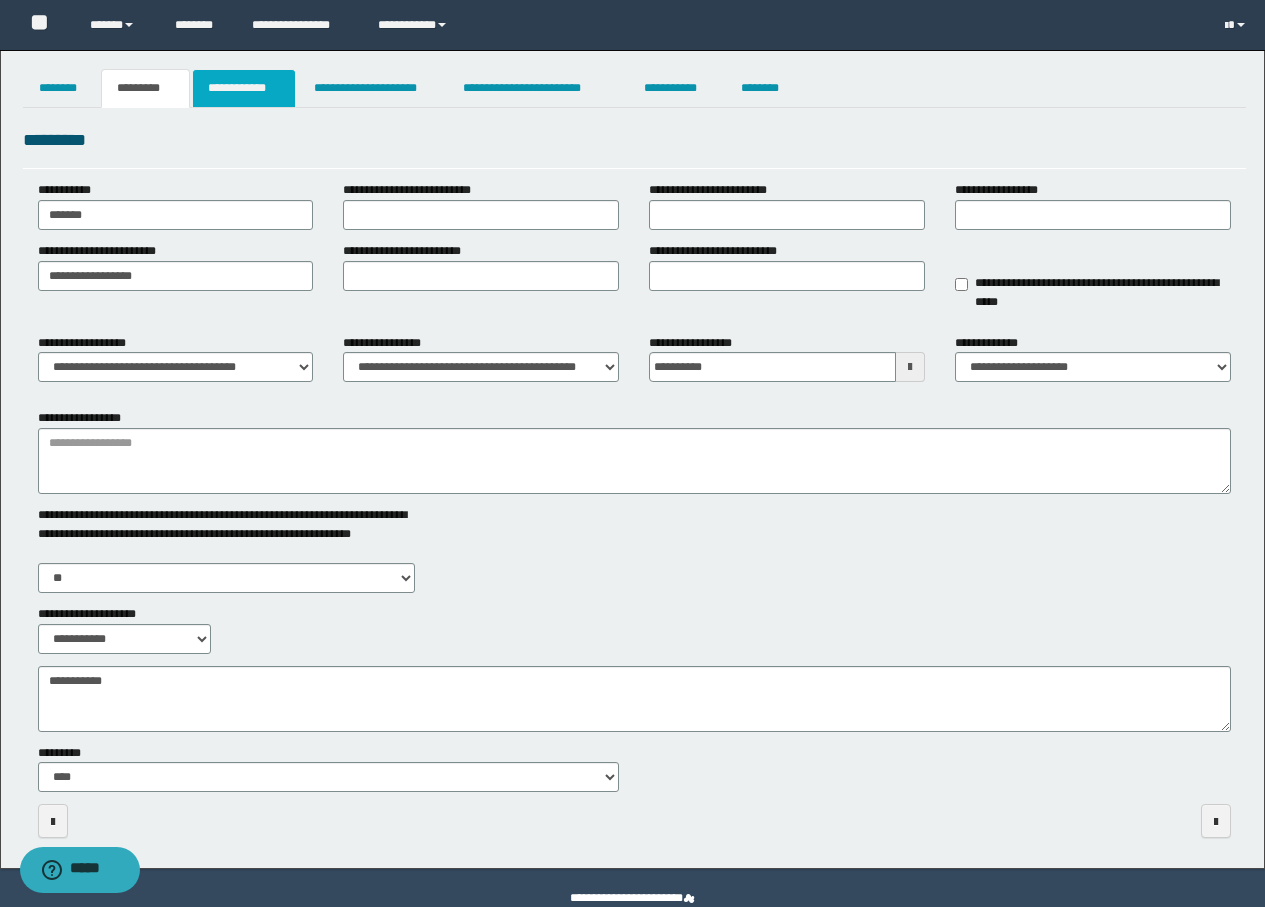 click on "**********" at bounding box center (244, 88) 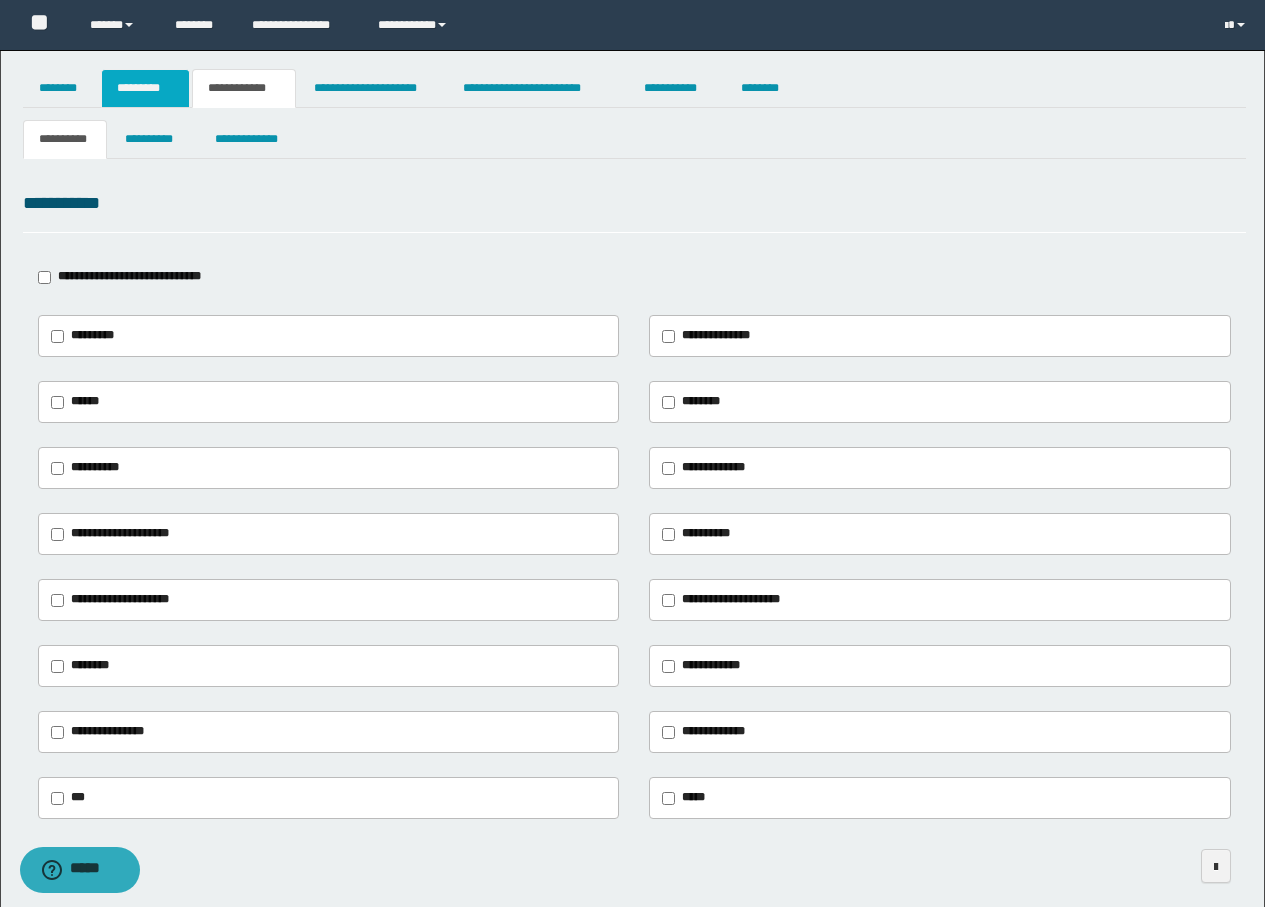 click on "*********" at bounding box center [145, 88] 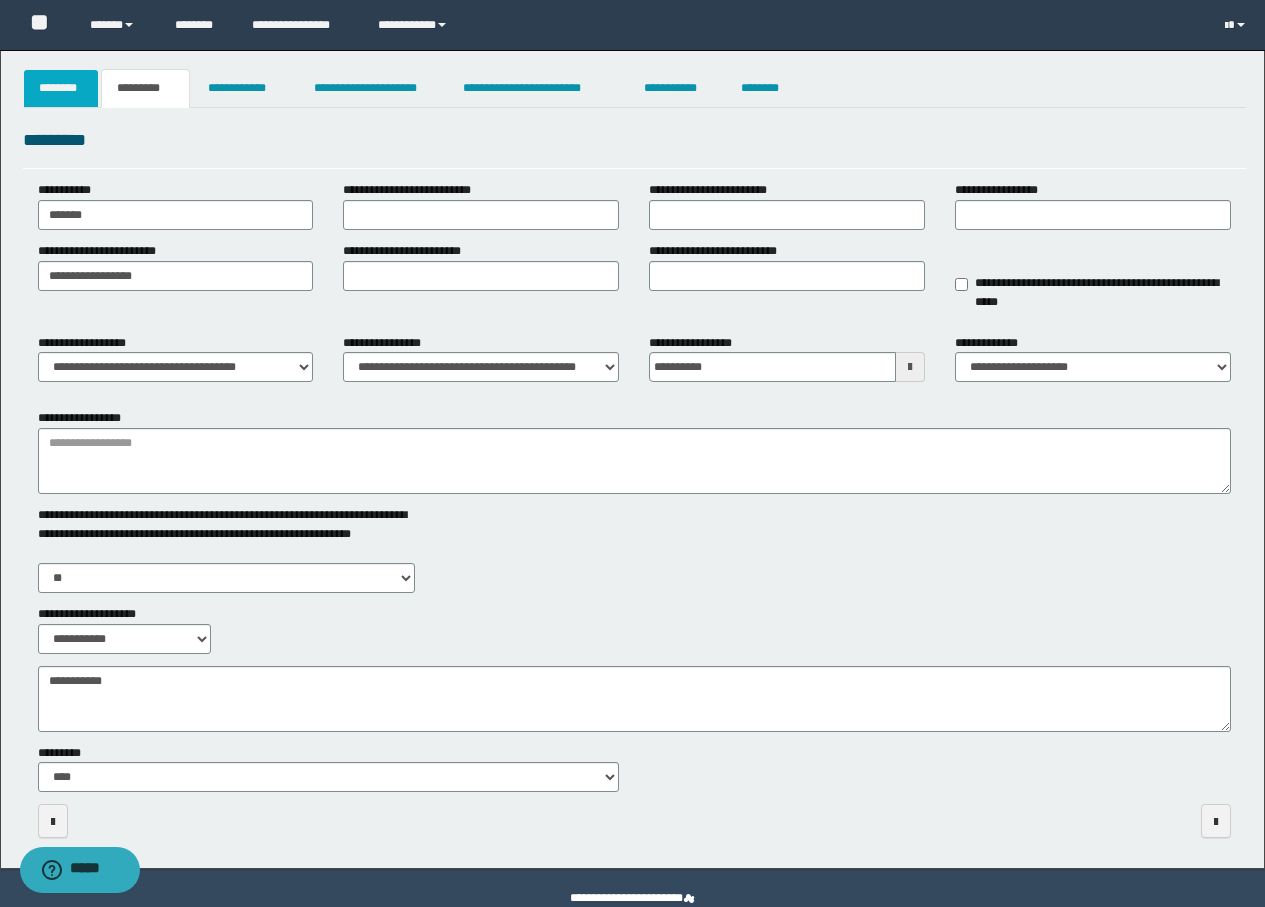 click on "********" at bounding box center [61, 88] 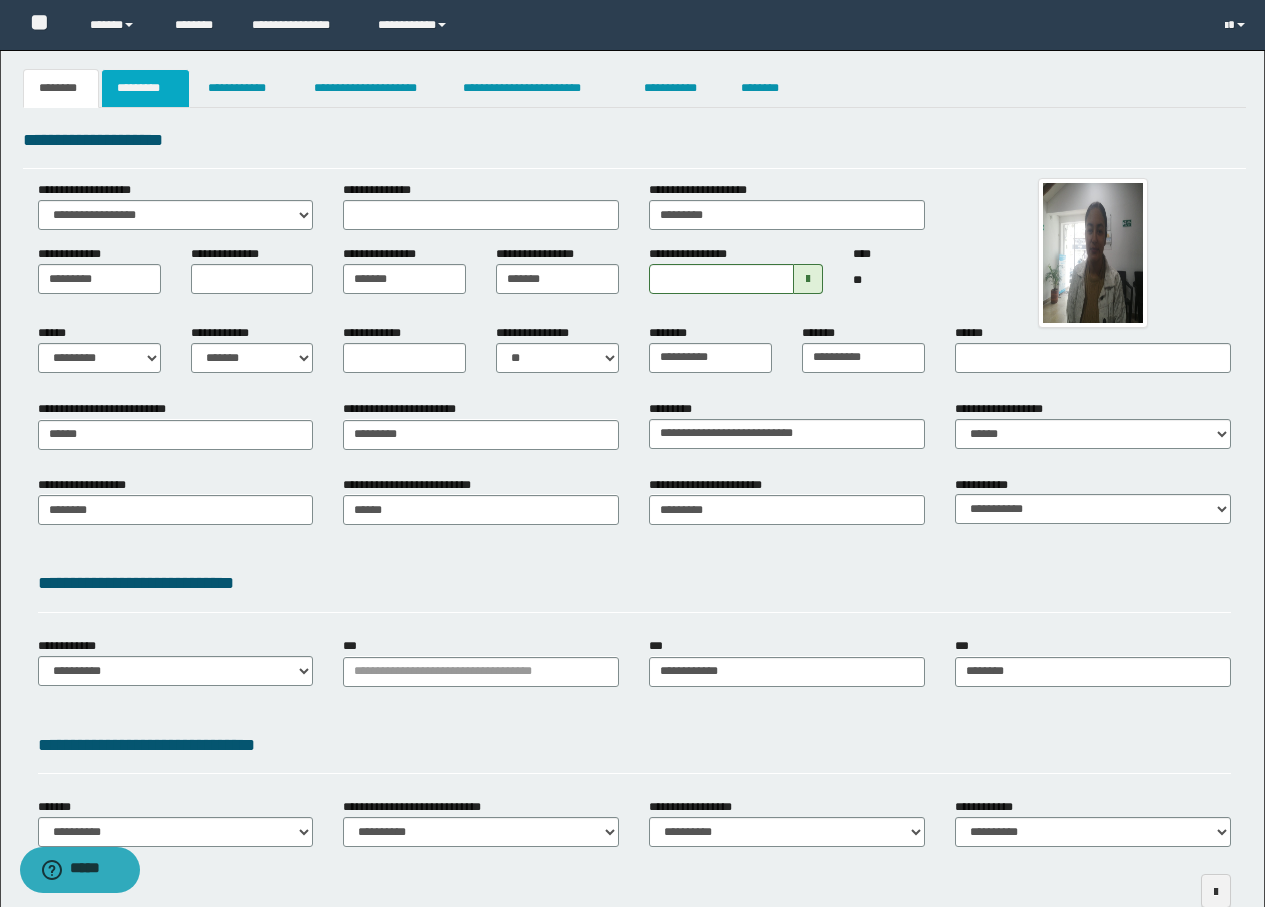 click on "*********" at bounding box center (145, 88) 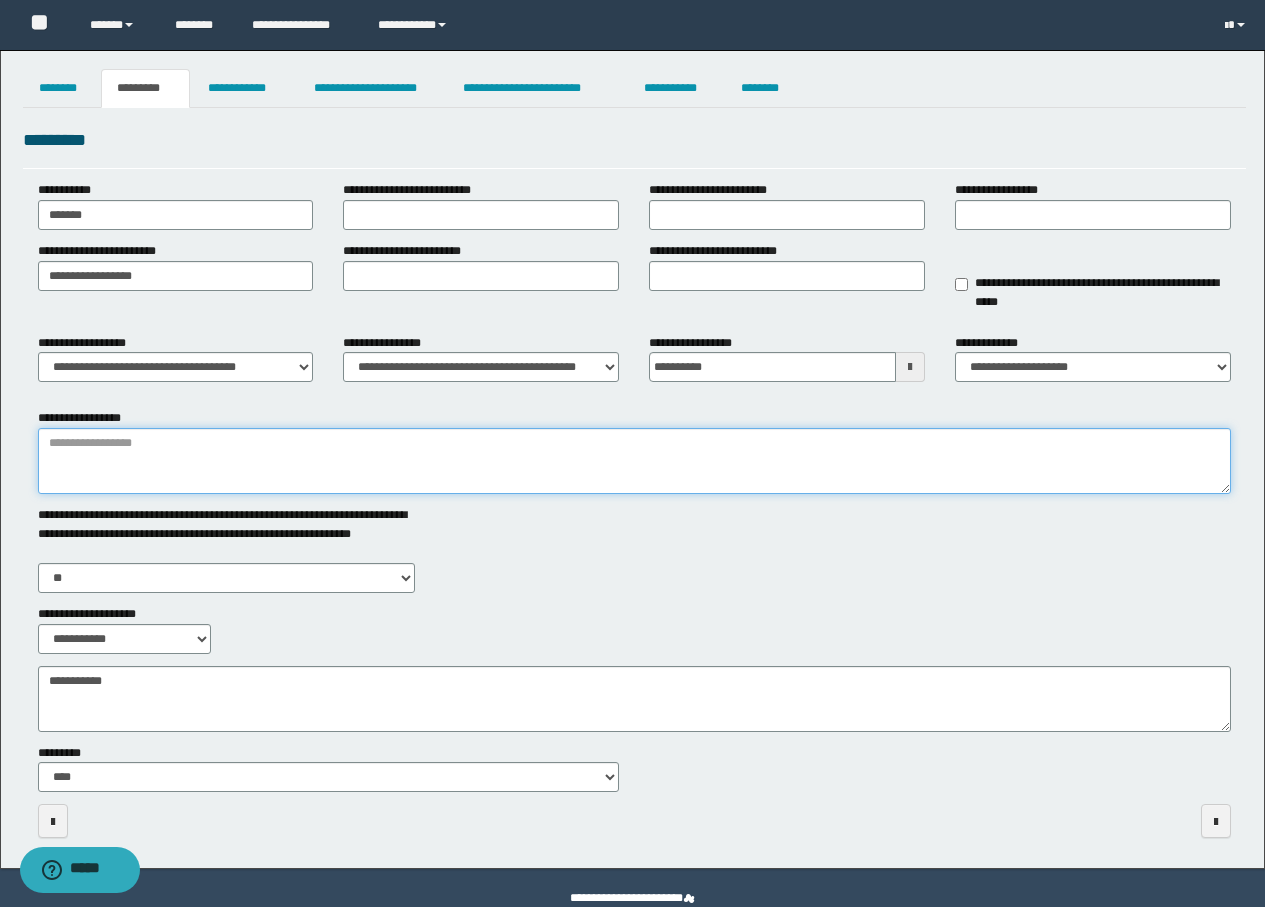 click on "**********" at bounding box center [634, 461] 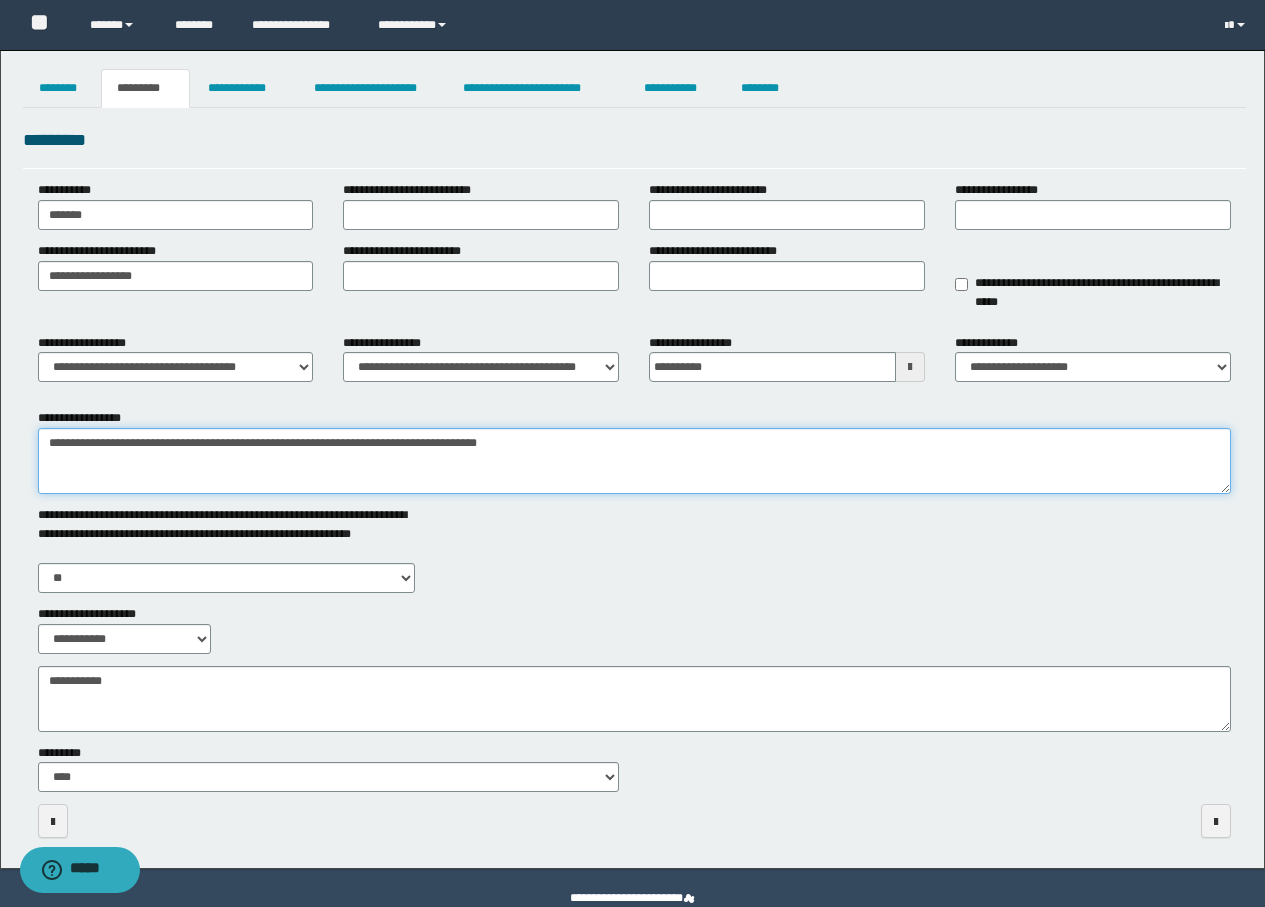 type on "**********" 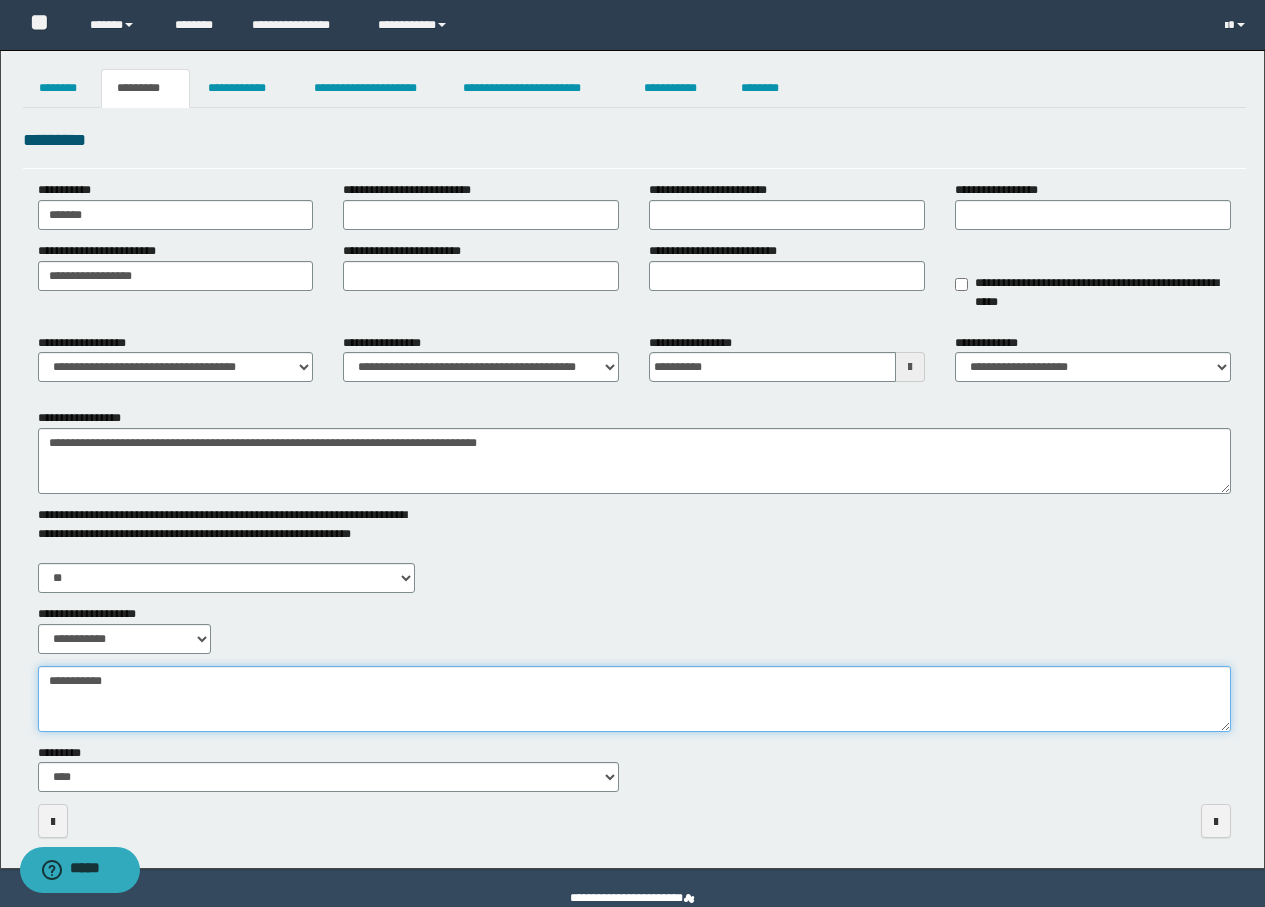 click on "**********" at bounding box center (634, 699) 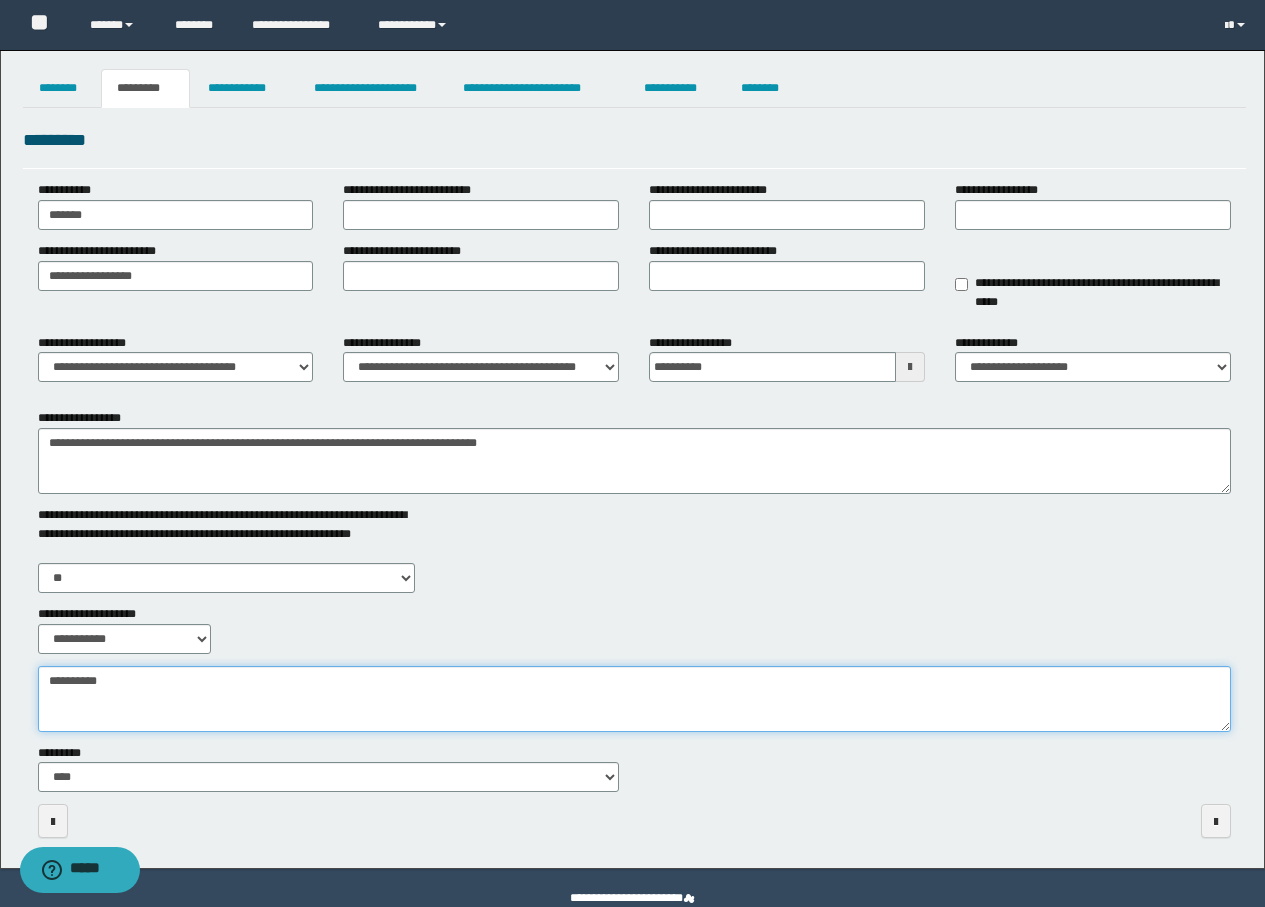 type on "**********" 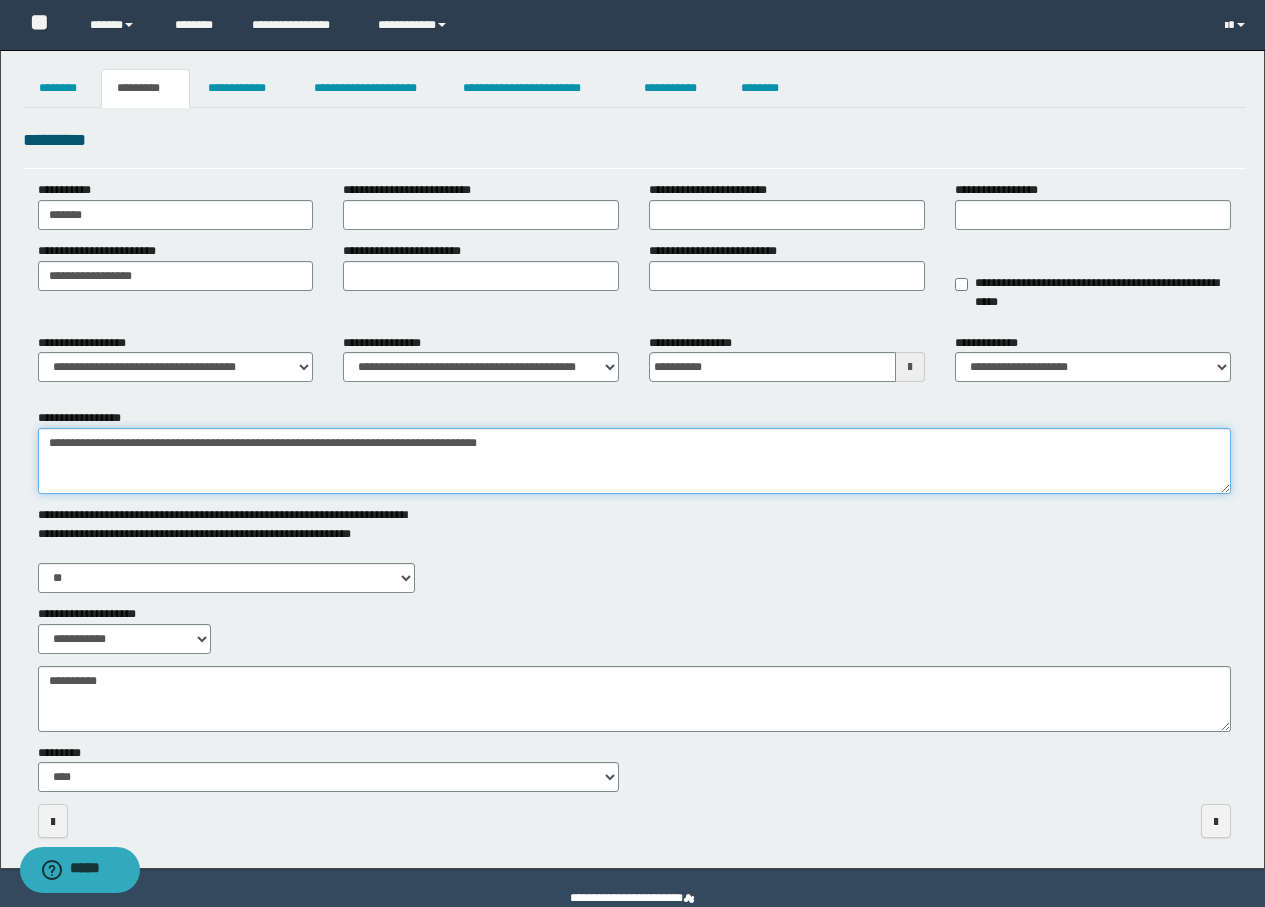 click on "**********" at bounding box center [634, 461] 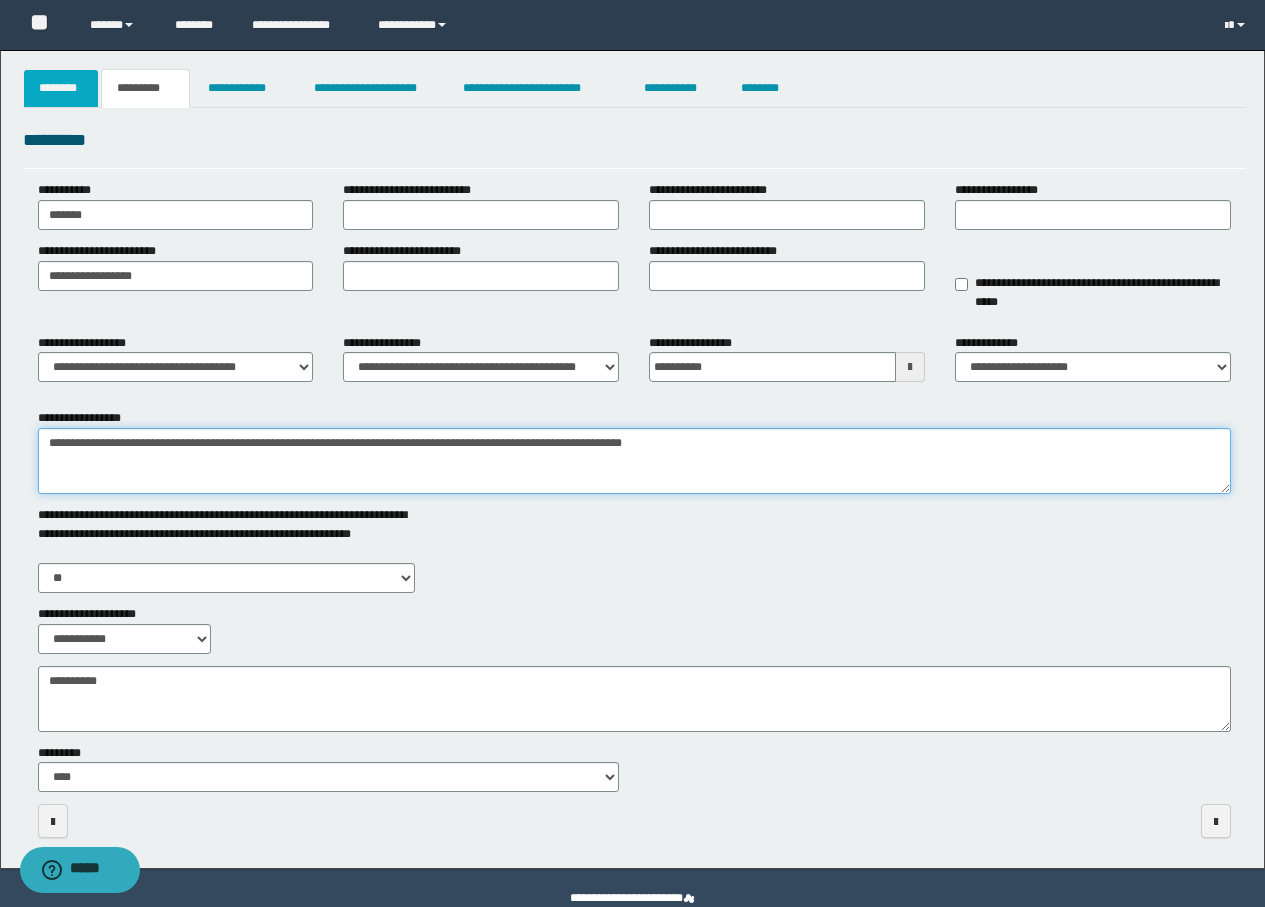 type on "**********" 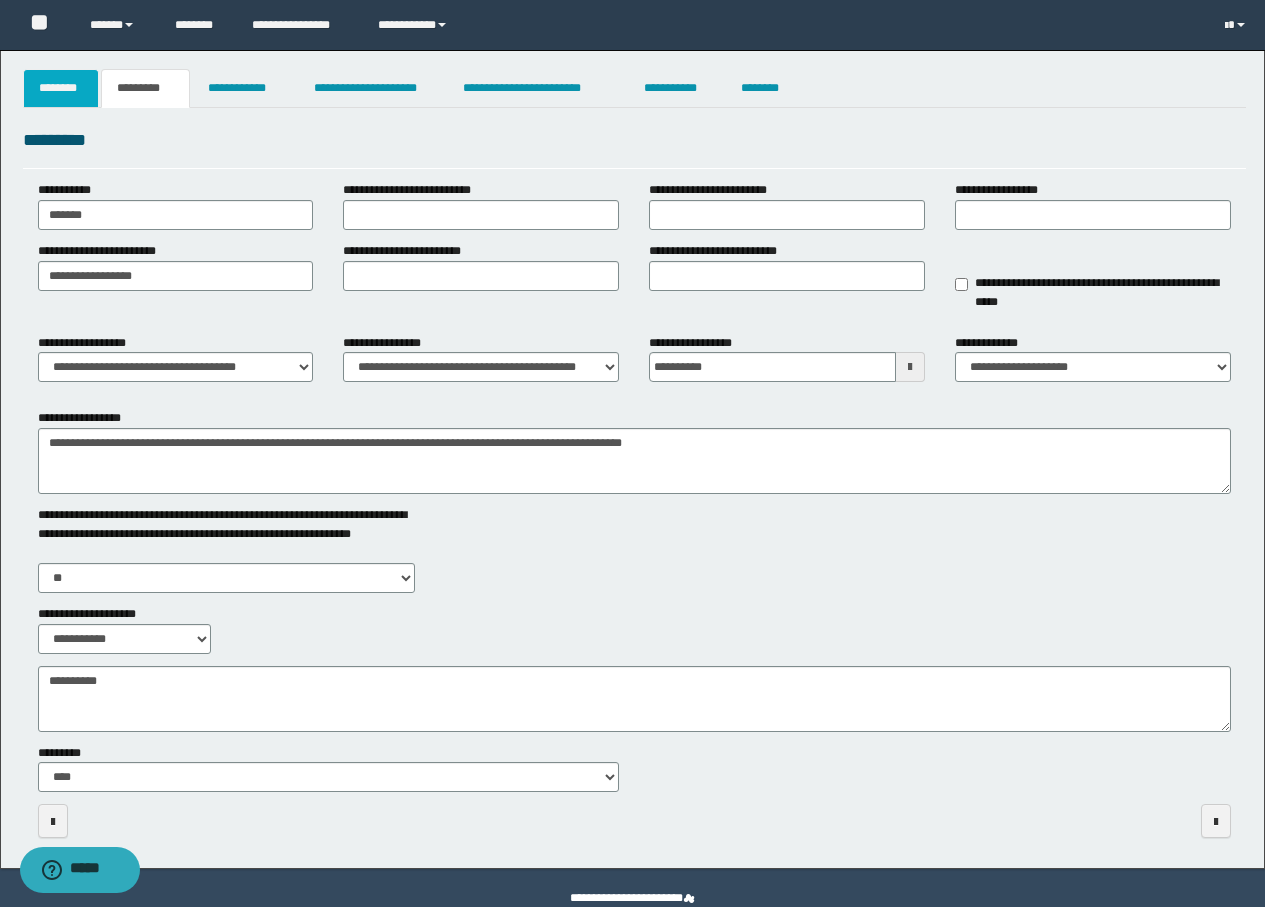 click on "********" at bounding box center [61, 88] 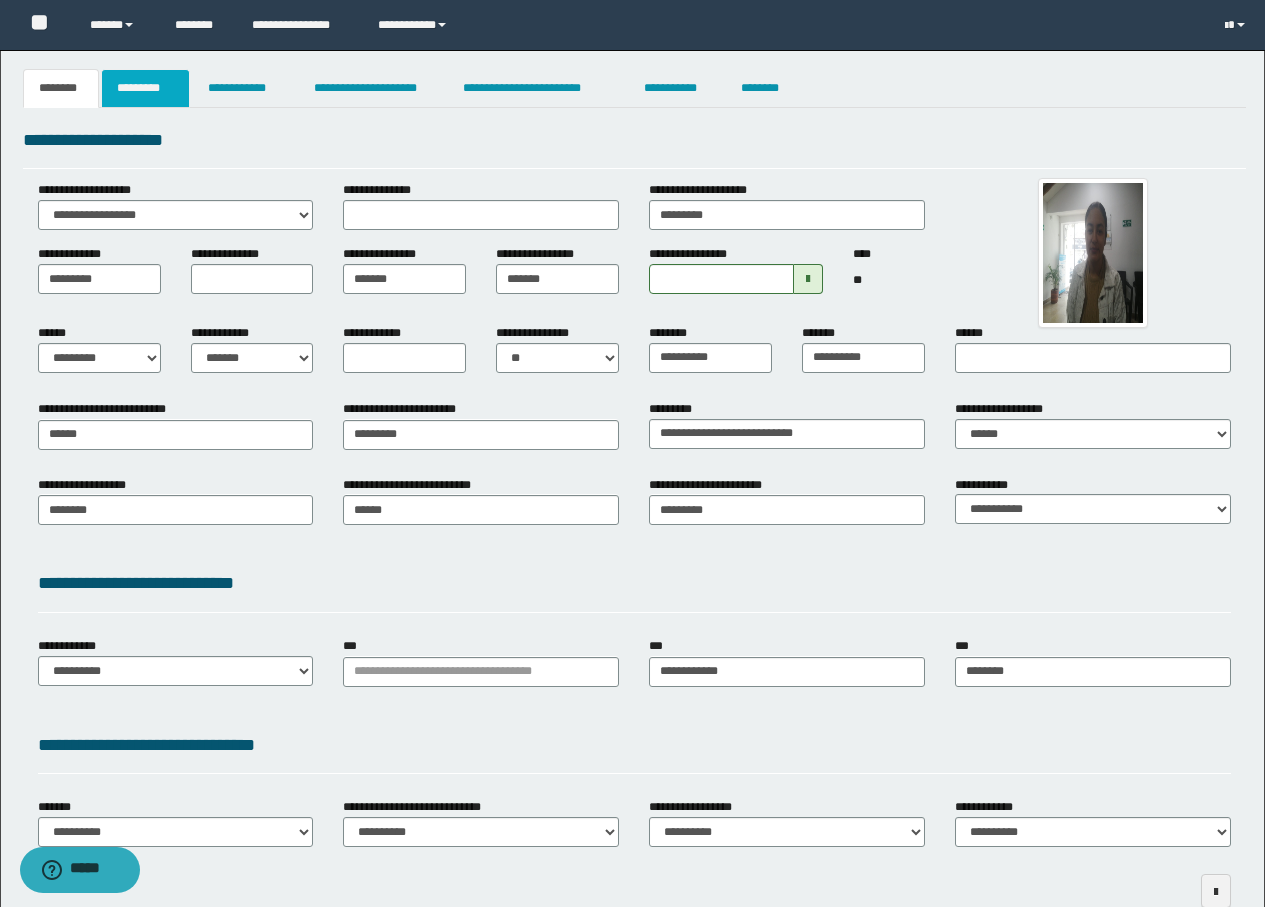 click on "*********" at bounding box center [145, 88] 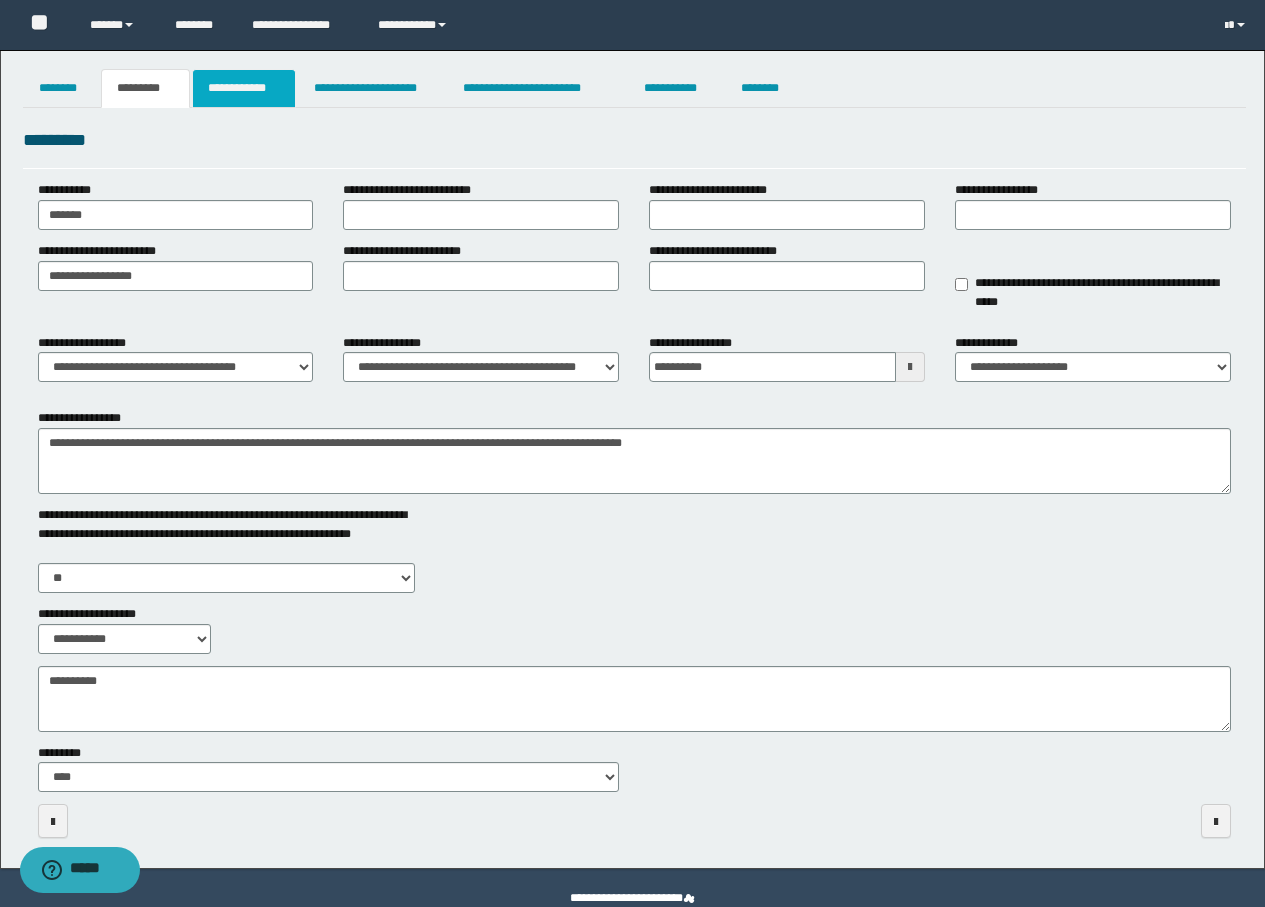 click on "**********" at bounding box center (244, 88) 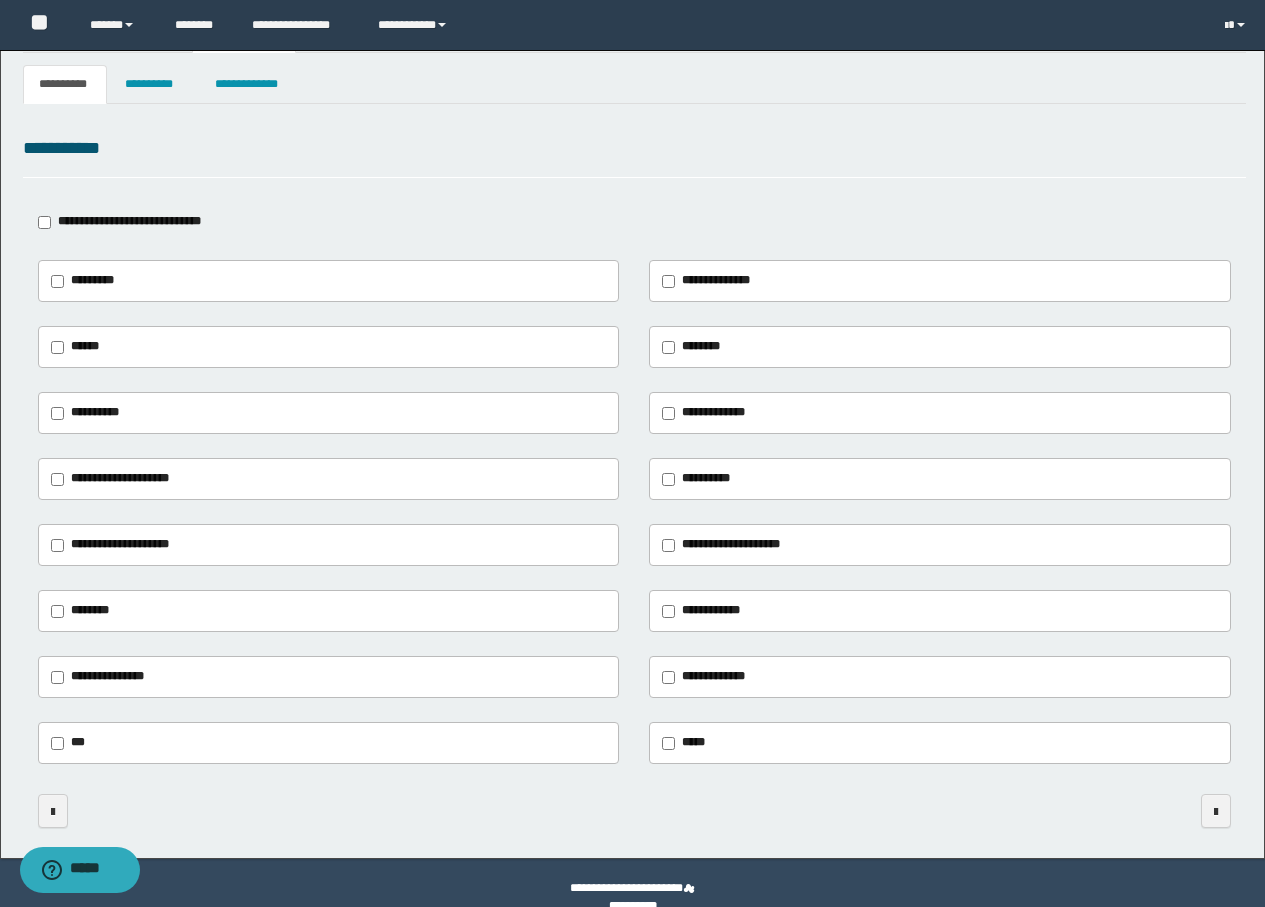 scroll, scrollTop: 84, scrollLeft: 0, axis: vertical 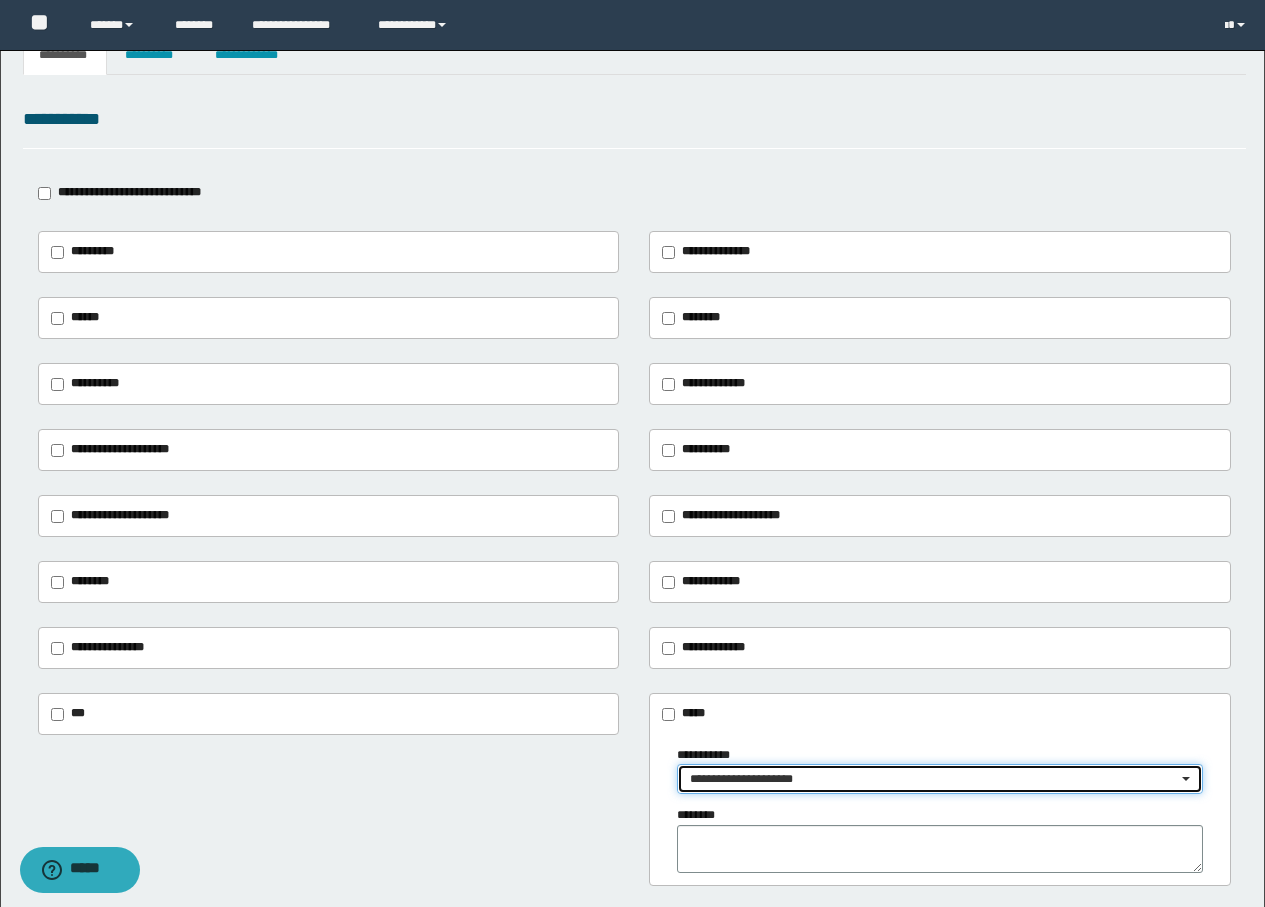click on "**********" at bounding box center (933, 779) 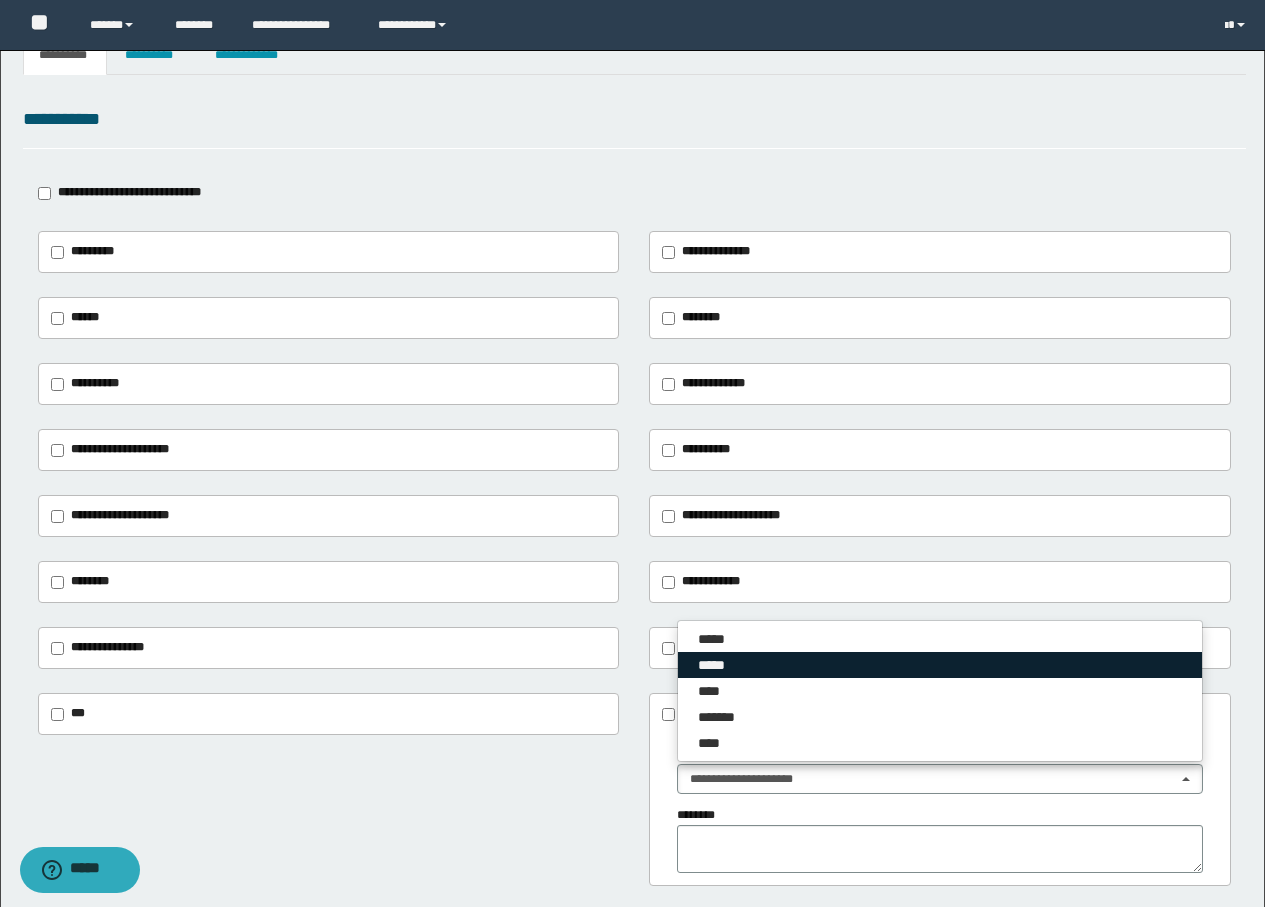 click on "*****" at bounding box center (718, 665) 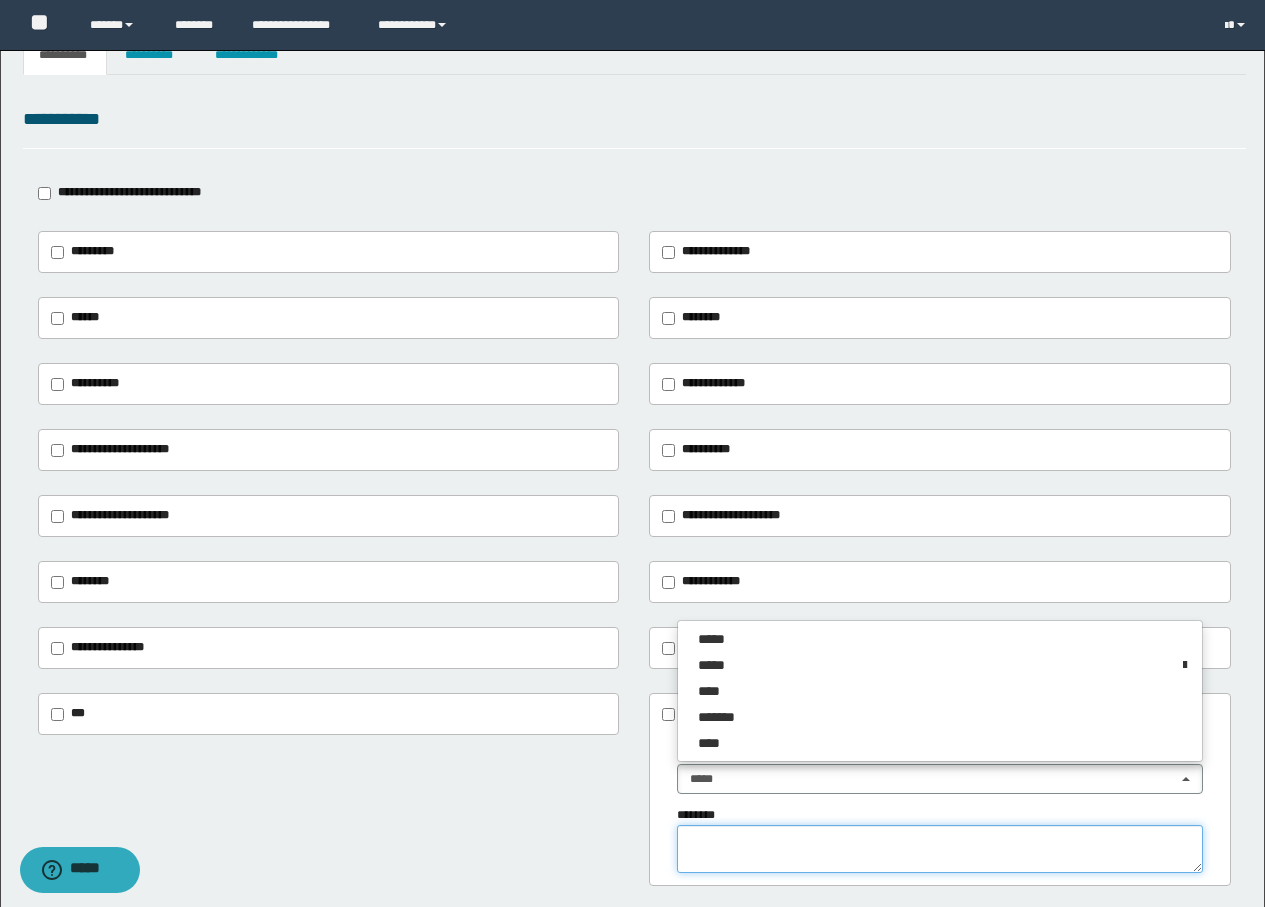 click at bounding box center (940, 849) 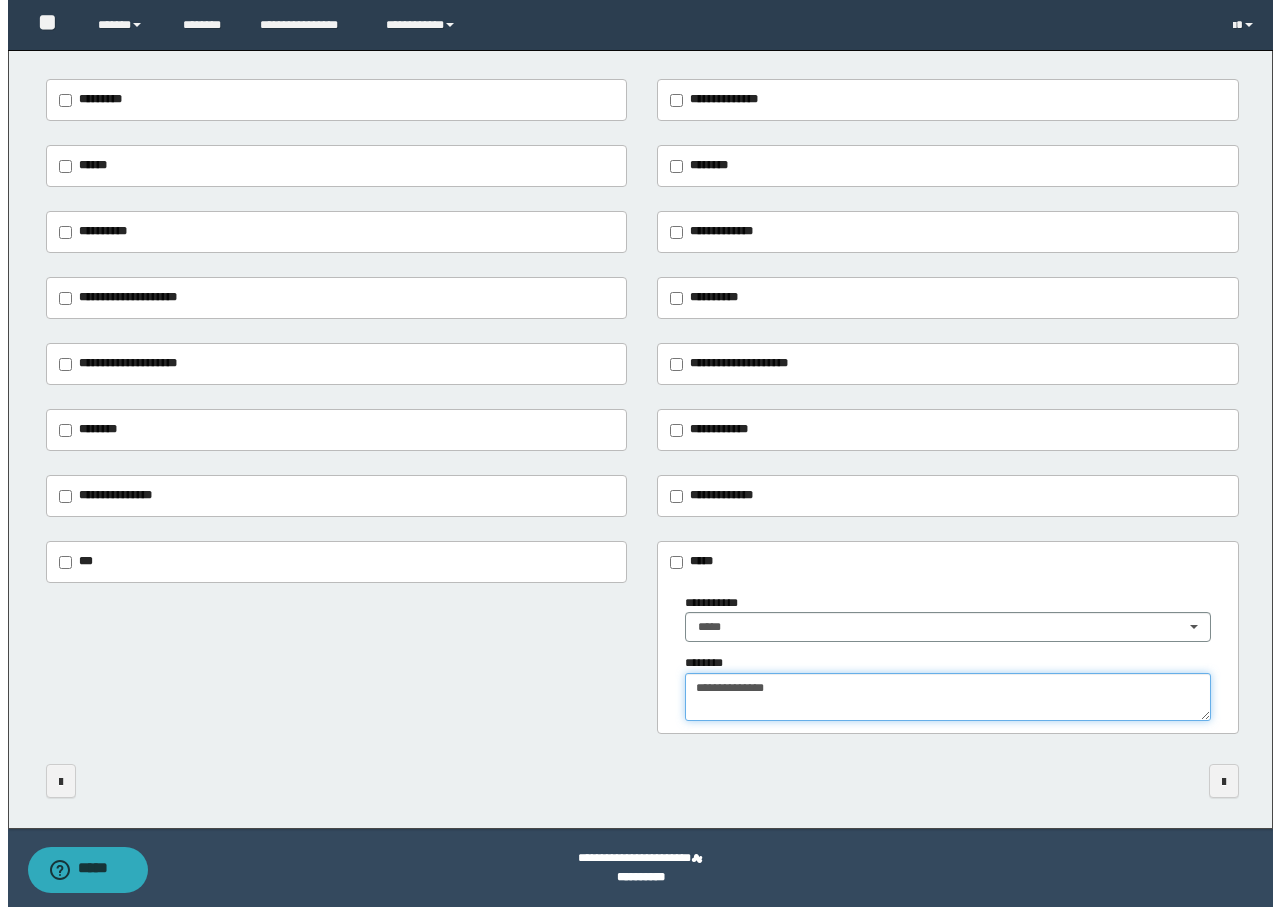 scroll, scrollTop: 0, scrollLeft: 0, axis: both 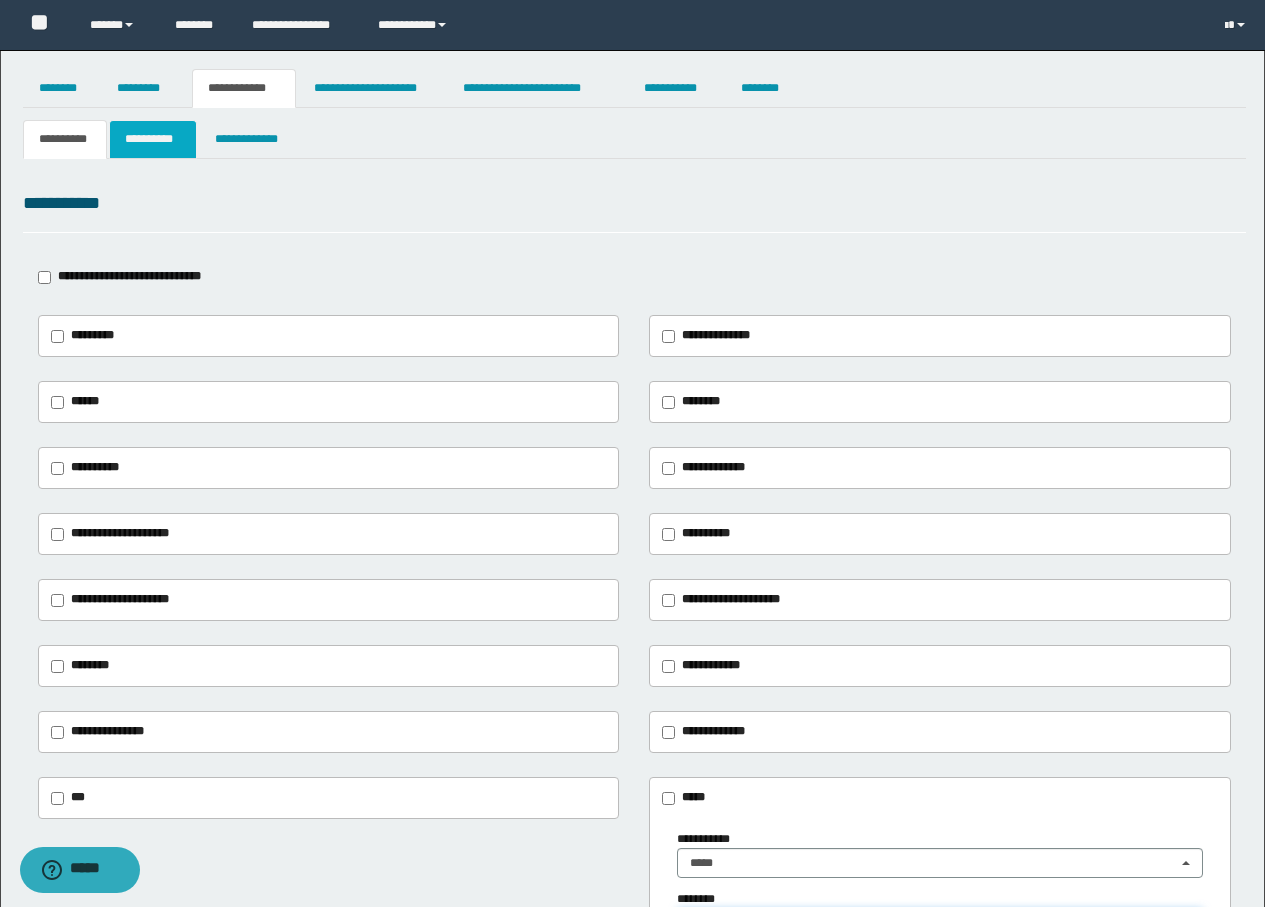 type on "**********" 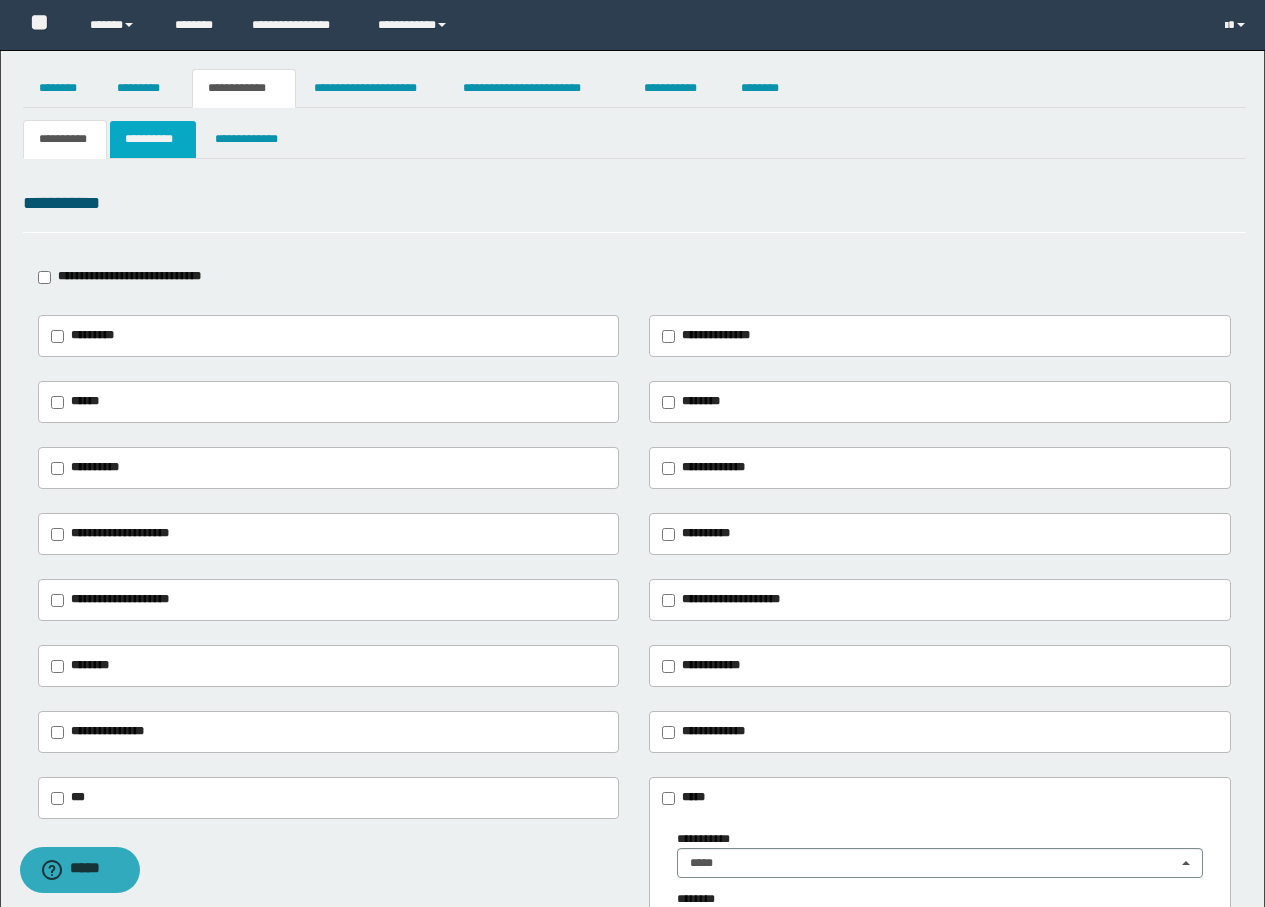 click on "**********" at bounding box center [153, 139] 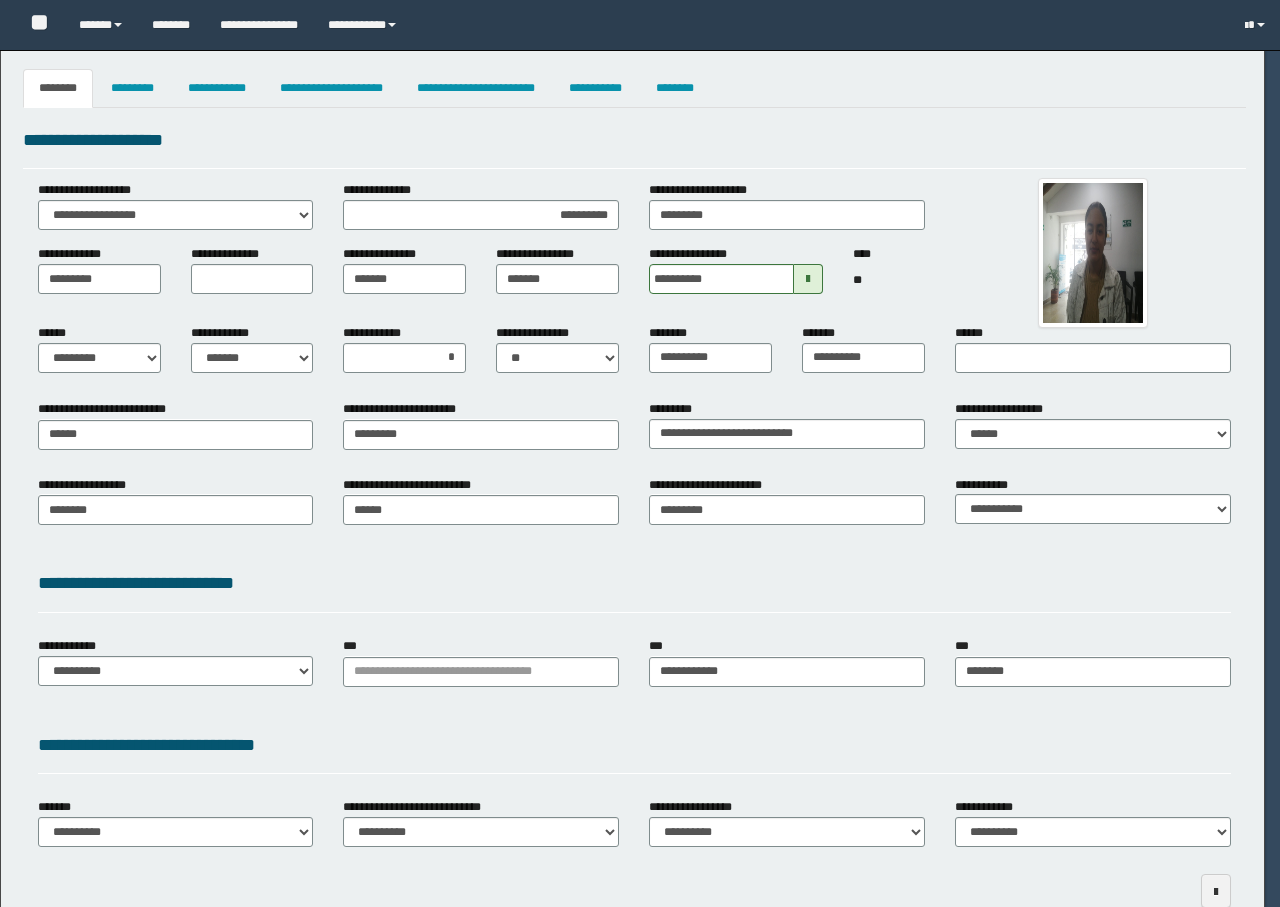 select on "*" 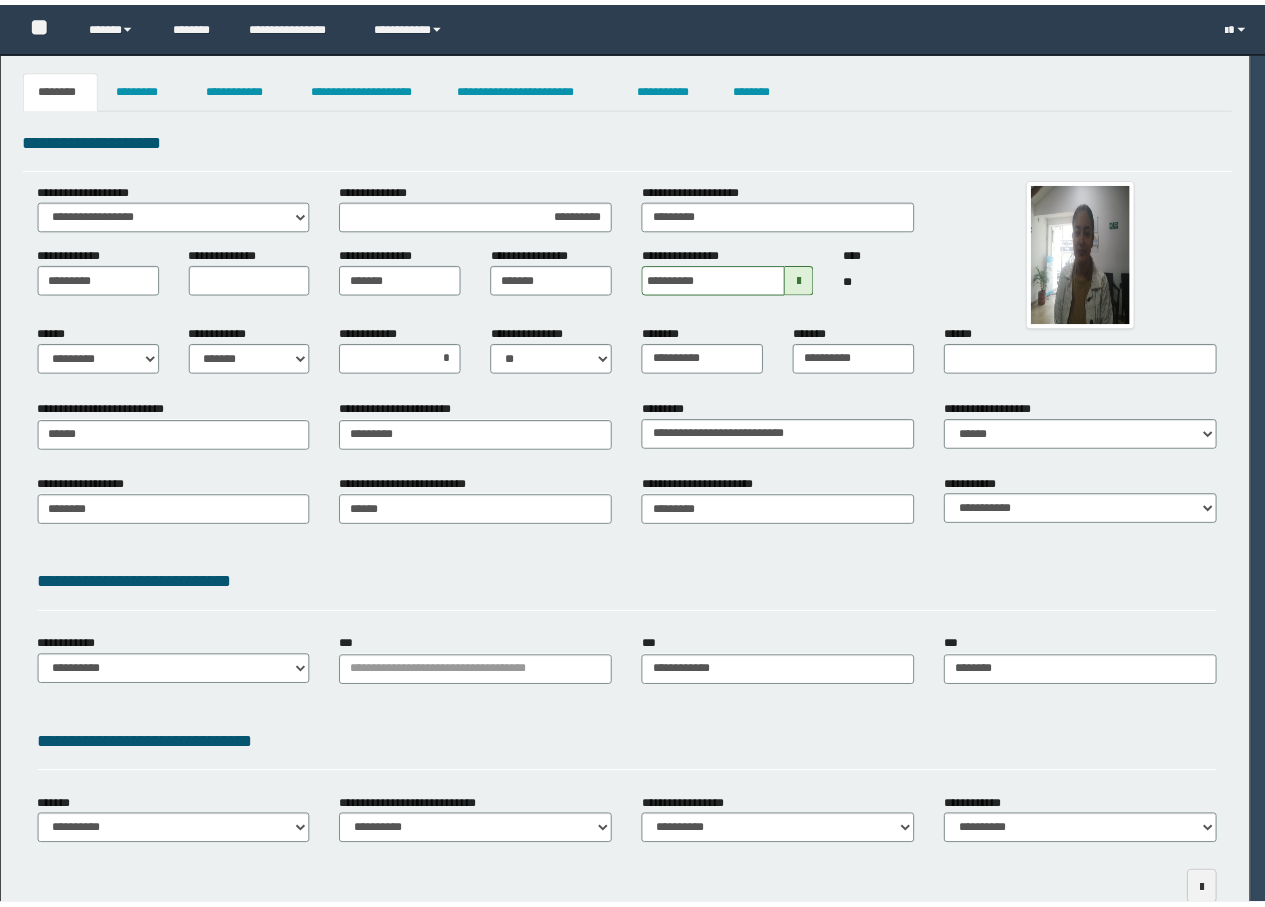 scroll, scrollTop: 0, scrollLeft: 0, axis: both 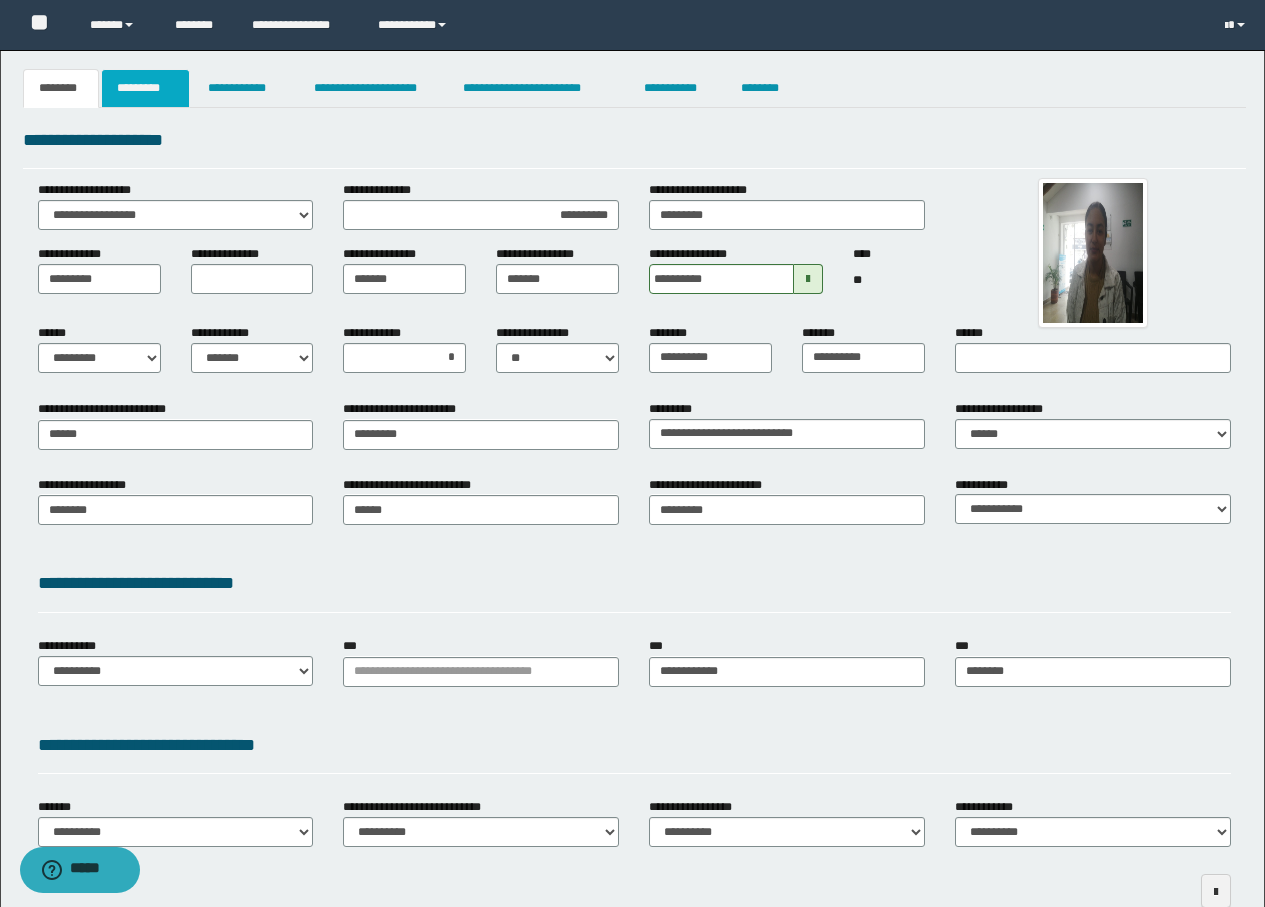 click on "*********" at bounding box center [145, 88] 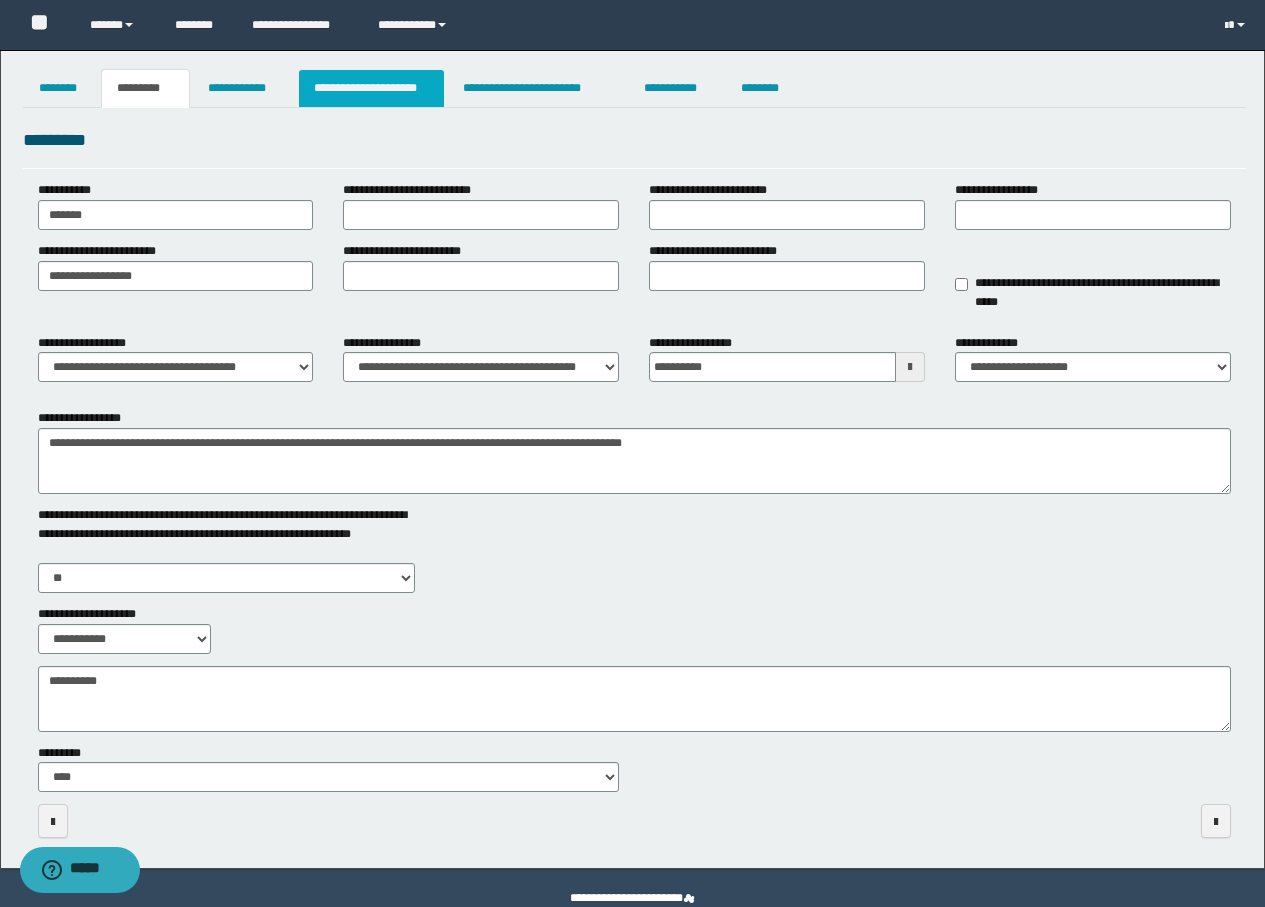 click on "**********" at bounding box center (371, 88) 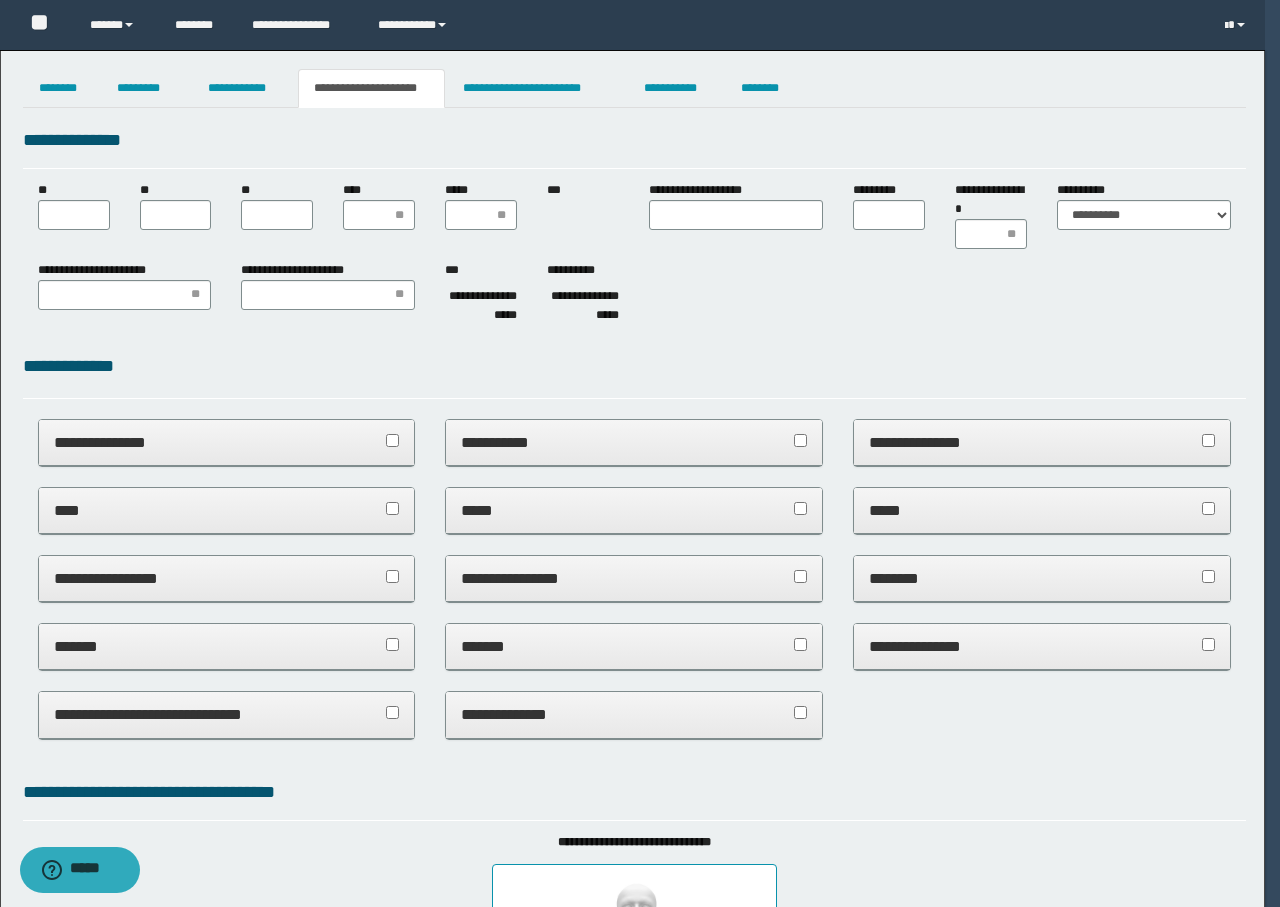 scroll, scrollTop: 0, scrollLeft: 0, axis: both 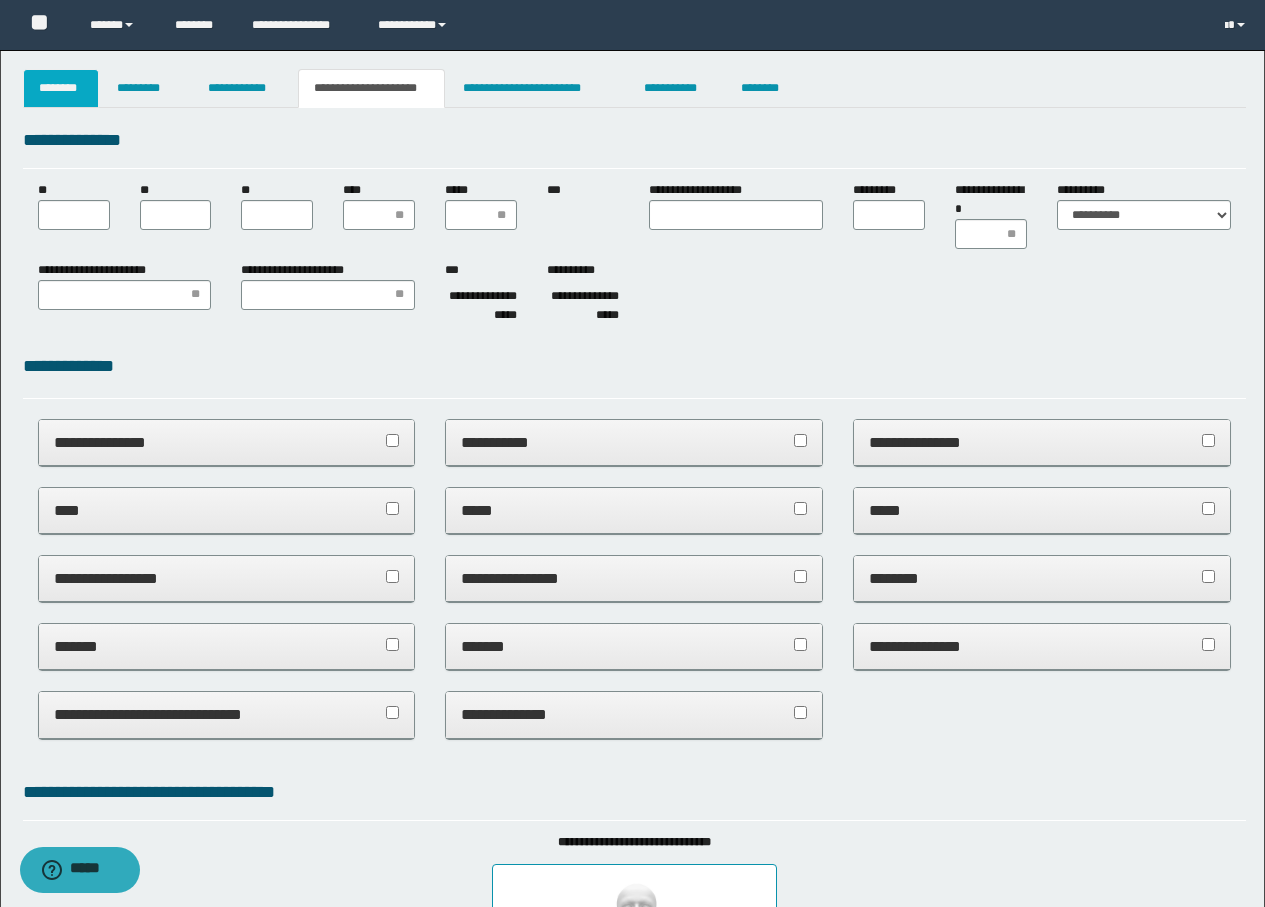 click on "********" at bounding box center [61, 88] 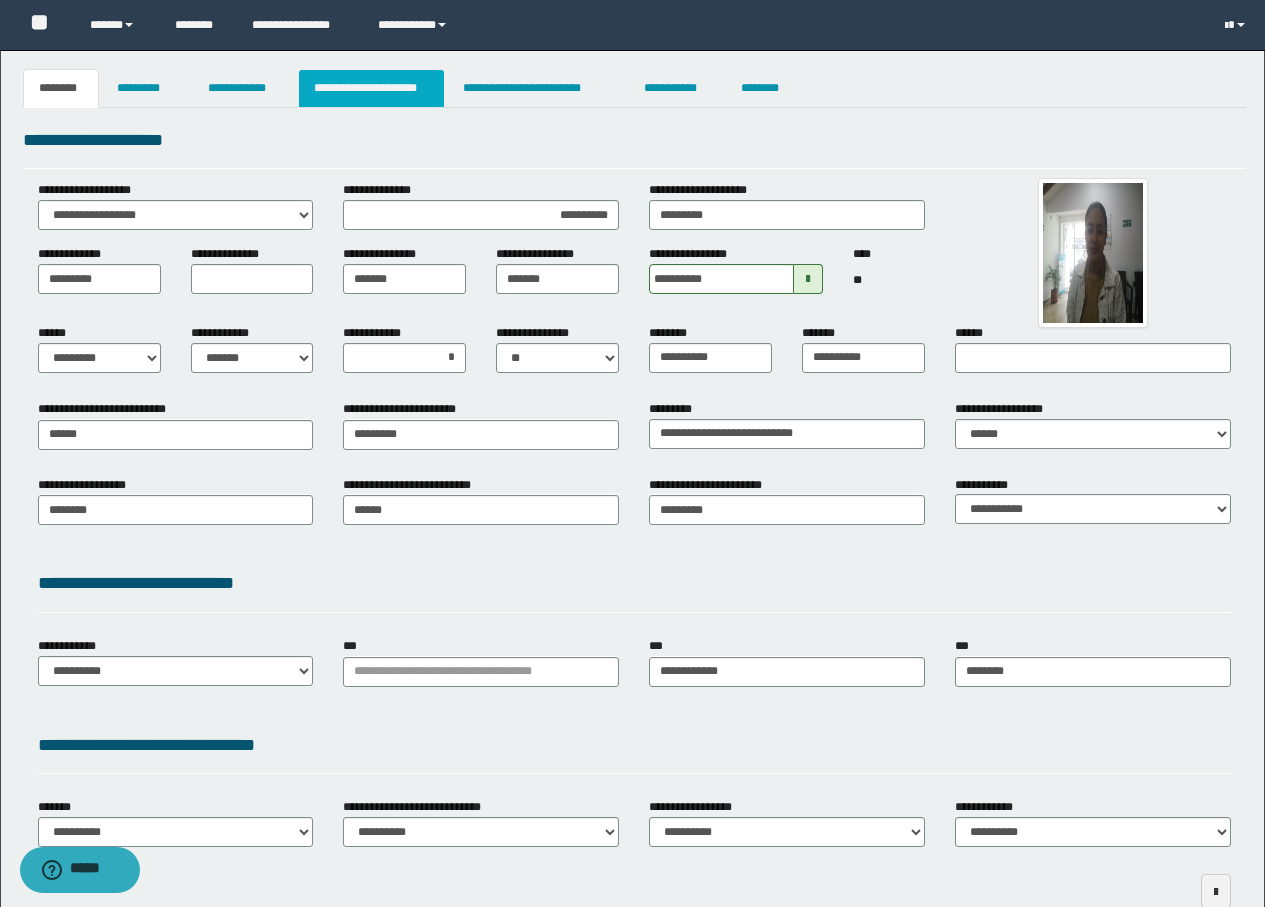 click on "**********" at bounding box center (371, 88) 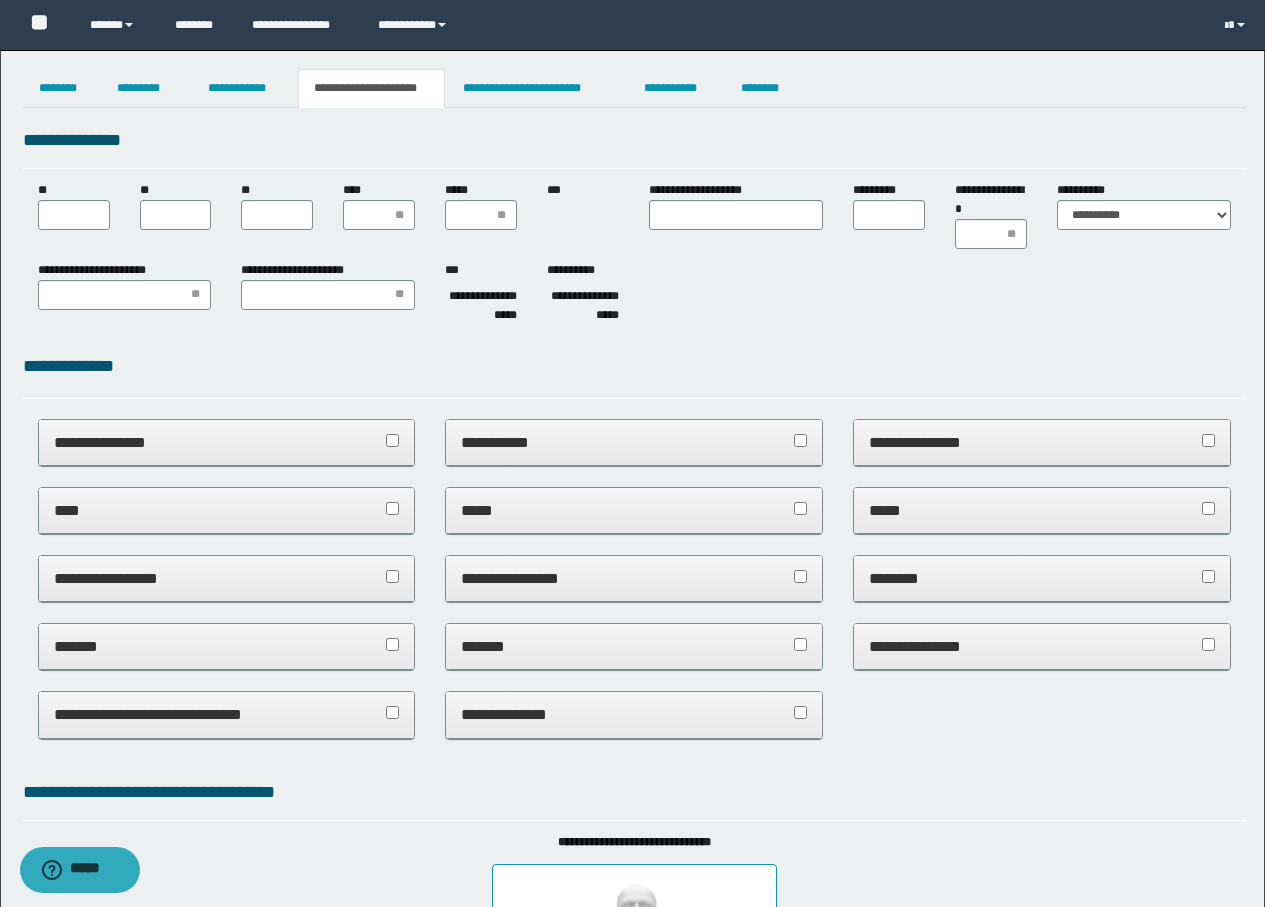 type 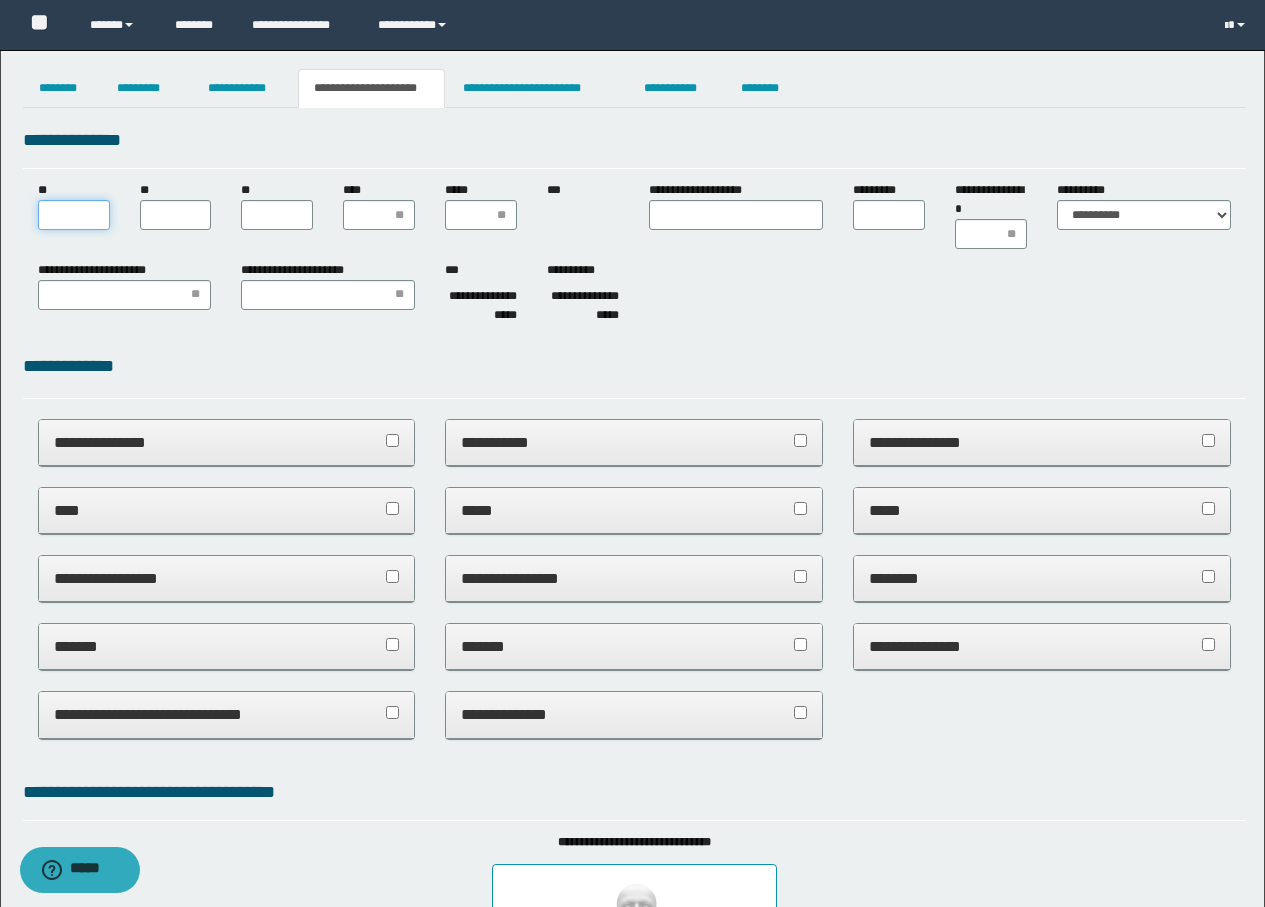 click on "**" at bounding box center [74, 215] 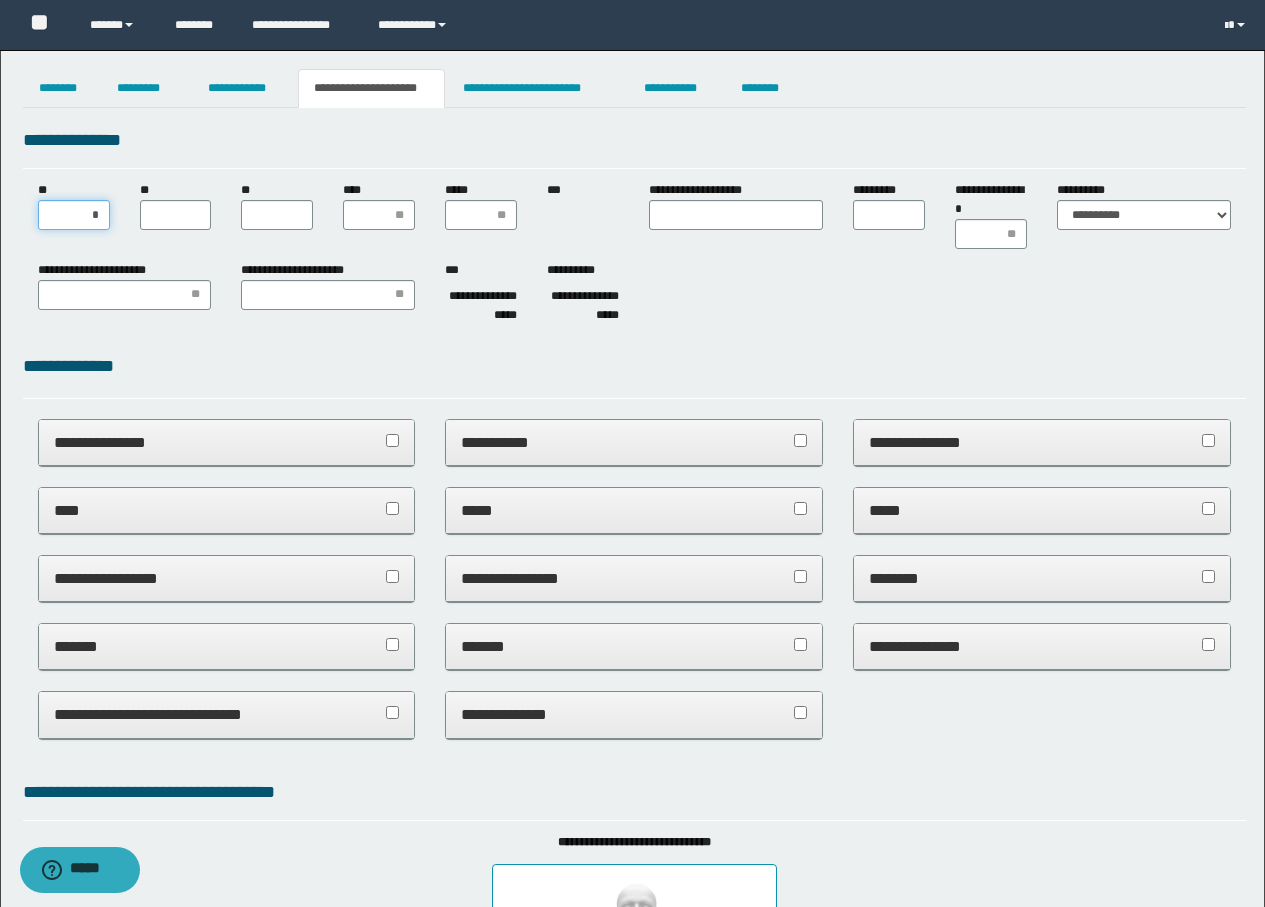 type on "**" 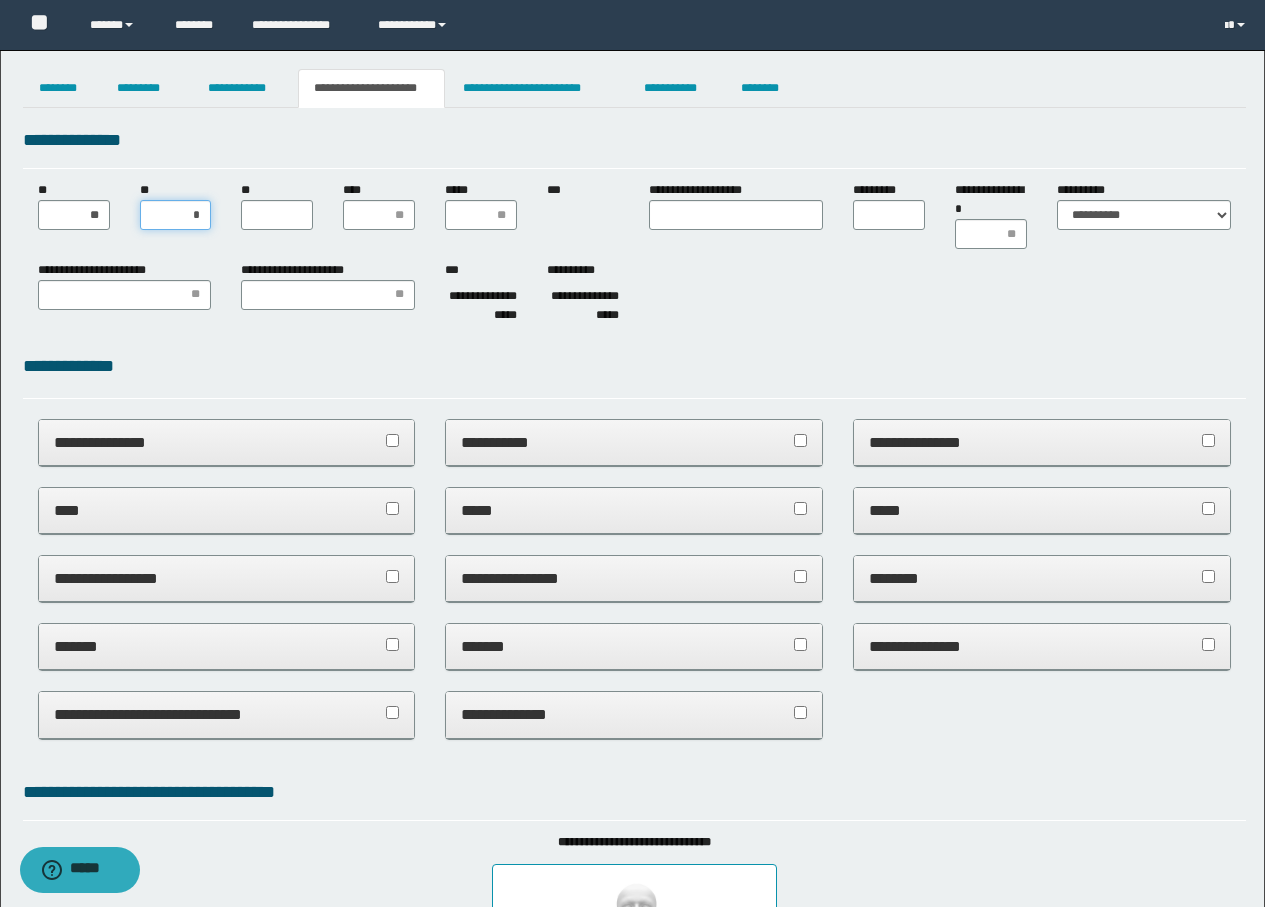 type on "**" 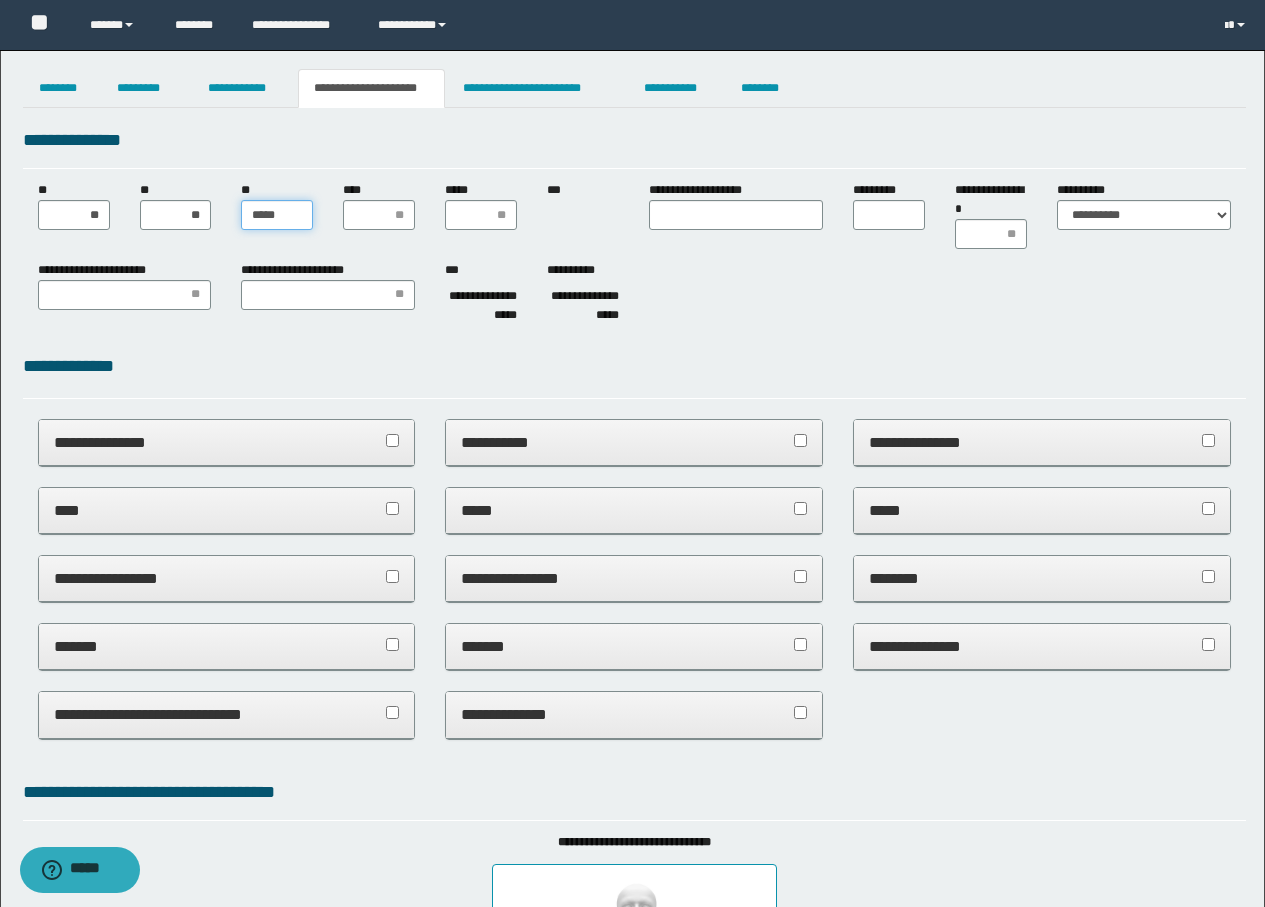 type on "******" 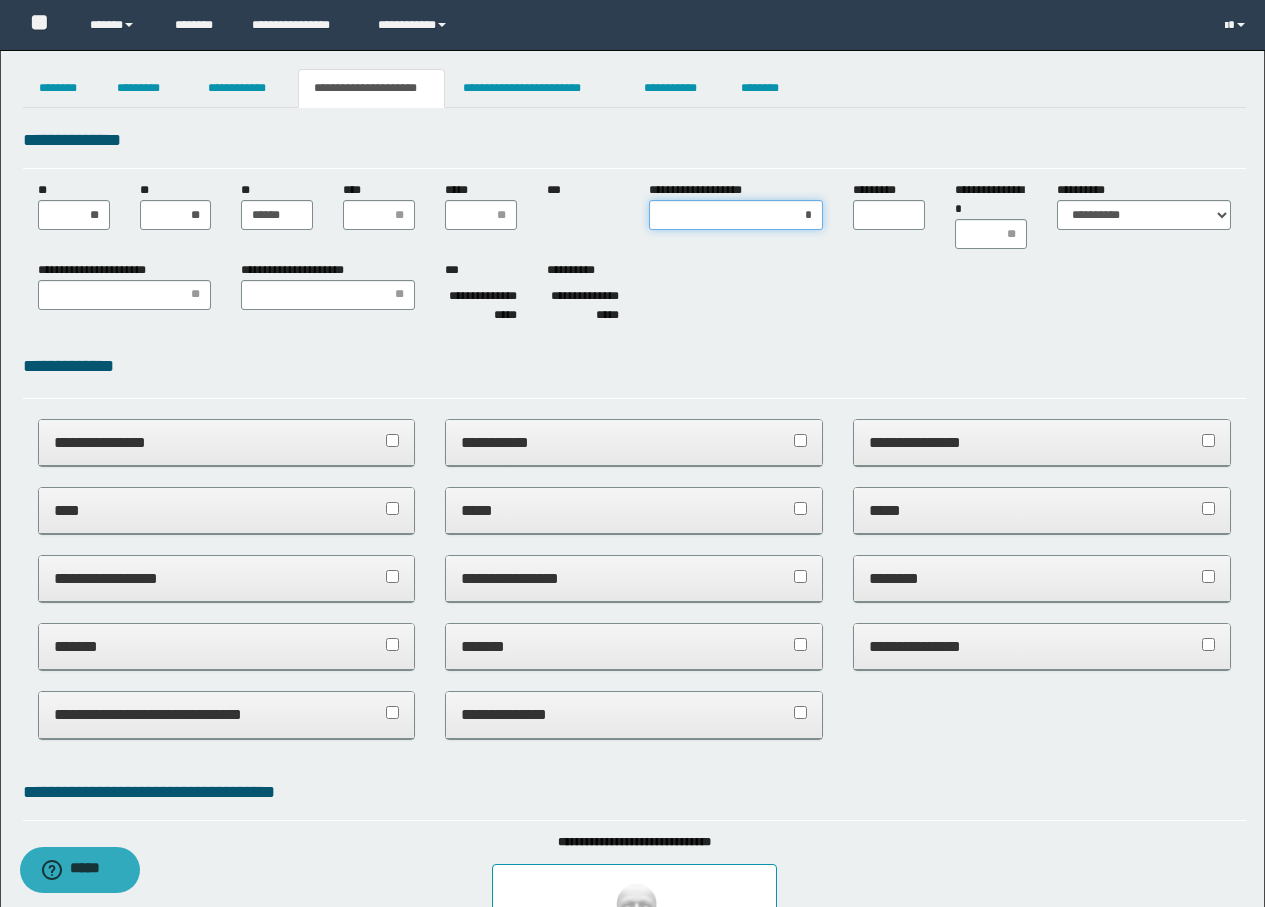 type on "**" 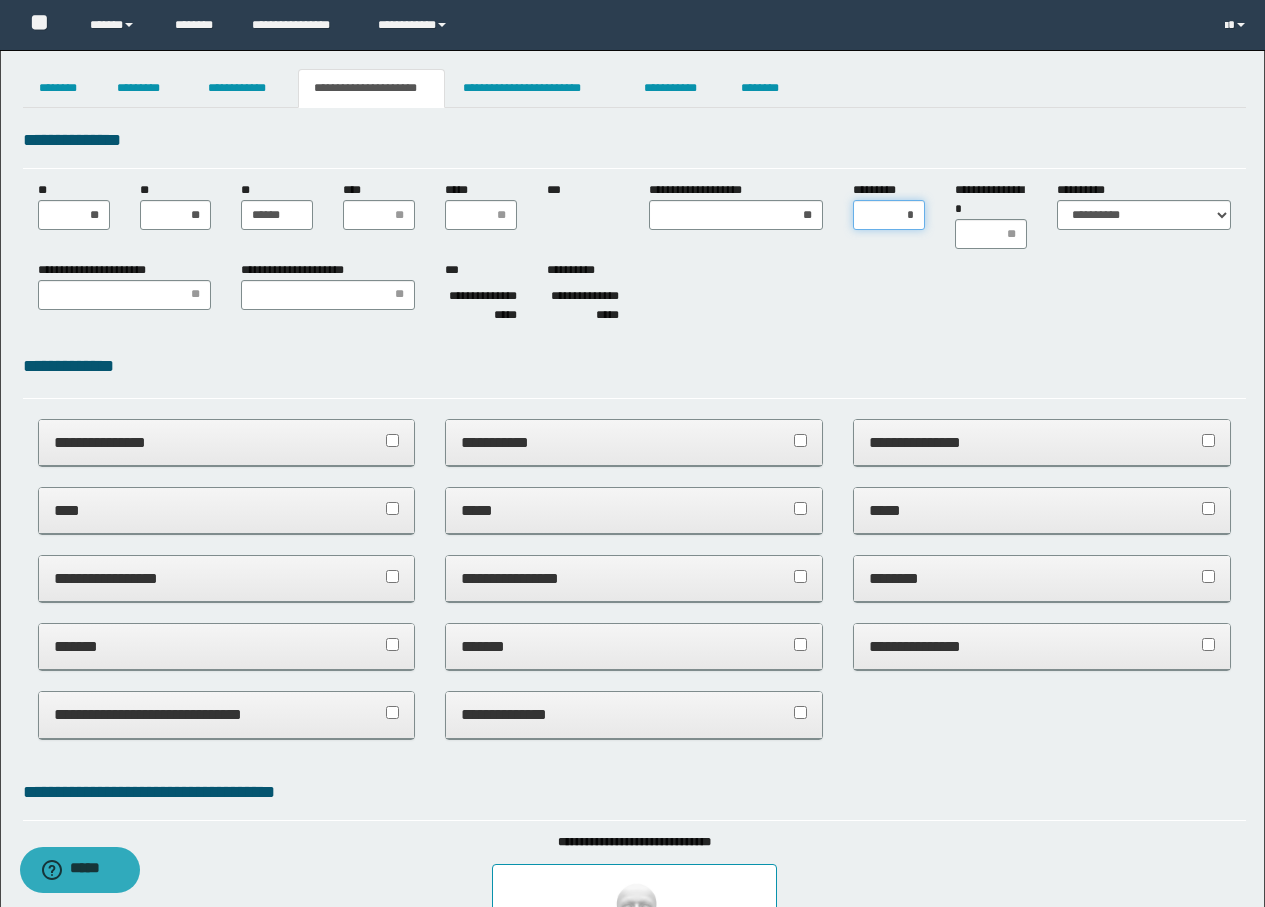 type on "**" 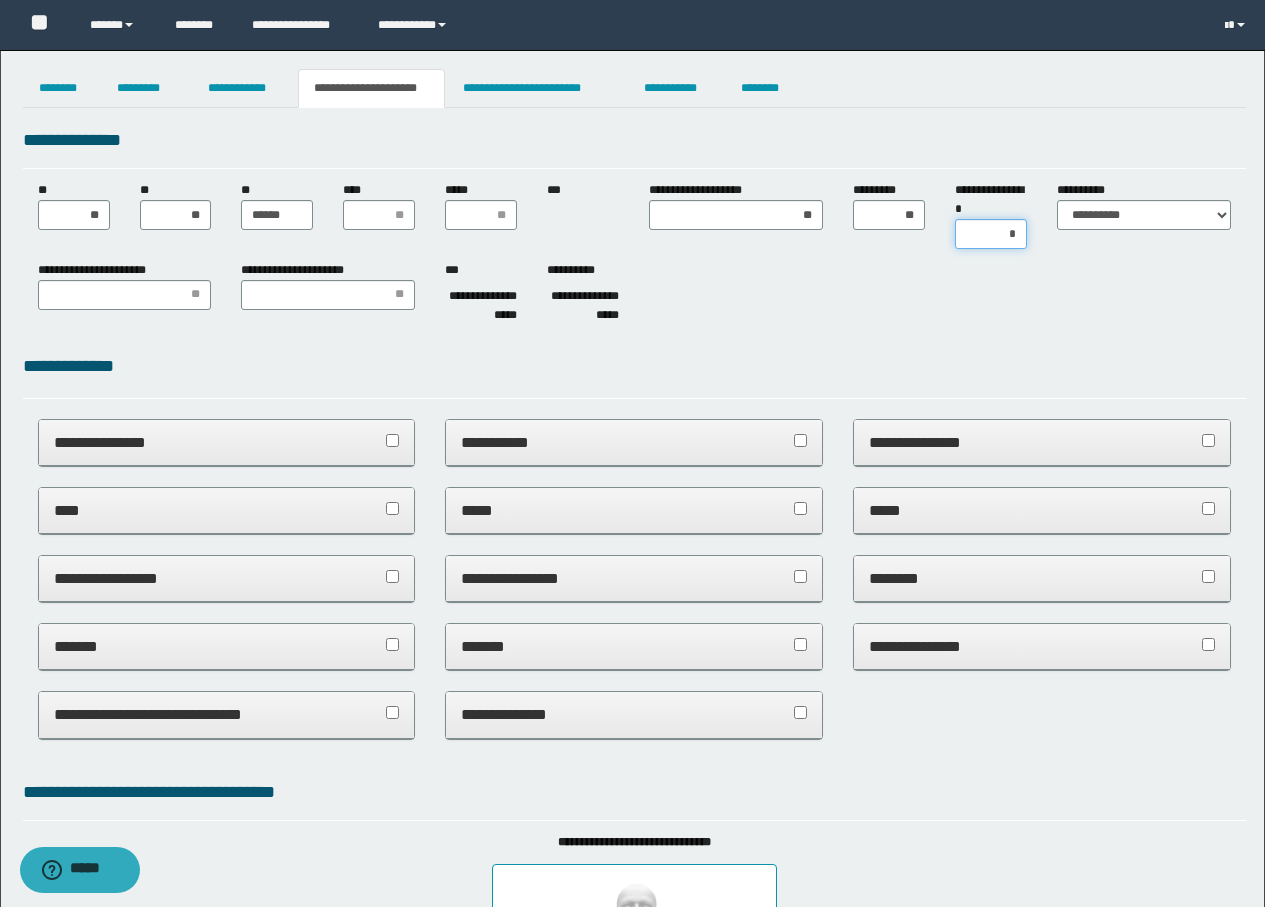 type on "**" 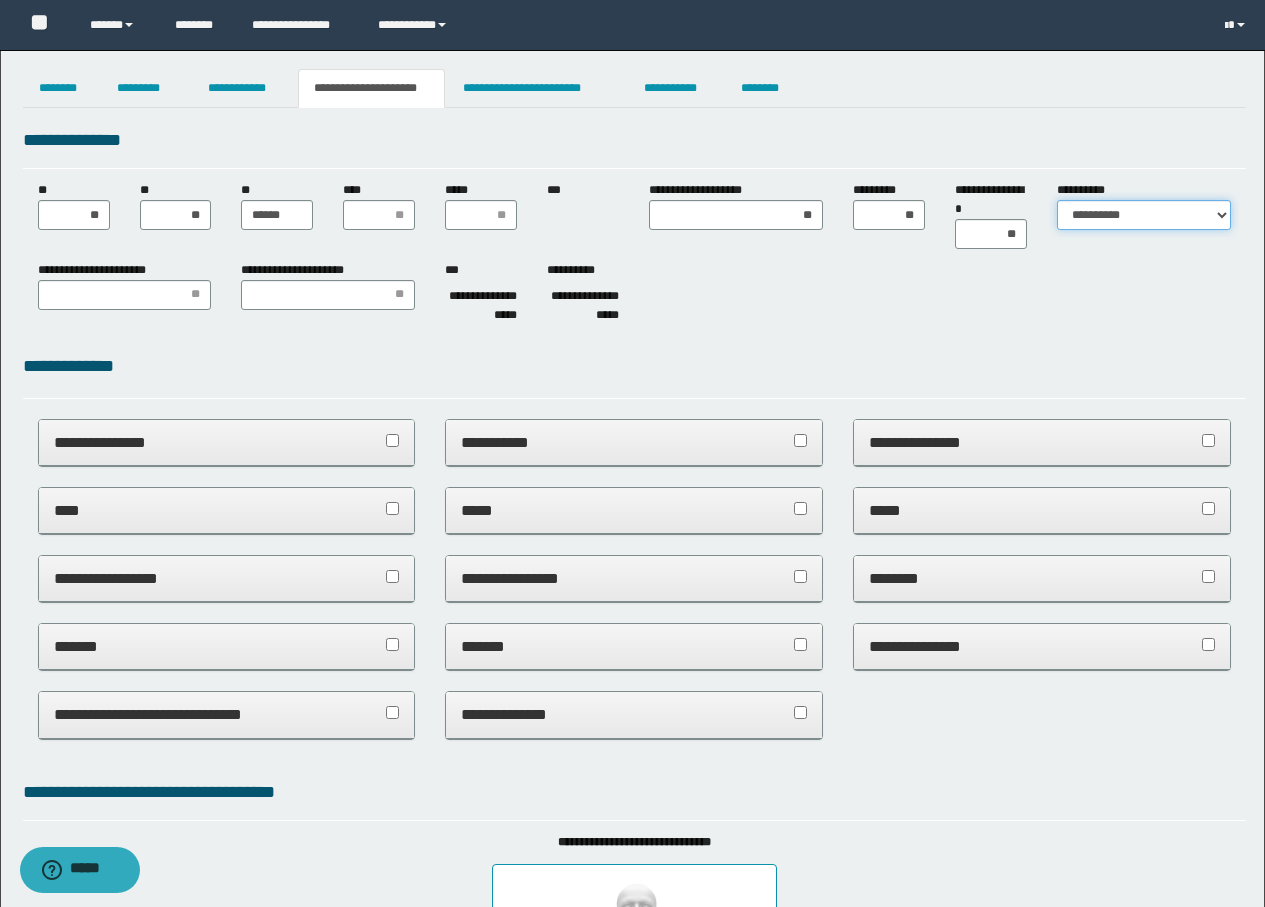 click on "**********" at bounding box center (1144, 215) 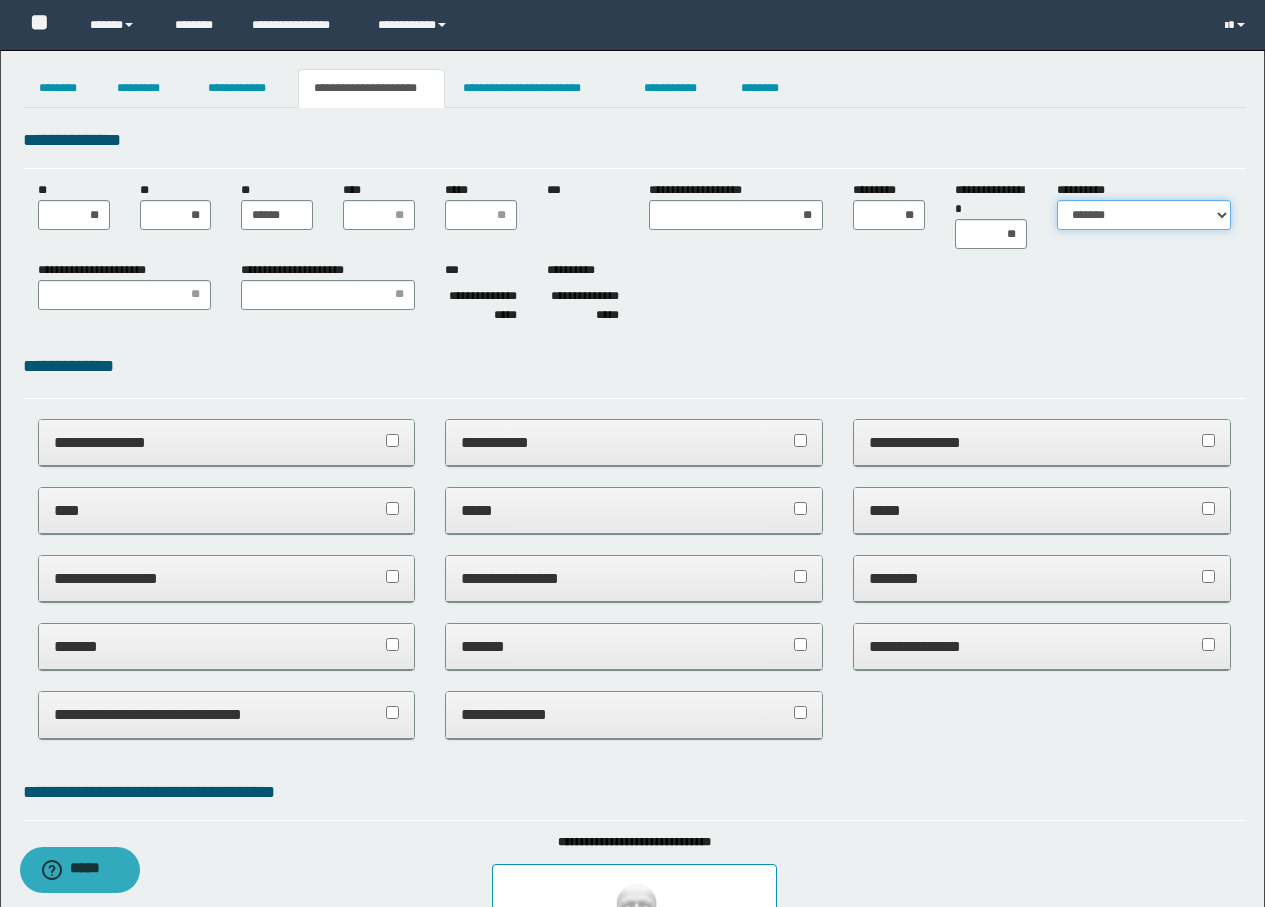 click on "**********" at bounding box center (1144, 215) 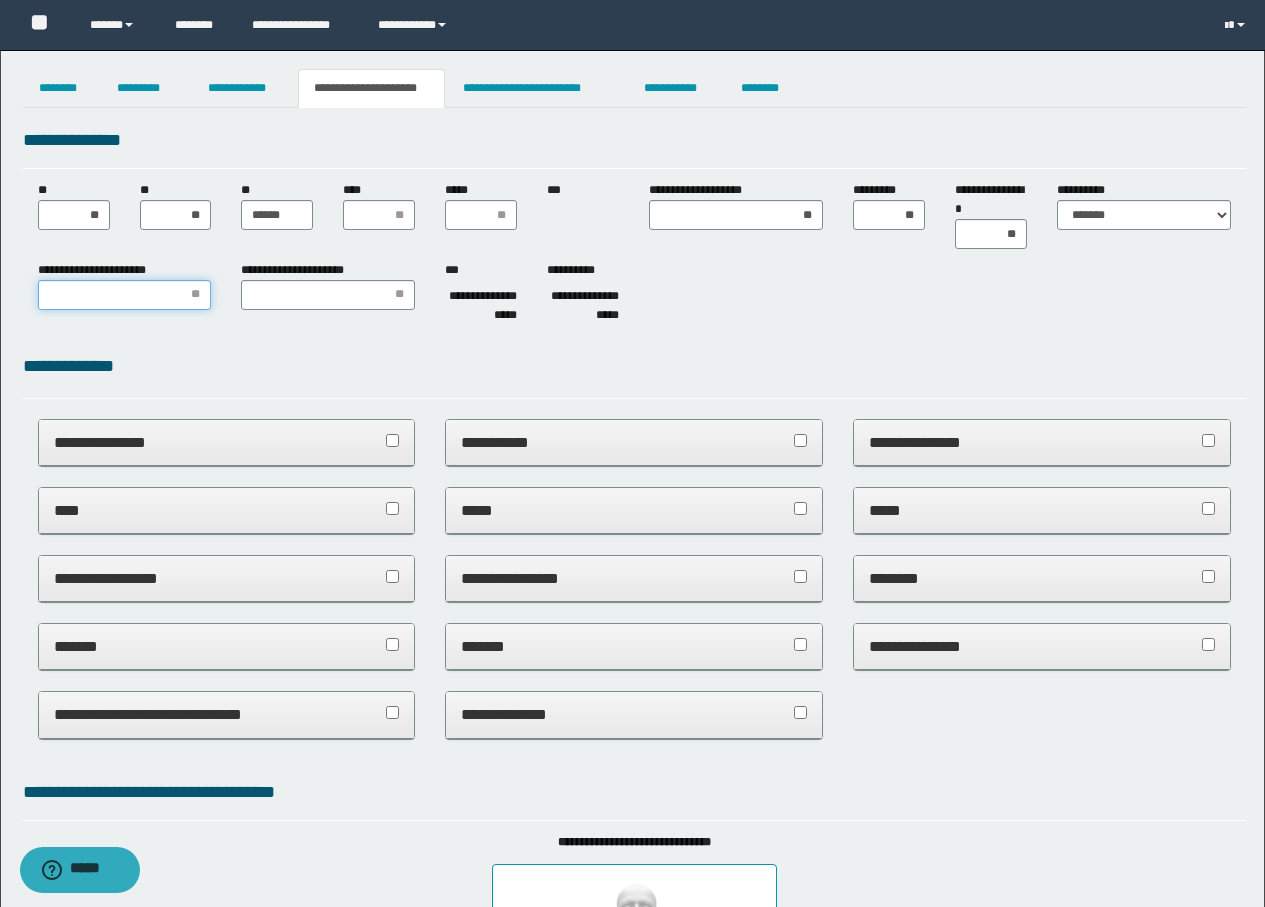click on "**********" at bounding box center [125, 295] 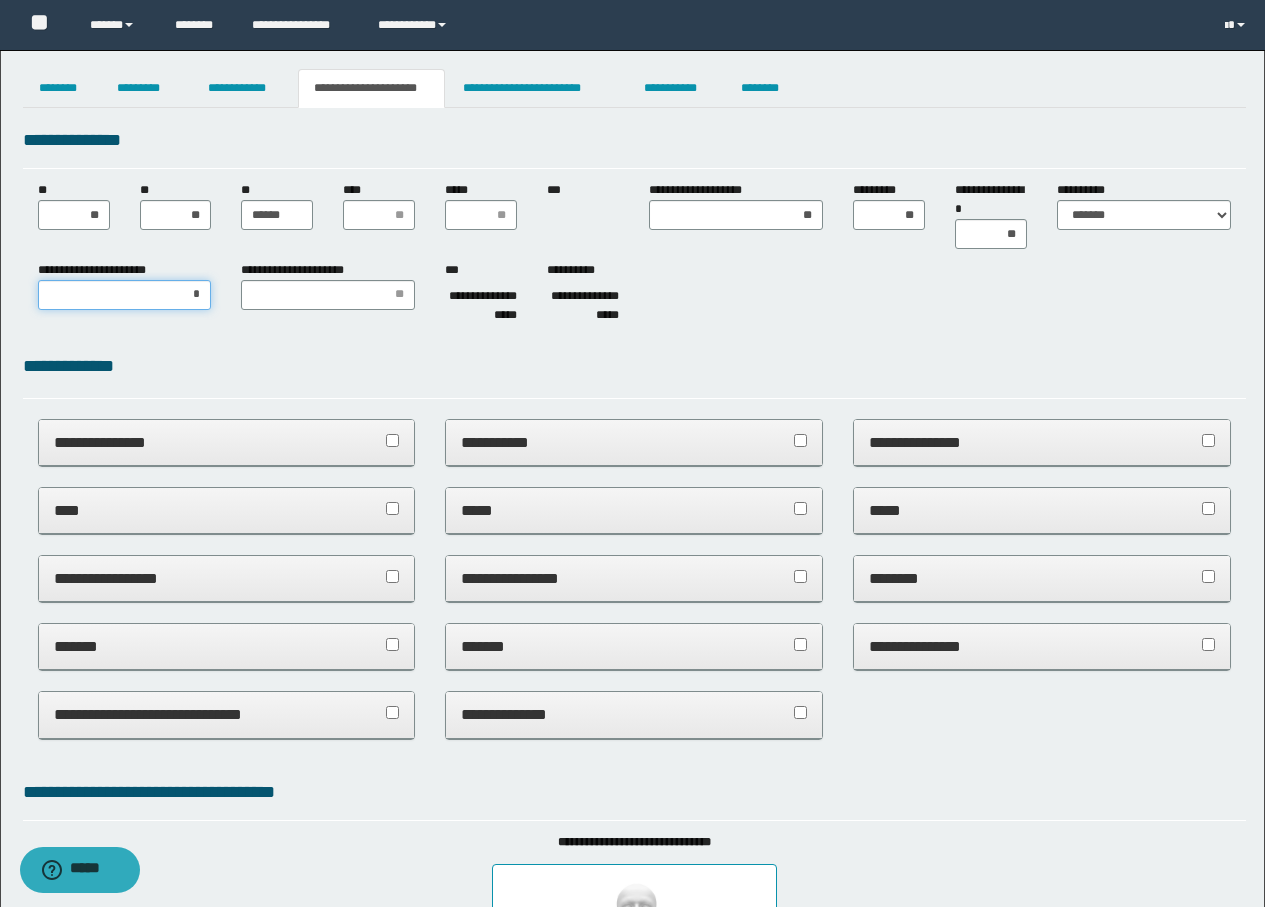 type on "**" 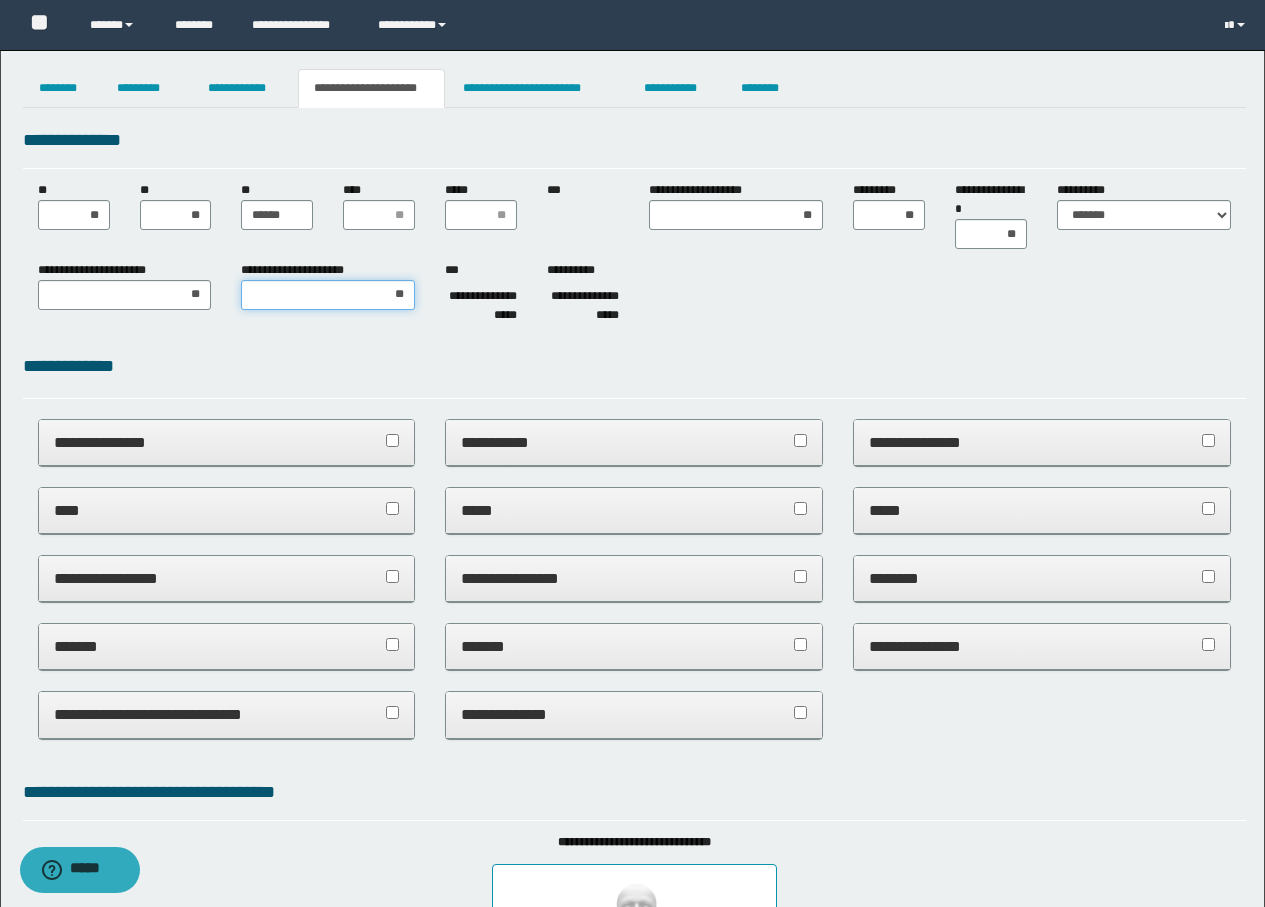 type on "***" 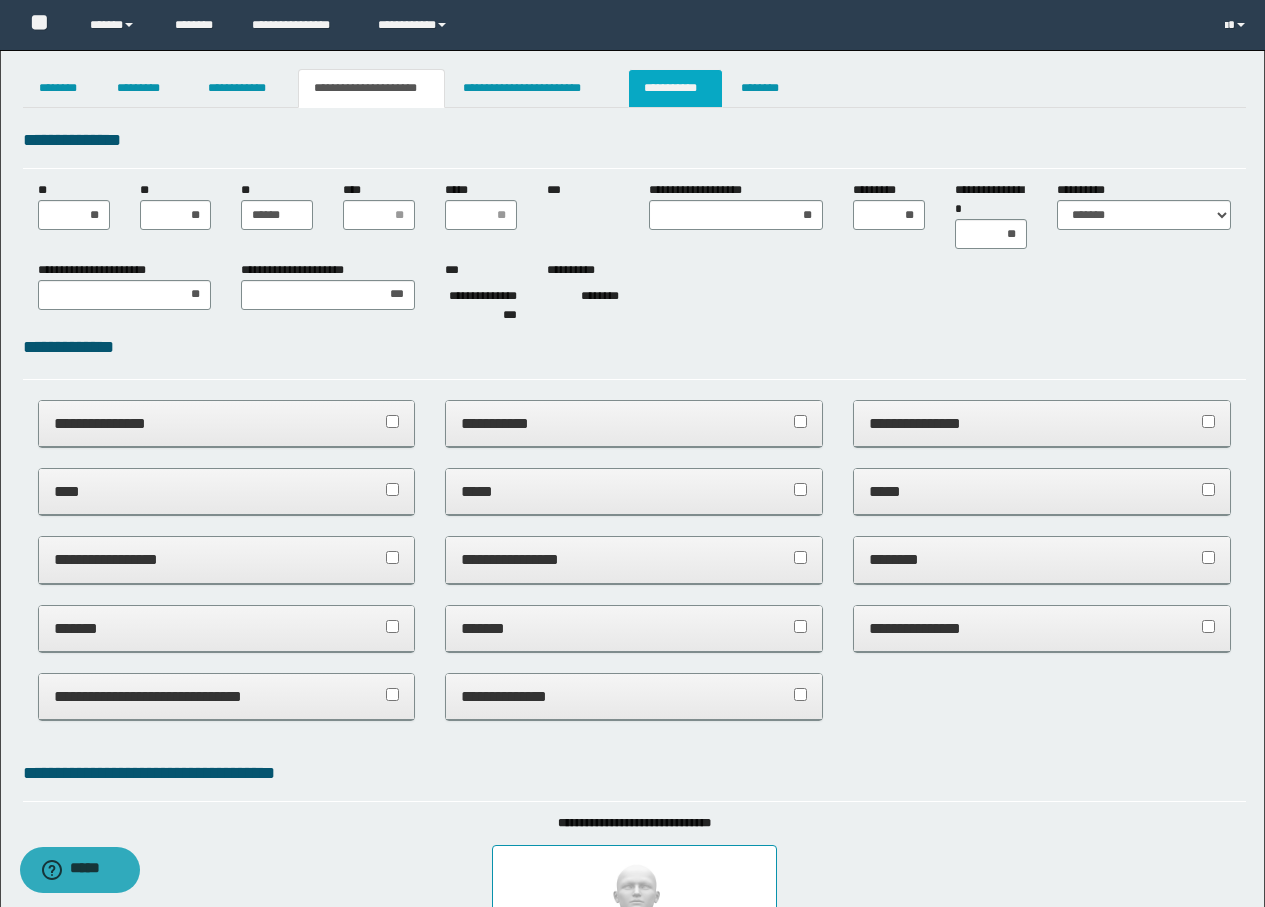 click on "**********" at bounding box center (675, 88) 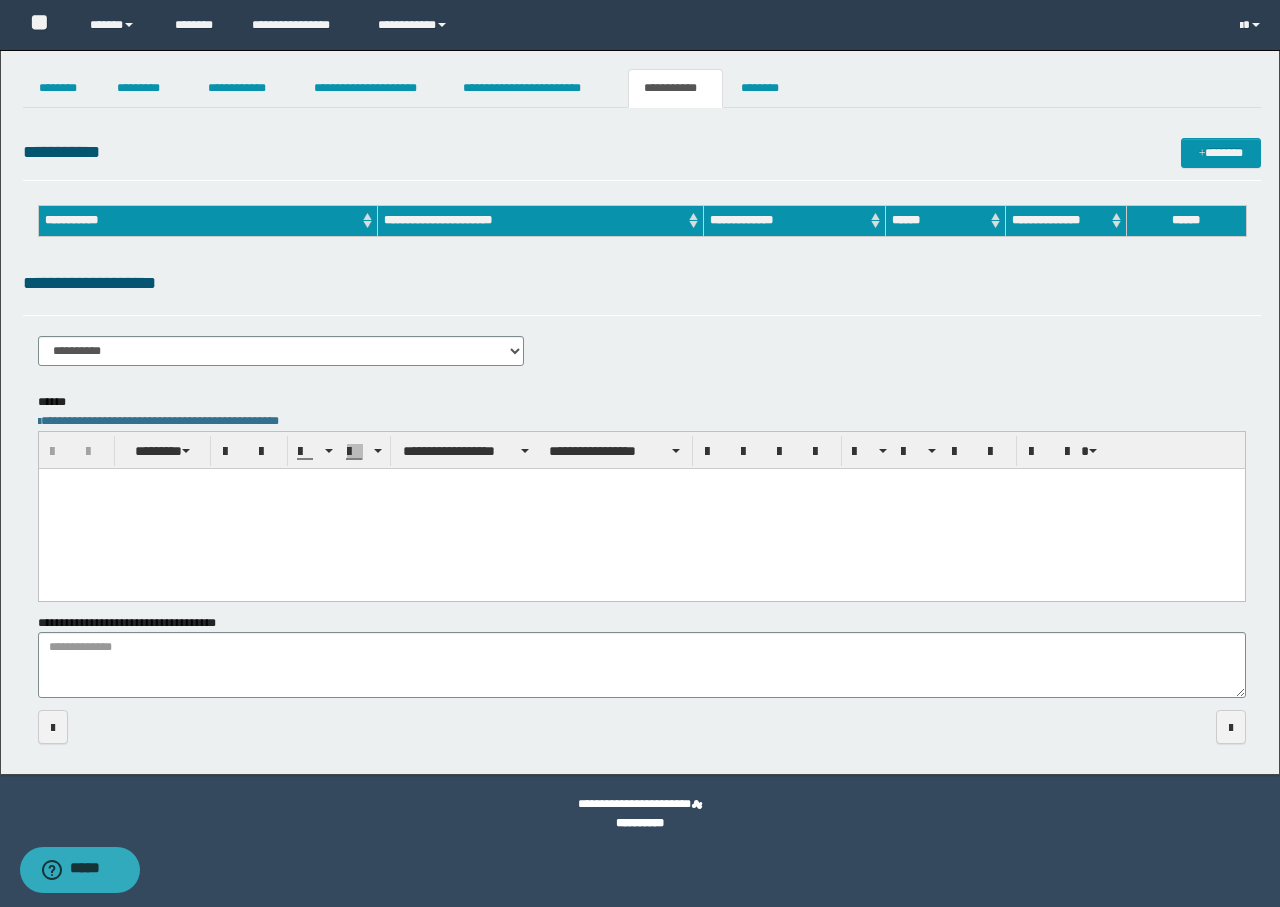 scroll, scrollTop: 0, scrollLeft: 0, axis: both 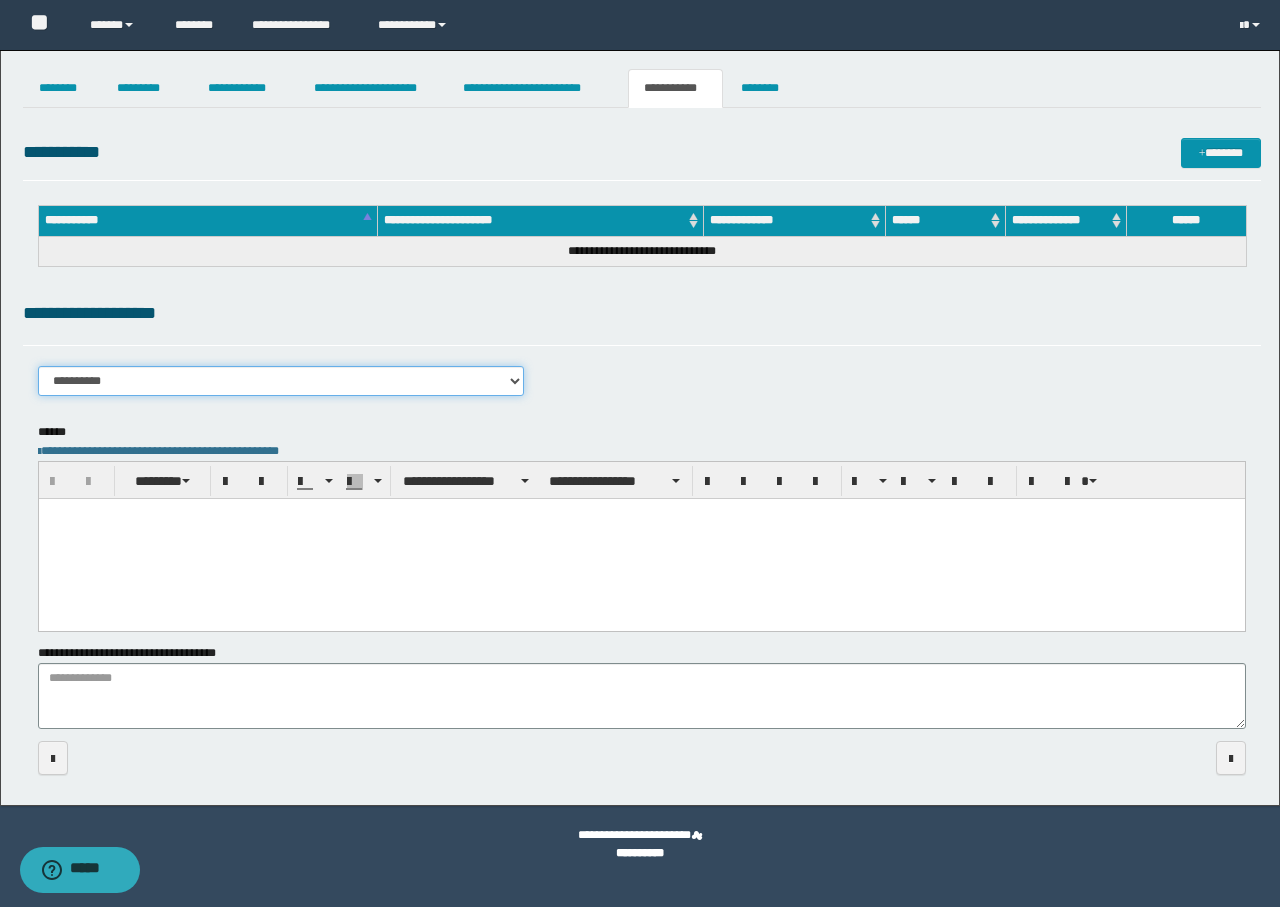 click on "**********" at bounding box center [281, 381] 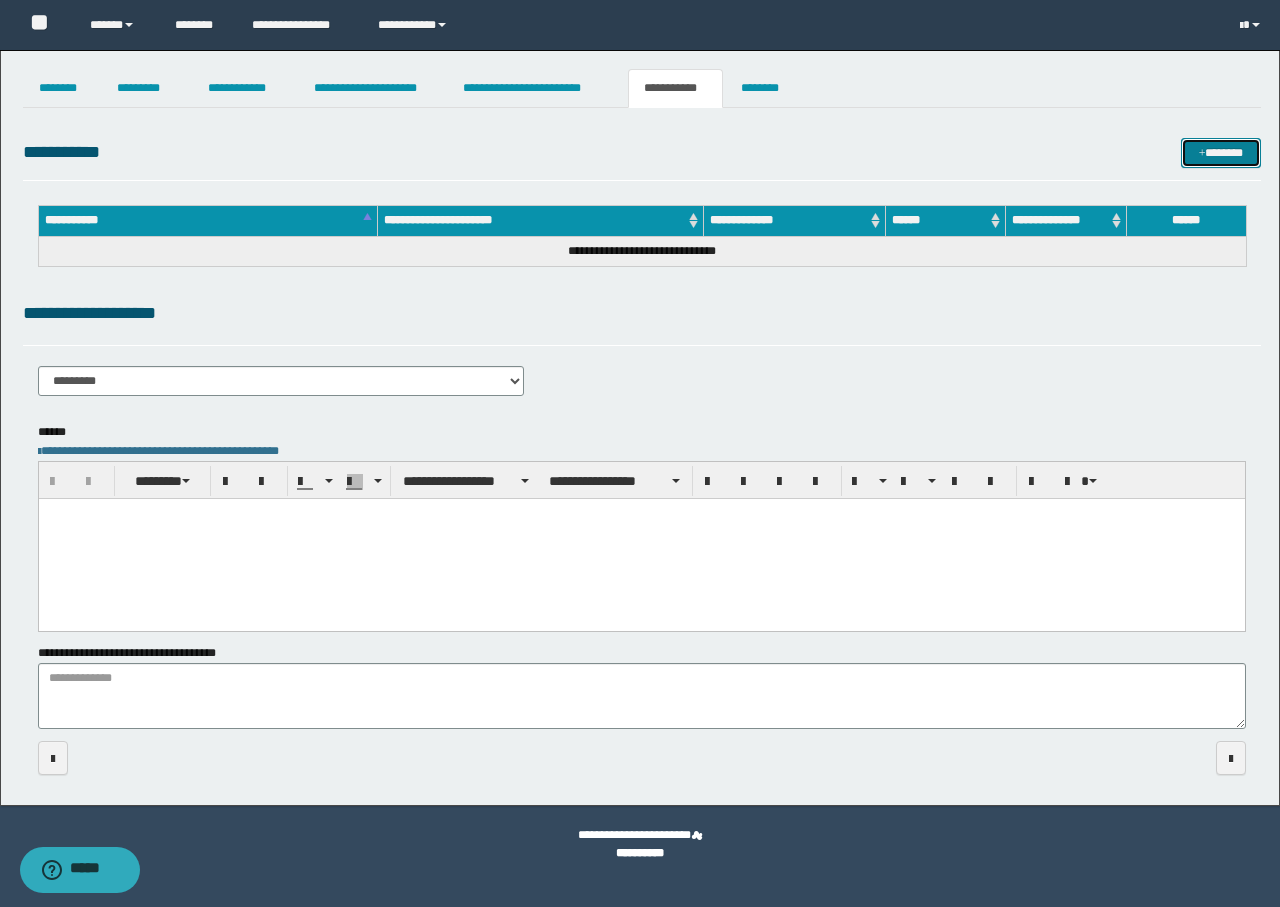 click on "*******" at bounding box center [1221, 153] 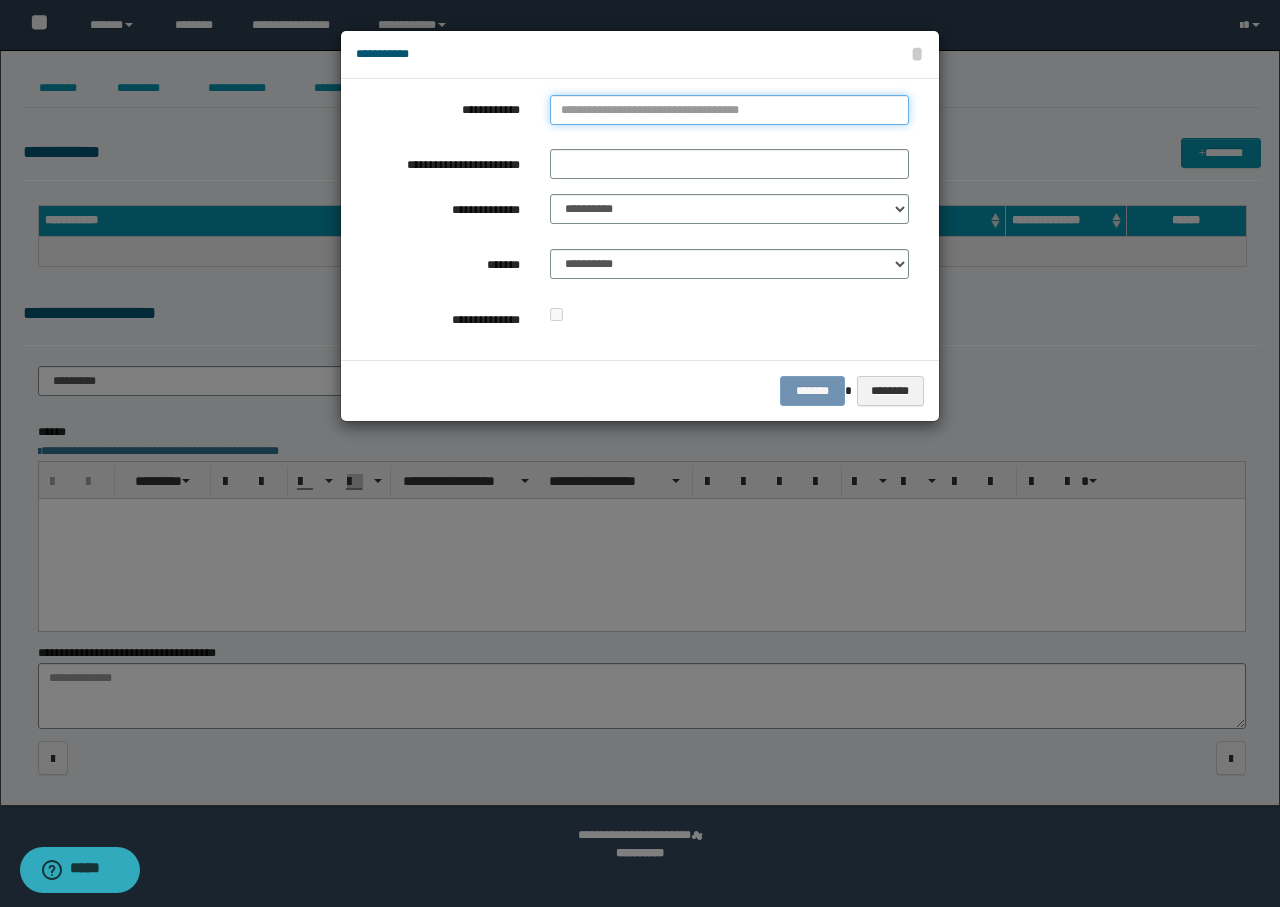 click on "**********" at bounding box center [729, 110] 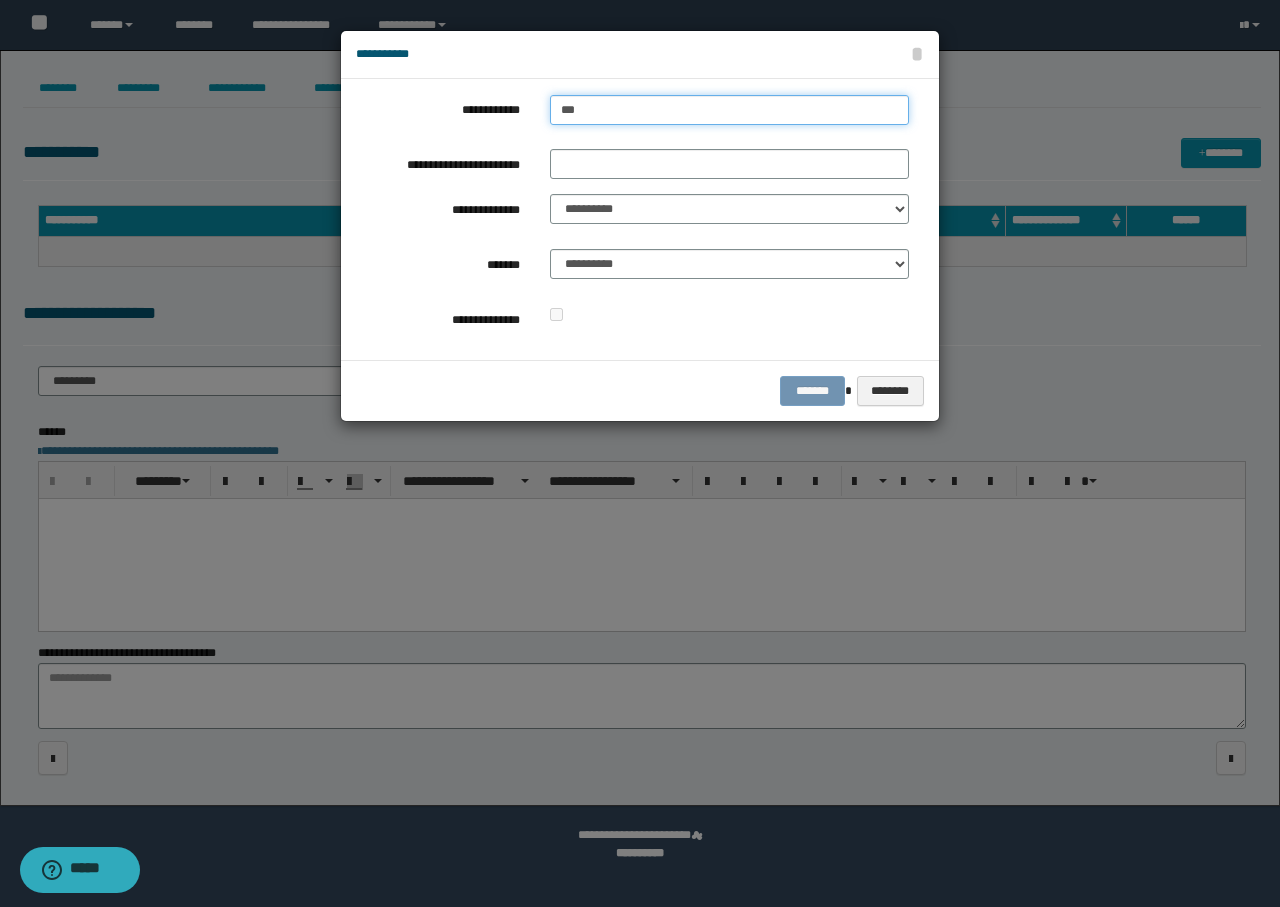 type on "****" 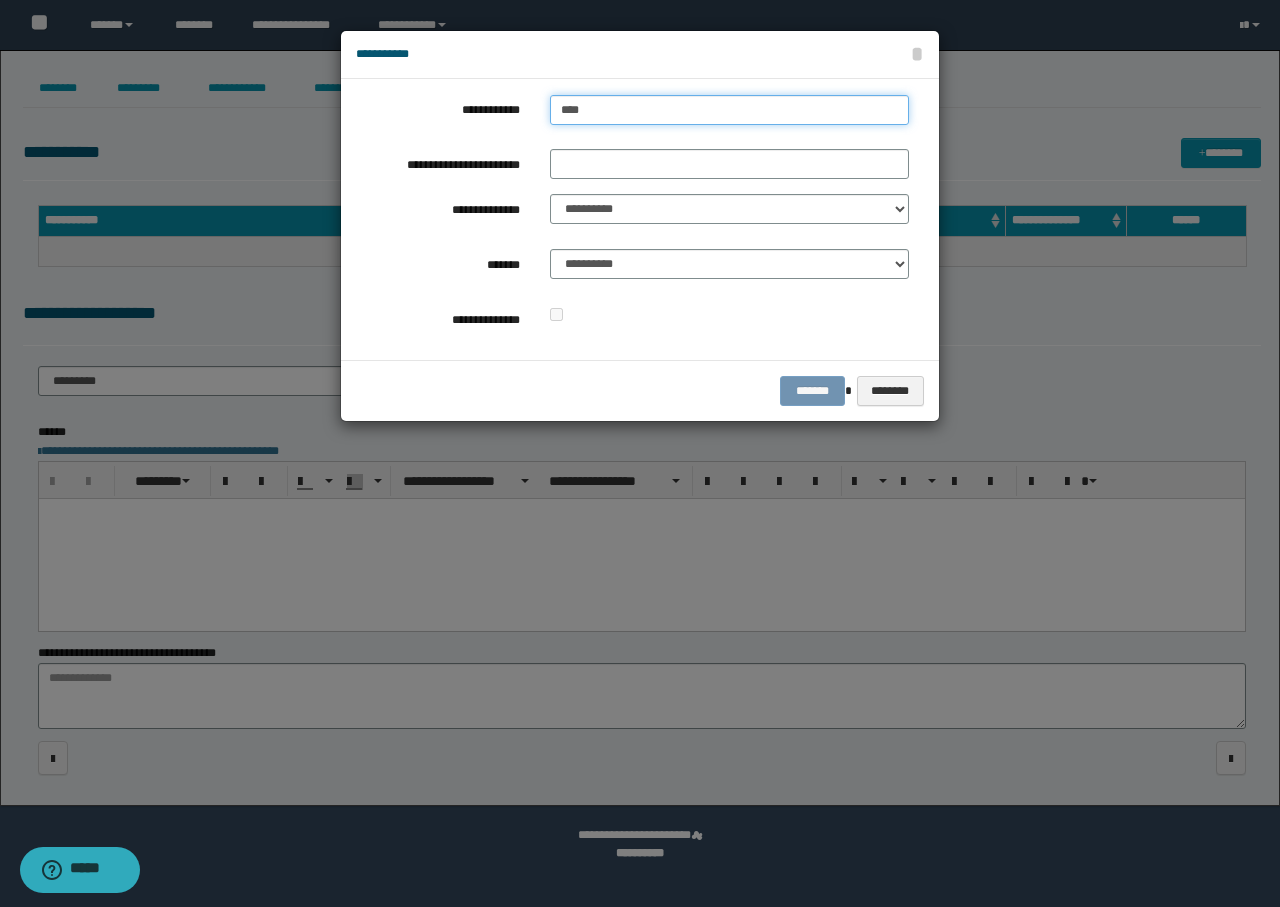 type on "****" 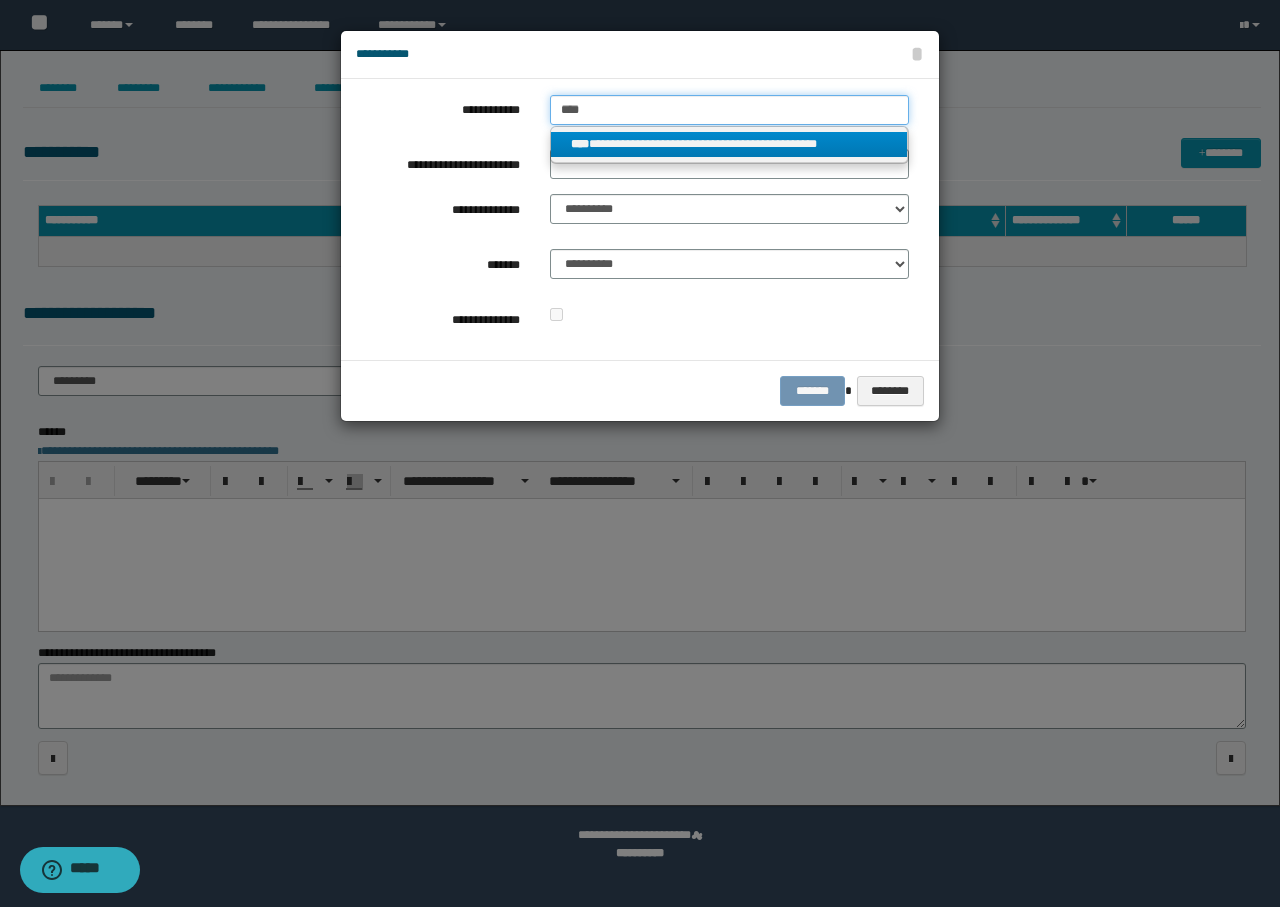 type on "****" 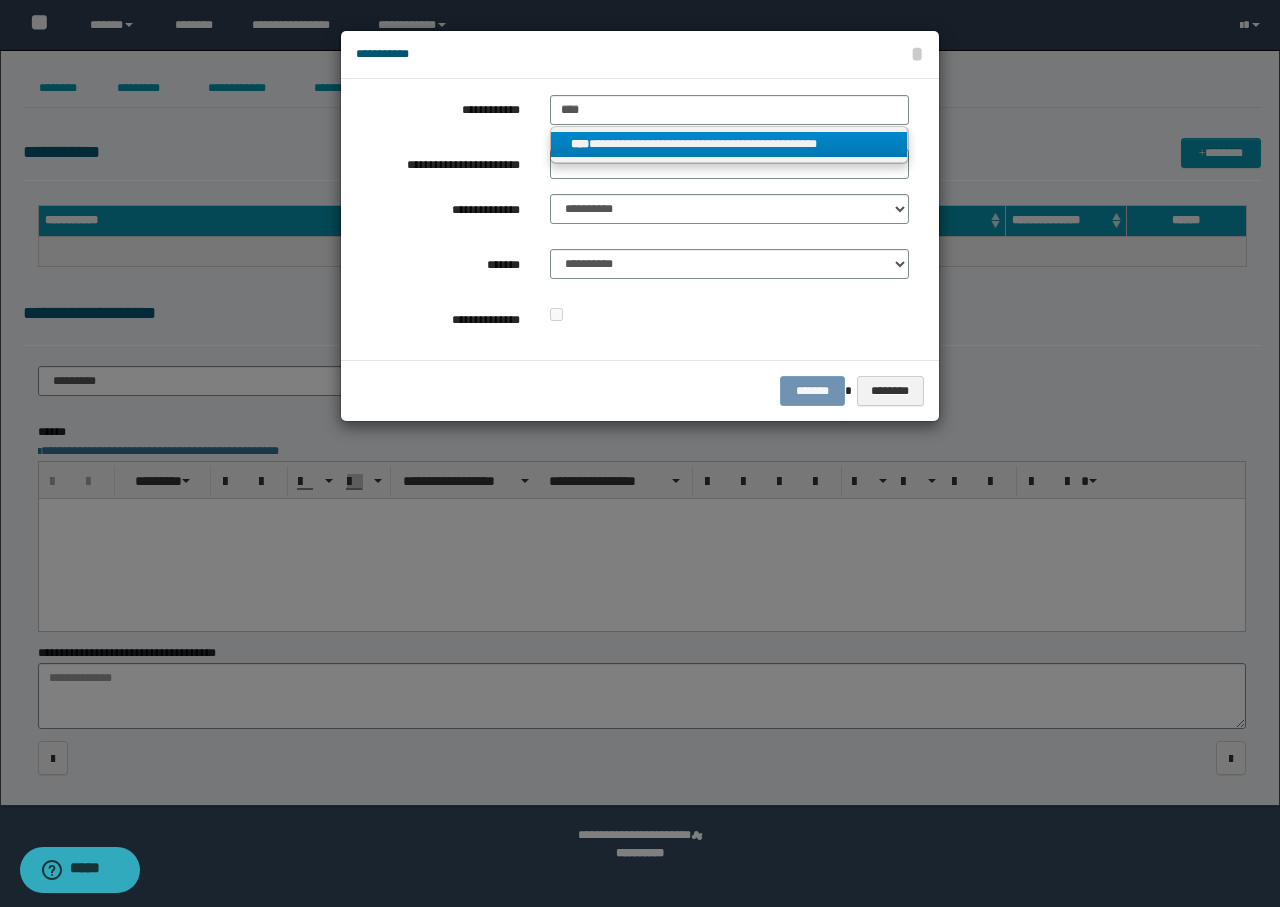 click on "**********" at bounding box center (729, 144) 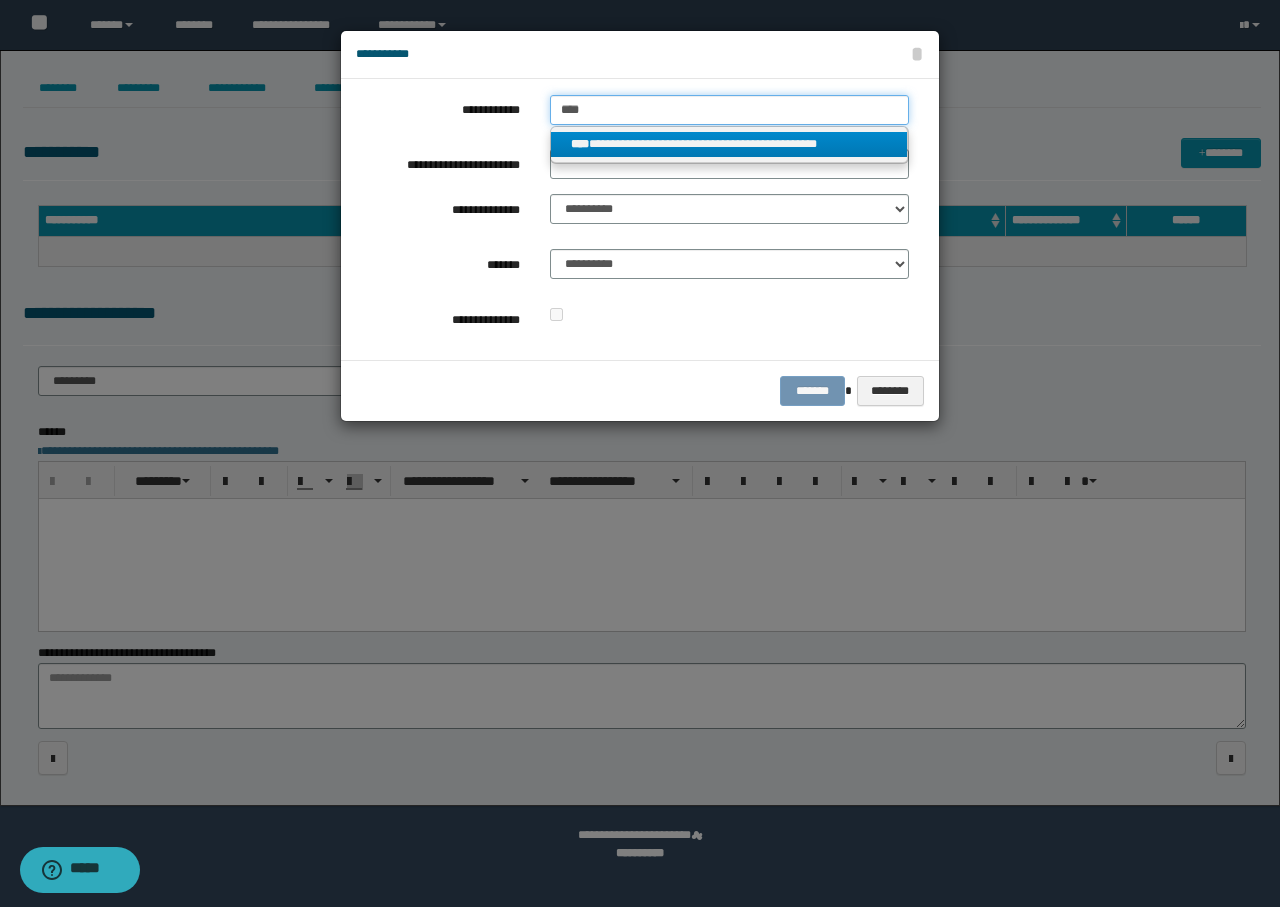 type 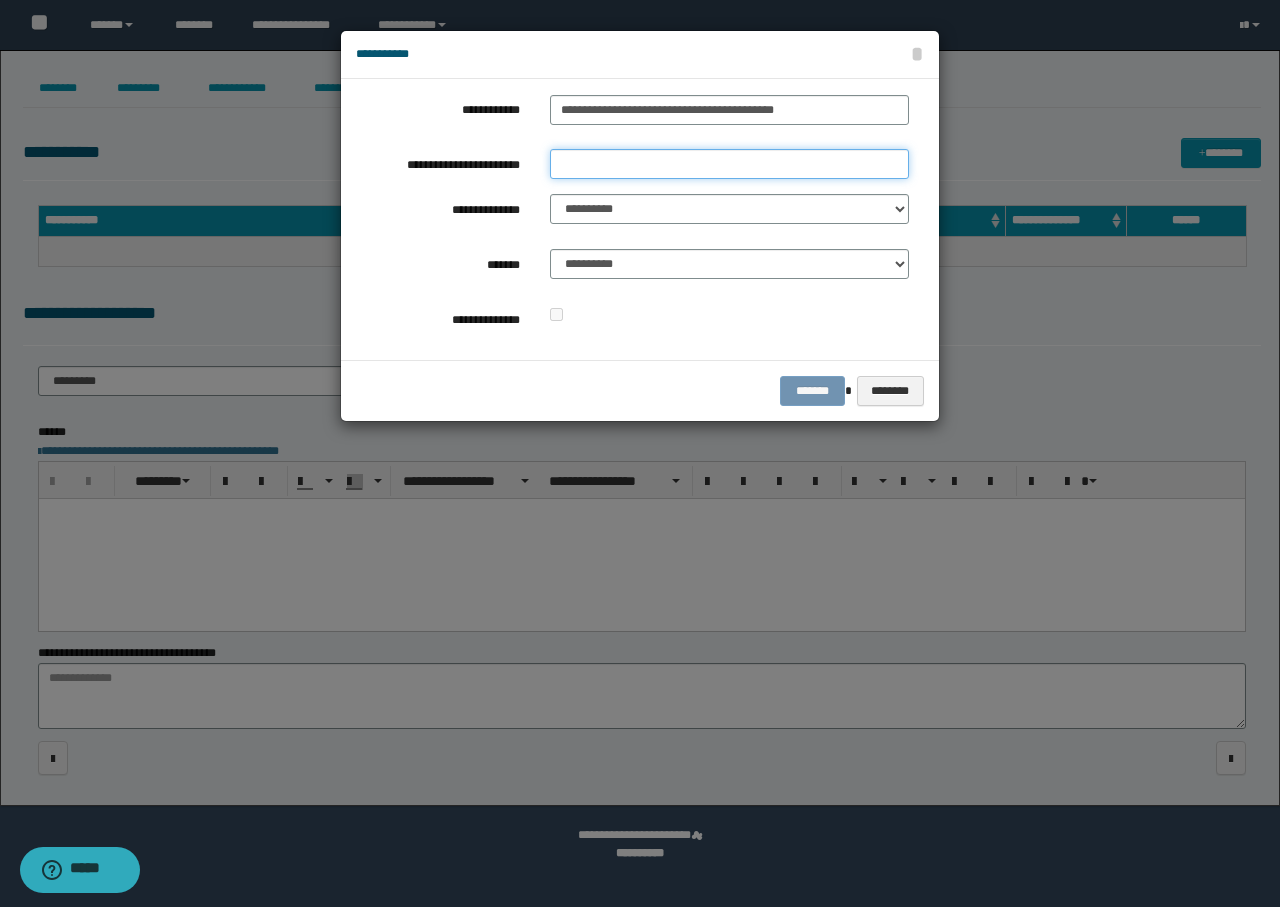 click on "**********" at bounding box center [729, 164] 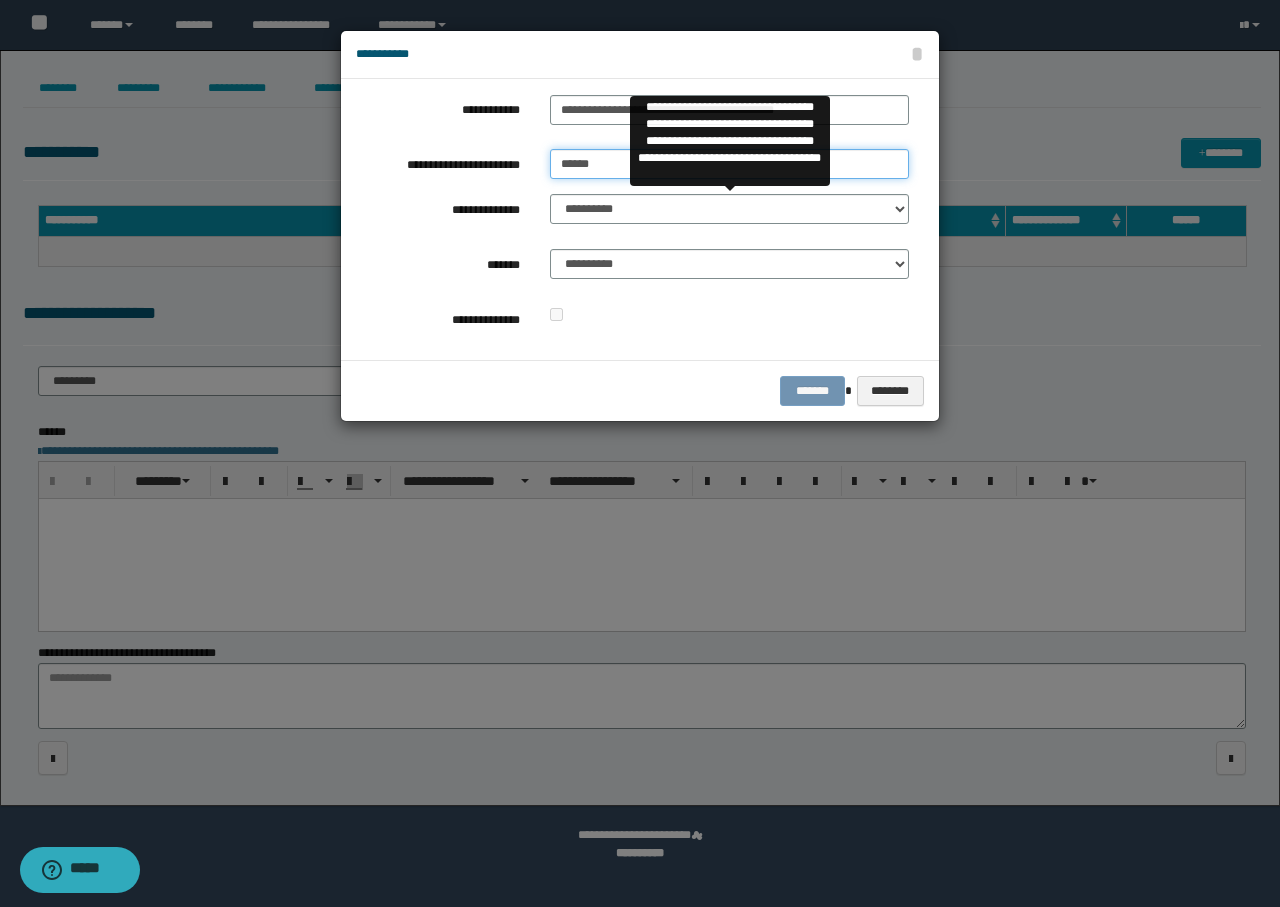 type on "******" 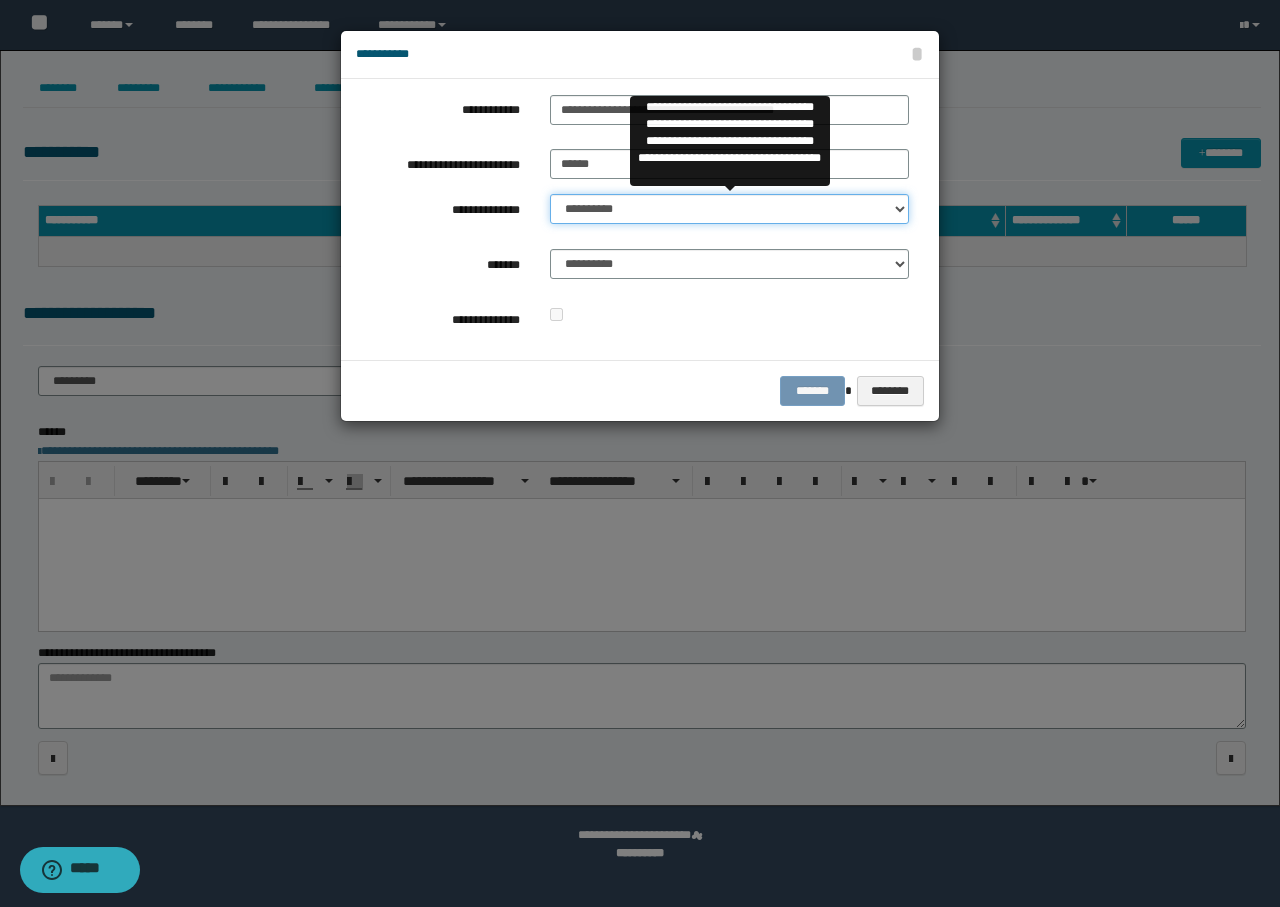 click on "**********" at bounding box center (729, 209) 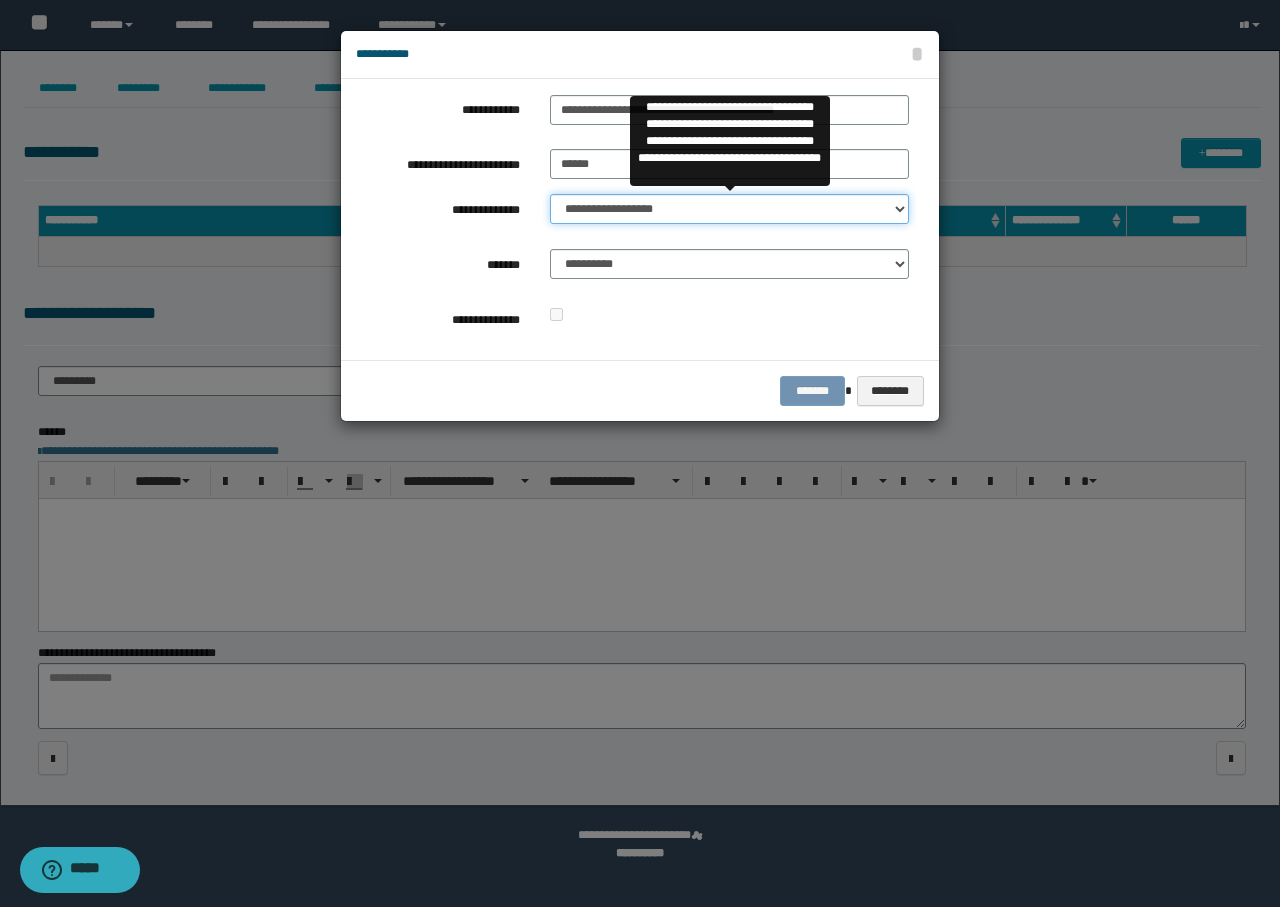 click on "**********" at bounding box center (729, 209) 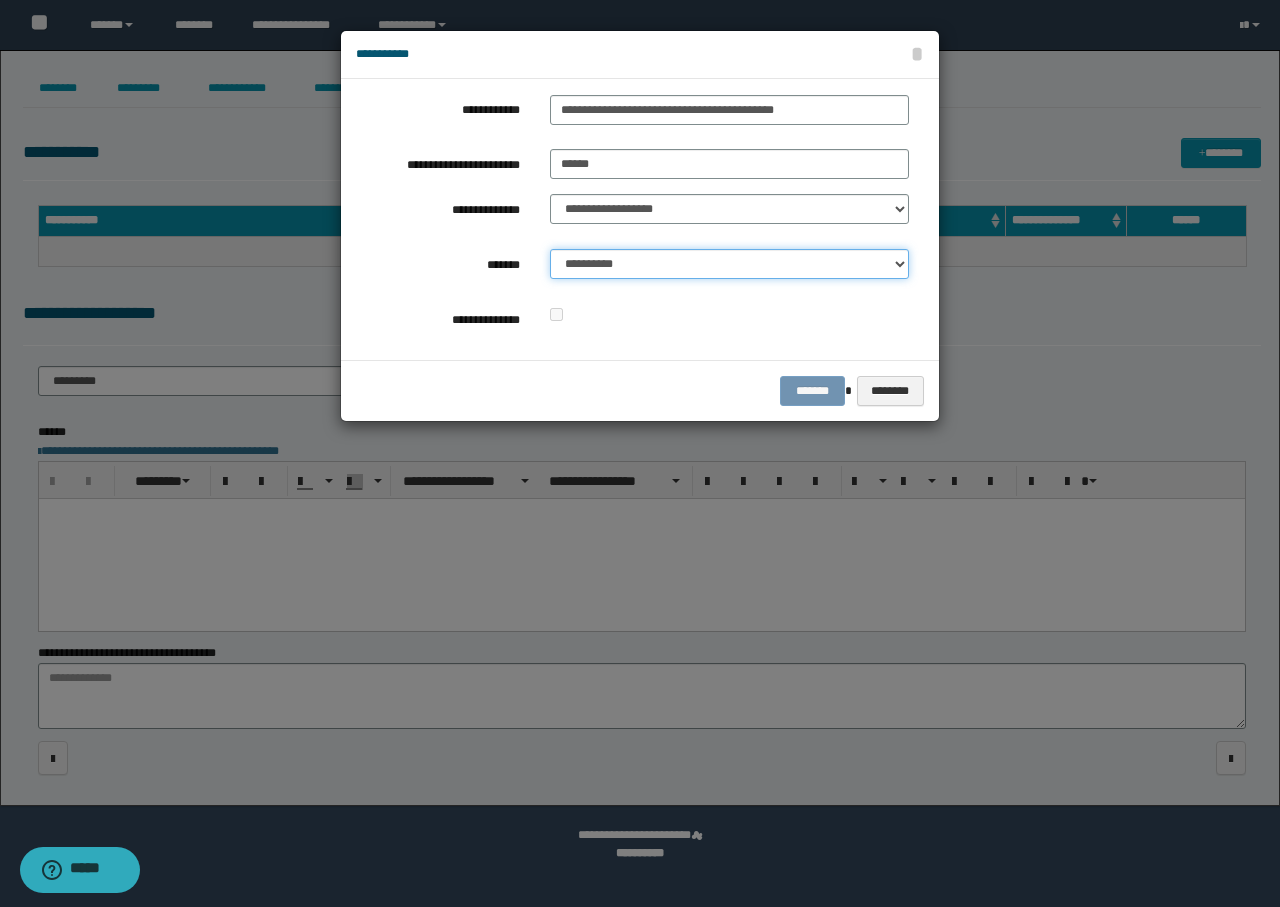 click on "**********" at bounding box center (729, 264) 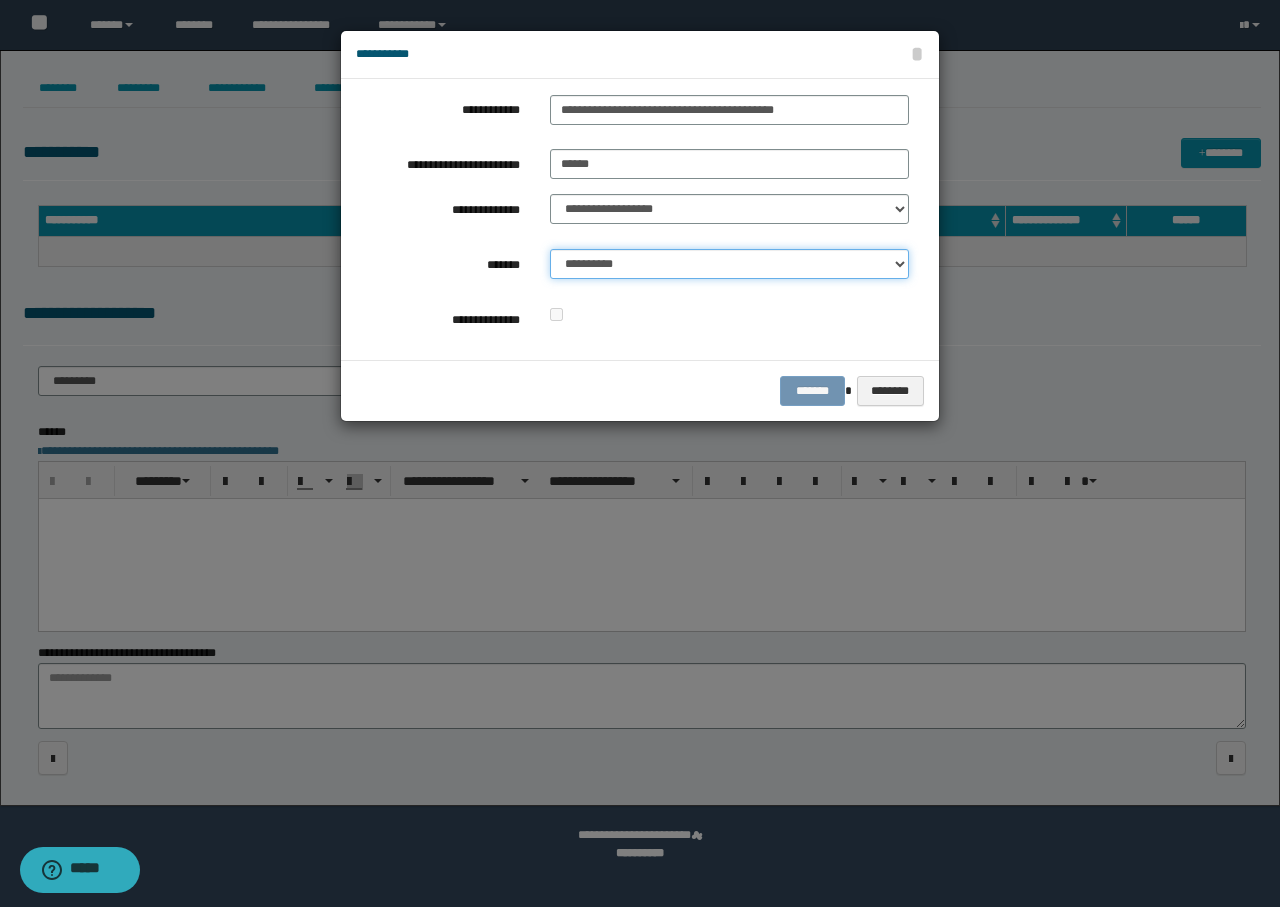 select on "*" 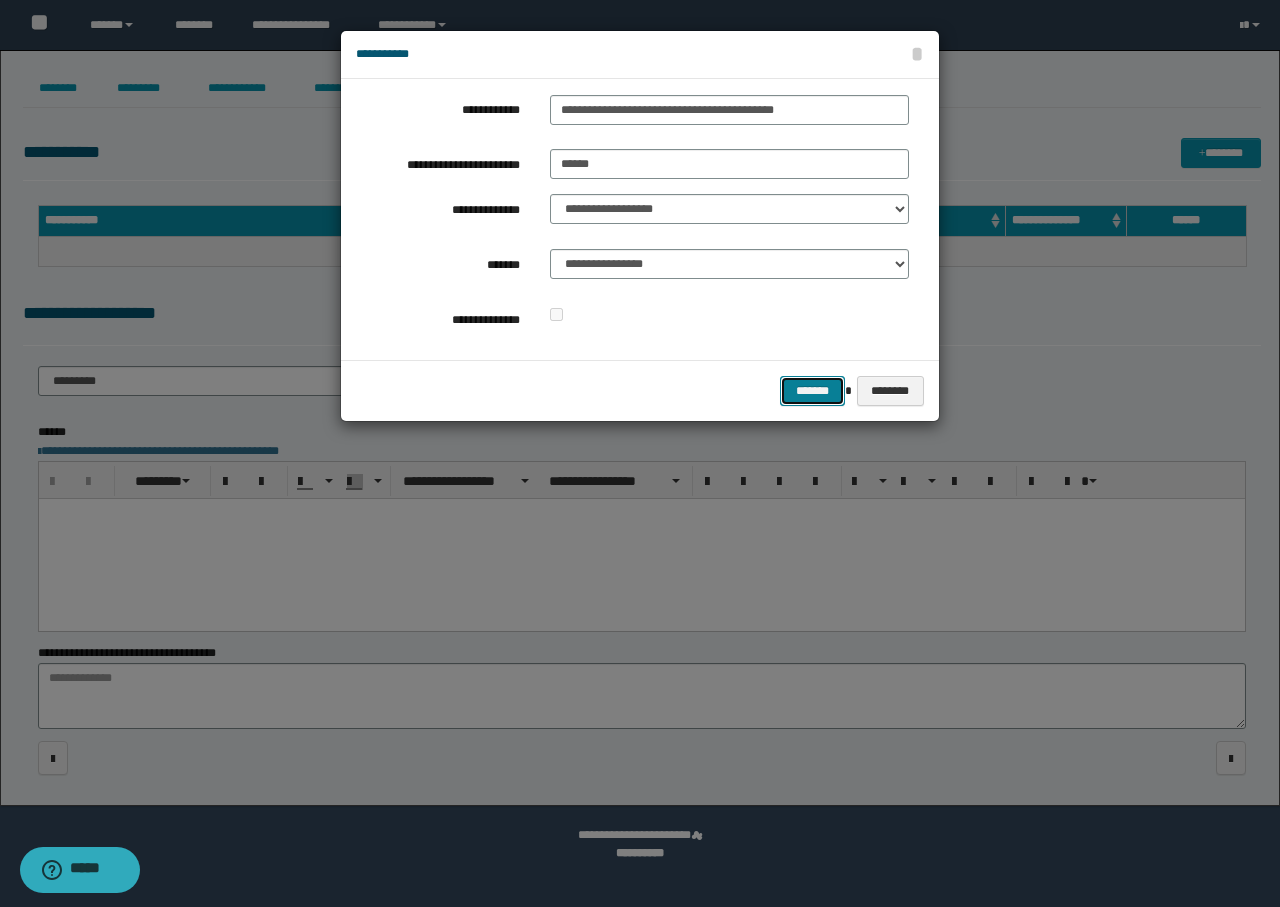 click on "*******" at bounding box center (812, 391) 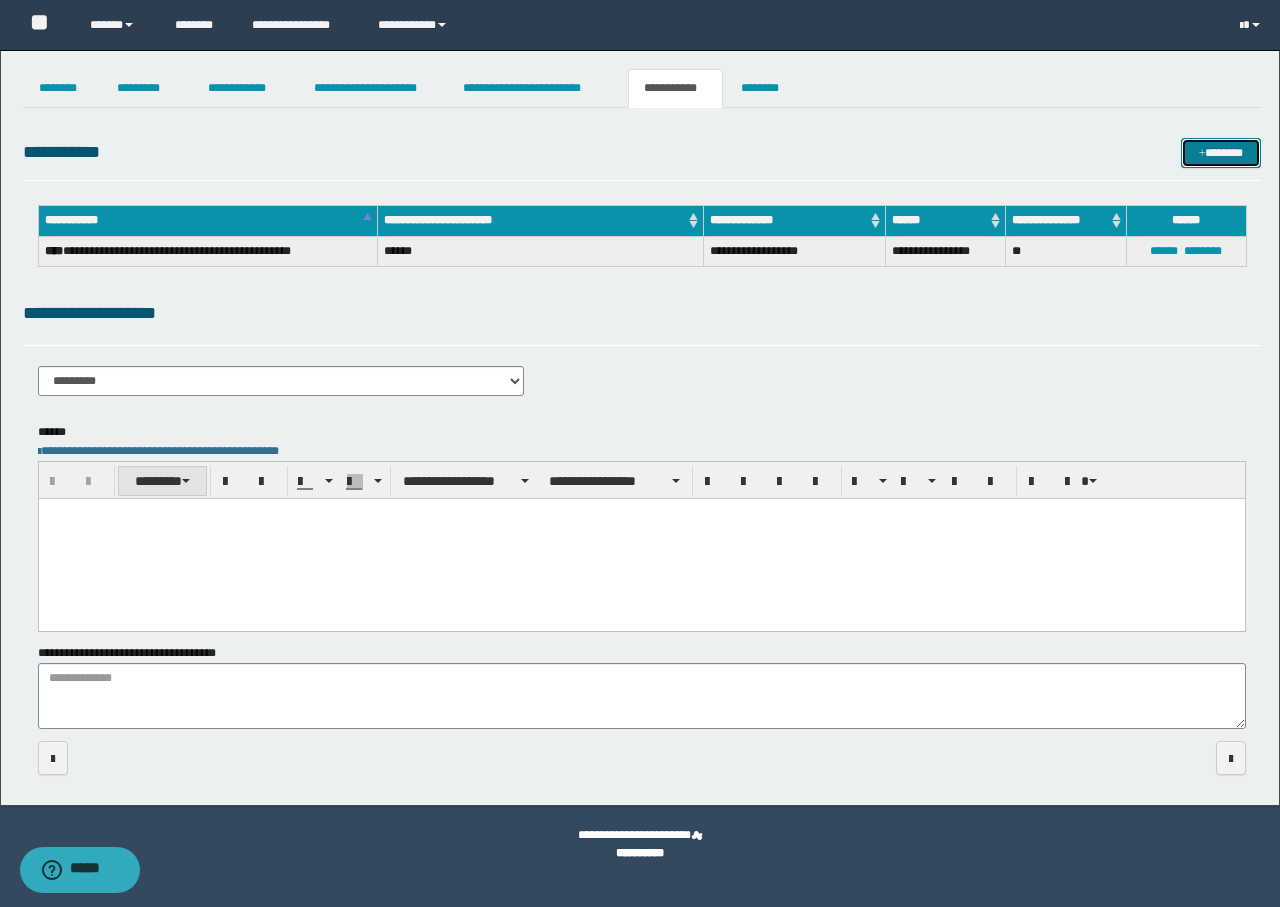 click on "********" at bounding box center [162, 481] 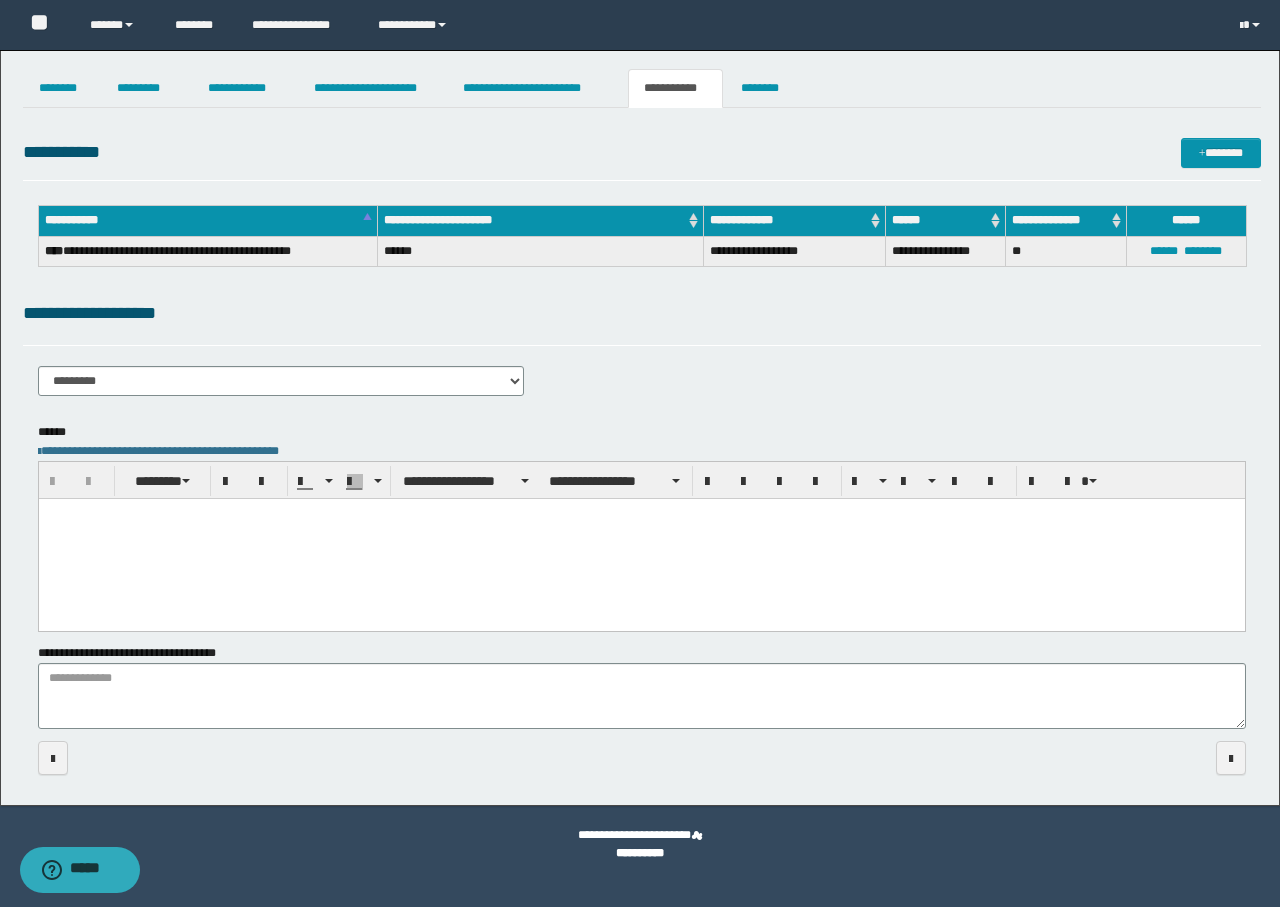 click at bounding box center [641, 513] 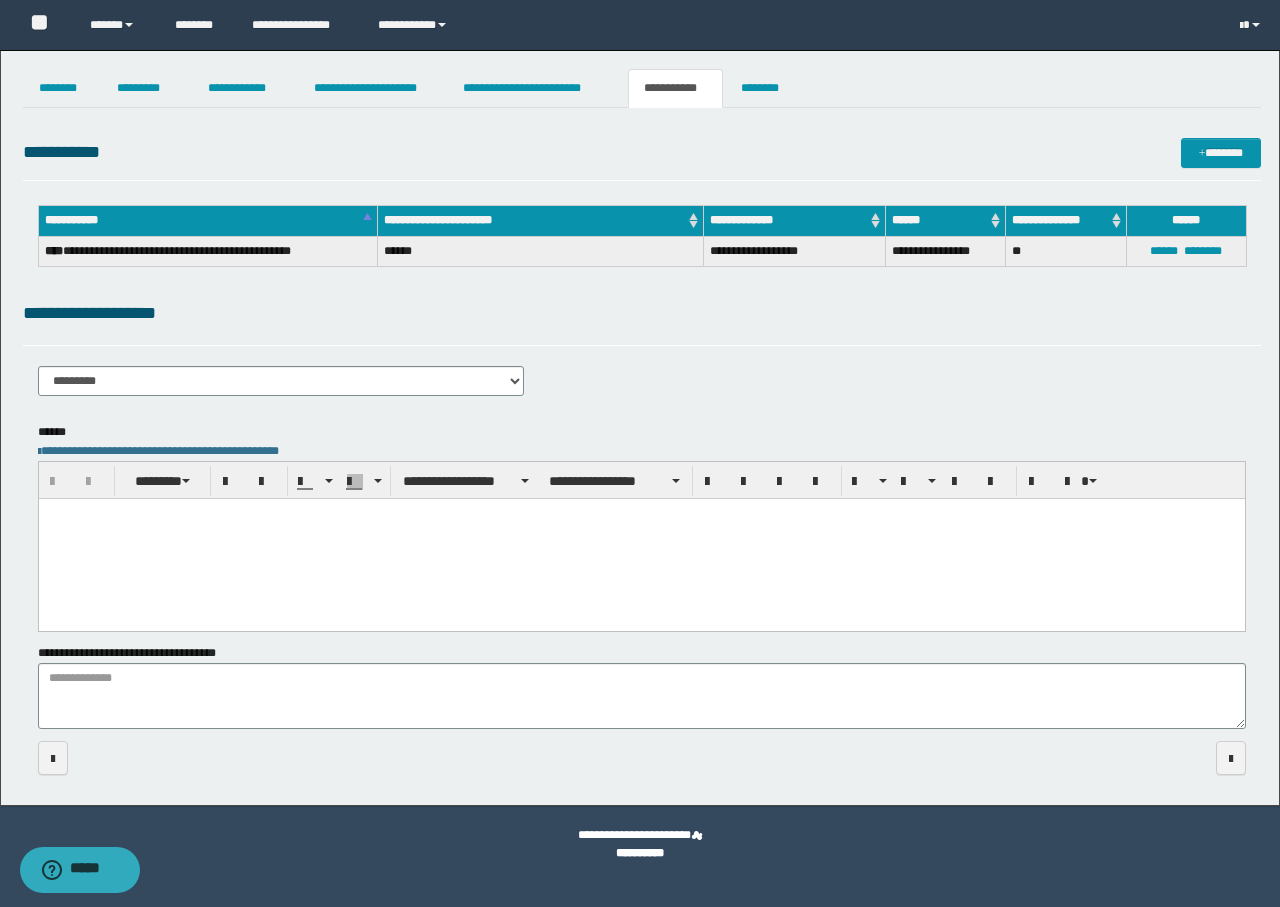 type 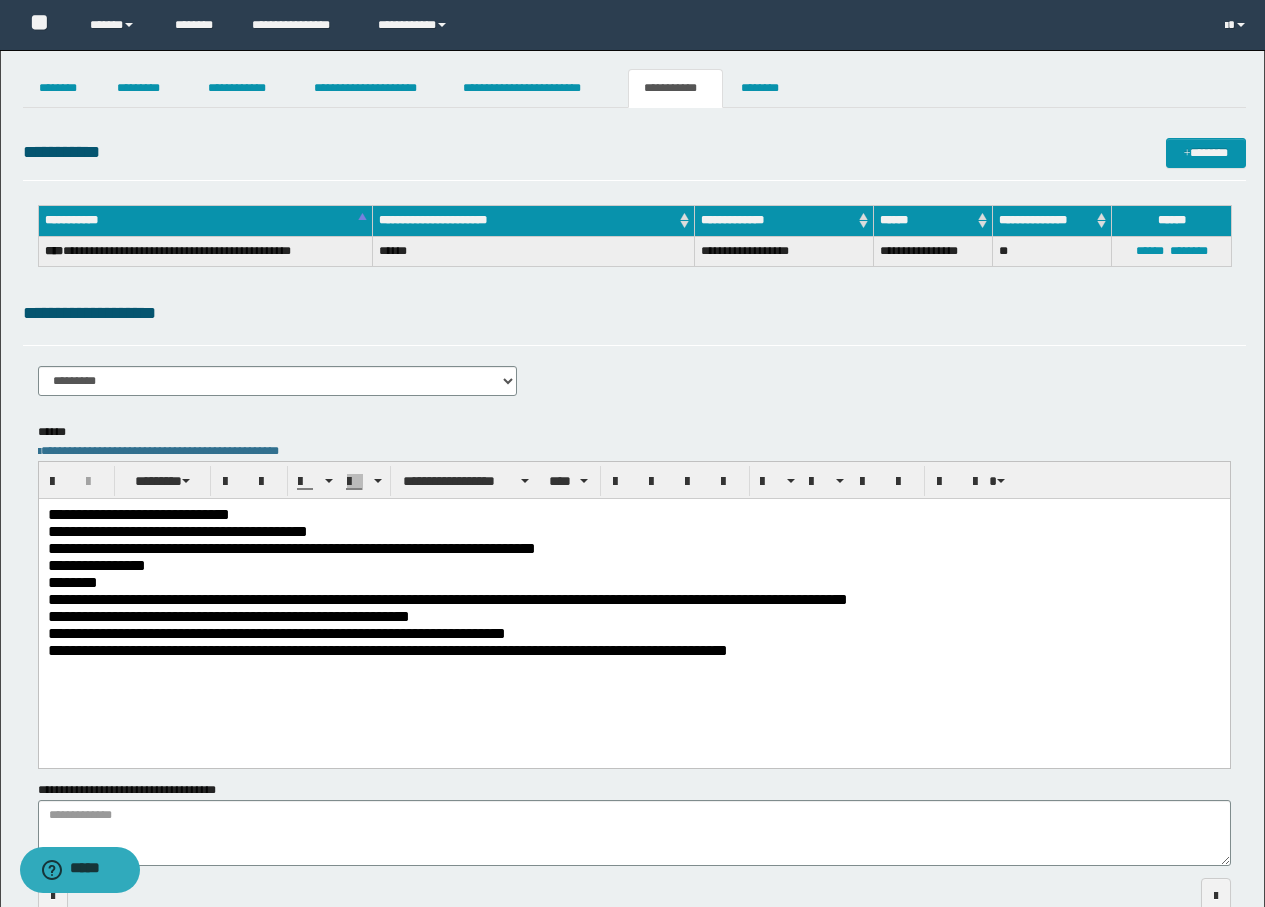 click on "**********" at bounding box center (96, 564) 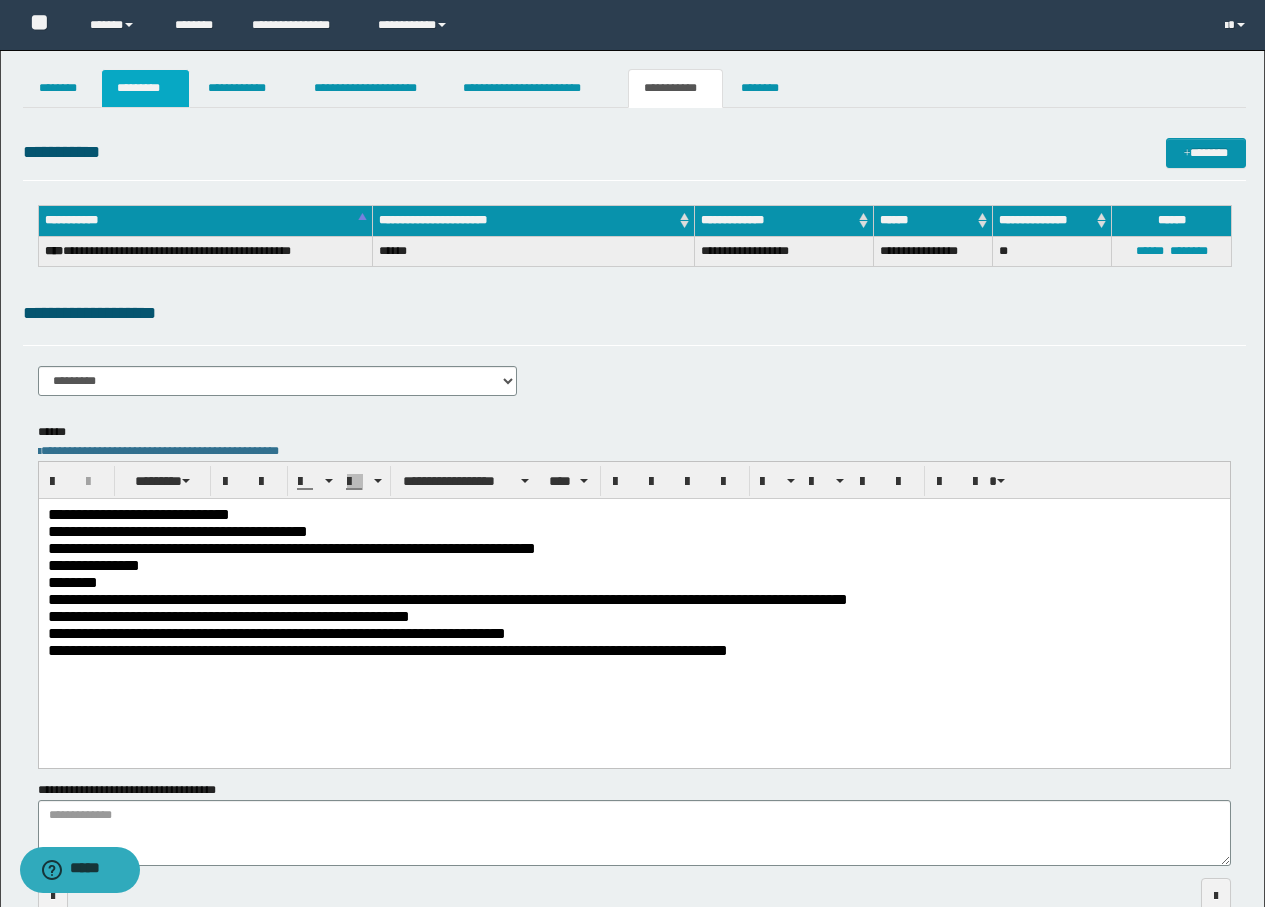 click on "*********" at bounding box center (145, 88) 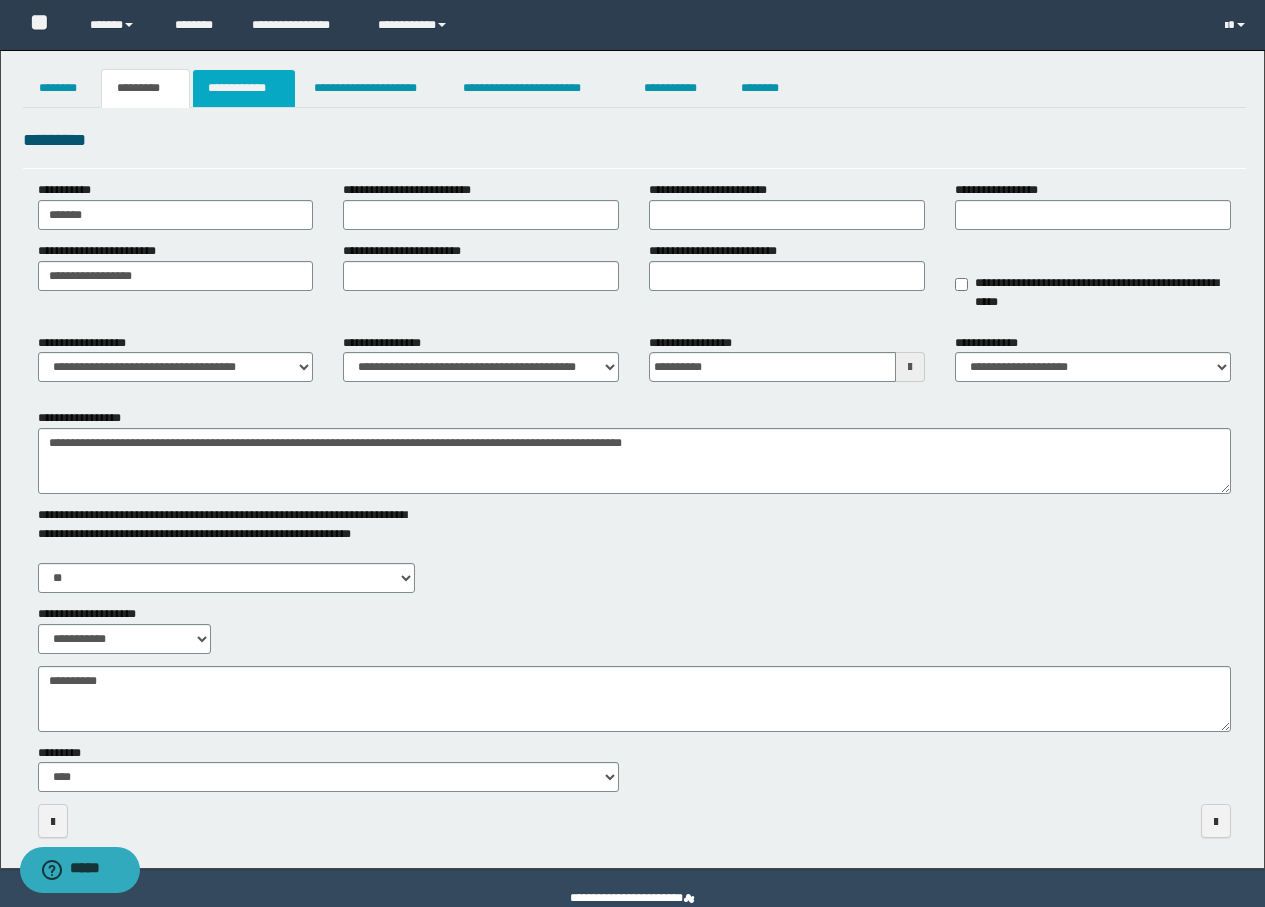 click on "**********" at bounding box center (244, 88) 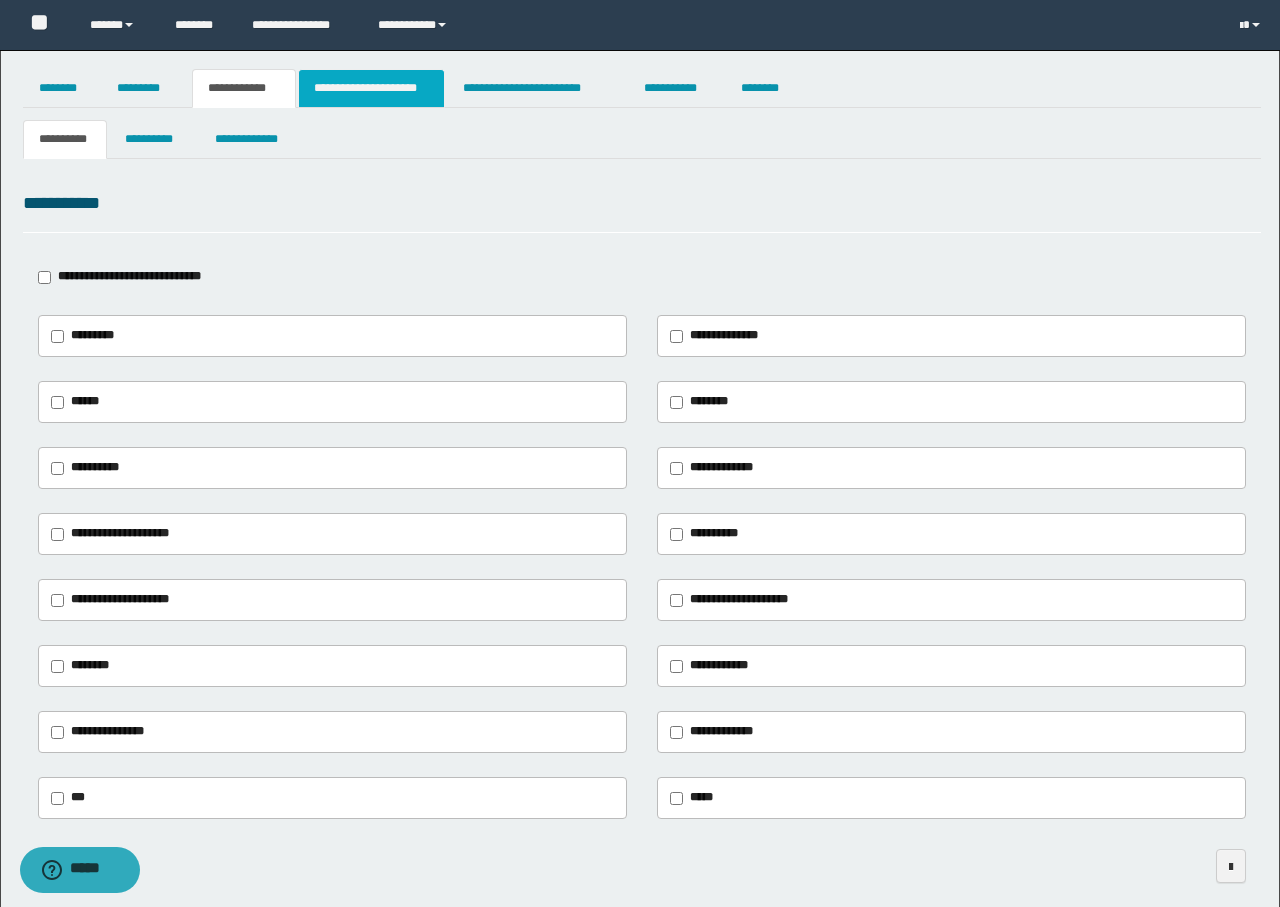 type on "**********" 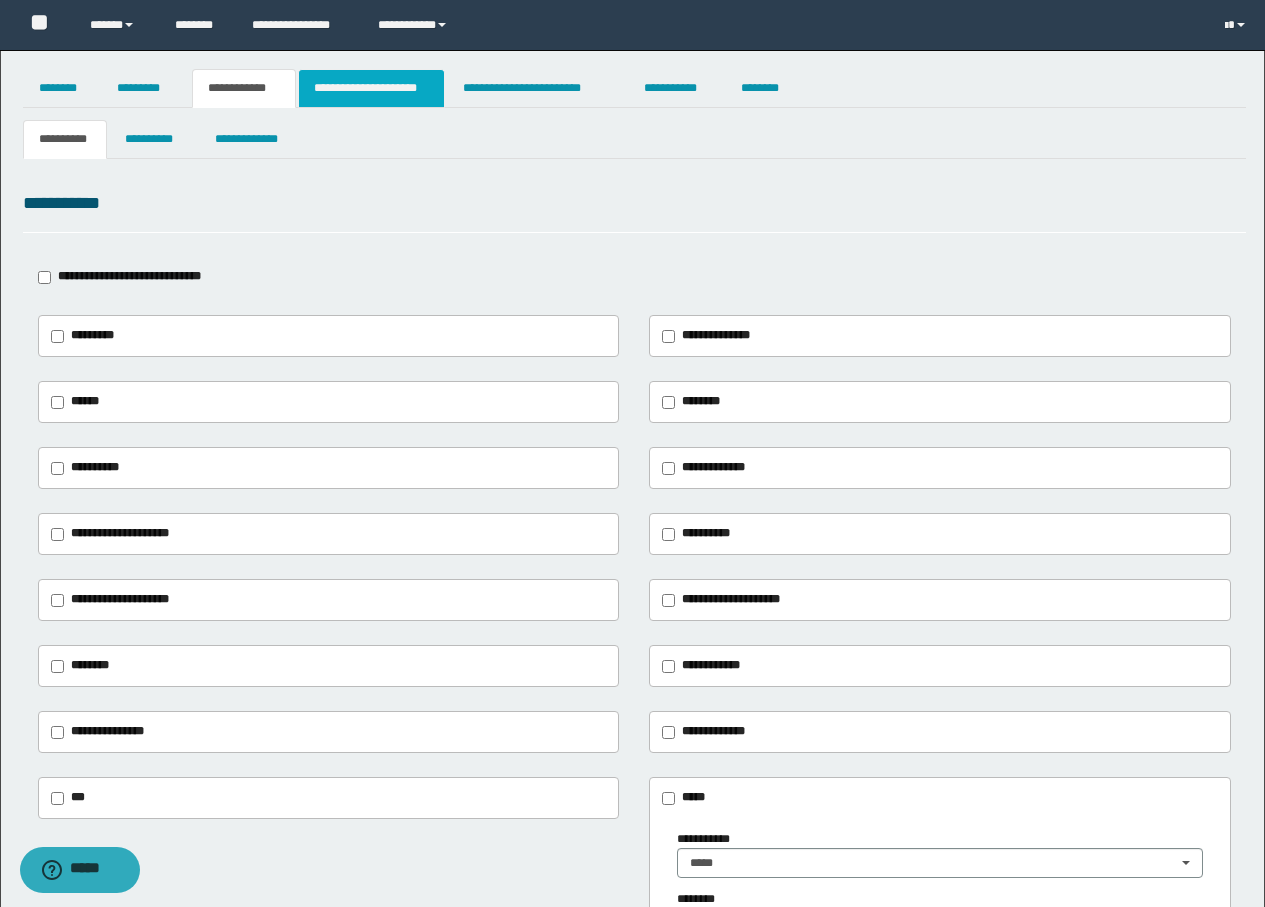 click on "**********" at bounding box center (371, 88) 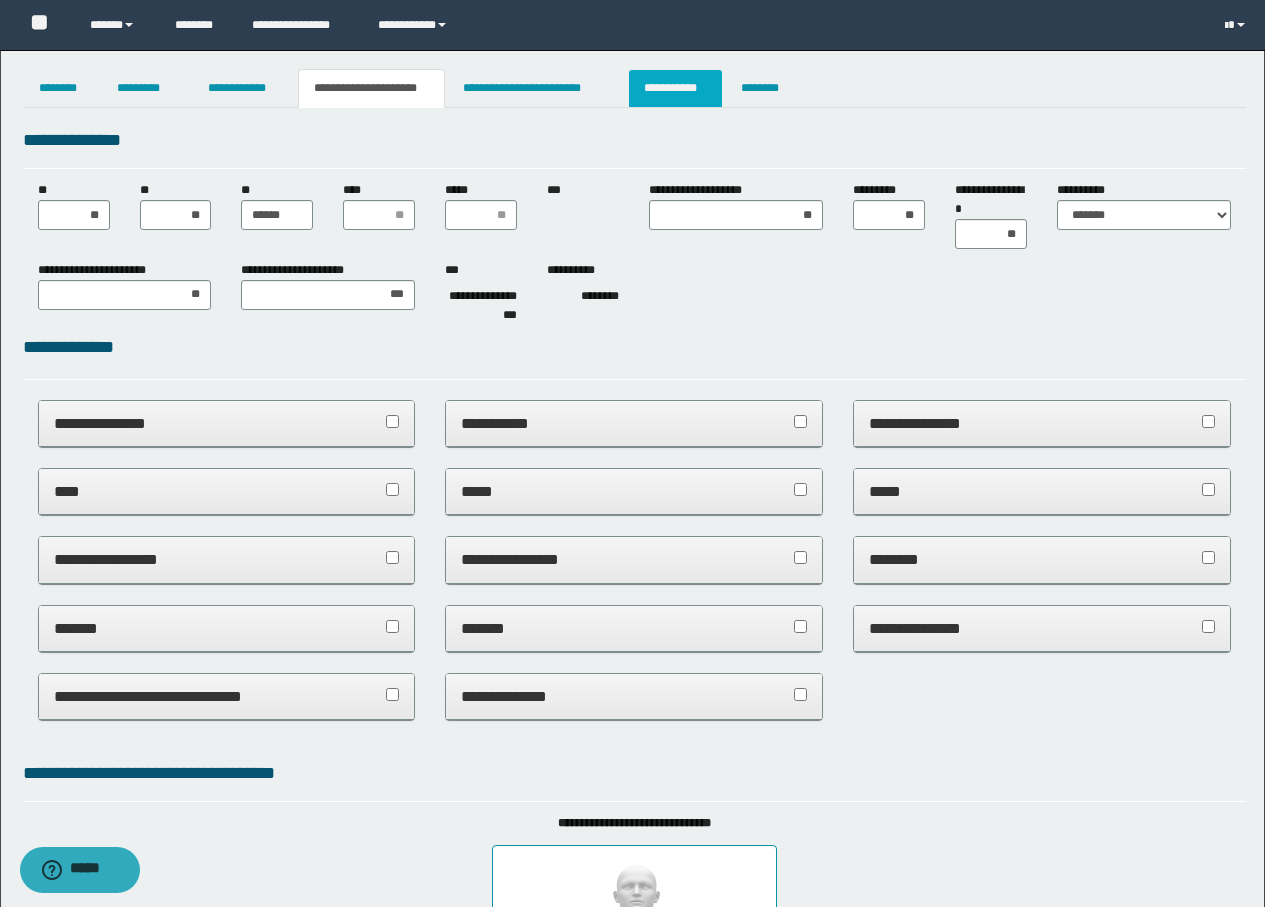 click on "**********" at bounding box center (675, 88) 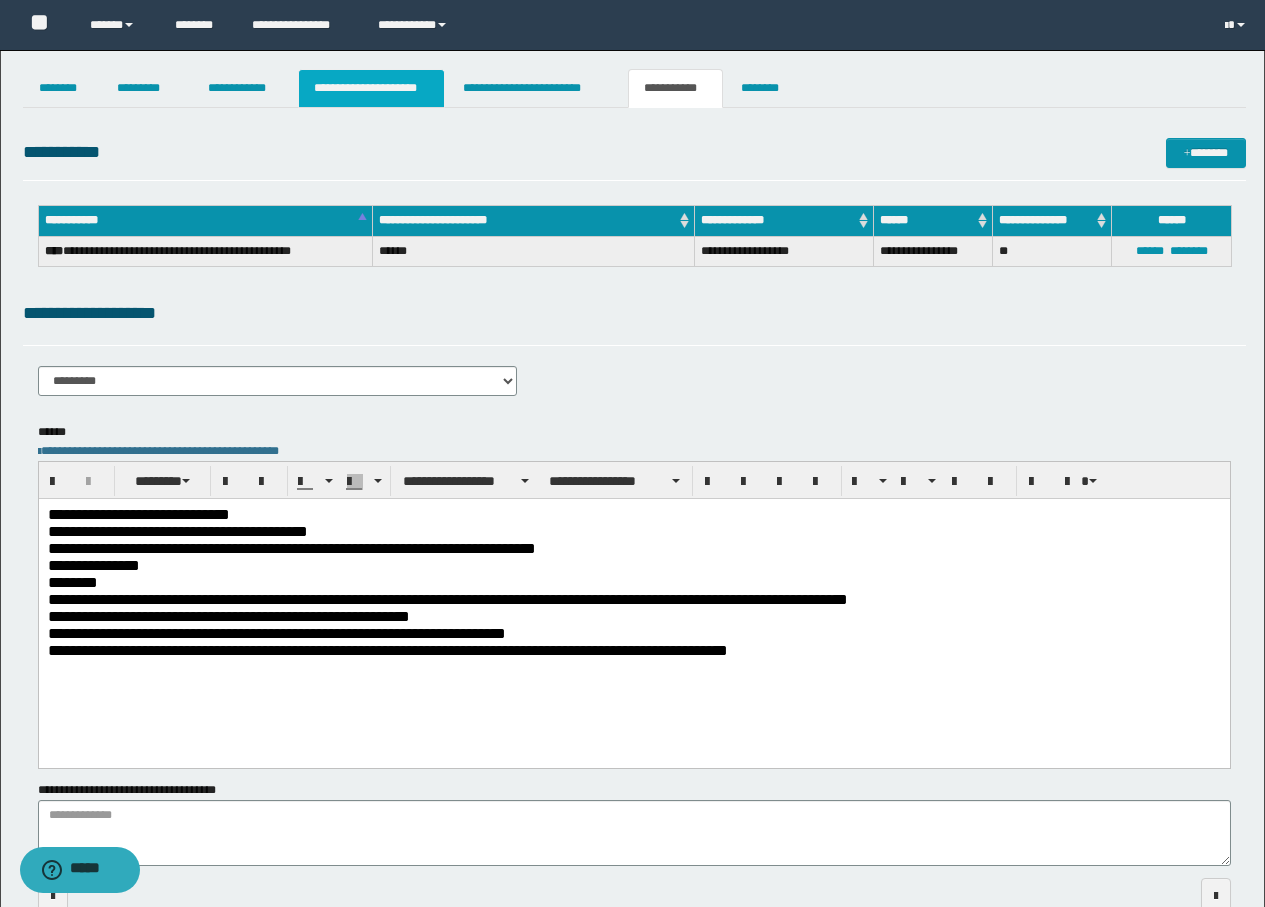 click on "**********" at bounding box center (371, 88) 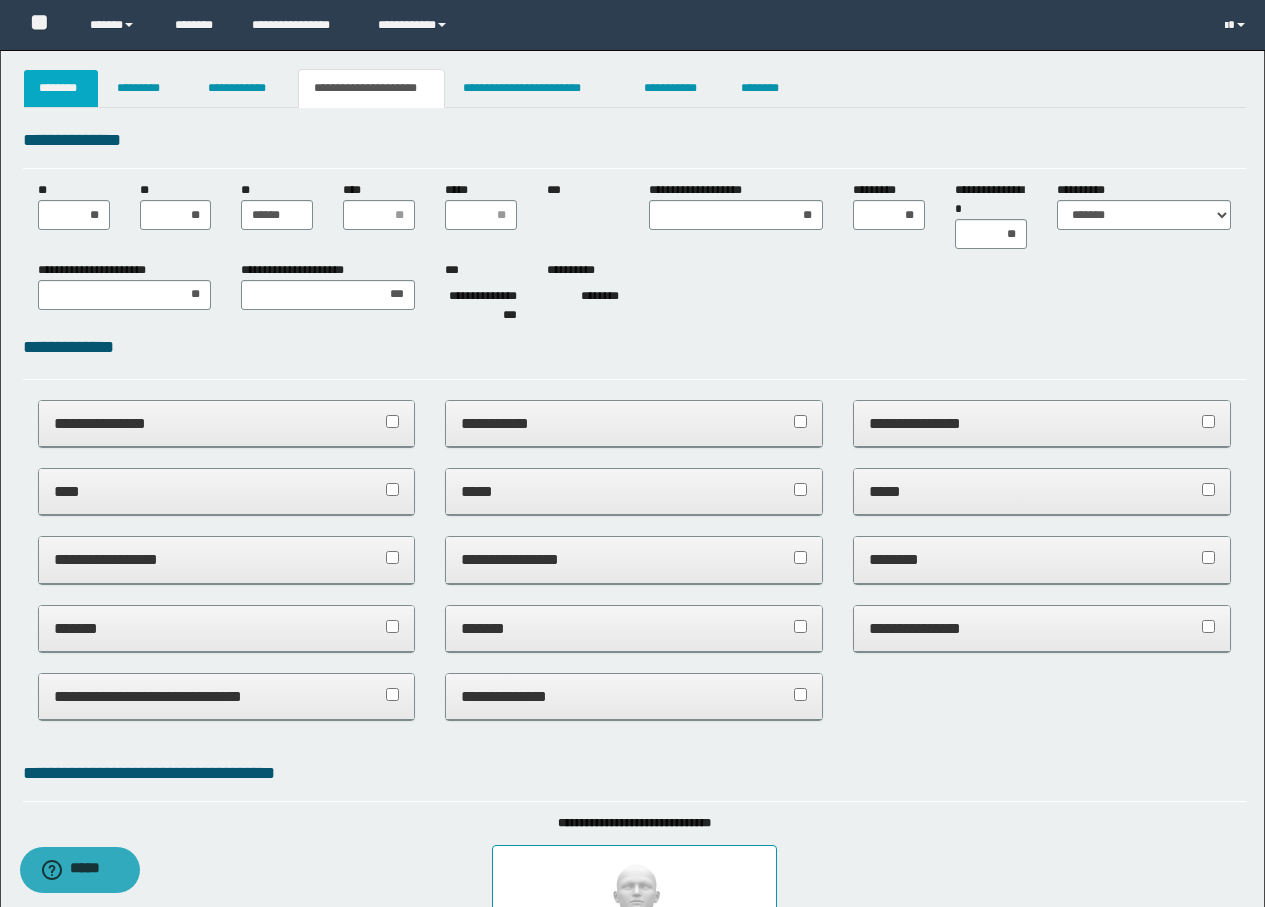 click on "********" at bounding box center (61, 88) 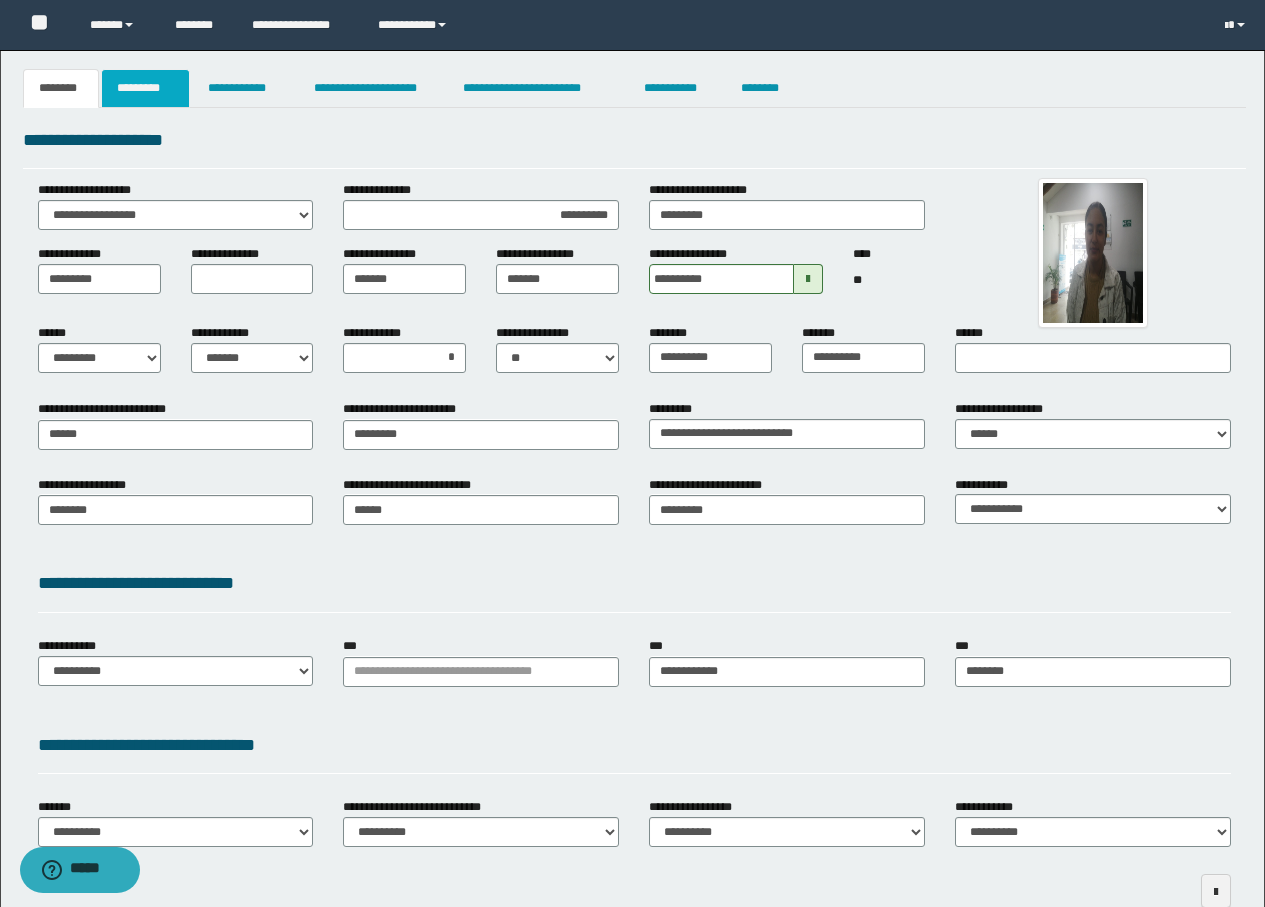 click on "*********" at bounding box center [145, 88] 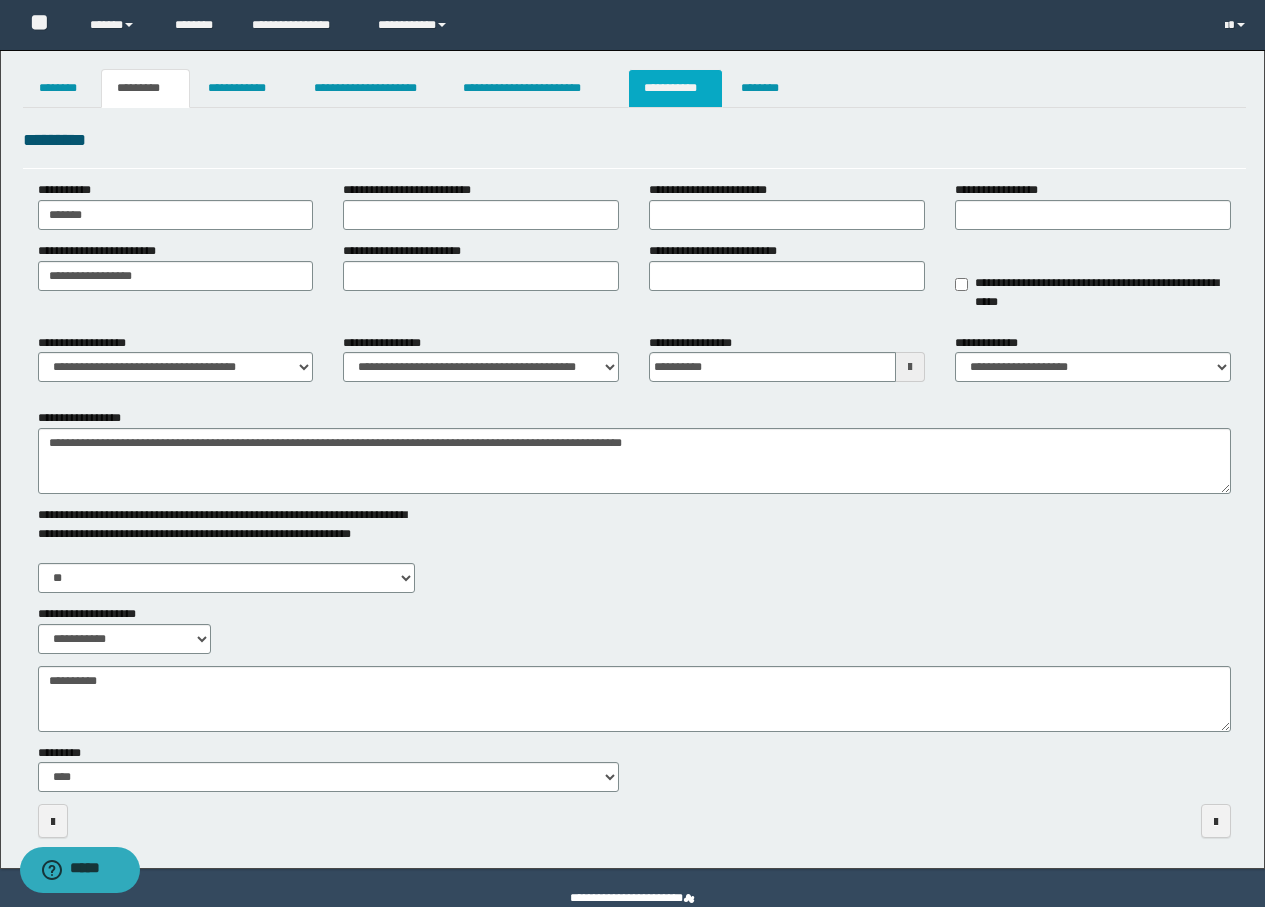 click on "**********" at bounding box center (675, 88) 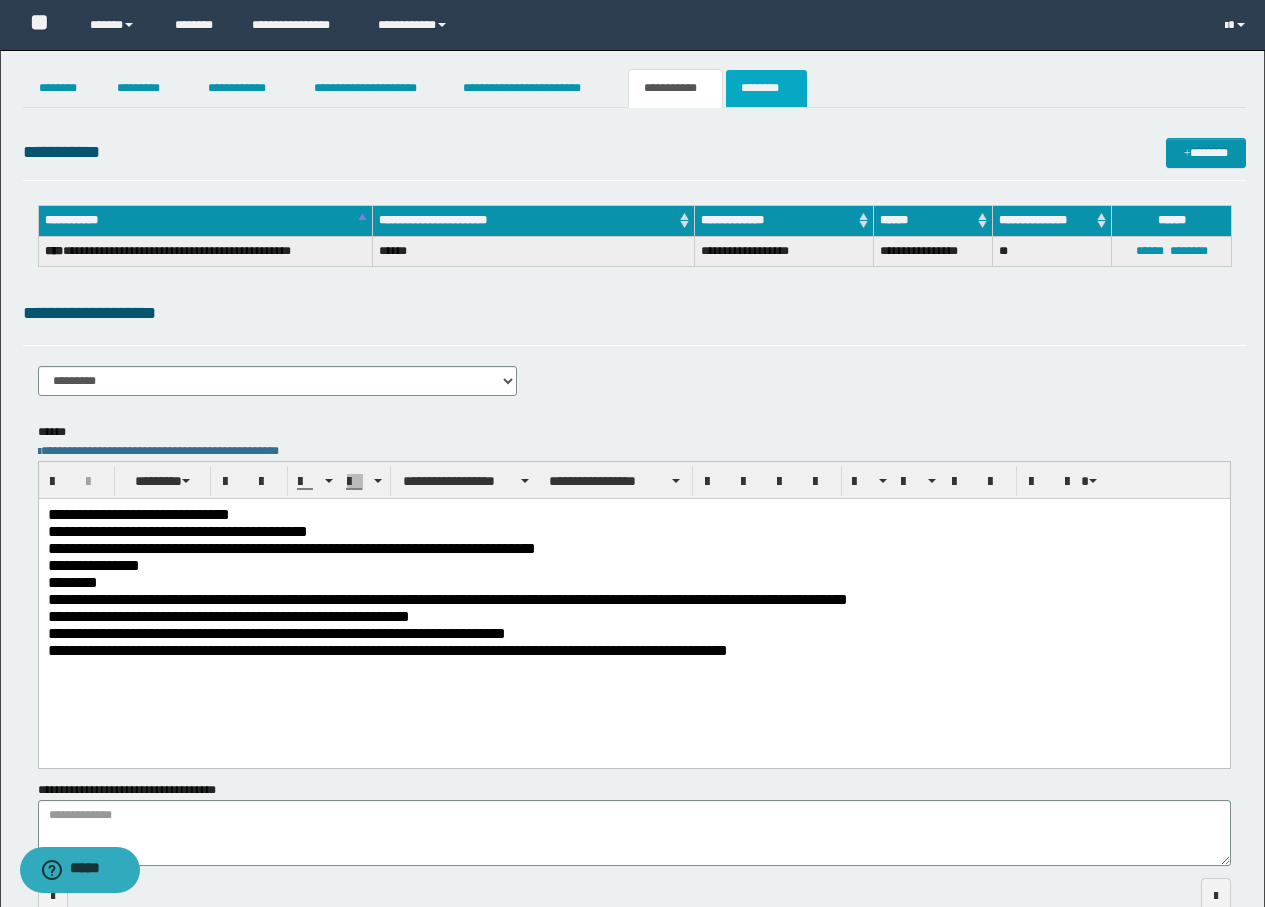 click on "********" at bounding box center [766, 88] 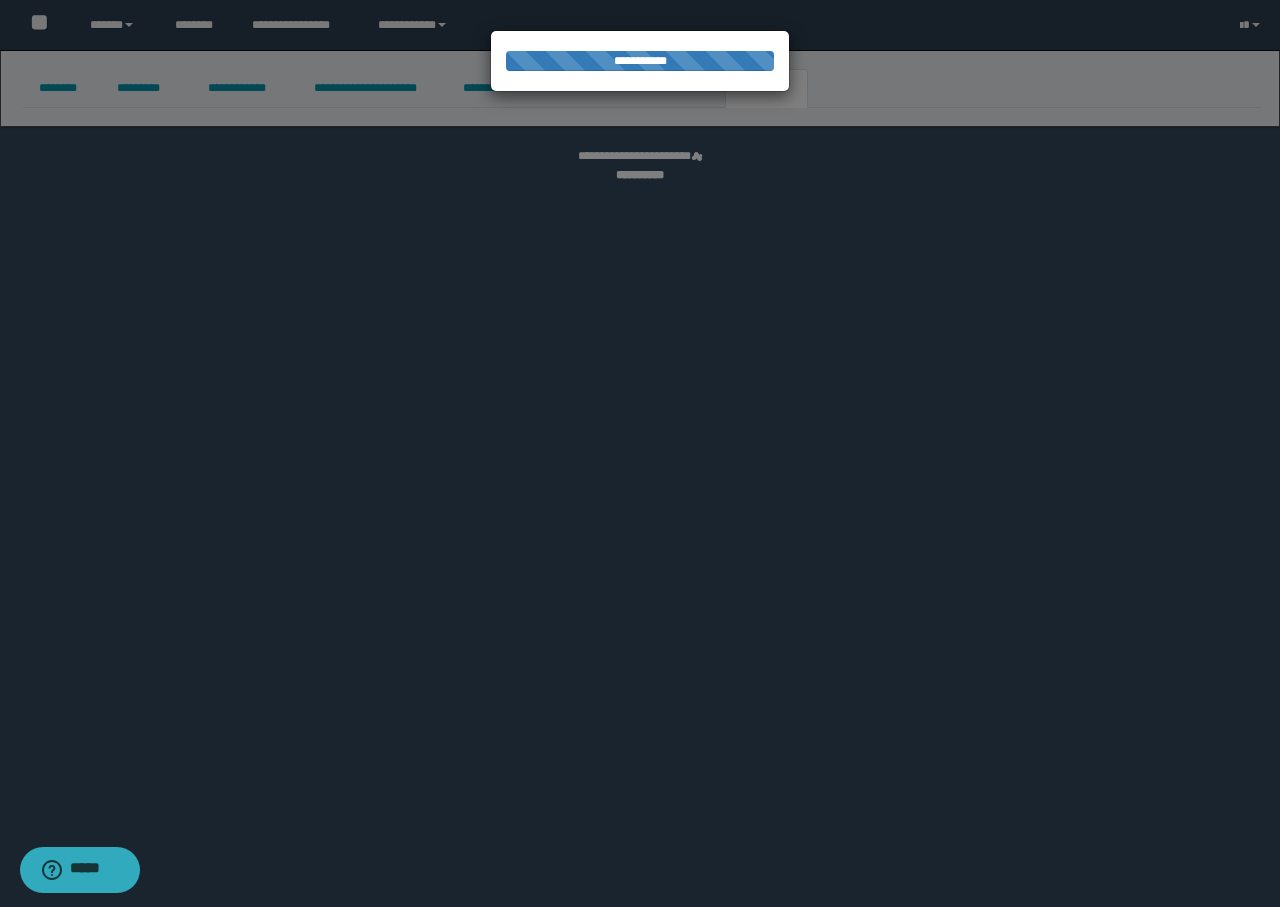 select 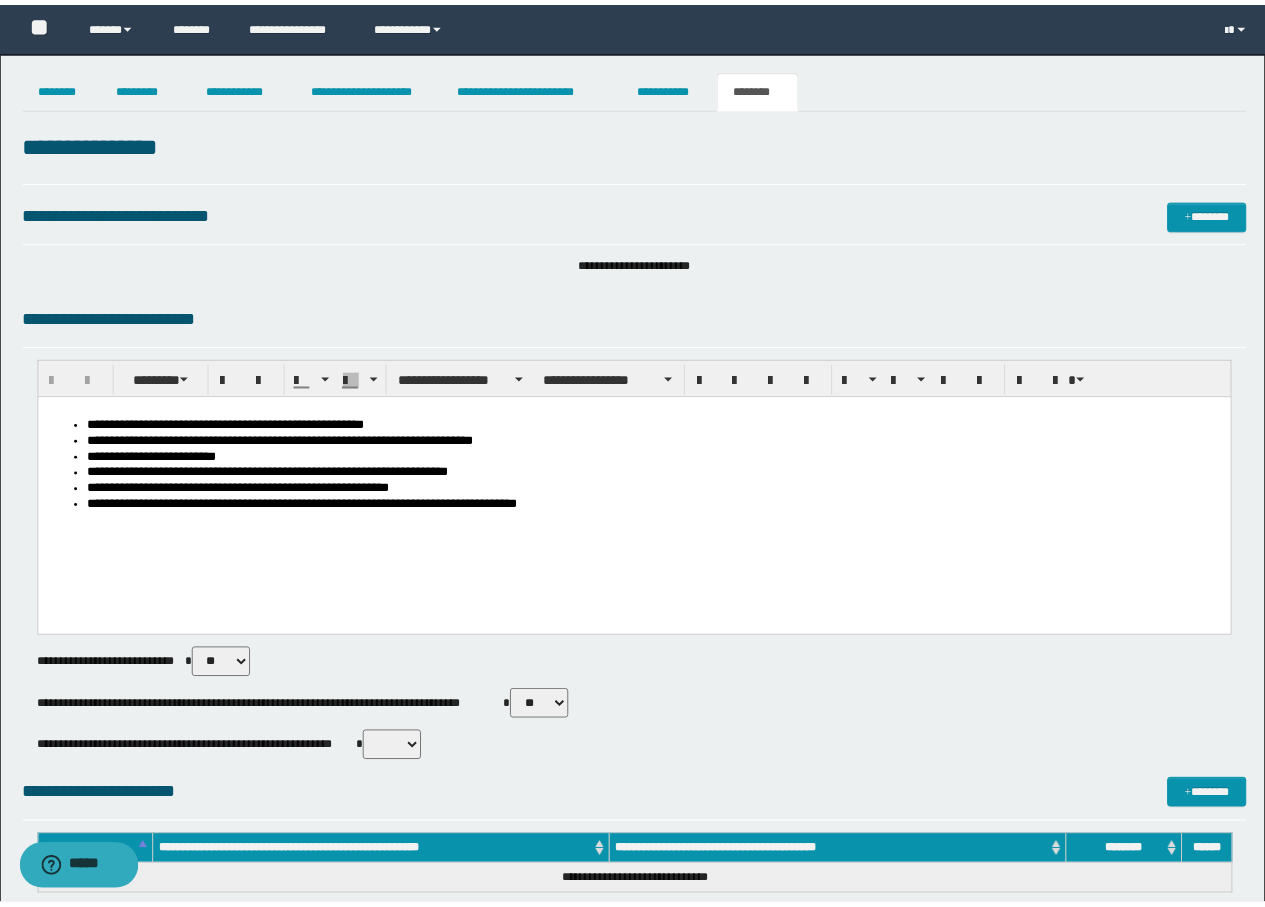 scroll, scrollTop: 0, scrollLeft: 0, axis: both 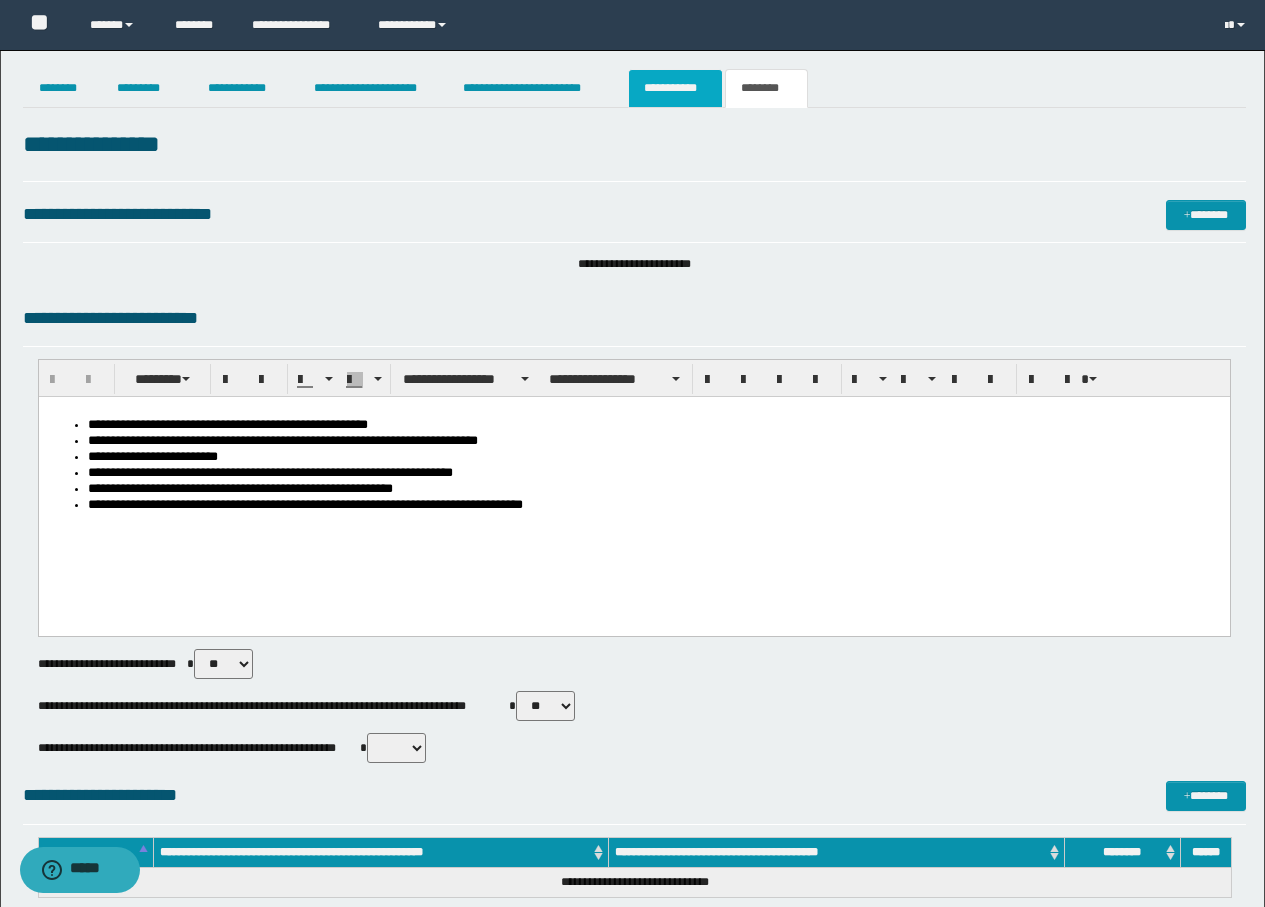 click on "**********" at bounding box center [675, 88] 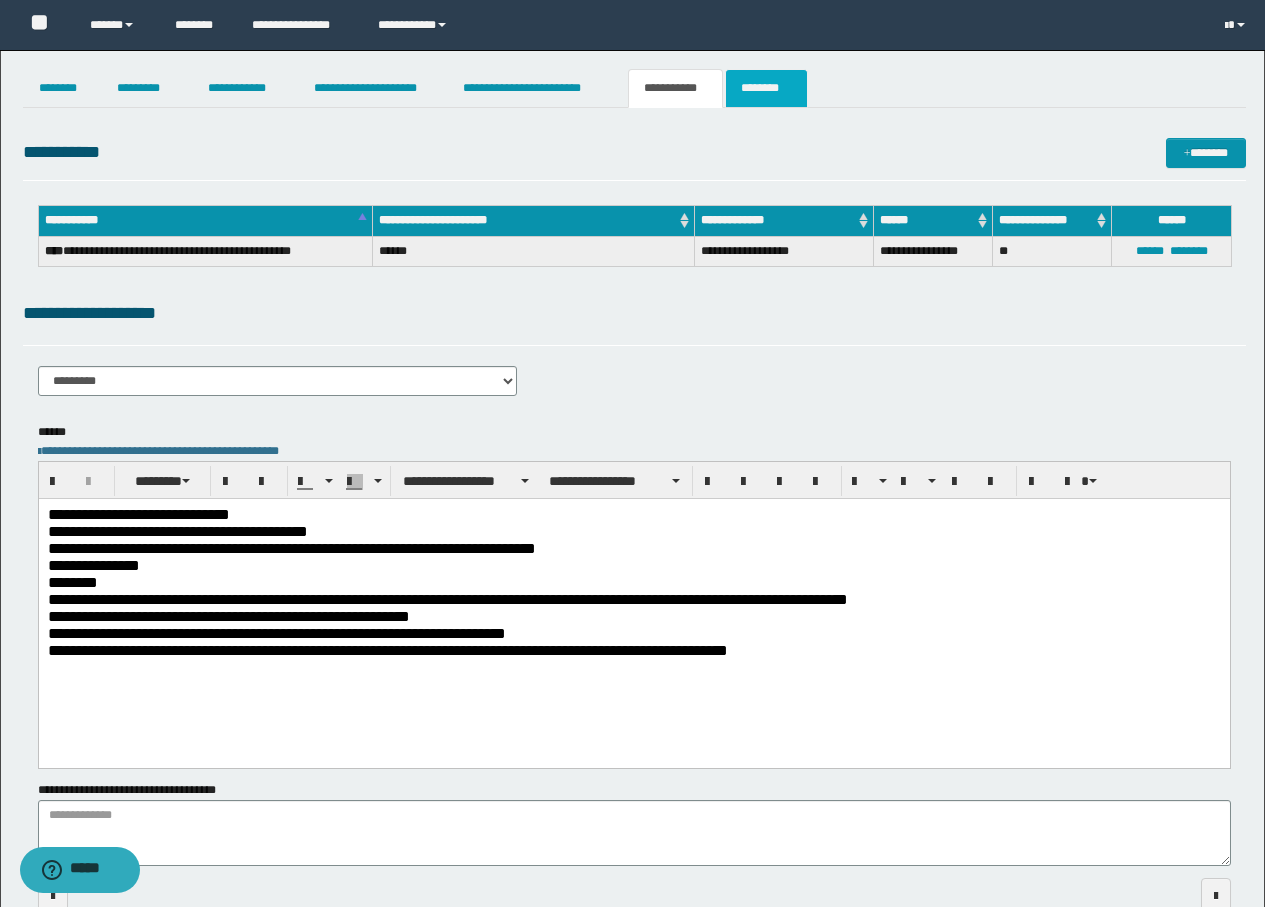 click on "********" at bounding box center (766, 88) 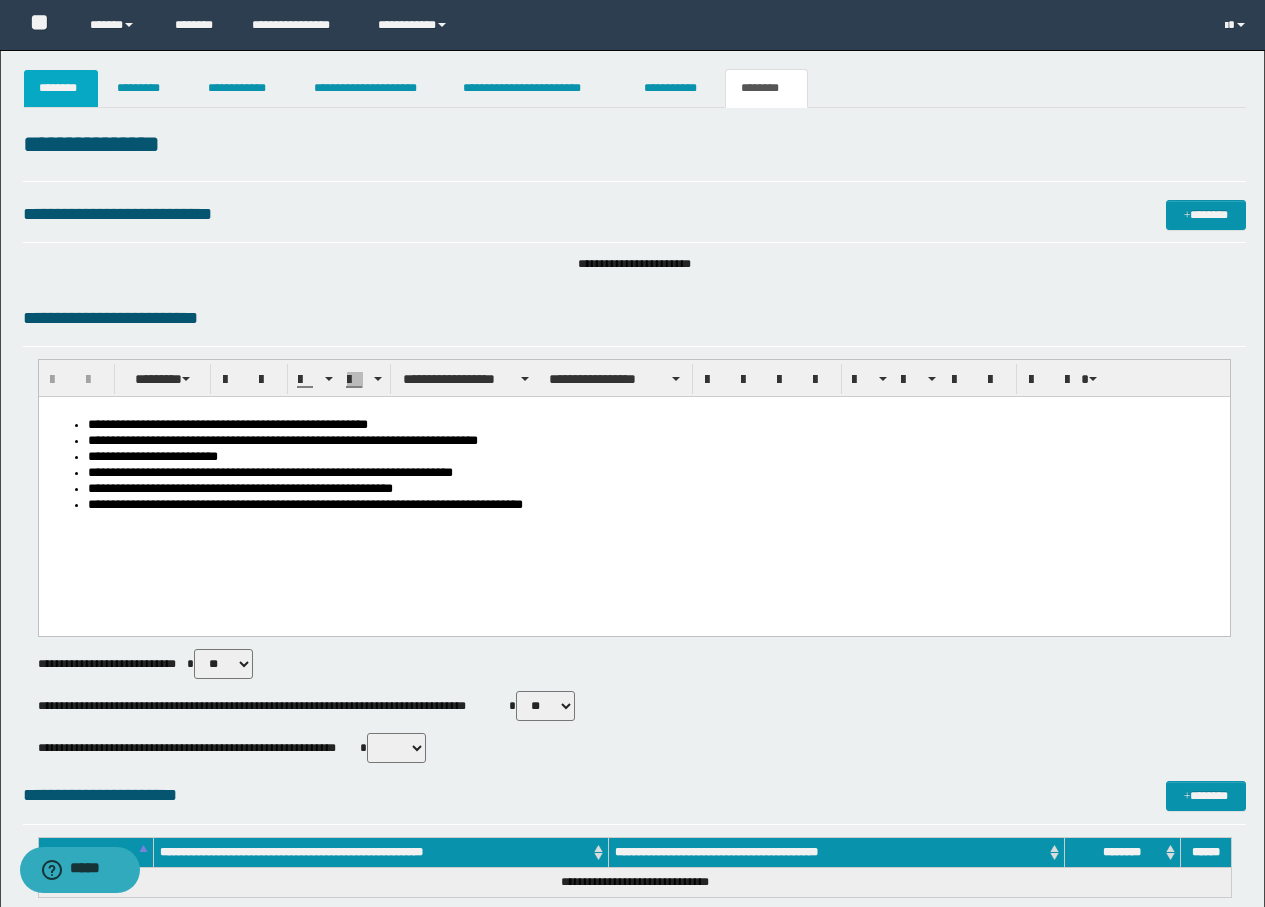 click on "********" at bounding box center (61, 88) 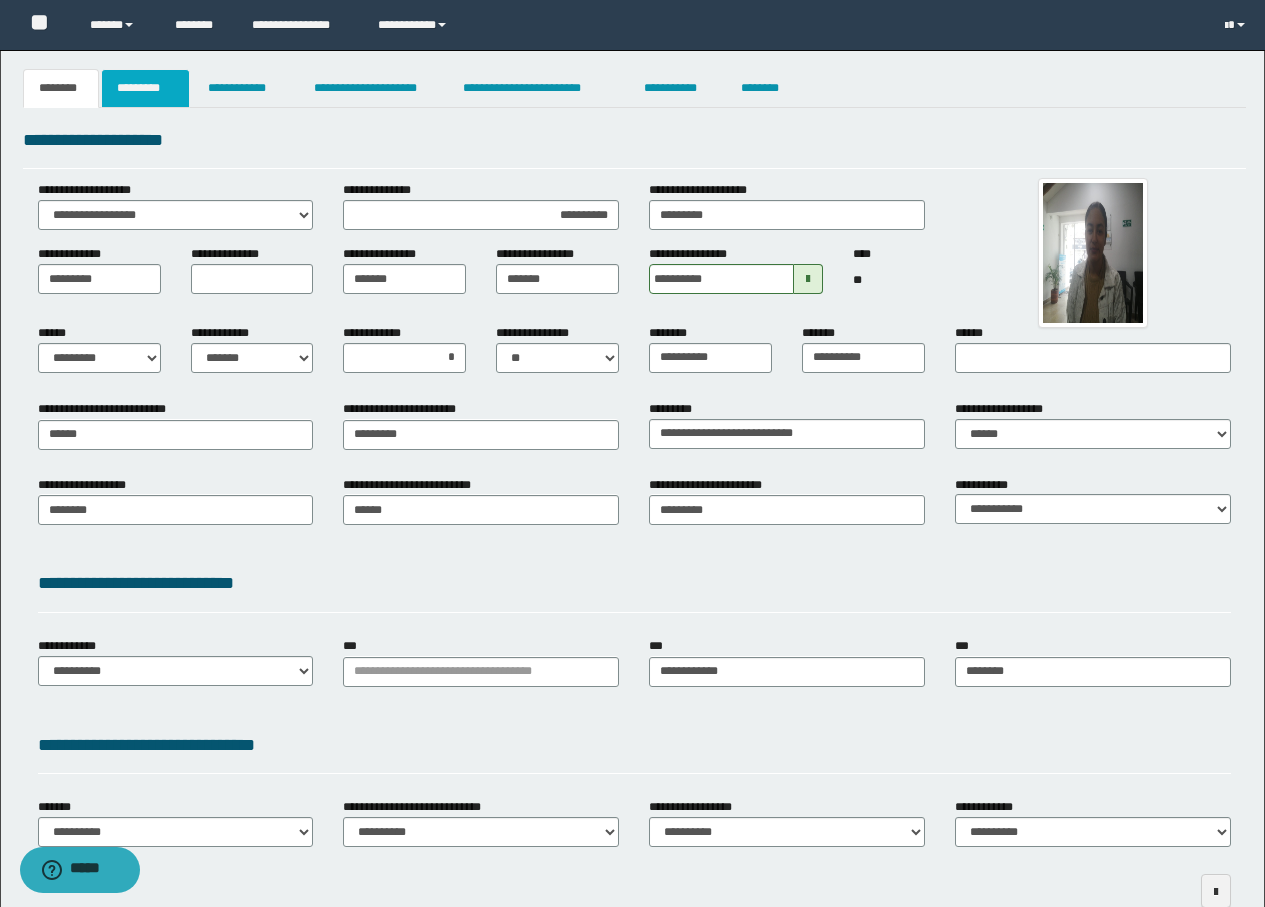 click on "*********" at bounding box center [145, 88] 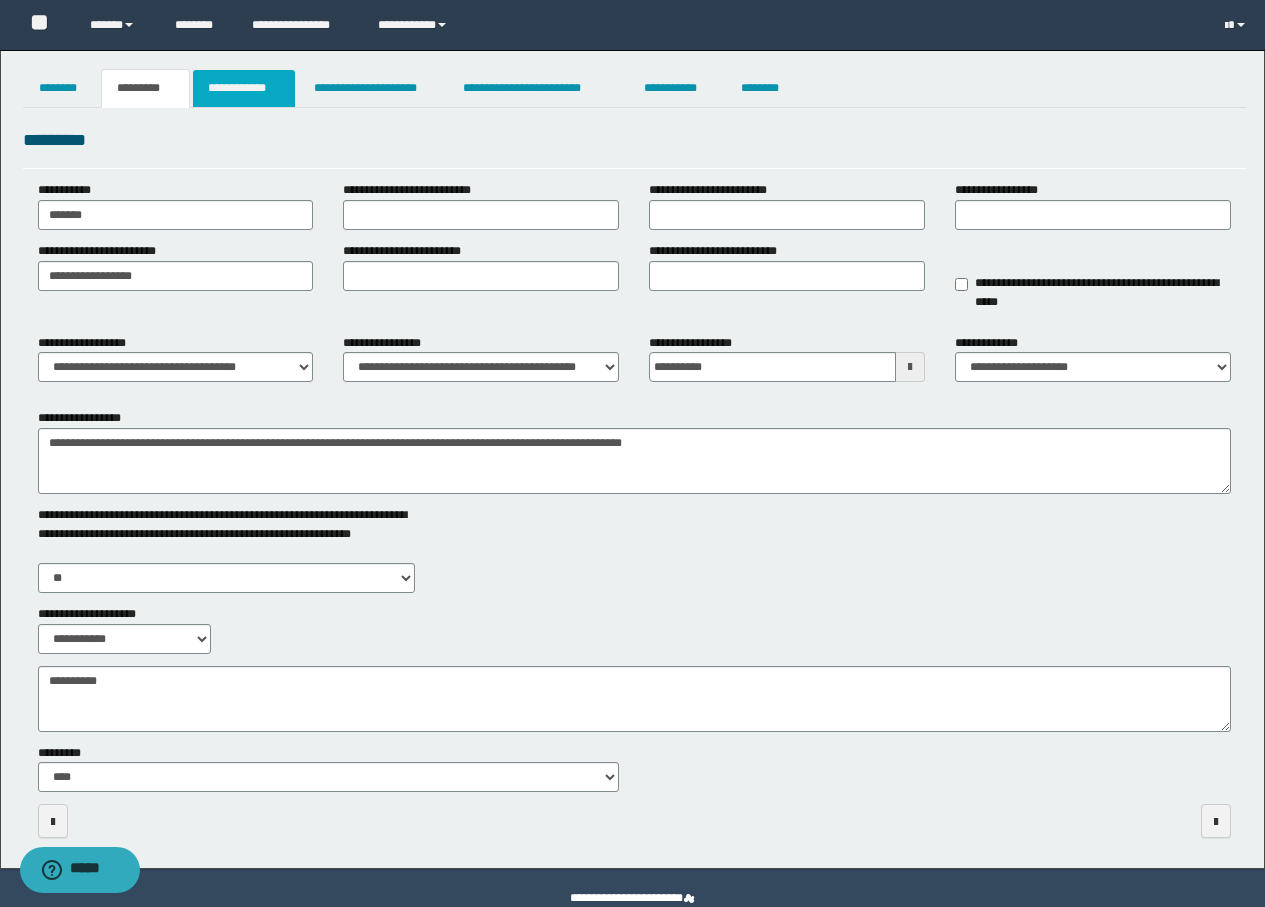 click on "**********" at bounding box center (244, 88) 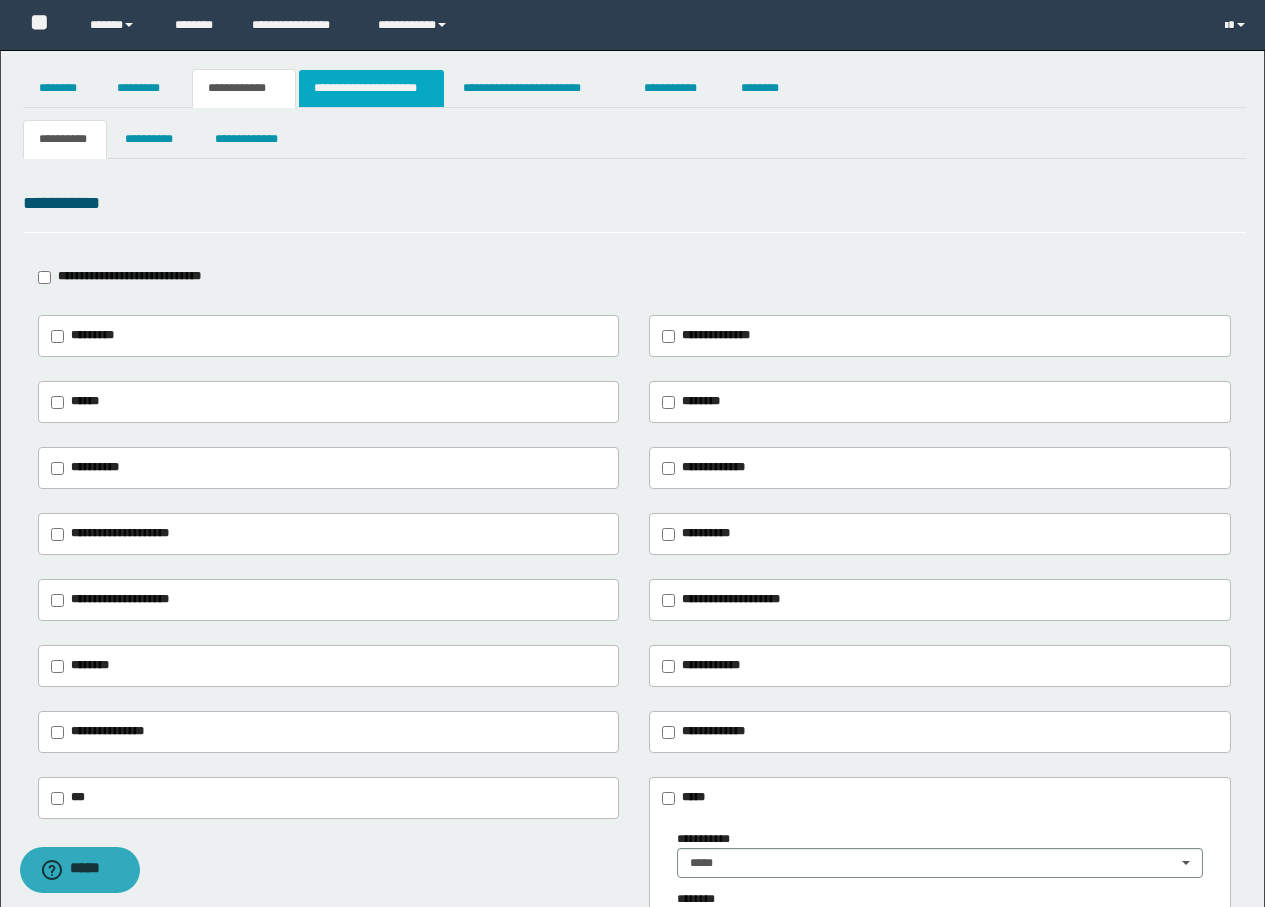 click on "**********" at bounding box center [371, 88] 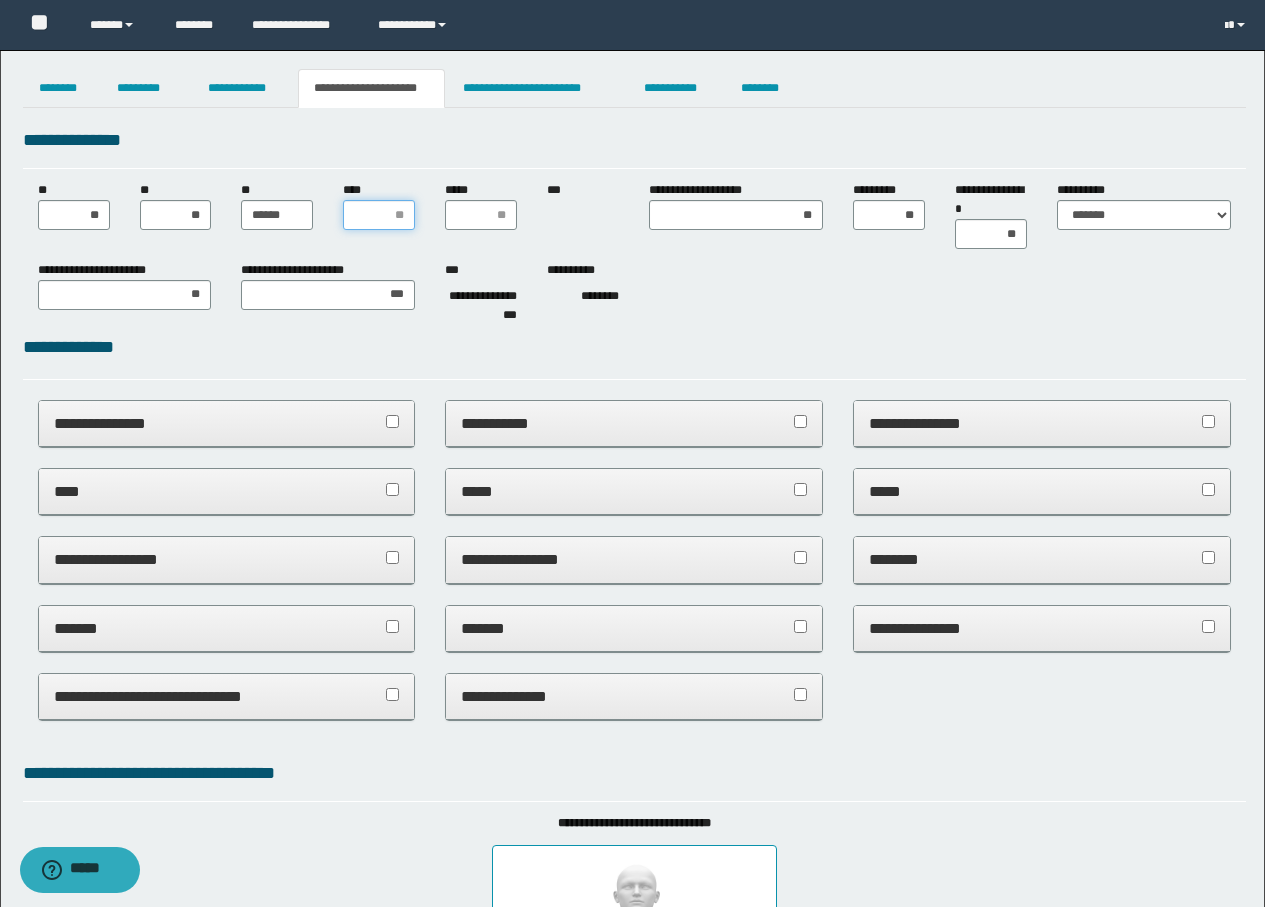 click on "****" at bounding box center (379, 215) 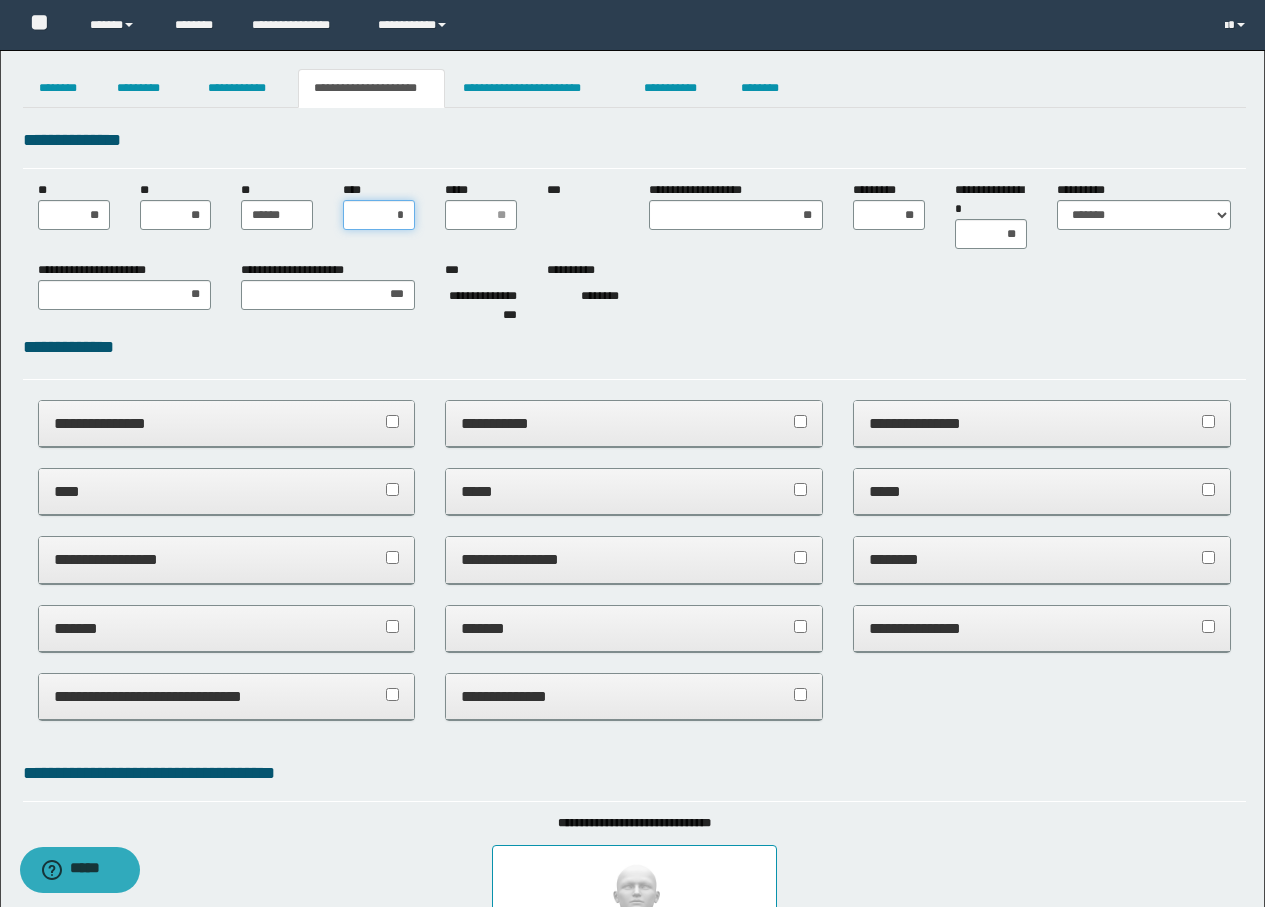 type on "**" 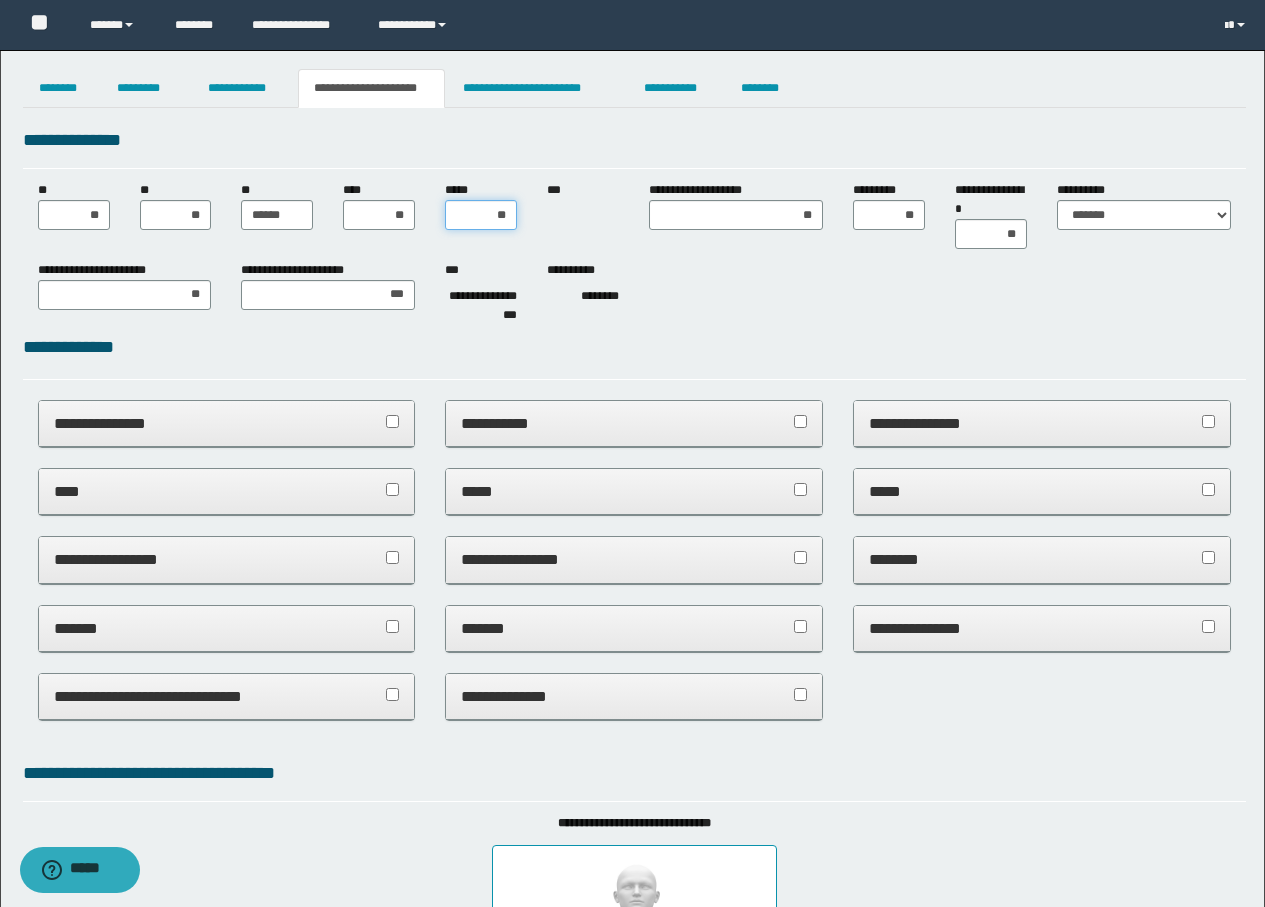type on "***" 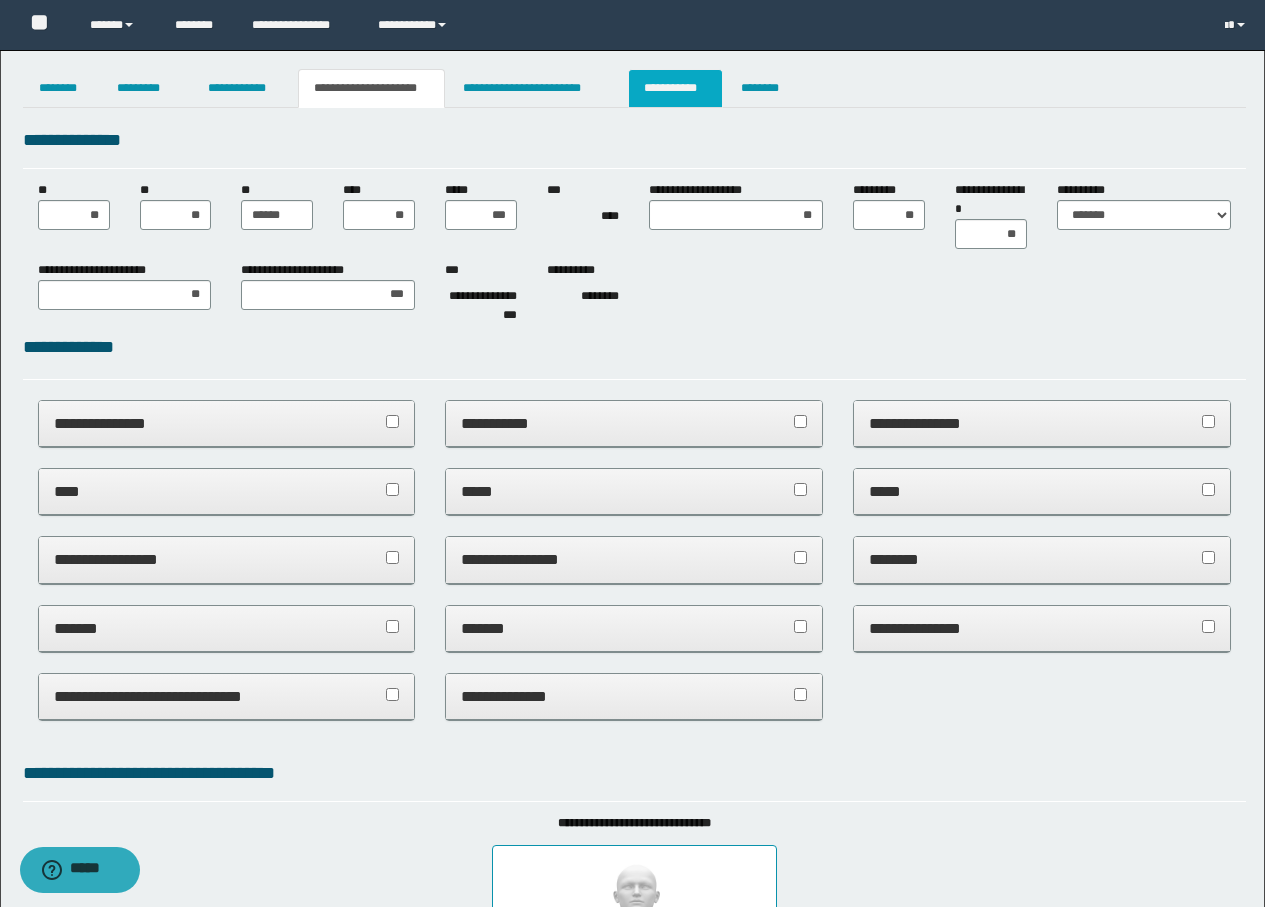 click on "**********" at bounding box center [675, 88] 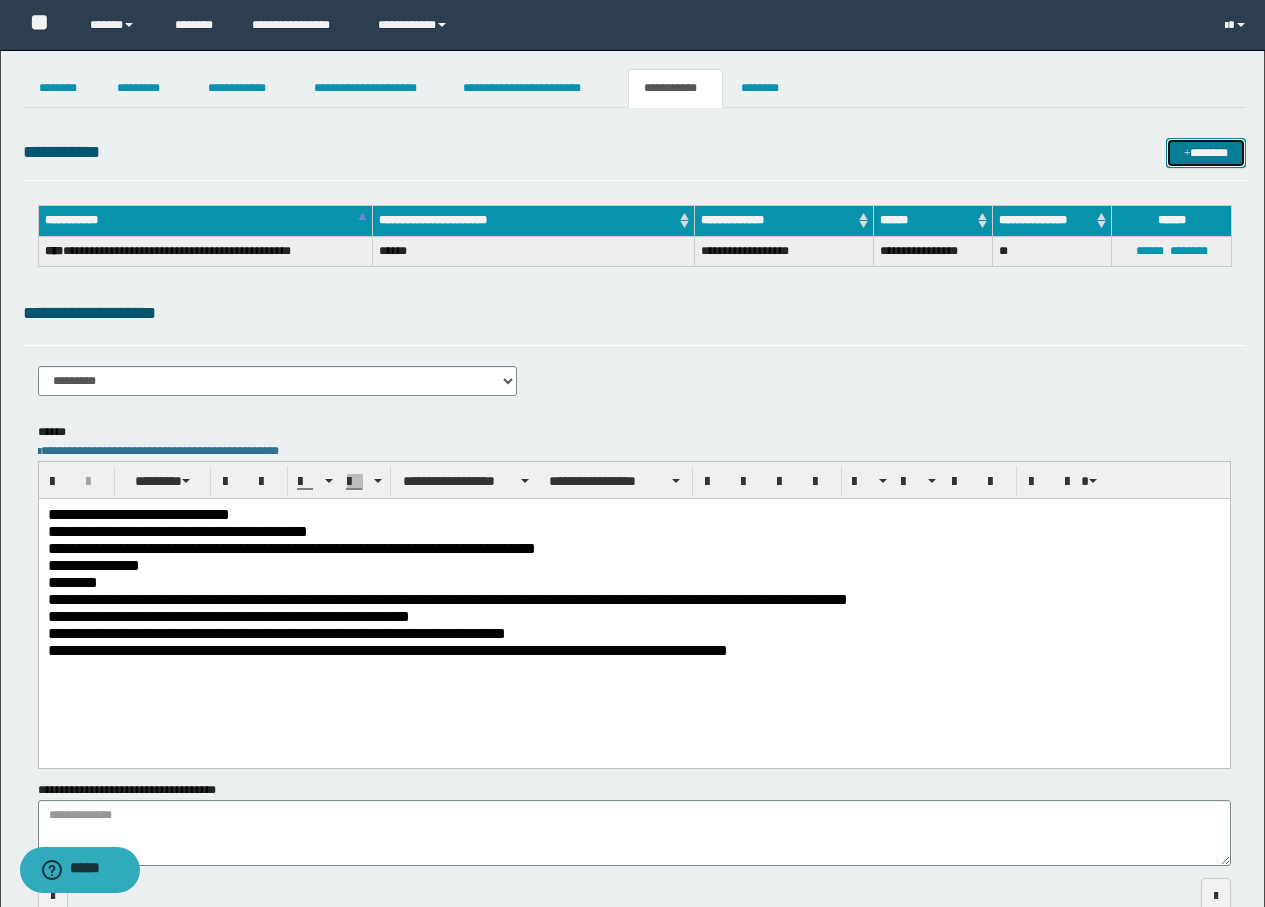 click on "*******" at bounding box center (1206, 153) 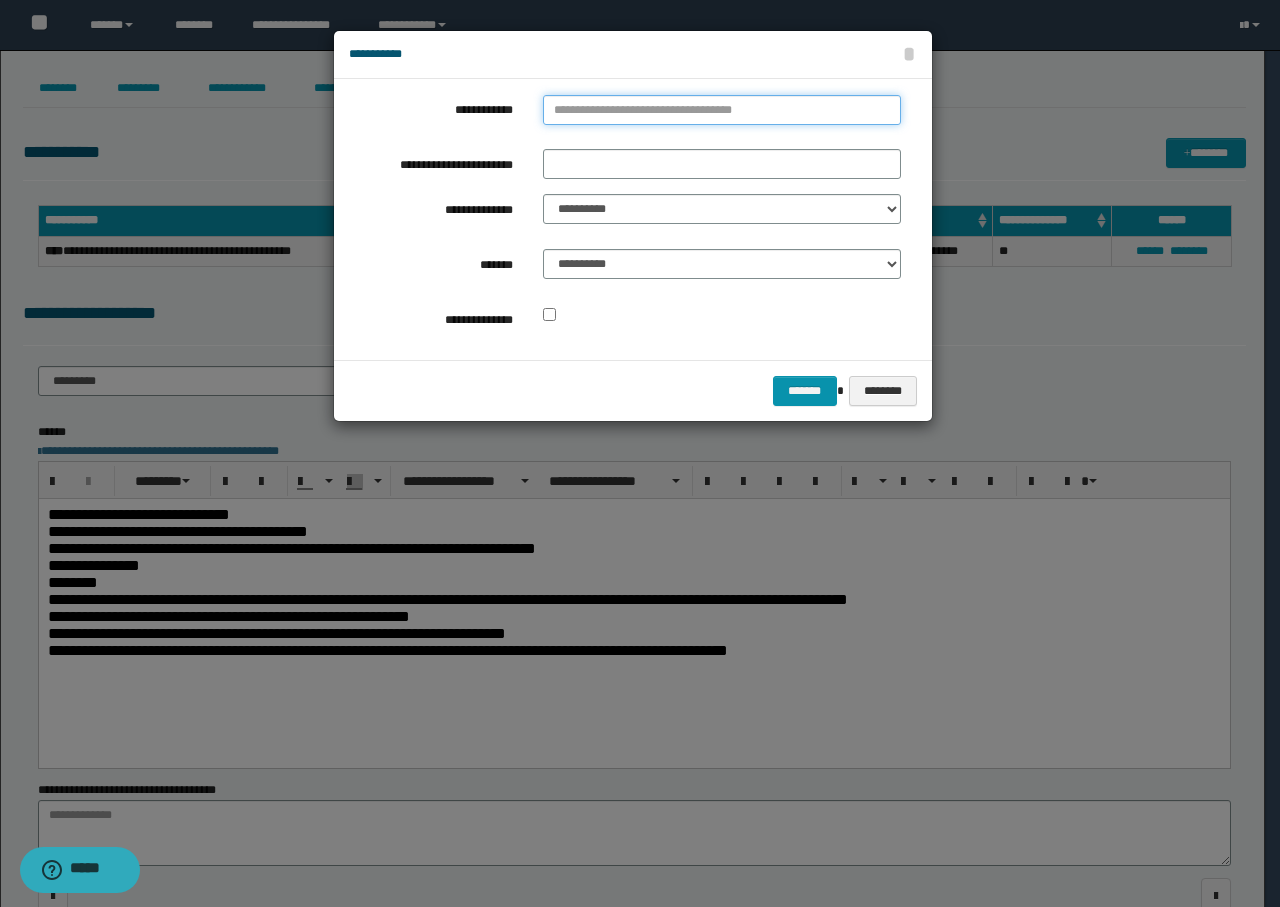 type on "**********" 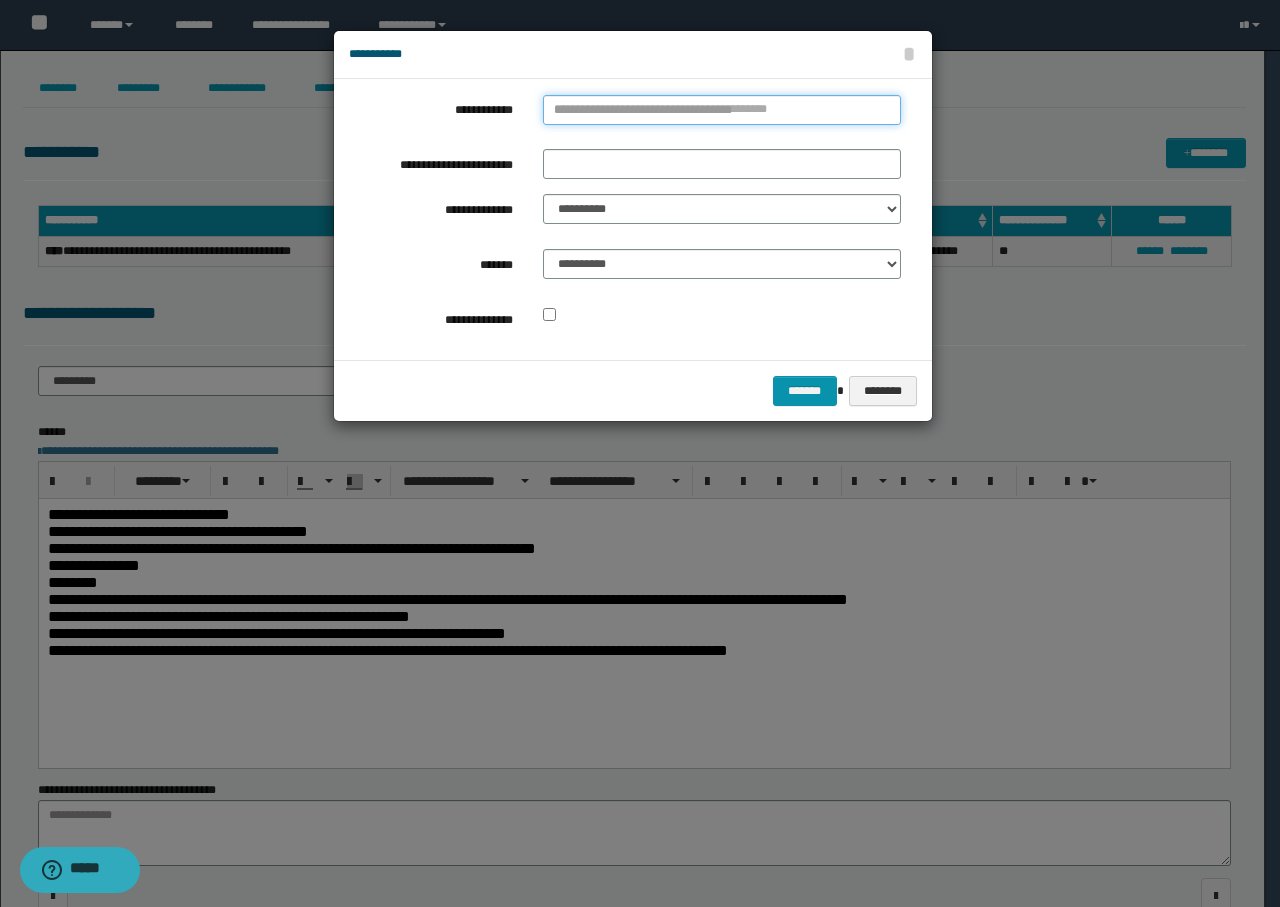 click on "**********" at bounding box center (722, 110) 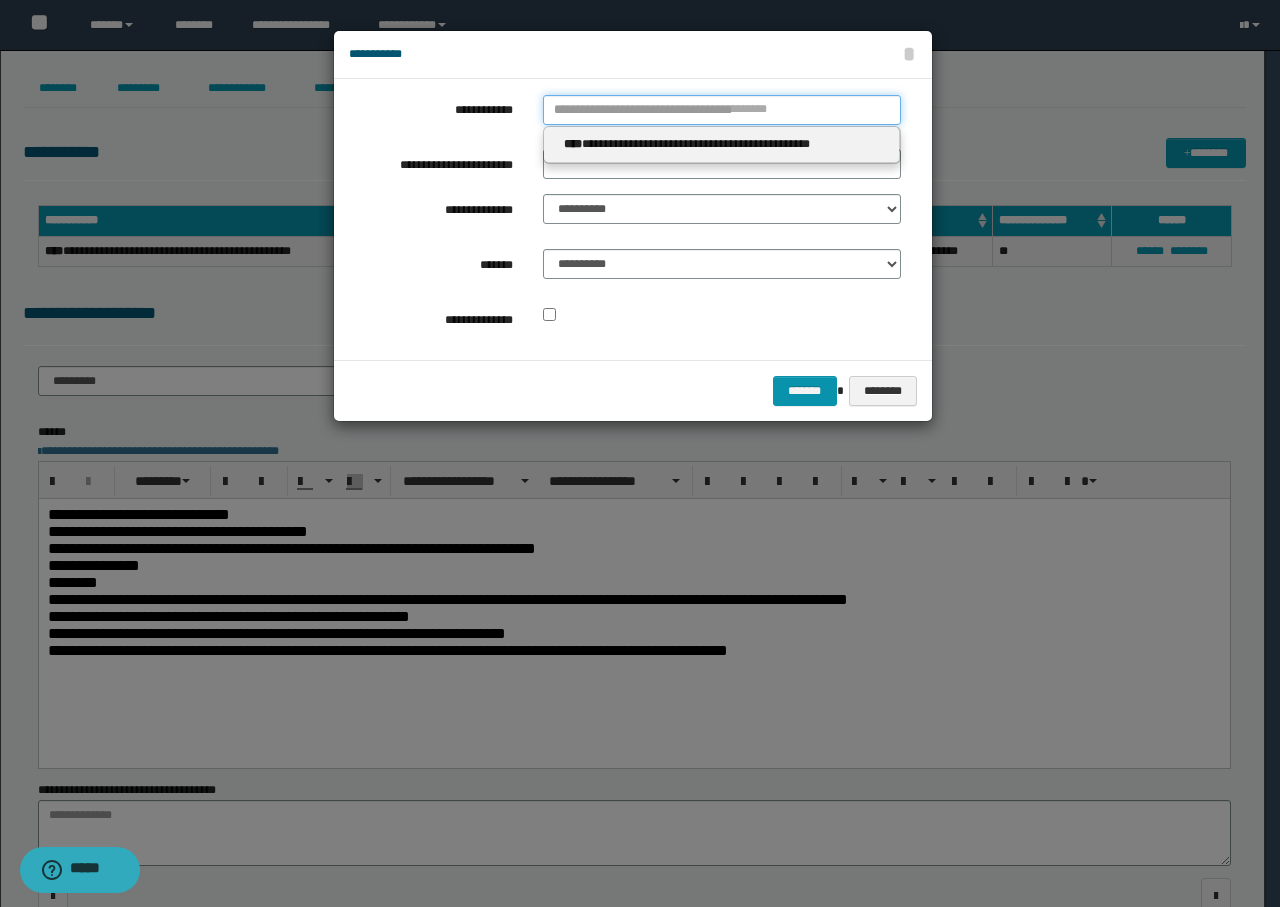 type 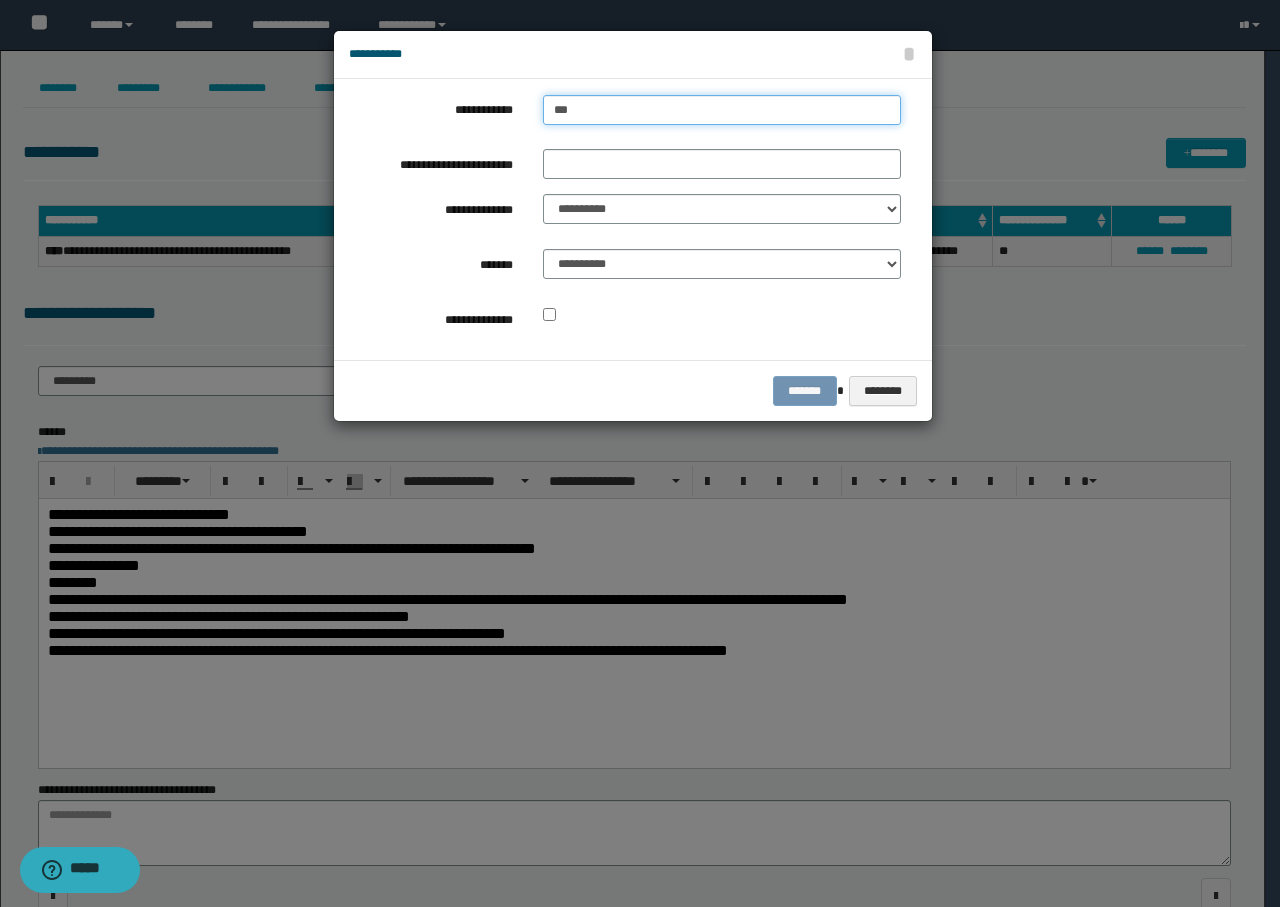 type on "****" 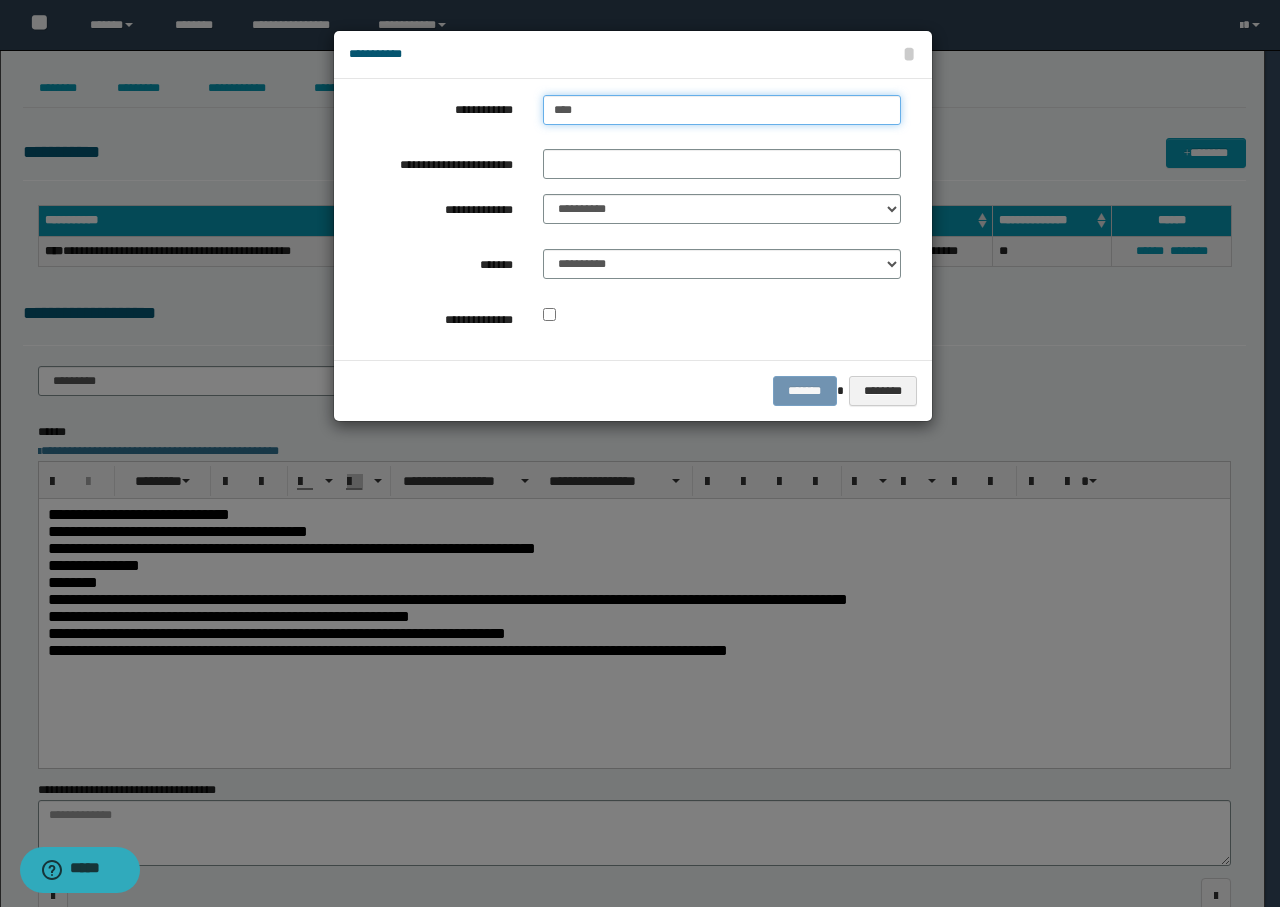 type on "****" 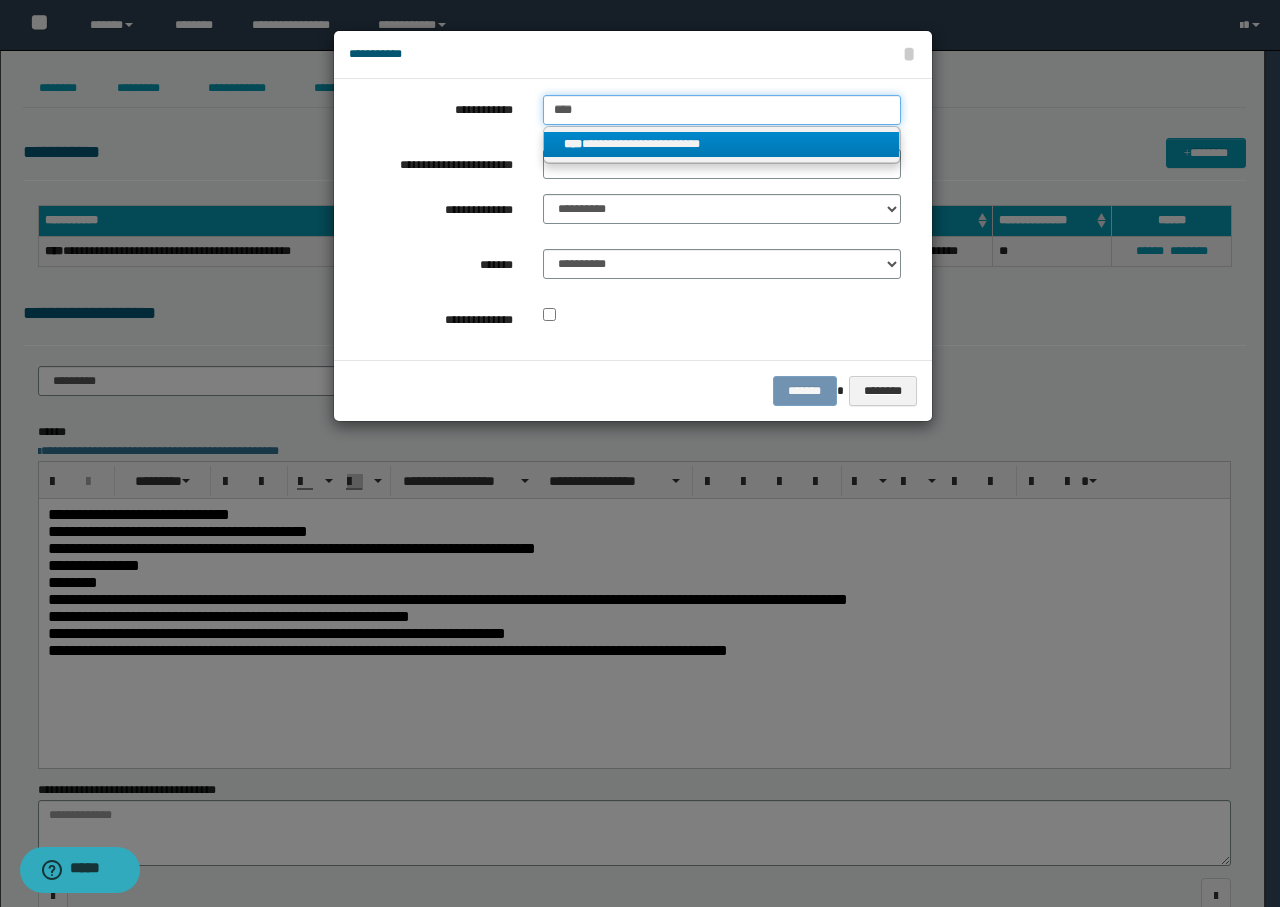 type on "****" 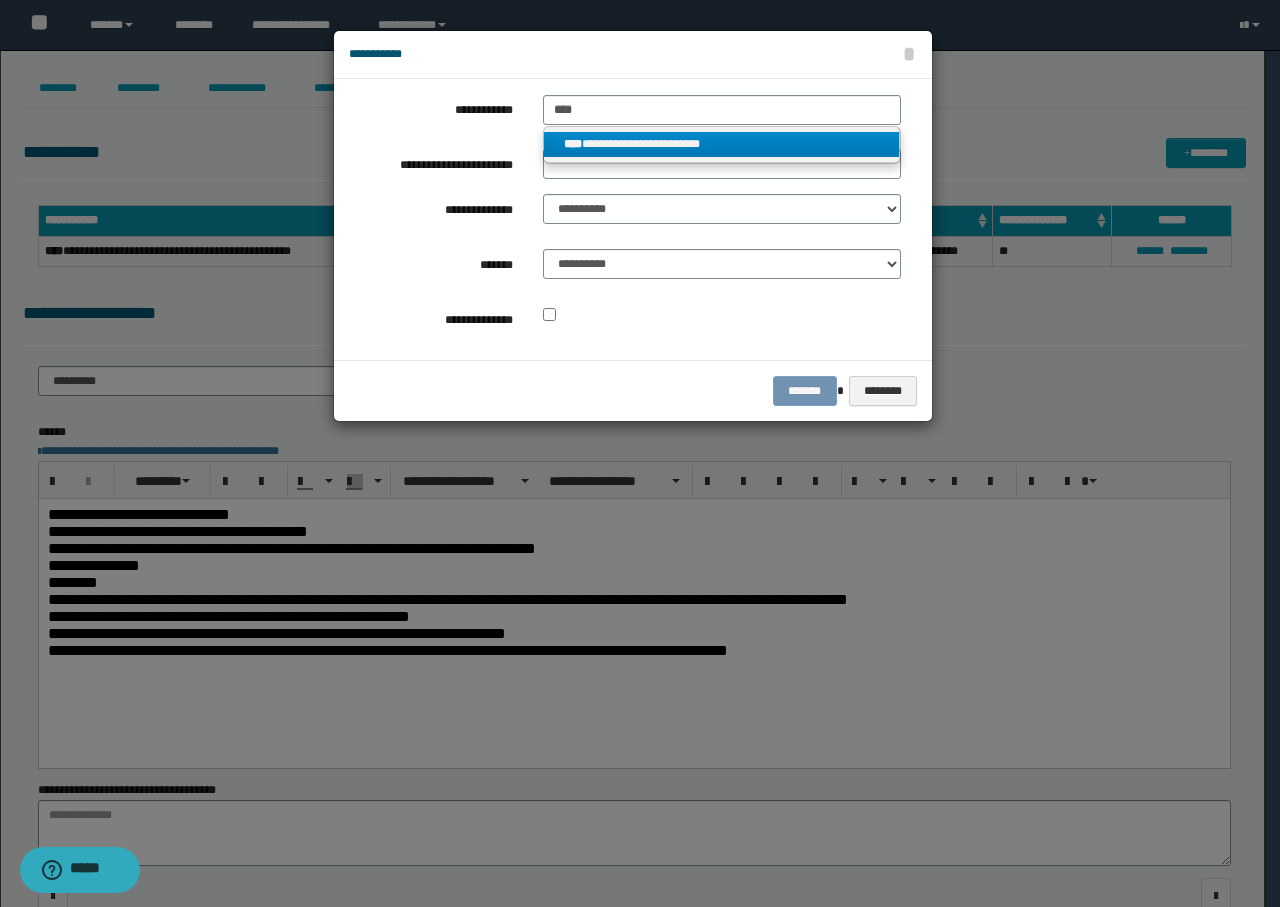 click on "**********" at bounding box center [722, 144] 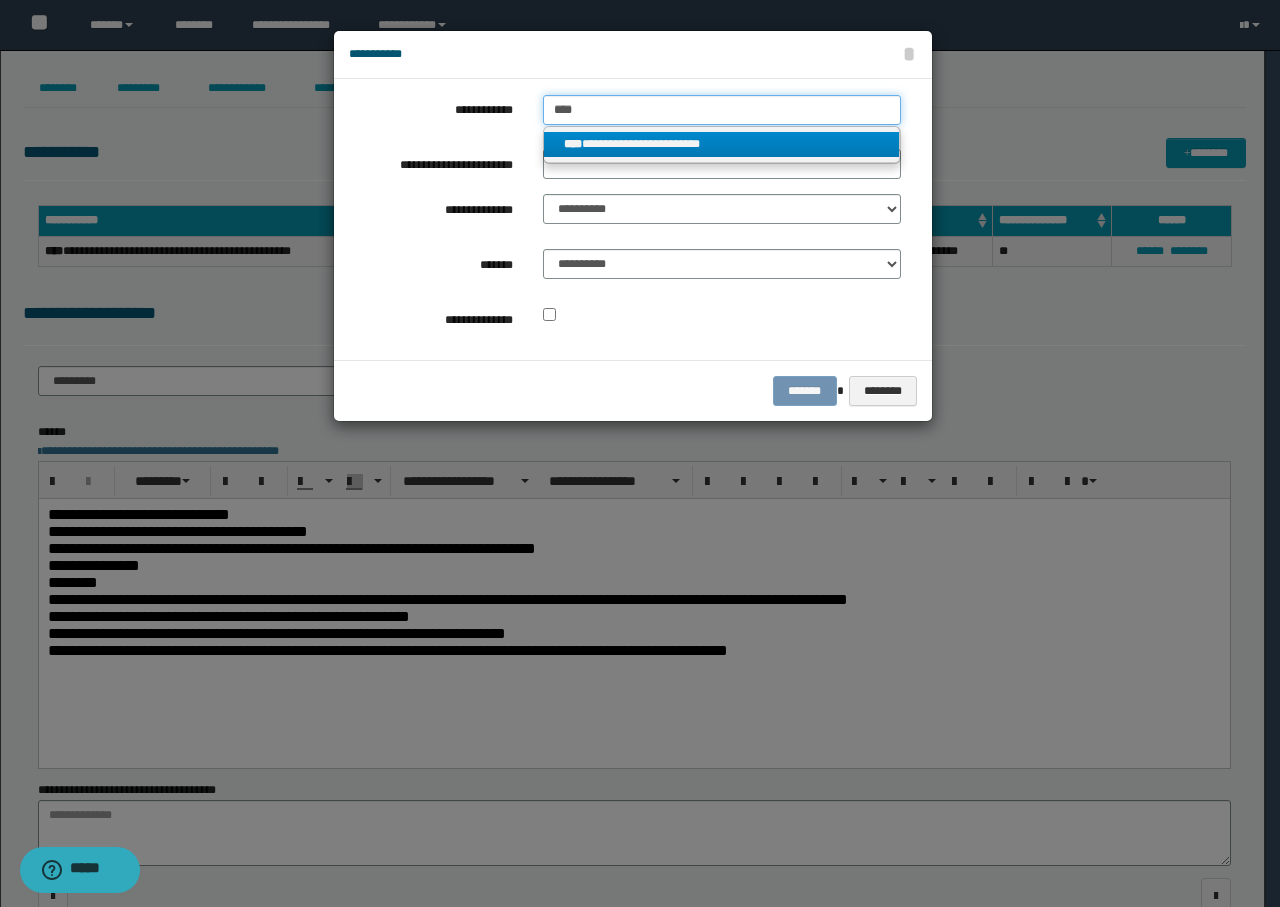 type 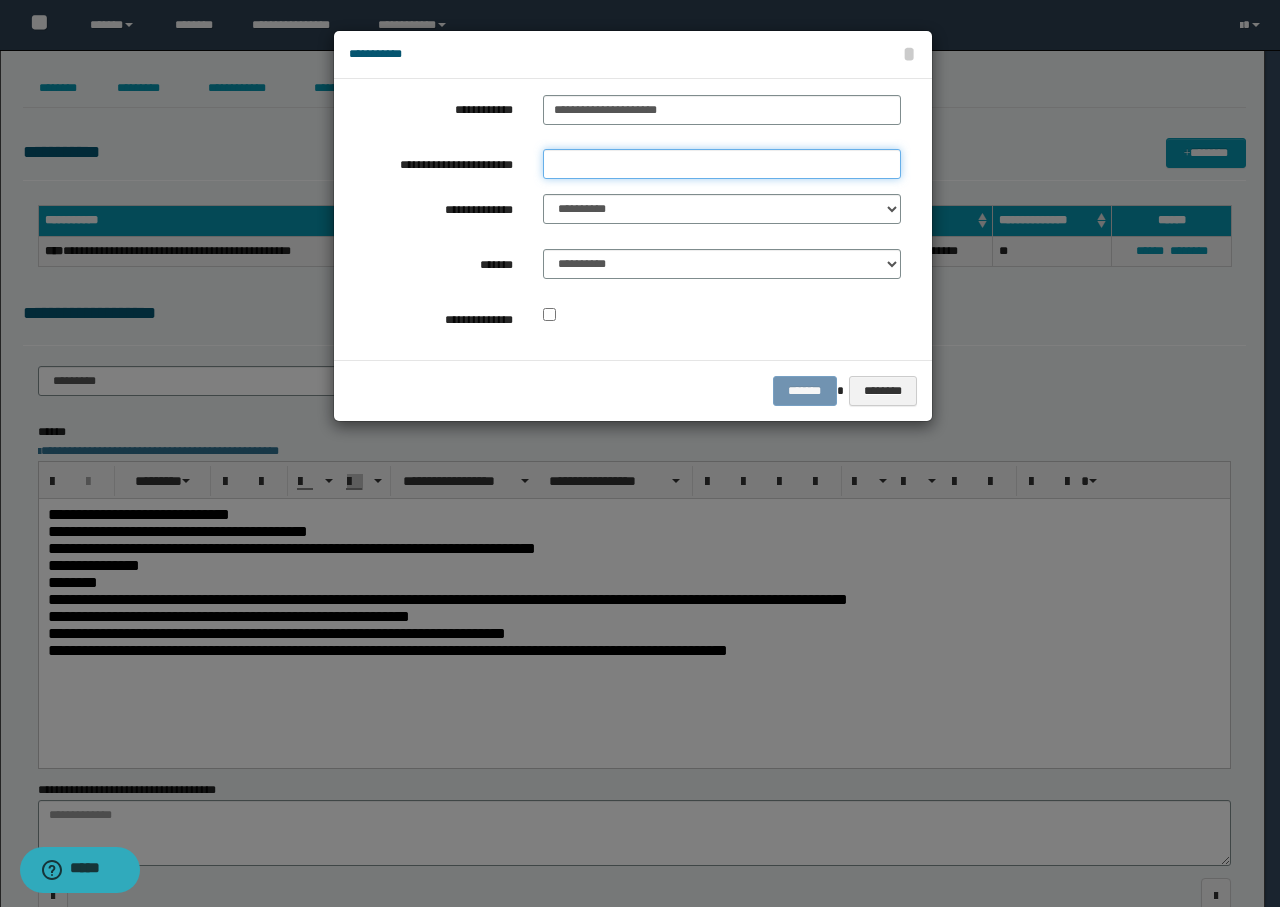 click on "**********" at bounding box center [722, 164] 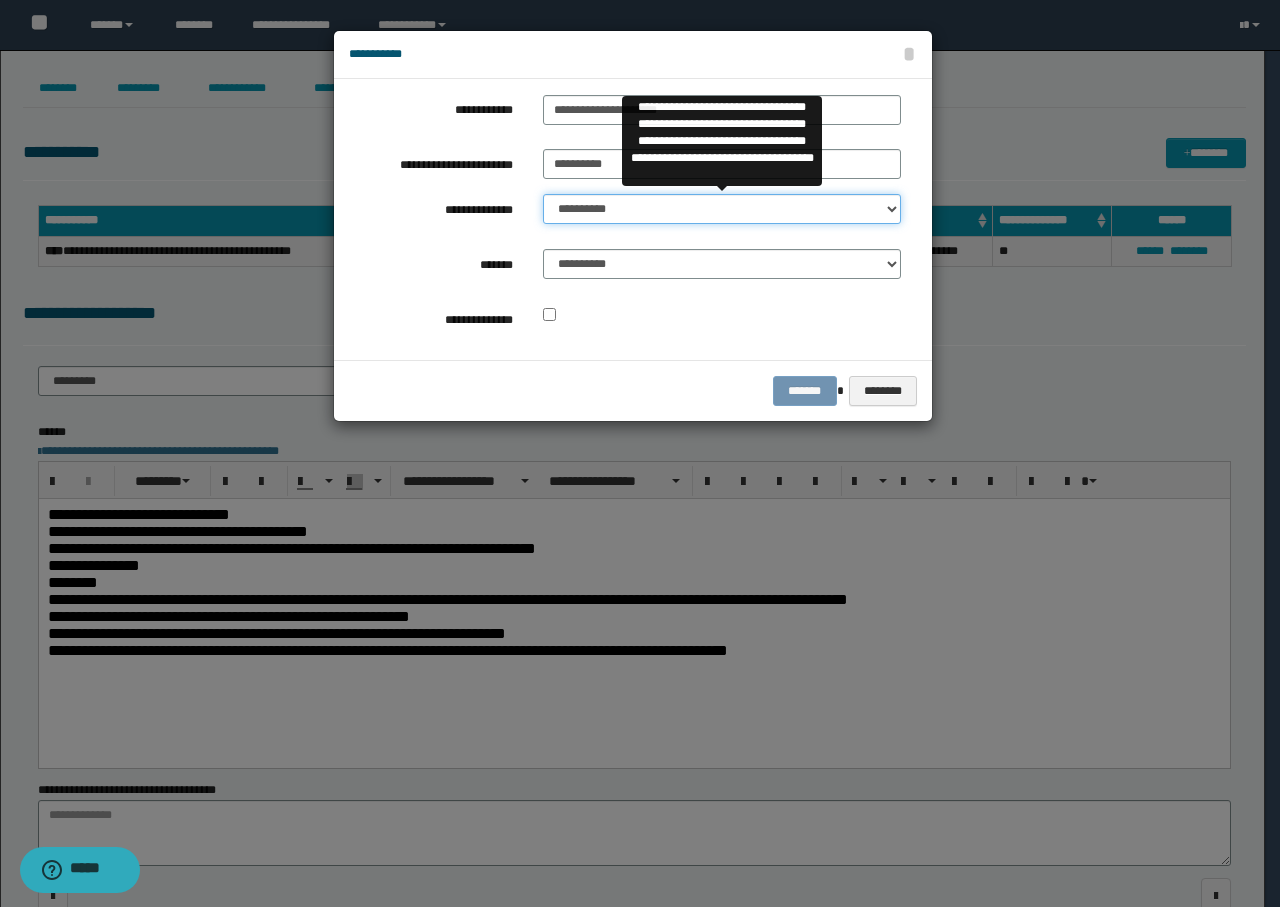 click on "**********" at bounding box center [722, 209] 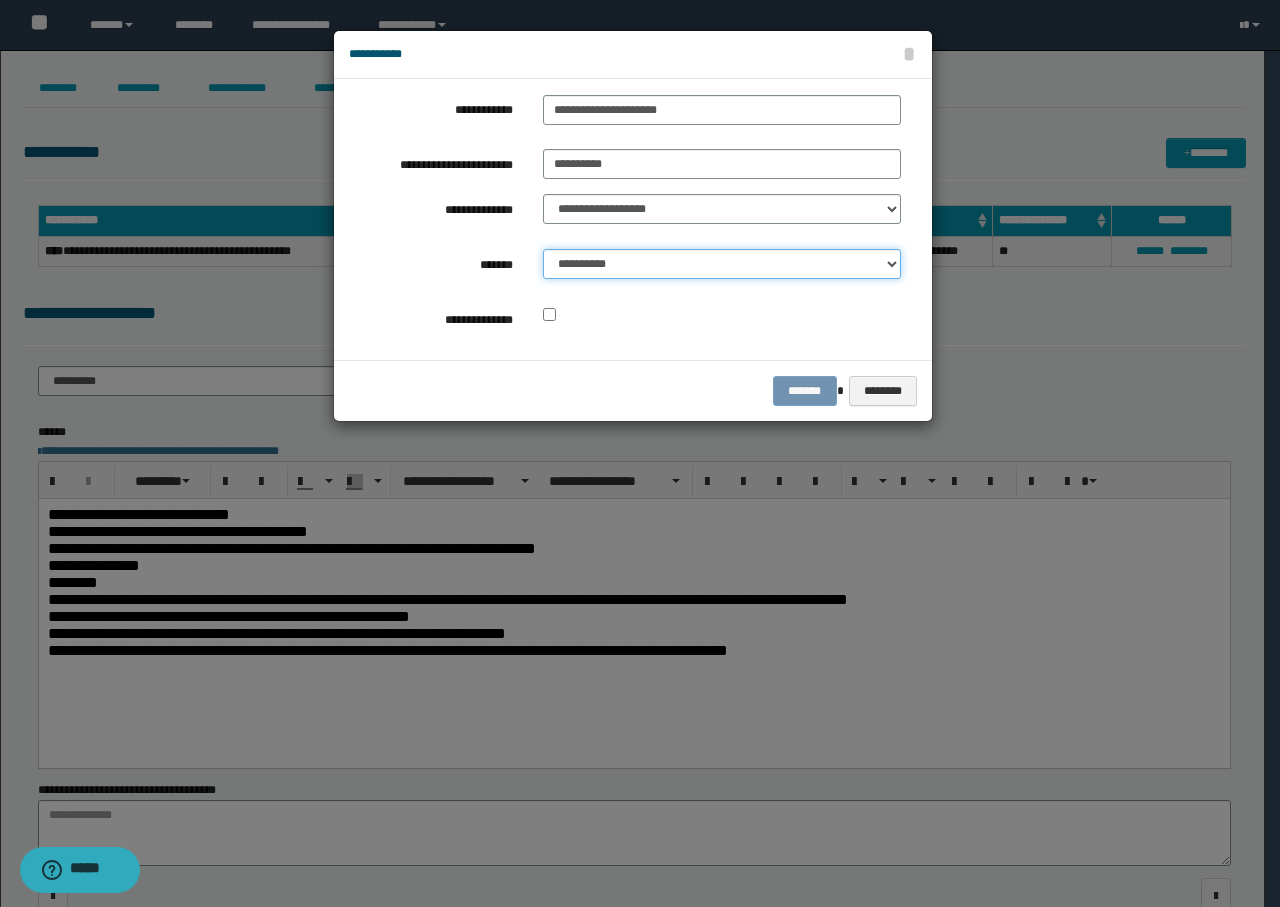 drag, startPoint x: 576, startPoint y: 258, endPoint x: 585, endPoint y: 277, distance: 21.023796 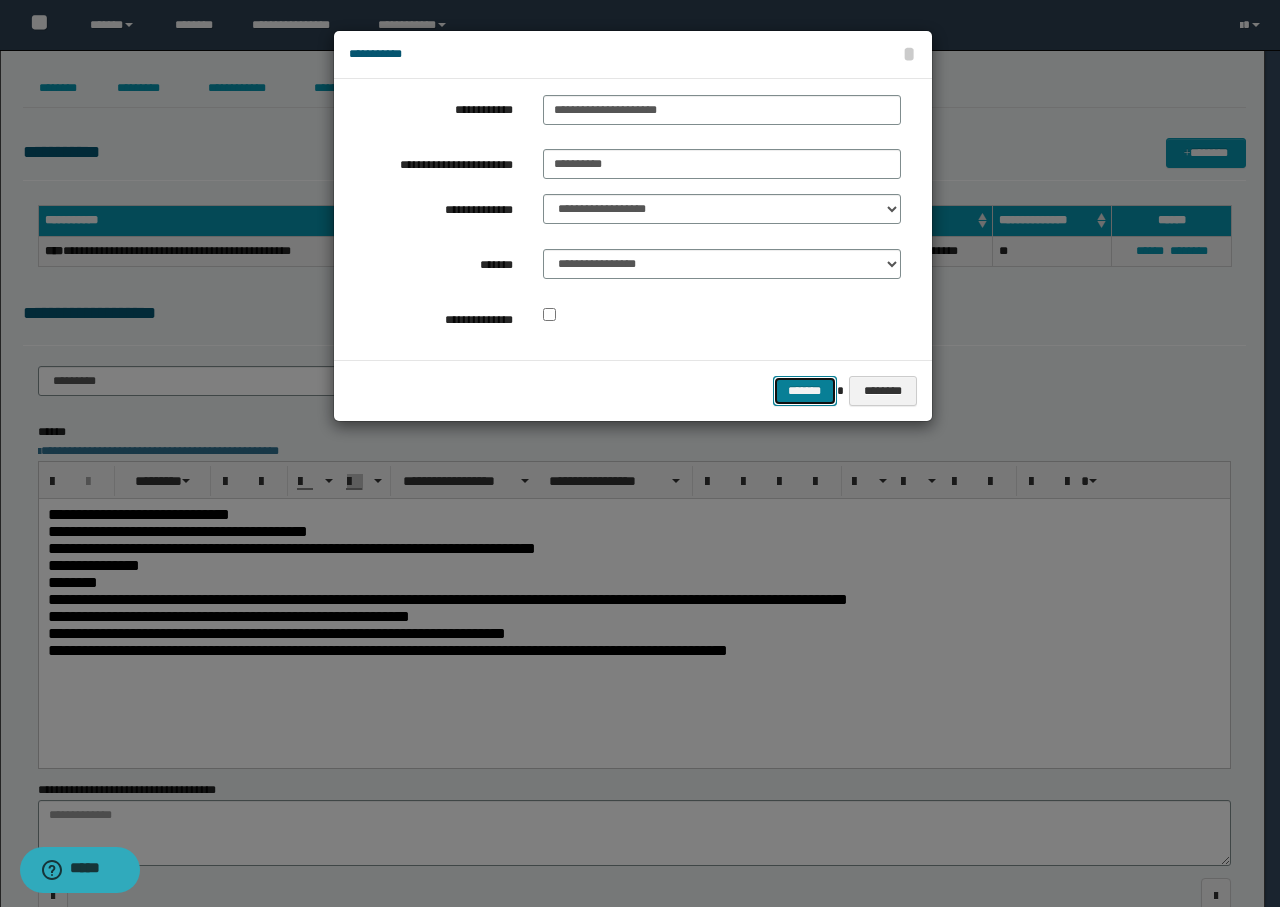 click on "*******" at bounding box center (805, 391) 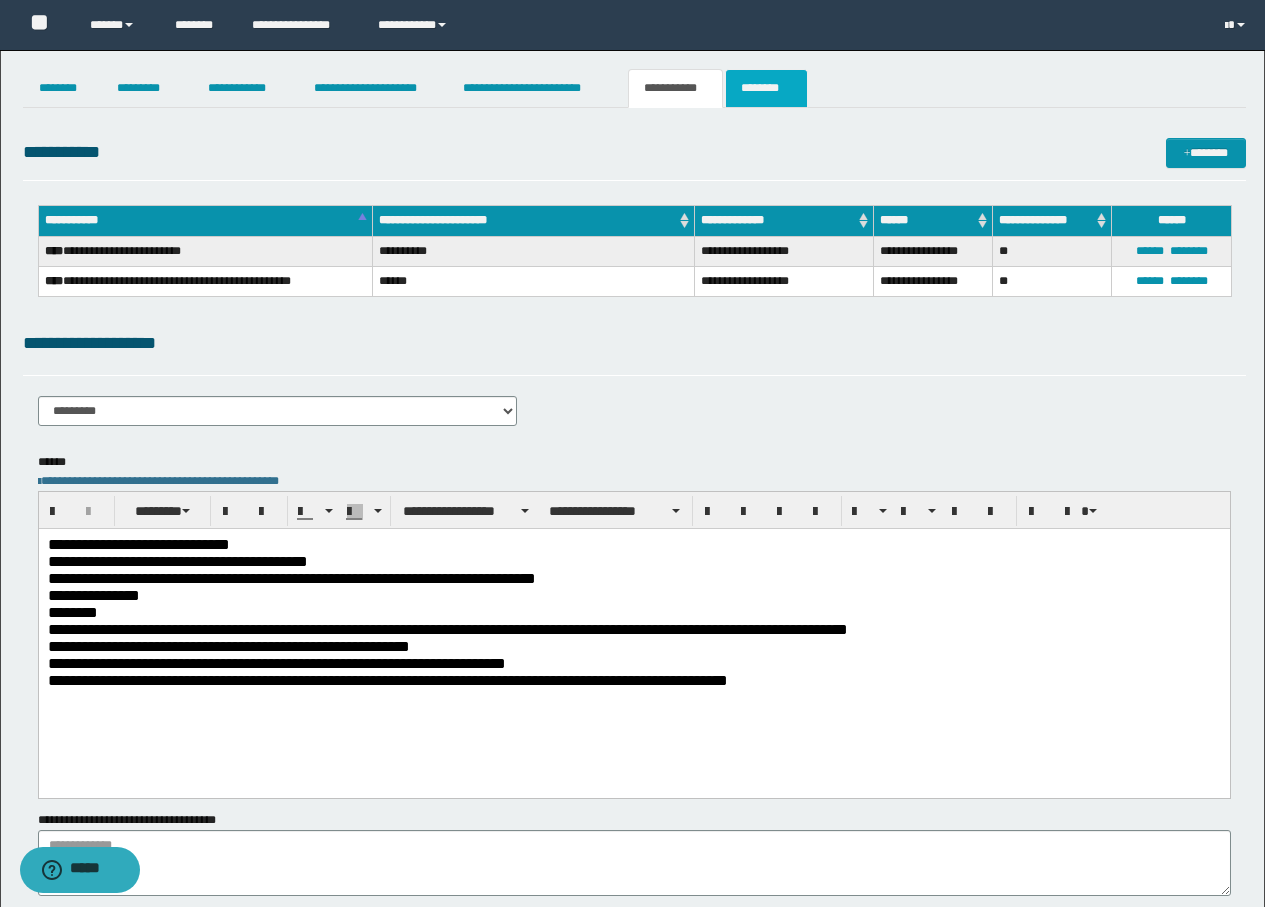 click on "********" at bounding box center (766, 88) 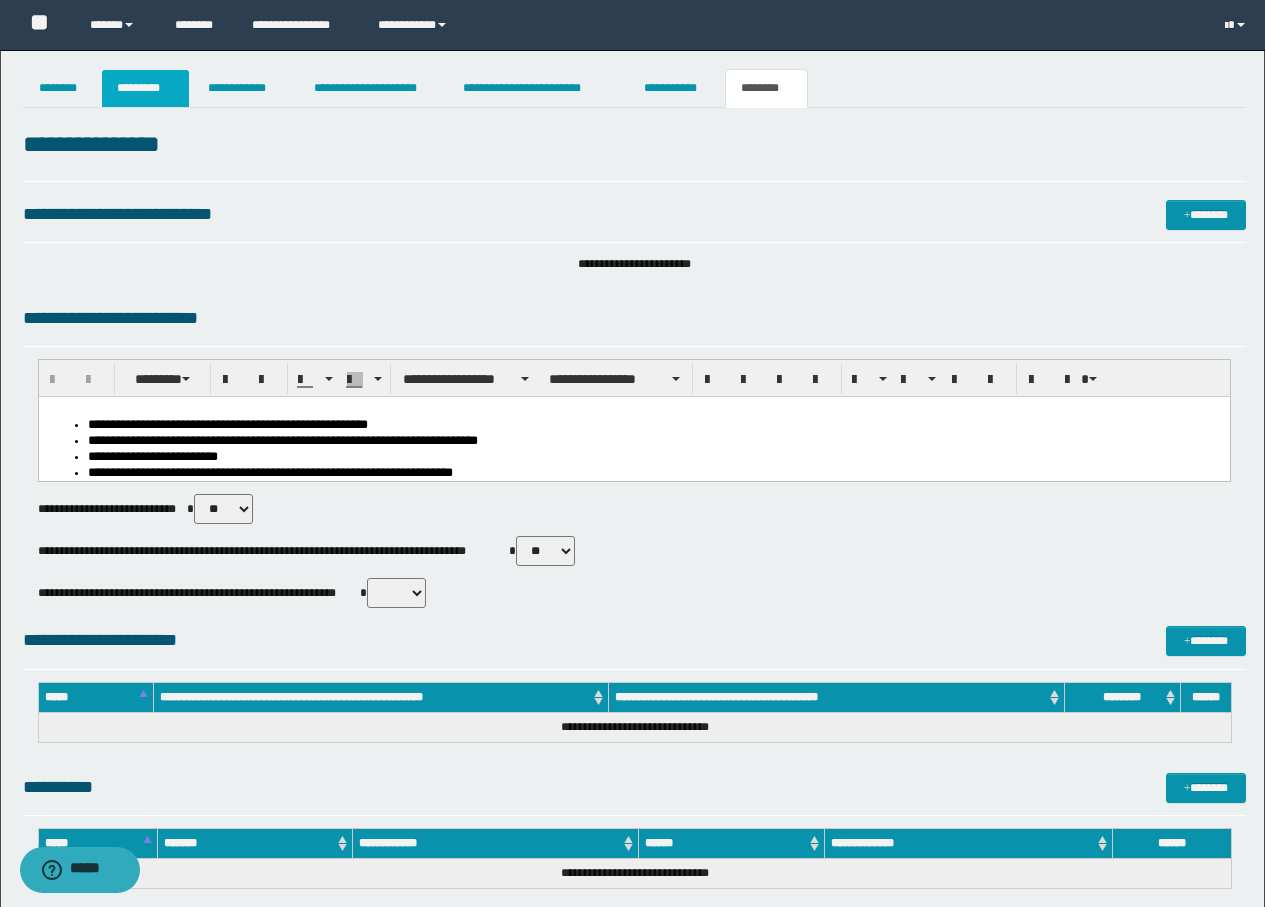 click on "*********" at bounding box center [145, 88] 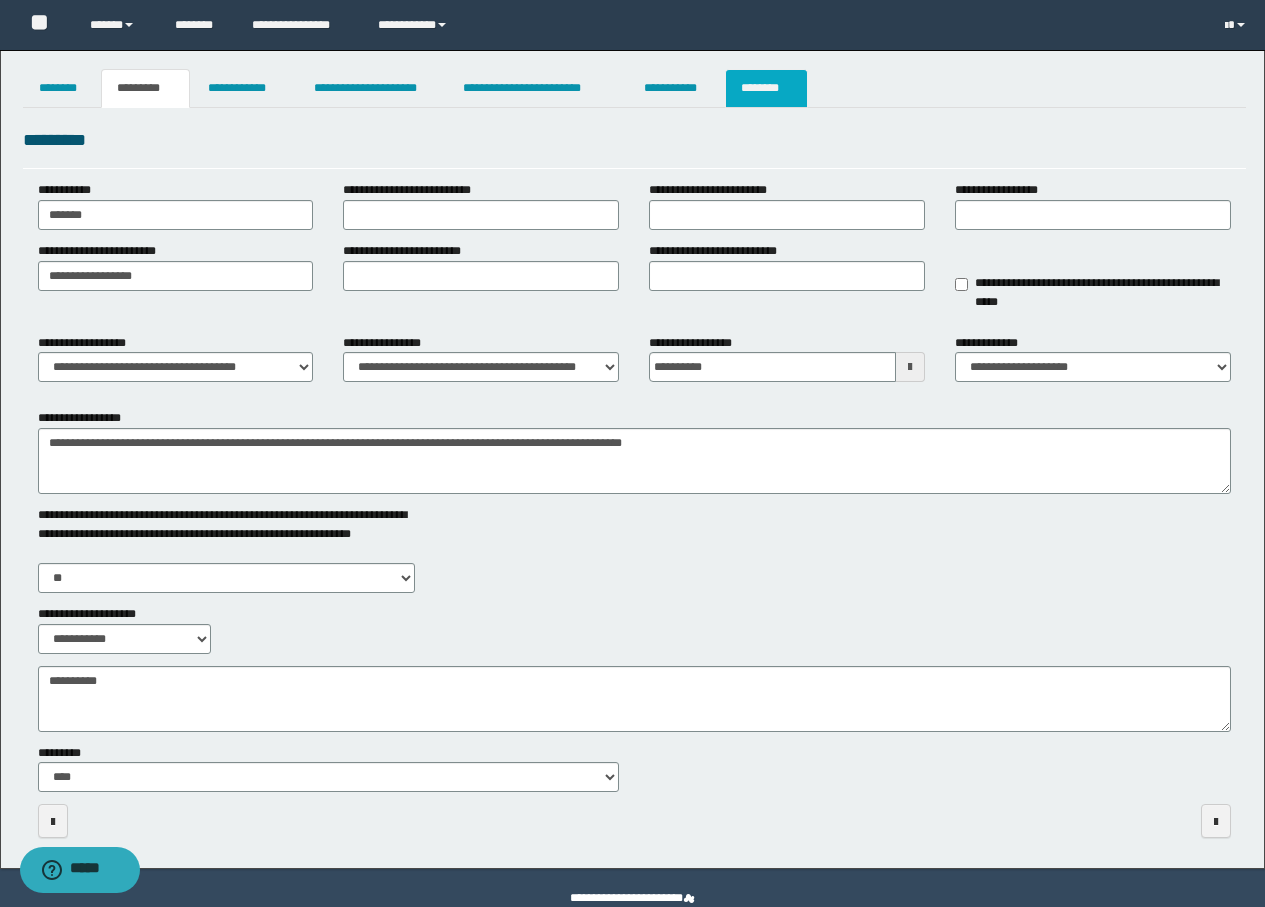 click on "********" at bounding box center (766, 88) 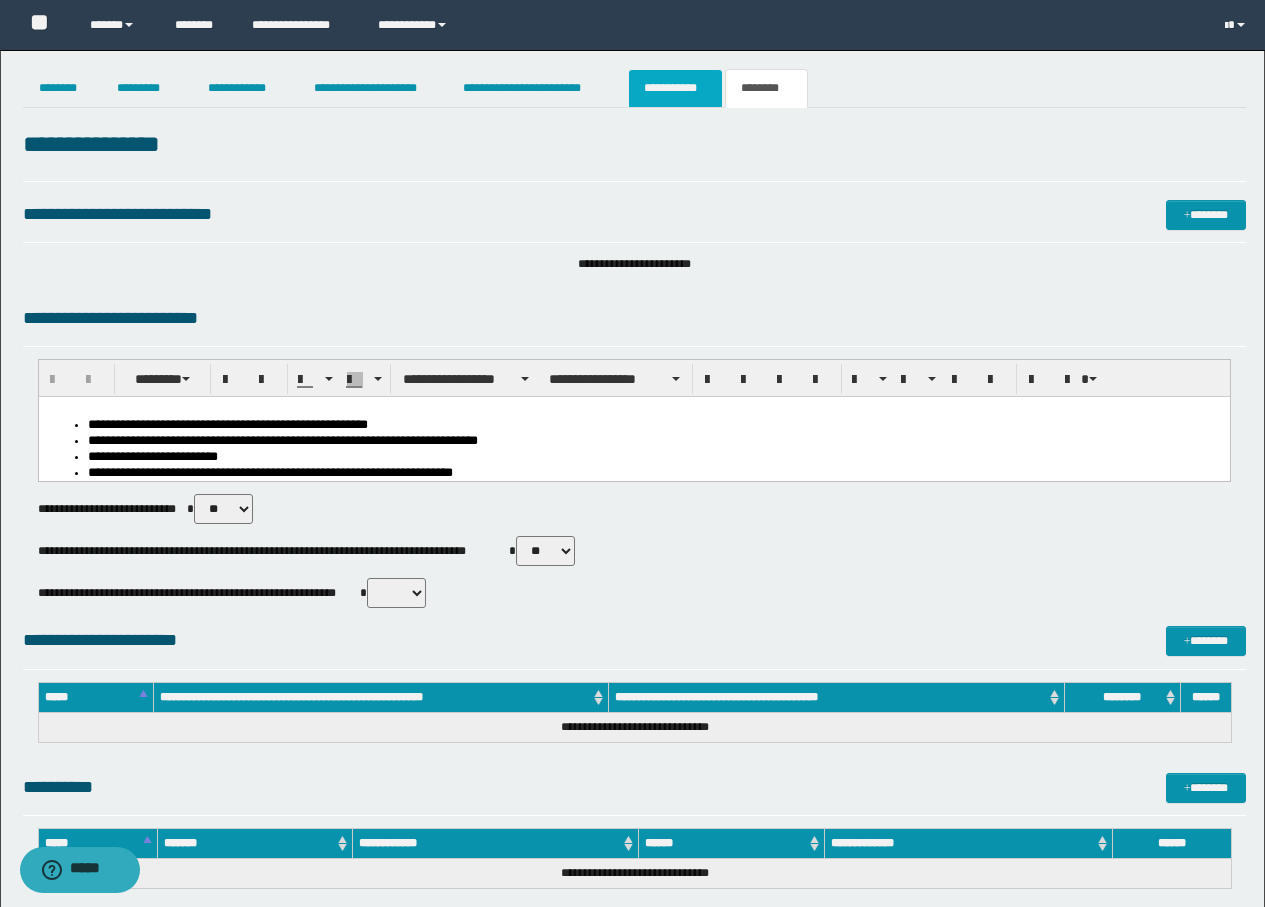 click on "**********" at bounding box center (675, 88) 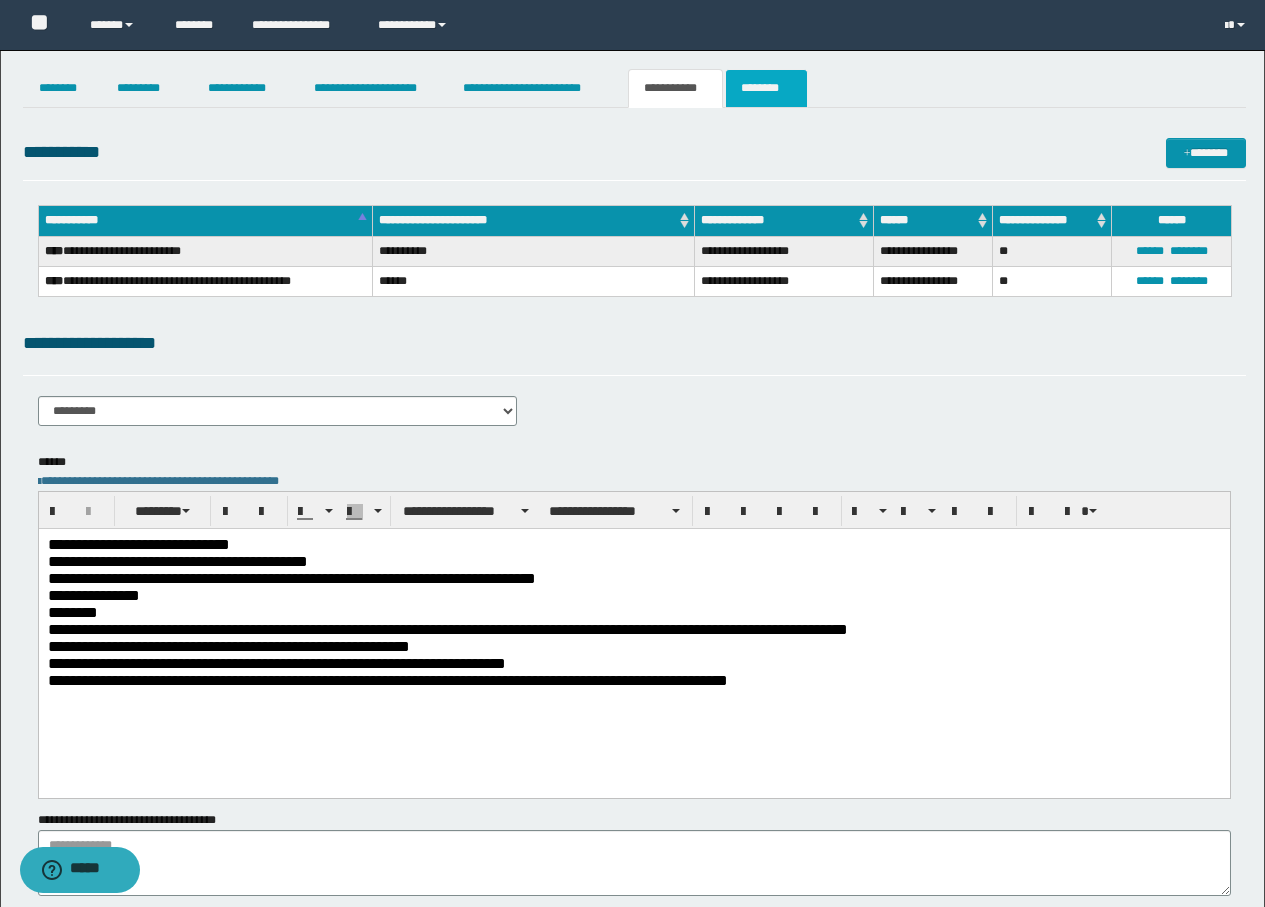 click on "********" at bounding box center [766, 88] 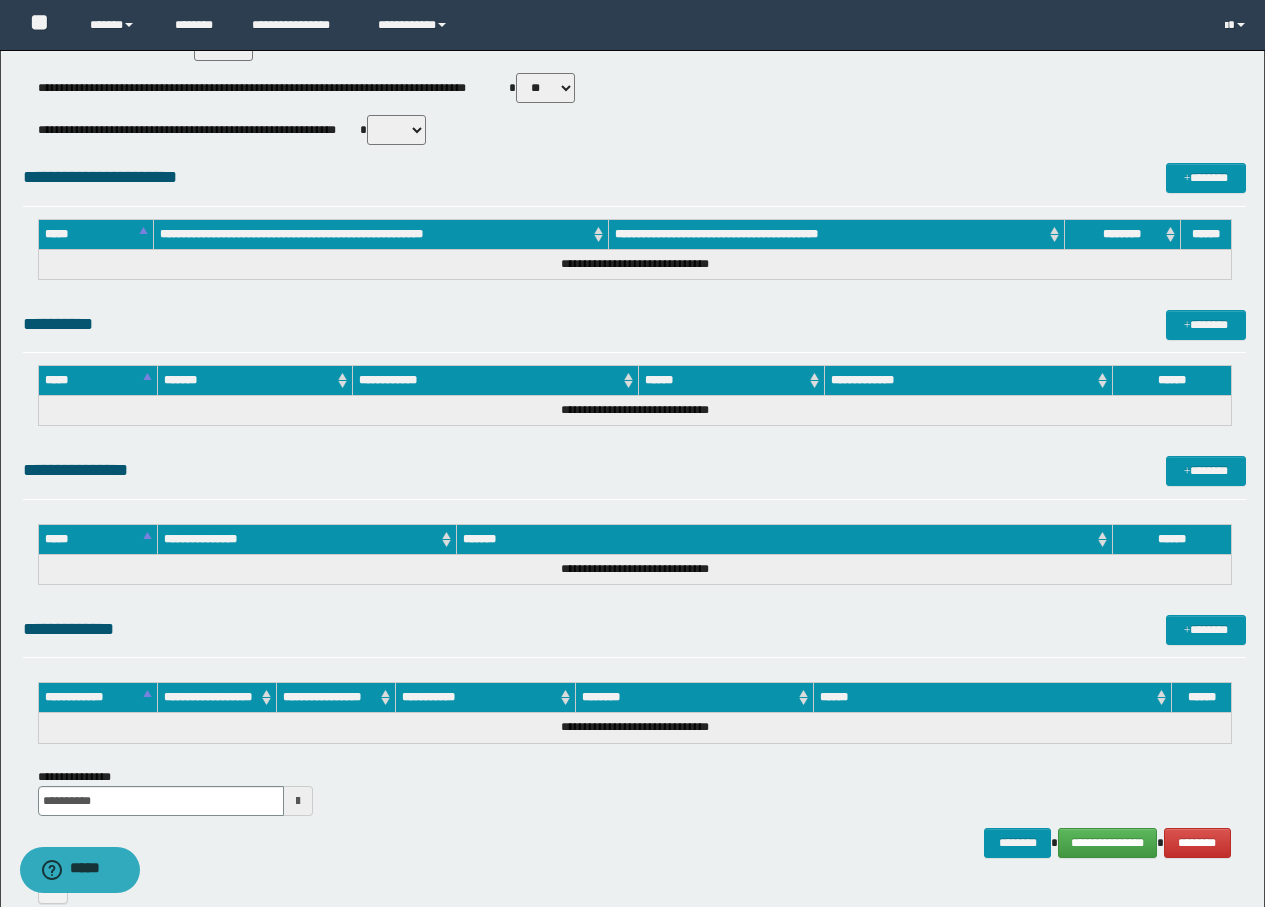 scroll, scrollTop: 569, scrollLeft: 0, axis: vertical 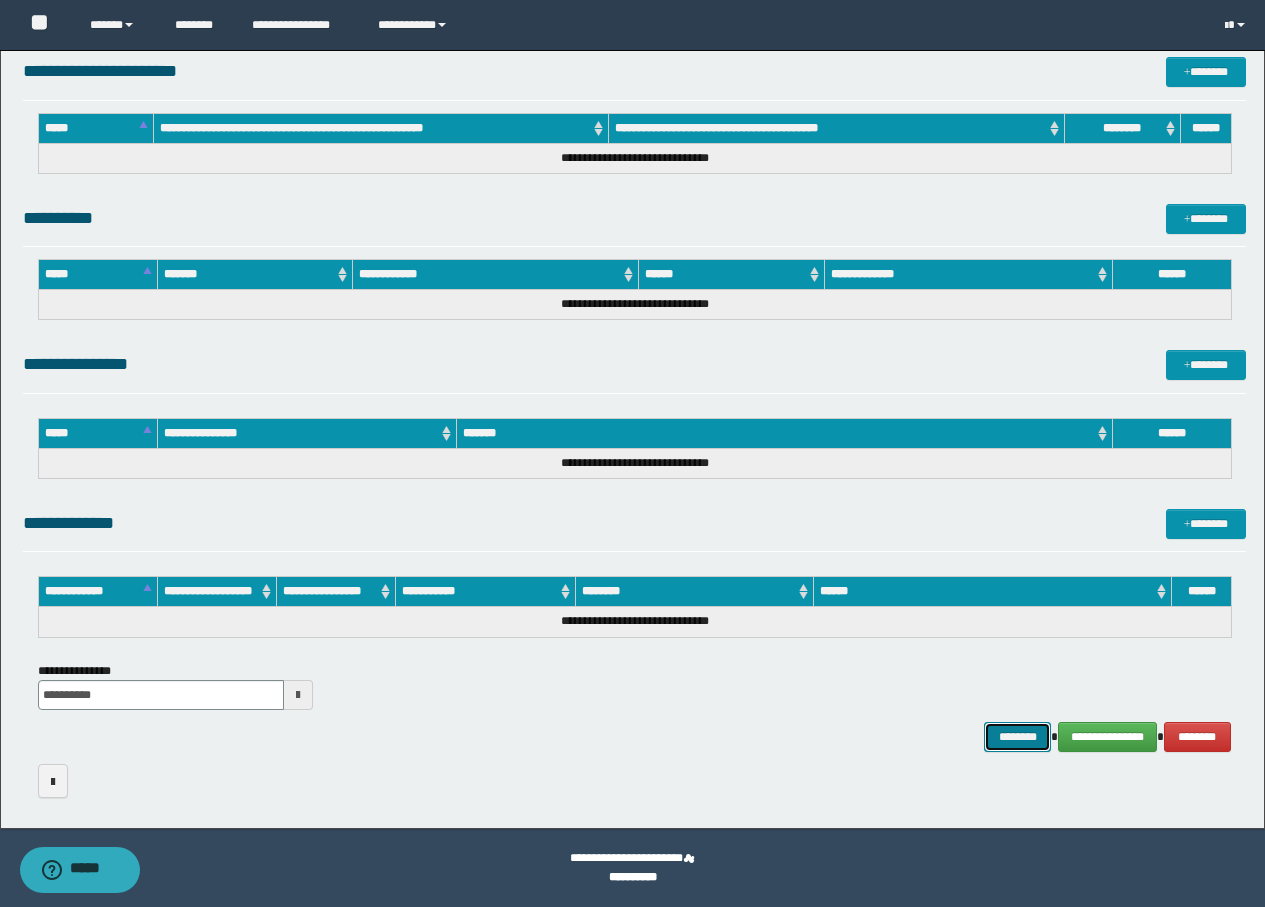click on "********" at bounding box center [1018, 737] 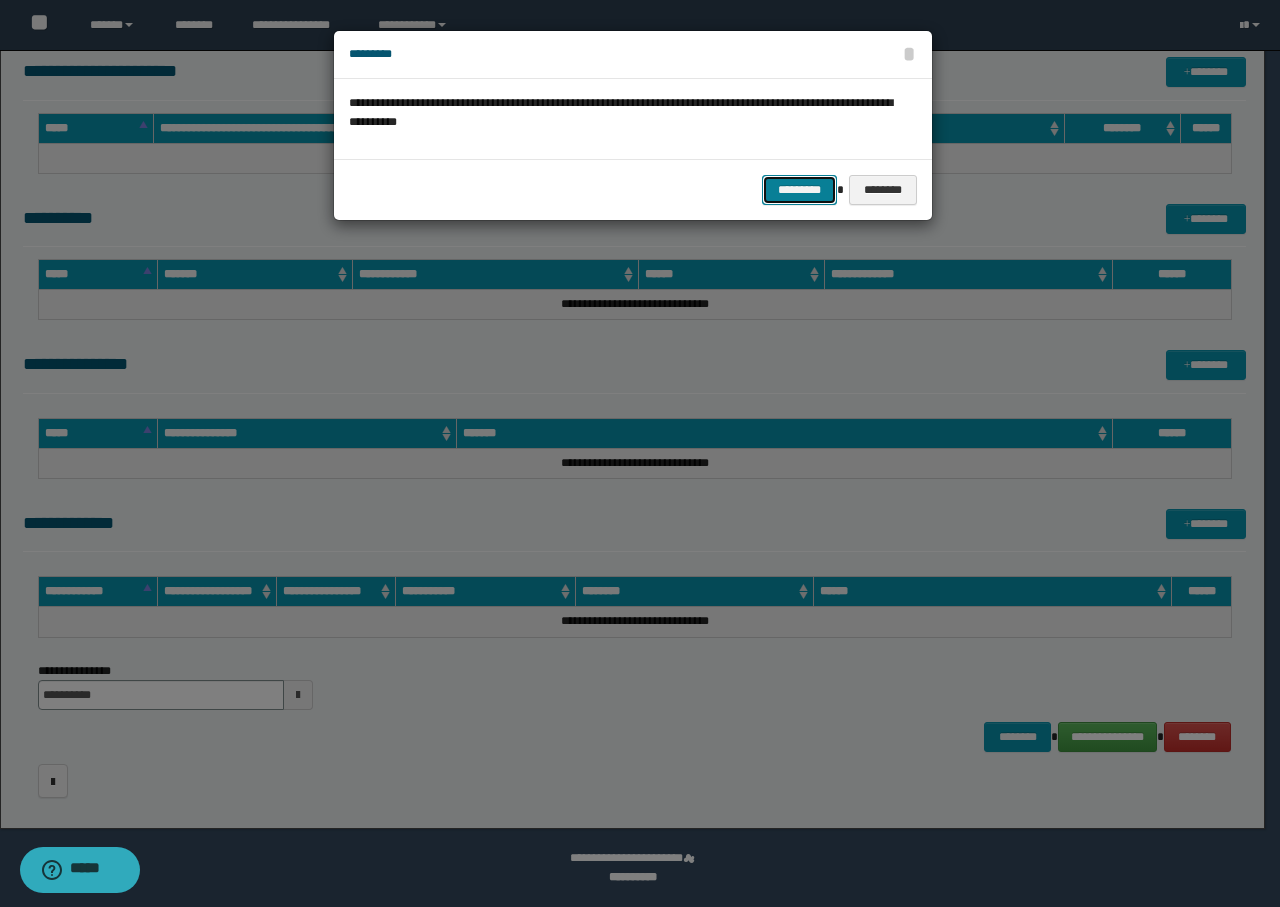 click on "*********" at bounding box center [799, 190] 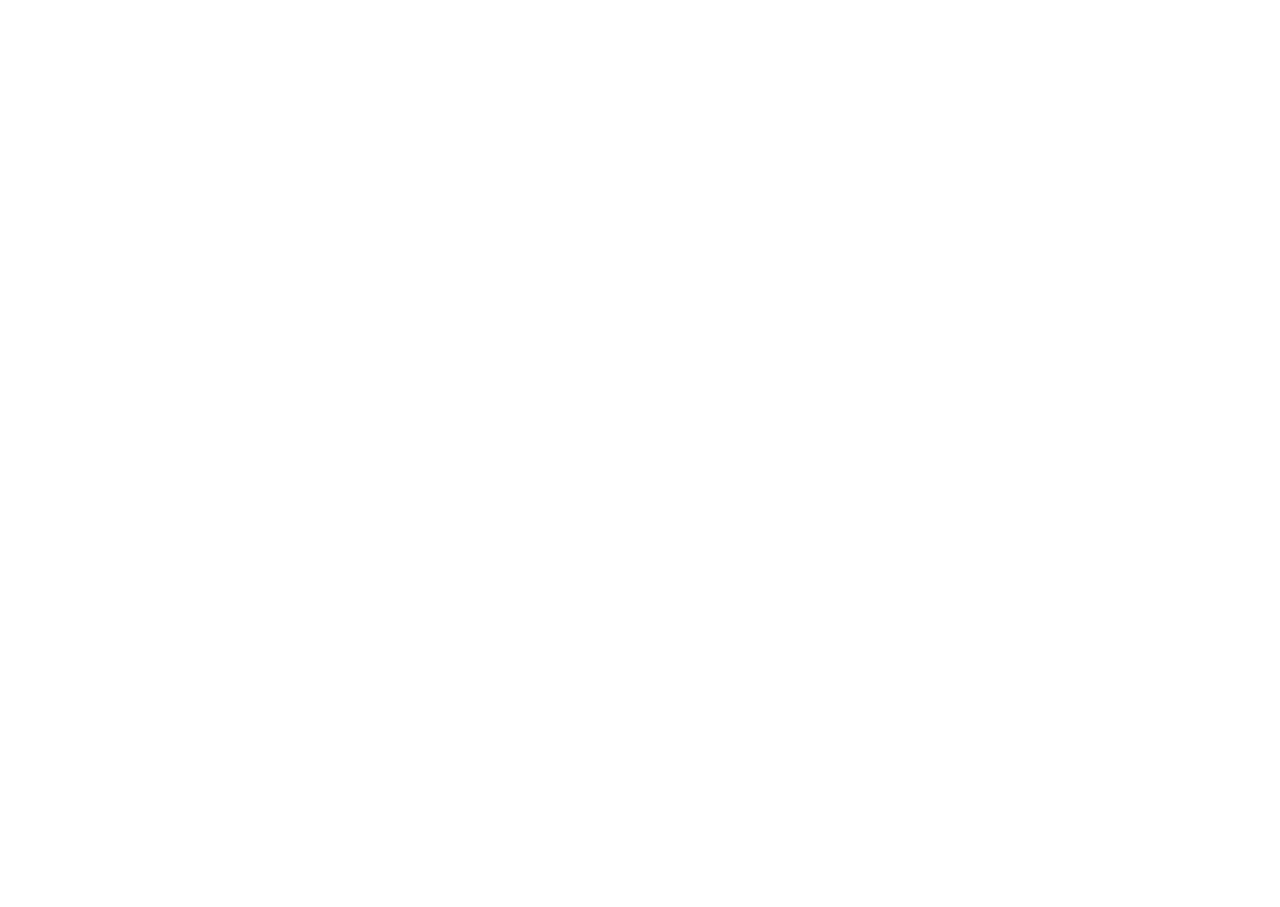 scroll, scrollTop: 0, scrollLeft: 0, axis: both 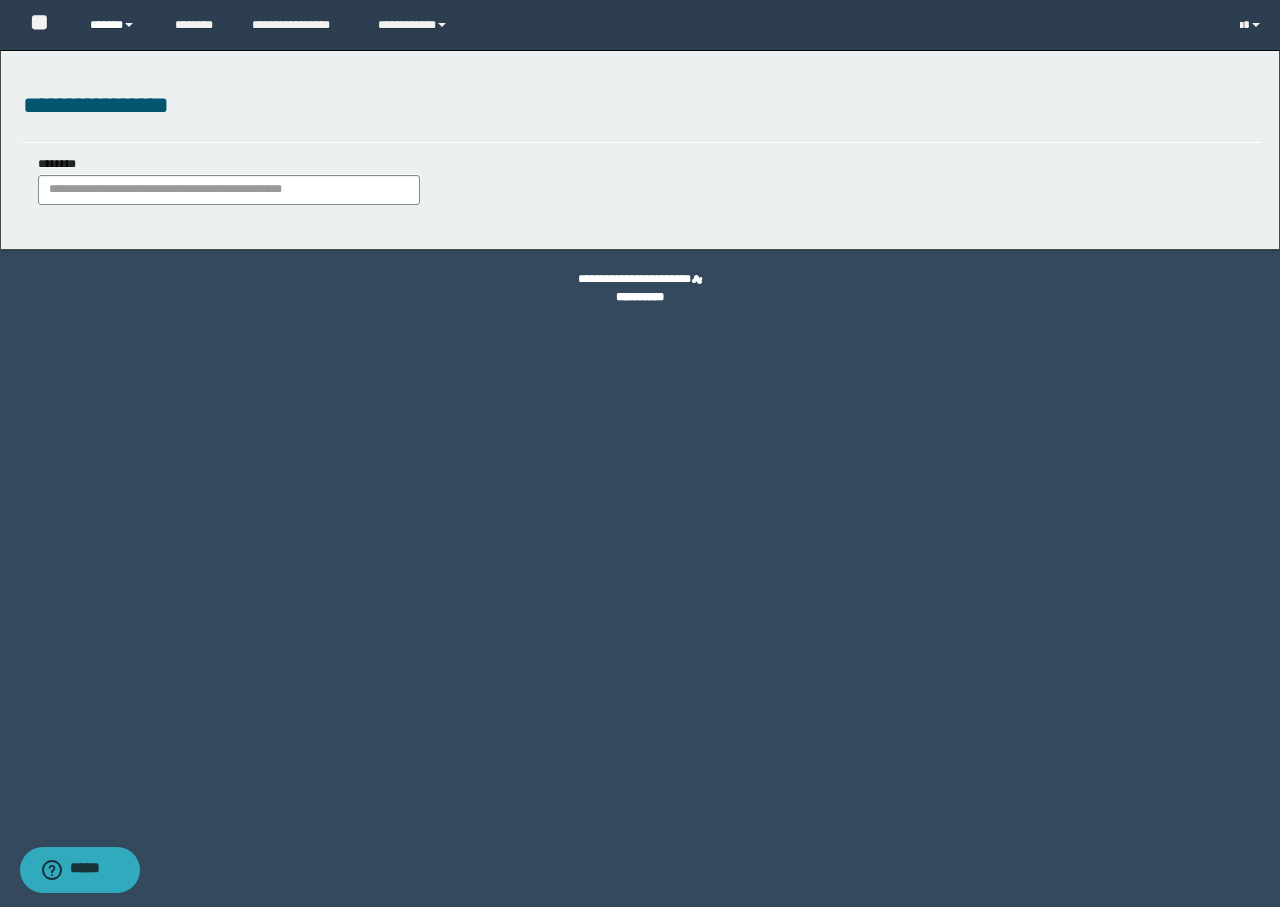 click on "******" at bounding box center [117, 25] 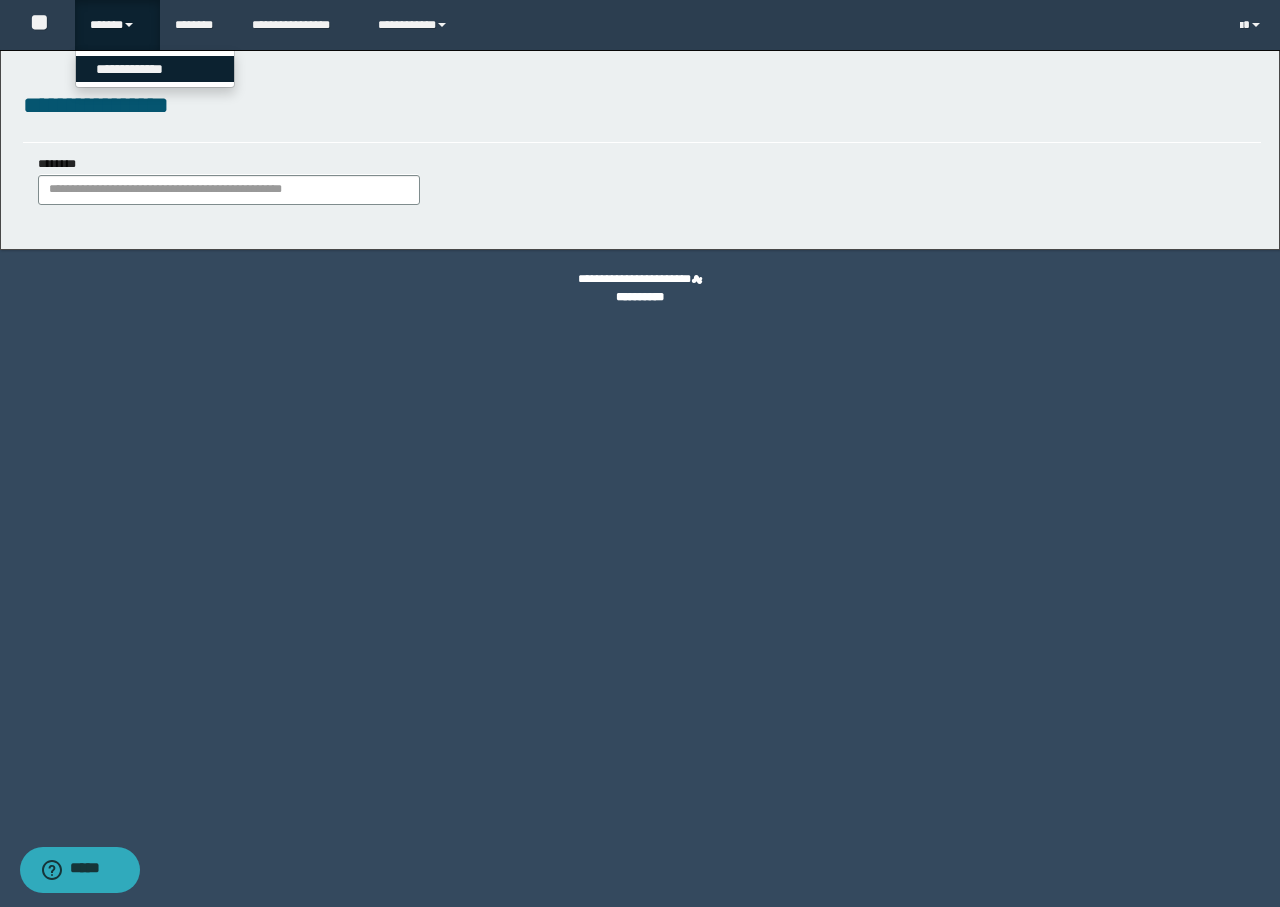 click on "**********" at bounding box center (155, 69) 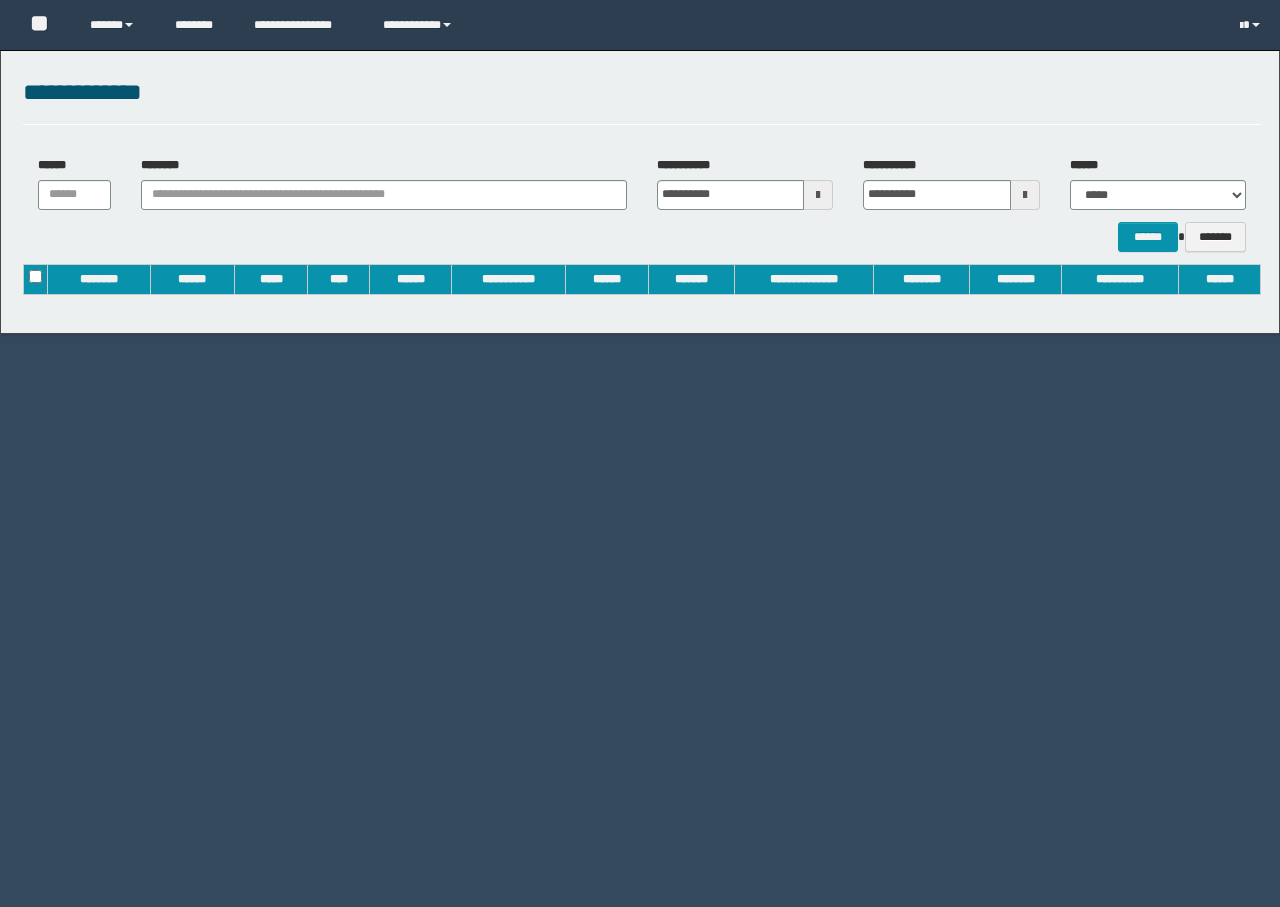 scroll, scrollTop: 0, scrollLeft: 0, axis: both 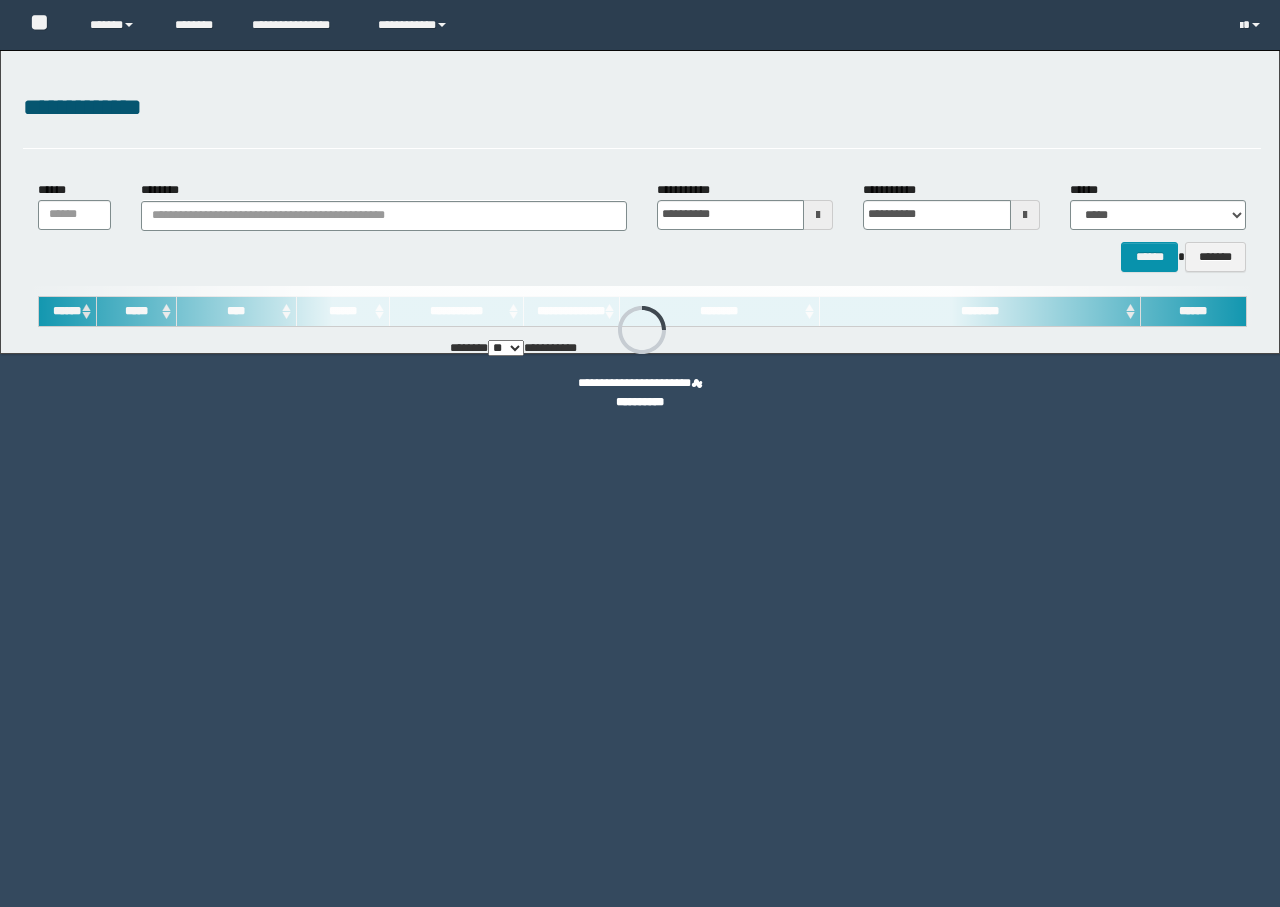 type on "**********" 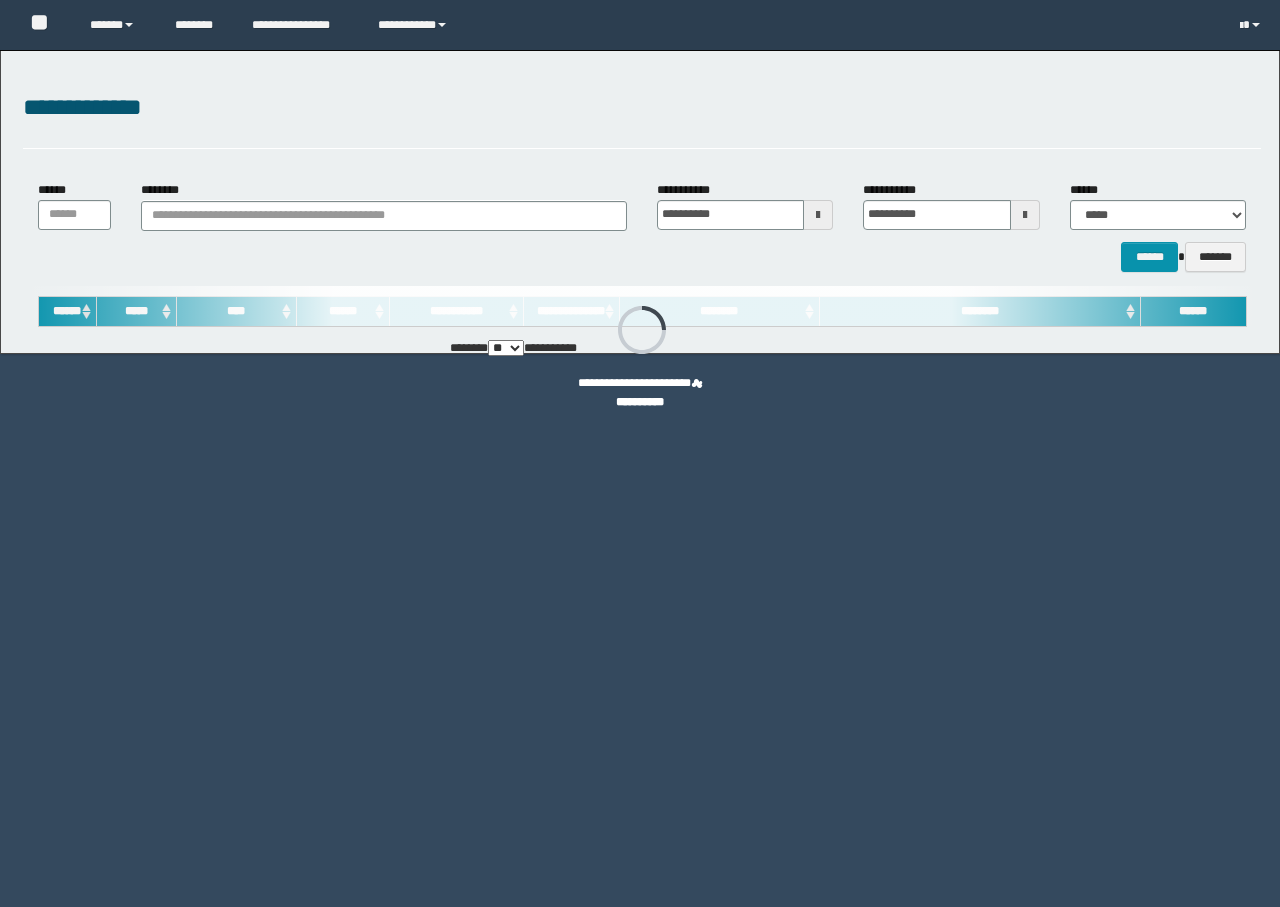 type on "**********" 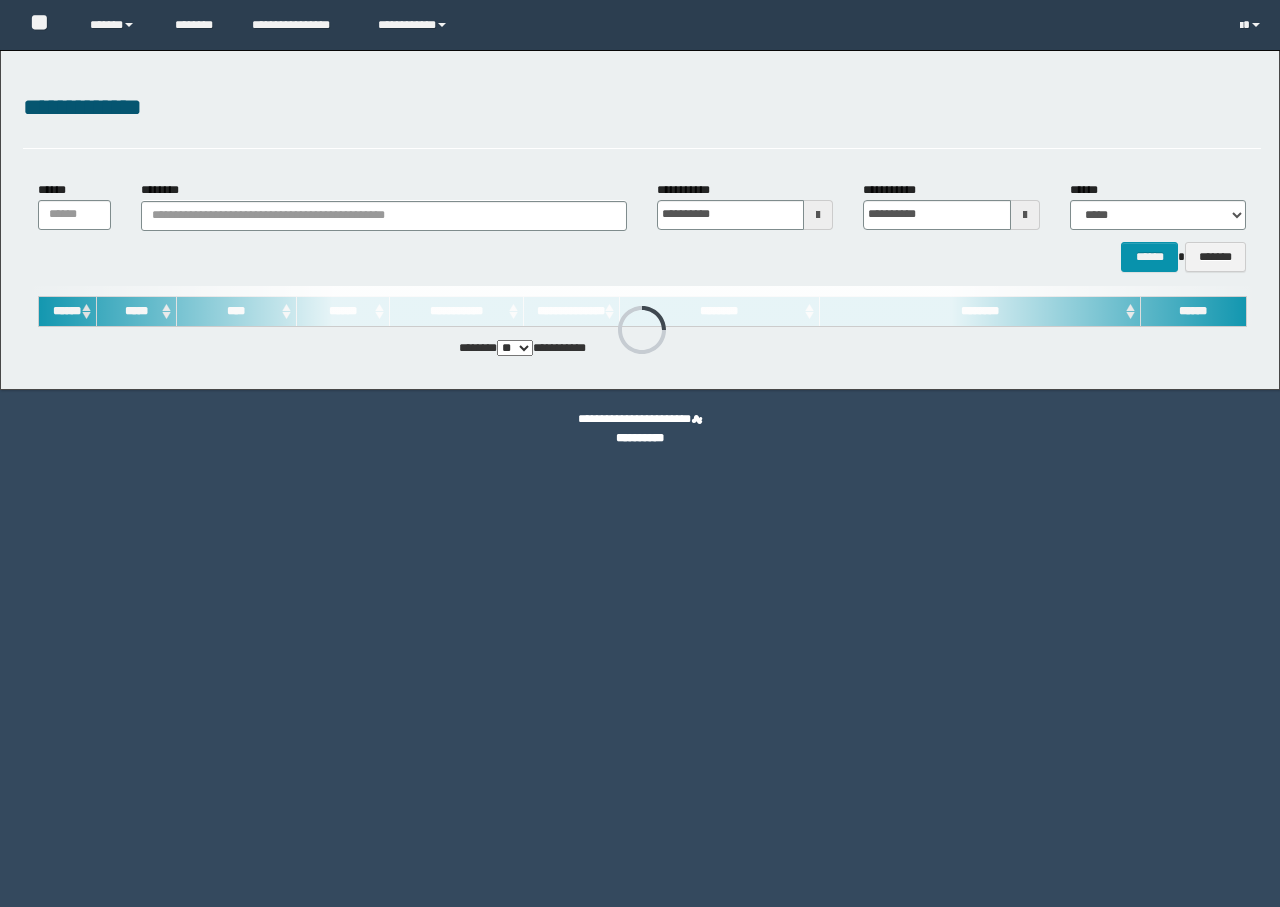 scroll, scrollTop: 0, scrollLeft: 0, axis: both 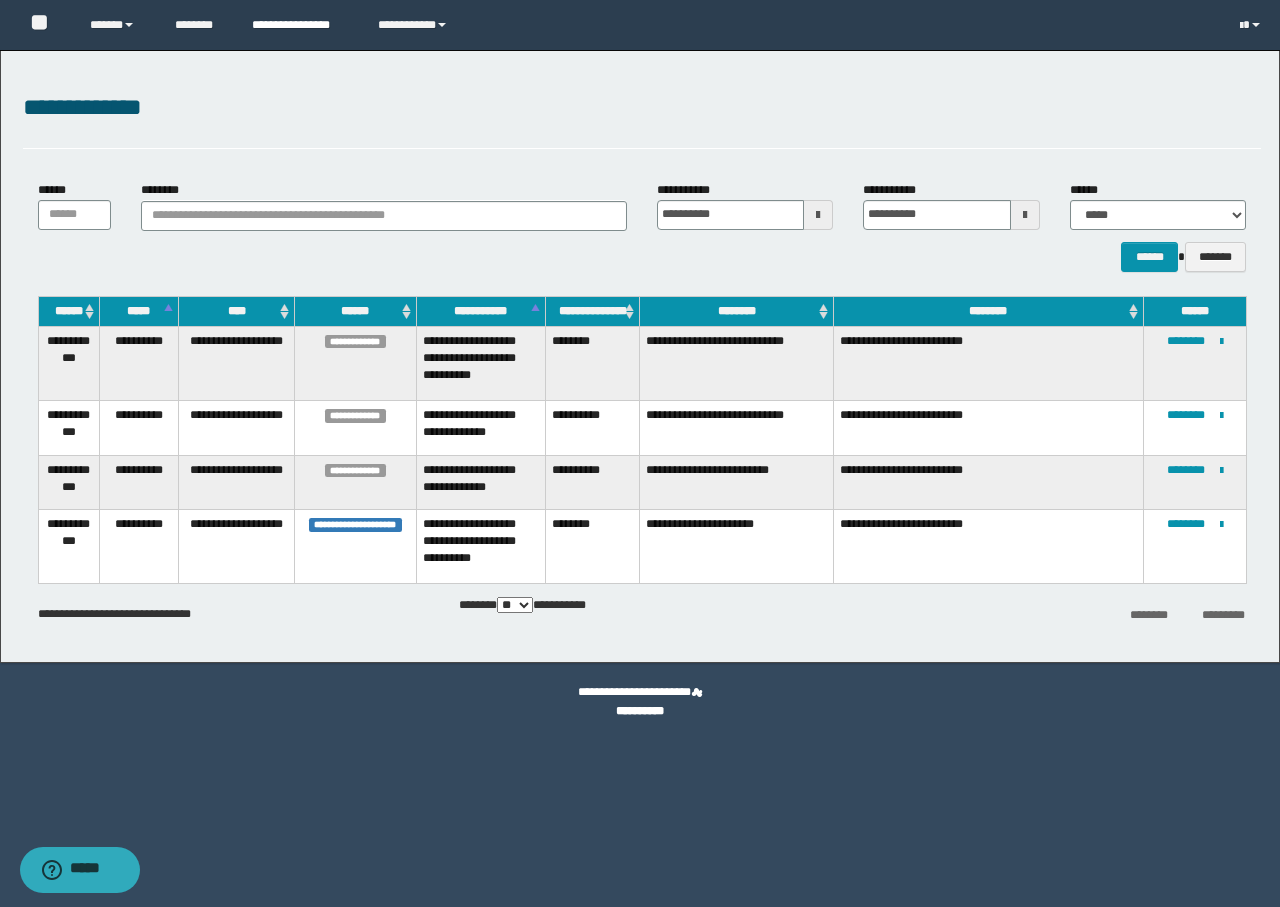 click on "**********" at bounding box center [300, 25] 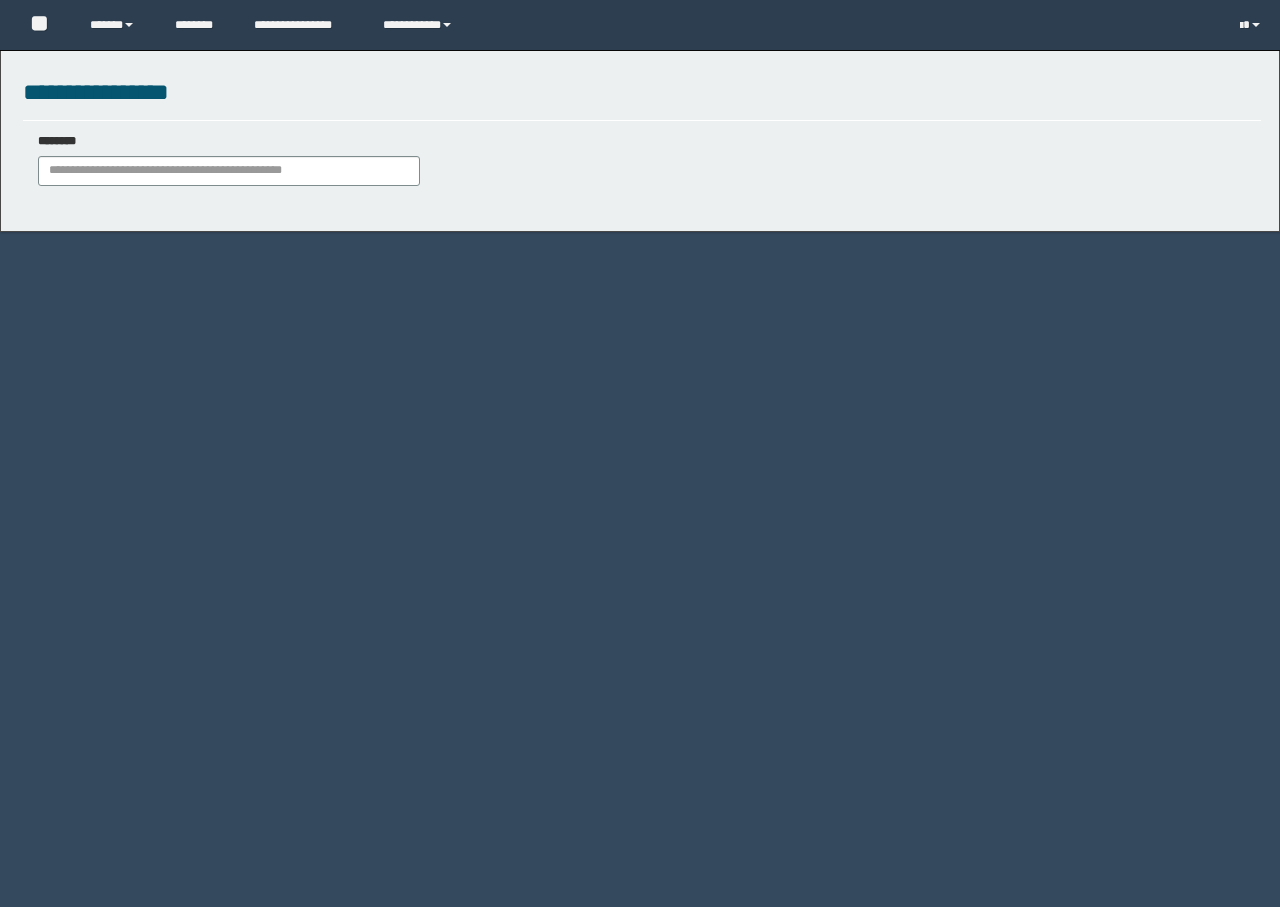 scroll, scrollTop: 0, scrollLeft: 0, axis: both 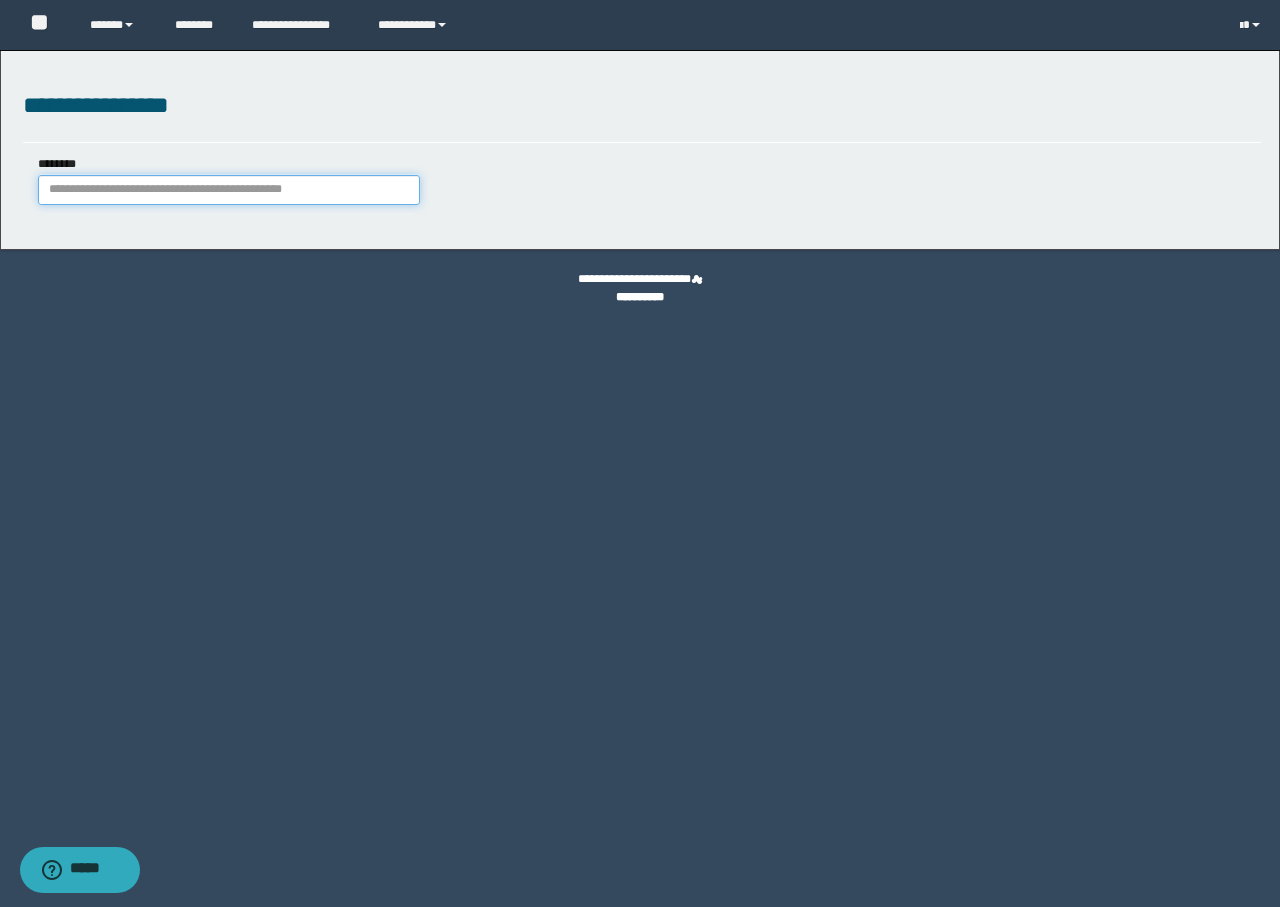 click on "********" at bounding box center (229, 190) 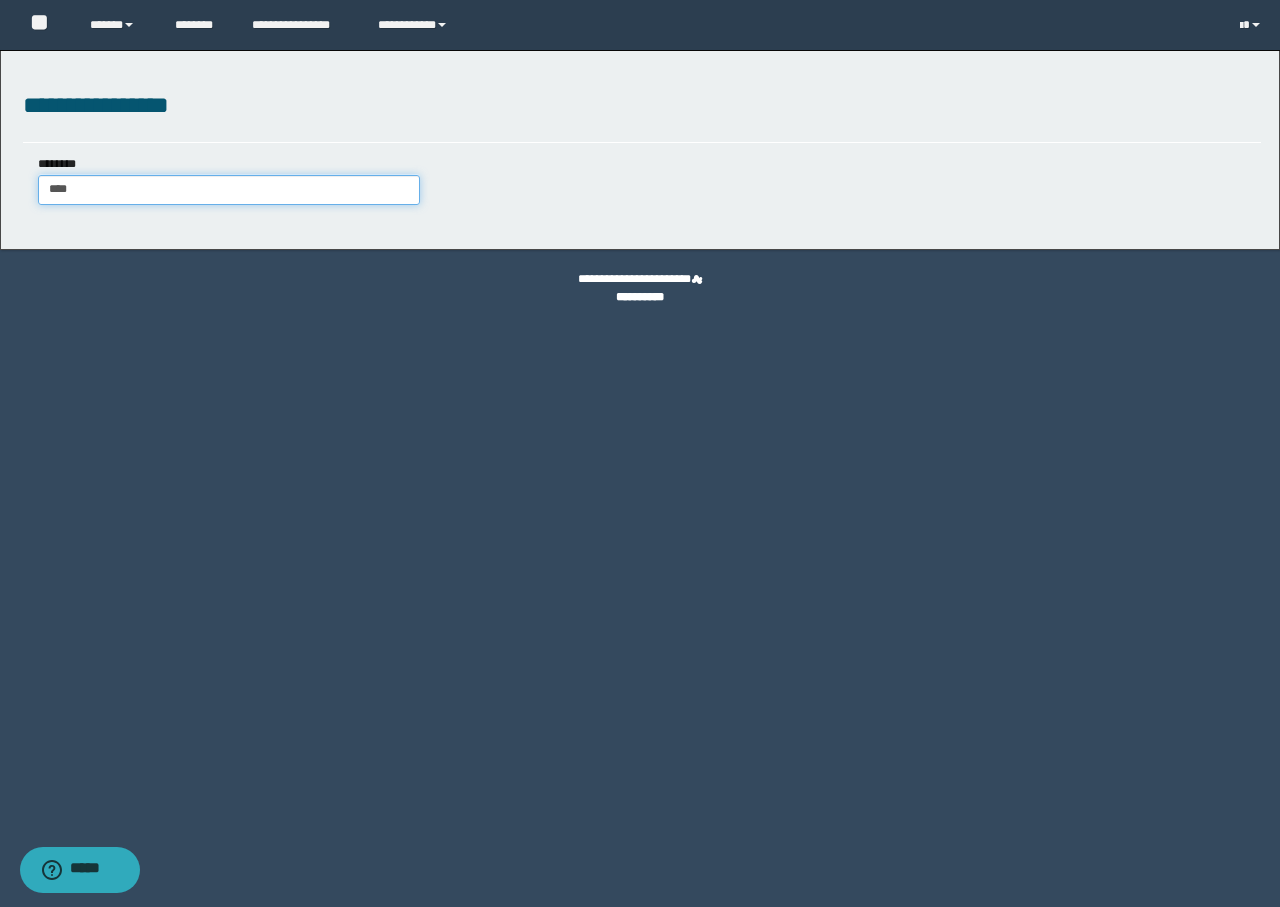 type on "*****" 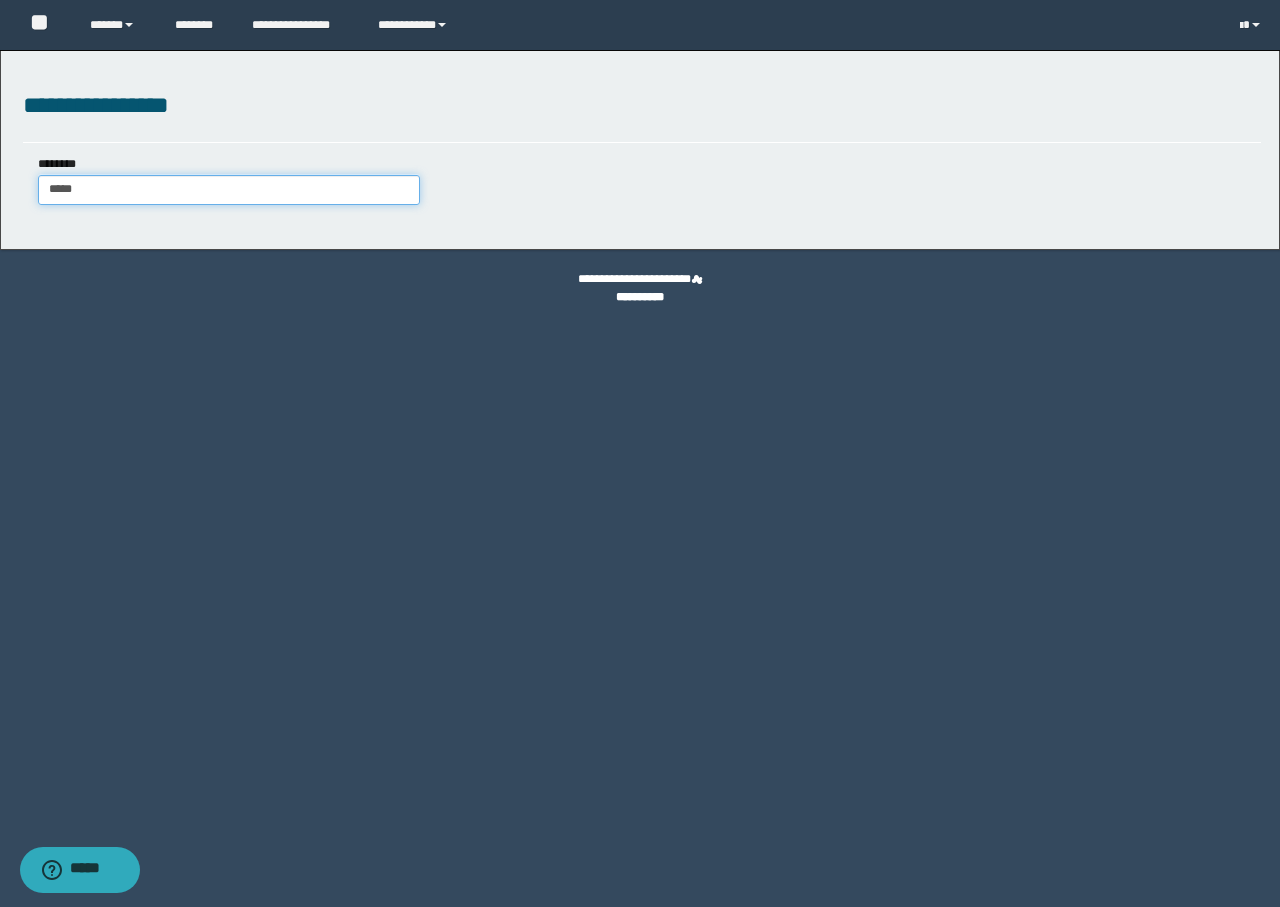type on "*****" 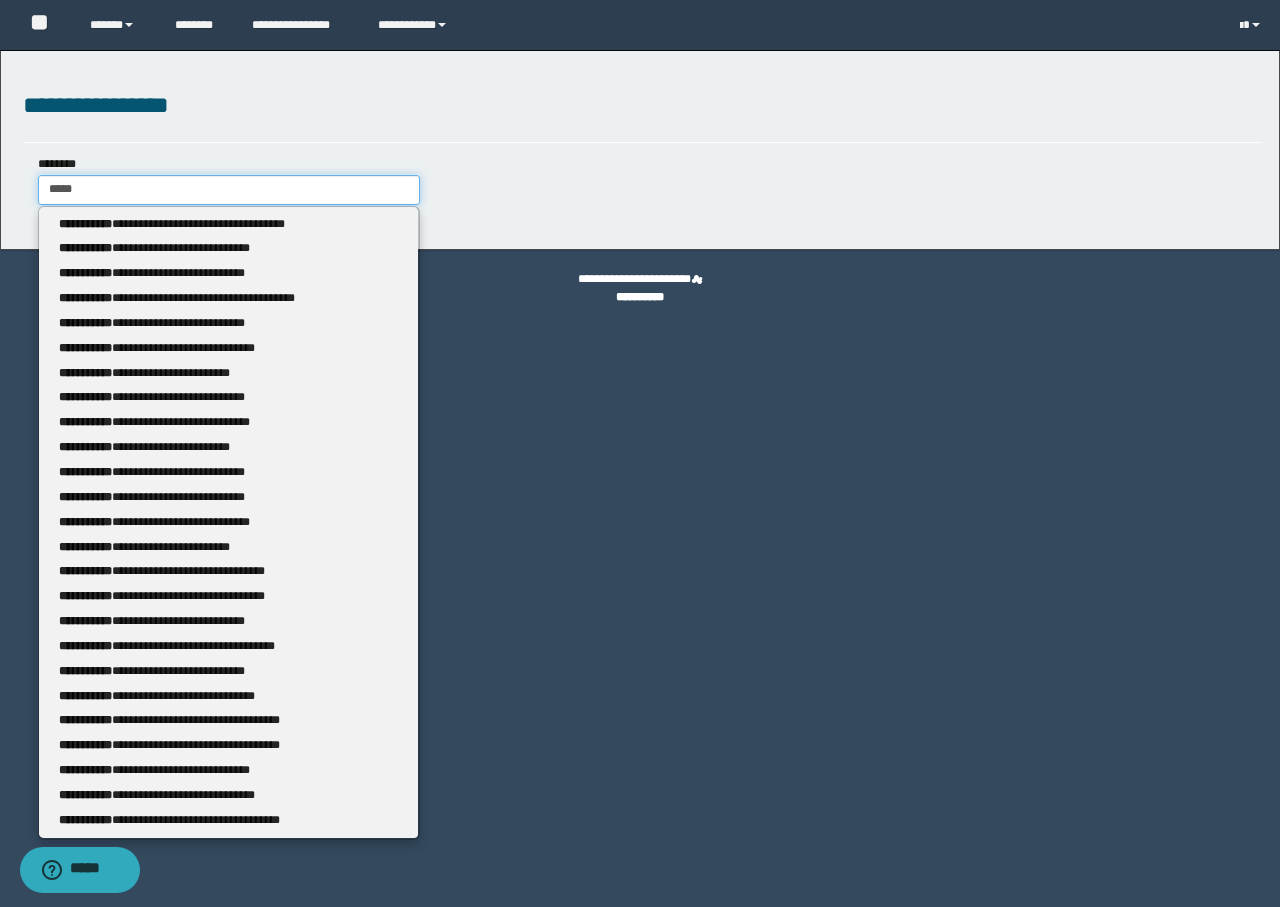 type 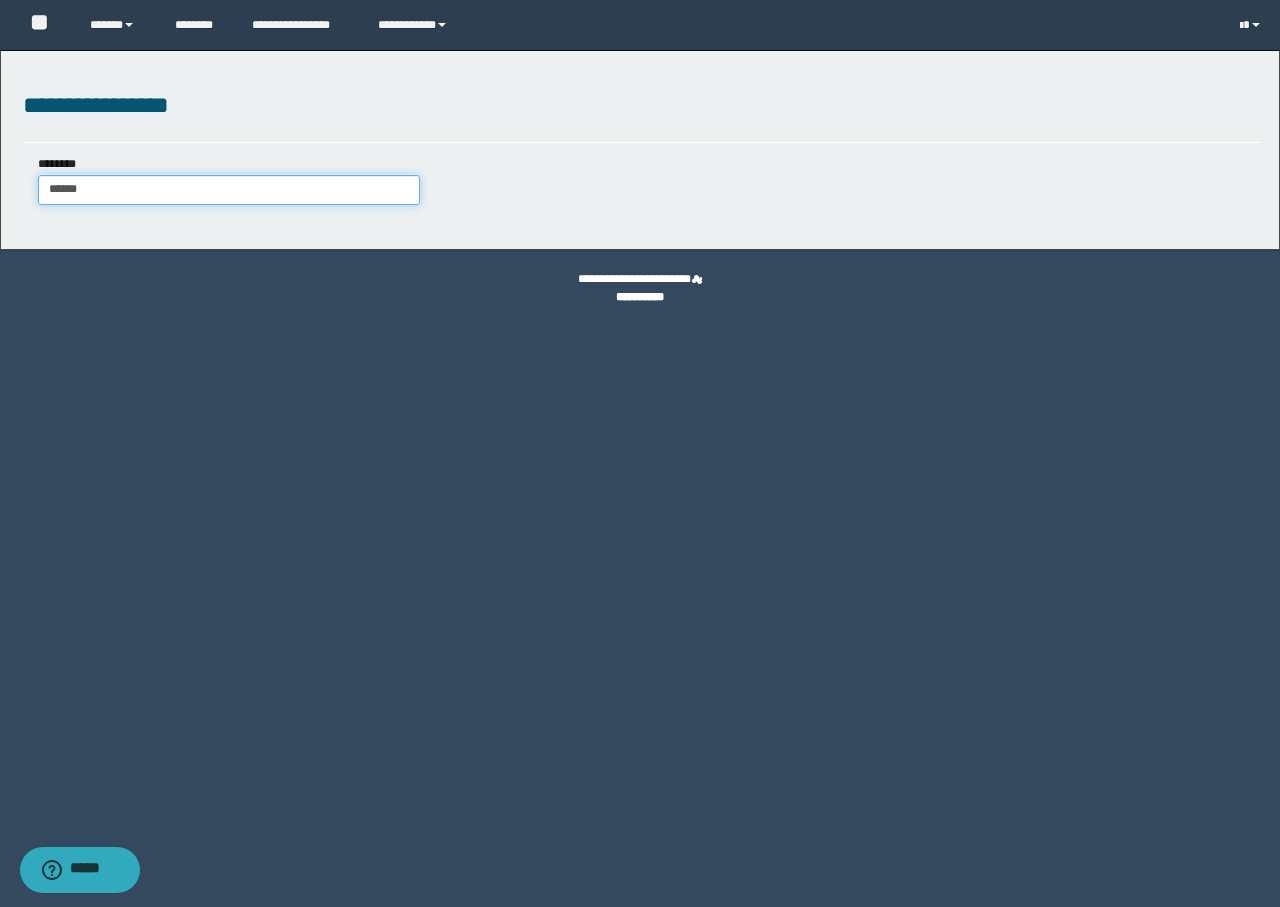 type on "******" 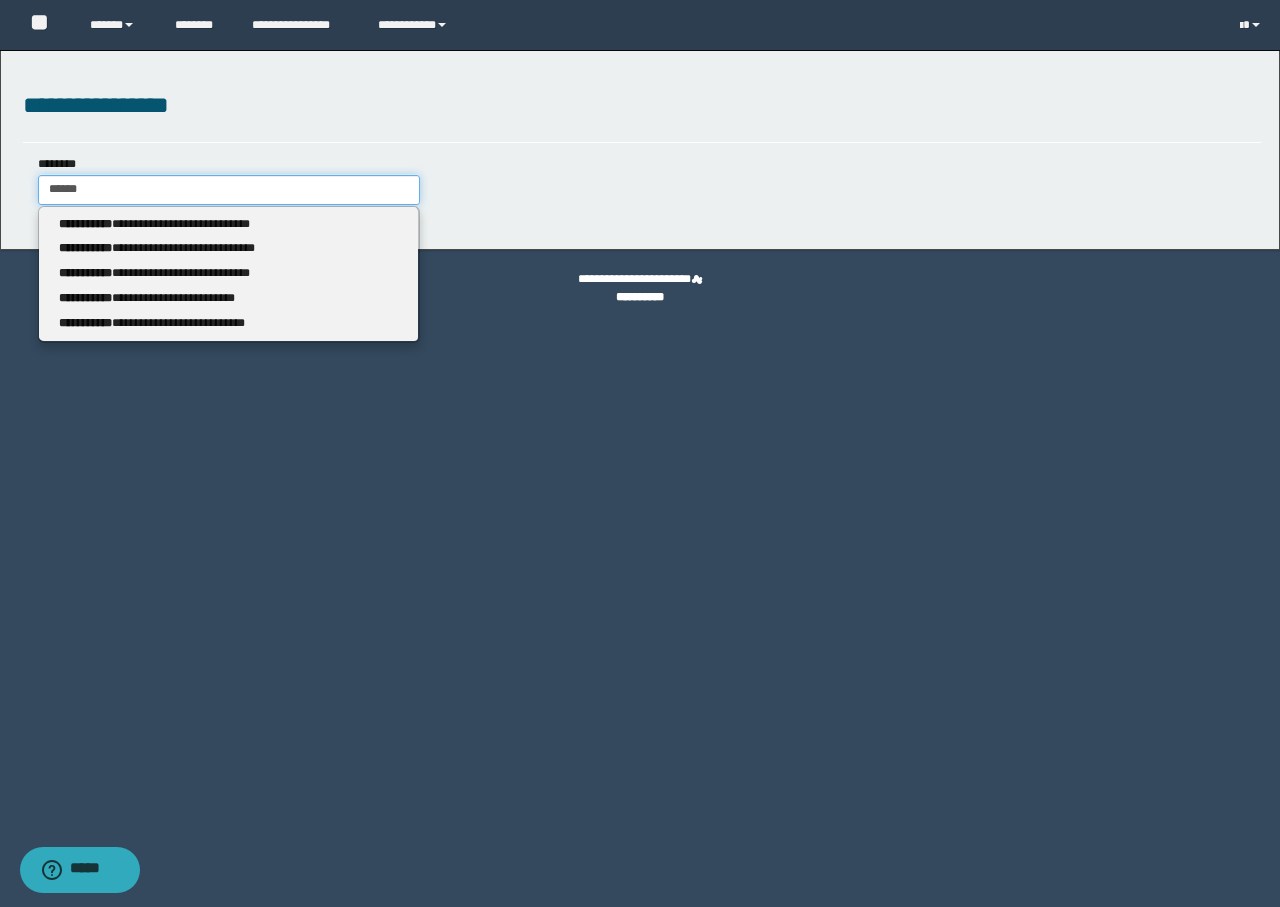 type 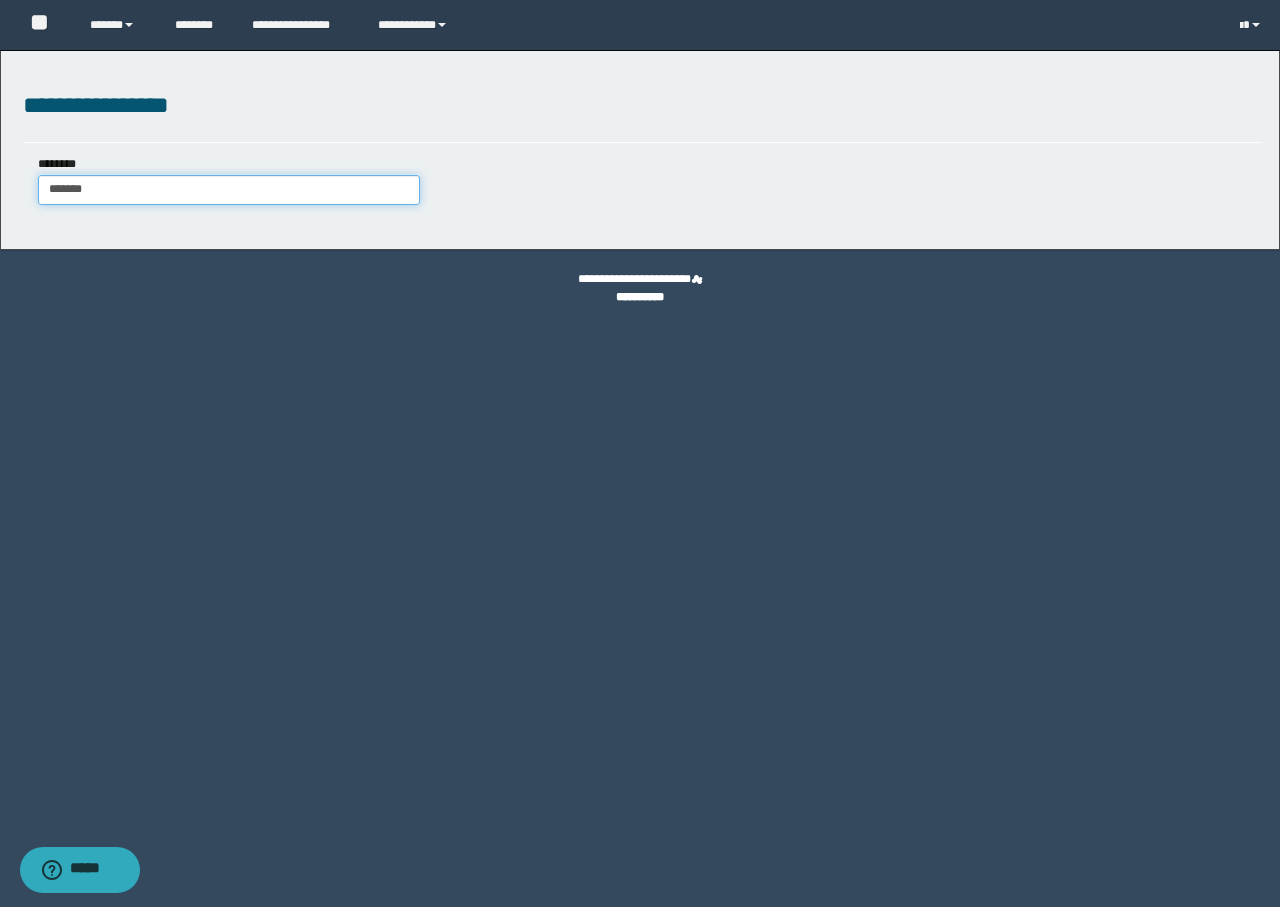 type on "********" 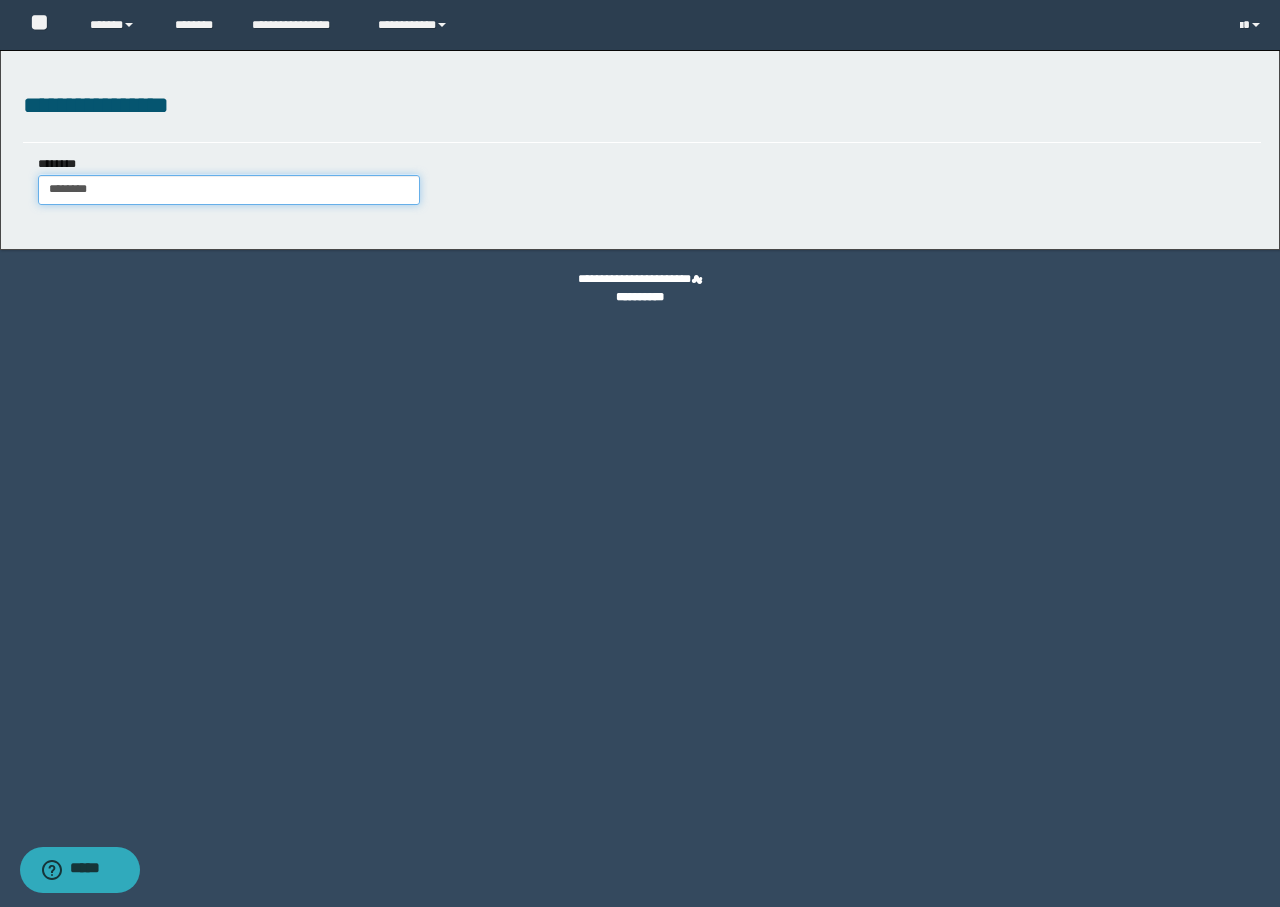 type on "********" 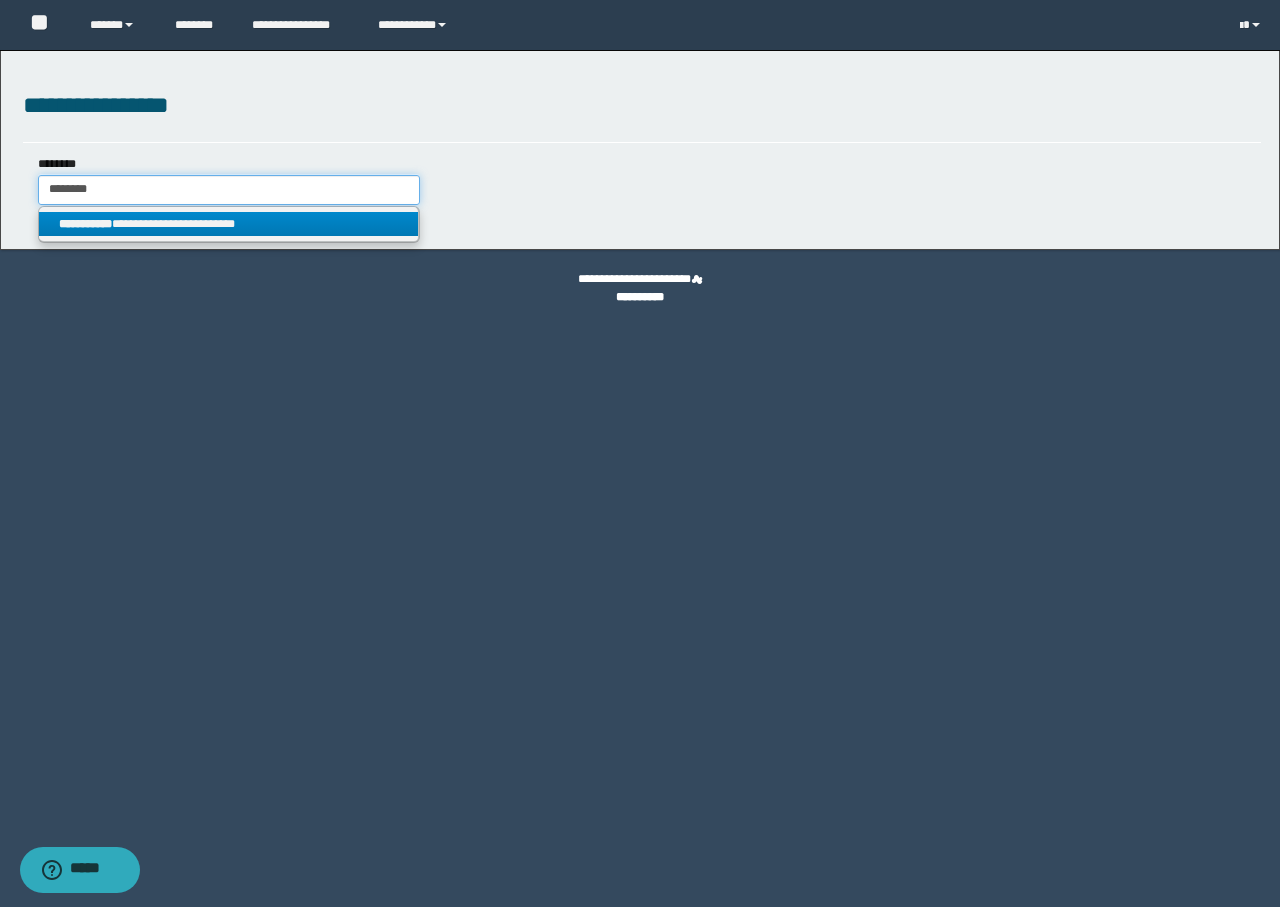 type on "********" 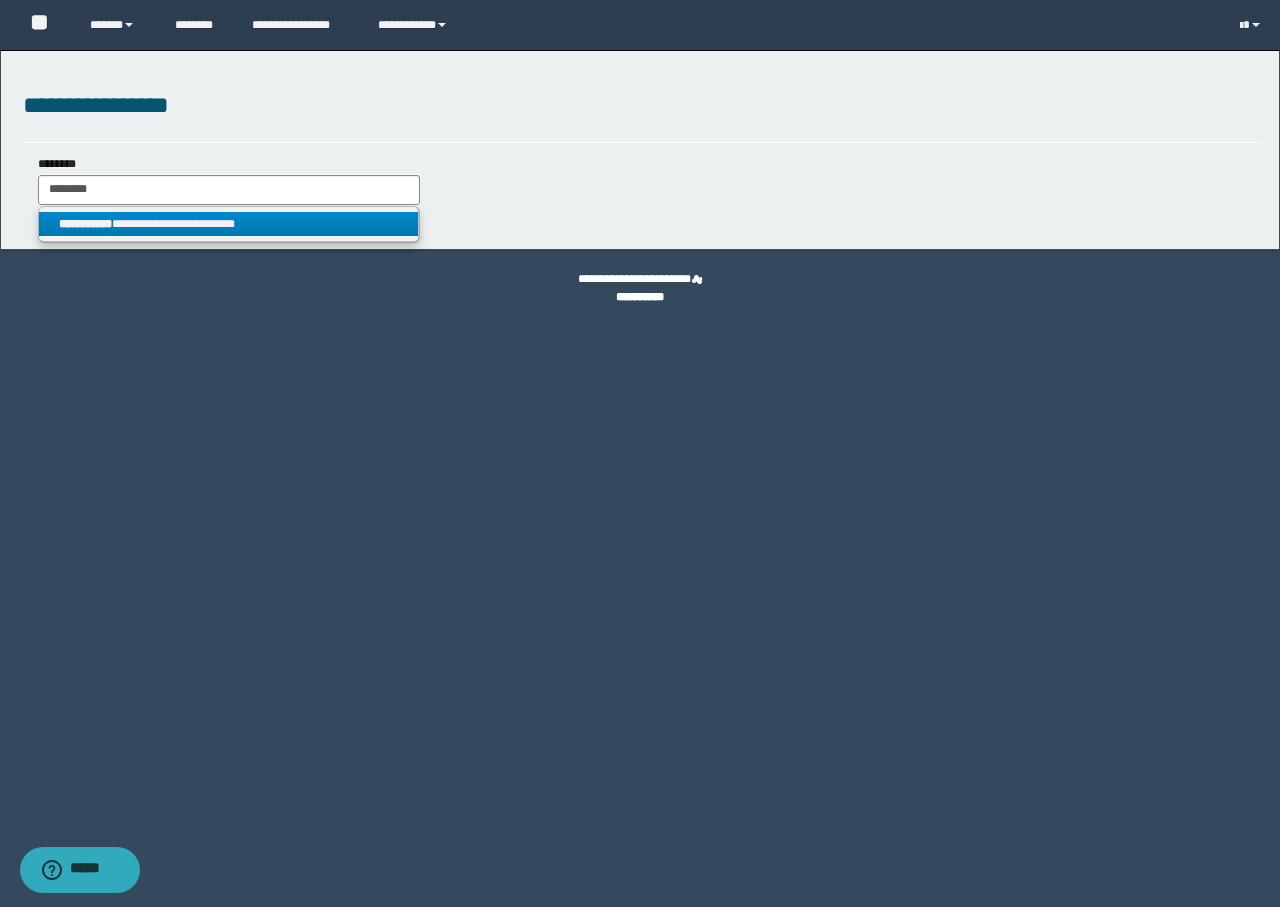 click on "**********" at bounding box center (229, 224) 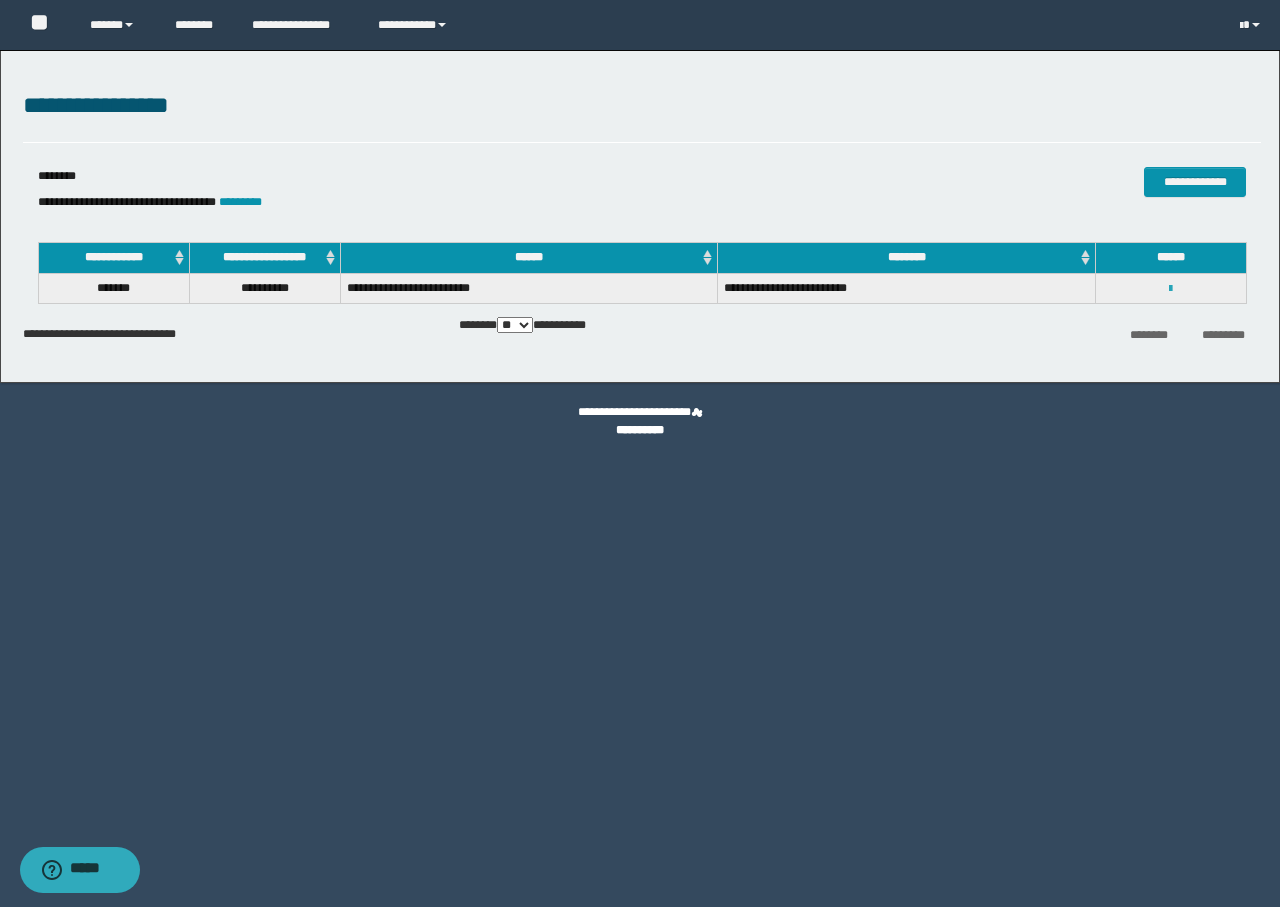 click at bounding box center [1170, 289] 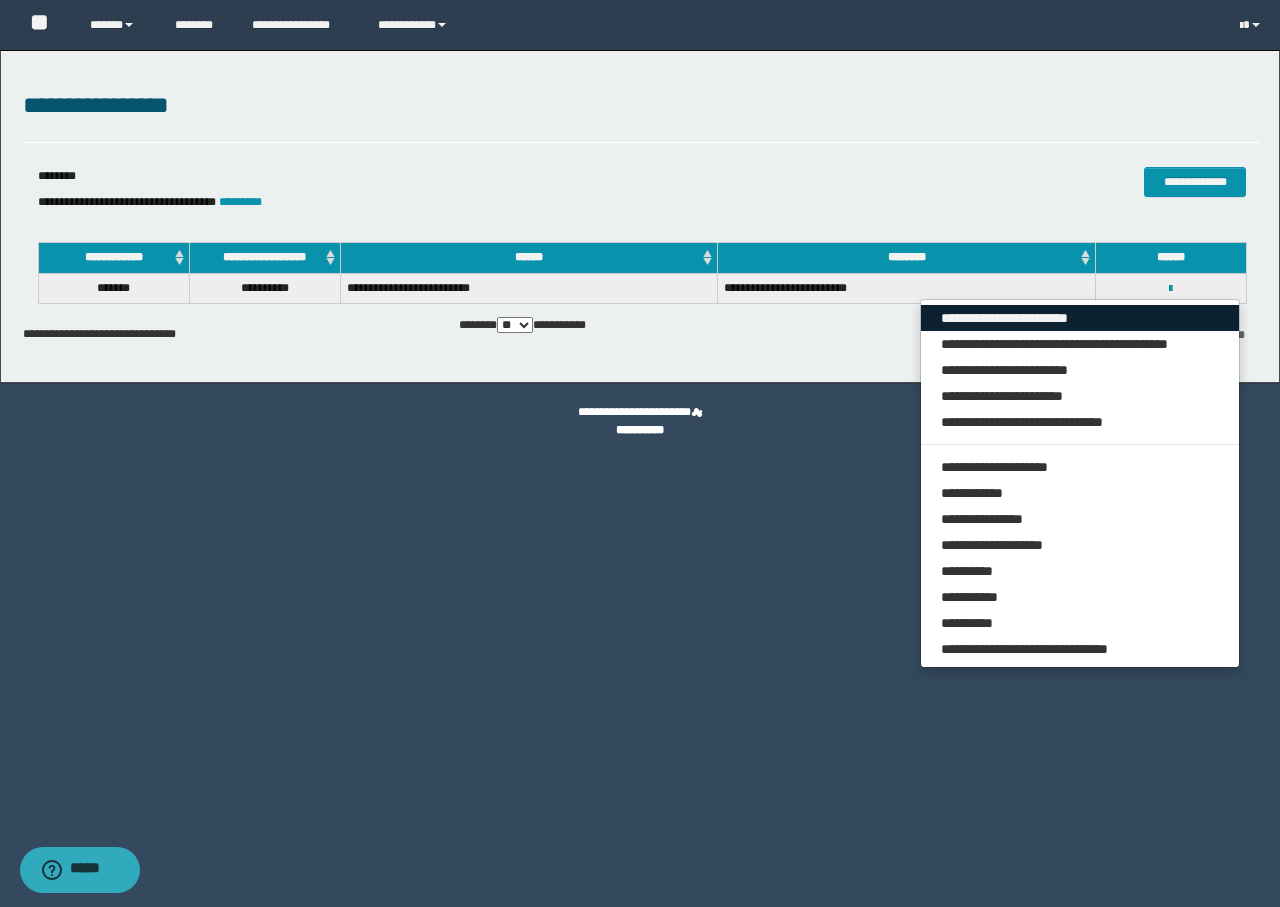 click on "**********" at bounding box center (1080, 318) 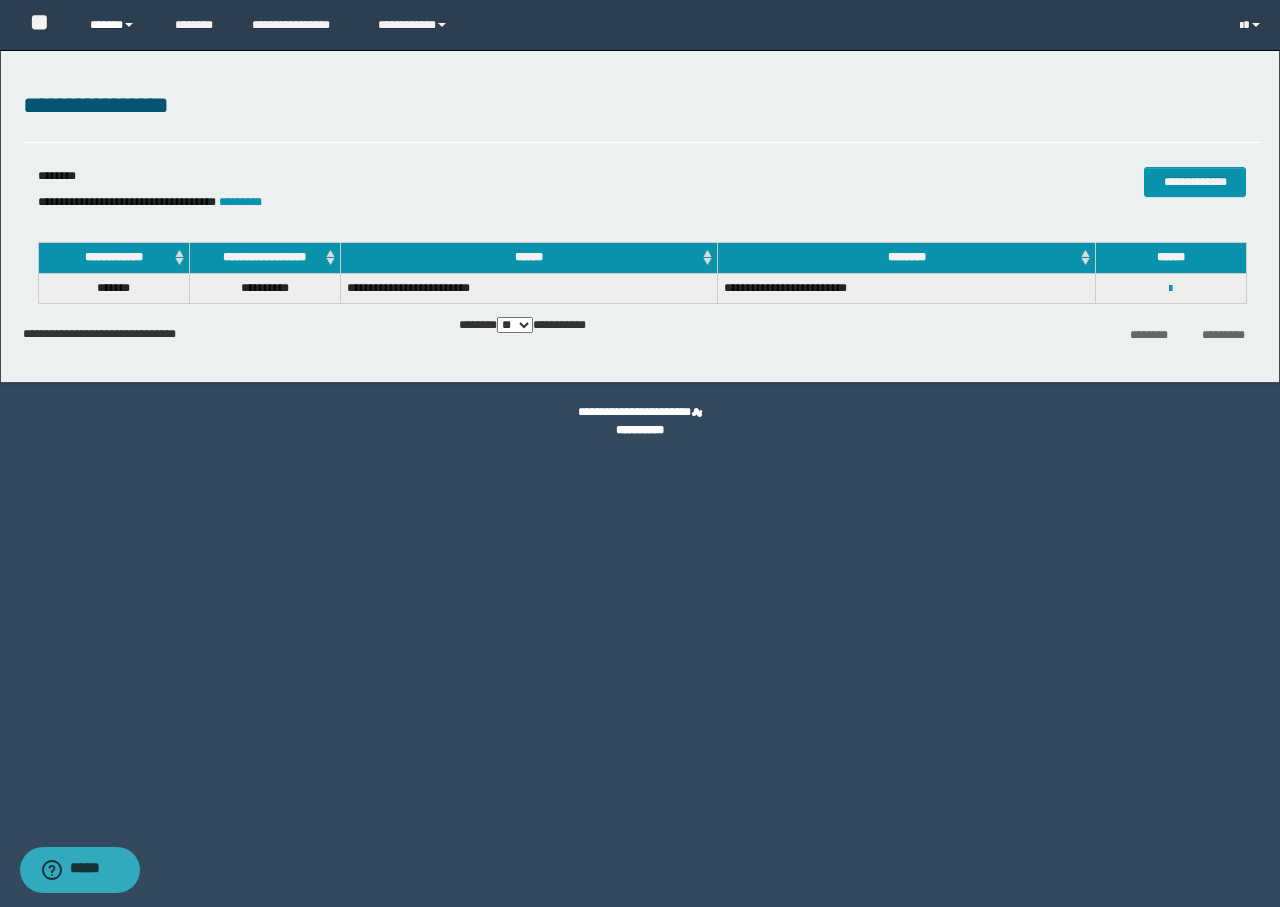 click on "******" at bounding box center (117, 25) 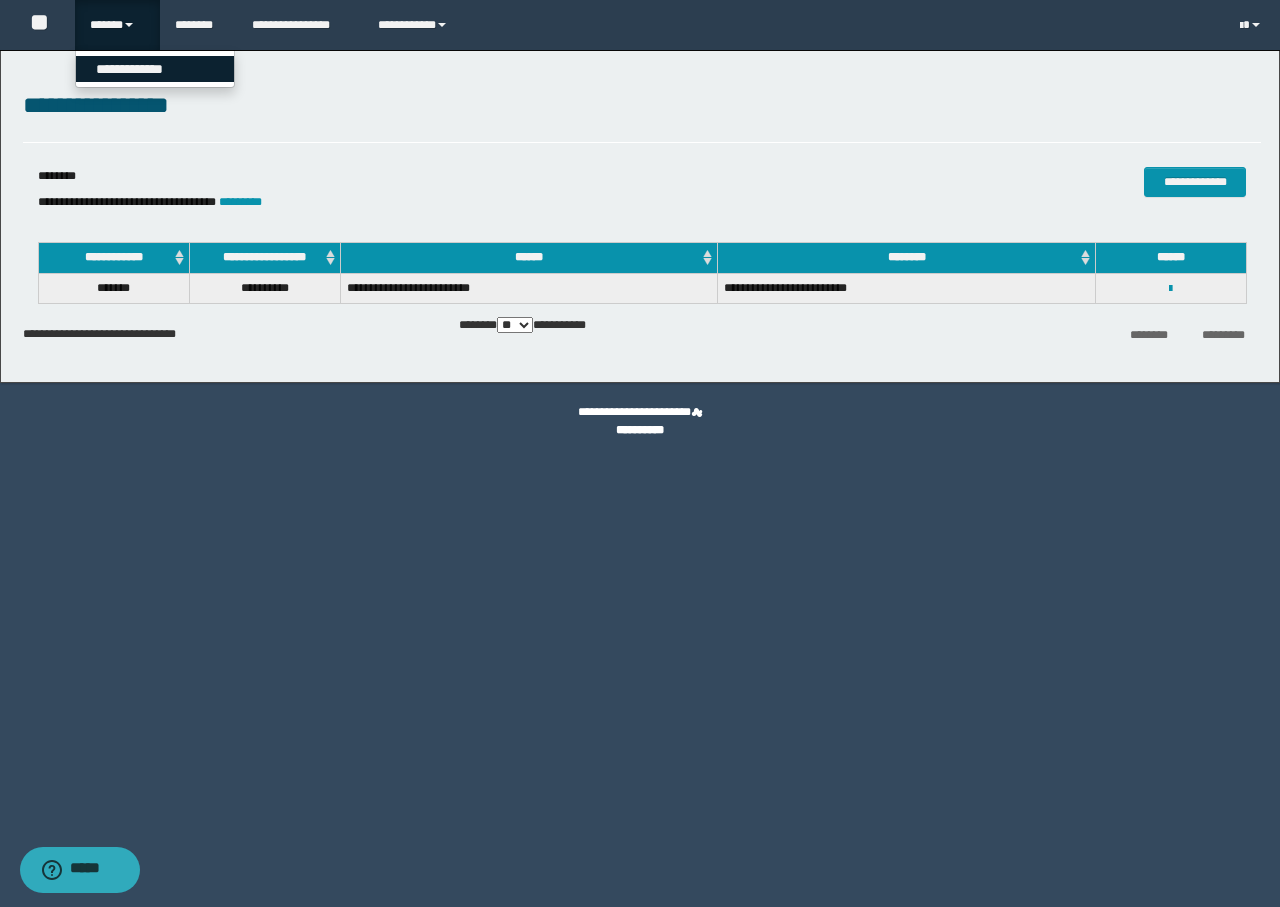 click on "**********" at bounding box center (155, 69) 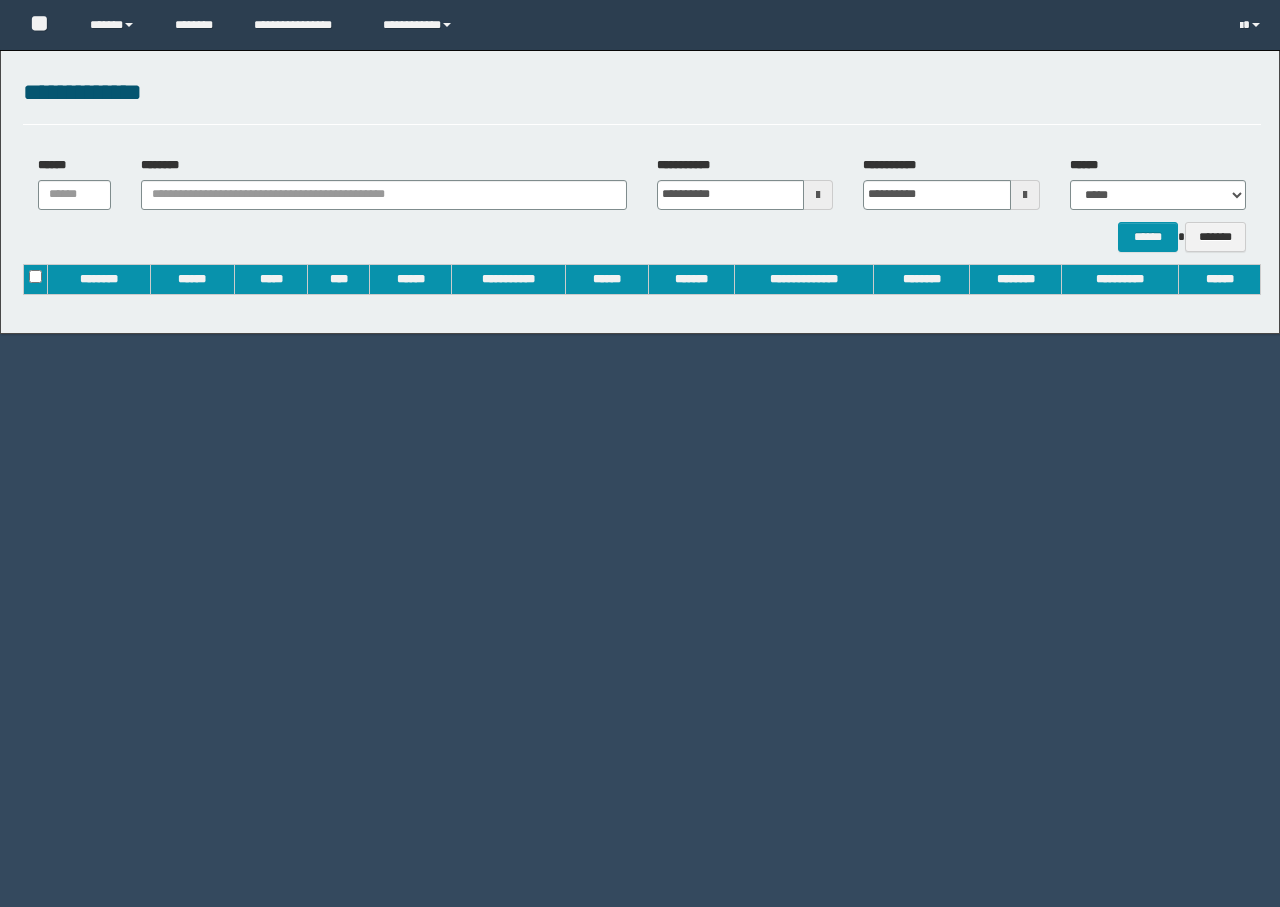 type on "**********" 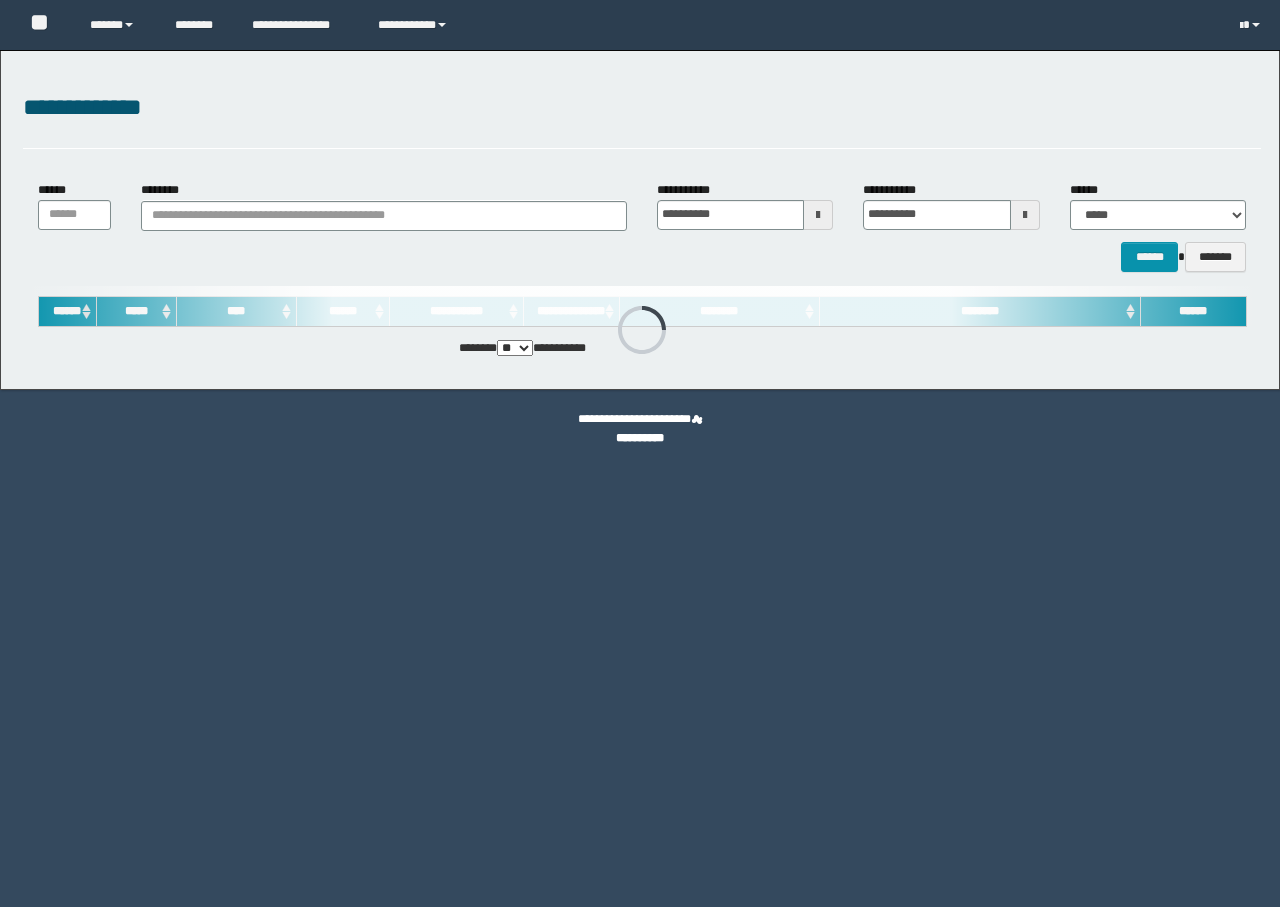 scroll, scrollTop: 0, scrollLeft: 0, axis: both 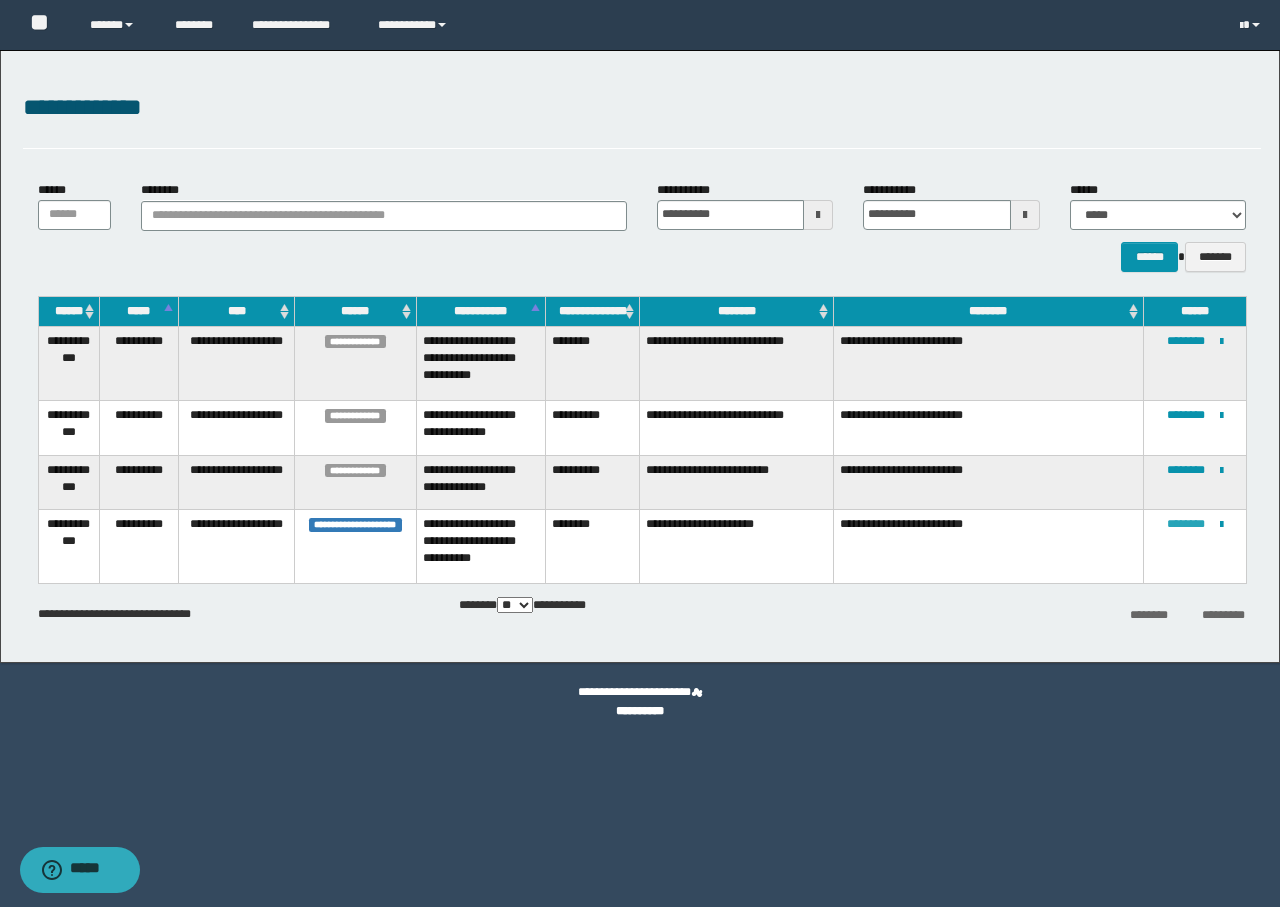 click on "********" at bounding box center (1186, 524) 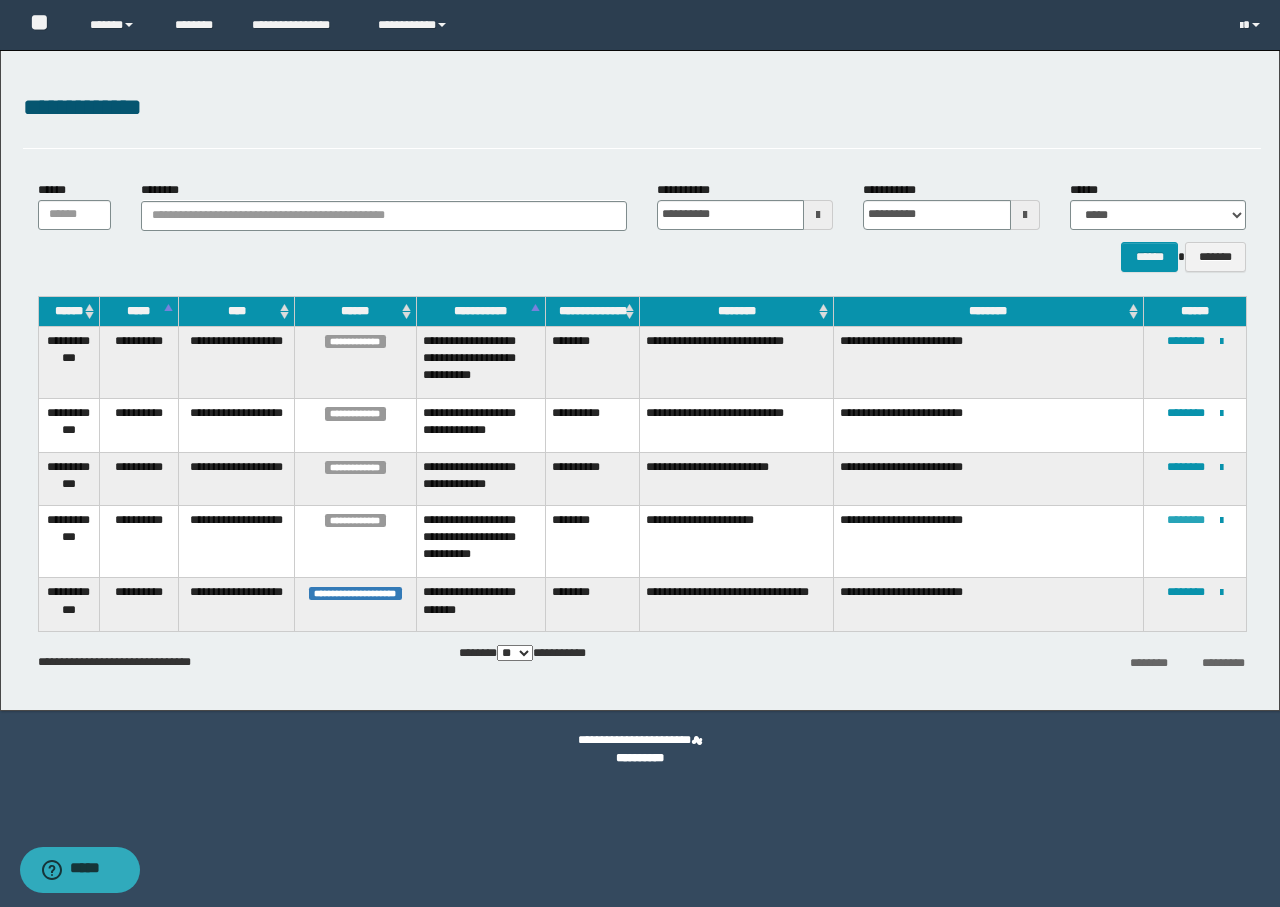 click on "********" at bounding box center [1186, 520] 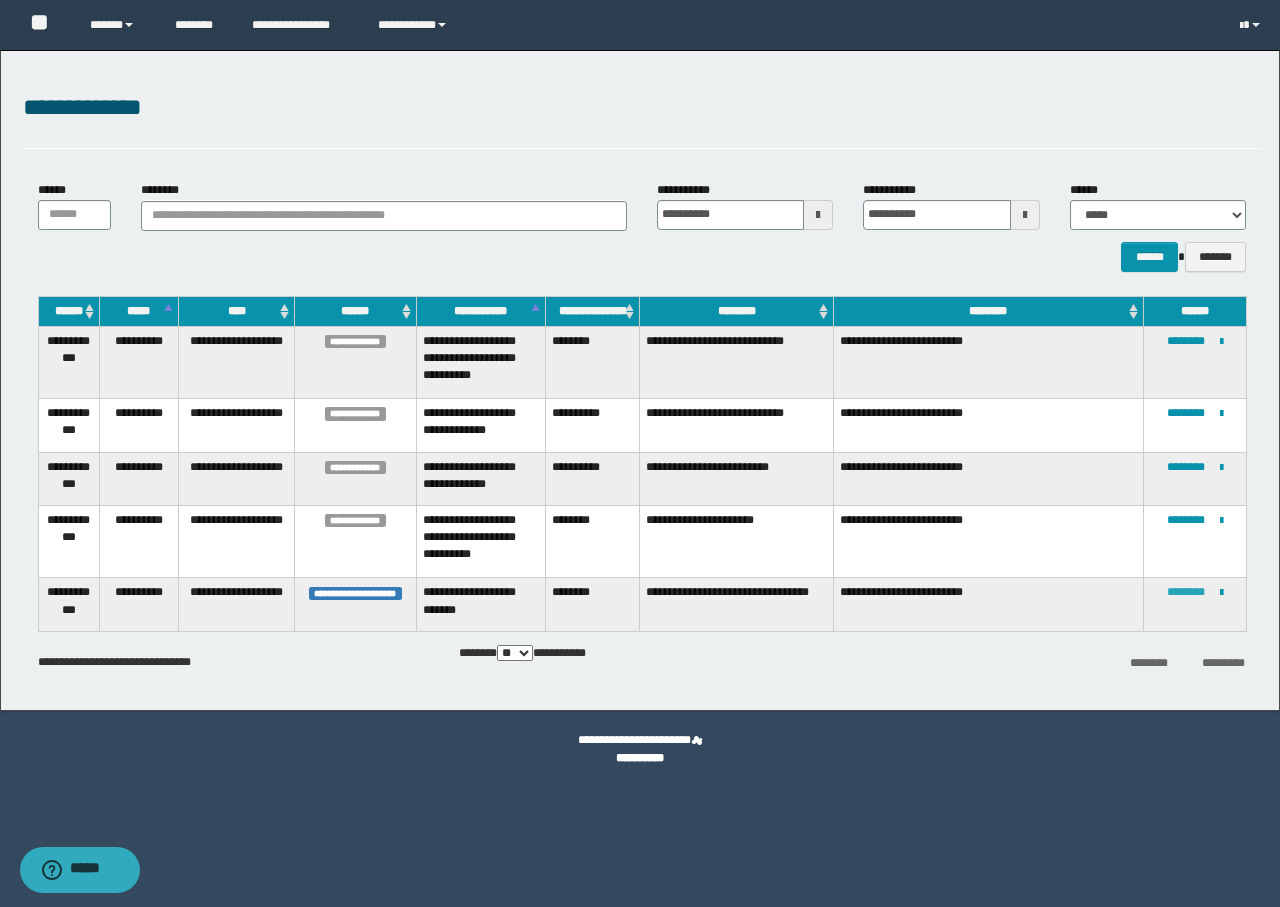 click on "********" at bounding box center [1186, 592] 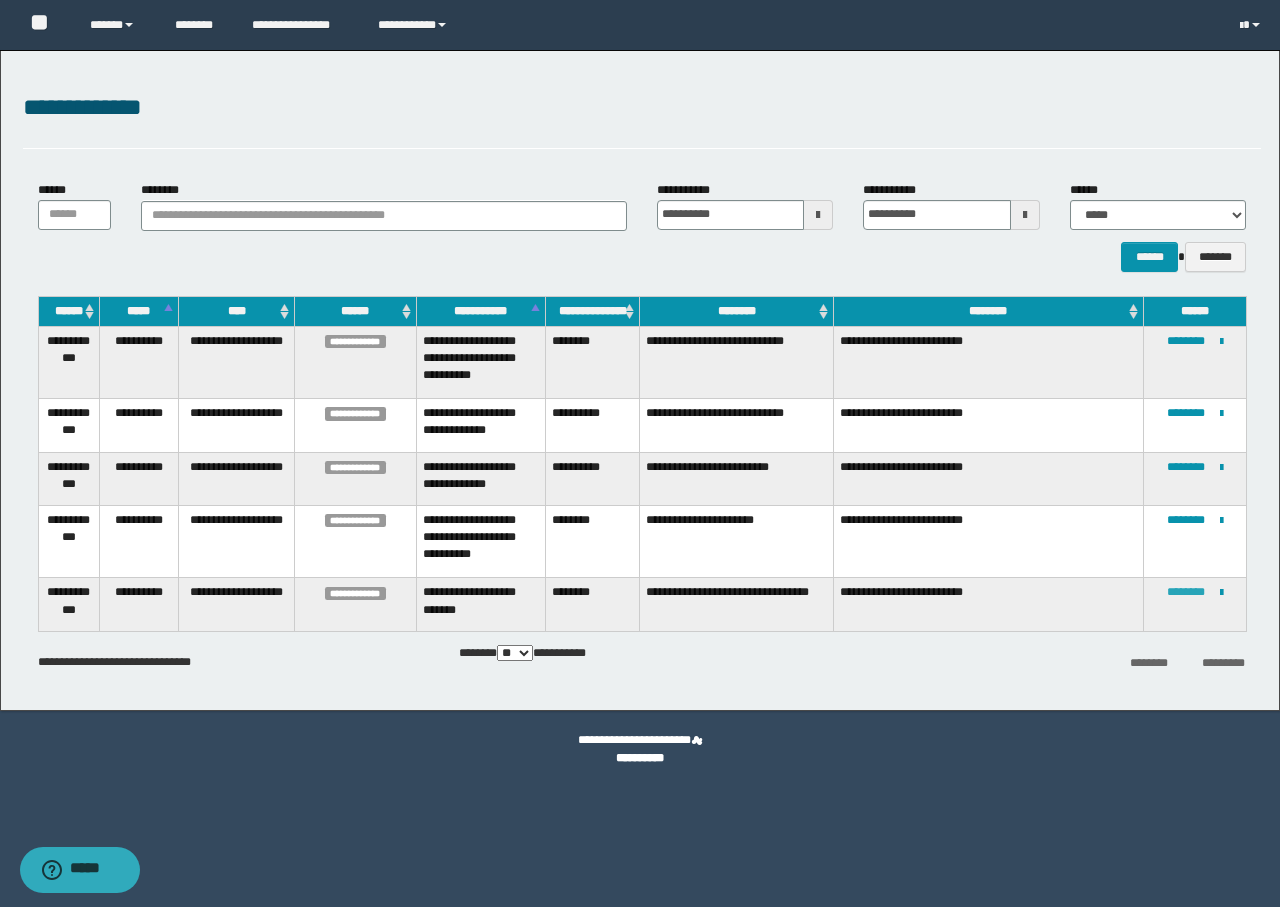 click on "********" at bounding box center (1186, 592) 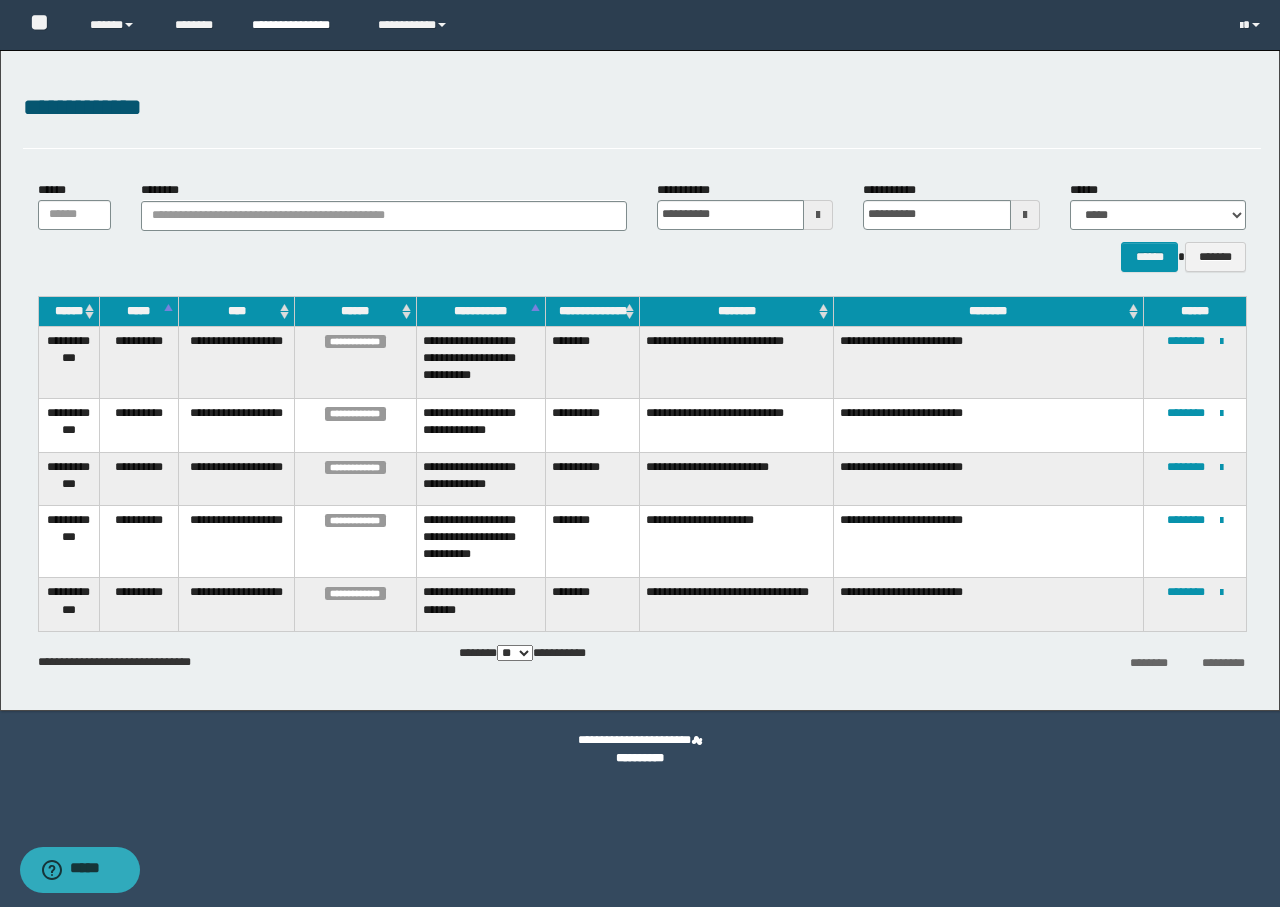 click on "**********" at bounding box center (300, 25) 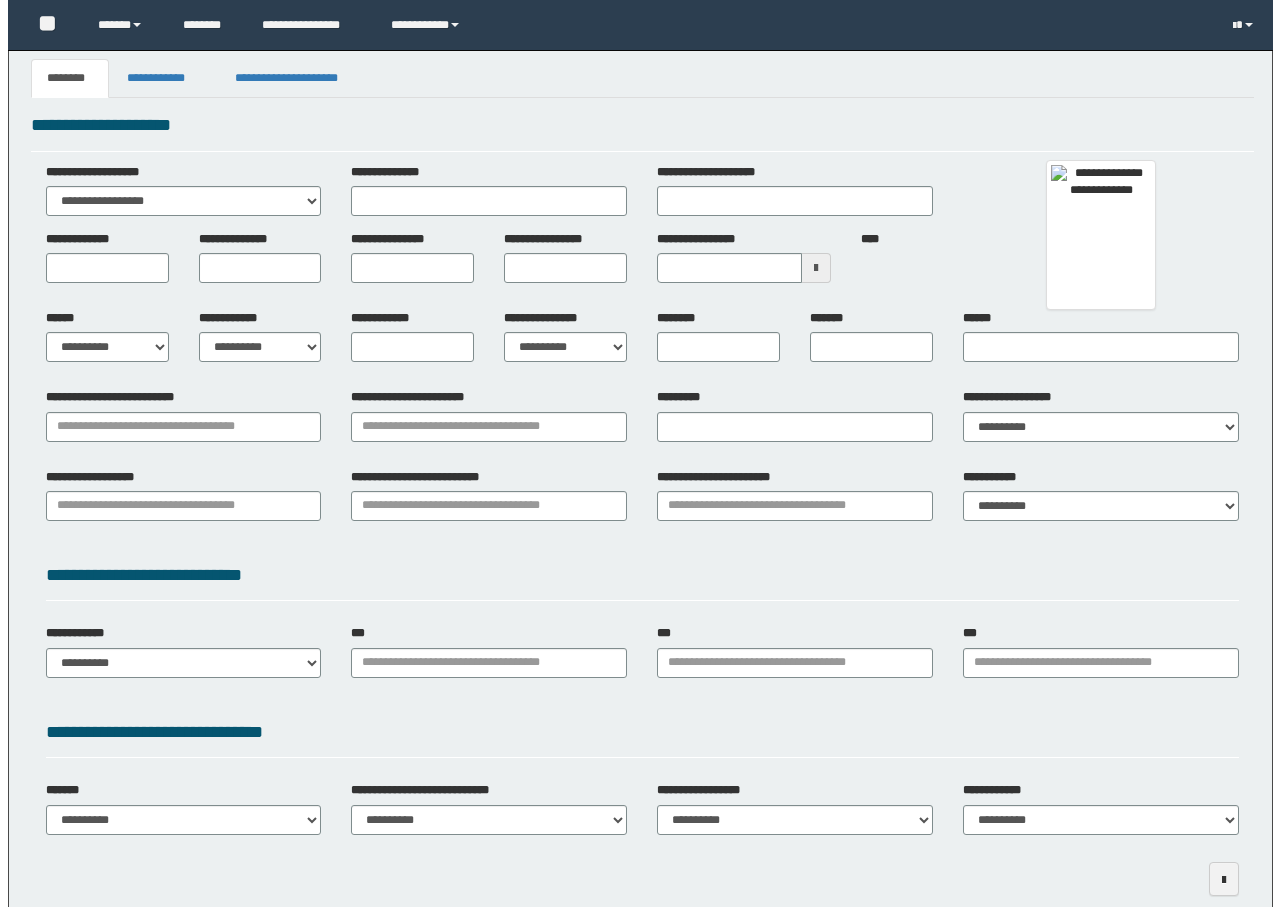 scroll, scrollTop: 0, scrollLeft: 0, axis: both 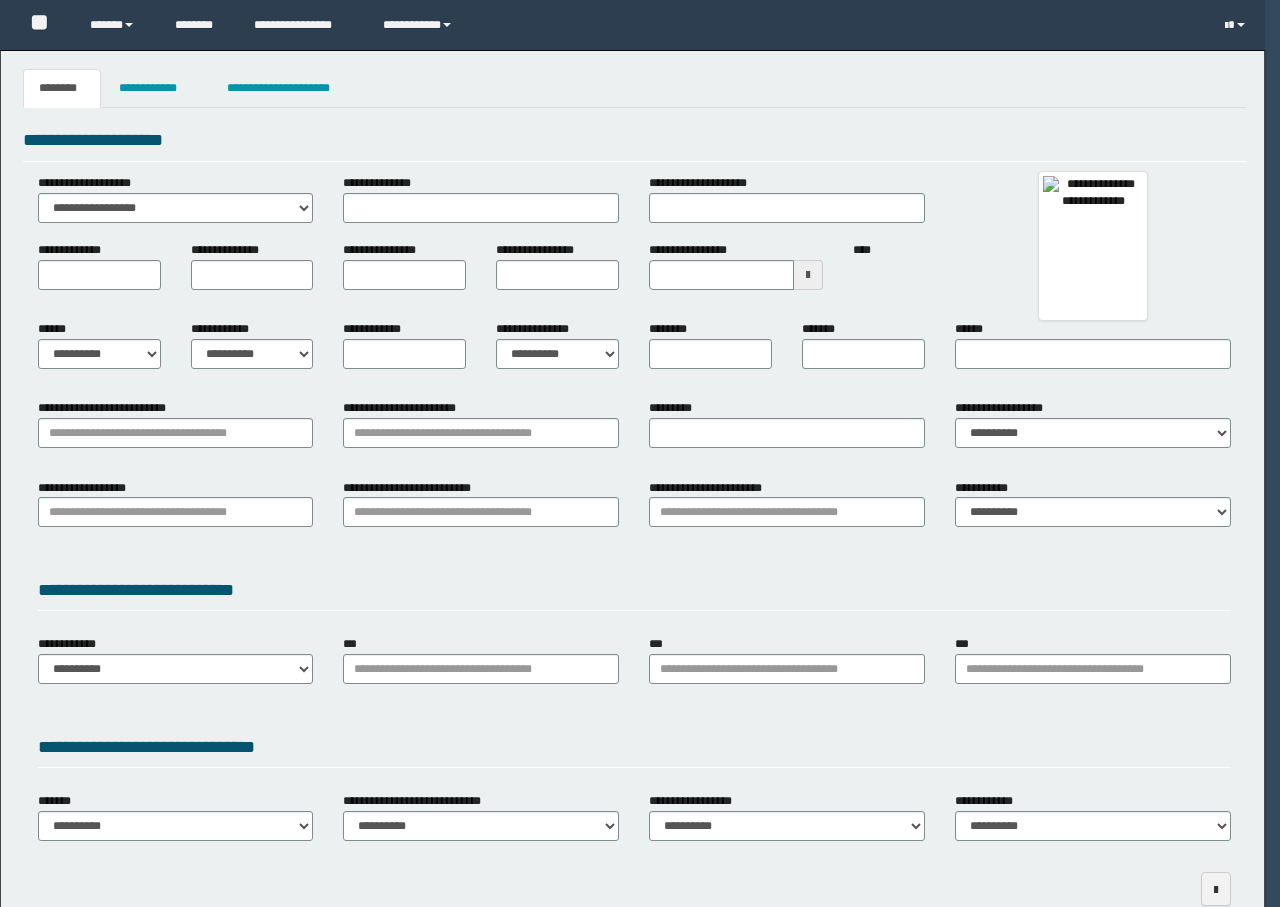 type 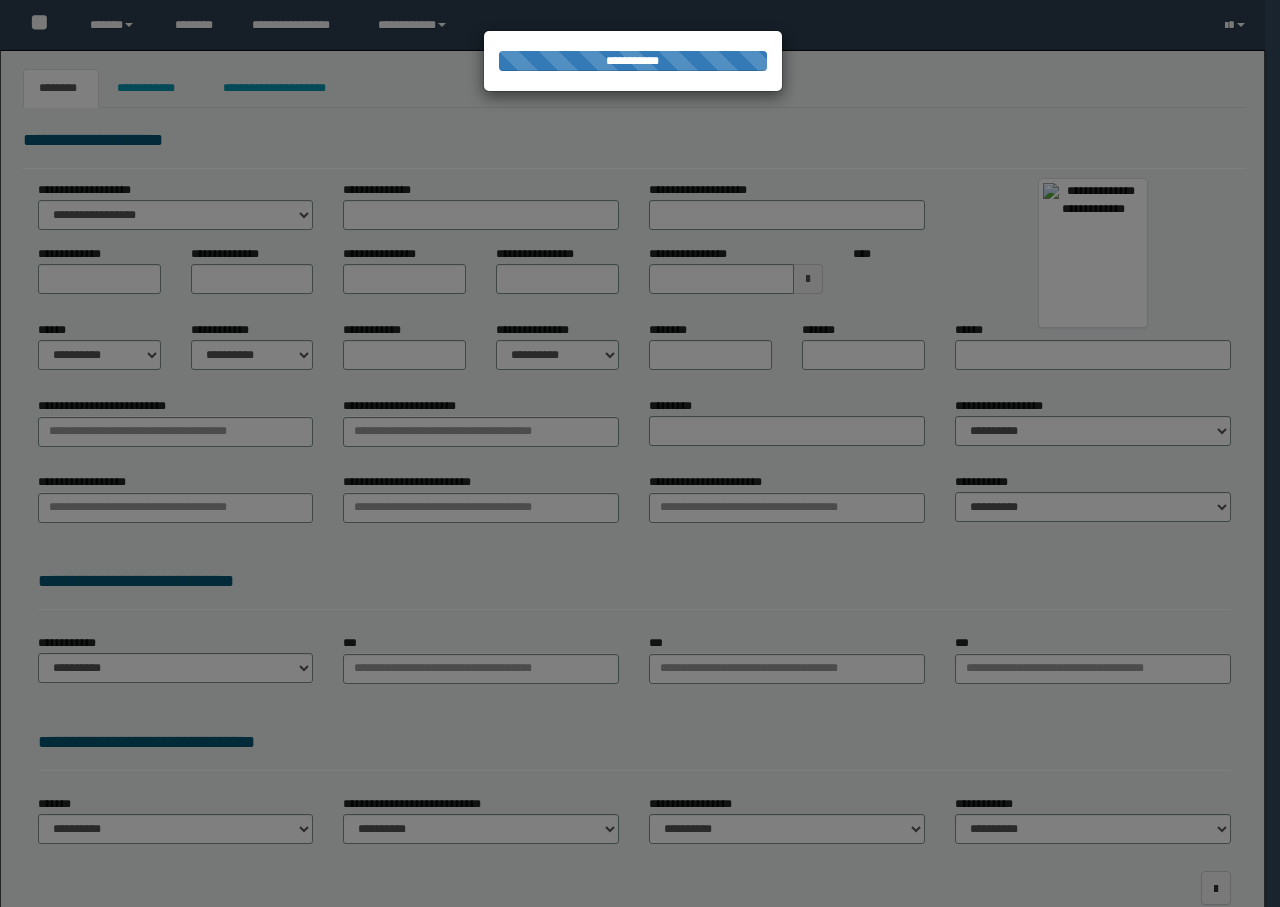 select on "***" 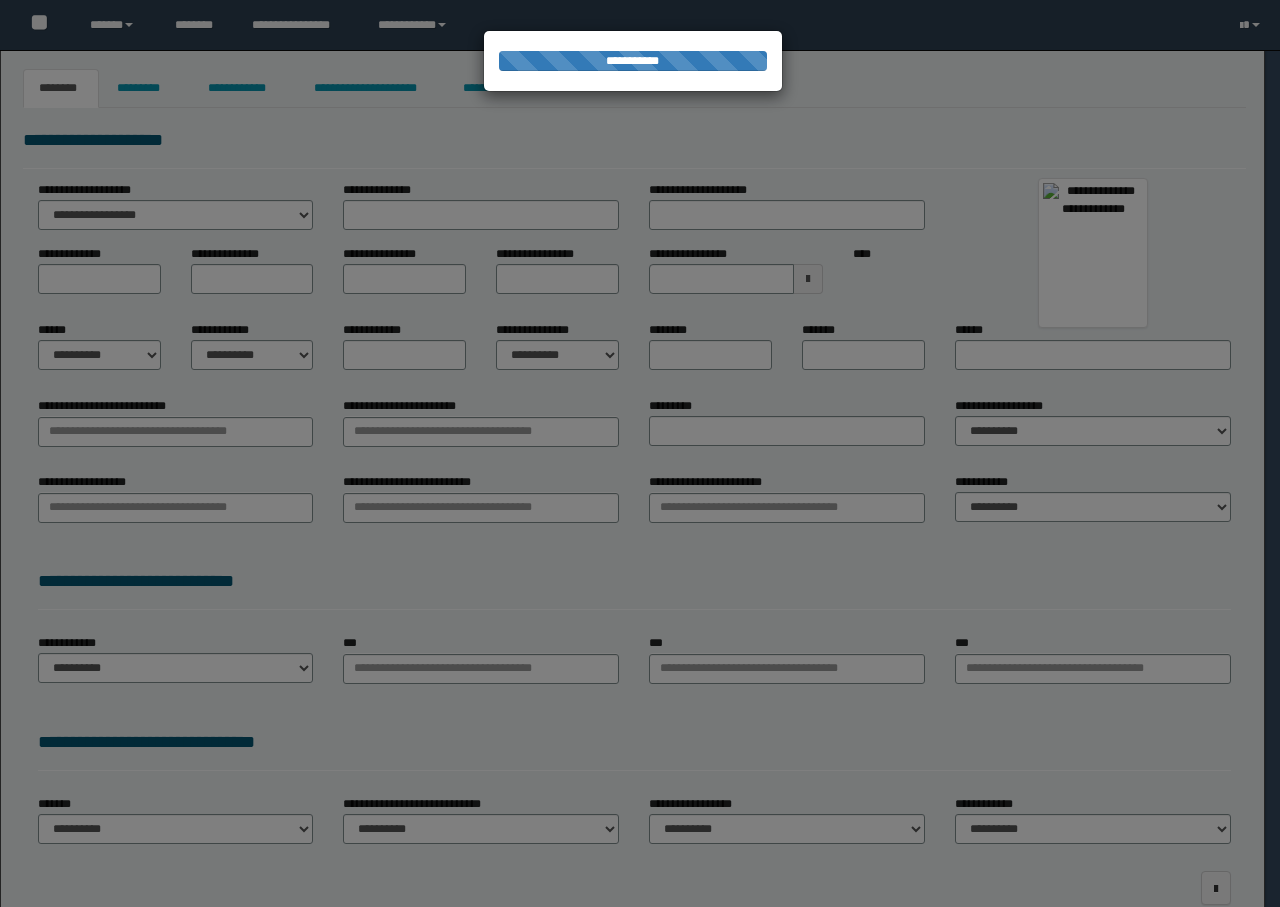 type on "********" 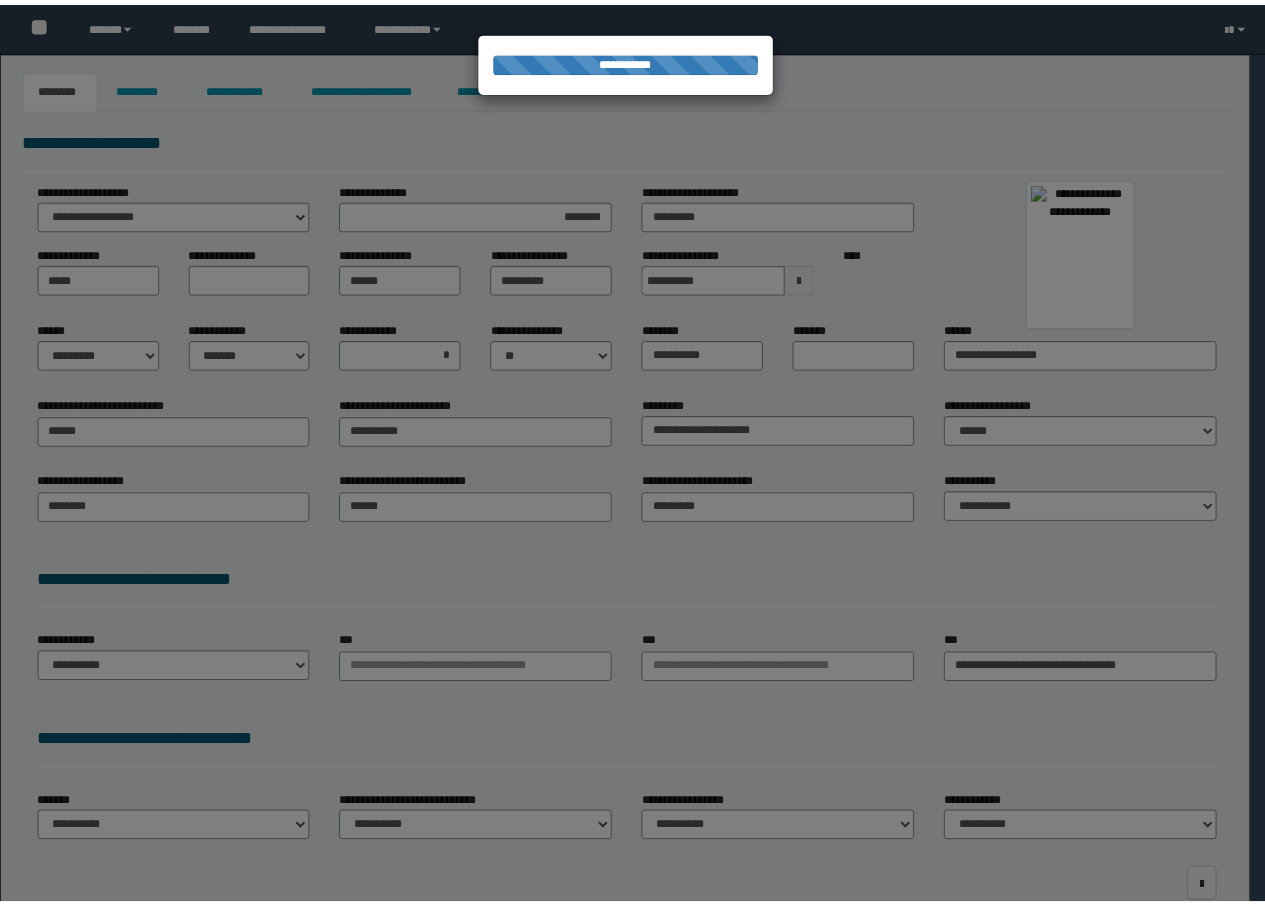 scroll, scrollTop: 0, scrollLeft: 0, axis: both 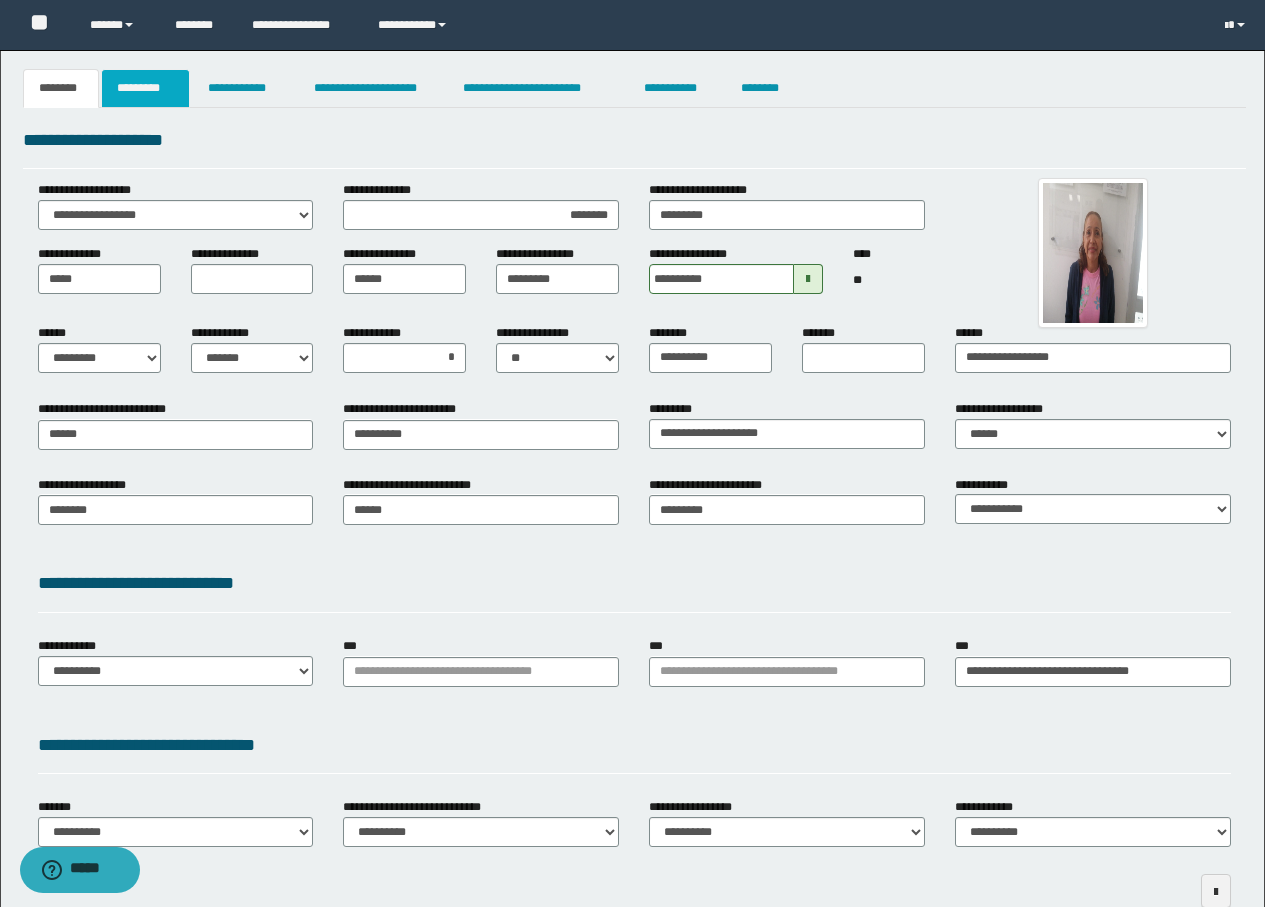 click on "*********" at bounding box center [145, 88] 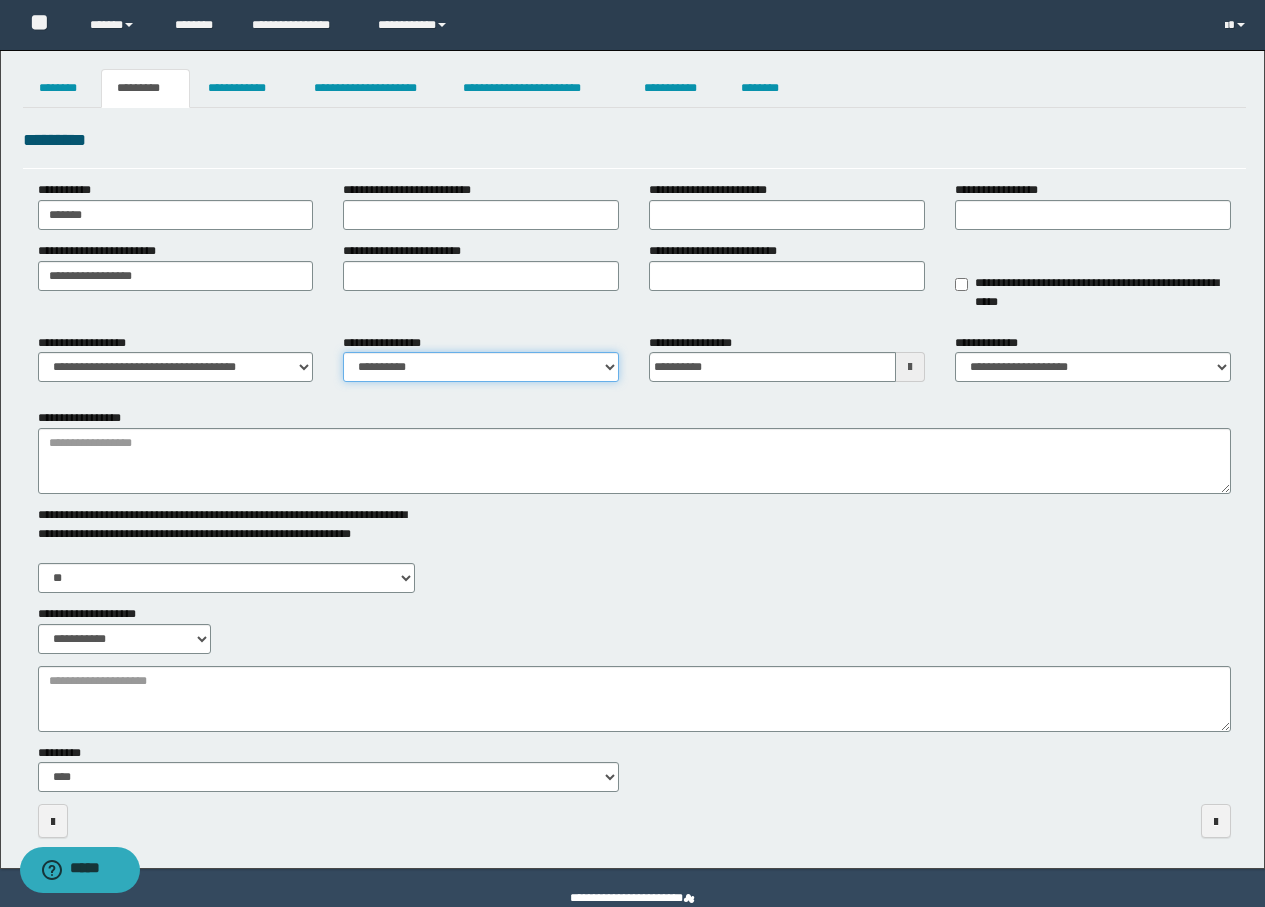 click on "**********" at bounding box center (481, 367) 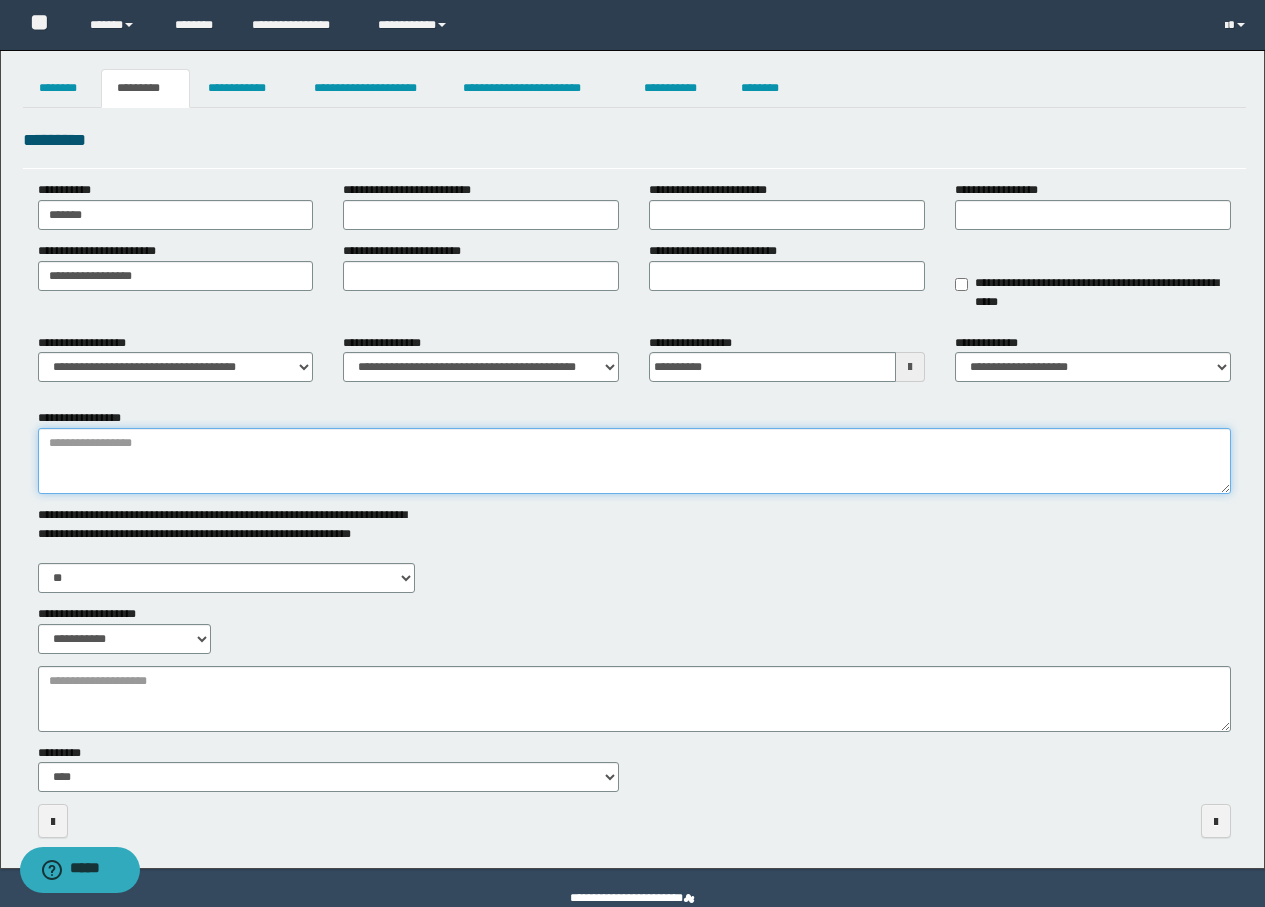 click on "**********" at bounding box center (634, 461) 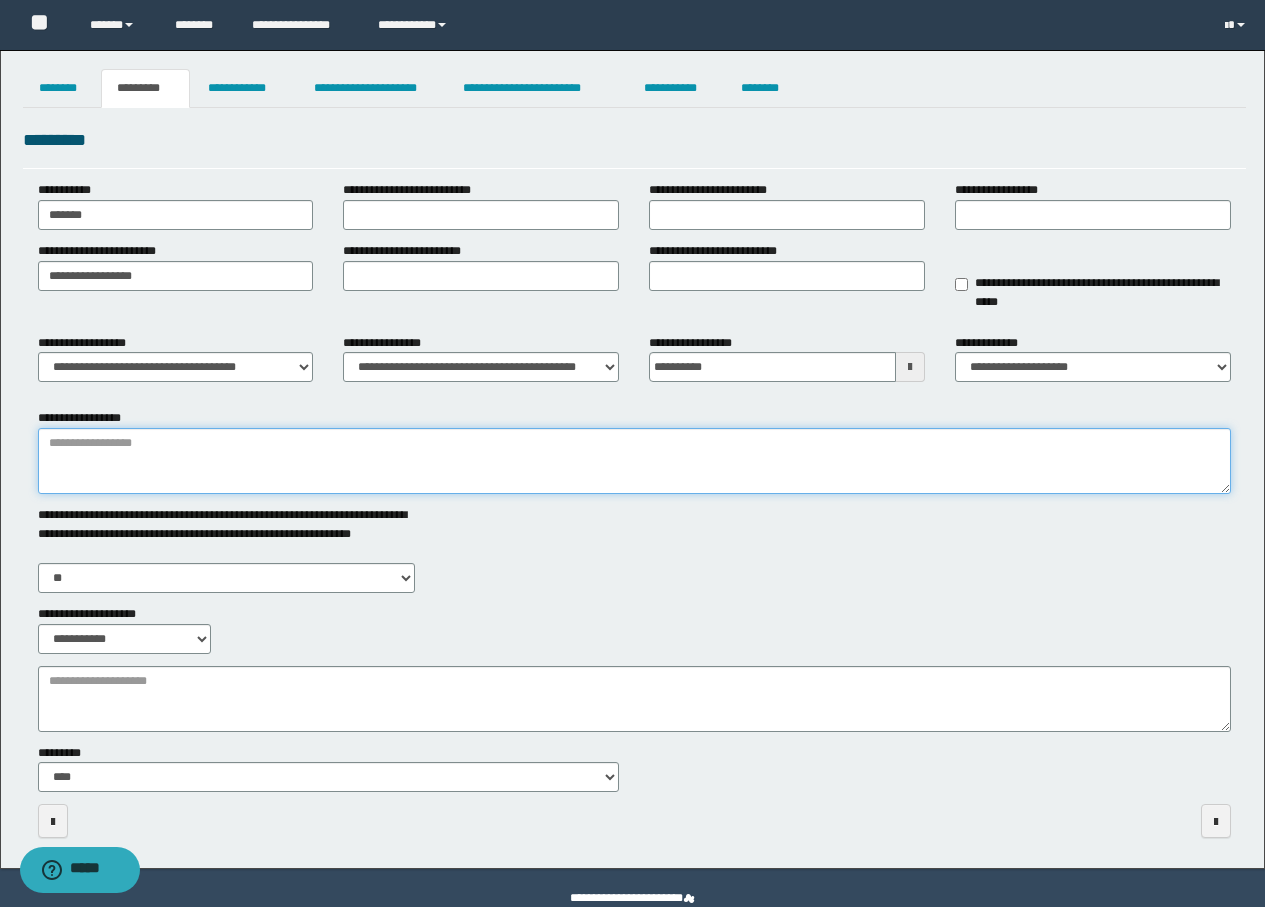 paste on "**********" 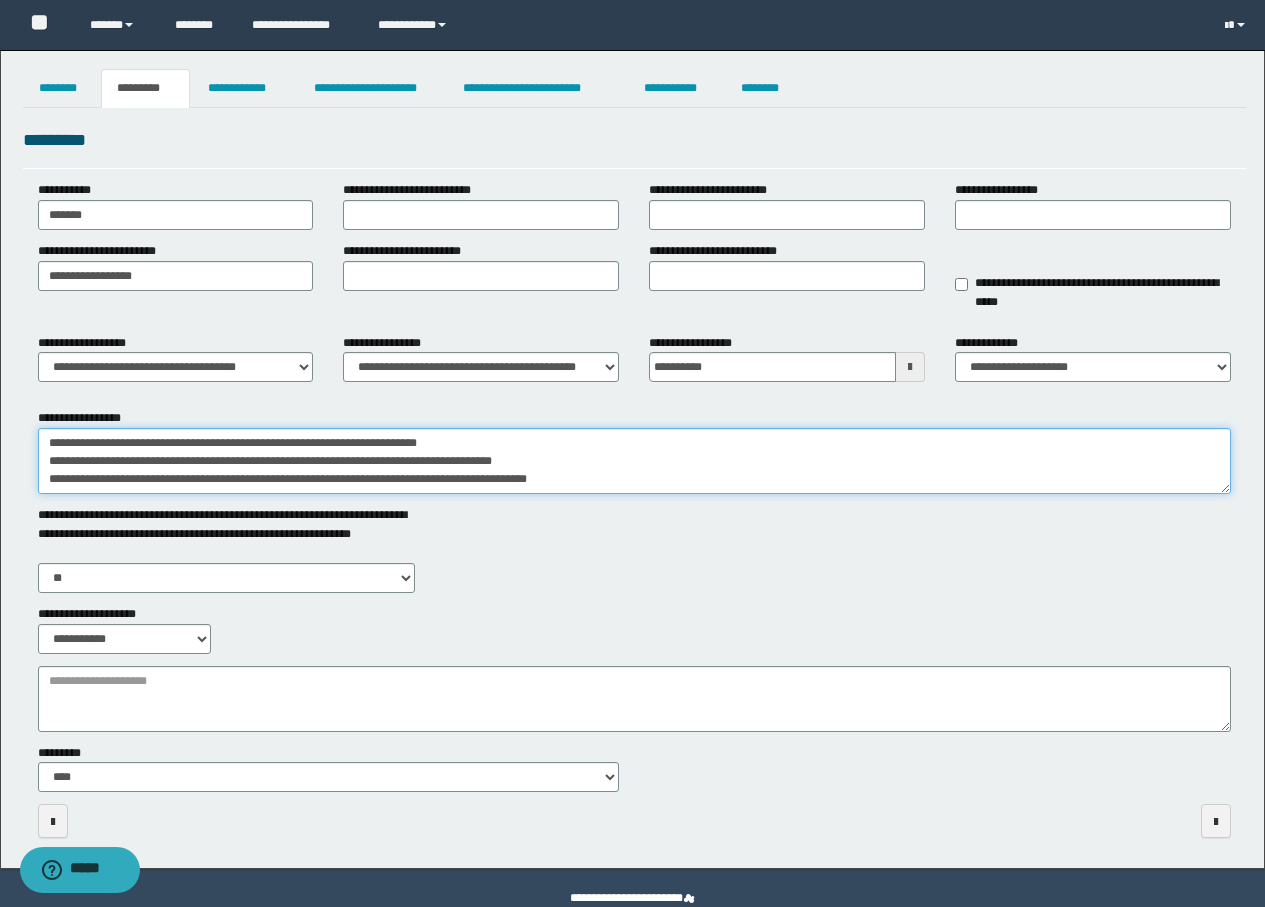 scroll, scrollTop: 31, scrollLeft: 0, axis: vertical 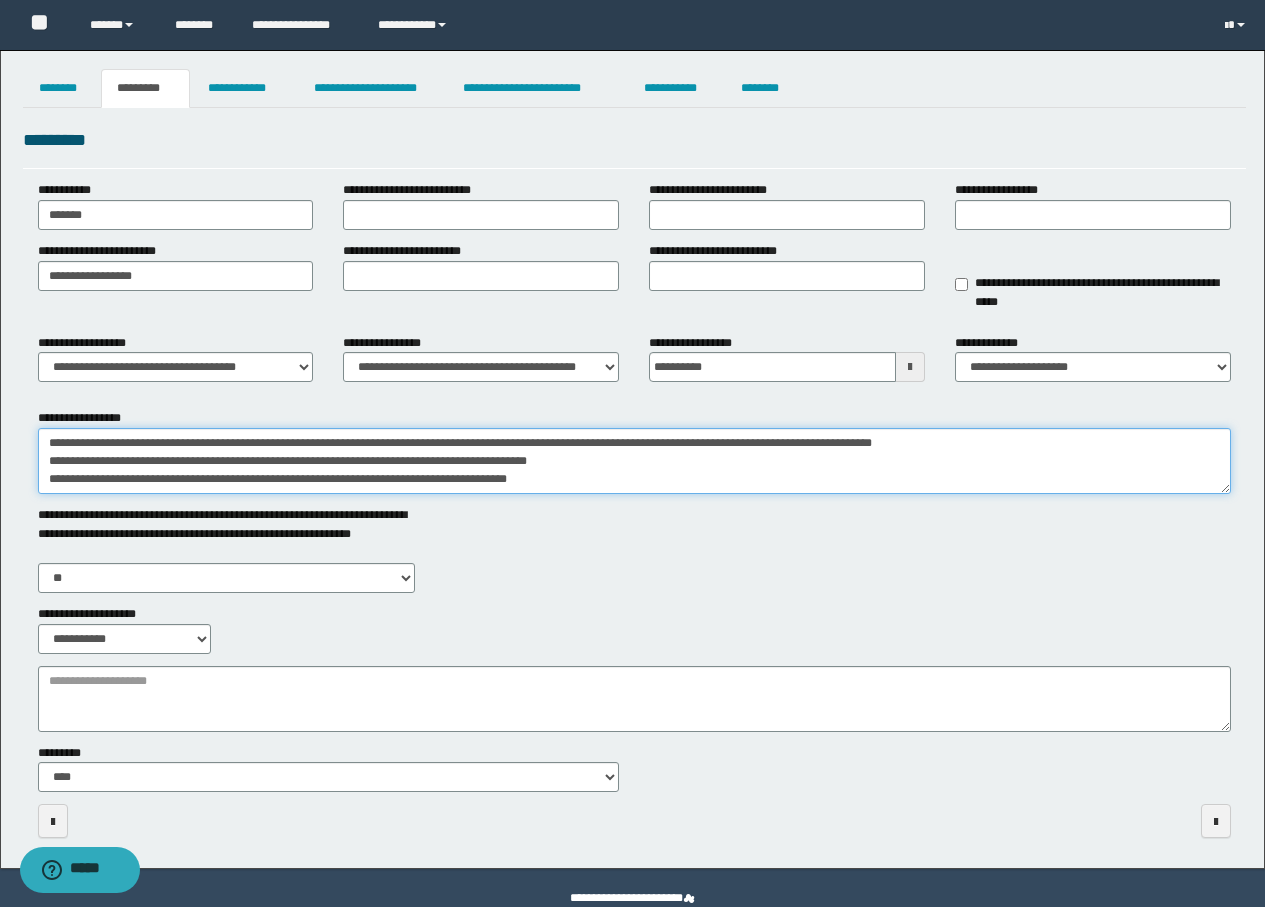 click on "**********" at bounding box center (634, 461) 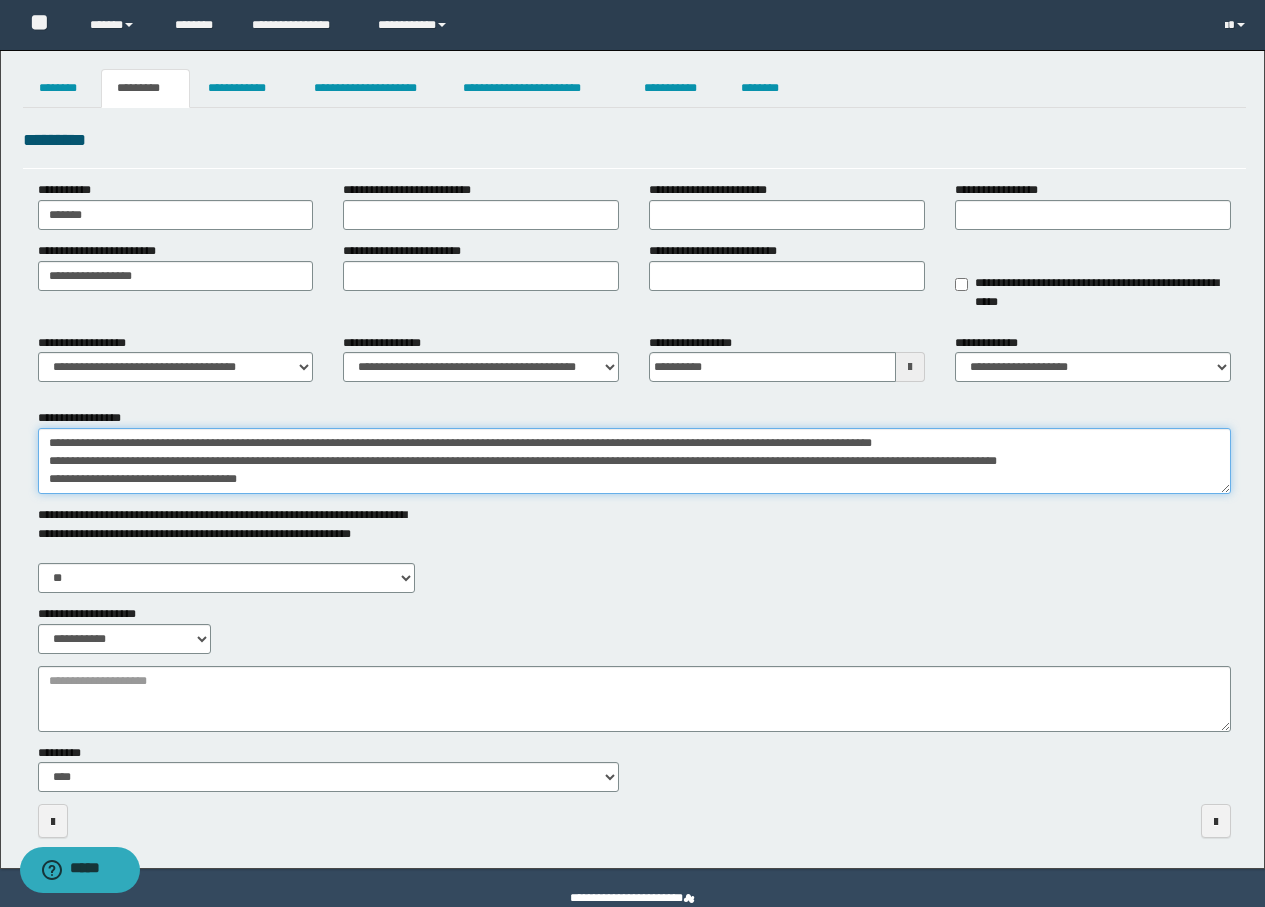 click on "**********" at bounding box center [634, 461] 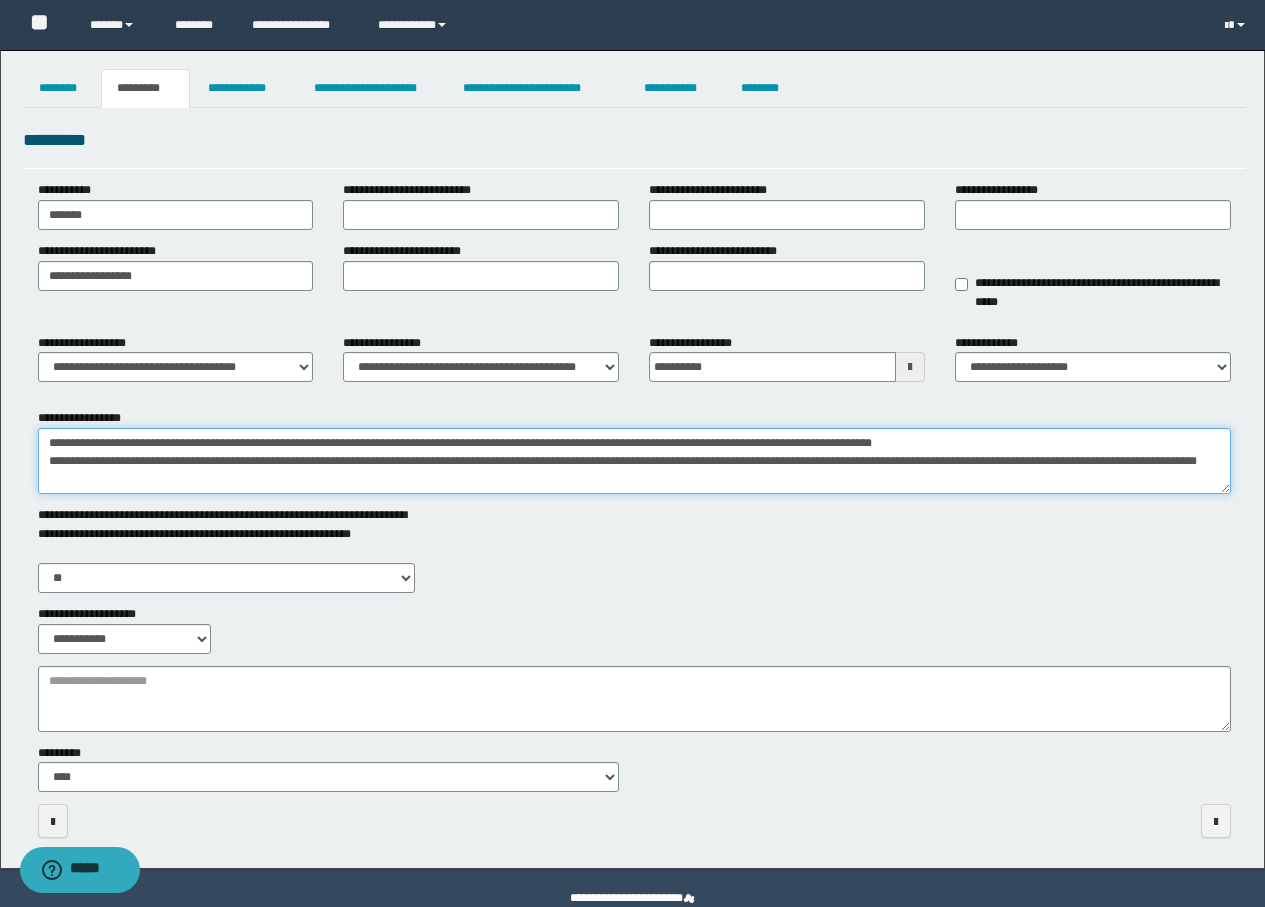 click on "**********" at bounding box center [634, 461] 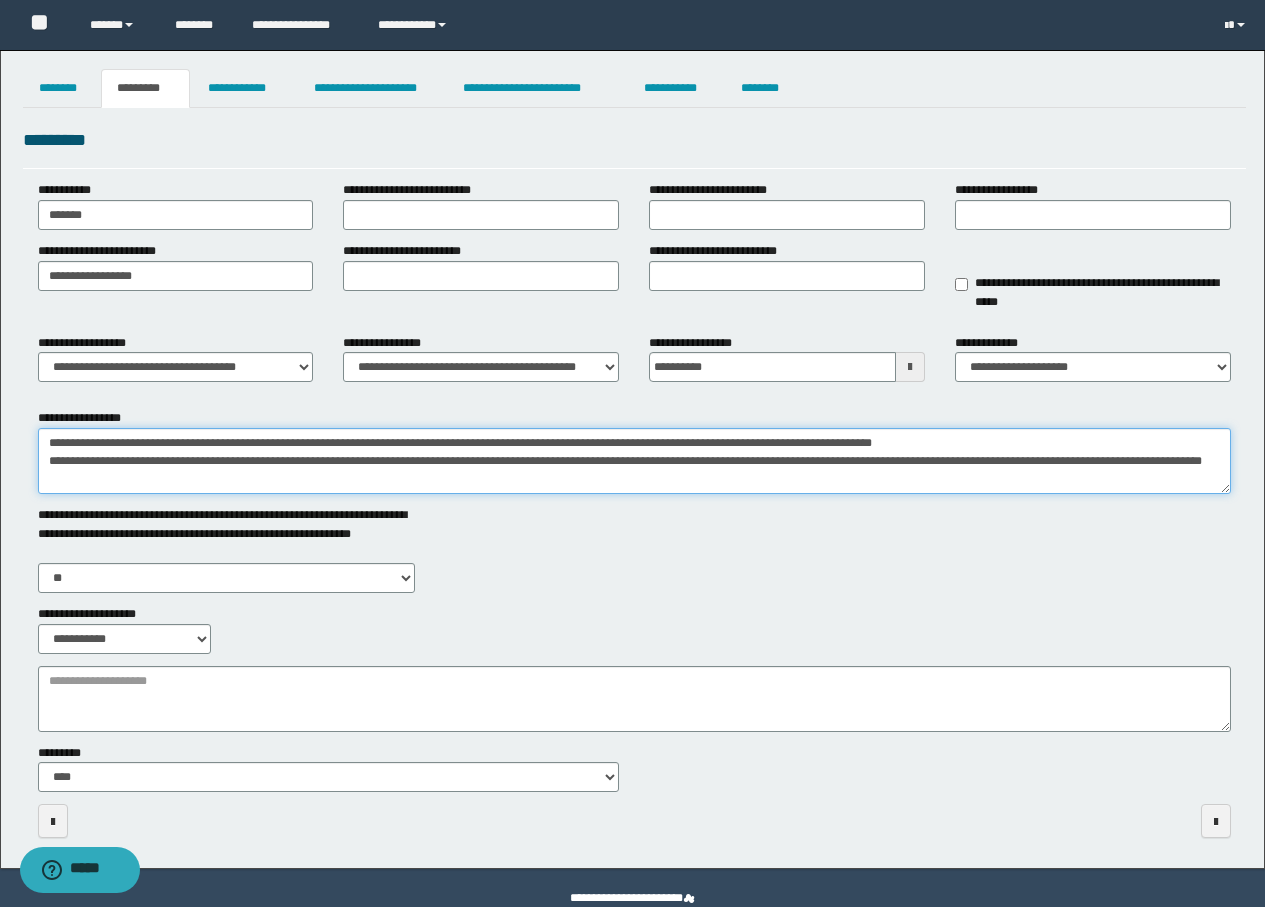 click on "**********" at bounding box center (634, 461) 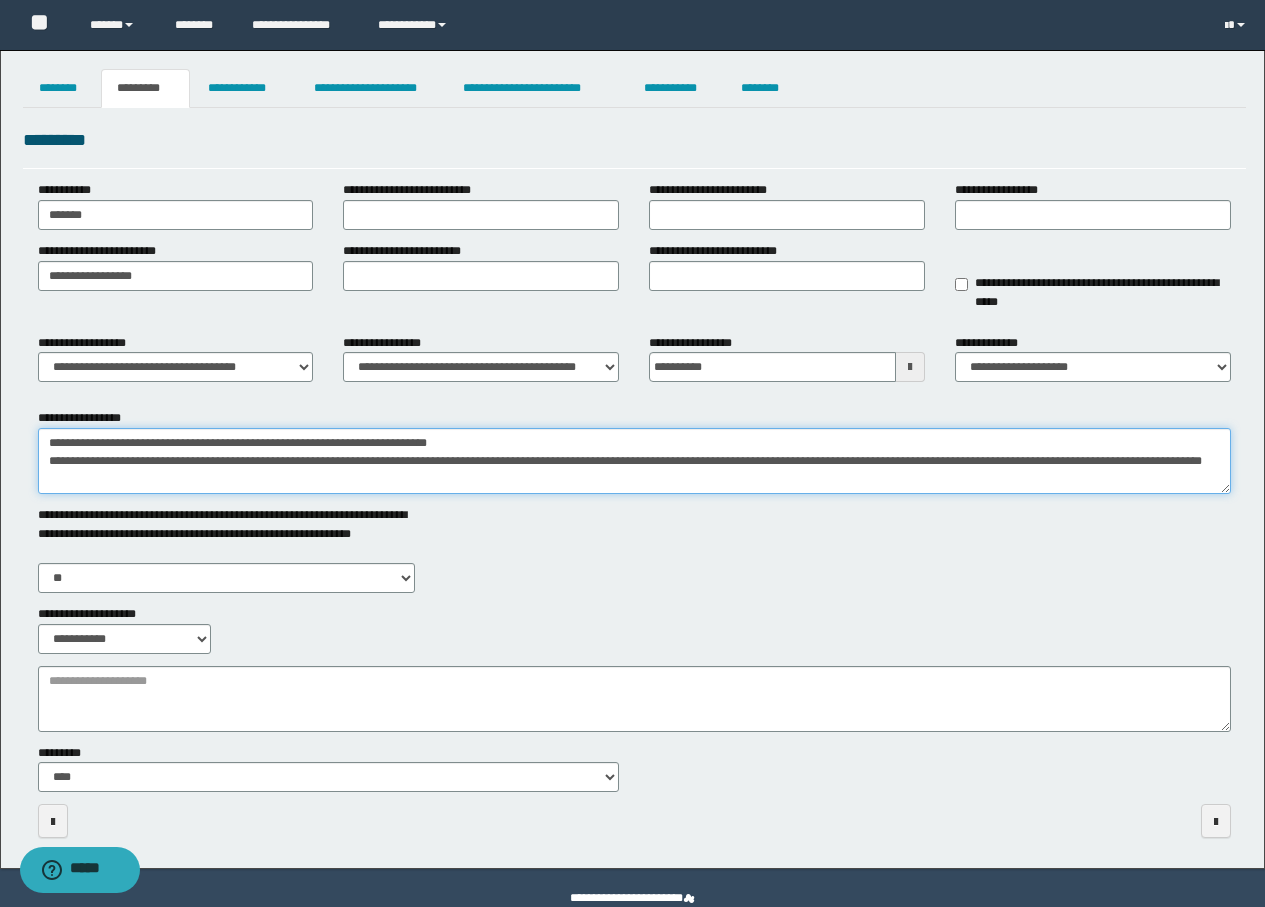 click on "**********" at bounding box center (634, 461) 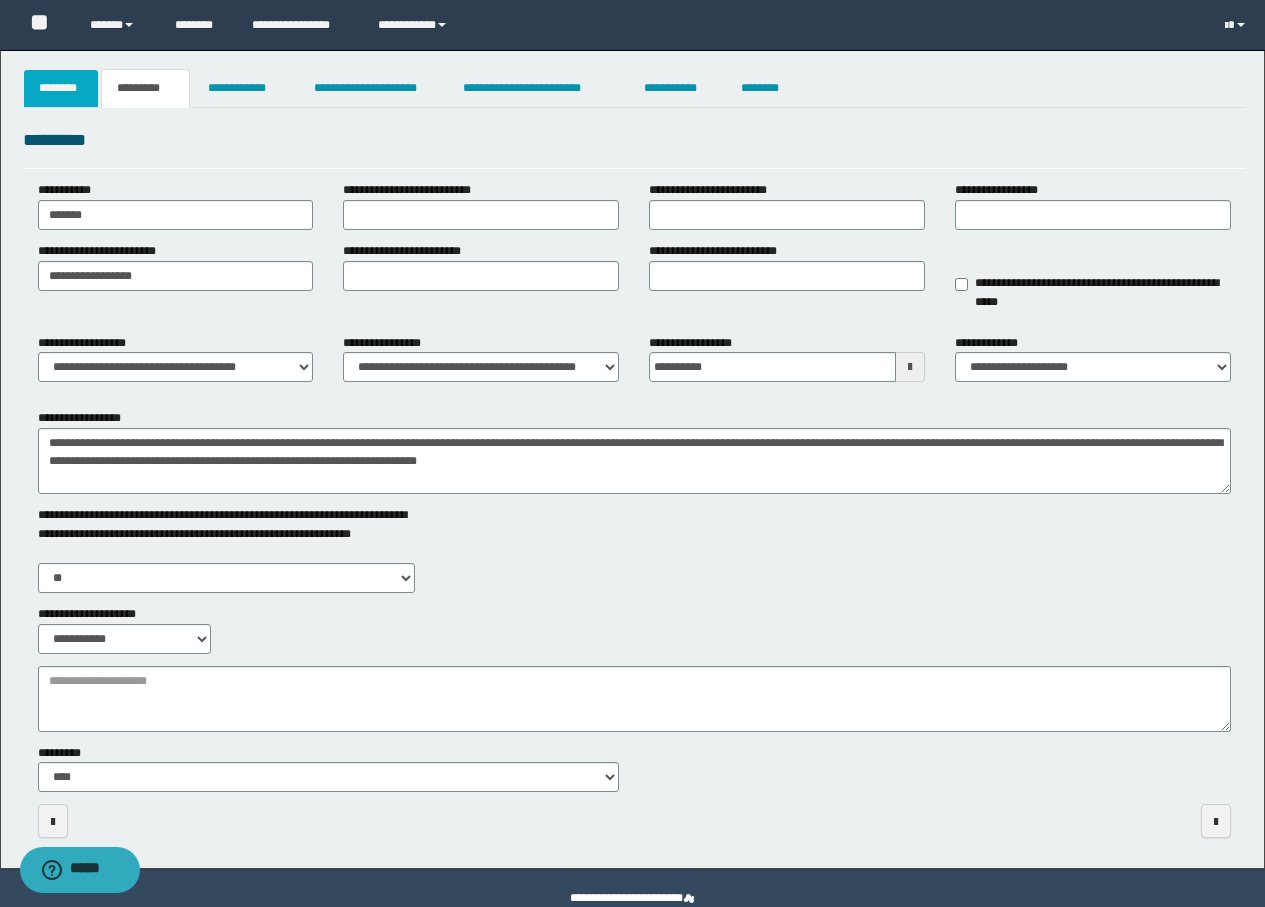 click on "********" at bounding box center (61, 88) 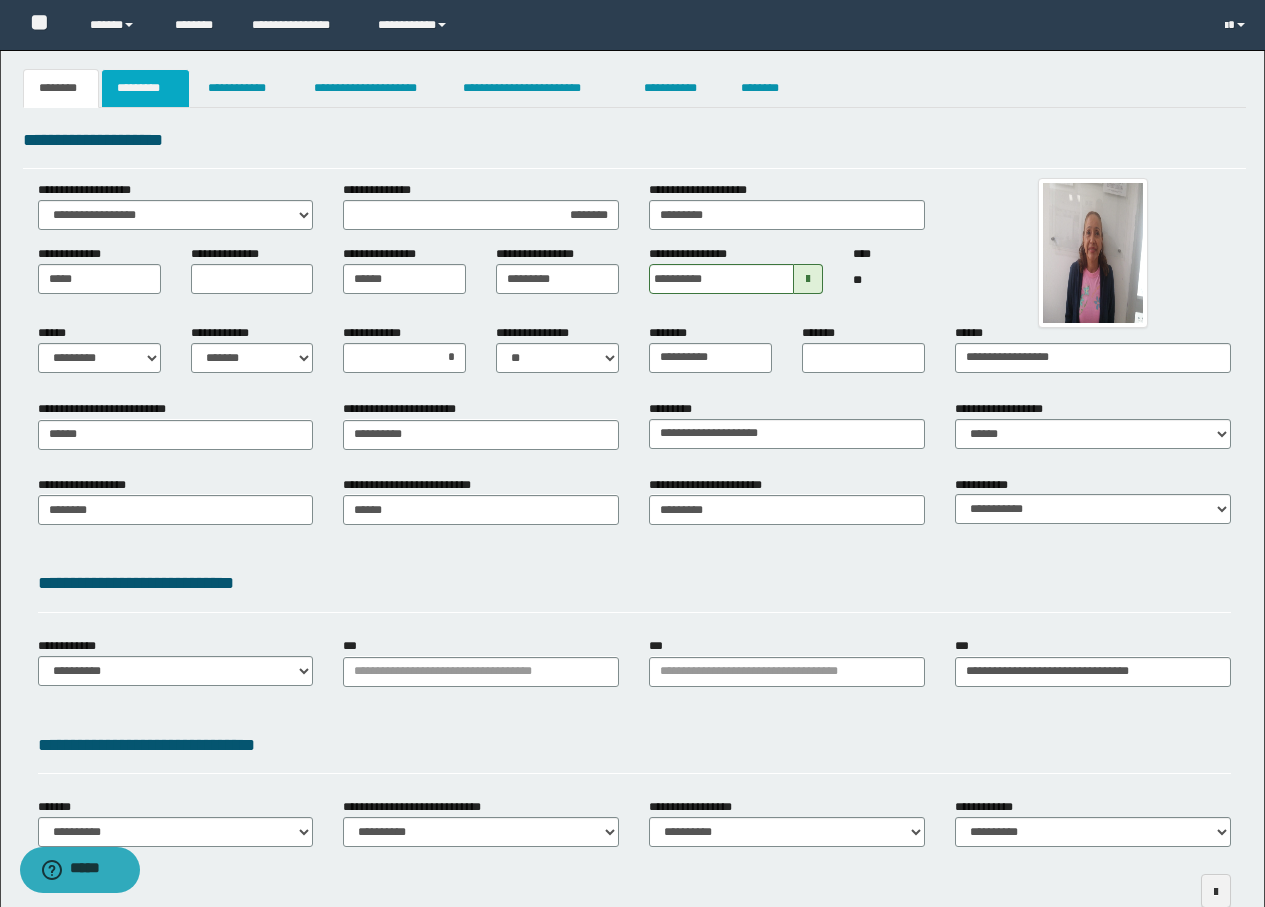click on "*********" at bounding box center (145, 88) 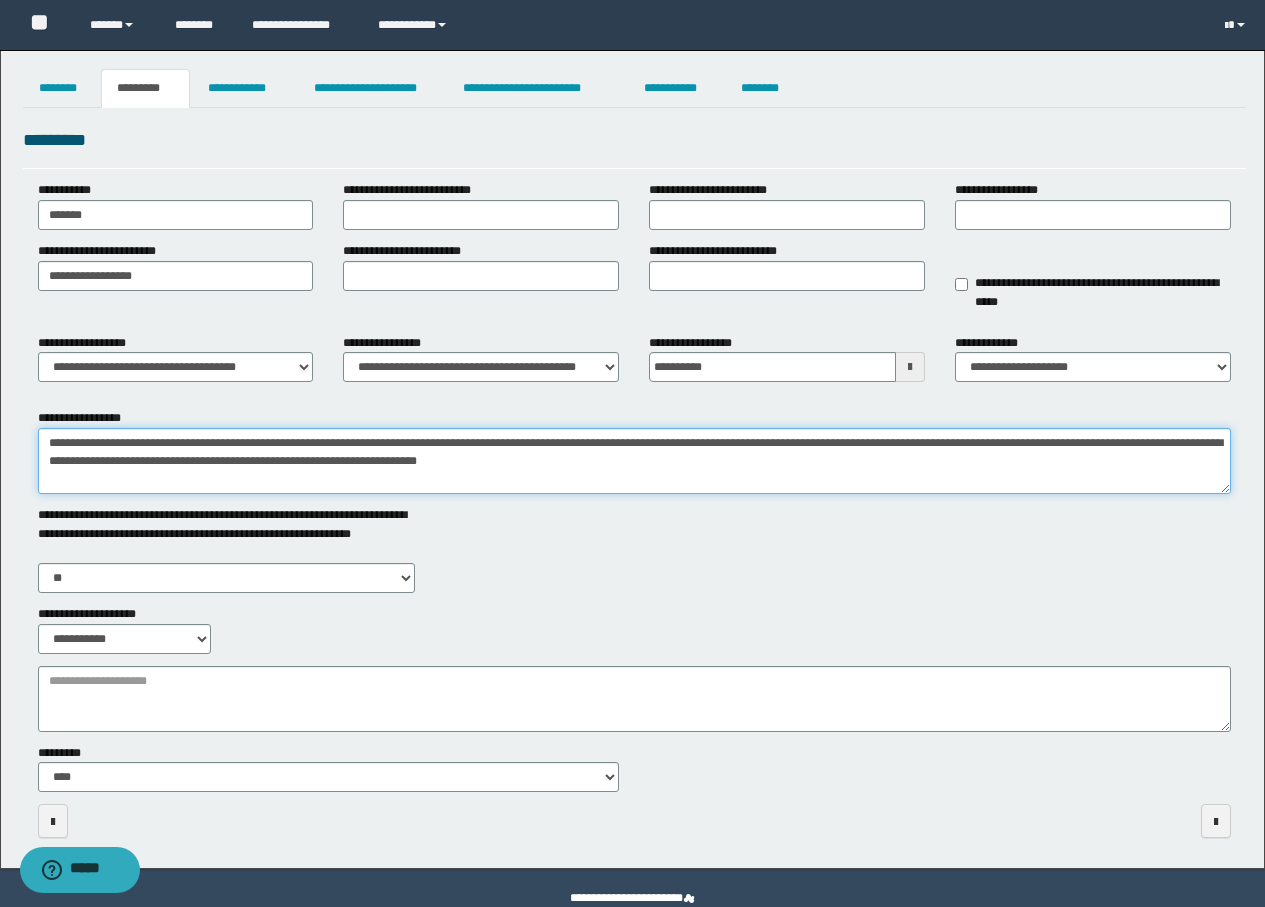 click on "**********" at bounding box center [634, 461] 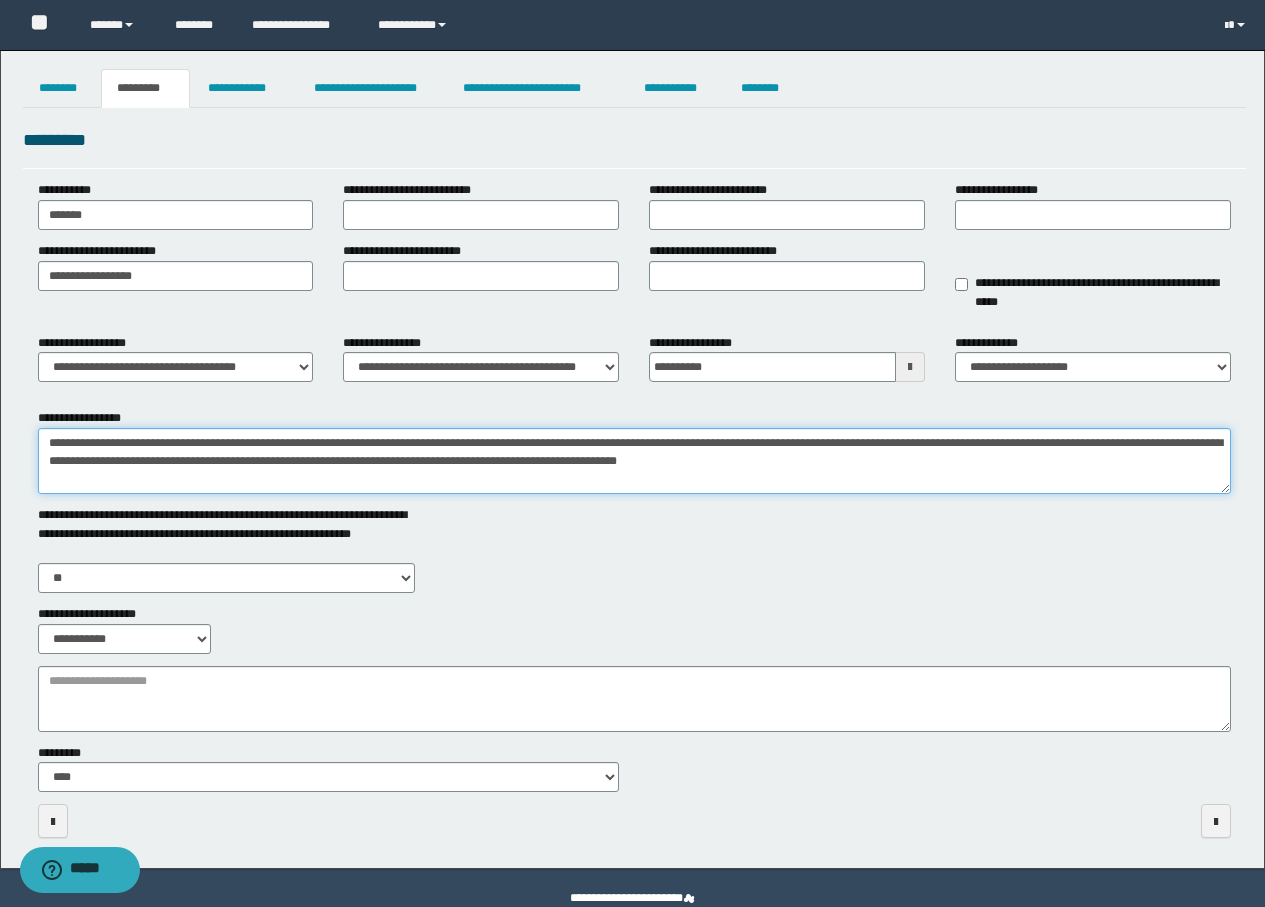 click on "**********" at bounding box center [634, 461] 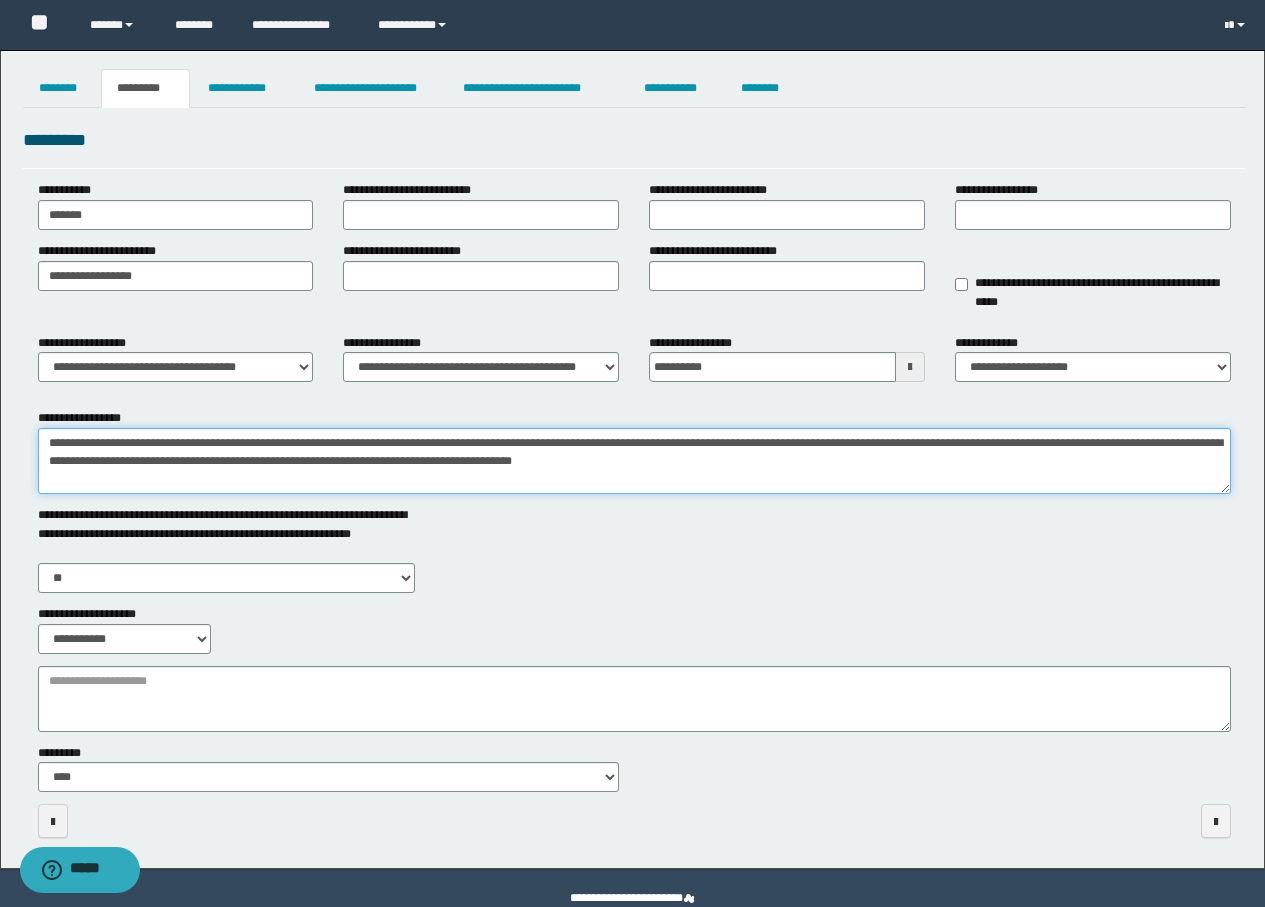 click on "**********" at bounding box center (634, 461) 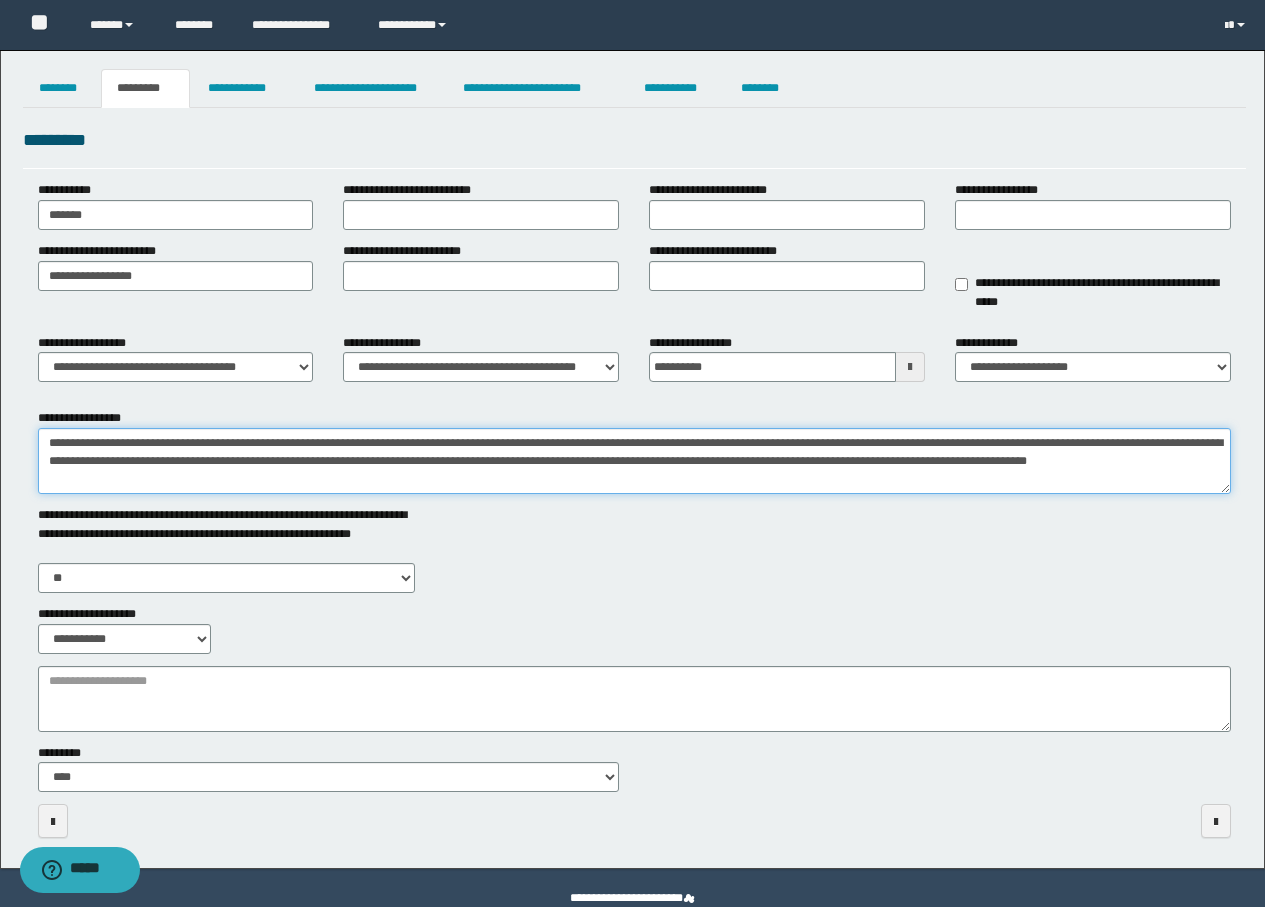 type on "**********" 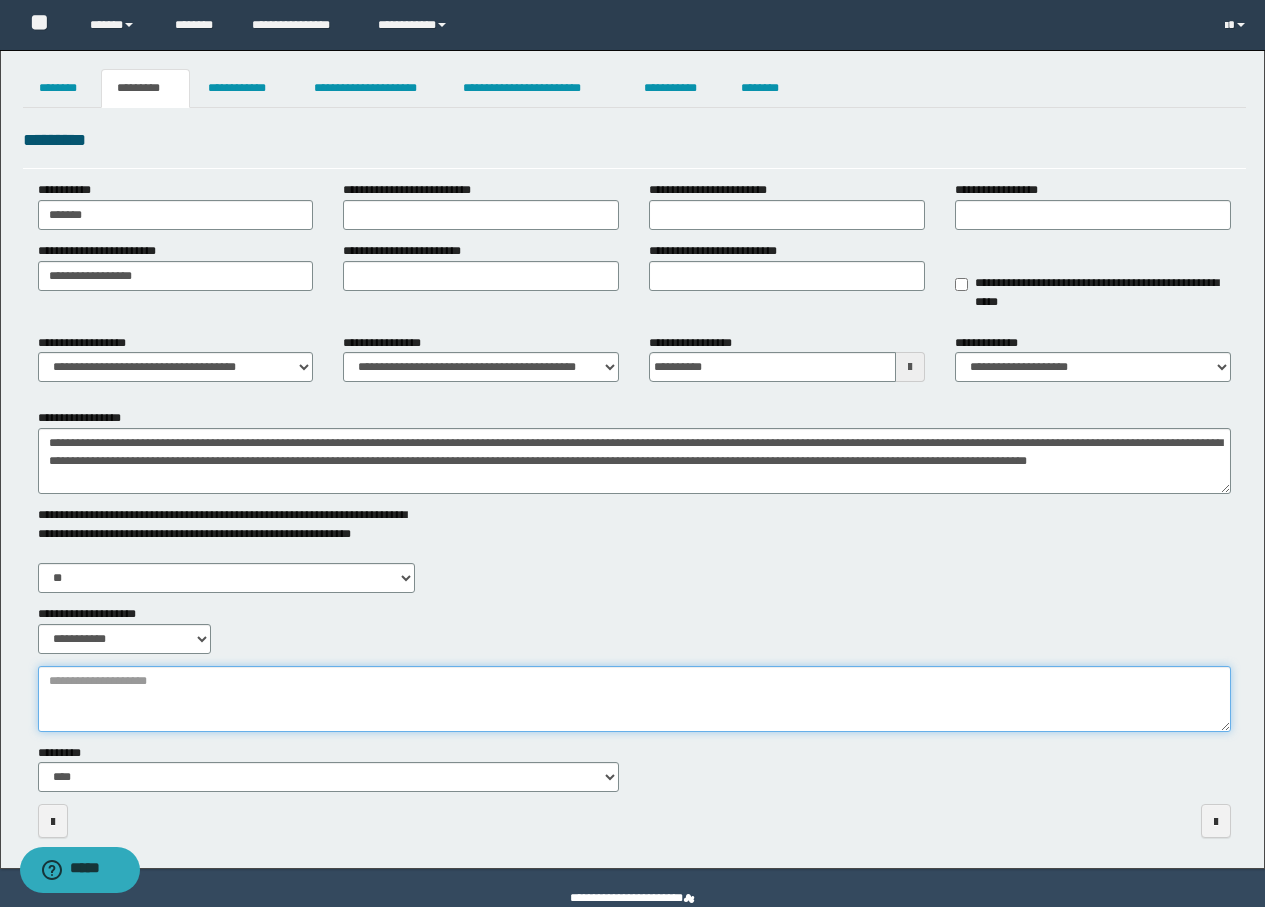 click on "**********" at bounding box center [634, 699] 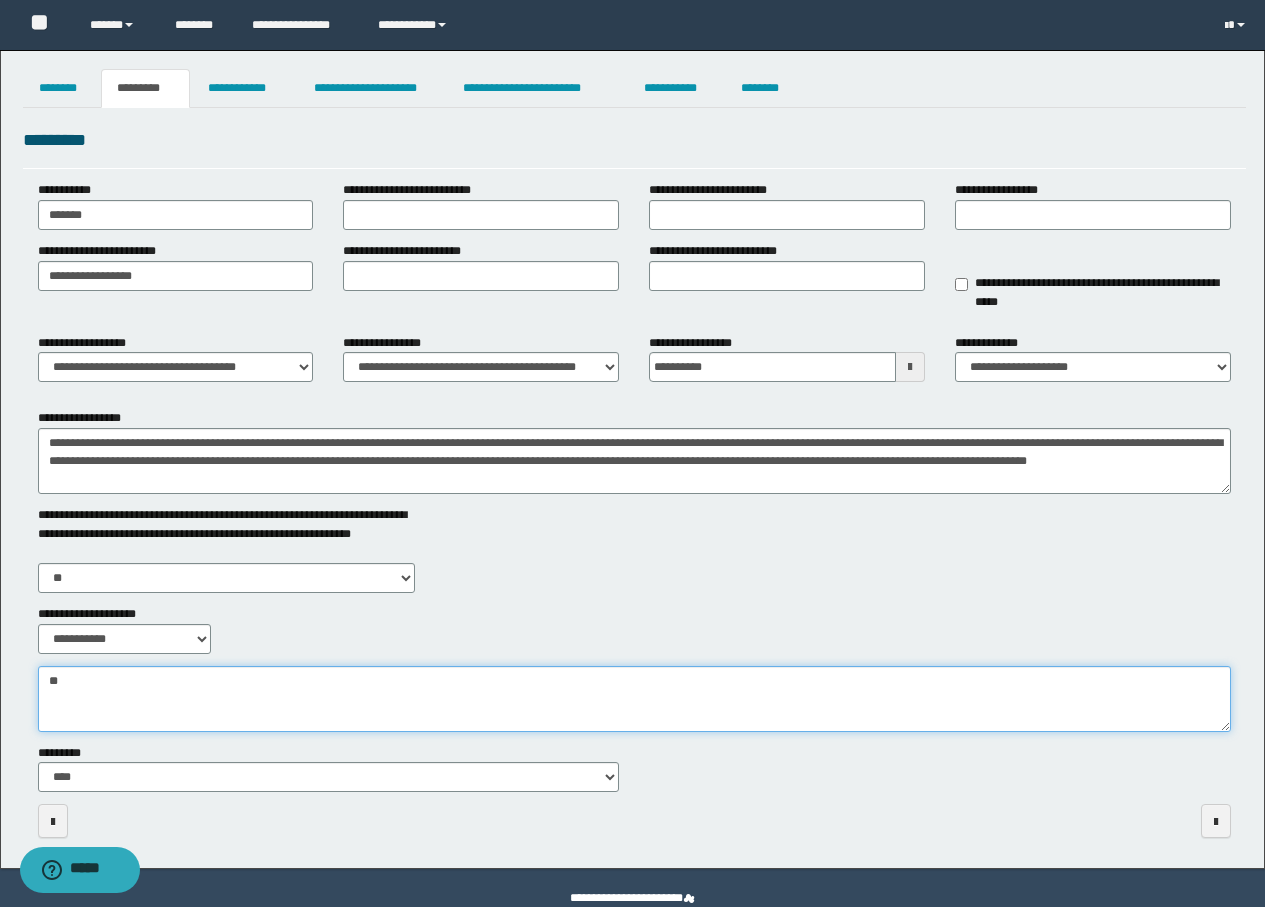 type on "*" 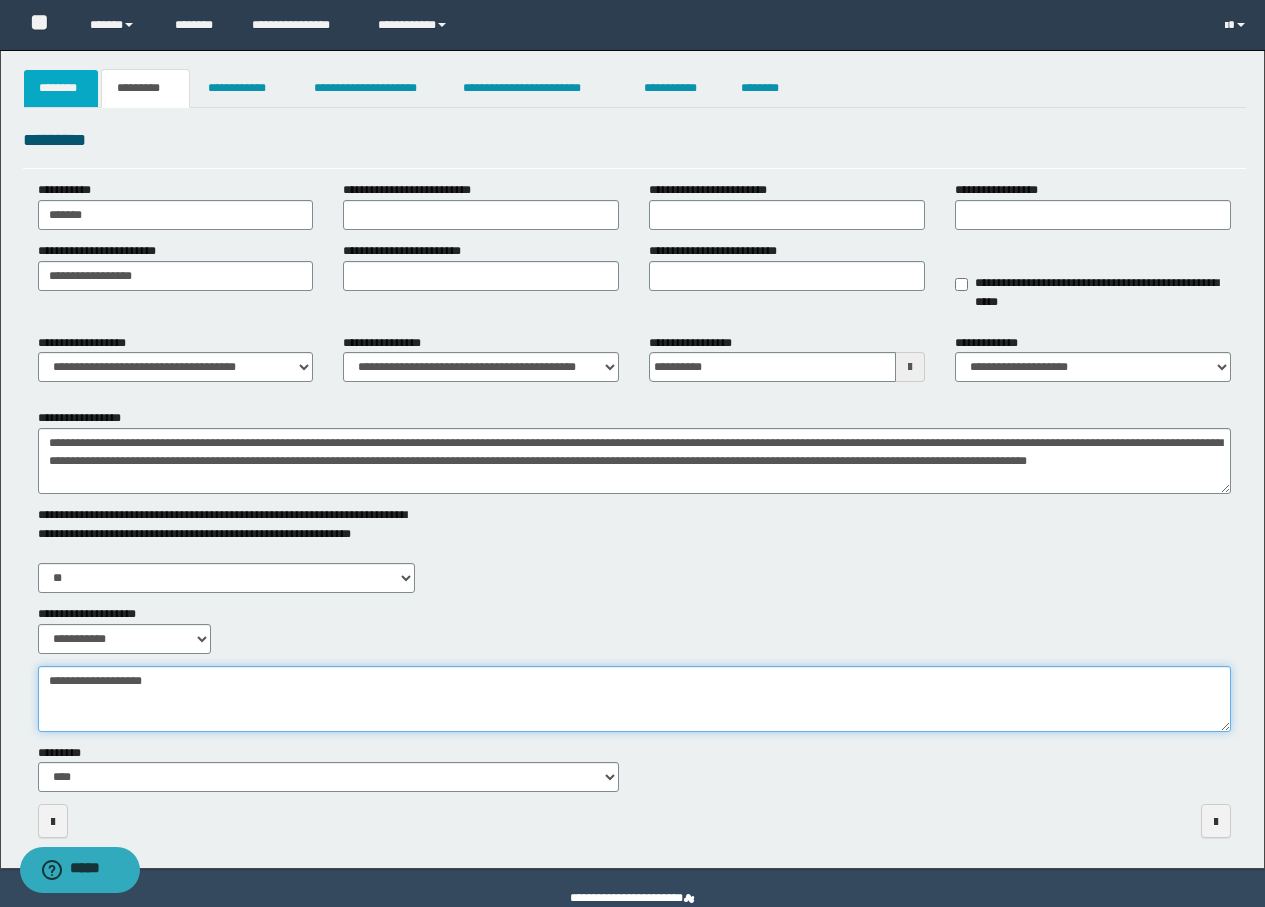 type on "**********" 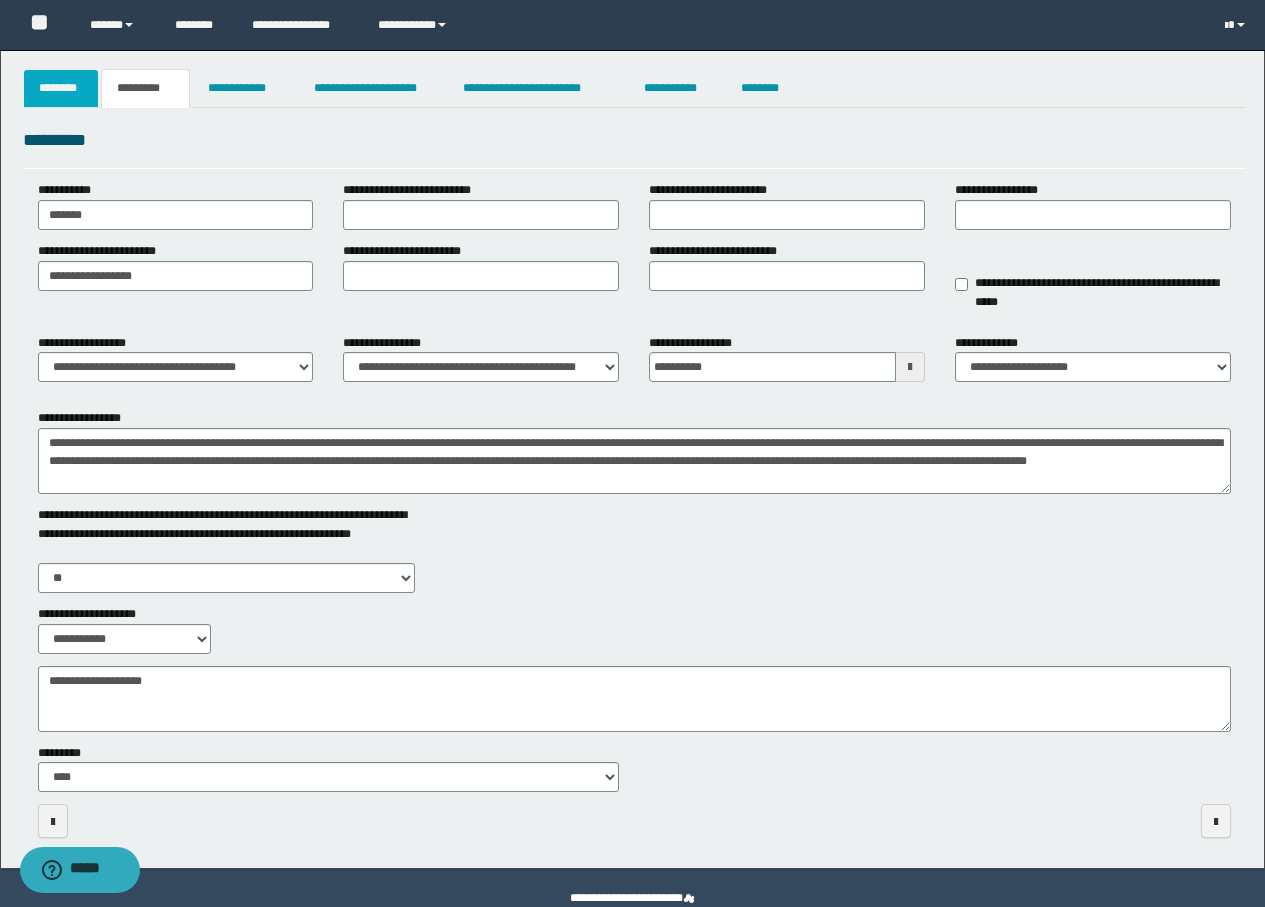 click on "********" at bounding box center (61, 88) 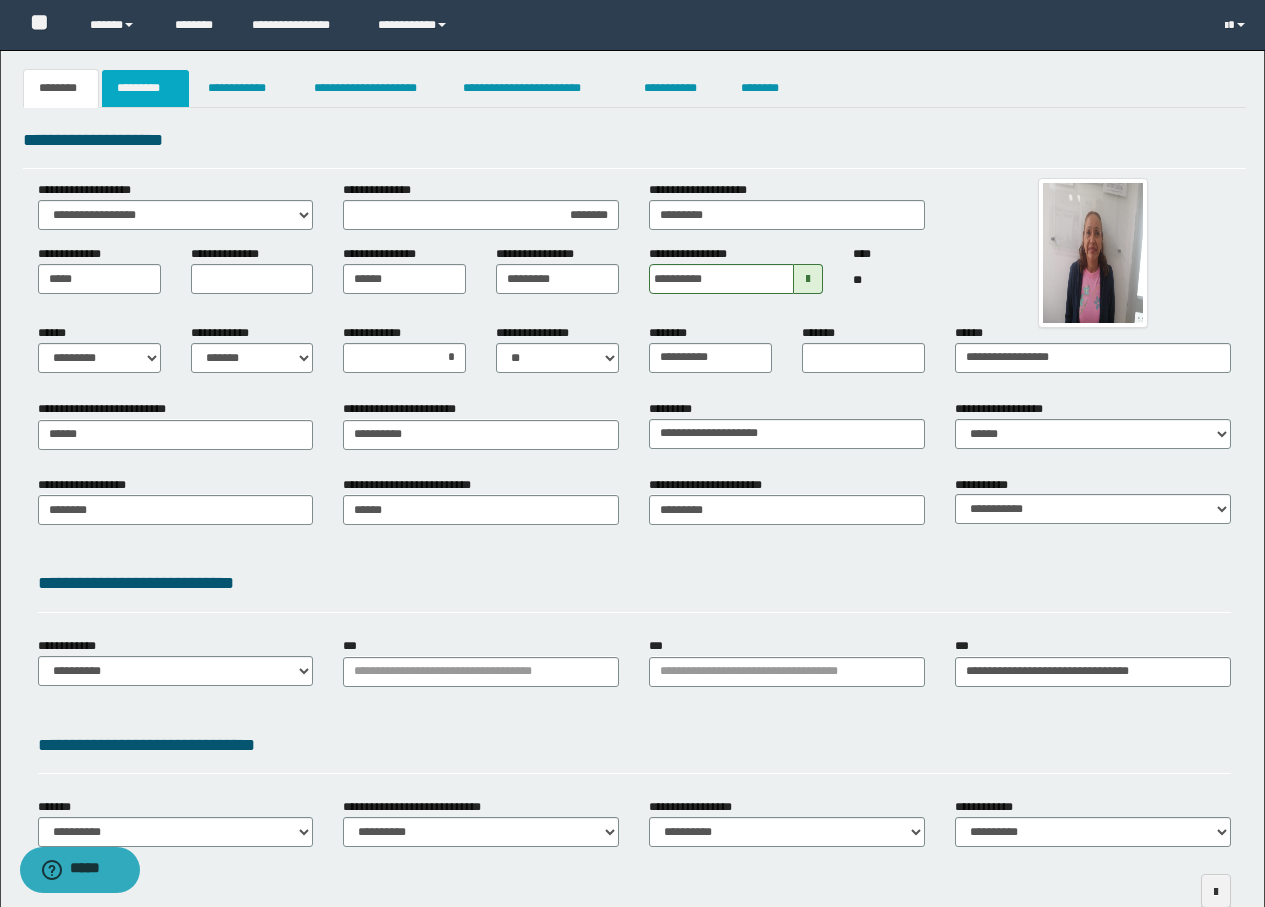 click on "*********" at bounding box center (145, 88) 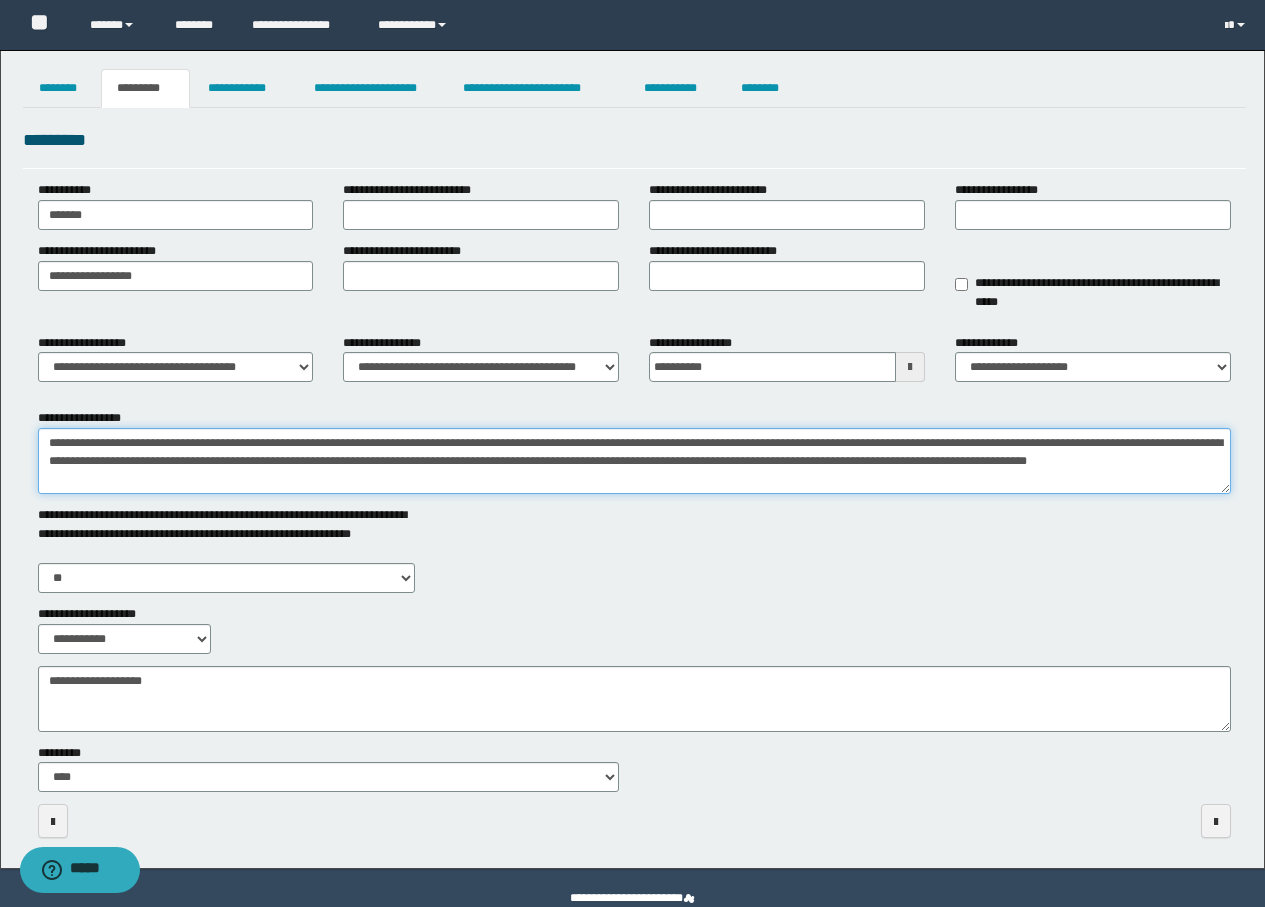 click on "**********" at bounding box center [634, 461] 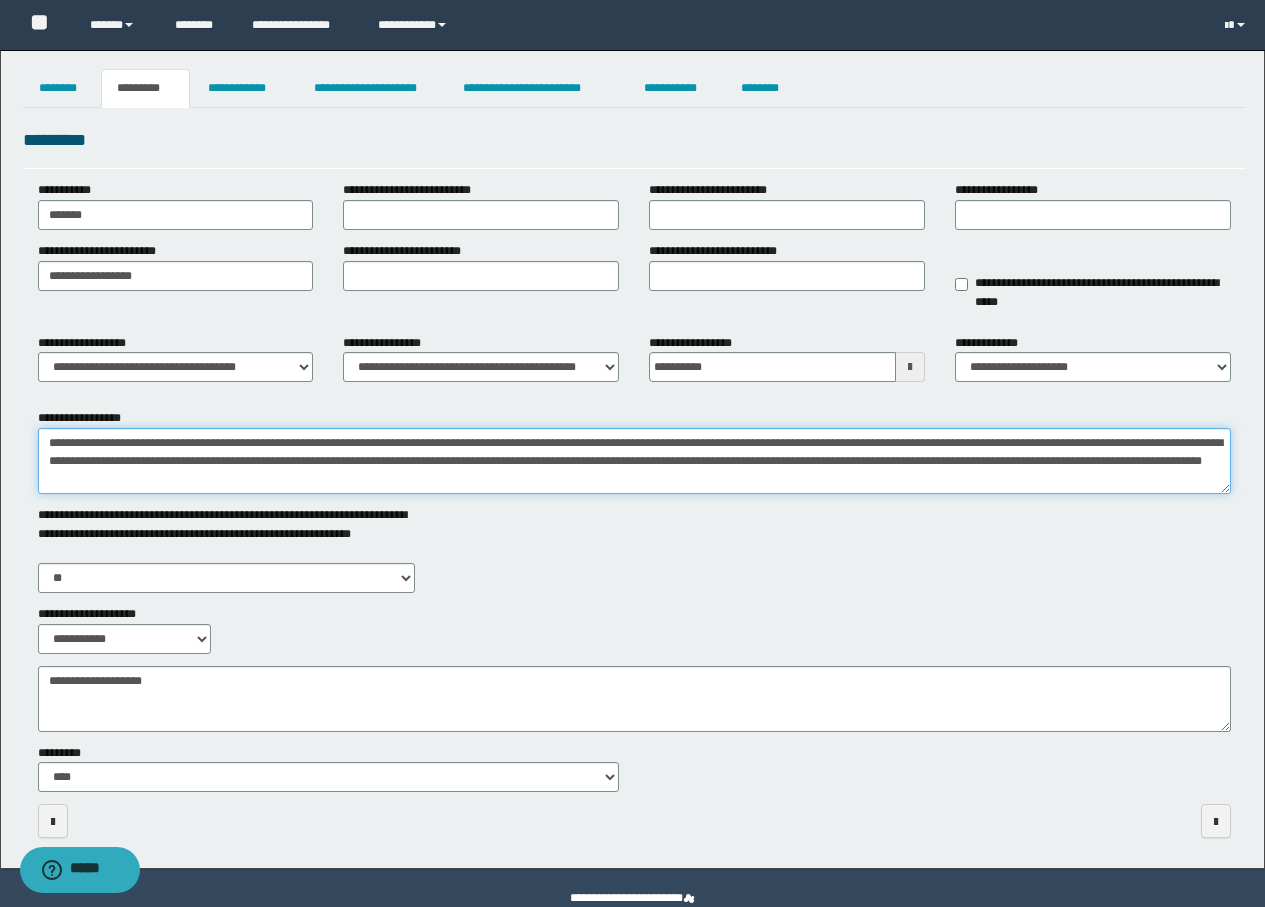click on "**********" at bounding box center (634, 461) 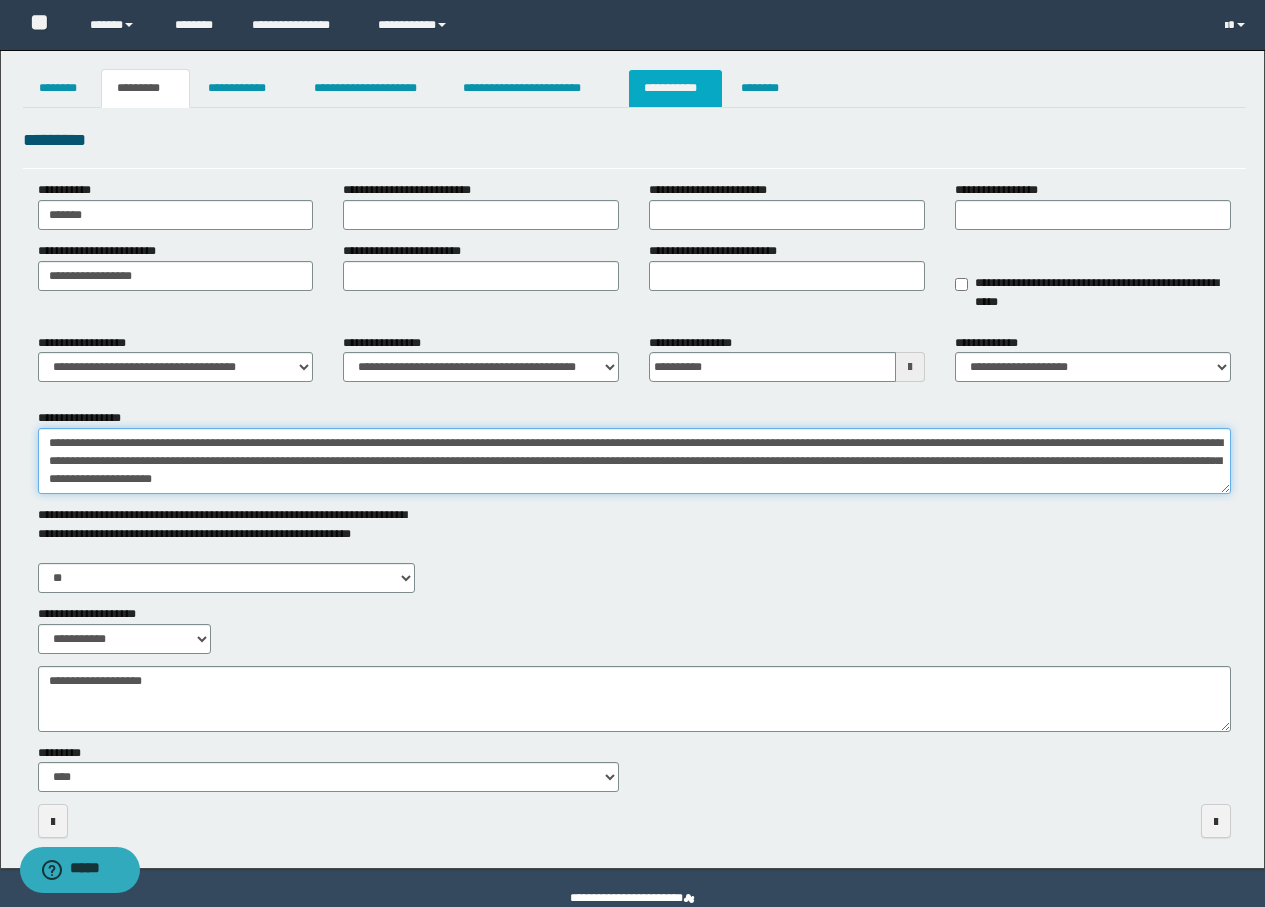 type on "**********" 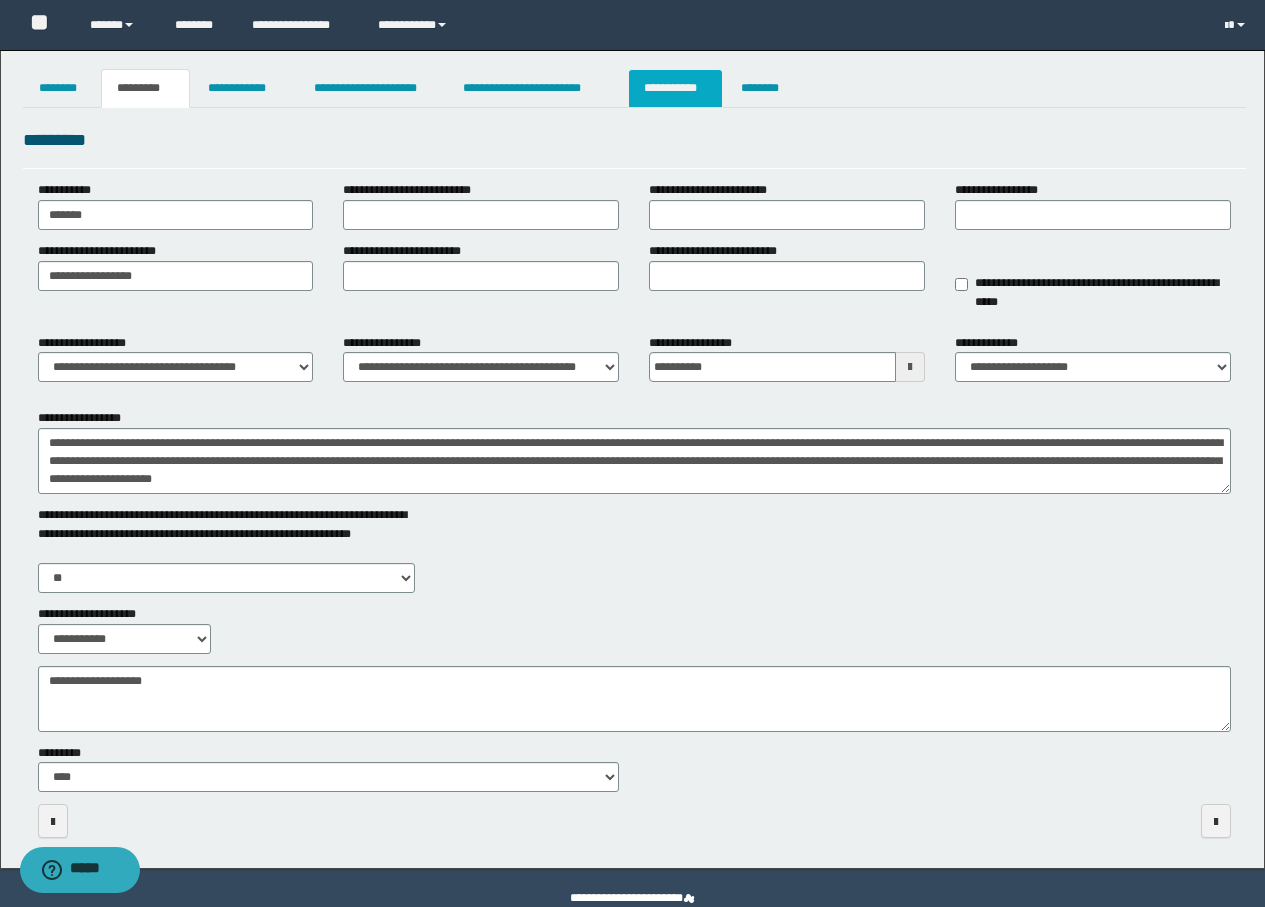 click on "**********" at bounding box center [675, 88] 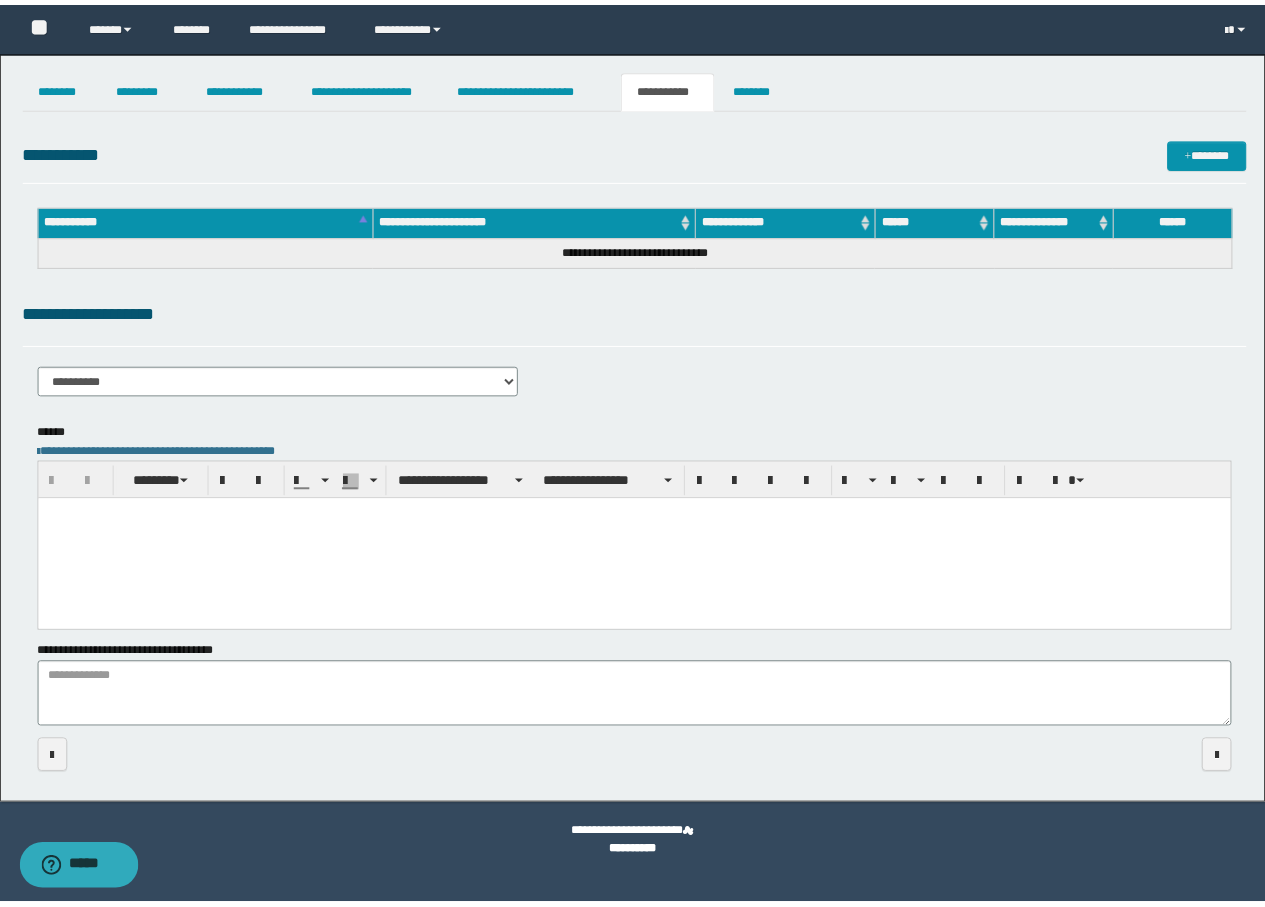scroll, scrollTop: 0, scrollLeft: 0, axis: both 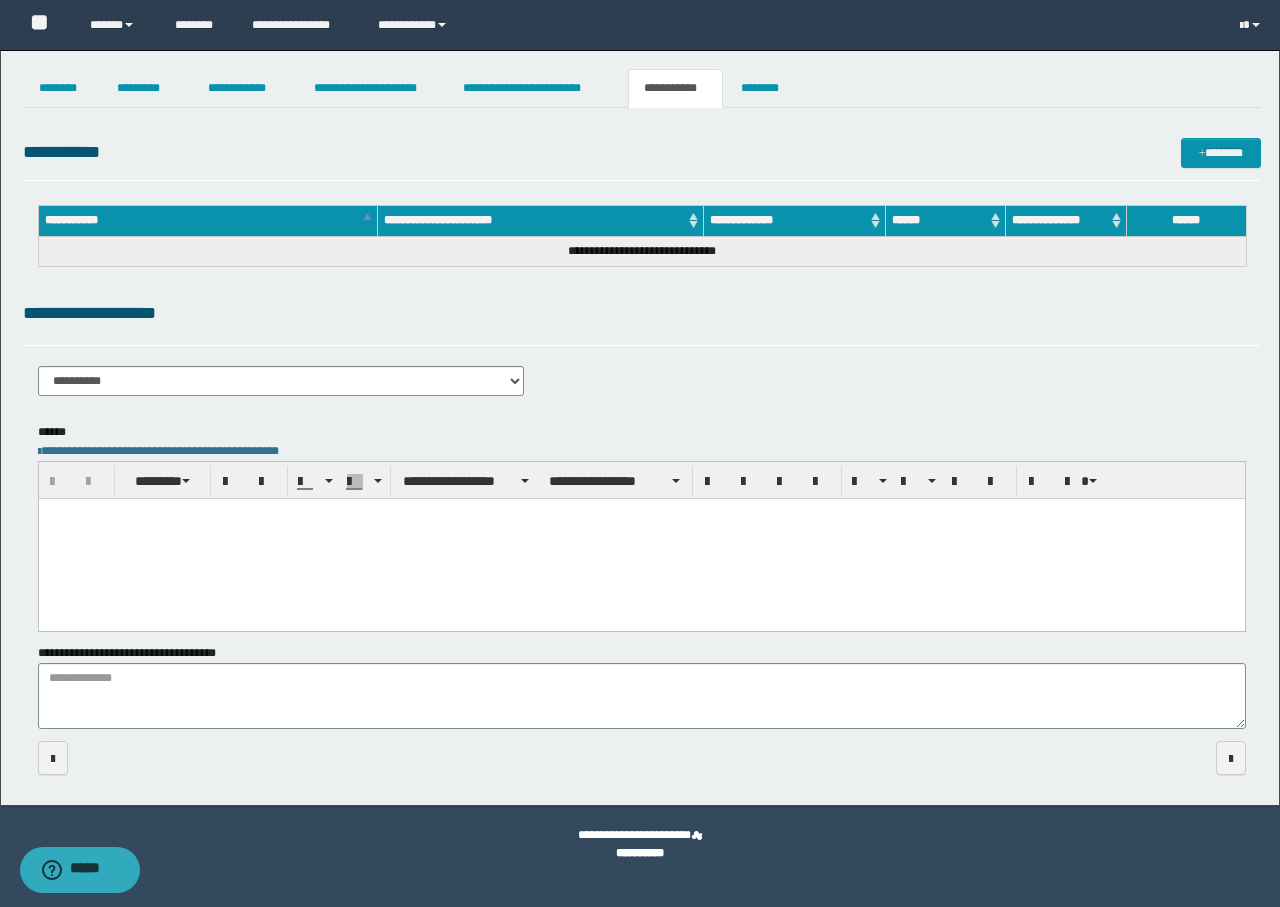 click at bounding box center (641, 538) 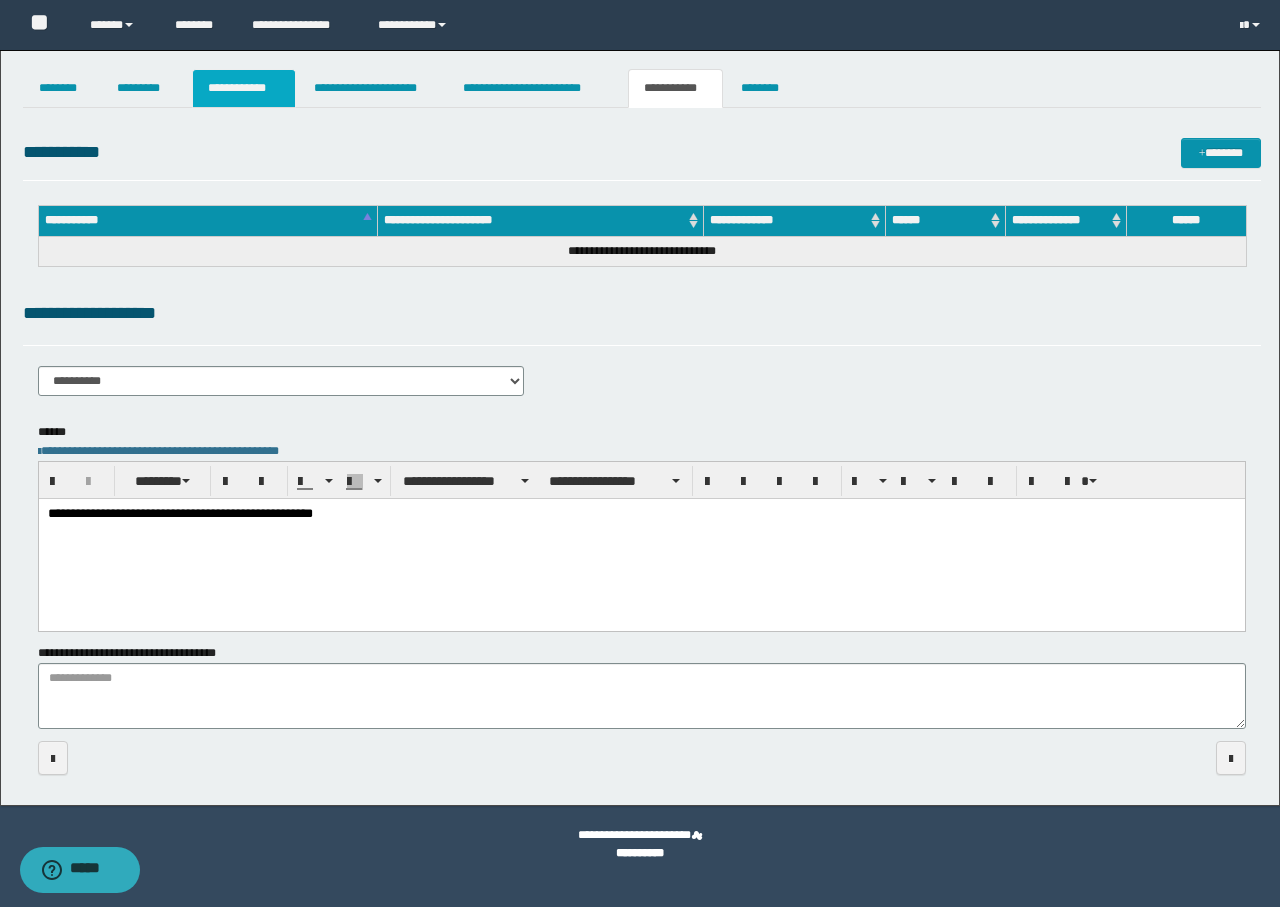 click on "**********" at bounding box center (244, 88) 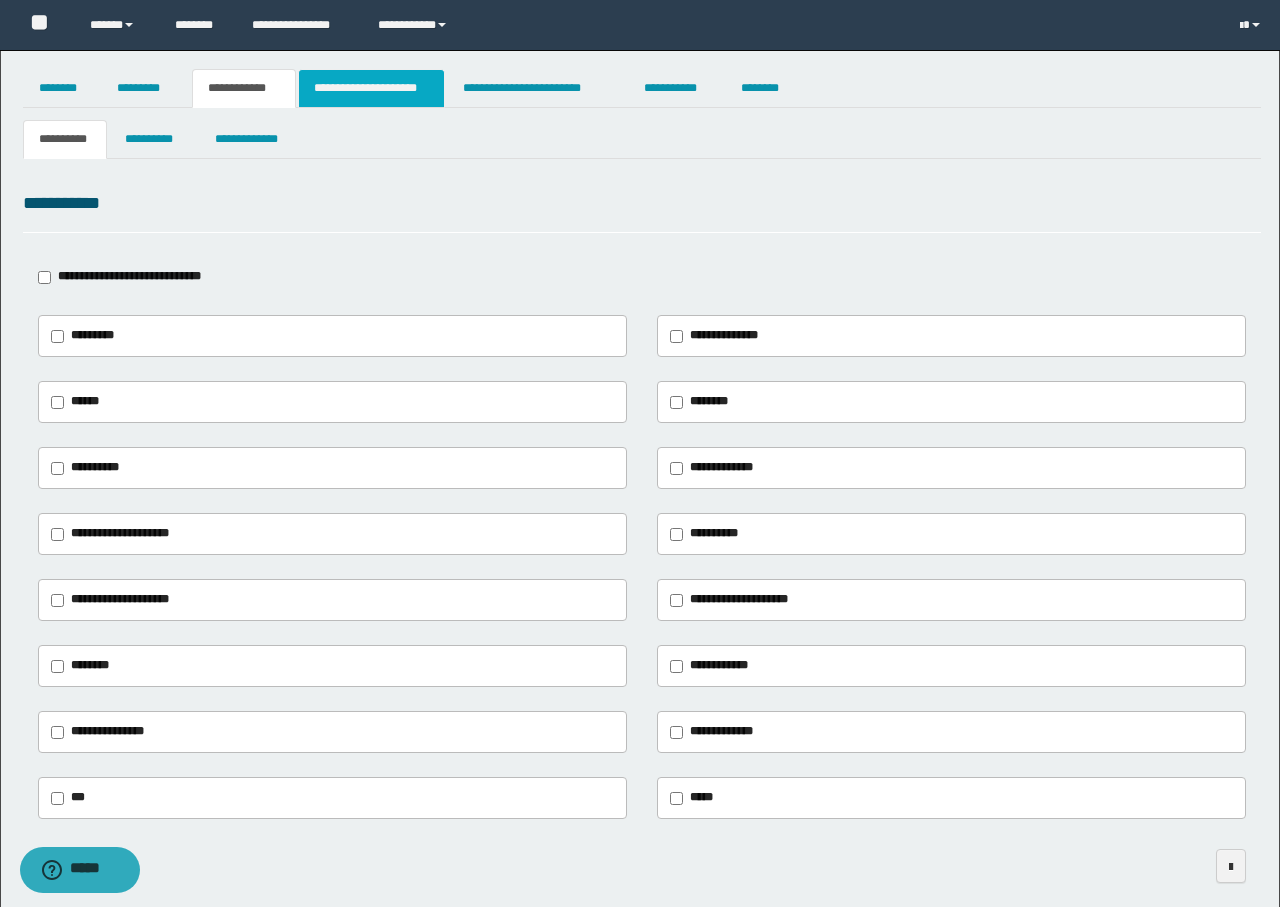 type on "**********" 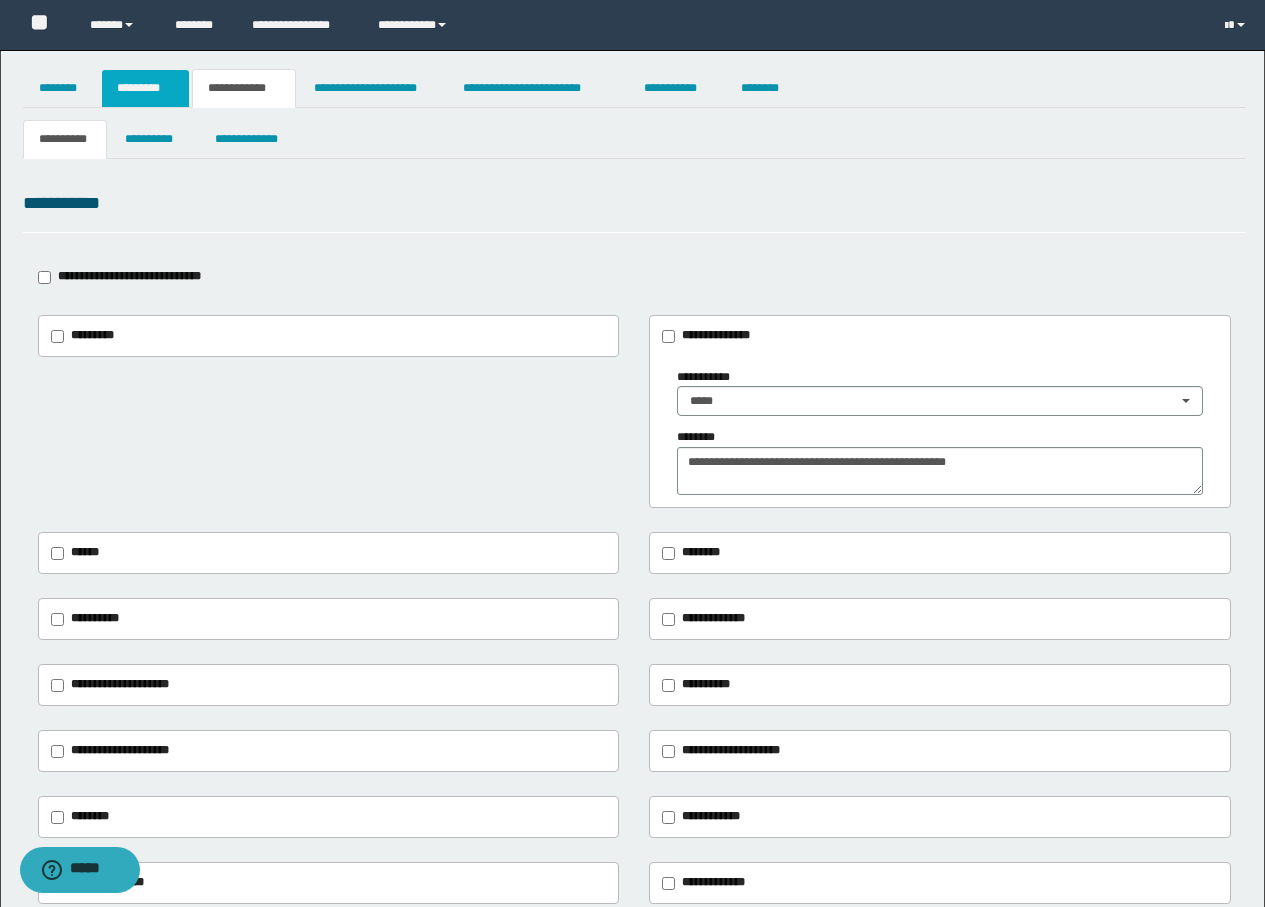 click on "*********" at bounding box center (145, 88) 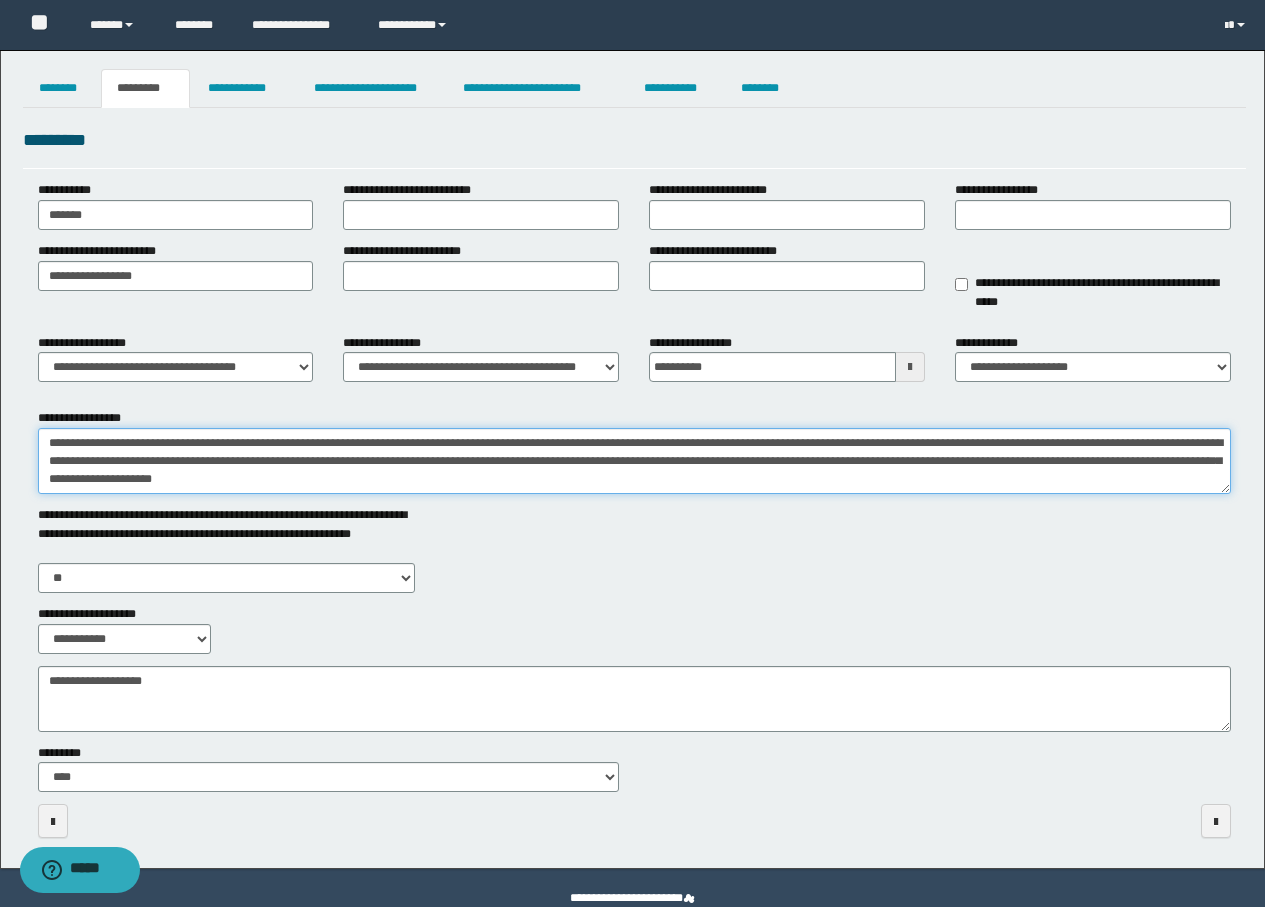 click on "**********" at bounding box center [634, 461] 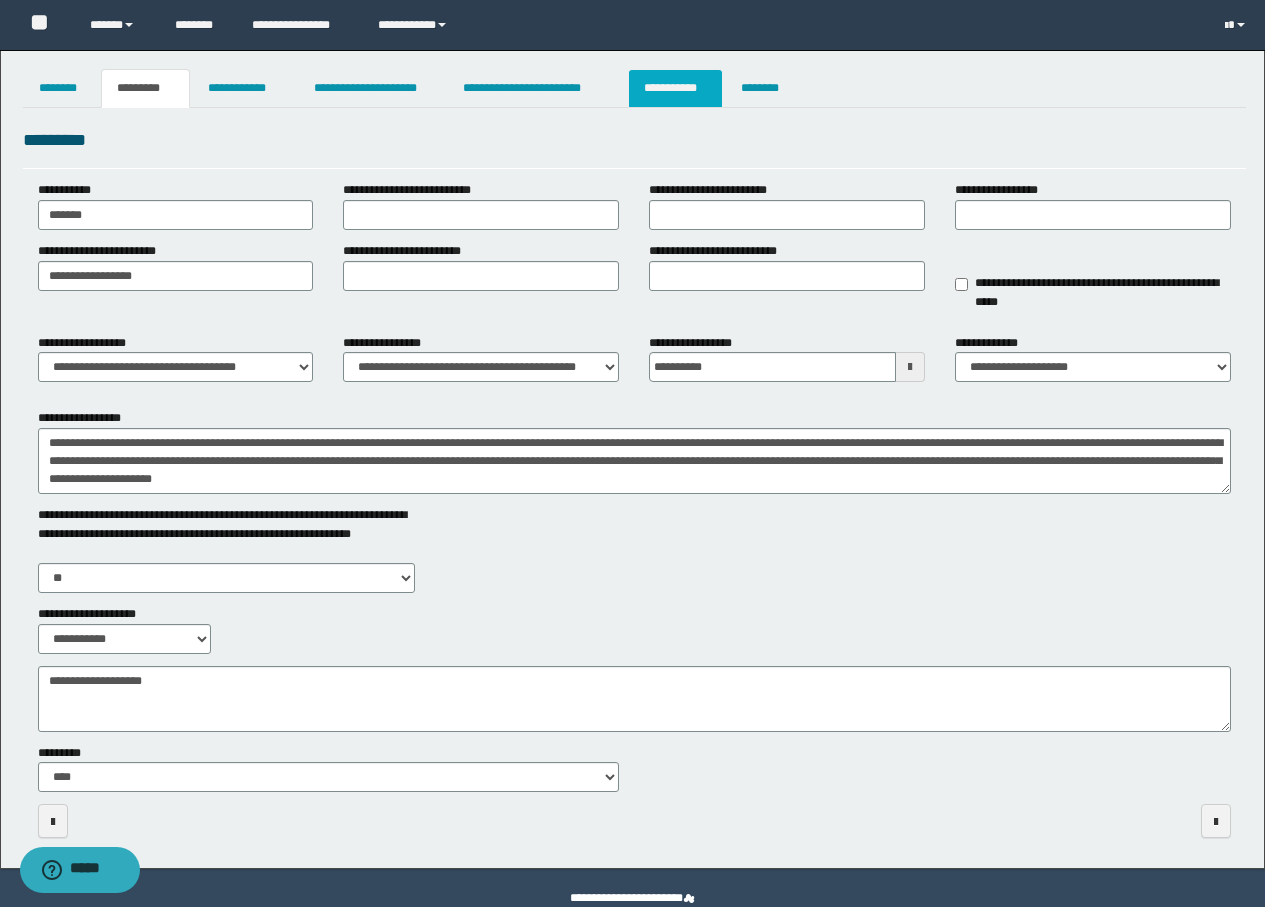 click on "**********" at bounding box center (675, 88) 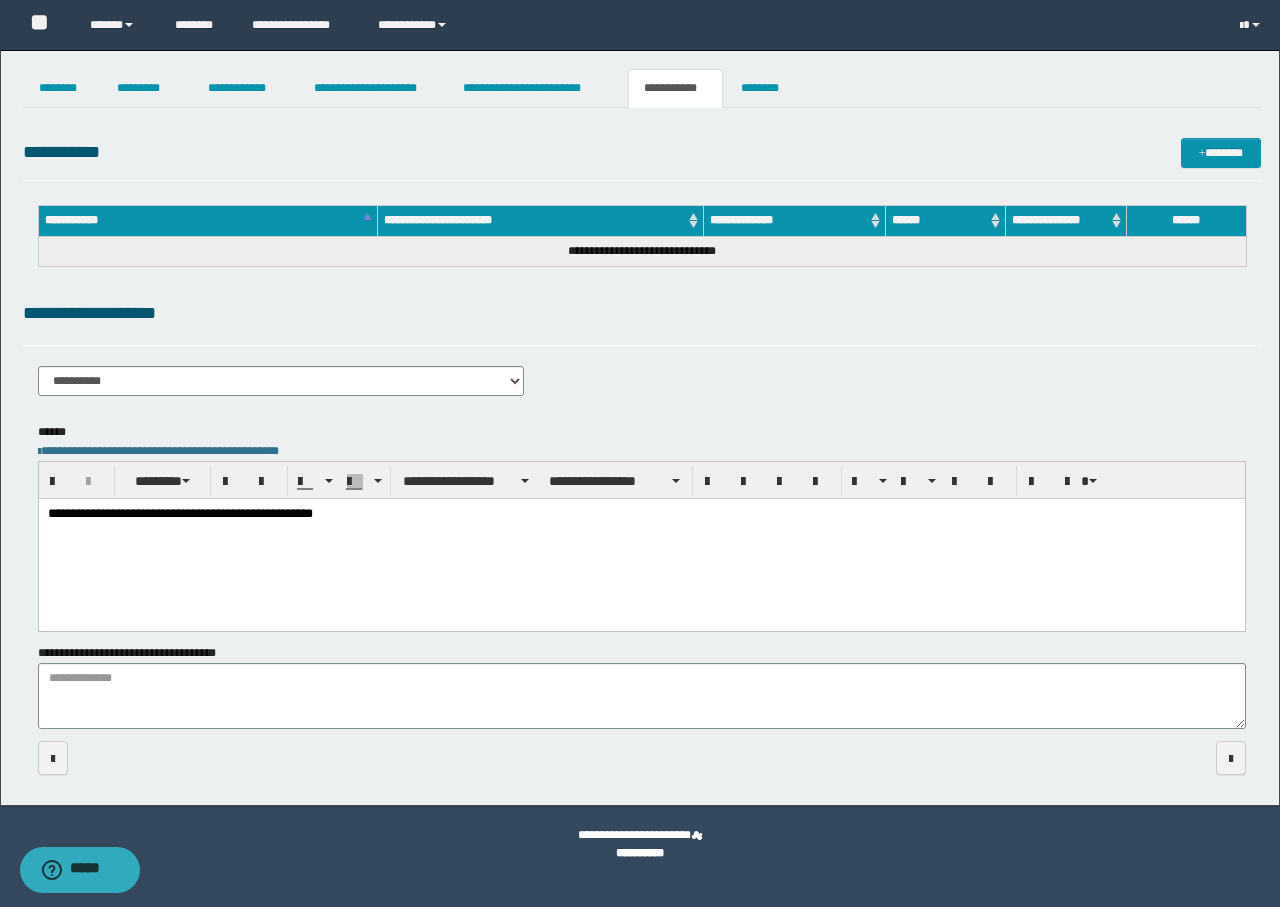 click on "**********" at bounding box center (641, 514) 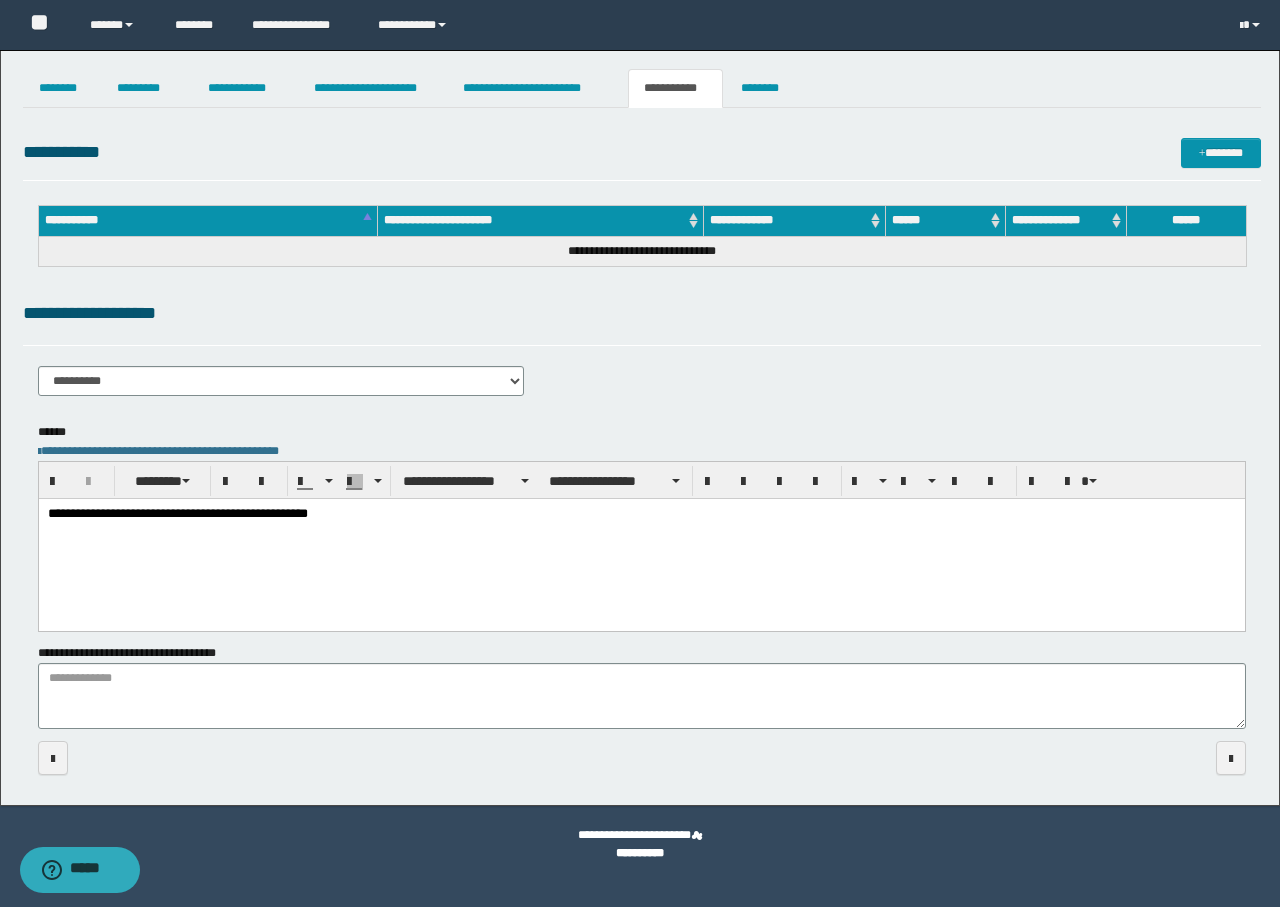 click on "**********" at bounding box center [641, 514] 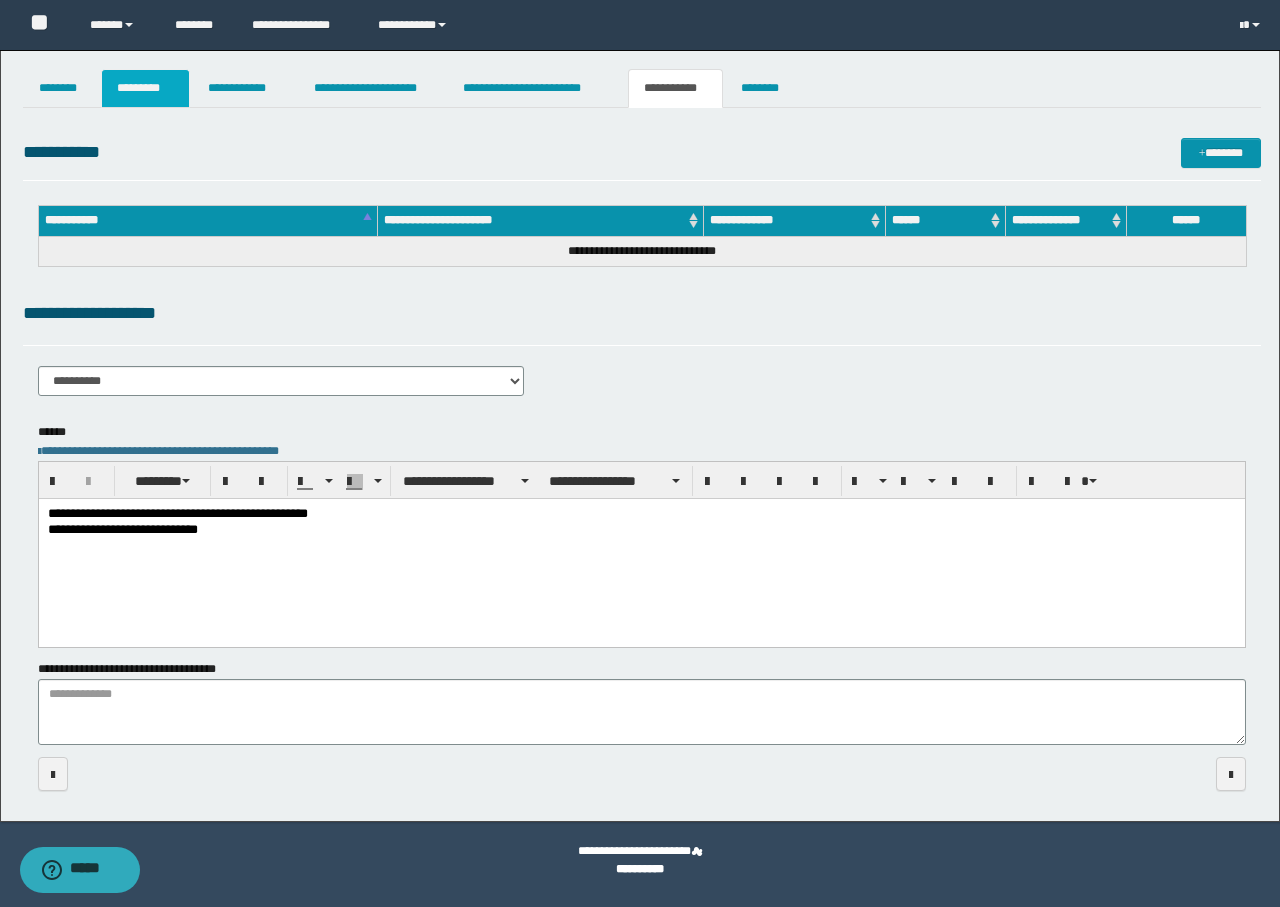 click on "*********" at bounding box center [145, 88] 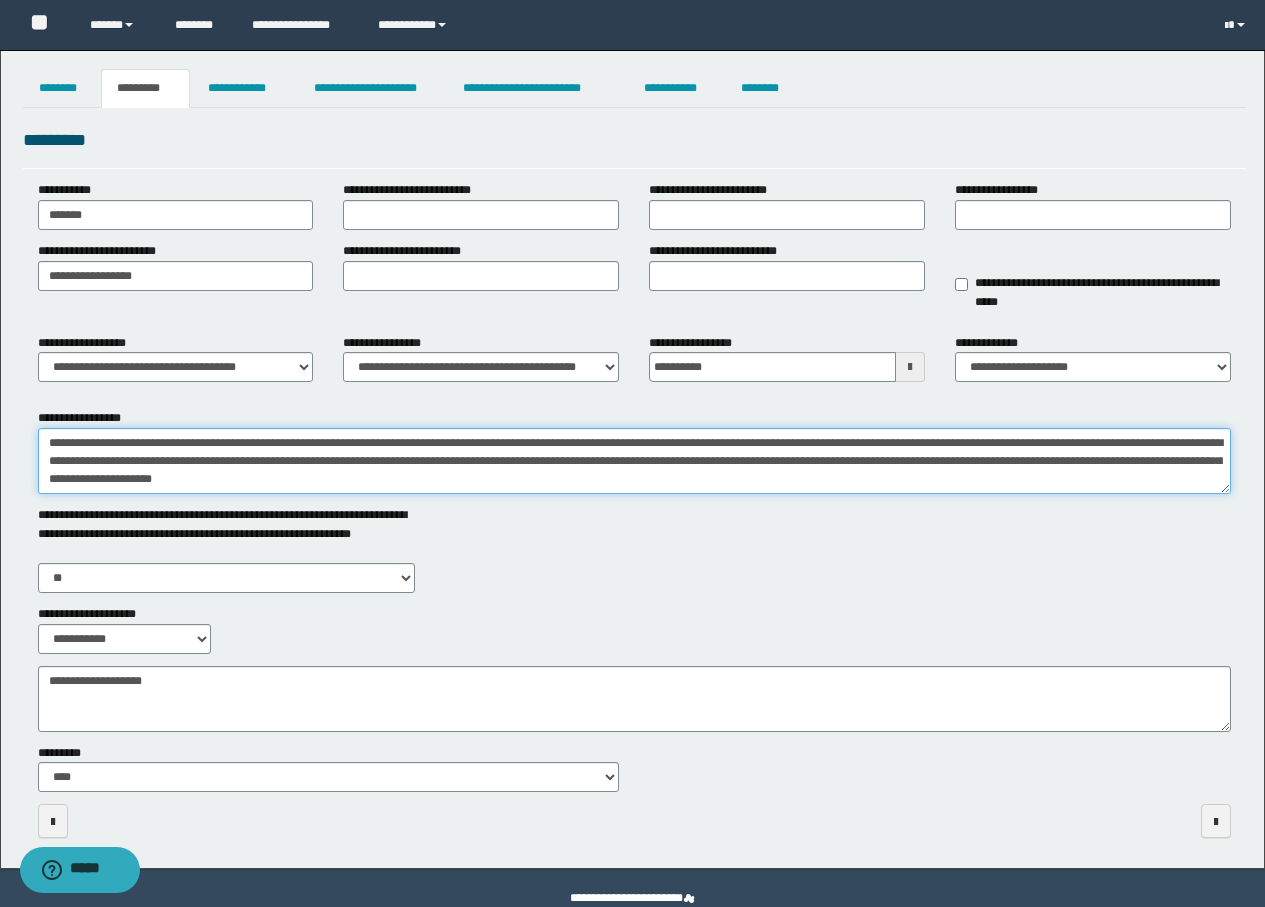 click on "**********" at bounding box center [634, 461] 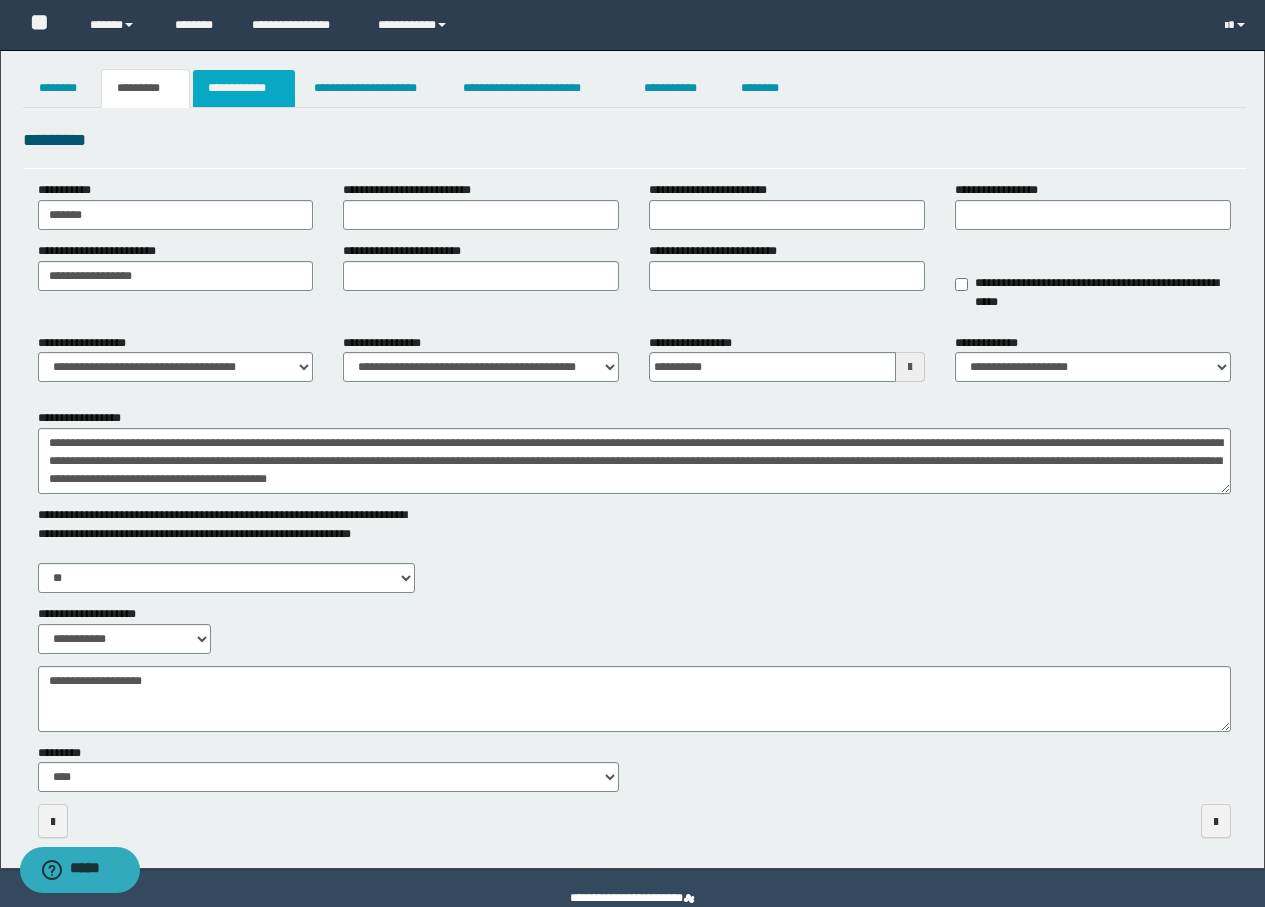 click on "**********" at bounding box center [244, 88] 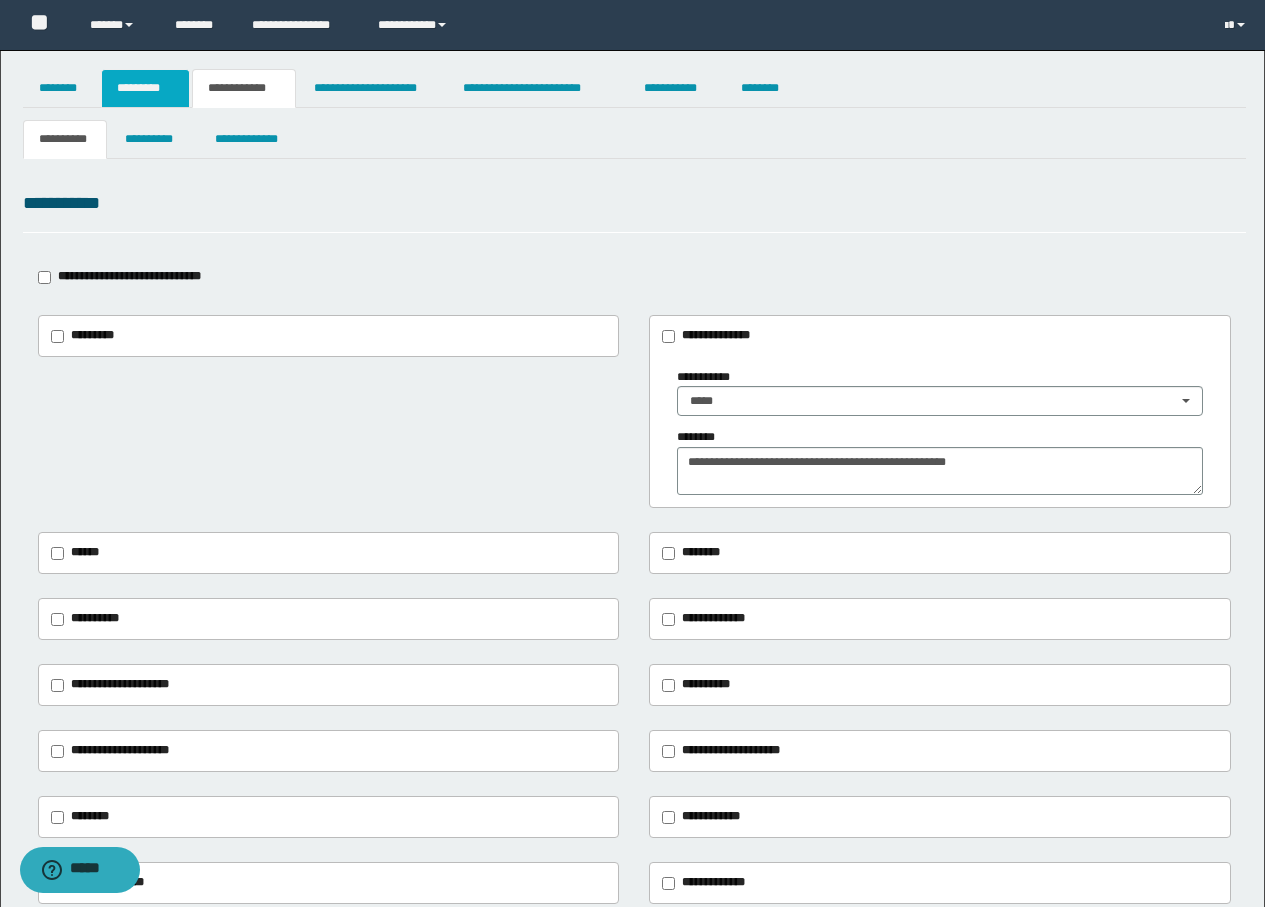 click on "*********" at bounding box center (145, 88) 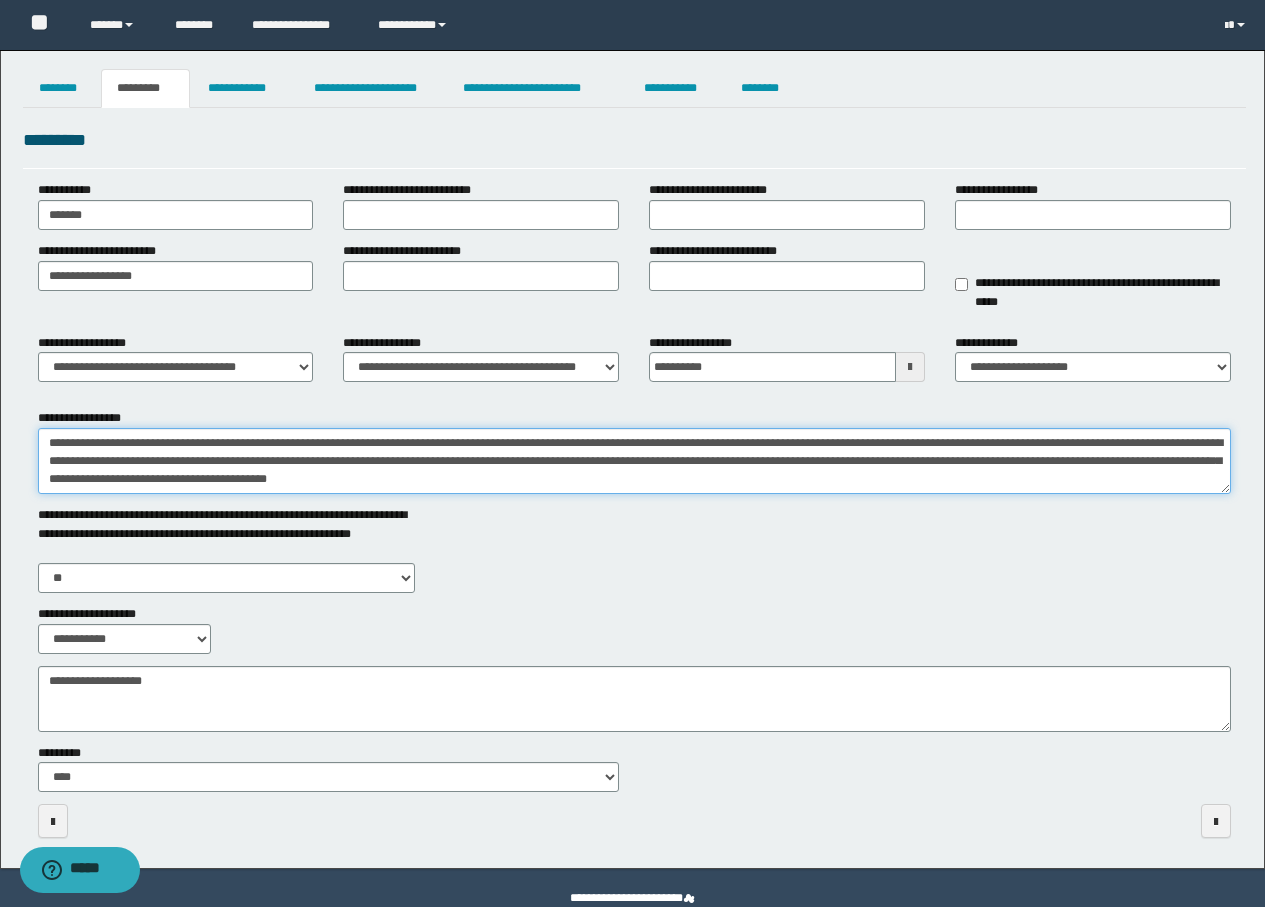 click on "**********" at bounding box center (634, 461) 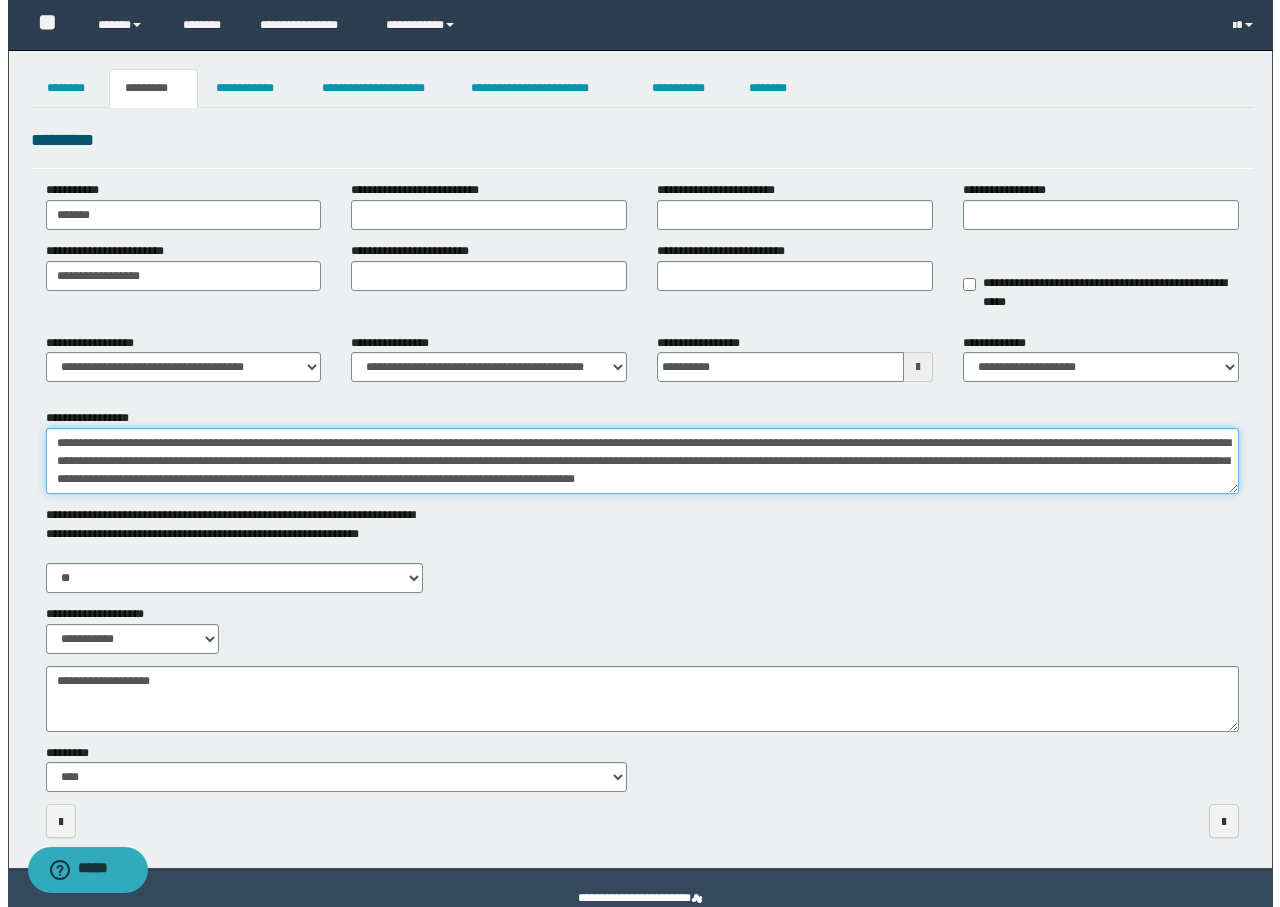 scroll, scrollTop: 13, scrollLeft: 0, axis: vertical 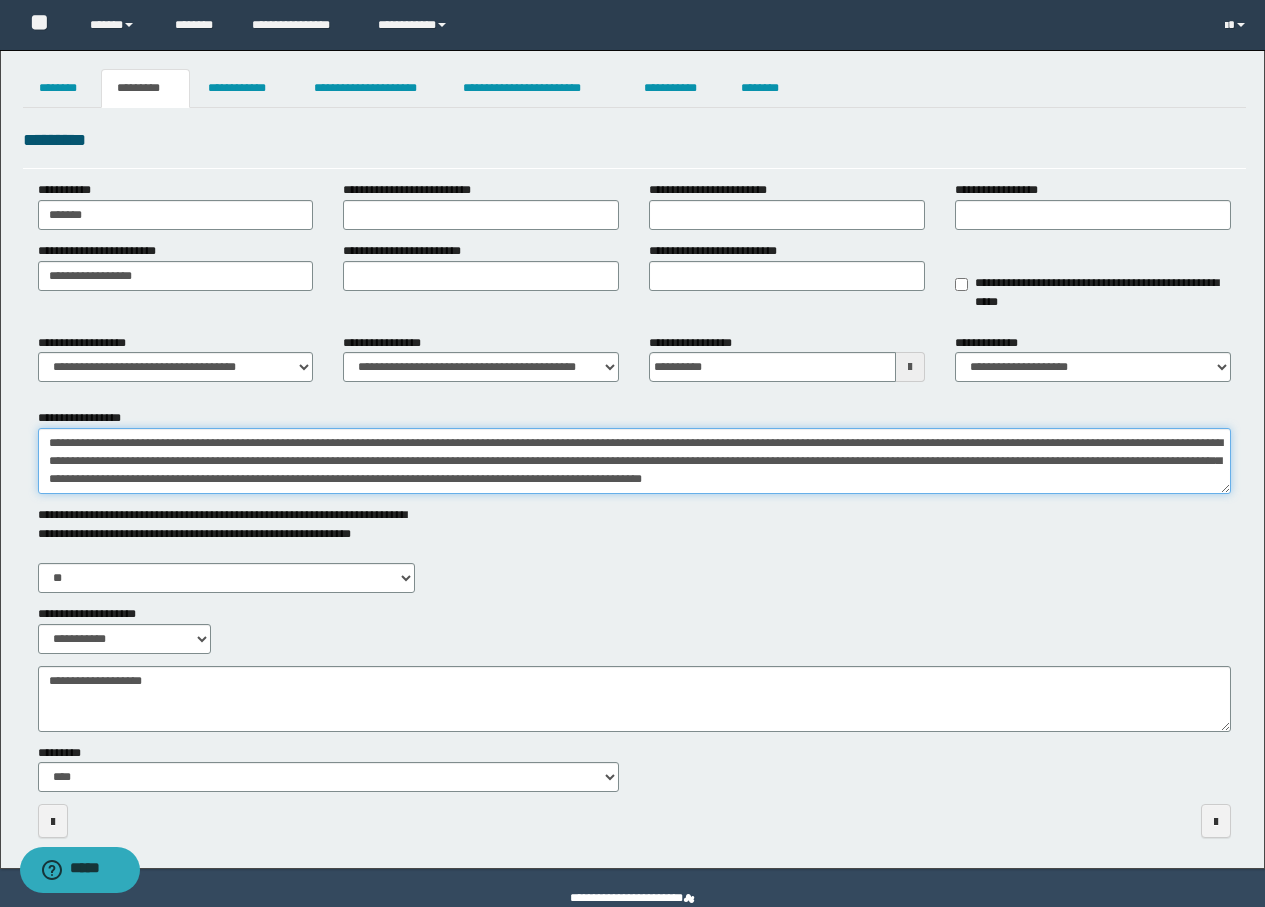 click on "**********" at bounding box center [634, 461] 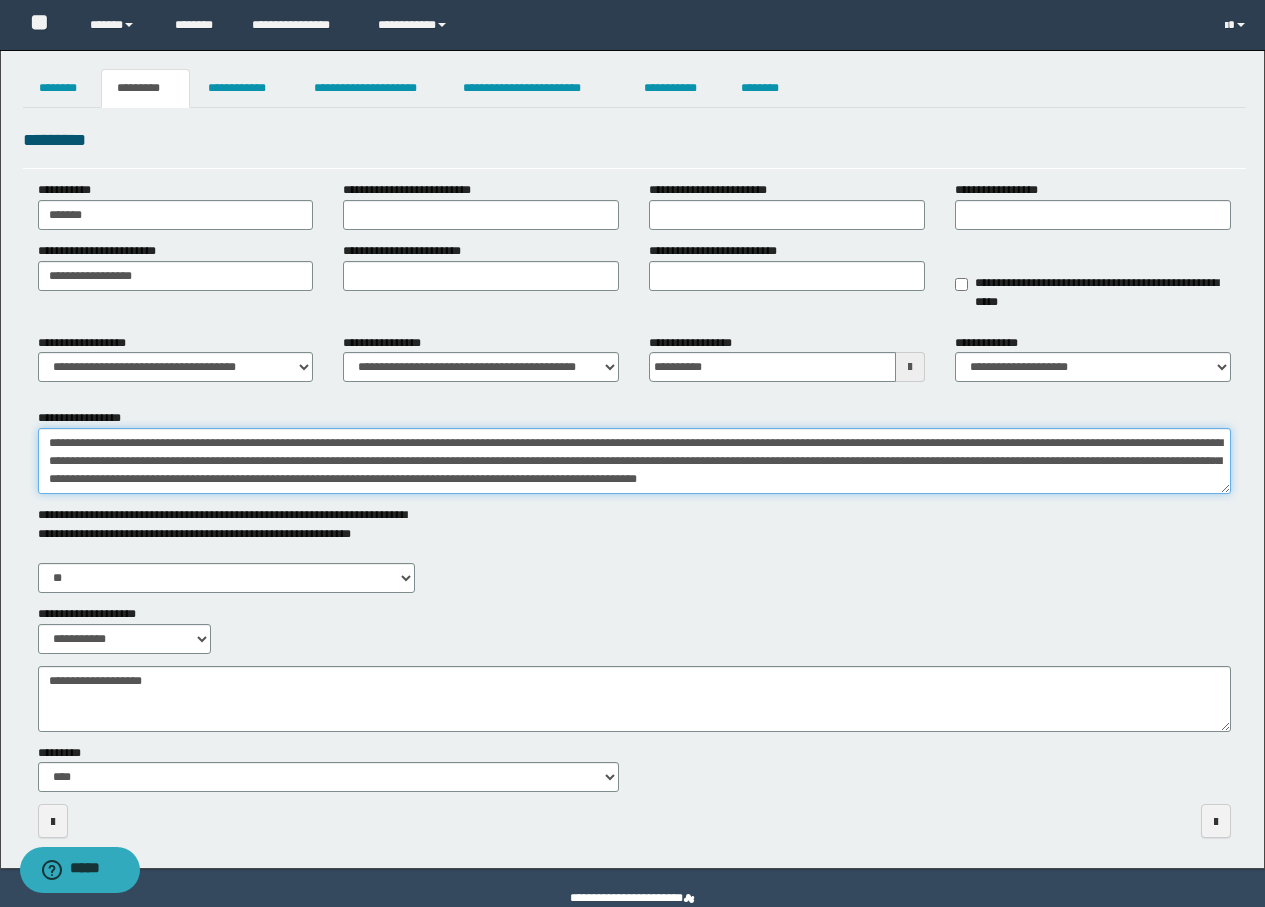 click on "**********" at bounding box center (634, 461) 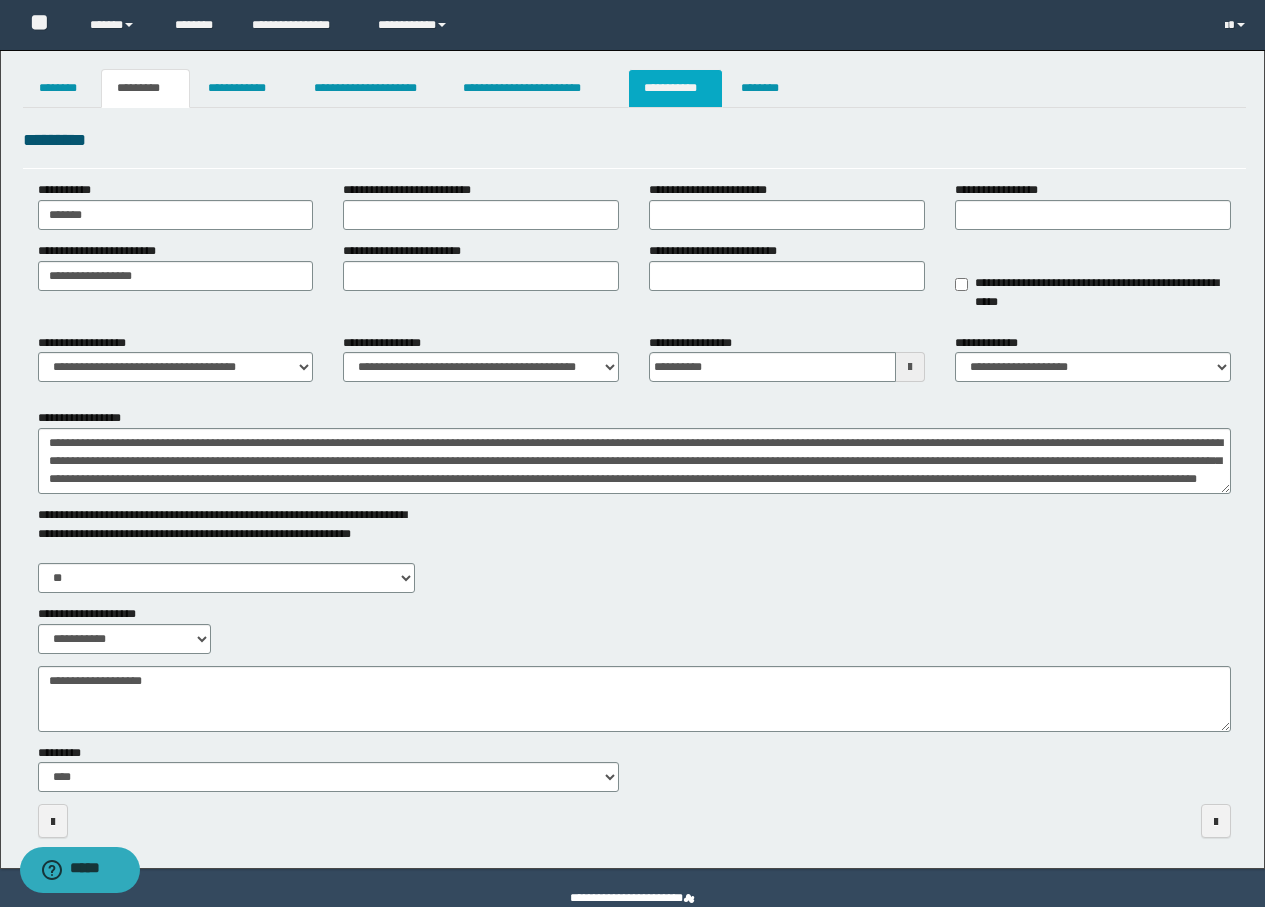 click on "**********" at bounding box center (675, 88) 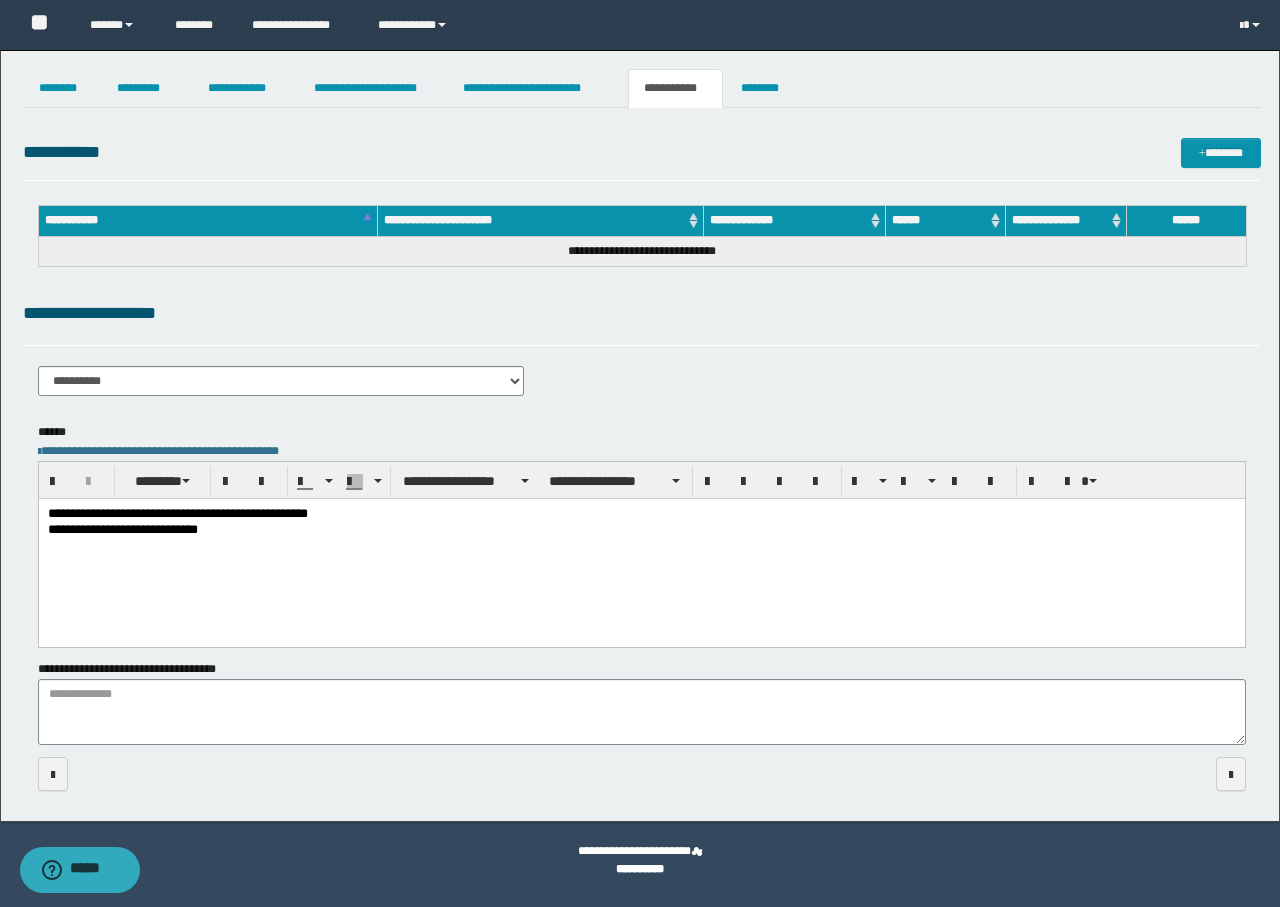 click on "**********" at bounding box center (641, 530) 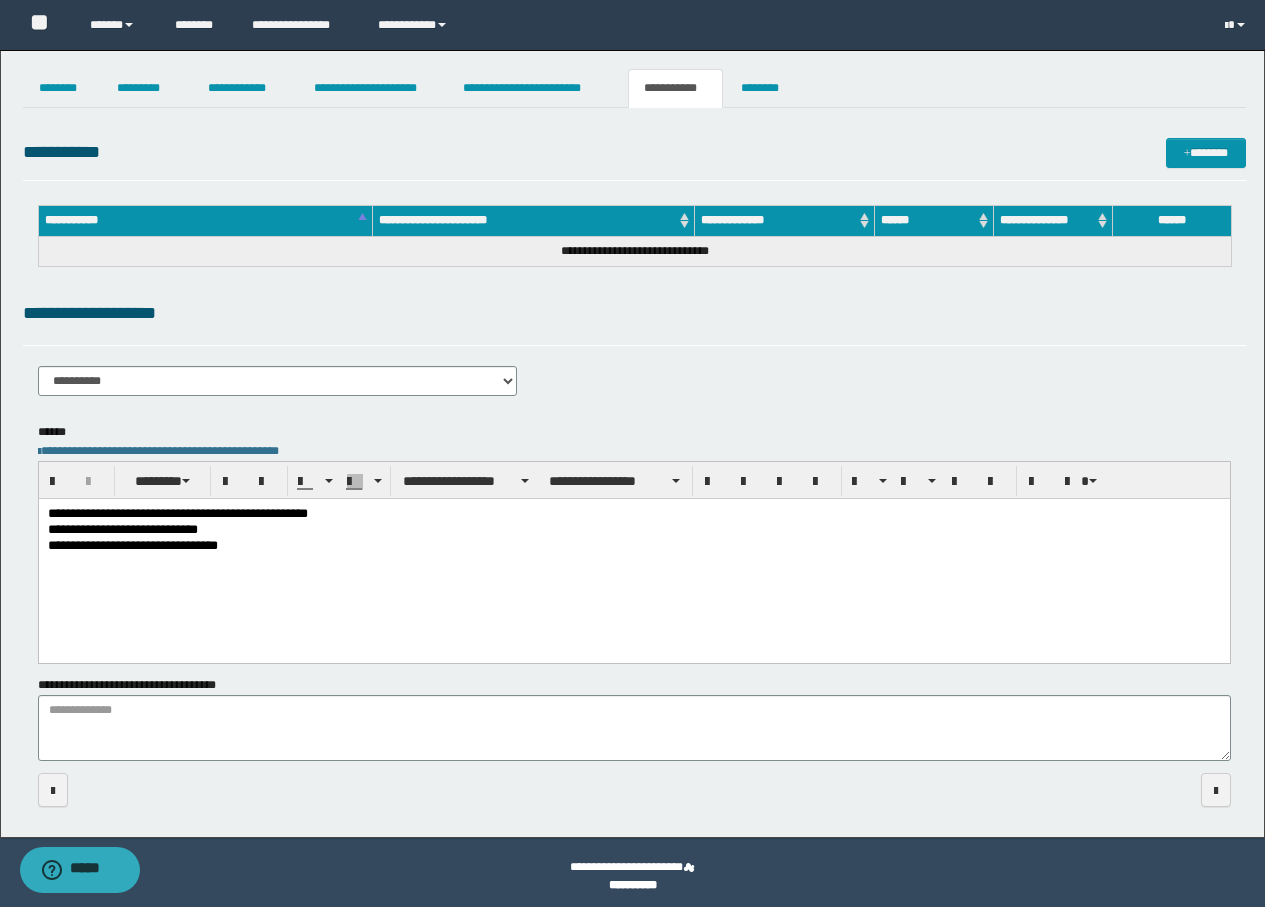 click on "**********" at bounding box center (633, 514) 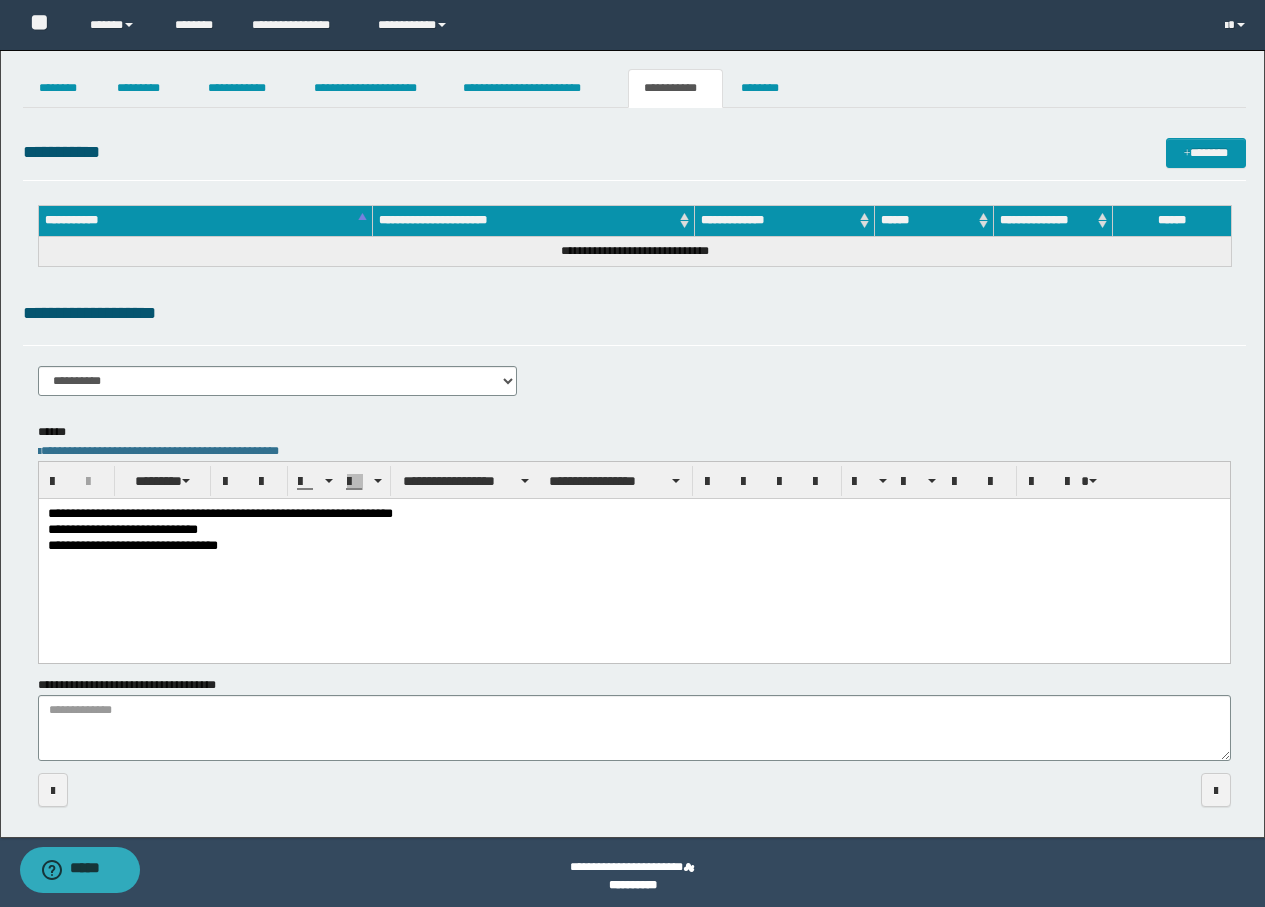 click on "**********" at bounding box center [633, 546] 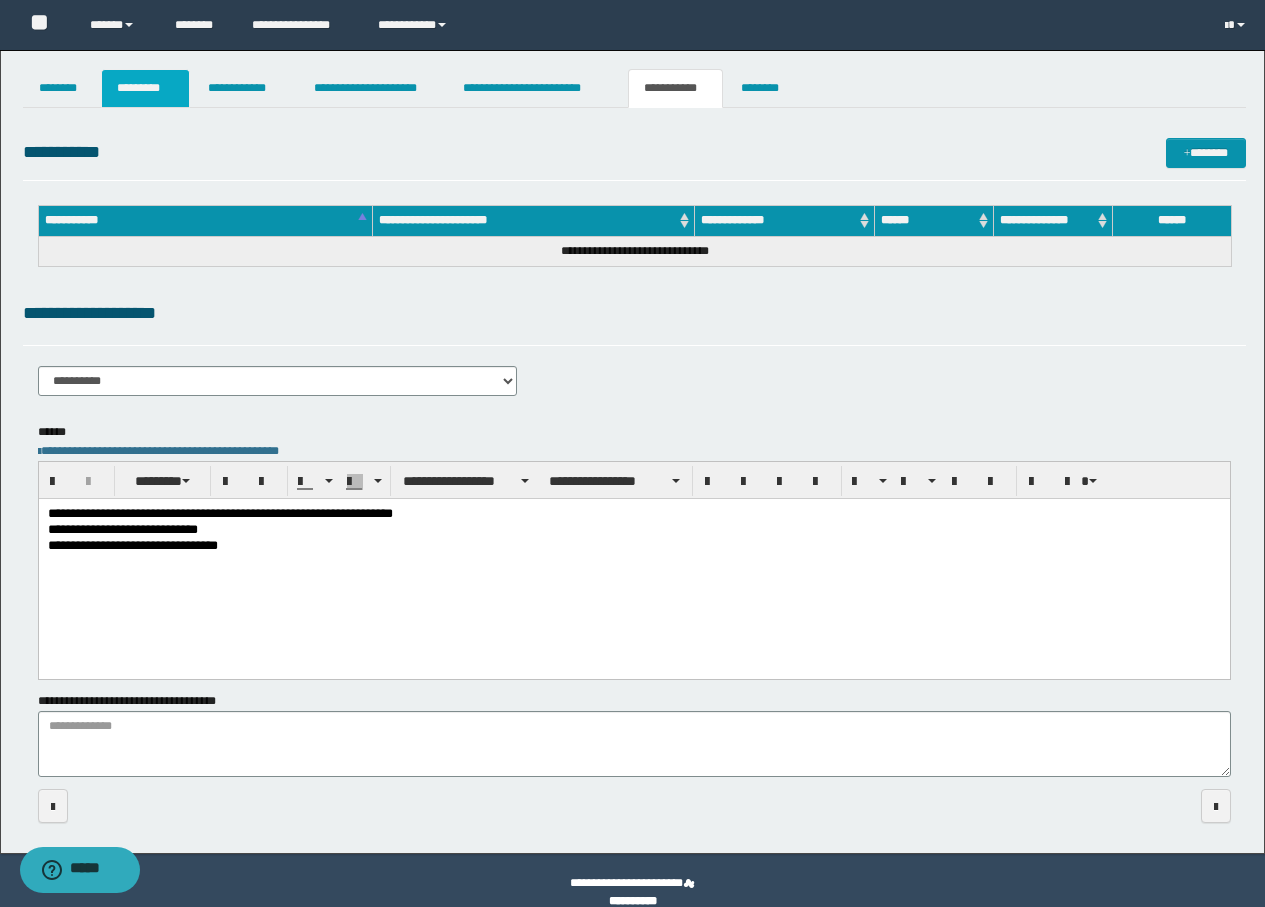 click on "*********" at bounding box center (145, 88) 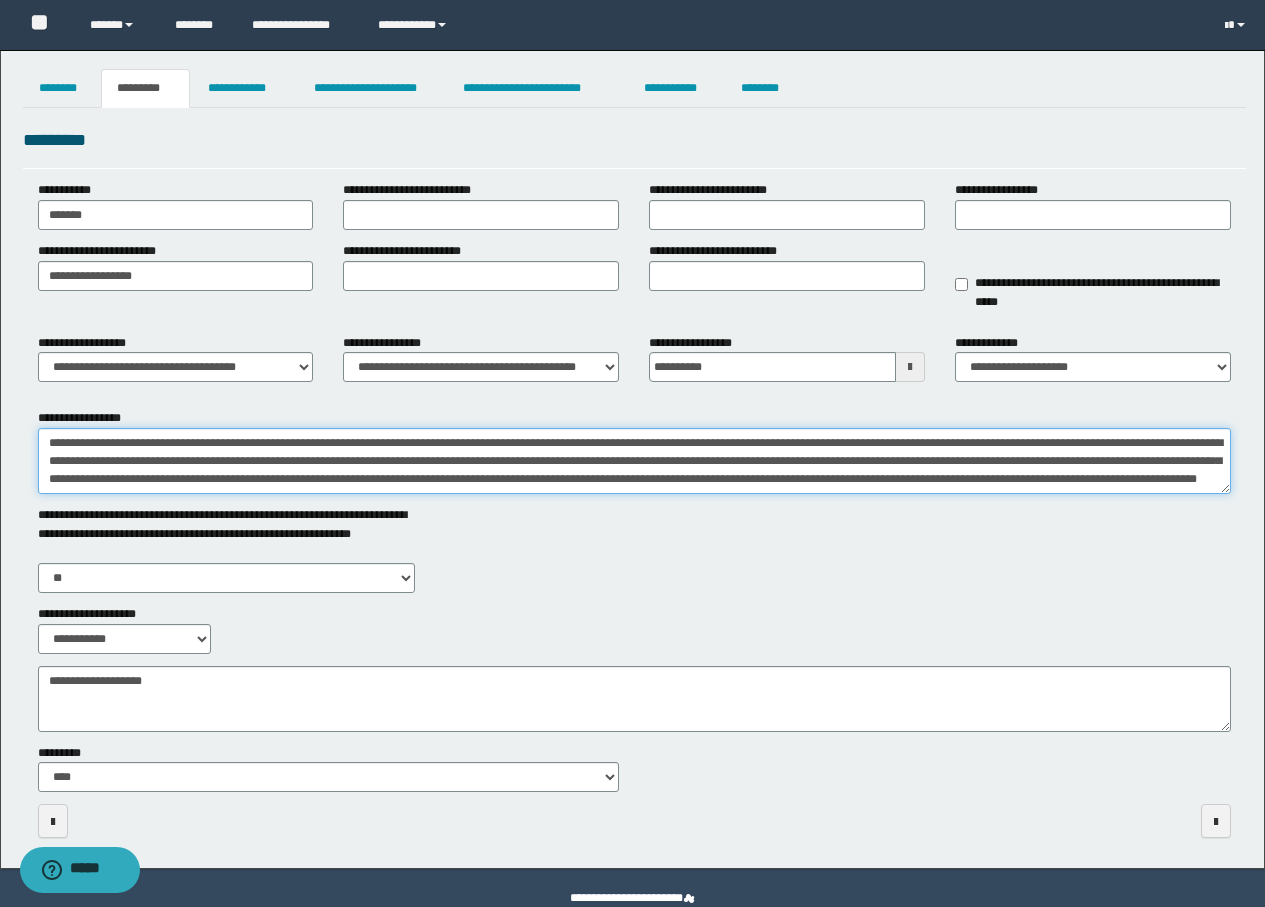 click on "**********" at bounding box center [634, 461] 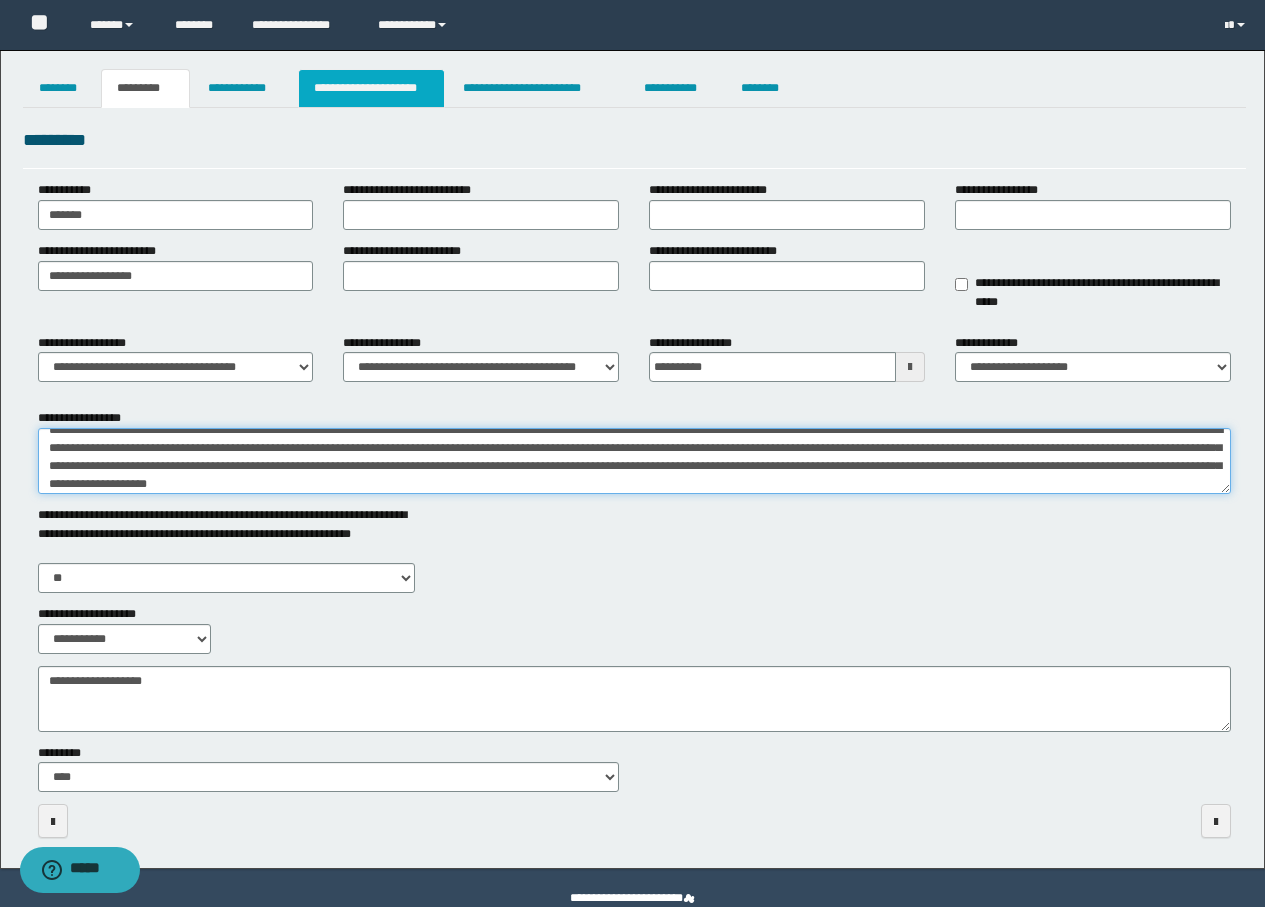 type on "**********" 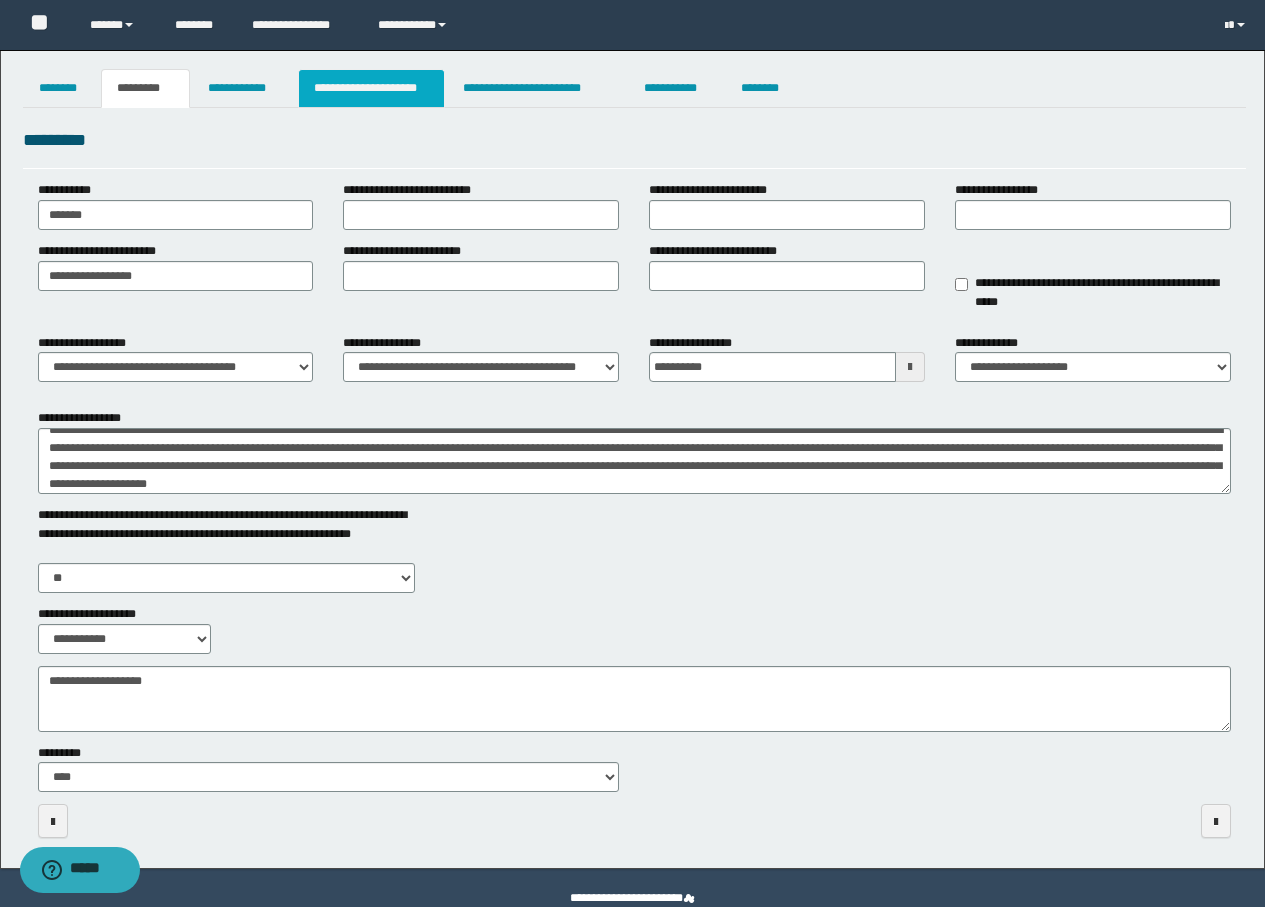 click on "**********" at bounding box center (371, 88) 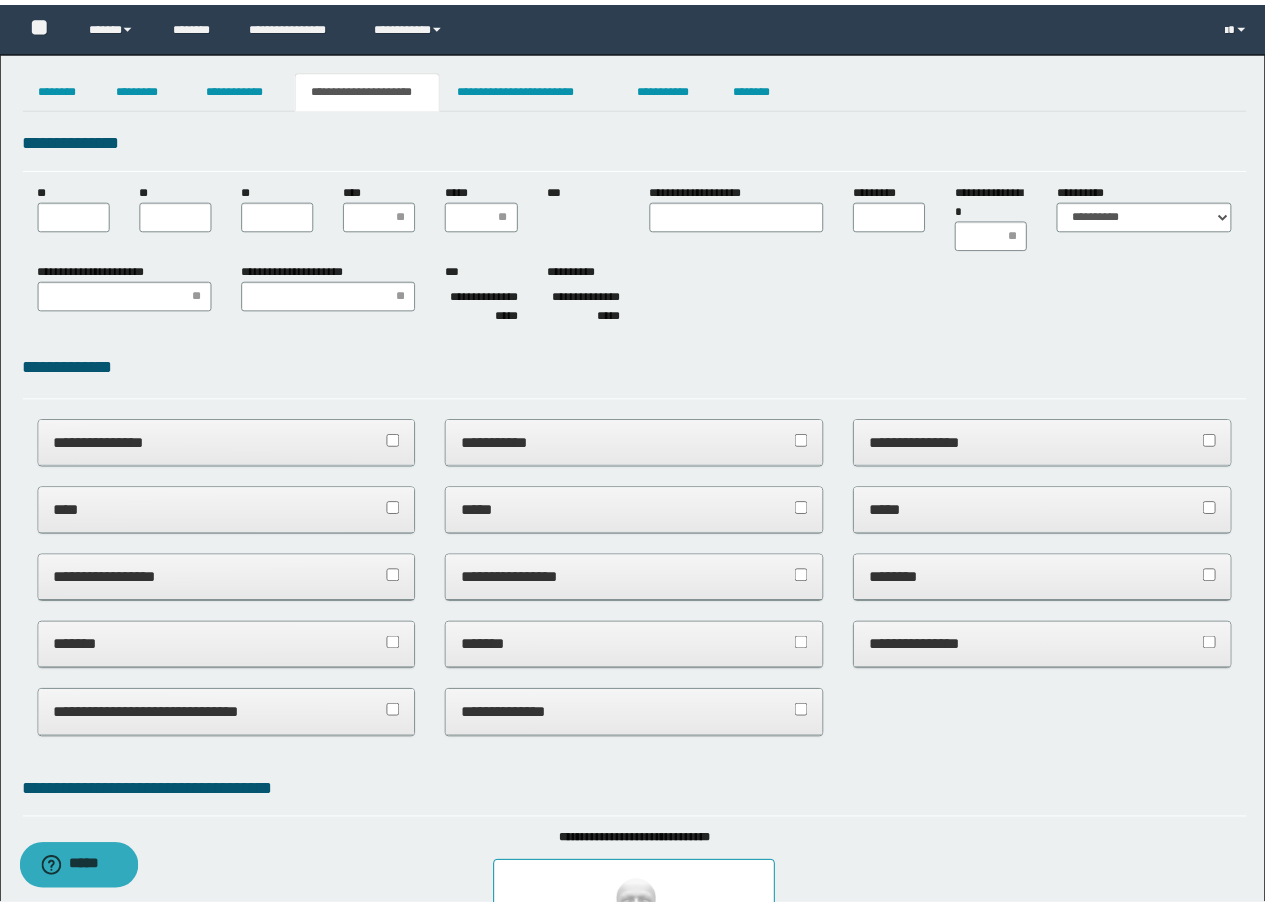 scroll, scrollTop: 0, scrollLeft: 0, axis: both 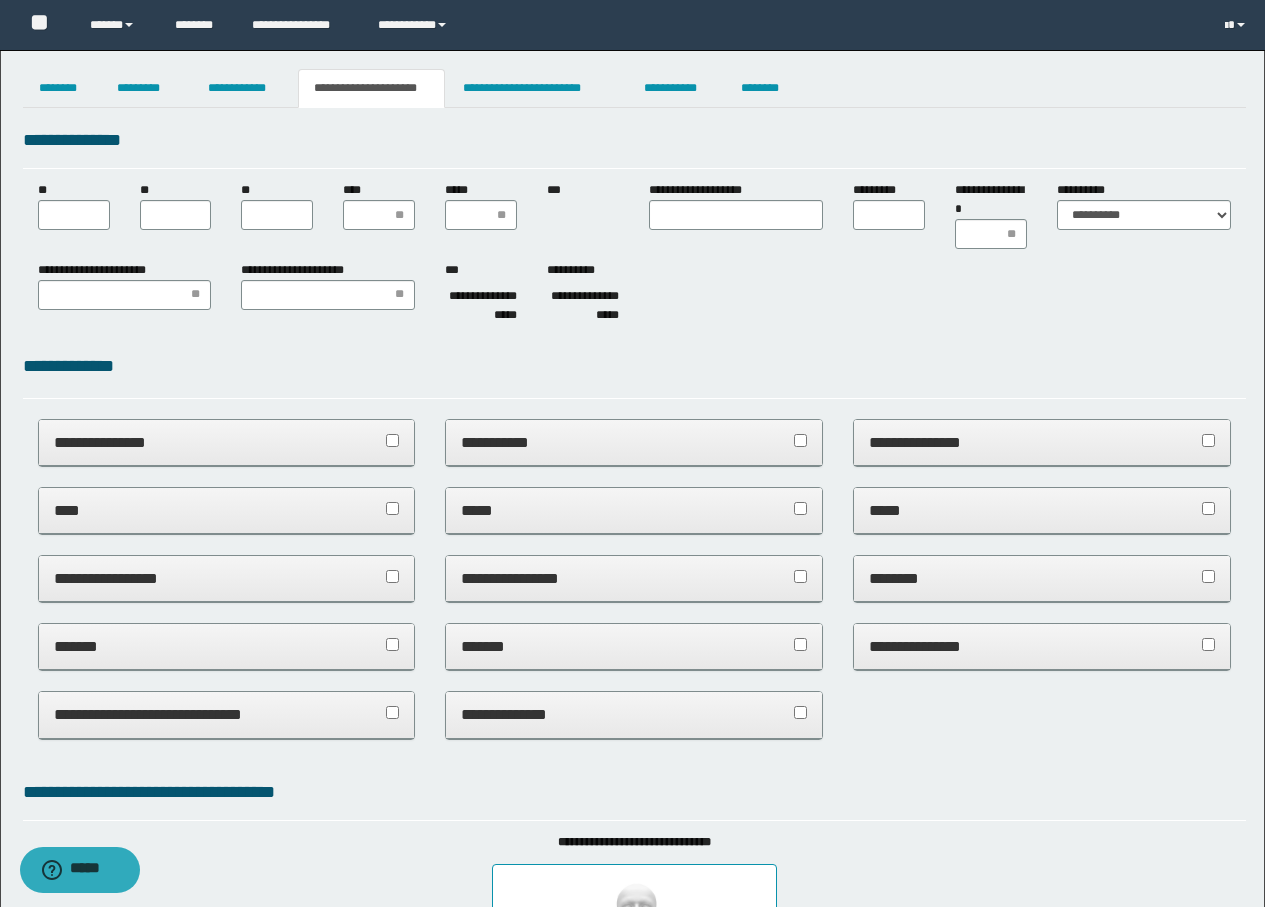 type 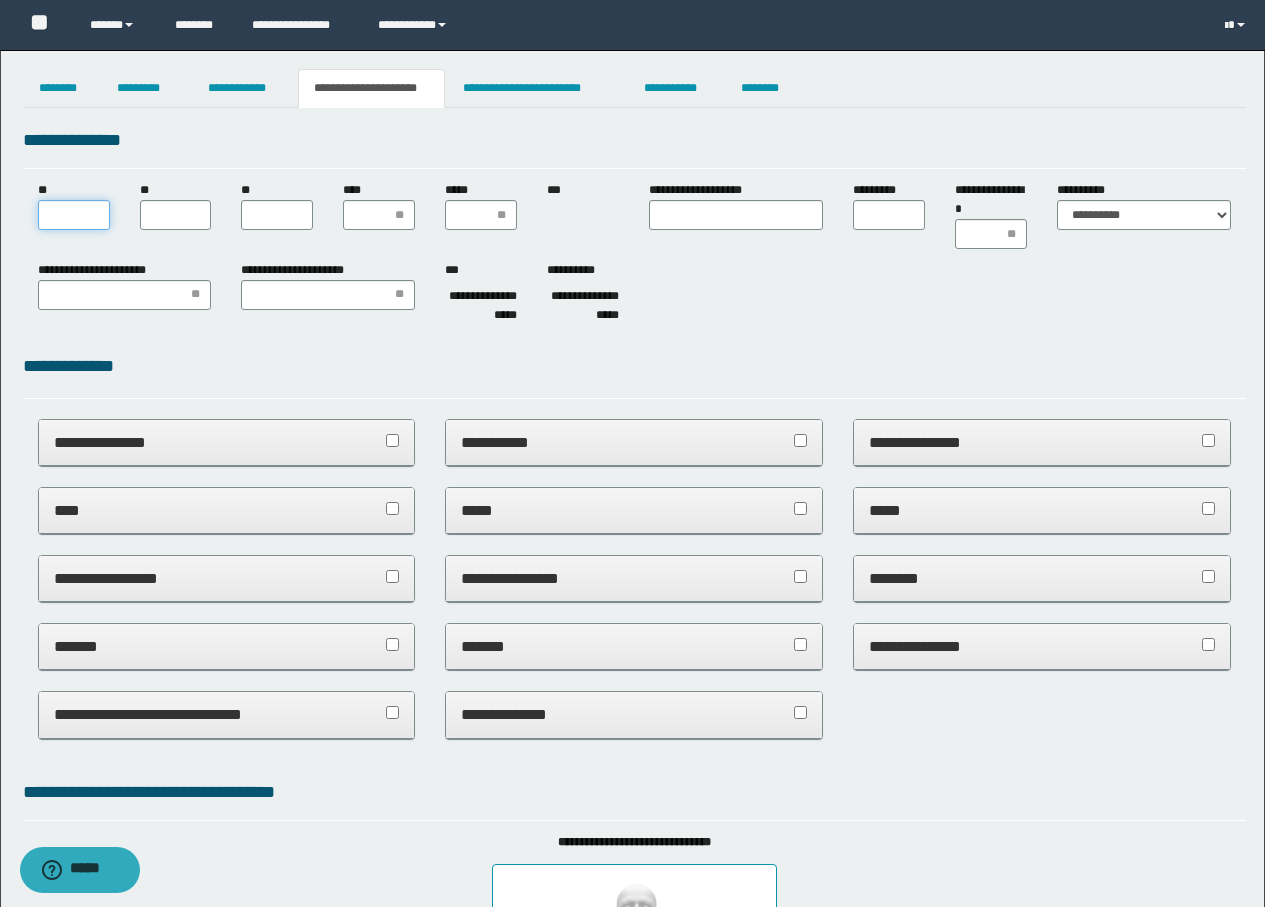 click on "**" at bounding box center (74, 215) 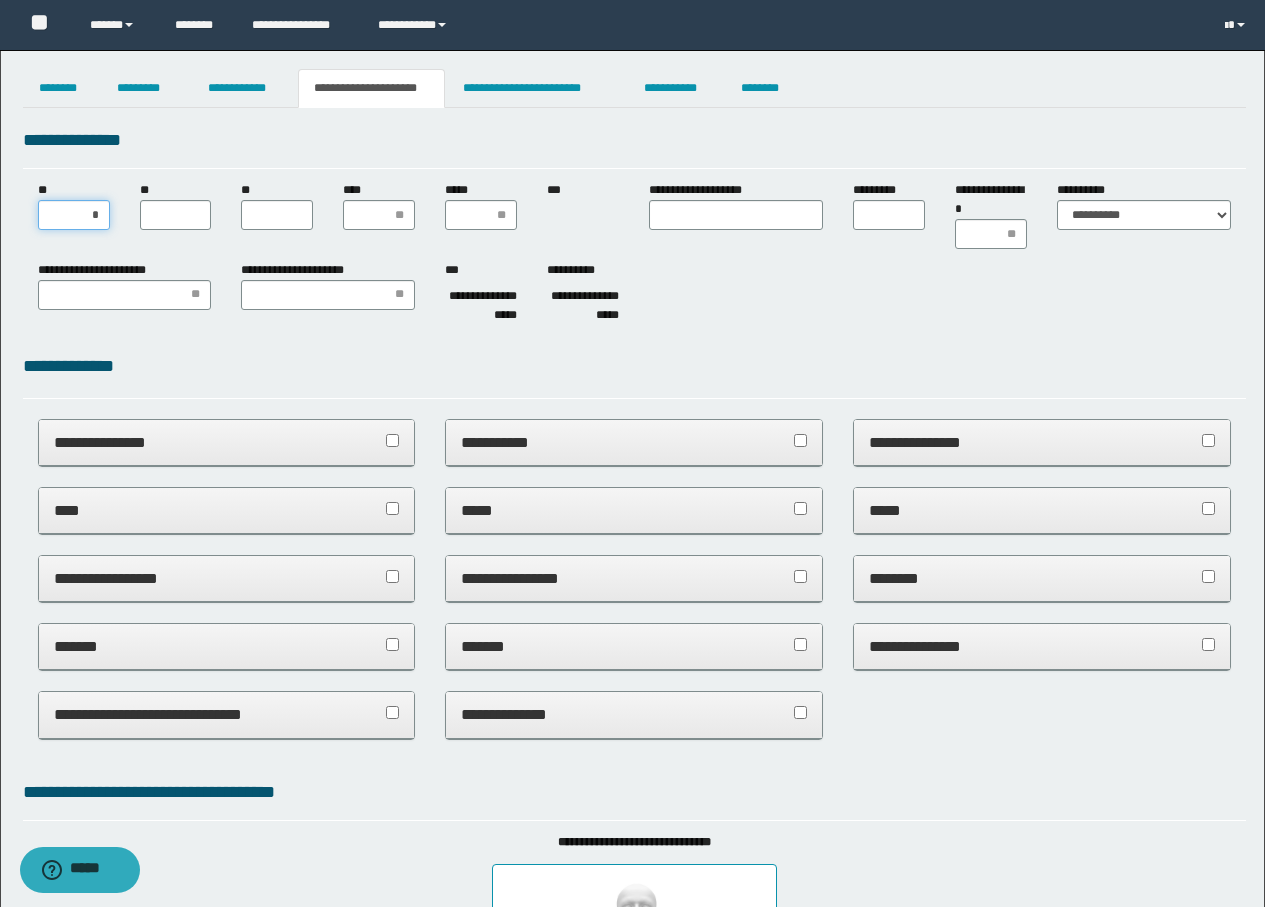 type on "**" 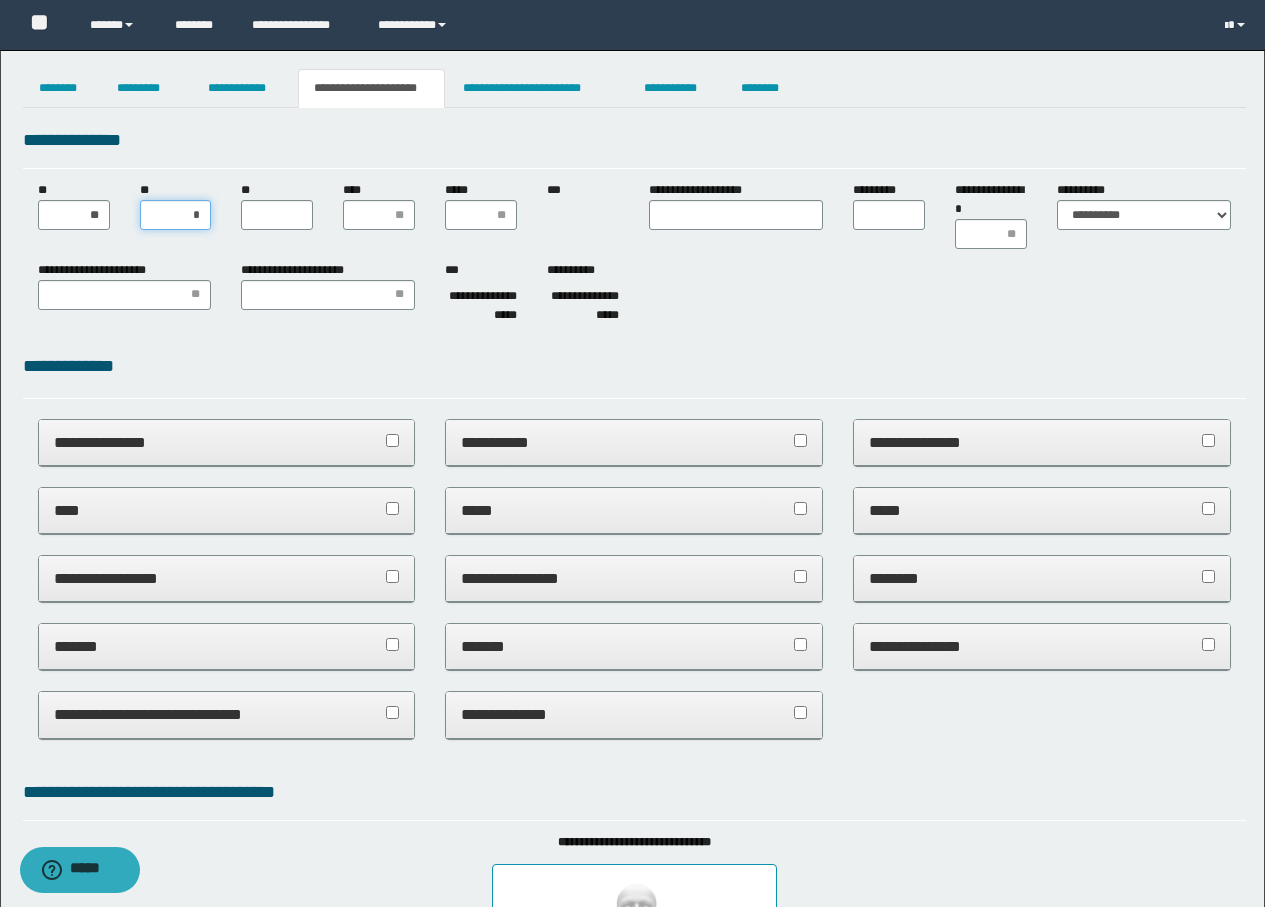 type on "**" 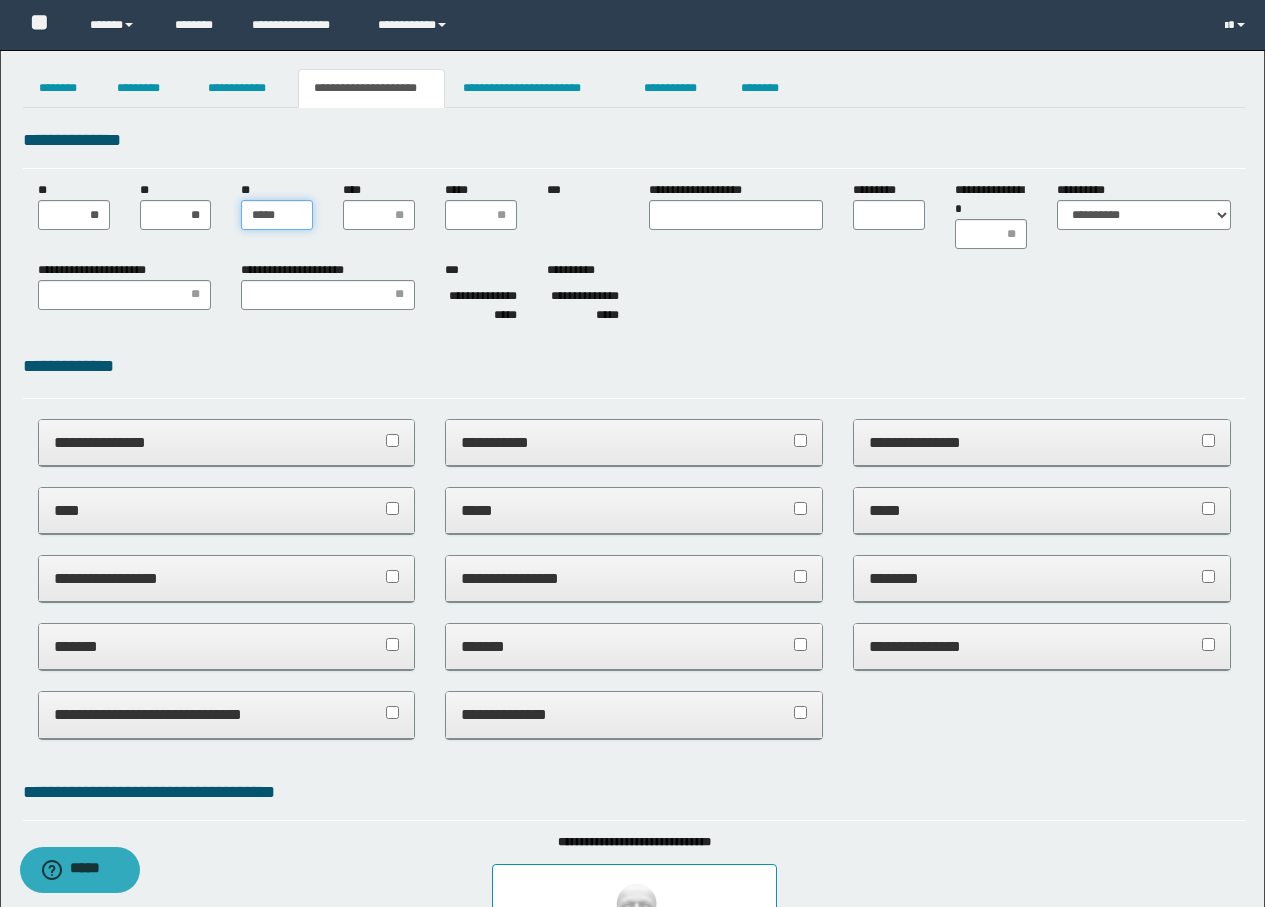 type on "******" 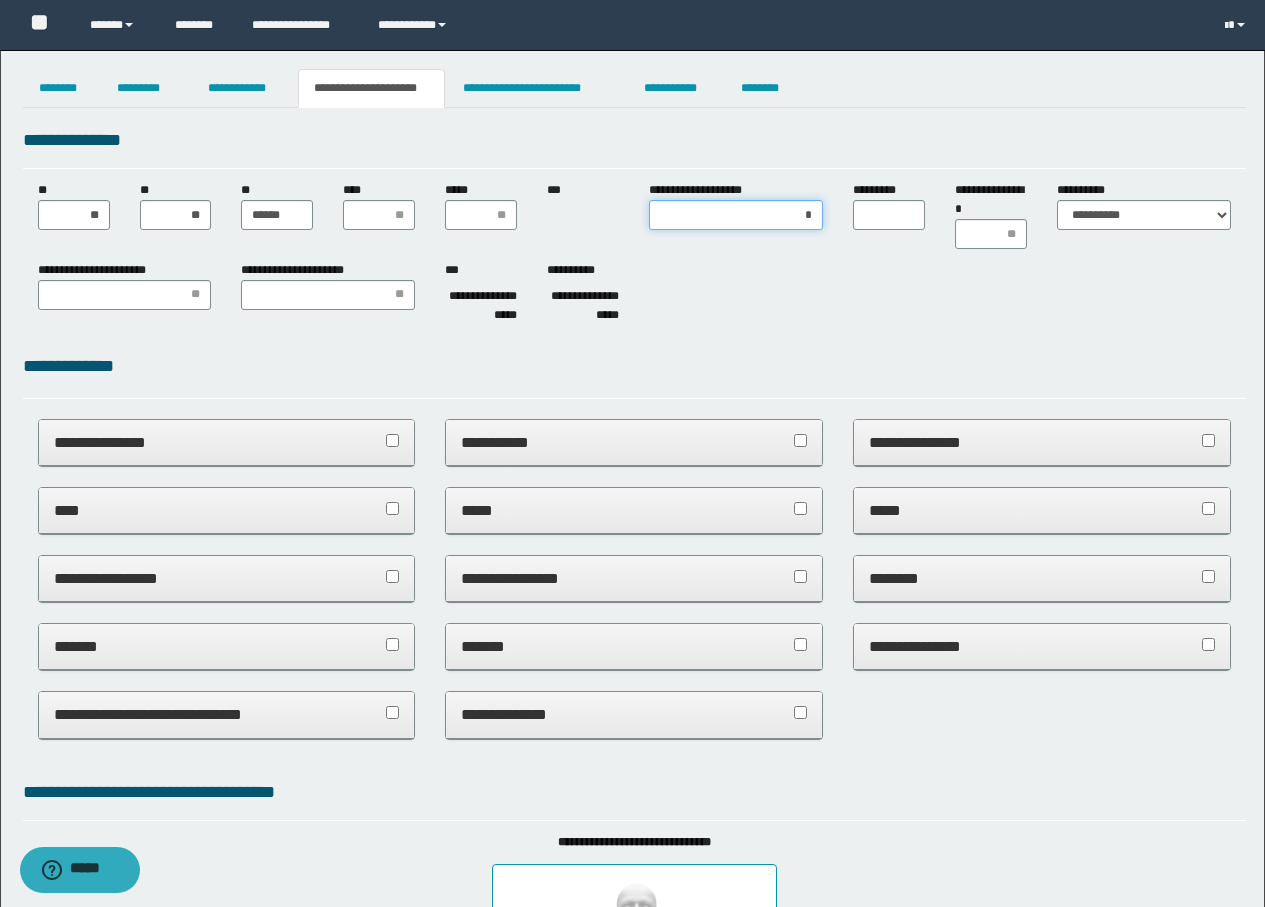 type on "**" 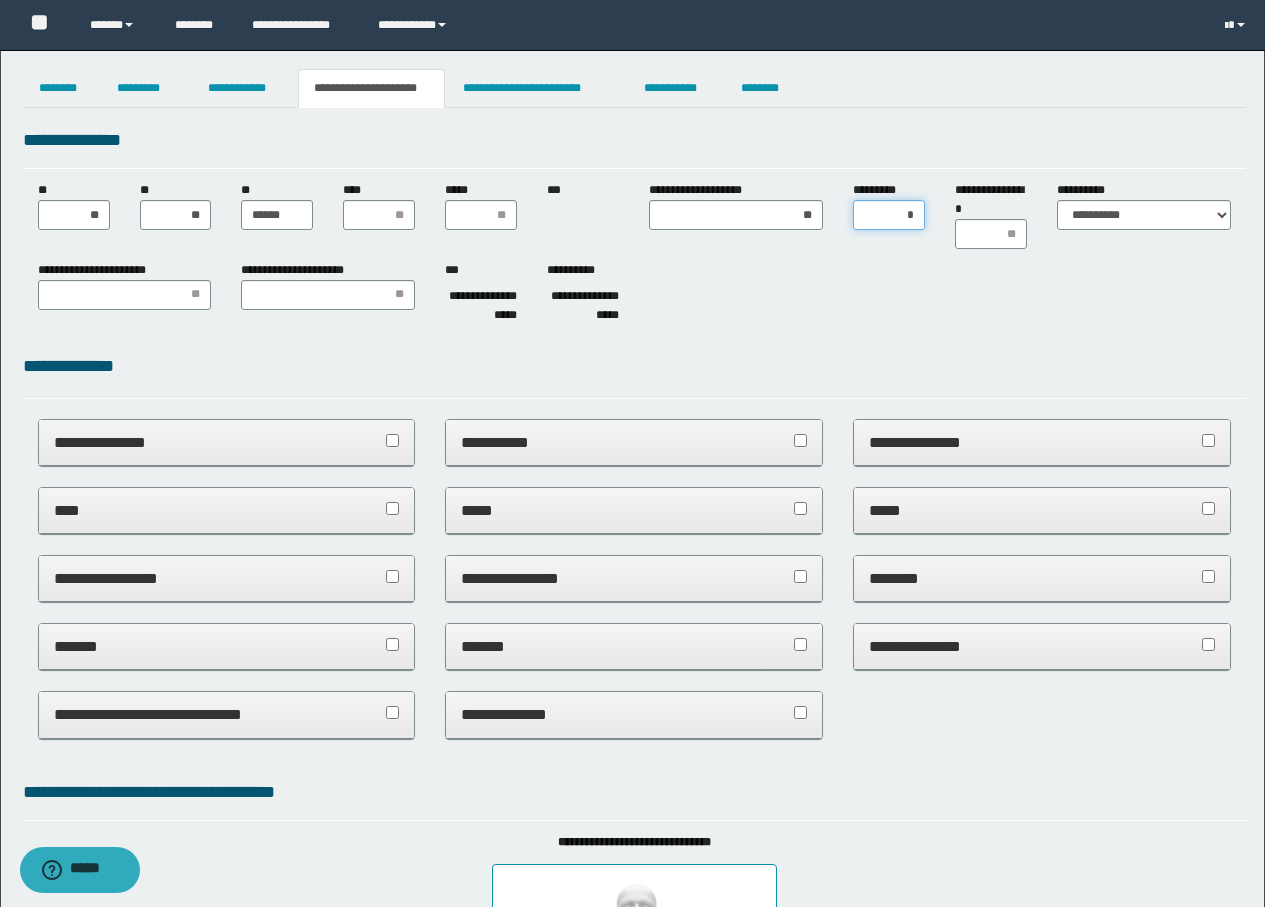 type on "**" 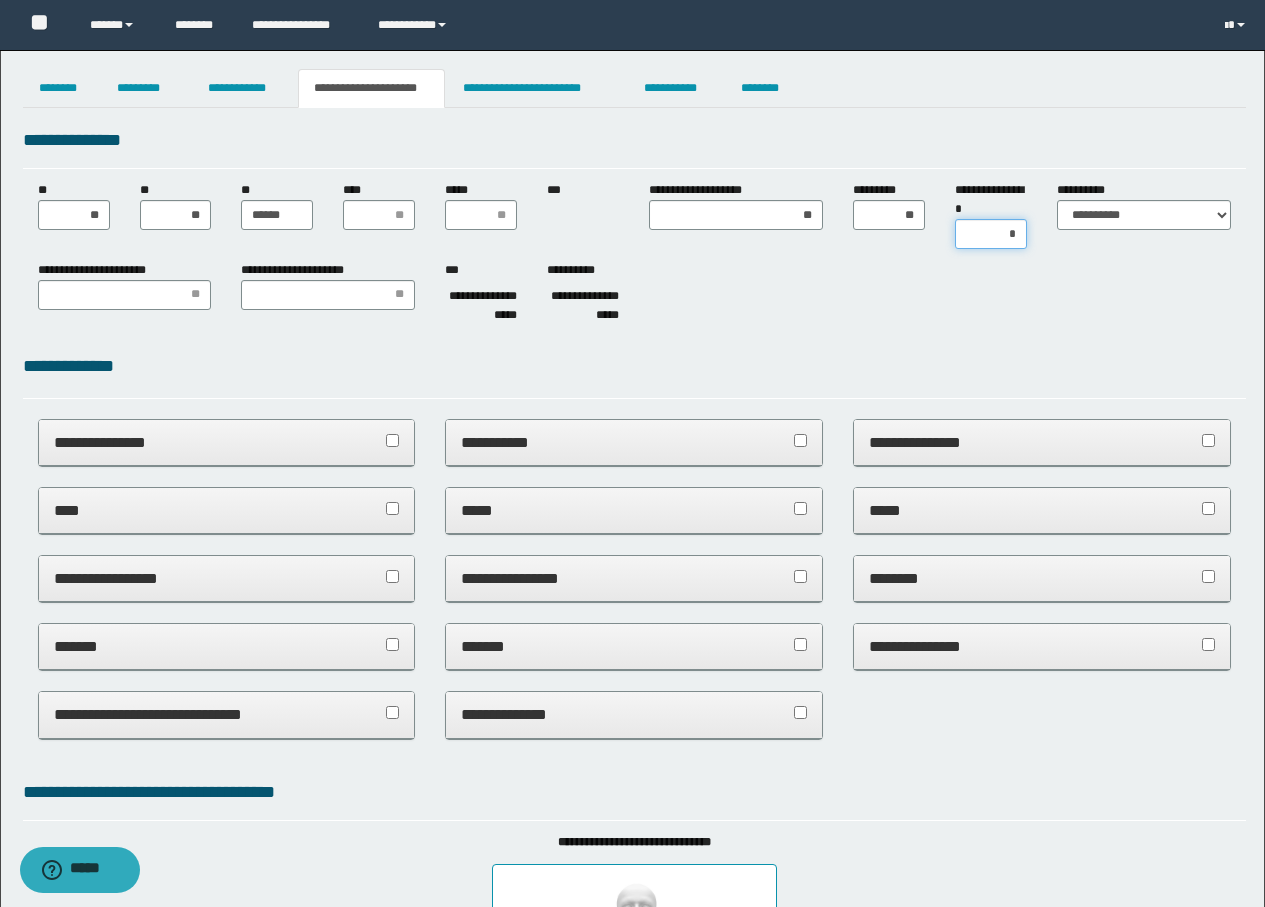 type on "**" 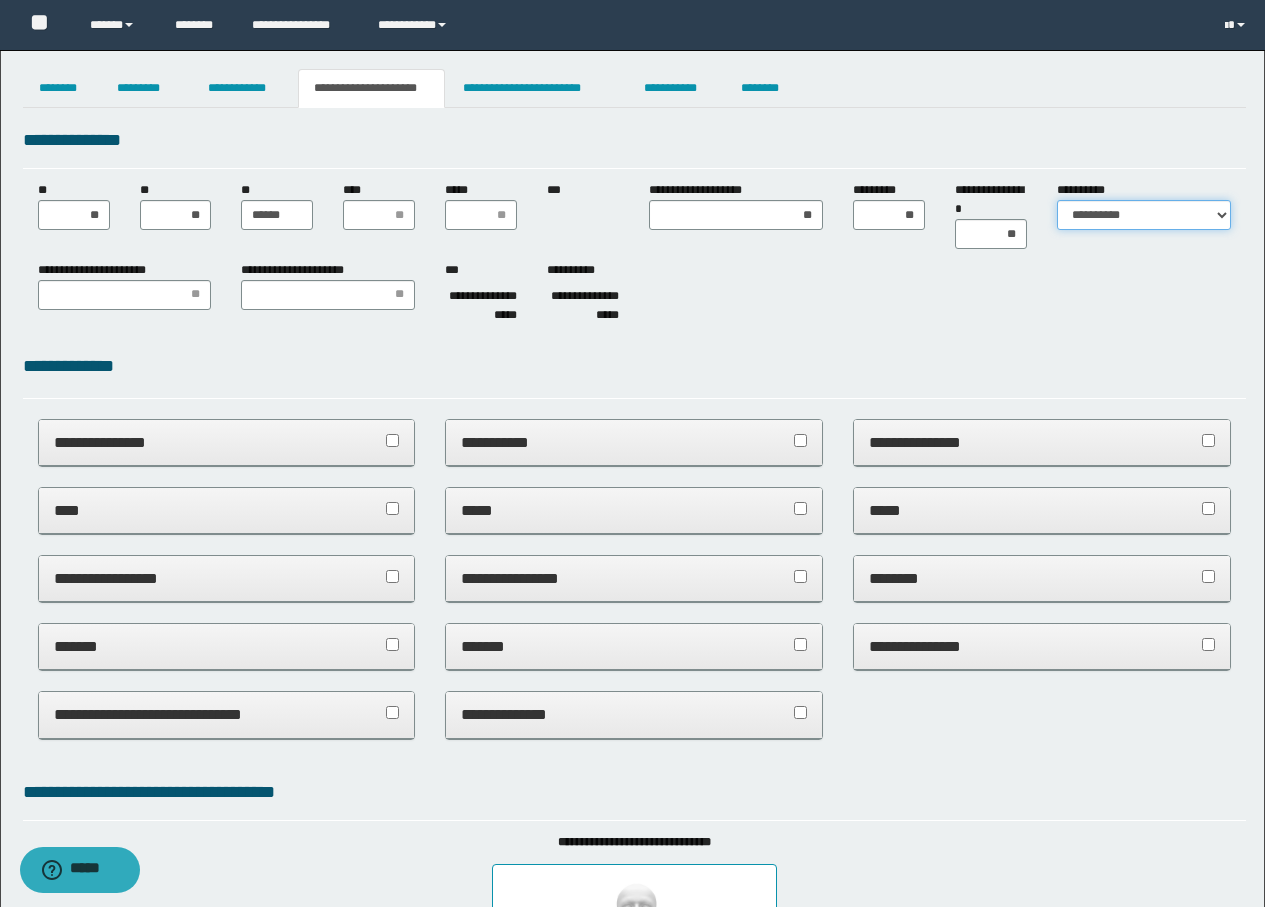 click on "**********" at bounding box center [1144, 215] 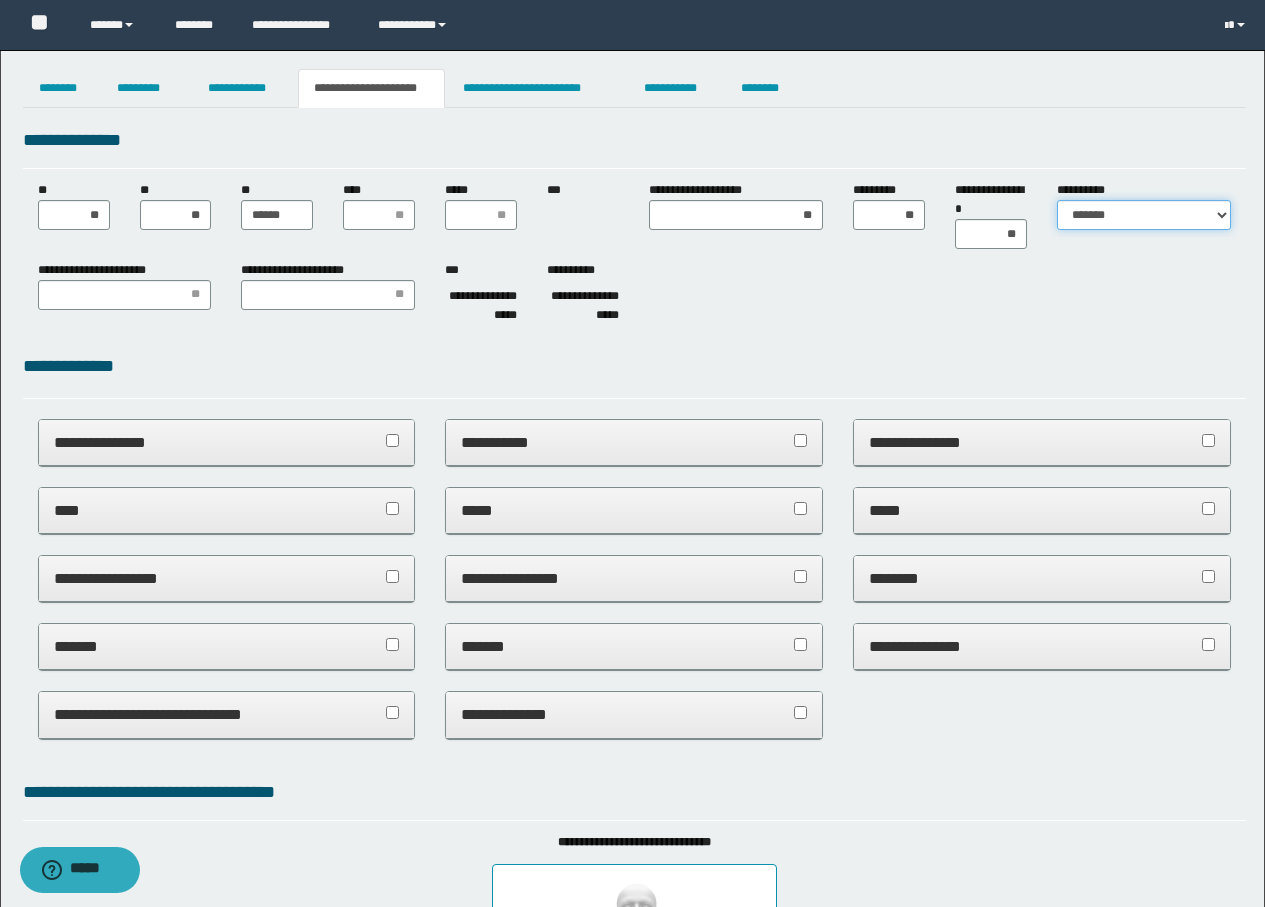click on "**********" at bounding box center [1144, 215] 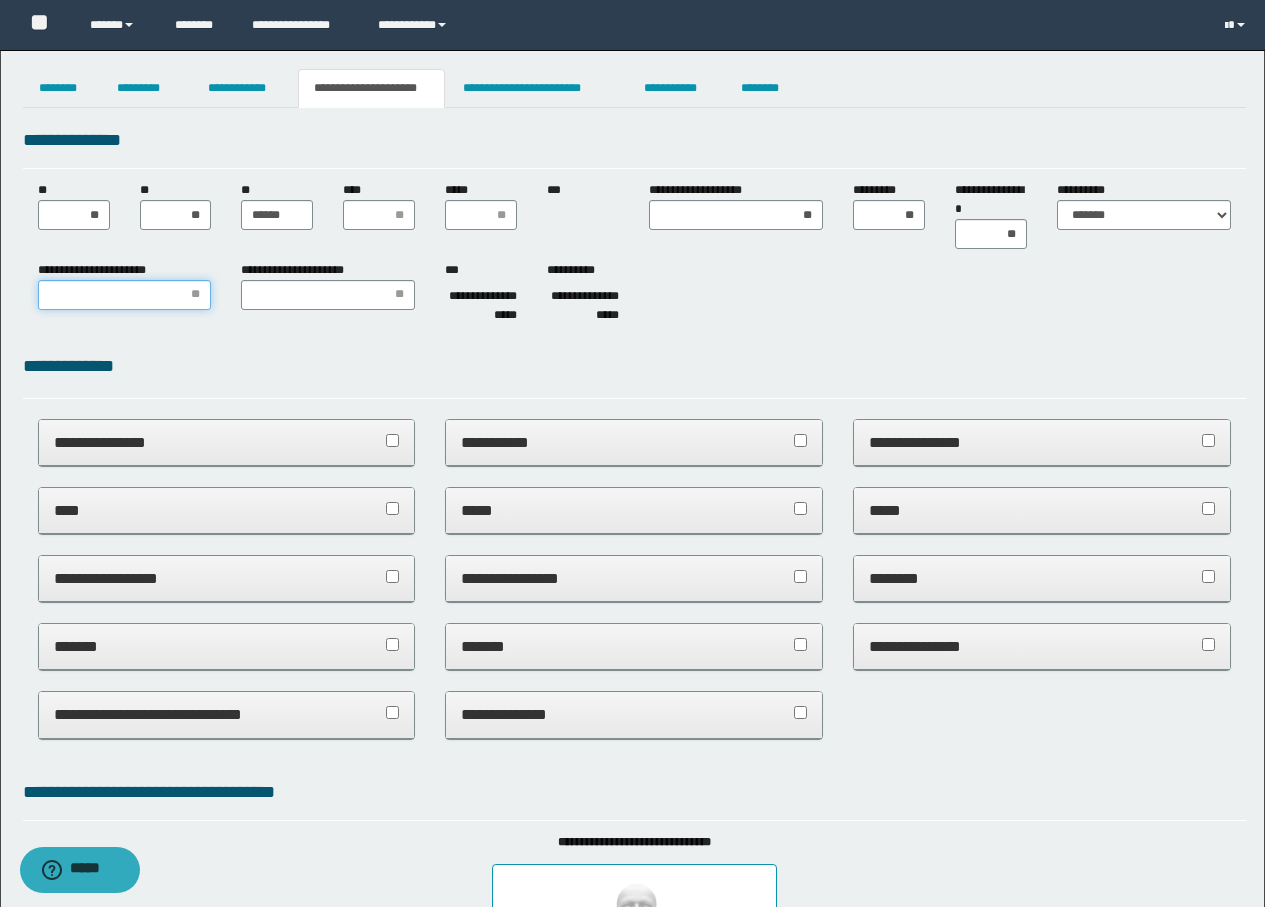 click on "**********" at bounding box center (125, 295) 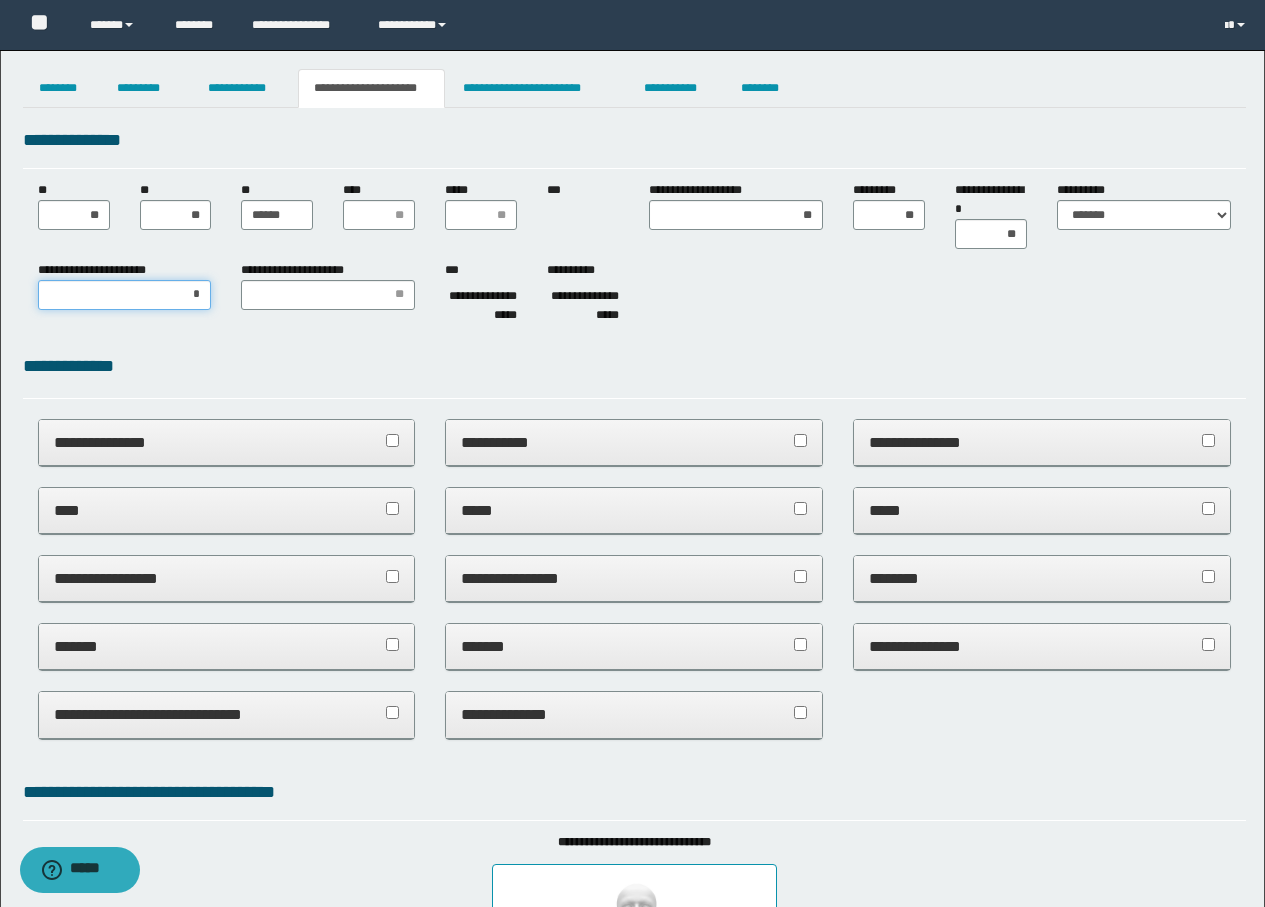 type on "**" 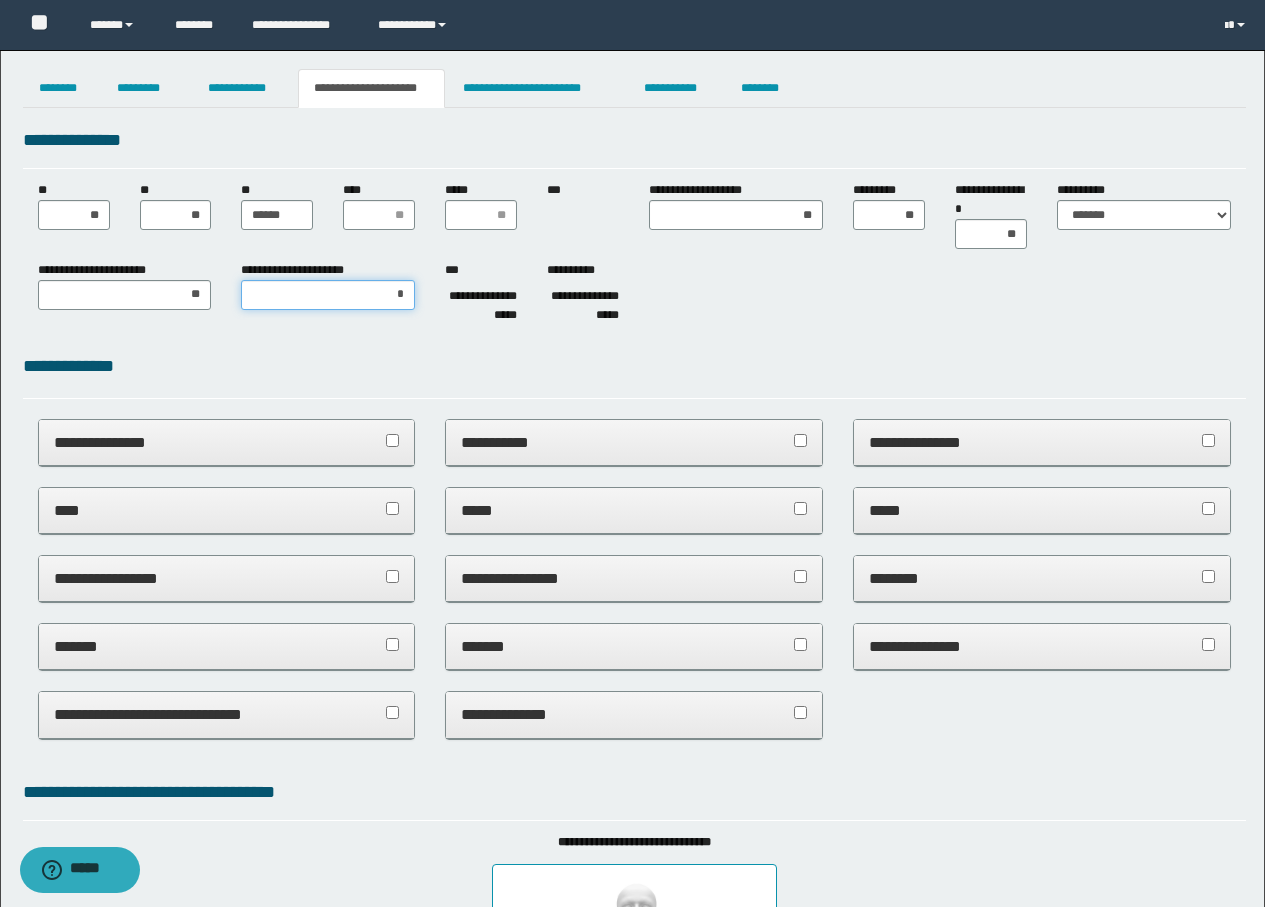 type on "**" 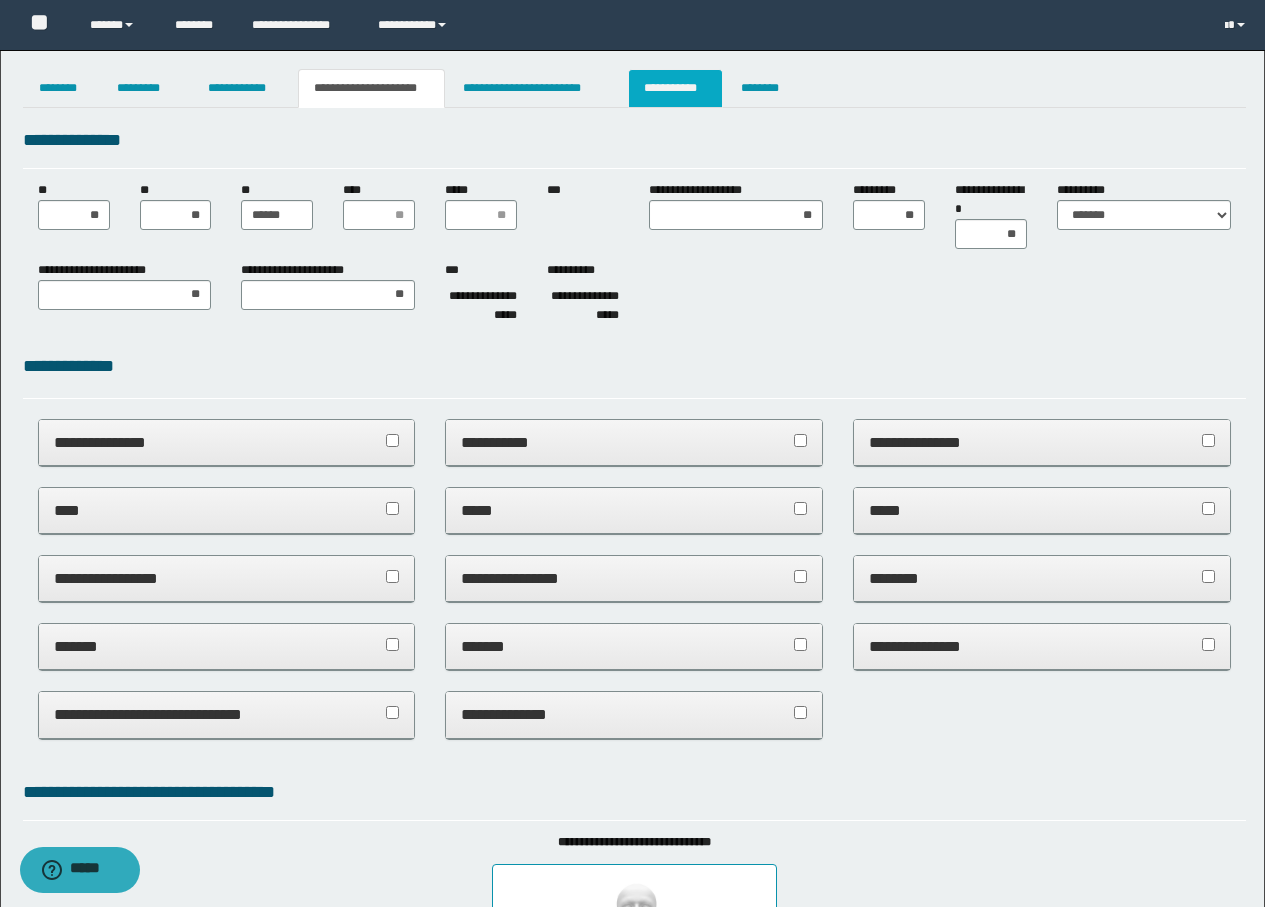 click on "**********" at bounding box center [675, 88] 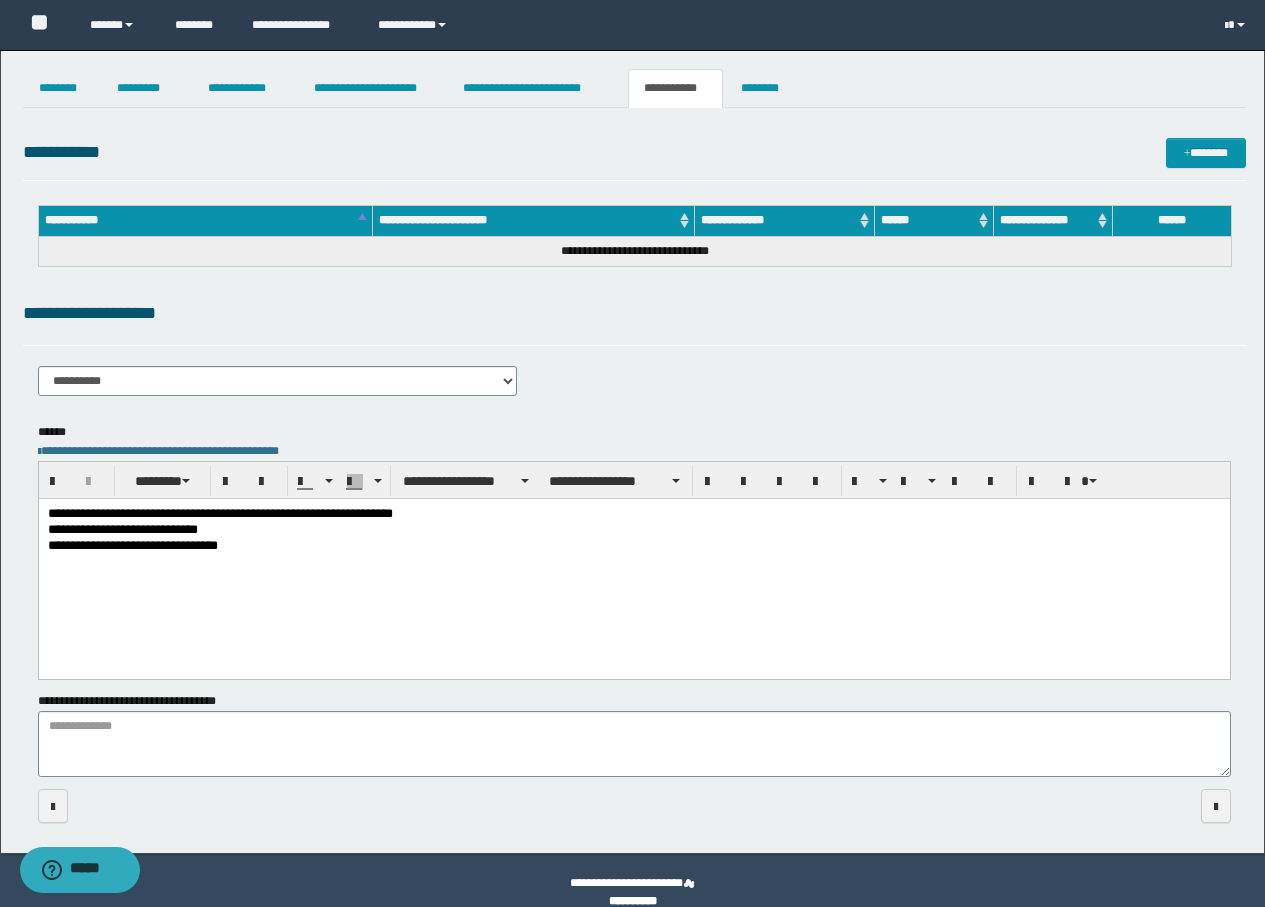 drag, startPoint x: 558, startPoint y: 37, endPoint x: 1106, endPoint y: 70, distance: 548.99274 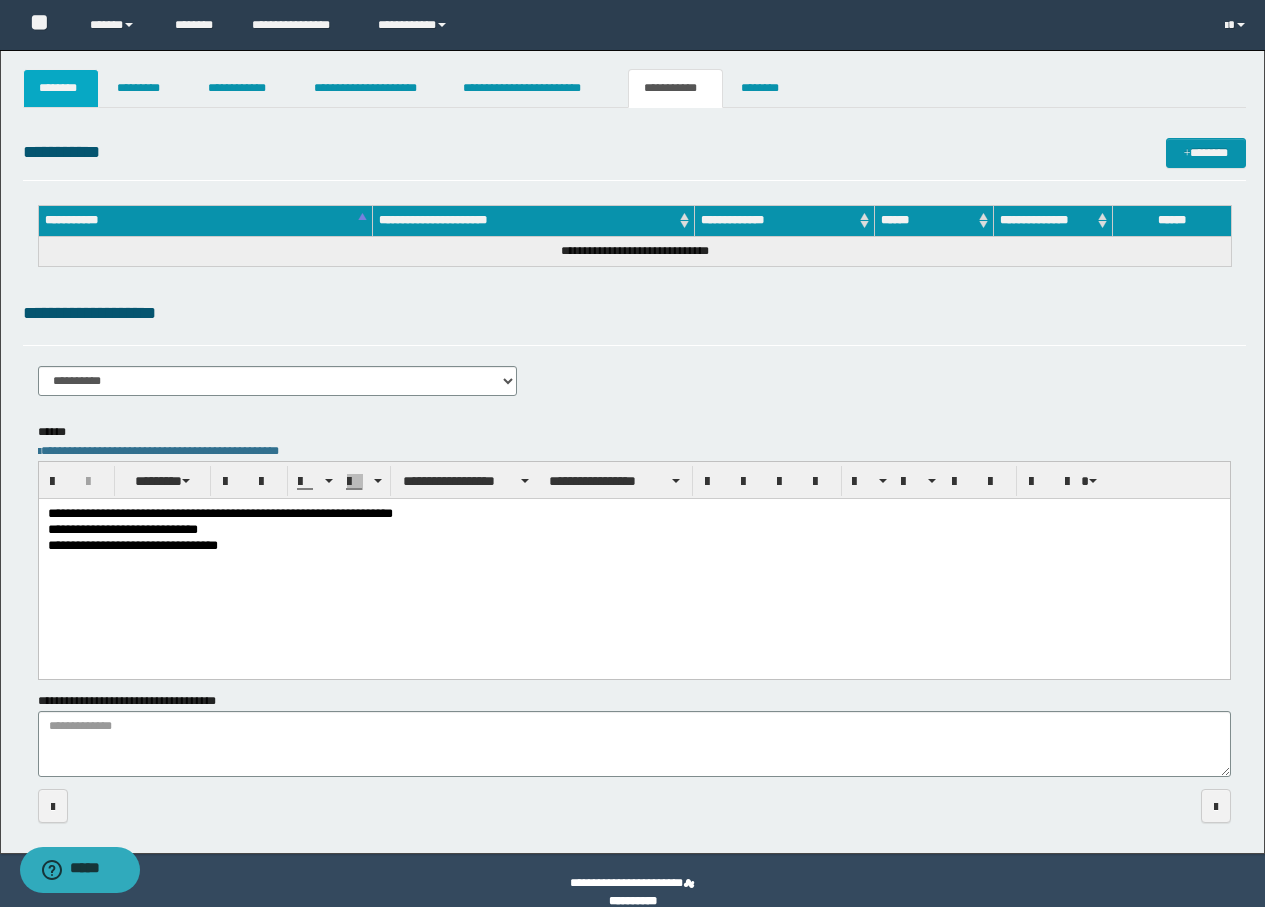 click on "********" at bounding box center [61, 88] 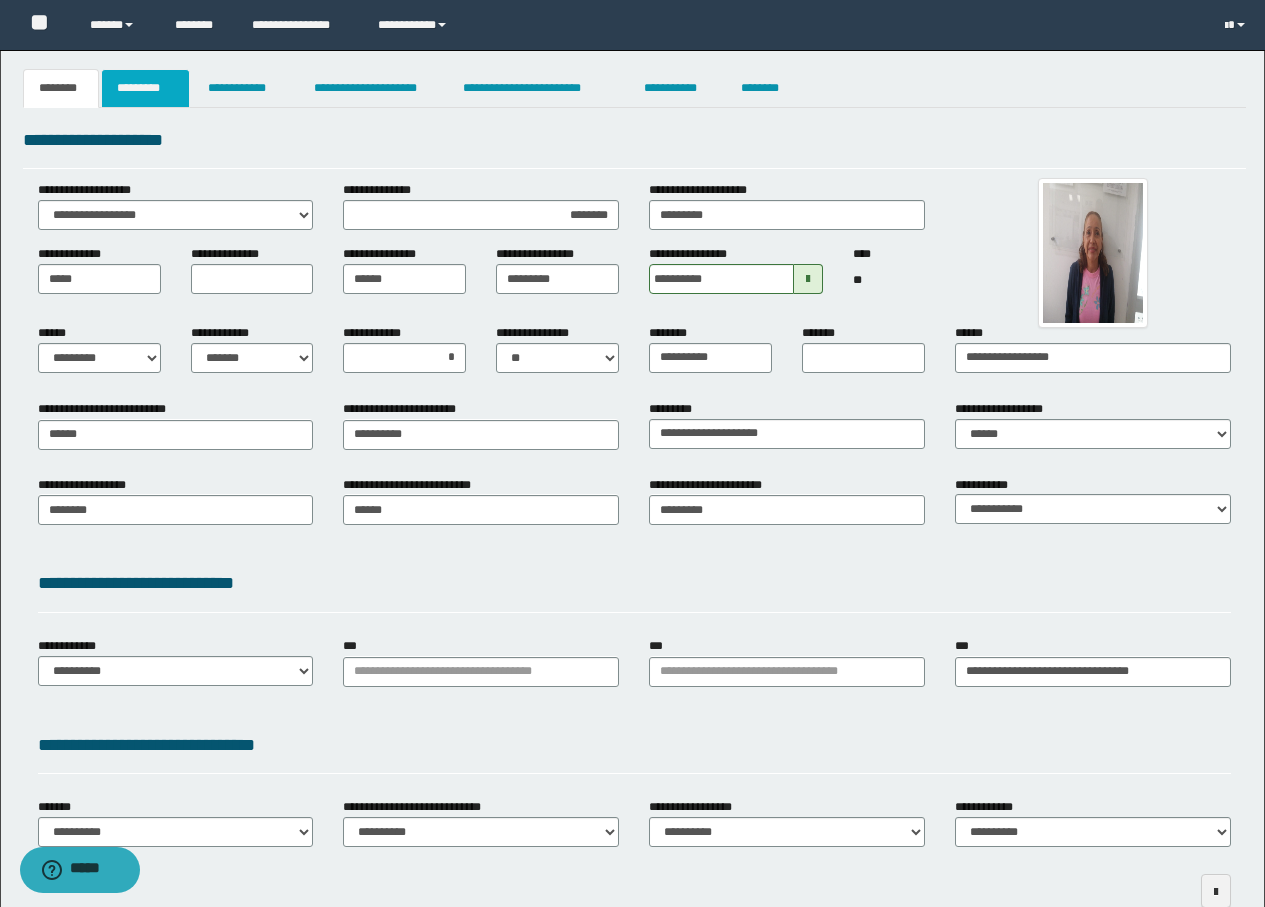 click on "*********" at bounding box center (145, 88) 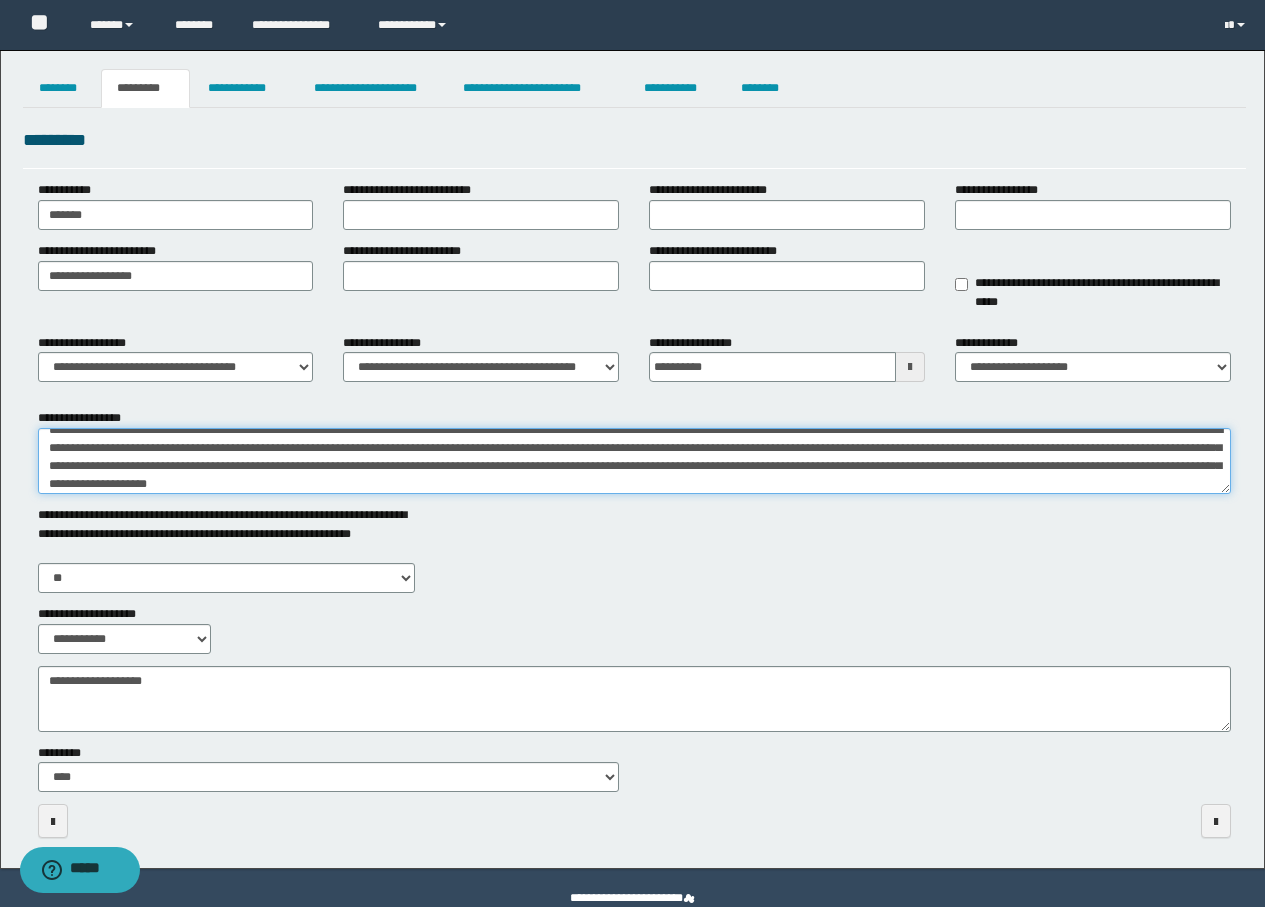 scroll, scrollTop: 0, scrollLeft: 0, axis: both 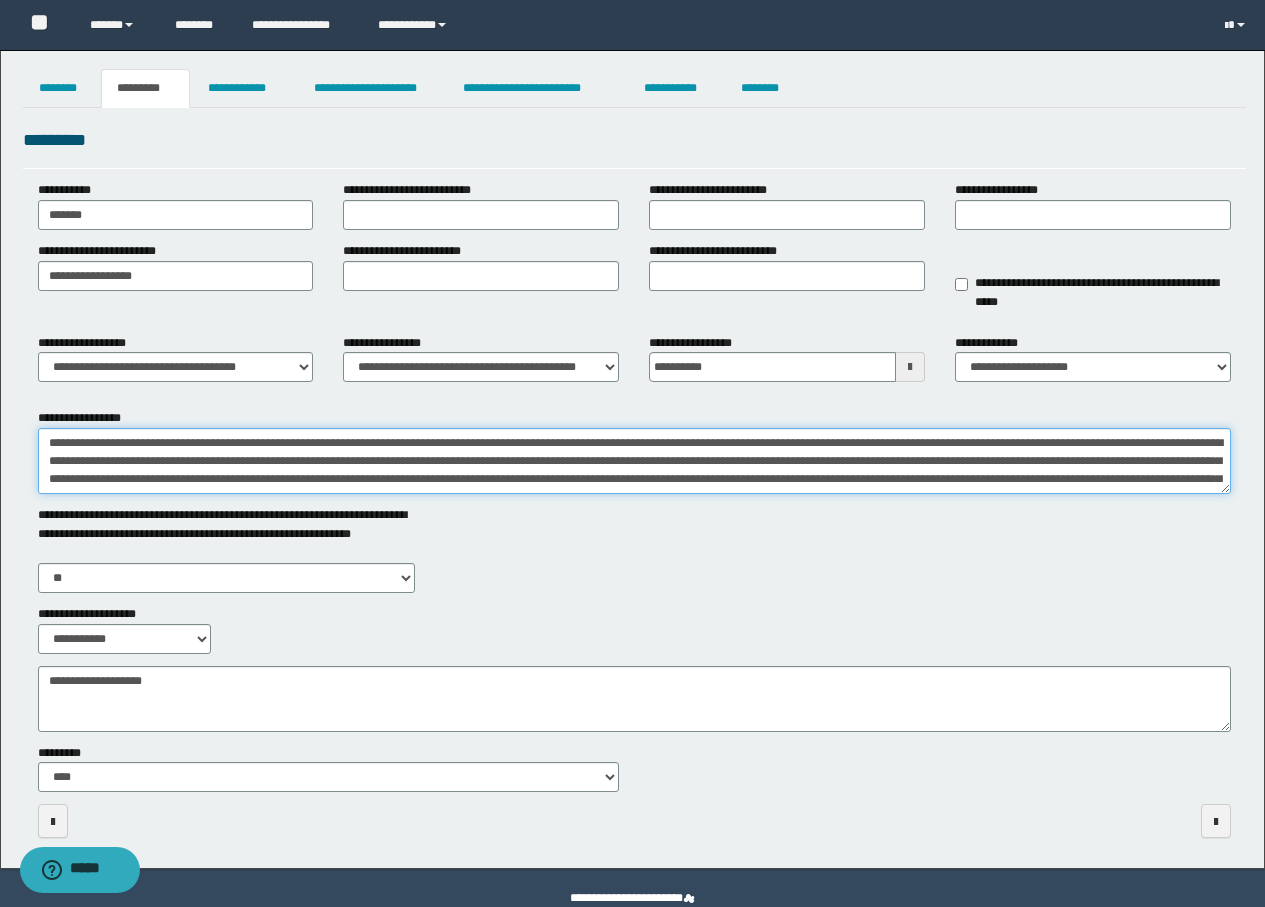 click on "**********" at bounding box center [634, 461] 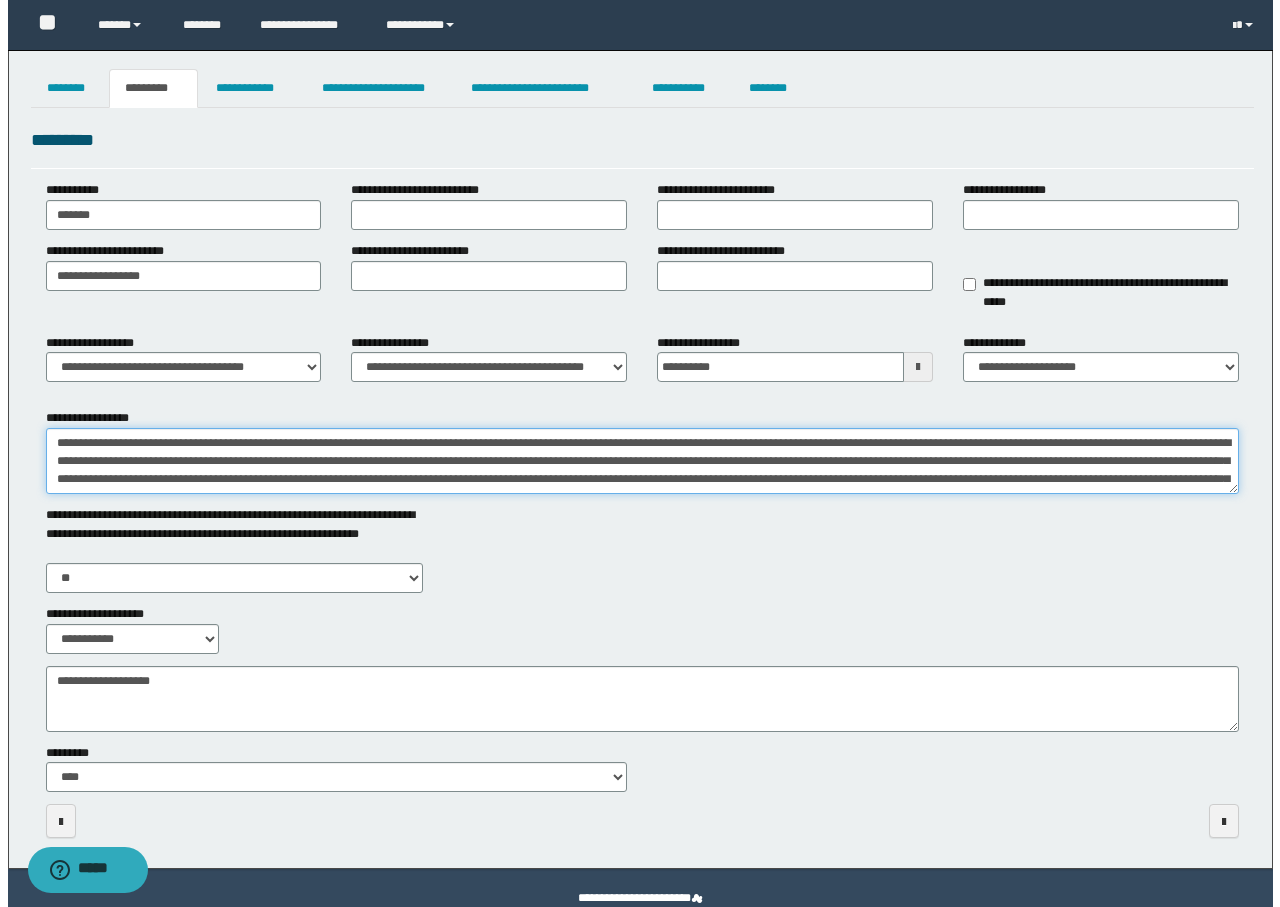 scroll, scrollTop: 13, scrollLeft: 0, axis: vertical 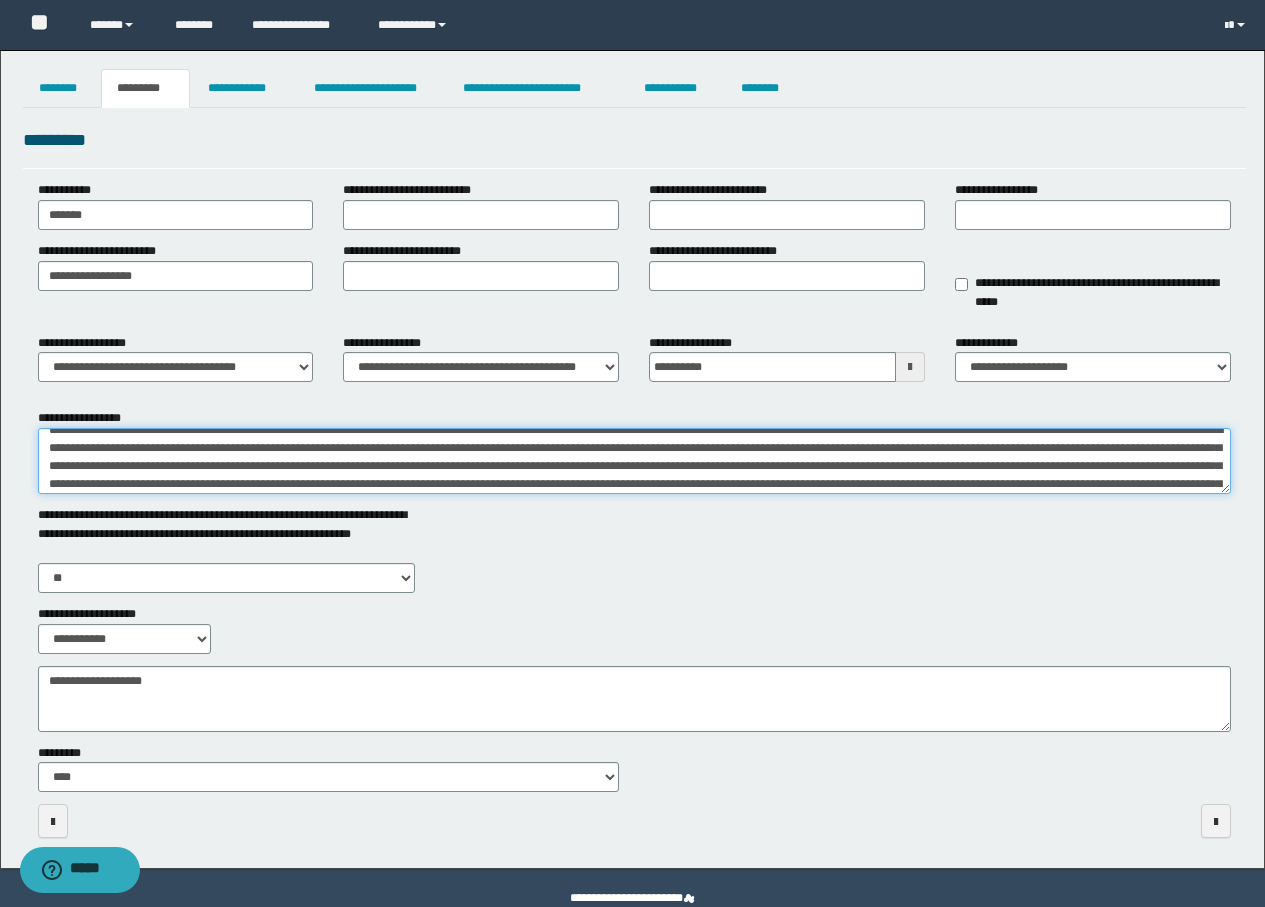 click on "**********" at bounding box center (634, 461) 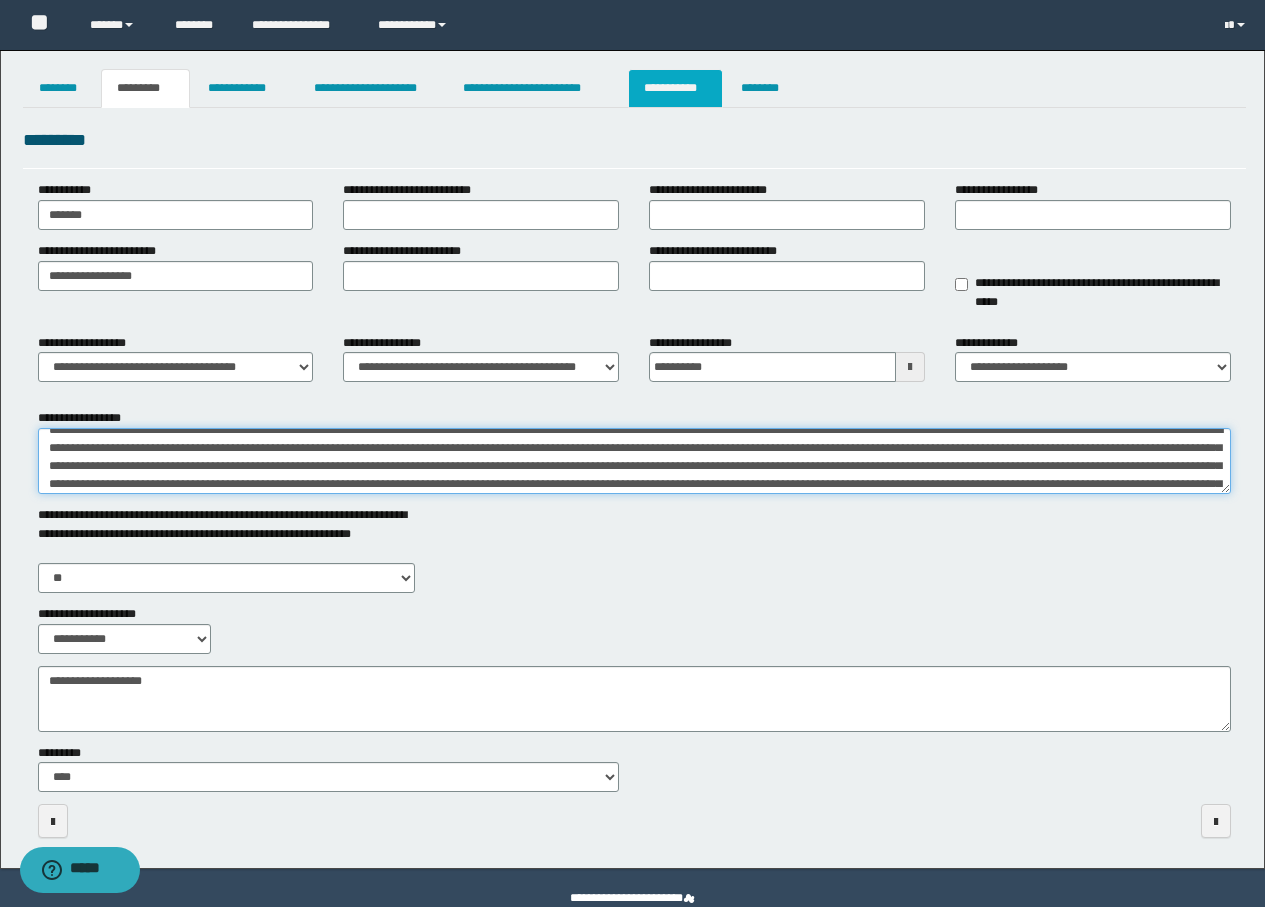type on "**********" 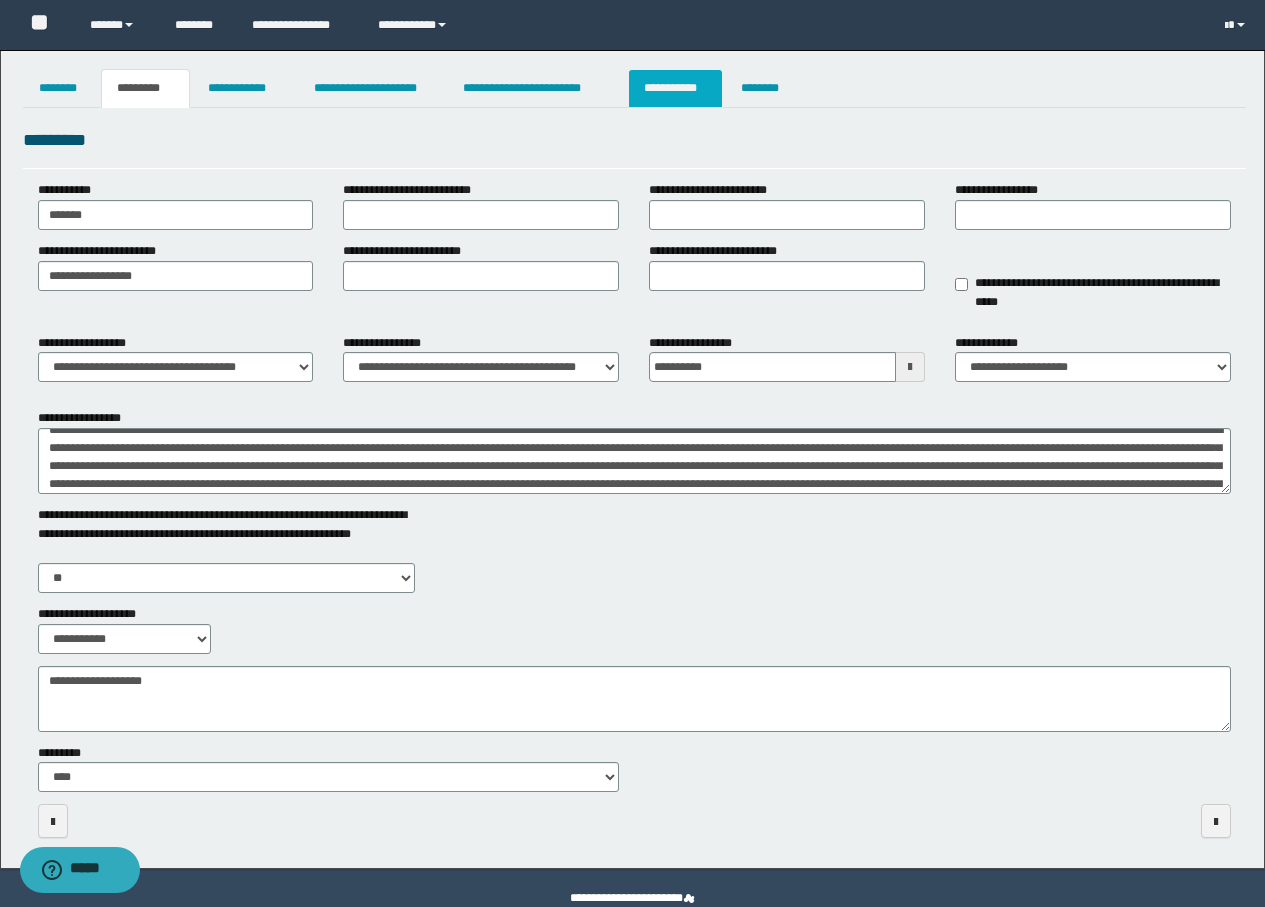 click on "**********" at bounding box center (675, 88) 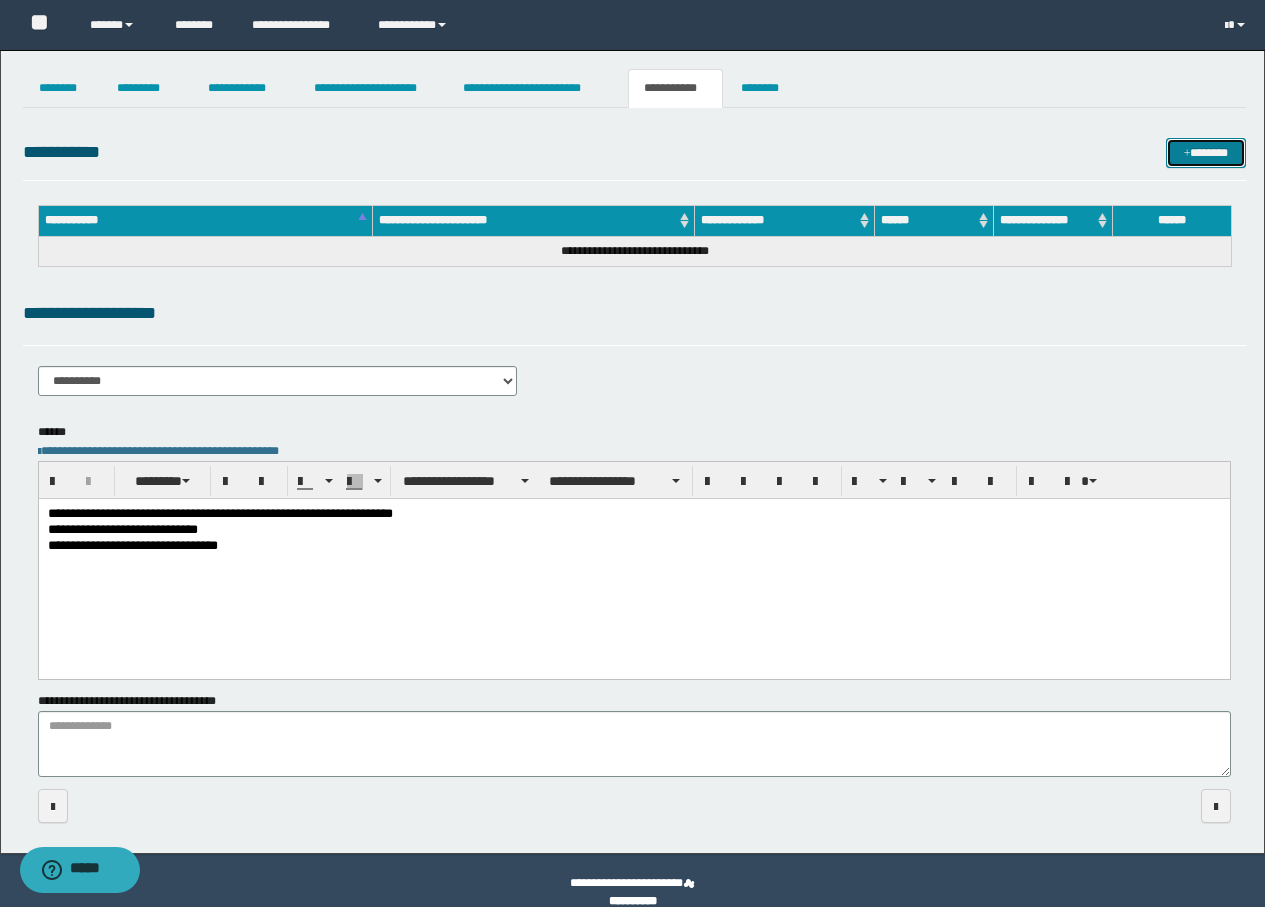 click on "*******" at bounding box center (1206, 153) 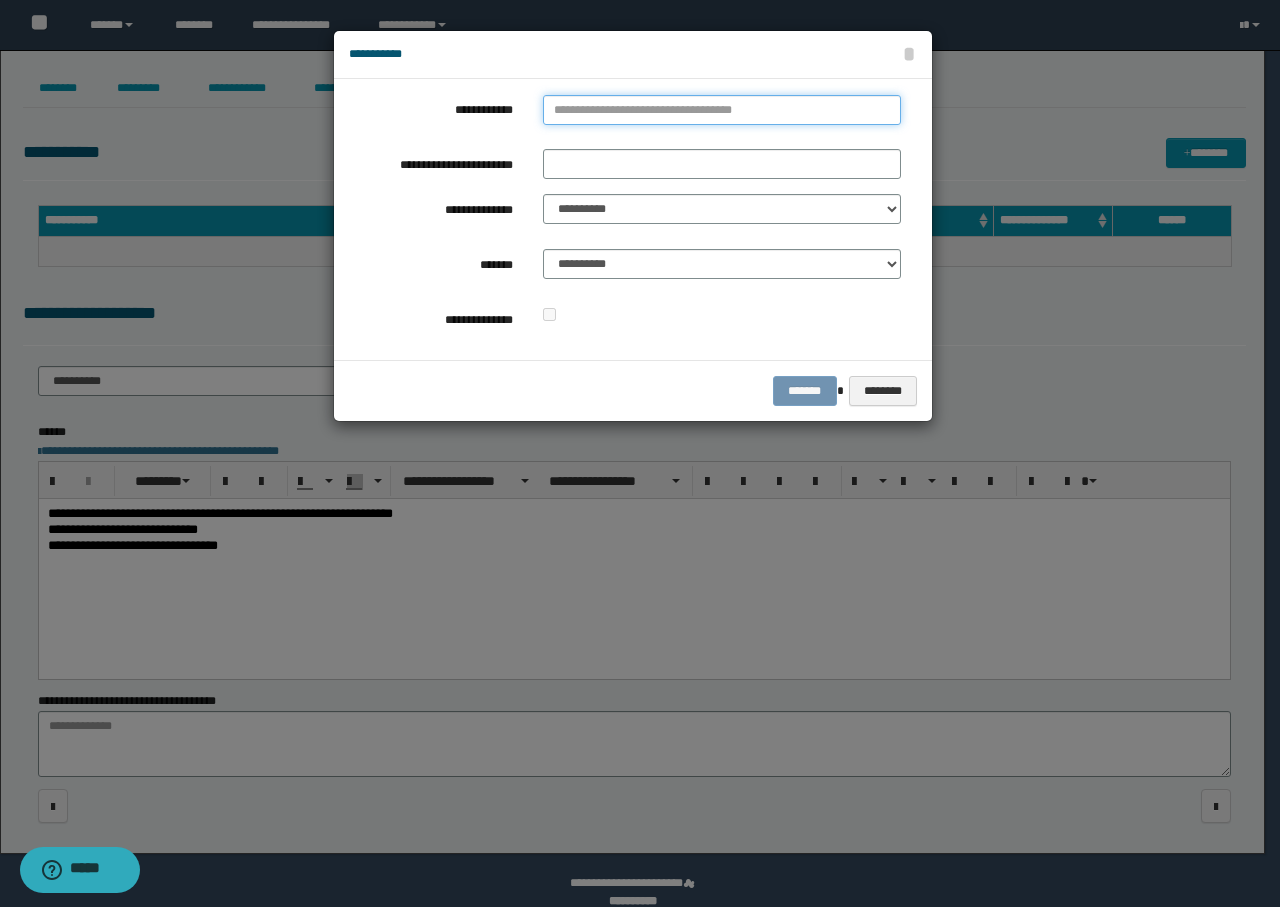 click on "**********" at bounding box center (722, 110) 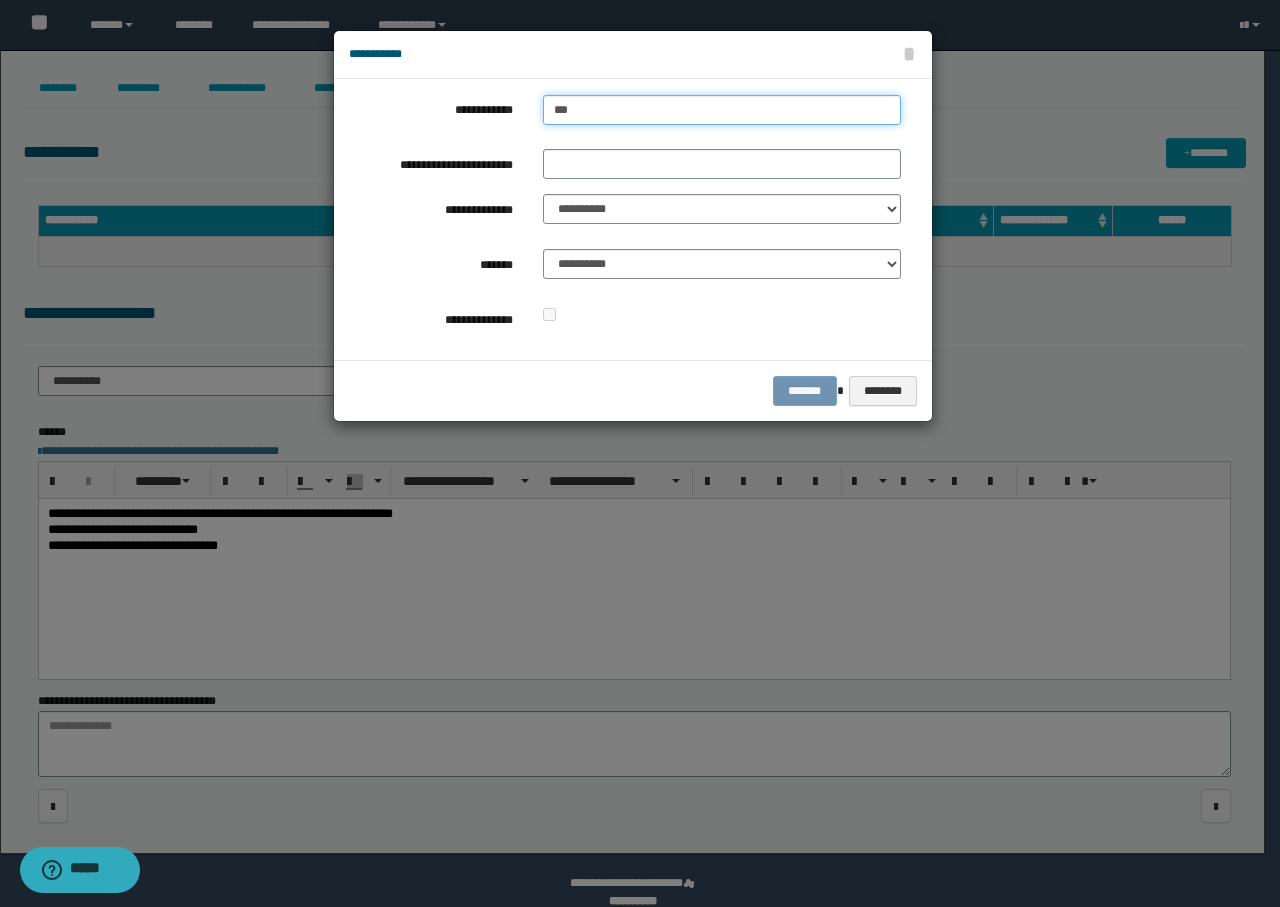 type on "****" 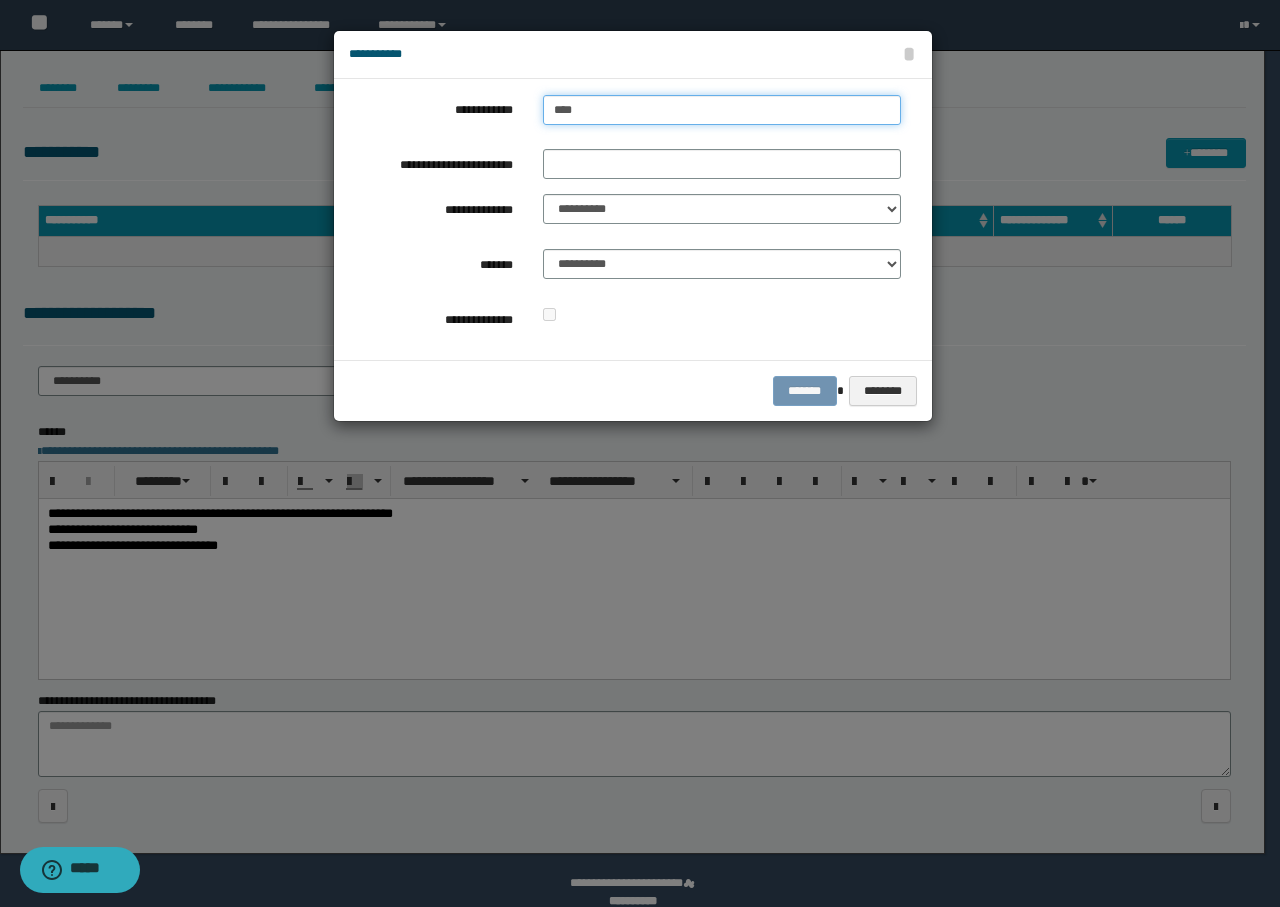 type on "****" 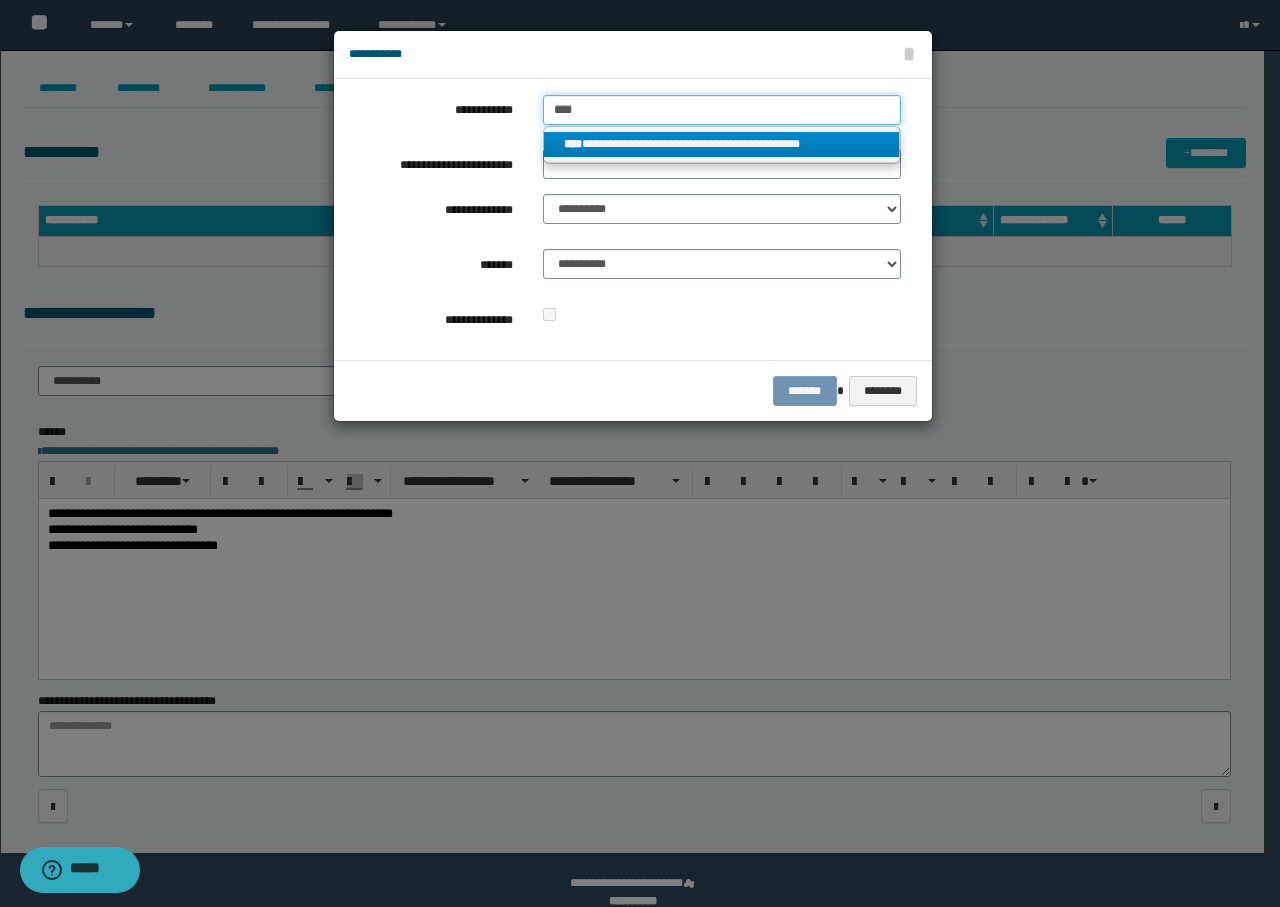 type on "****" 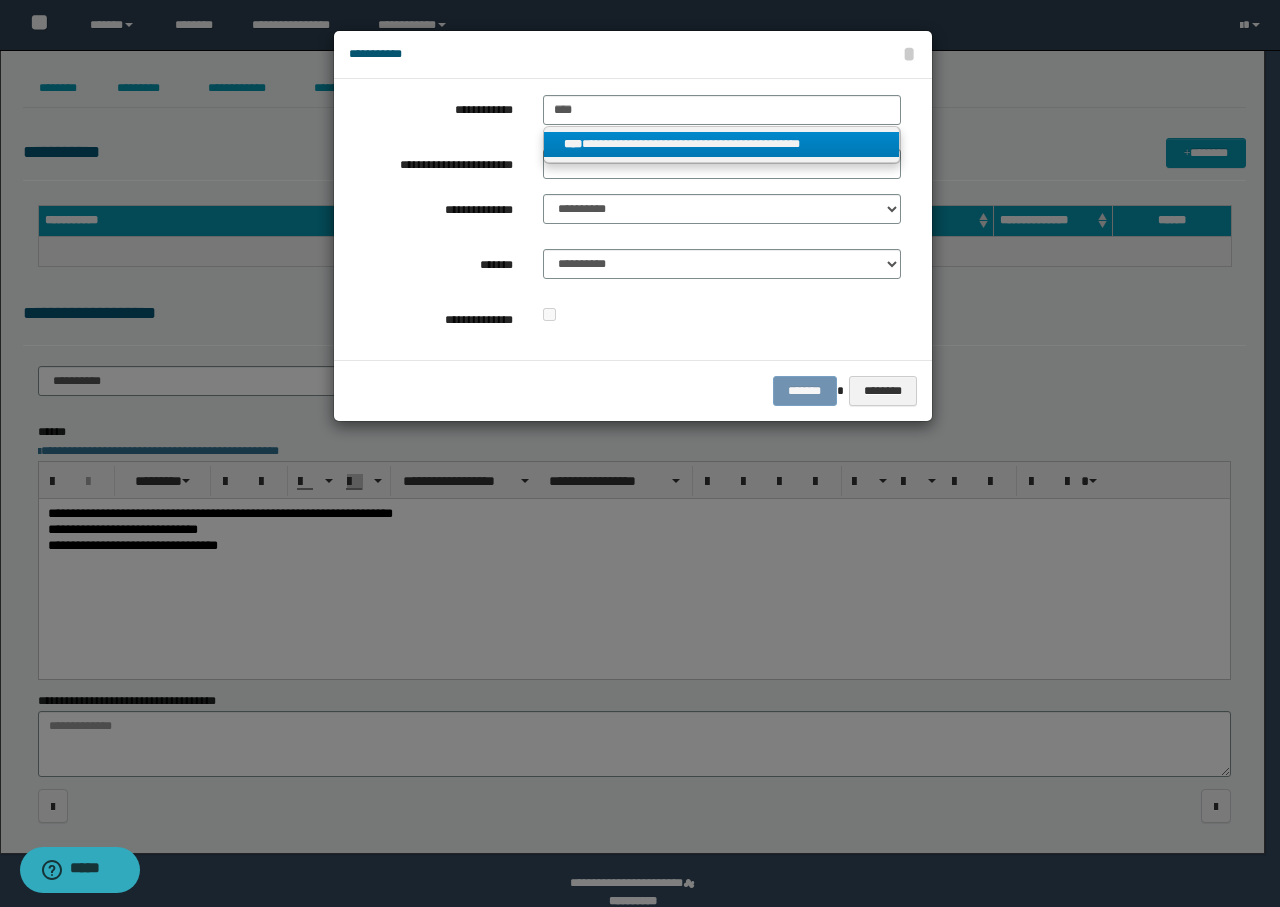 click on "**********" at bounding box center [722, 144] 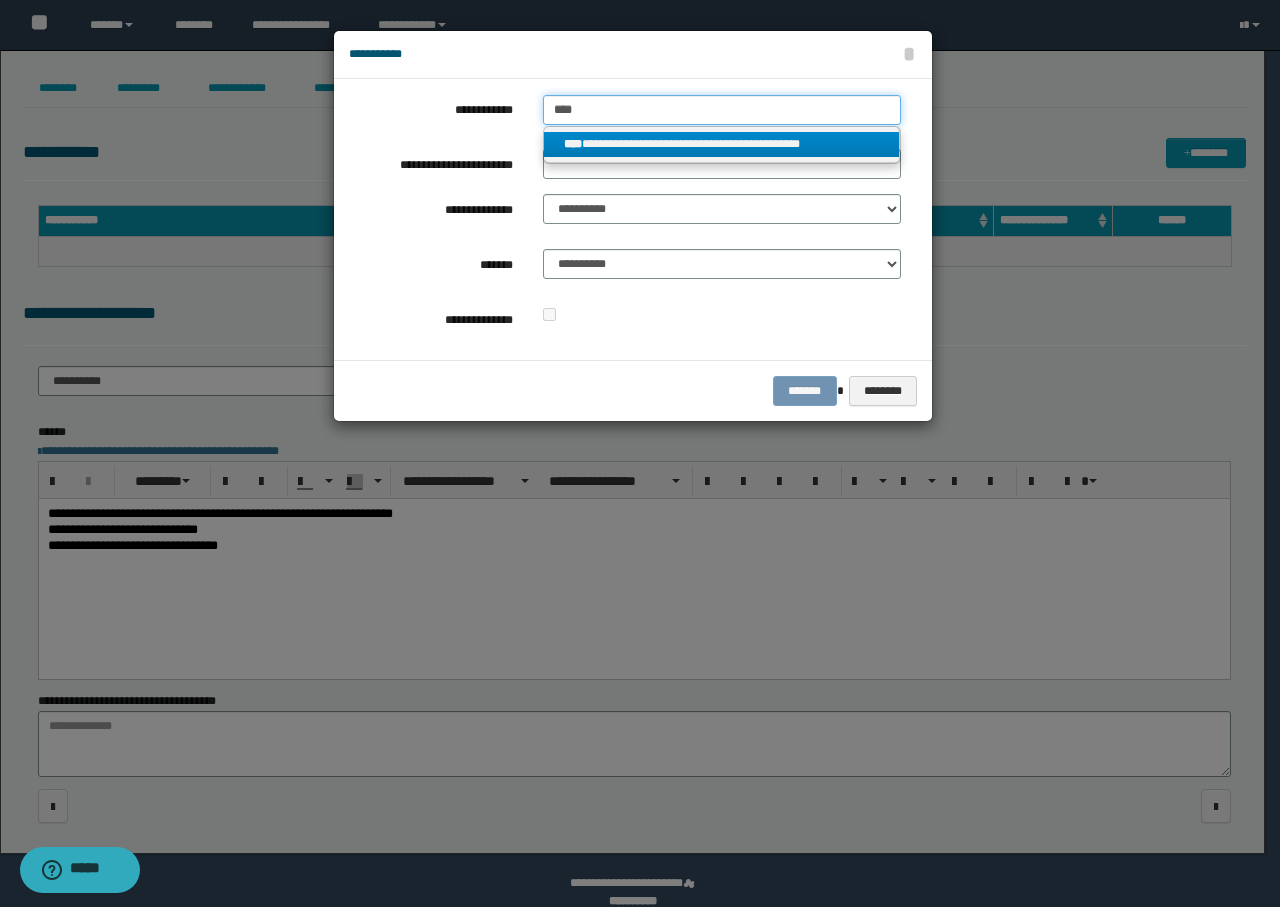 type 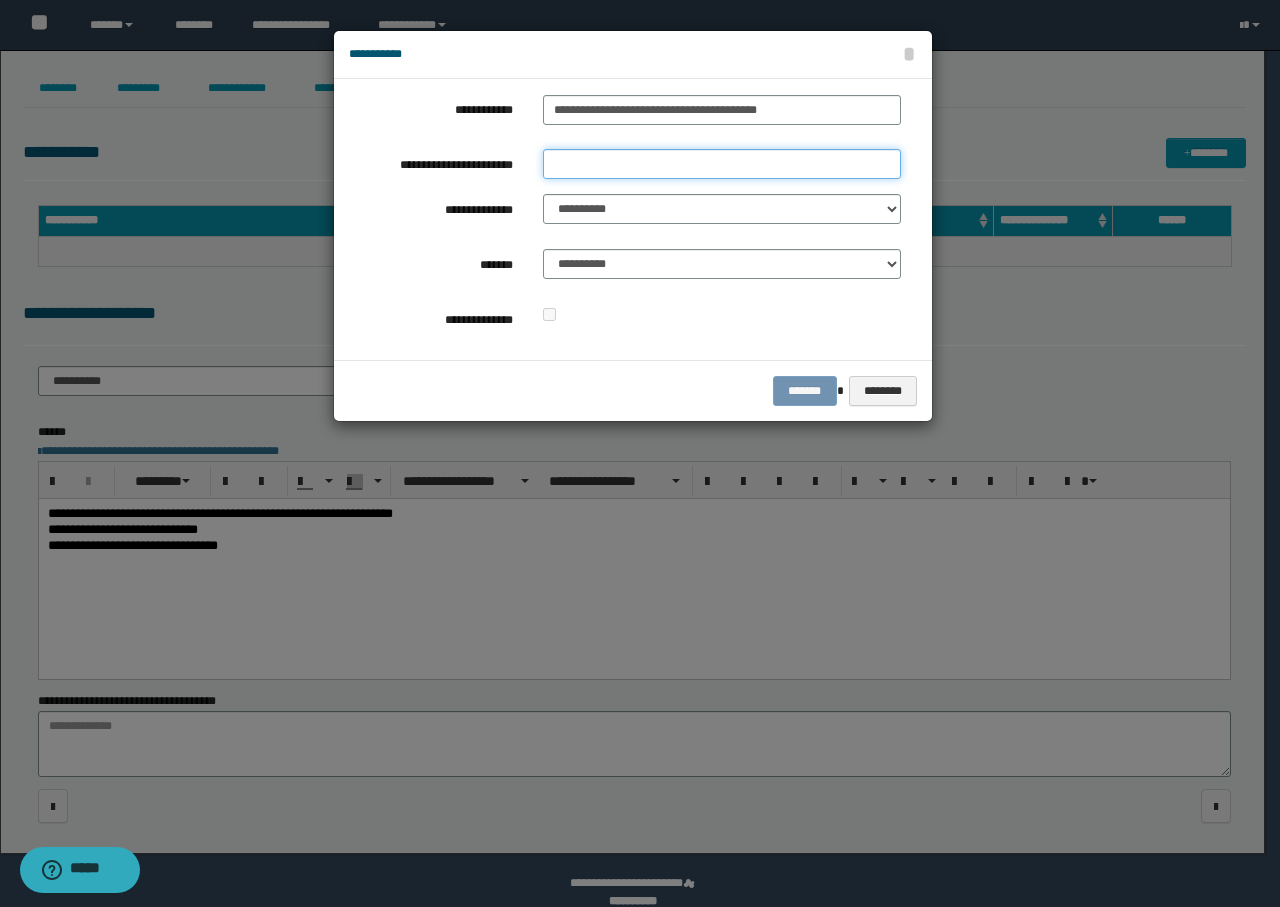 click on "**********" at bounding box center [722, 164] 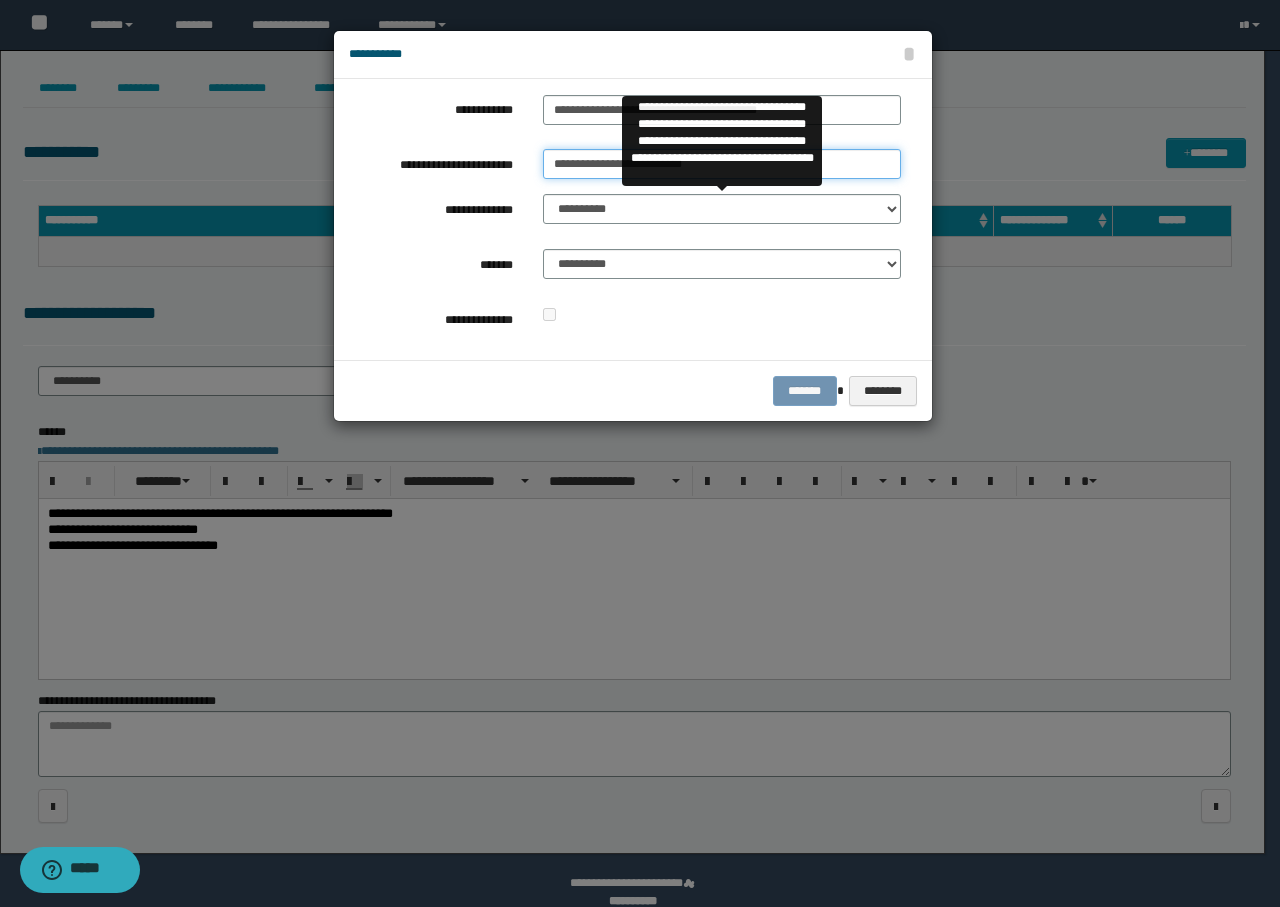 type on "**********" 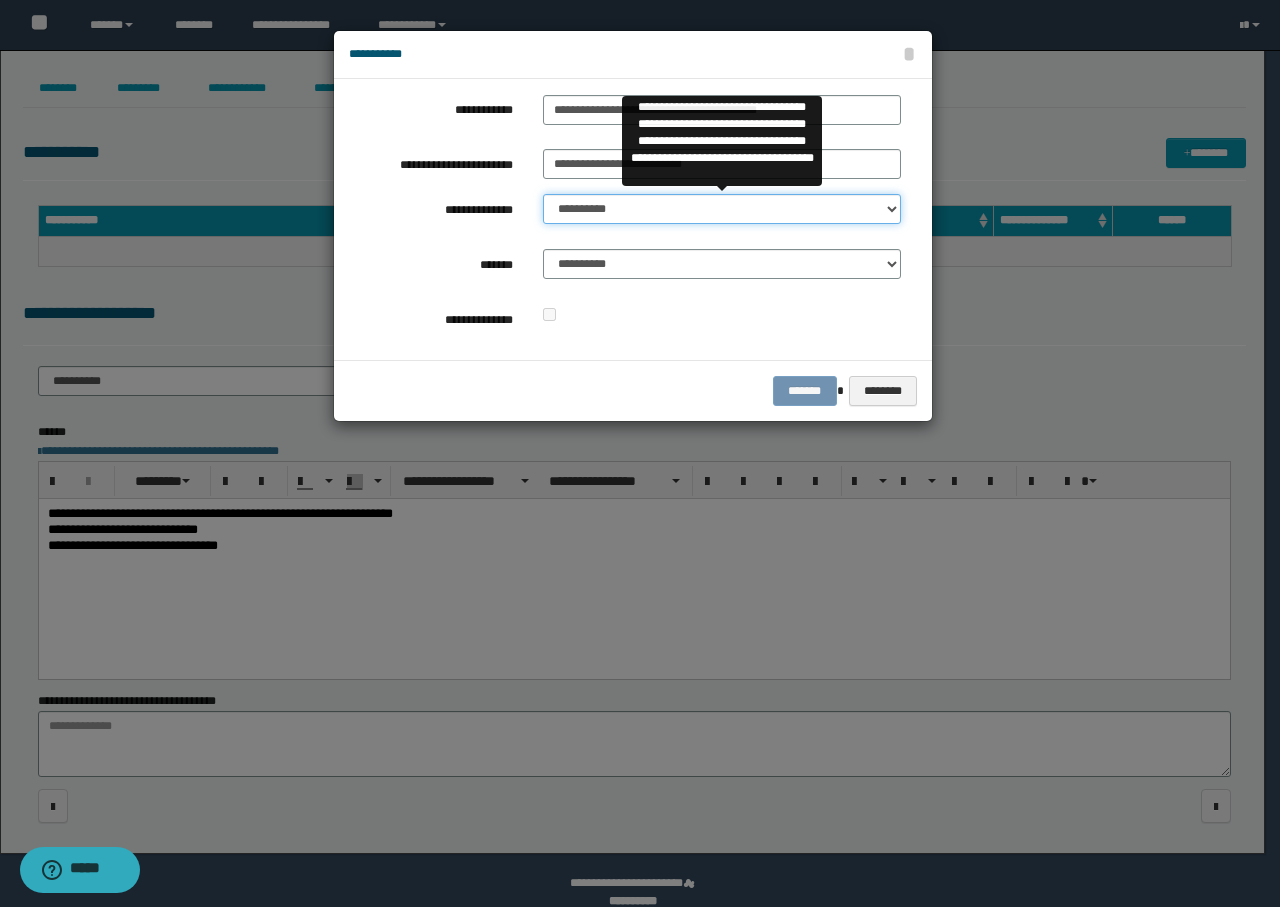 click on "**********" at bounding box center (722, 209) 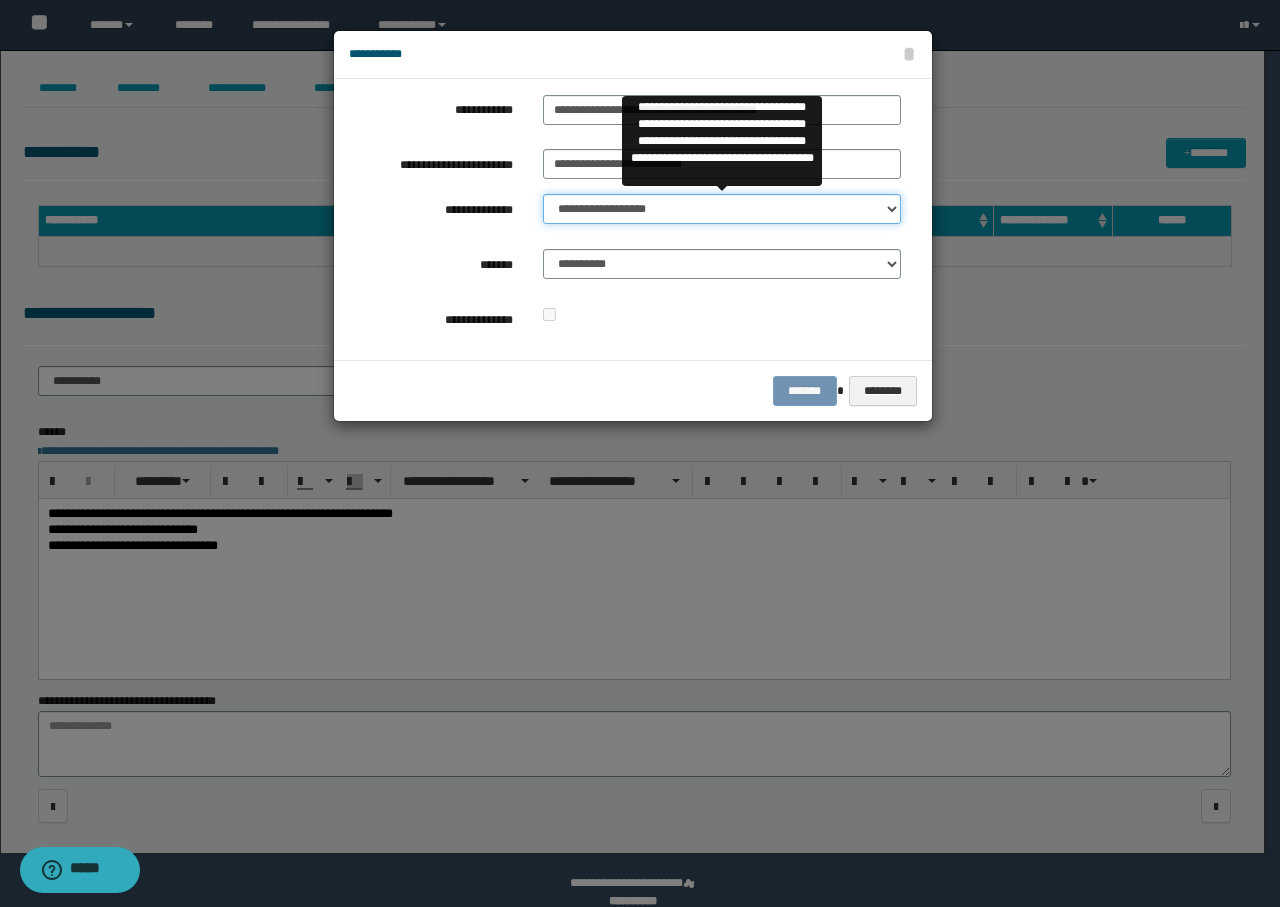click on "**********" at bounding box center (722, 209) 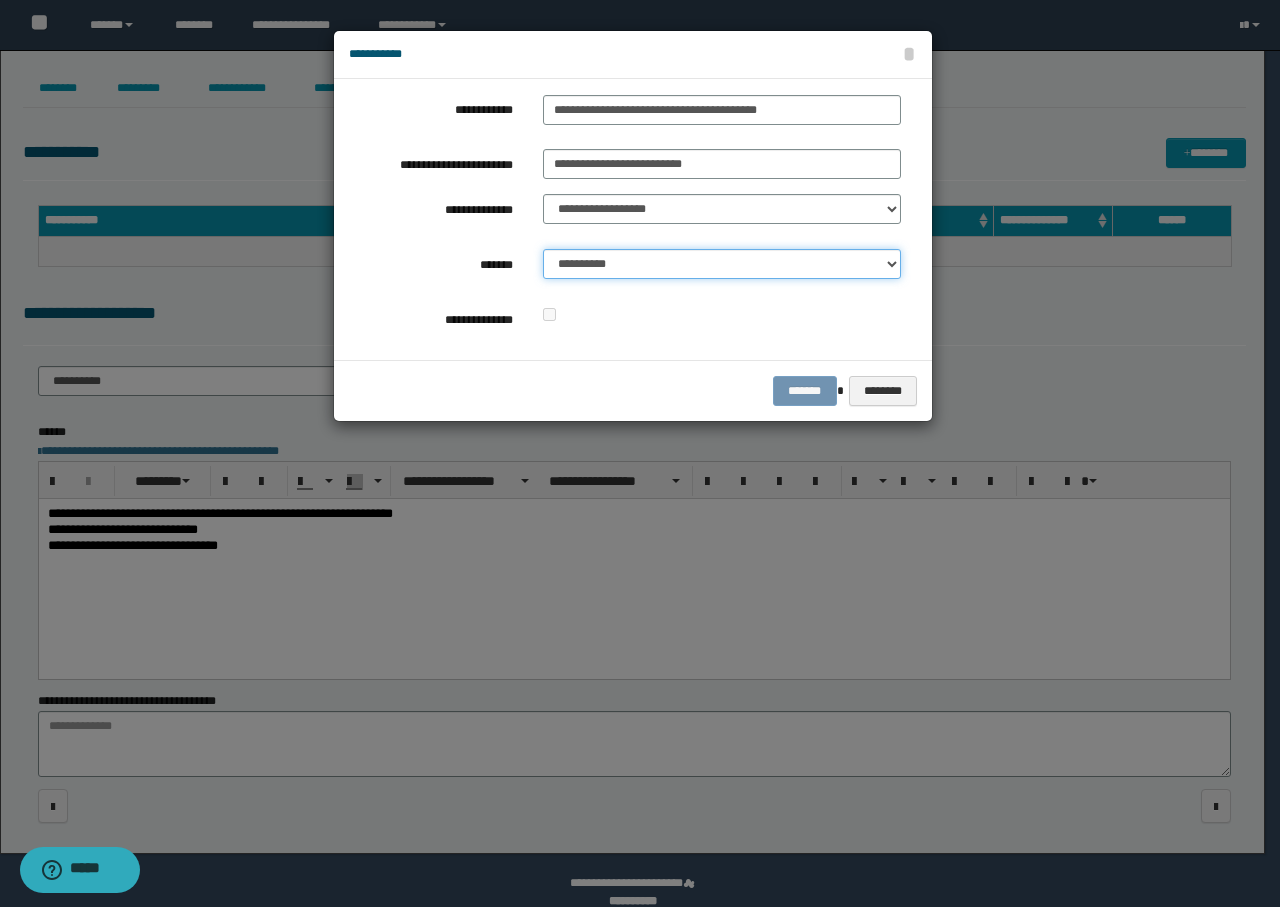 click on "**********" at bounding box center [722, 264] 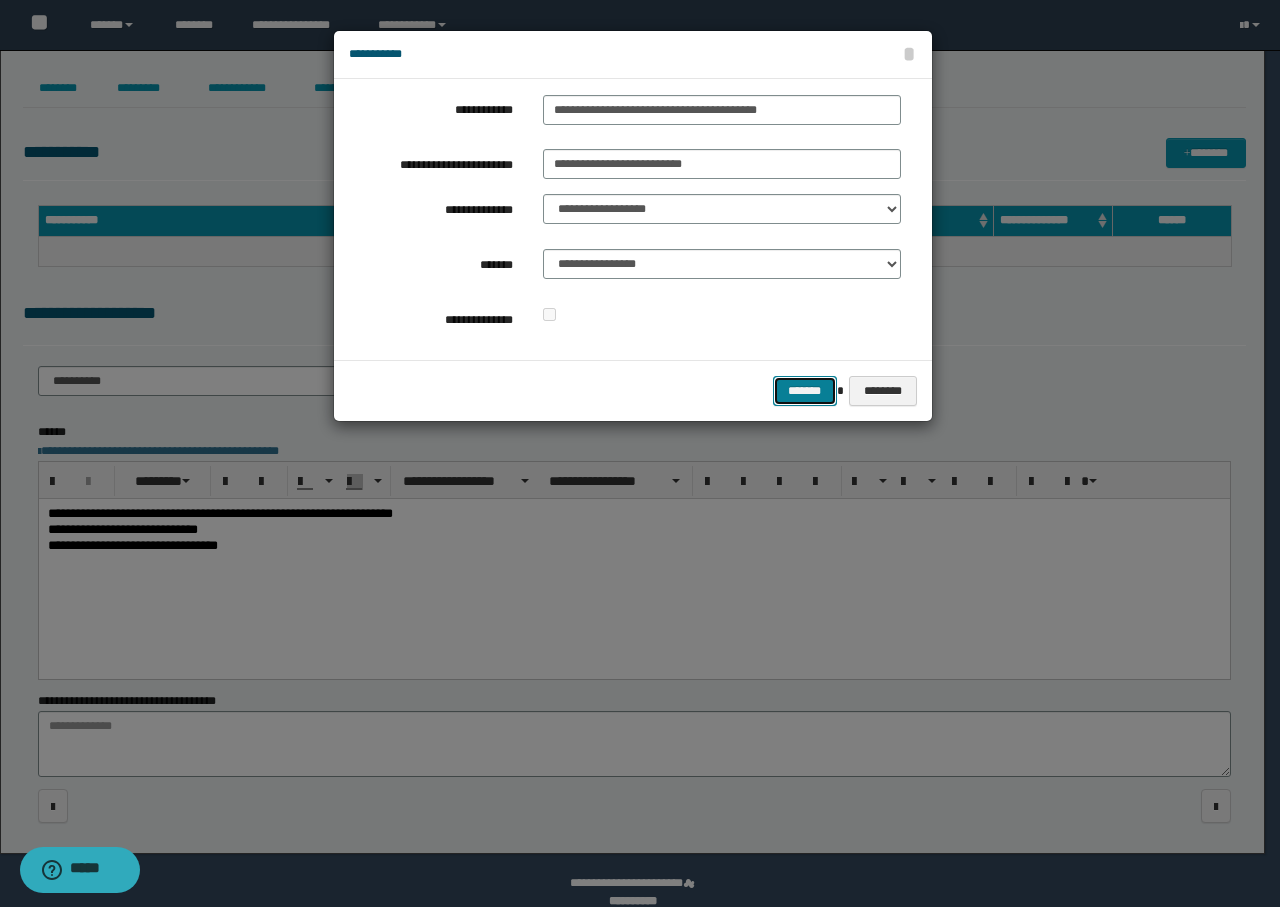 click on "*******" at bounding box center (805, 391) 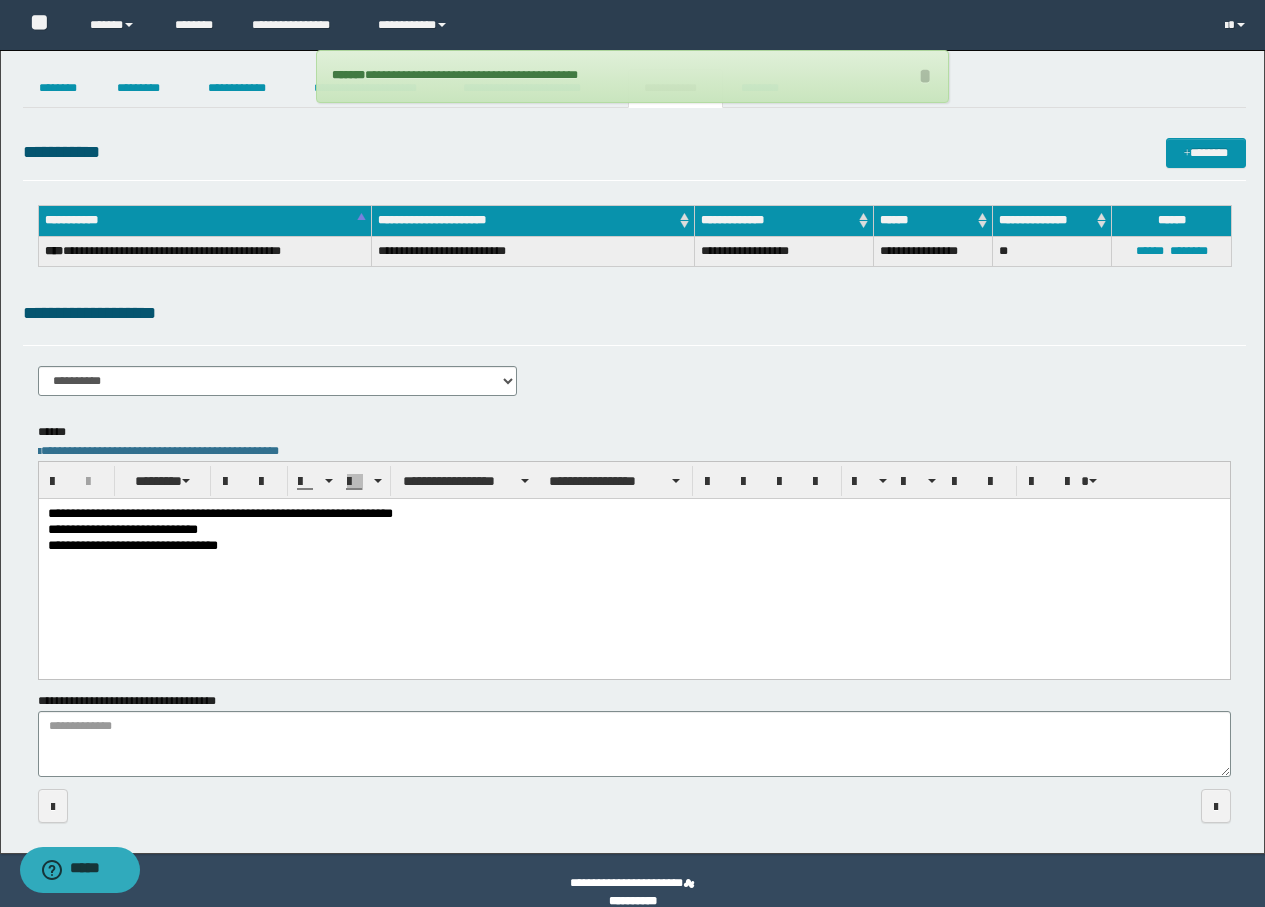 click at bounding box center (633, 562) 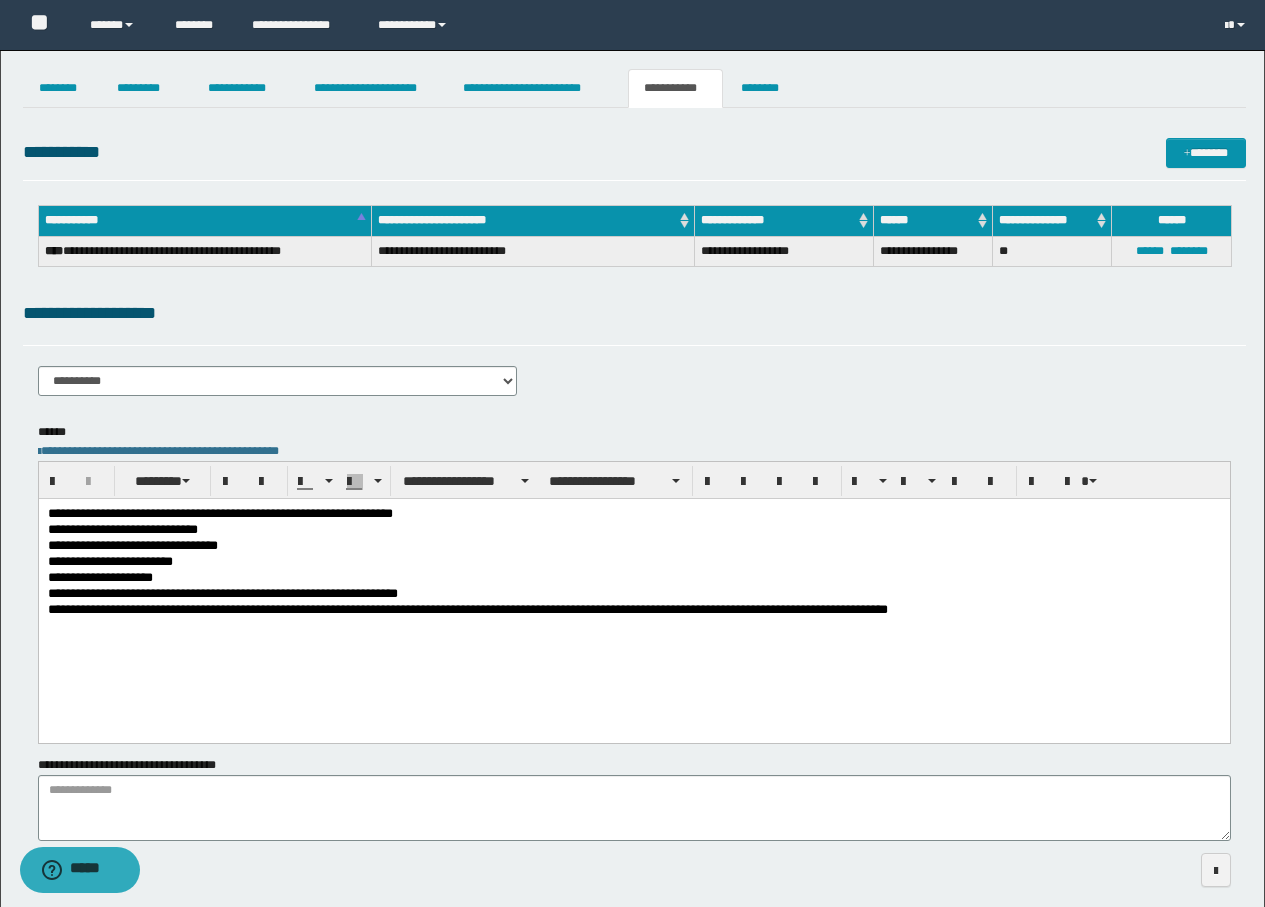 click on "**********" at bounding box center [633, 618] 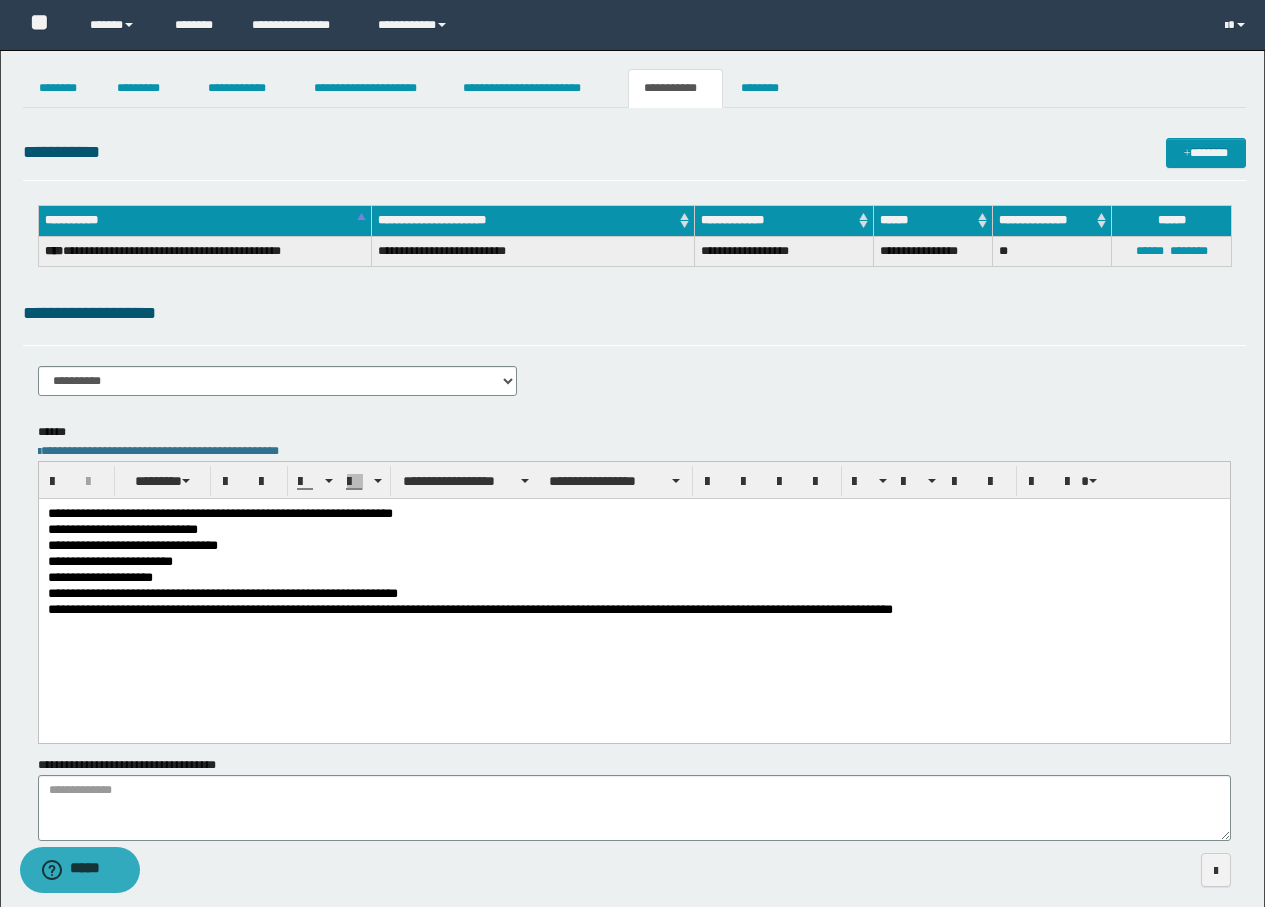 click on "**********" at bounding box center [633, 618] 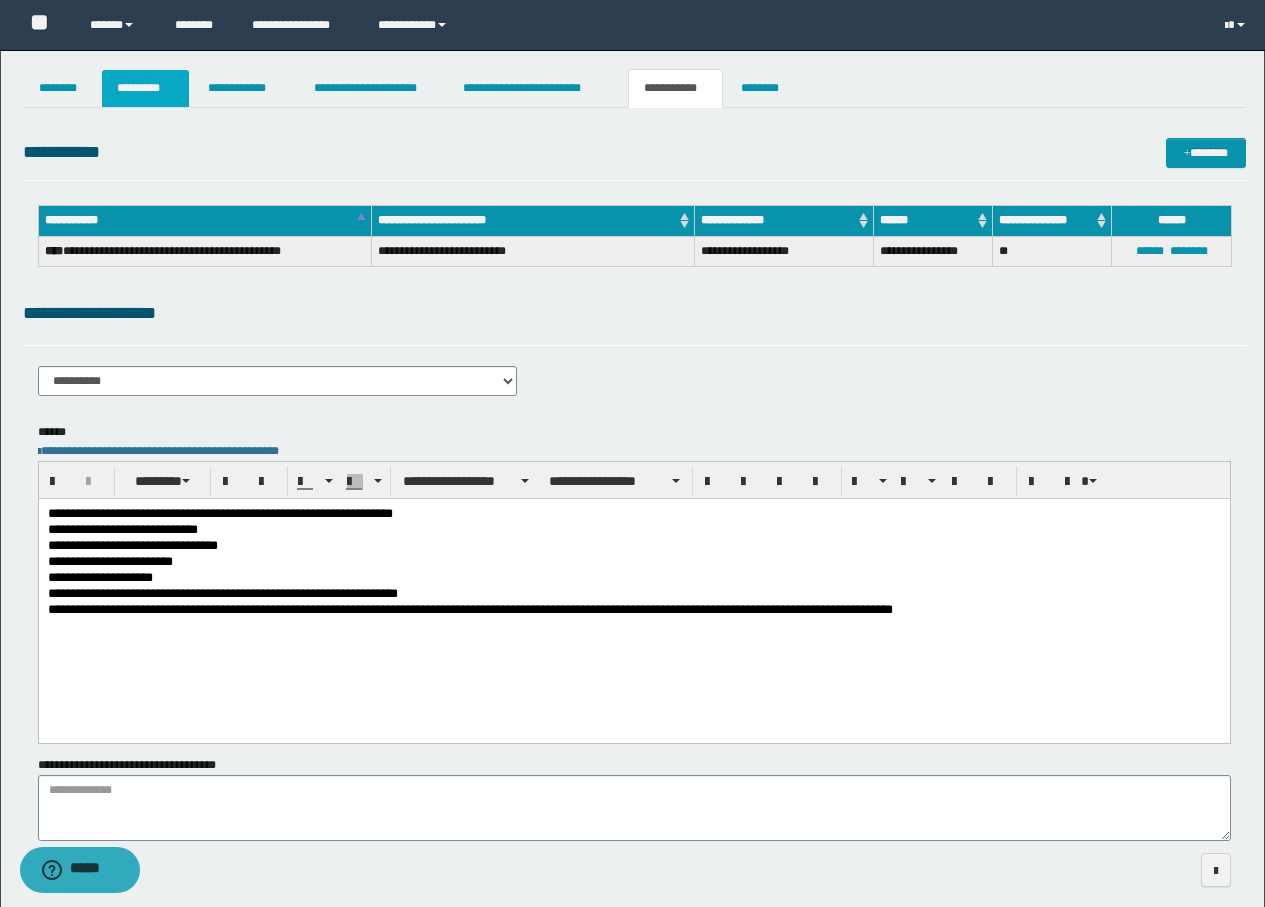 click on "*********" at bounding box center (145, 88) 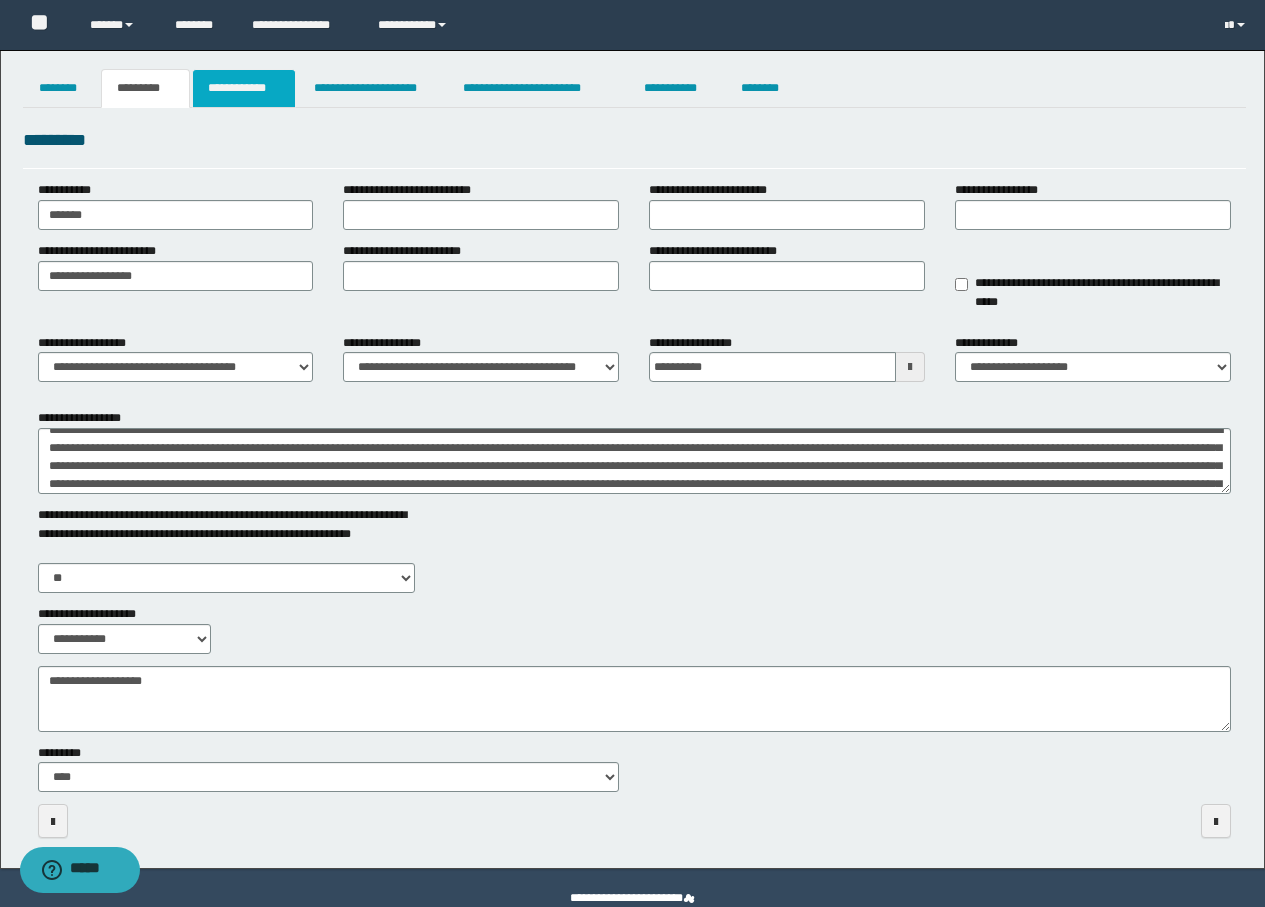 click on "**********" at bounding box center (244, 88) 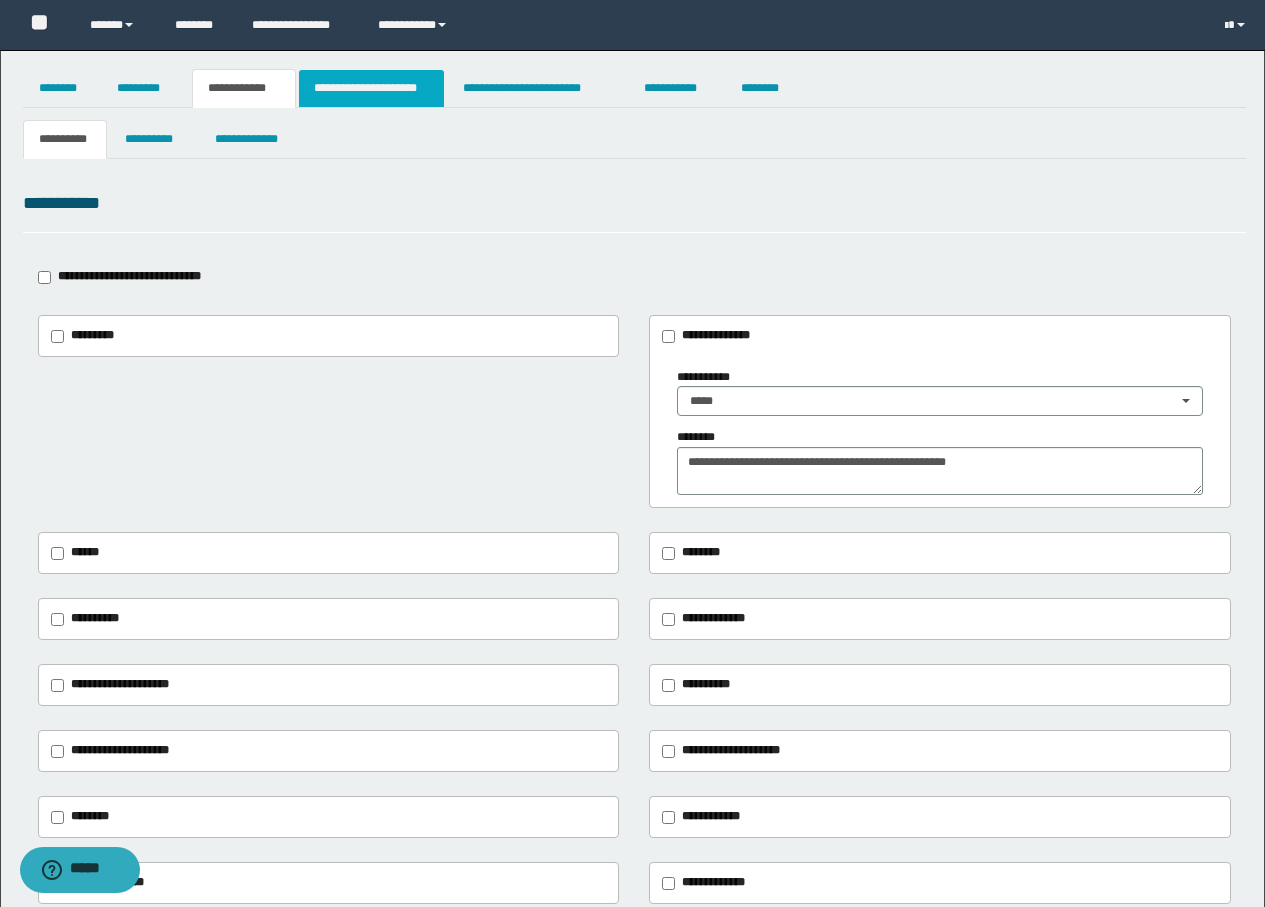 click on "**********" at bounding box center (371, 88) 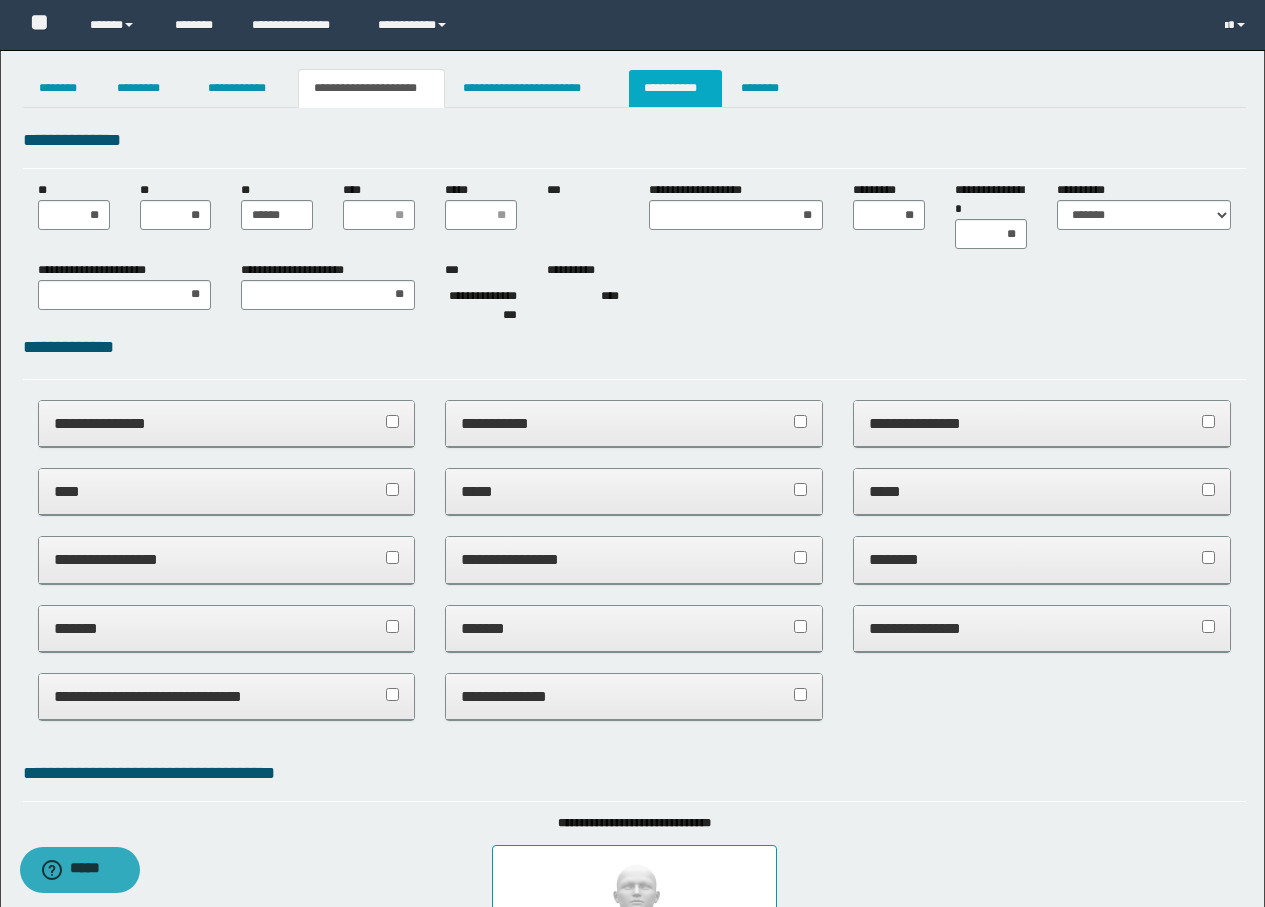 click on "**********" at bounding box center (675, 88) 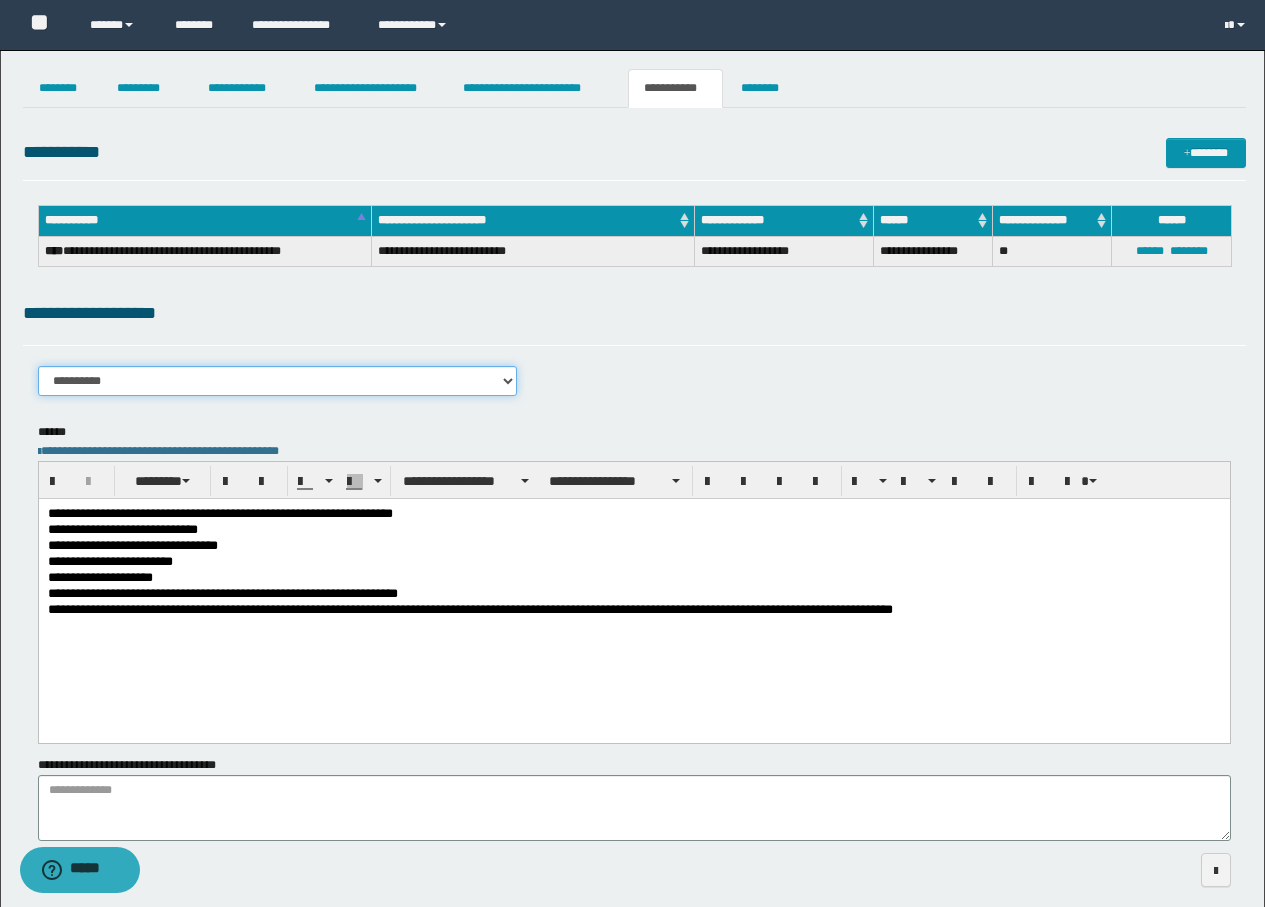 click on "**********" at bounding box center [278, 381] 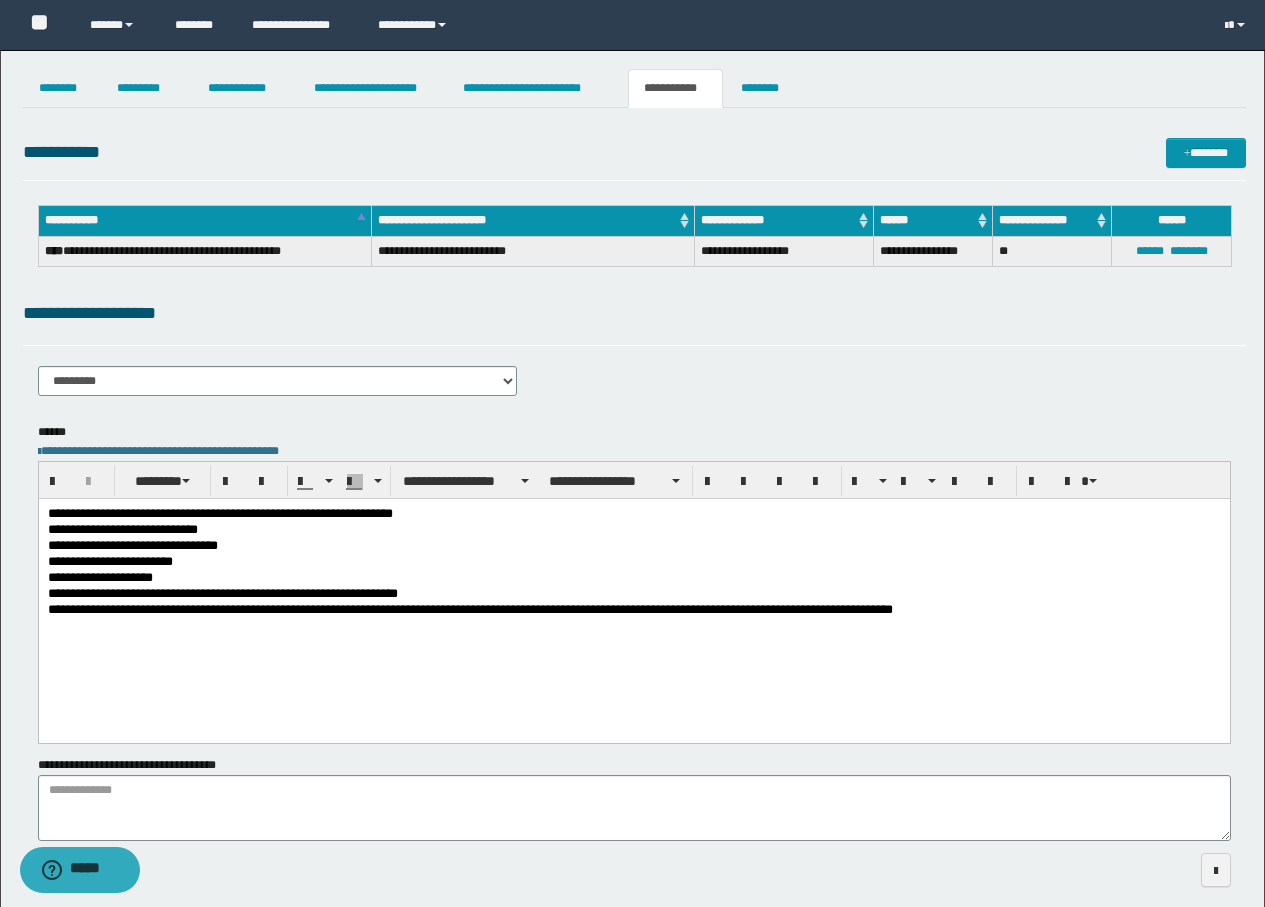 click on "**********" at bounding box center [633, 618] 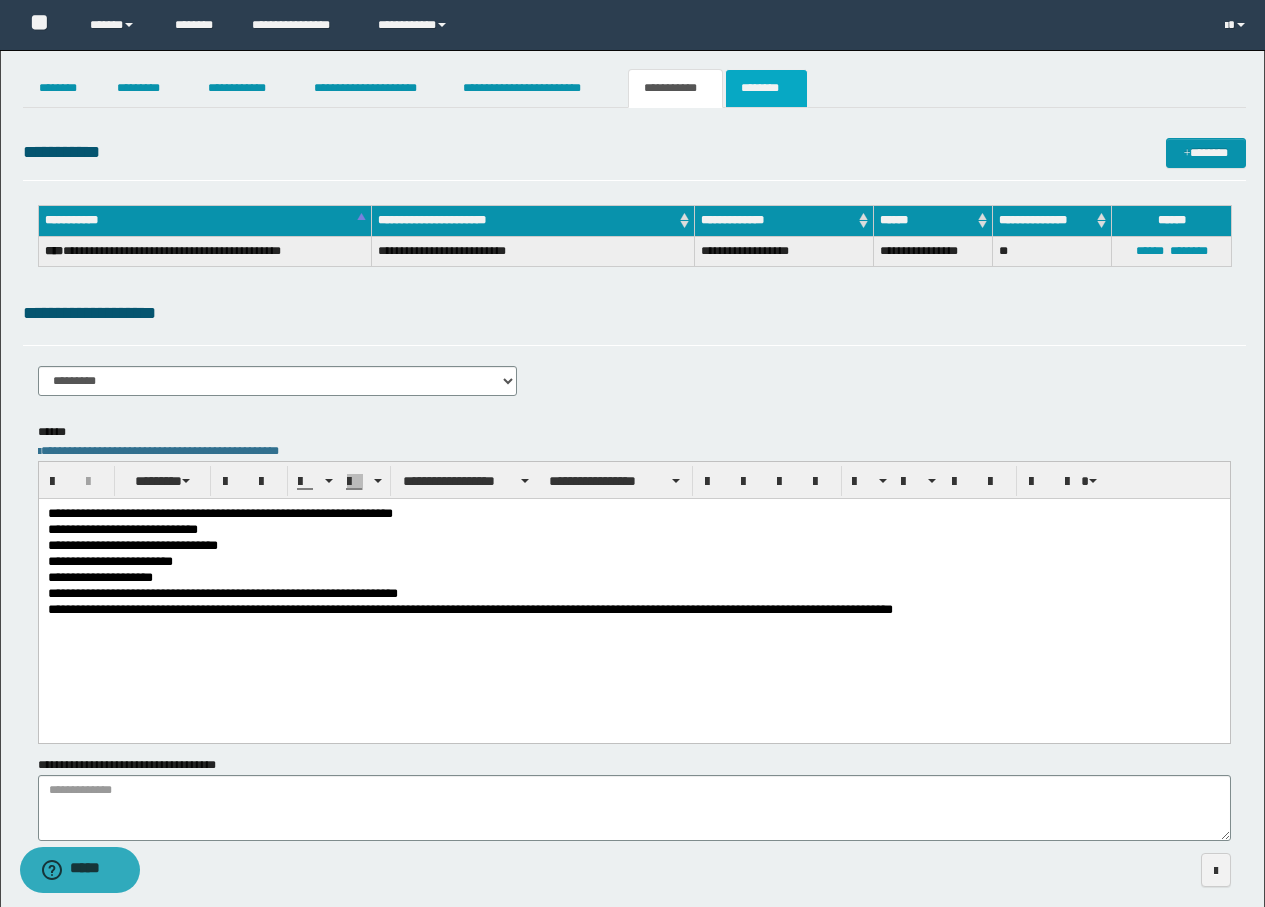 click on "********" at bounding box center (766, 88) 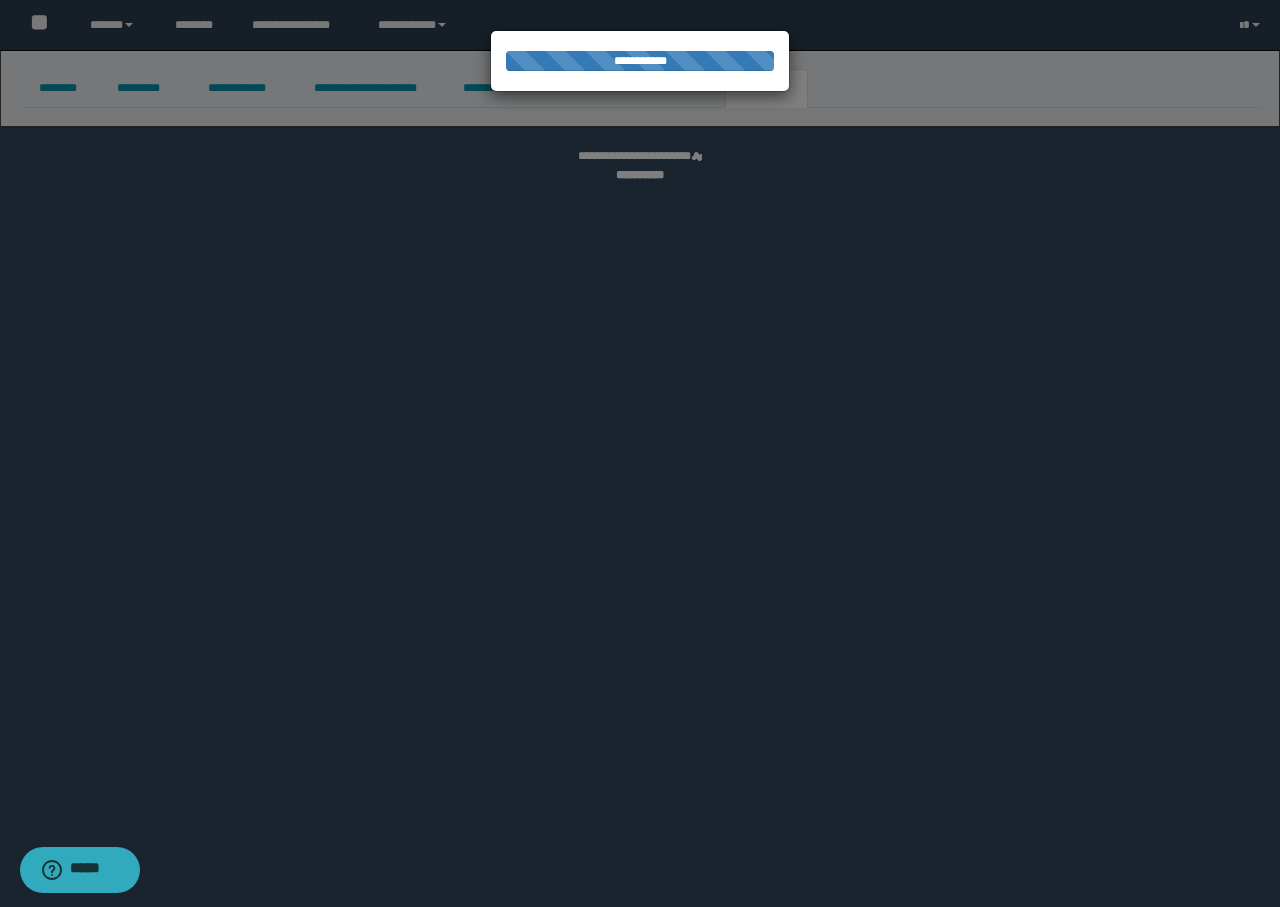 select 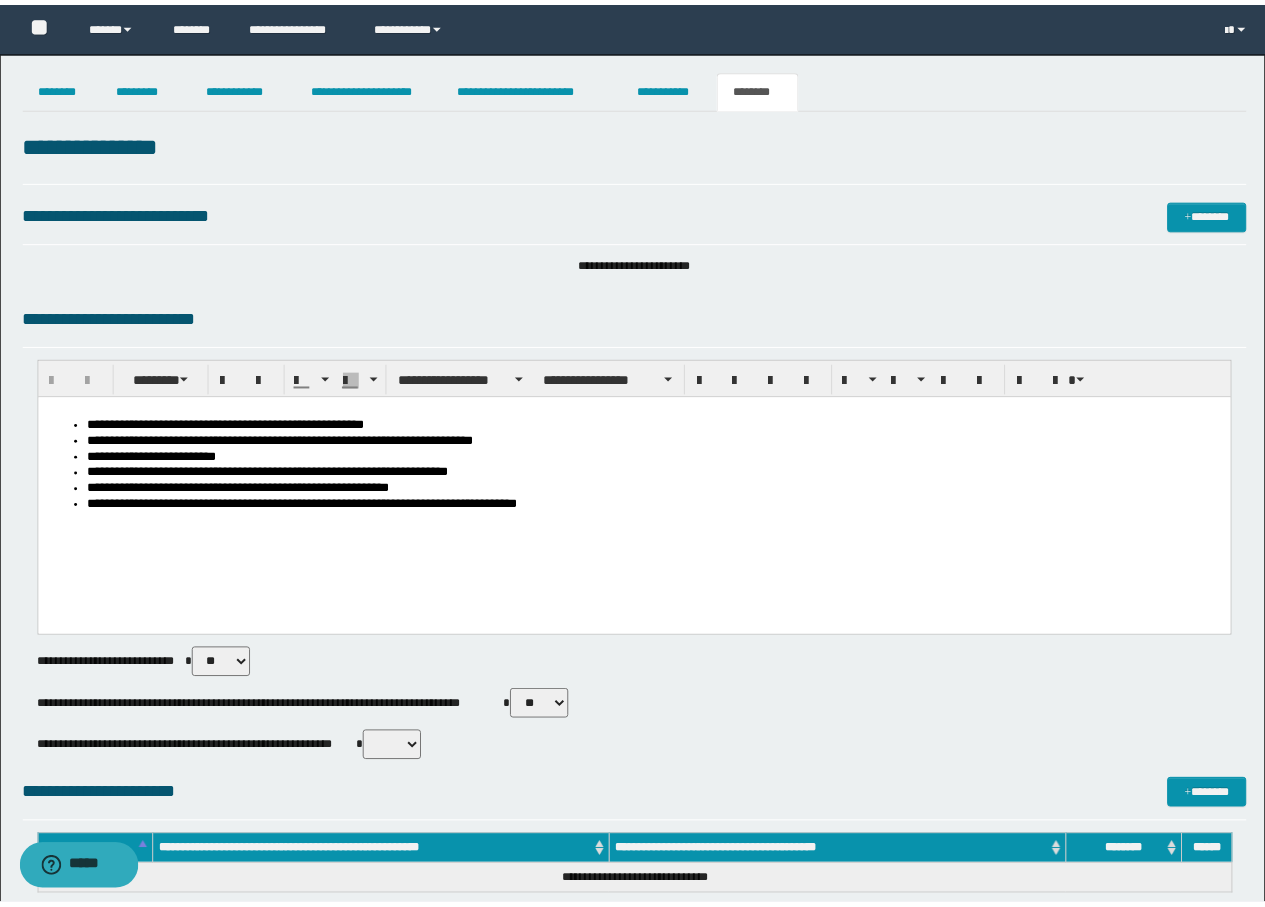 scroll, scrollTop: 0, scrollLeft: 0, axis: both 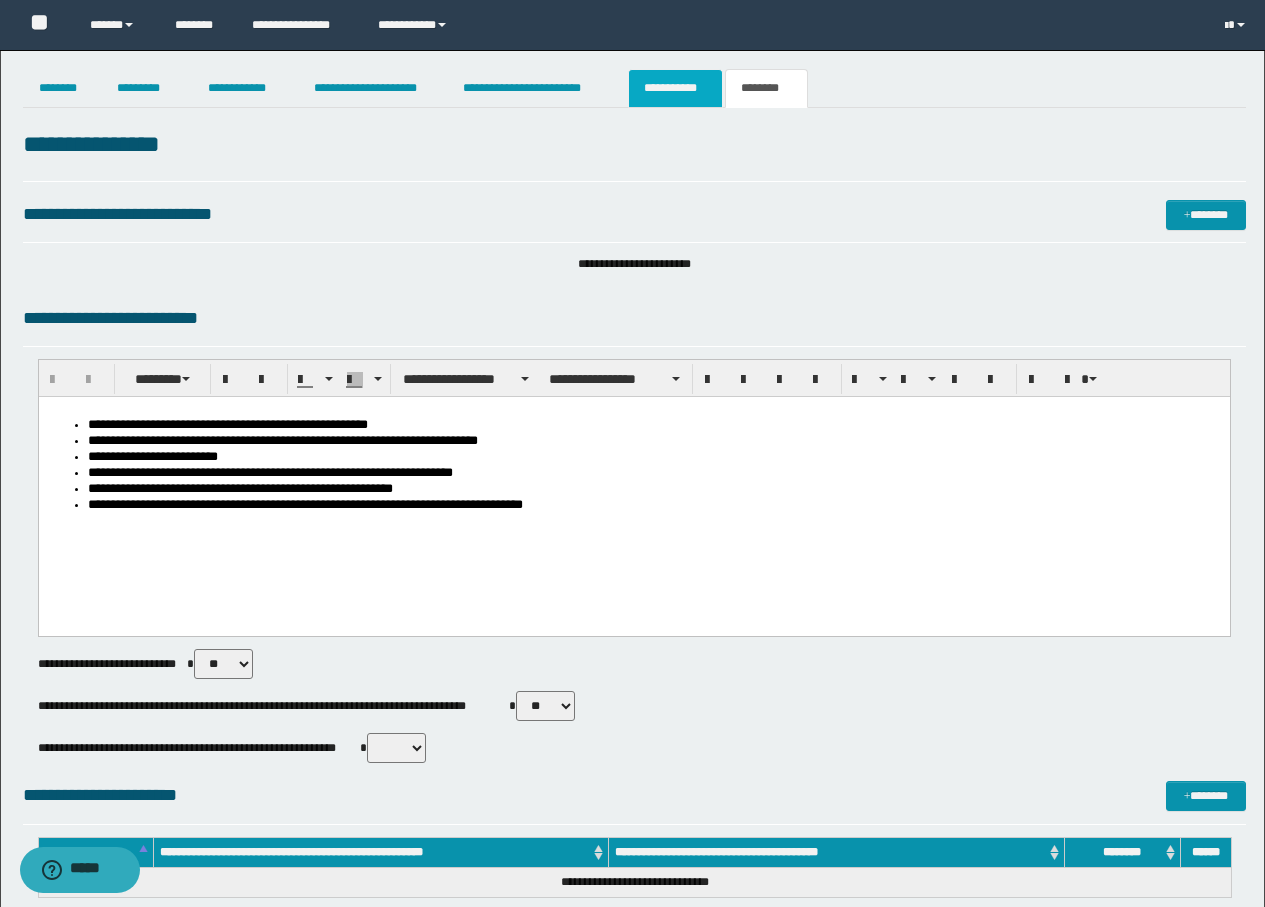 click on "**********" at bounding box center (675, 88) 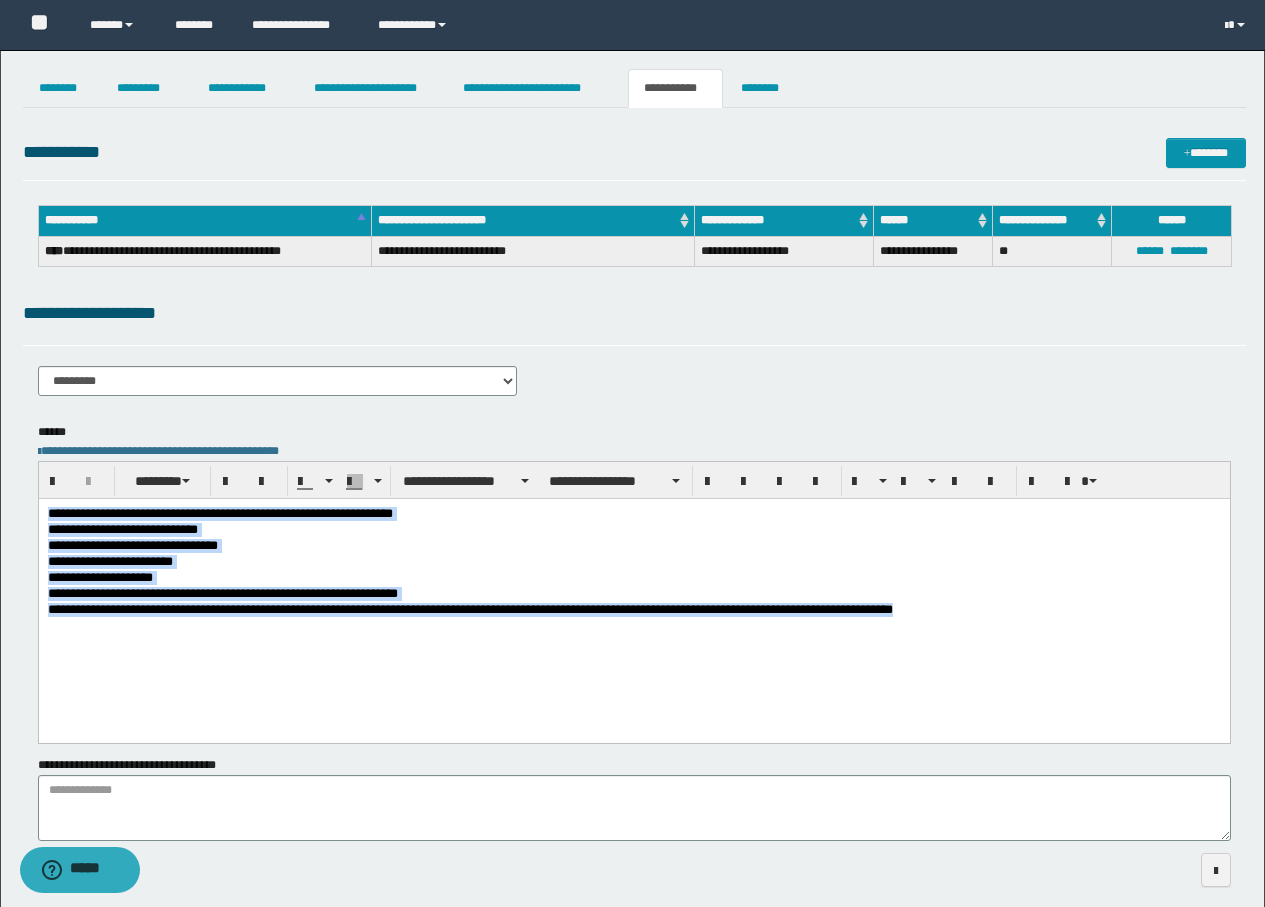 drag, startPoint x: 178, startPoint y: 629, endPoint x: 8, endPoint y: 513, distance: 205.80574 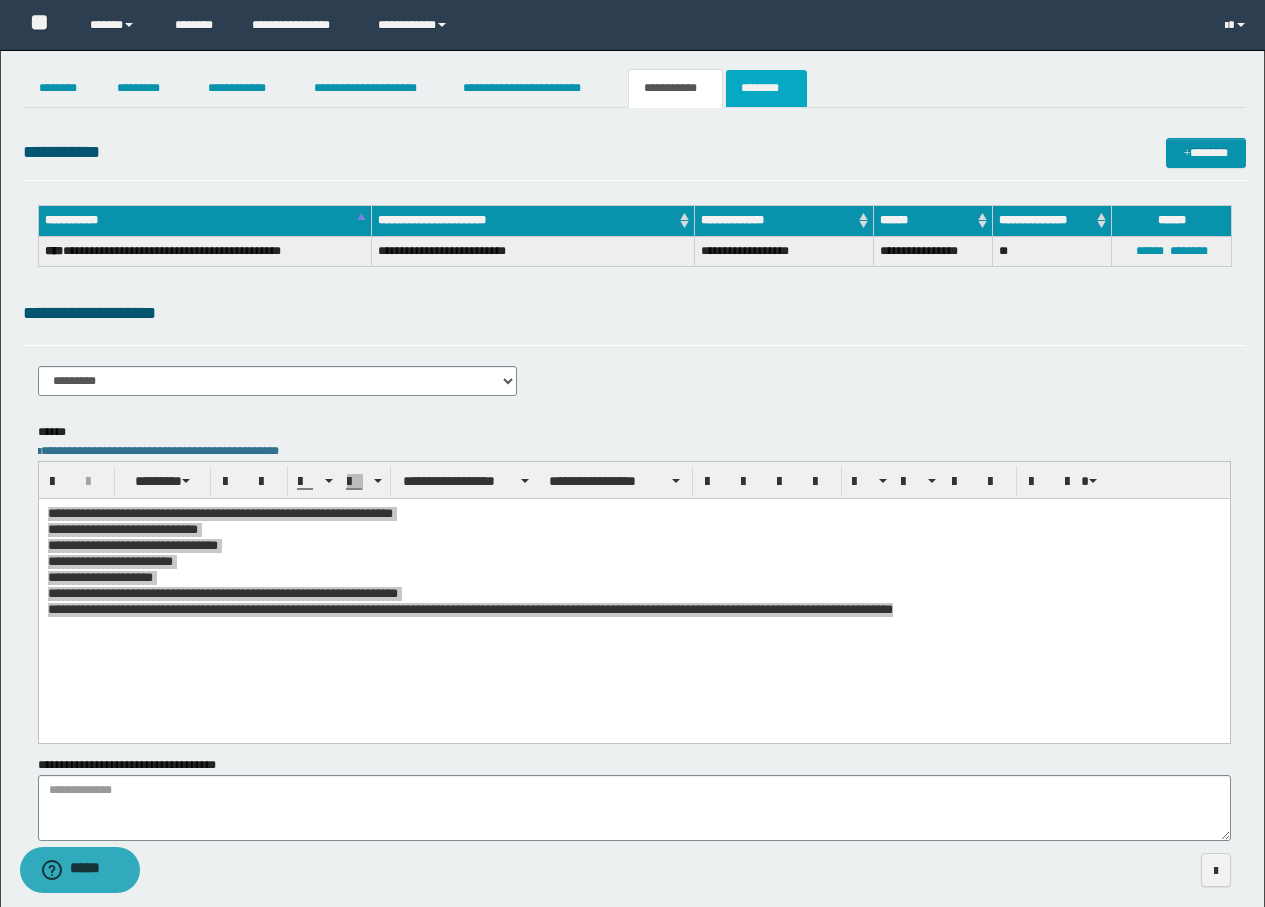 click on "********" at bounding box center [766, 88] 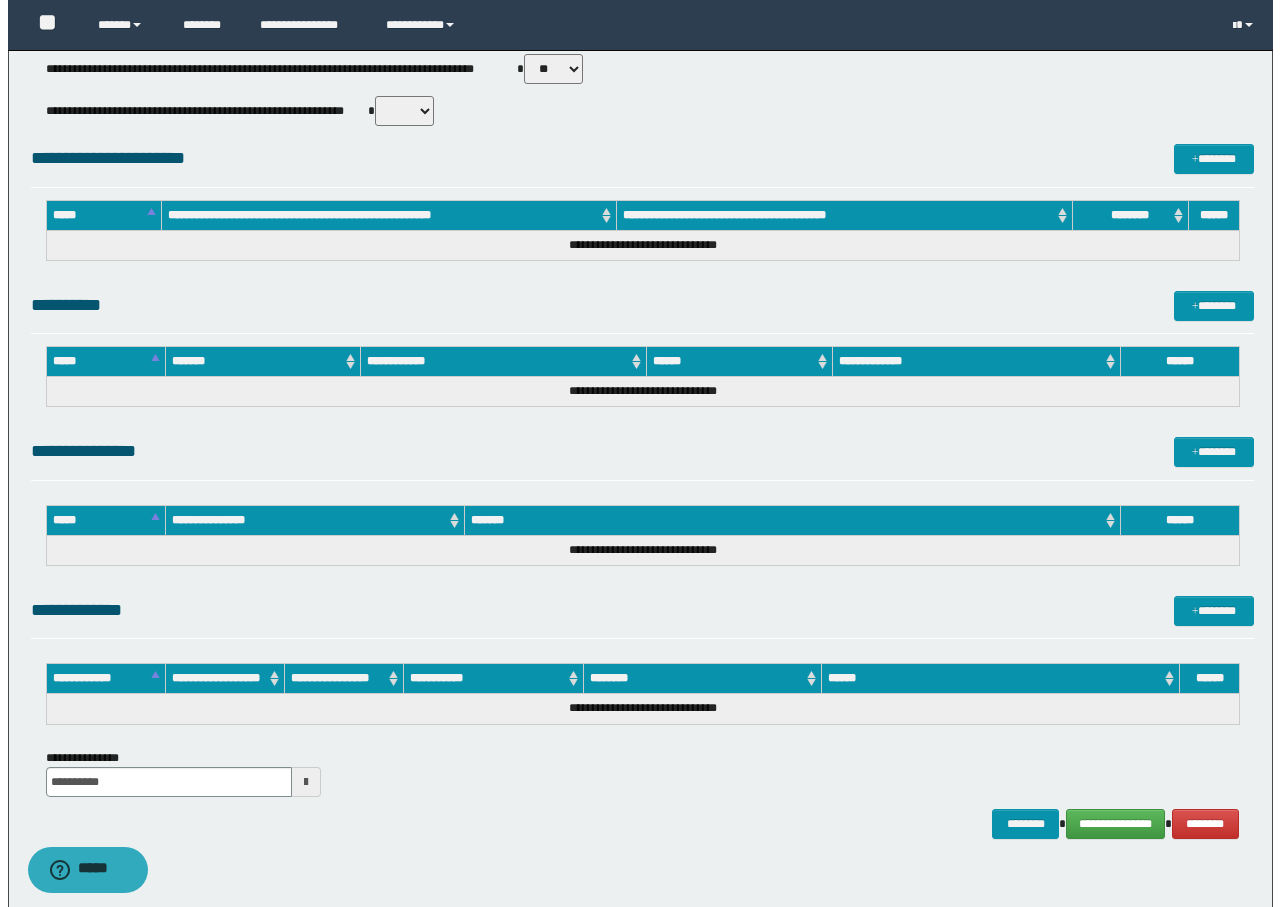 scroll, scrollTop: 724, scrollLeft: 0, axis: vertical 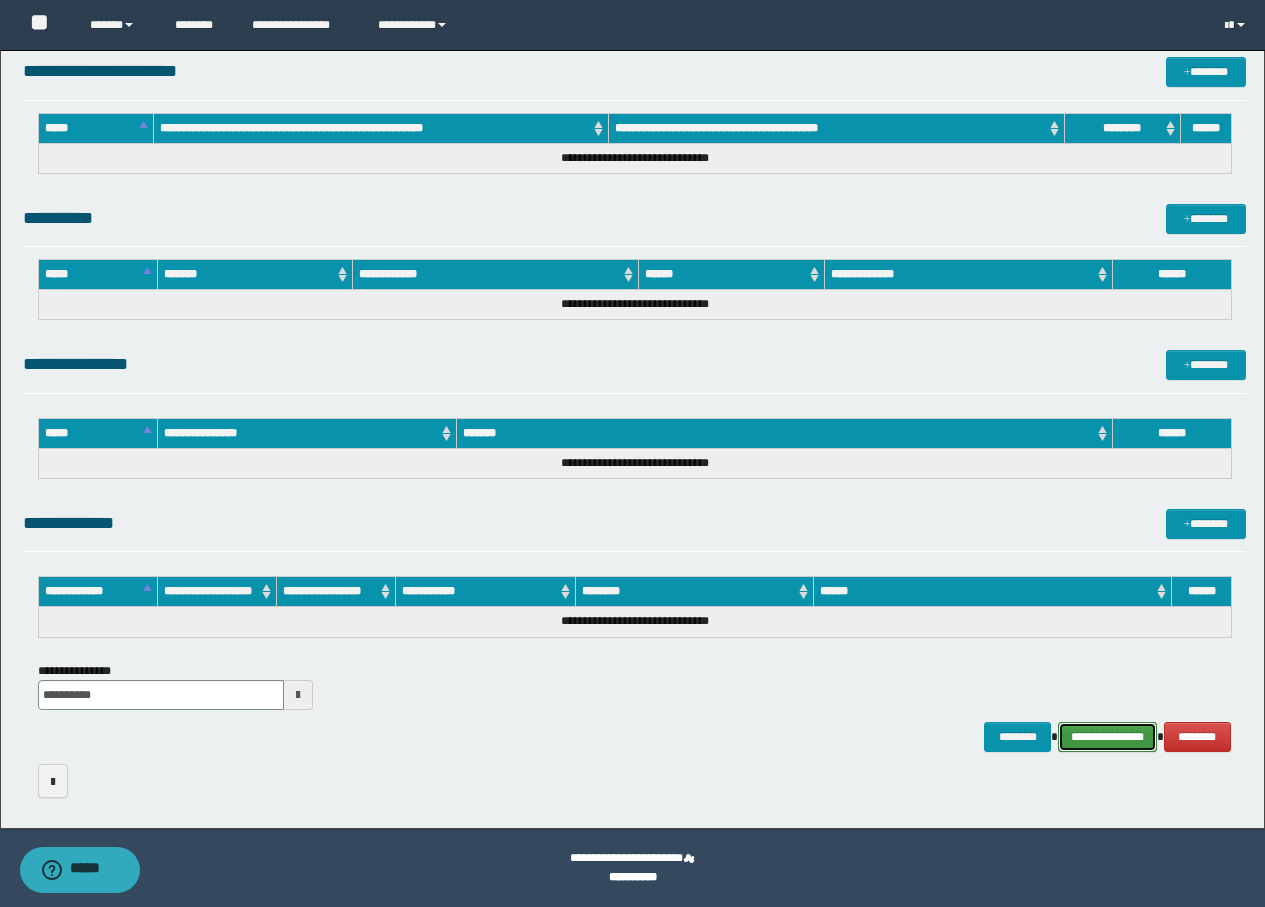 click on "**********" at bounding box center [1107, 737] 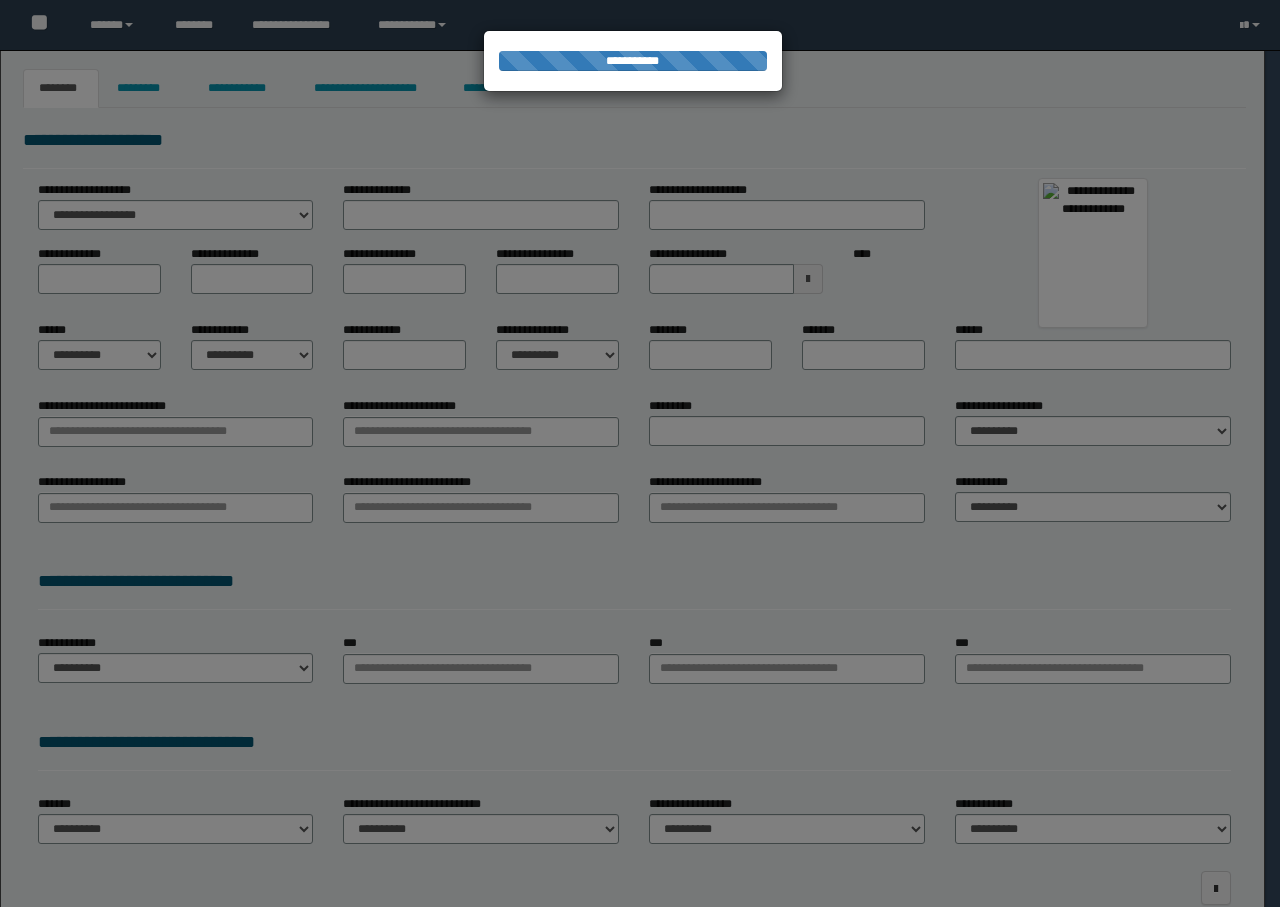 scroll, scrollTop: 0, scrollLeft: 0, axis: both 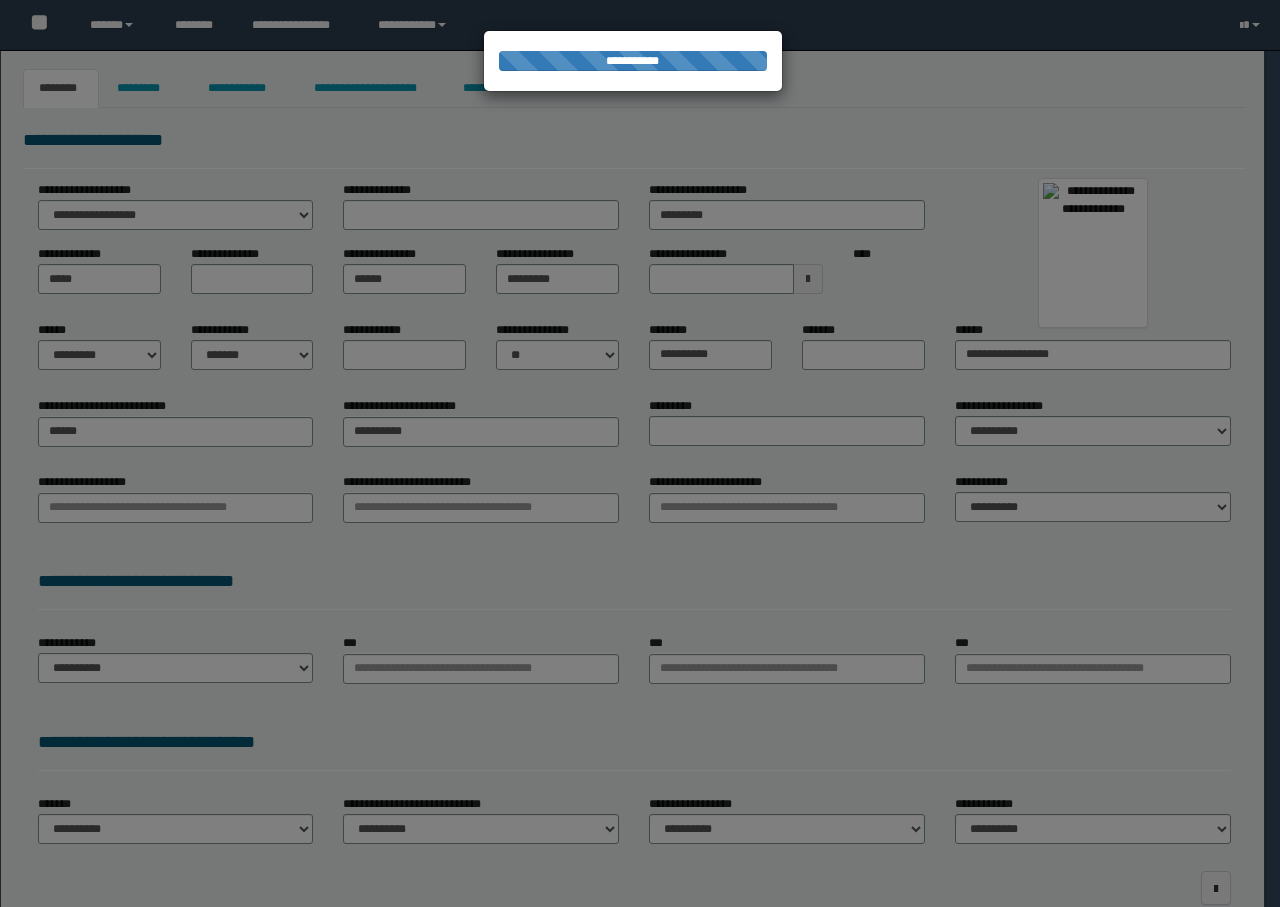 type on "**********" 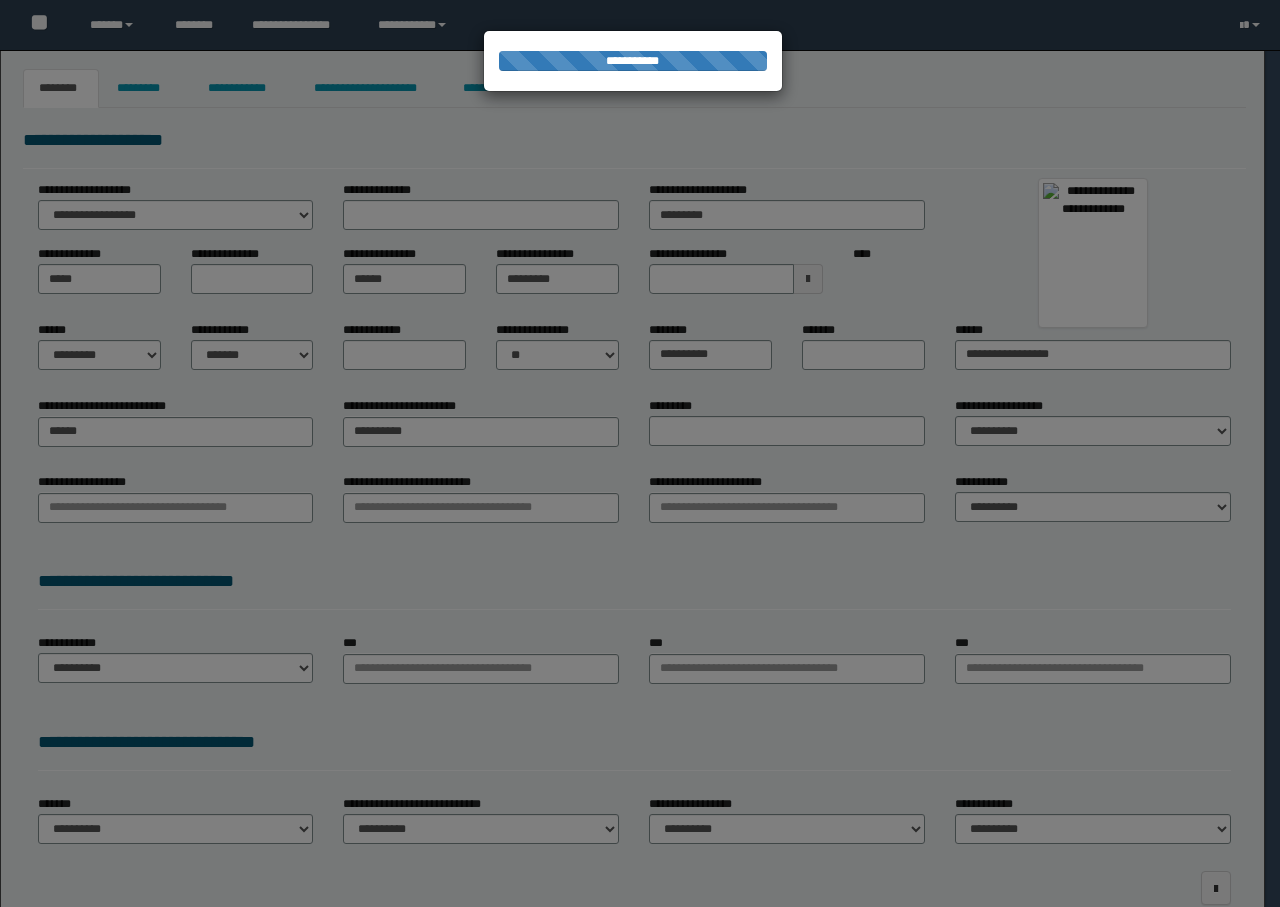 select on "*" 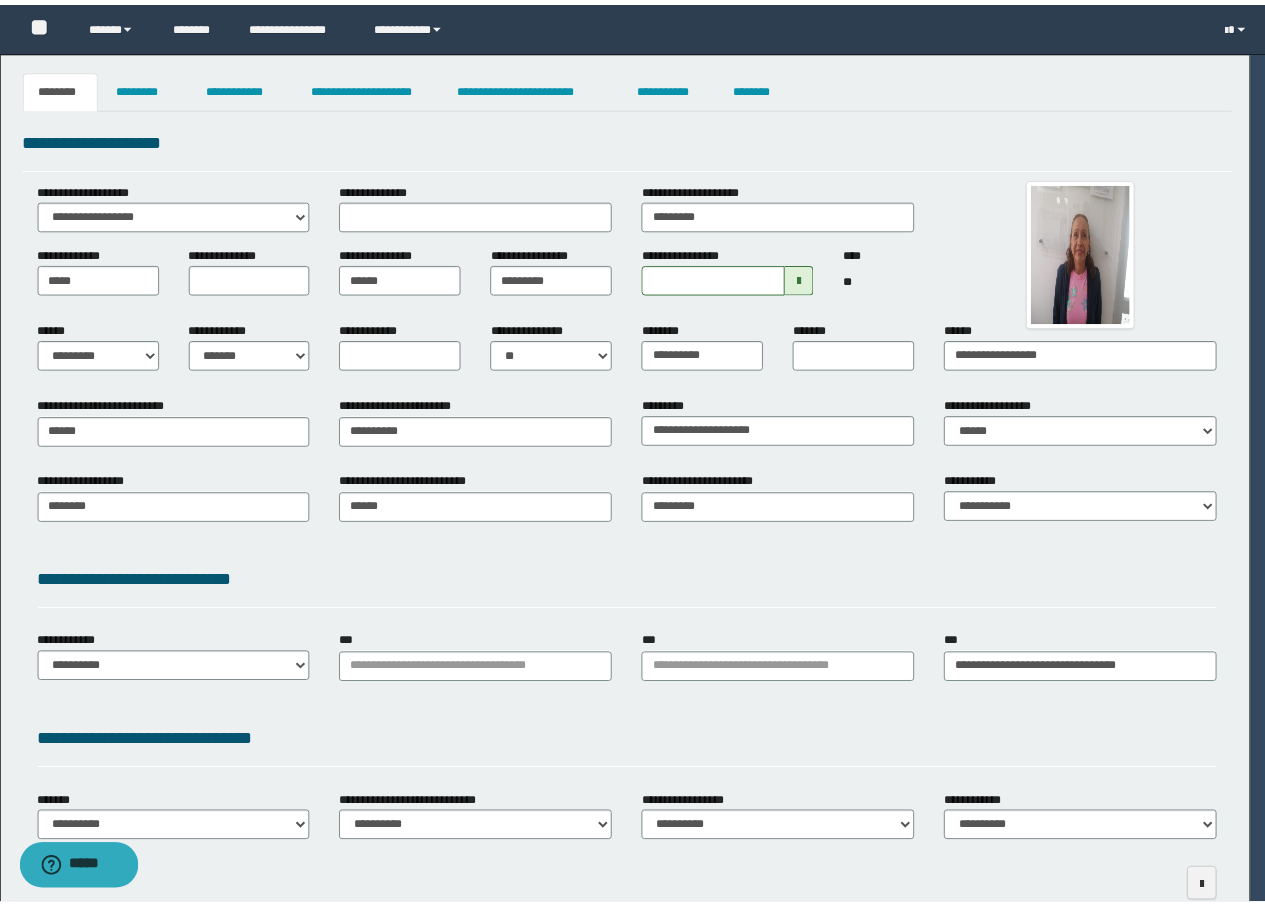 scroll, scrollTop: 0, scrollLeft: 0, axis: both 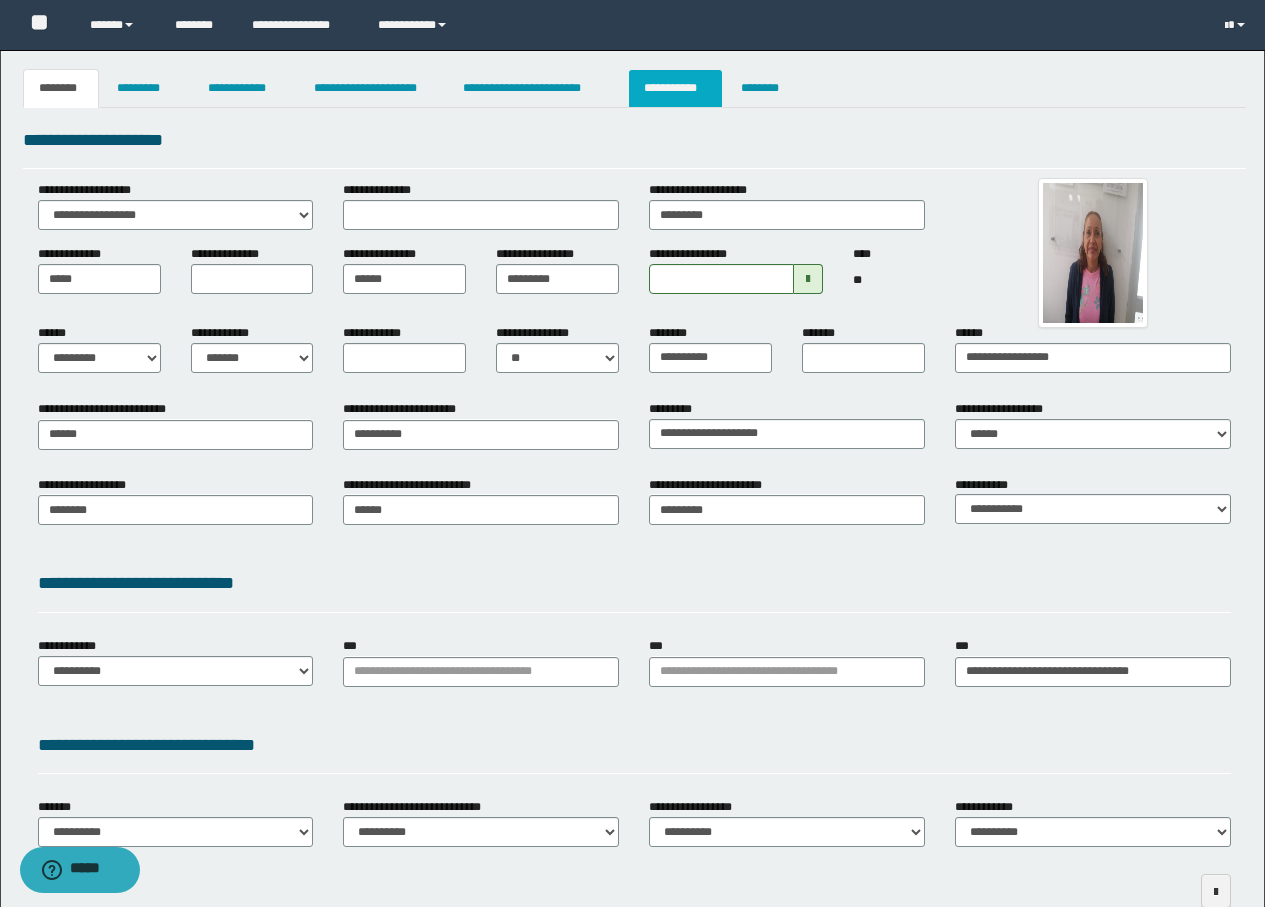 click on "**********" at bounding box center [675, 88] 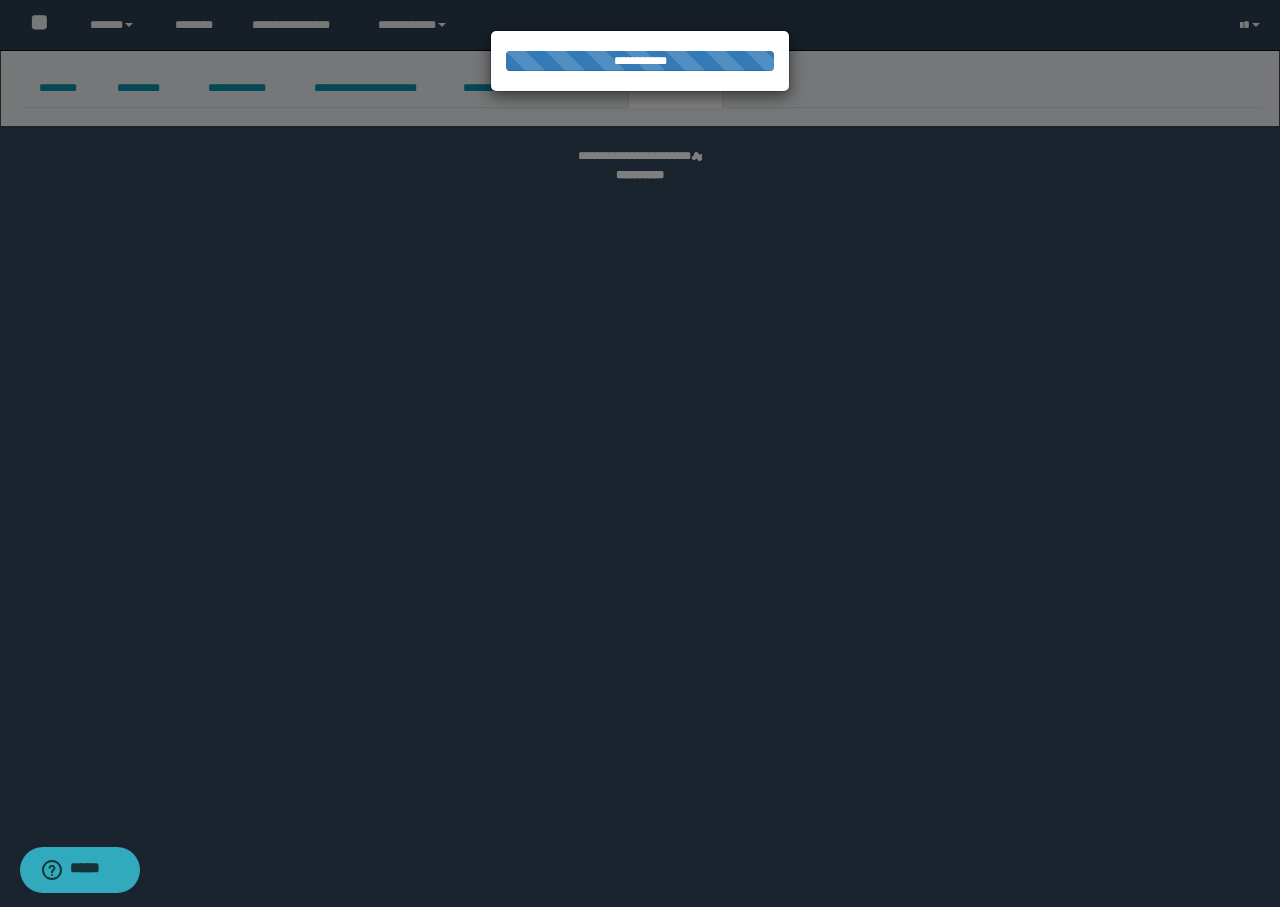 select on "****" 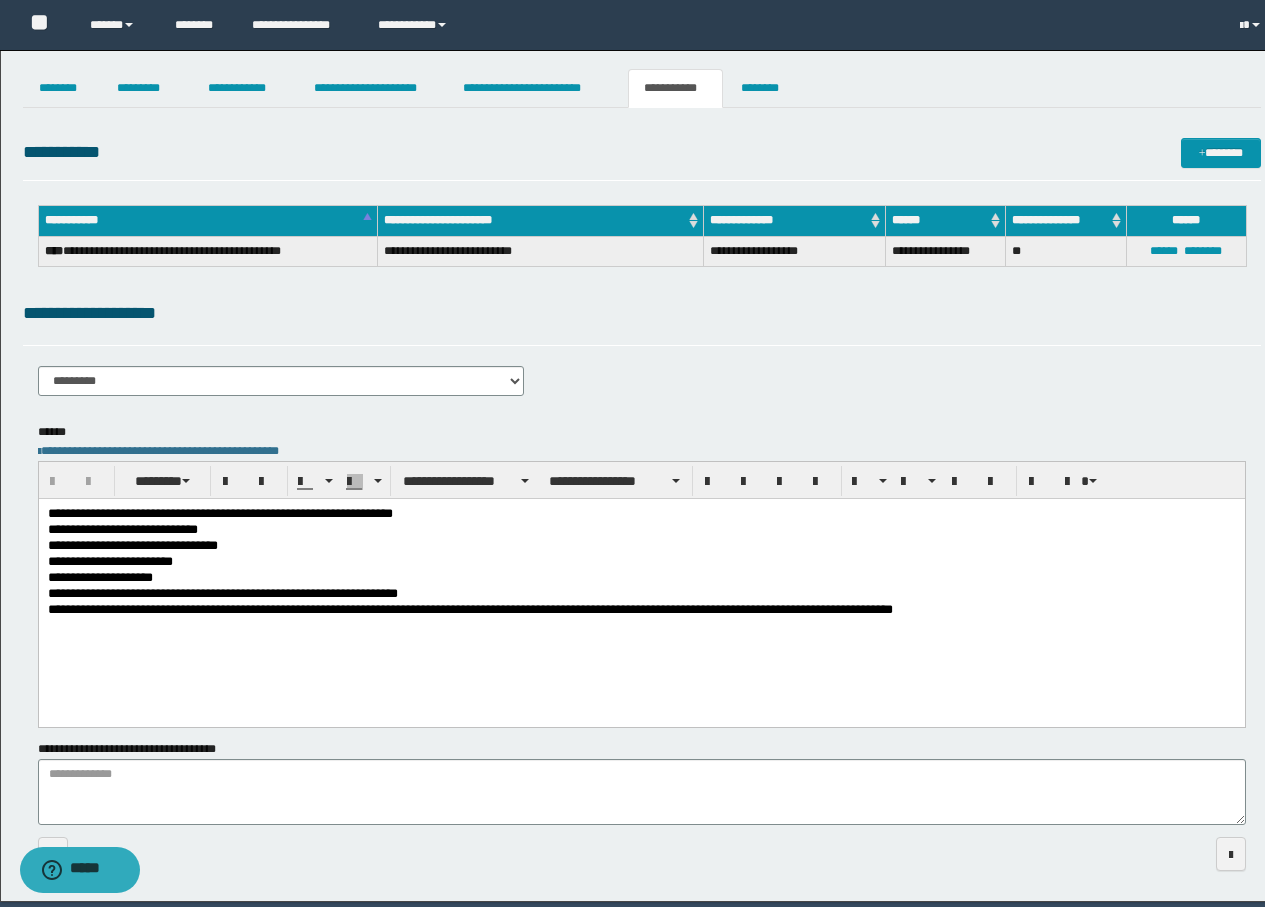 scroll, scrollTop: 0, scrollLeft: 0, axis: both 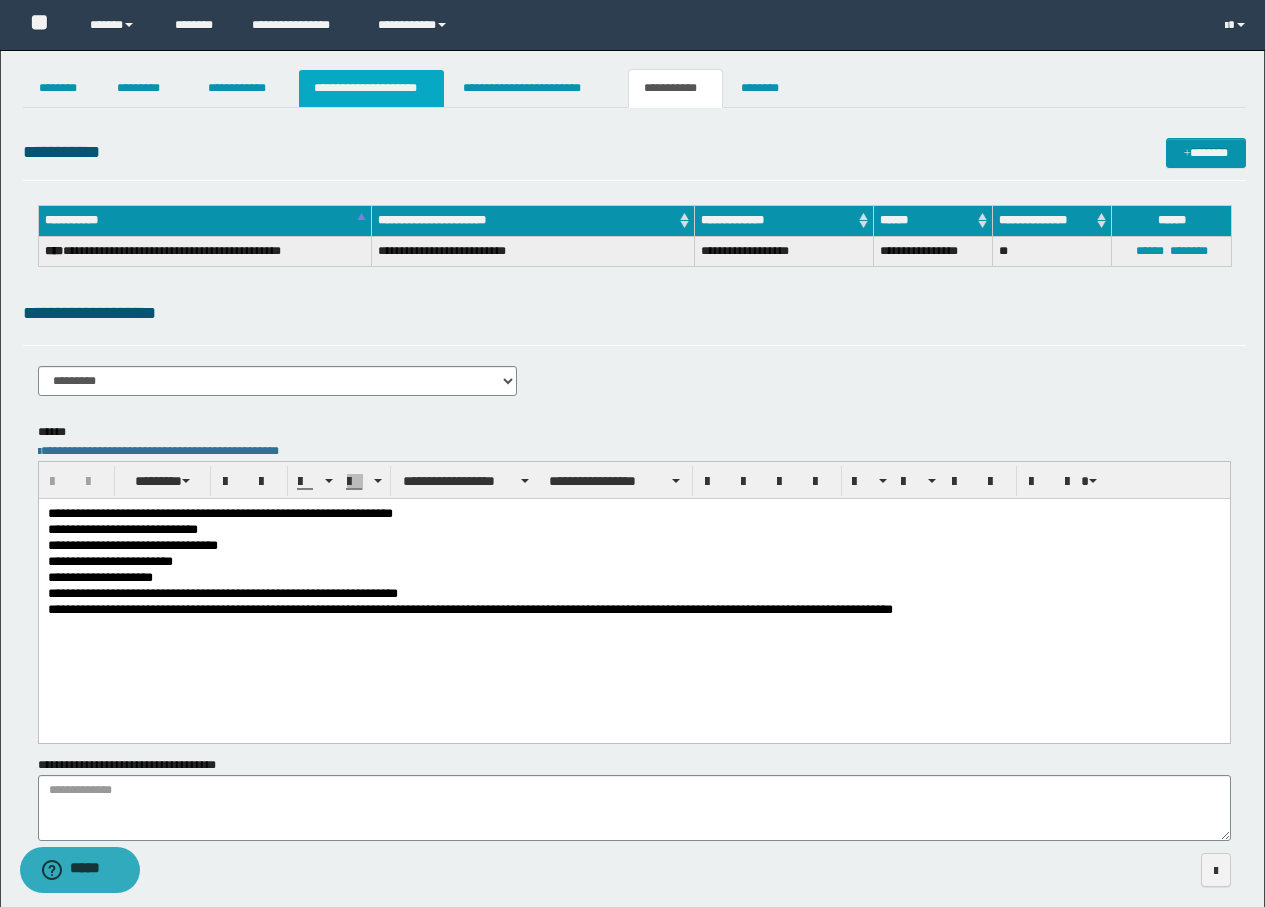click on "**********" at bounding box center (371, 88) 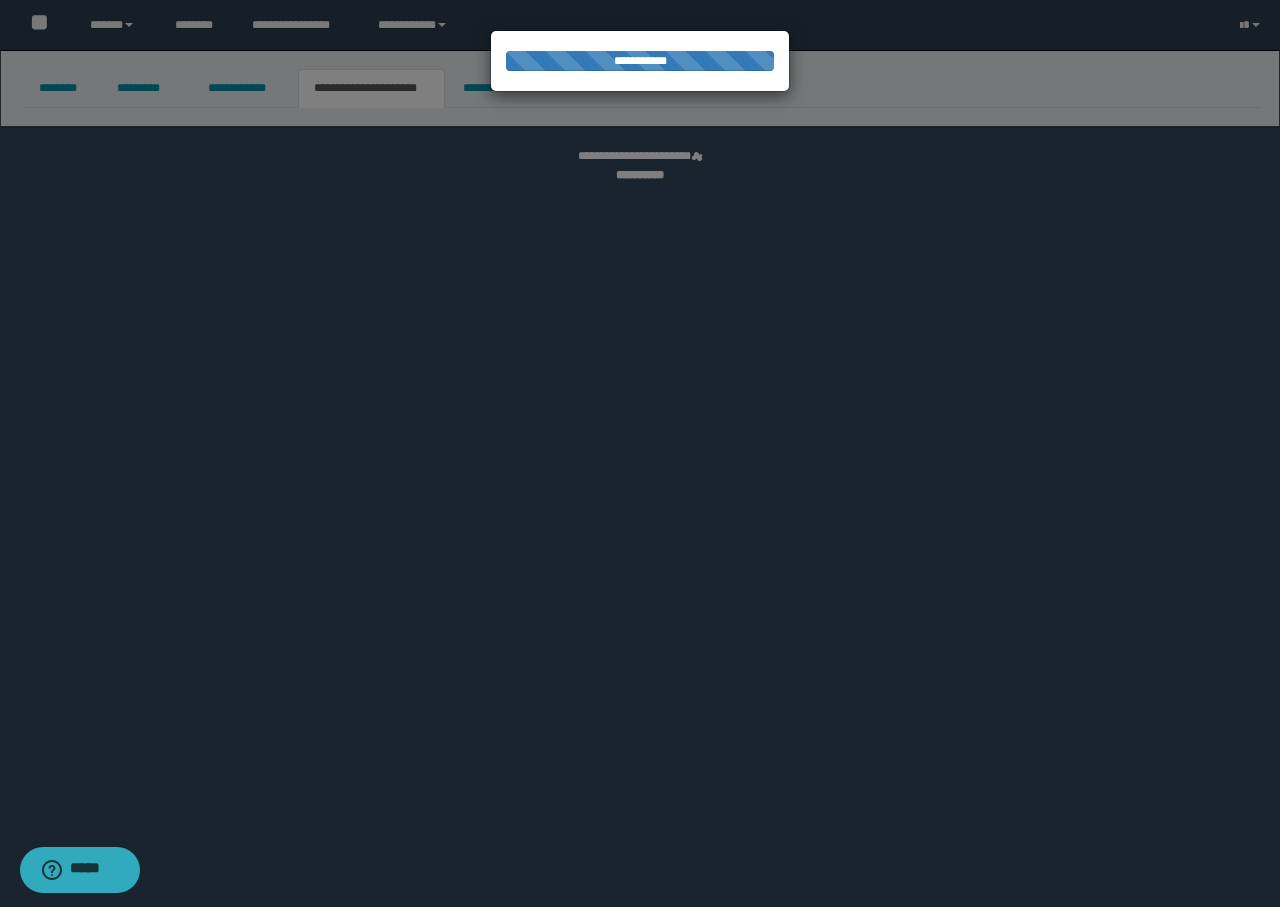select on "*" 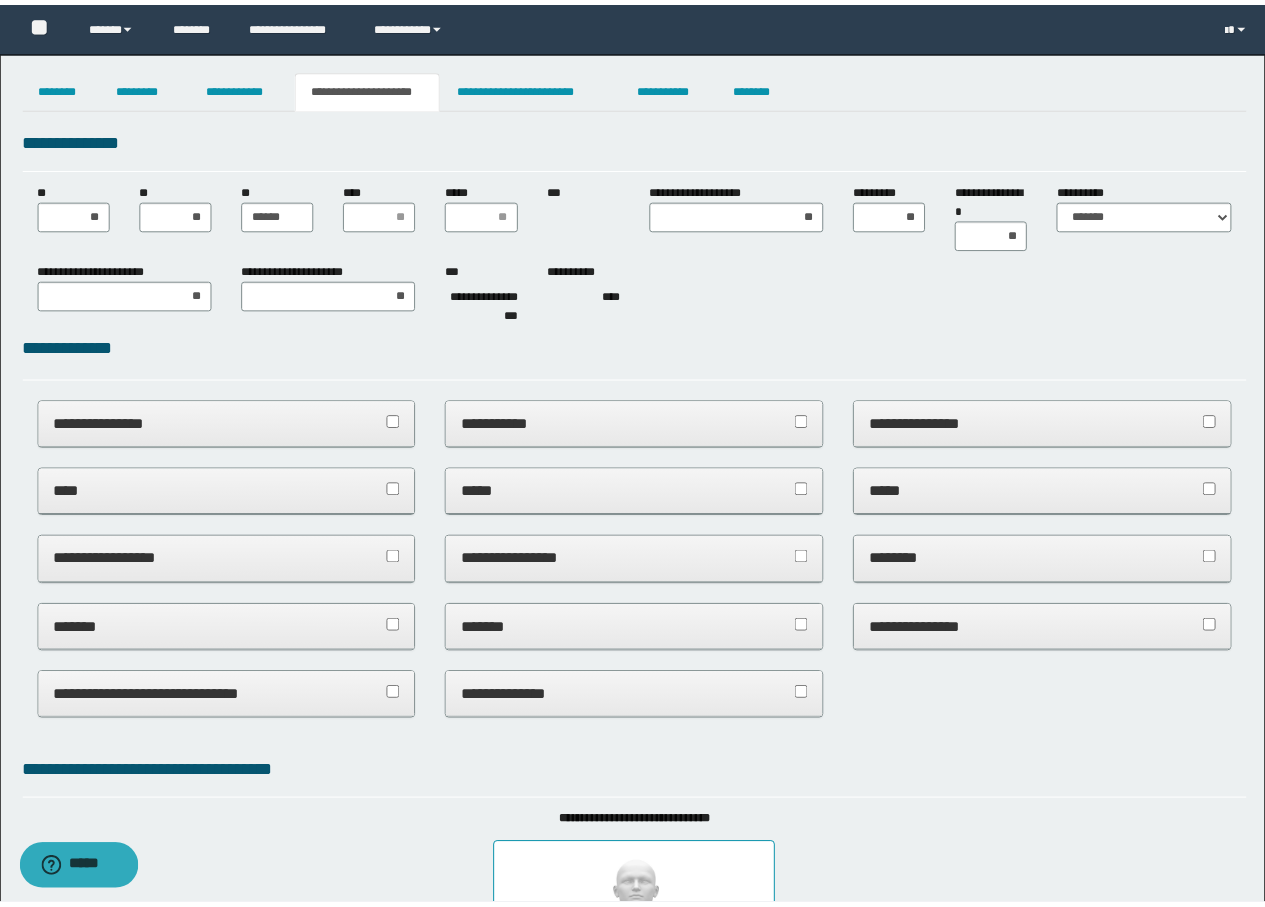 scroll, scrollTop: 0, scrollLeft: 0, axis: both 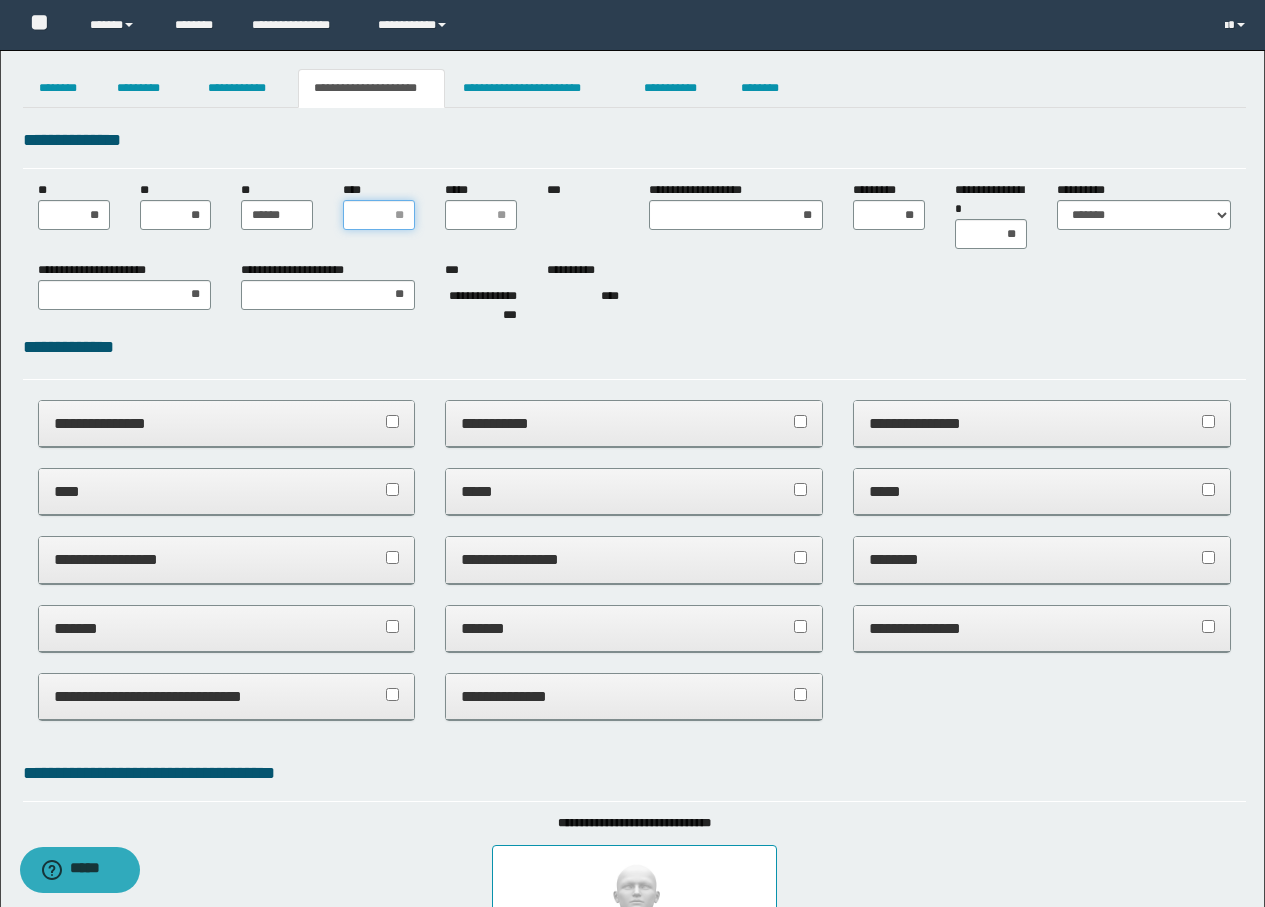 click on "****" at bounding box center (379, 215) 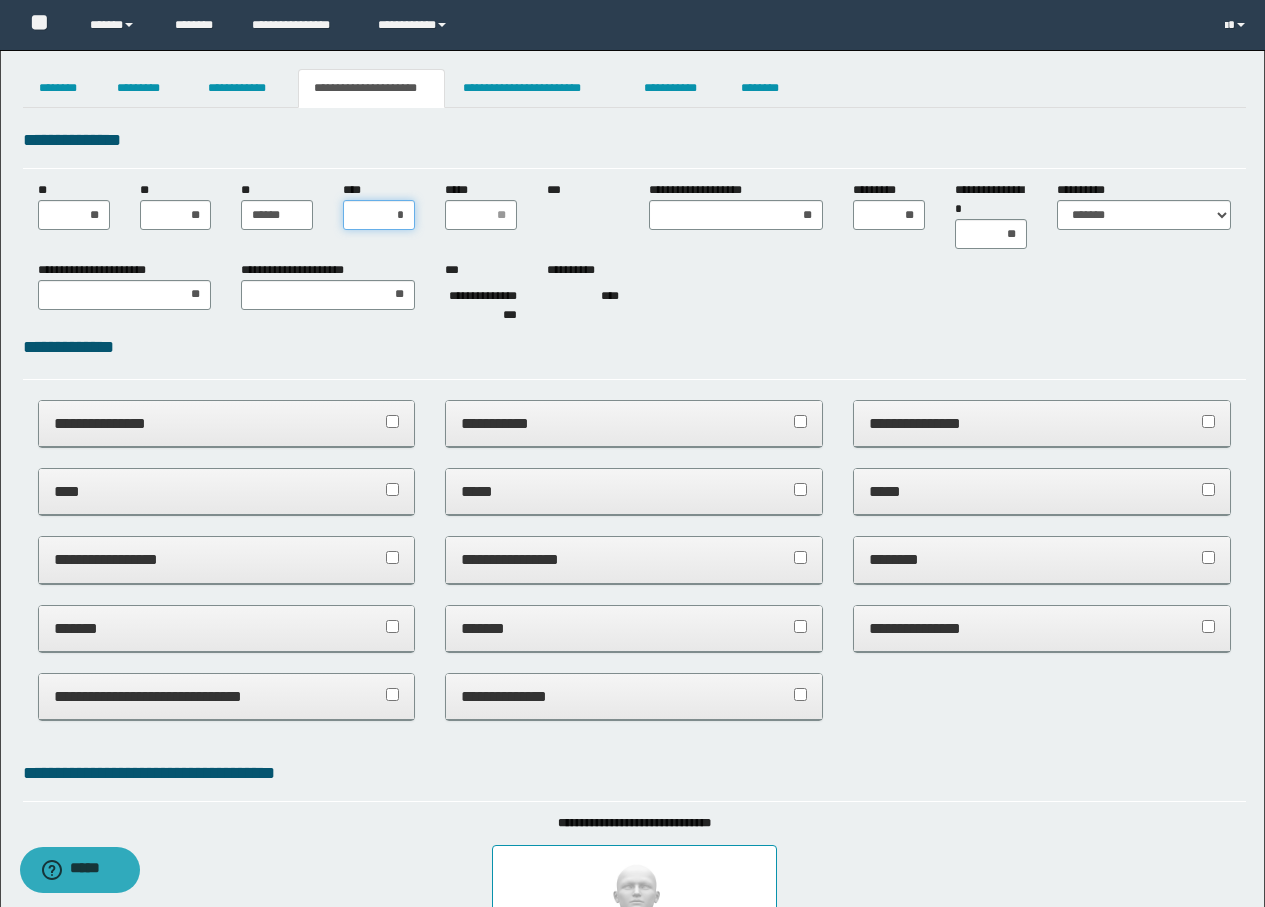 type on "**" 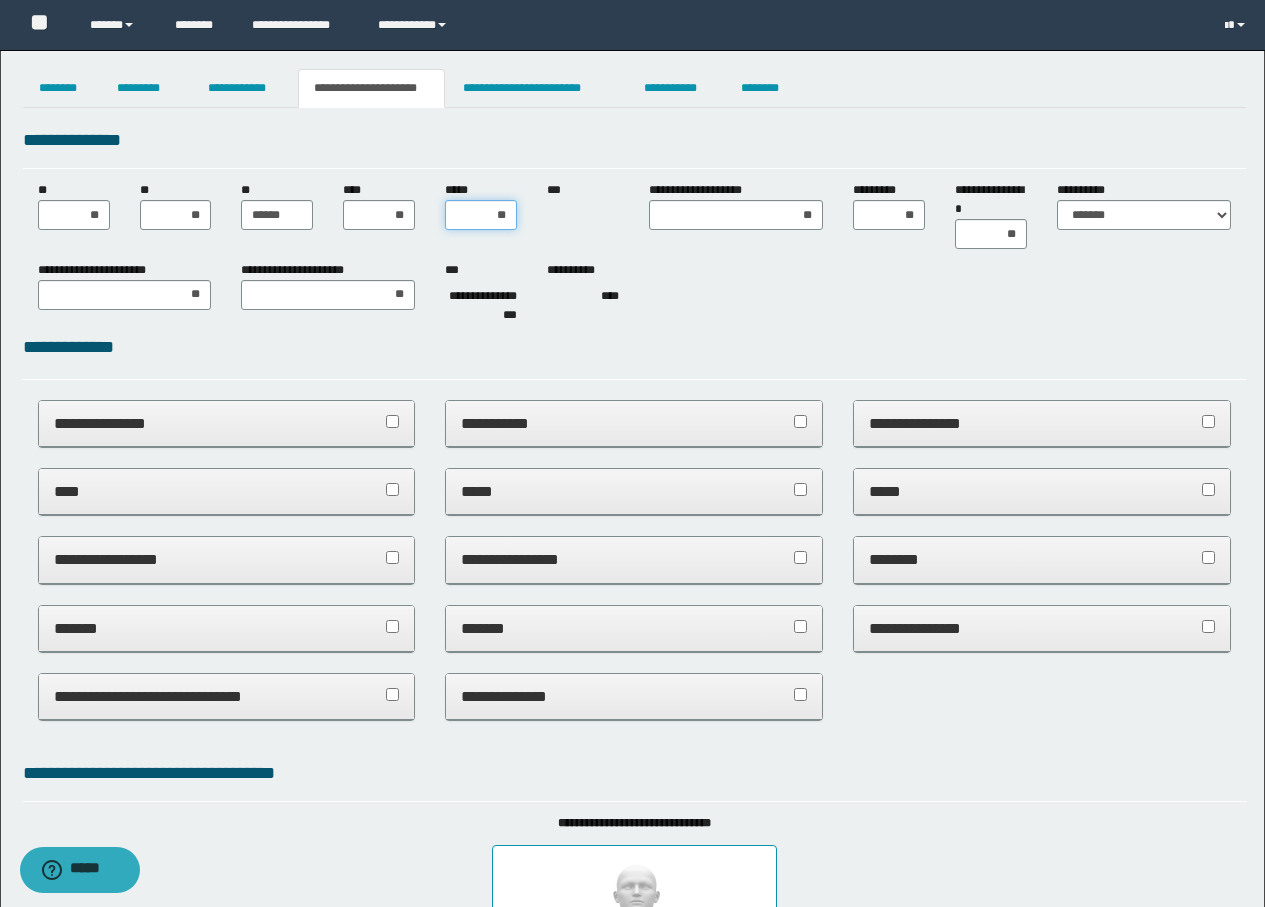 type on "***" 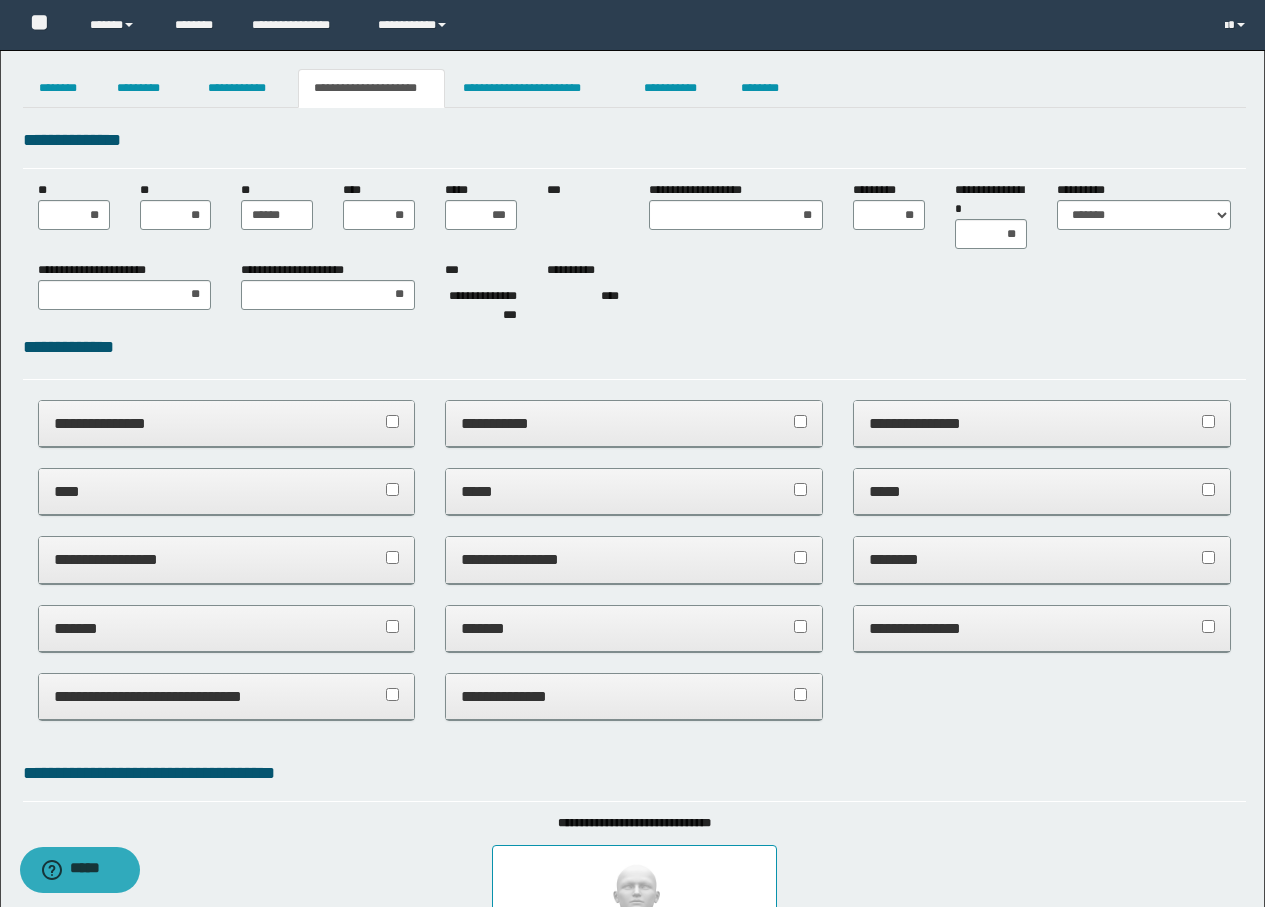 drag, startPoint x: 755, startPoint y: 321, endPoint x: 1018, endPoint y: 342, distance: 263.83707 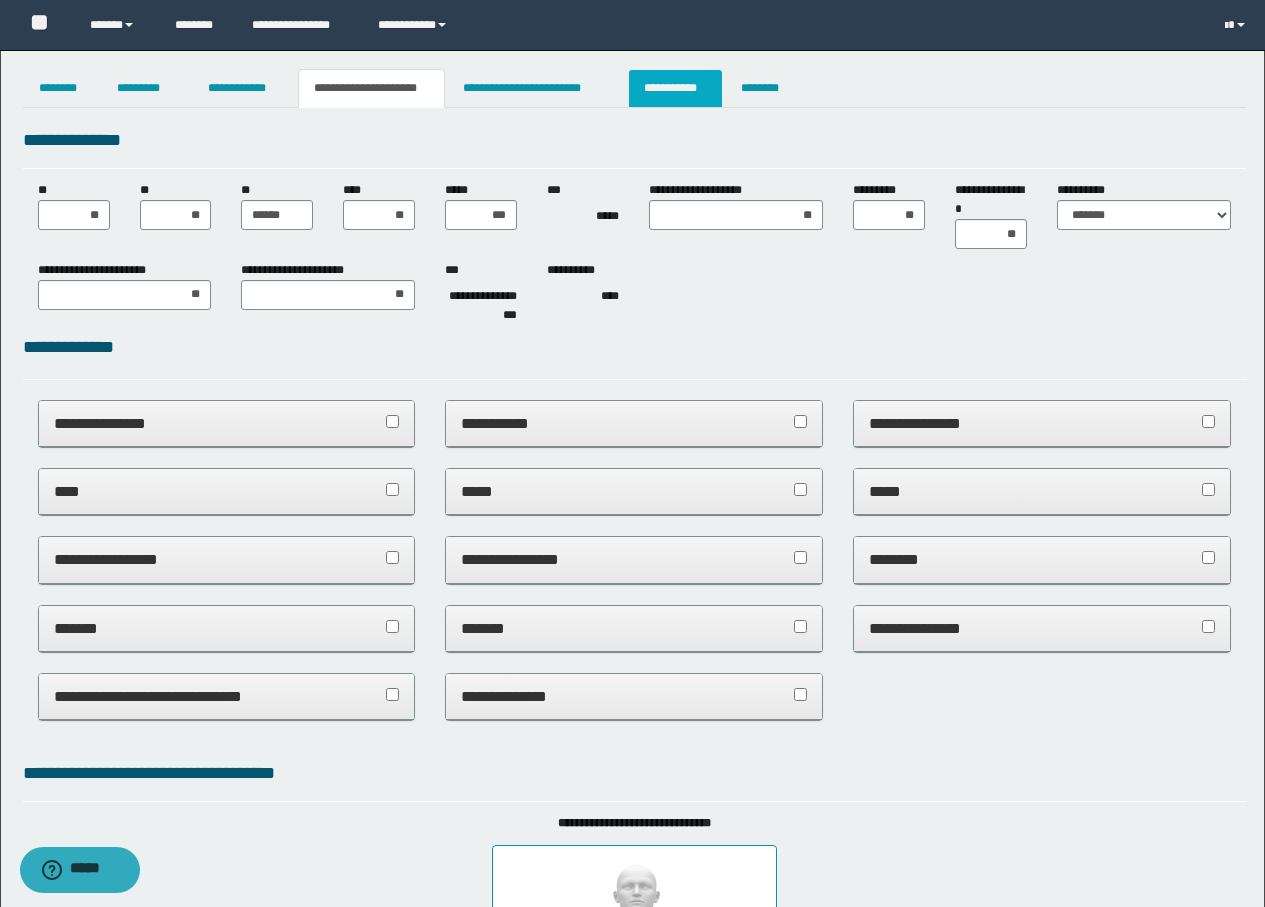 click on "**********" at bounding box center (675, 88) 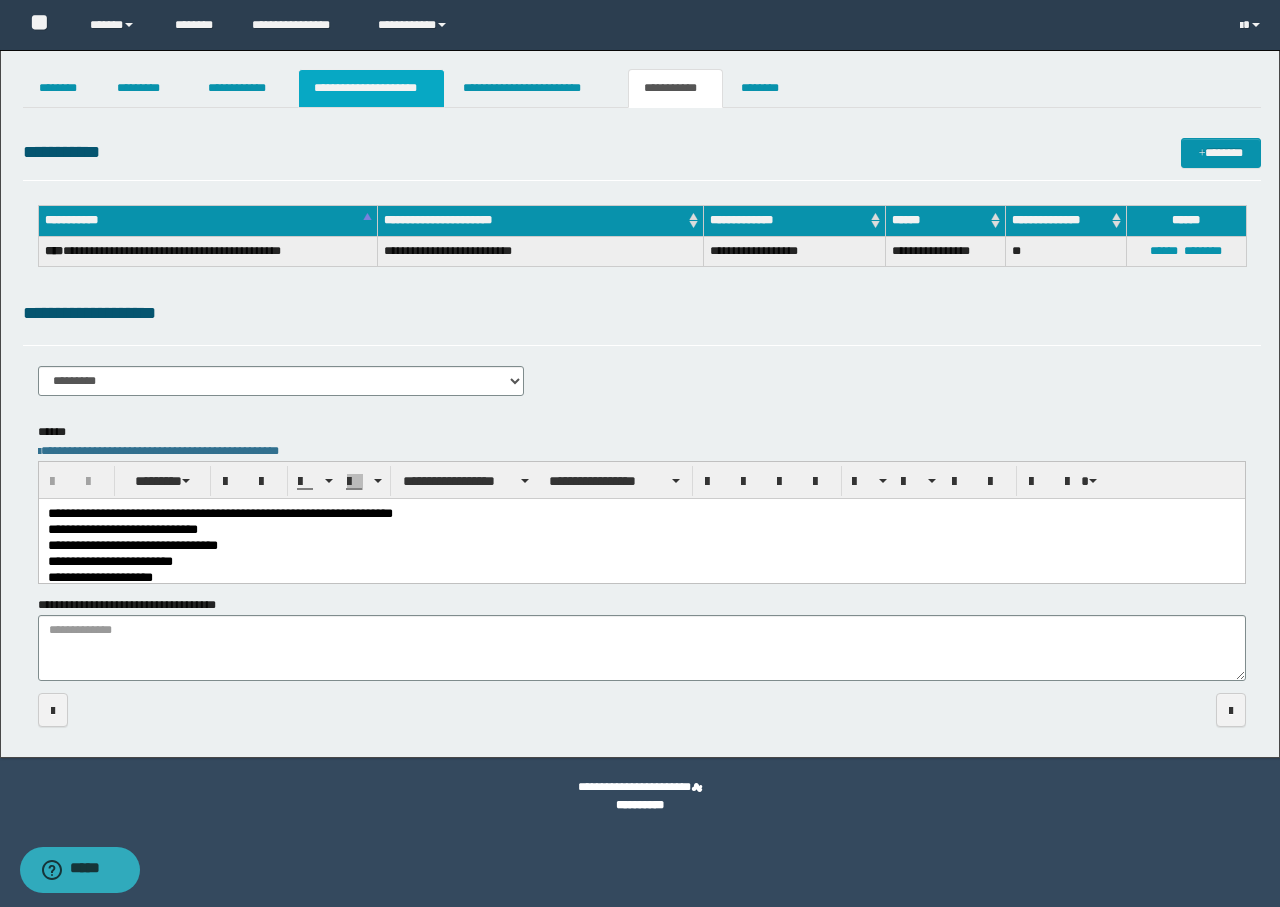 click on "**********" at bounding box center [371, 88] 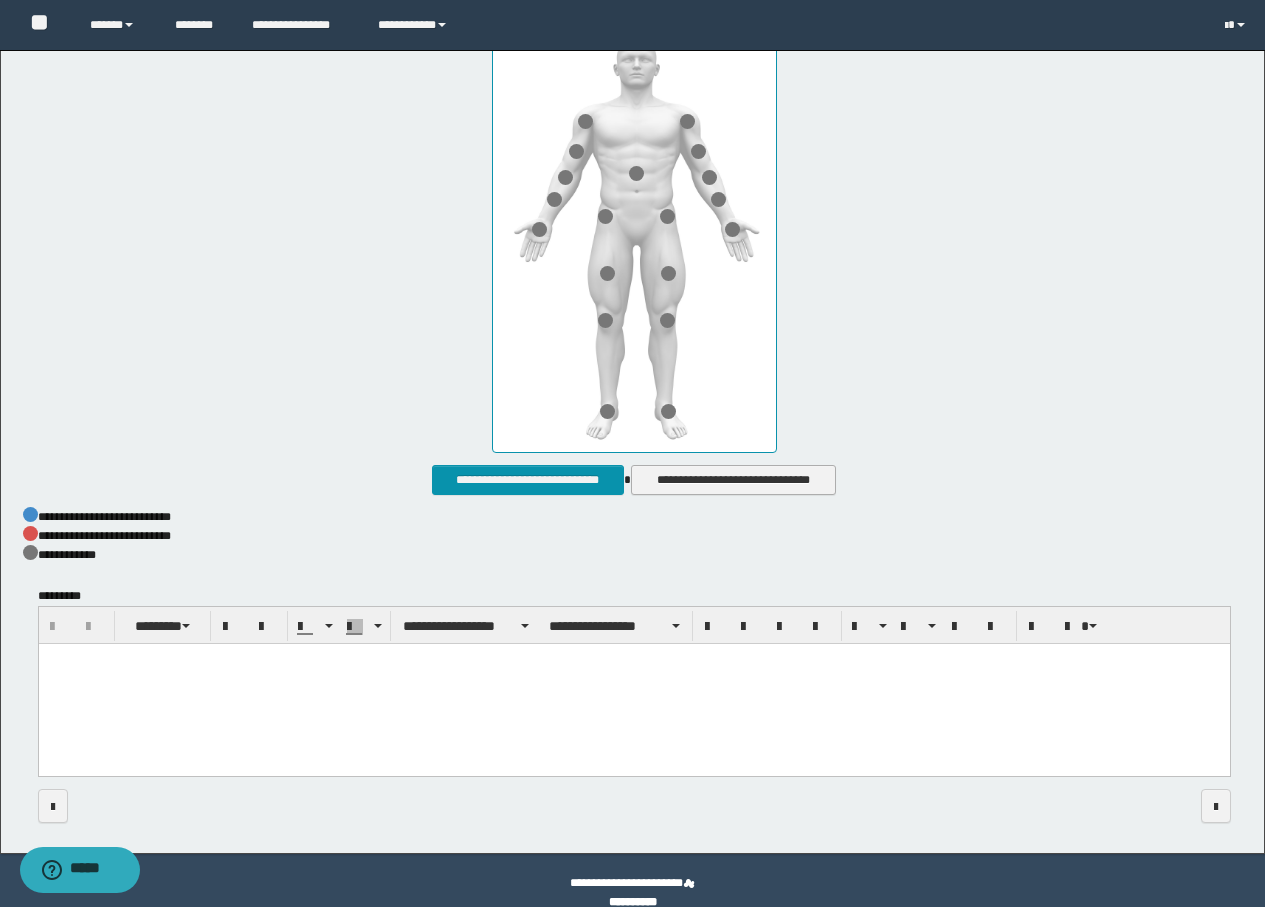 scroll, scrollTop: 852, scrollLeft: 0, axis: vertical 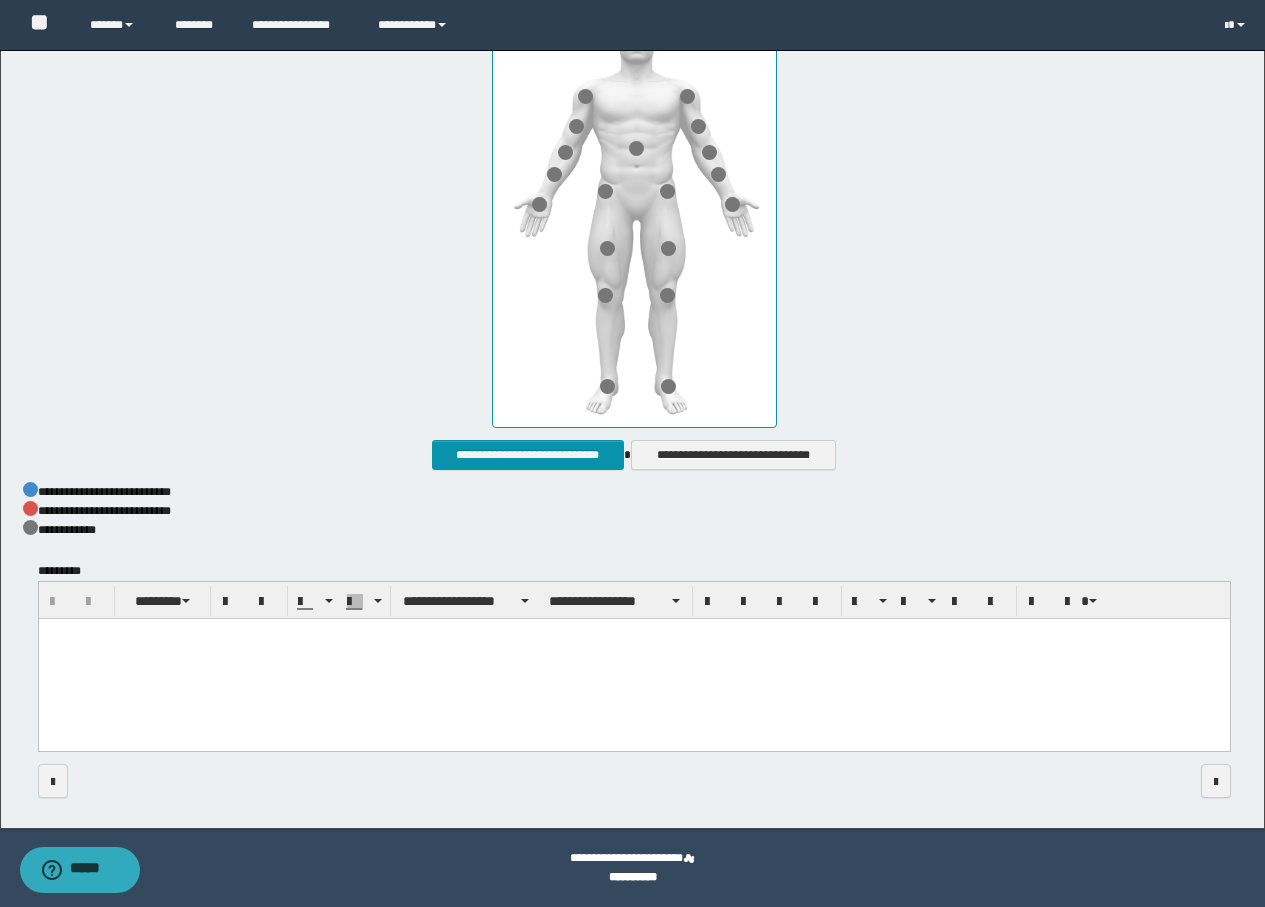 click at bounding box center [633, 660] 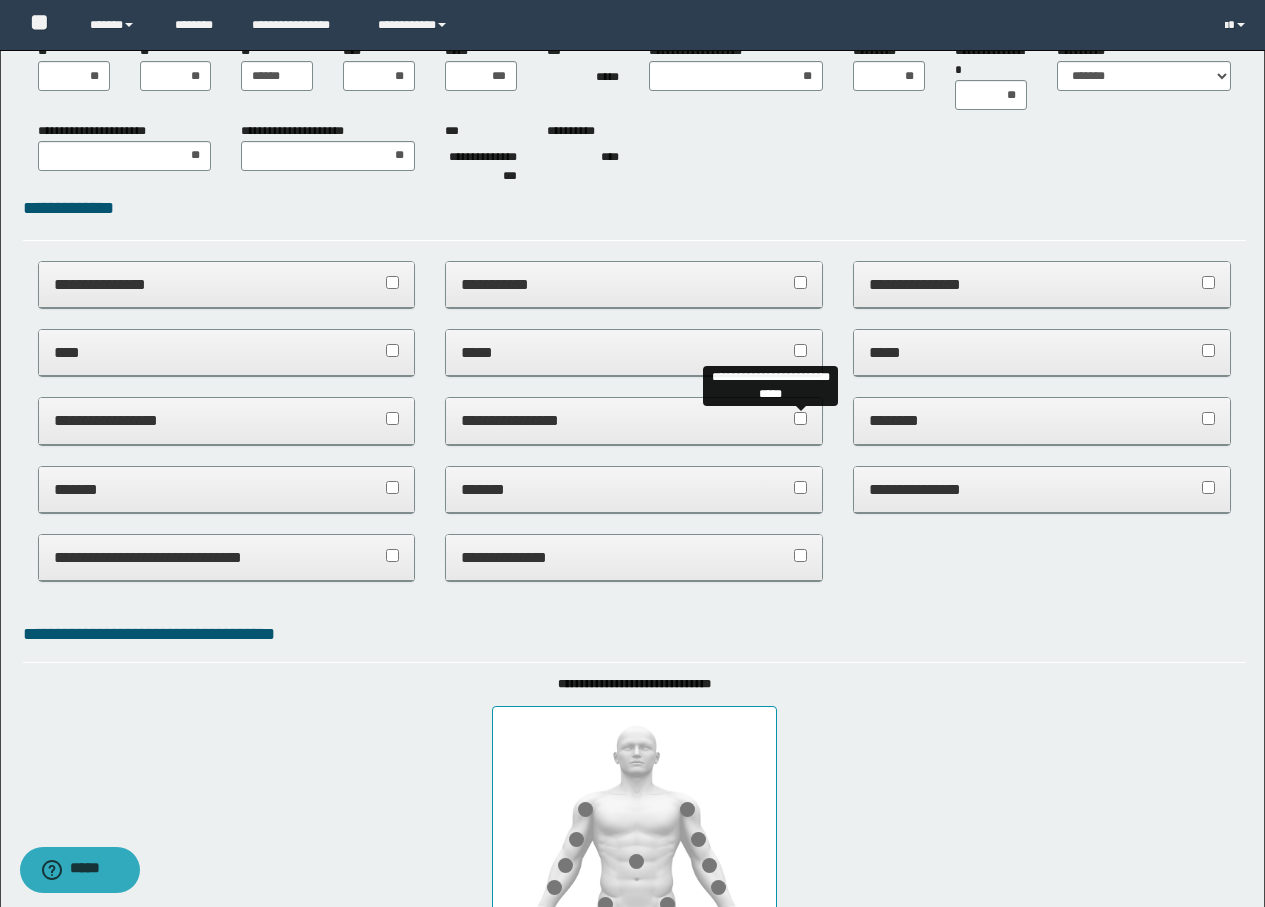 scroll, scrollTop: 0, scrollLeft: 0, axis: both 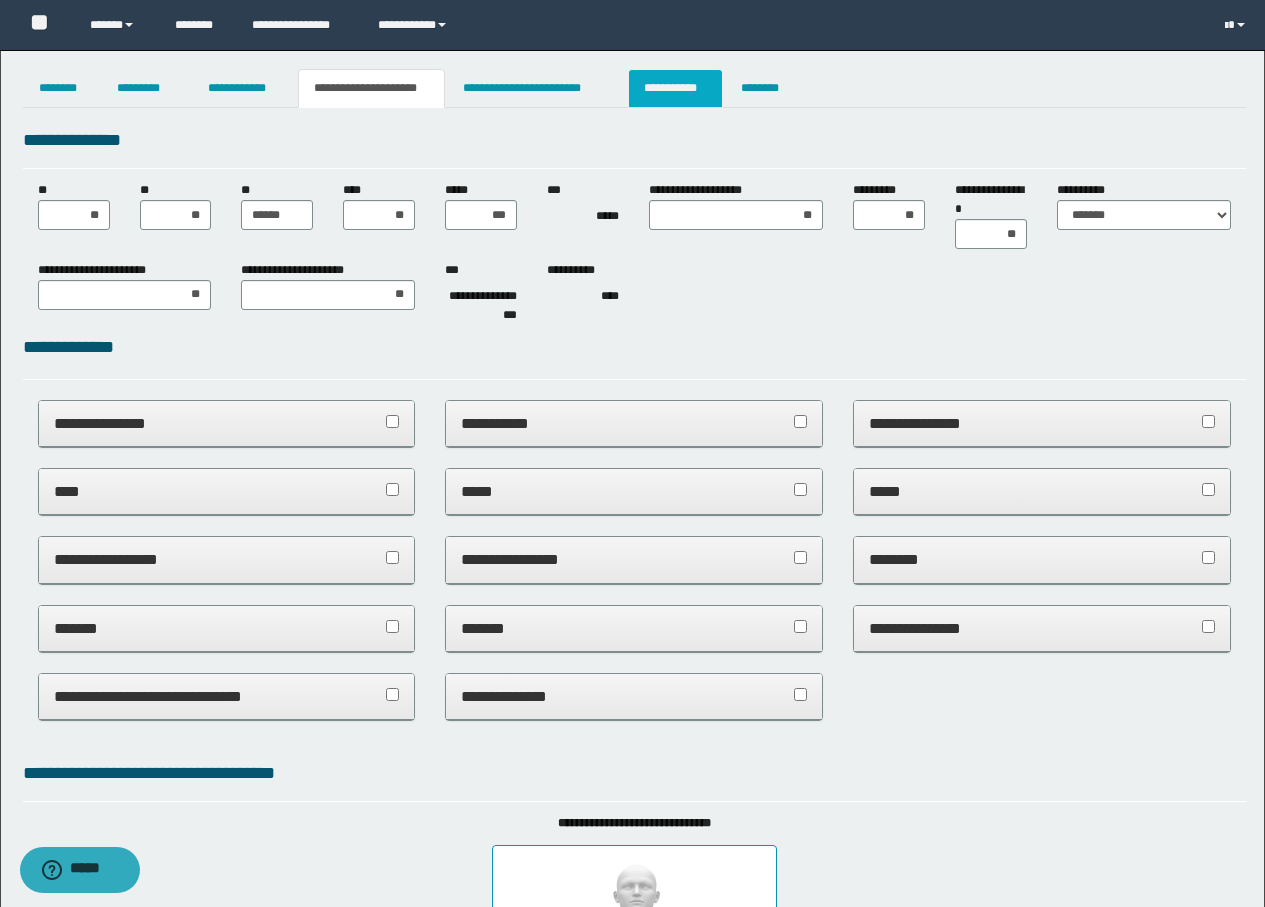 click on "**********" at bounding box center [675, 88] 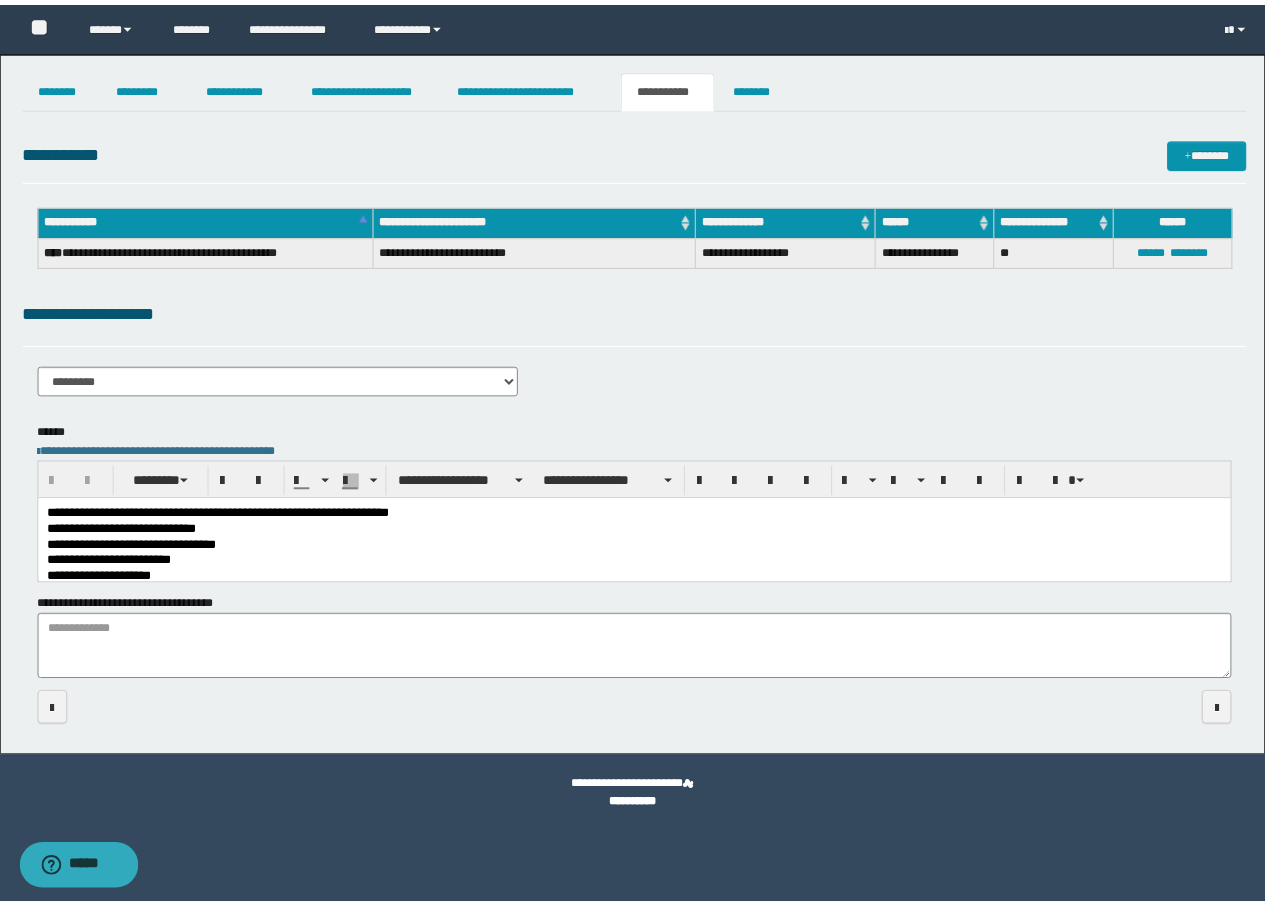 click on "**********" at bounding box center (641, 546) 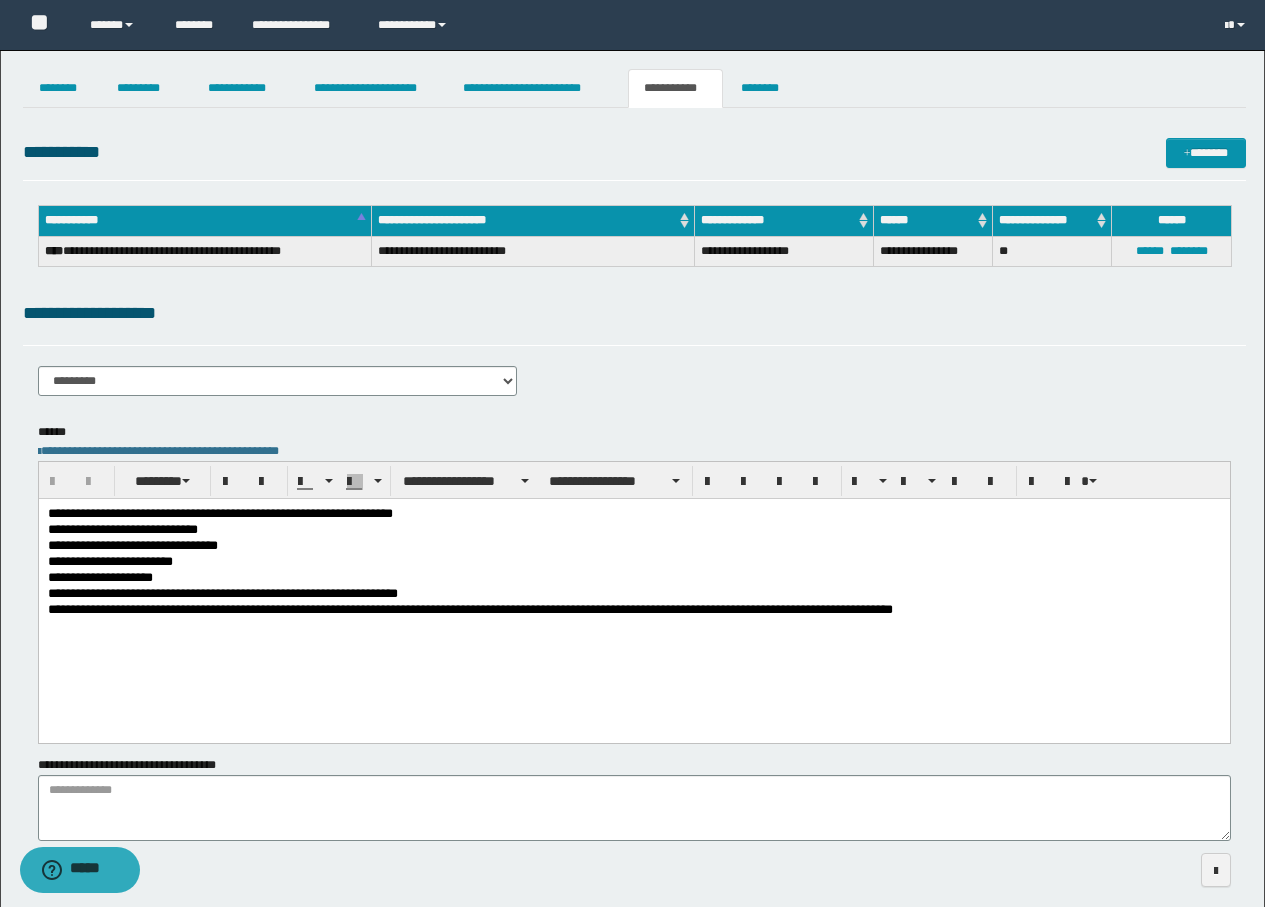 click on "**********" at bounding box center (633, 618) 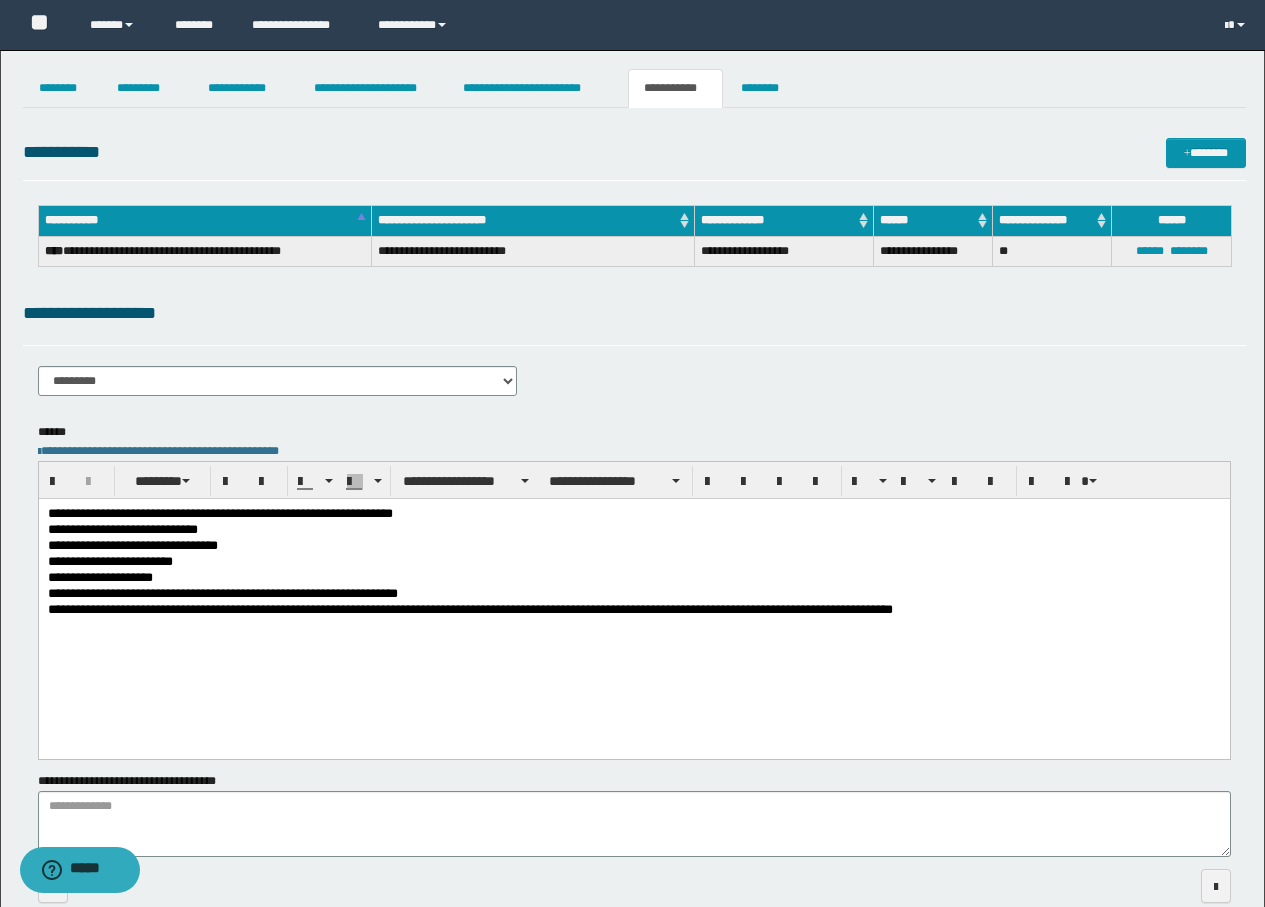 type 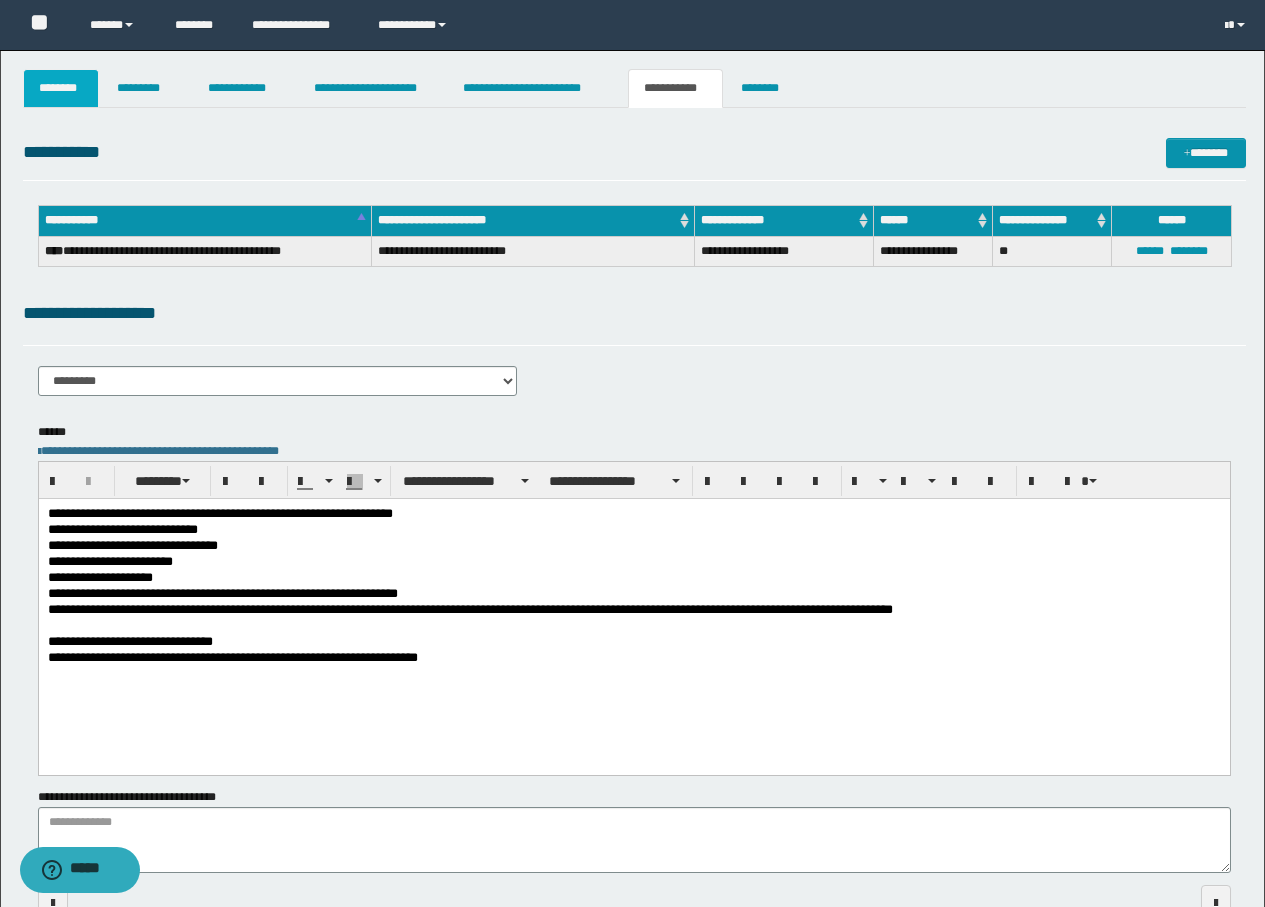 click on "********" at bounding box center [61, 88] 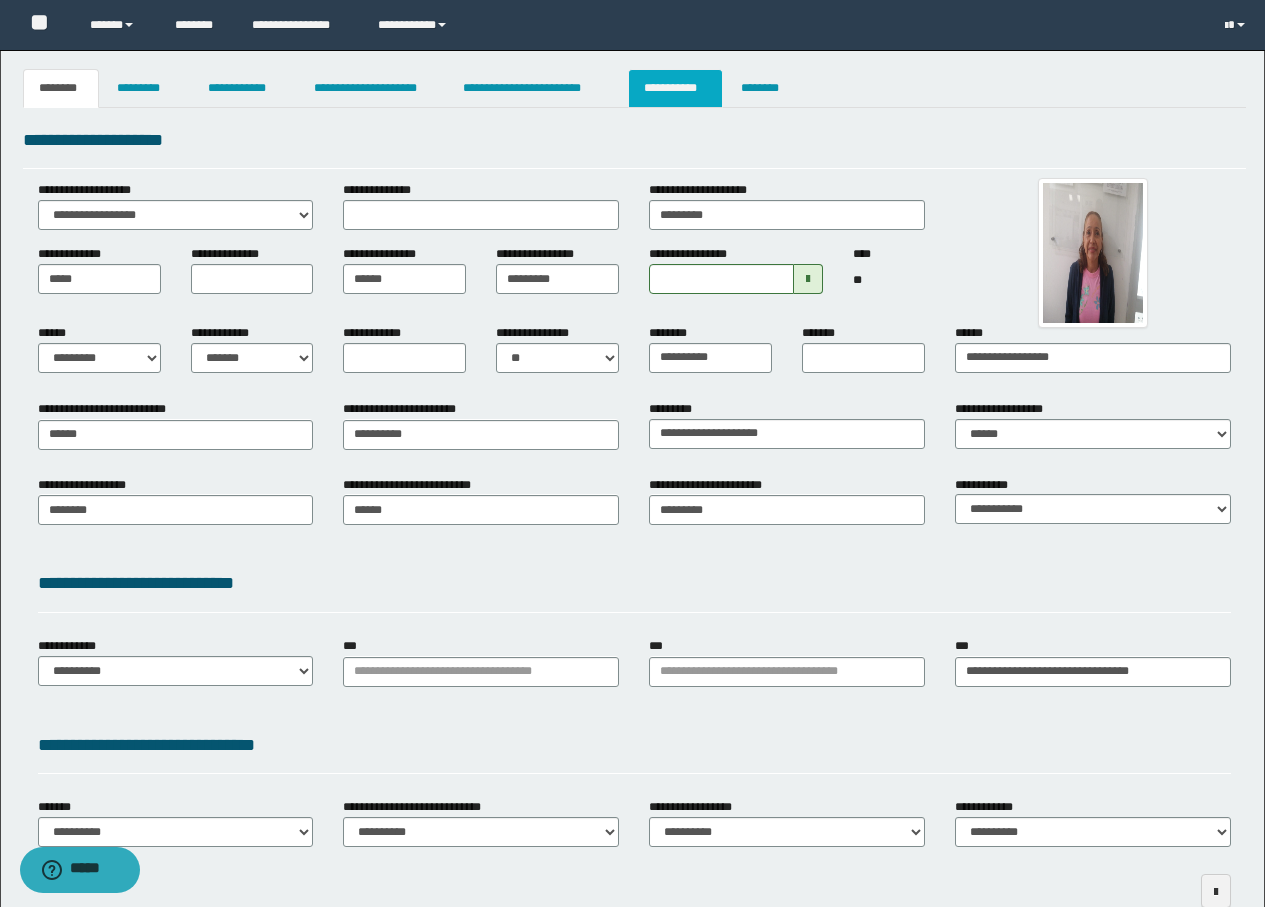 click on "**********" at bounding box center [675, 88] 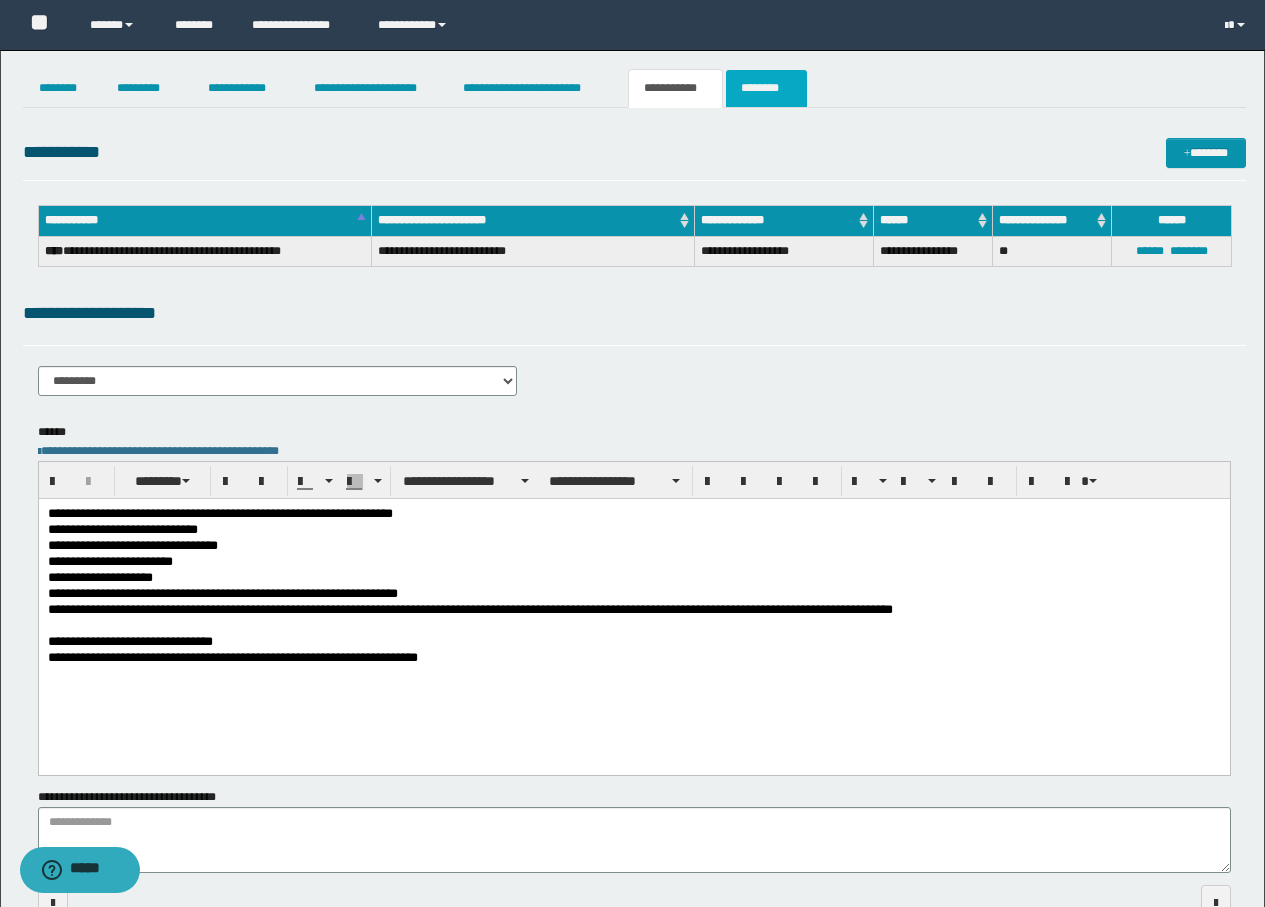 click on "********" at bounding box center (766, 88) 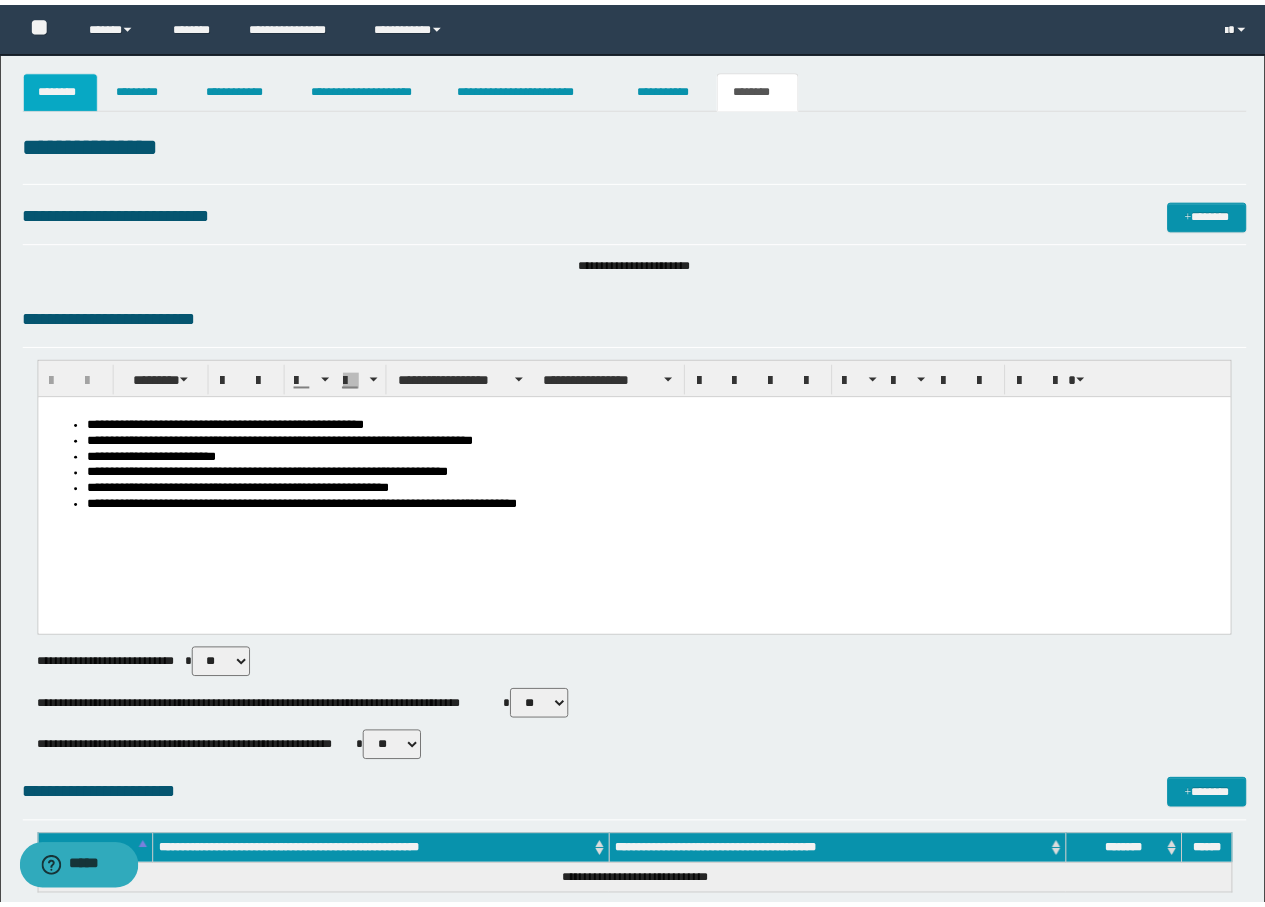 scroll, scrollTop: 0, scrollLeft: 0, axis: both 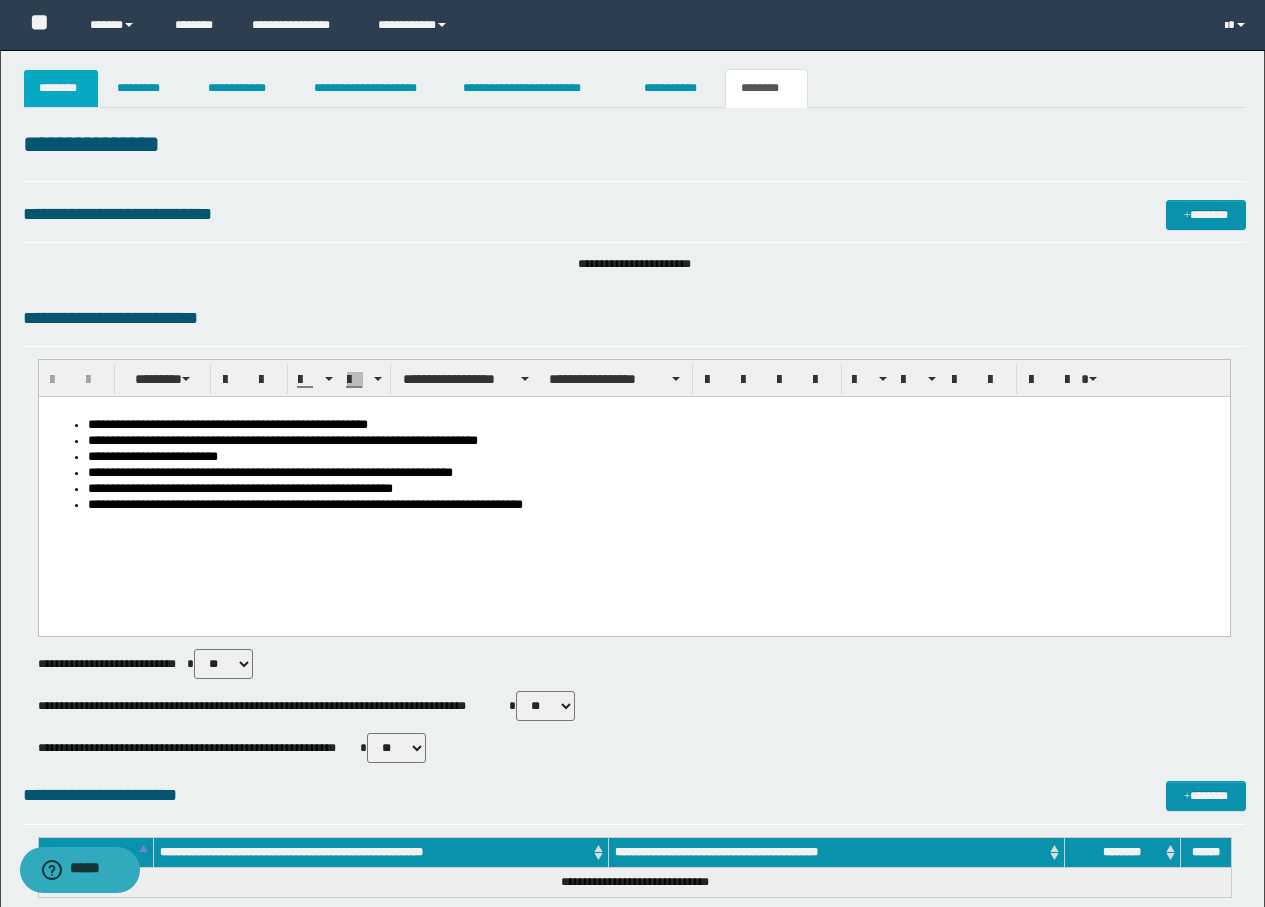 click on "********" at bounding box center (61, 88) 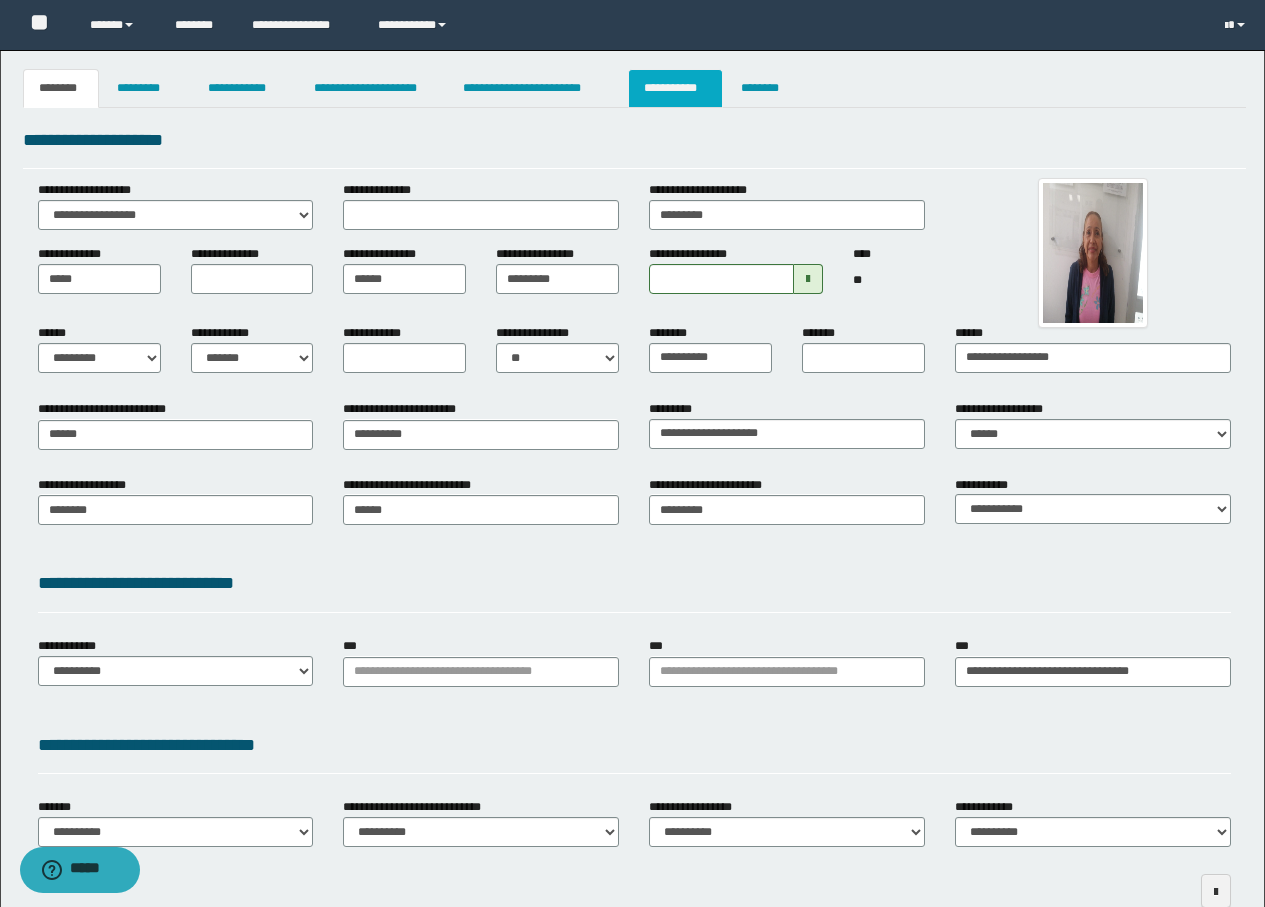 click on "**********" at bounding box center (675, 88) 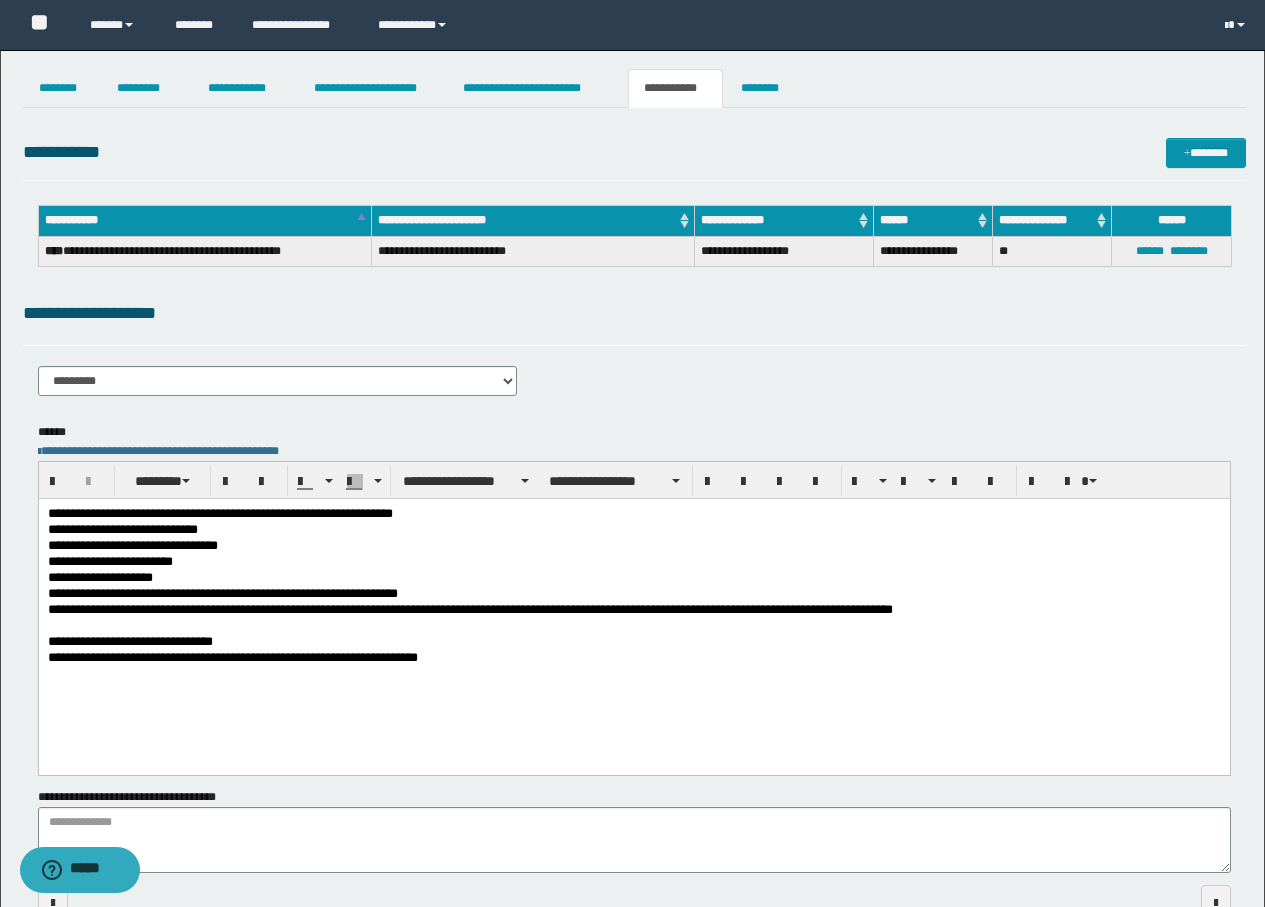 click on "**********" at bounding box center (633, 658) 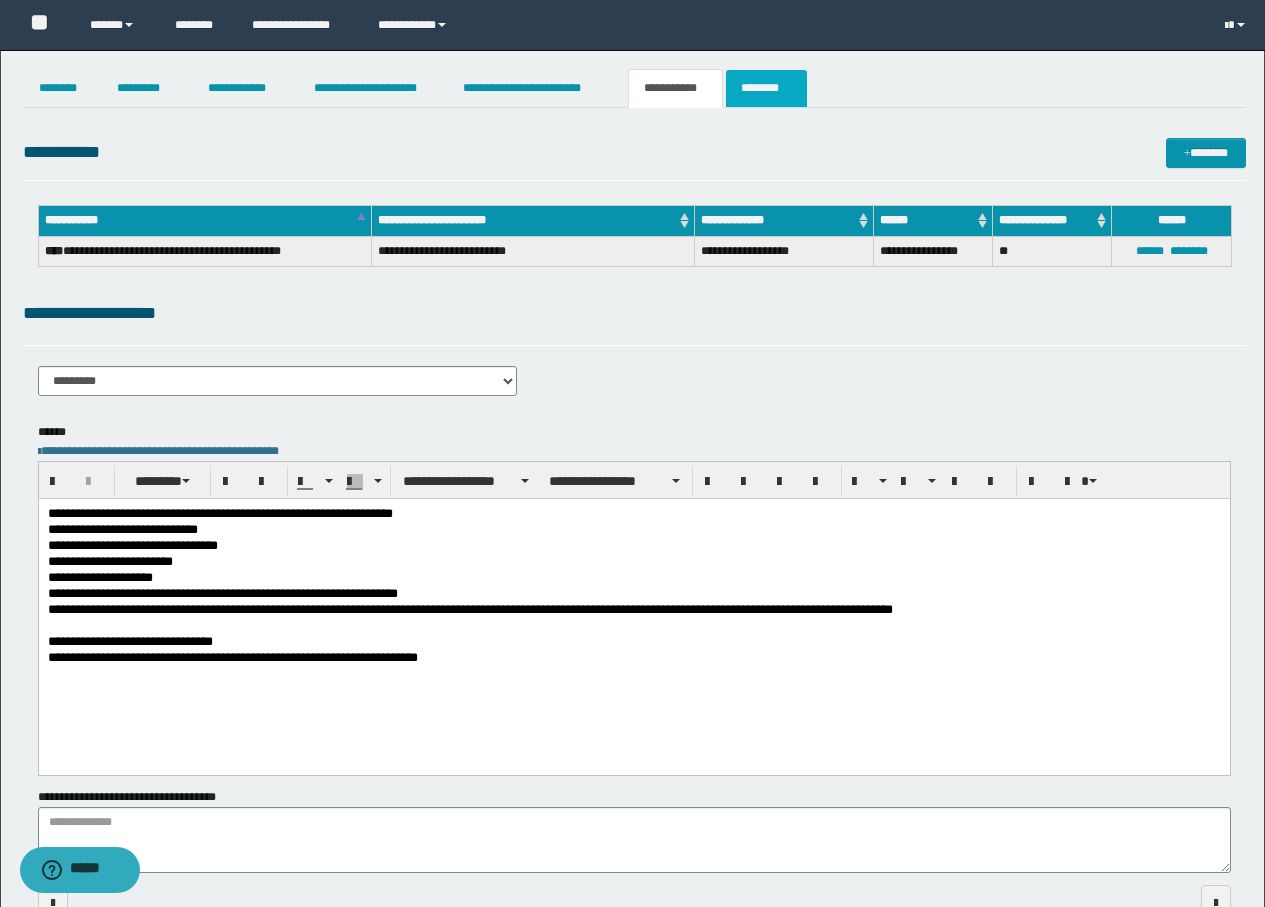 click on "********" at bounding box center (766, 88) 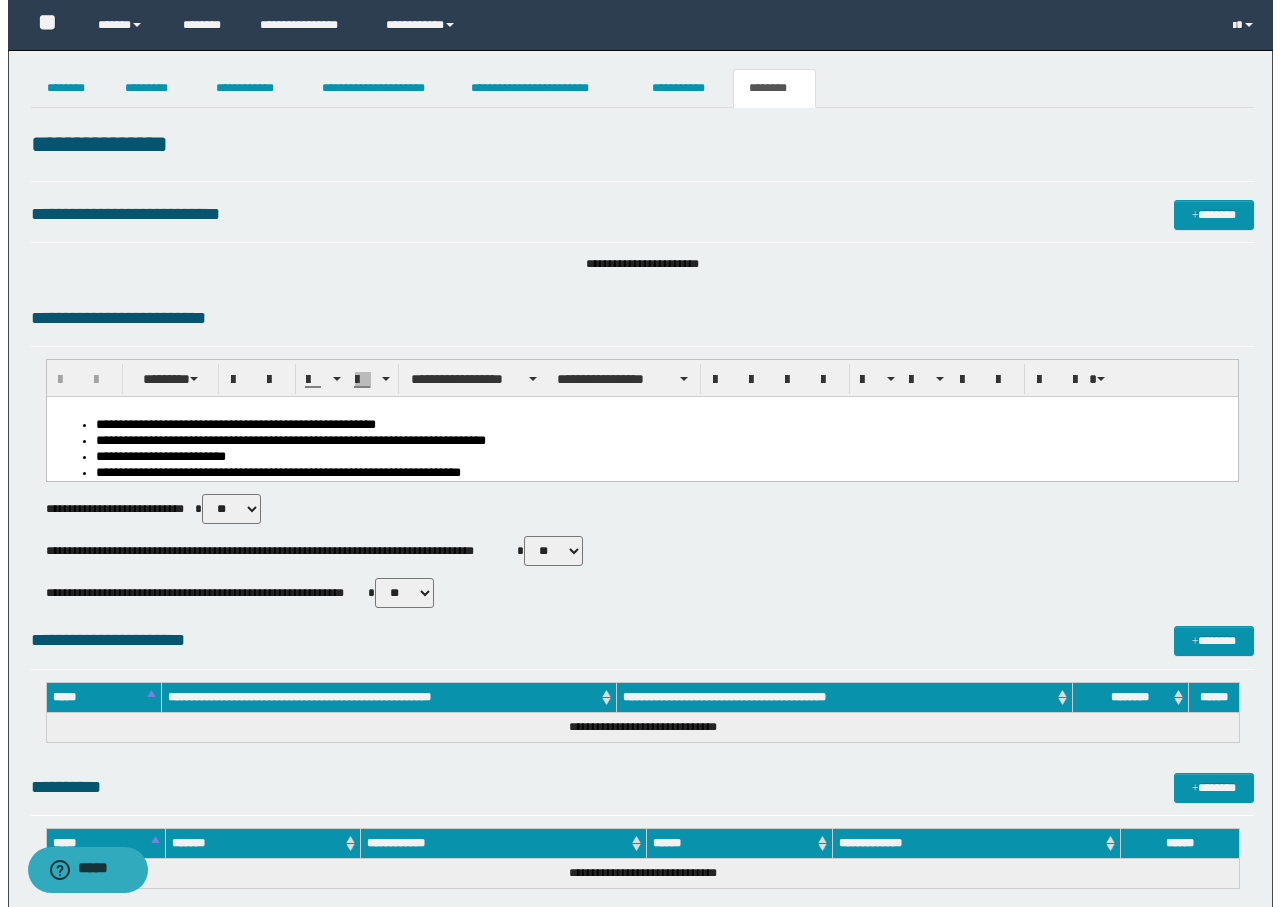 scroll, scrollTop: 569, scrollLeft: 0, axis: vertical 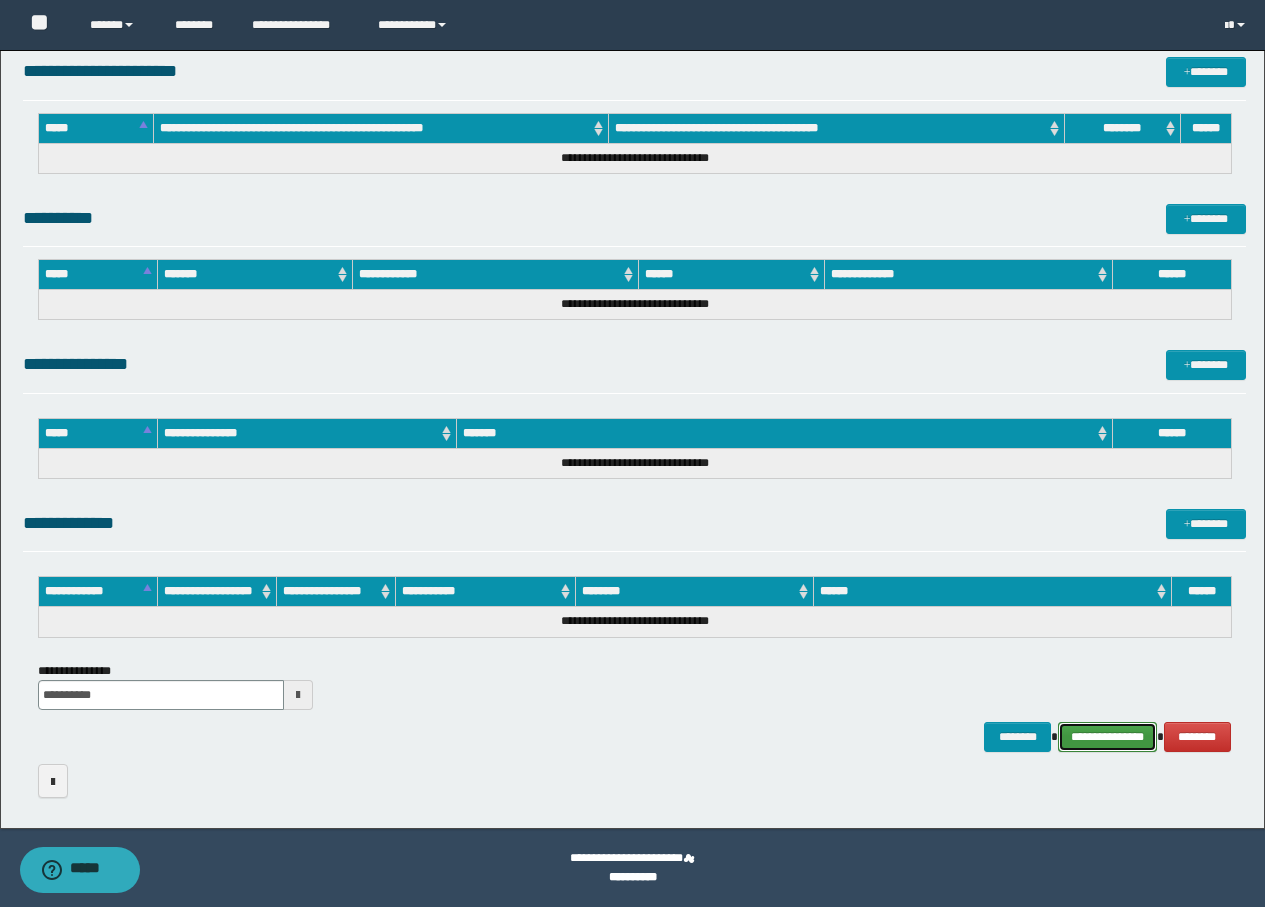 click on "**********" at bounding box center (1107, 737) 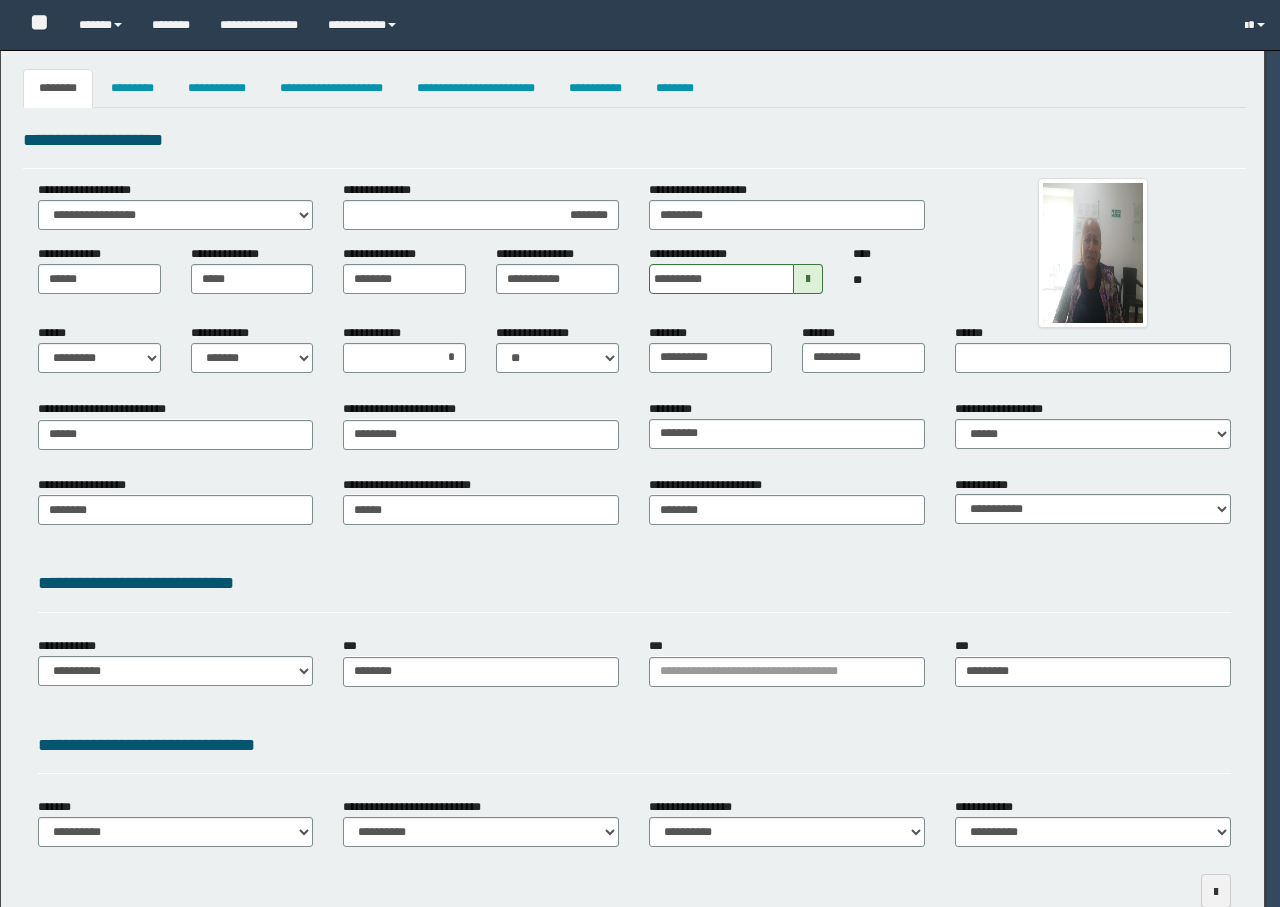 select on "*" 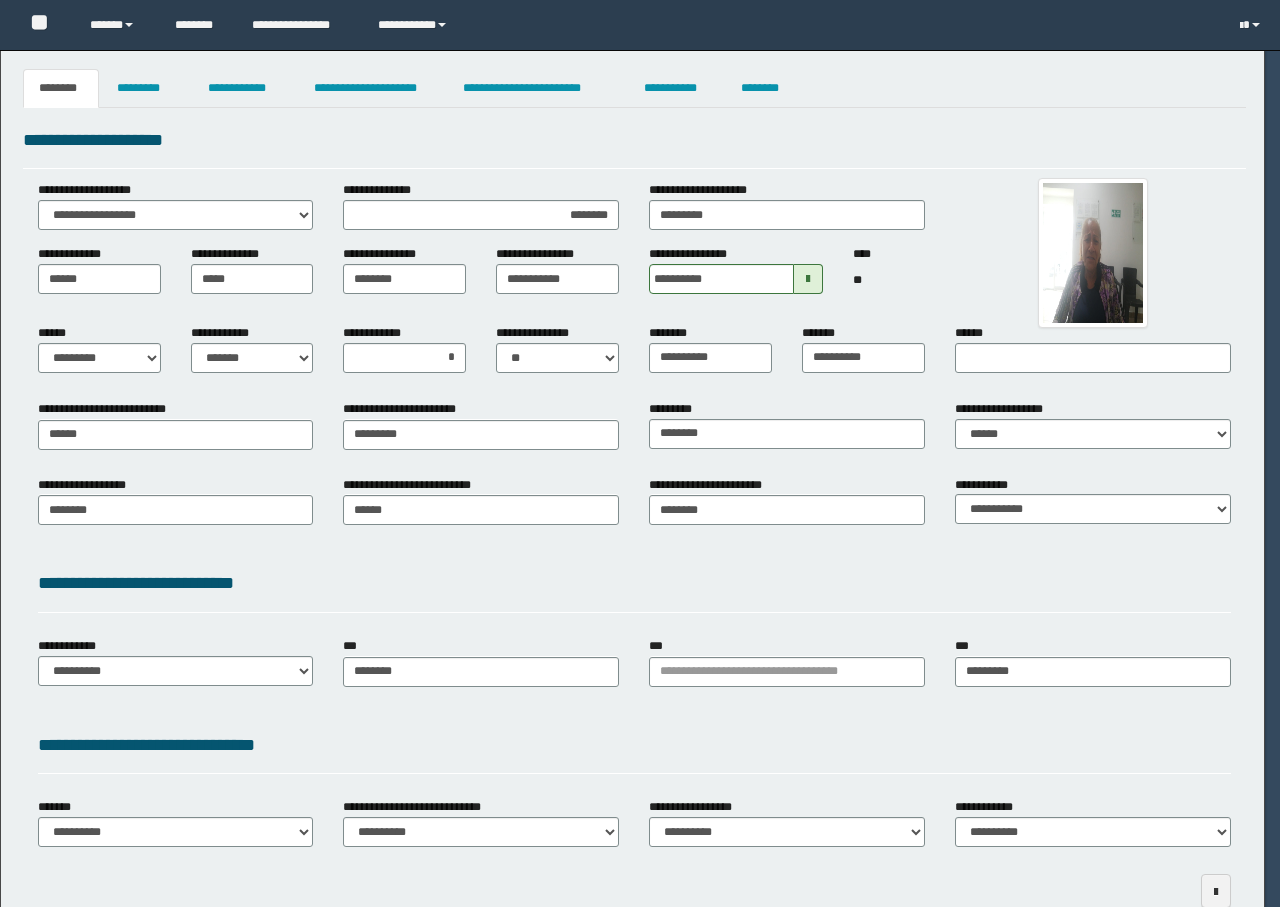 scroll, scrollTop: 0, scrollLeft: 0, axis: both 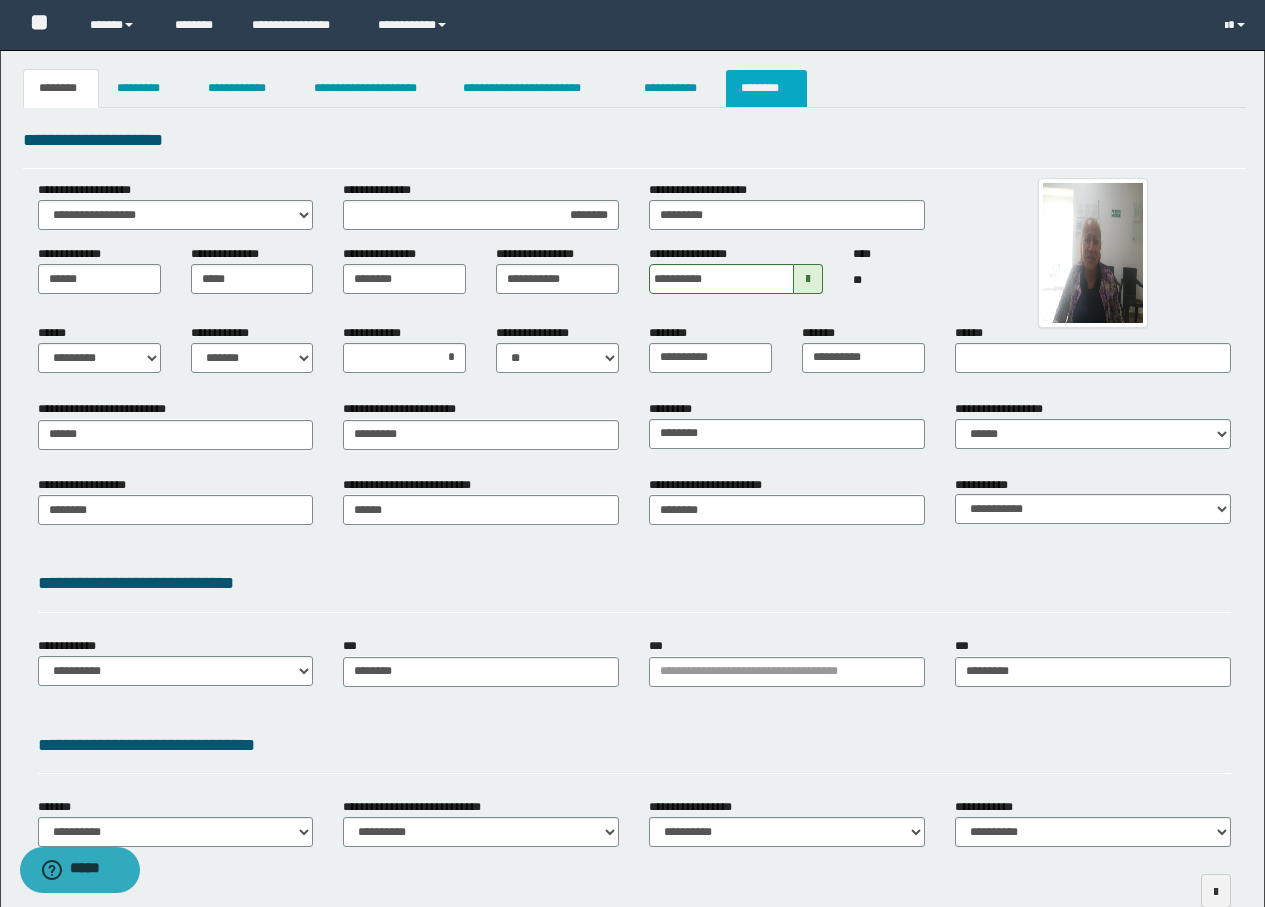 click on "********" at bounding box center (766, 88) 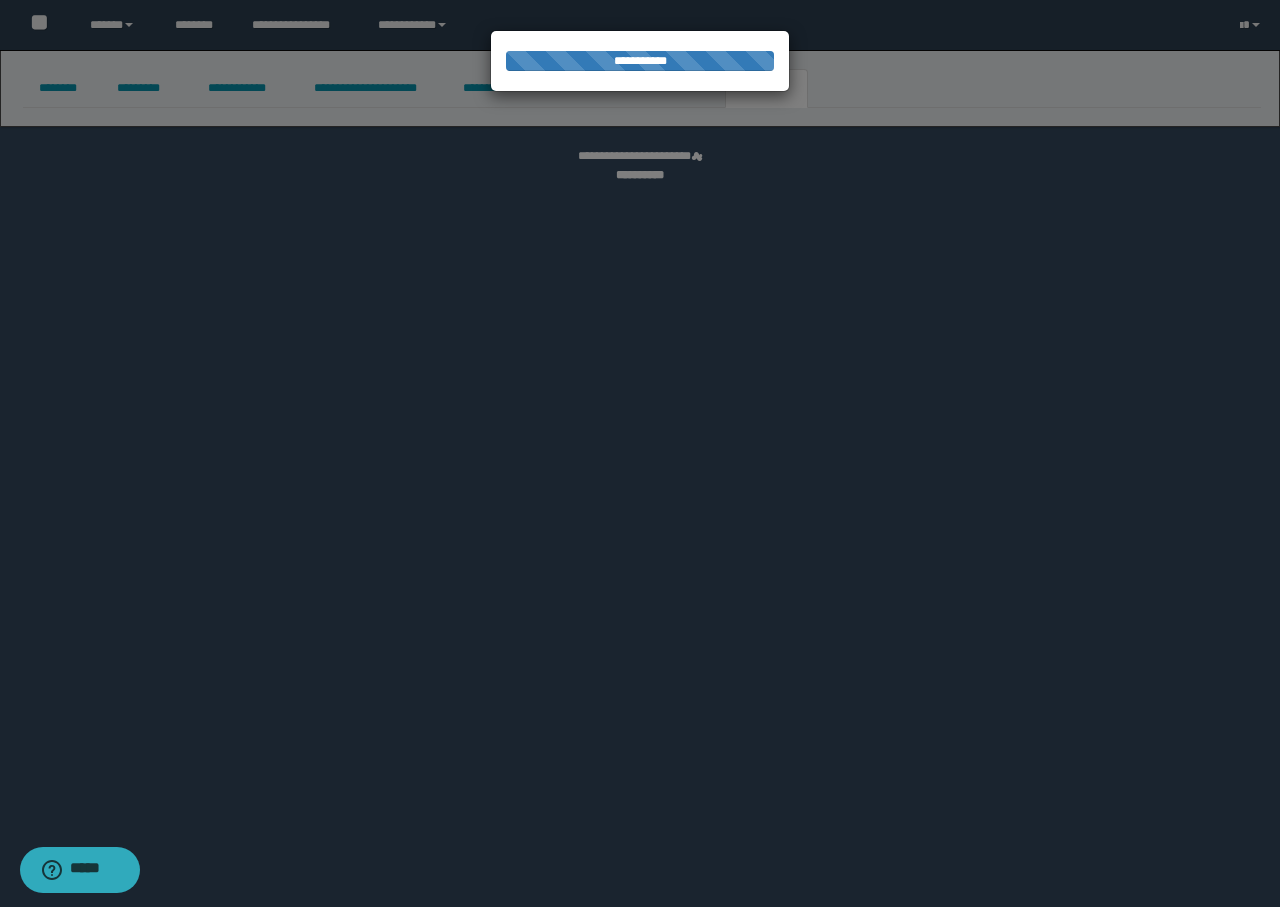 select 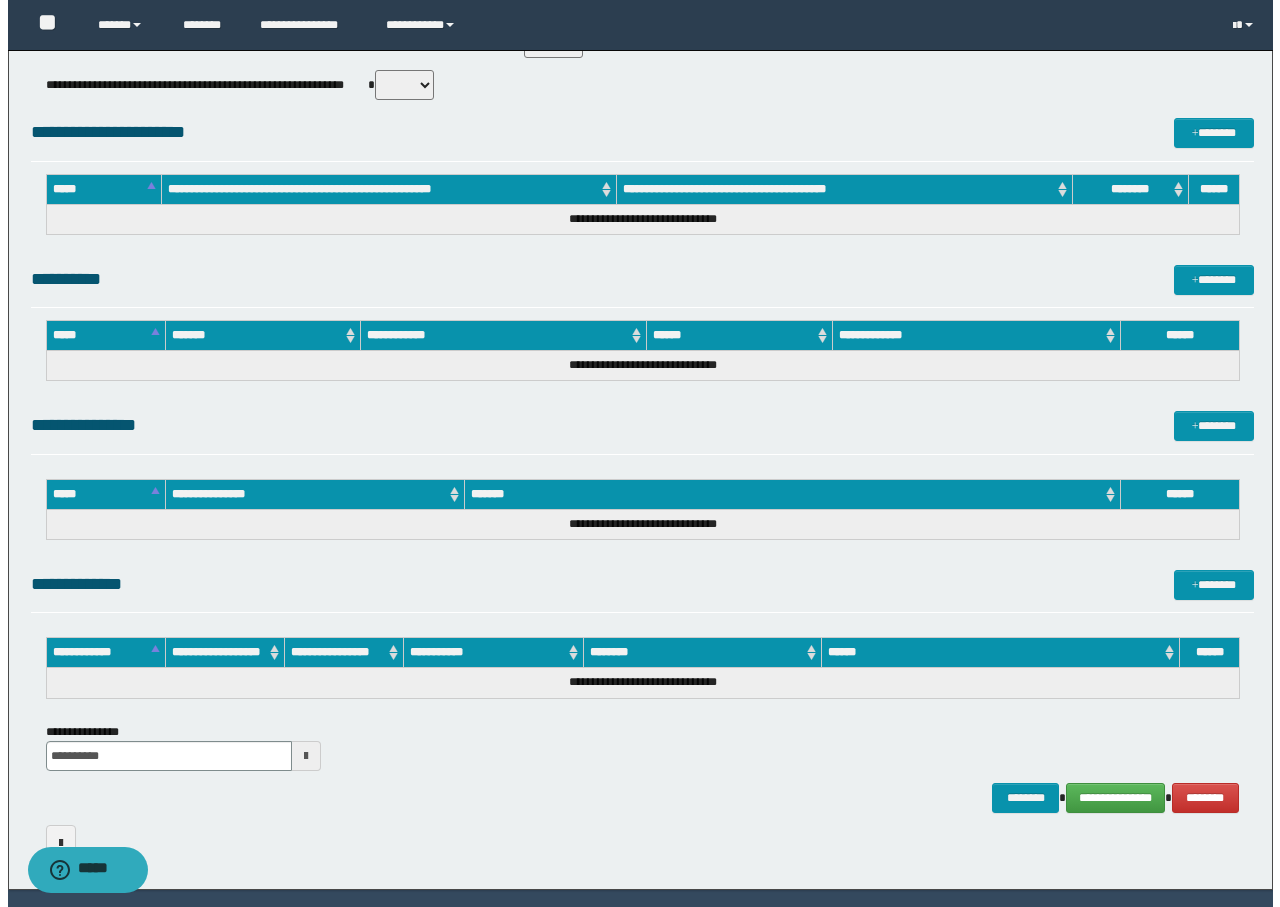 scroll, scrollTop: 724, scrollLeft: 0, axis: vertical 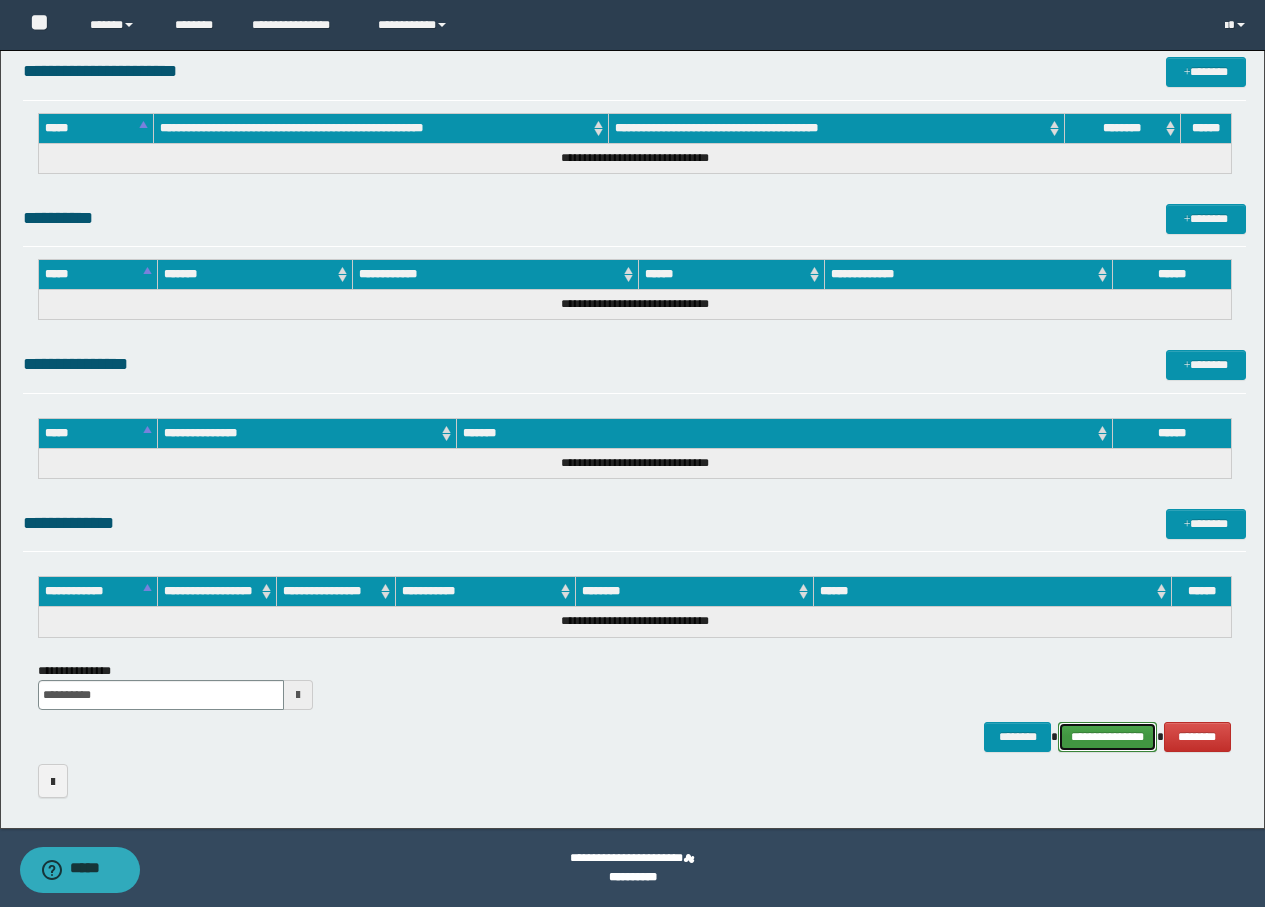 click on "**********" at bounding box center [1107, 737] 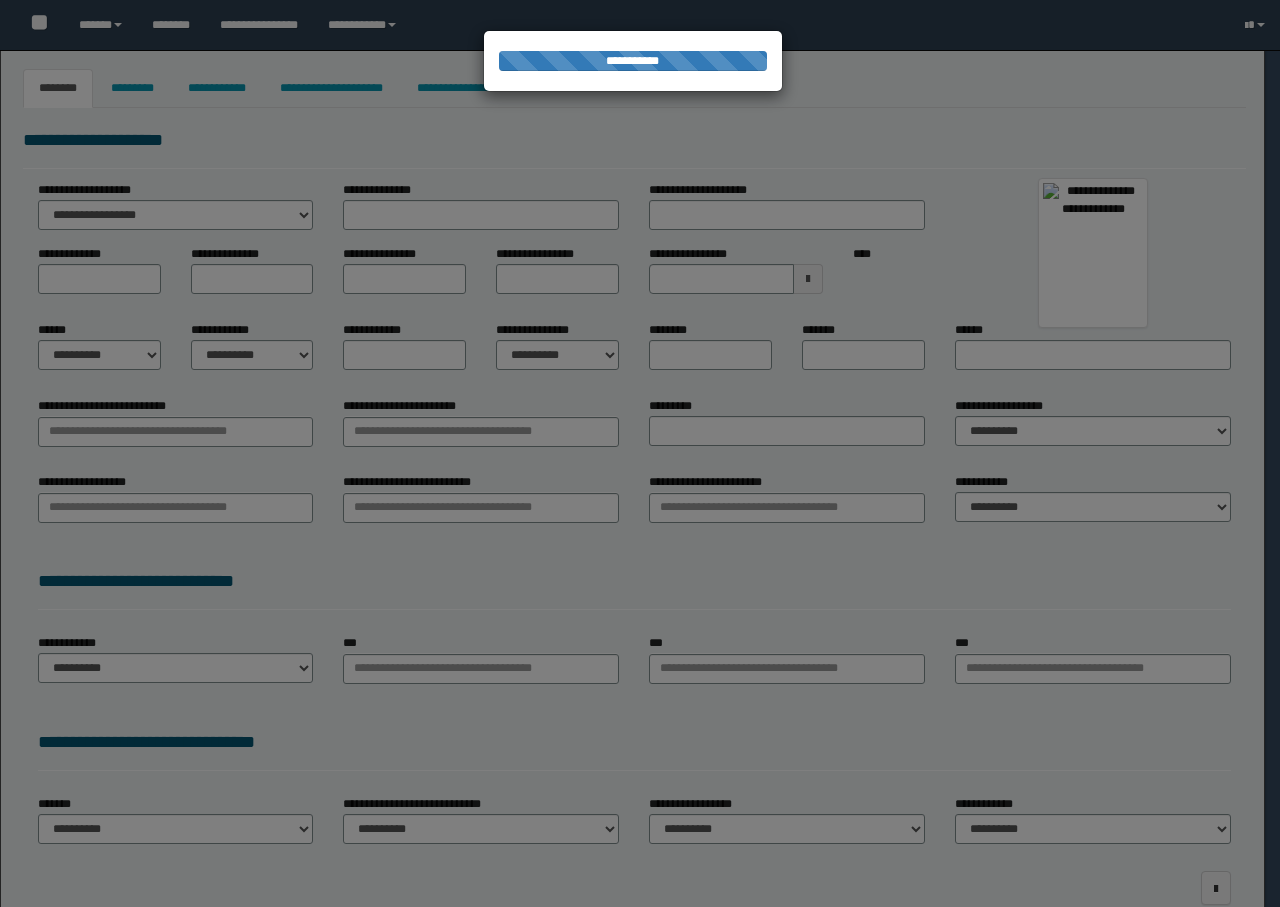 type on "*********" 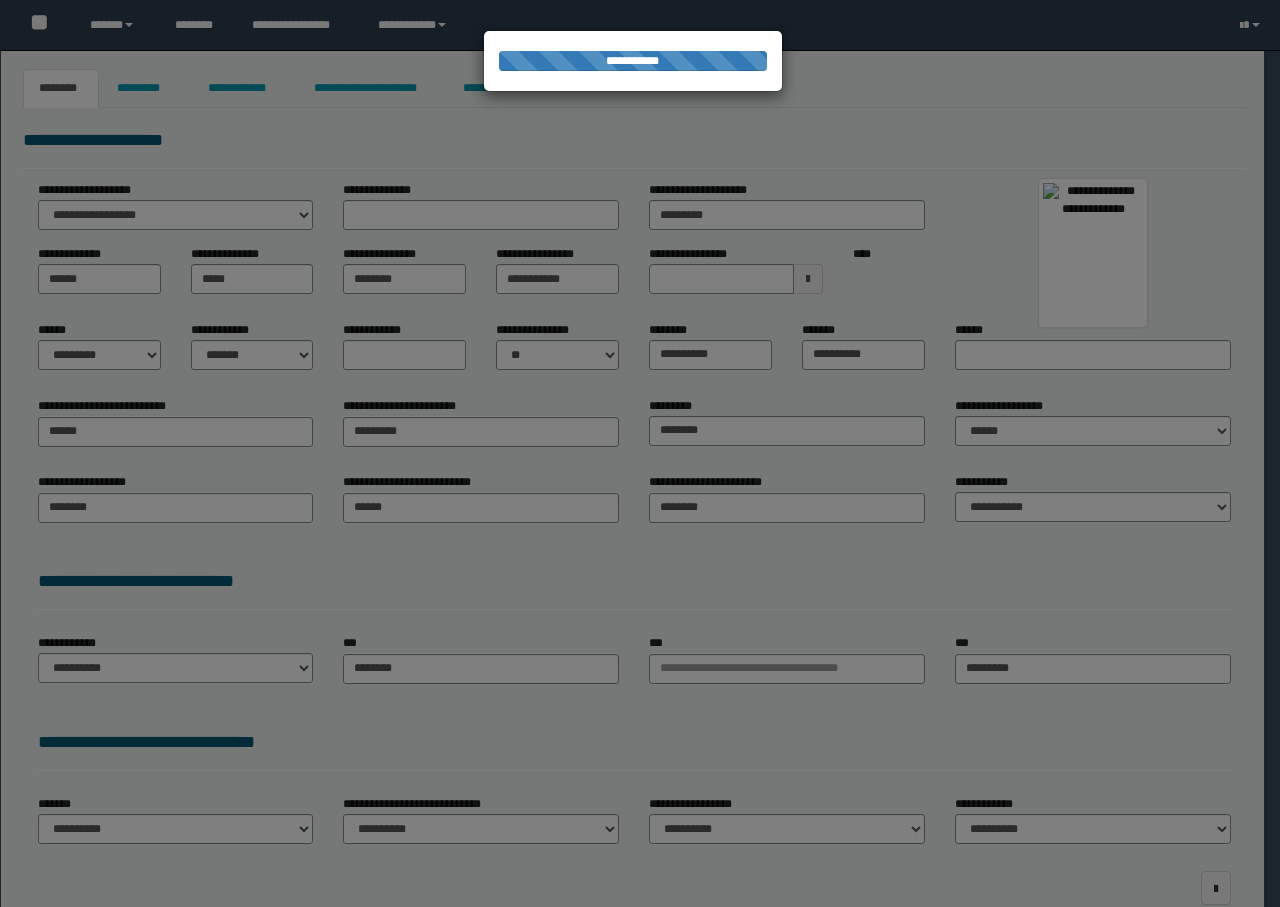 scroll, scrollTop: 0, scrollLeft: 0, axis: both 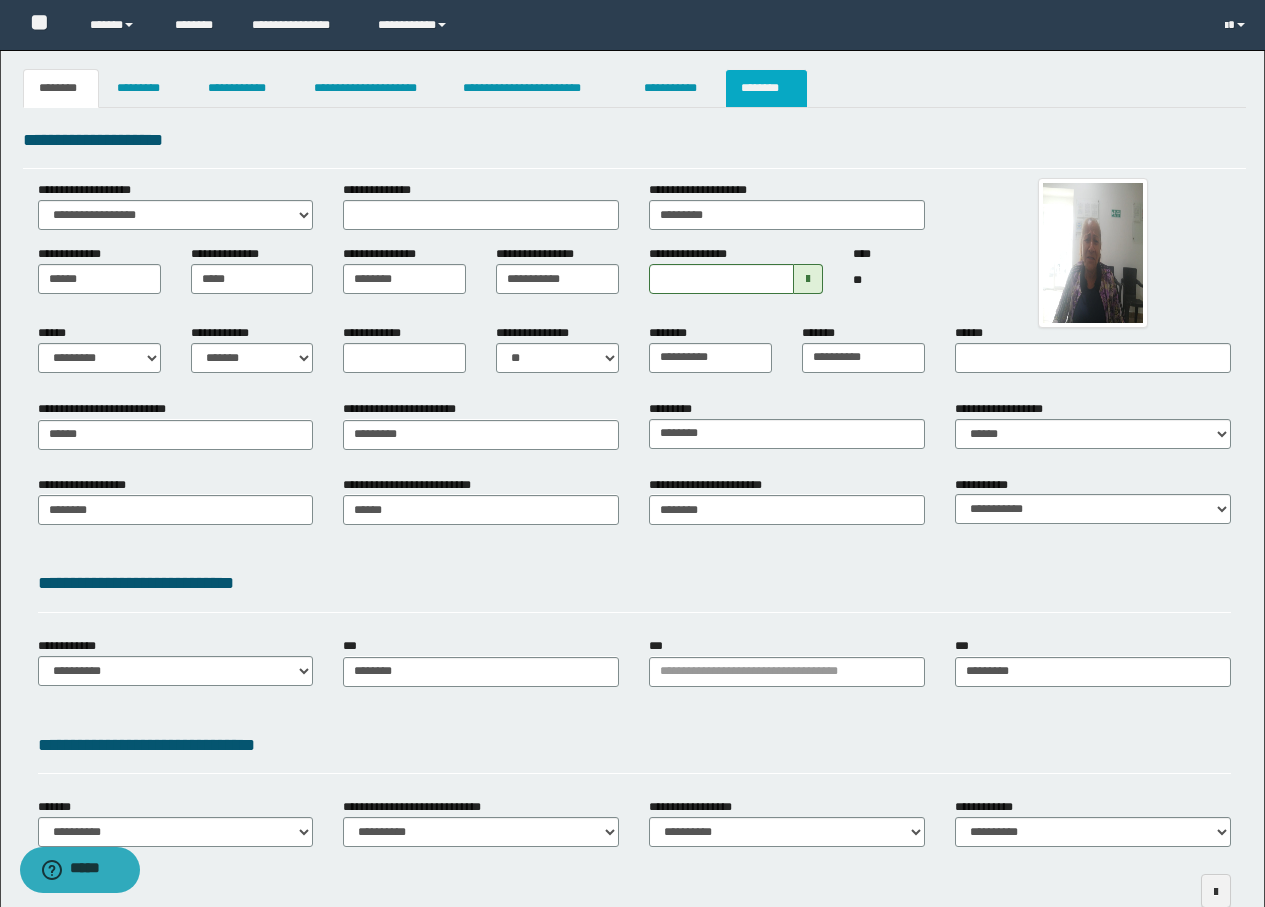 click on "********" at bounding box center (766, 88) 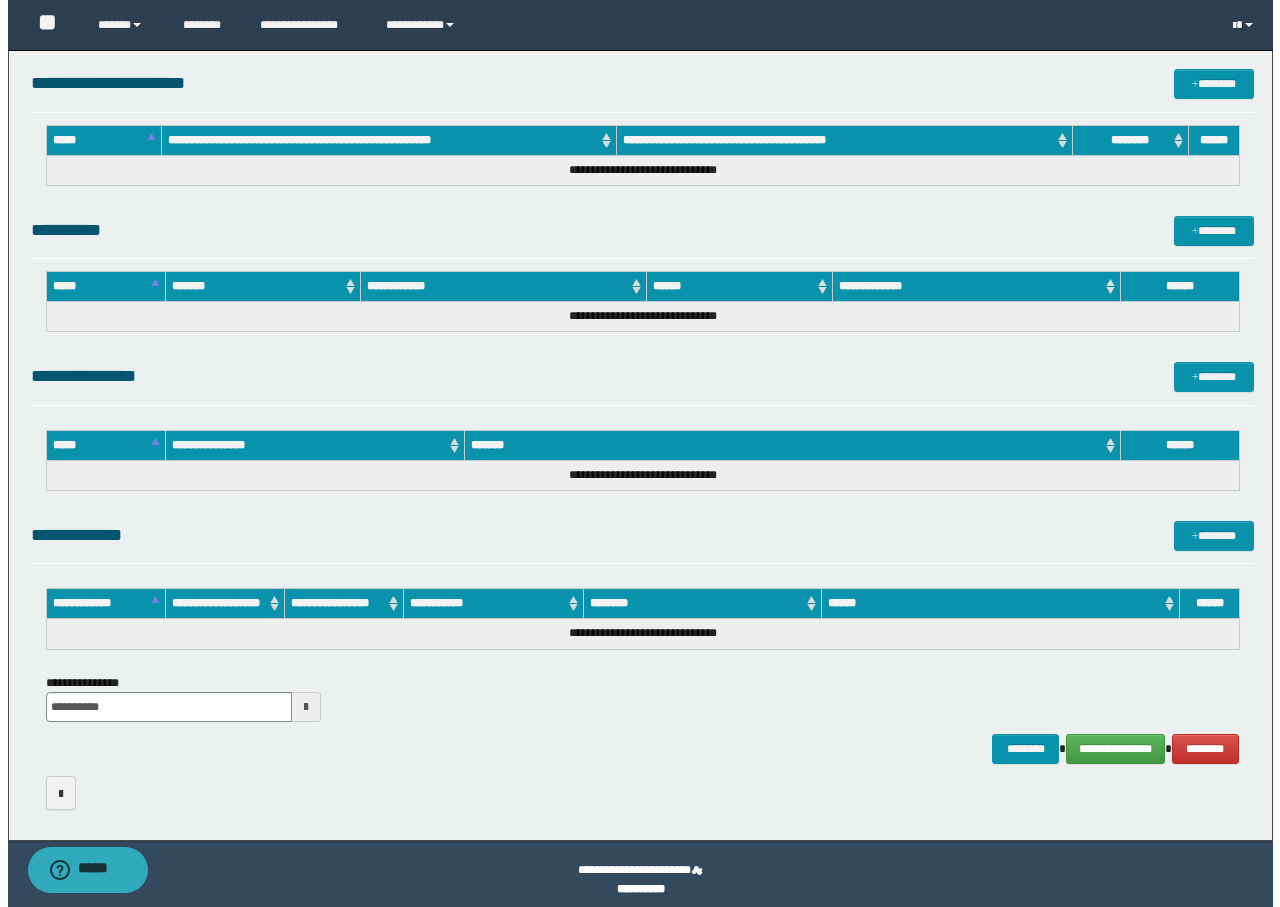 scroll, scrollTop: 724, scrollLeft: 0, axis: vertical 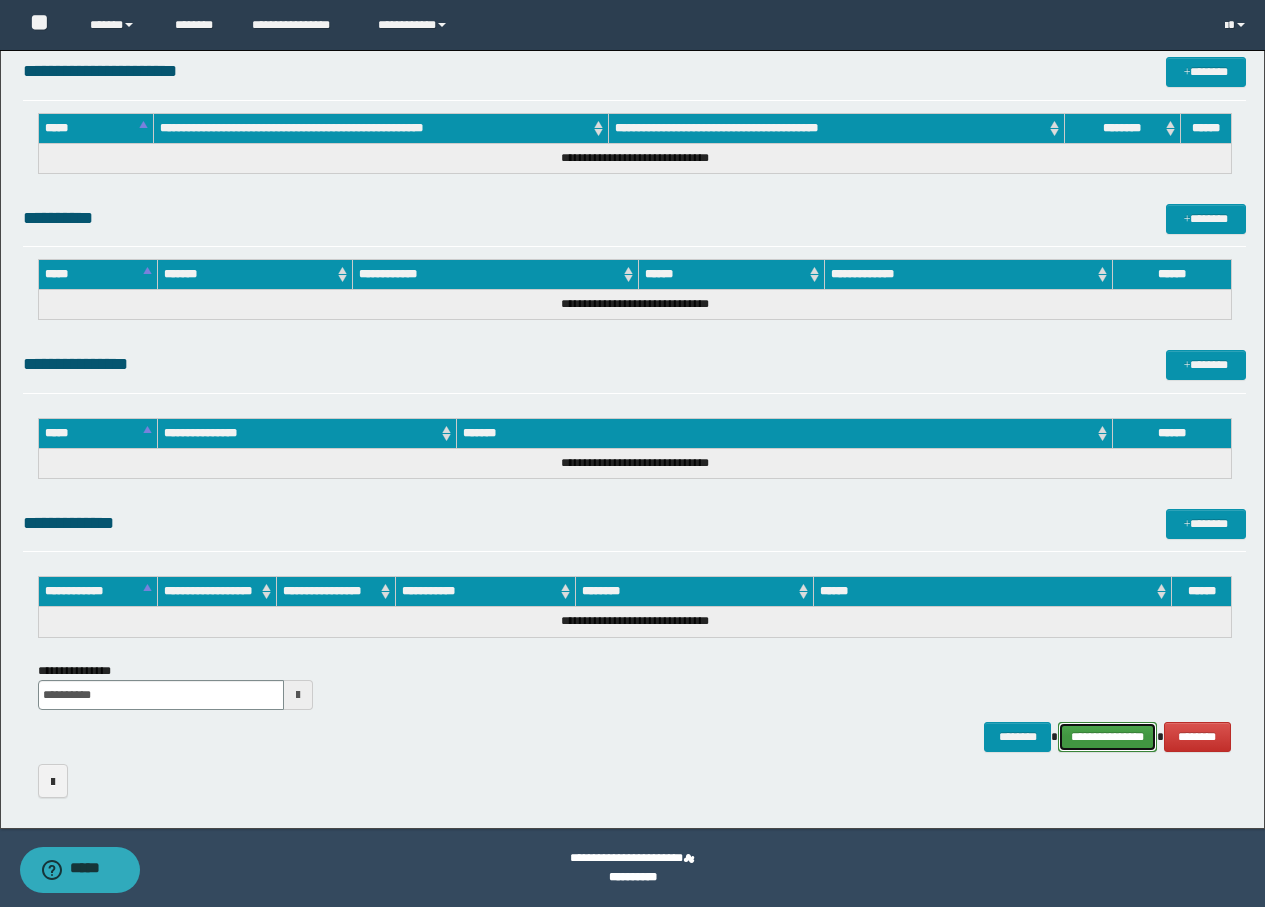click on "**********" at bounding box center [1107, 737] 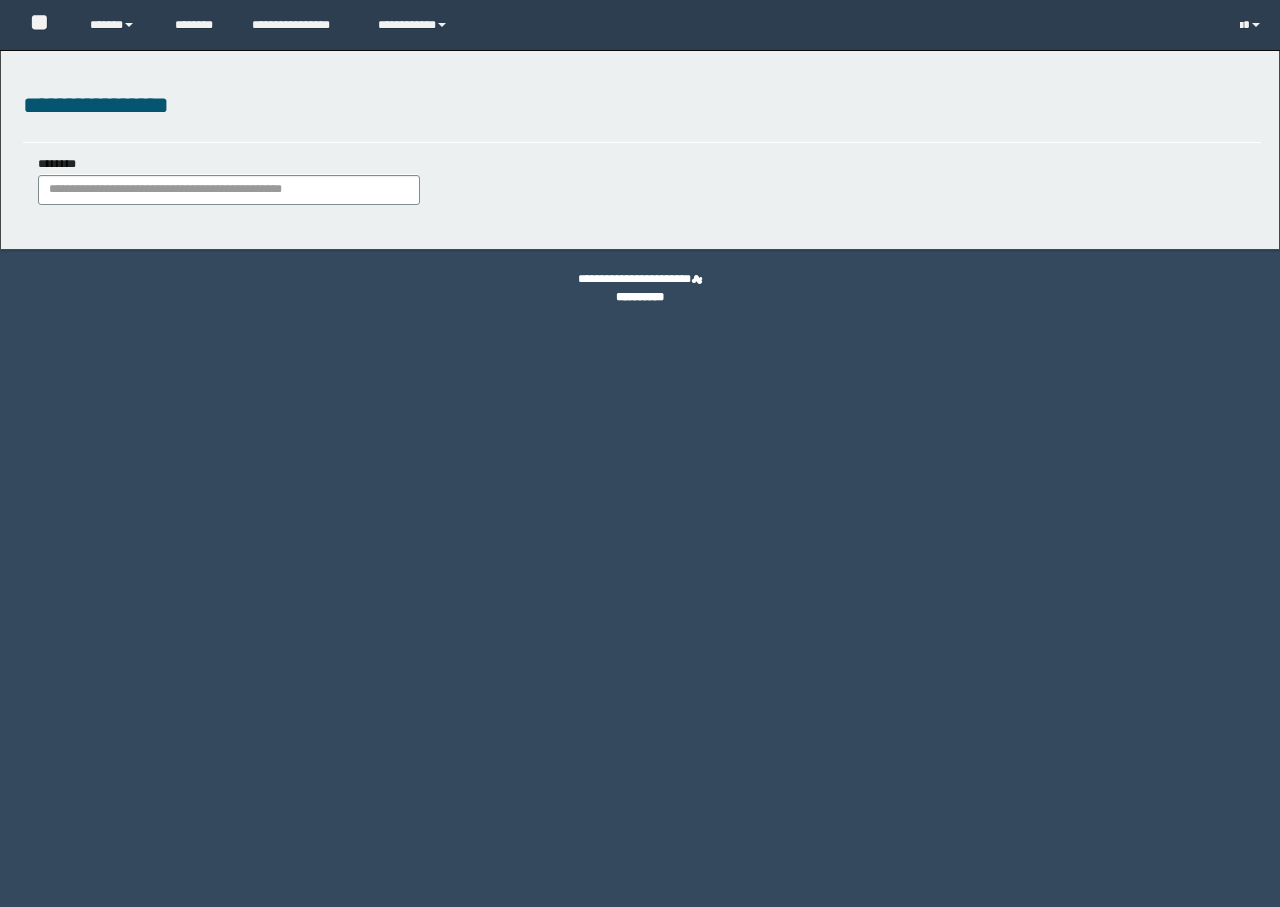 scroll, scrollTop: 0, scrollLeft: 0, axis: both 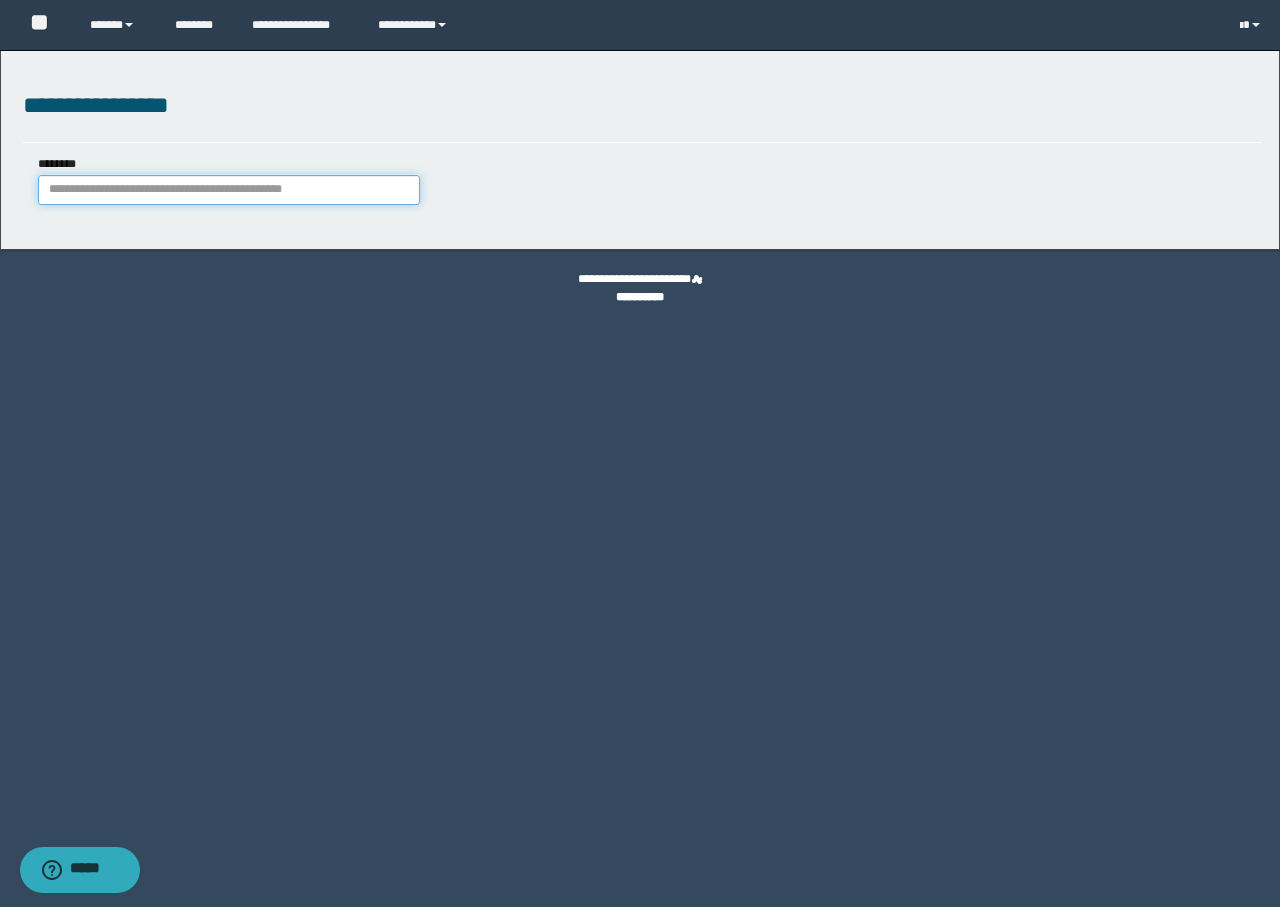 click on "********" at bounding box center (229, 190) 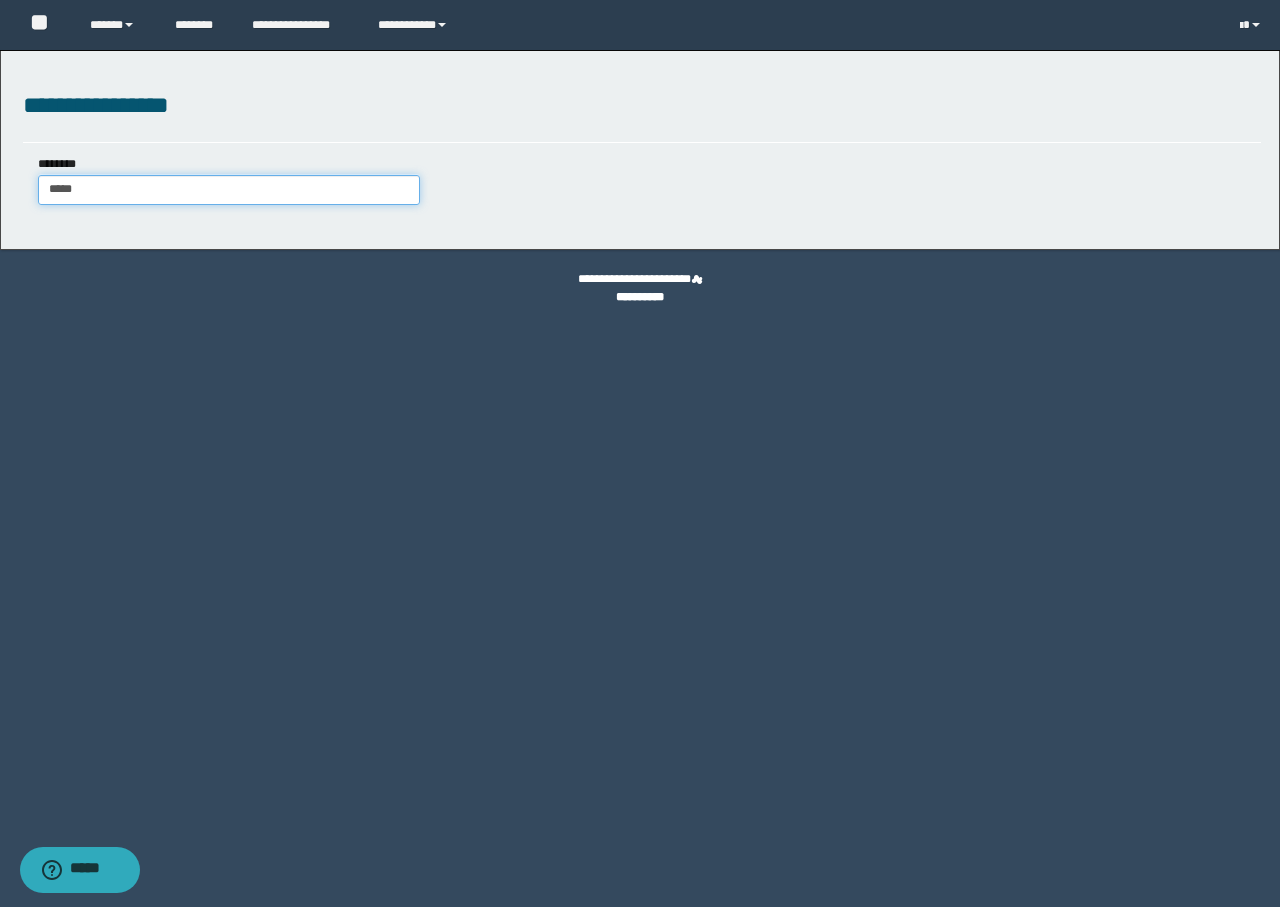 type on "******" 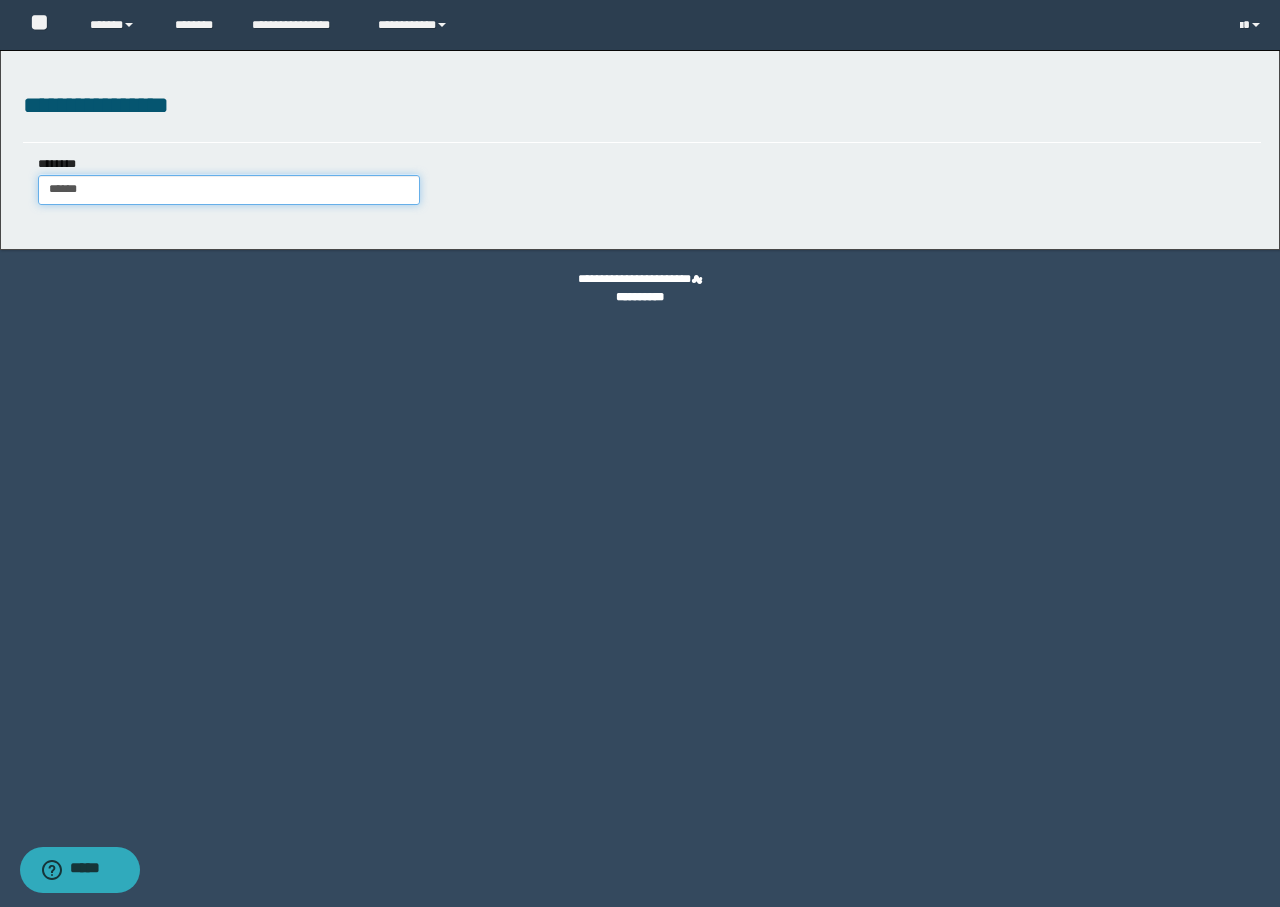 type 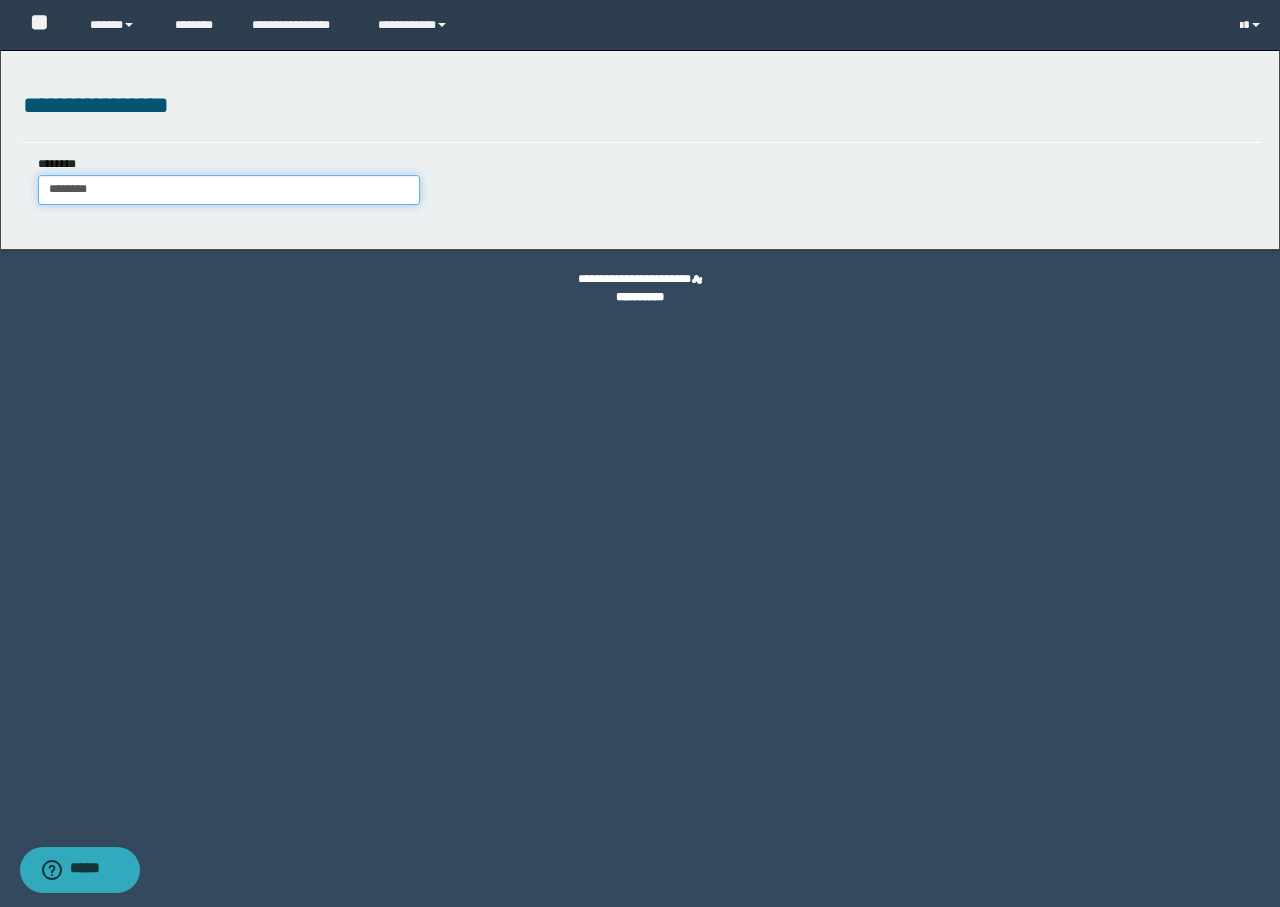 type on "********" 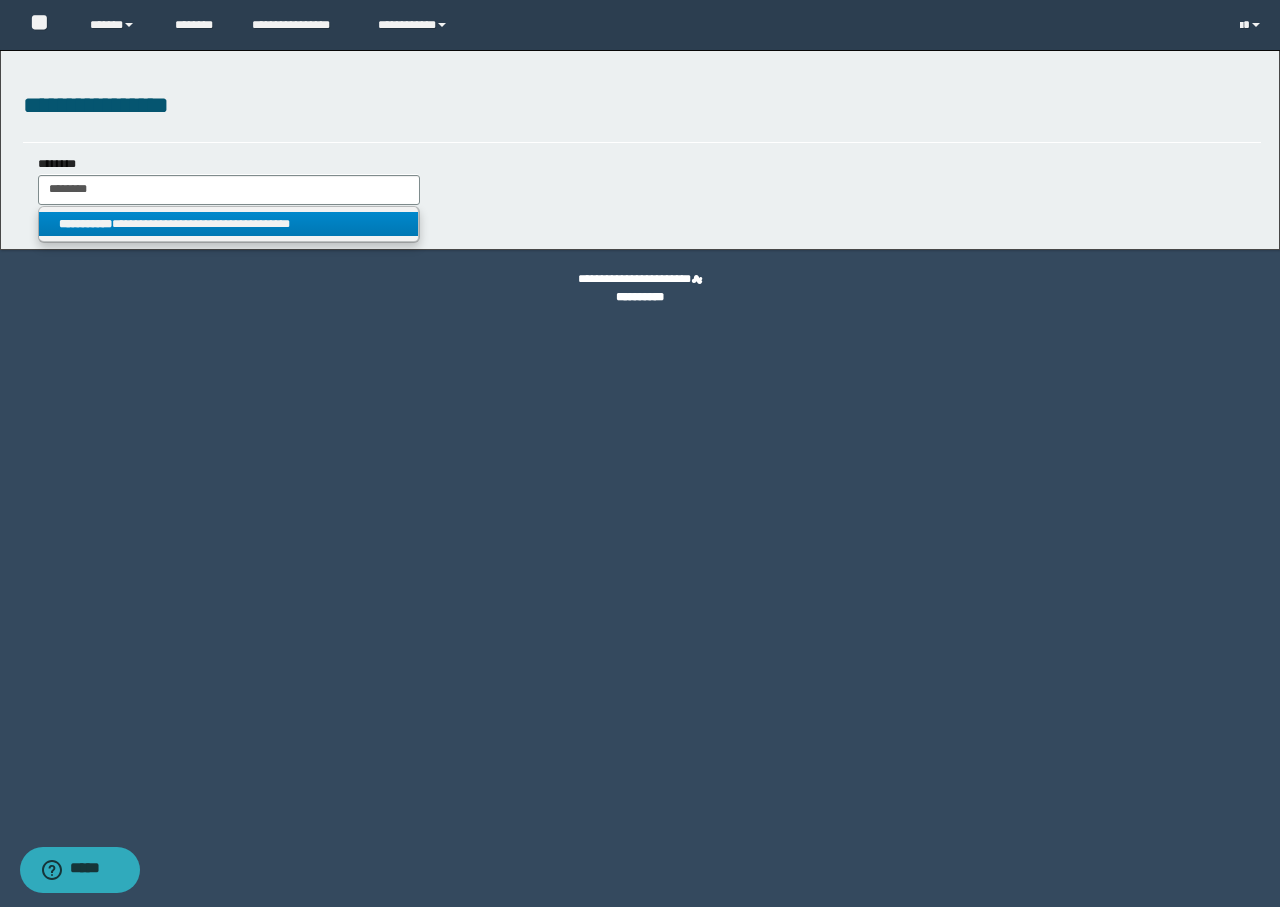click on "**********" at bounding box center (229, 224) 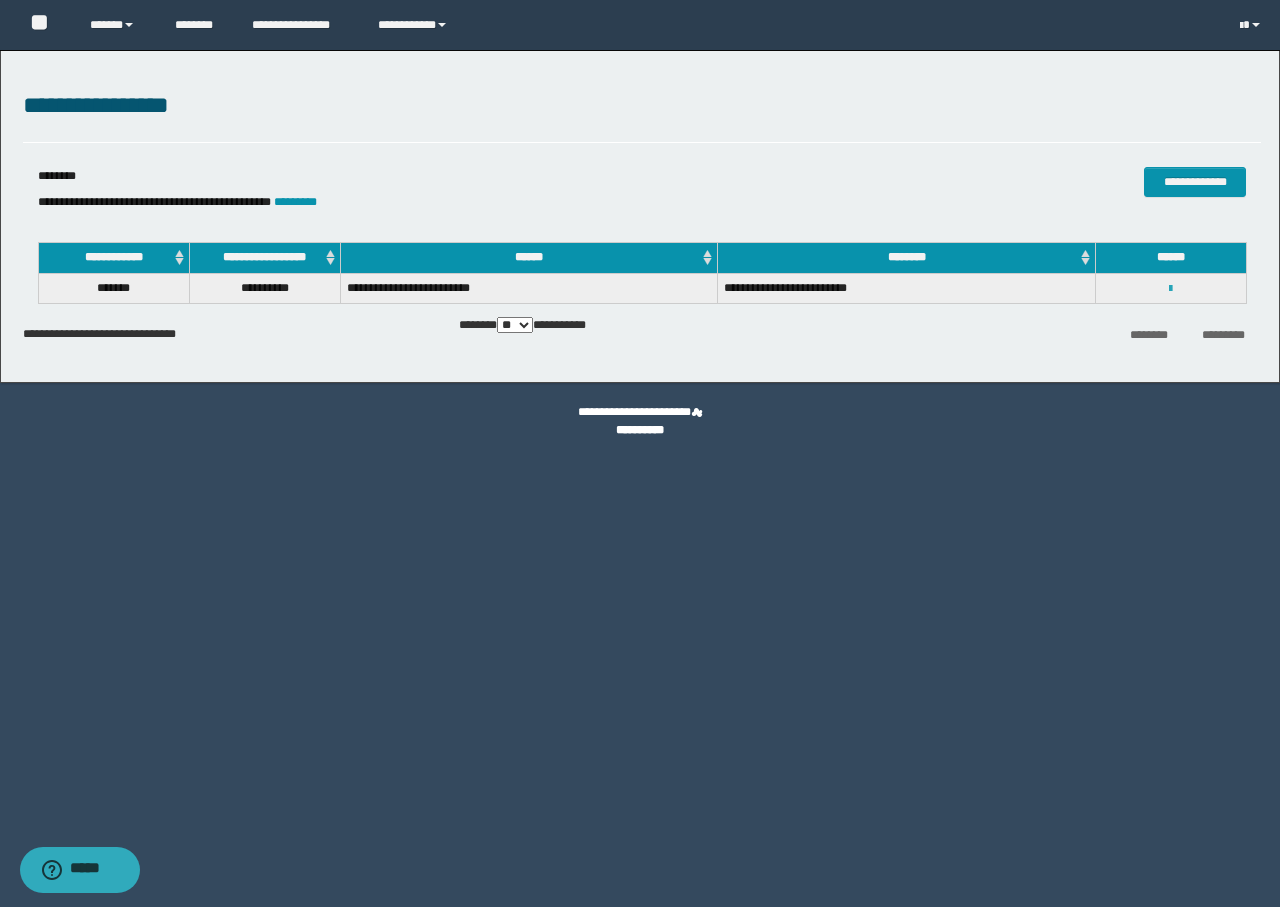 click at bounding box center [1170, 289] 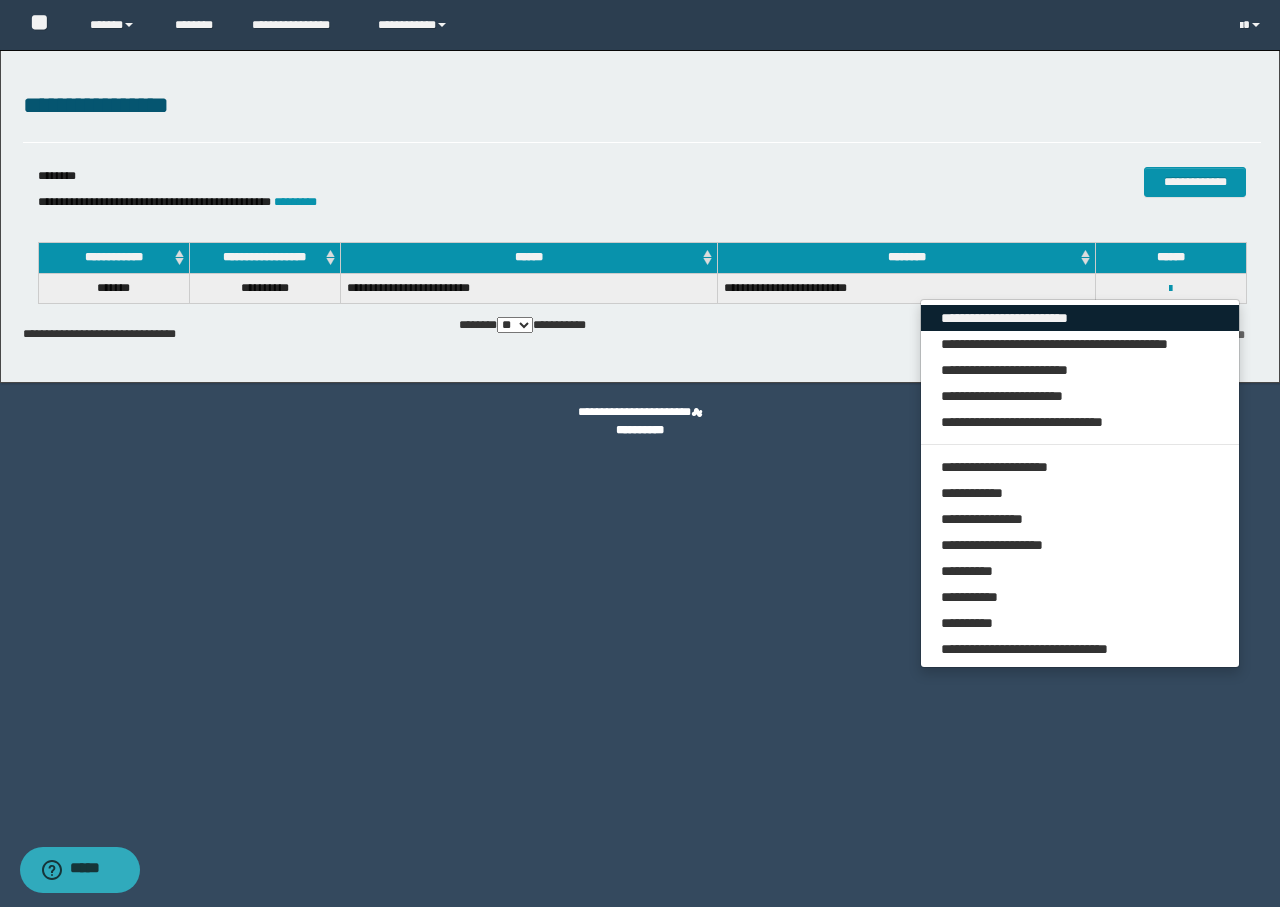 click on "**********" at bounding box center (1080, 318) 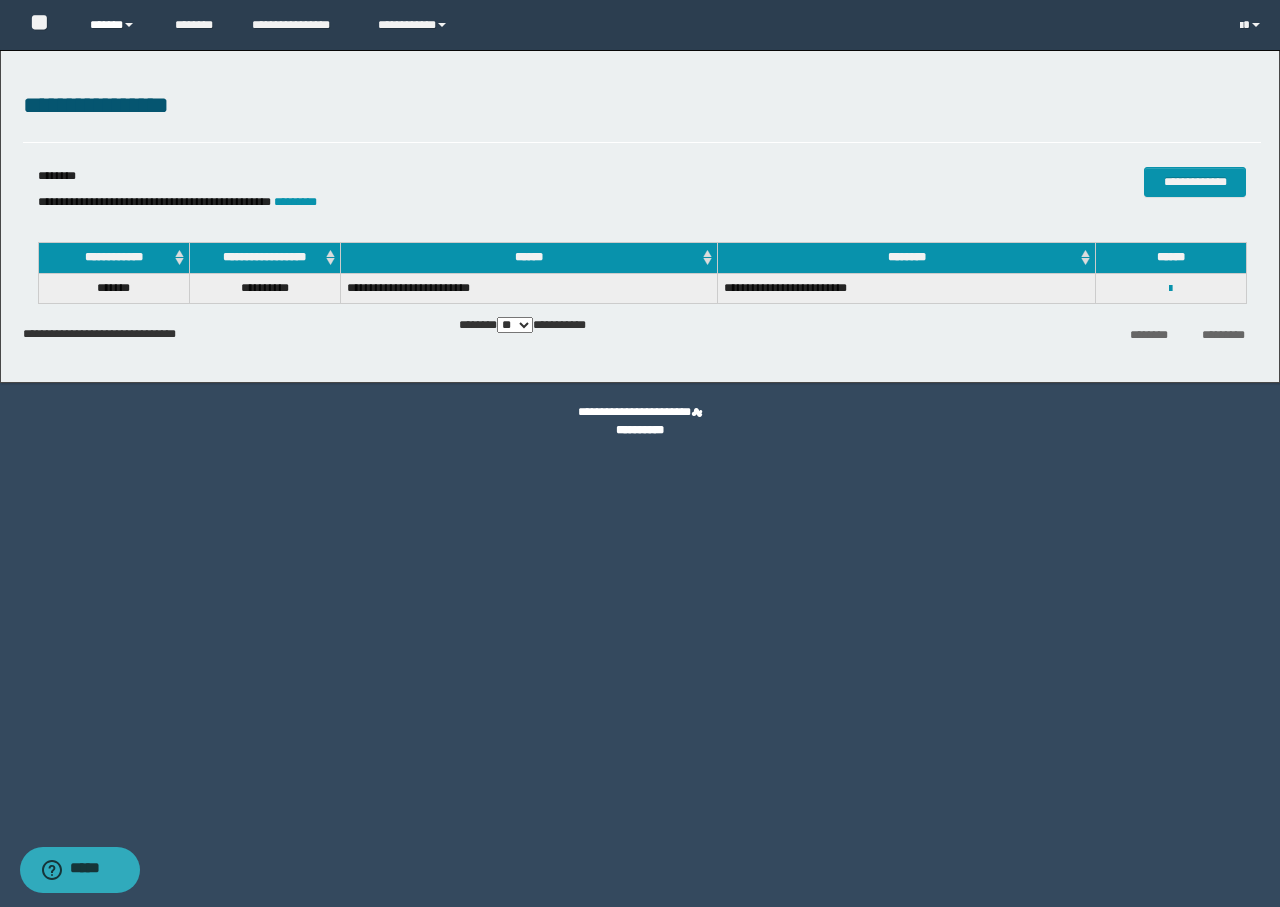 click on "******" at bounding box center [117, 25] 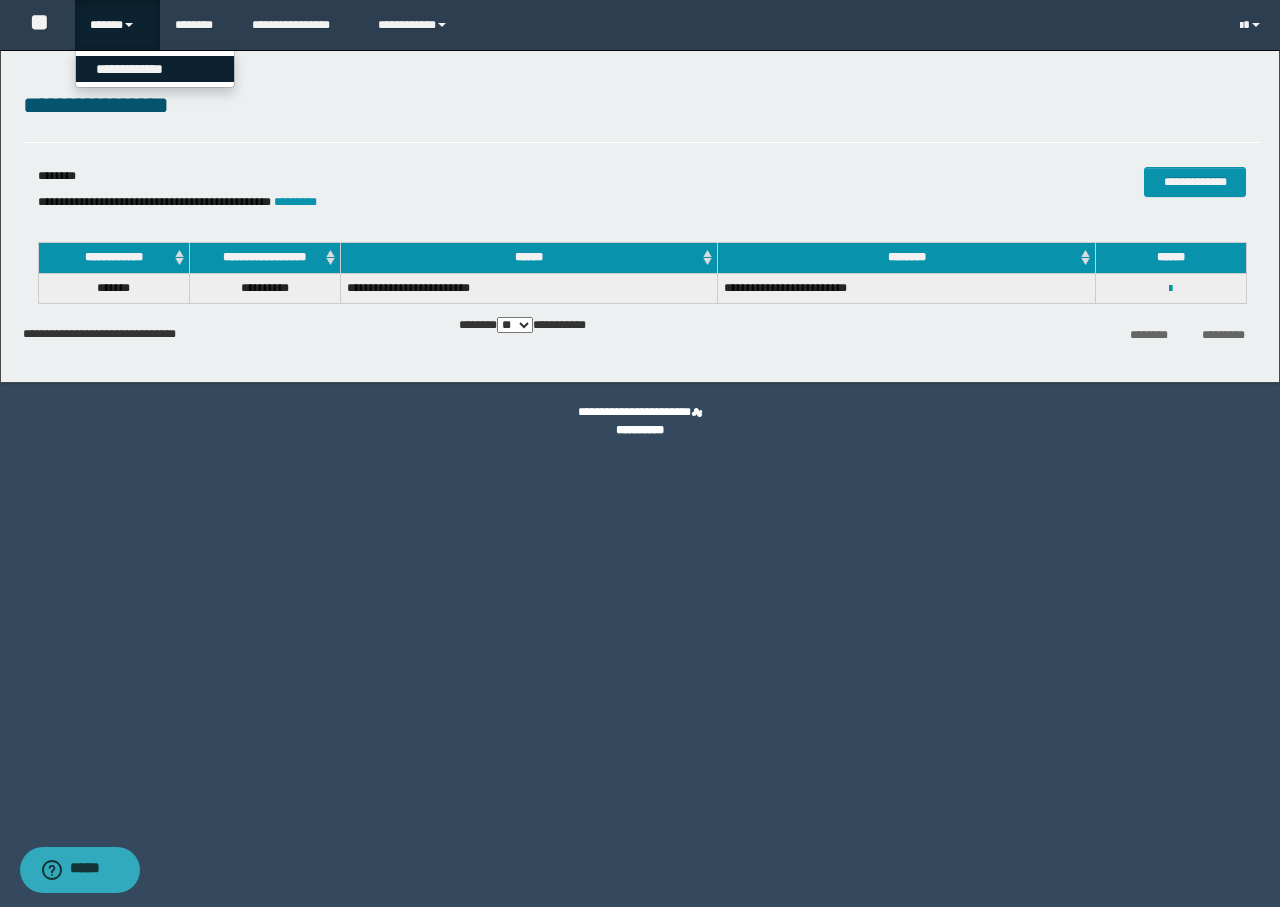 click on "**********" at bounding box center (155, 69) 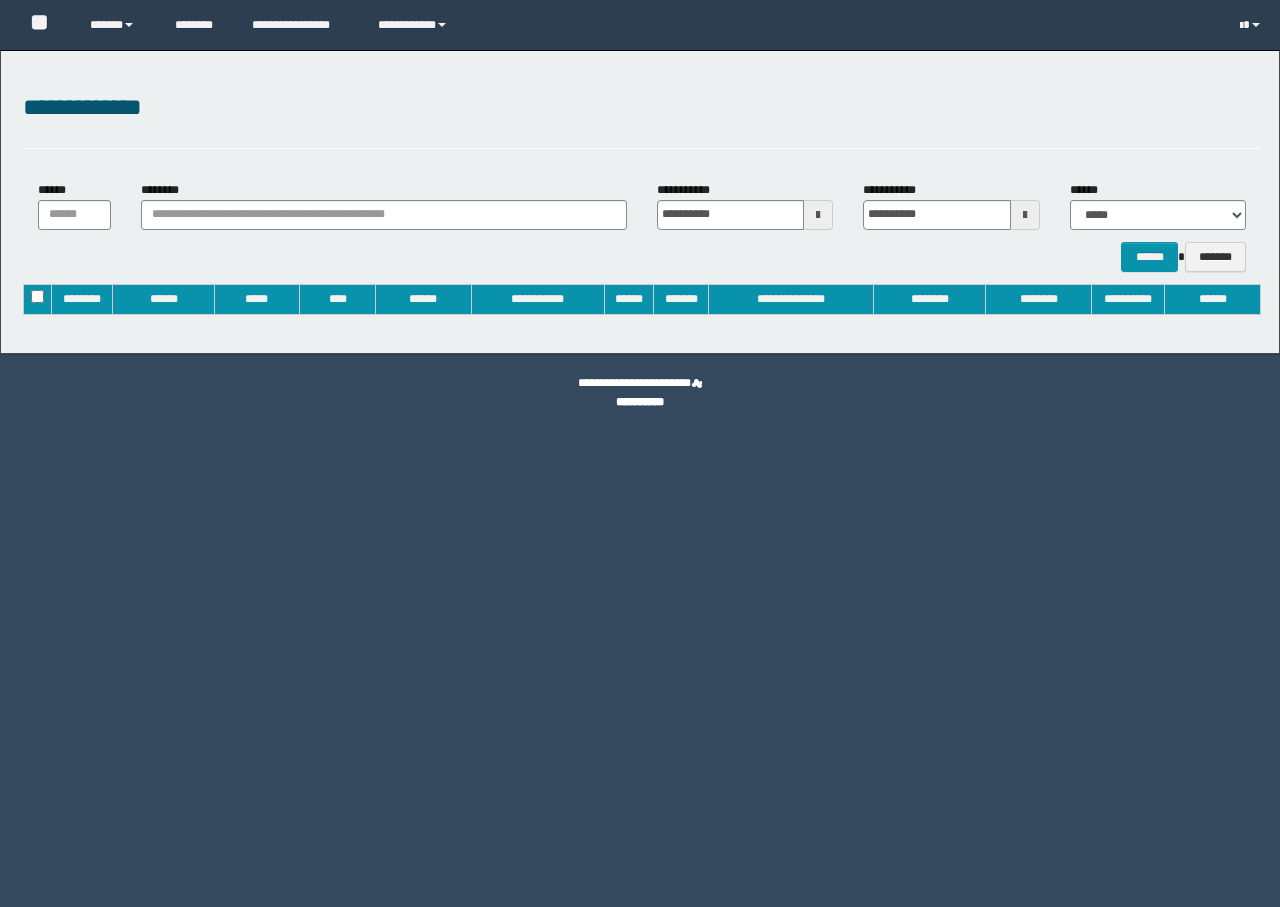 type on "**********" 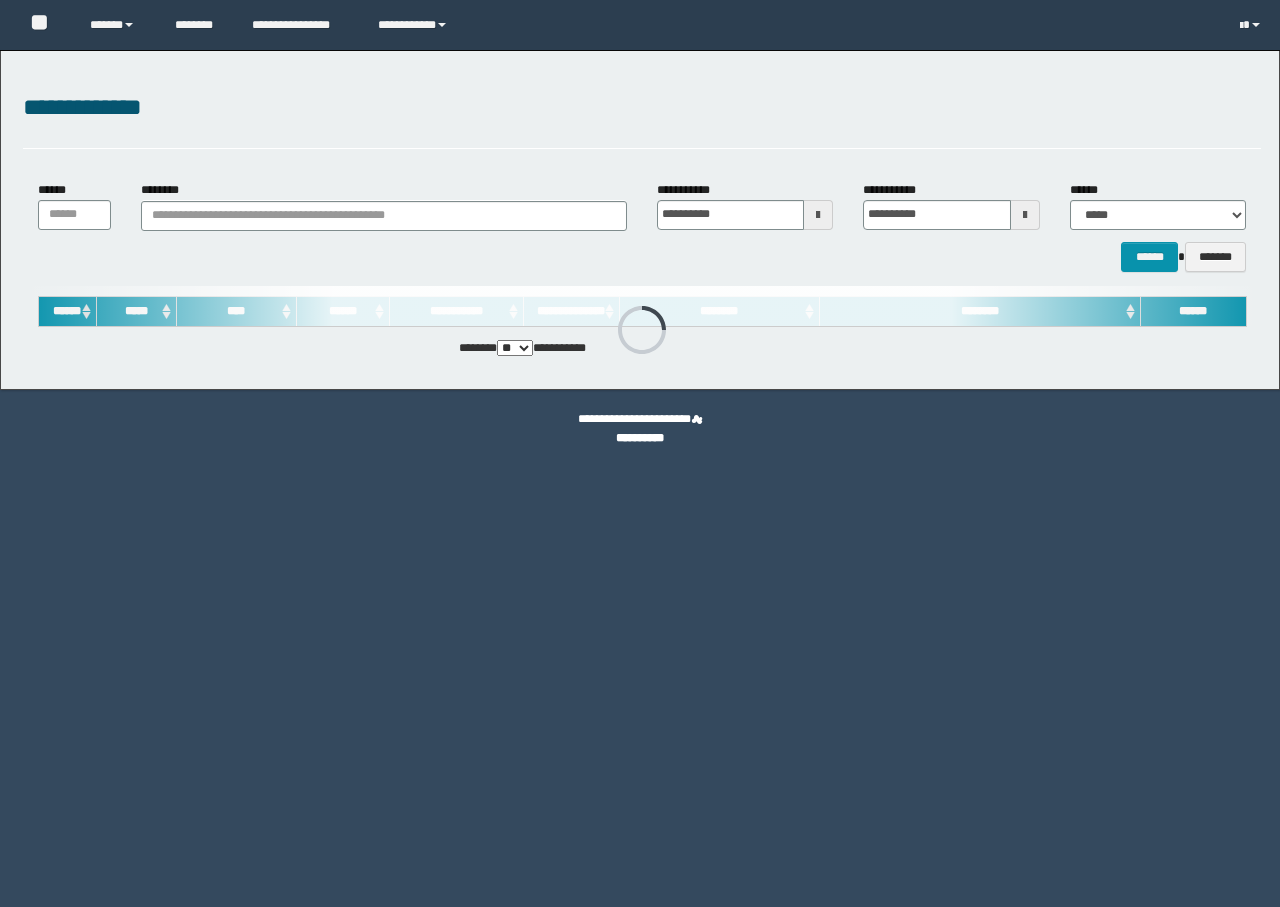 scroll, scrollTop: 0, scrollLeft: 0, axis: both 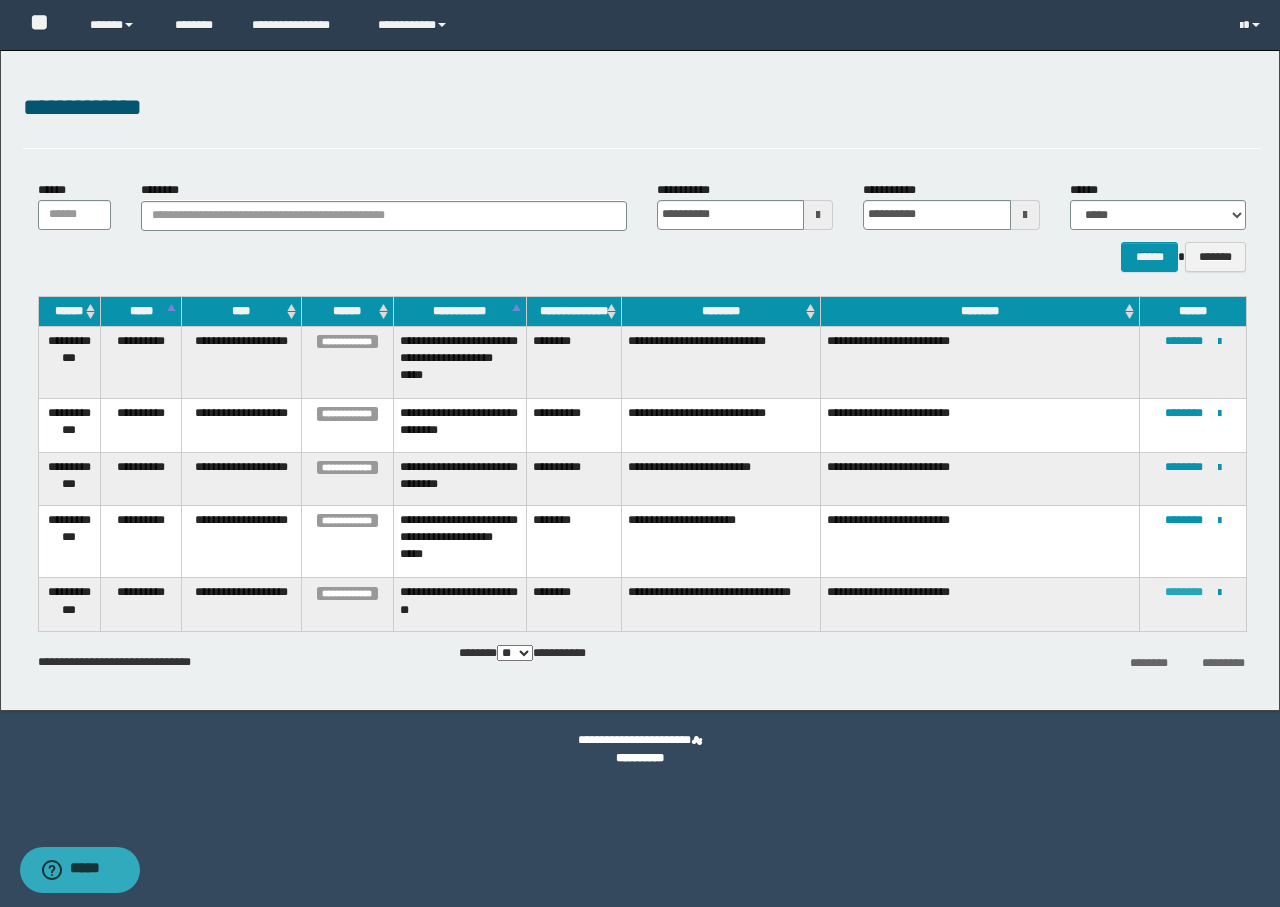 click on "********" at bounding box center [1184, 592] 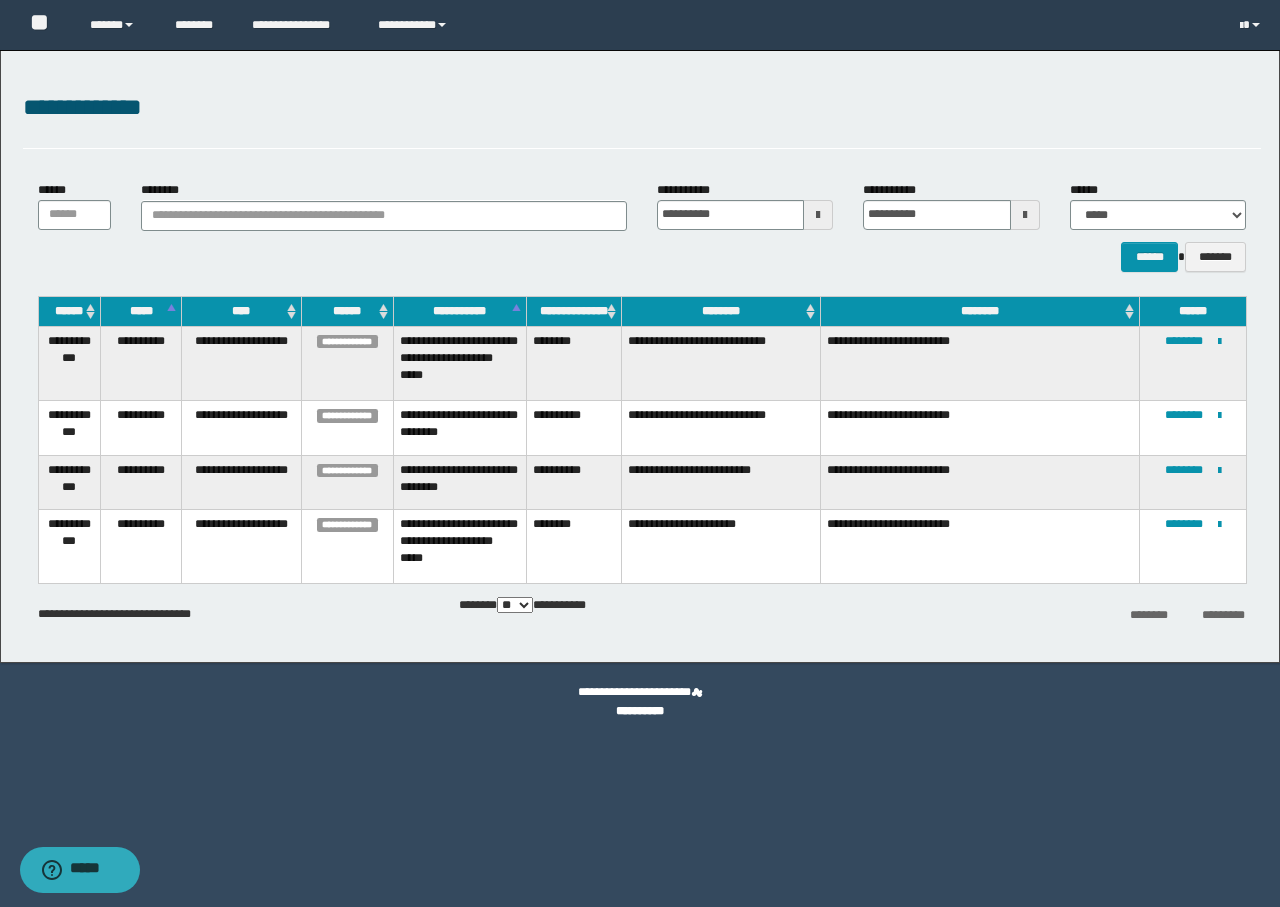 click on "**********" at bounding box center (642, 119) 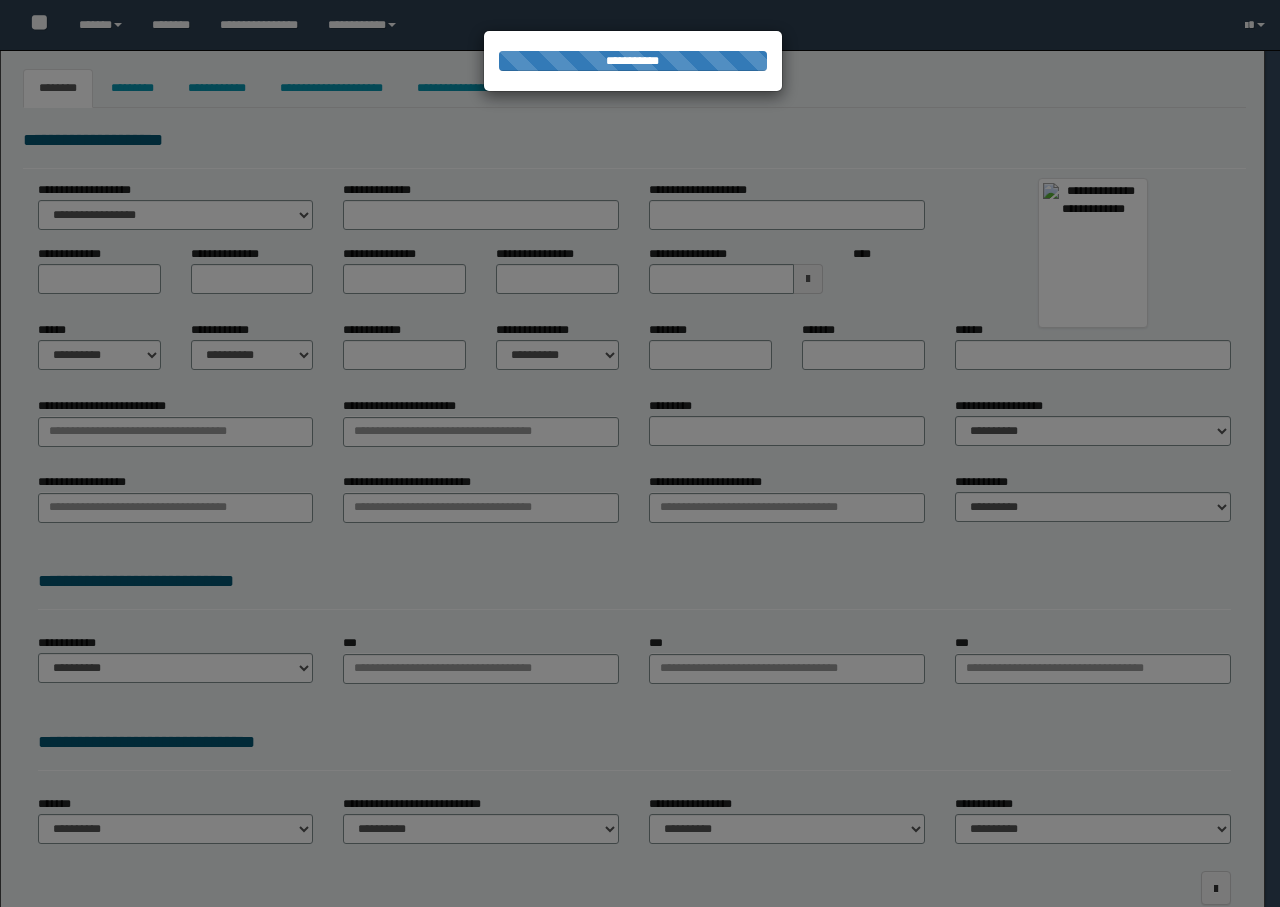 select on "***" 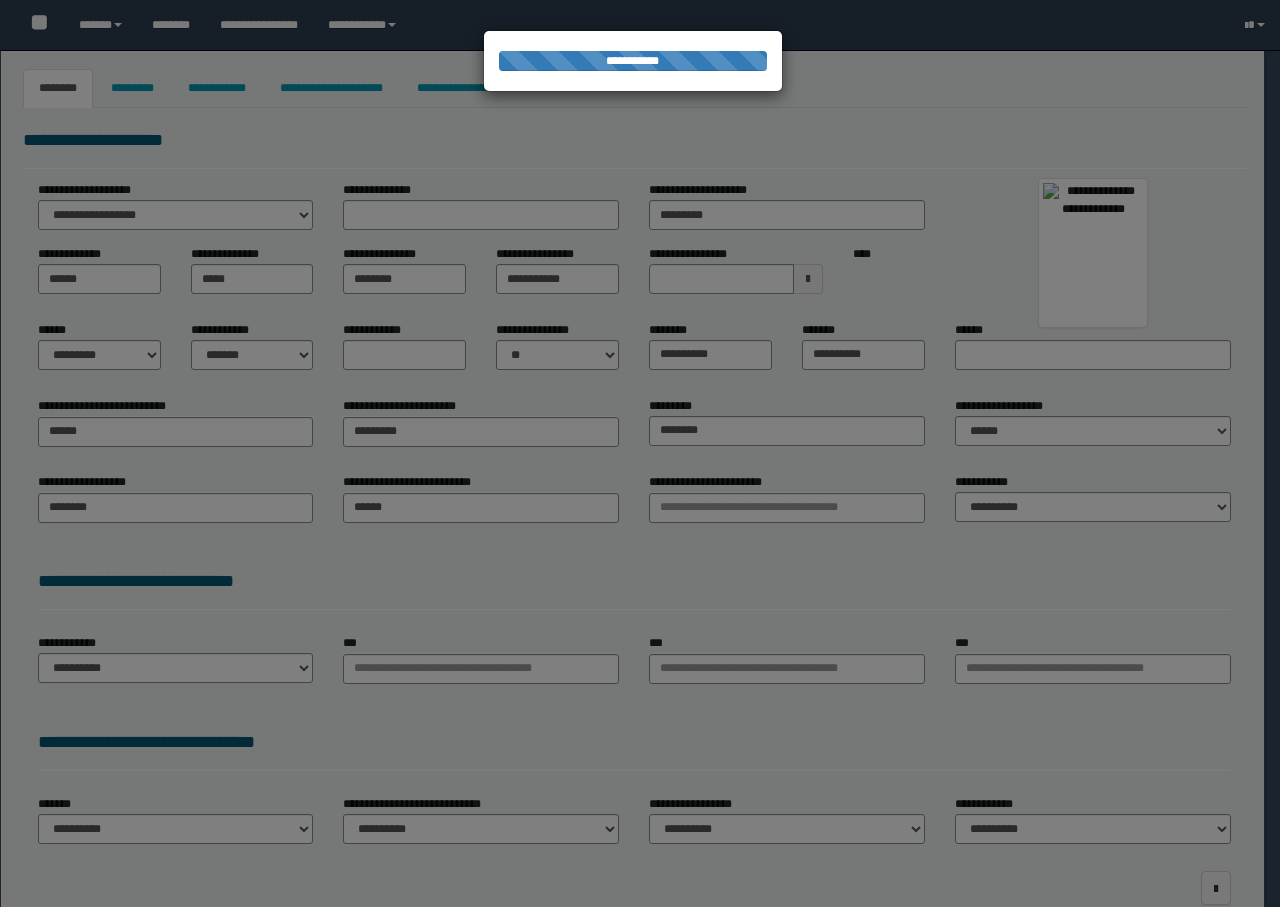 type on "********" 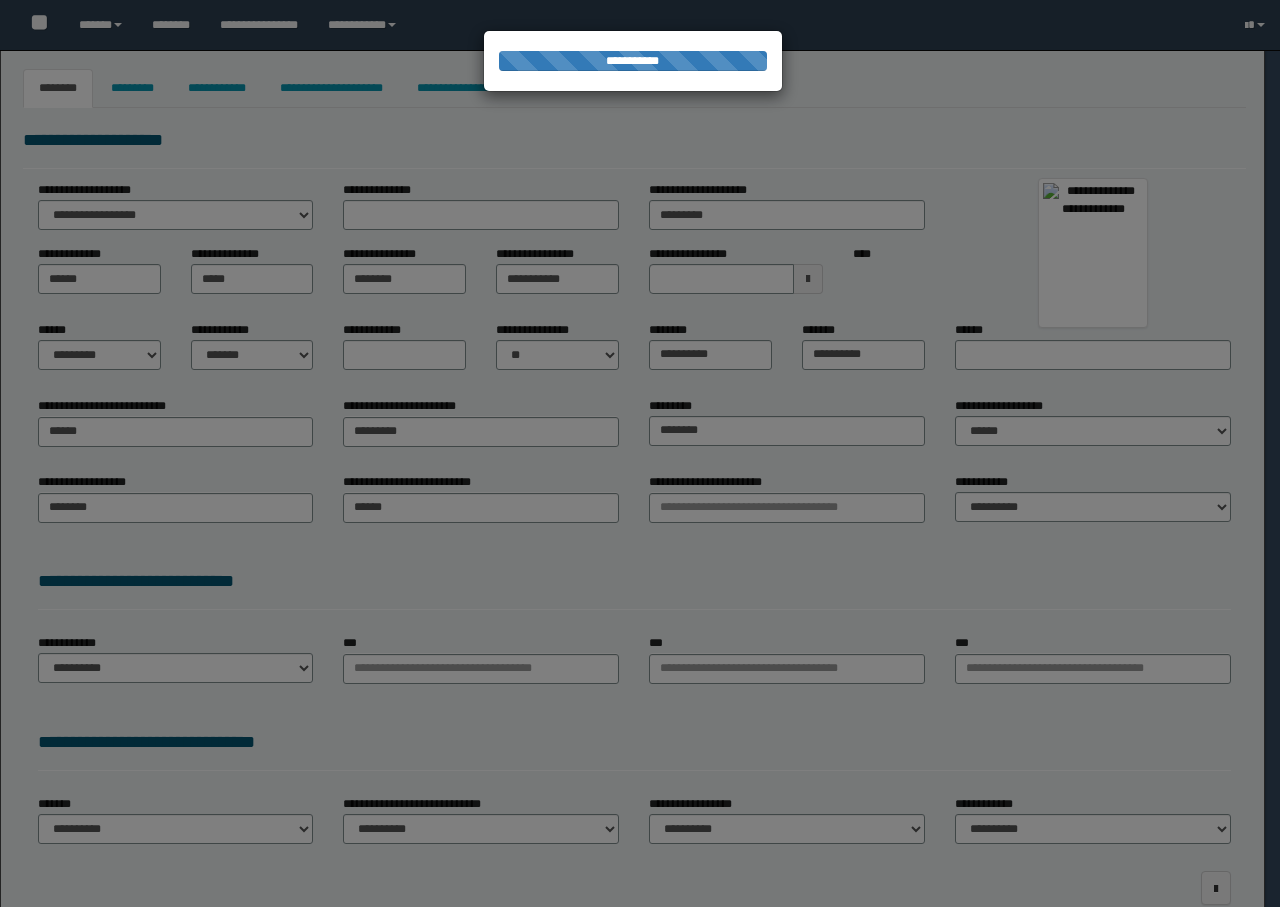 select on "*" 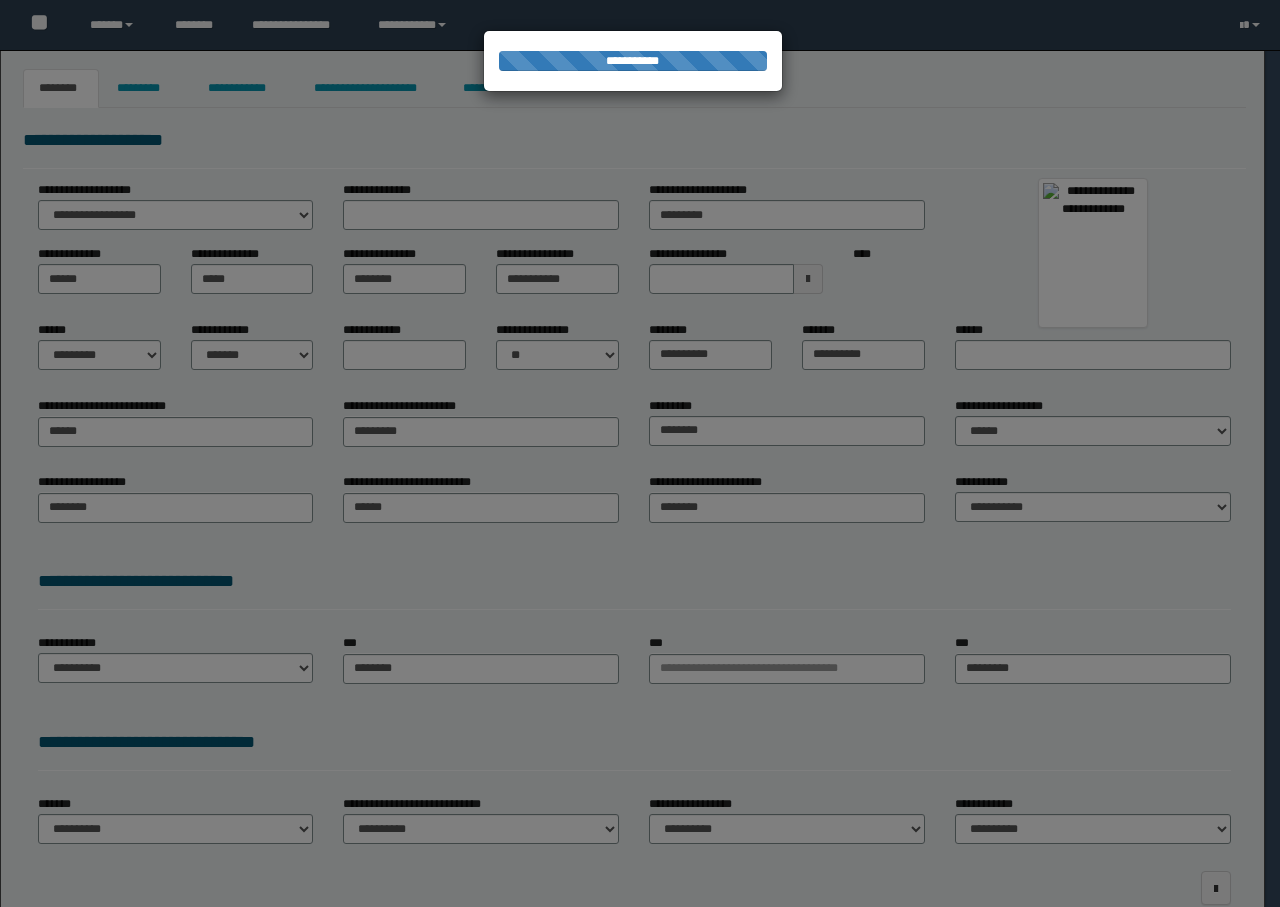 scroll, scrollTop: 0, scrollLeft: 0, axis: both 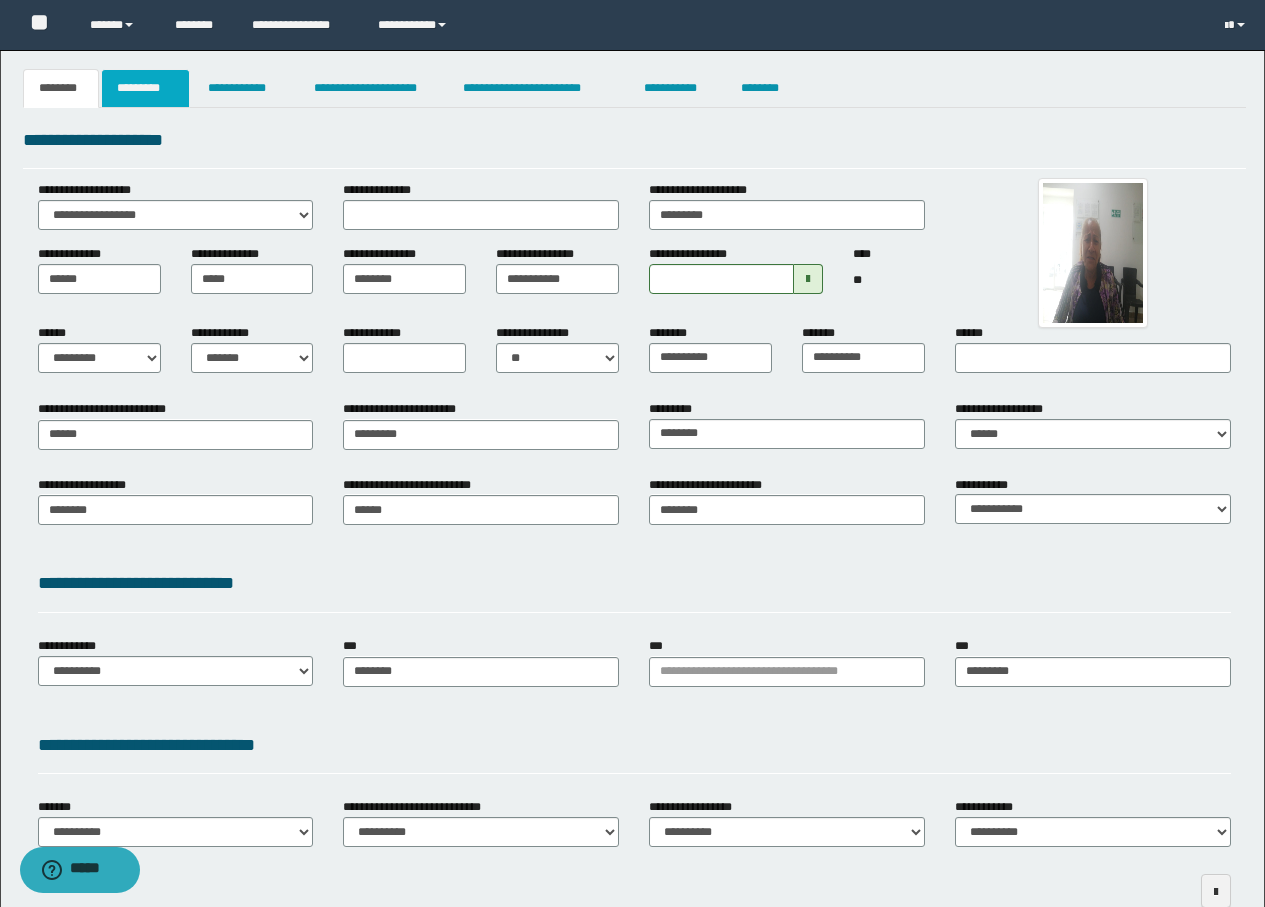 click on "*********" at bounding box center (145, 88) 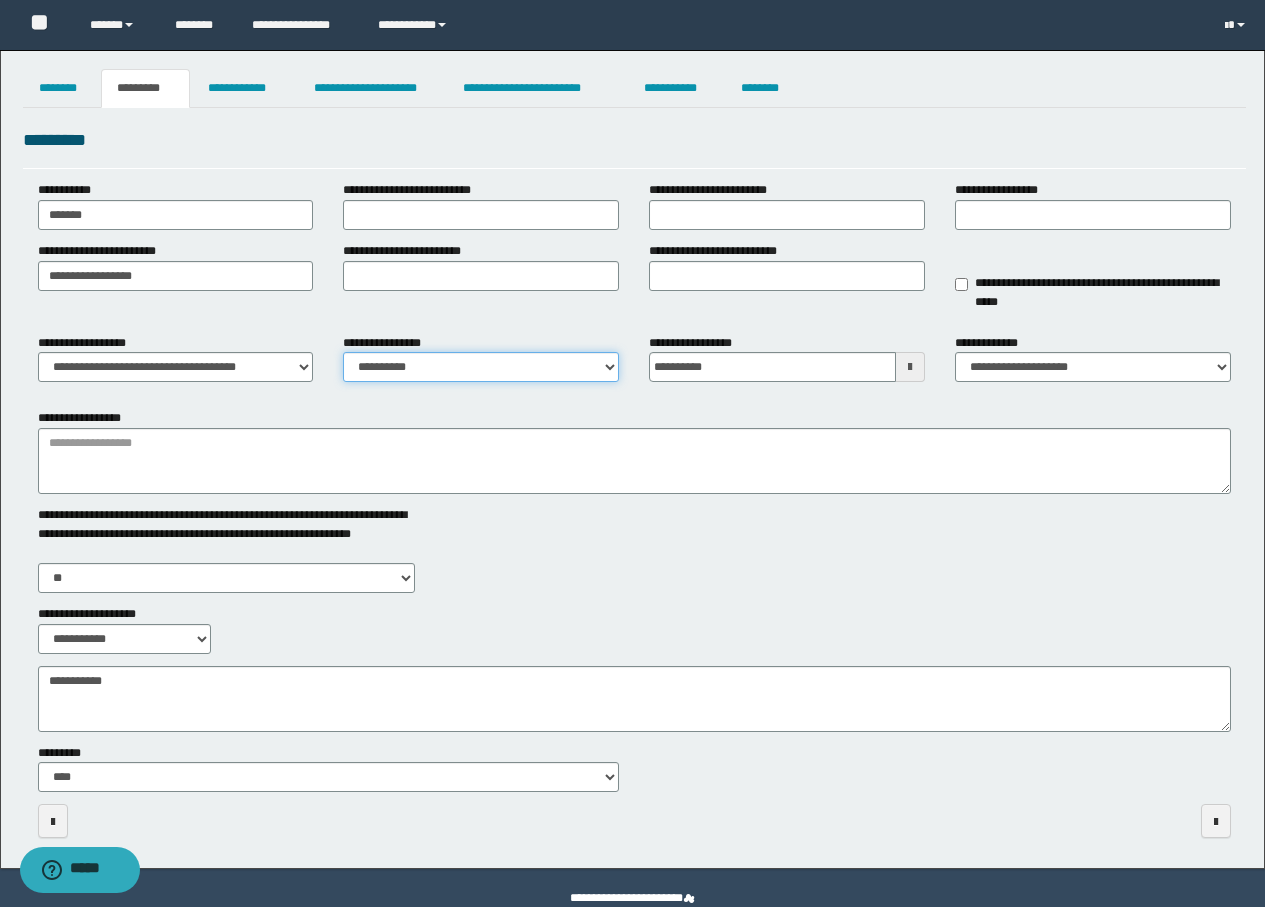 click on "**********" at bounding box center (481, 367) 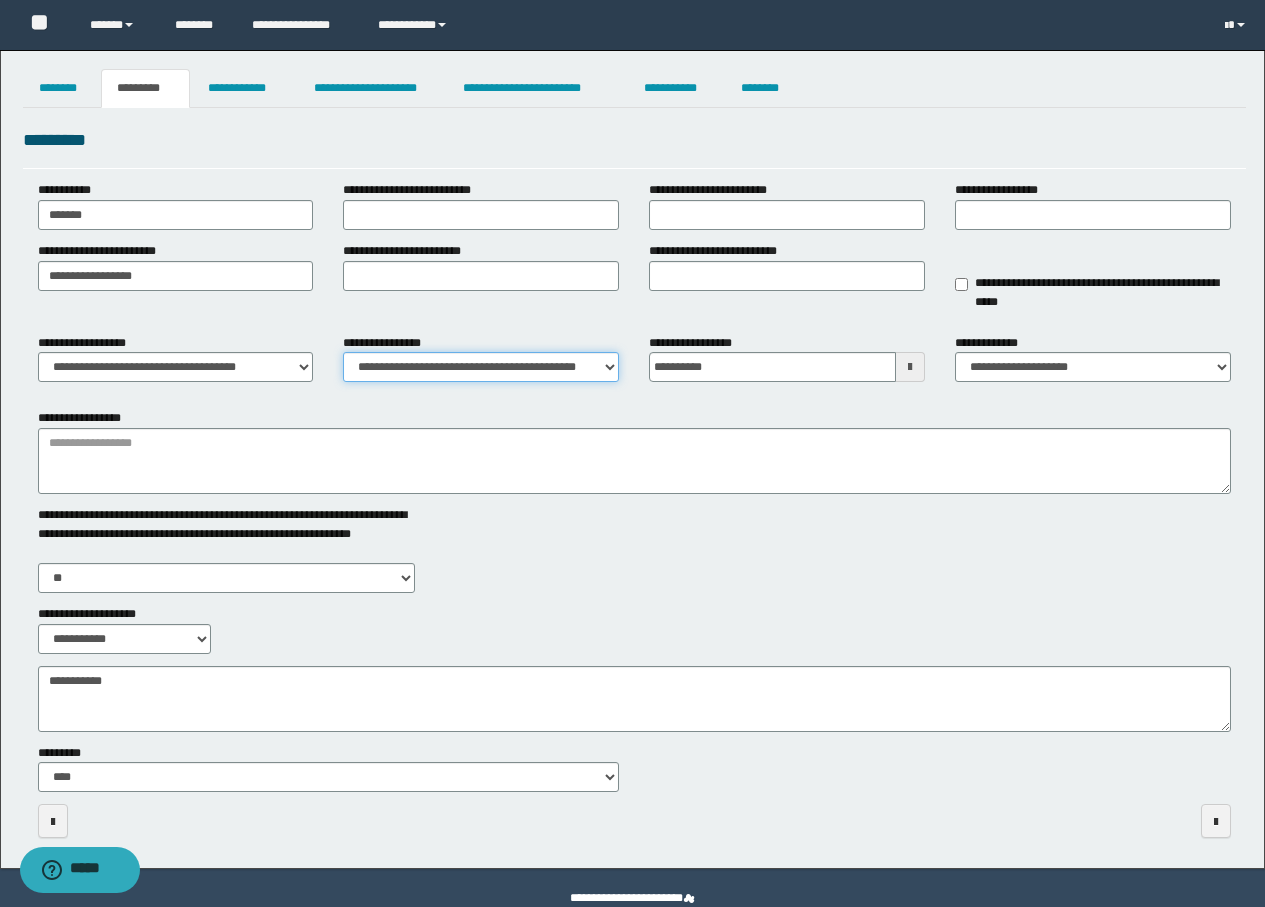 click on "**********" at bounding box center [481, 367] 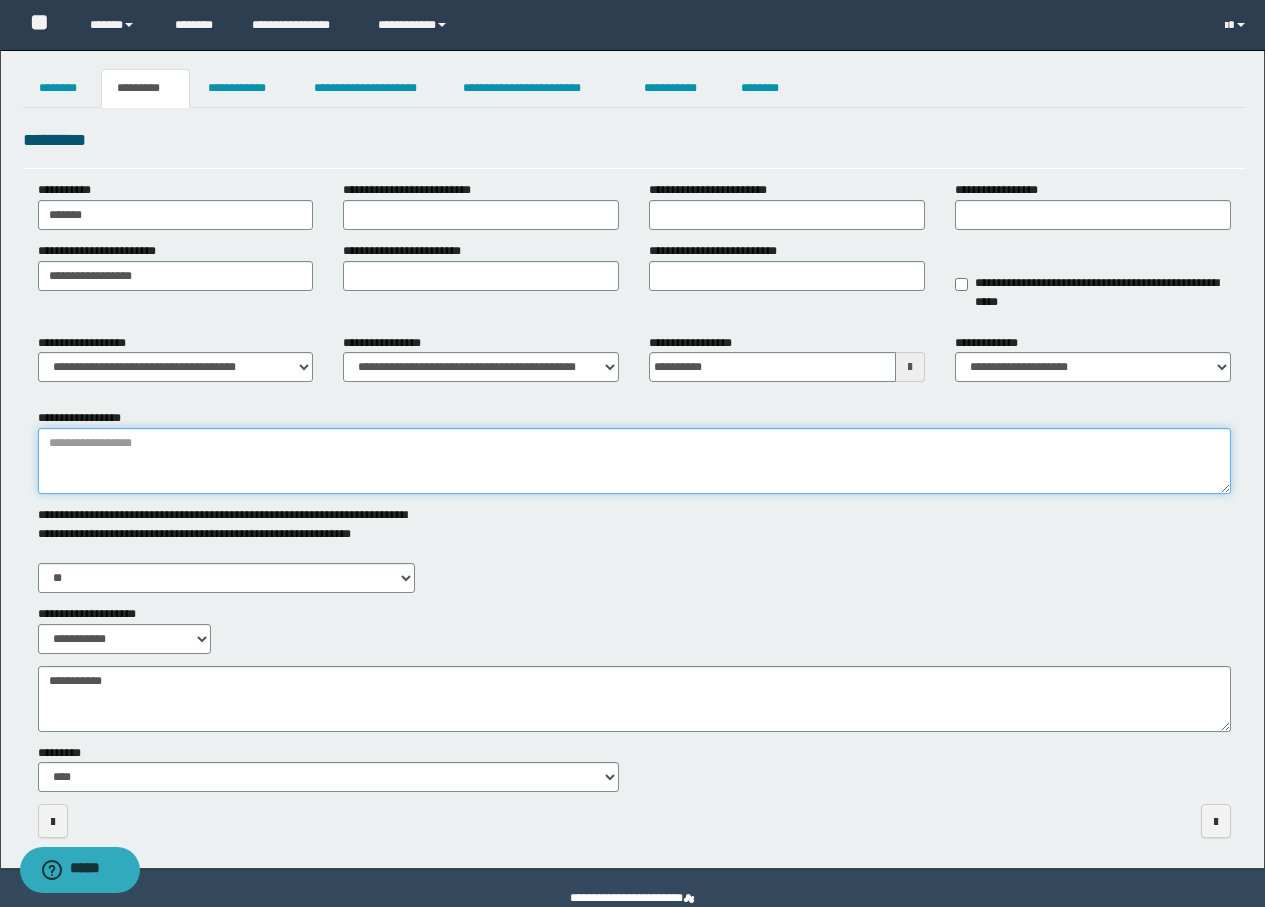 click on "**********" at bounding box center [634, 461] 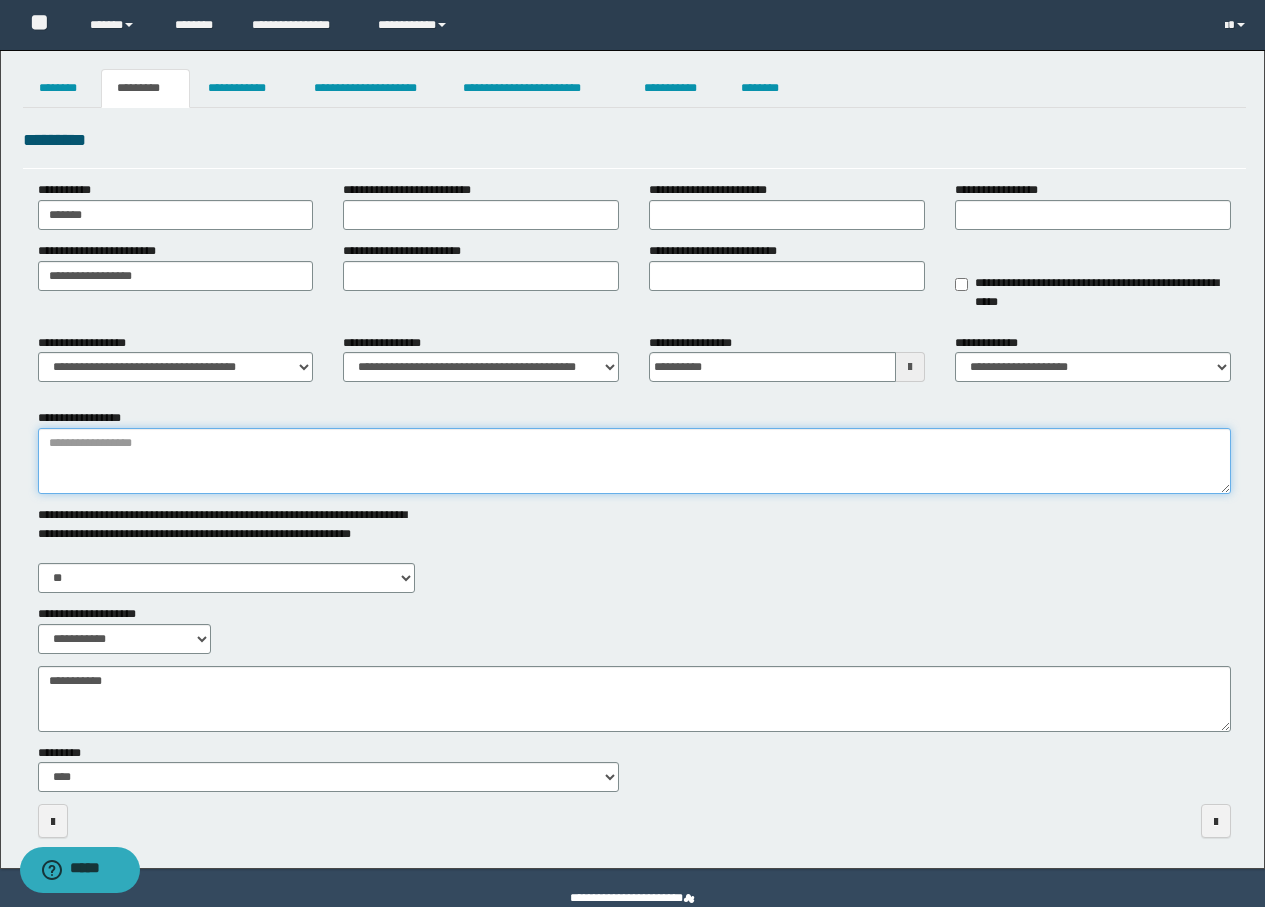 paste on "**********" 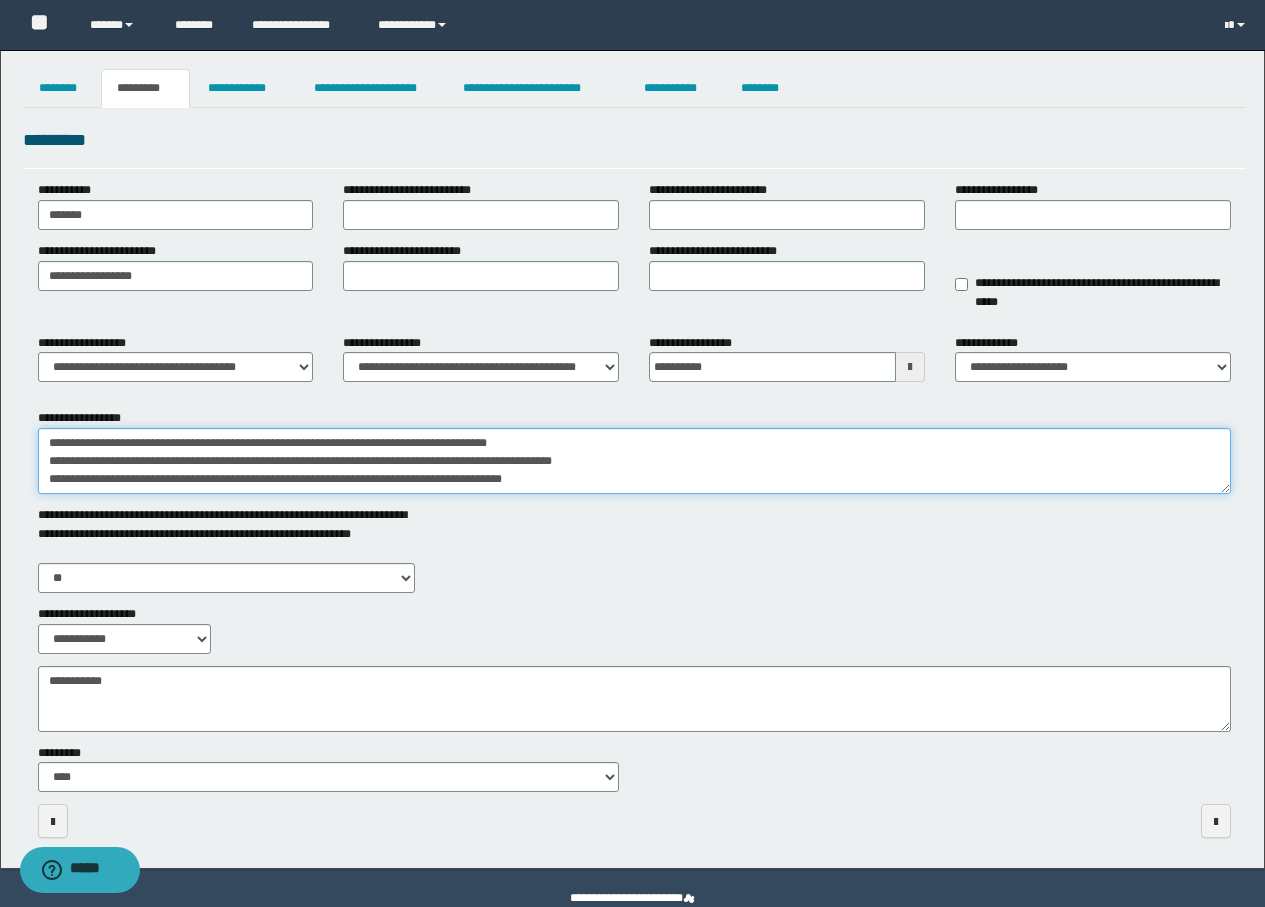 scroll, scrollTop: 85, scrollLeft: 0, axis: vertical 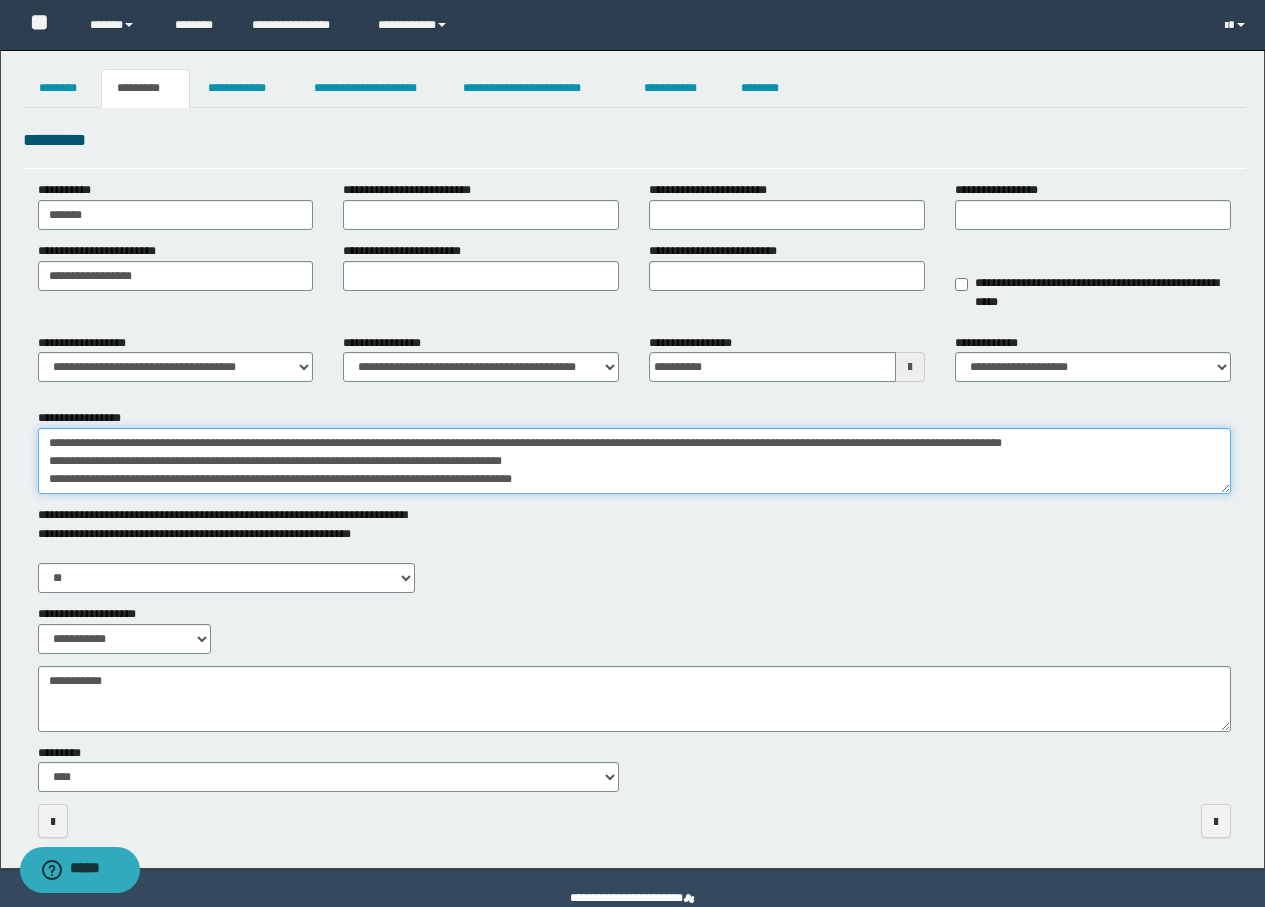 click on "**********" at bounding box center (634, 461) 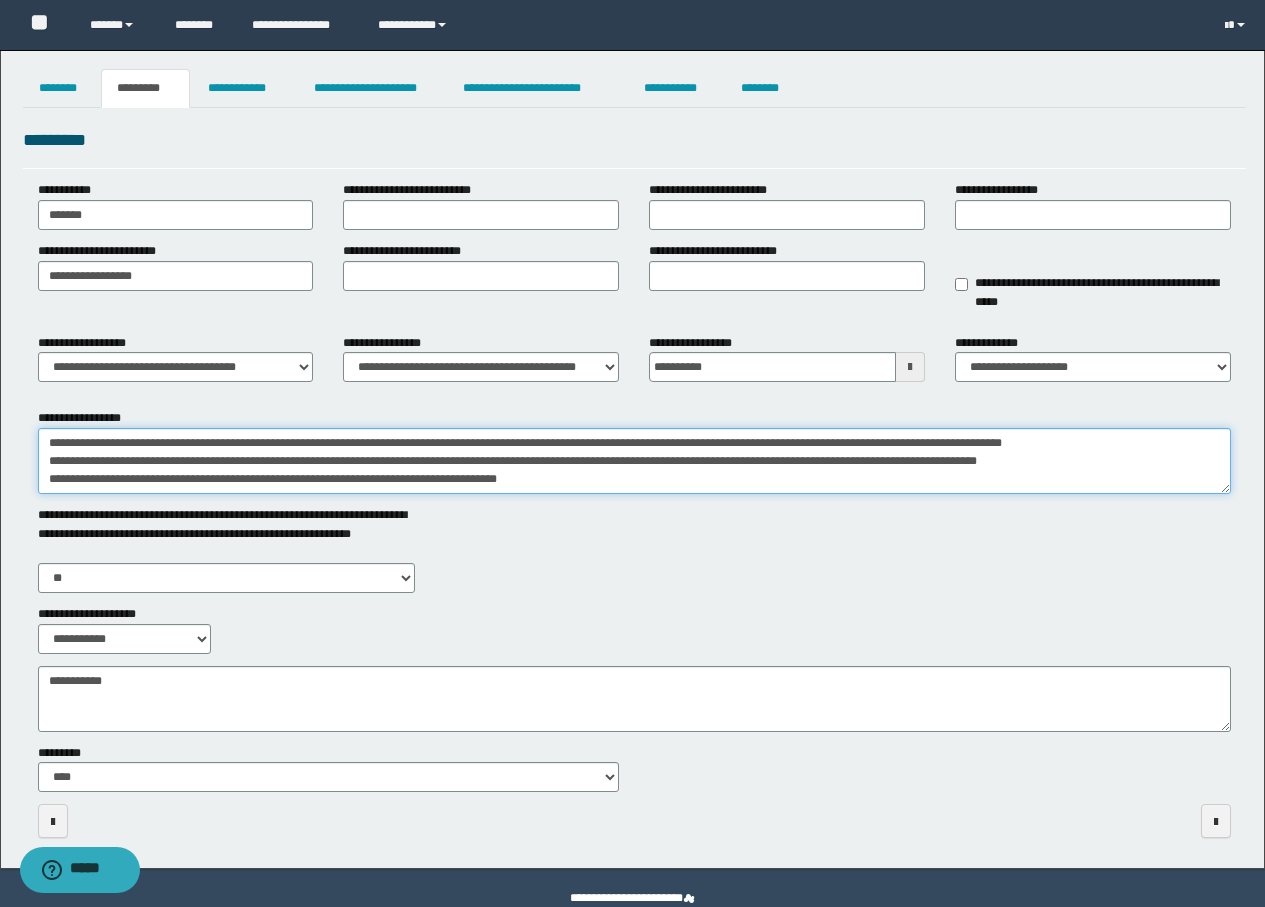 click on "**********" at bounding box center [634, 461] 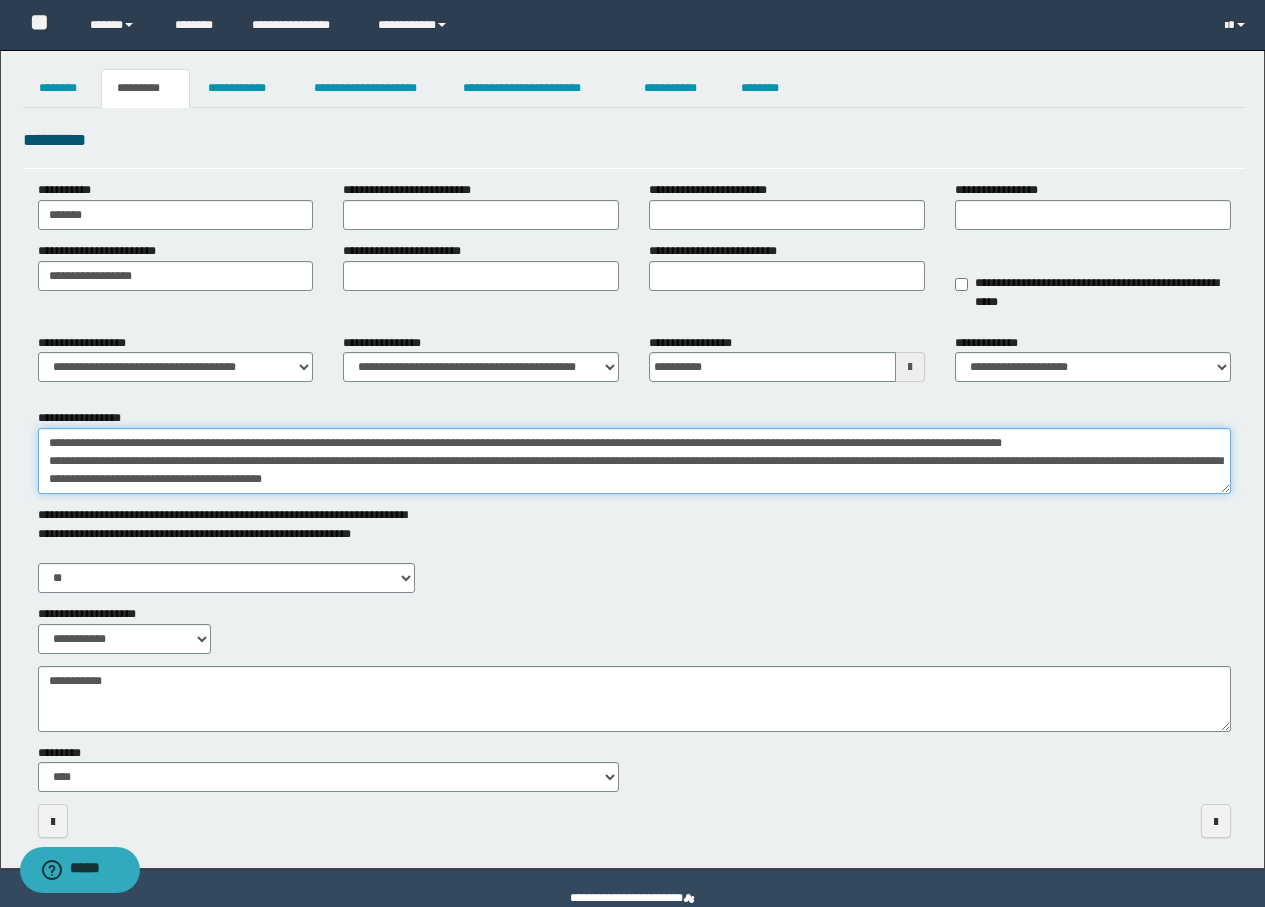 click on "**********" at bounding box center [634, 461] 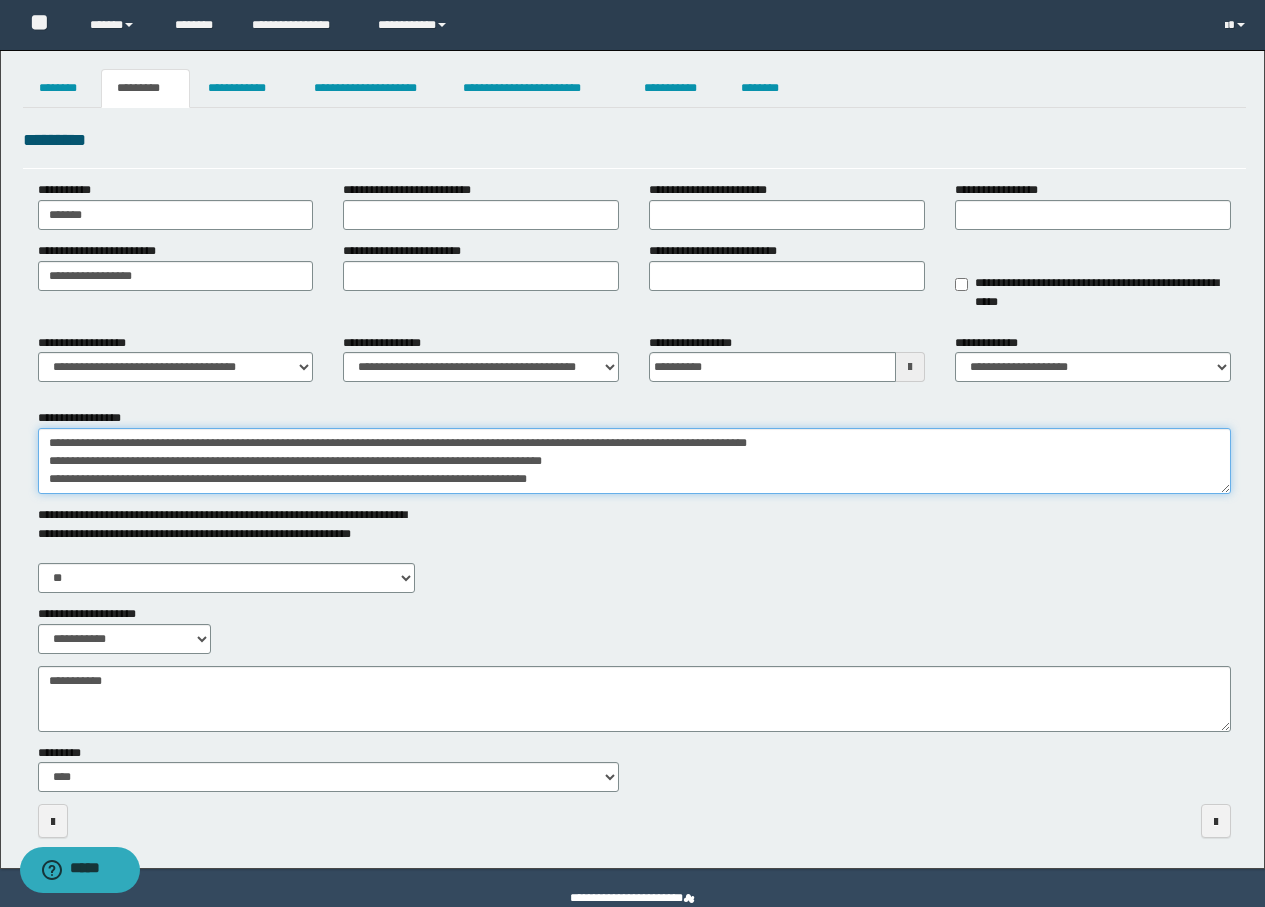 scroll, scrollTop: 54, scrollLeft: 0, axis: vertical 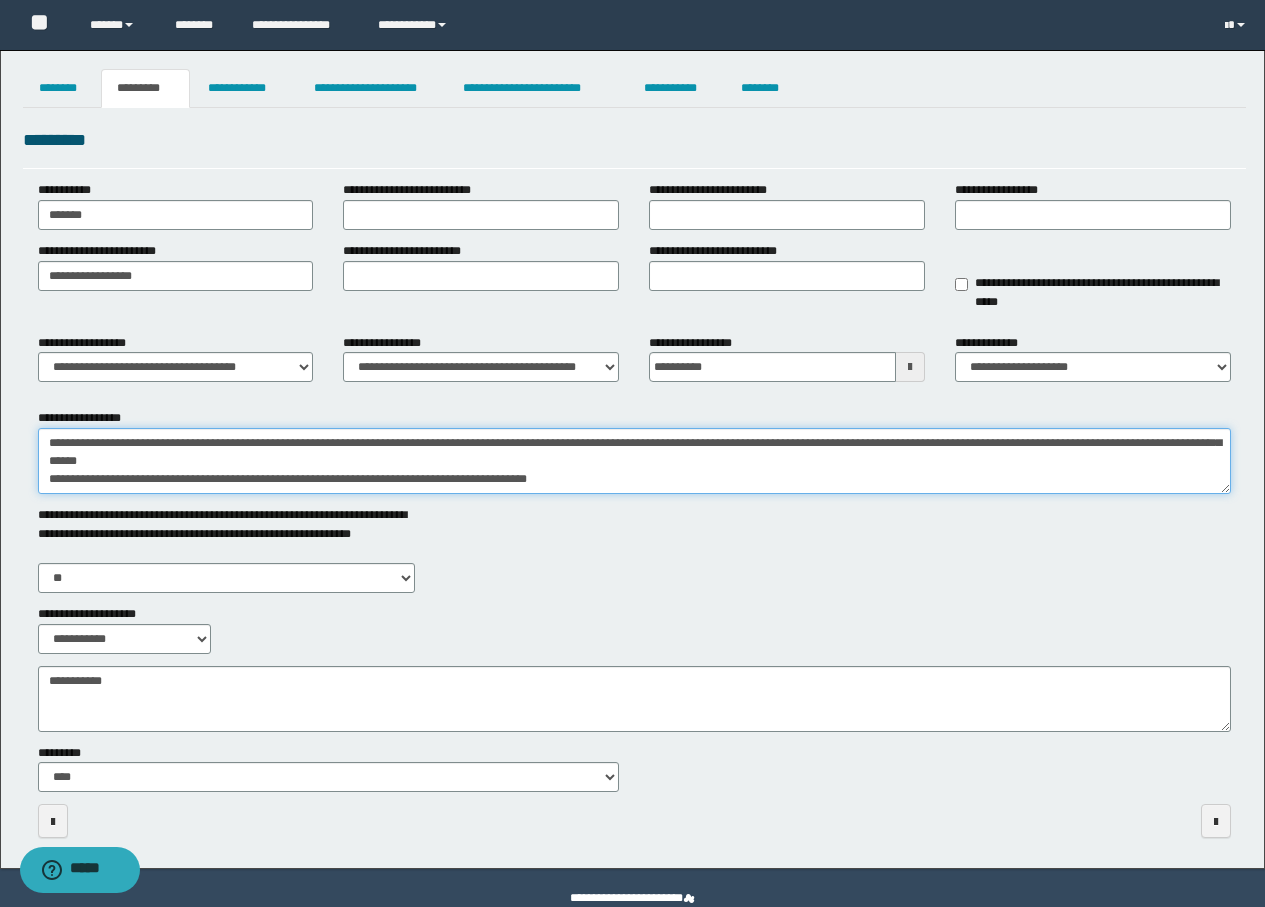 click on "**********" at bounding box center [634, 461] 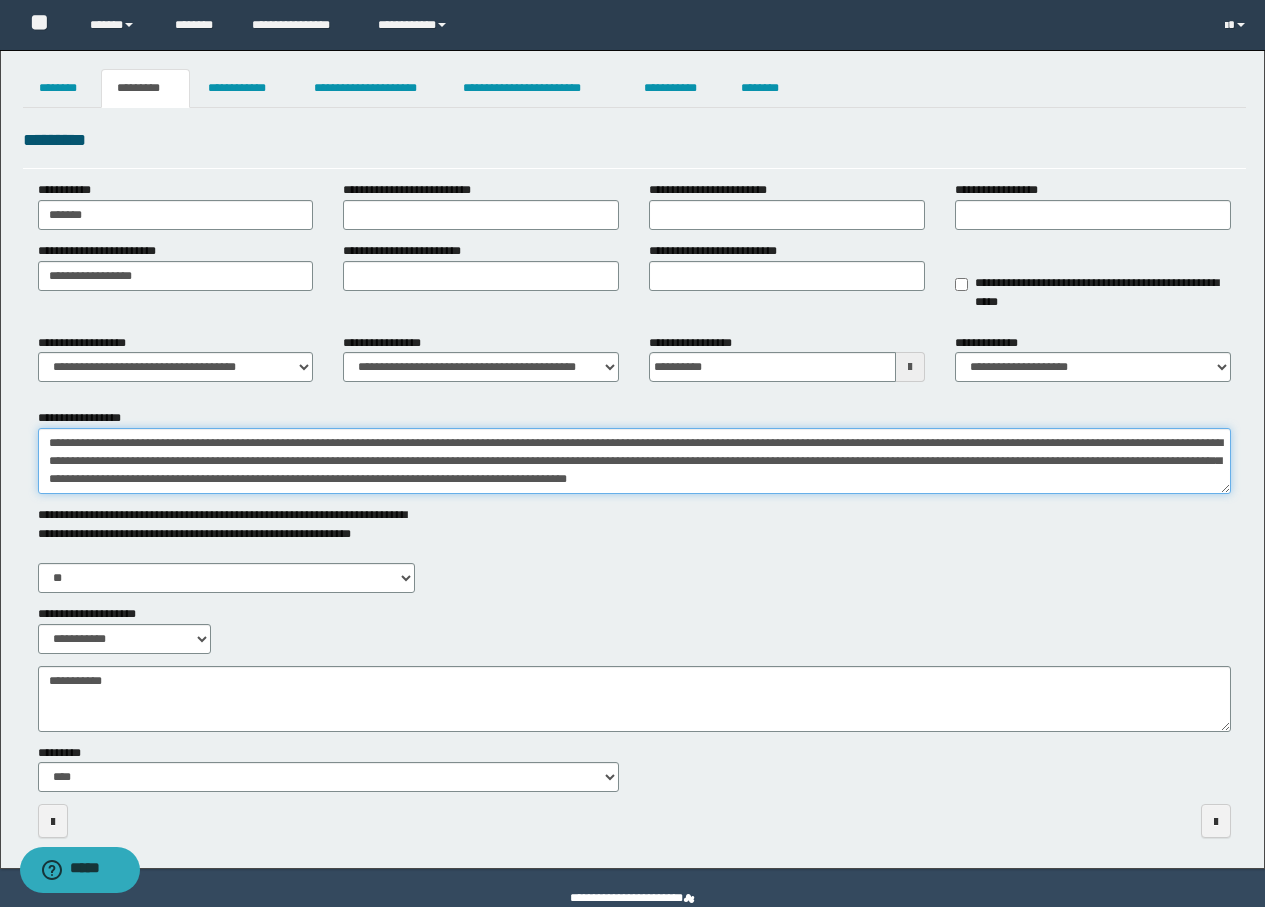 scroll, scrollTop: 36, scrollLeft: 0, axis: vertical 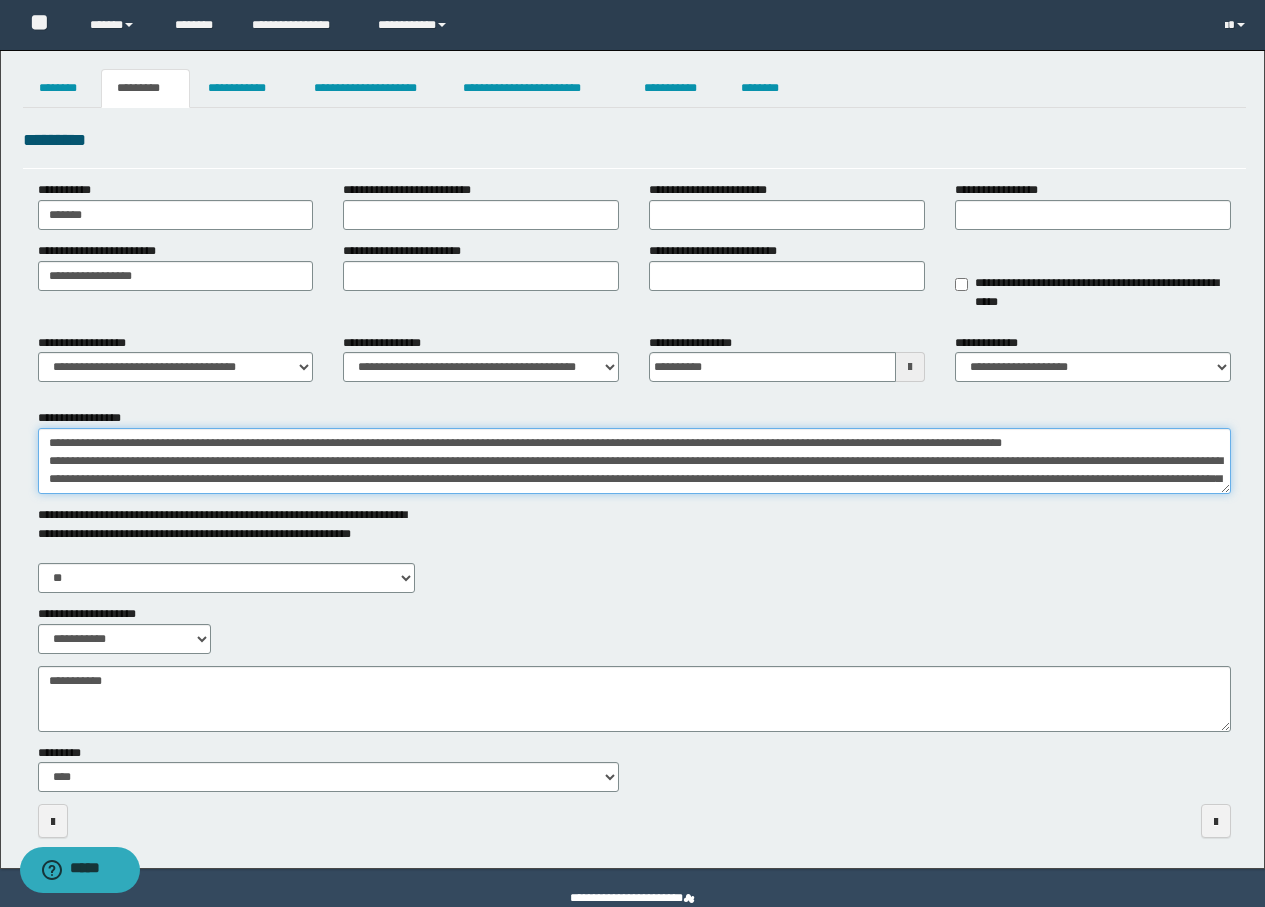 click on "**********" at bounding box center [634, 461] 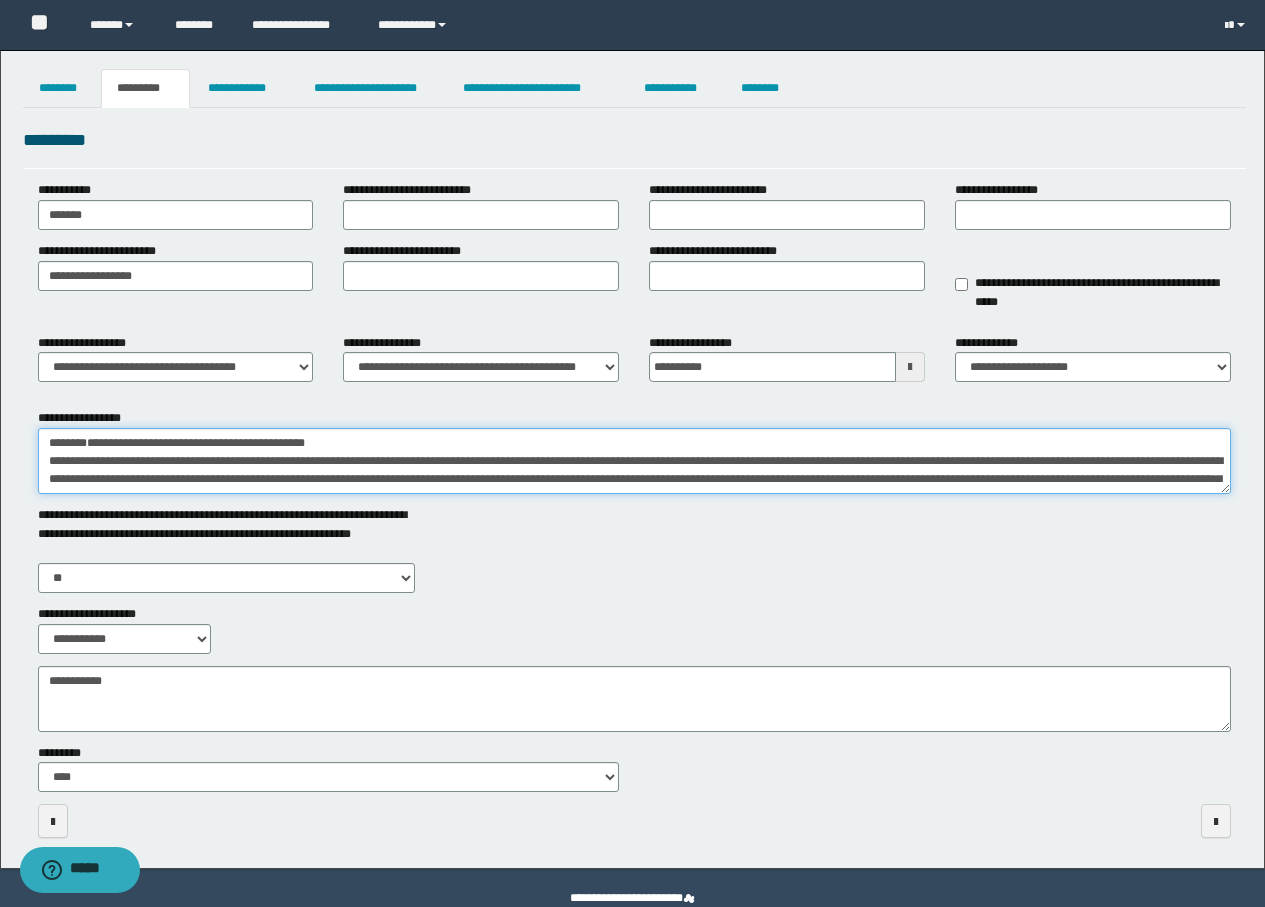 click on "**********" at bounding box center (634, 461) 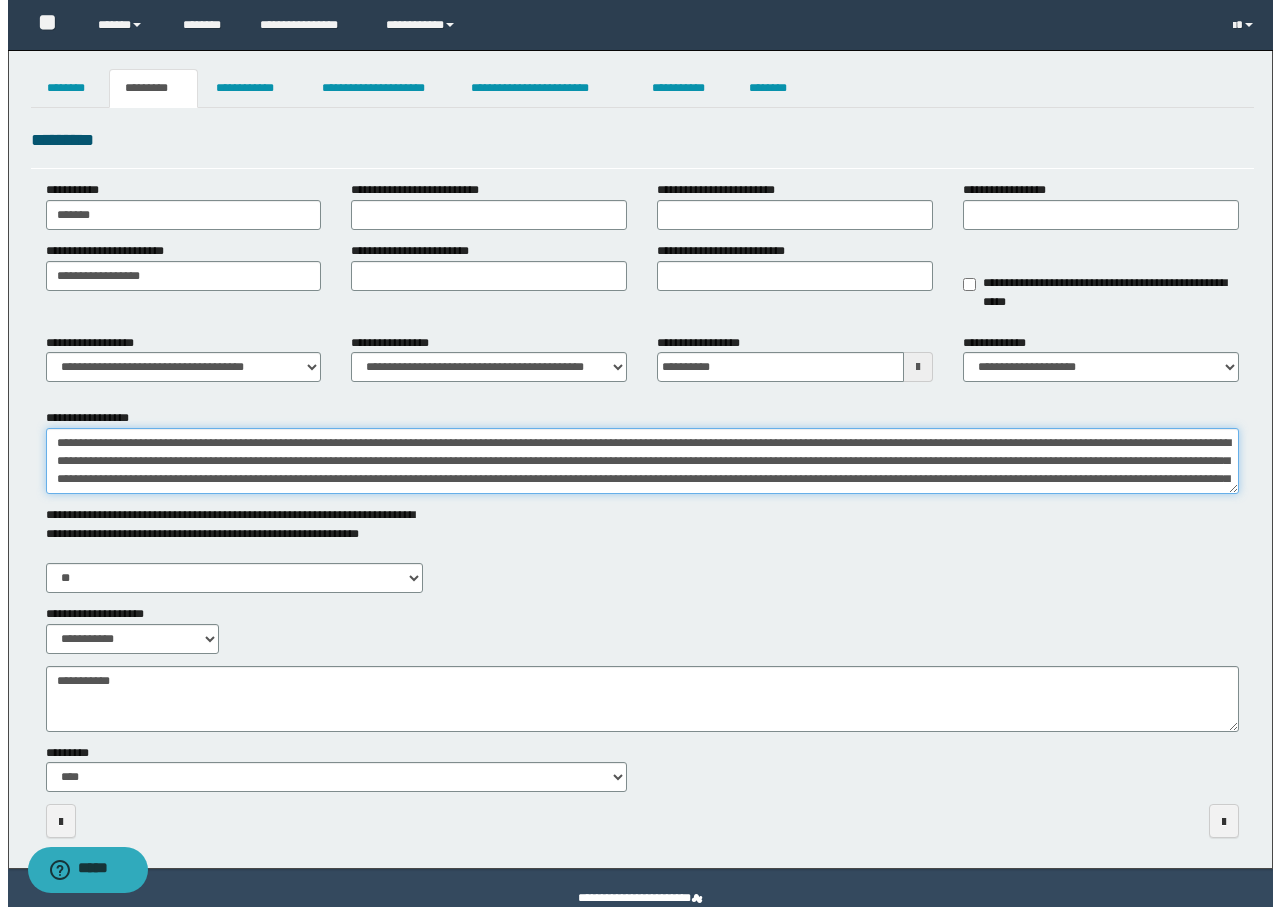 scroll, scrollTop: 36, scrollLeft: 0, axis: vertical 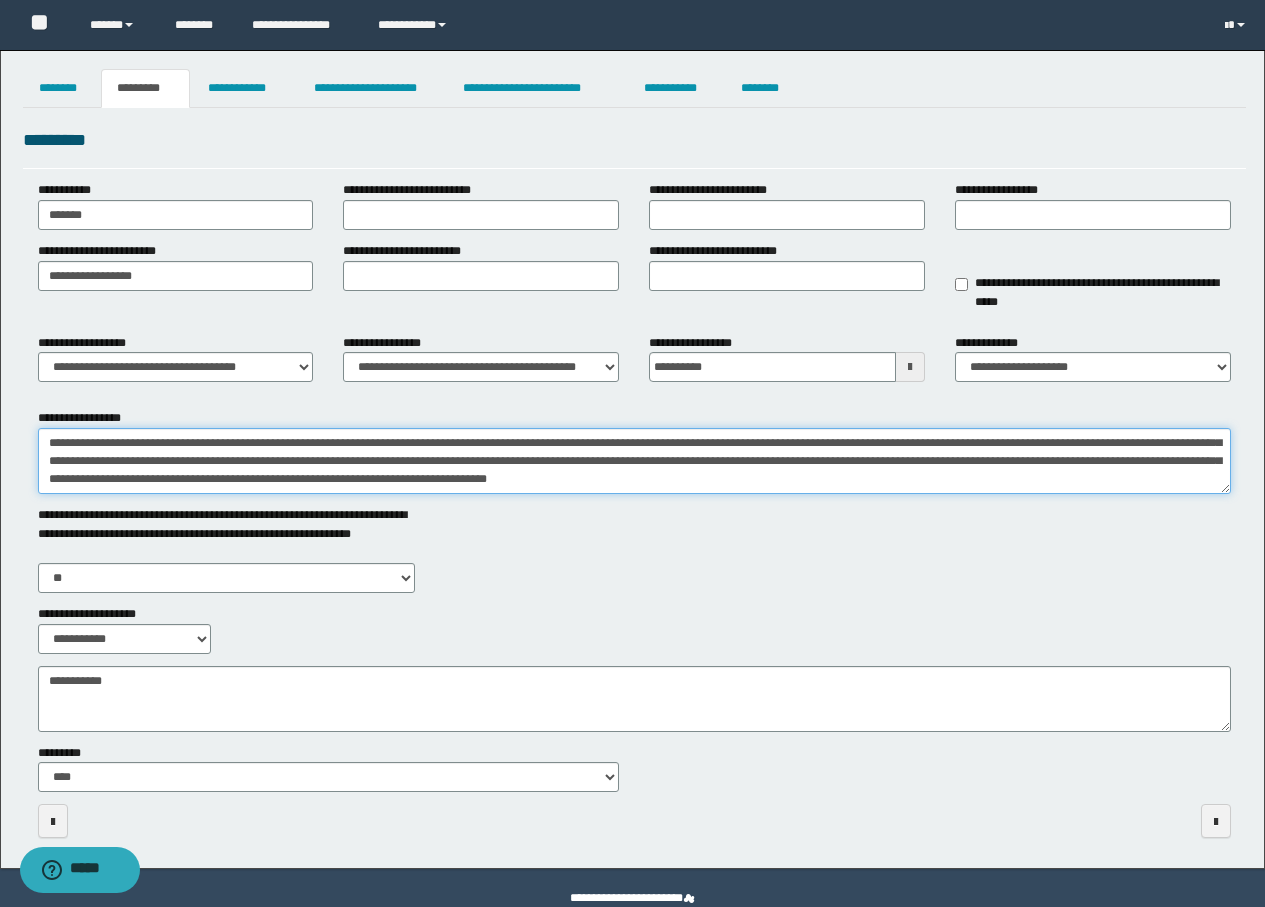 click on "**********" at bounding box center (634, 461) 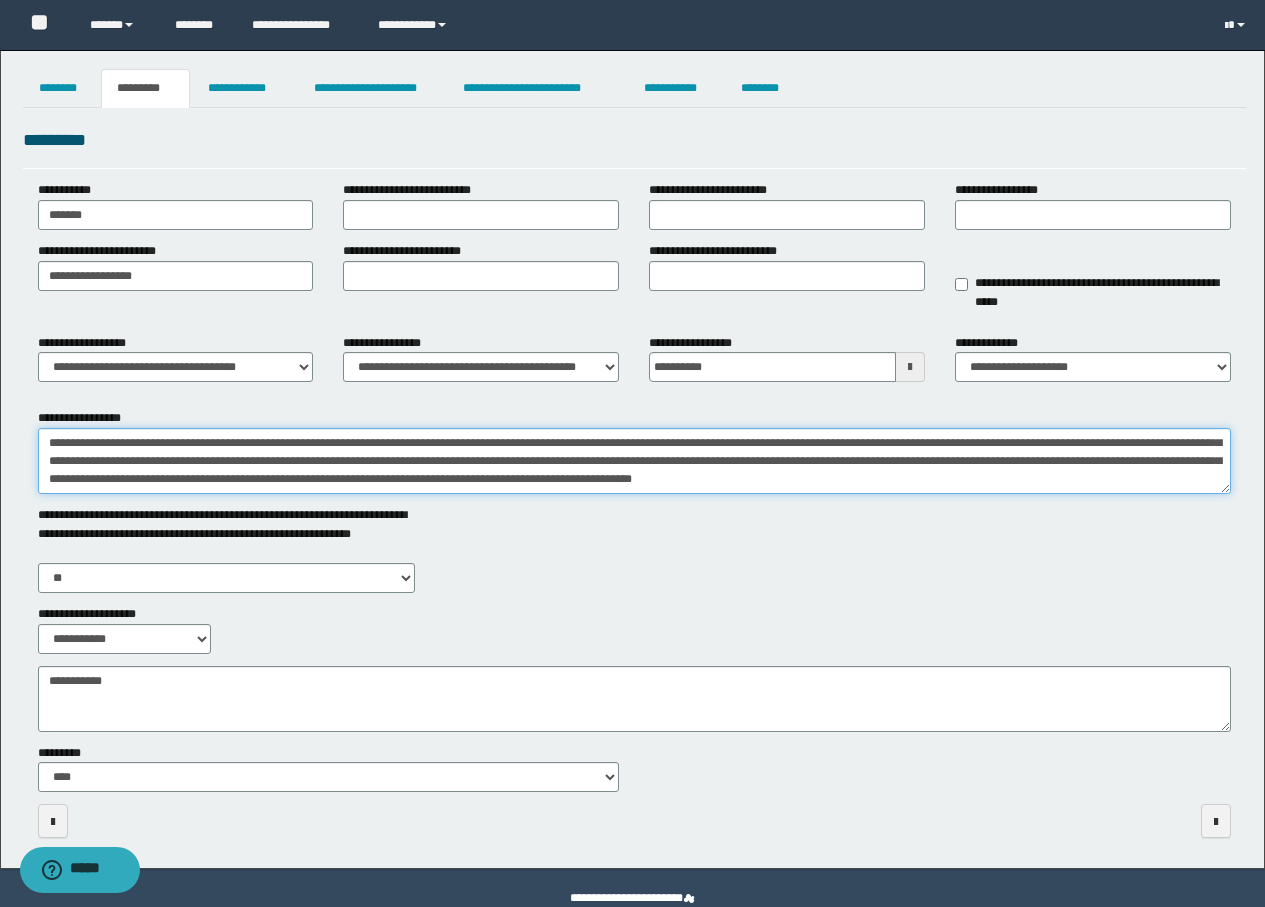 type on "**********" 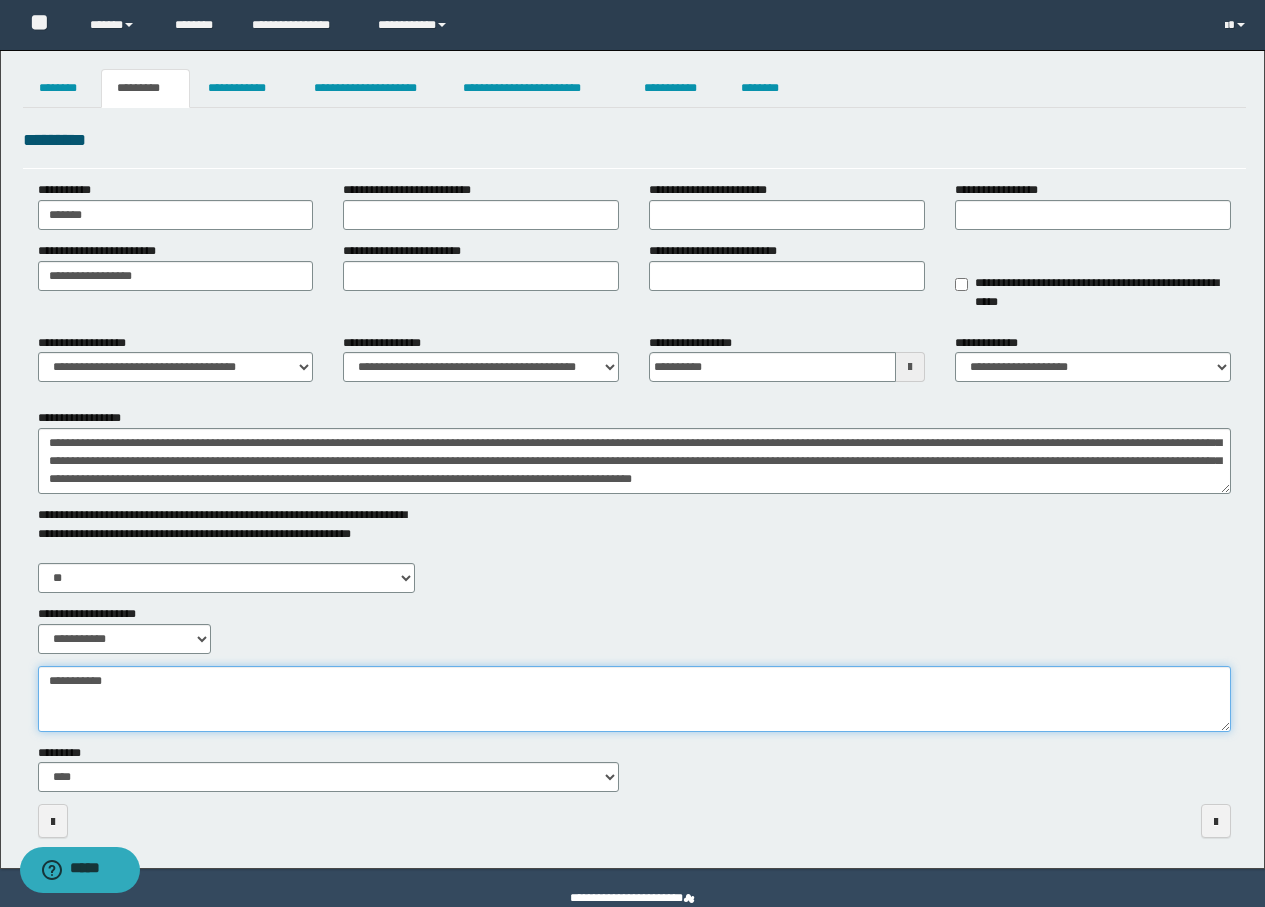 click on "**********" at bounding box center (634, 699) 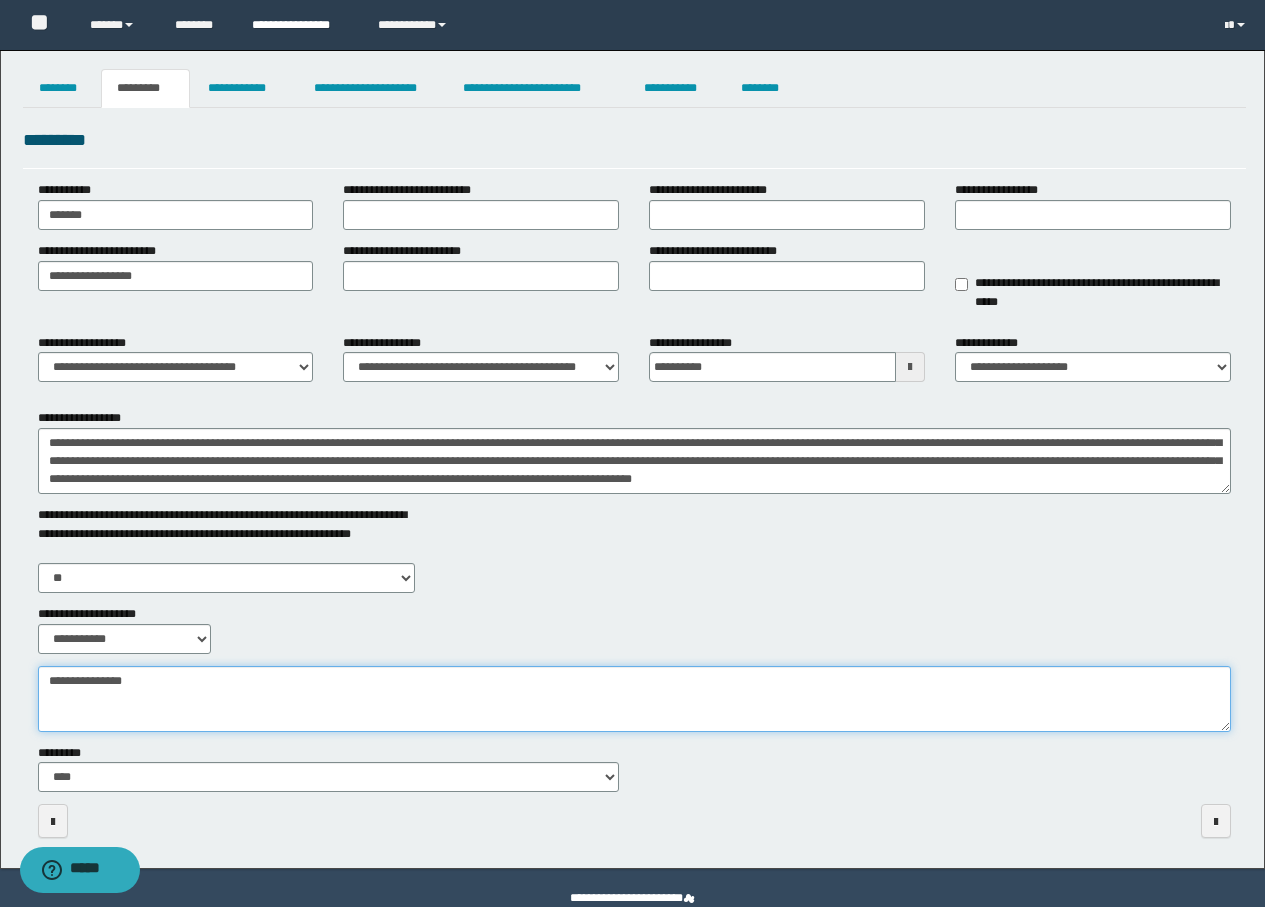 type on "**********" 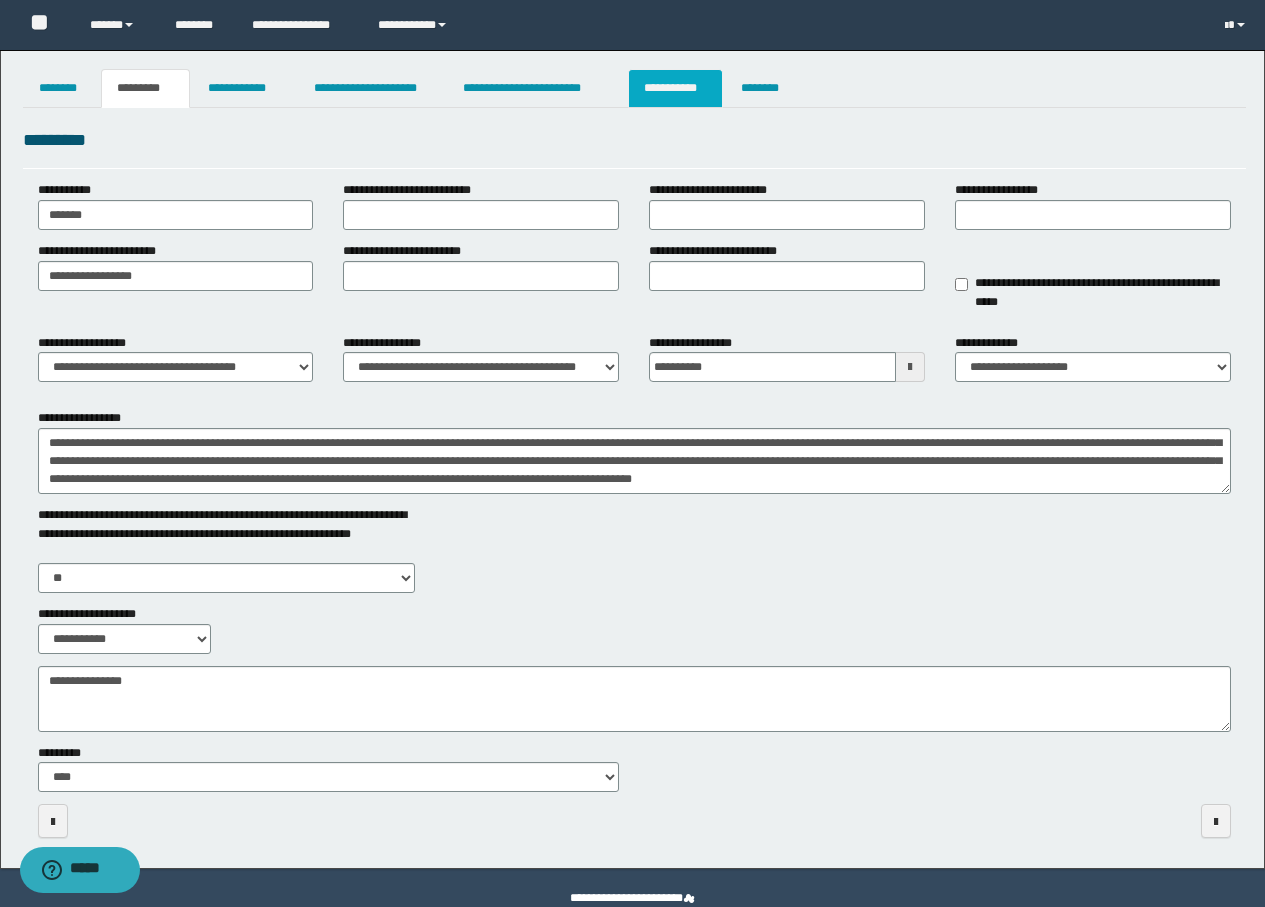 click on "**********" at bounding box center (675, 88) 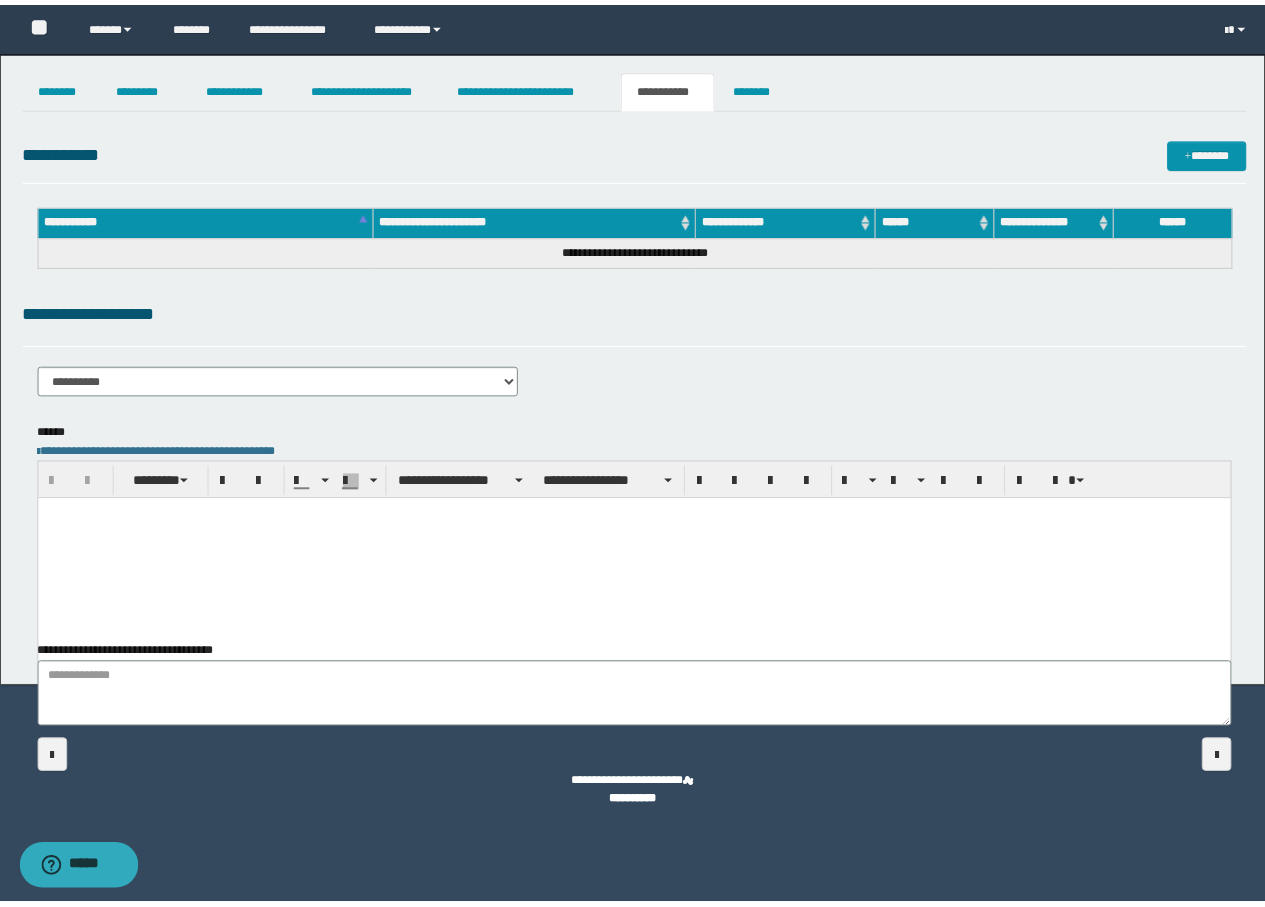 scroll, scrollTop: 0, scrollLeft: 0, axis: both 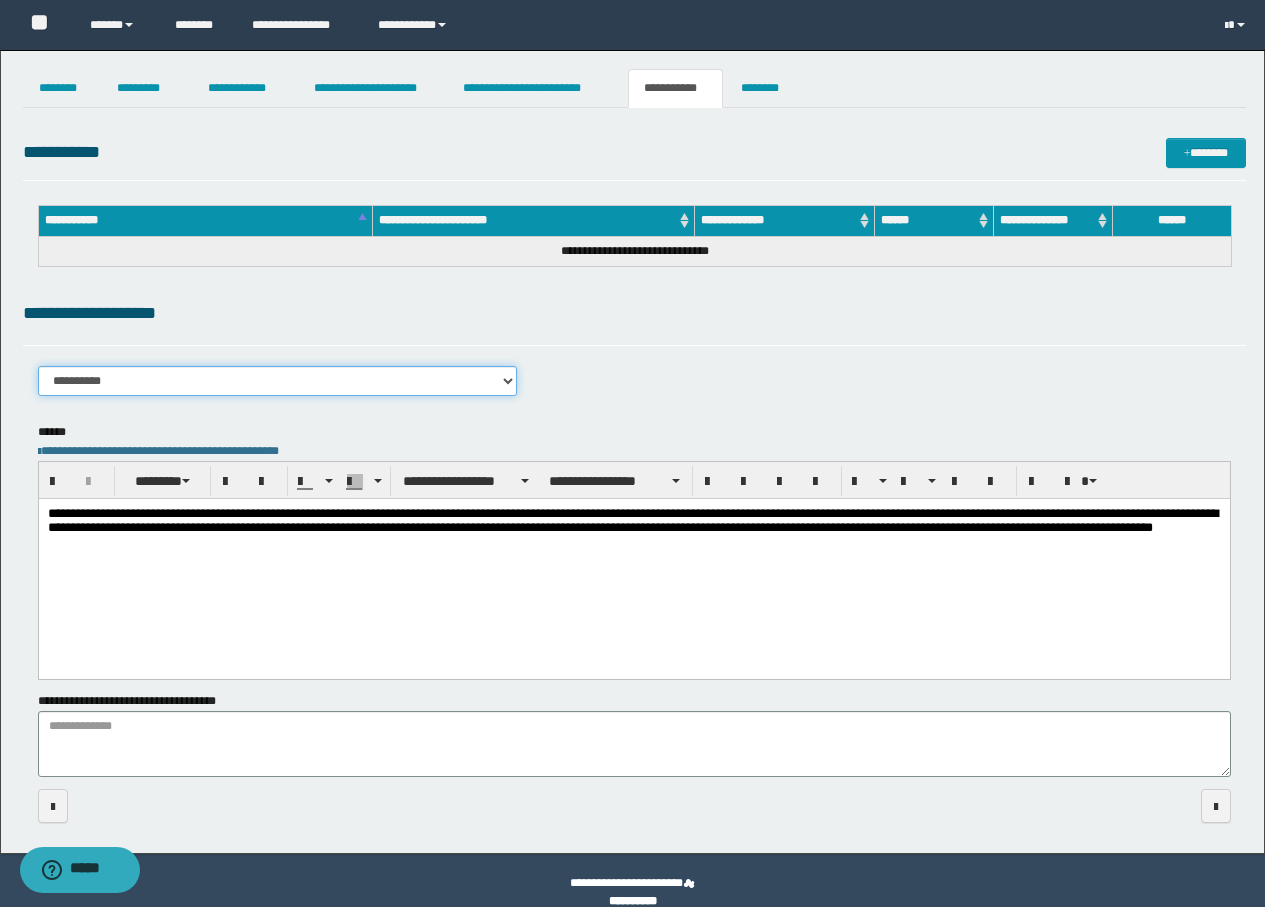 click on "**********" at bounding box center (278, 381) 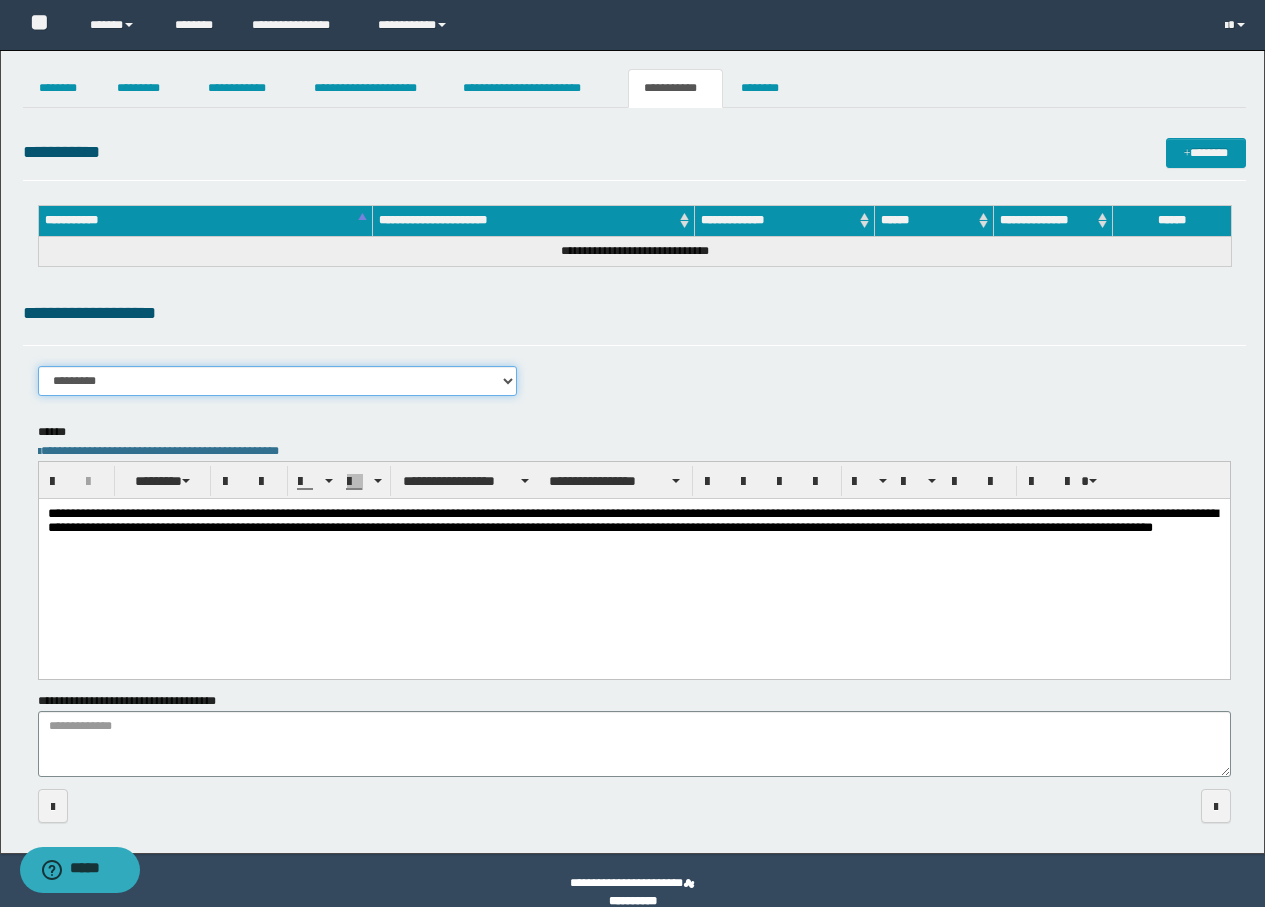 click on "**********" at bounding box center [278, 381] 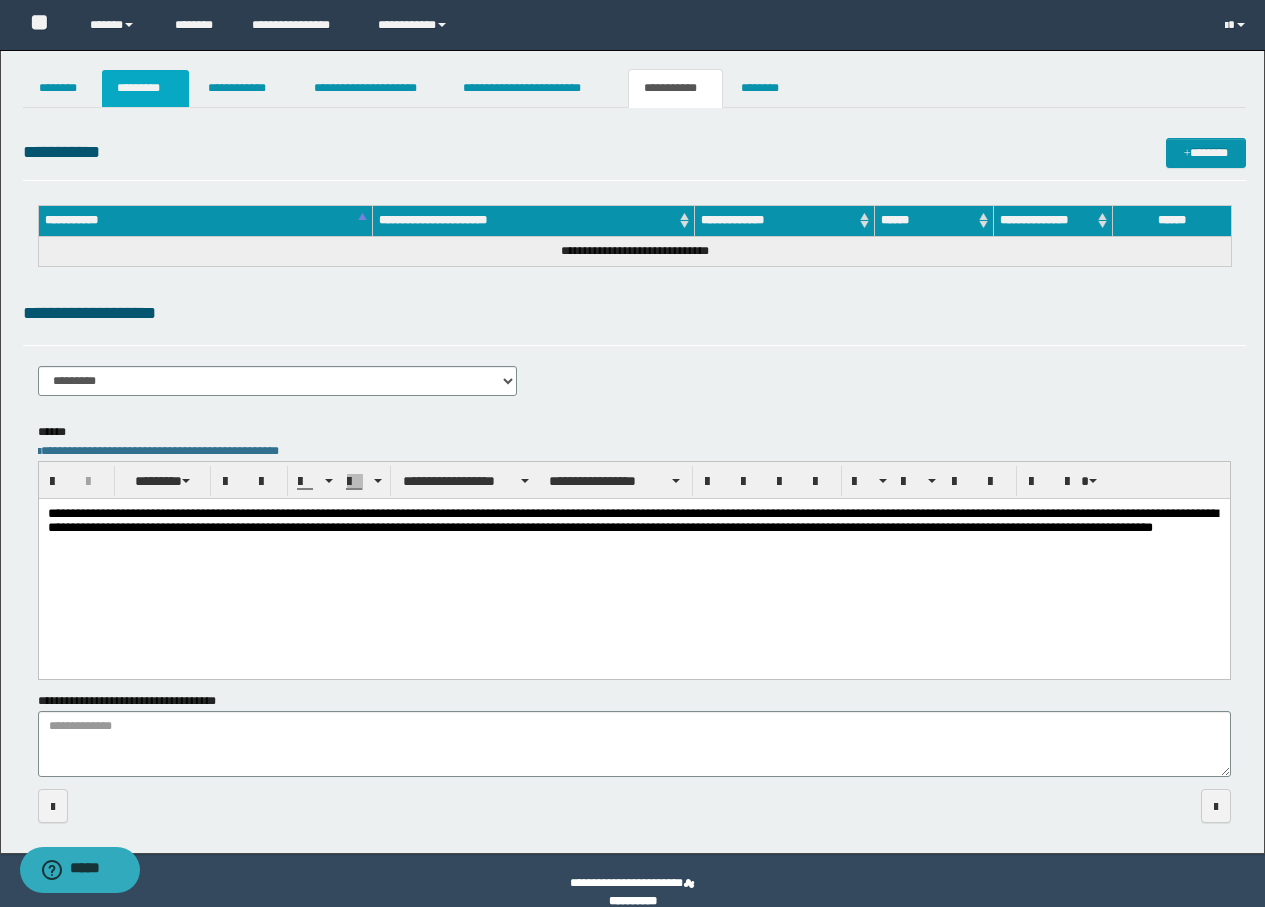 click on "*********" at bounding box center [145, 88] 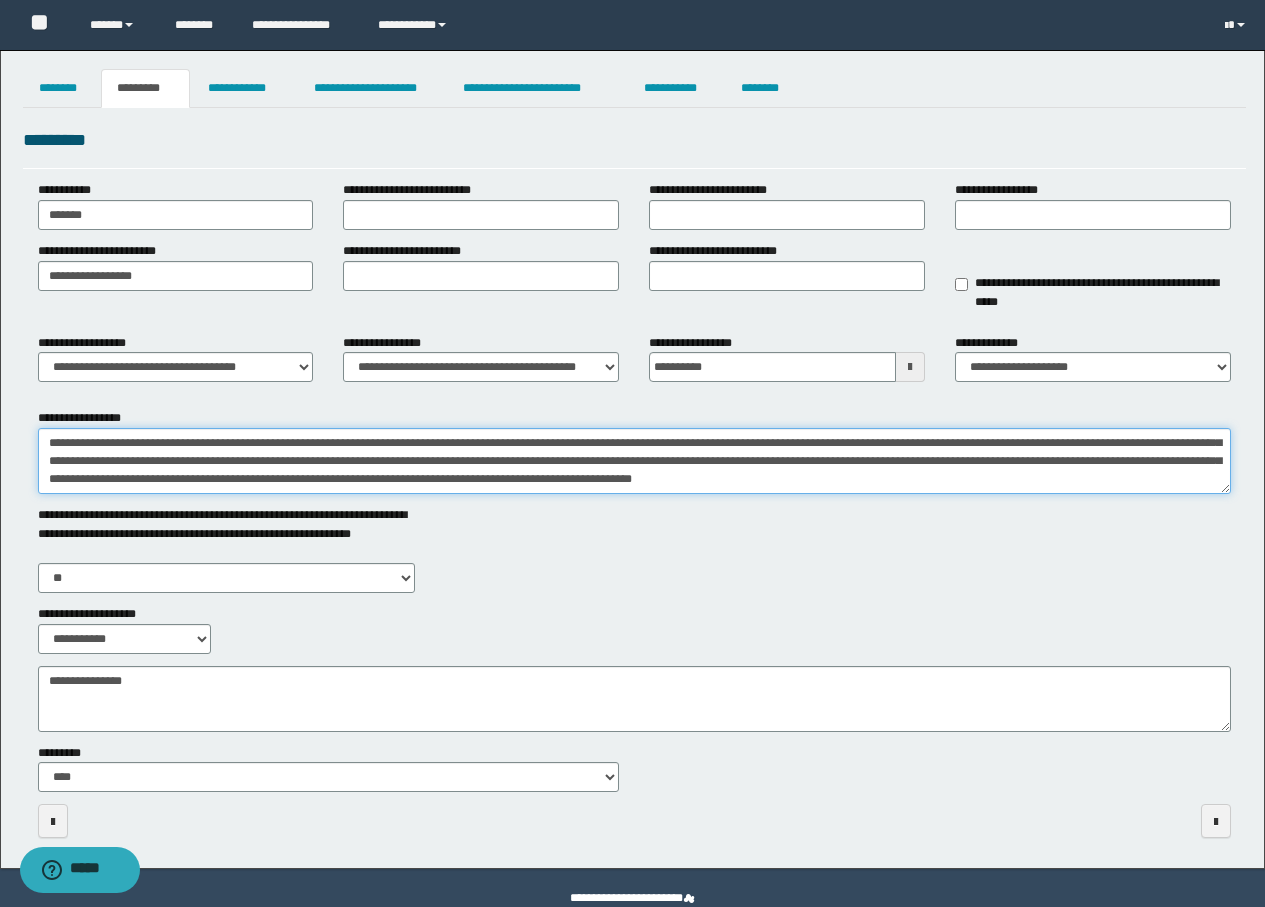 click on "**********" at bounding box center (634, 461) 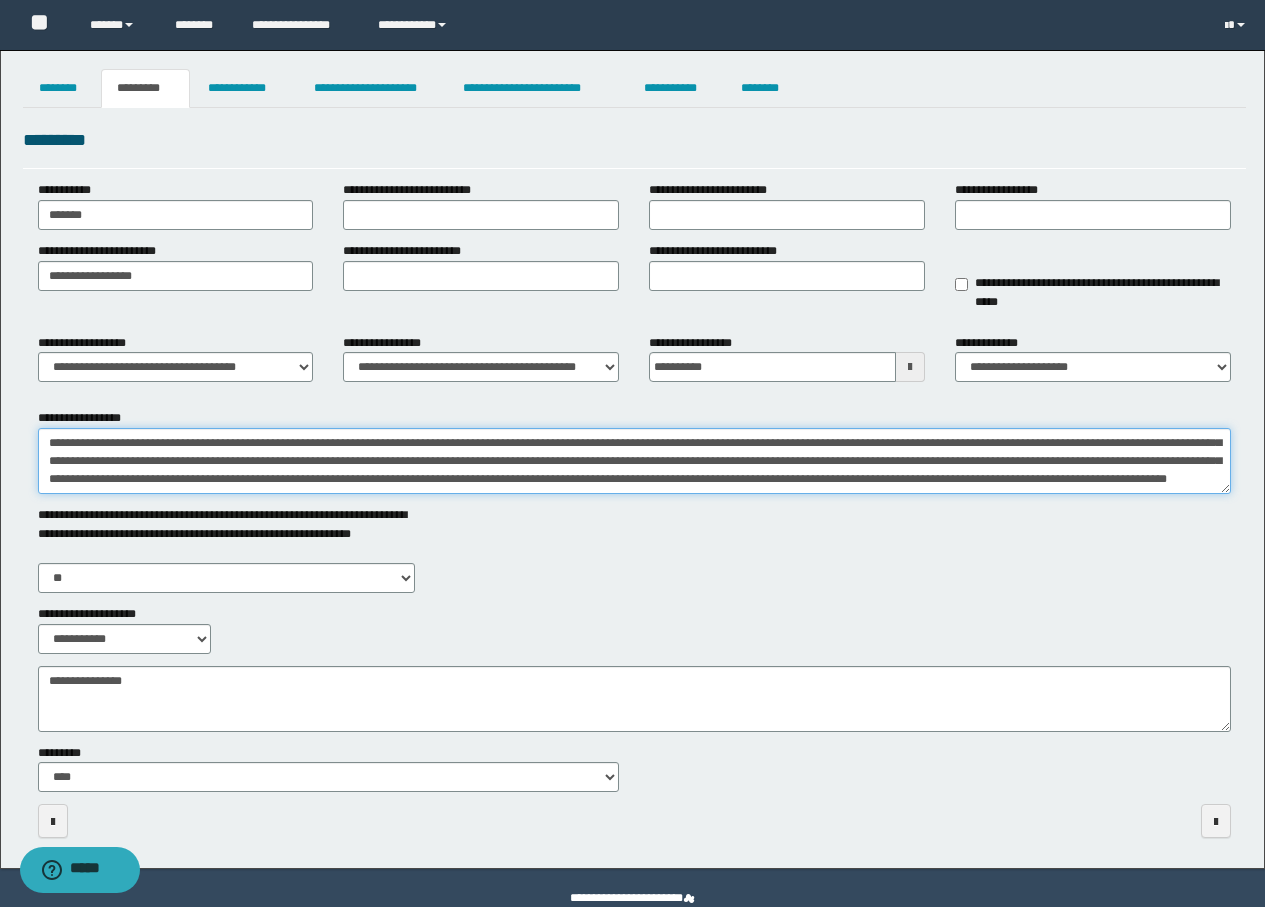 scroll, scrollTop: 49, scrollLeft: 0, axis: vertical 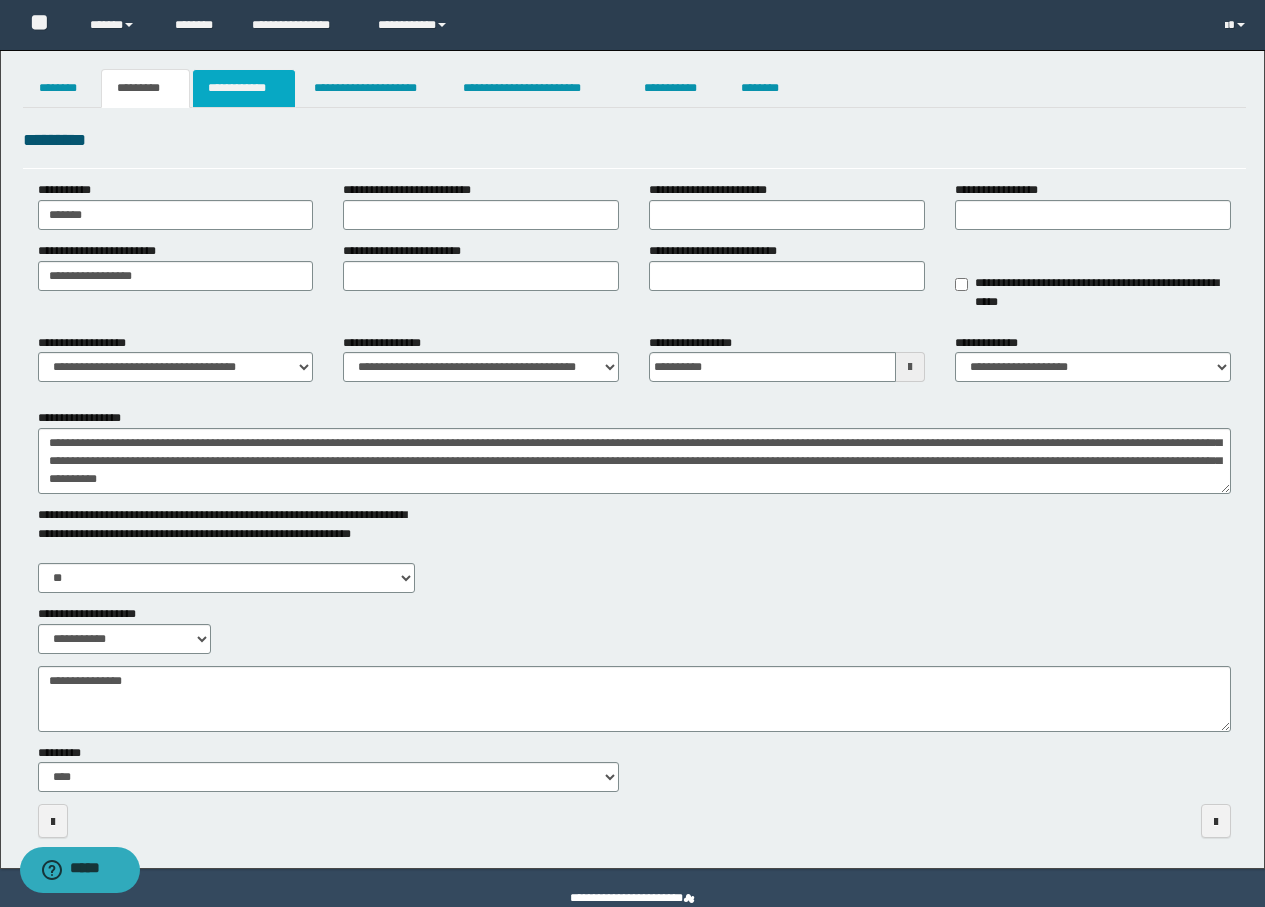 click on "**********" at bounding box center [244, 88] 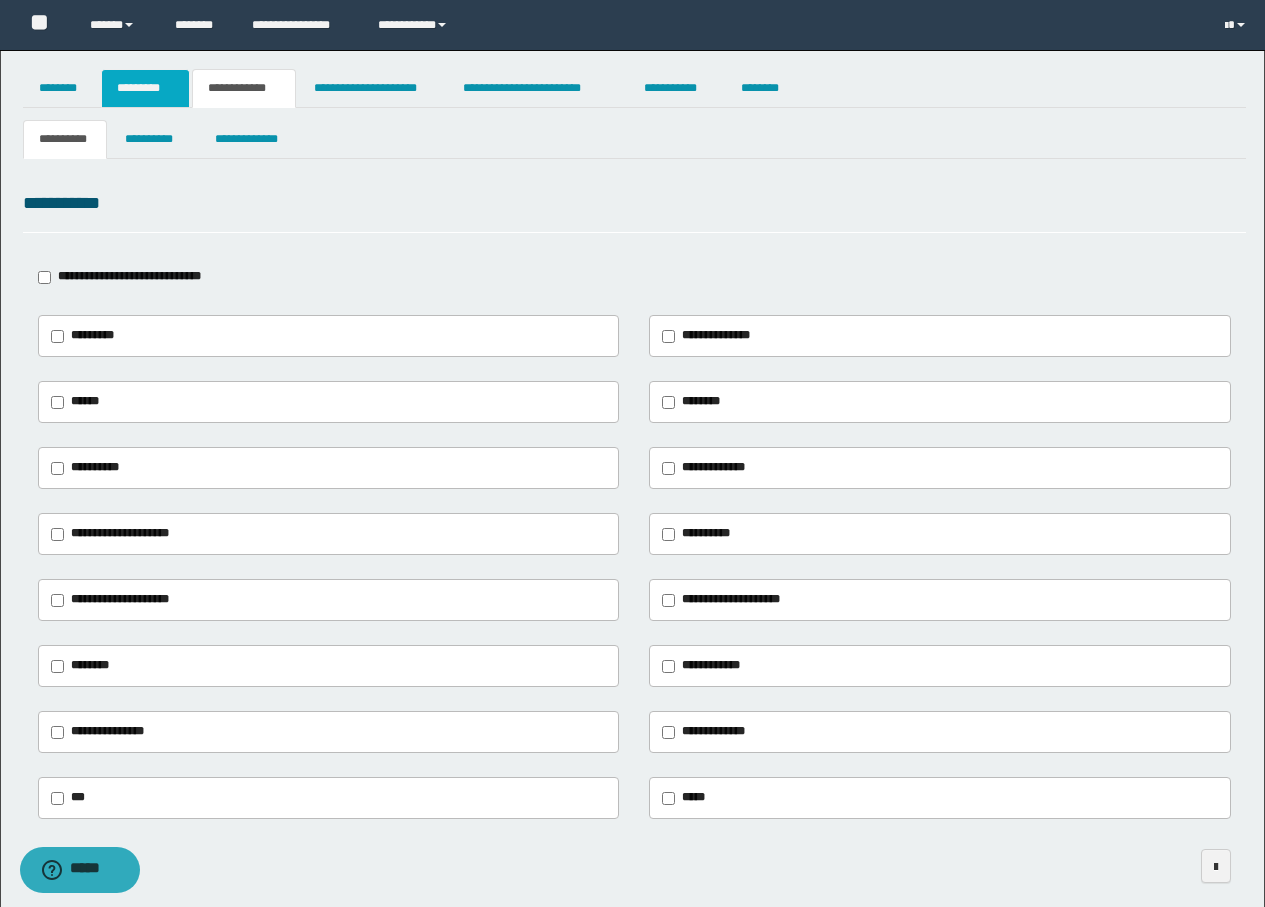 click on "*********" at bounding box center (145, 88) 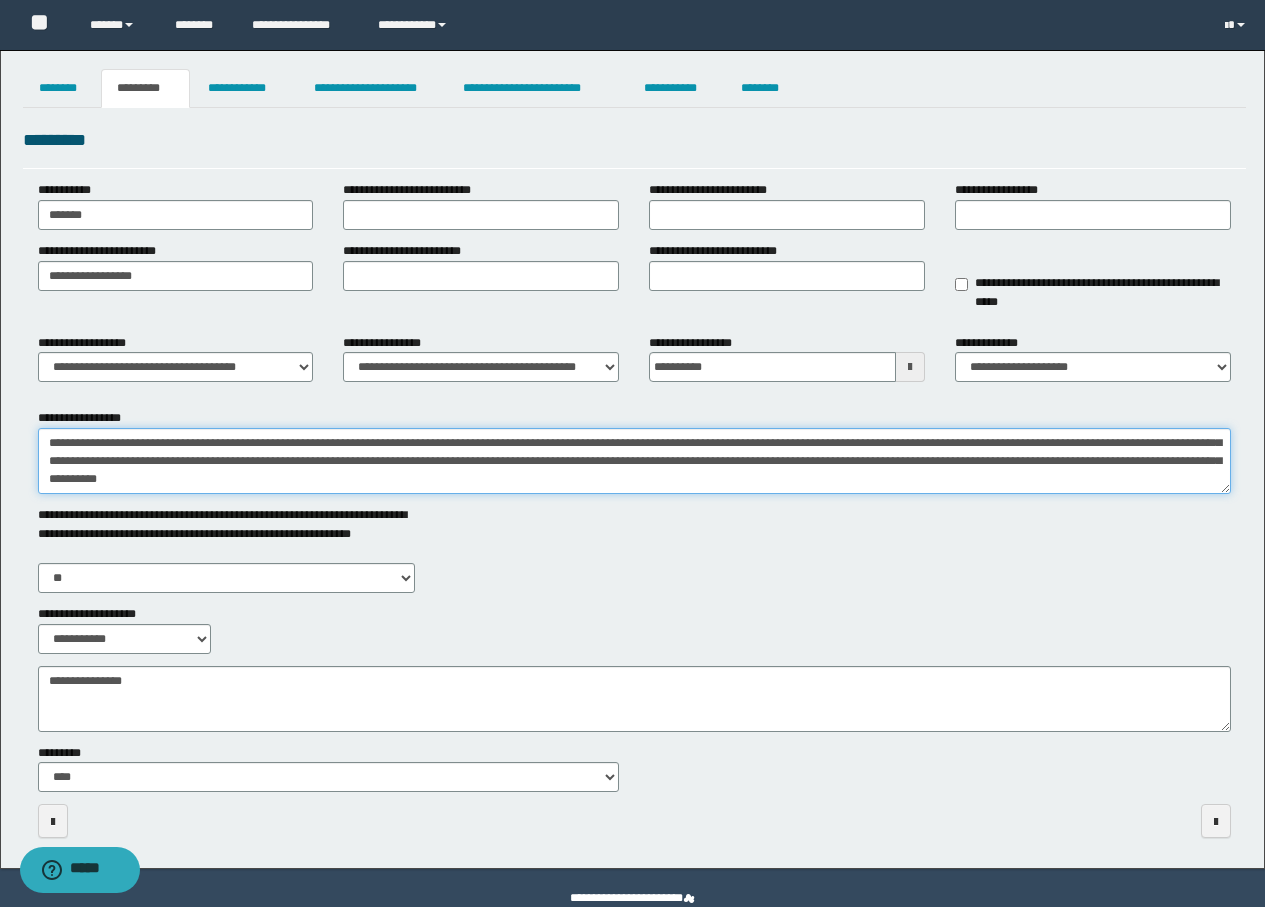 click on "**********" at bounding box center [634, 461] 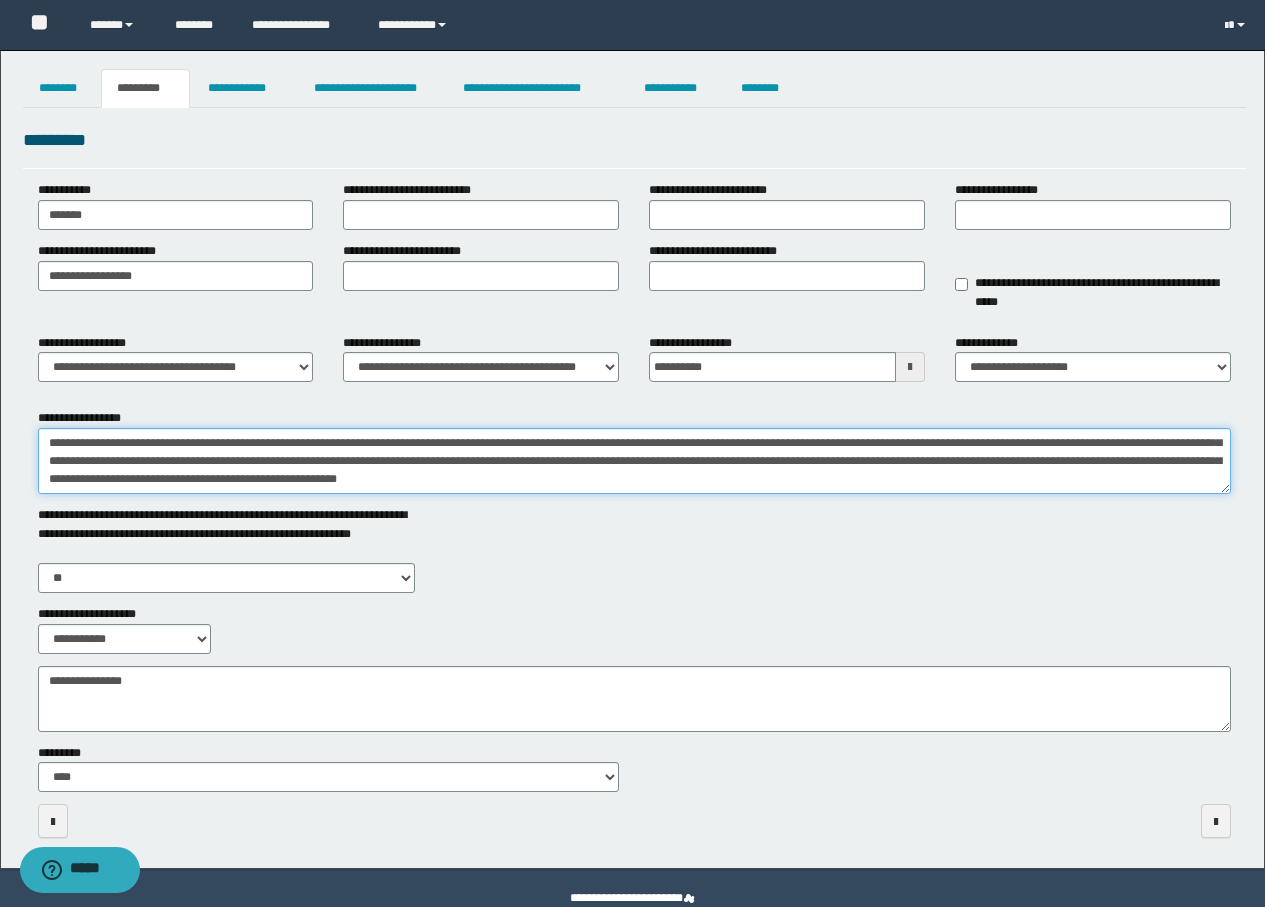 type on "**********" 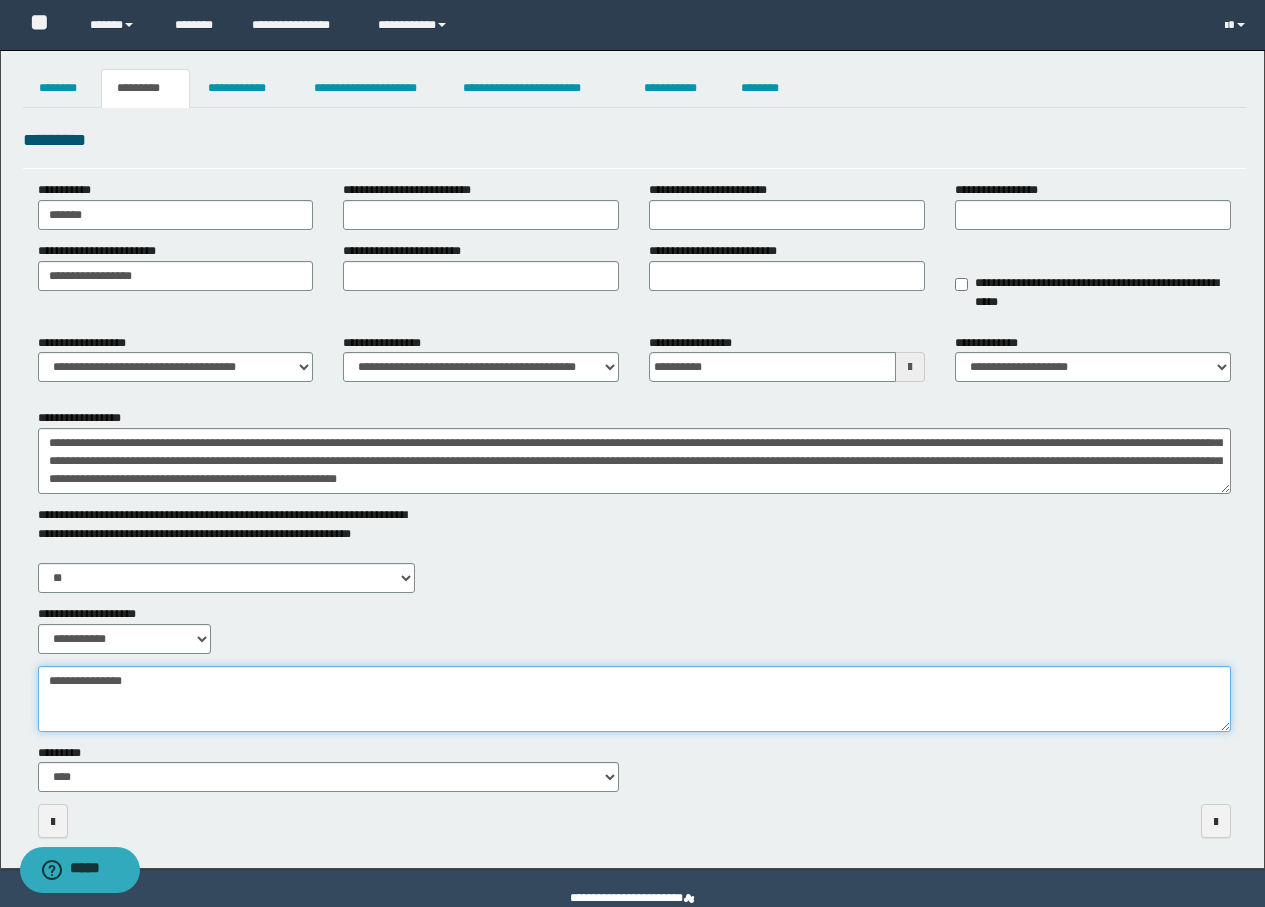 click on "**********" at bounding box center [634, 699] 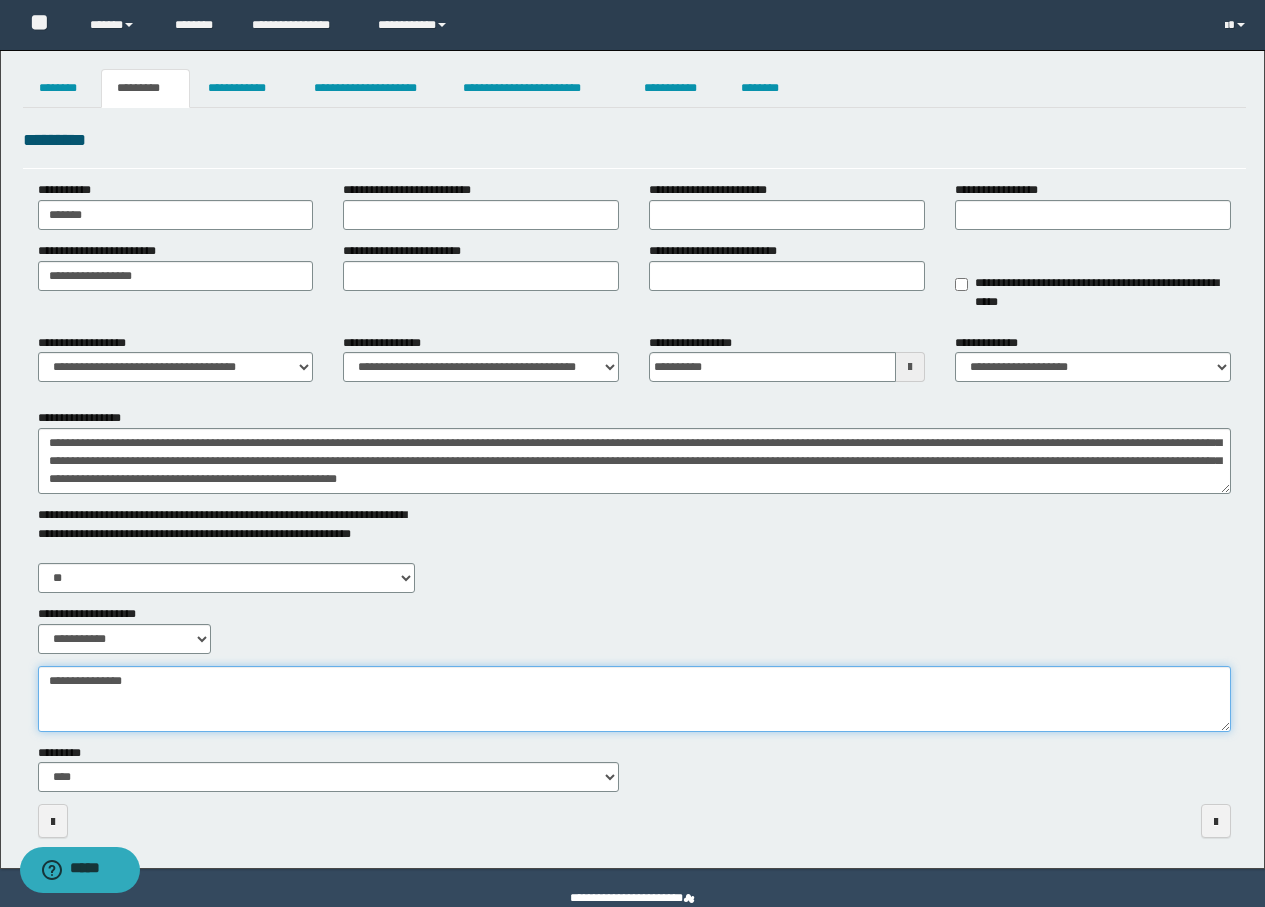 type on "**********" 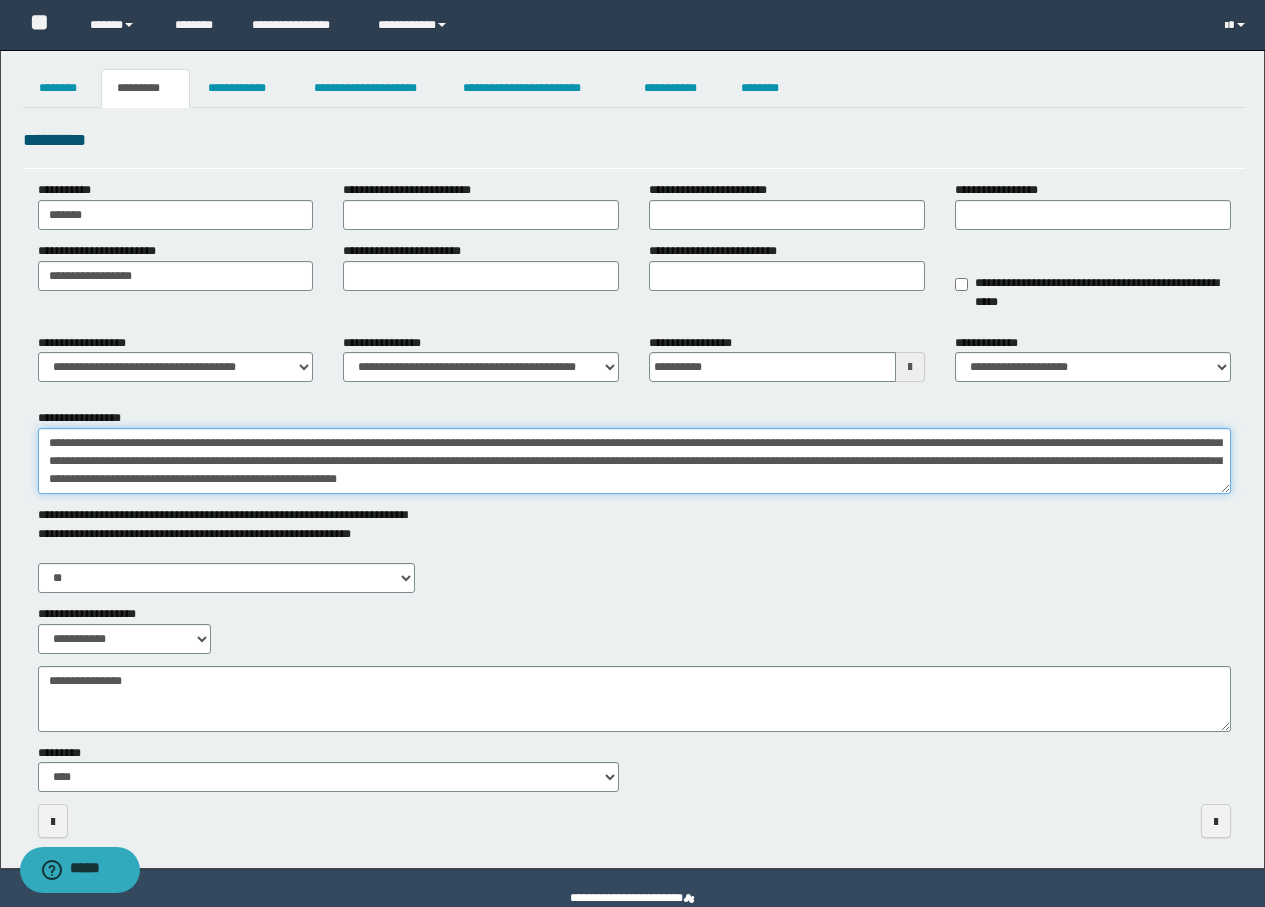 click on "**********" at bounding box center [634, 461] 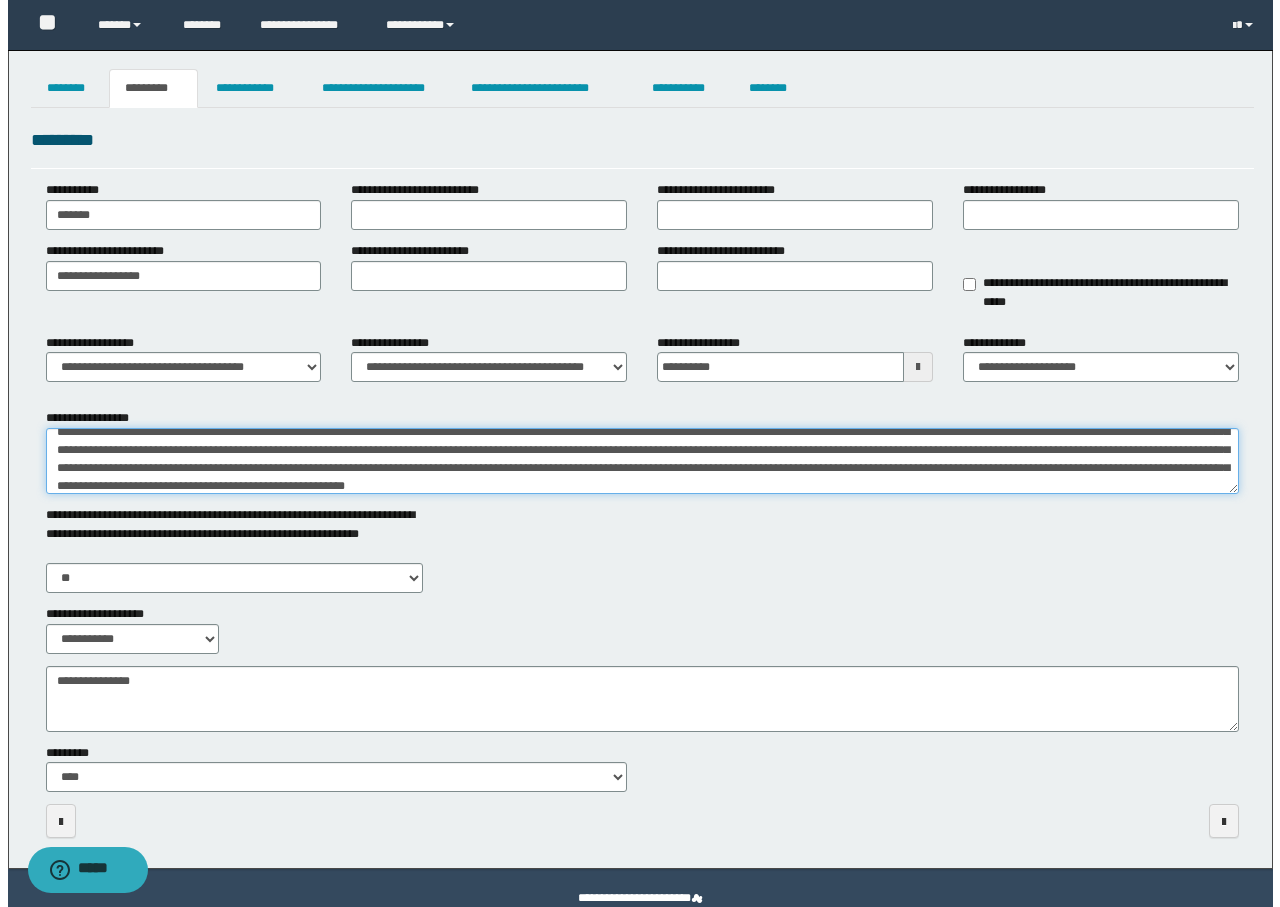 scroll, scrollTop: 54, scrollLeft: 0, axis: vertical 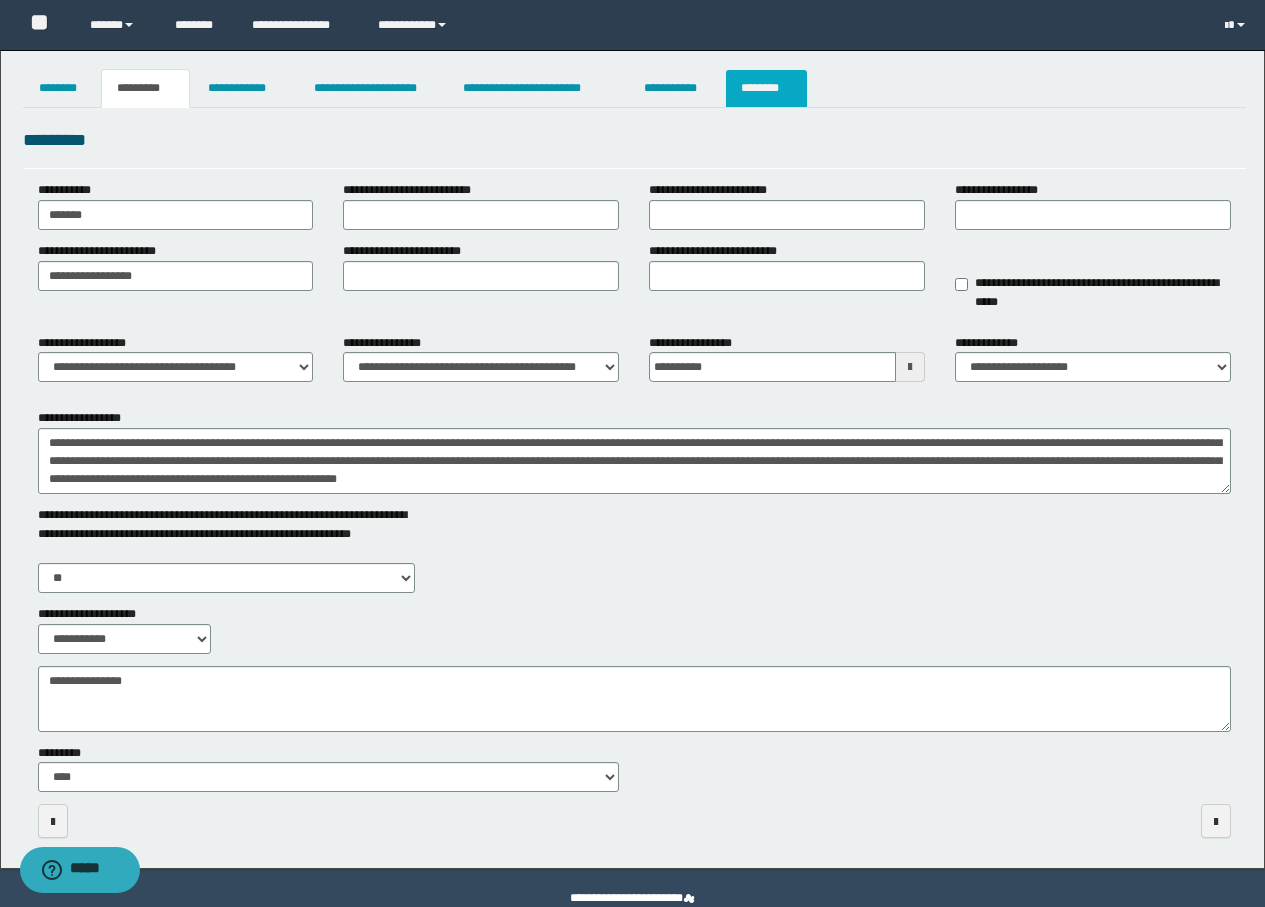 click on "********" at bounding box center (766, 88) 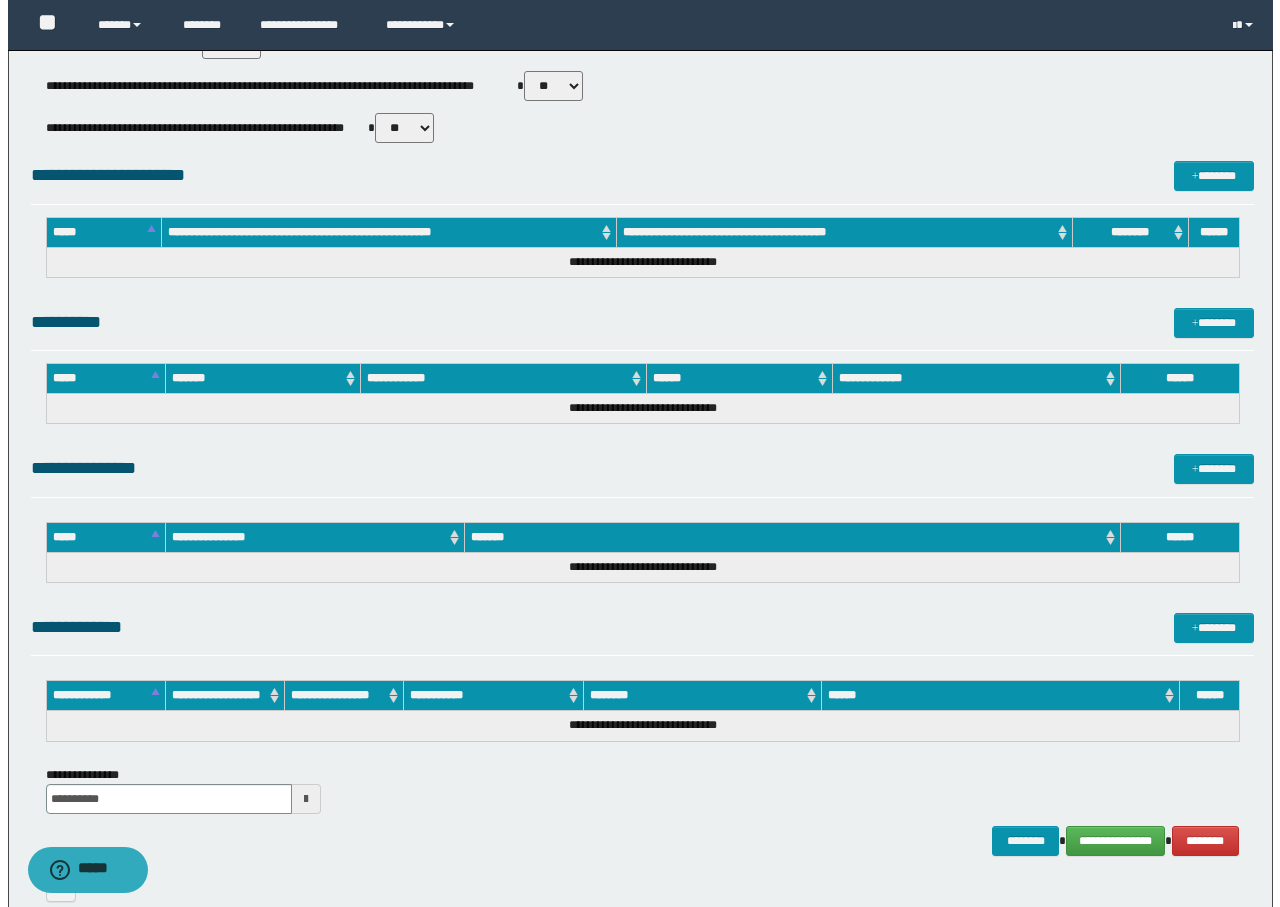 scroll, scrollTop: 724, scrollLeft: 0, axis: vertical 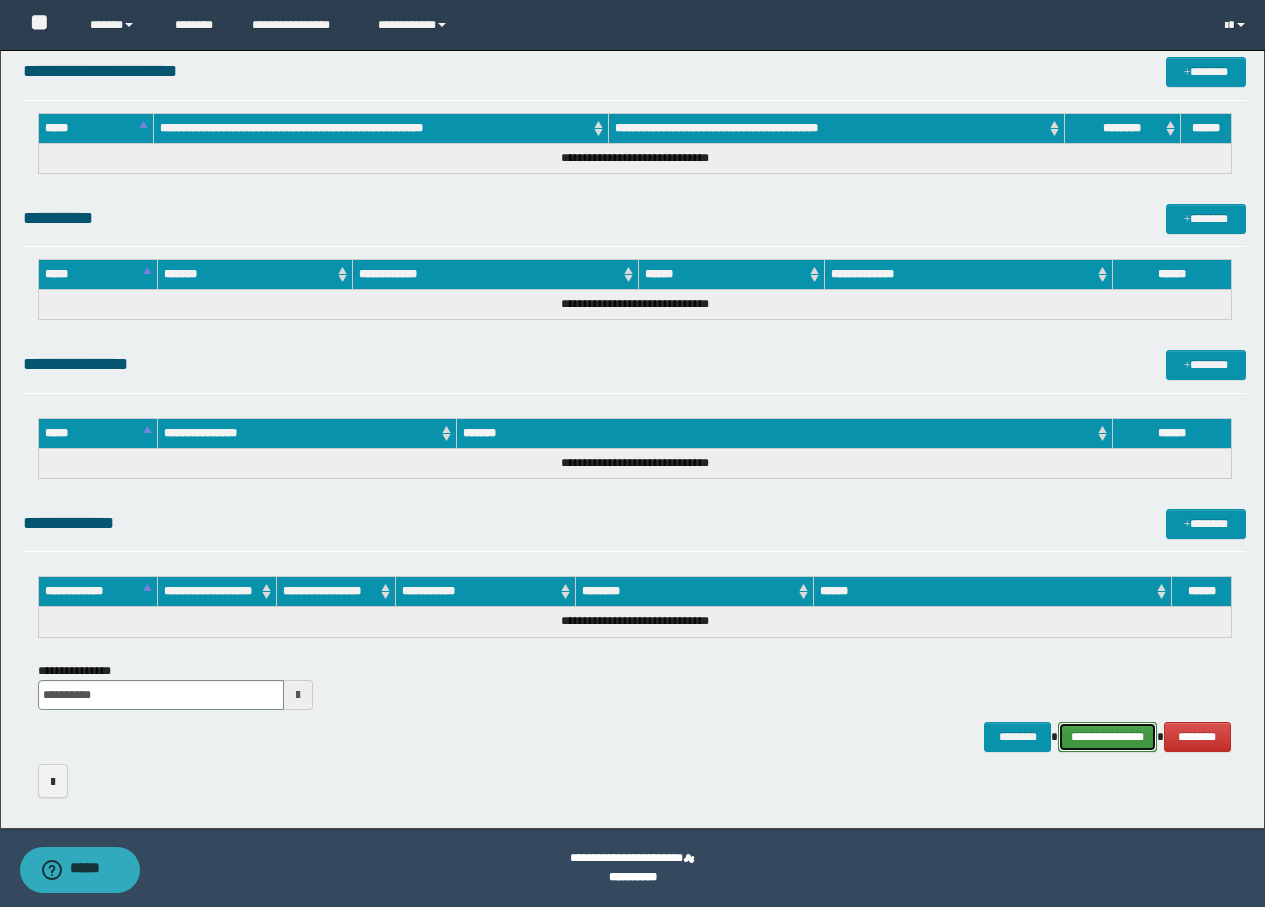 click on "**********" at bounding box center [1107, 737] 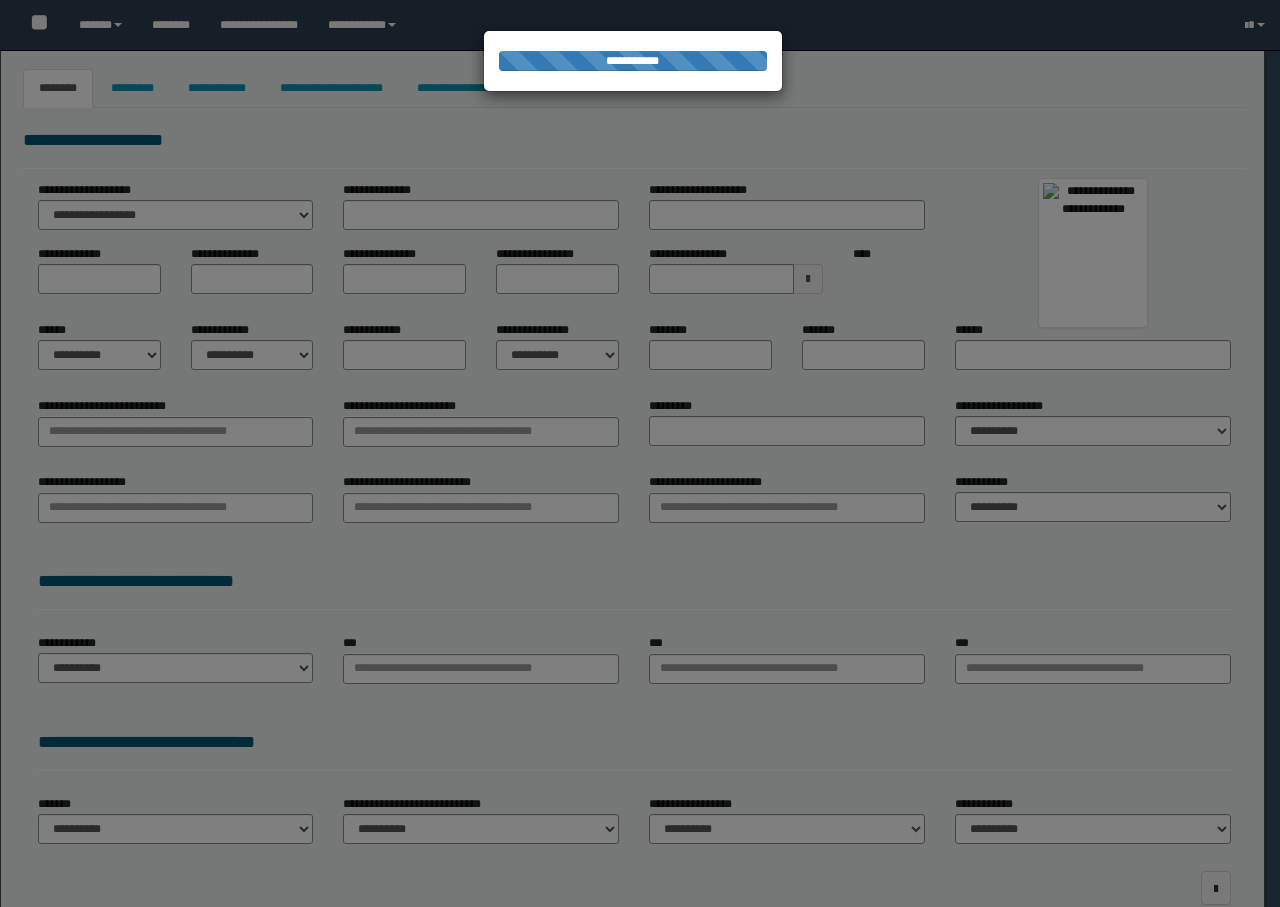 select on "***" 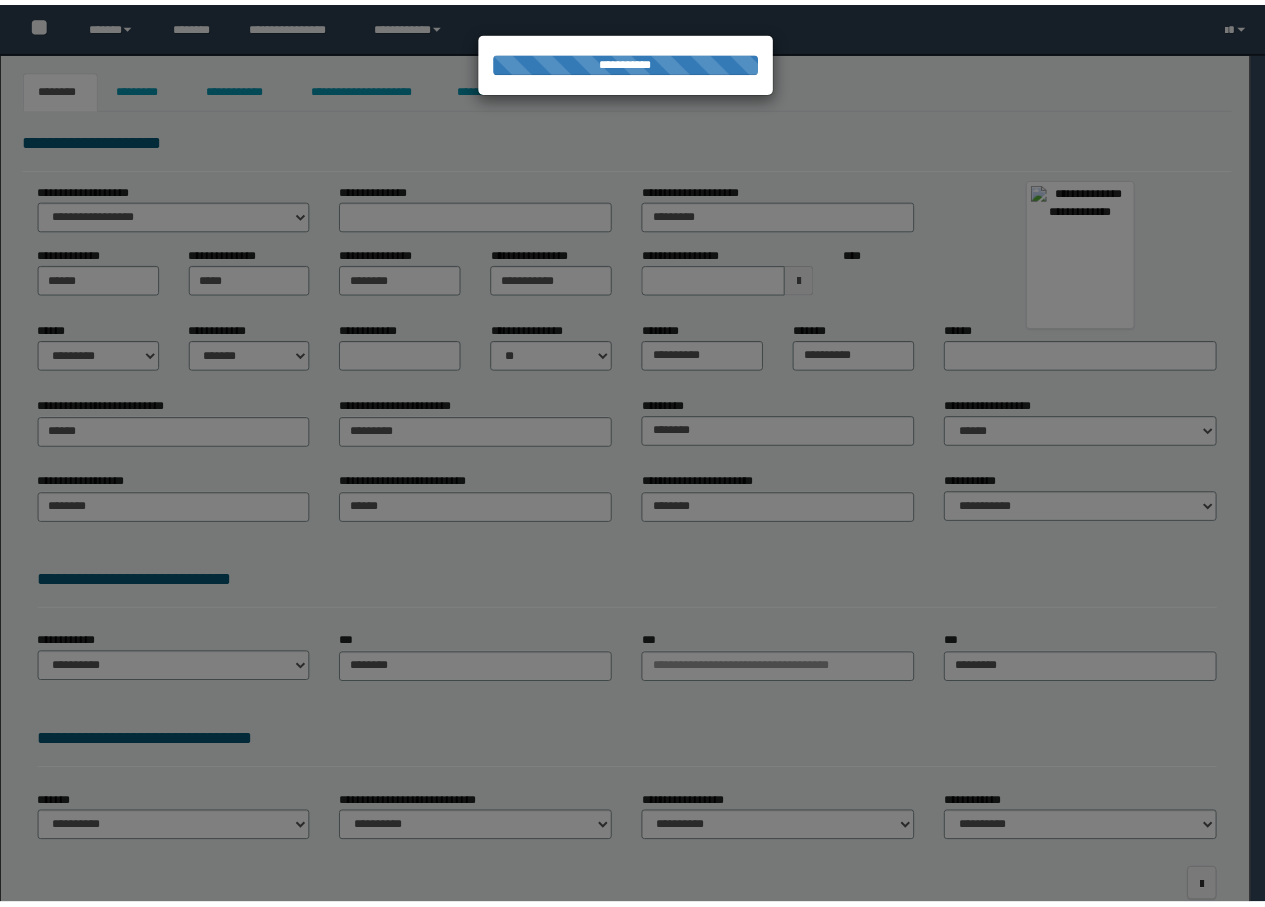 scroll, scrollTop: 0, scrollLeft: 0, axis: both 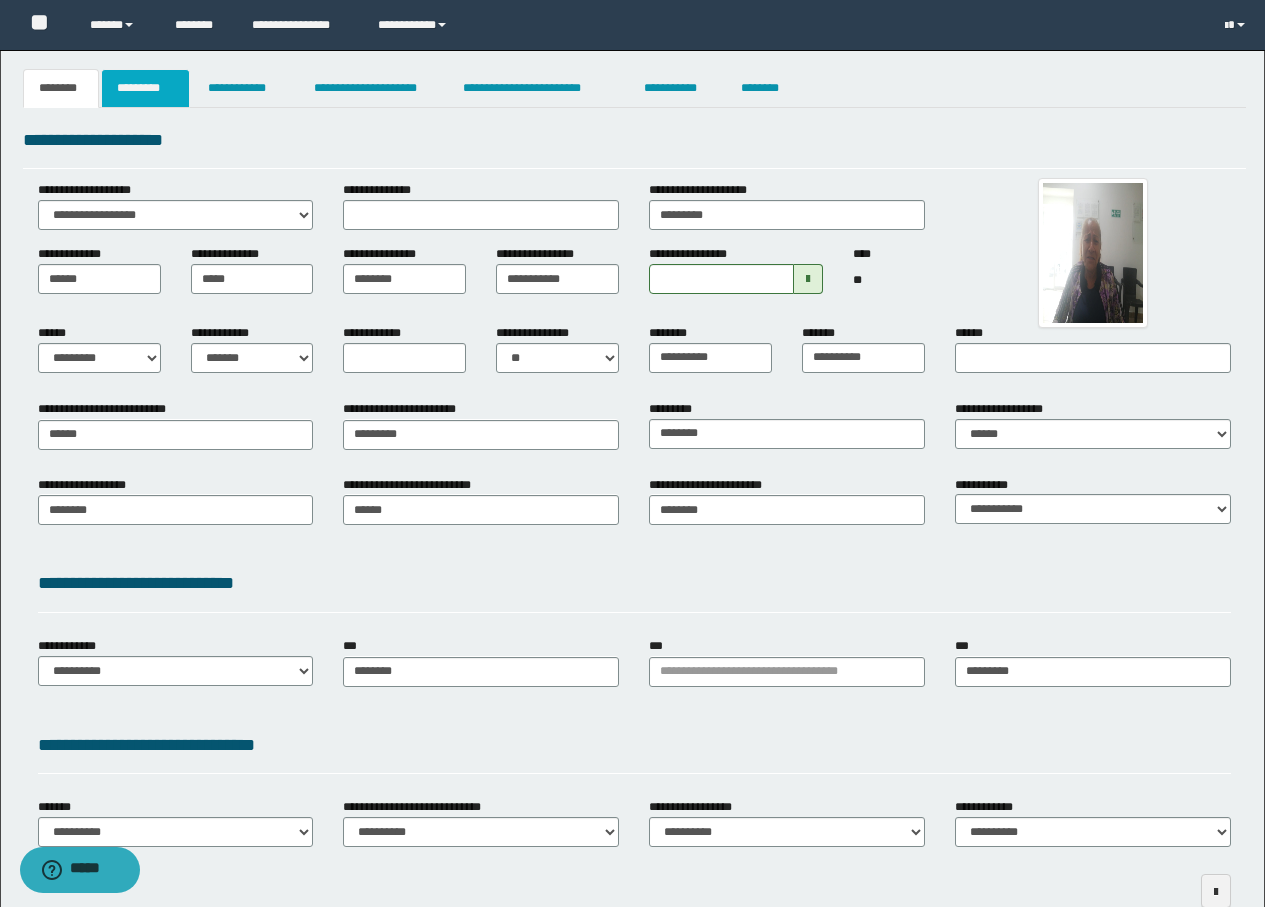 click on "*********" at bounding box center (145, 88) 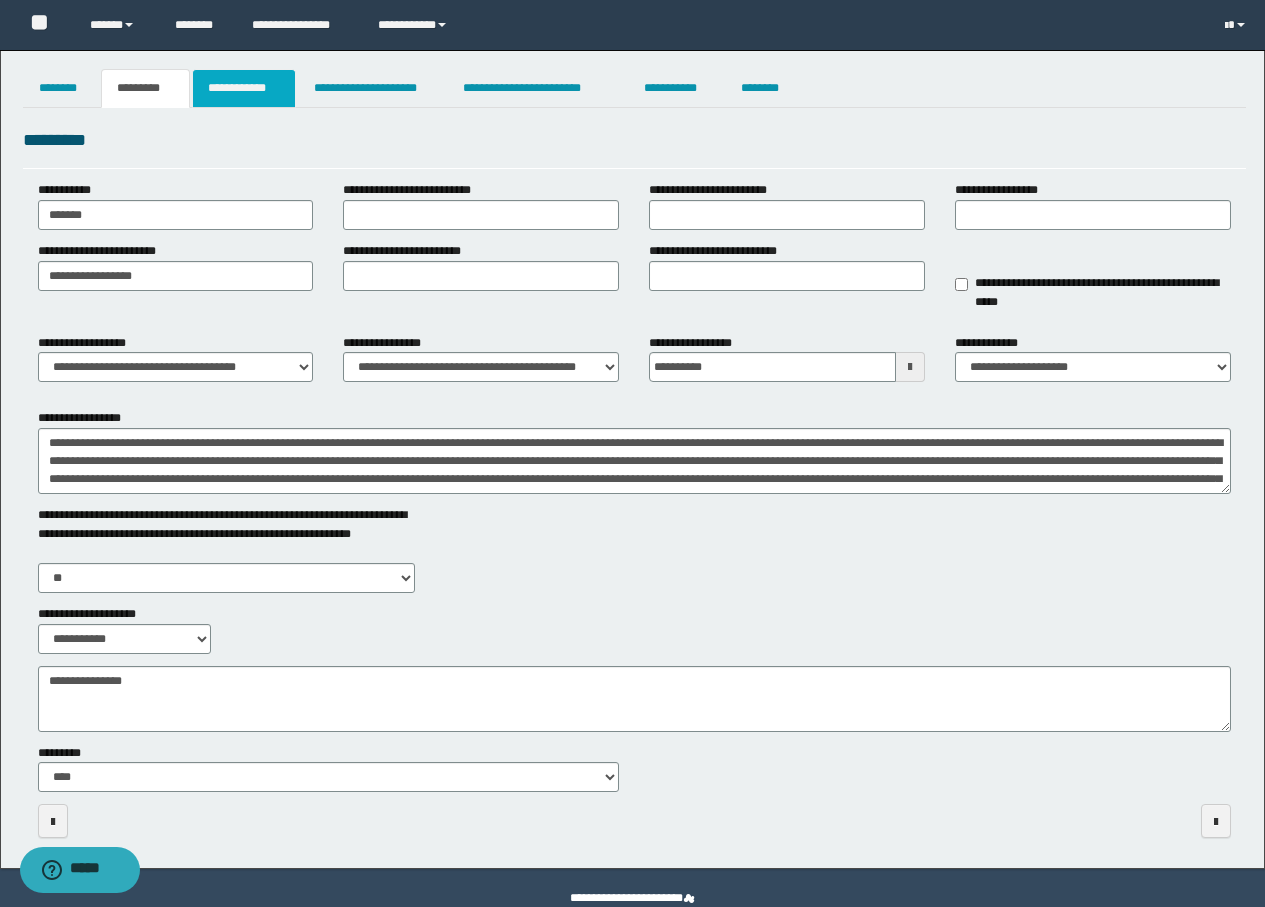 click on "**********" at bounding box center [244, 88] 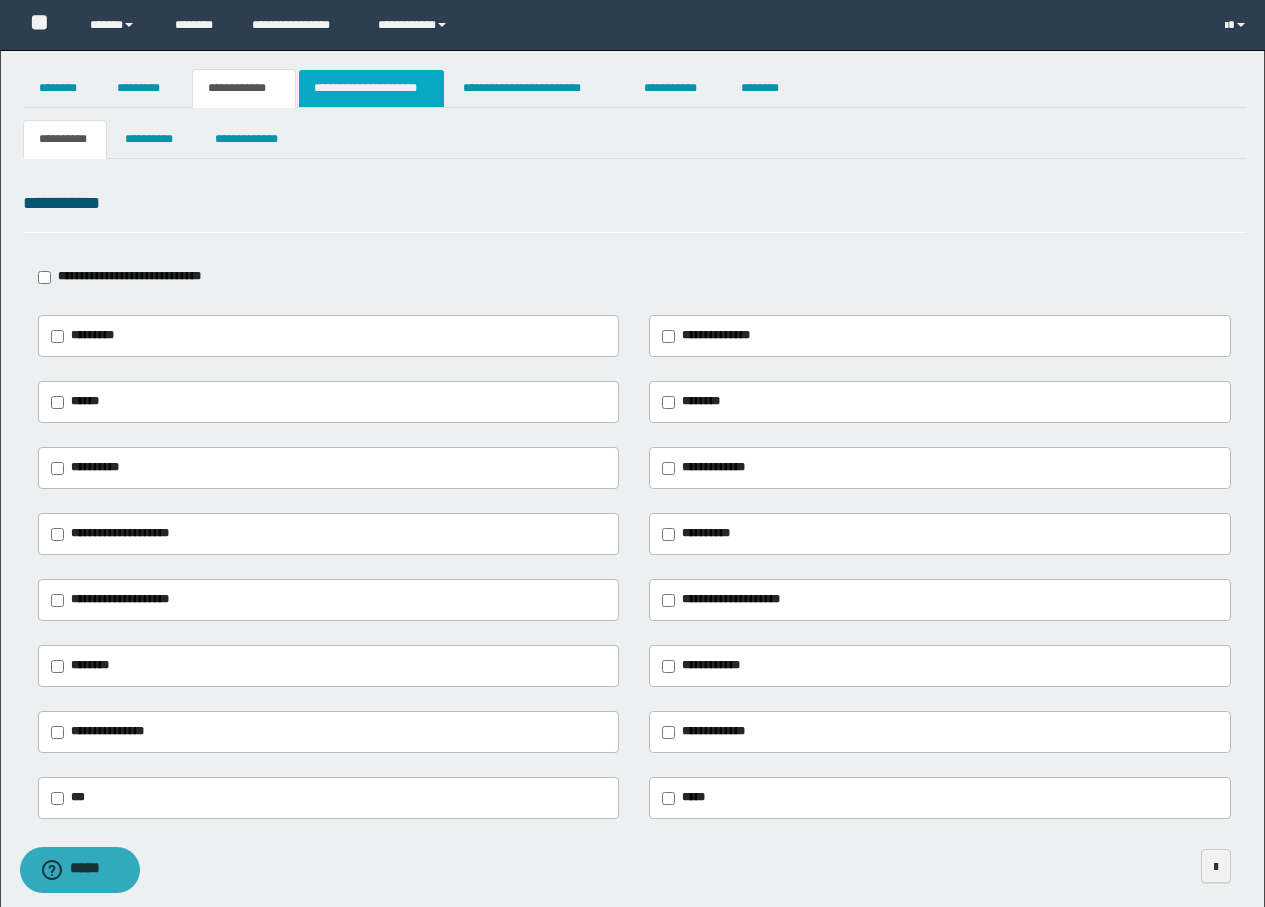 click on "**********" at bounding box center (371, 88) 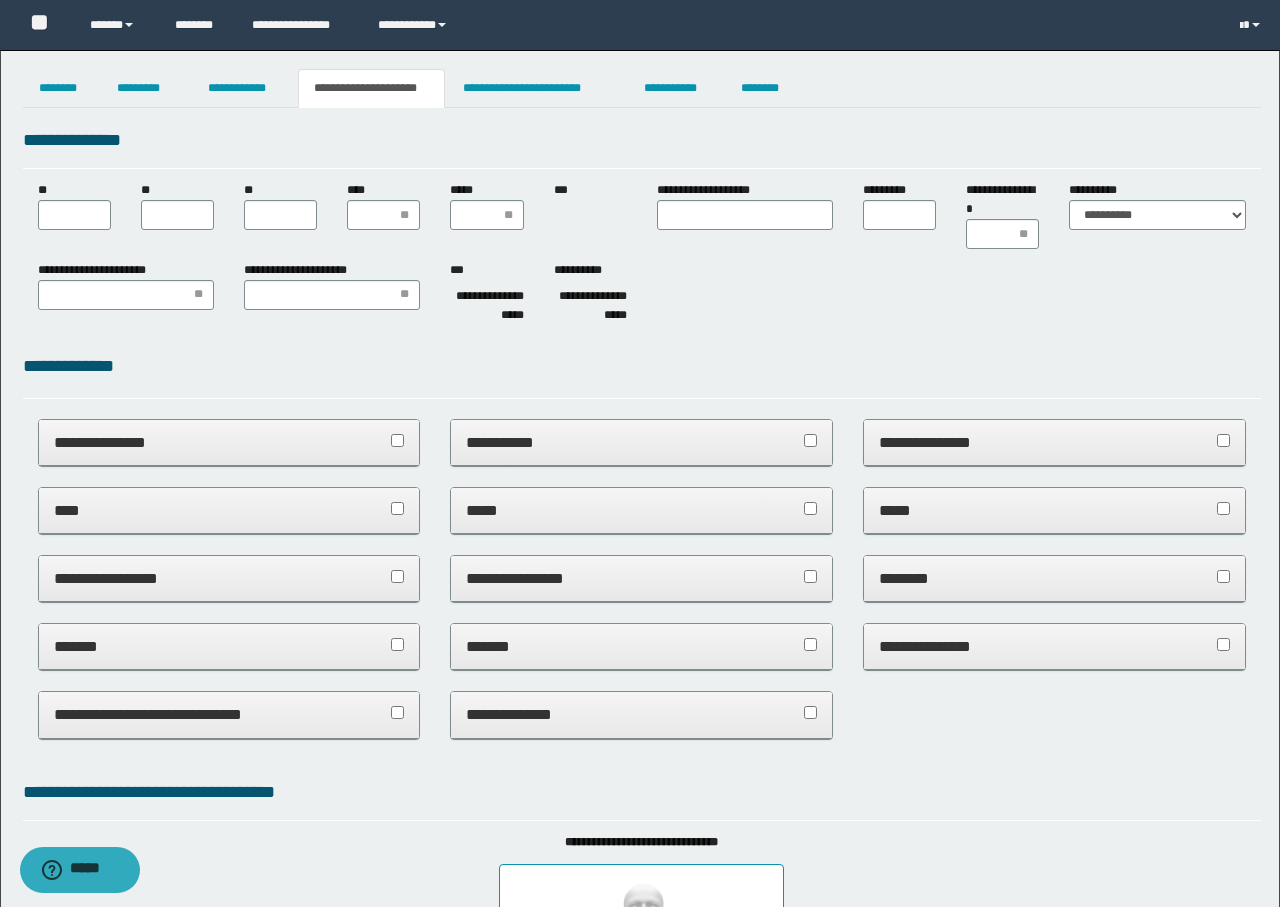 scroll, scrollTop: 0, scrollLeft: 0, axis: both 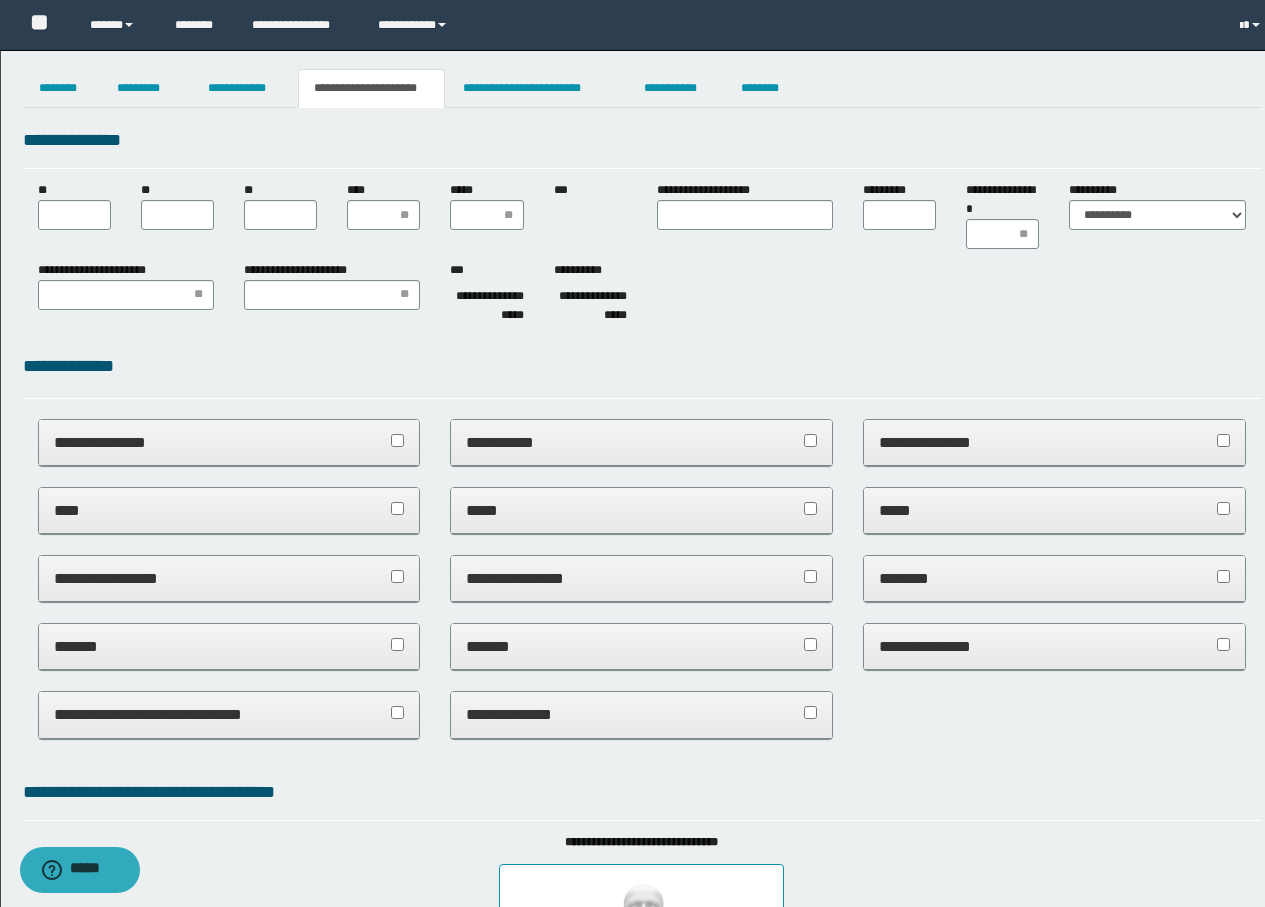 type 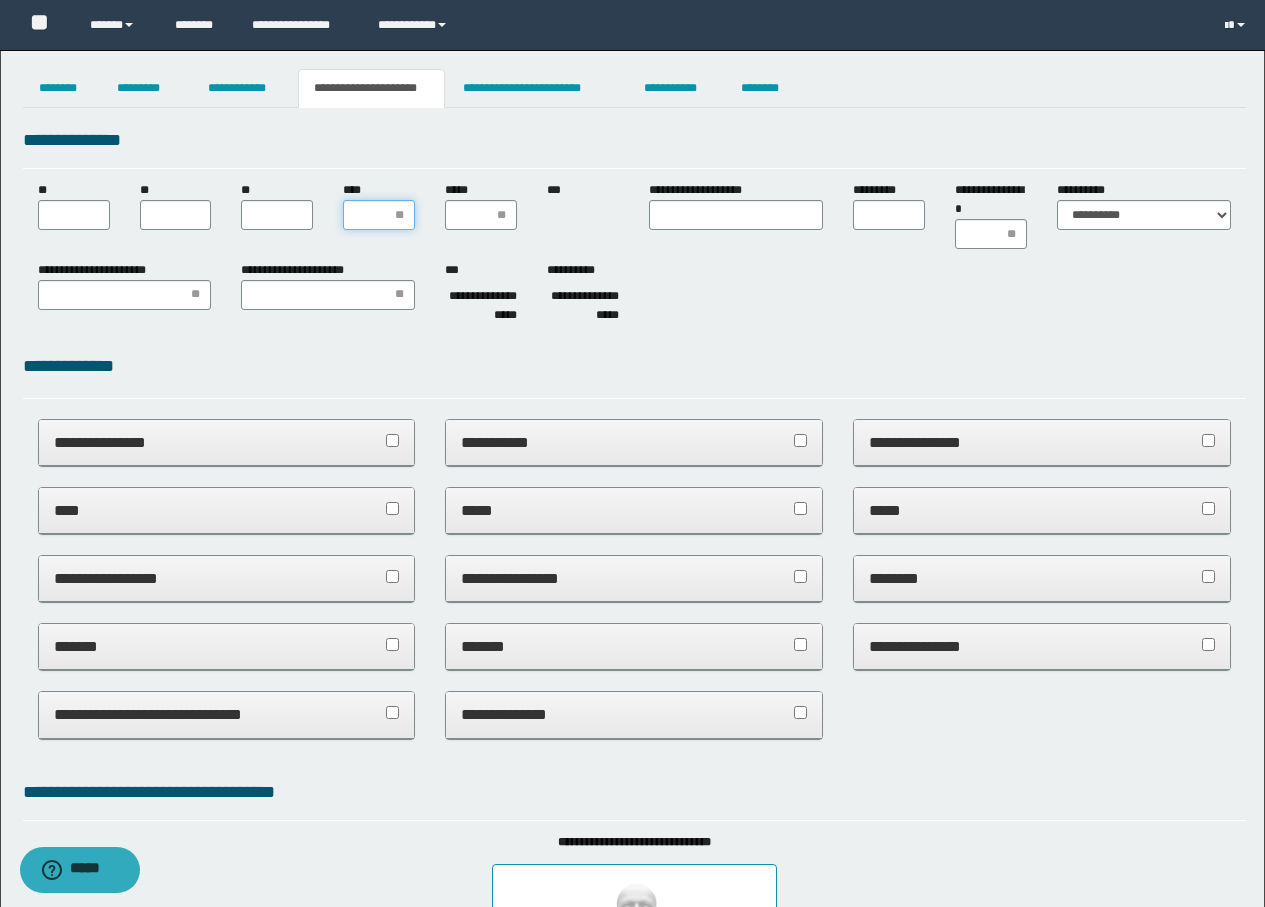 click on "****" at bounding box center (379, 215) 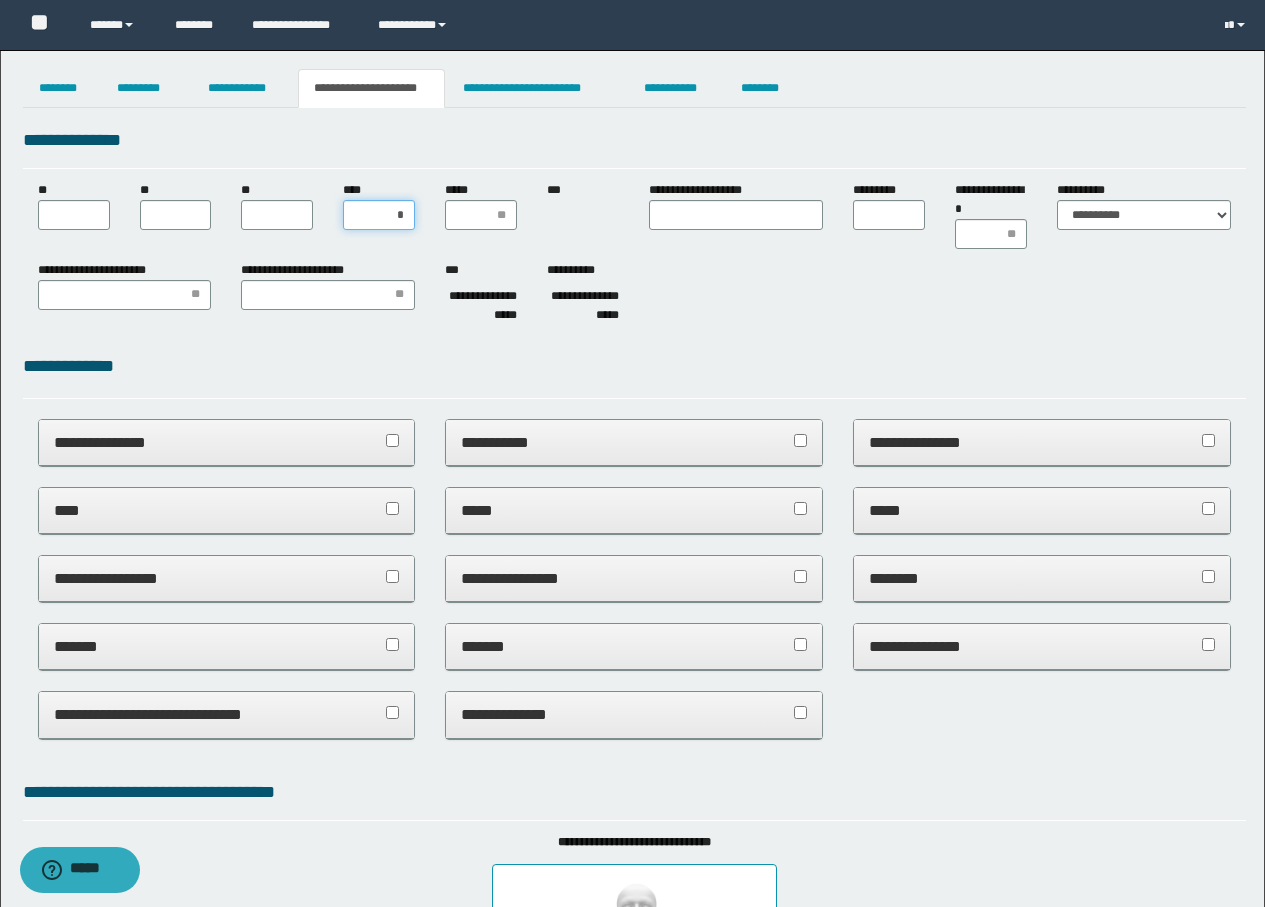type on "**" 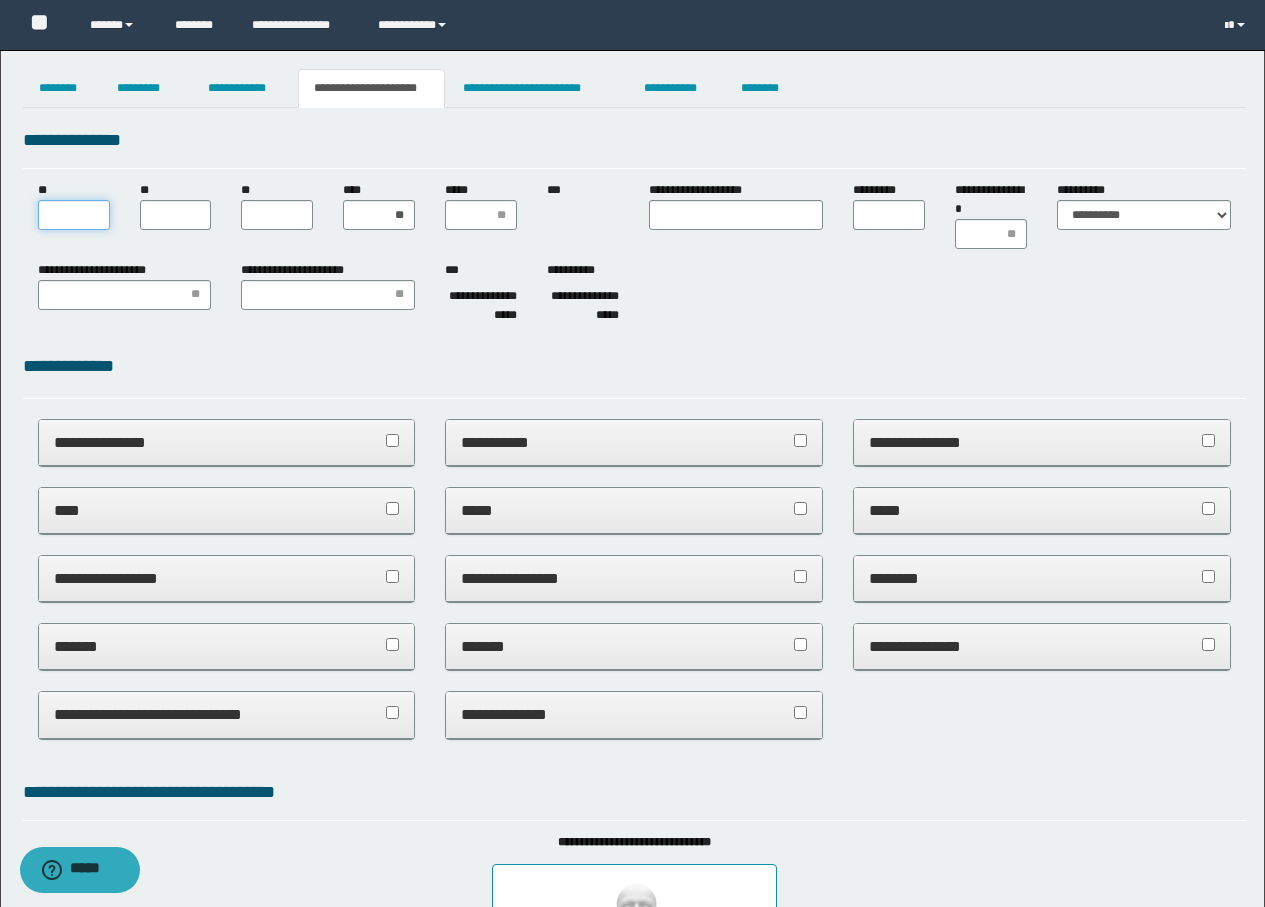 click on "**" at bounding box center (74, 215) 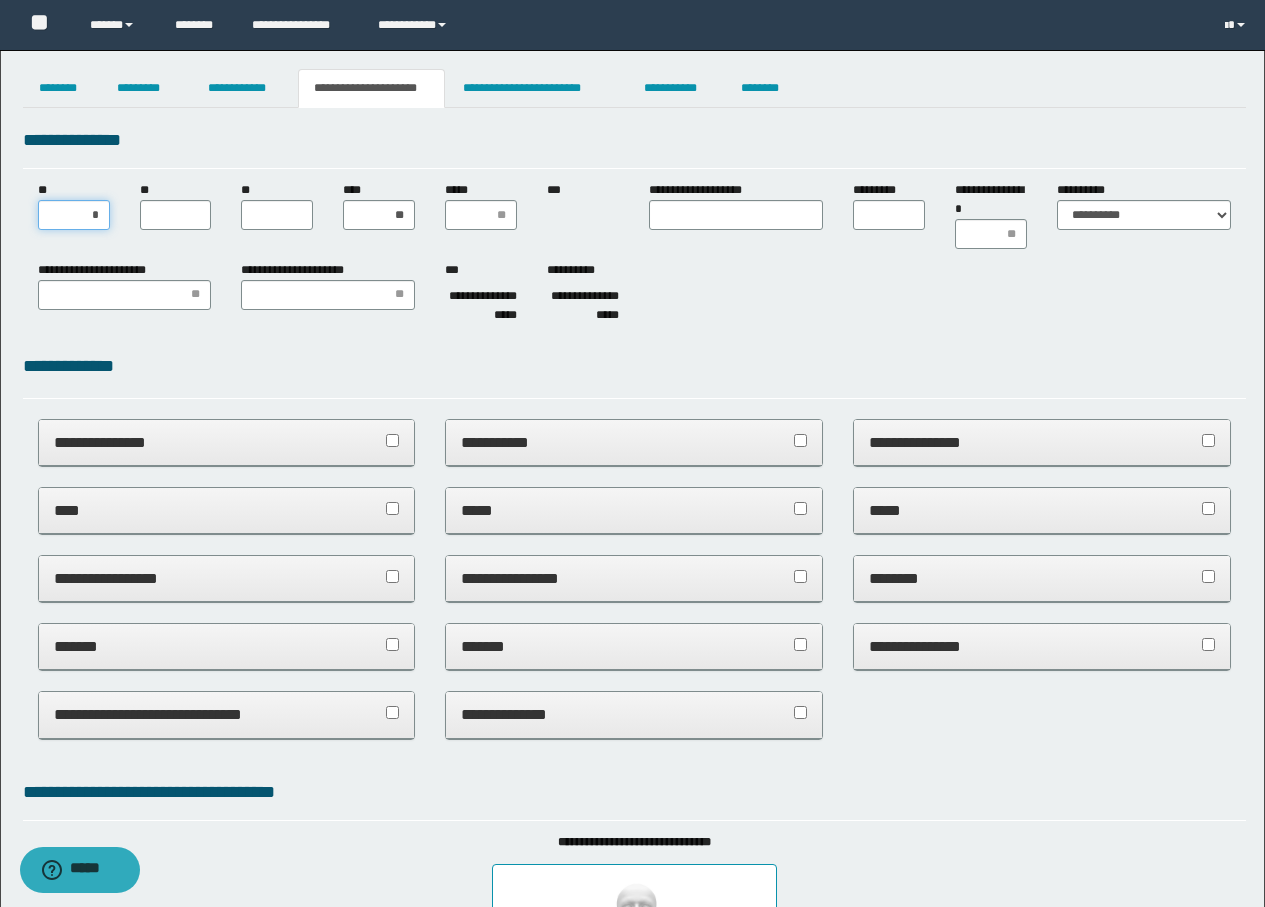 type on "**" 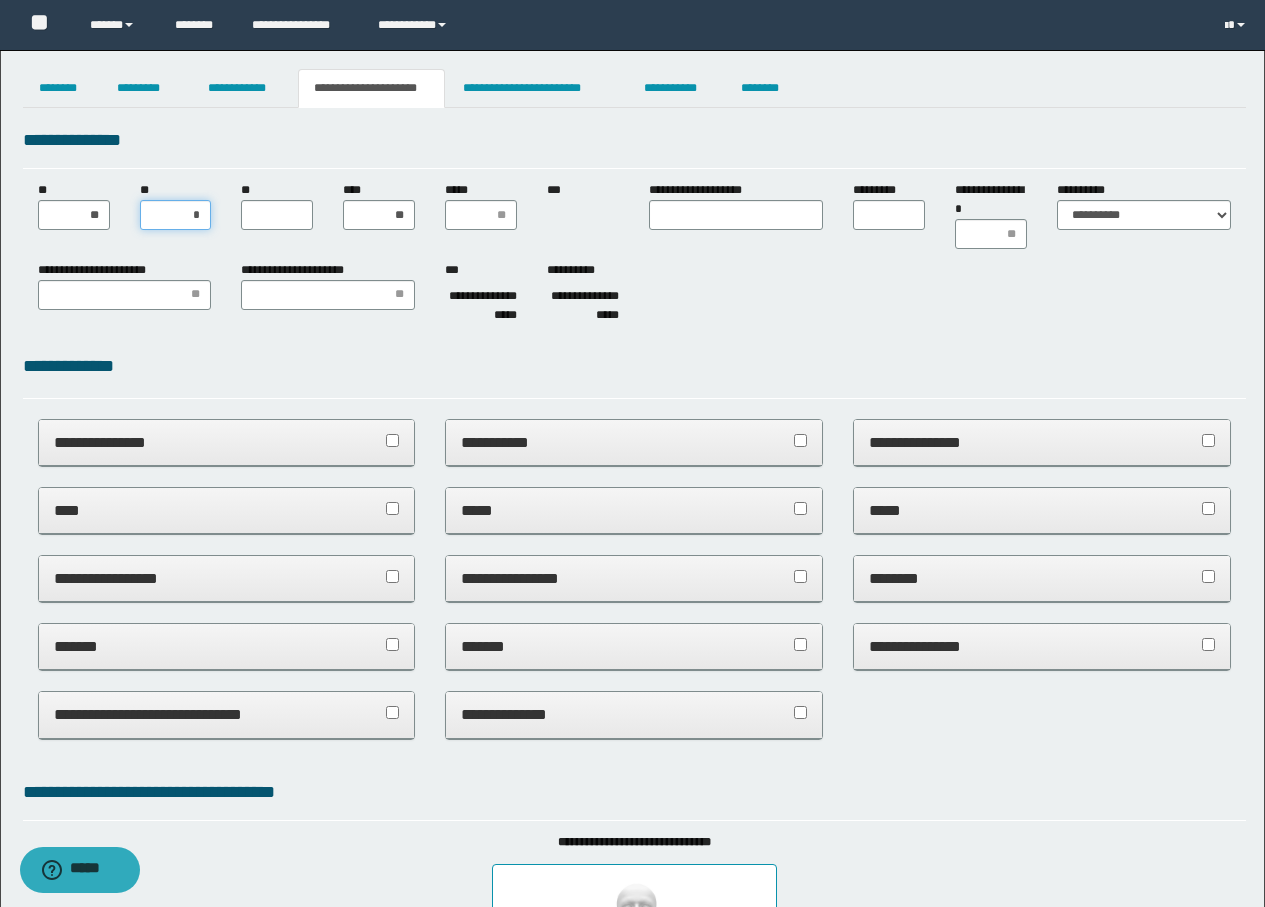 type on "**" 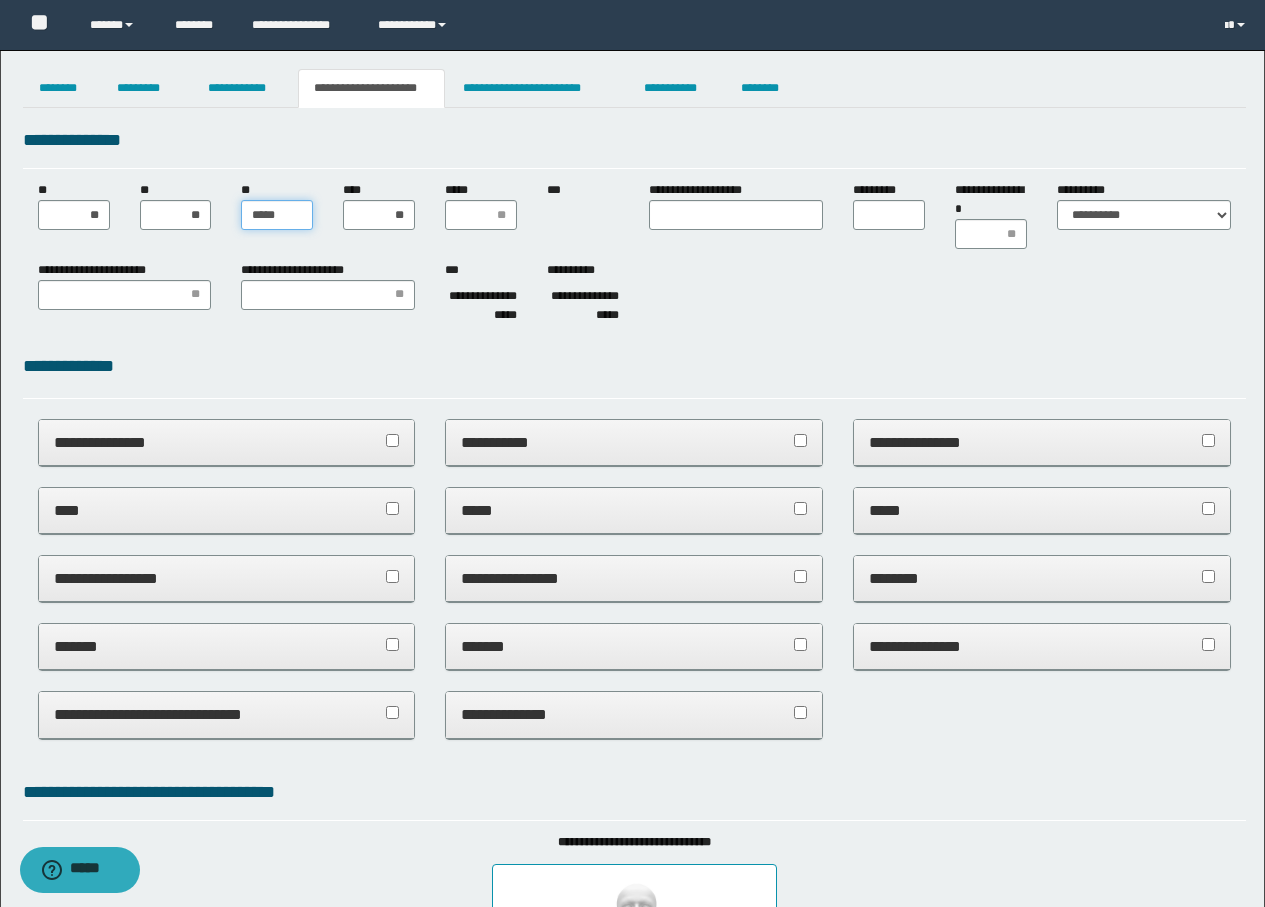 type on "******" 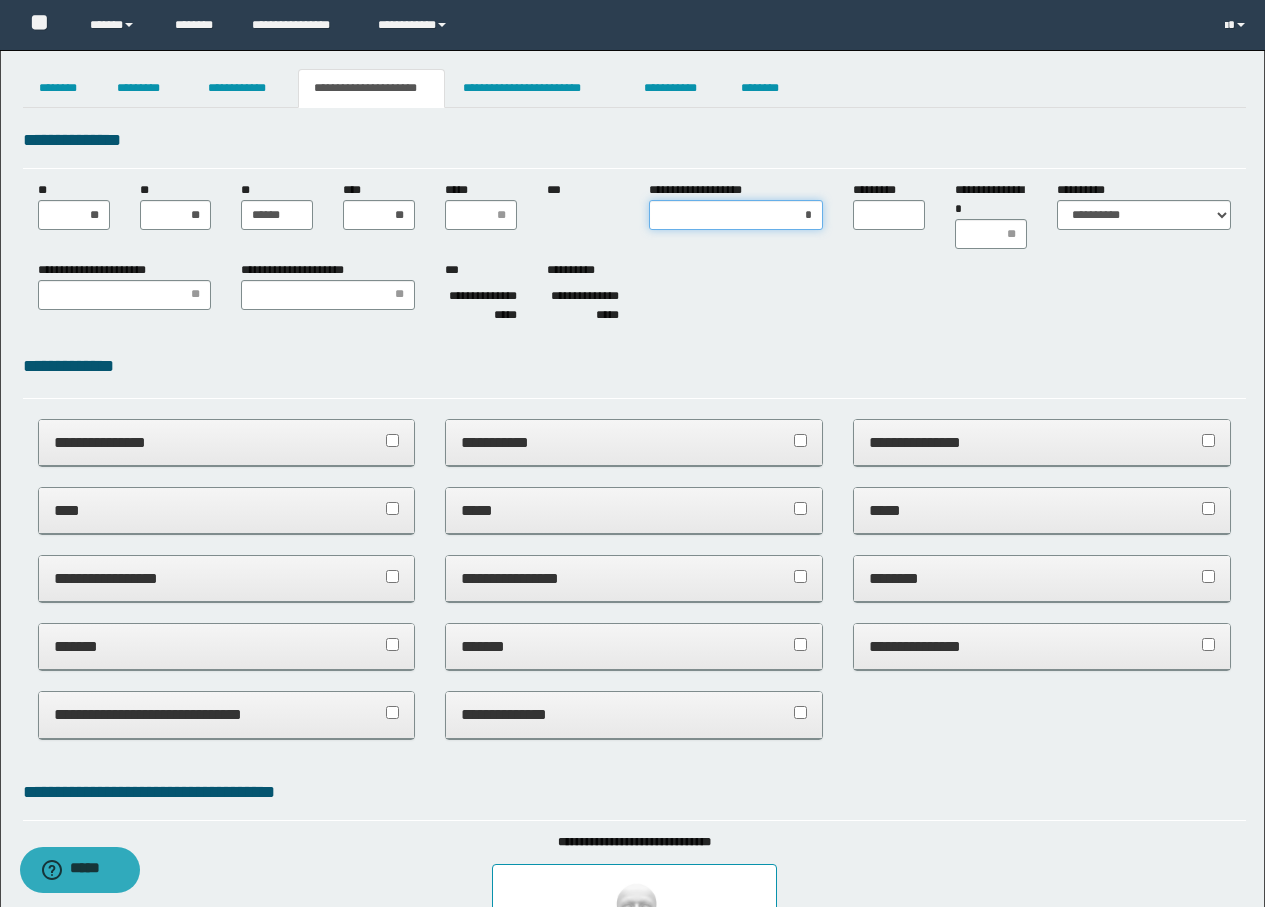 type on "**" 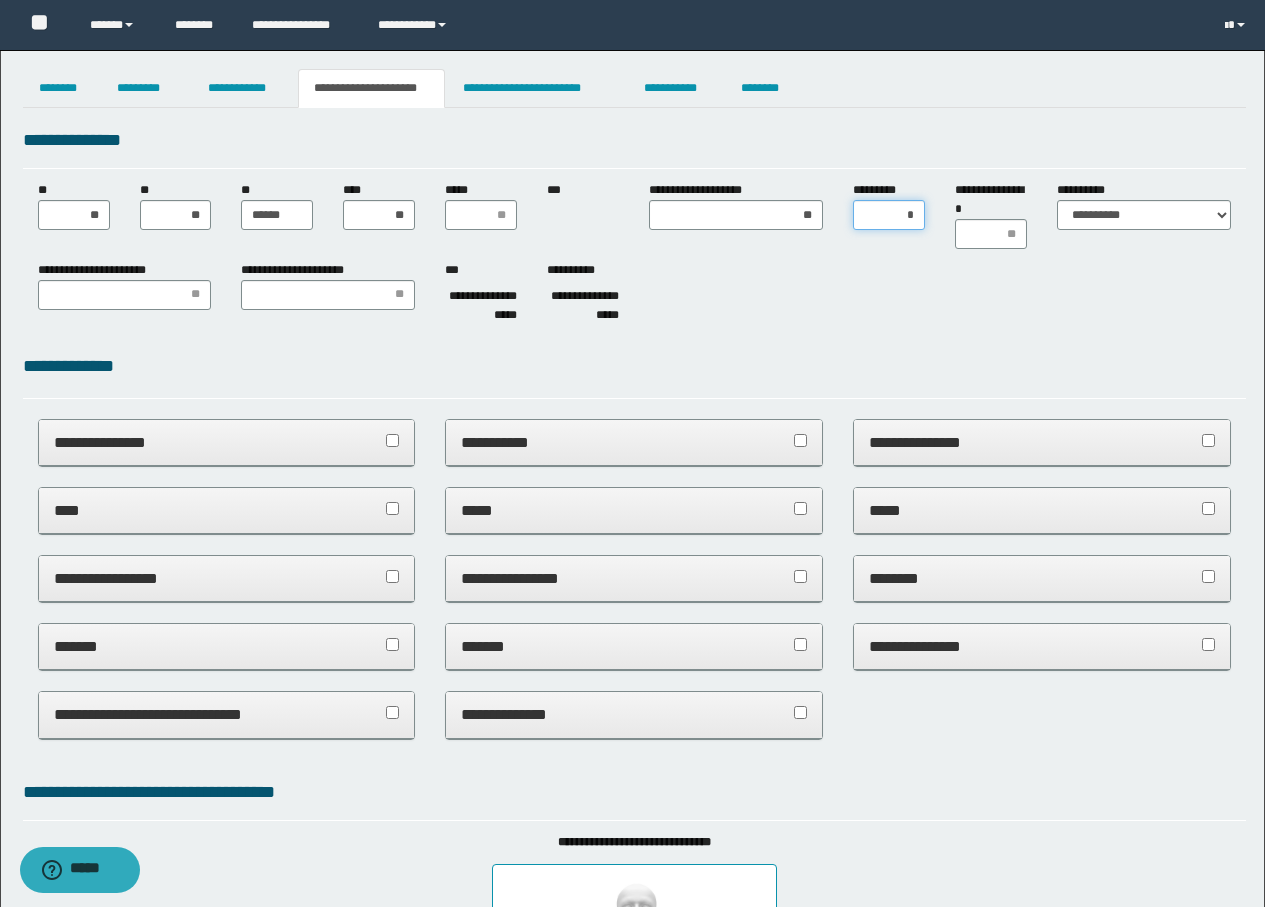 type on "**" 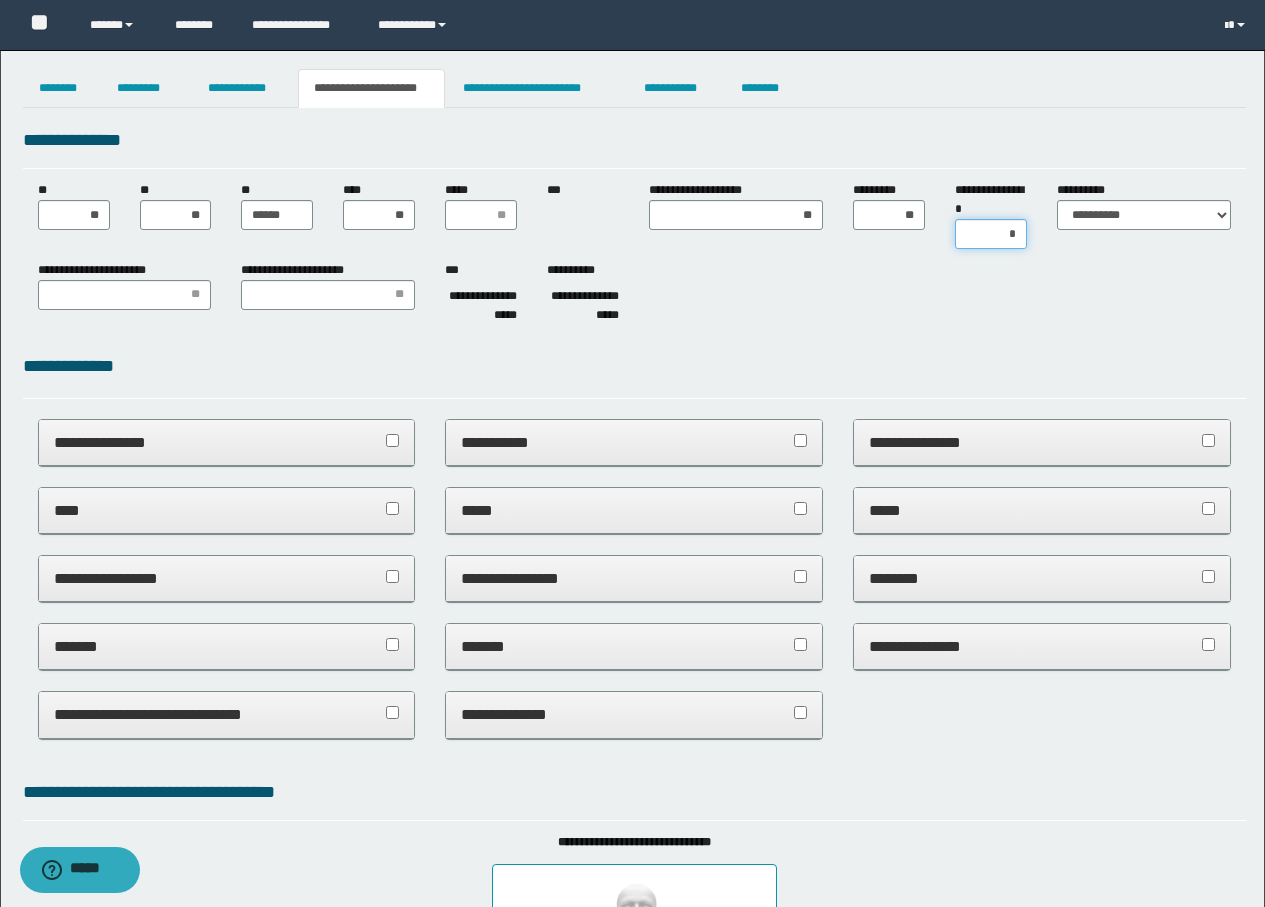 type on "**" 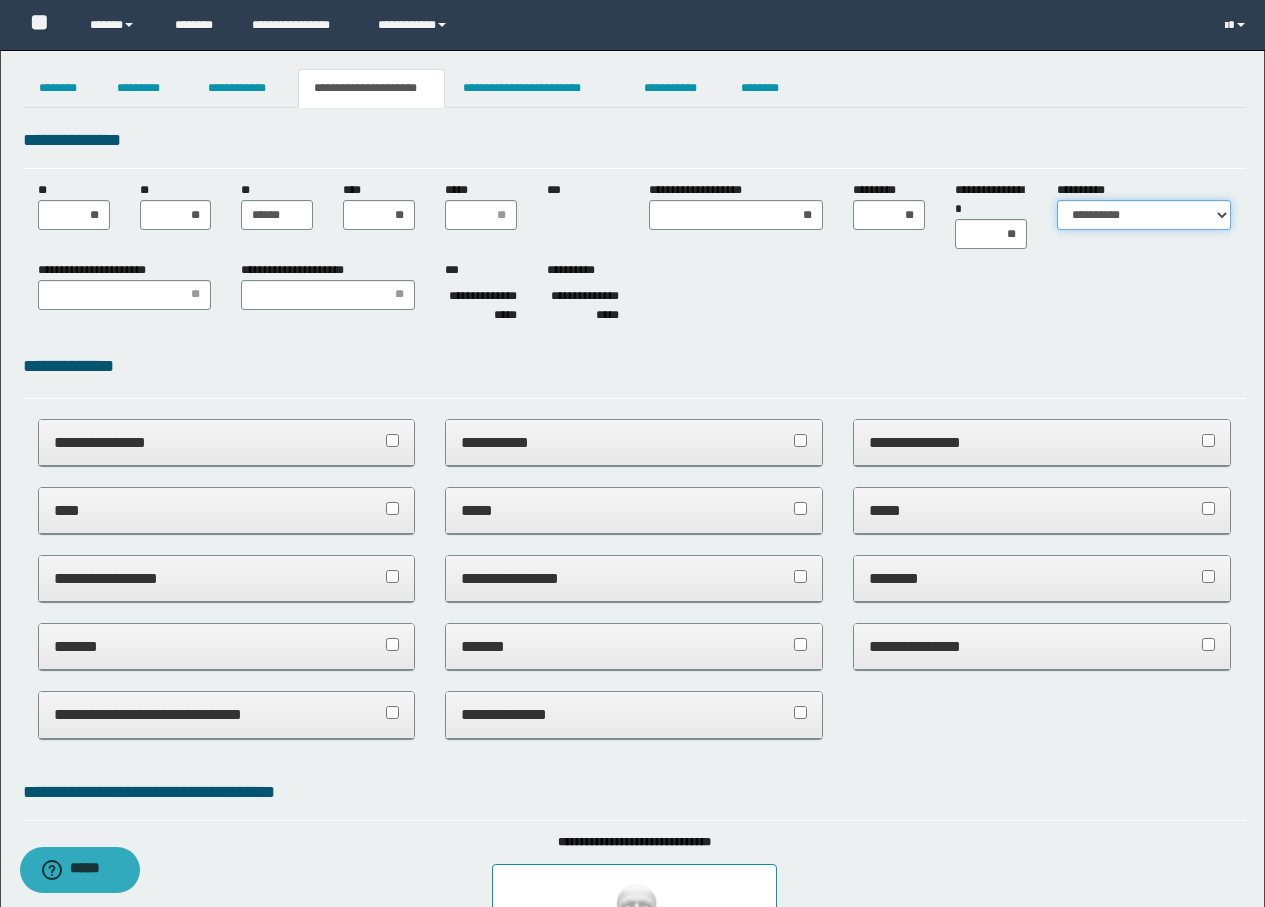 click on "**********" at bounding box center [1144, 215] 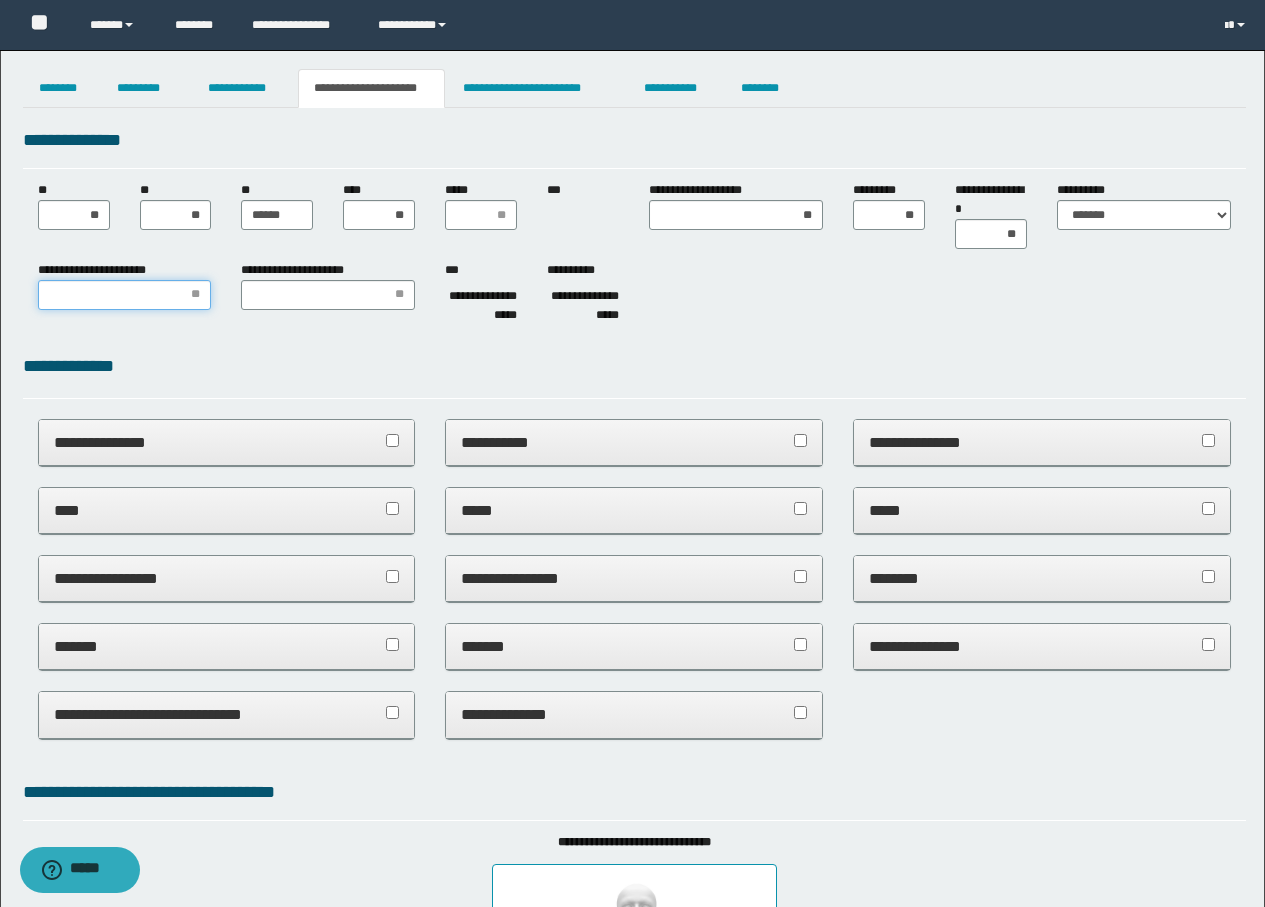 click on "**********" at bounding box center [125, 295] 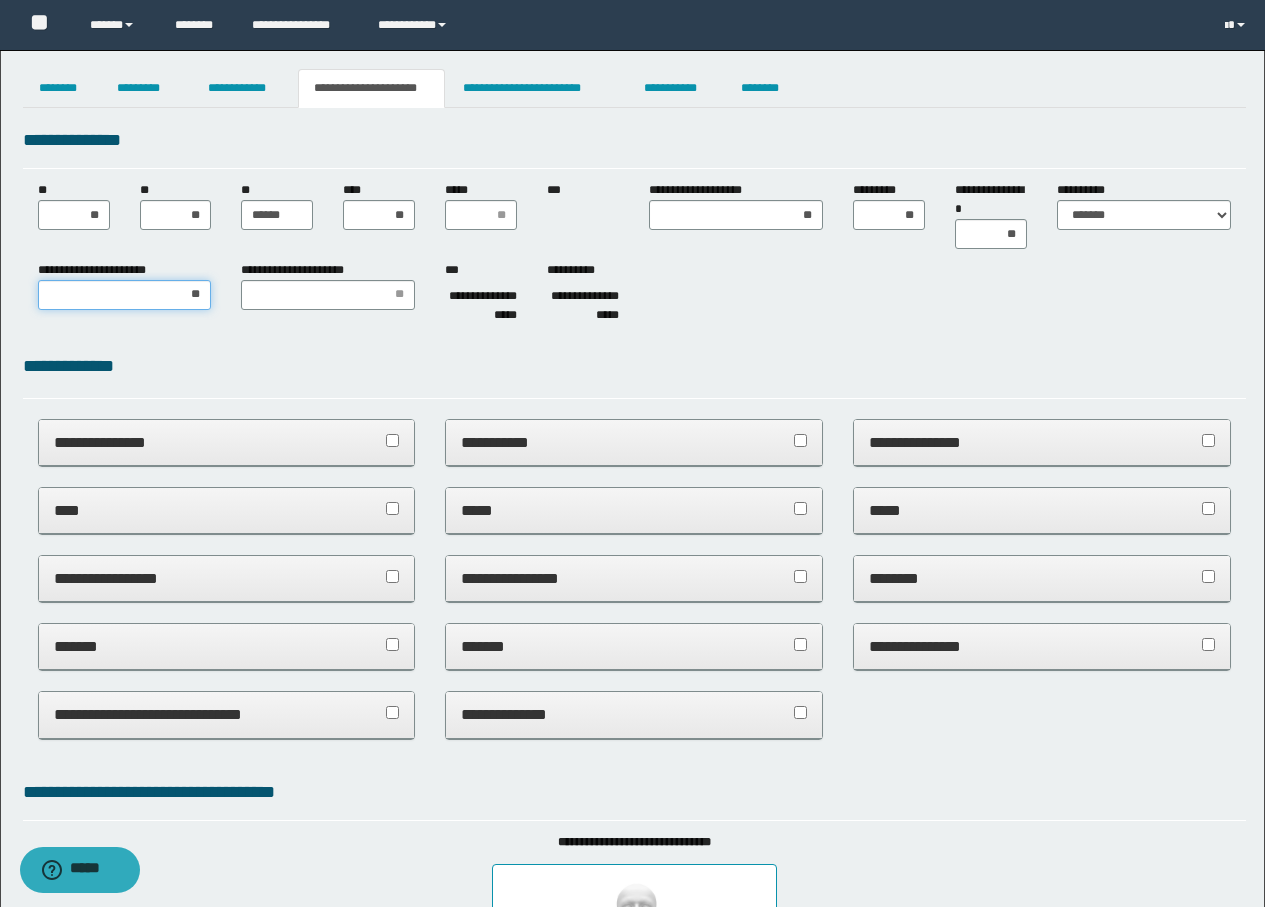 type on "***" 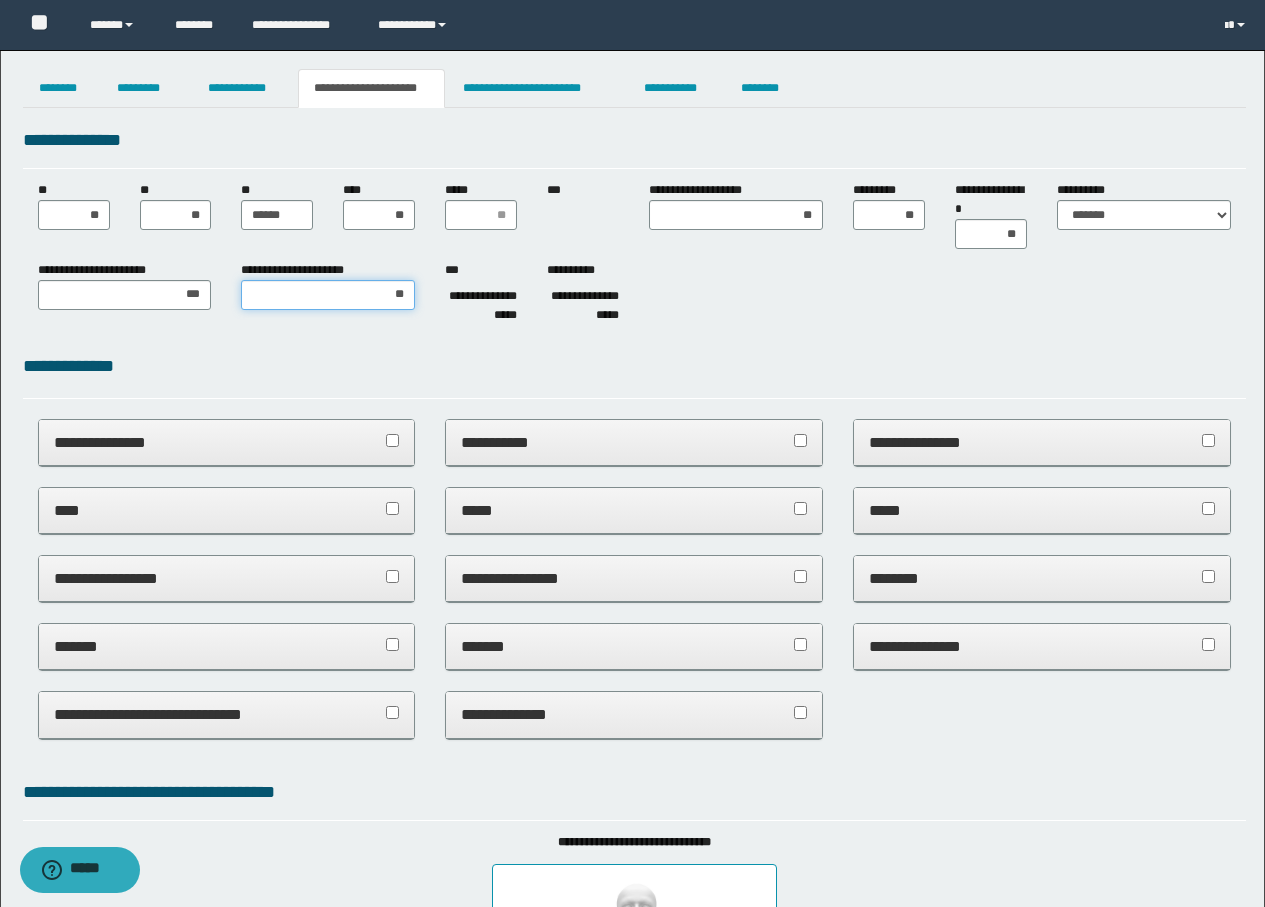 type on "***" 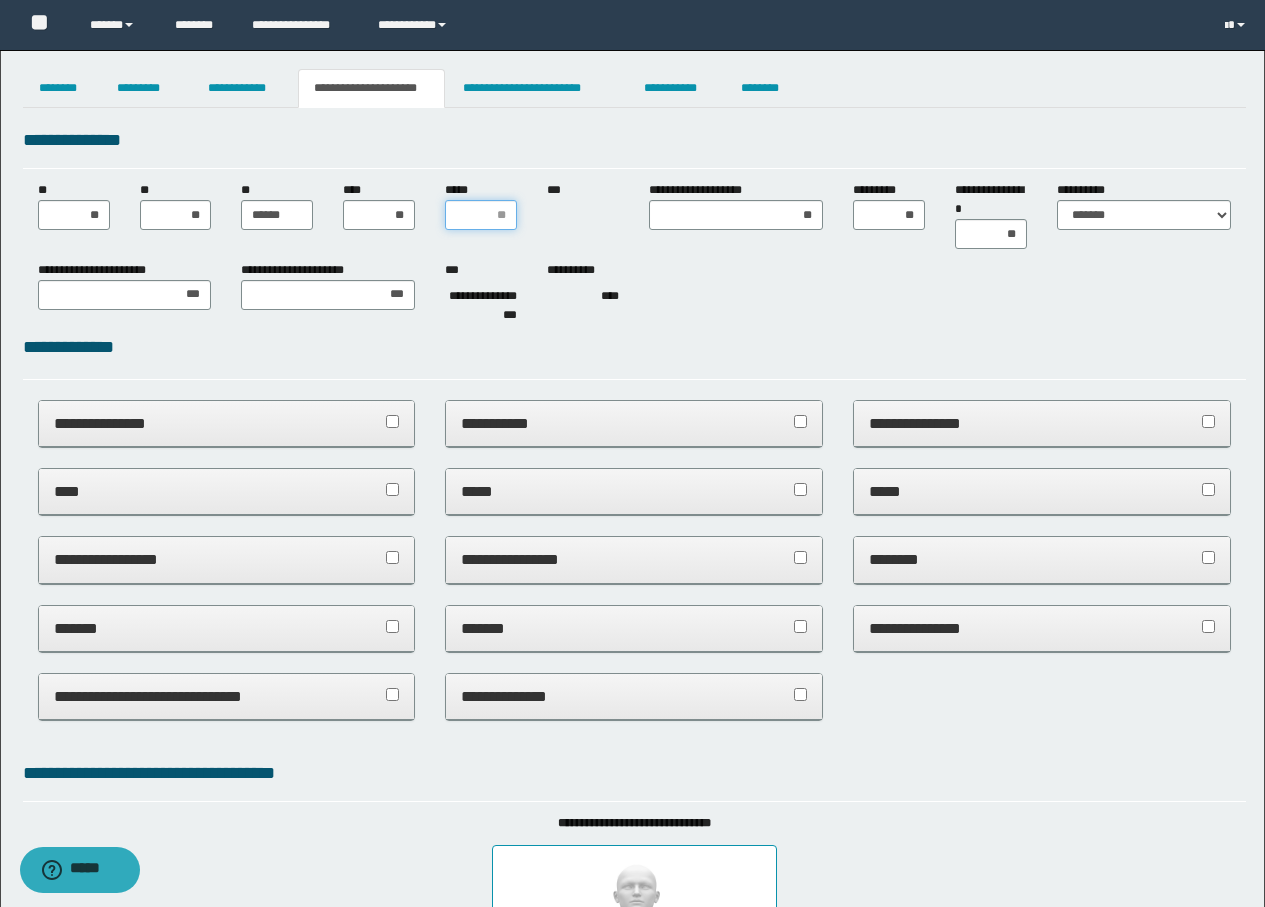 click on "*****" at bounding box center [481, 215] 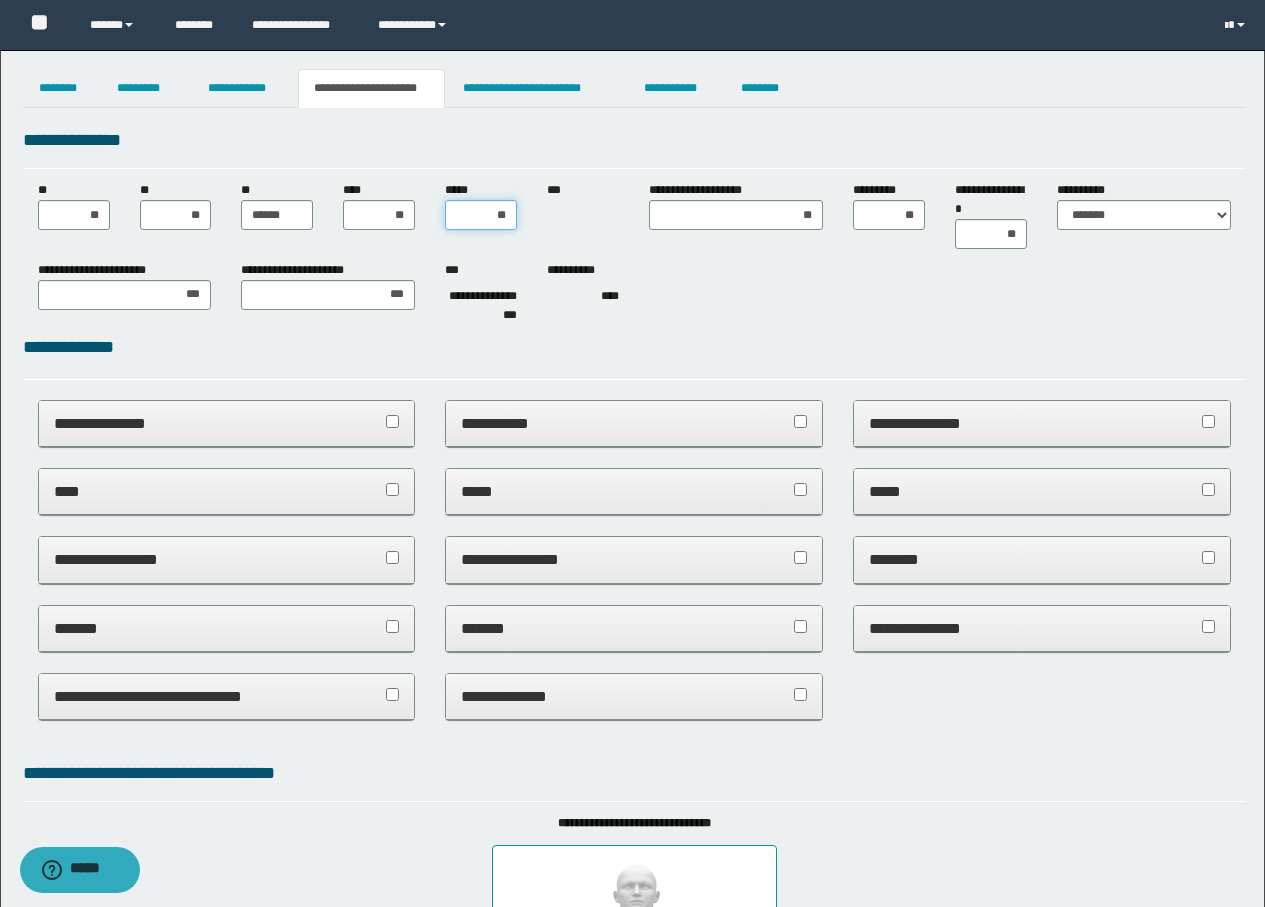 type on "***" 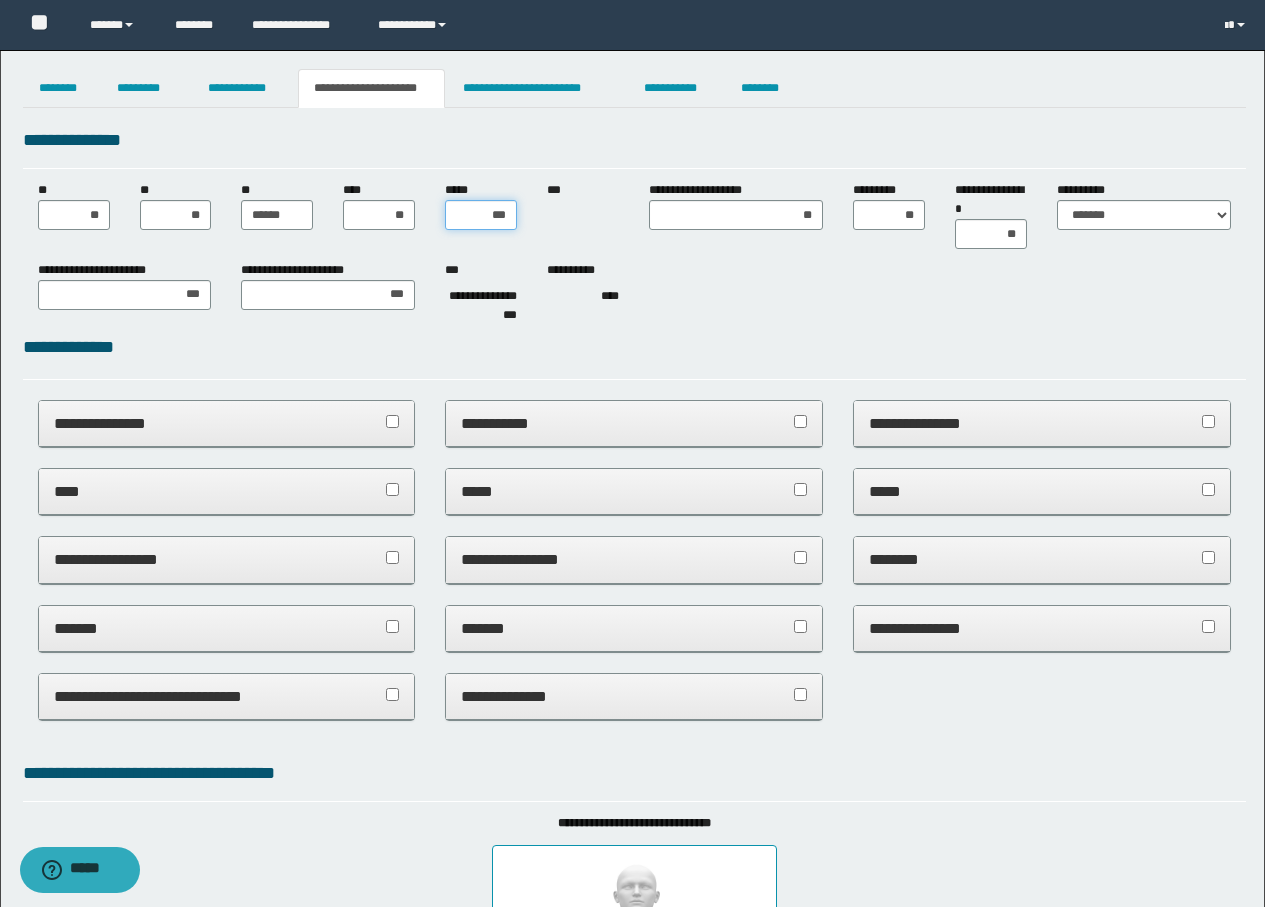 drag, startPoint x: 498, startPoint y: 222, endPoint x: 317, endPoint y: 254, distance: 183.80696 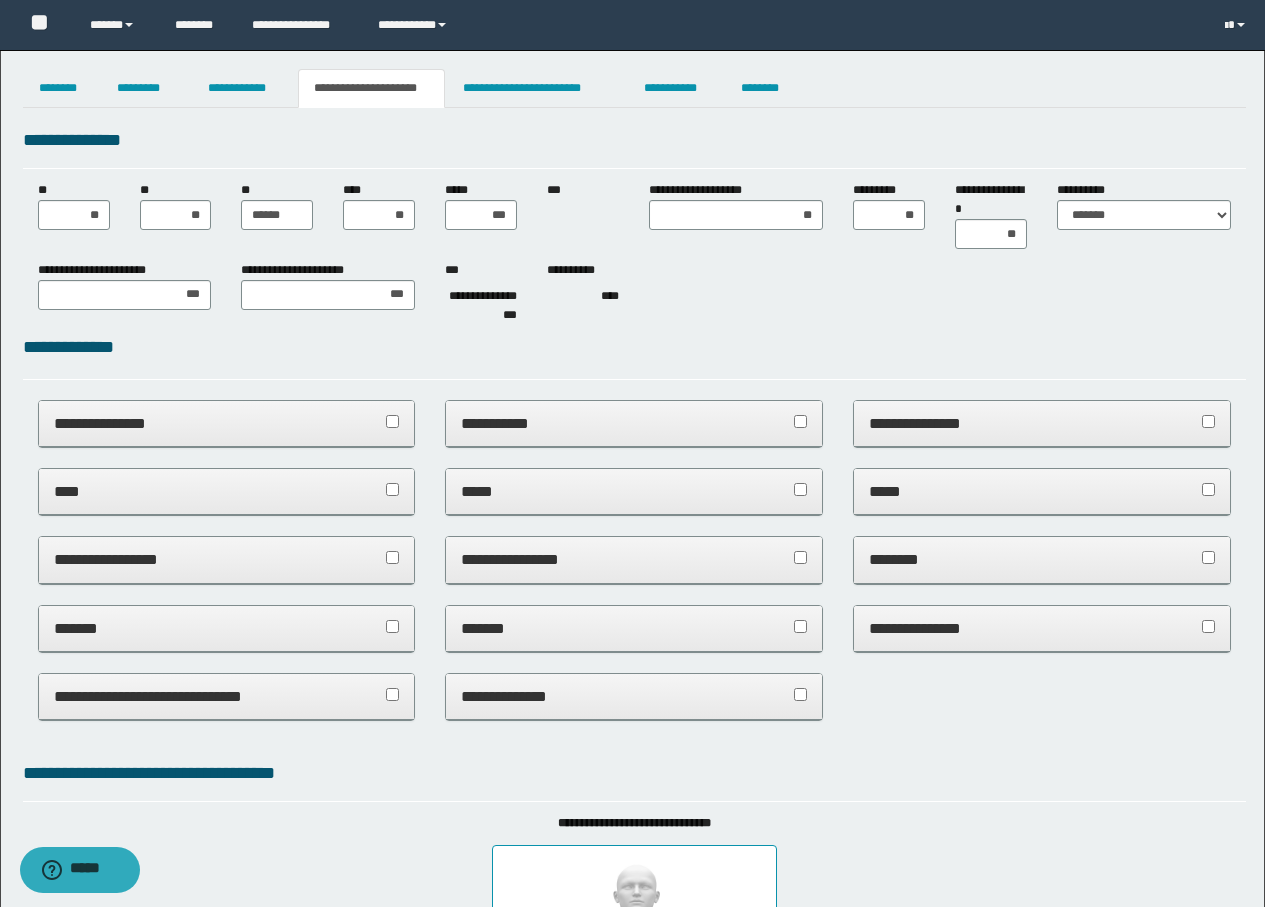 drag, startPoint x: 317, startPoint y: 254, endPoint x: 864, endPoint y: 321, distance: 551.088 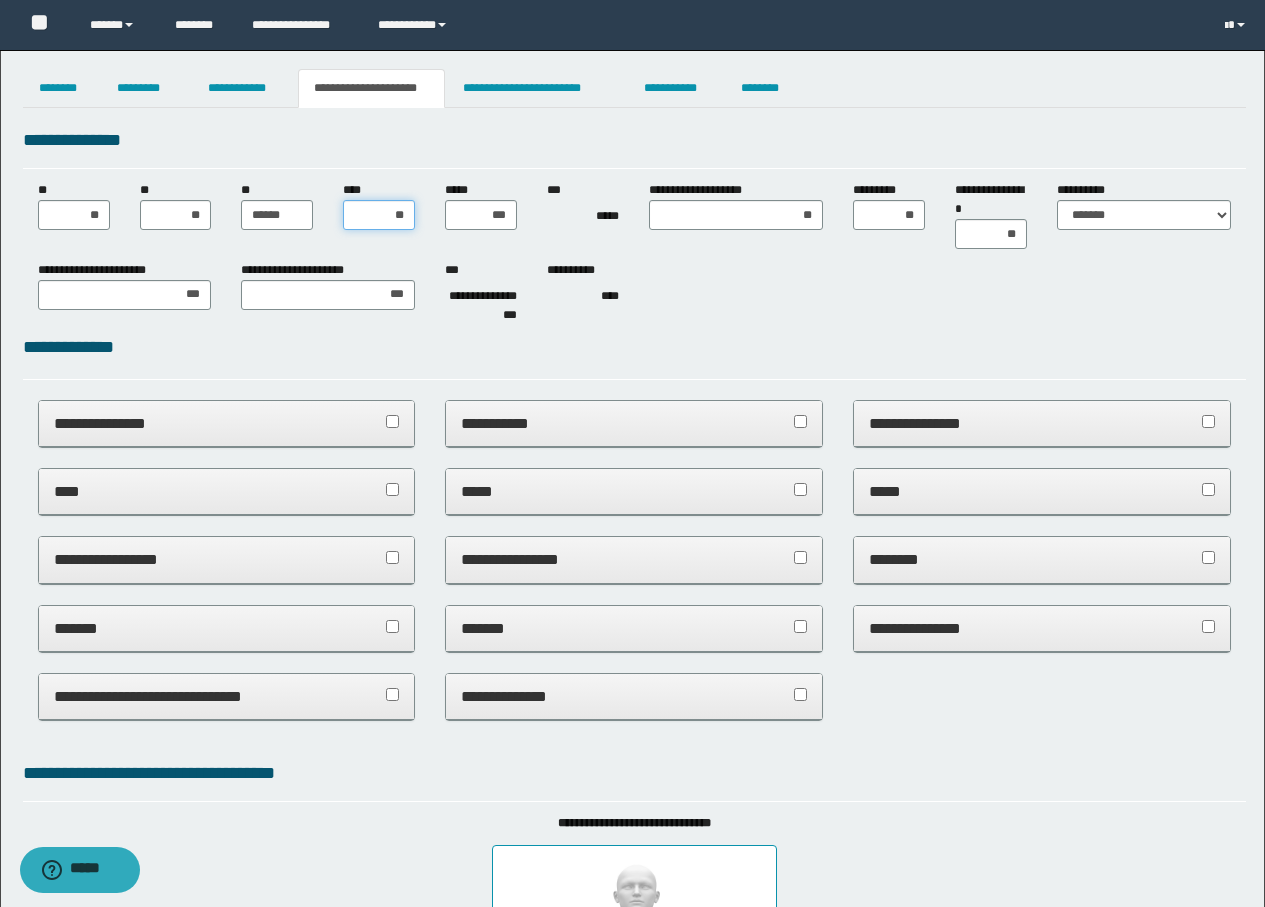 click on "**" at bounding box center [379, 215] 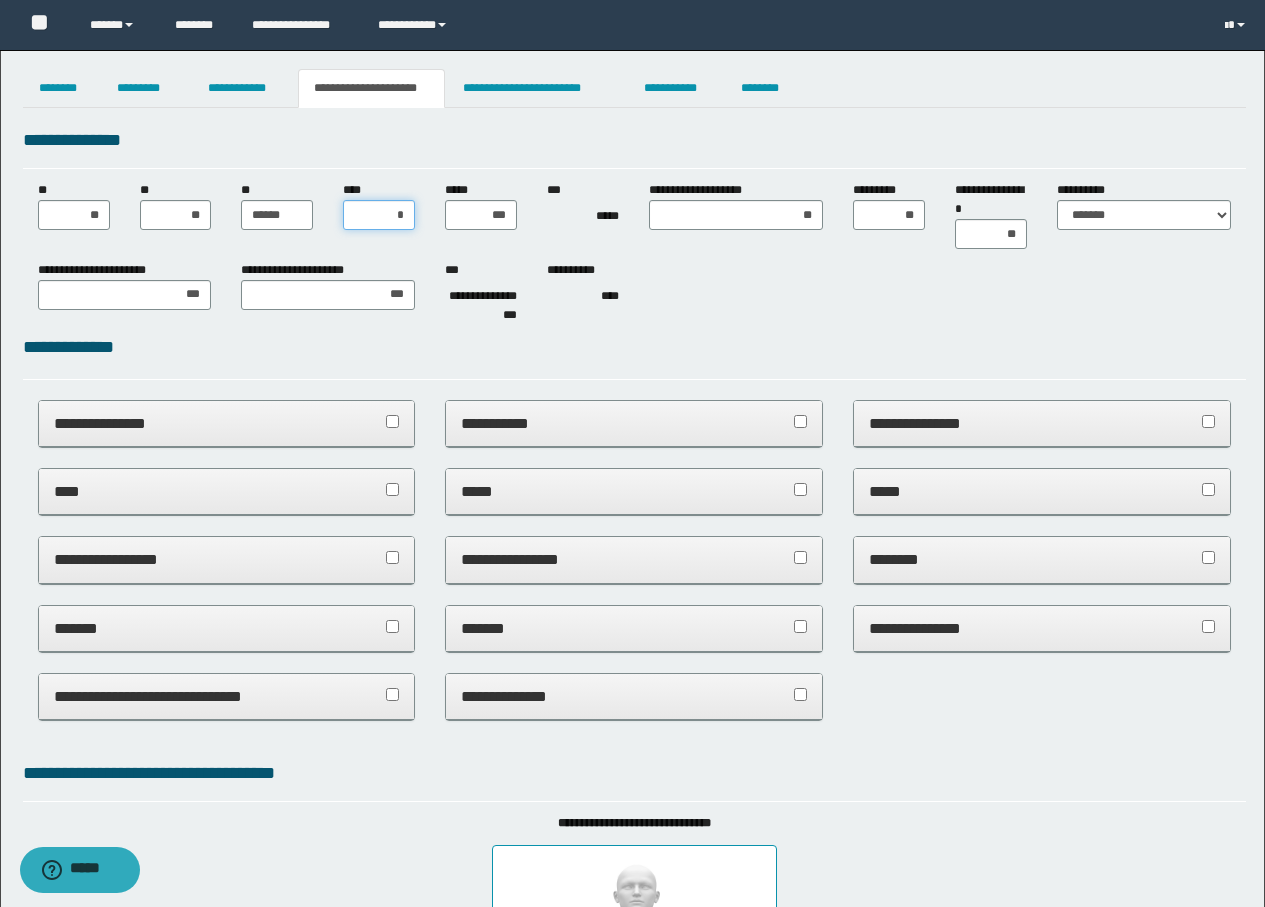type on "**" 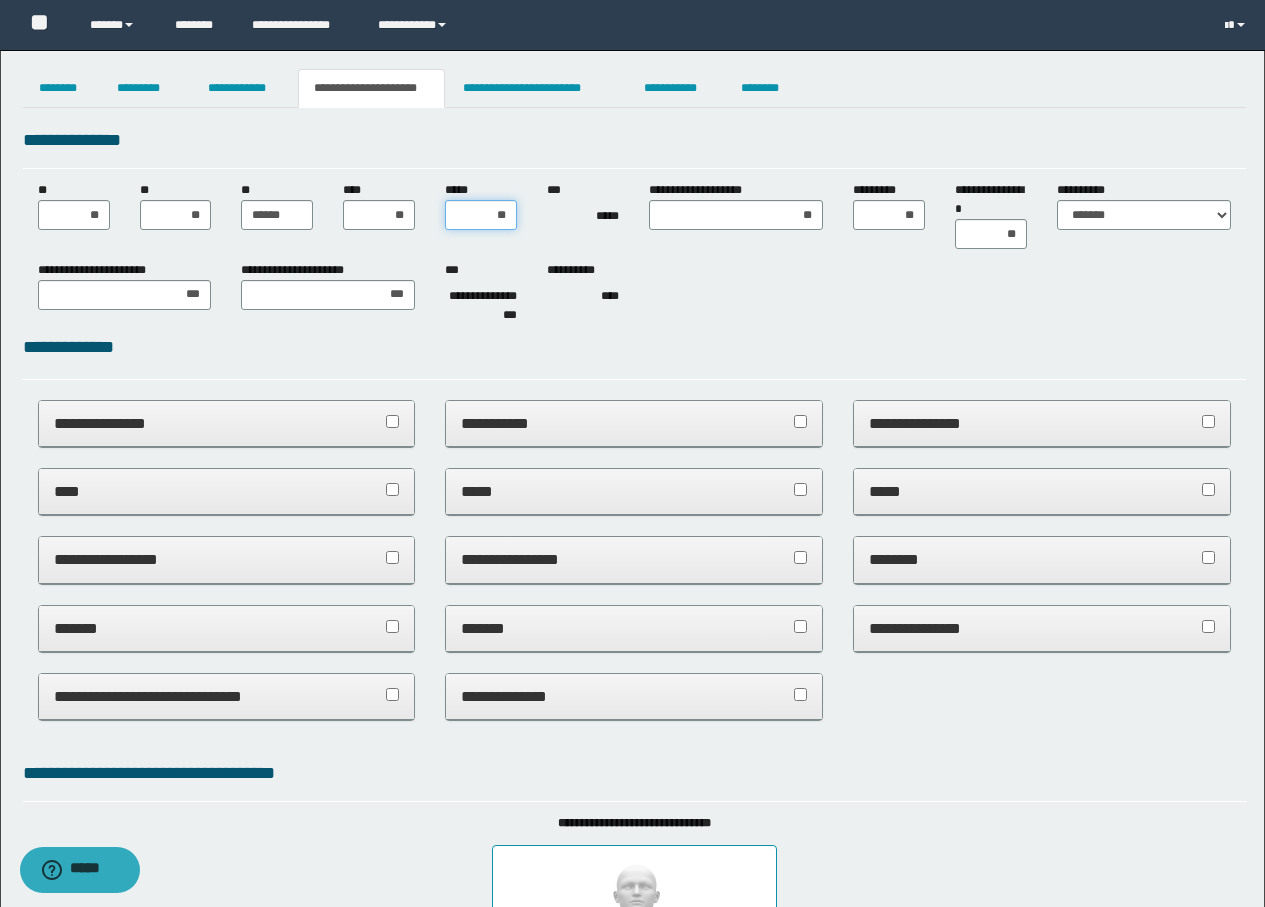 type on "***" 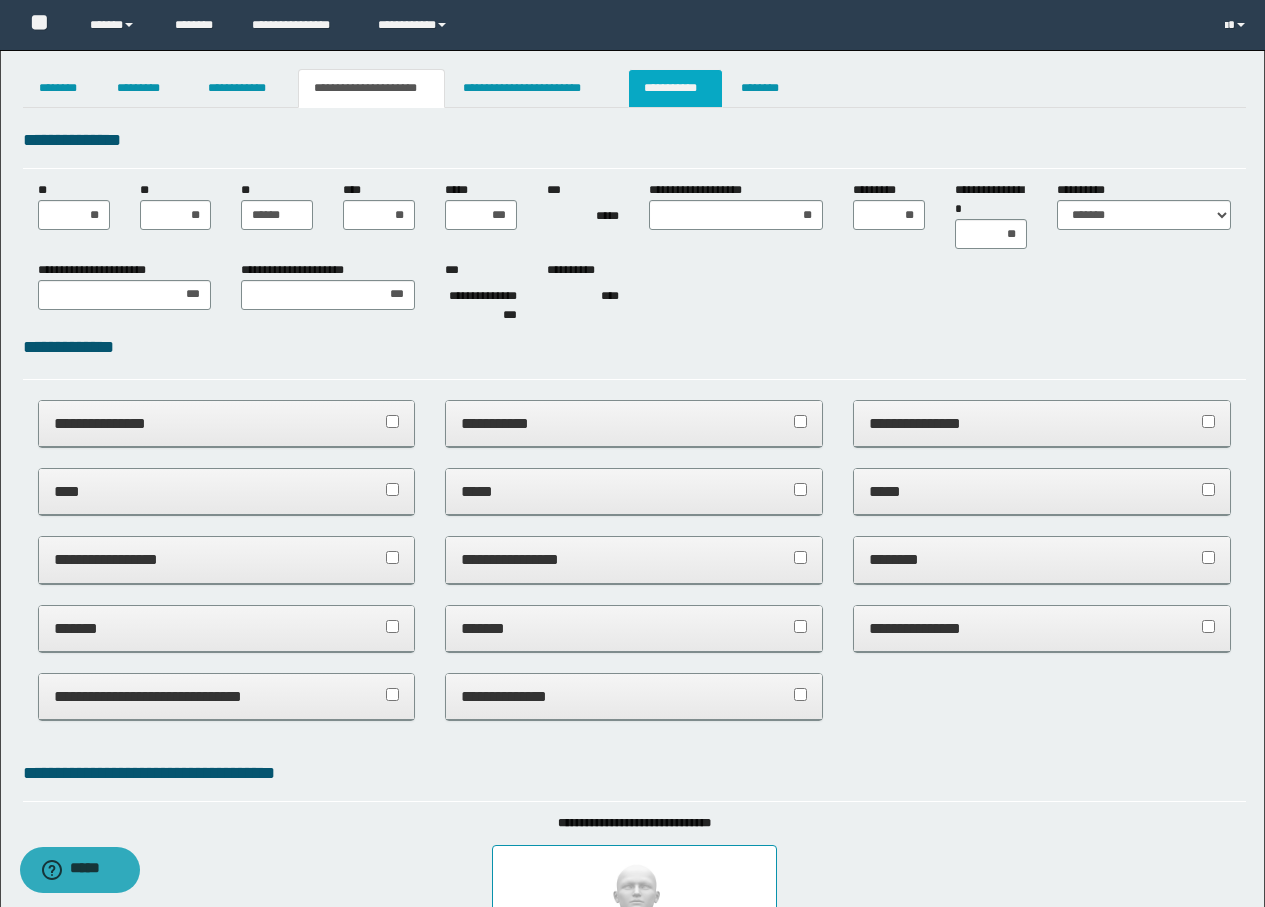 click on "**********" at bounding box center [675, 88] 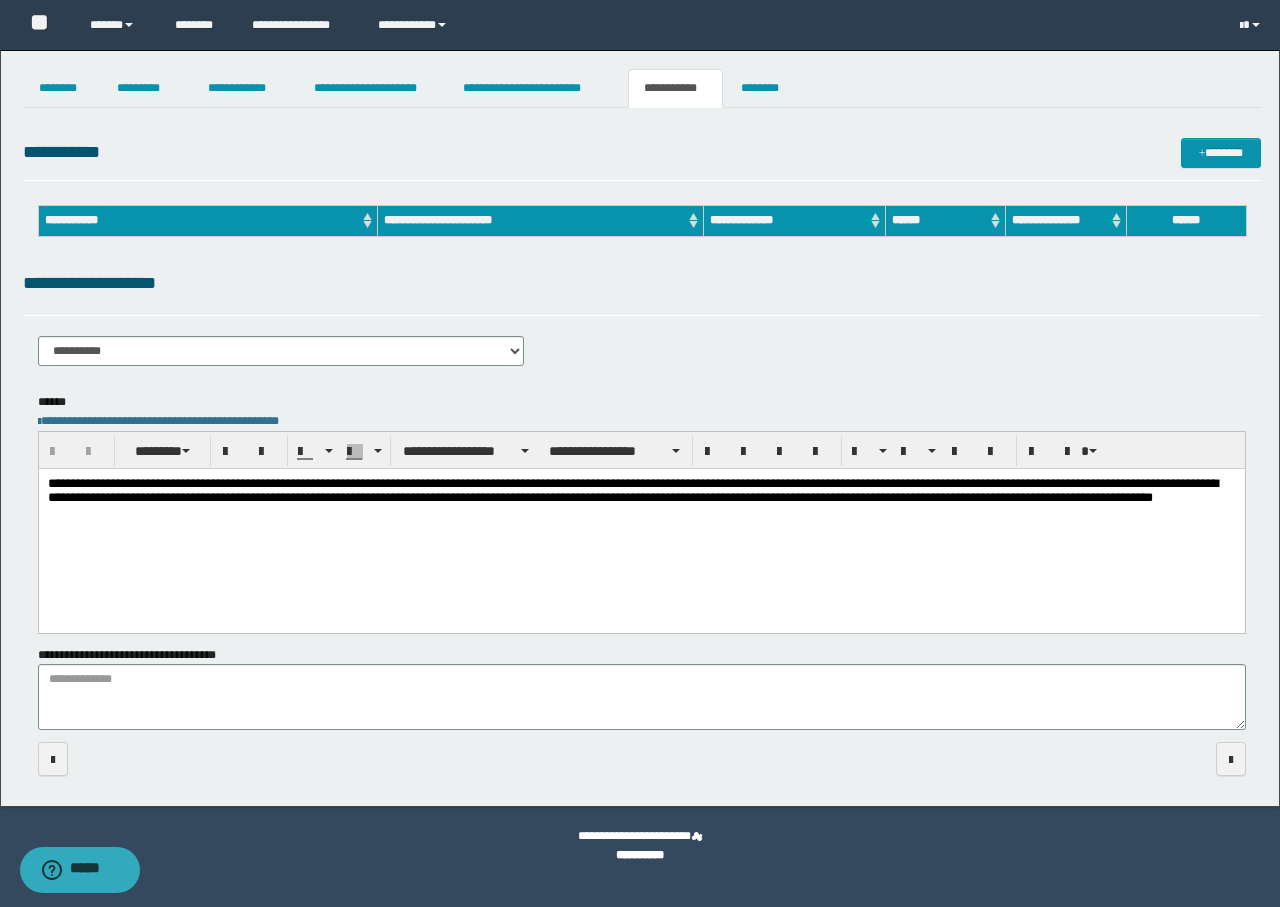scroll, scrollTop: 0, scrollLeft: 0, axis: both 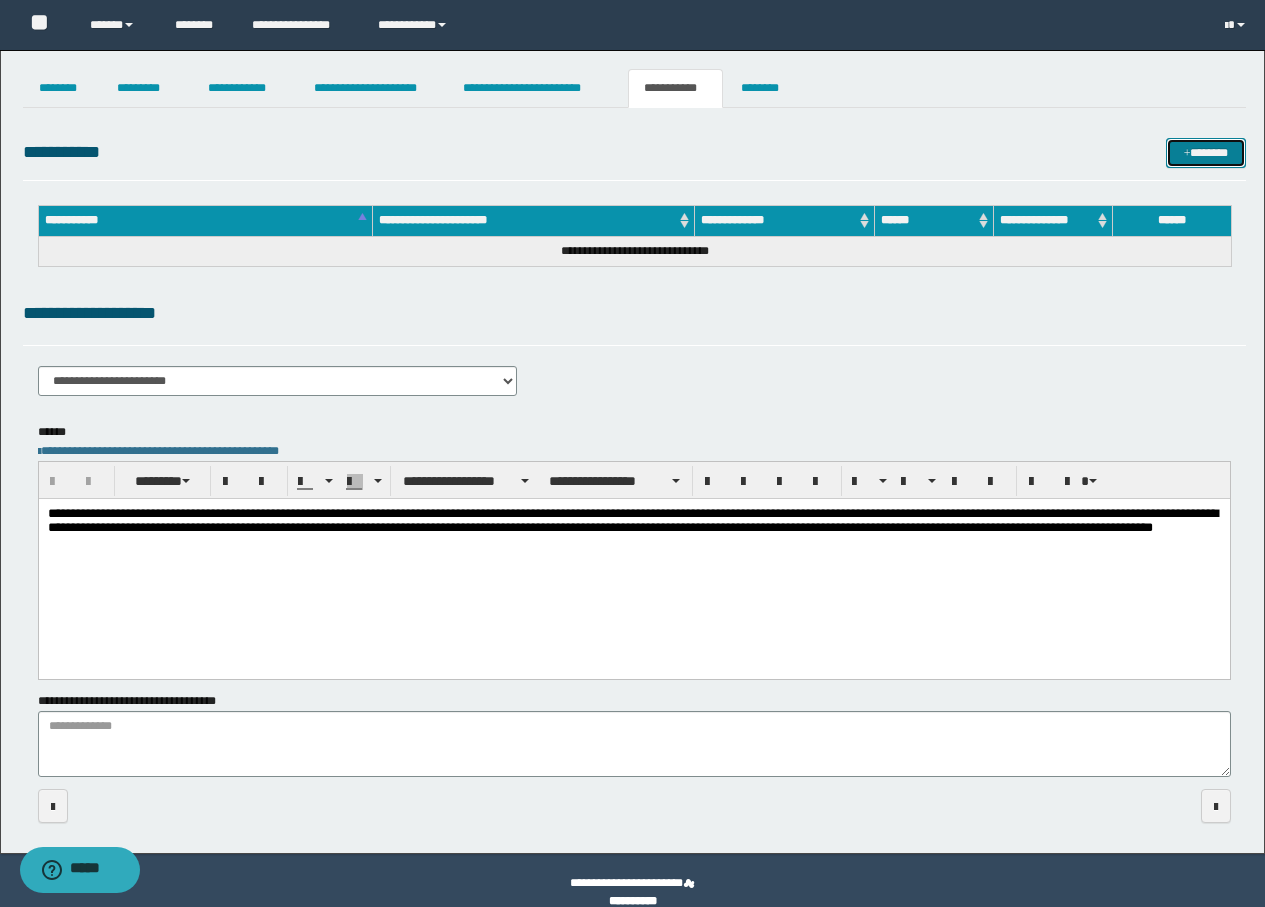 click on "*******" at bounding box center [1206, 153] 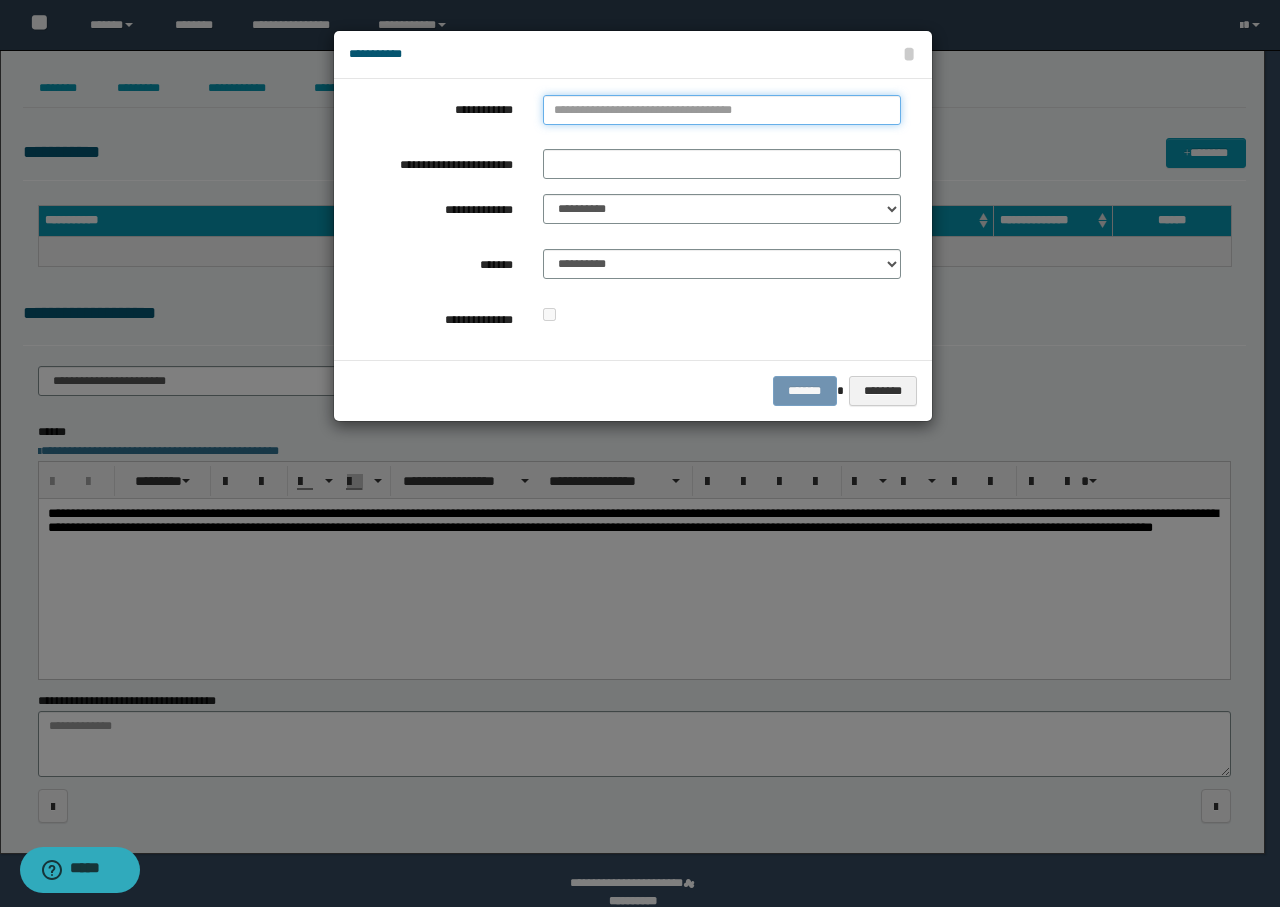 click on "**********" at bounding box center [722, 110] 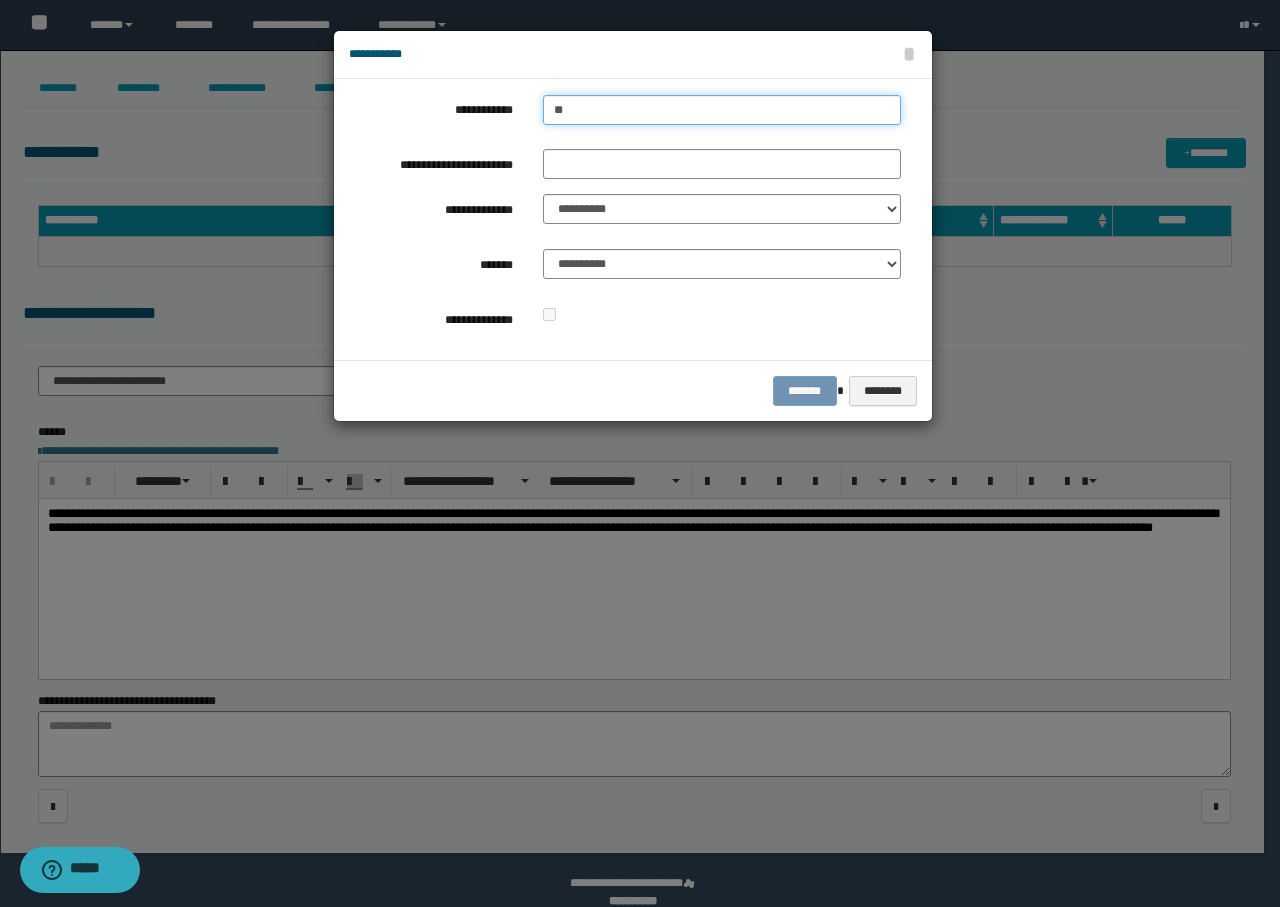 type on "***" 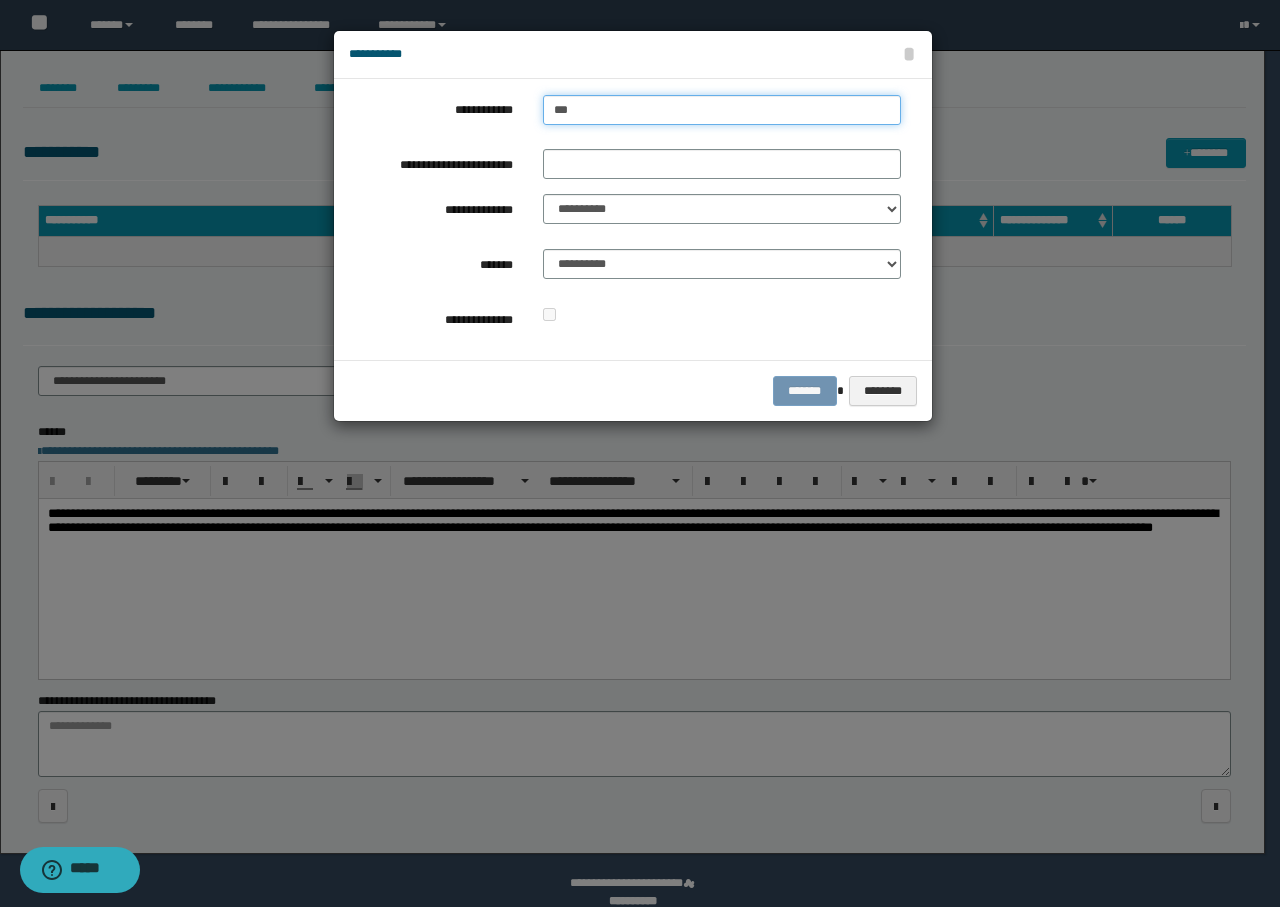 type on "***" 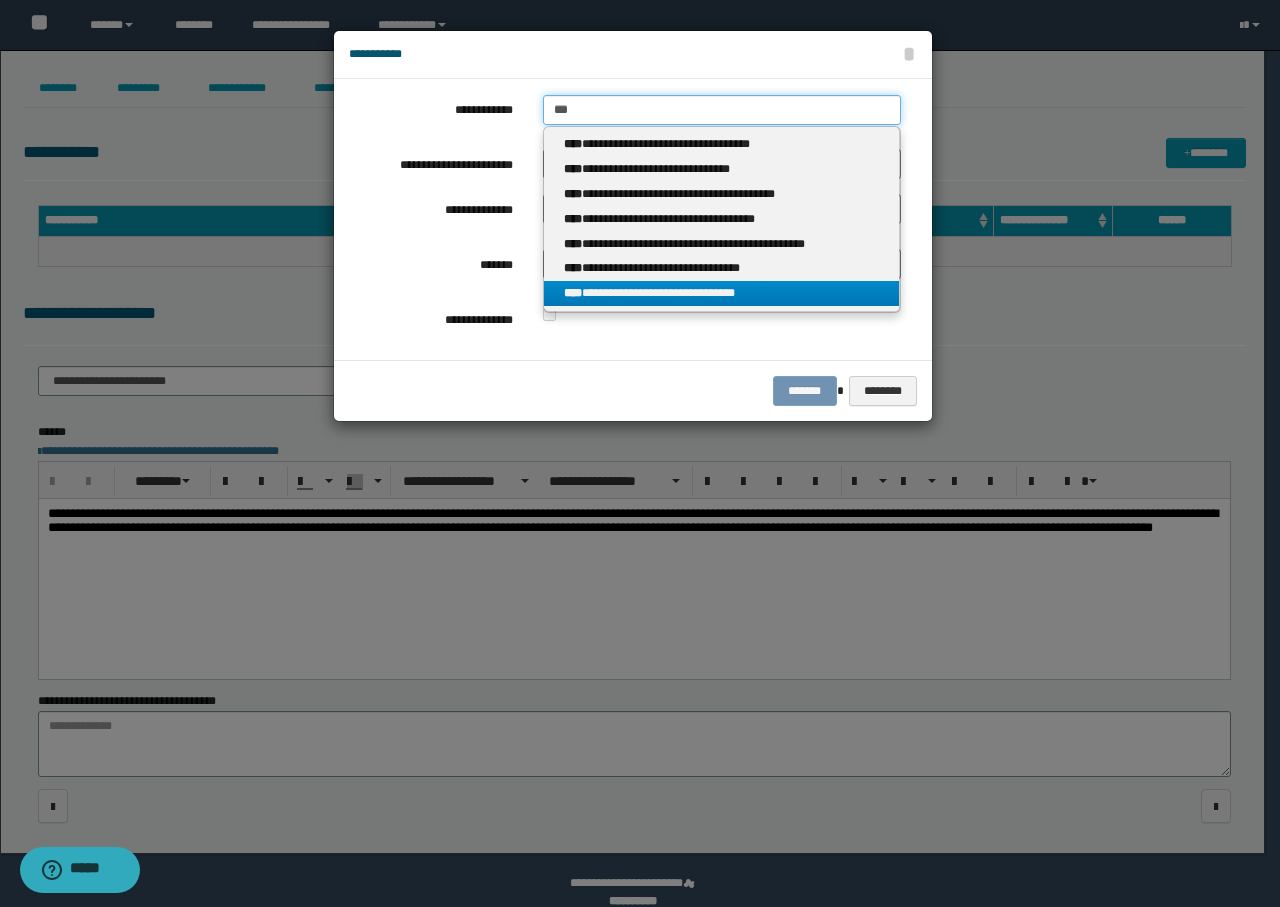 type on "***" 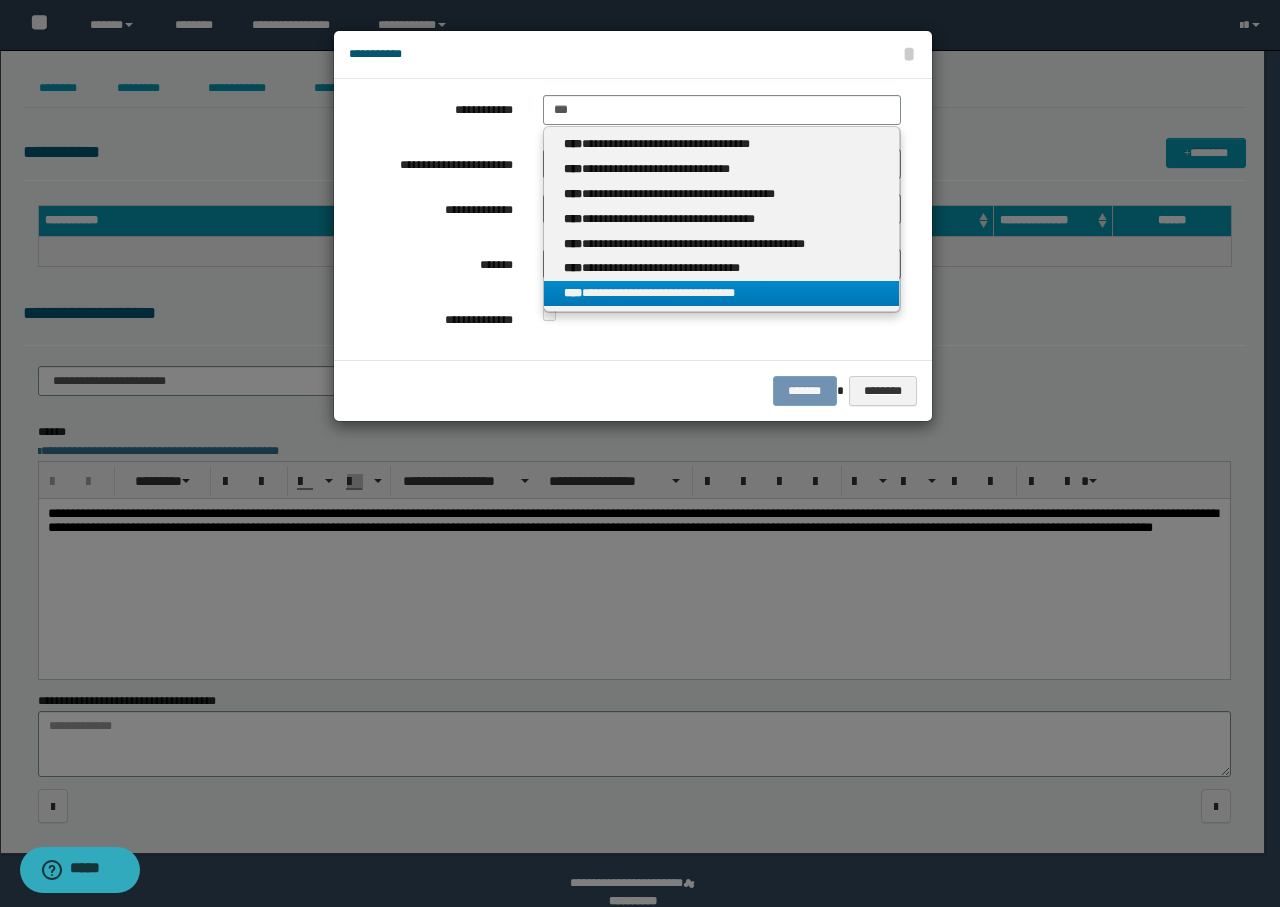 click on "**********" at bounding box center [722, 293] 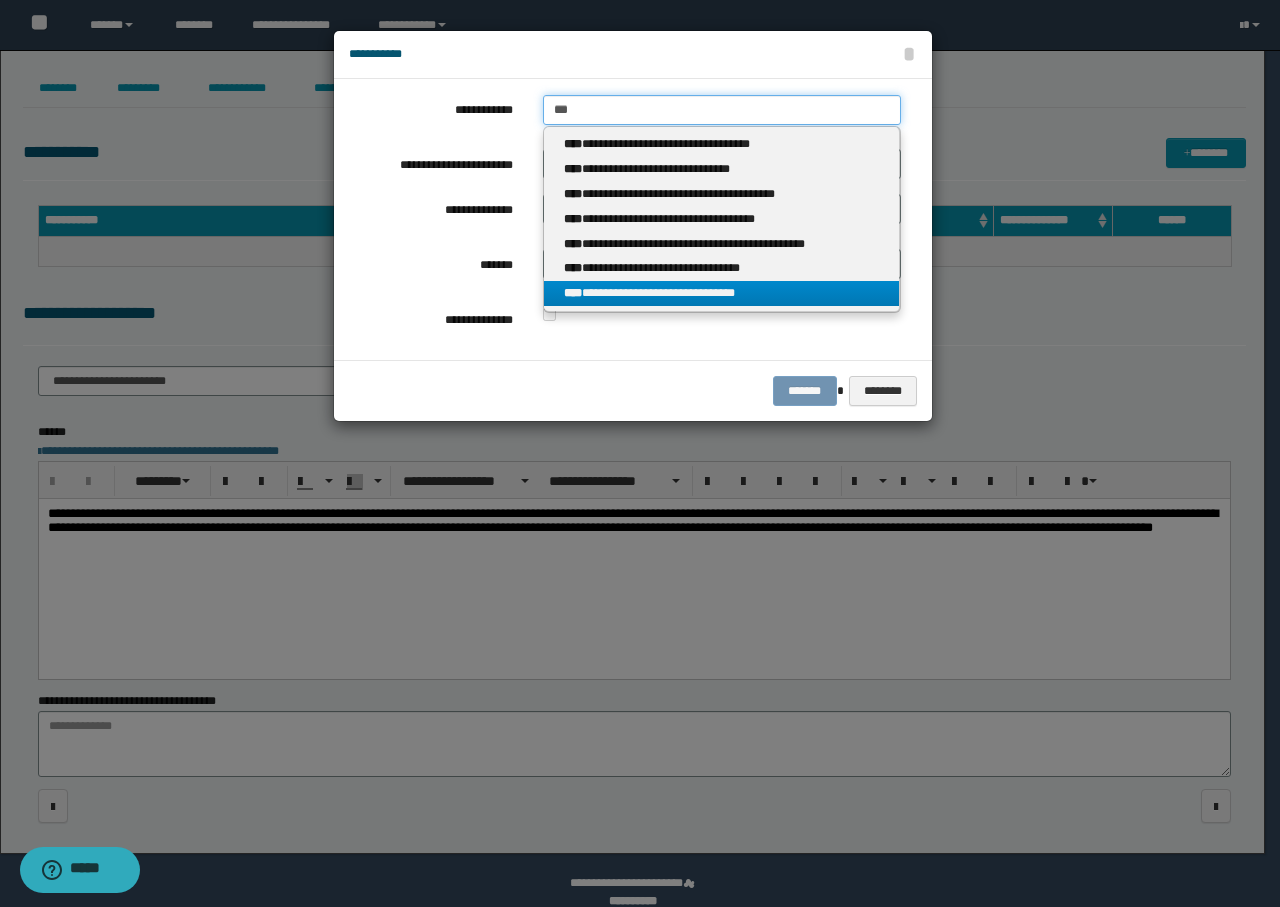 type 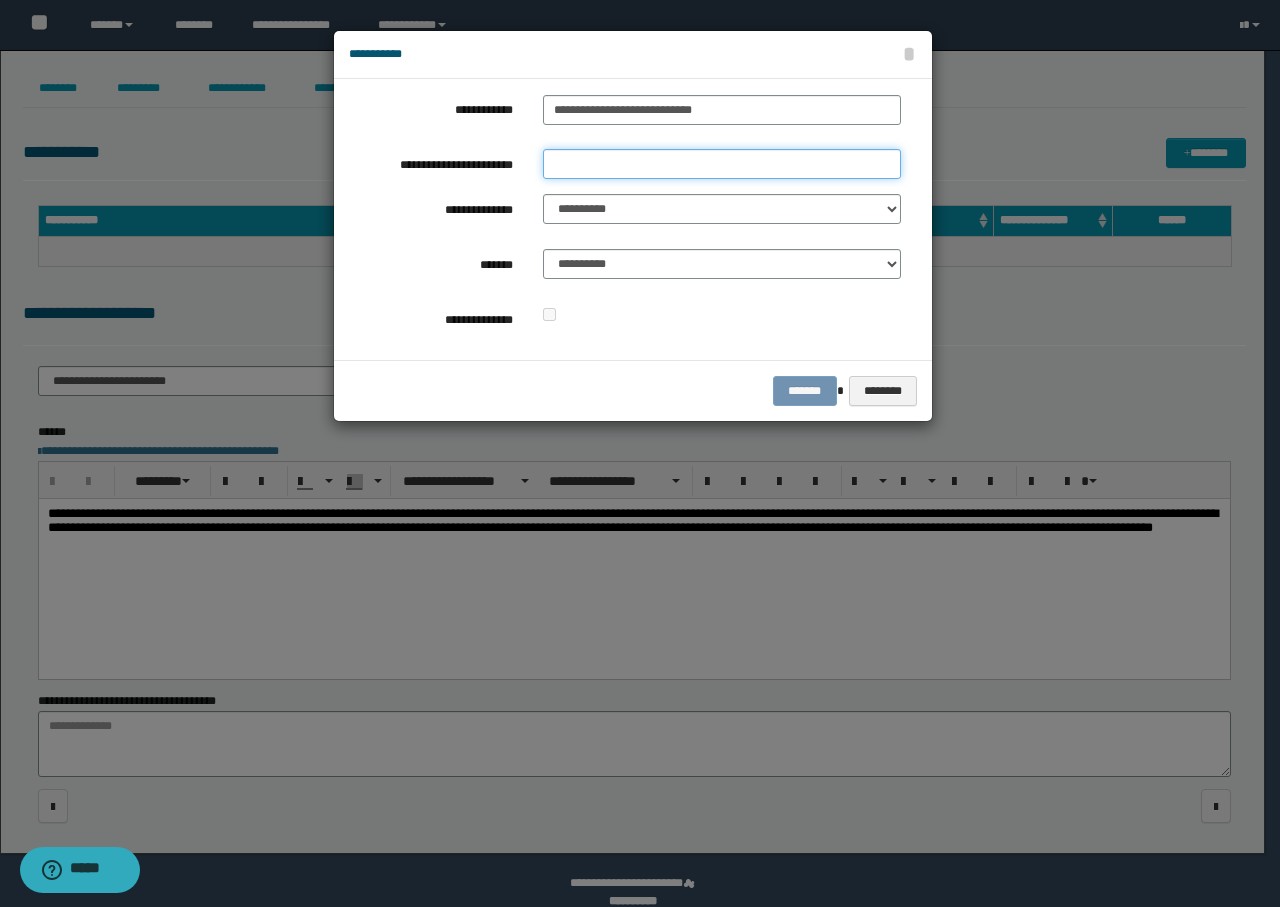 click on "**********" at bounding box center (722, 164) 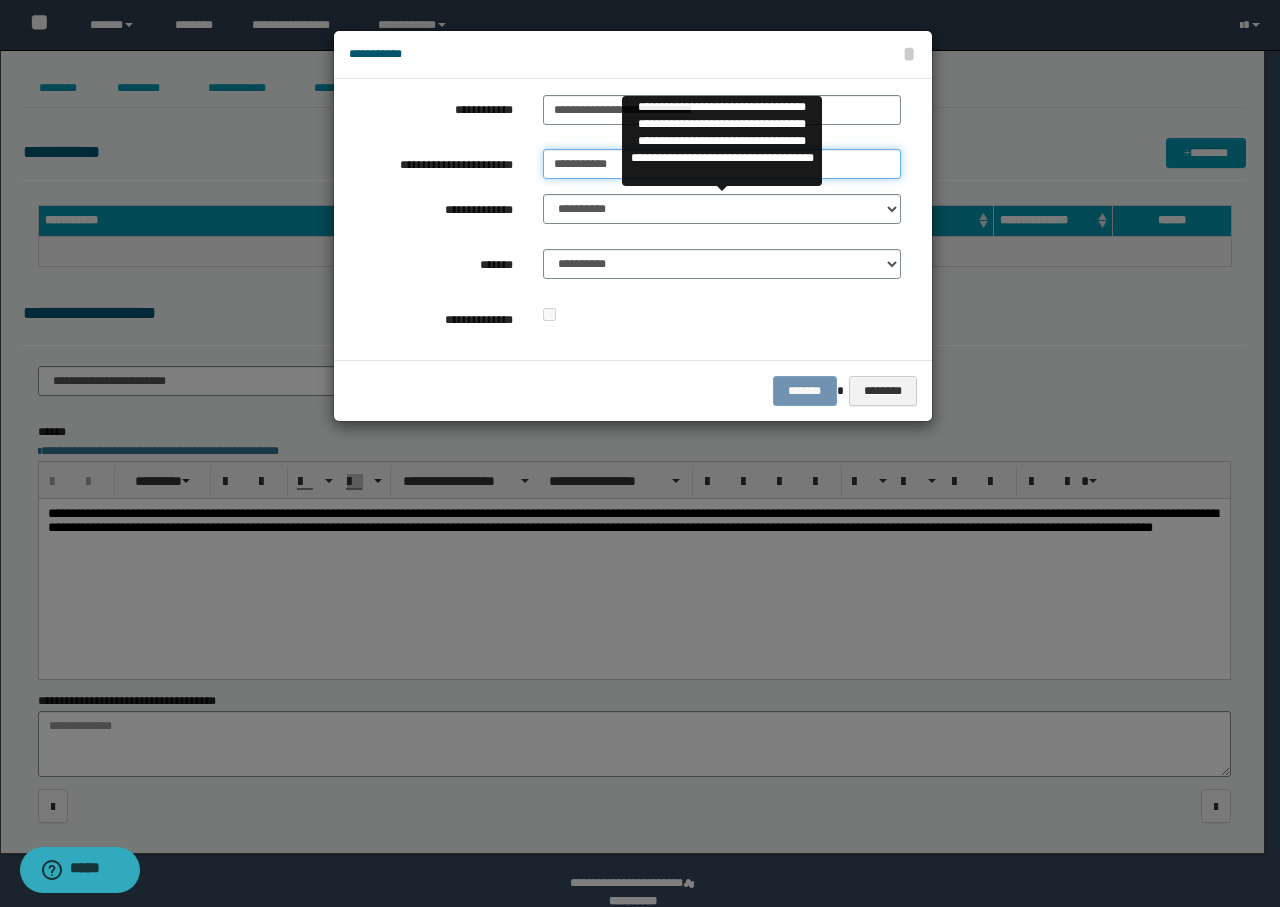 type on "**********" 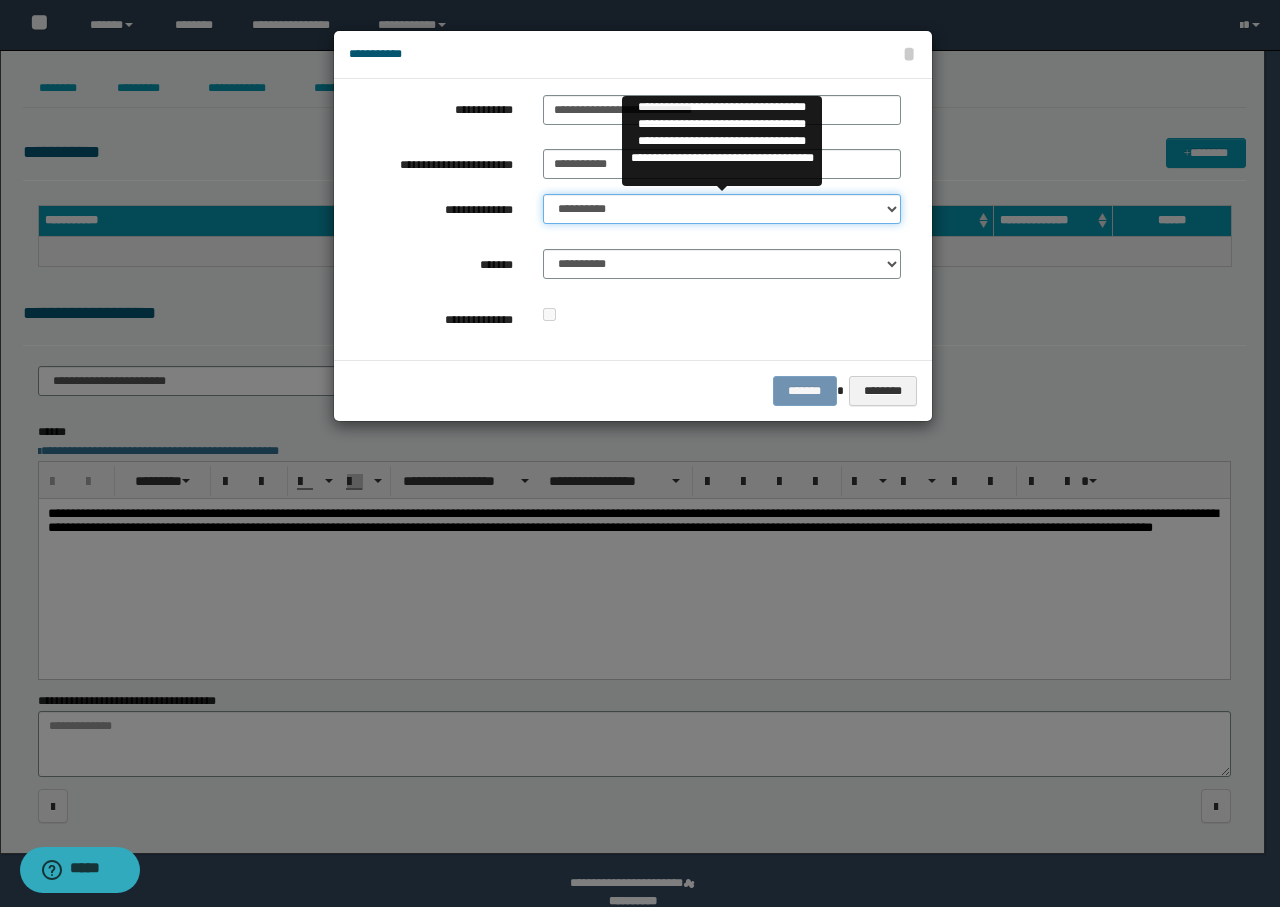 click on "**********" at bounding box center (722, 209) 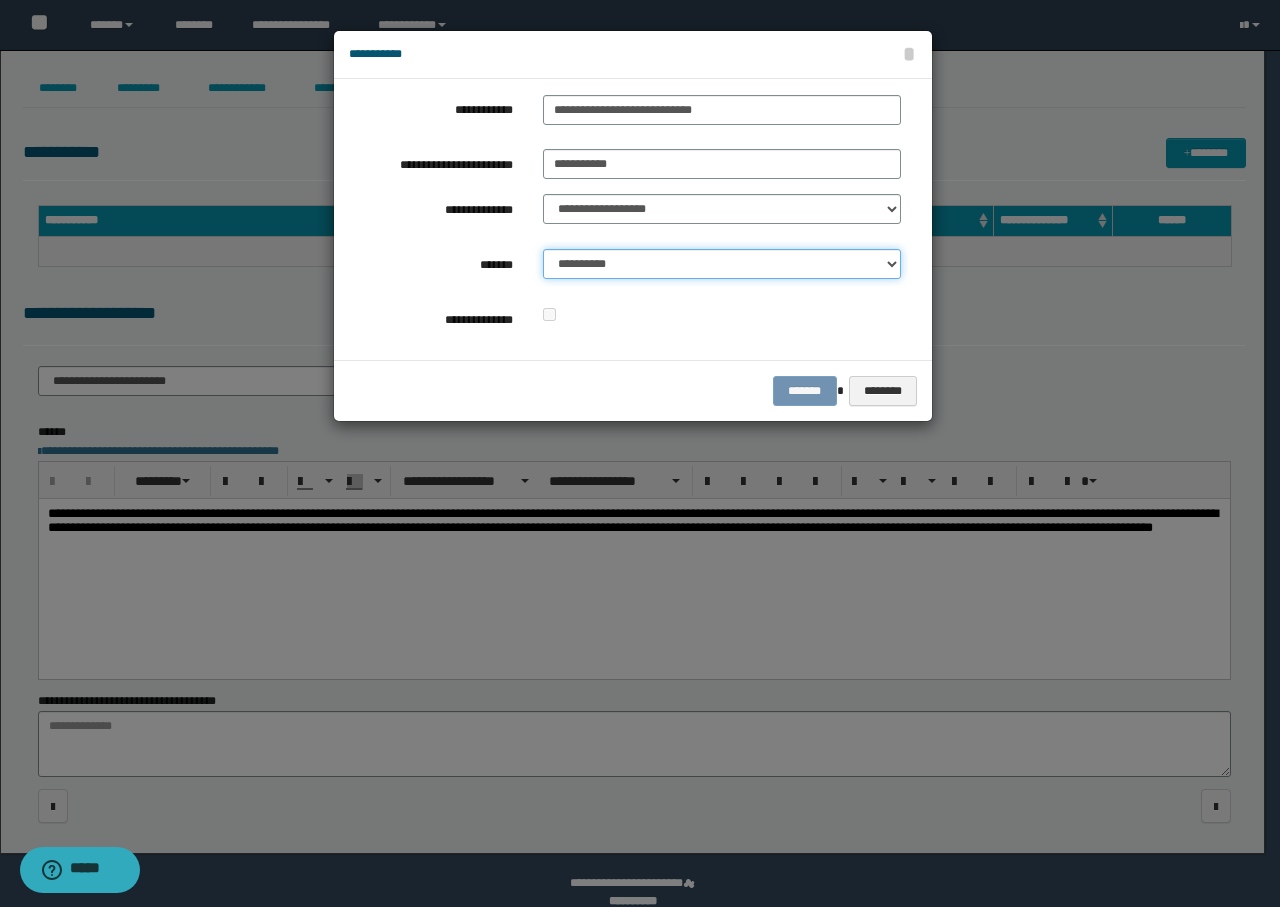 click on "**********" at bounding box center [722, 264] 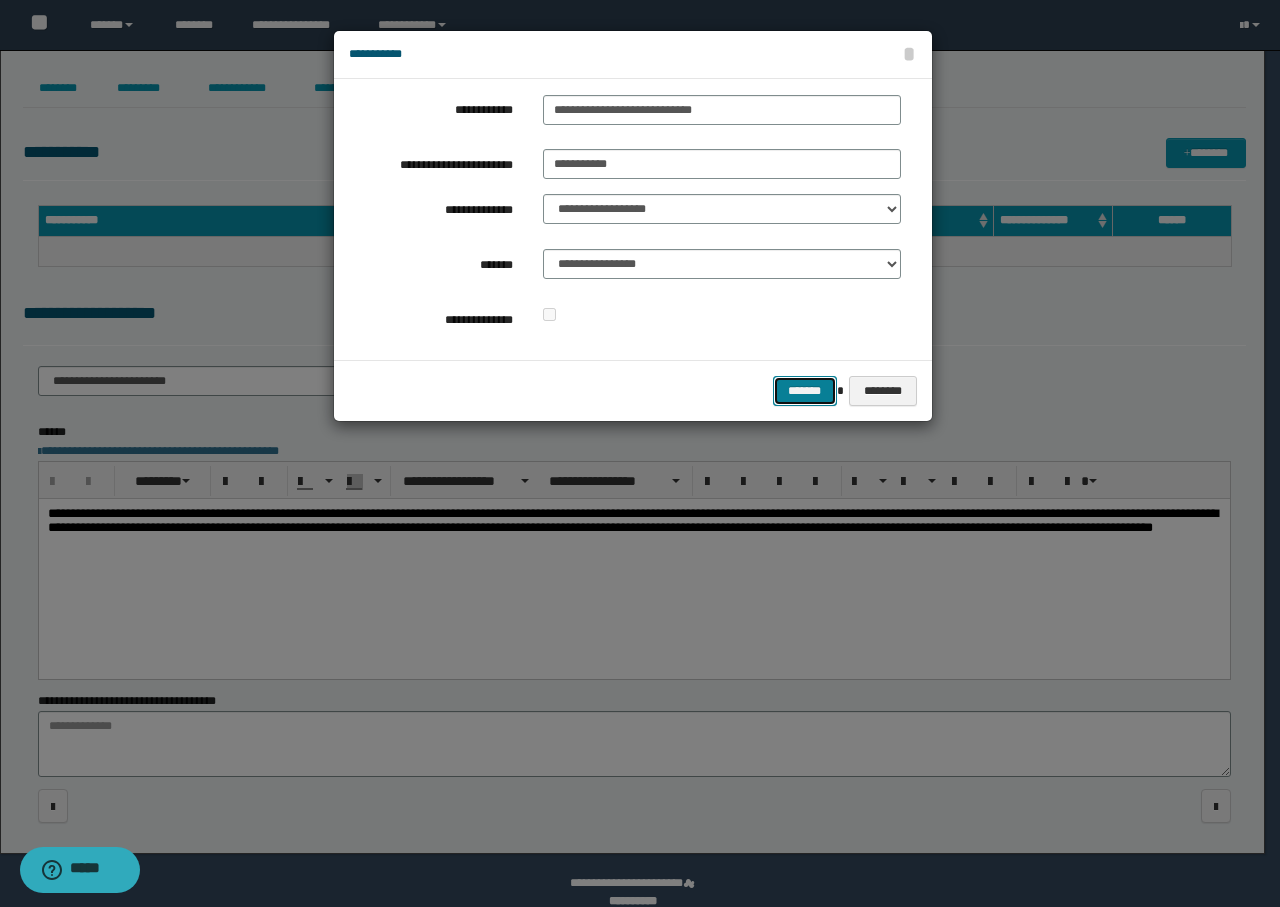 click on "*******" at bounding box center (805, 391) 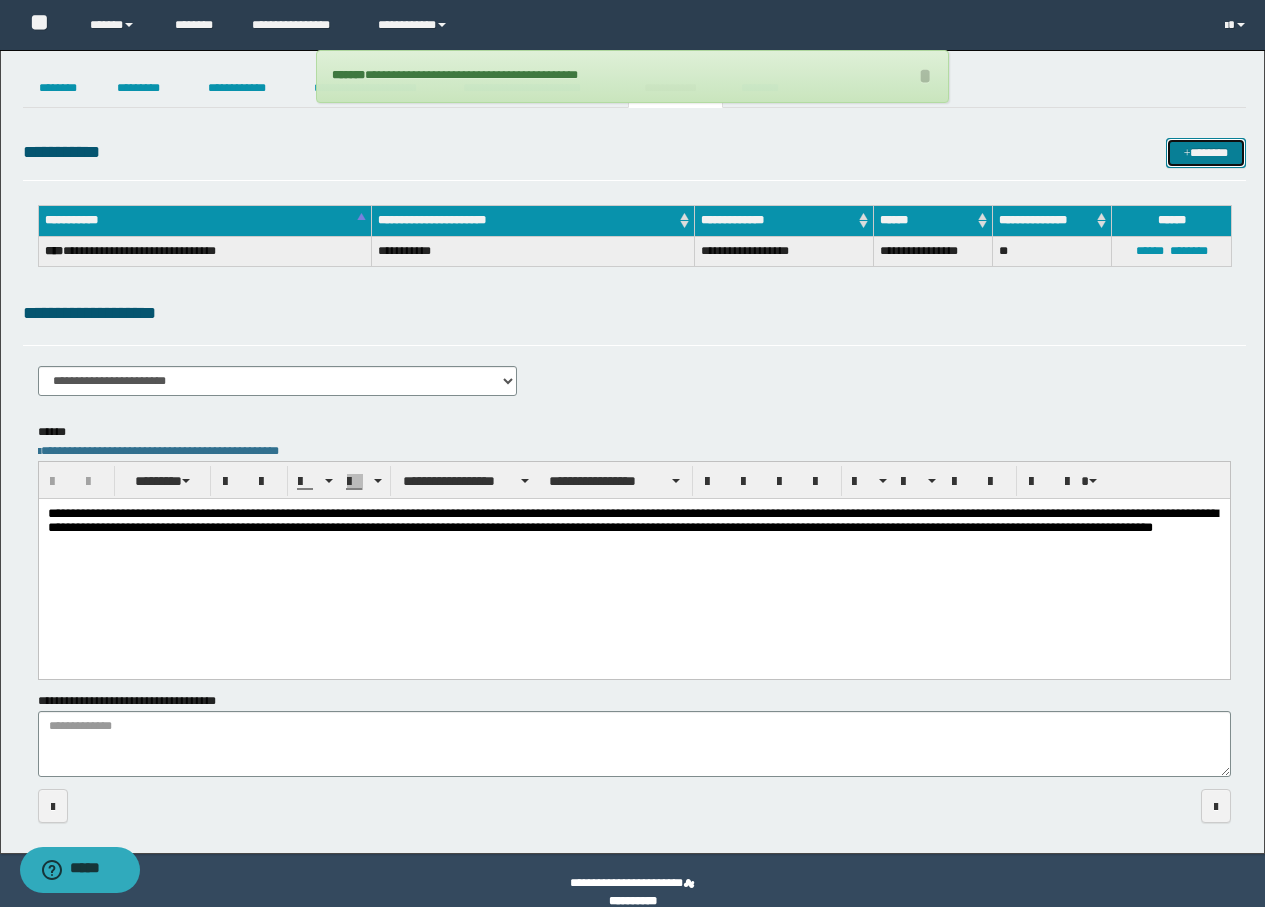 click on "*******" at bounding box center [1206, 153] 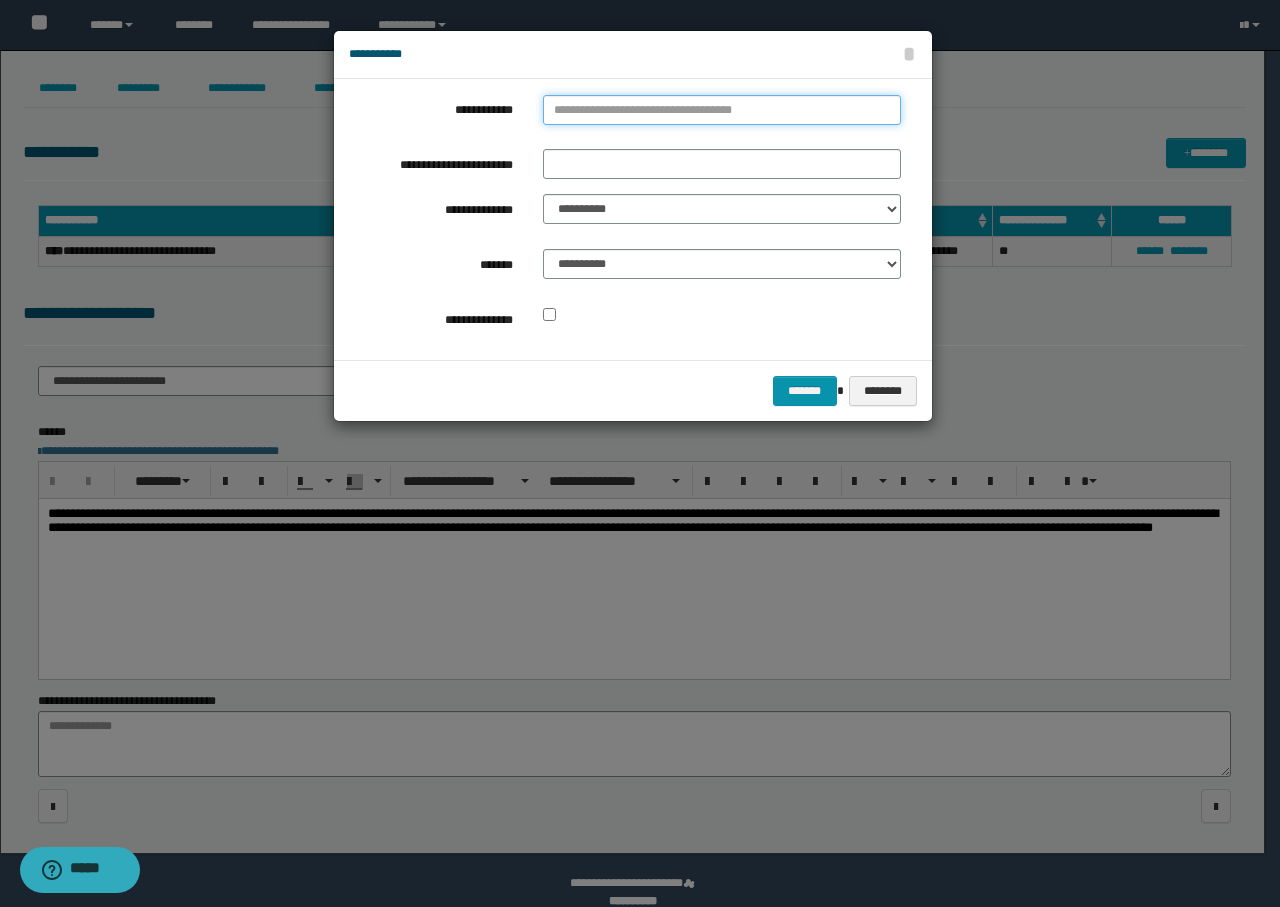 type on "**********" 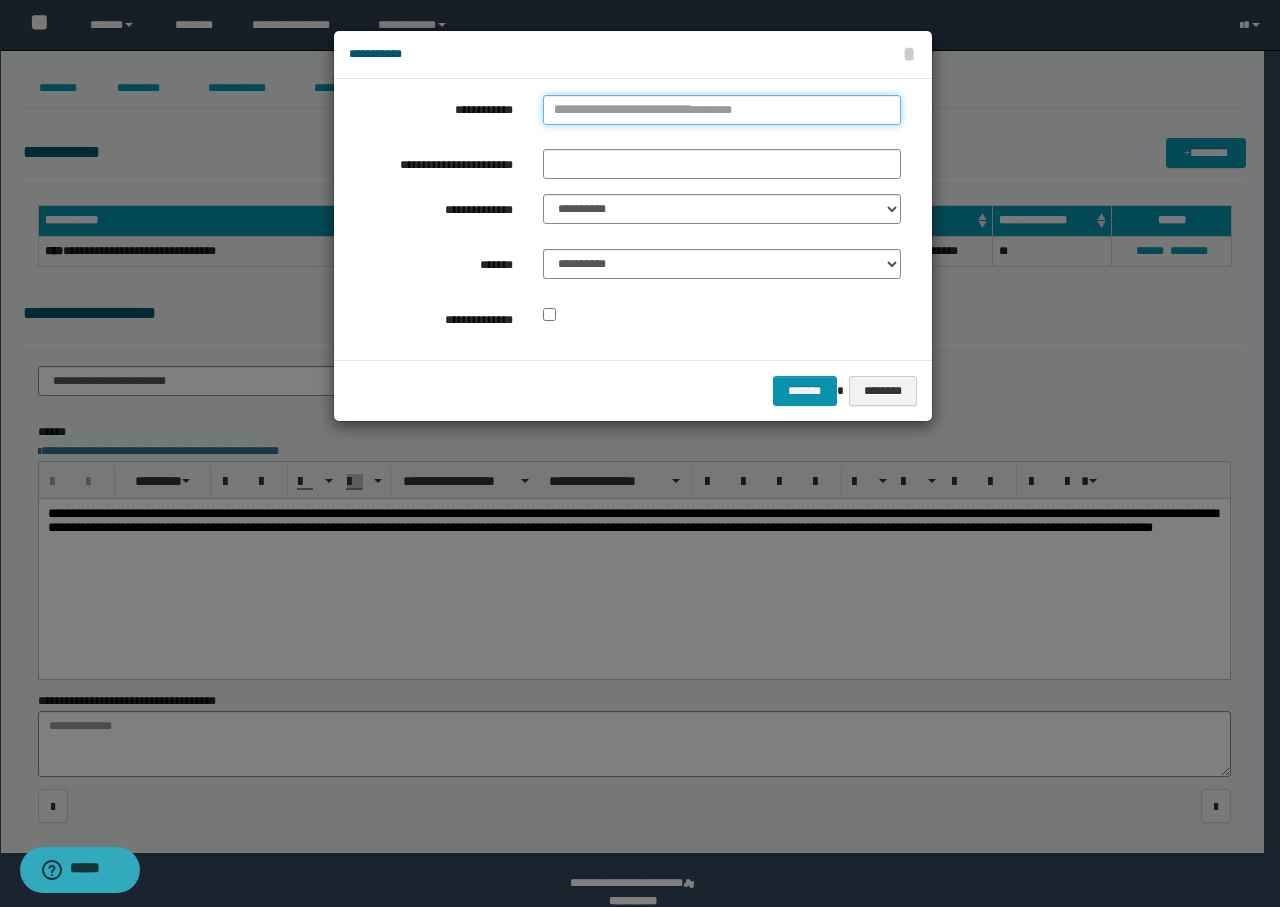 click on "**********" at bounding box center (722, 110) 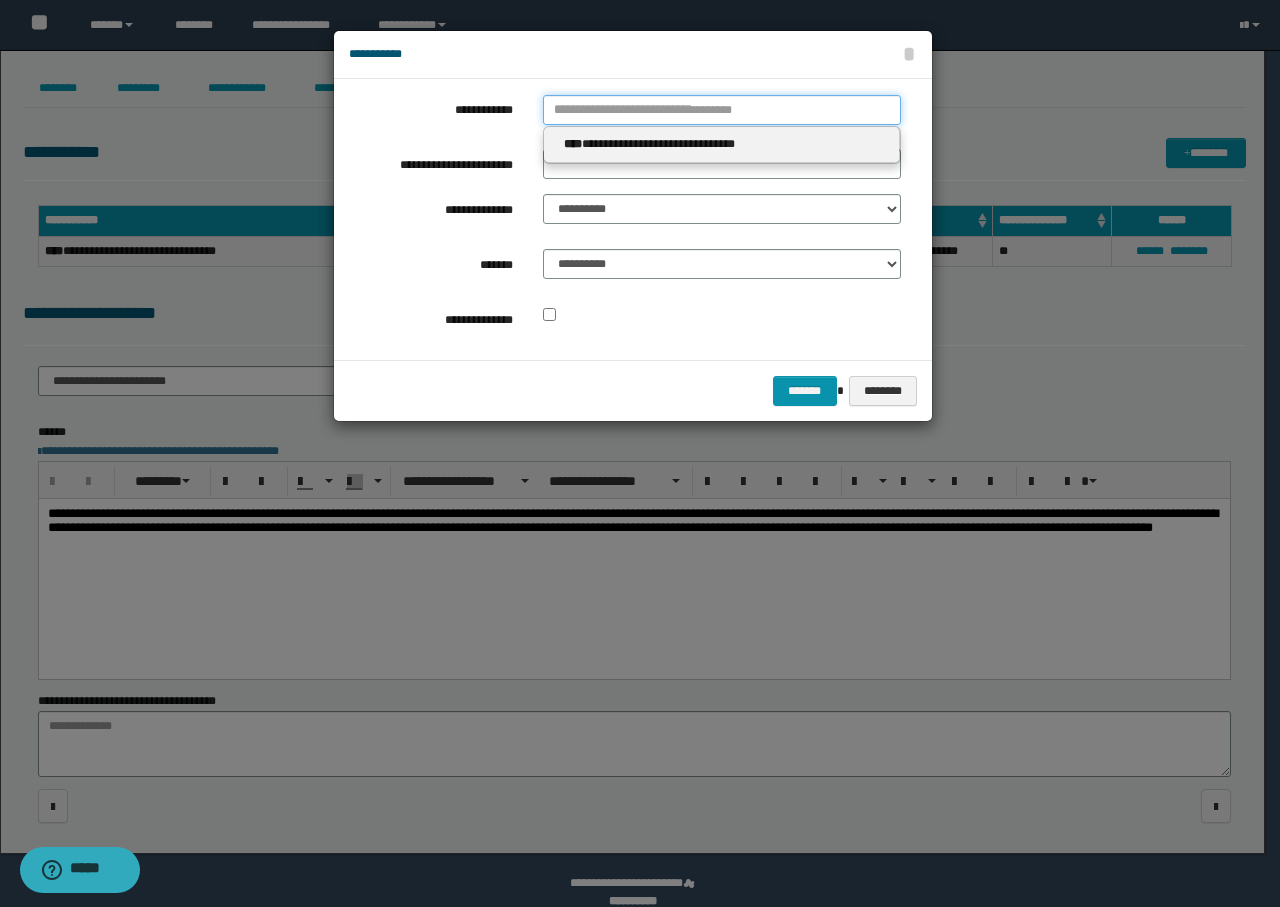type 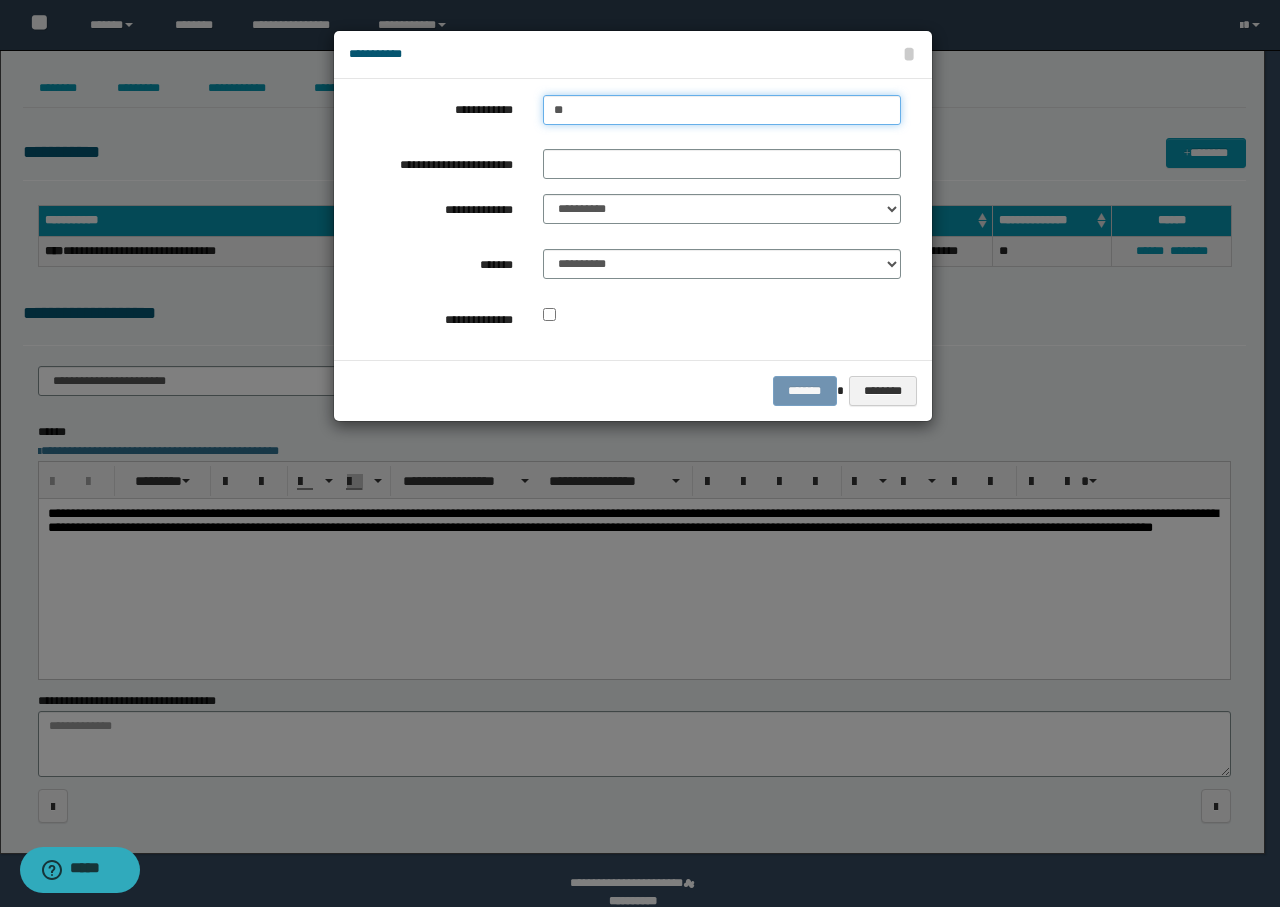 type on "***" 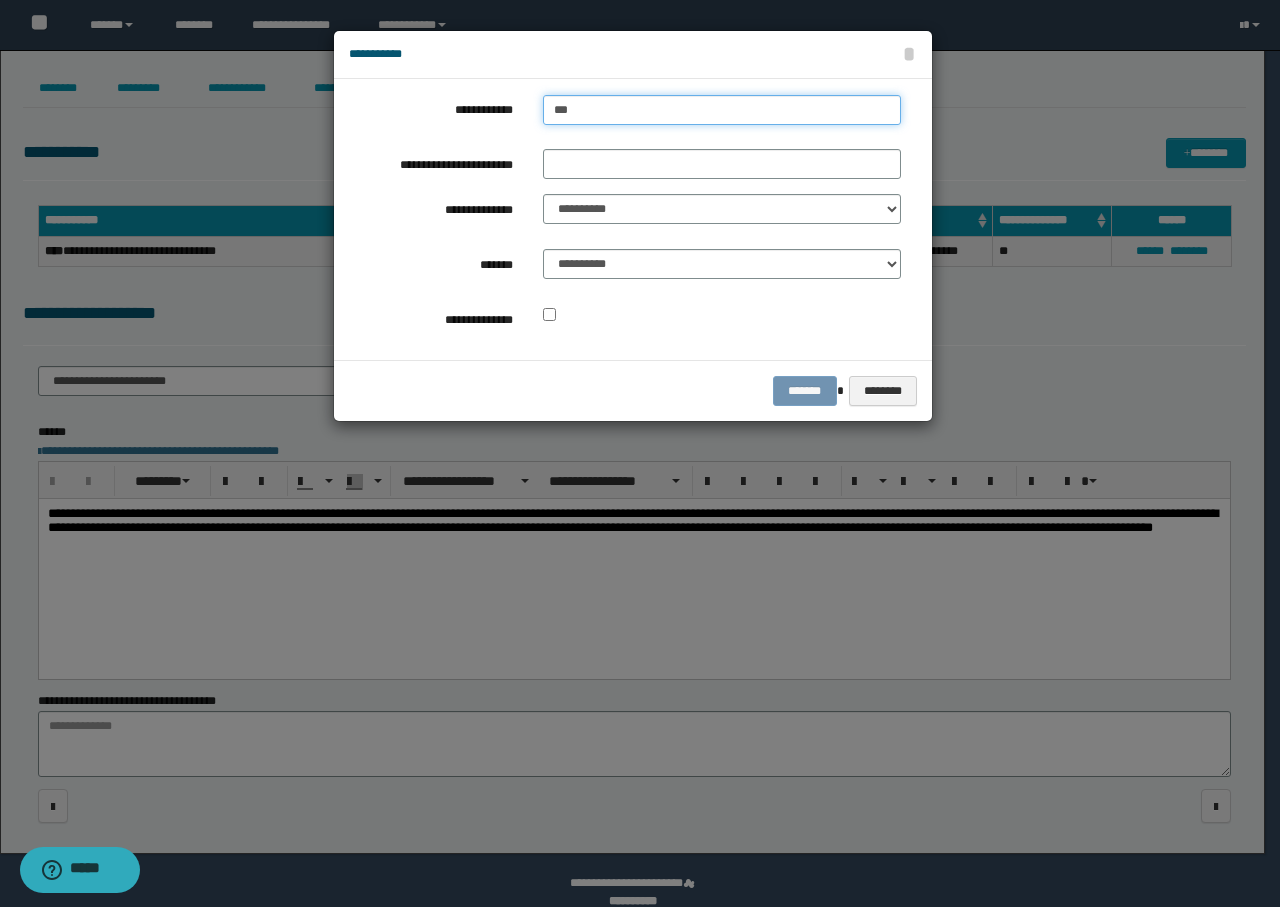 type on "***" 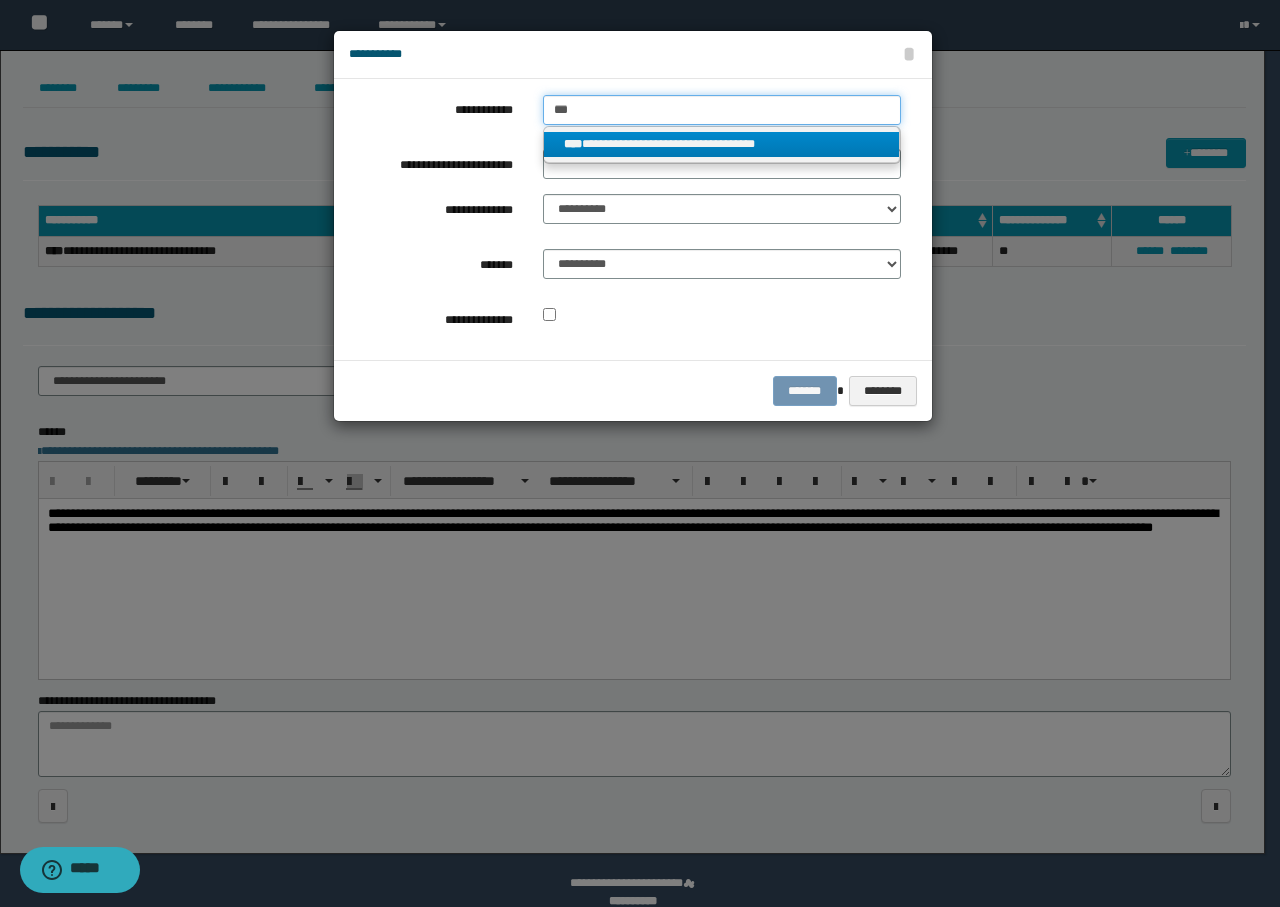 type on "***" 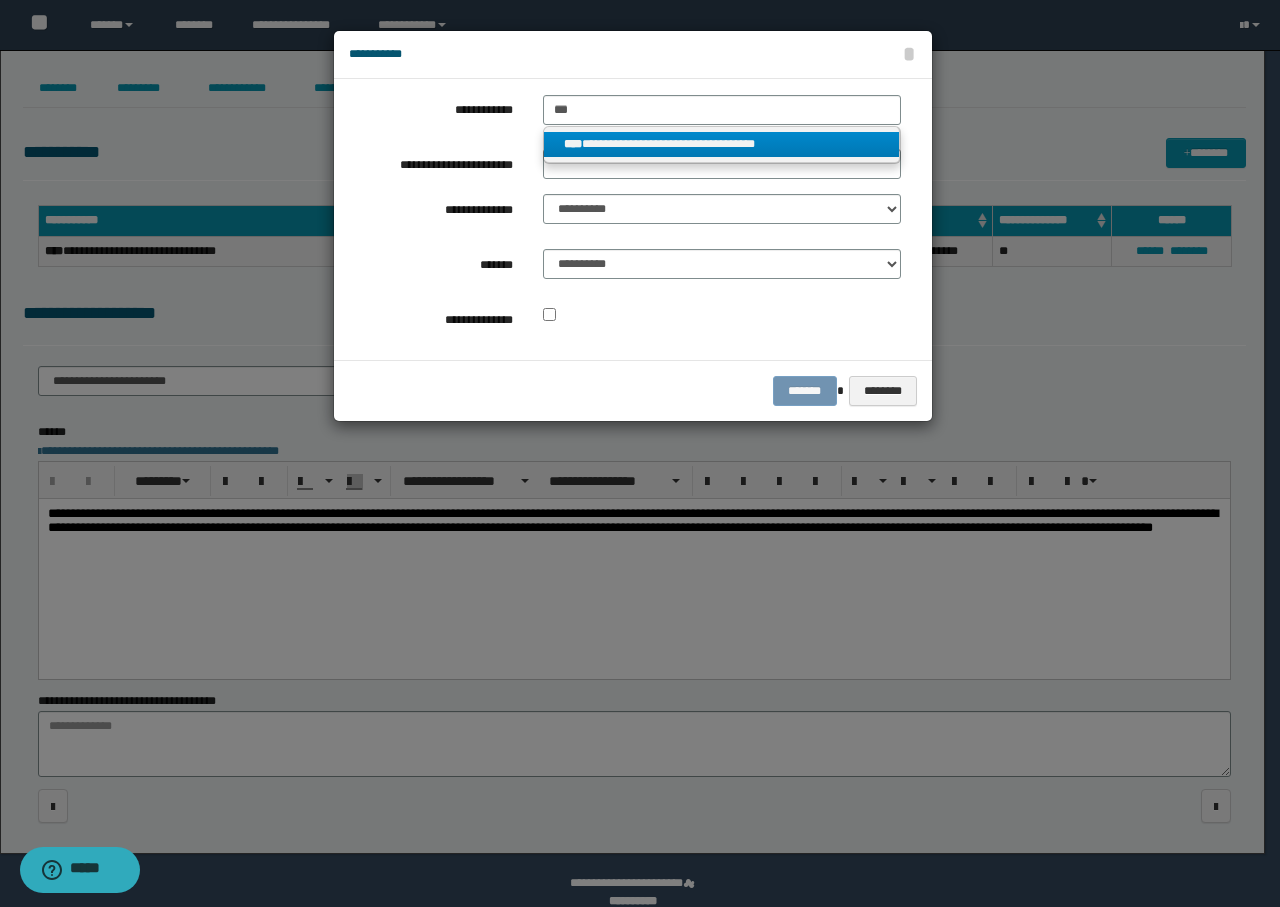 click on "**********" at bounding box center (722, 144) 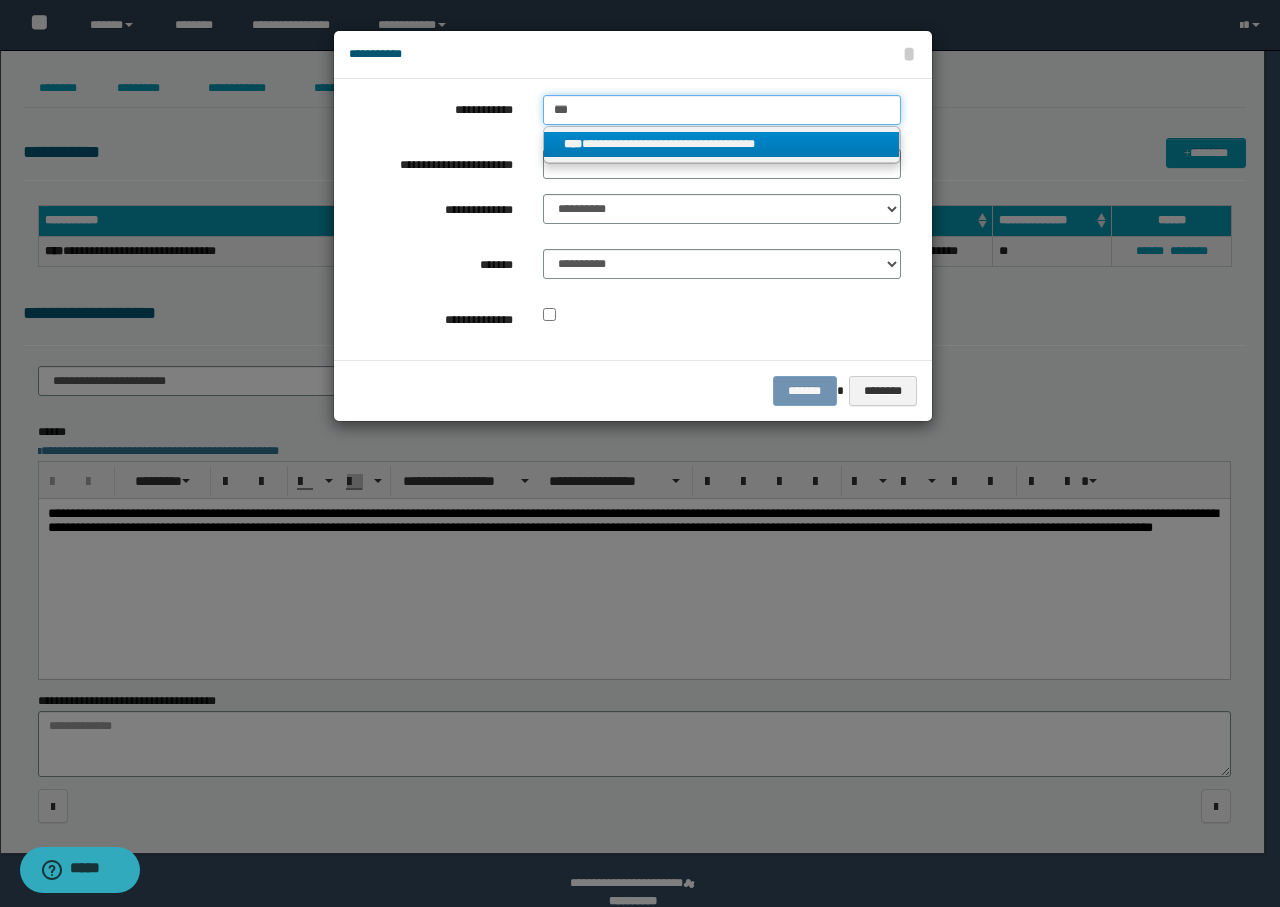 type 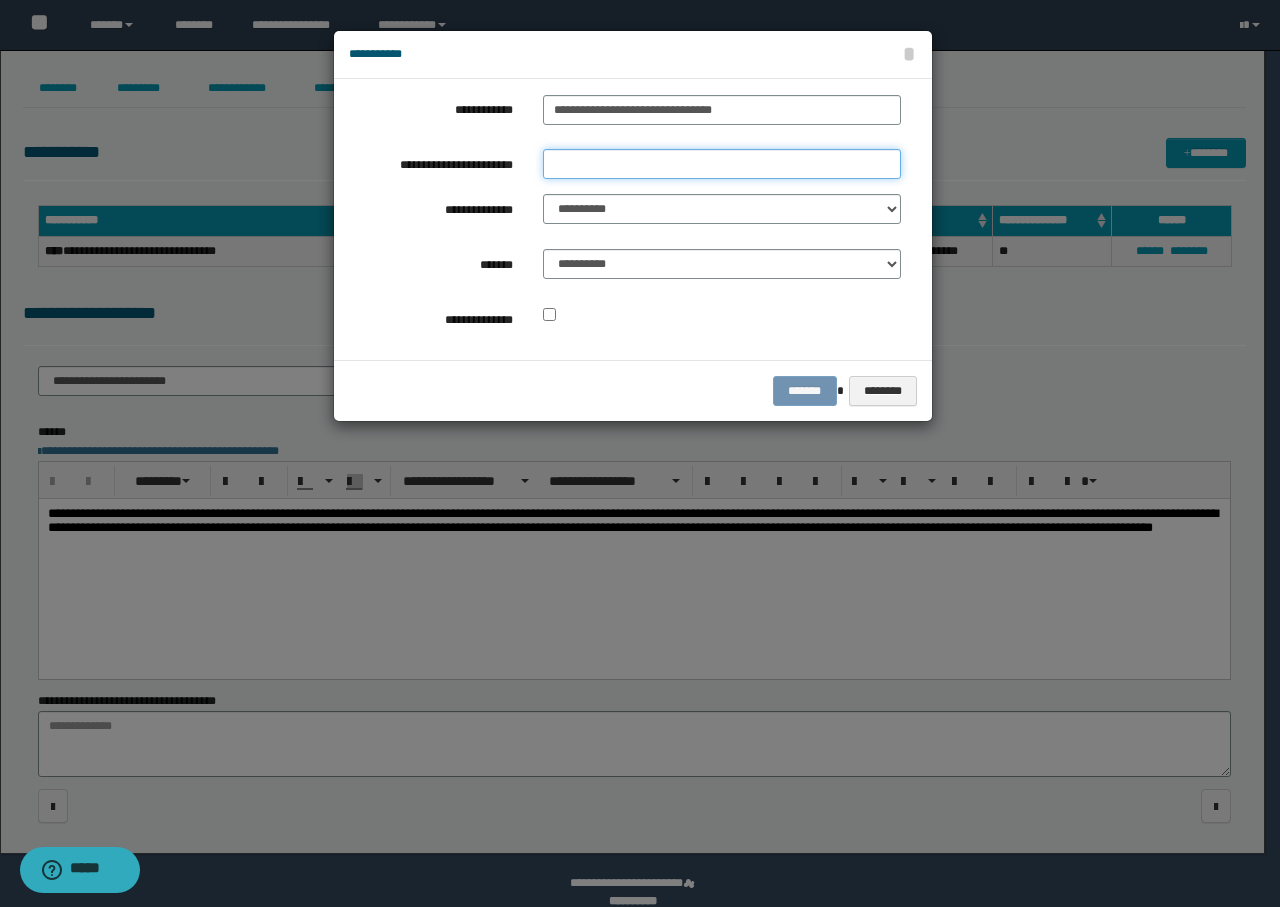 click on "**********" at bounding box center (722, 164) 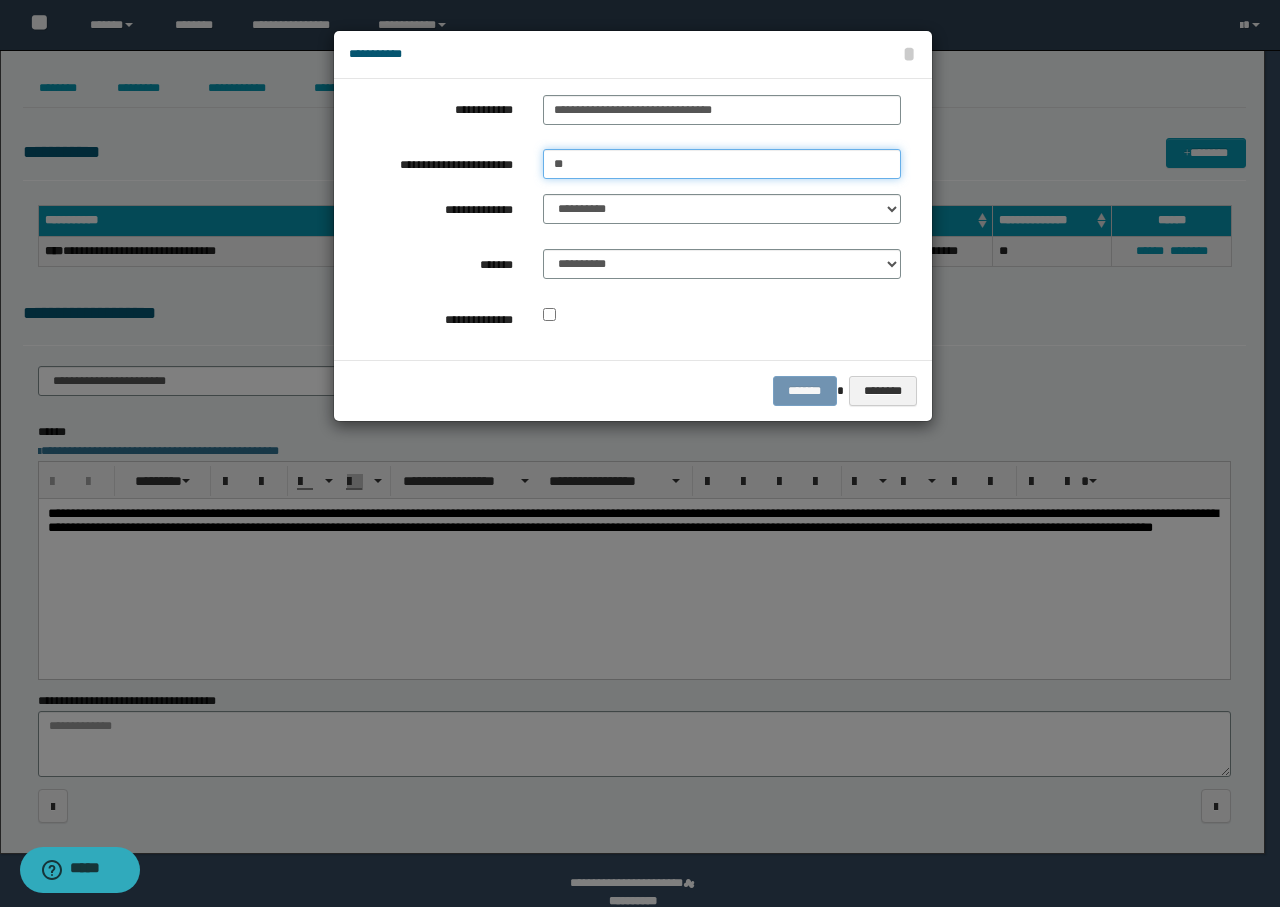 type on "*" 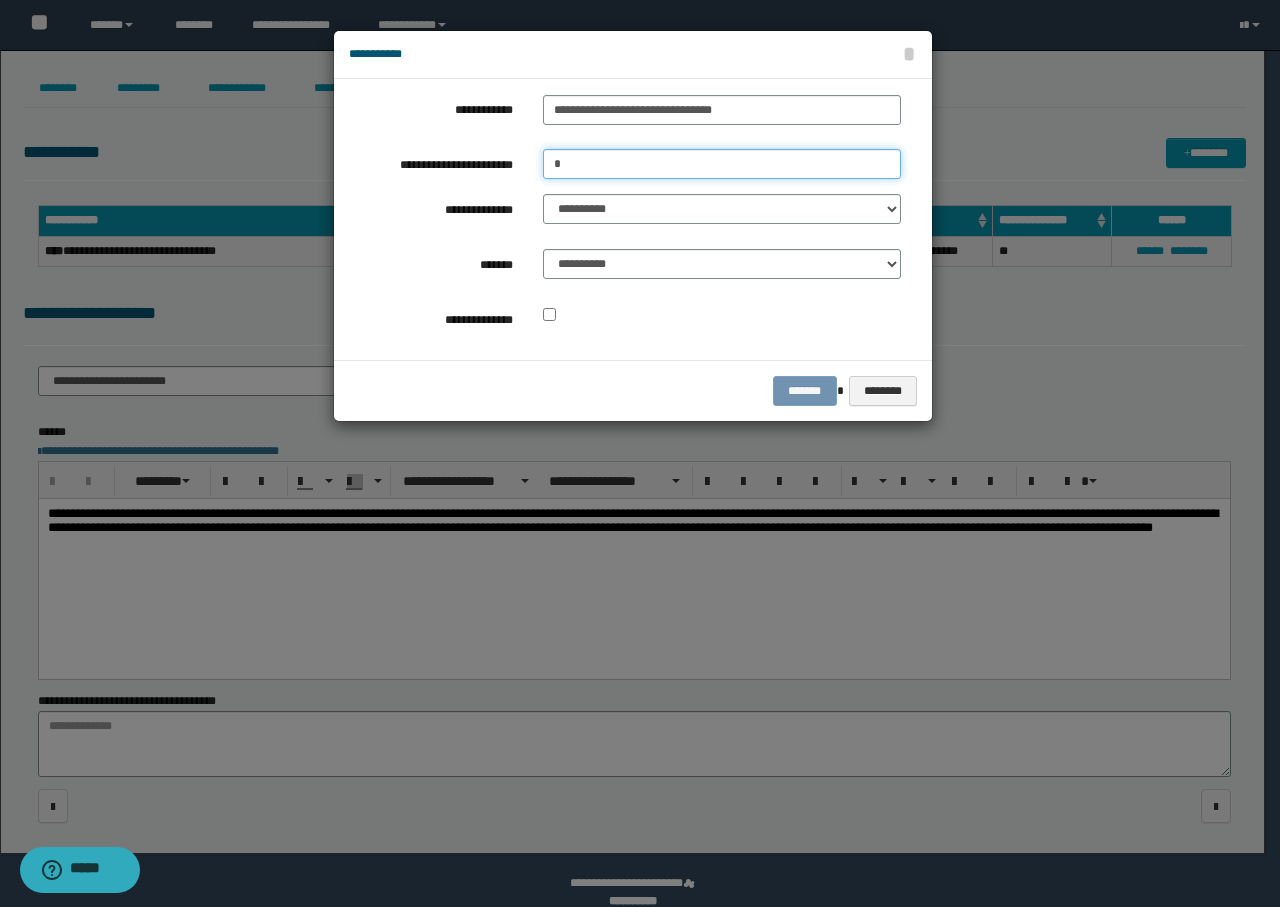 type on "**********" 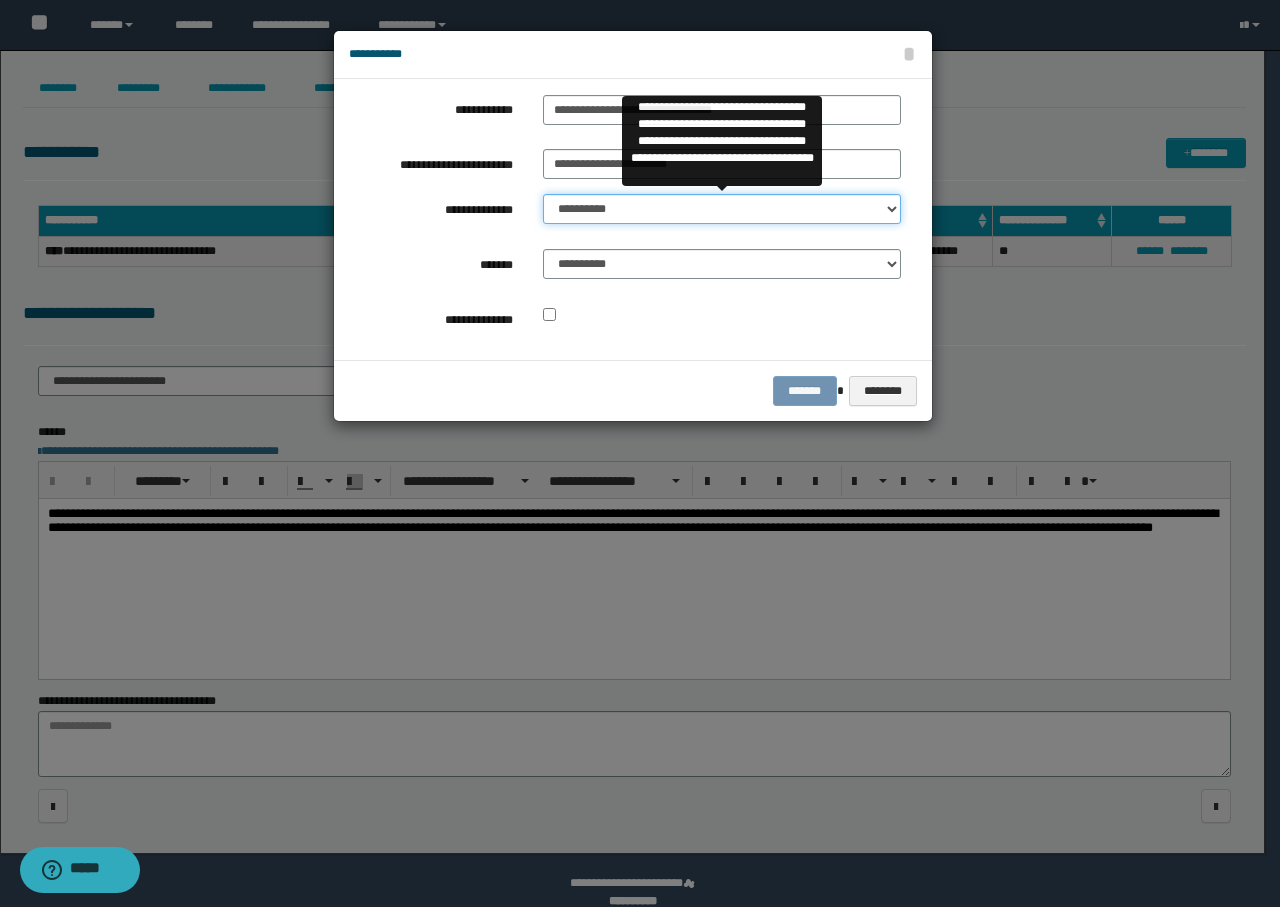 click on "**********" at bounding box center [722, 209] 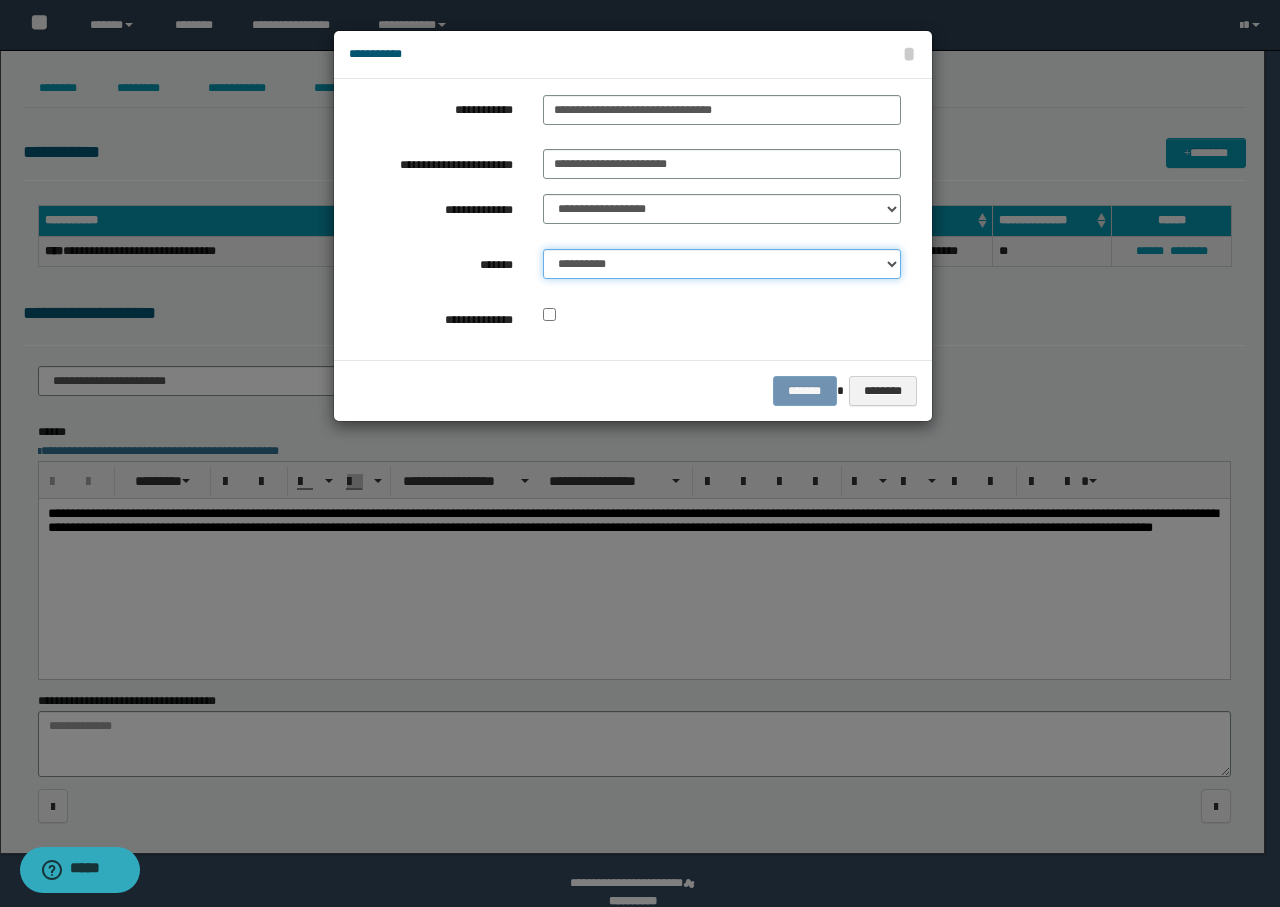 drag, startPoint x: 614, startPoint y: 260, endPoint x: 613, endPoint y: 276, distance: 16.03122 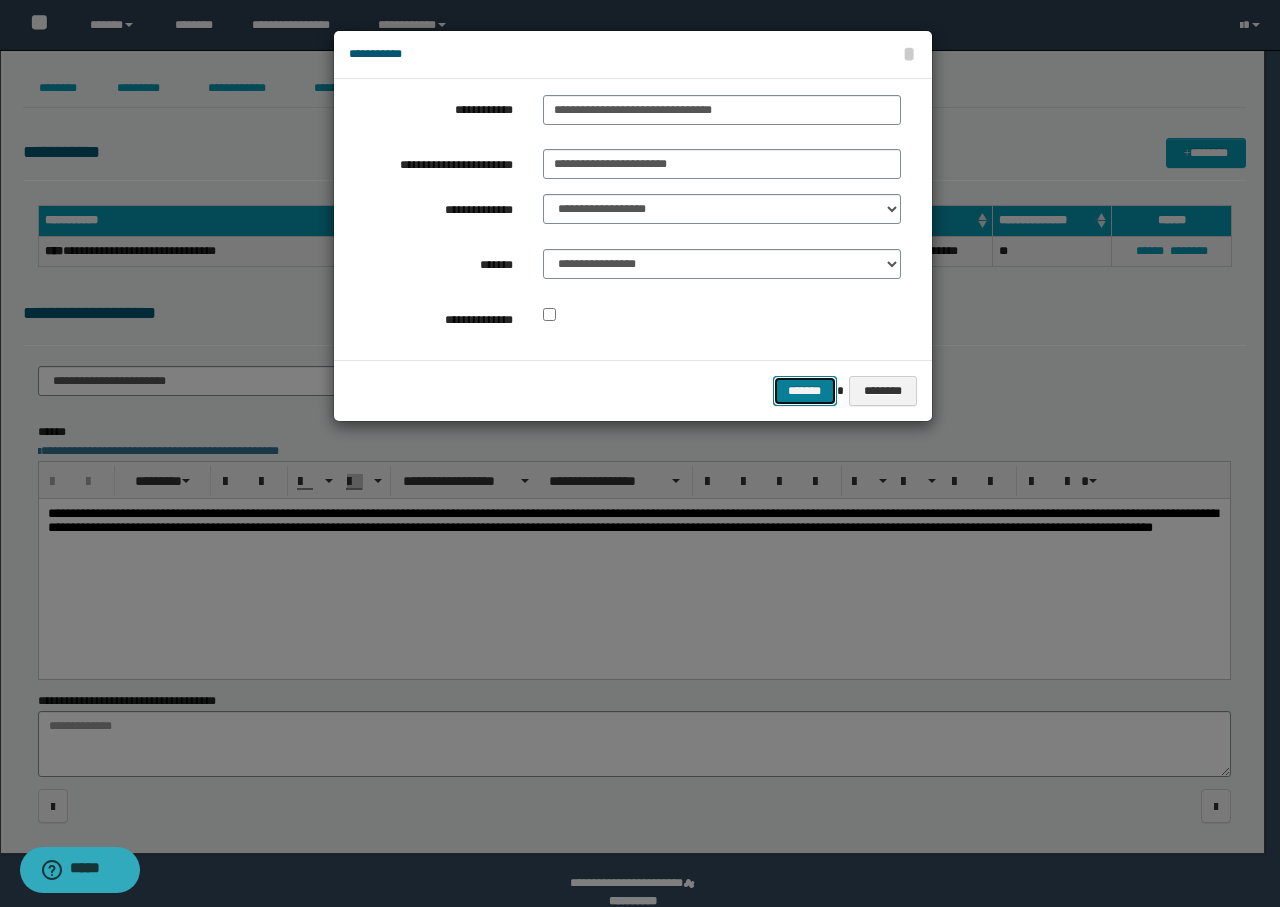 click on "*******" at bounding box center (805, 391) 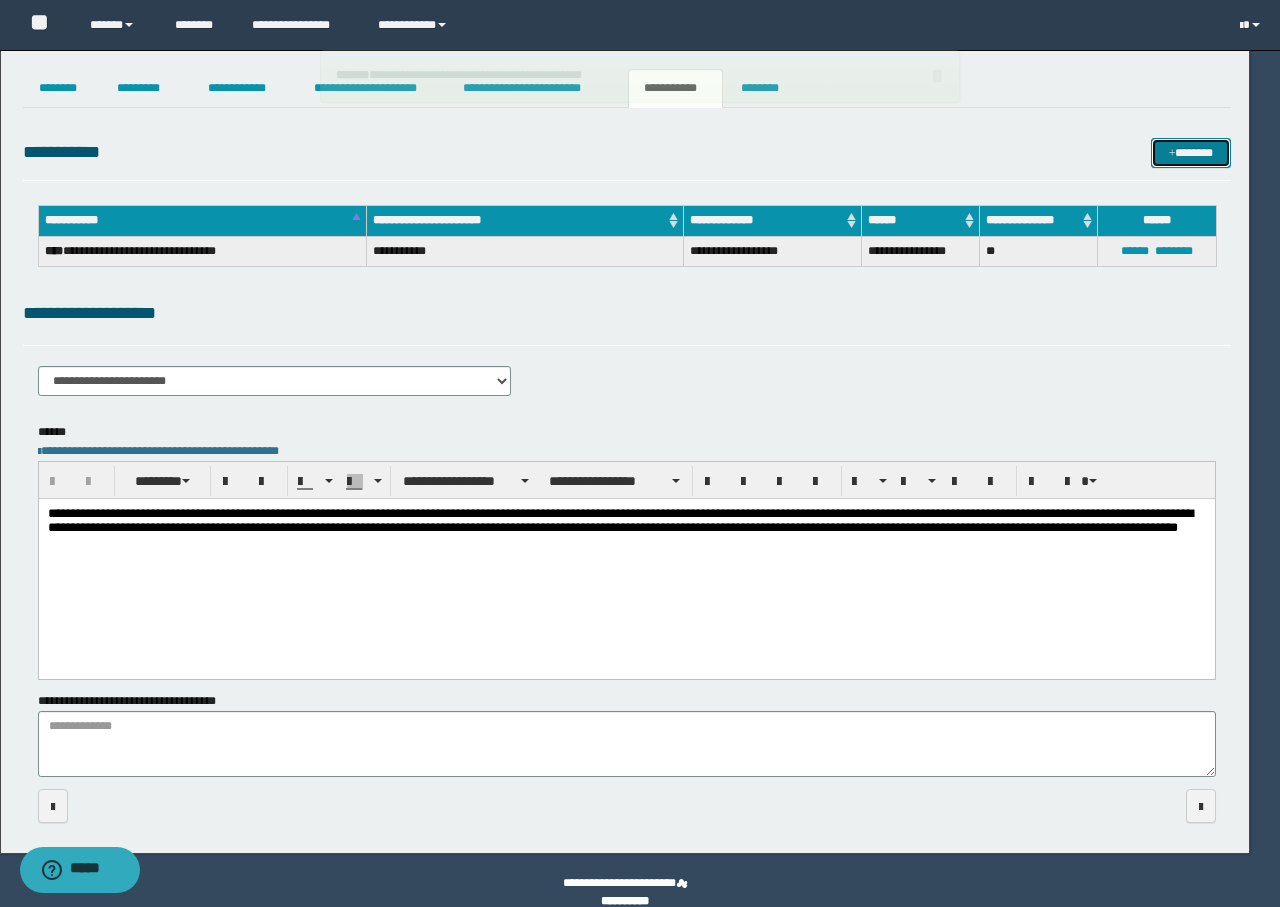 type 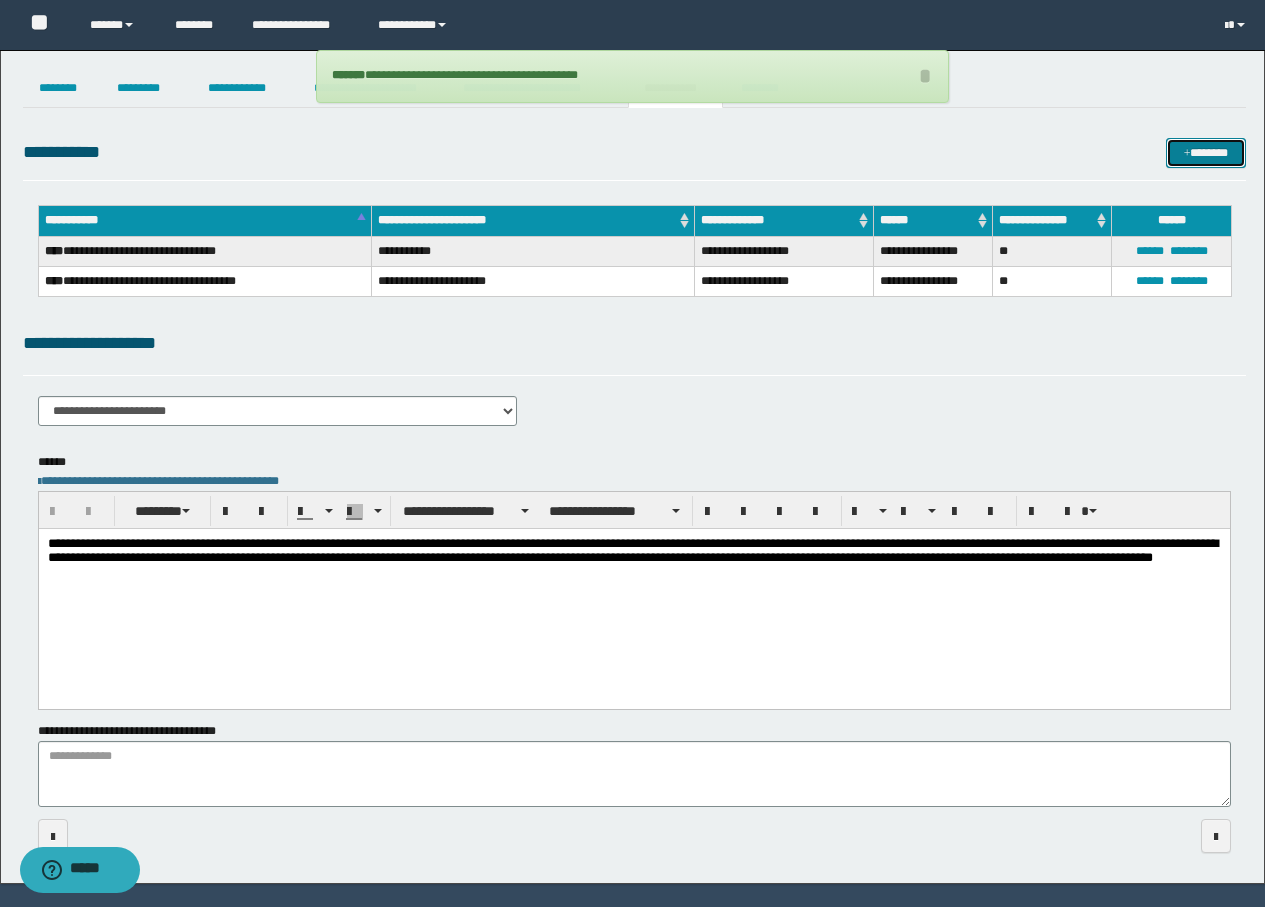 click on "*******" at bounding box center [1206, 153] 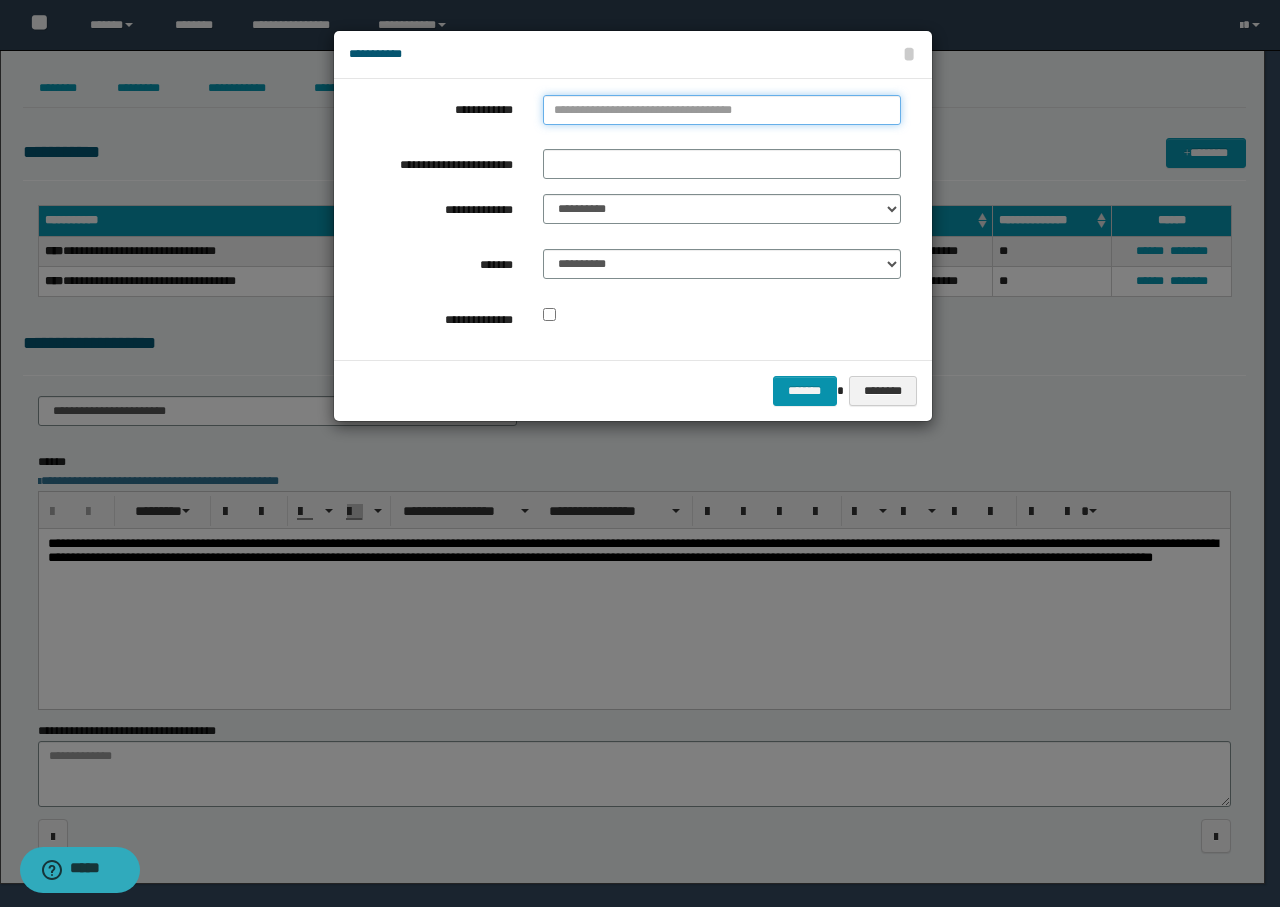 type on "**********" 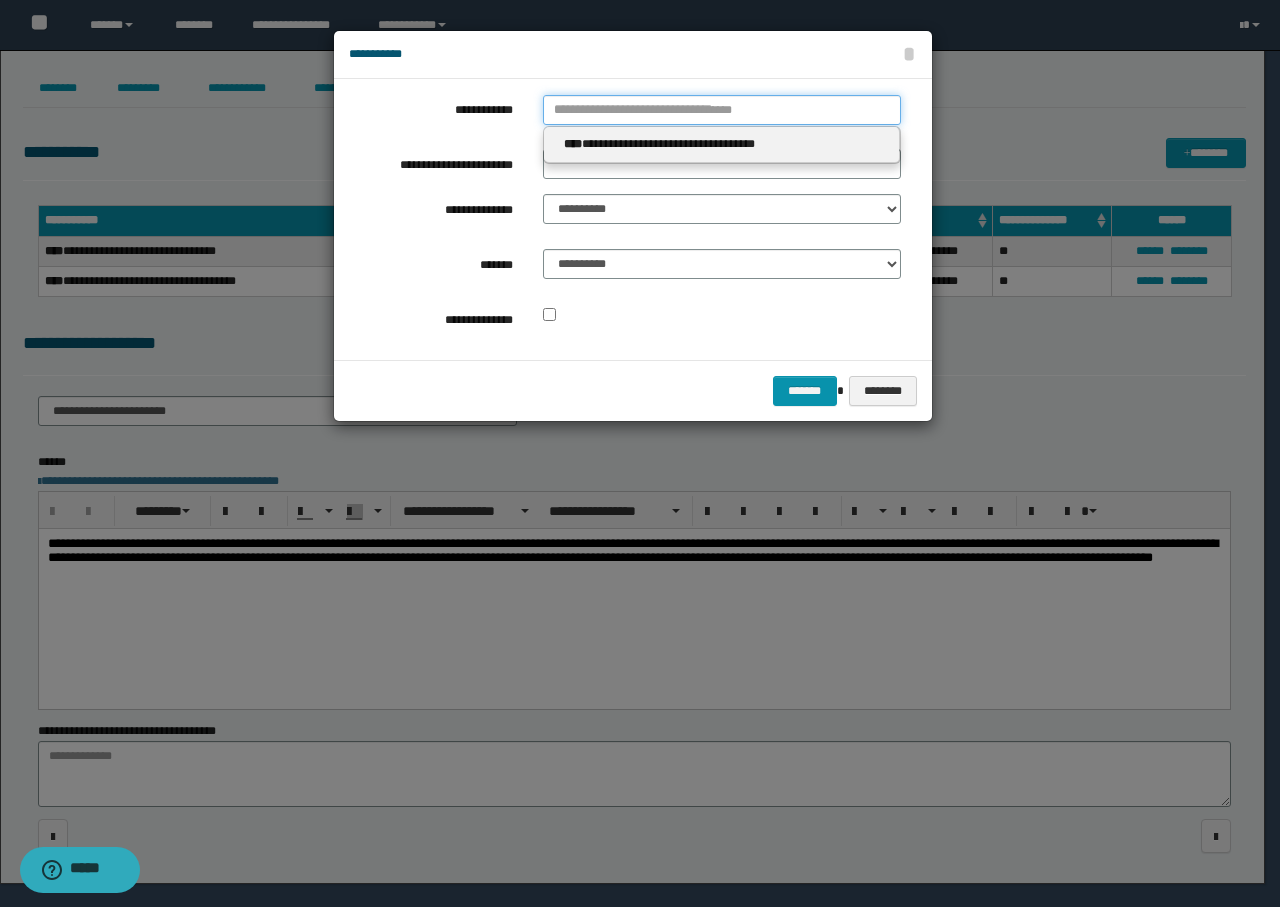click on "**********" at bounding box center [722, 110] 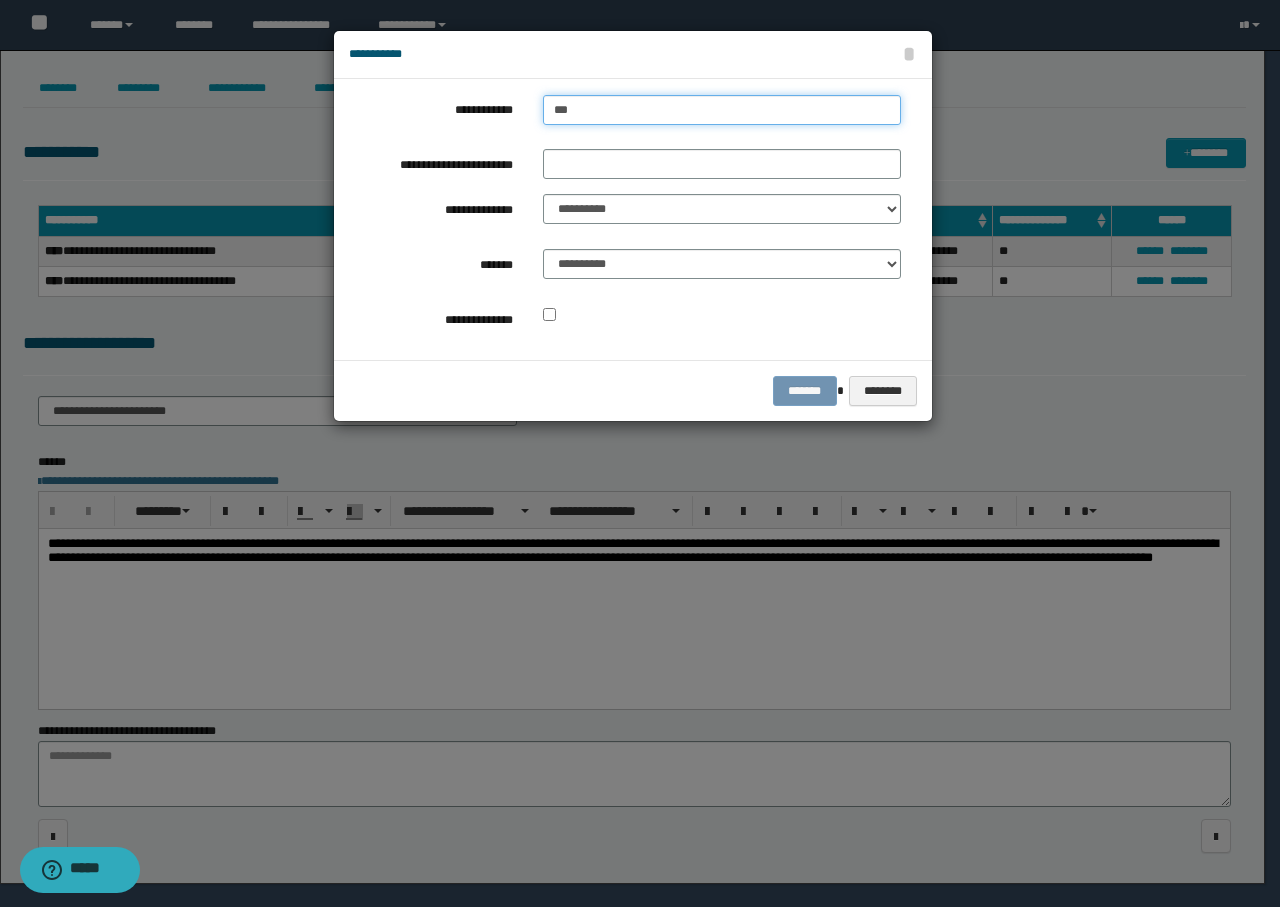 type on "****" 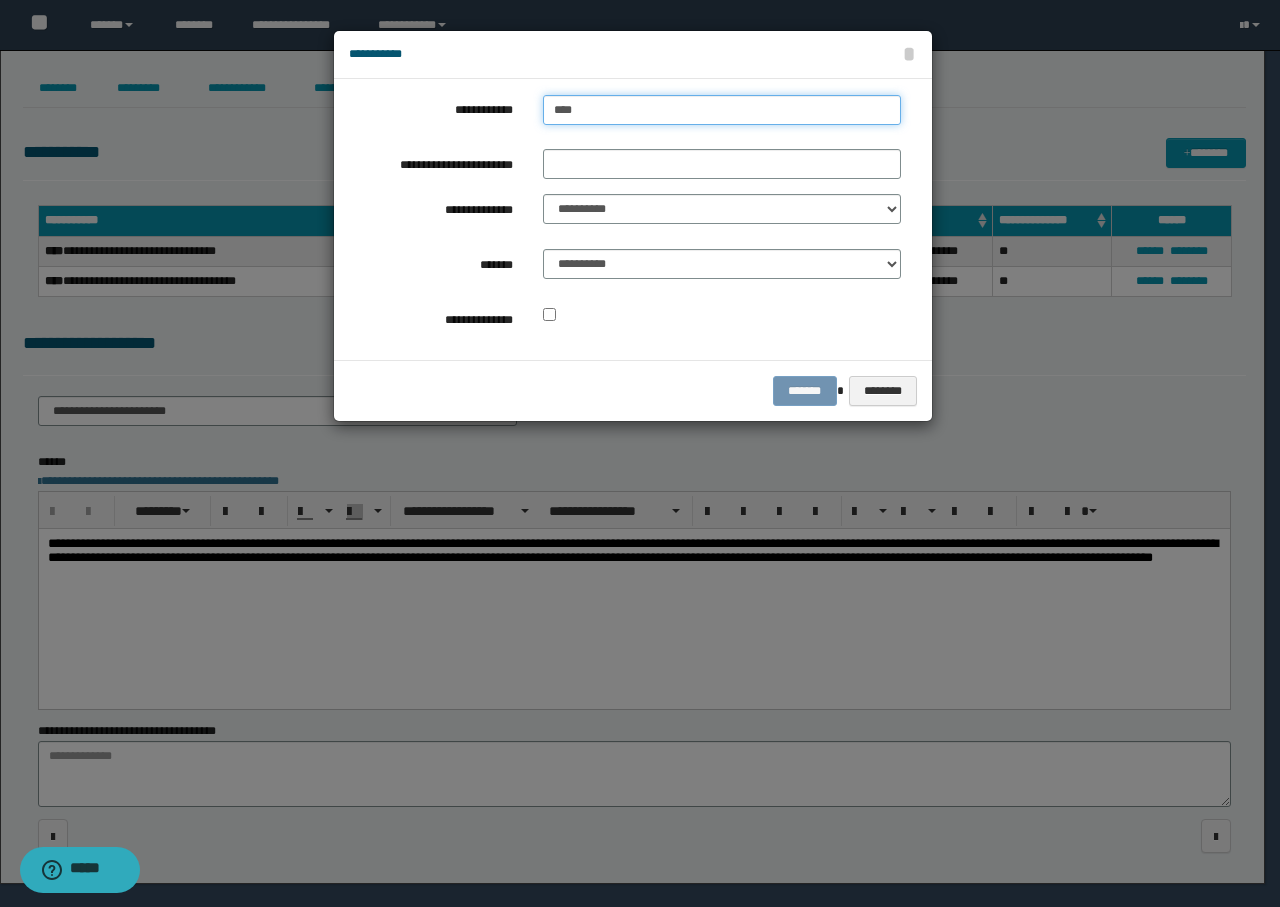 type on "****" 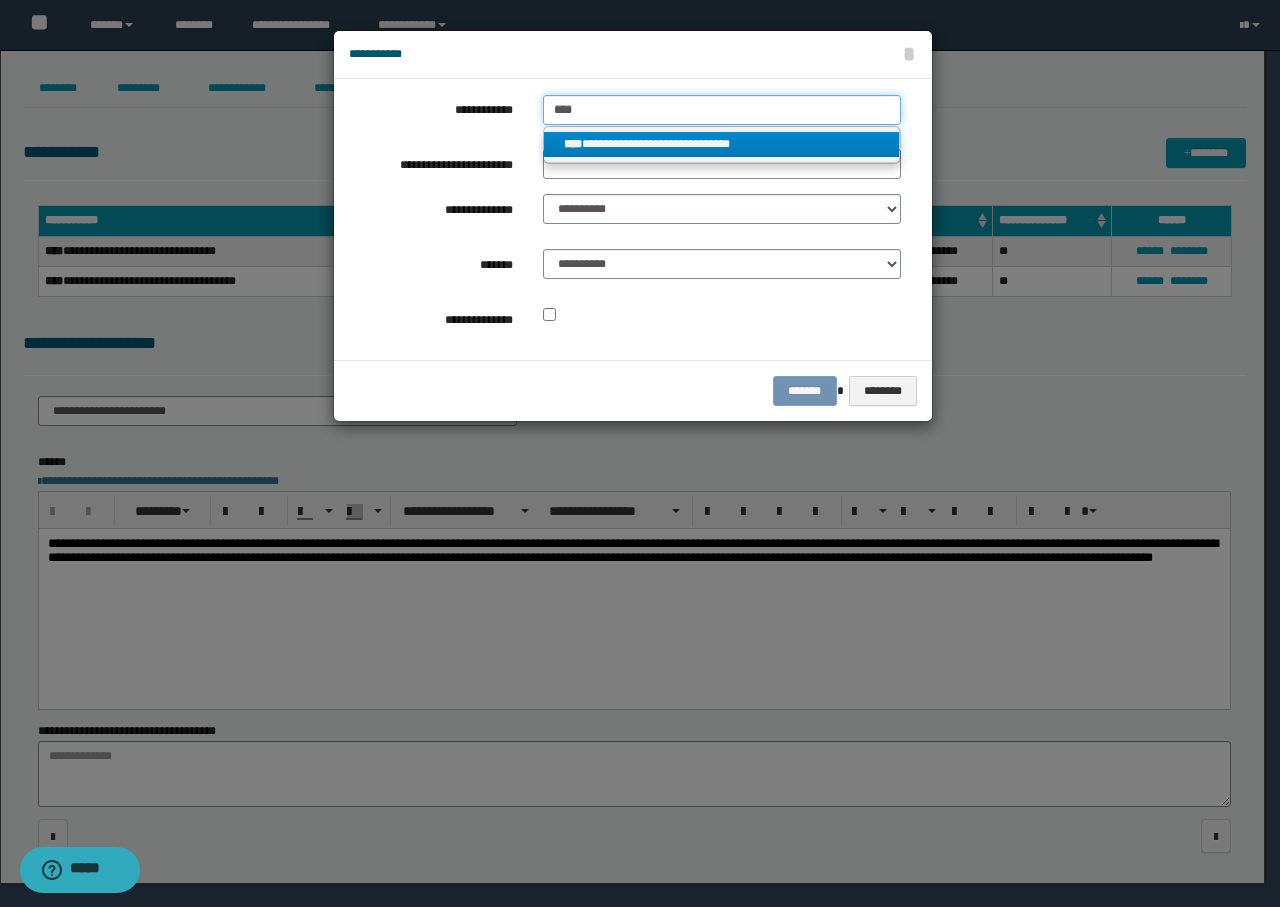 type on "****" 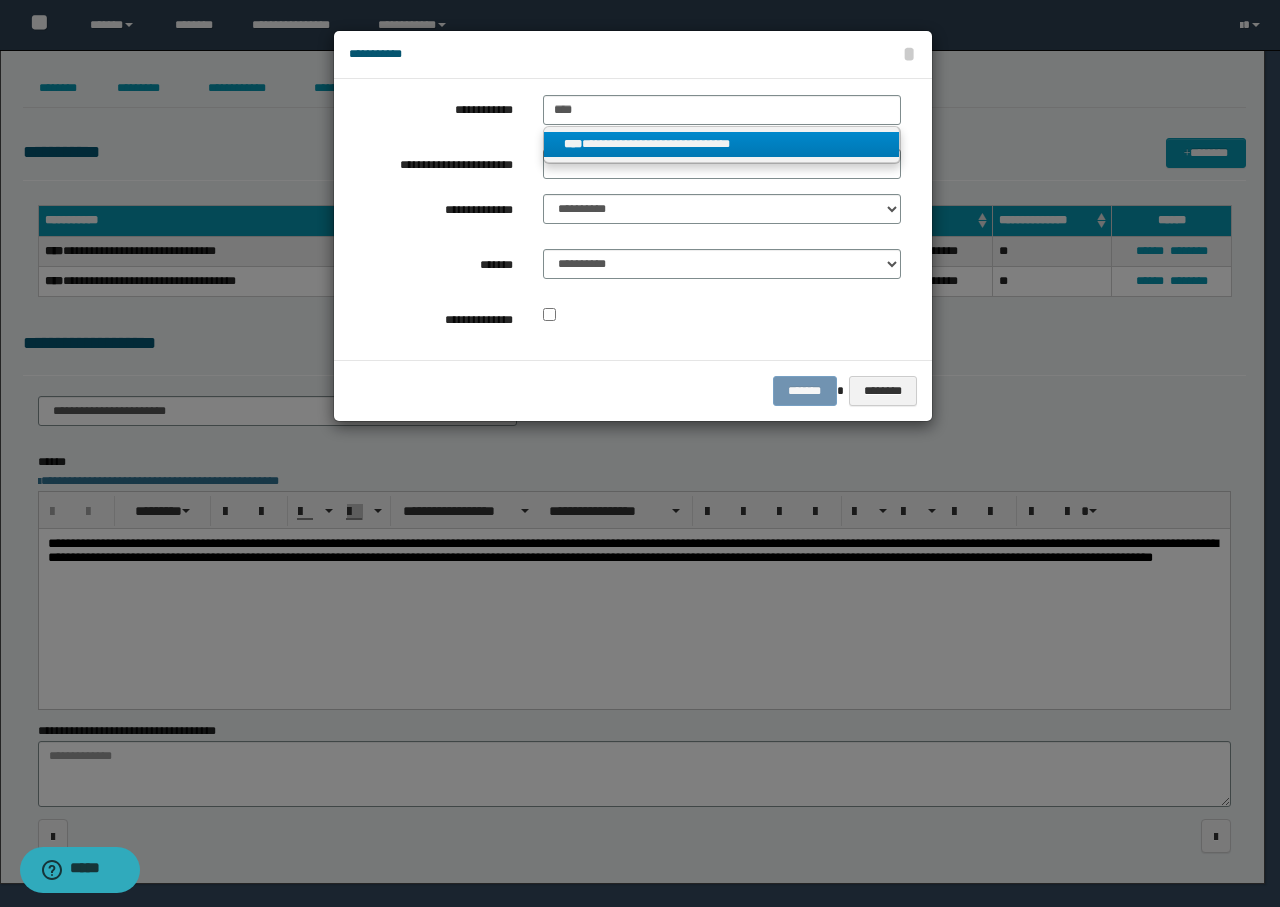 click on "**********" at bounding box center (722, 144) 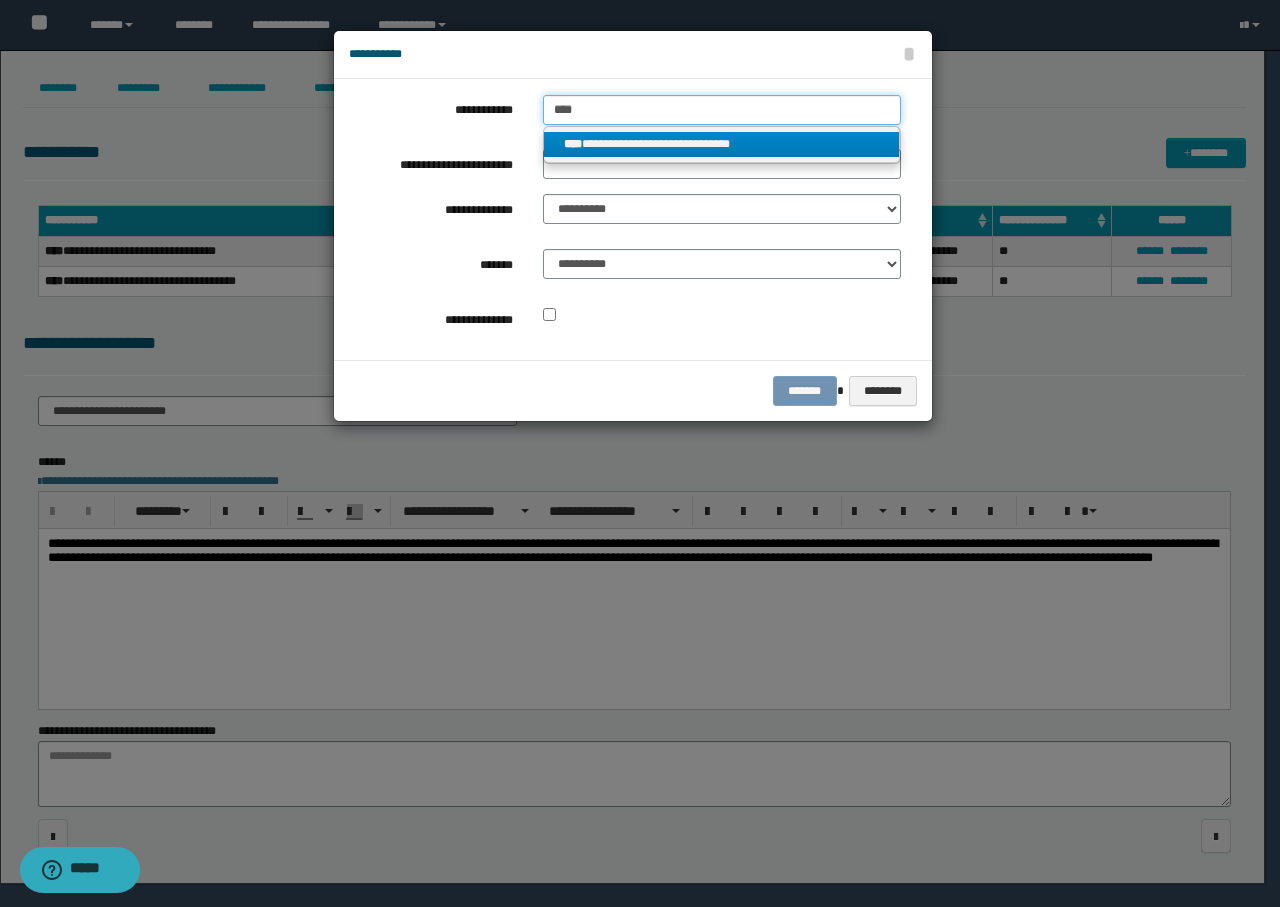 type 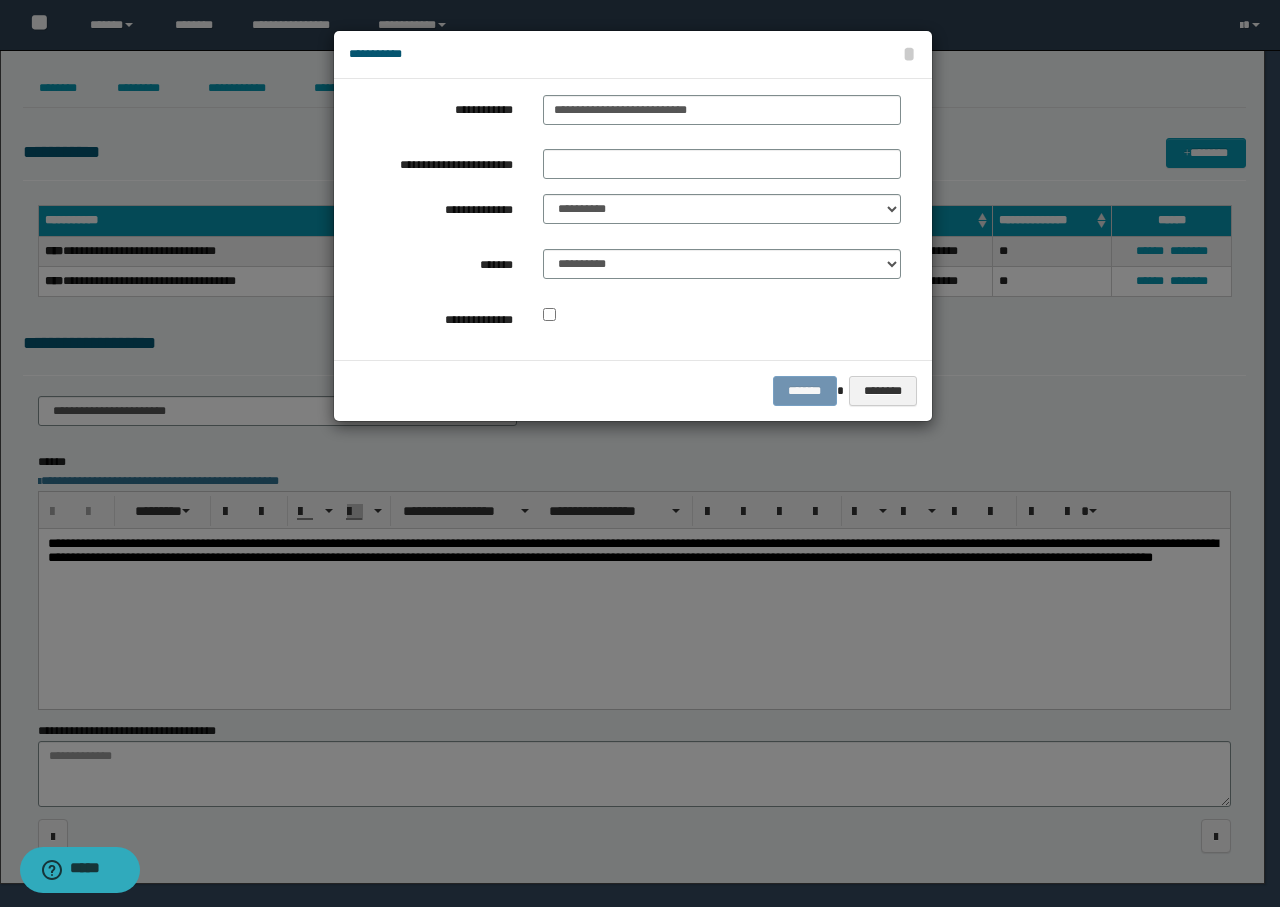 click on "**********" at bounding box center (625, 219) 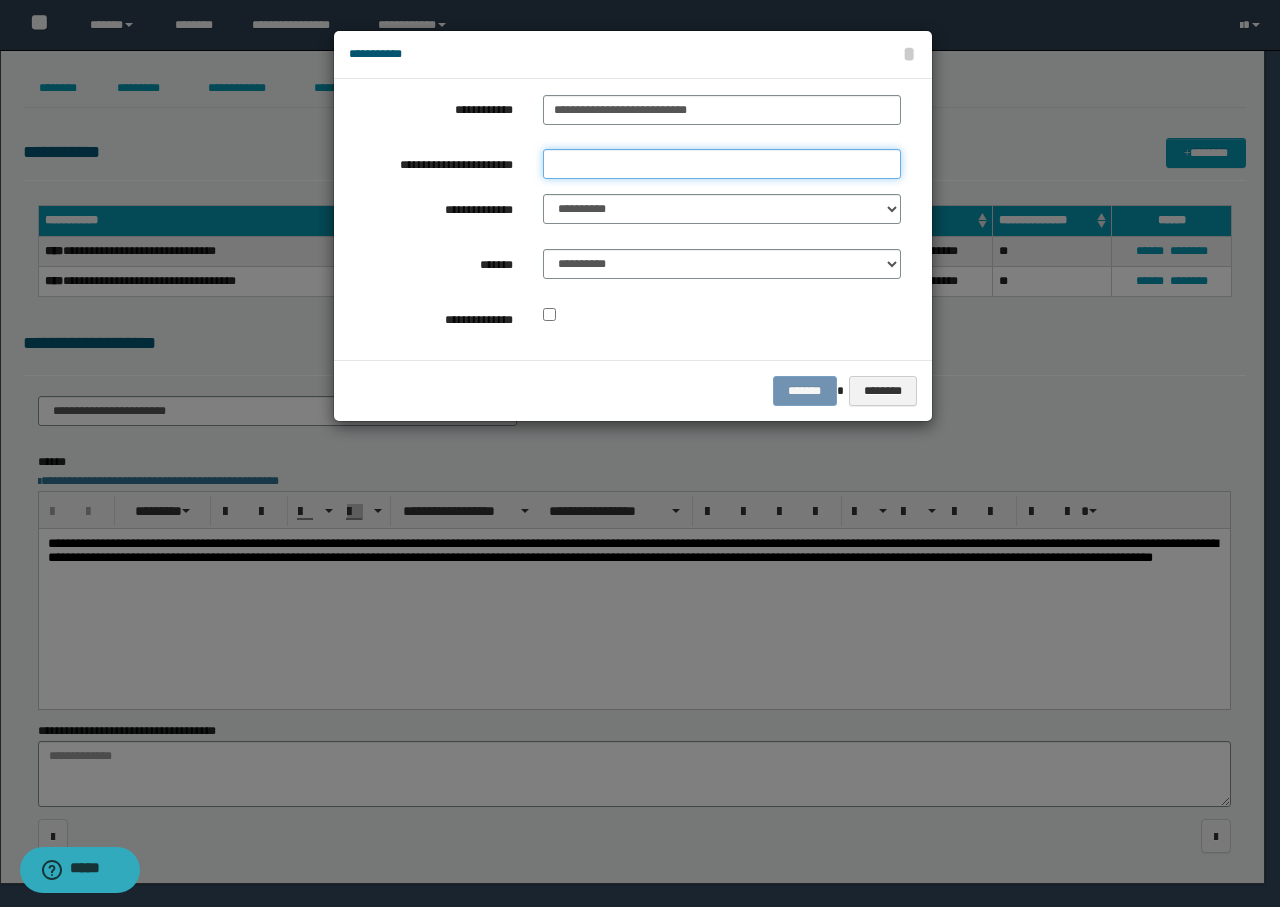 click on "**********" at bounding box center (722, 164) 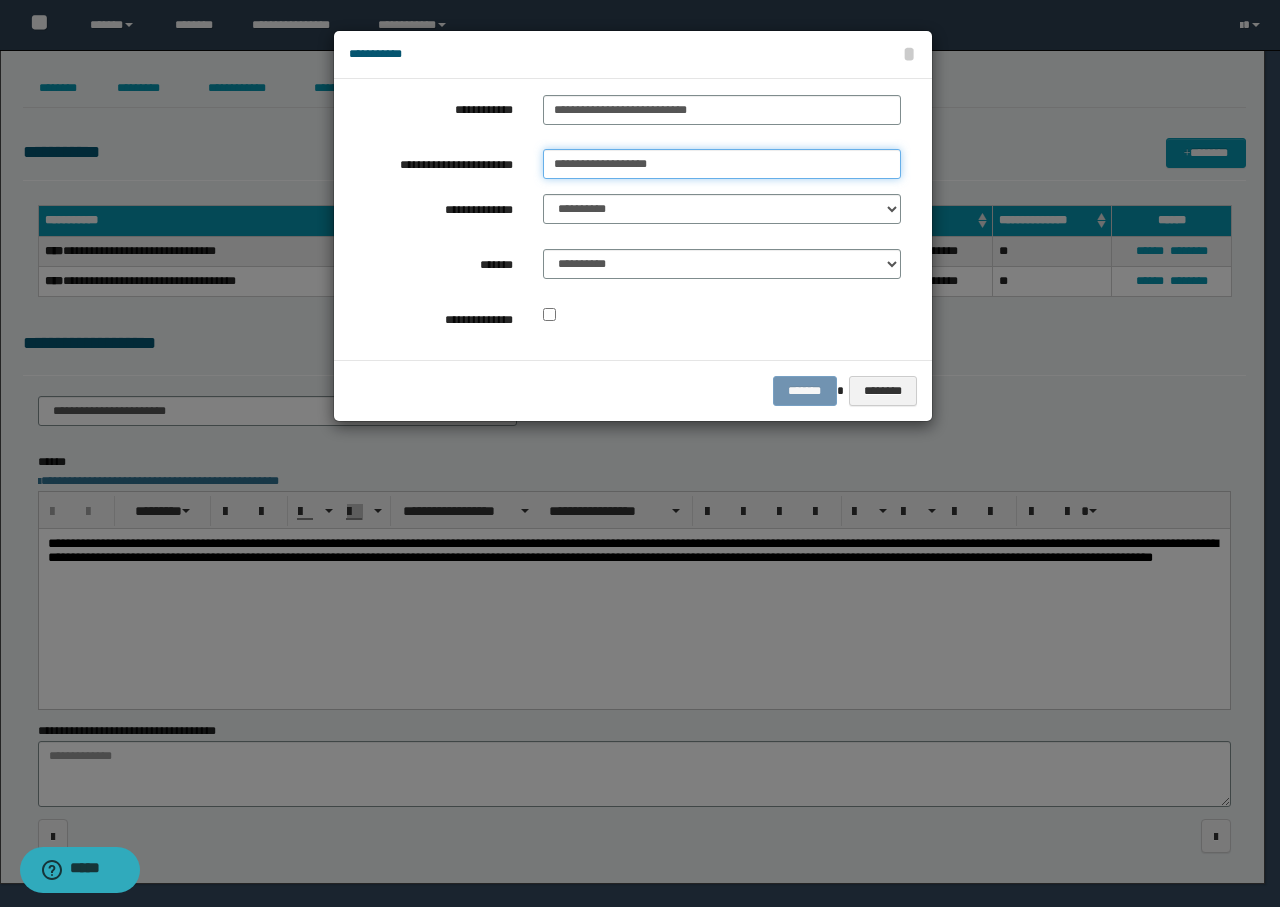 type on "**********" 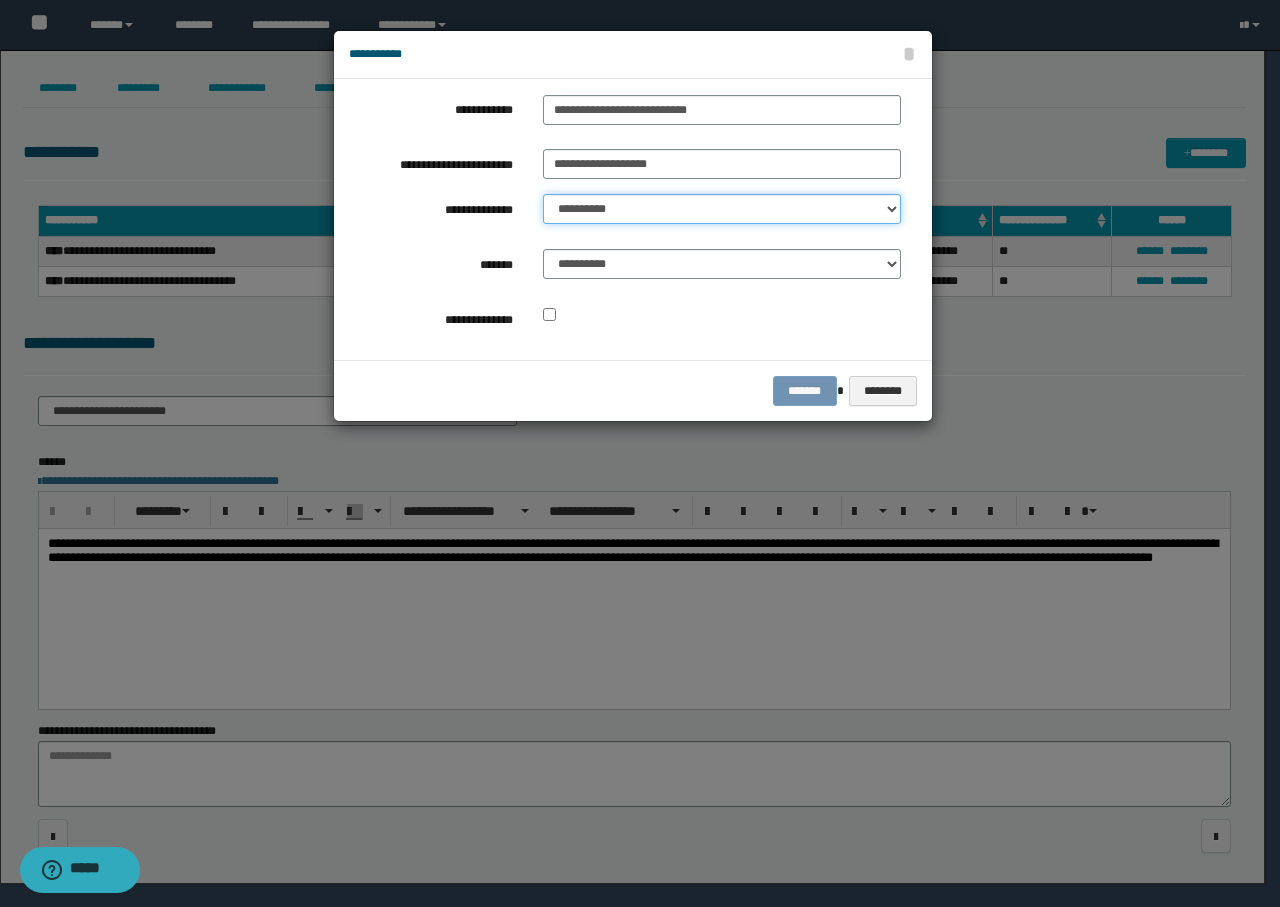 click on "**********" at bounding box center (722, 209) 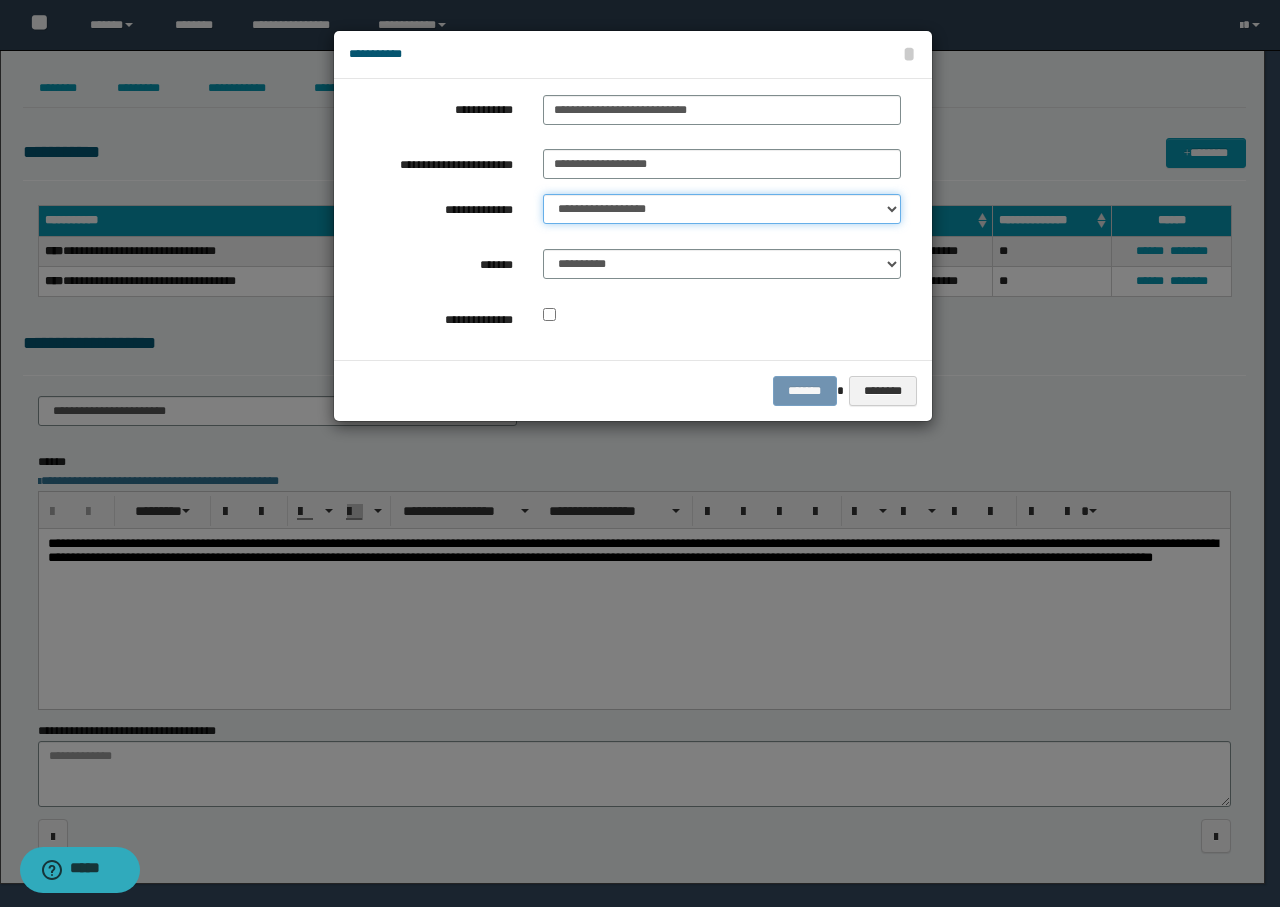 click on "**********" at bounding box center [722, 209] 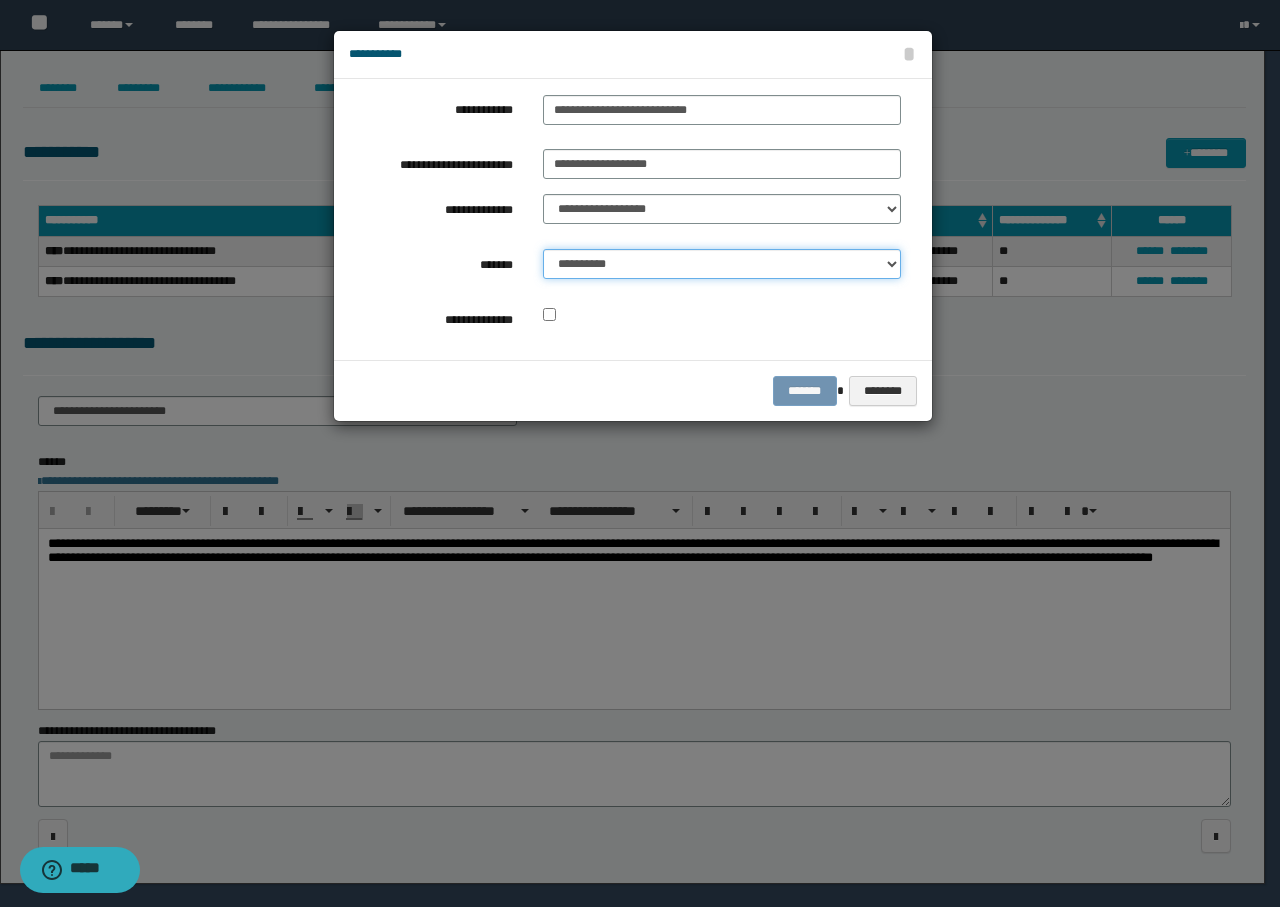 click on "**********" at bounding box center (722, 264) 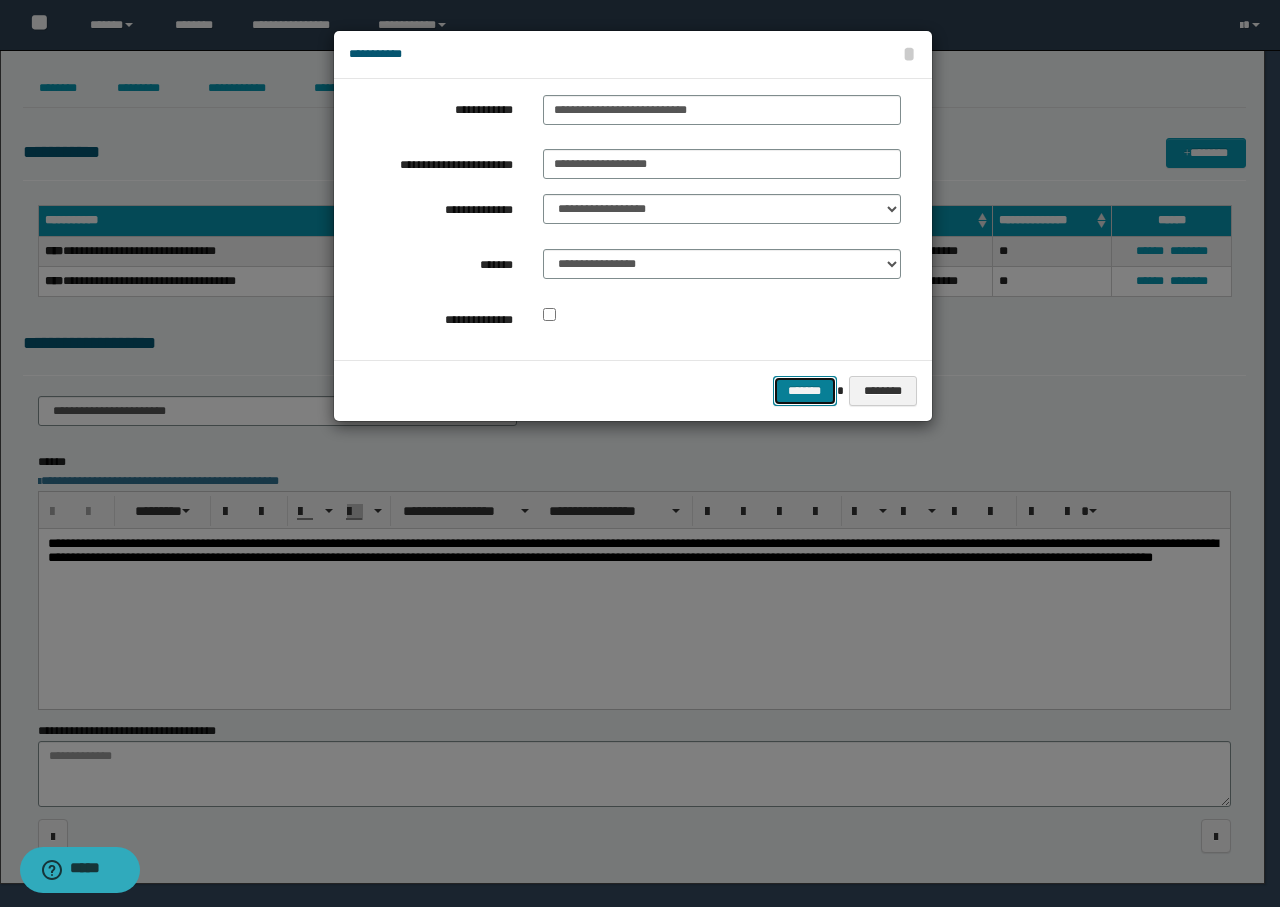 click on "*******" at bounding box center [805, 391] 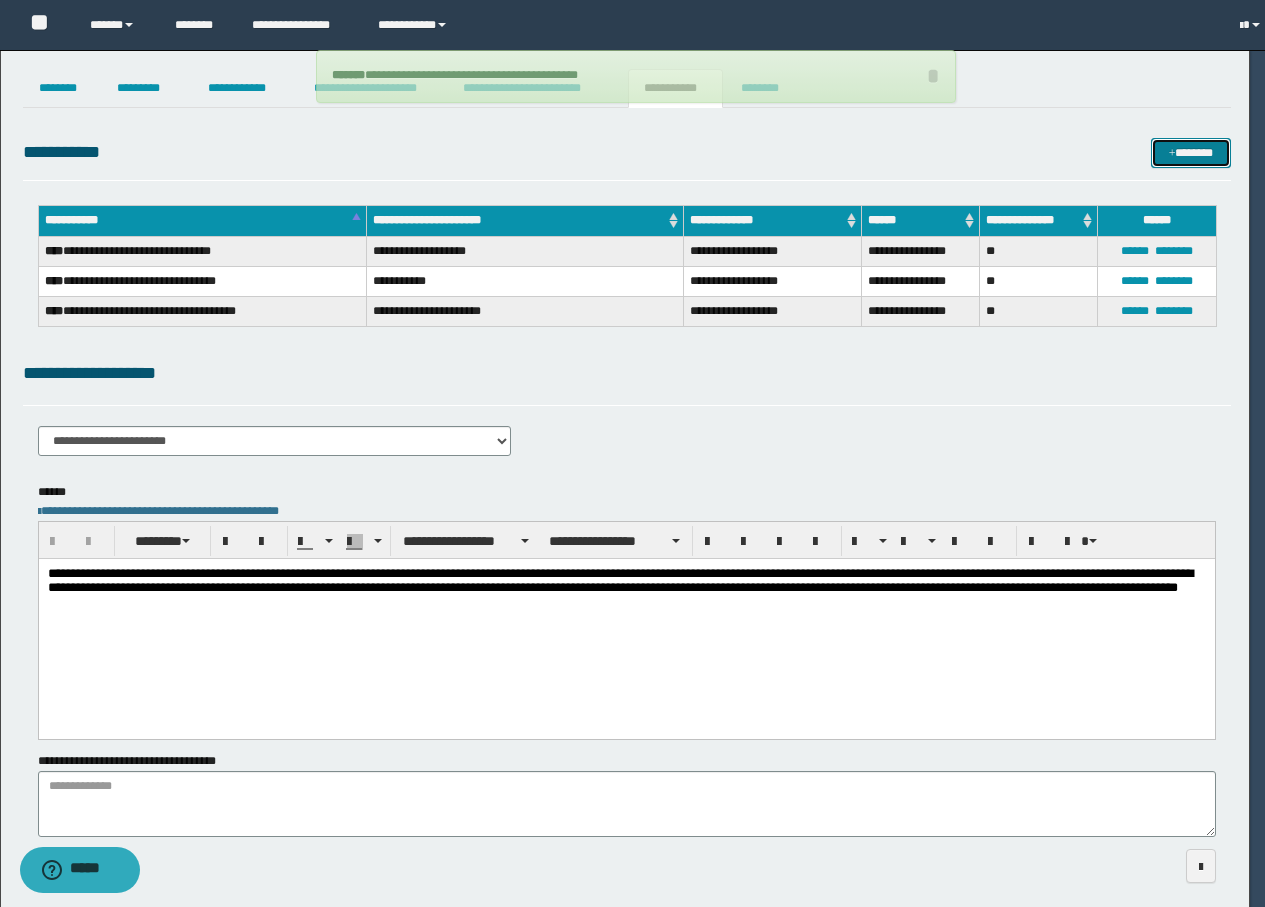 type 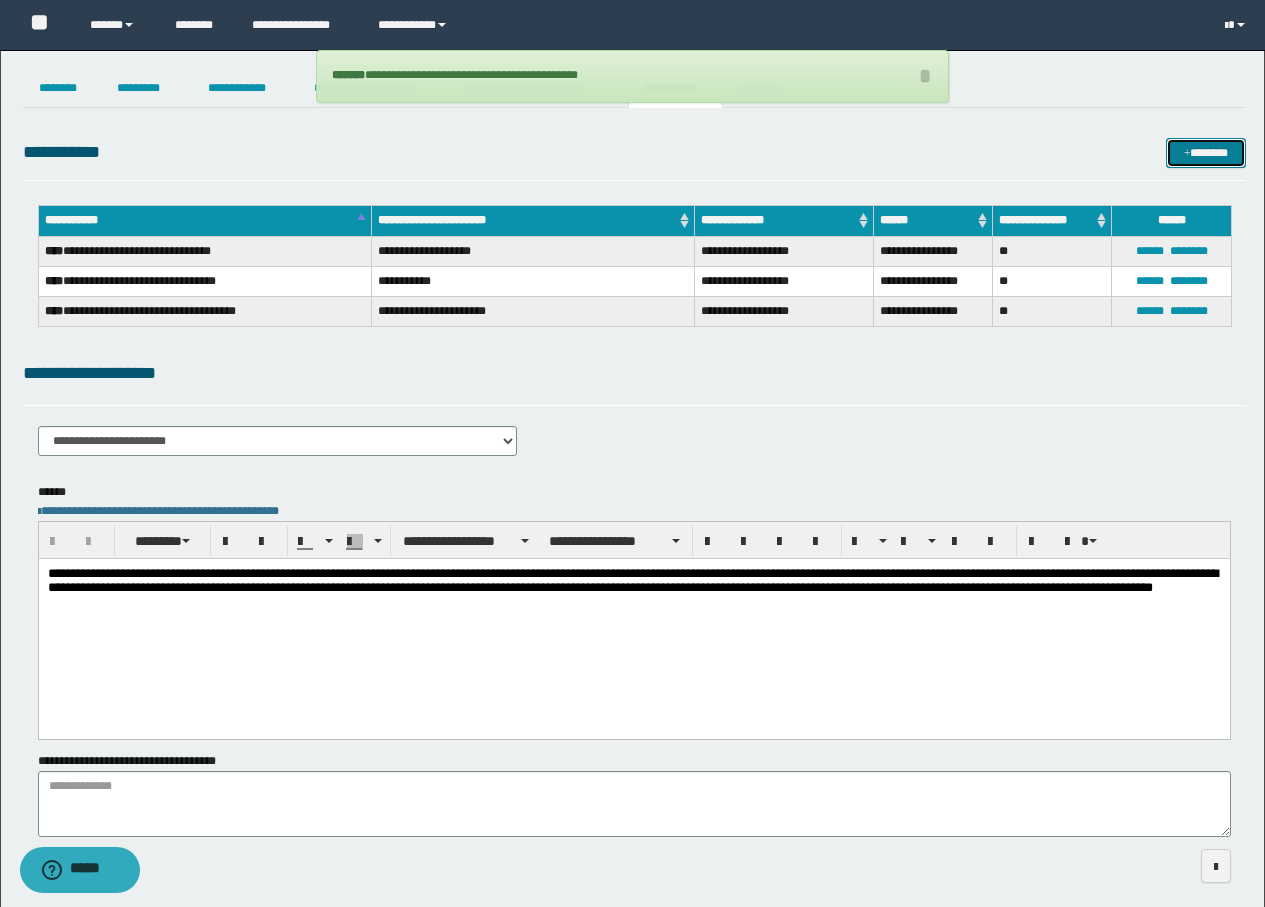 click at bounding box center (1187, 154) 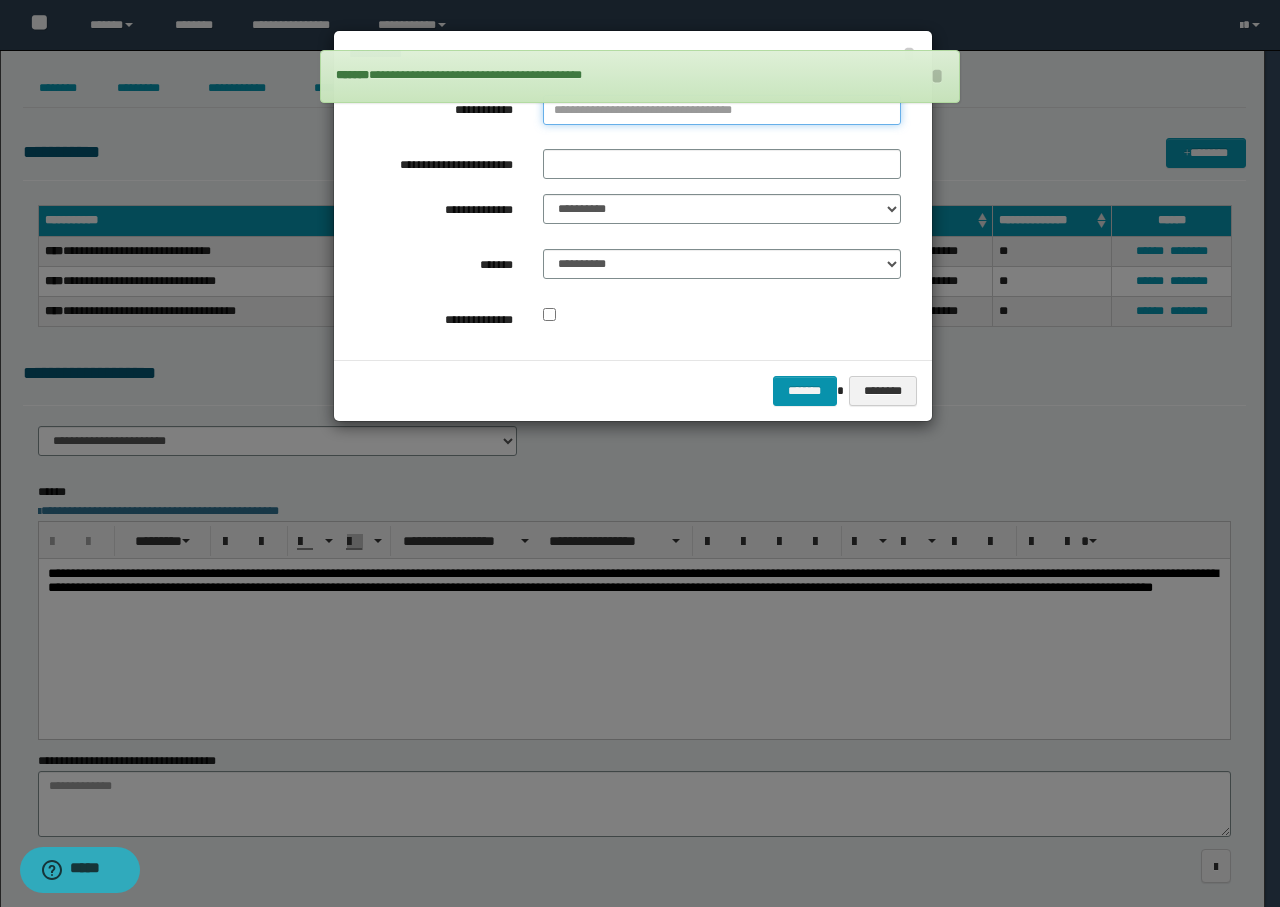 type on "**********" 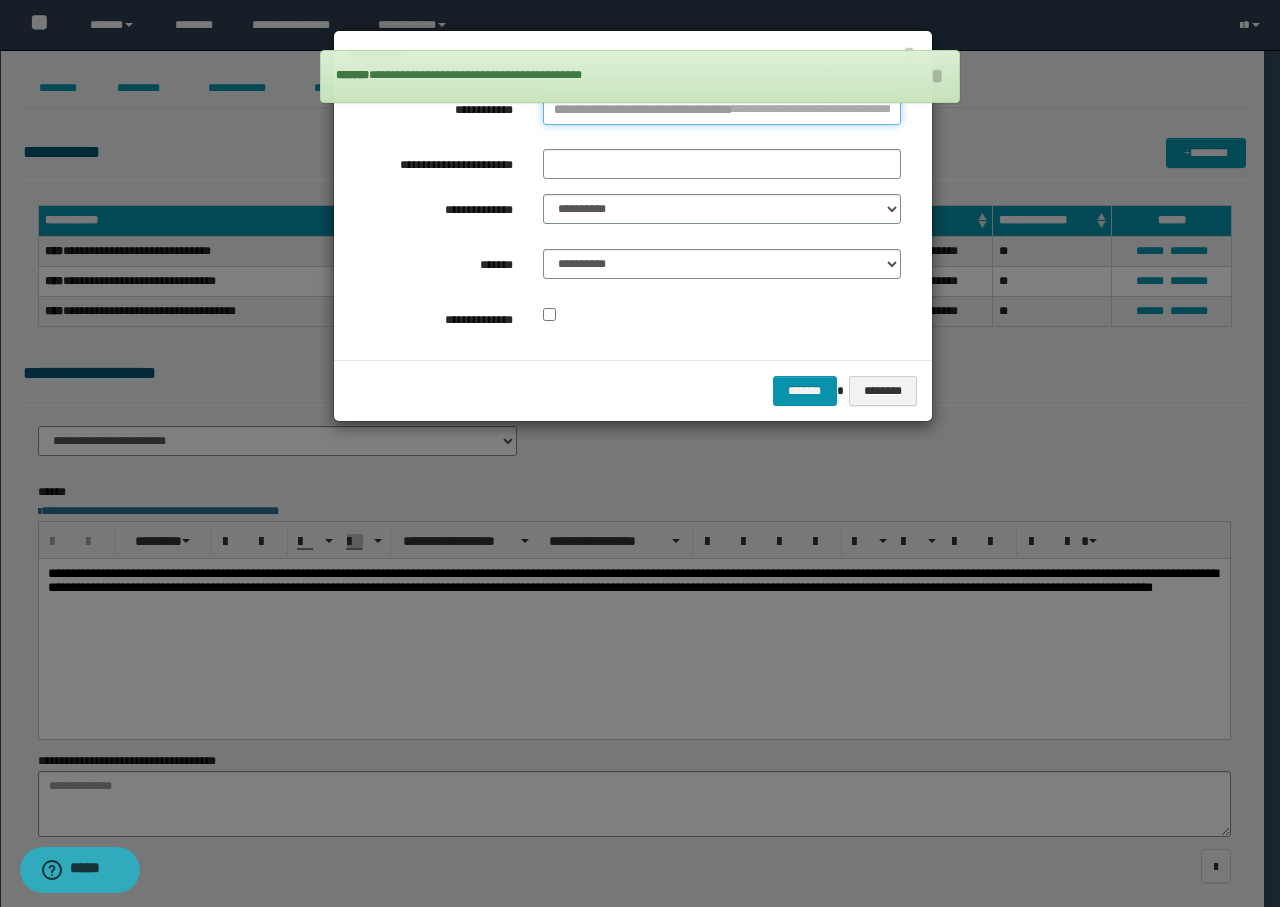 click on "**********" at bounding box center (722, 110) 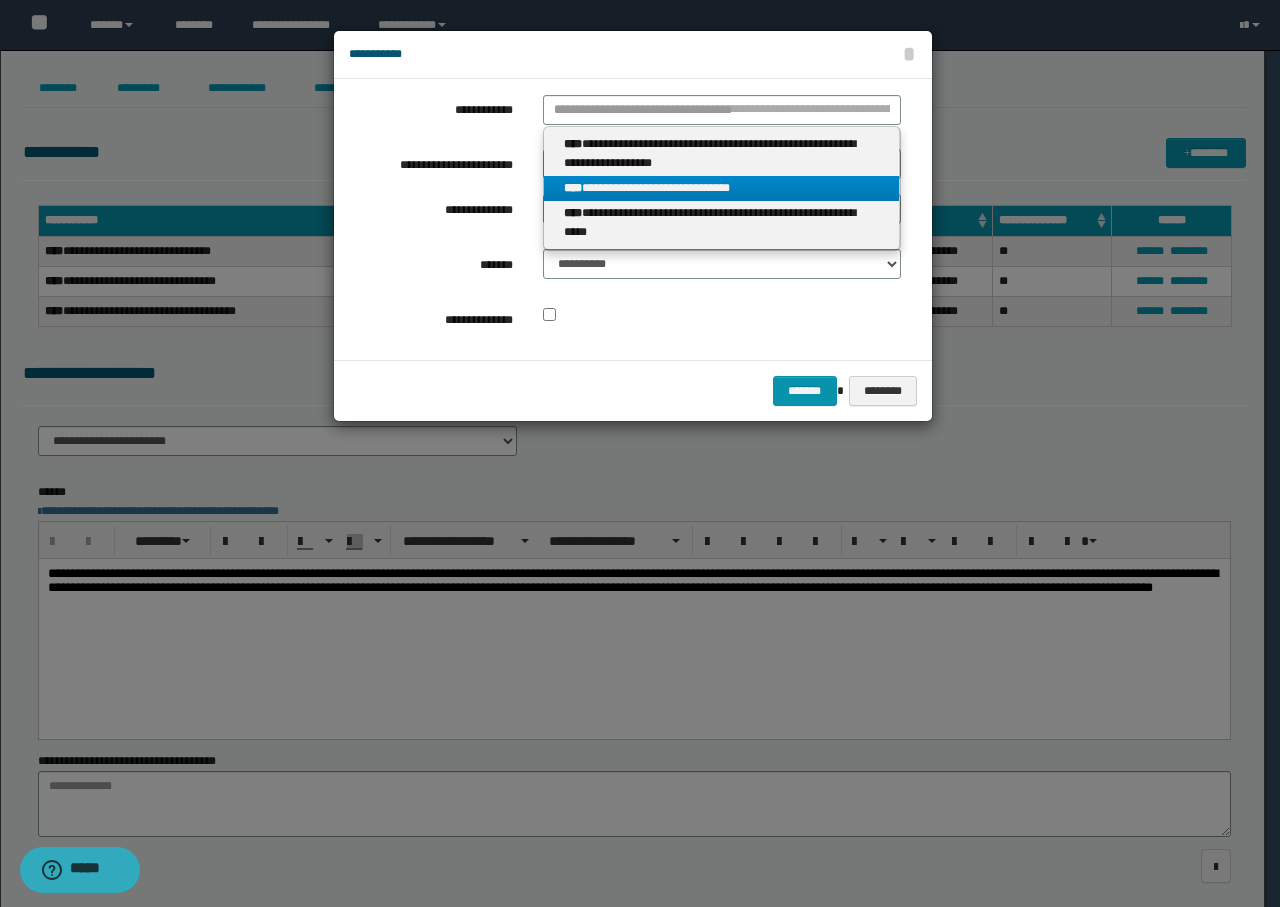 type on "**********" 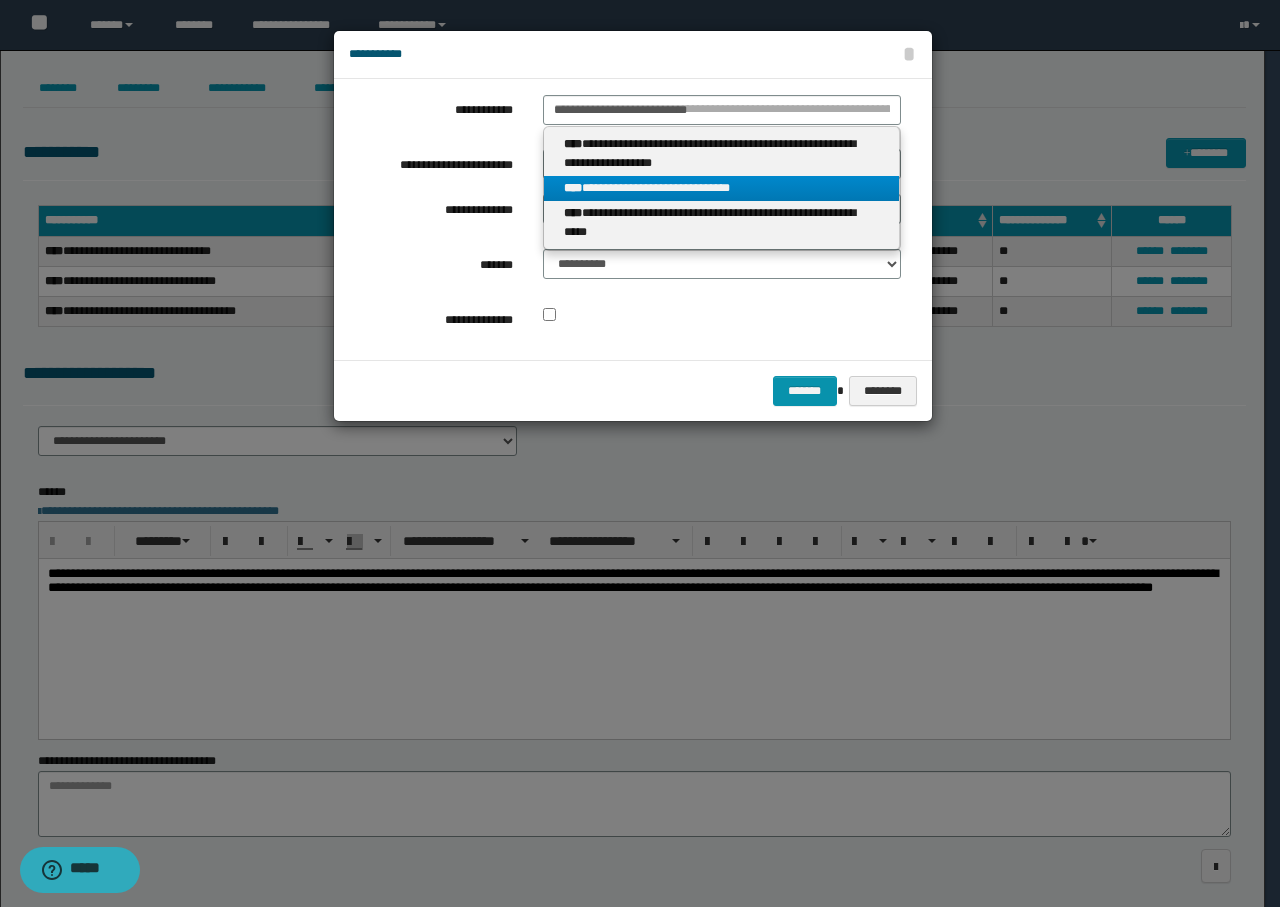 click on "**********" at bounding box center (722, 188) 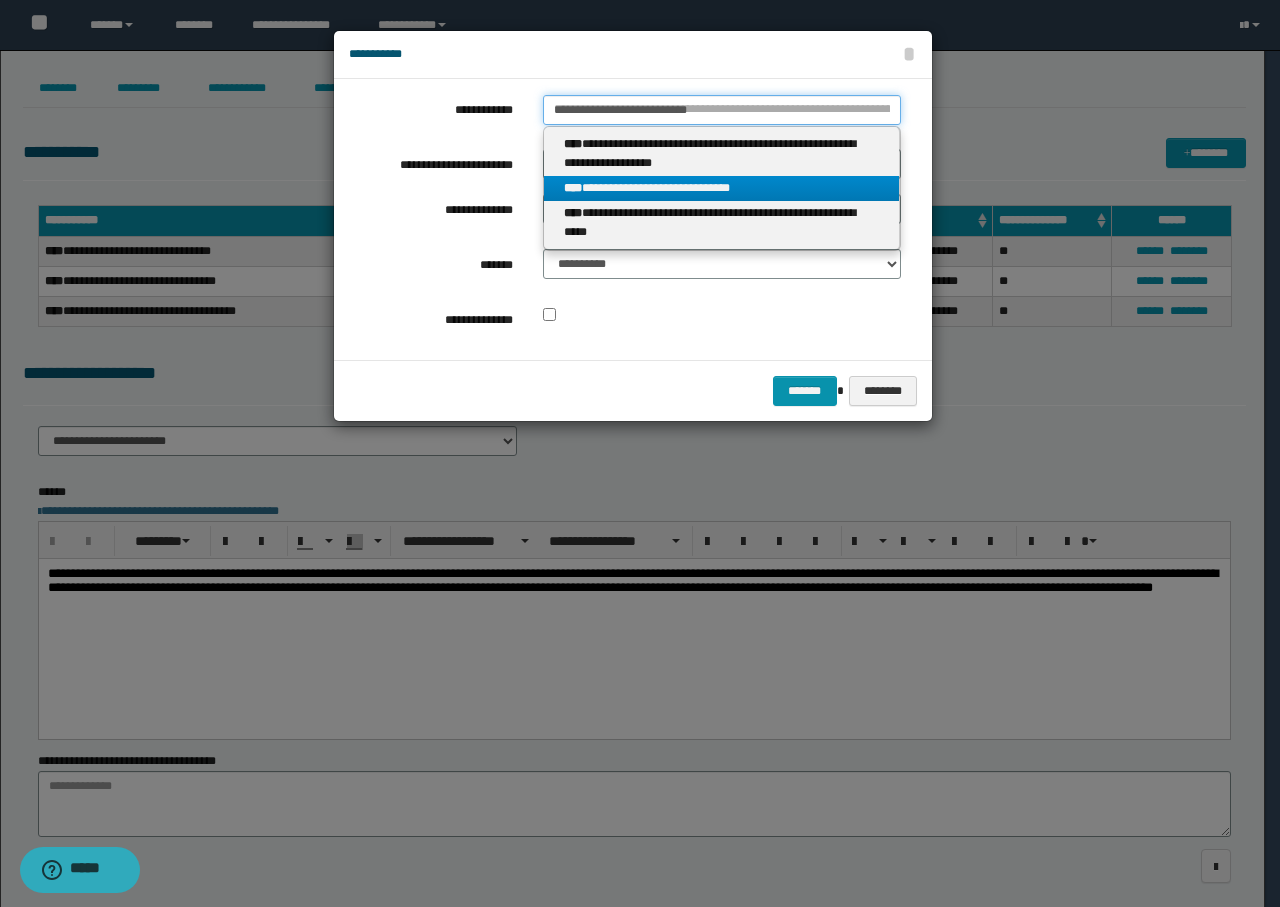 type 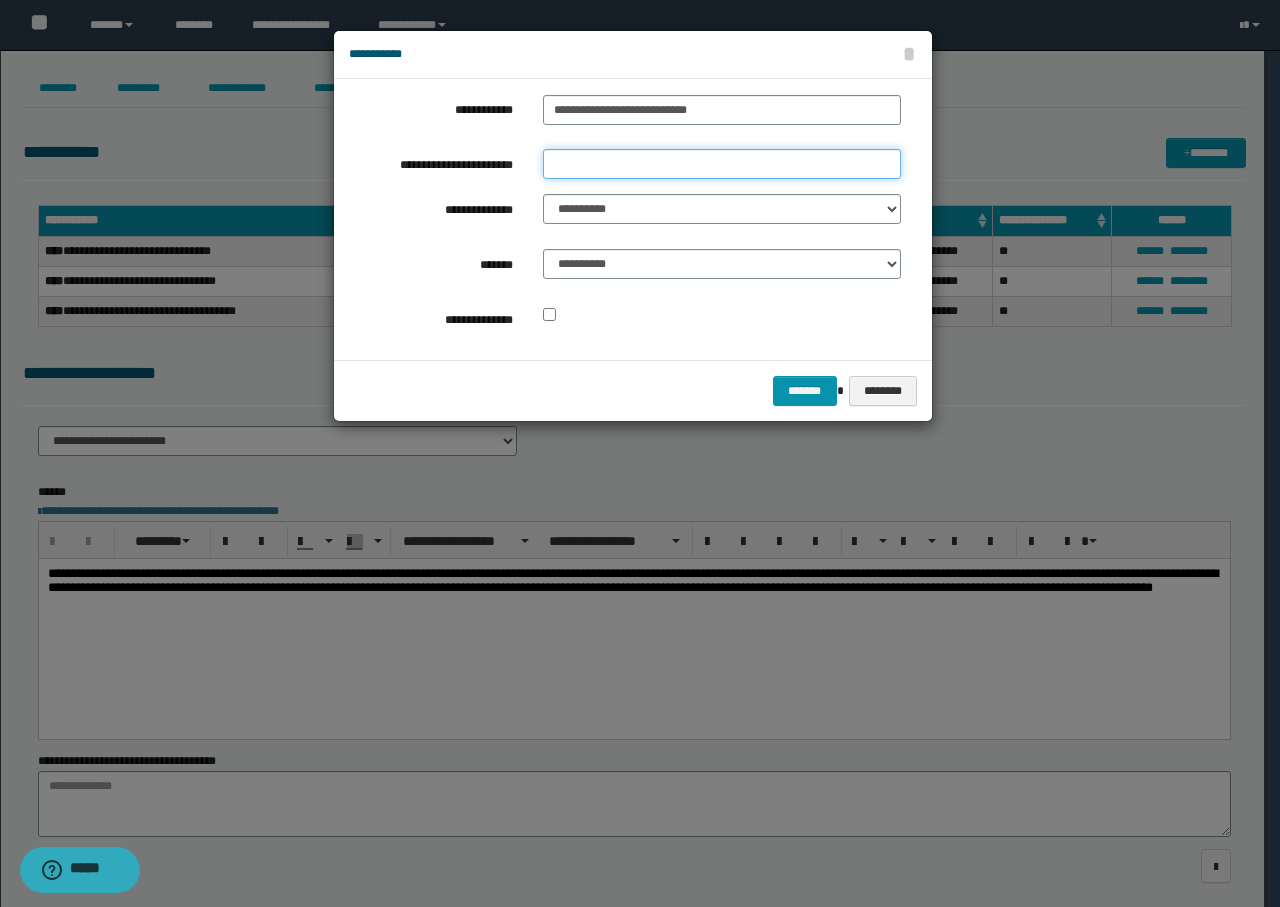click on "**********" at bounding box center [722, 164] 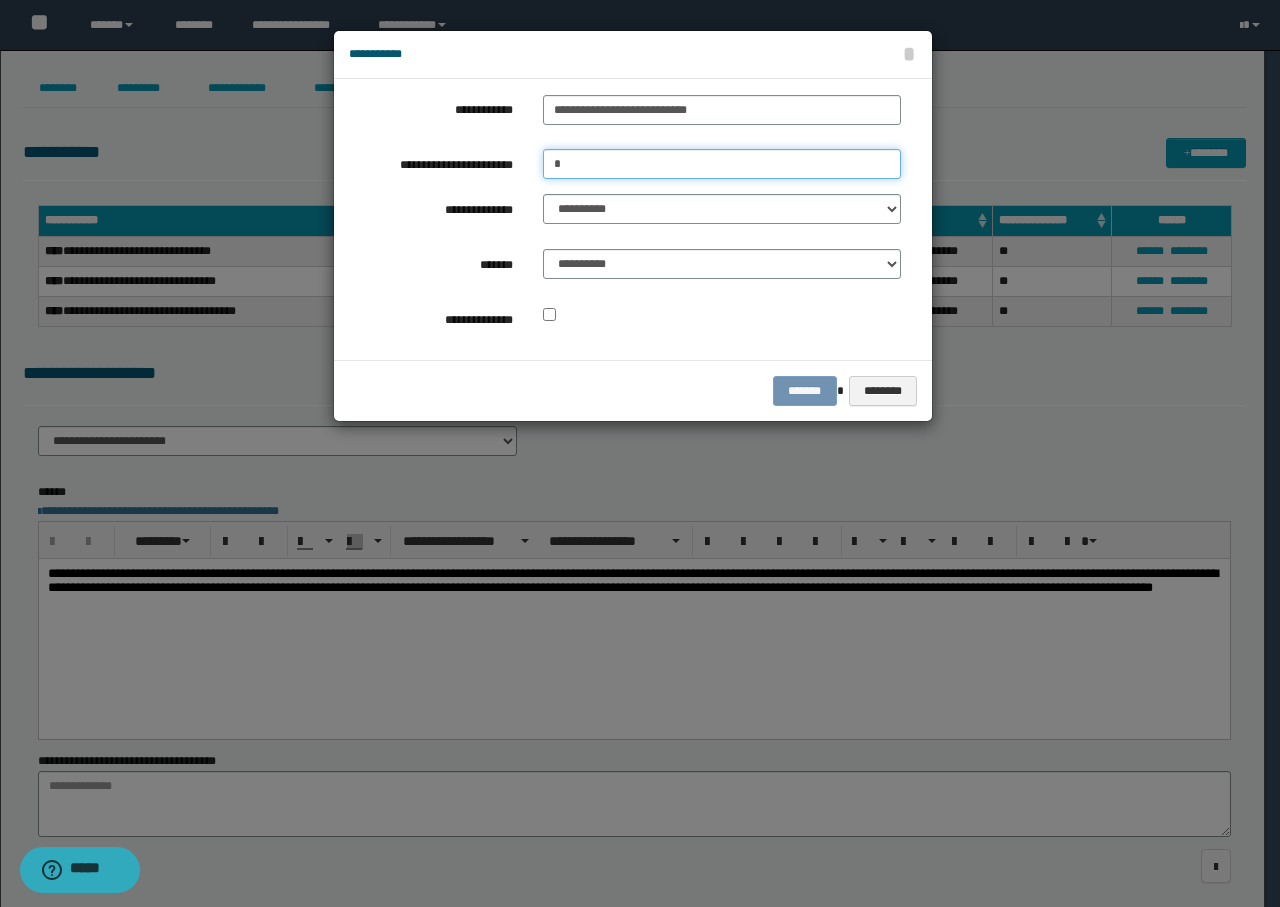 type on "*" 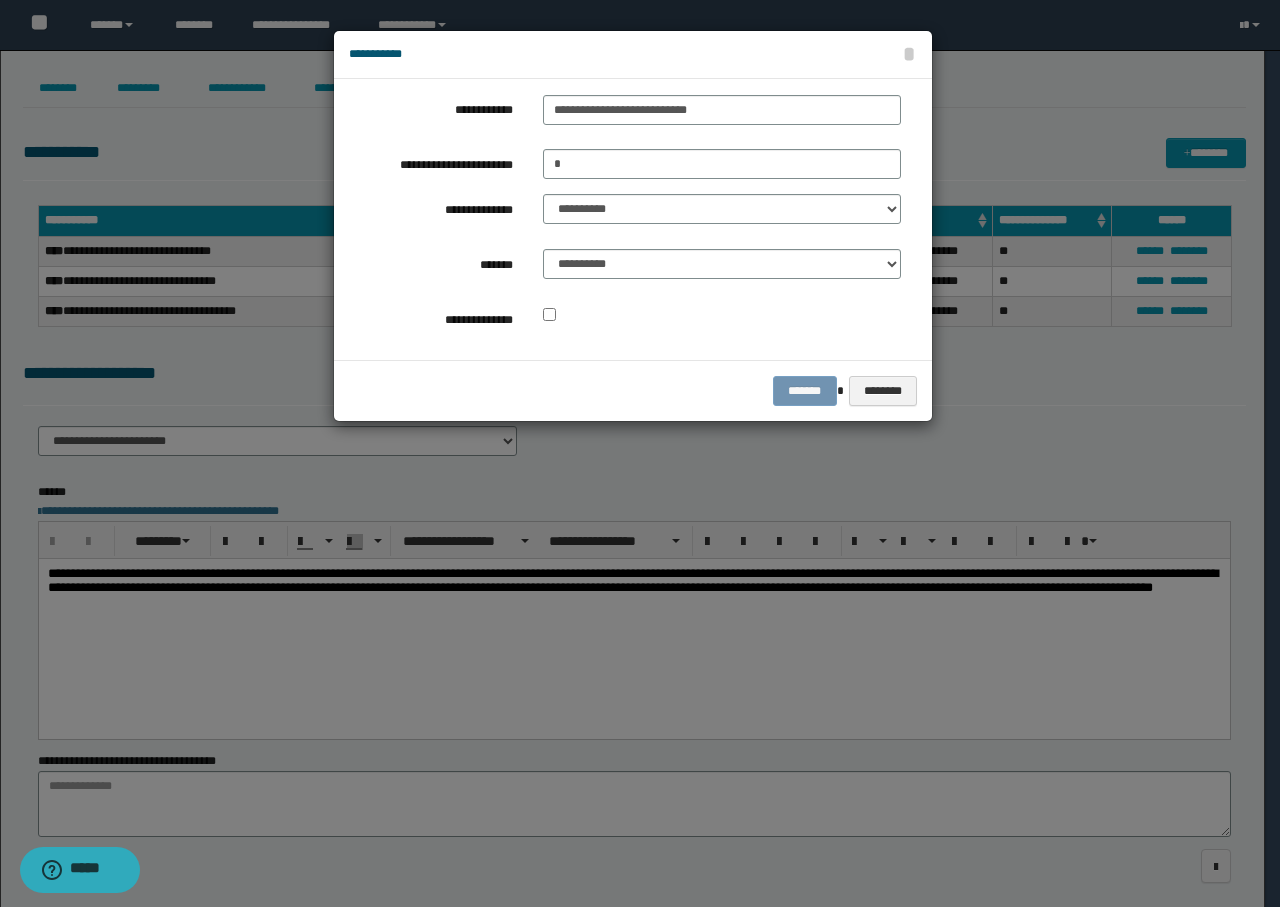 click on "**********" at bounding box center (633, 55) 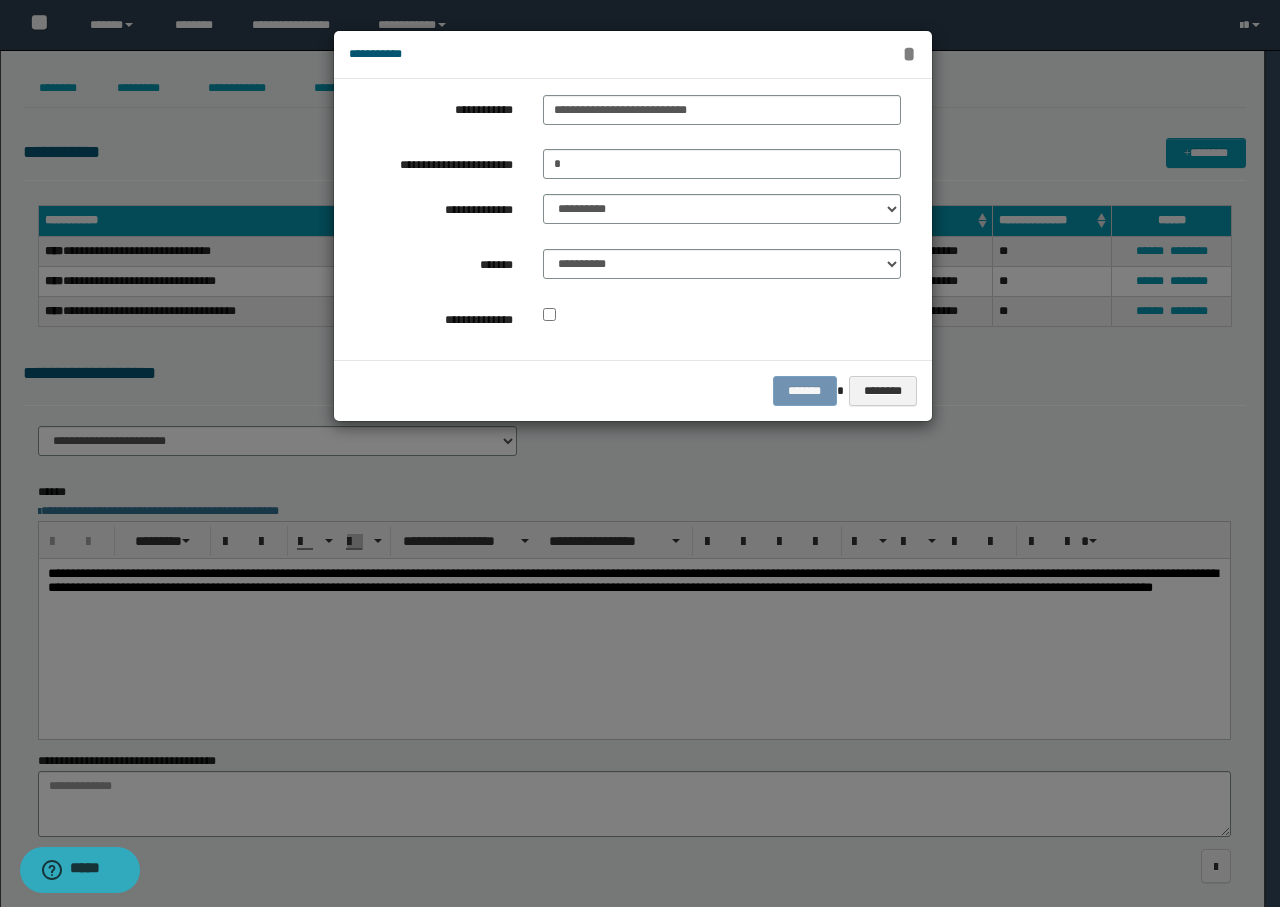 click on "*" at bounding box center (909, 54) 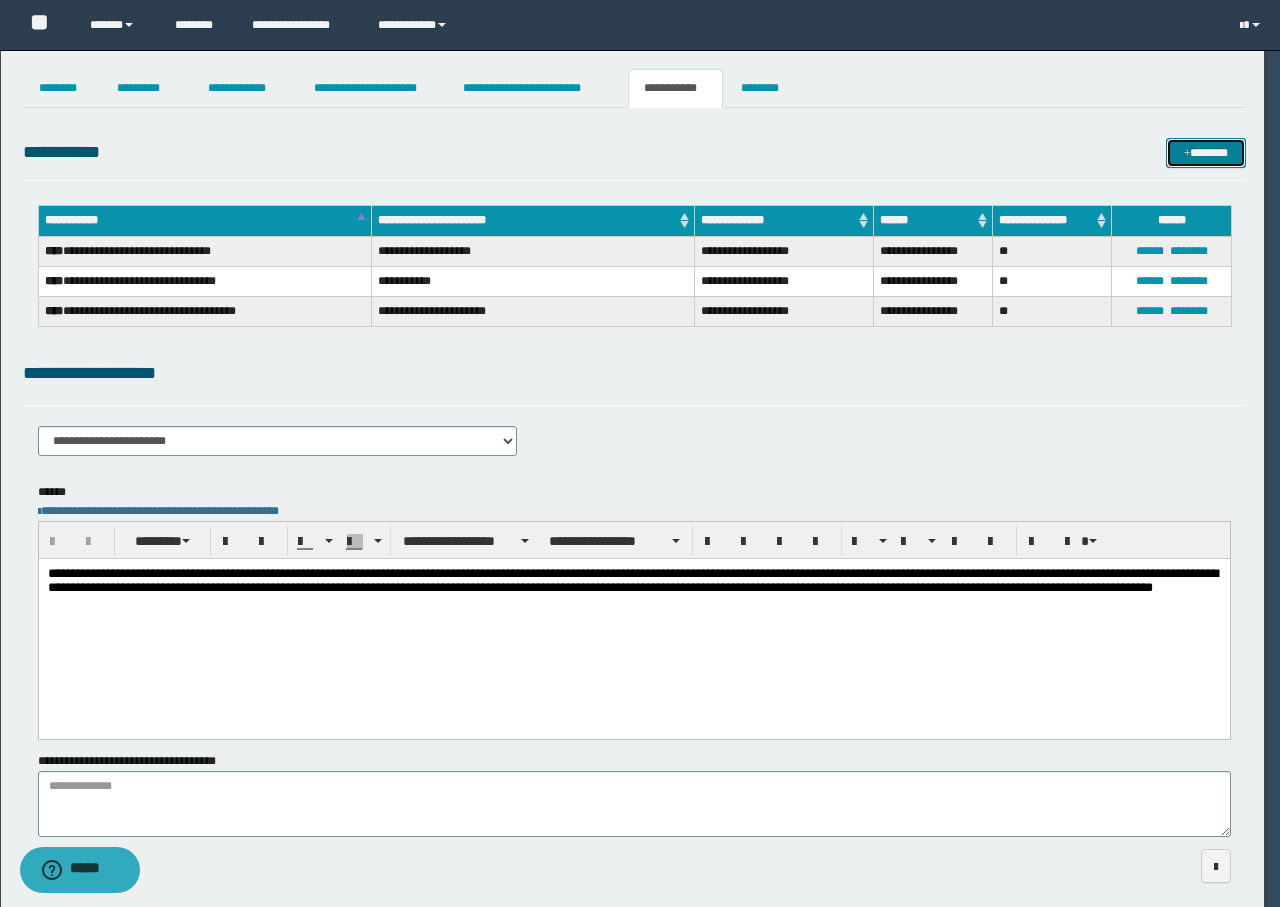 type 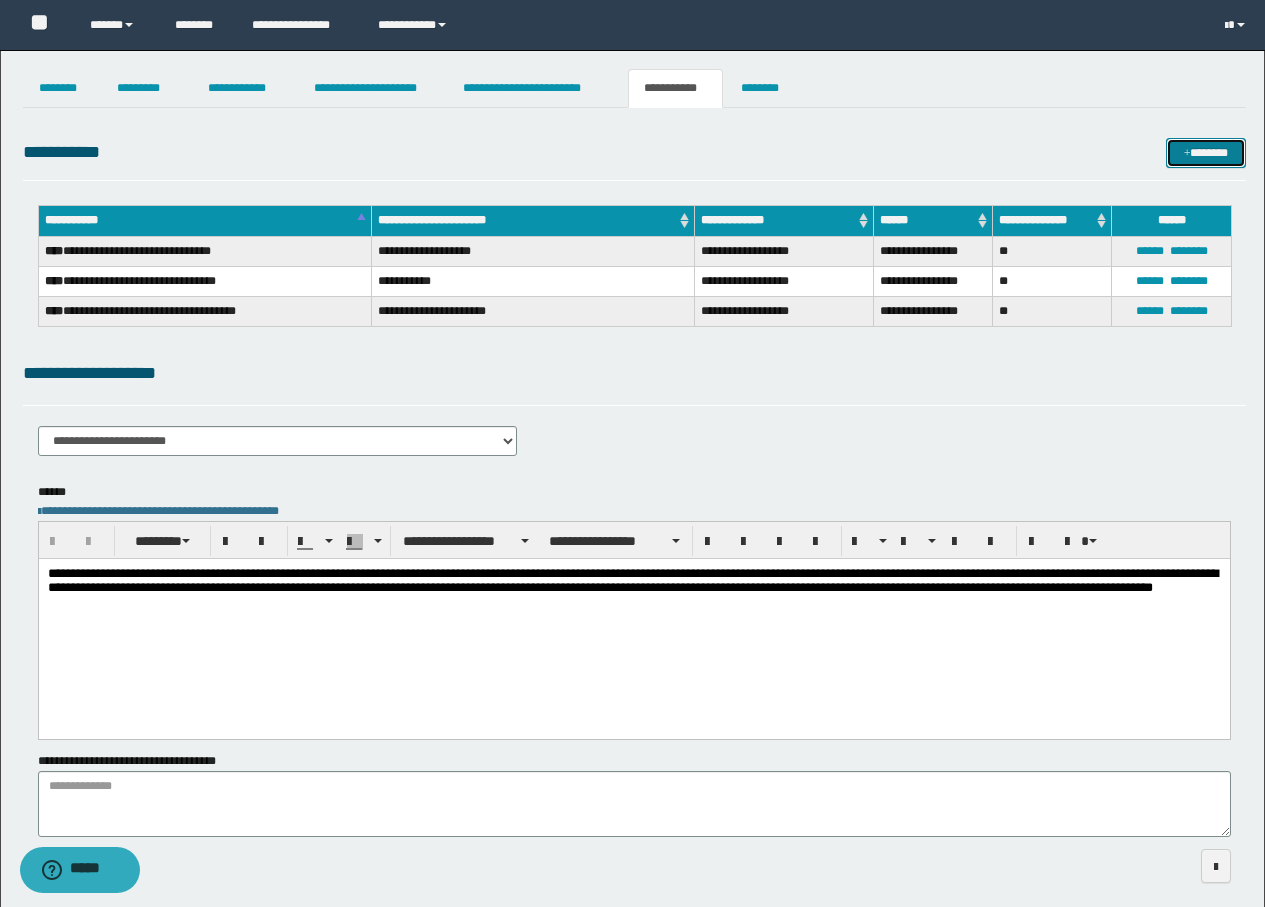 click on "*******" at bounding box center (1206, 153) 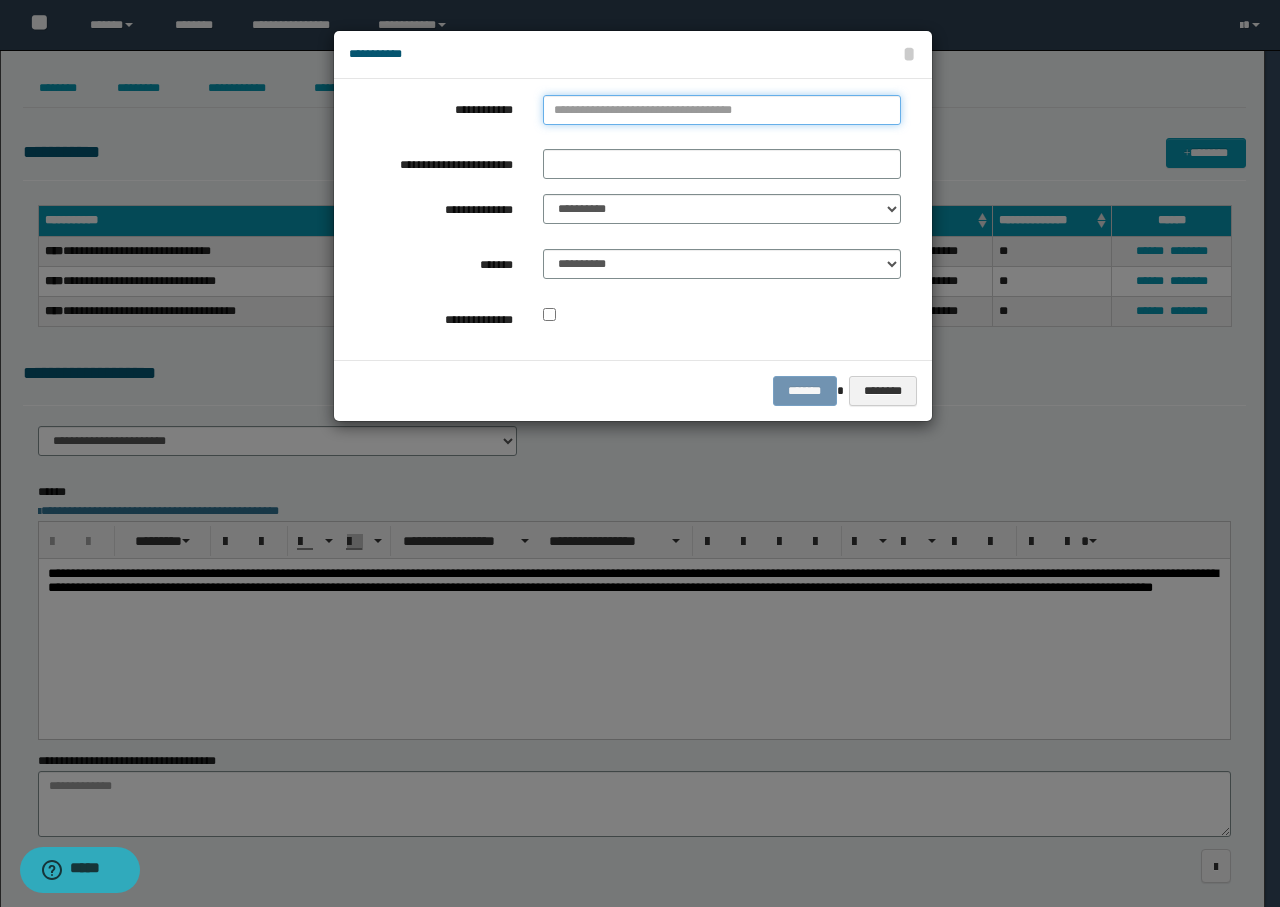 type on "**********" 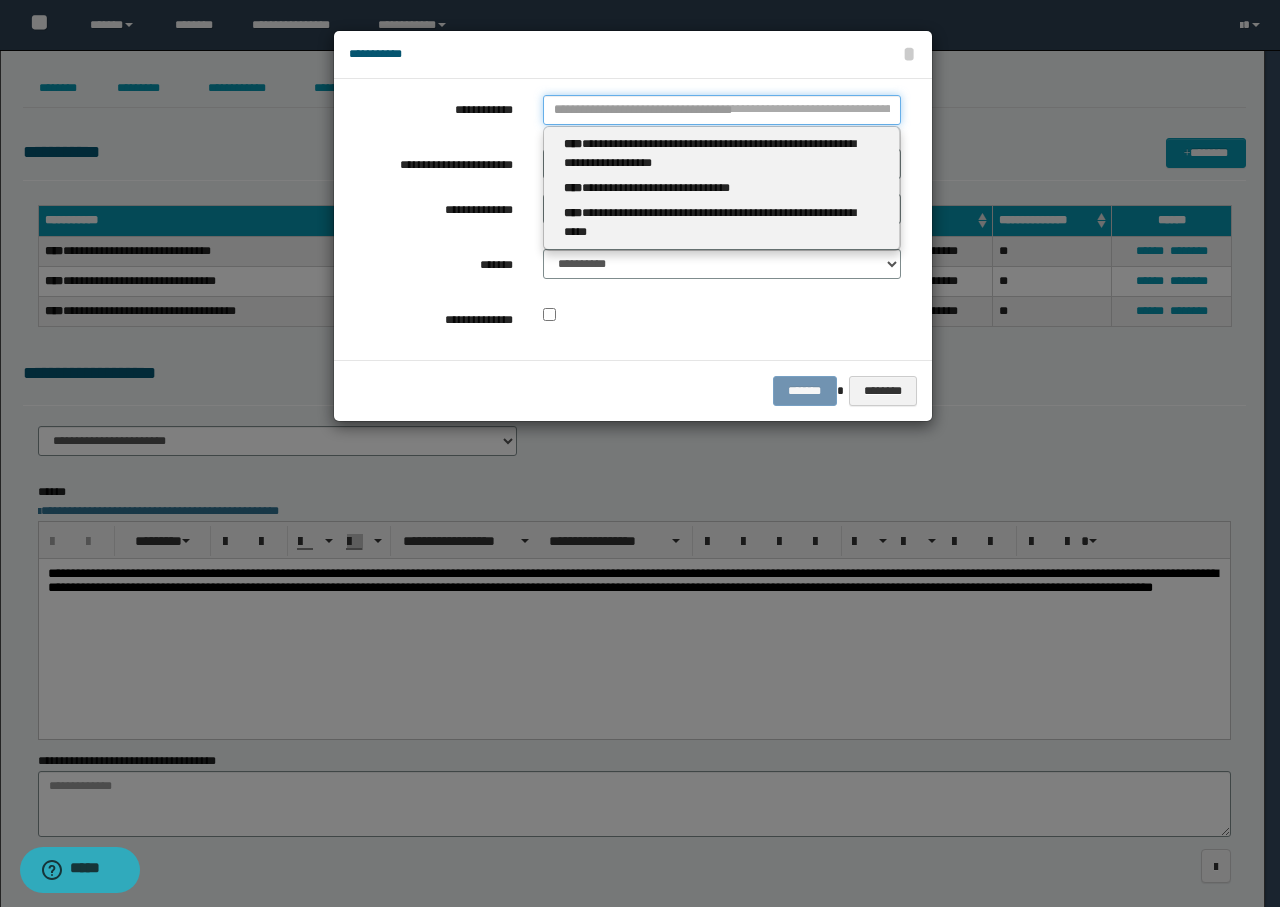 click on "**********" at bounding box center (722, 110) 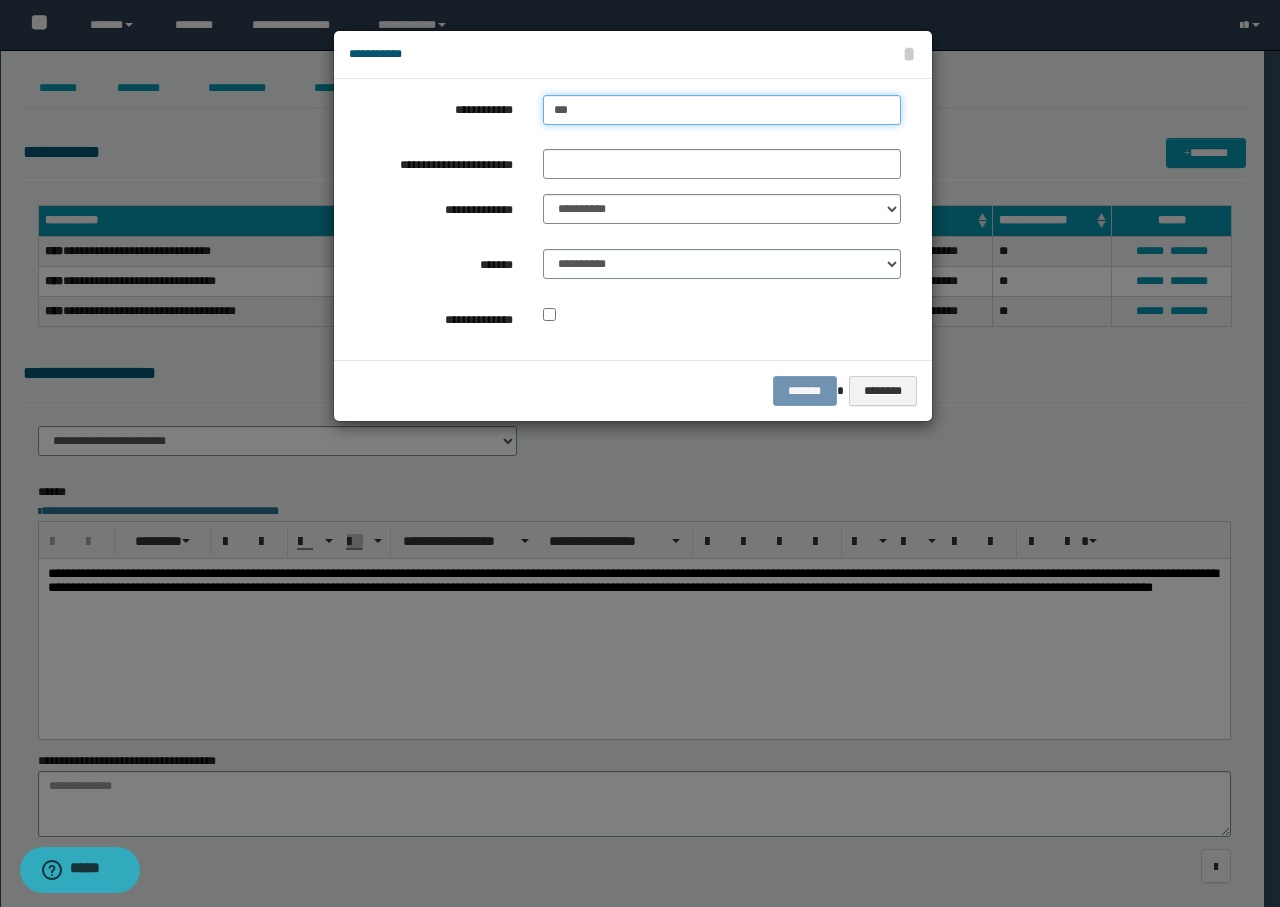 type on "****" 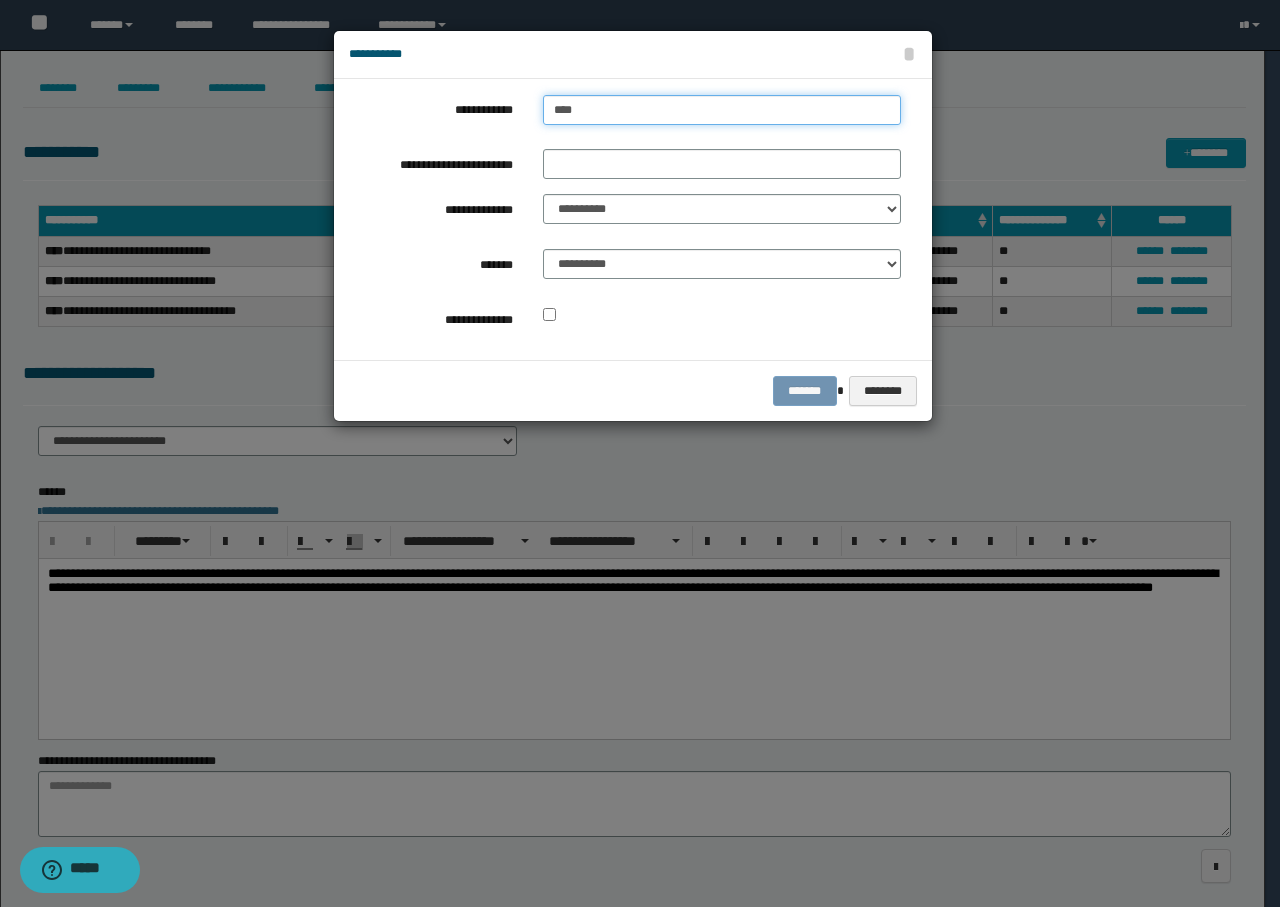 type on "****" 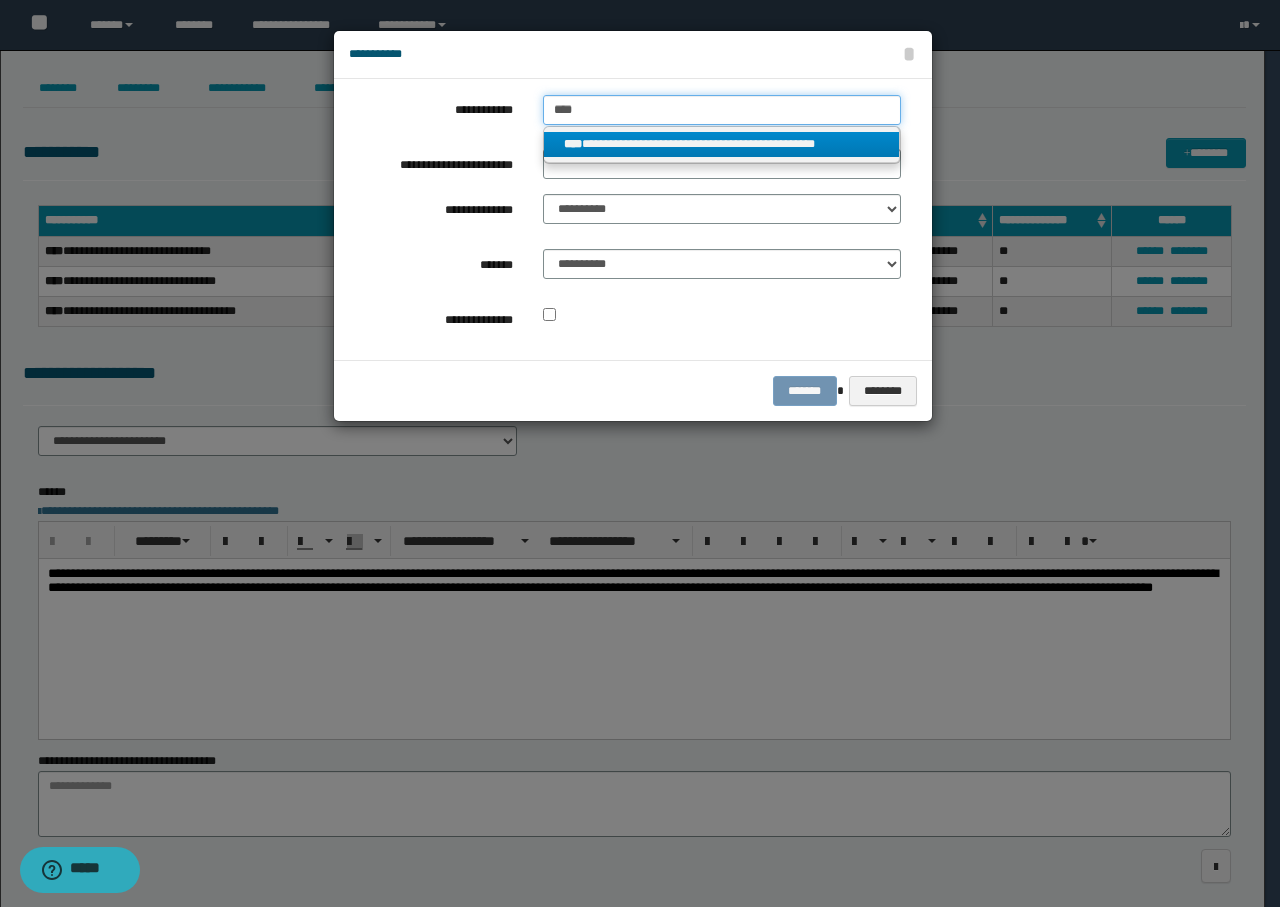 type on "****" 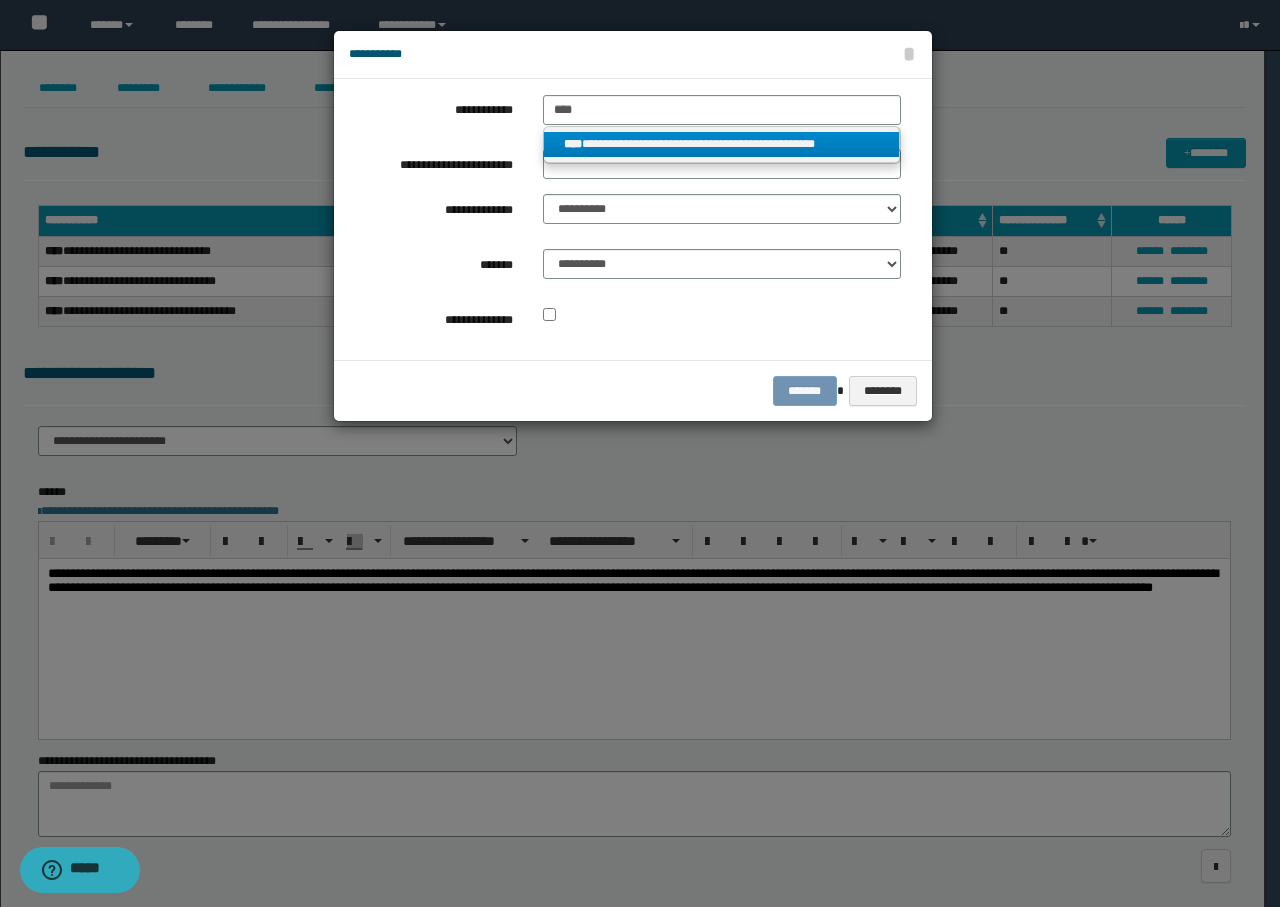 click on "**********" at bounding box center (722, 144) 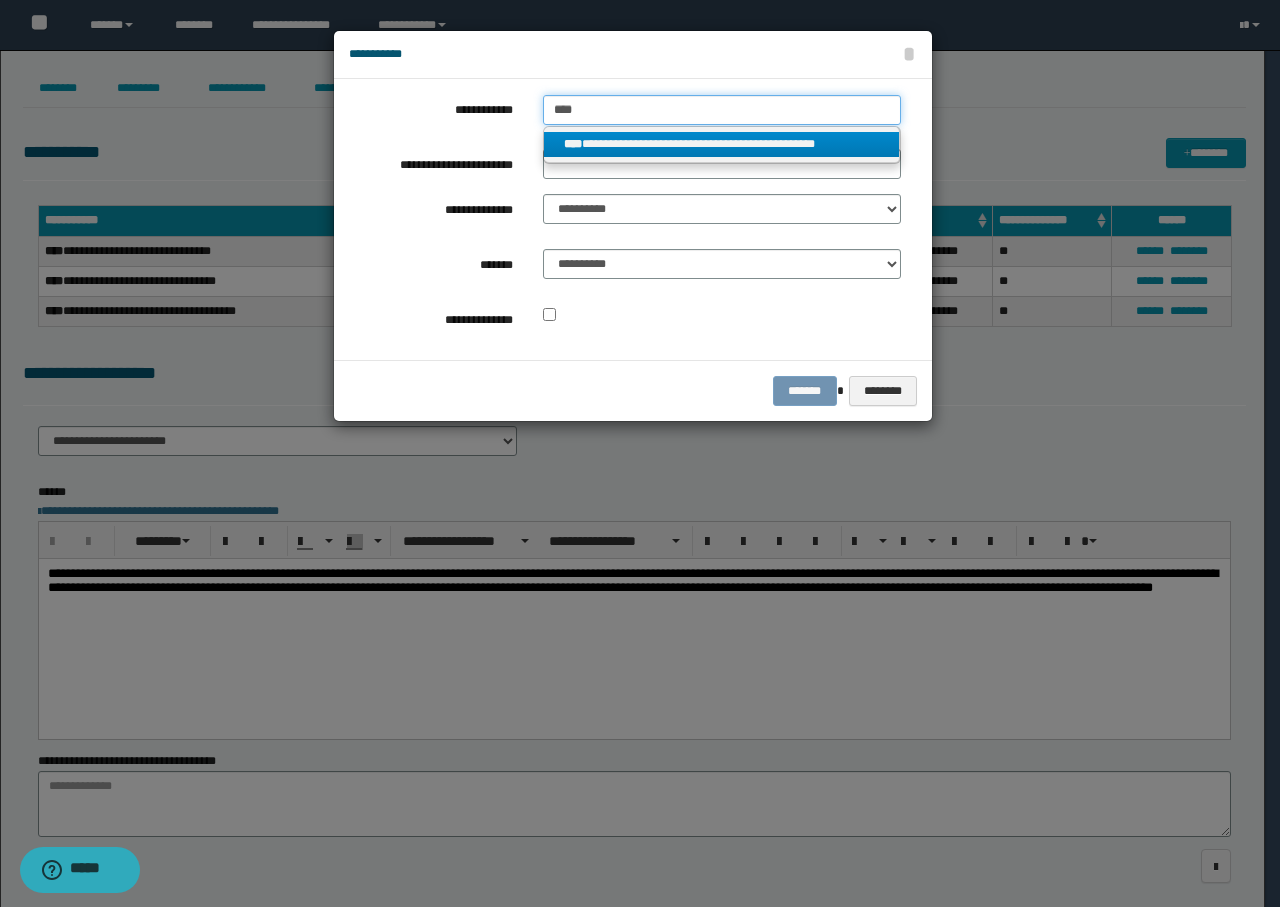type 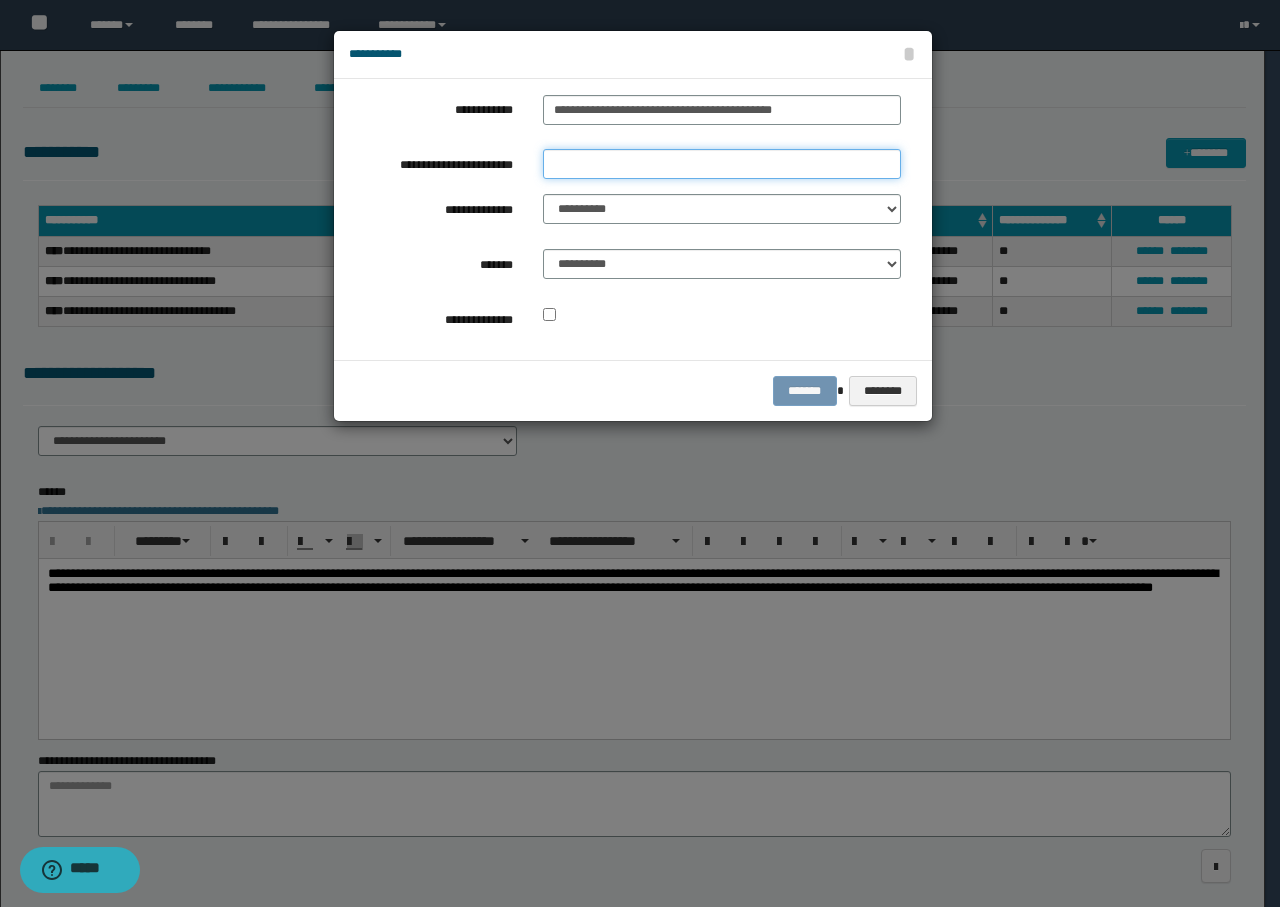click on "**********" at bounding box center (722, 164) 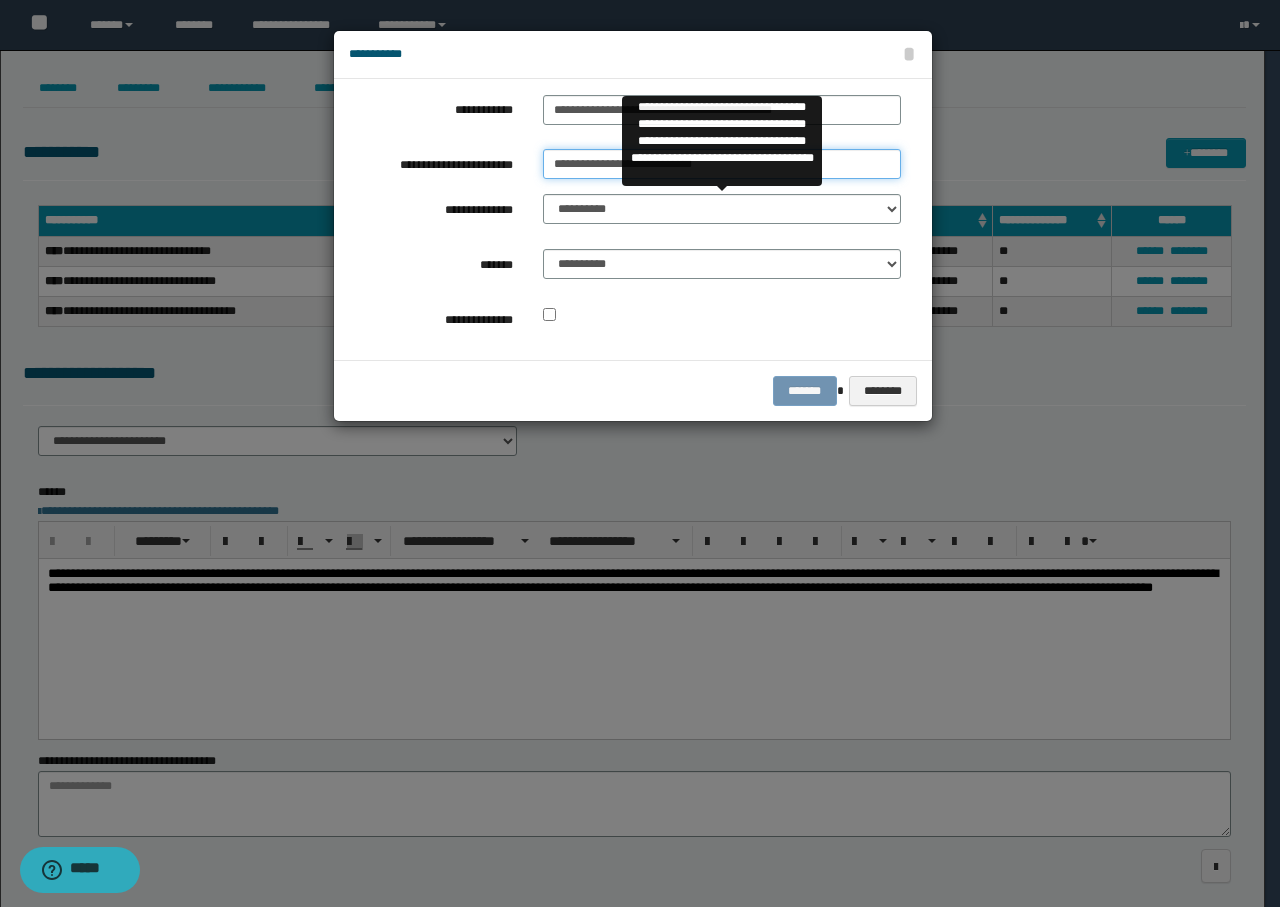type on "**********" 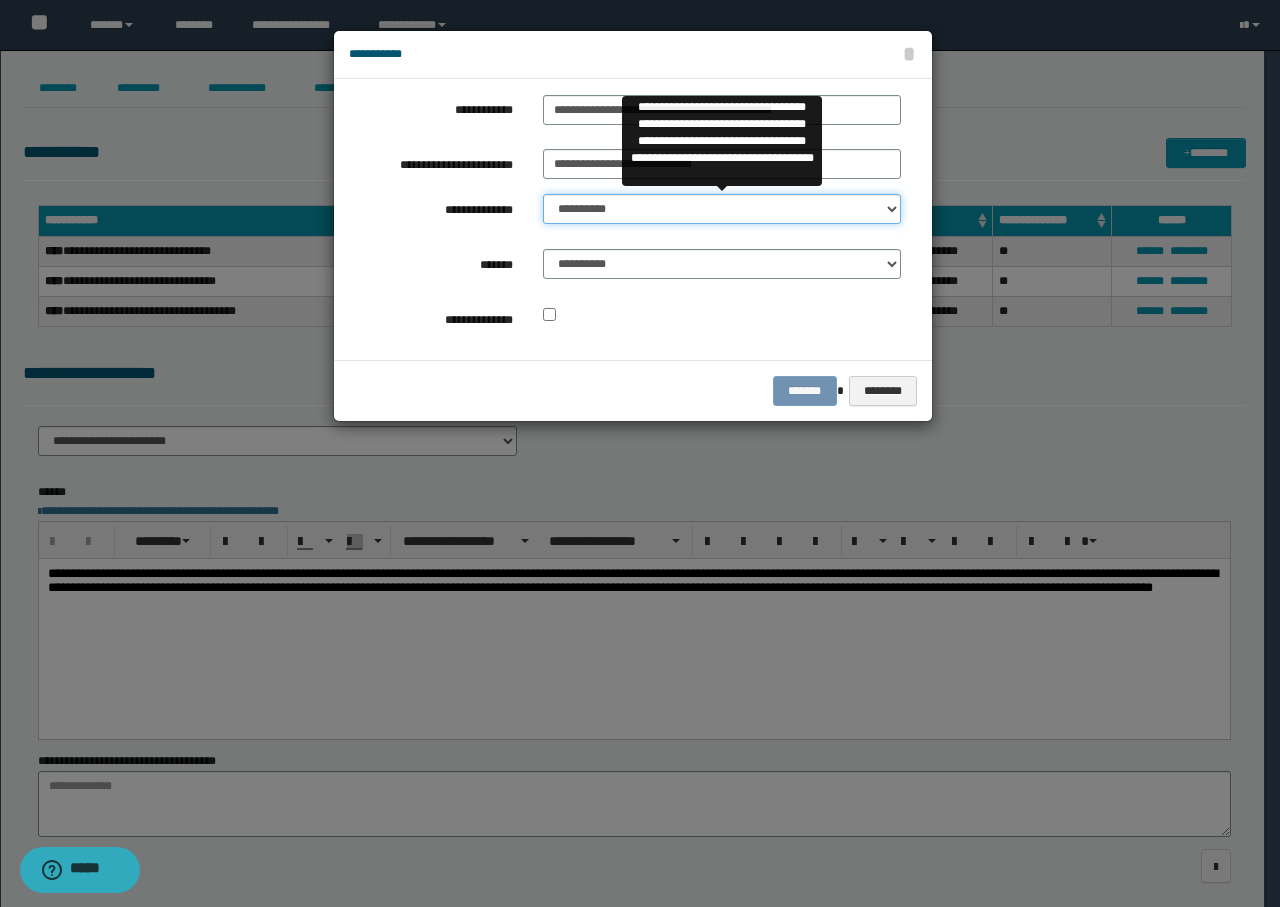 click on "**********" at bounding box center [722, 209] 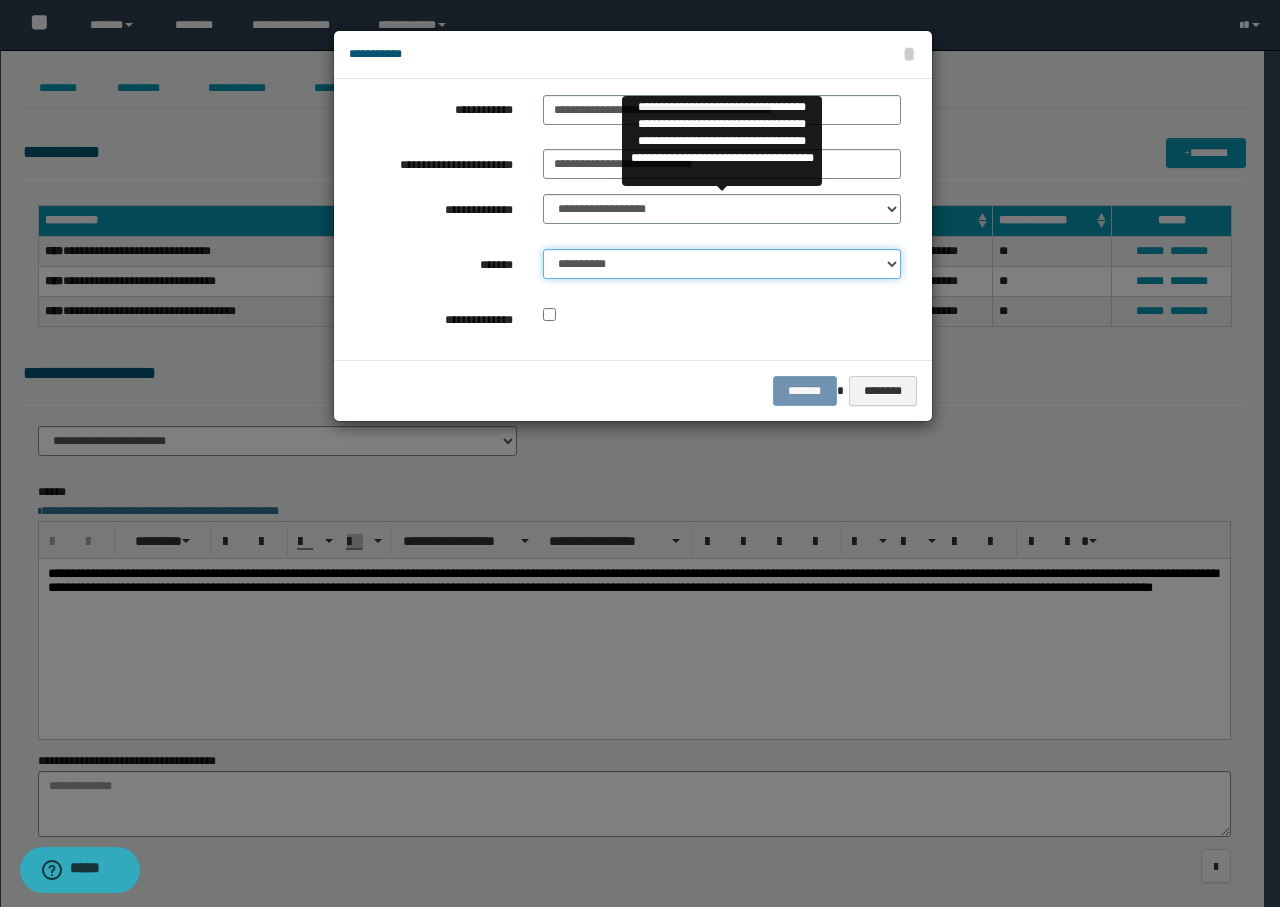 click on "**********" at bounding box center (722, 264) 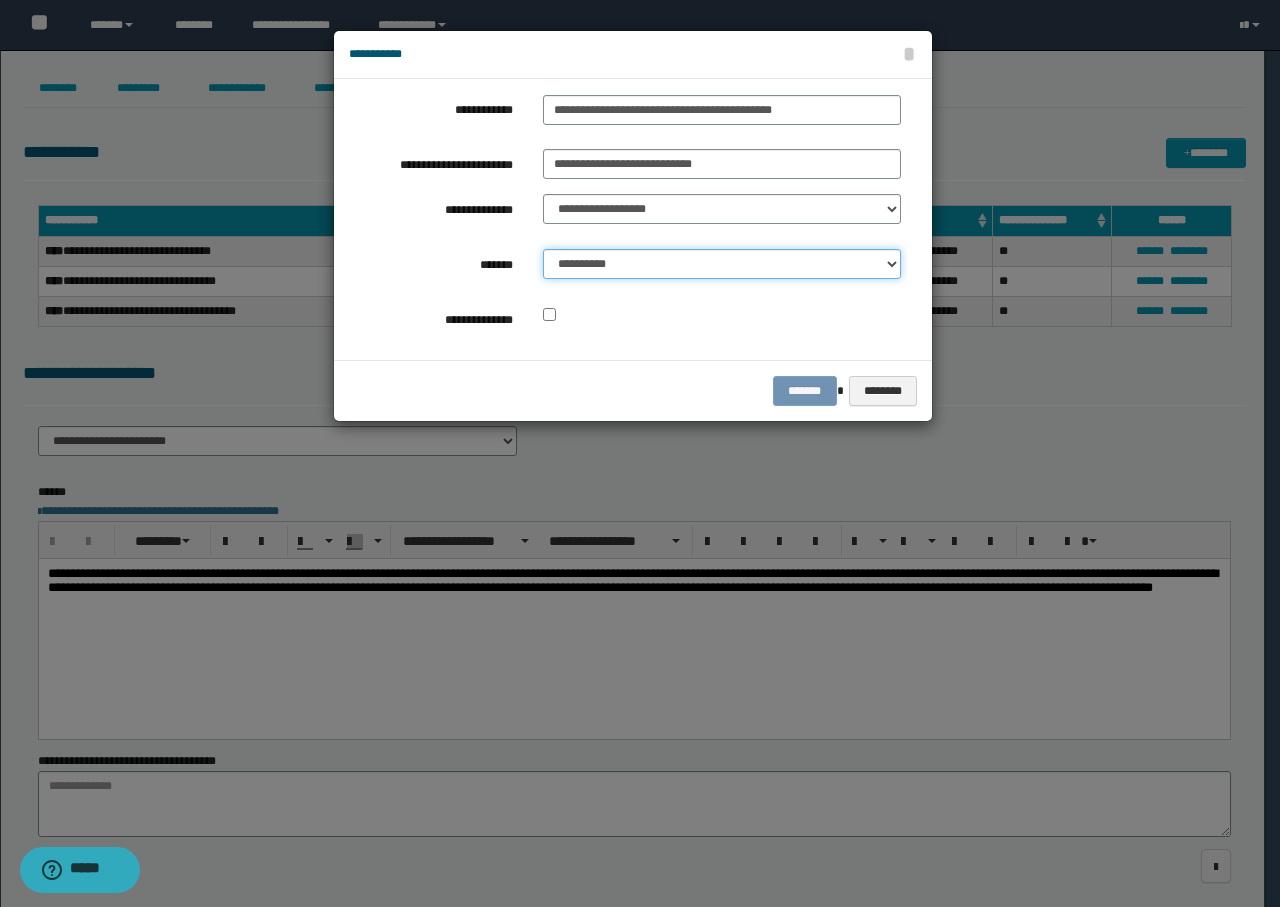 select on "*" 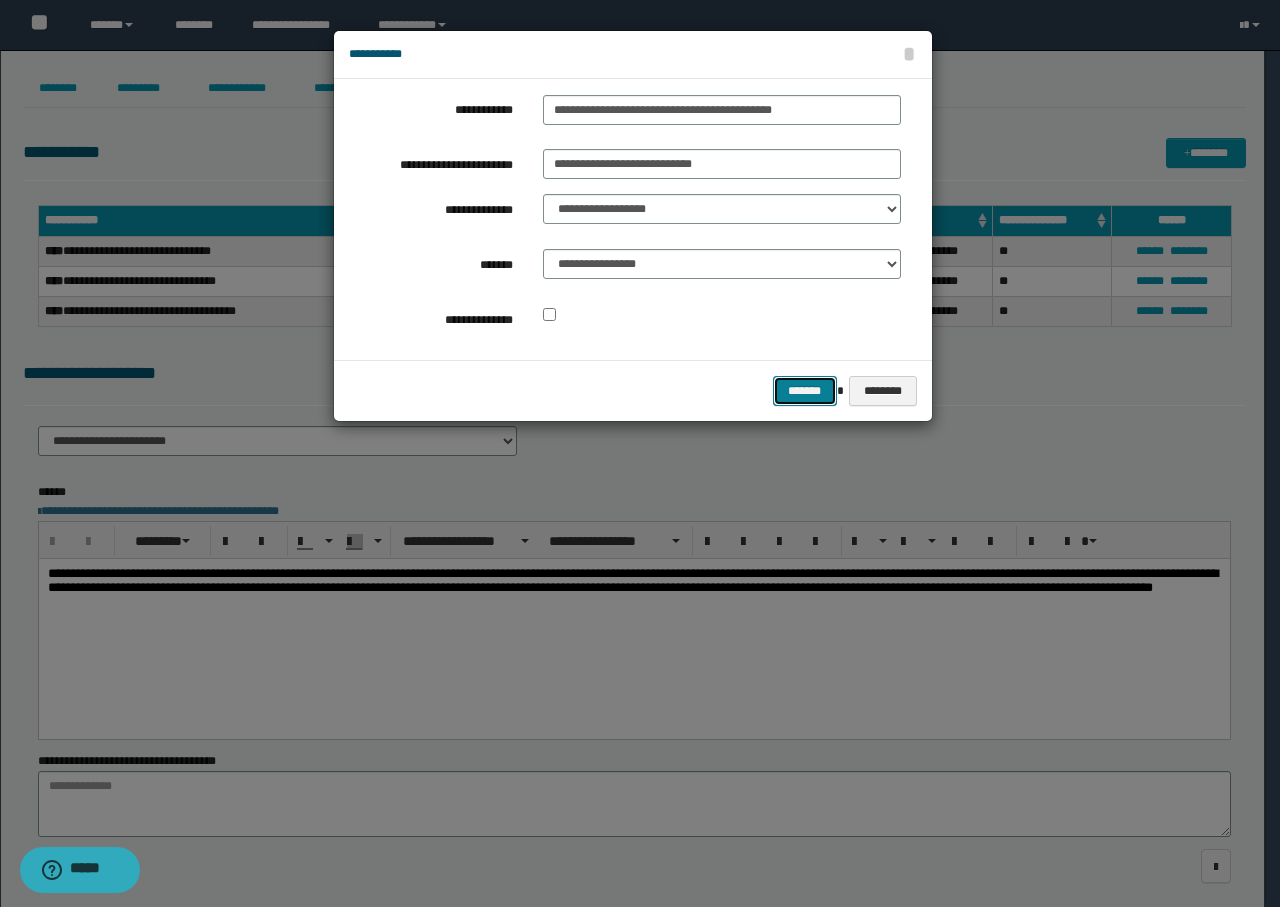 click on "*******" at bounding box center (805, 391) 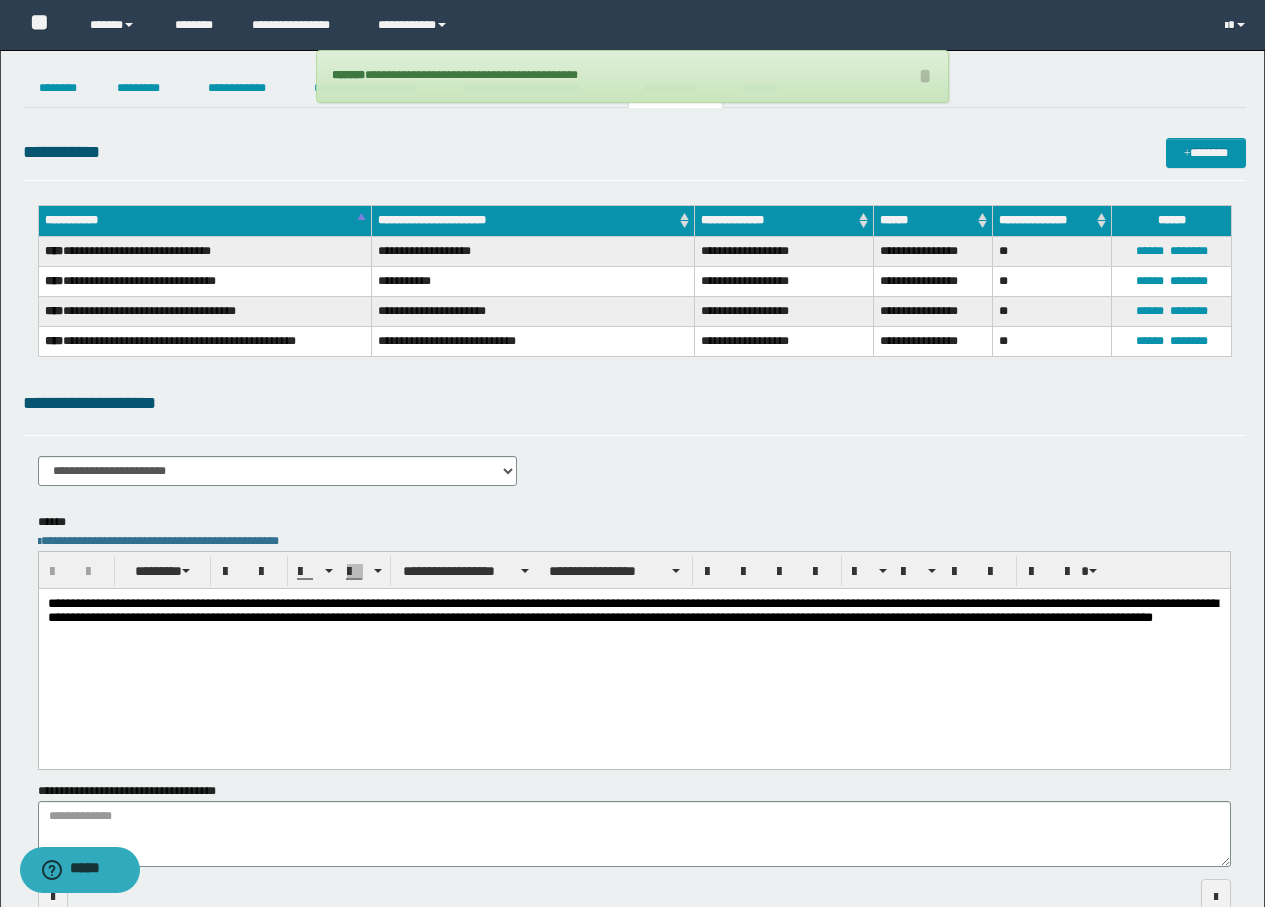 click on "**********" at bounding box center (634, 412) 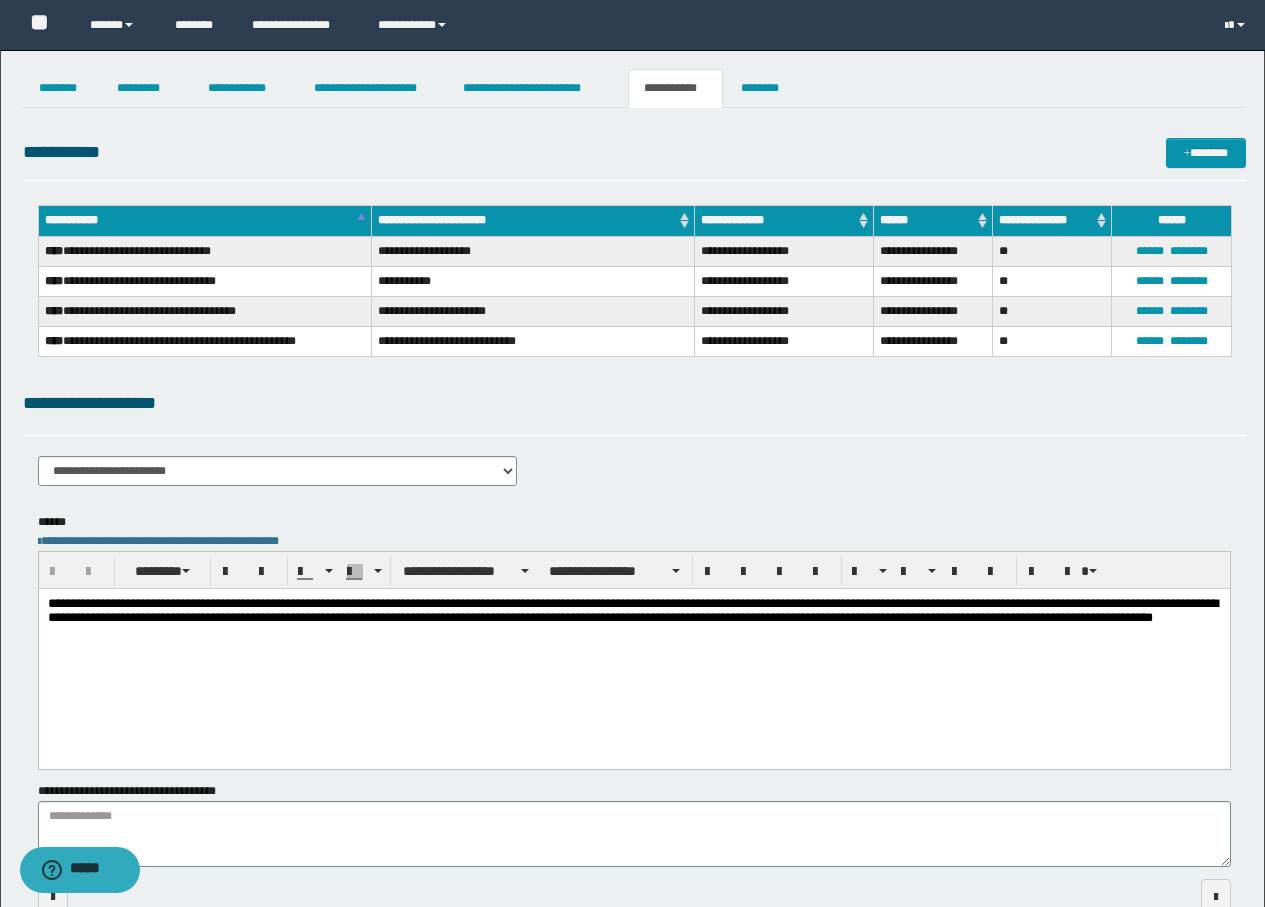 click on "**********" at bounding box center (633, 629) 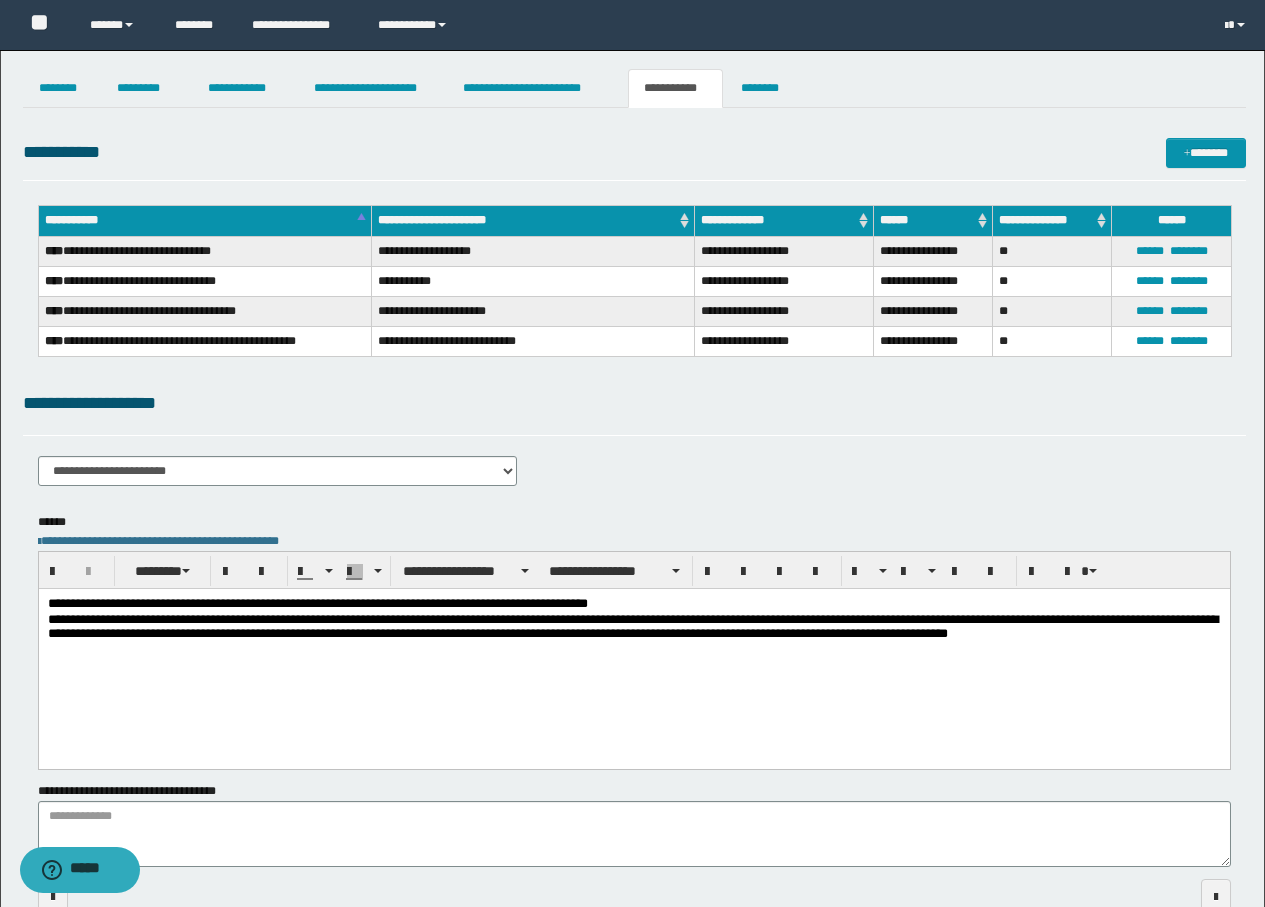 click on "**********" at bounding box center [633, 637] 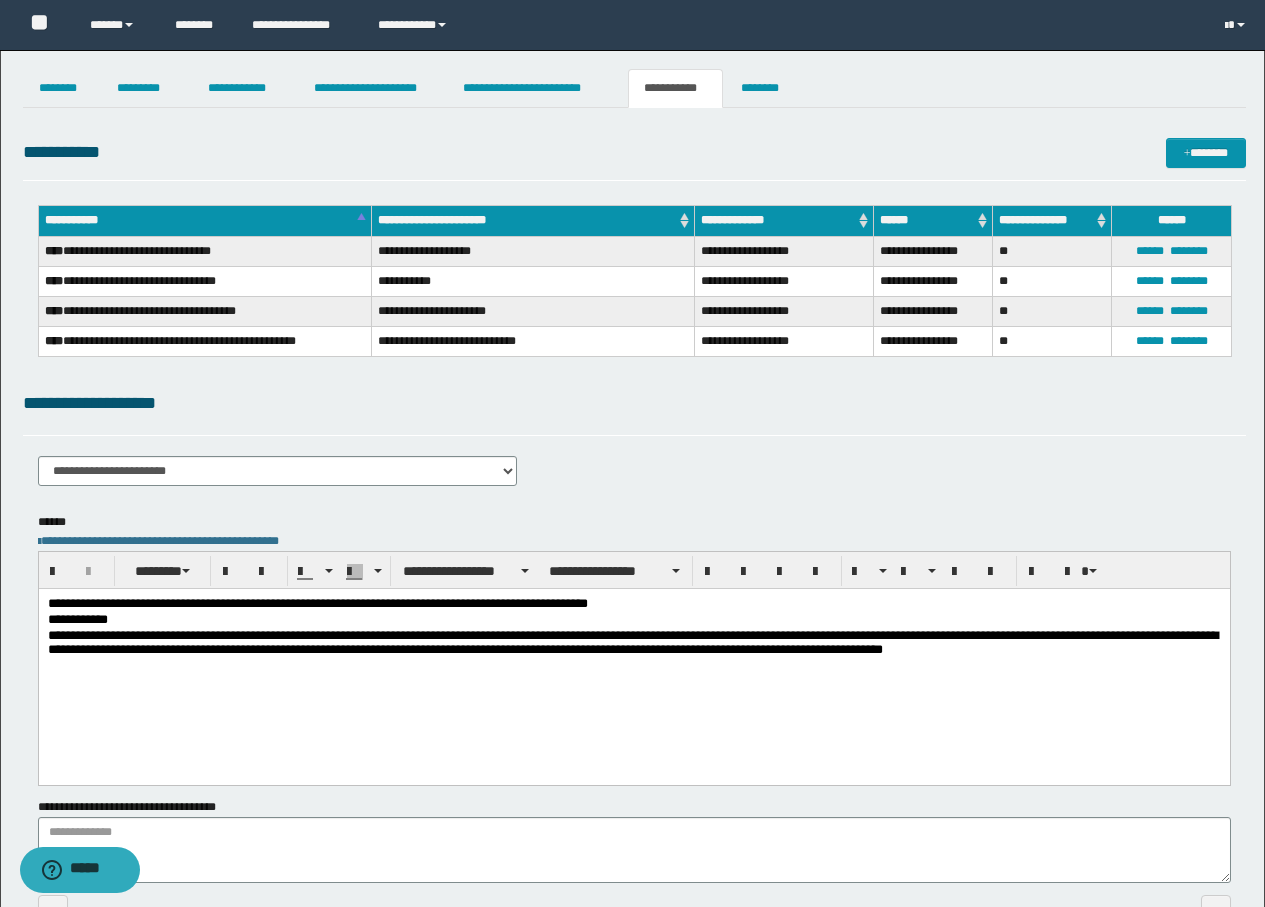 click on "**********" at bounding box center (633, 605) 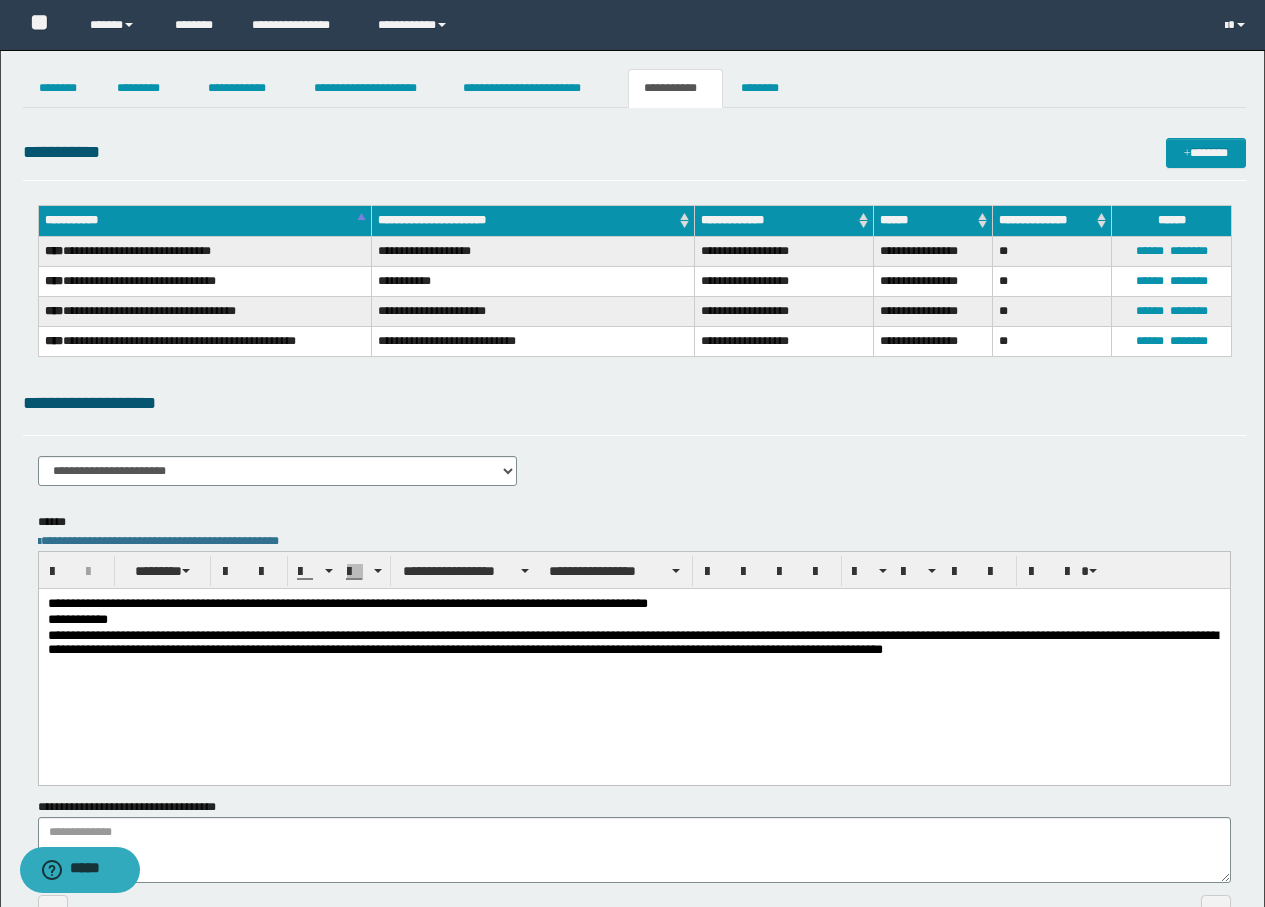 click on "**********" at bounding box center [633, 621] 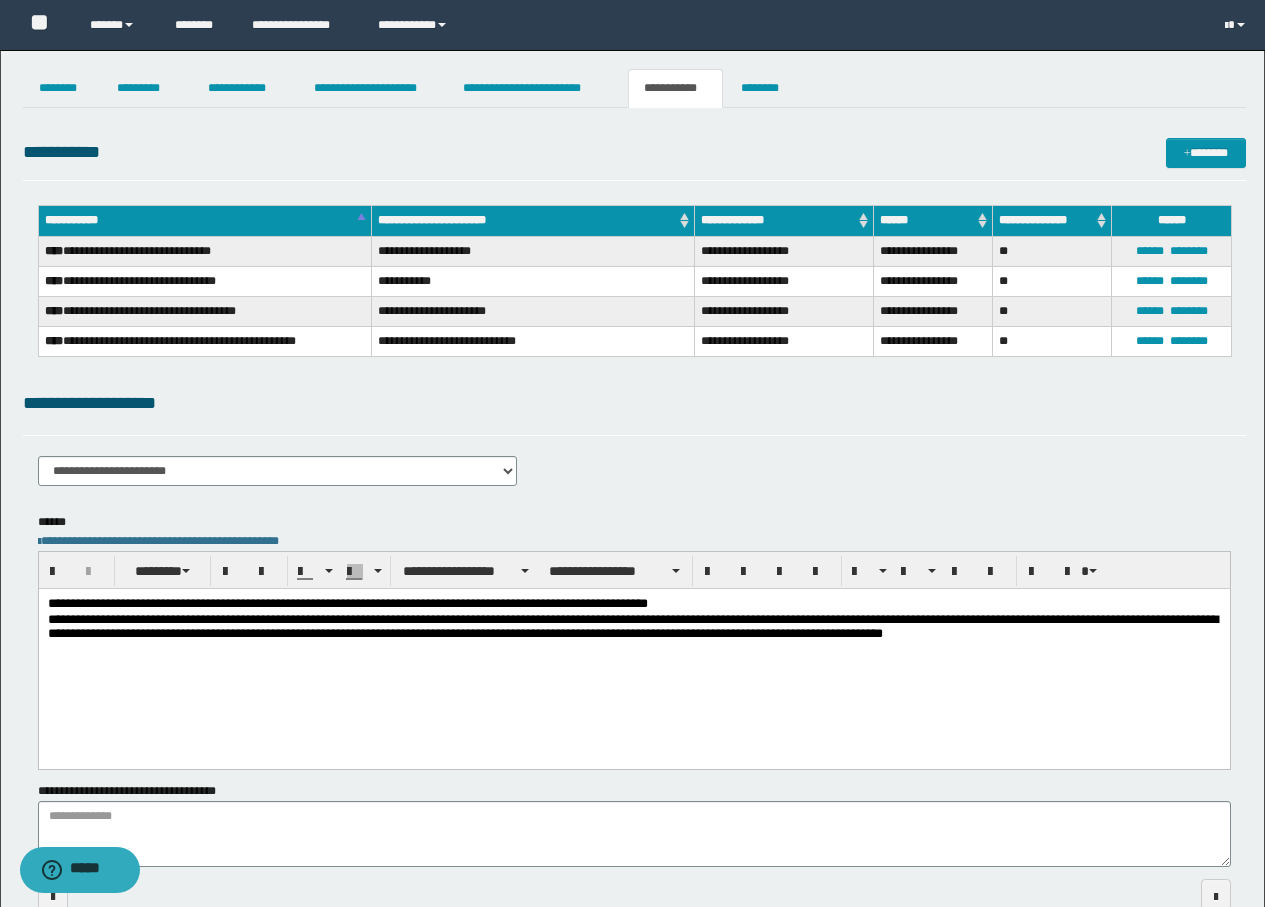 click on "**********" at bounding box center (633, 637) 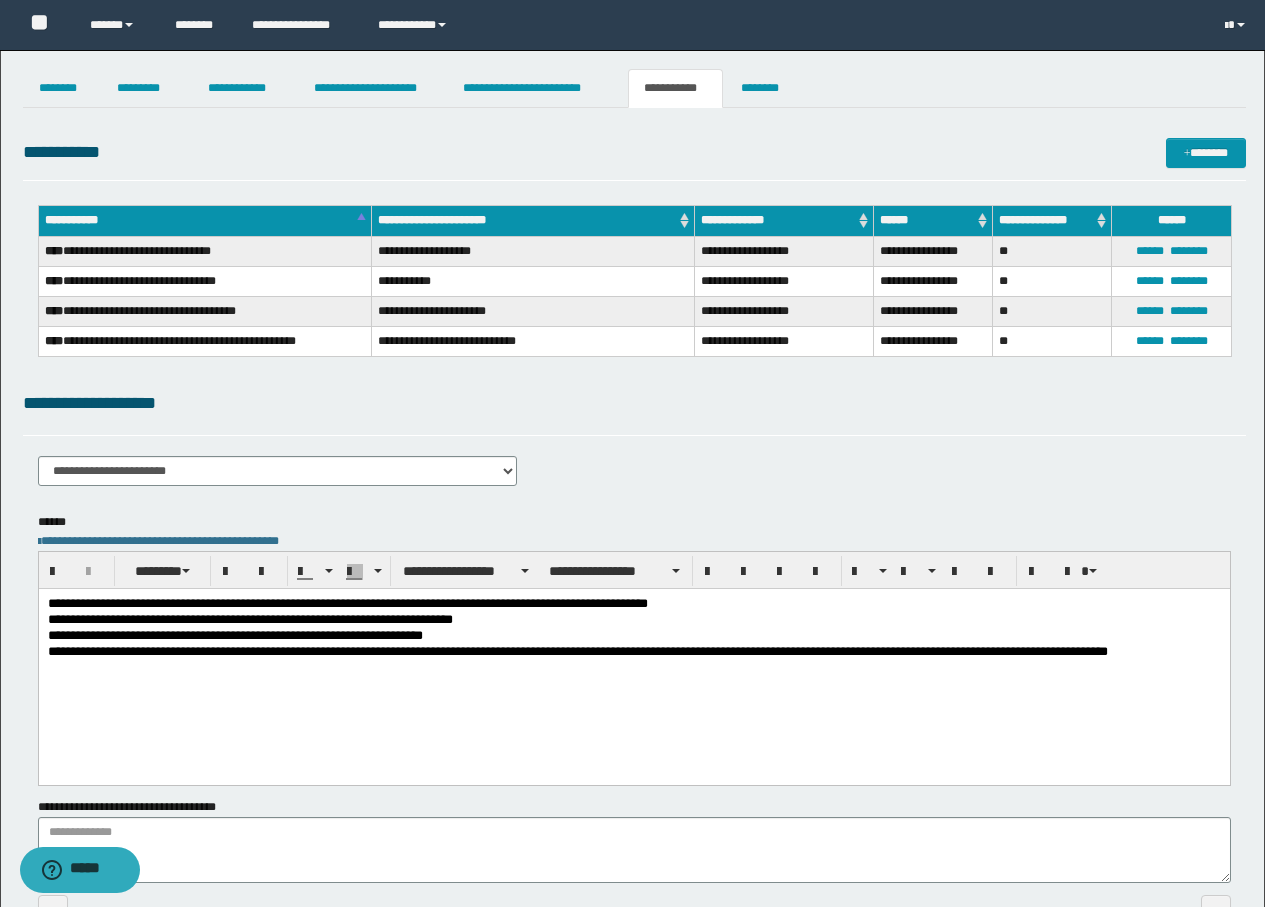 click on "**********" at bounding box center [633, 661] 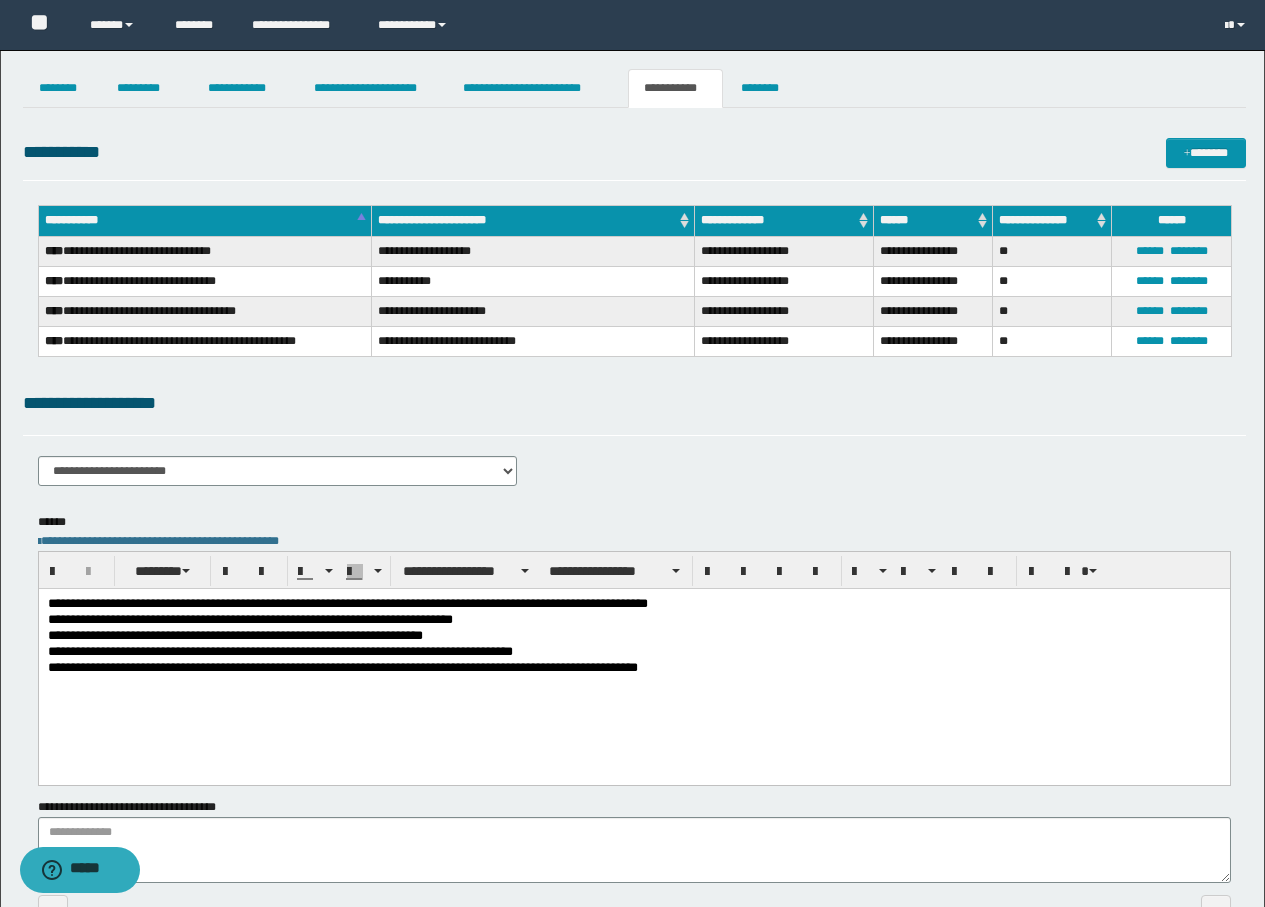 click on "**********" at bounding box center [633, 669] 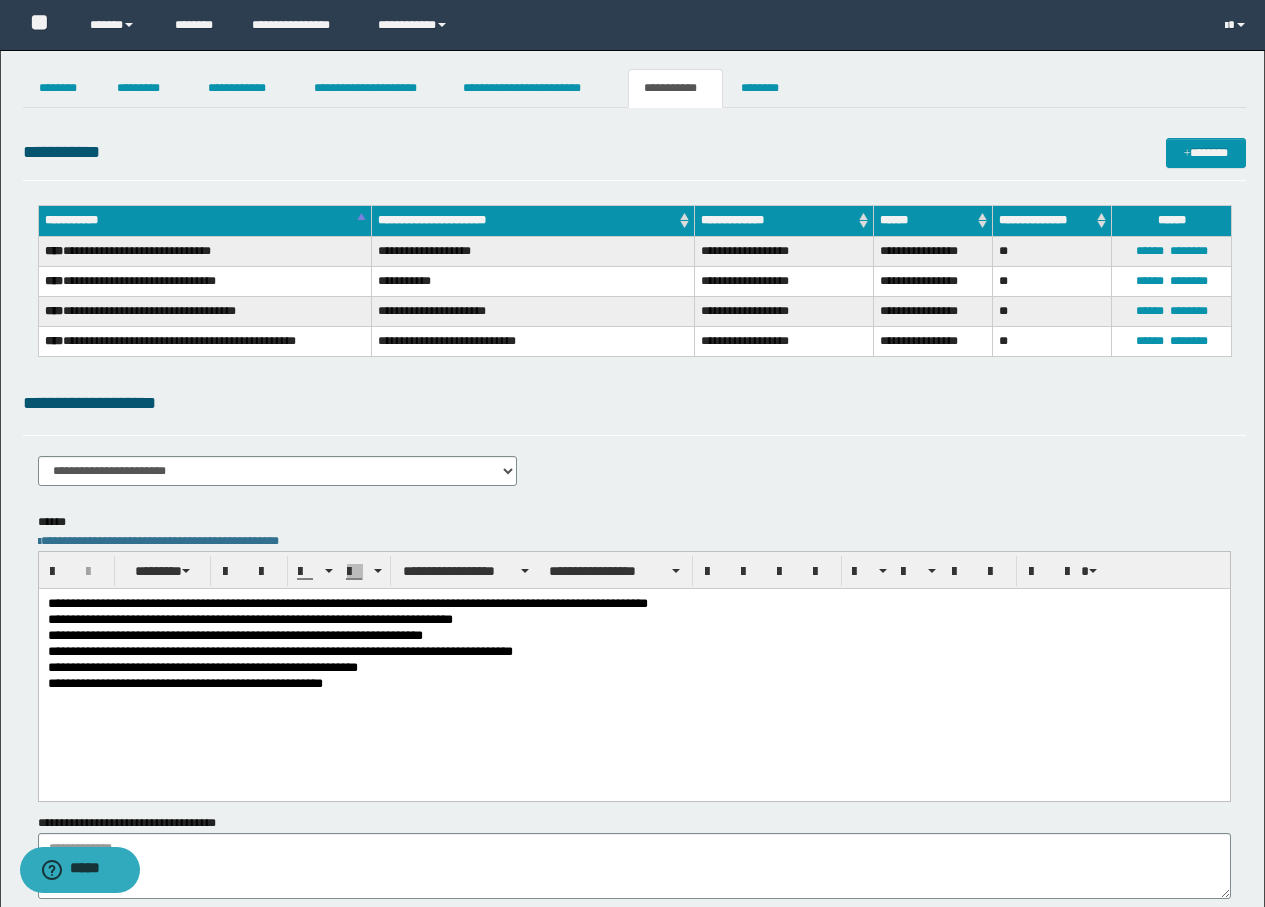 click on "**********" at bounding box center (633, 685) 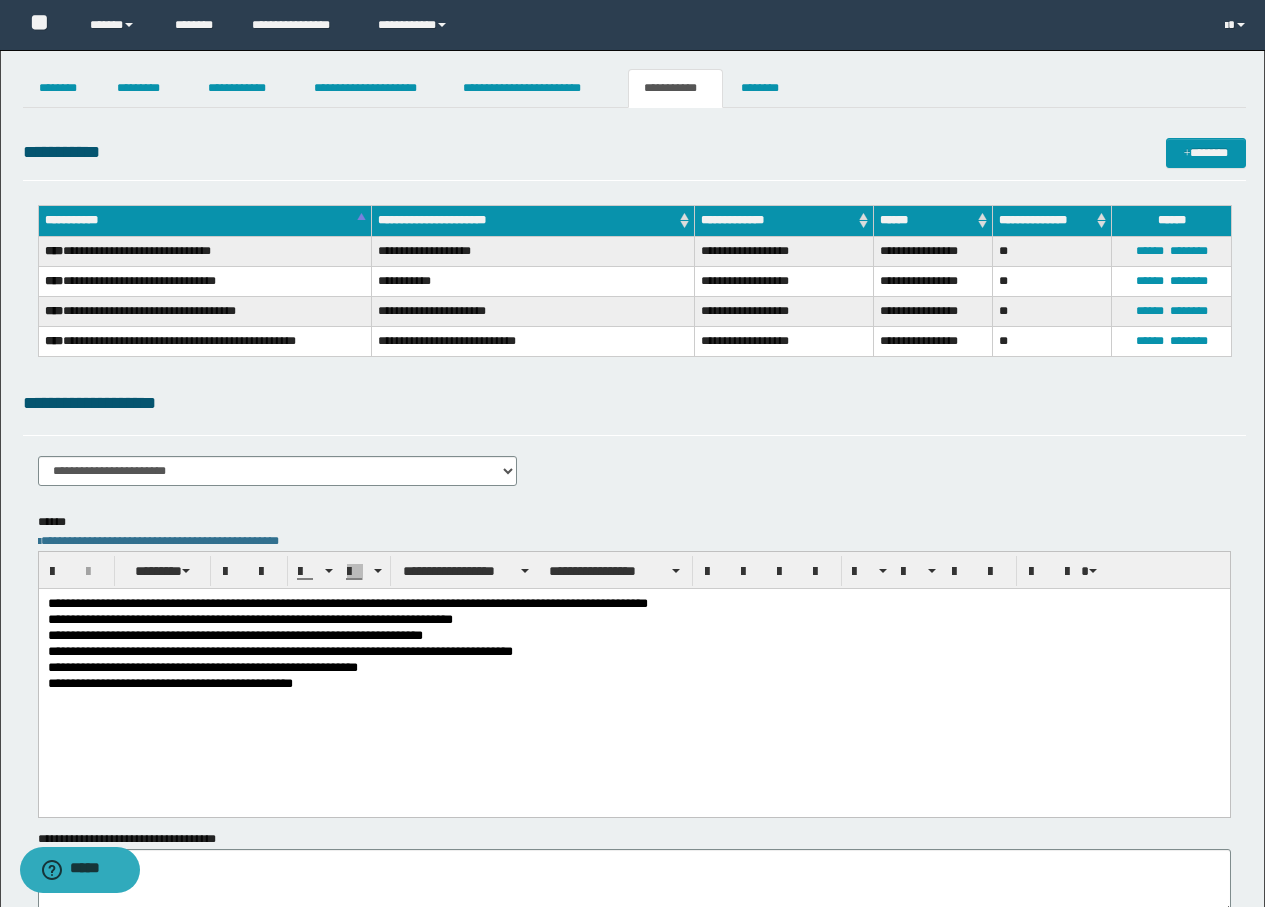 click on "**********" at bounding box center [633, 685] 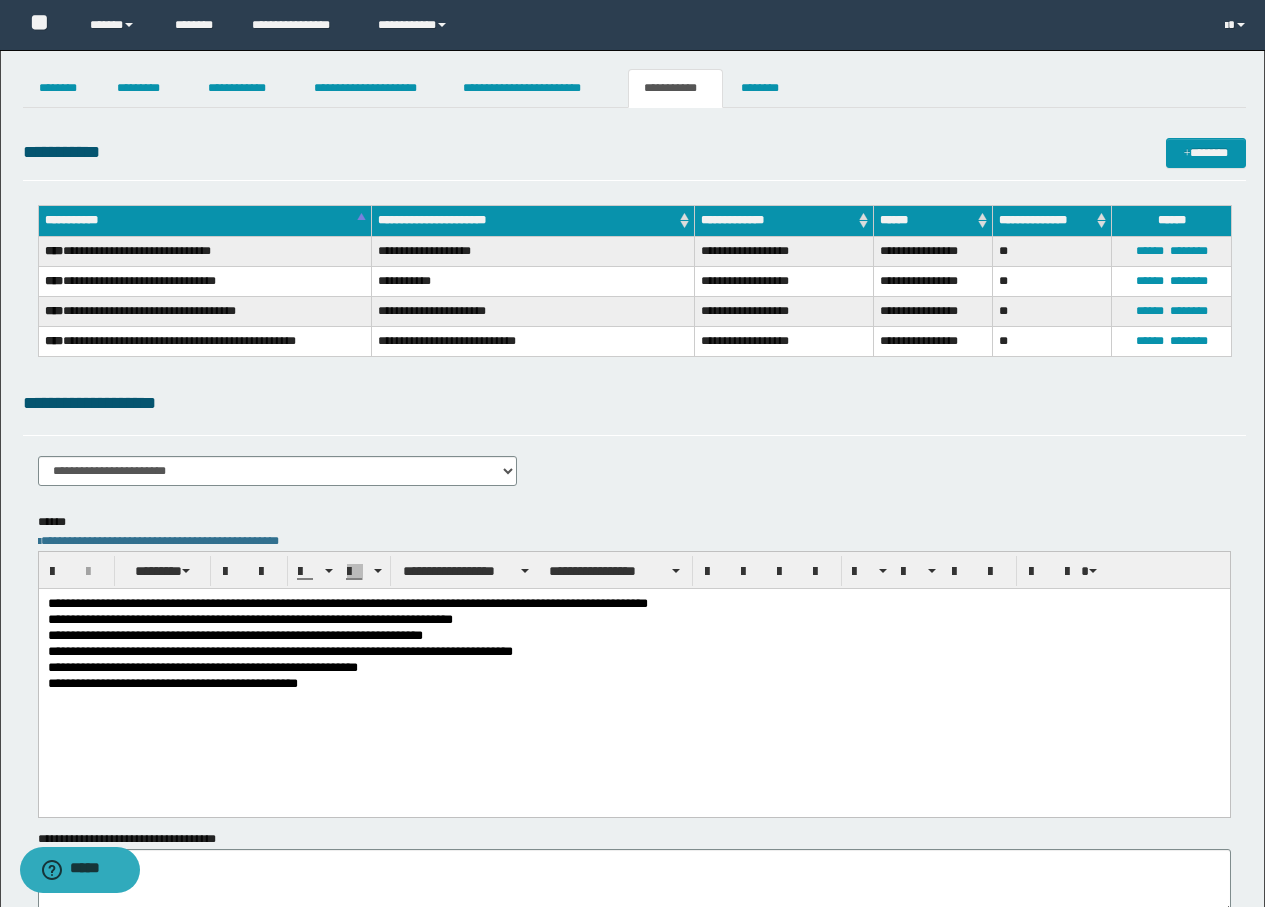 click on "**********" at bounding box center (633, 685) 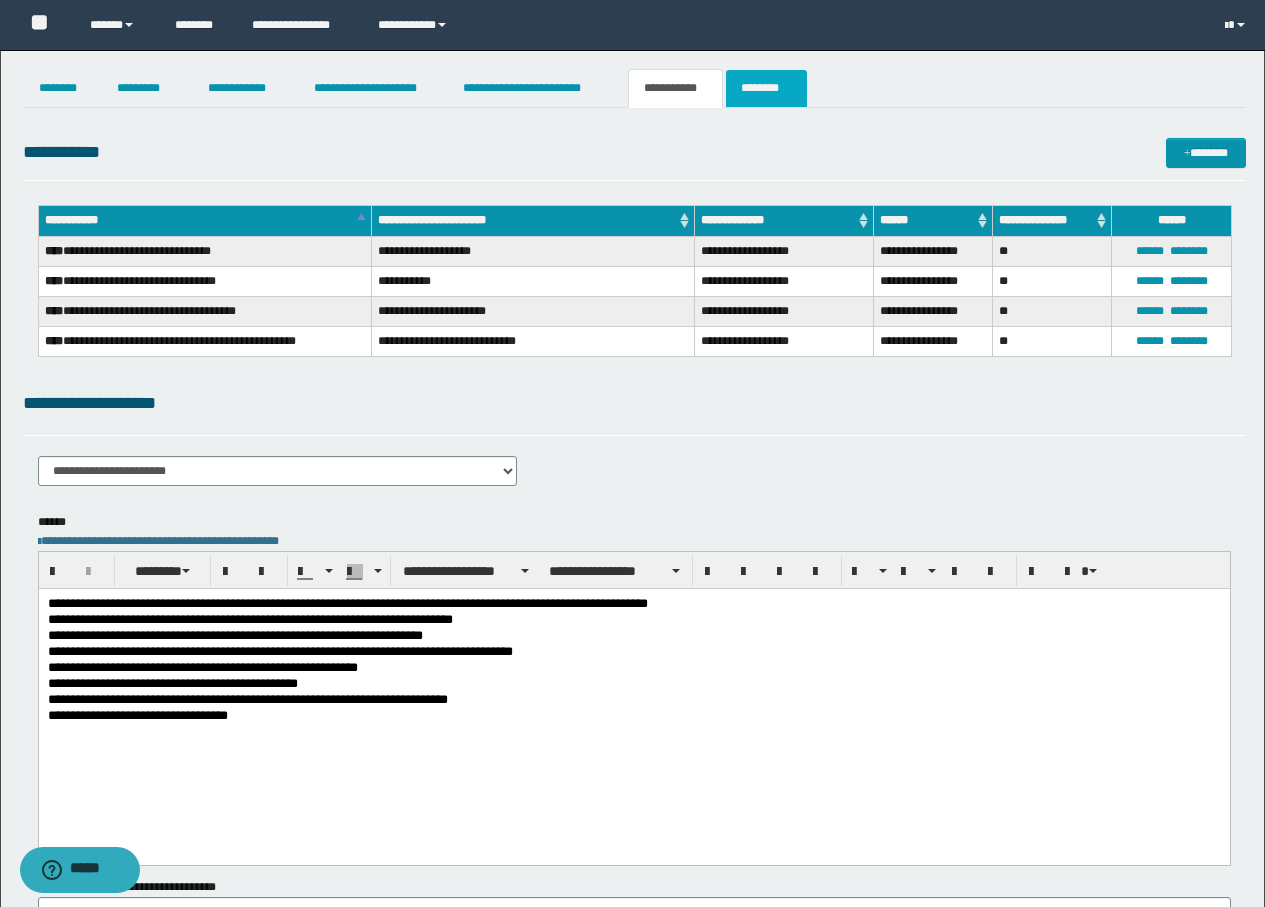 click on "********" at bounding box center (766, 88) 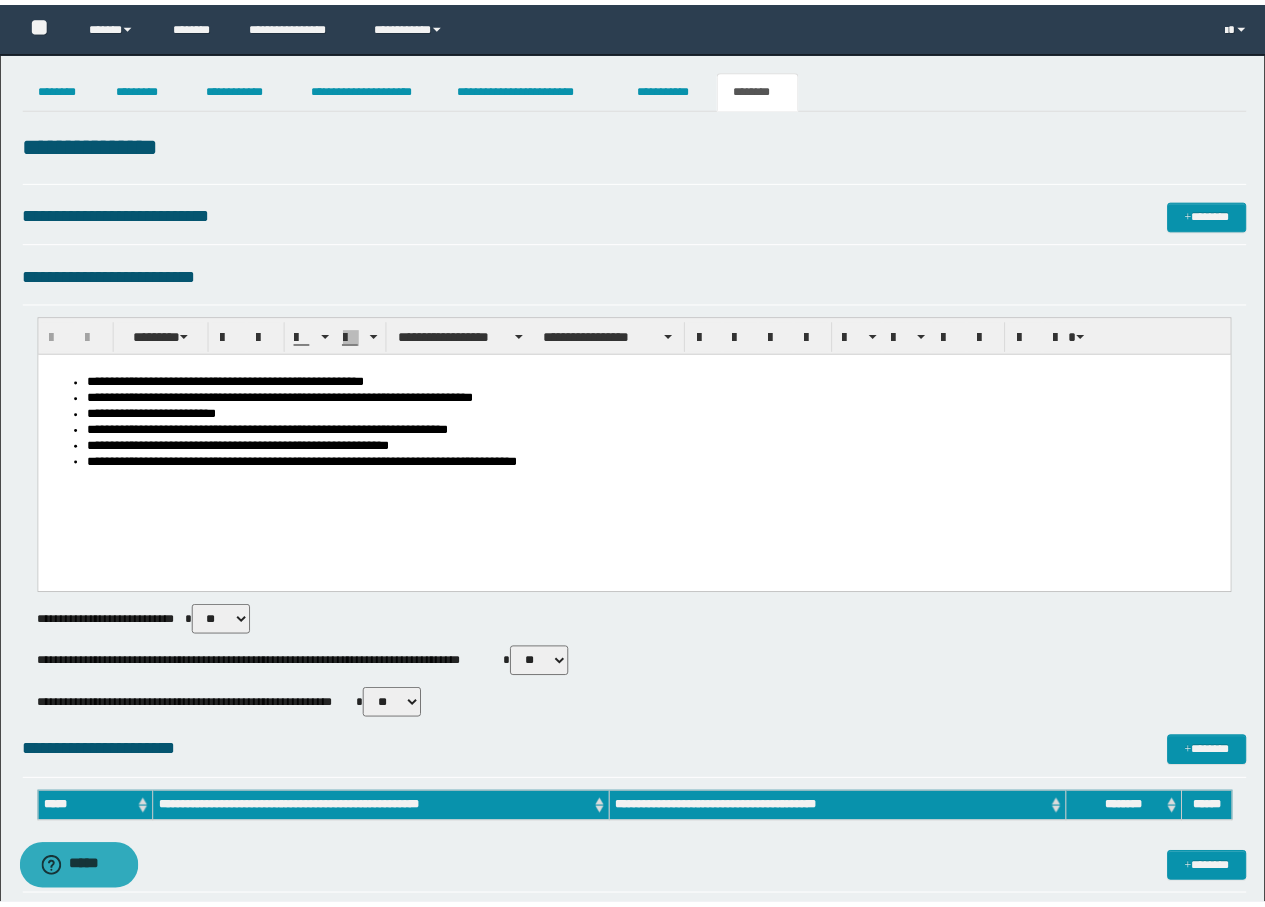 scroll, scrollTop: 0, scrollLeft: 0, axis: both 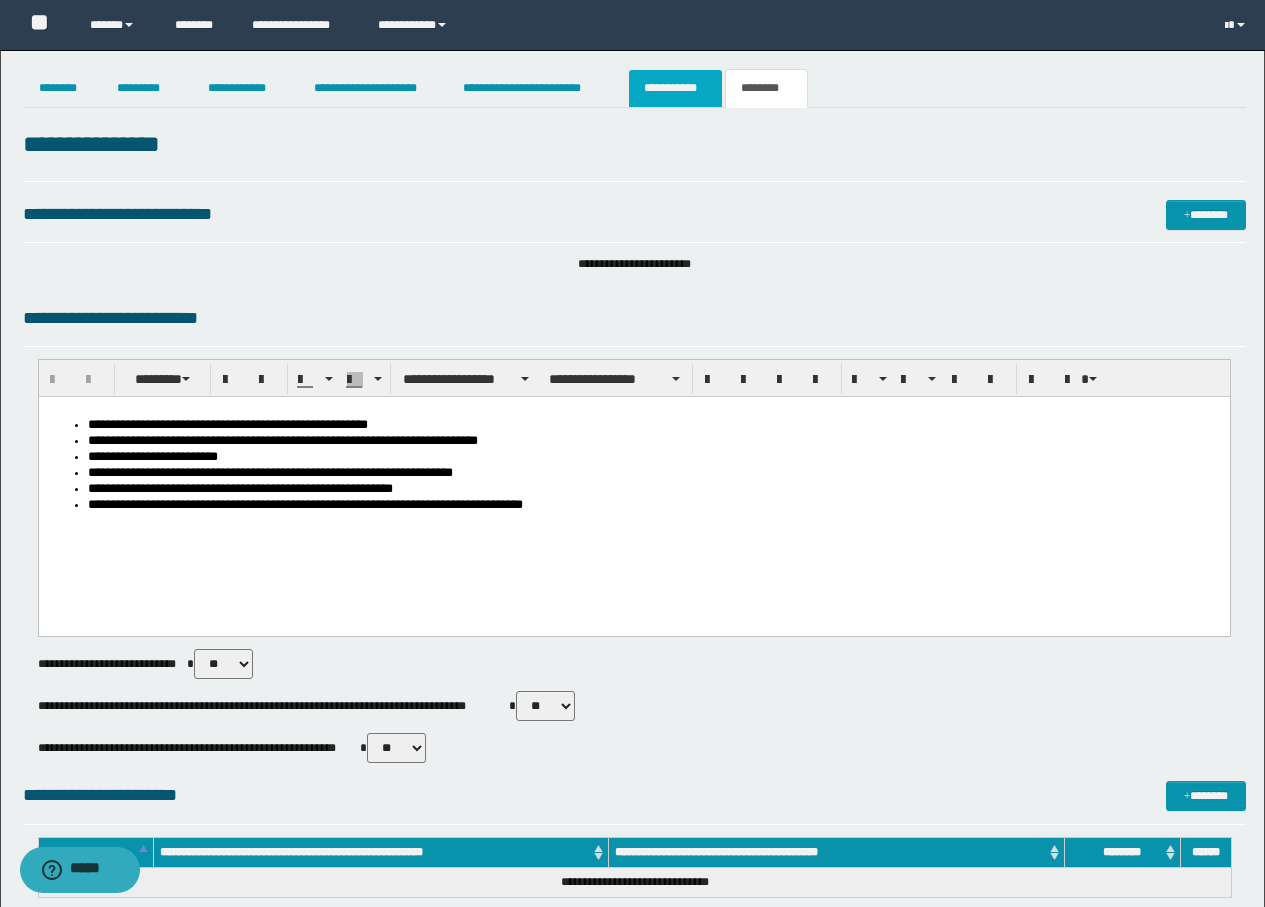 click on "**********" at bounding box center (675, 88) 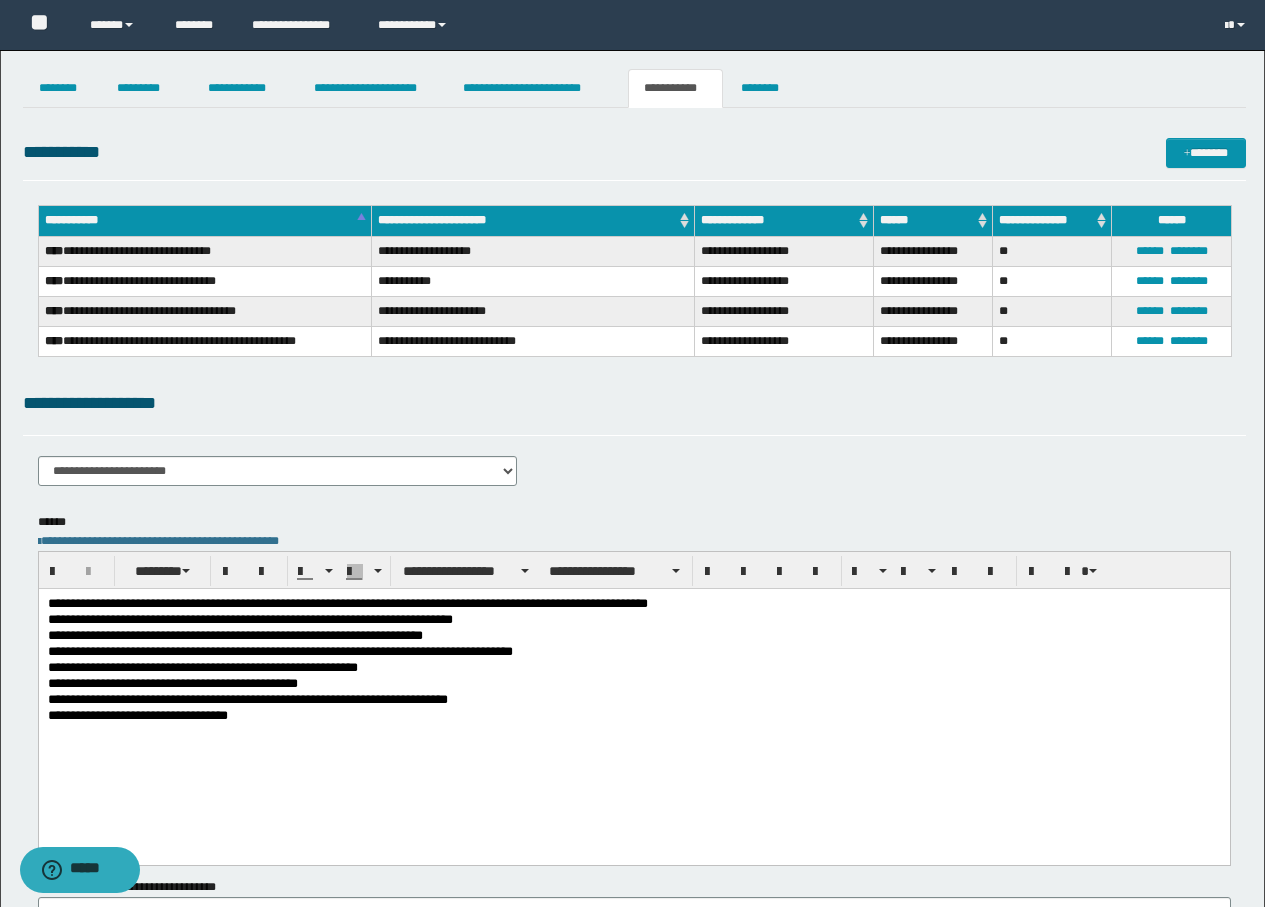 click on "**********" at bounding box center [633, 605] 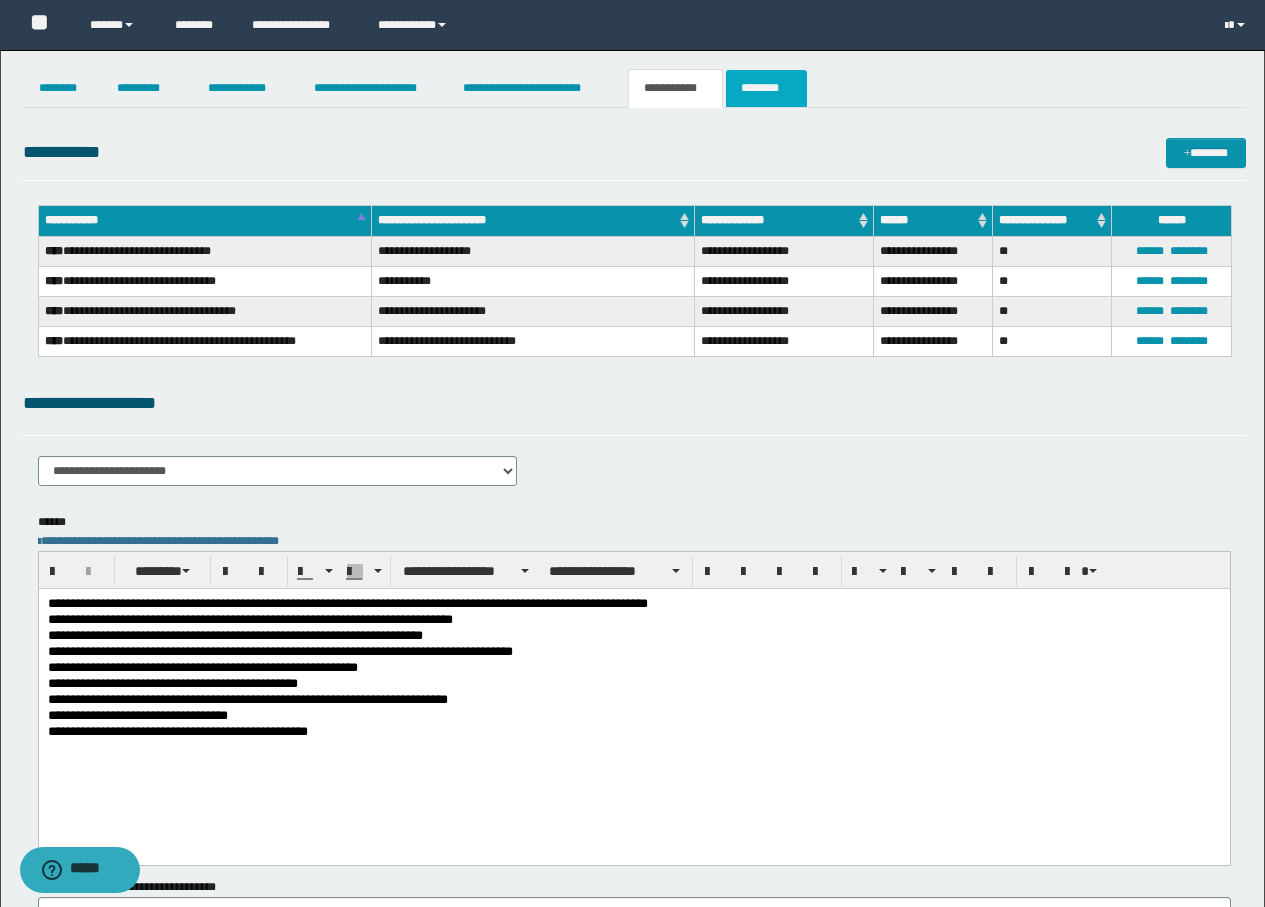 click on "********" at bounding box center (766, 88) 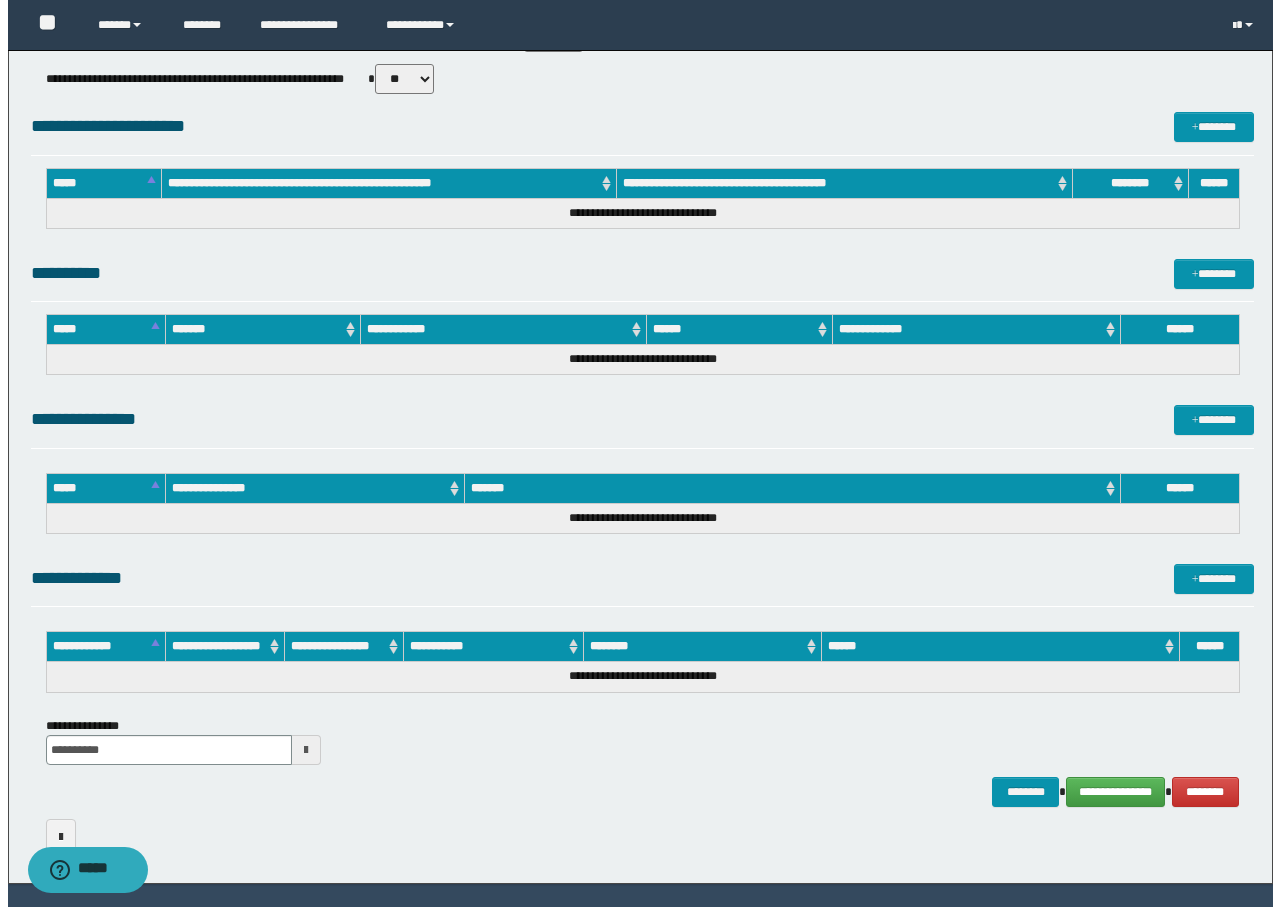 scroll, scrollTop: 724, scrollLeft: 0, axis: vertical 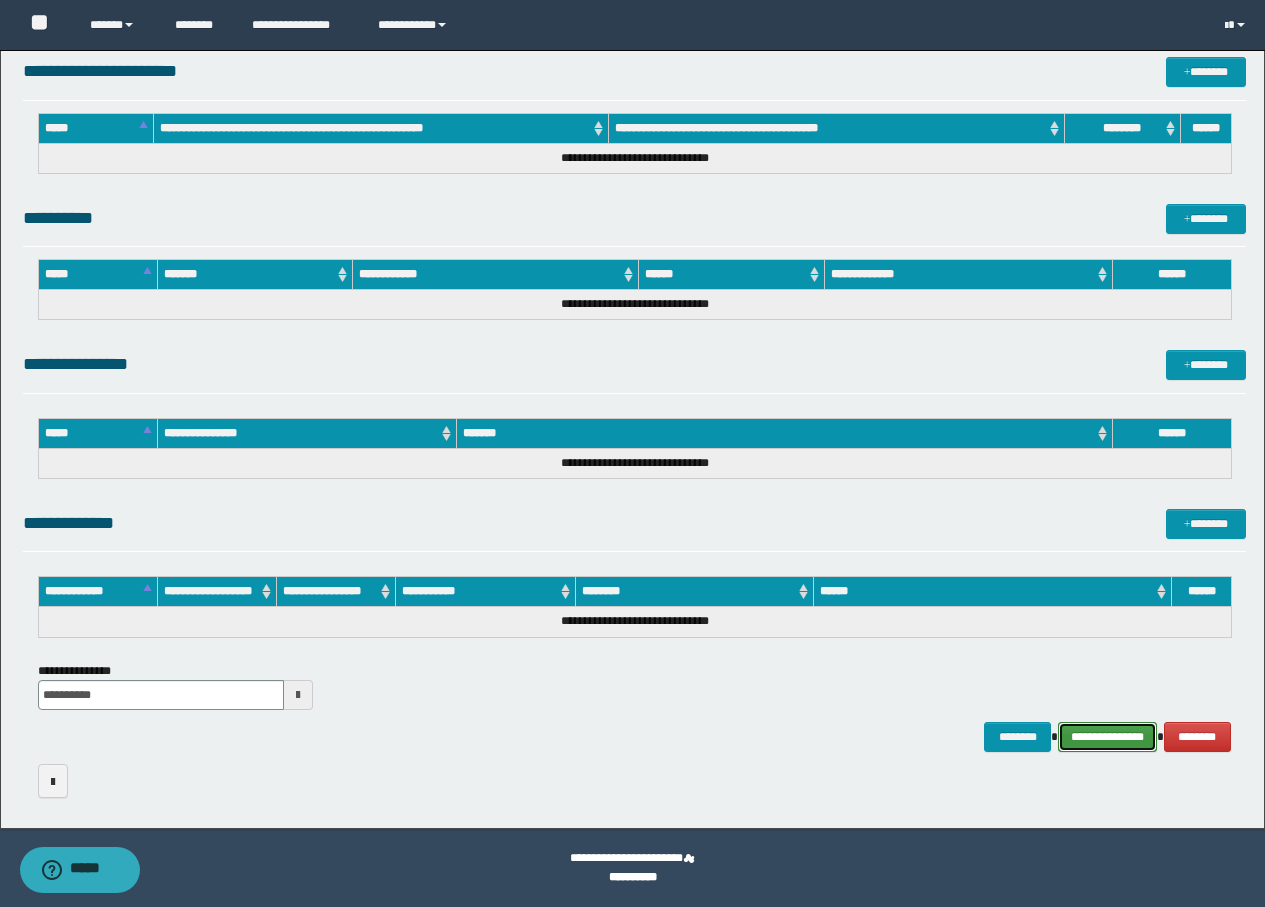 click on "**********" at bounding box center (1107, 737) 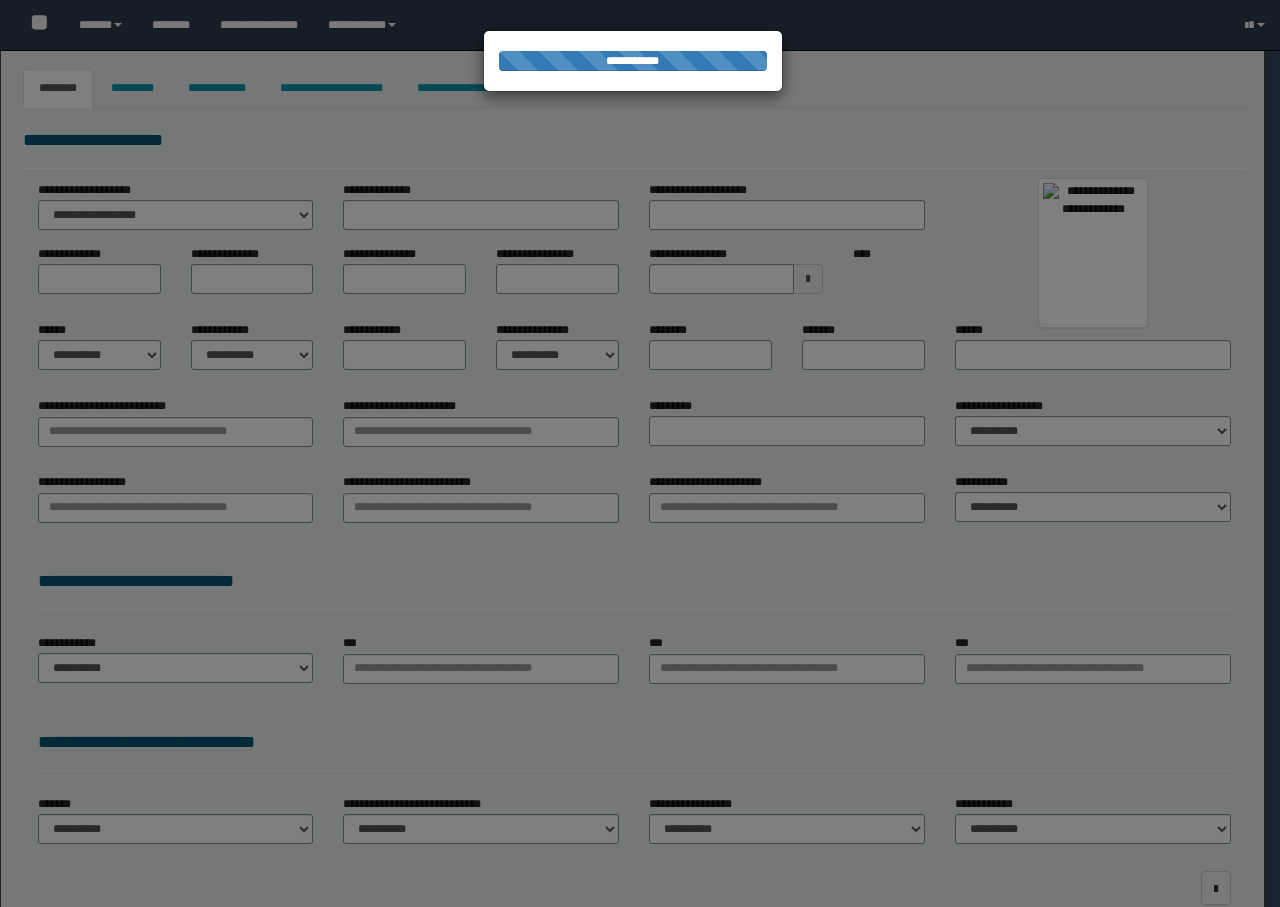 select on "***" 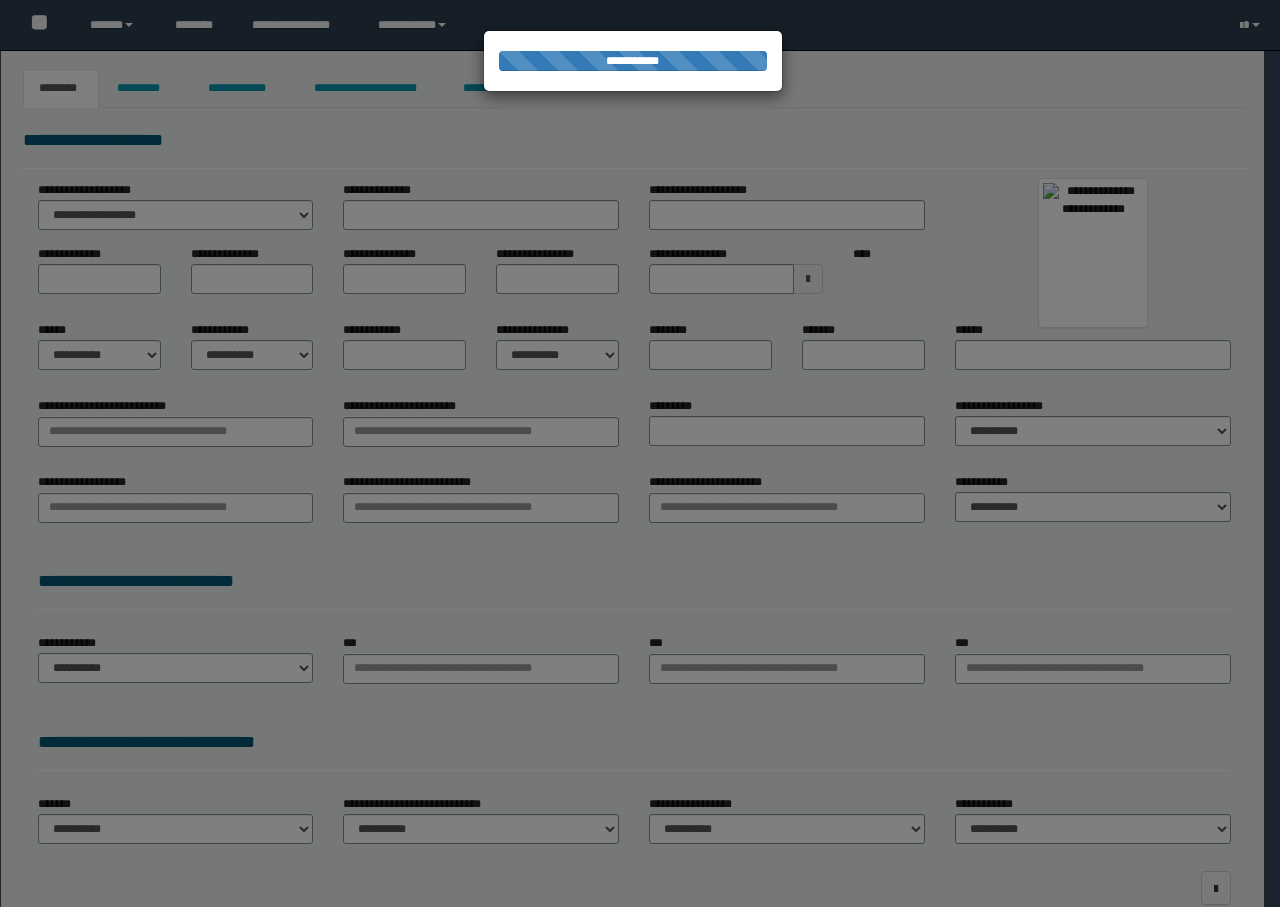 type on "*********" 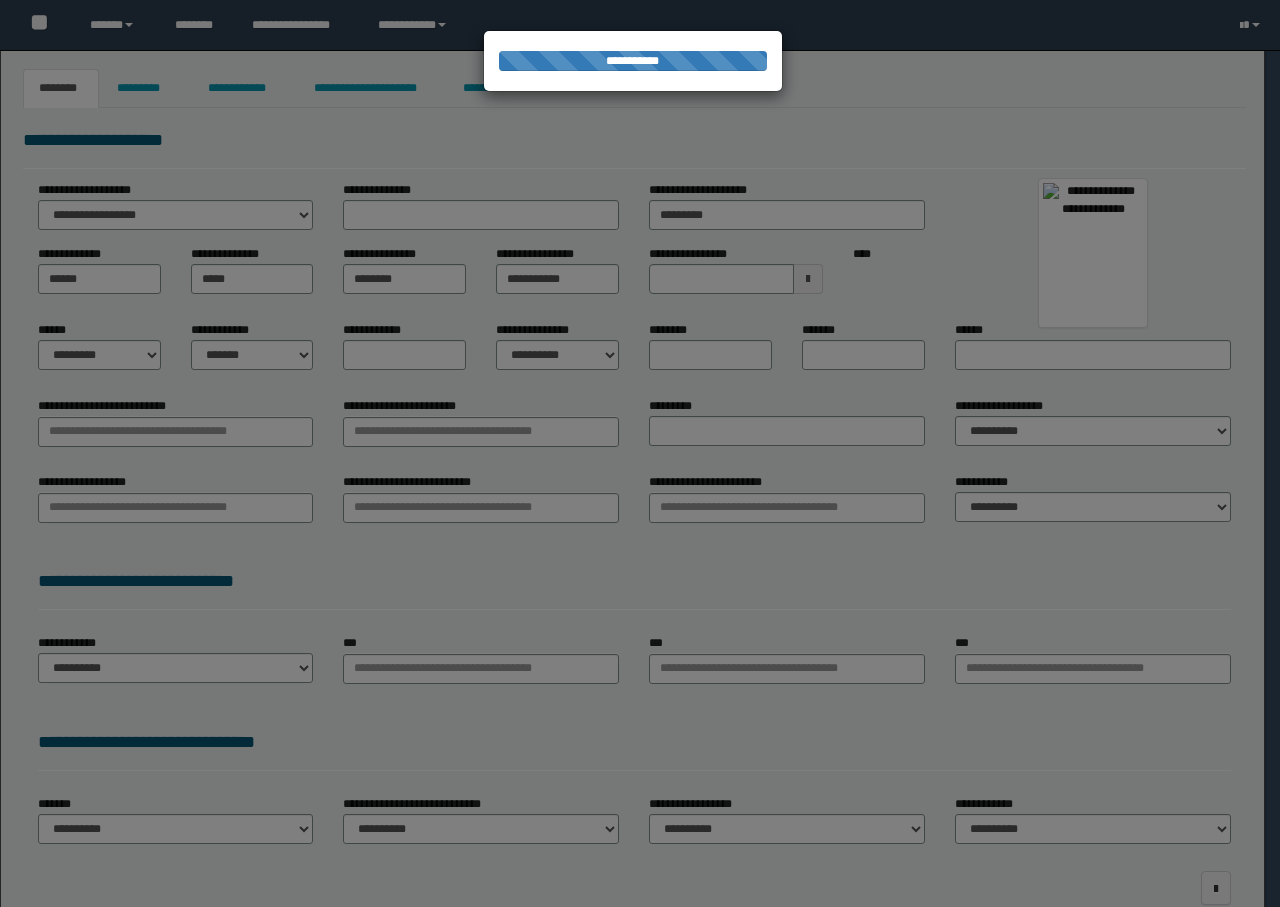 select on "*" 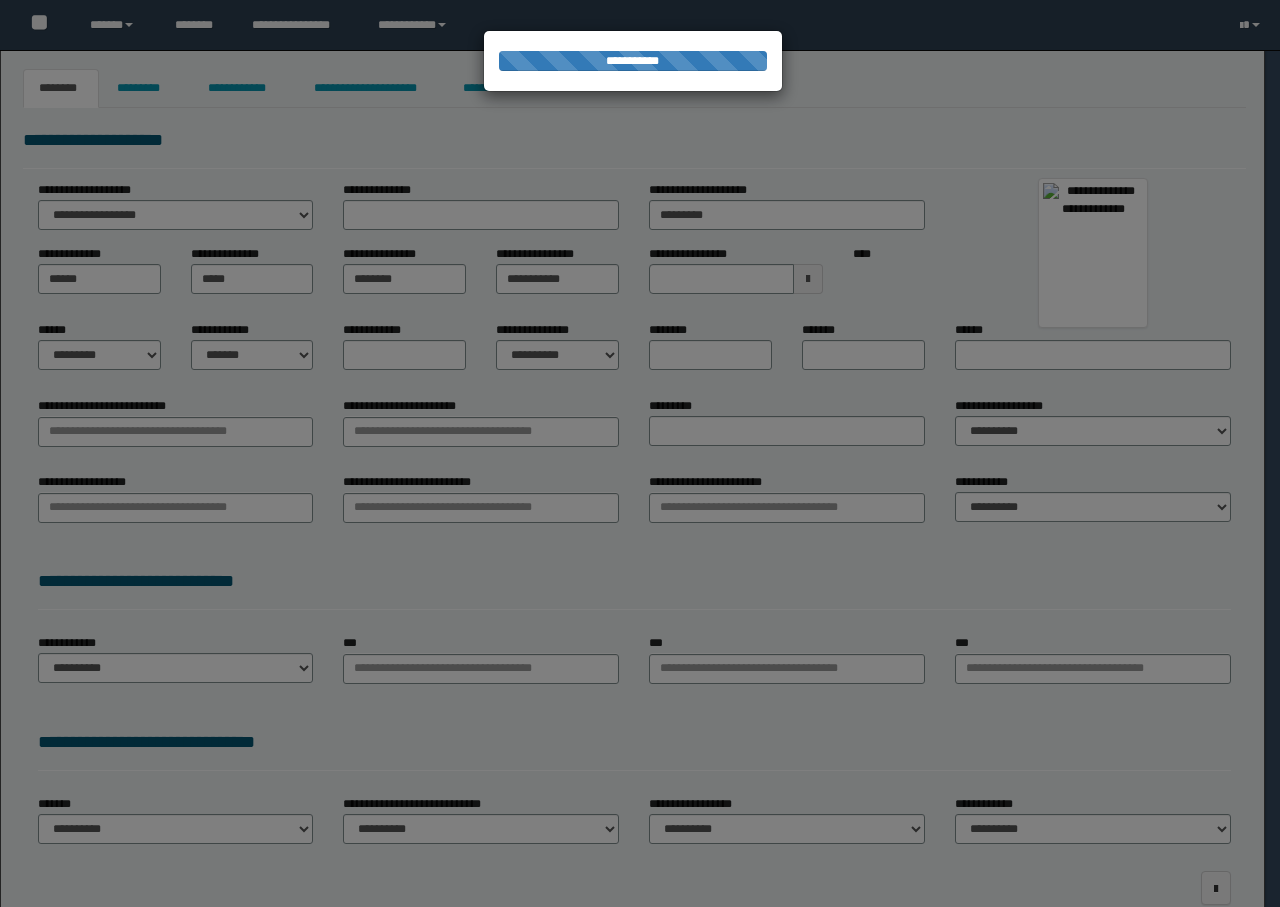 type on "**********" 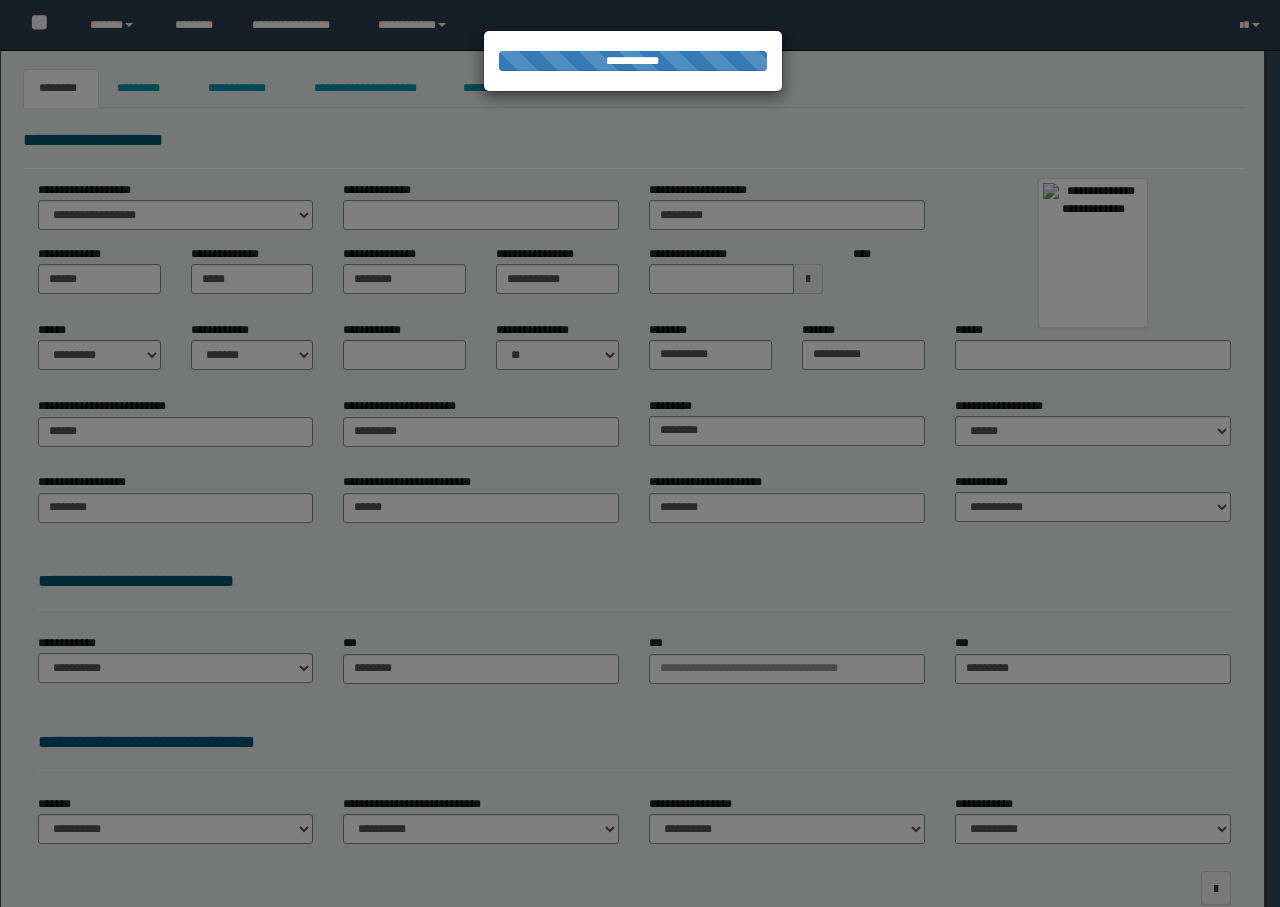 scroll, scrollTop: 0, scrollLeft: 0, axis: both 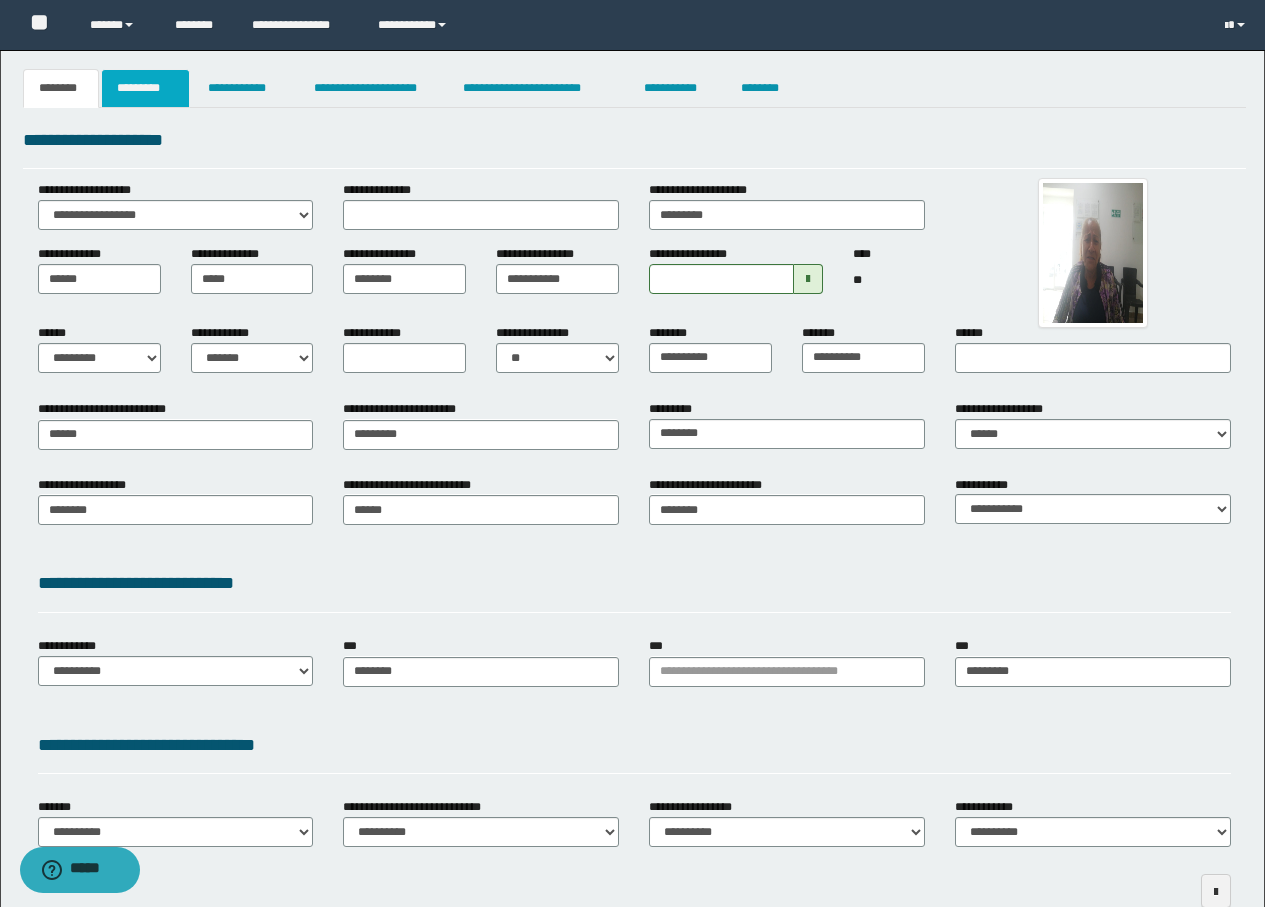 click on "*********" at bounding box center [145, 88] 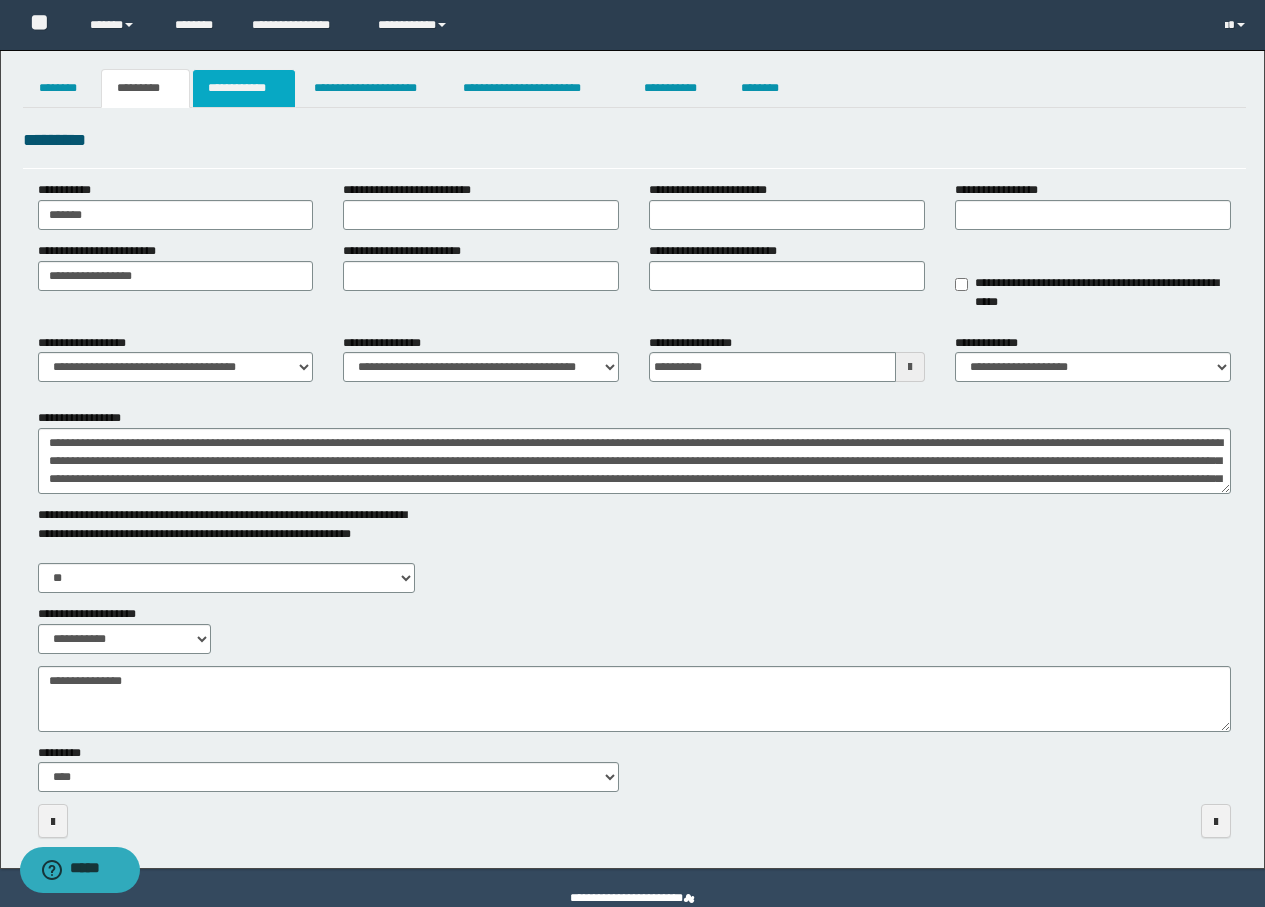 click on "**********" at bounding box center (244, 88) 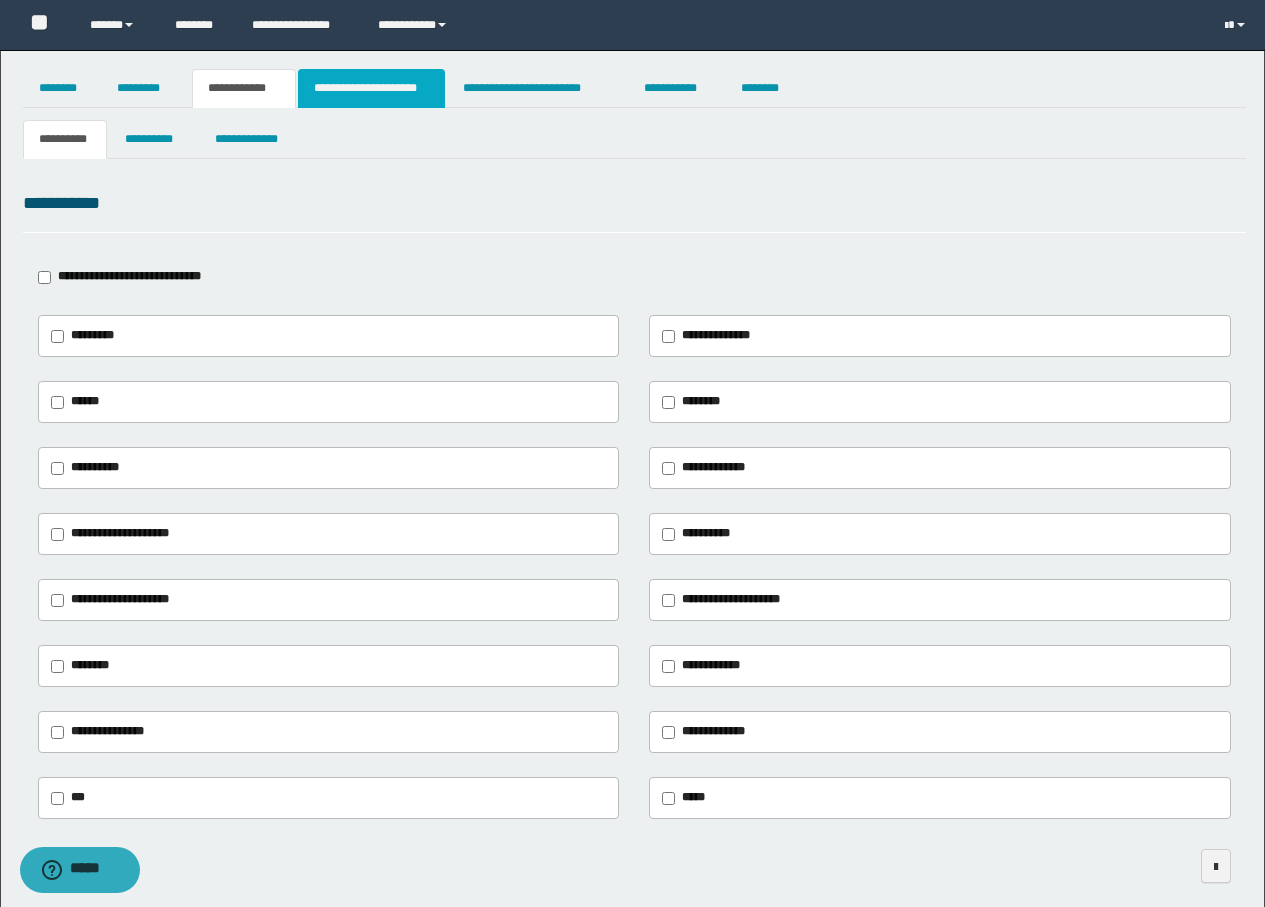 click on "**********" at bounding box center (371, 88) 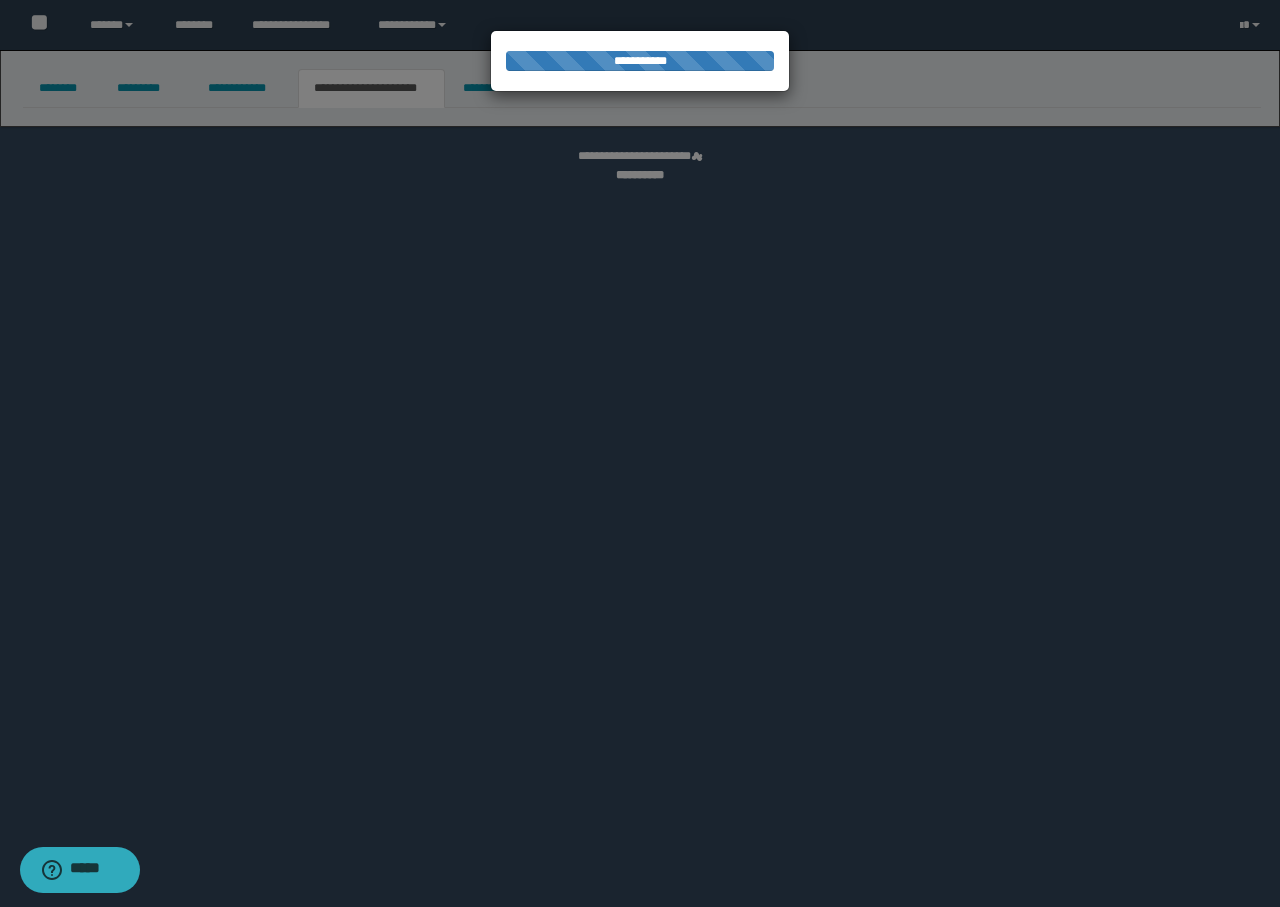 select on "*" 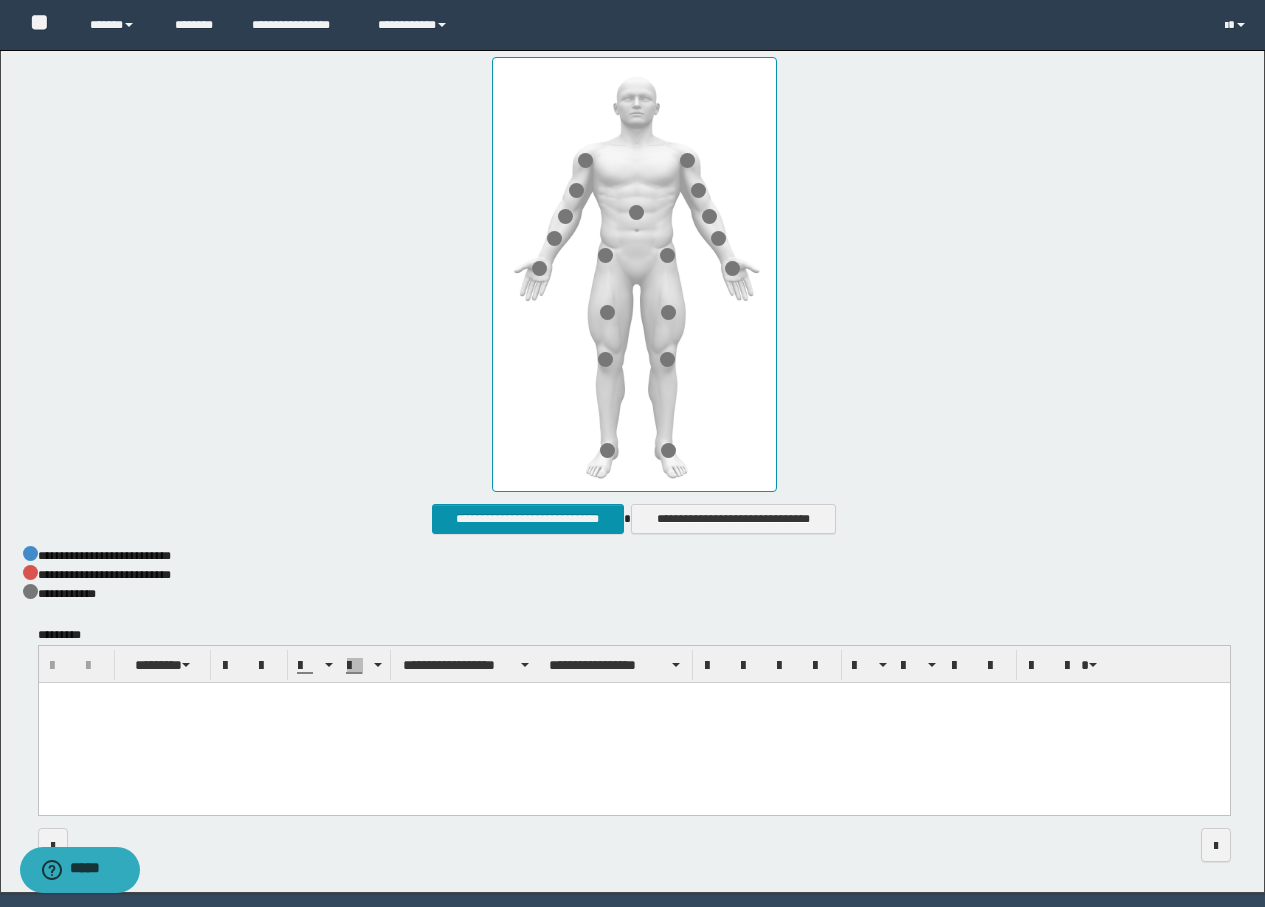 scroll, scrollTop: 852, scrollLeft: 0, axis: vertical 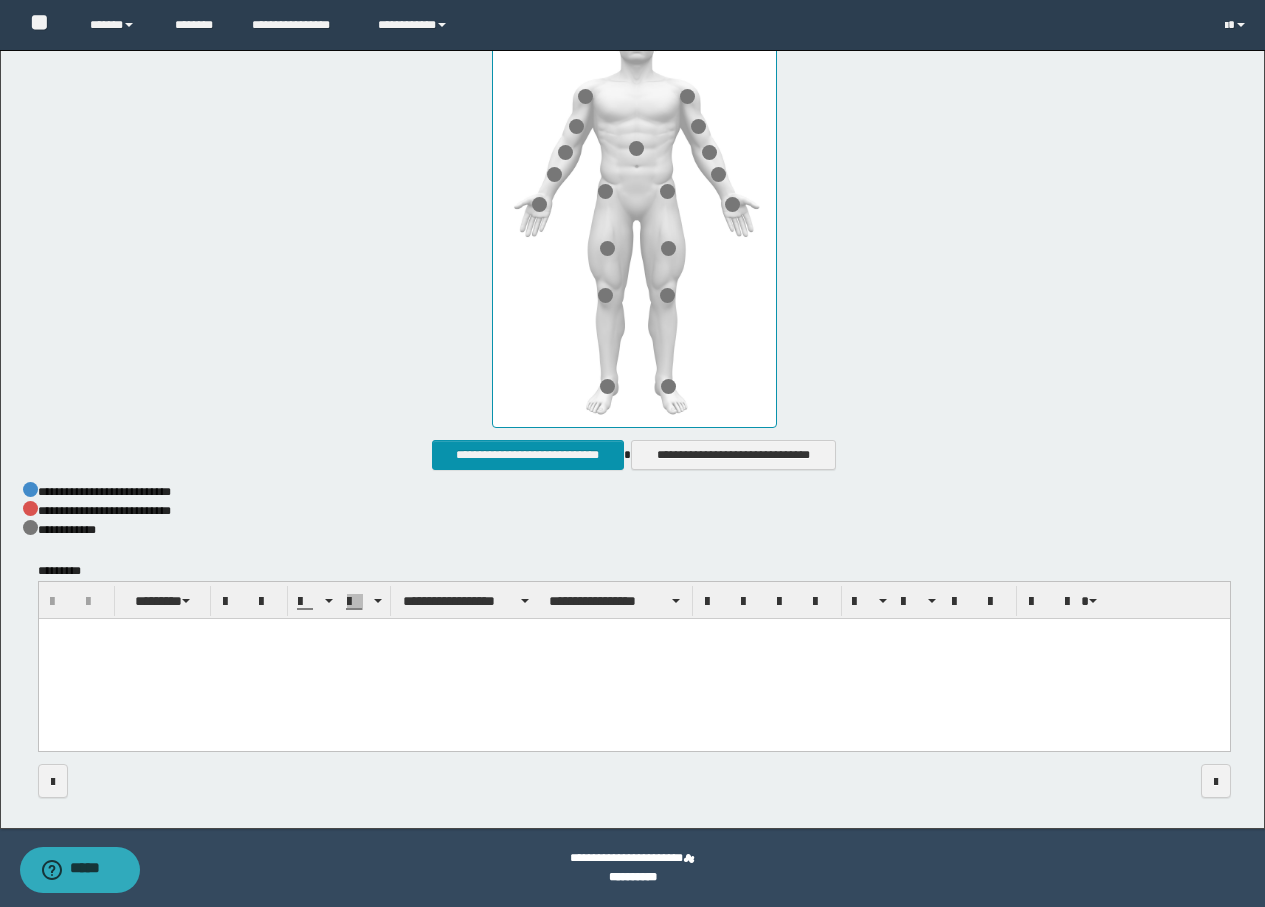click at bounding box center (633, 660) 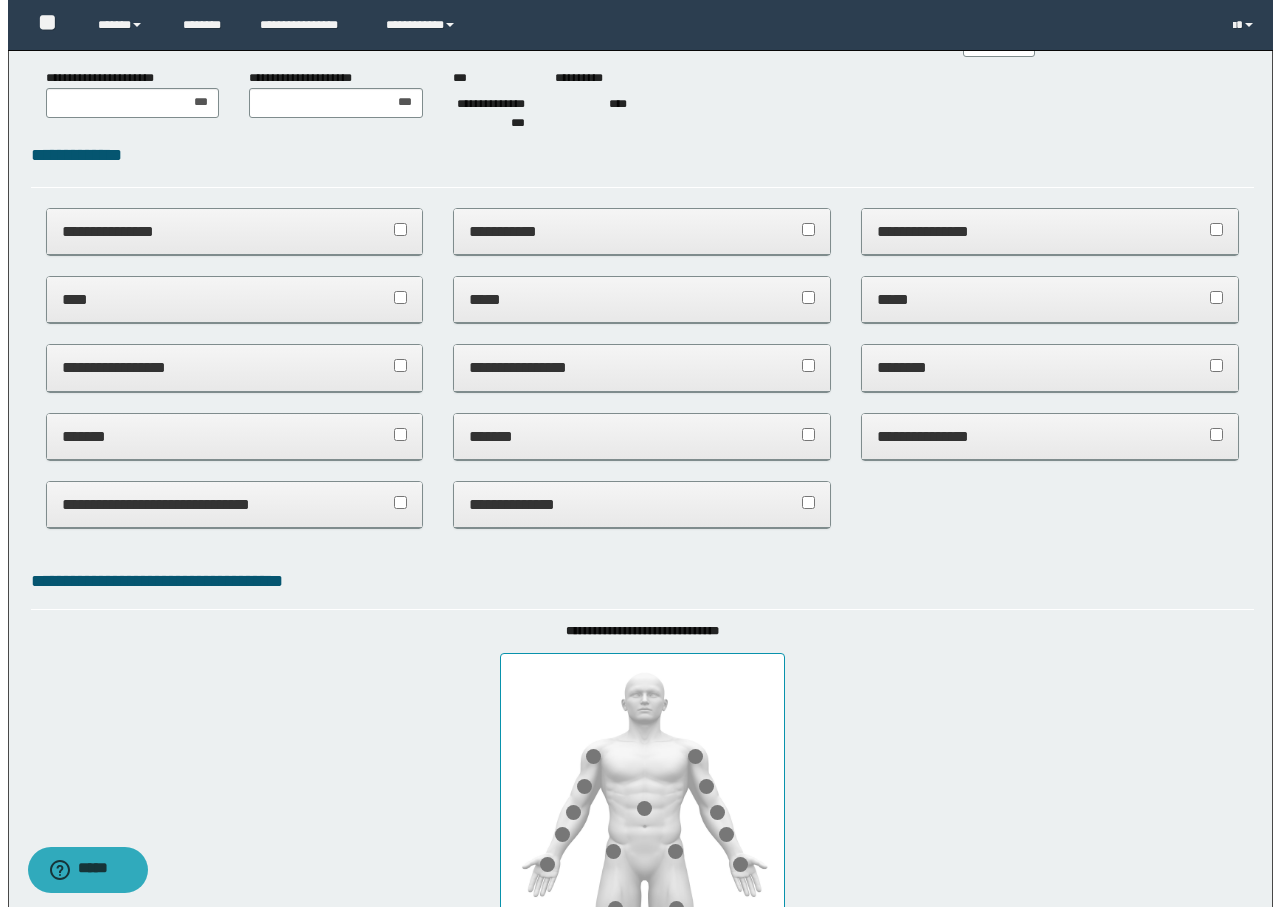 scroll, scrollTop: 0, scrollLeft: 0, axis: both 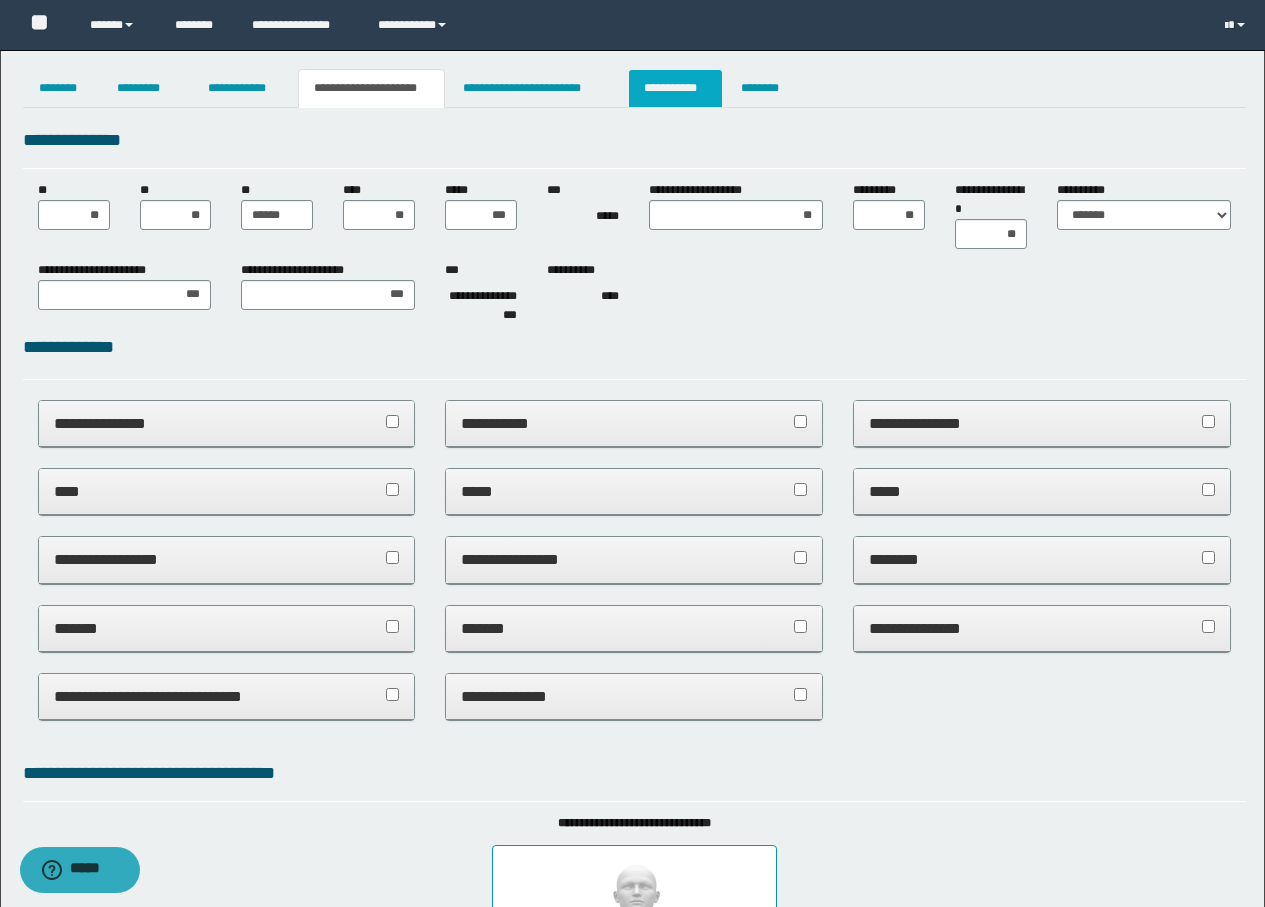 click on "**********" at bounding box center (675, 88) 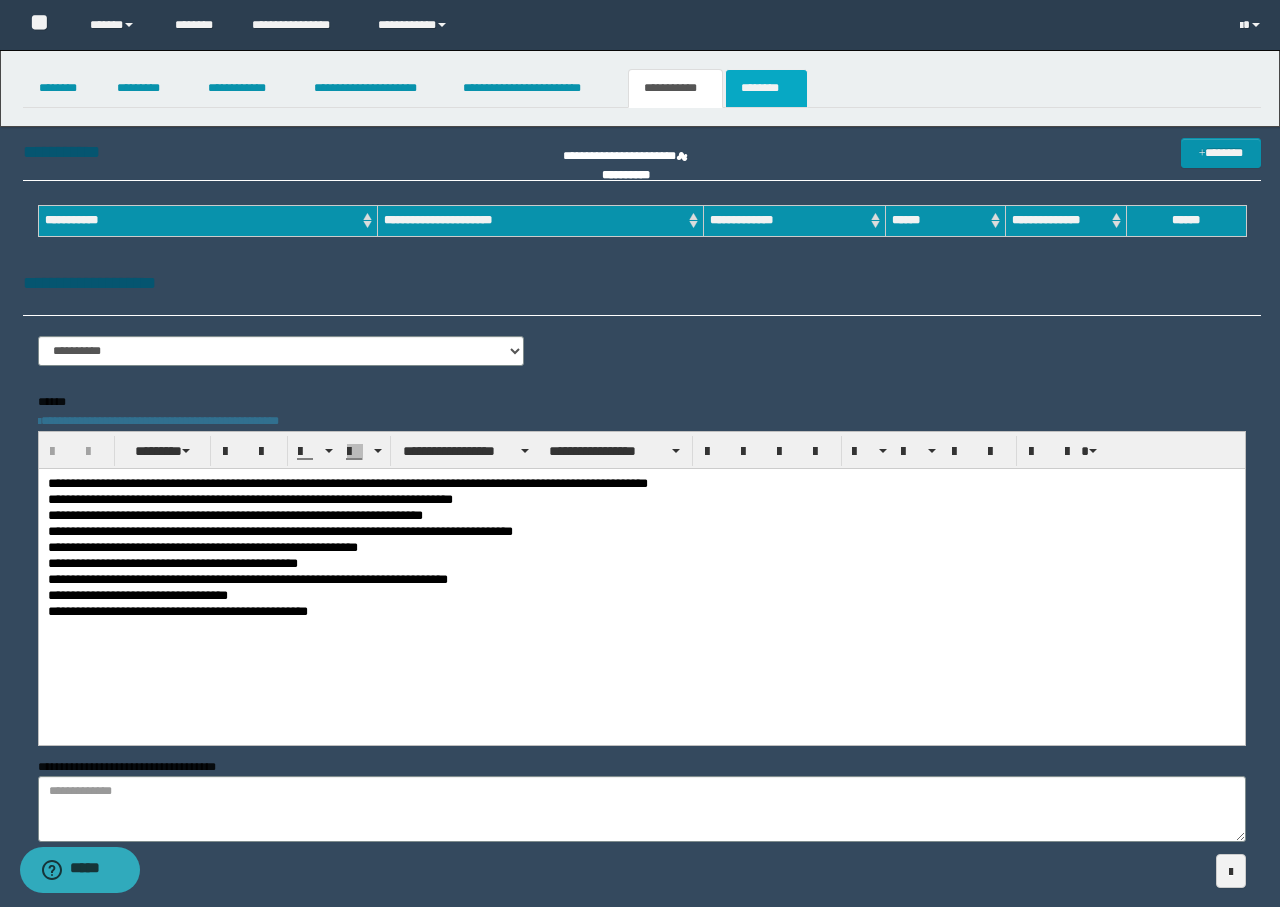 scroll, scrollTop: 0, scrollLeft: 0, axis: both 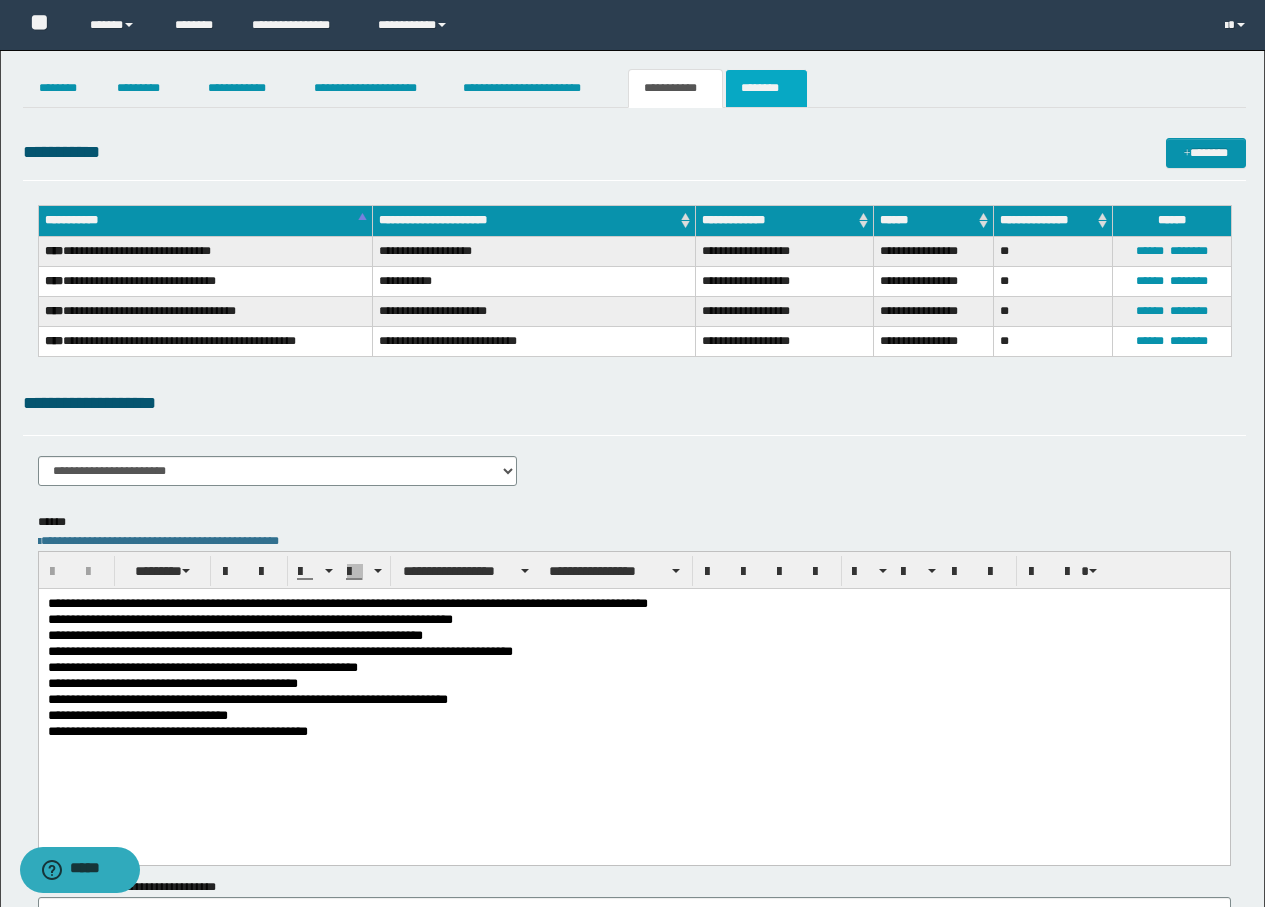 click on "********" at bounding box center [766, 88] 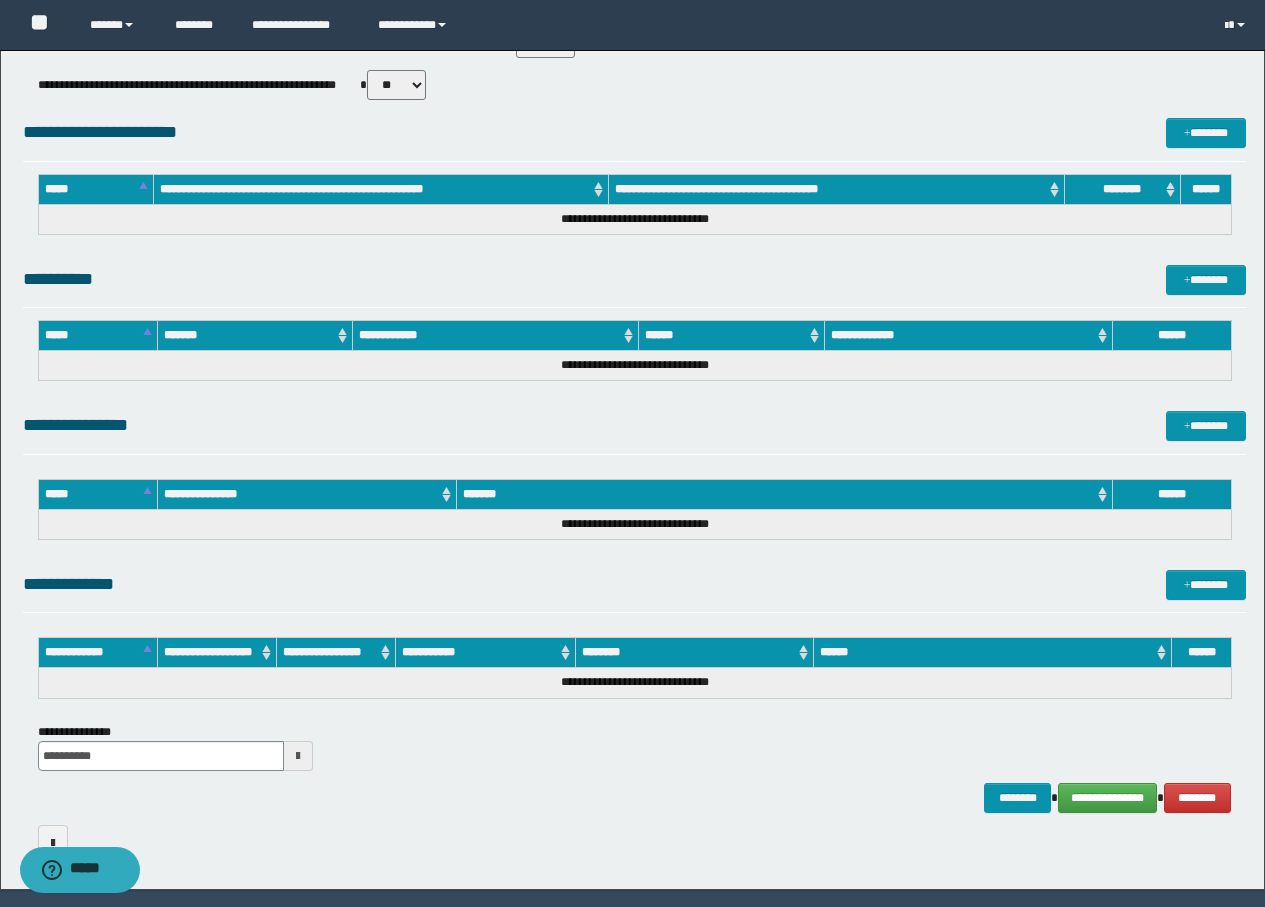 scroll, scrollTop: 724, scrollLeft: 0, axis: vertical 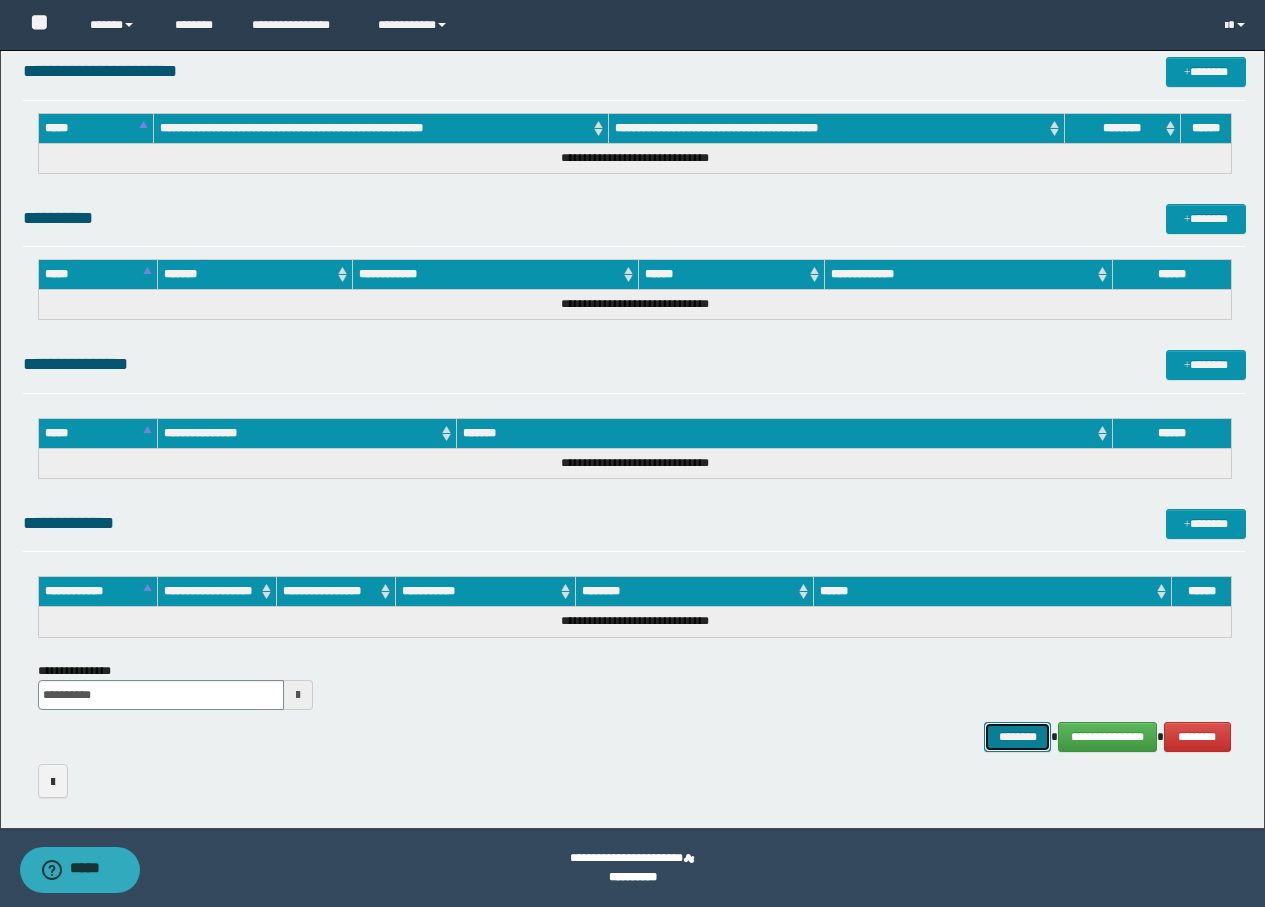 click on "********" at bounding box center [1018, 737] 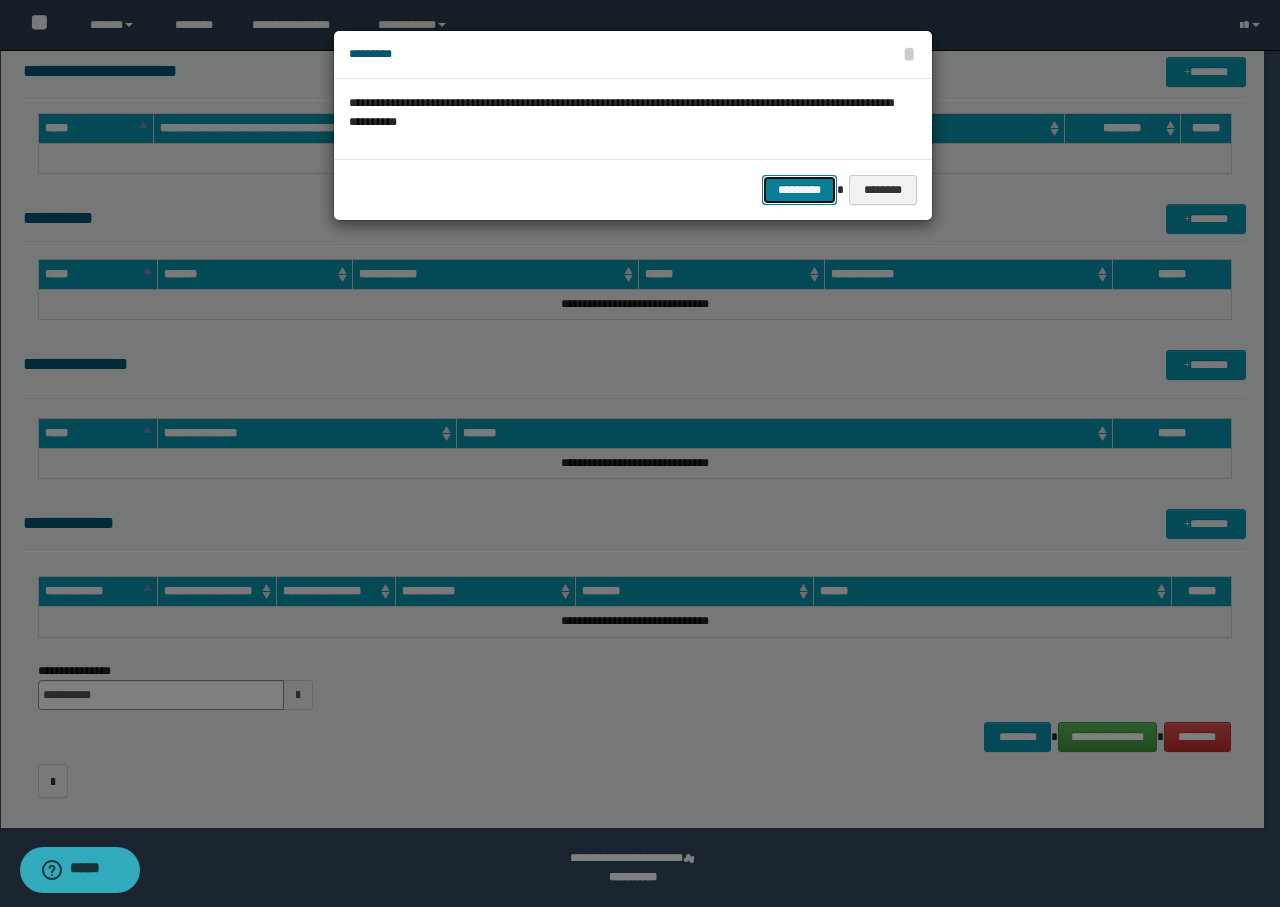 click on "*********" at bounding box center [799, 190] 